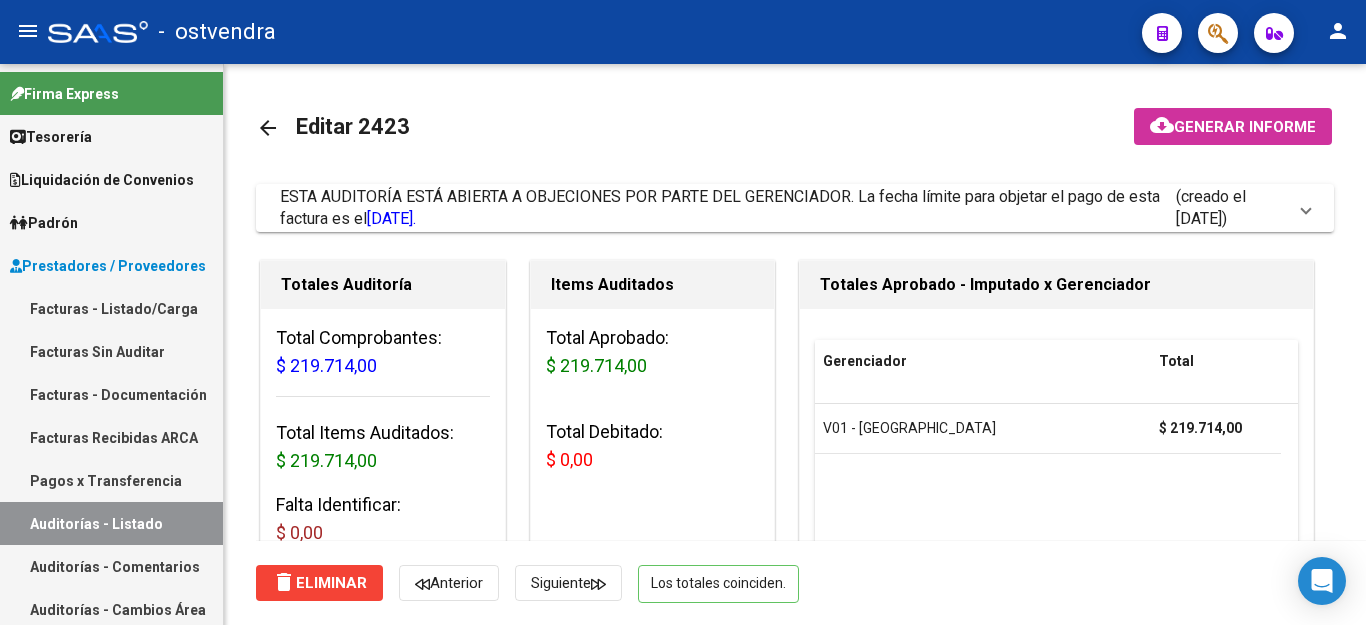 scroll, scrollTop: 0, scrollLeft: 0, axis: both 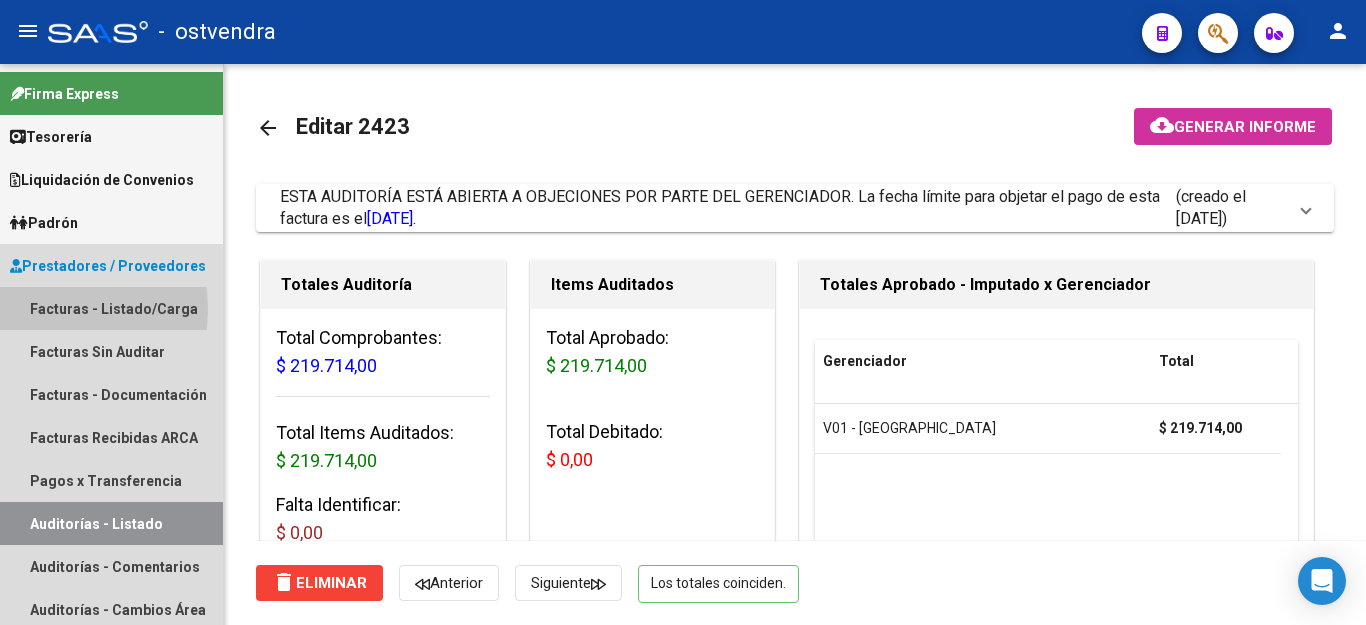 click on "Facturas - Listado/Carga" at bounding box center (111, 308) 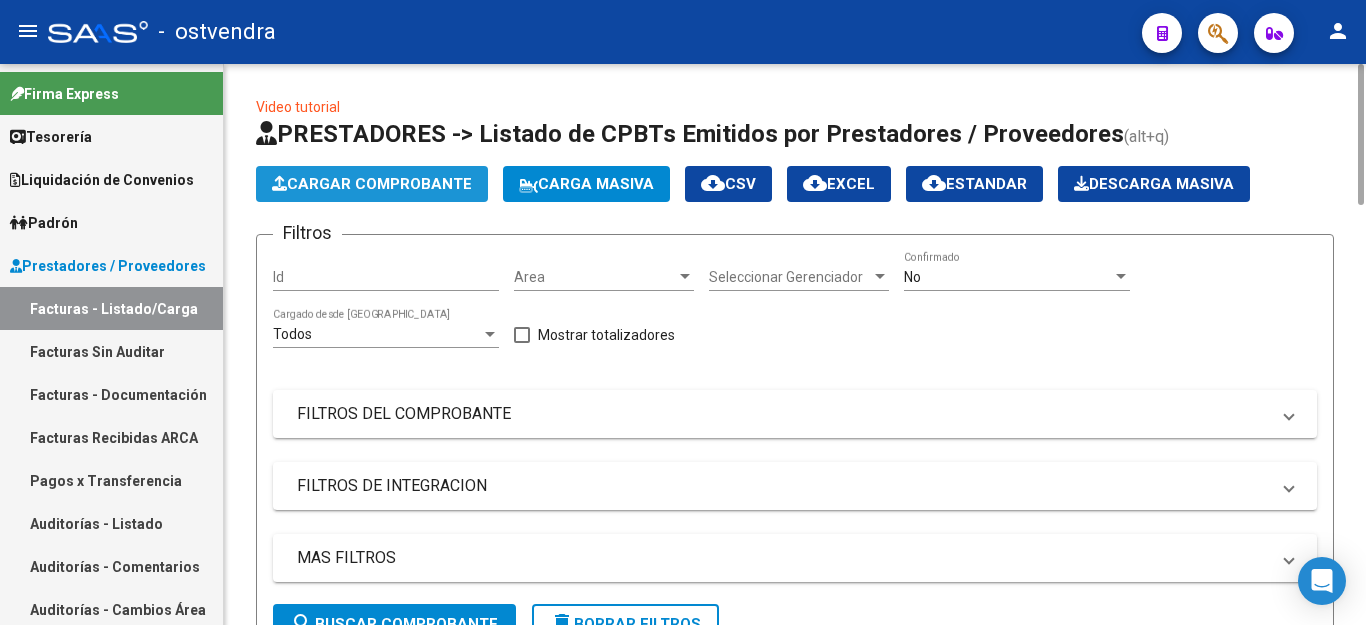 click on "Cargar Comprobante" 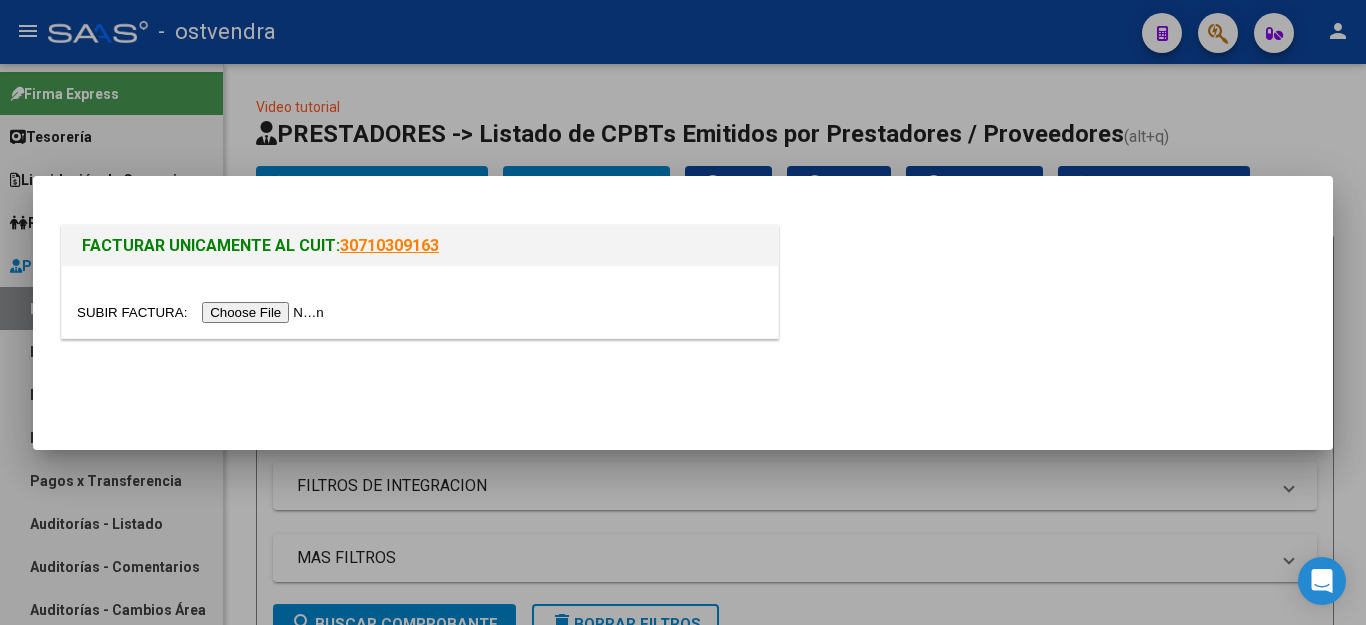 click at bounding box center (203, 312) 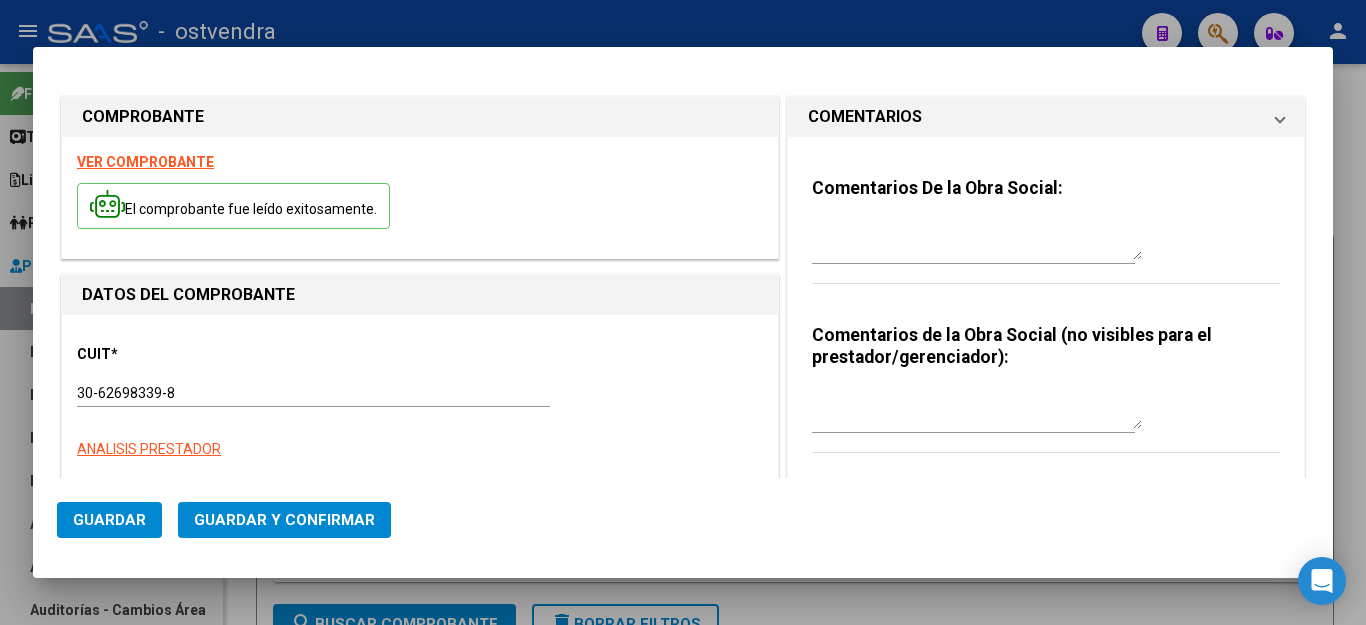 type on "3711" 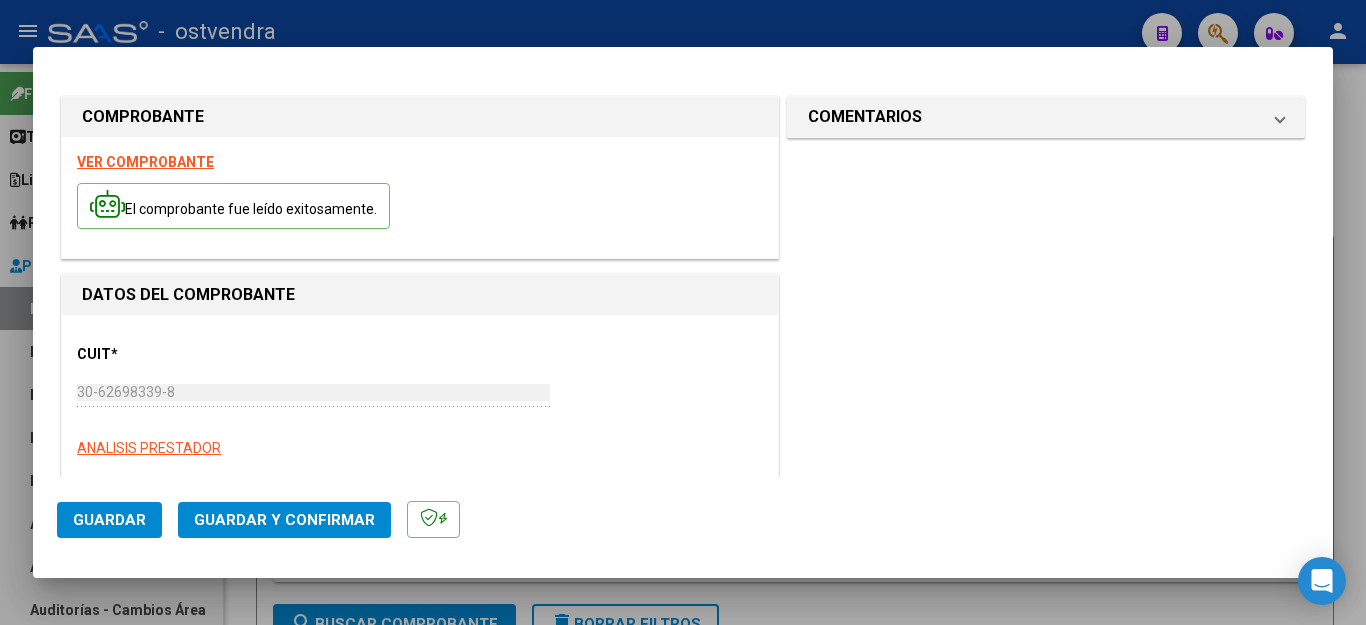 type on "[DATE]" 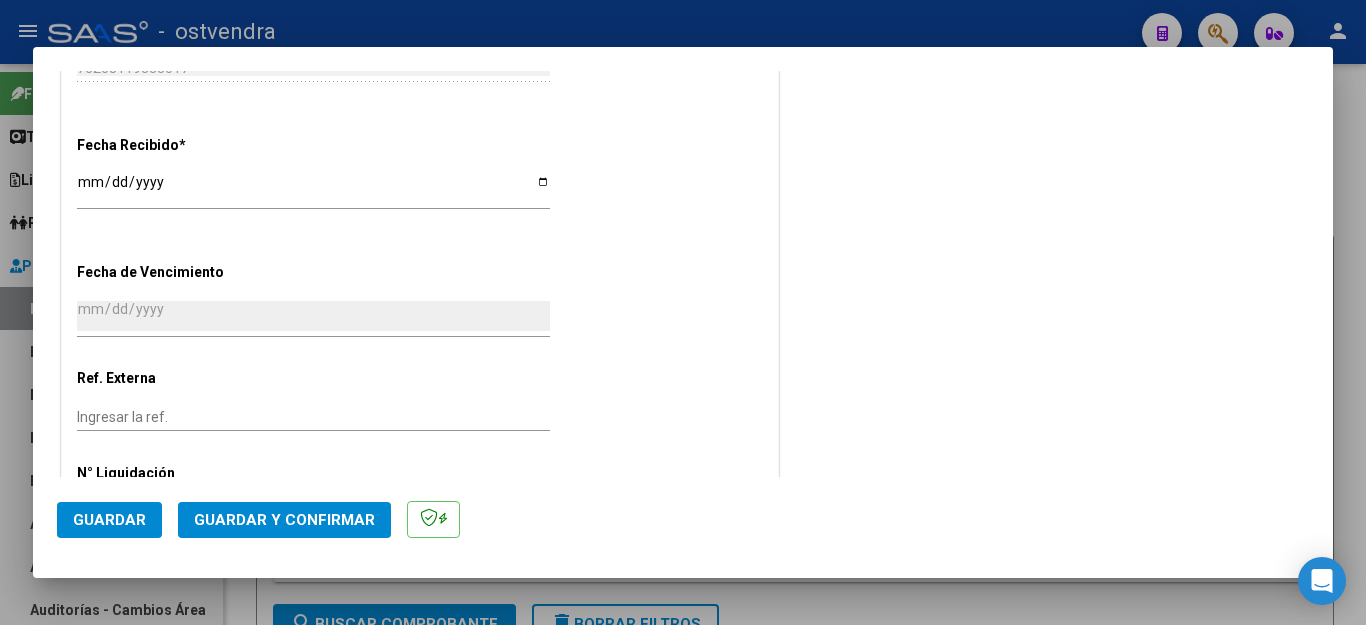 scroll, scrollTop: 1033, scrollLeft: 0, axis: vertical 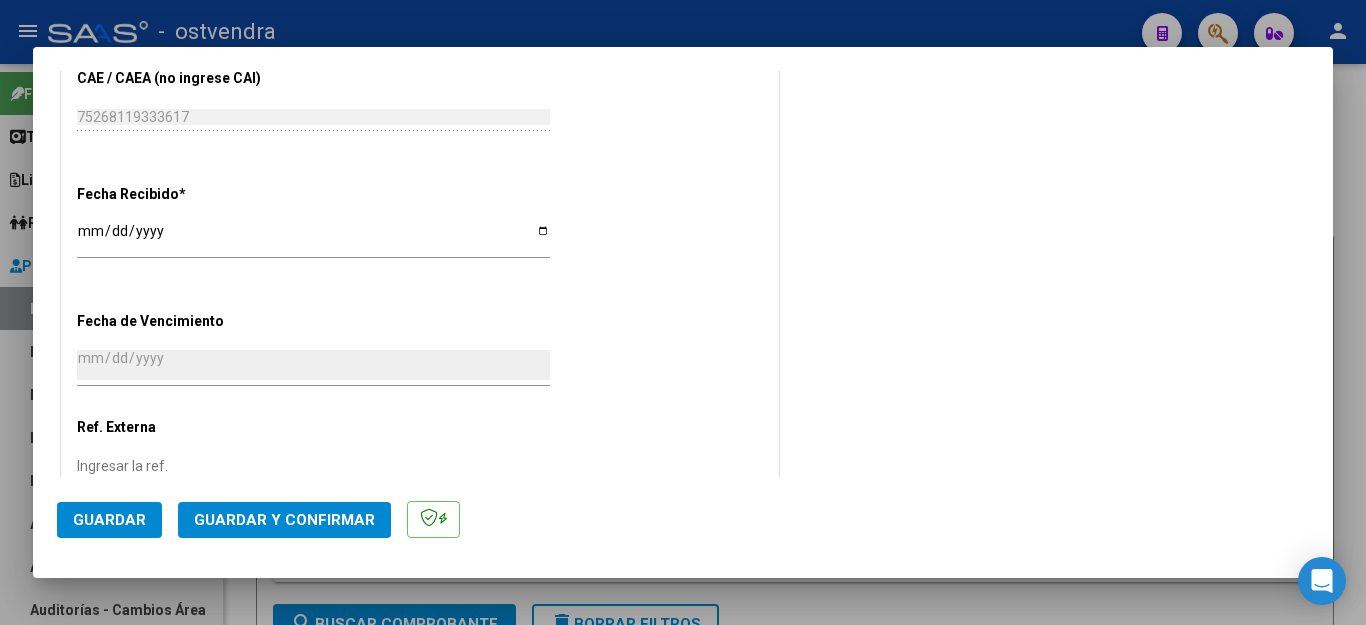 click on "[DATE]" at bounding box center [313, 238] 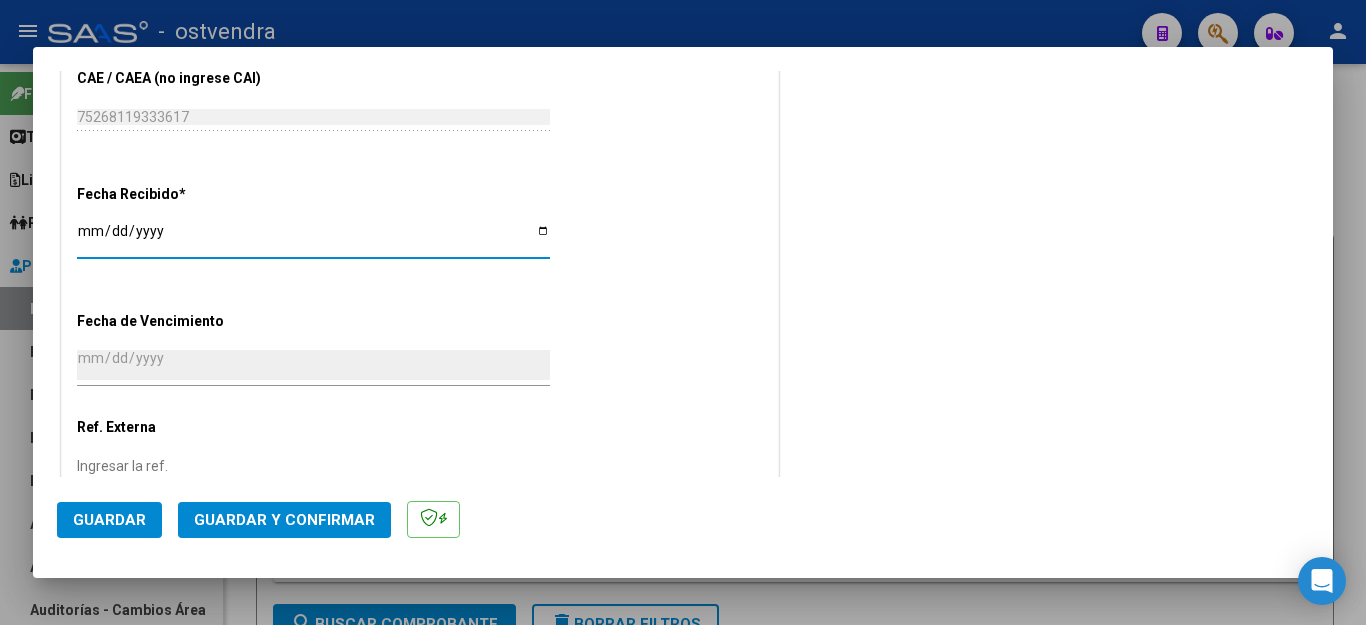 type on "[DATE]" 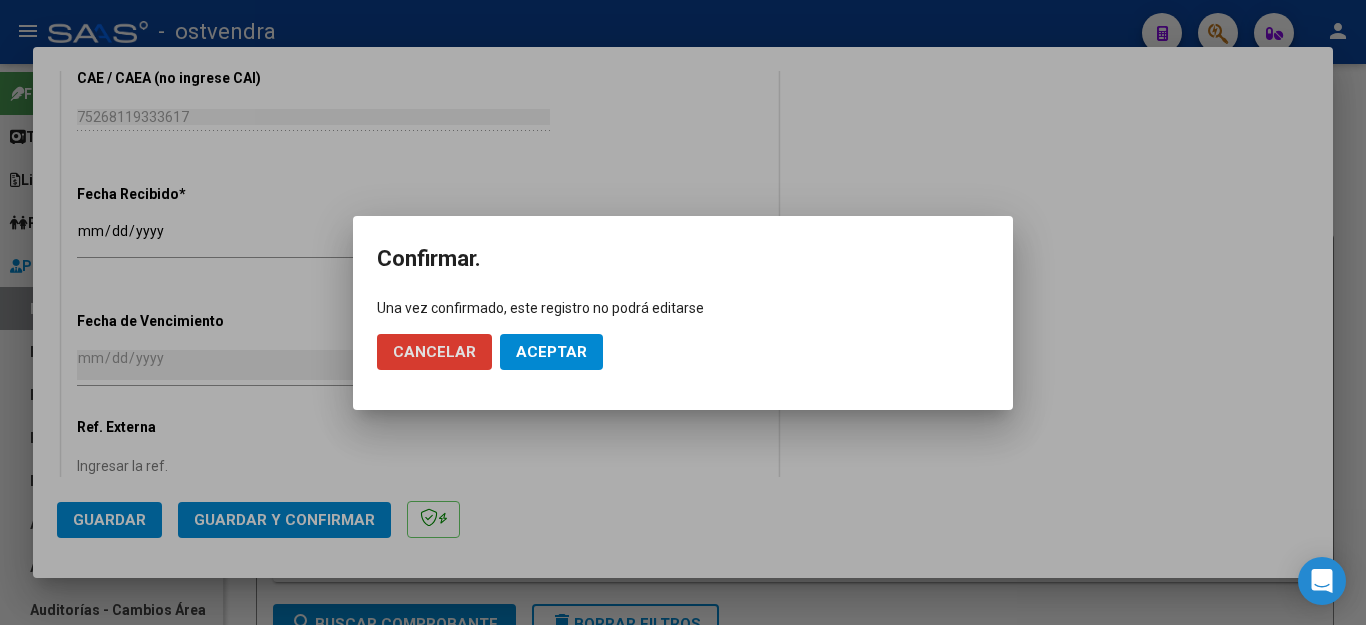 click on "Aceptar" 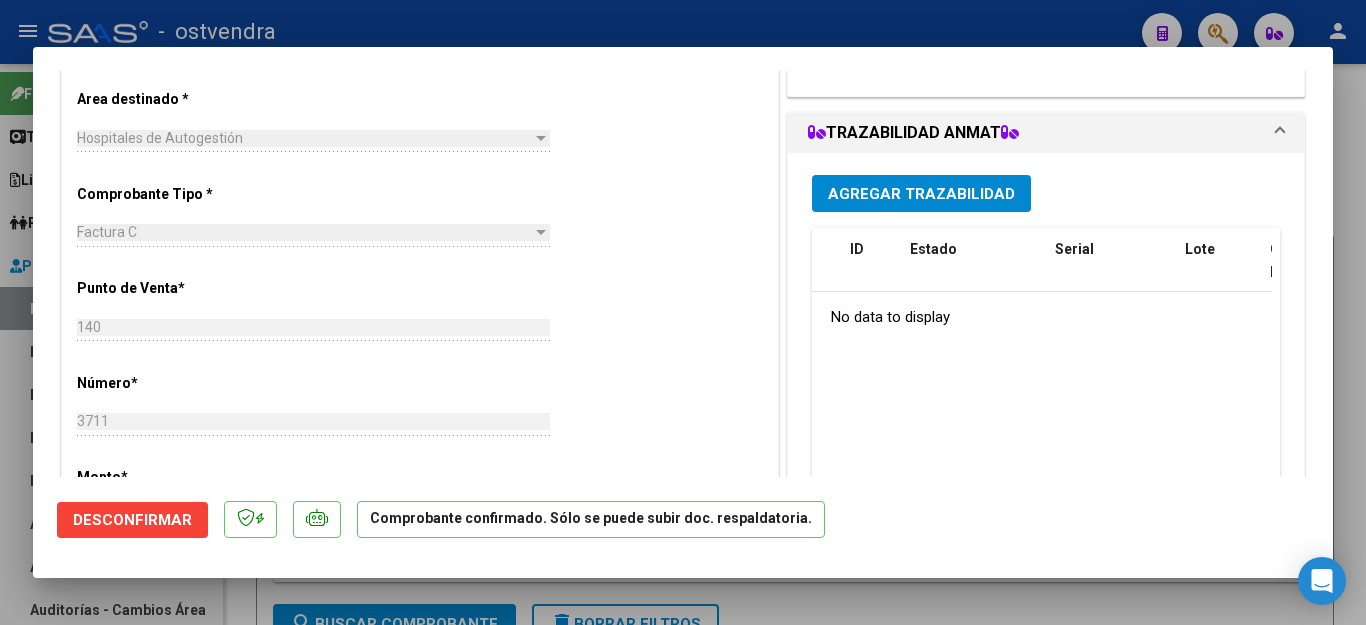 scroll, scrollTop: 0, scrollLeft: 0, axis: both 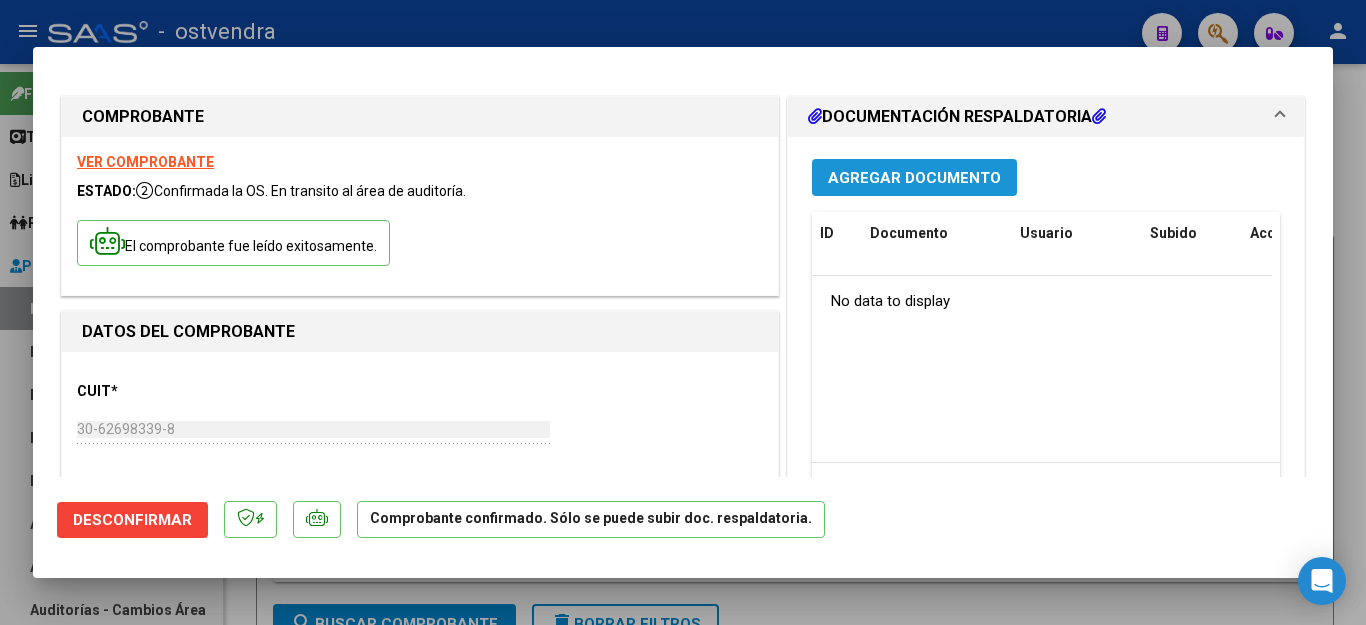 click on "Agregar Documento" at bounding box center [914, 178] 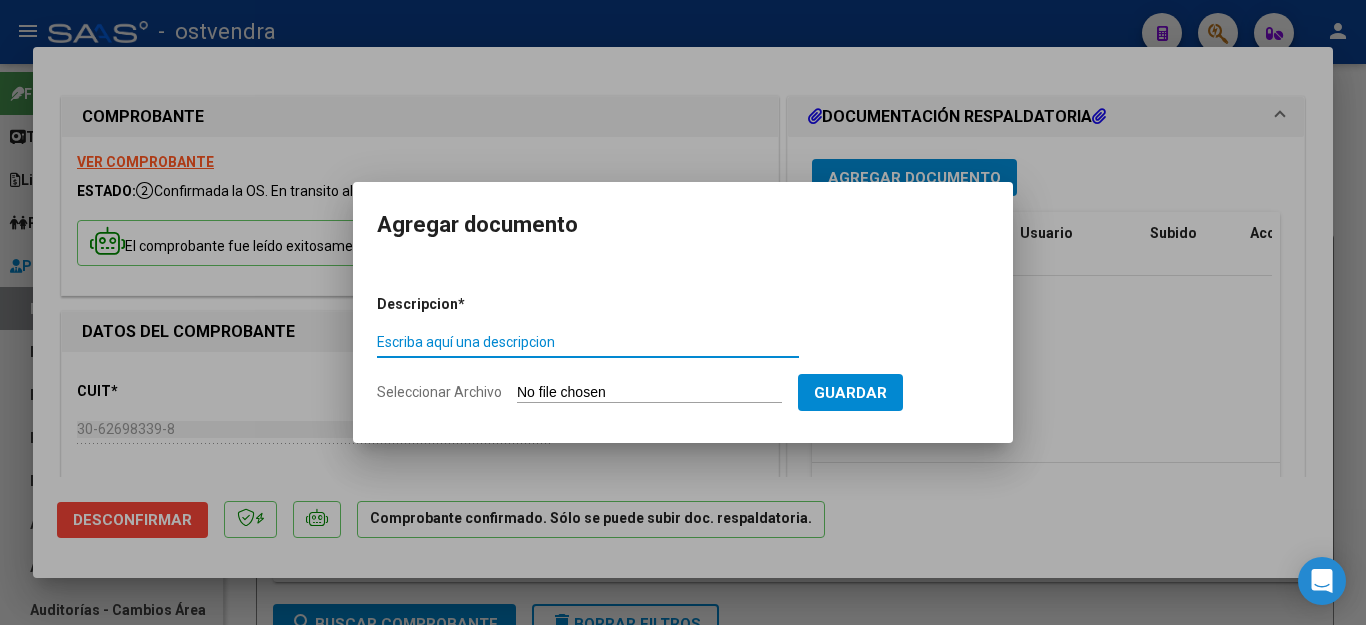 click on "Escriba aquí una descripcion" at bounding box center [588, 342] 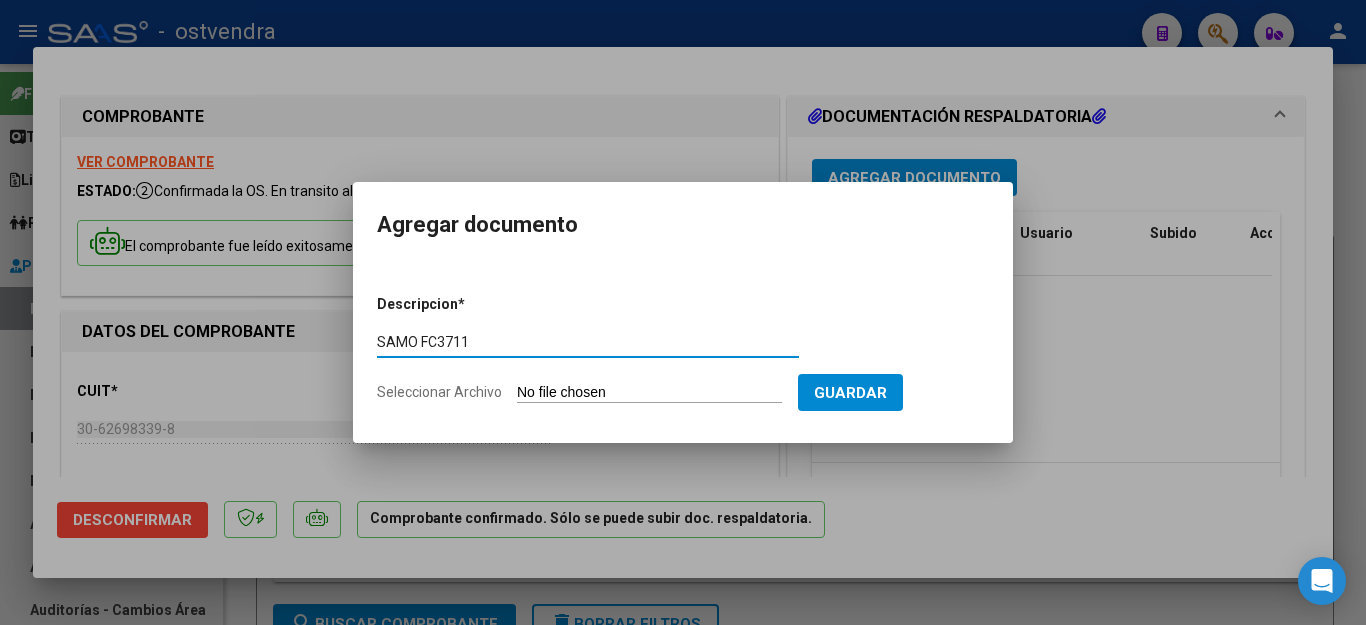 type on "SAMO FC3711" 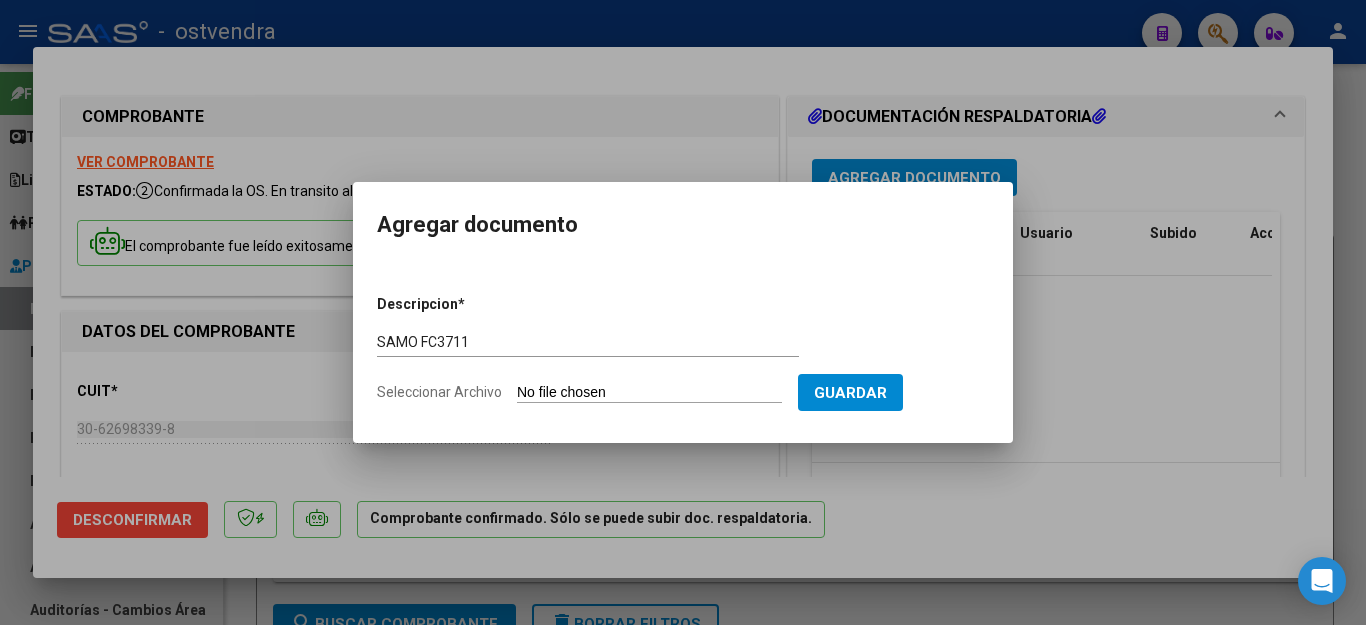 type on "C:\fakepath\SAMO FC3711 (2).pdf" 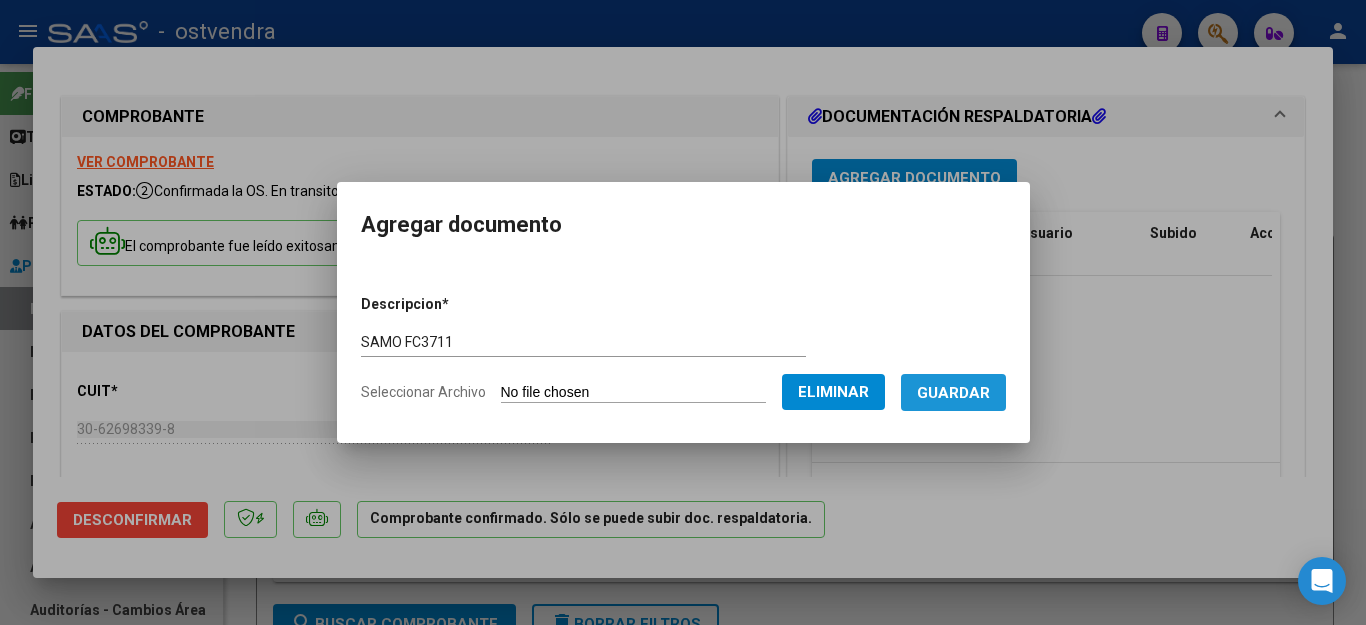 click on "Guardar" at bounding box center [953, 393] 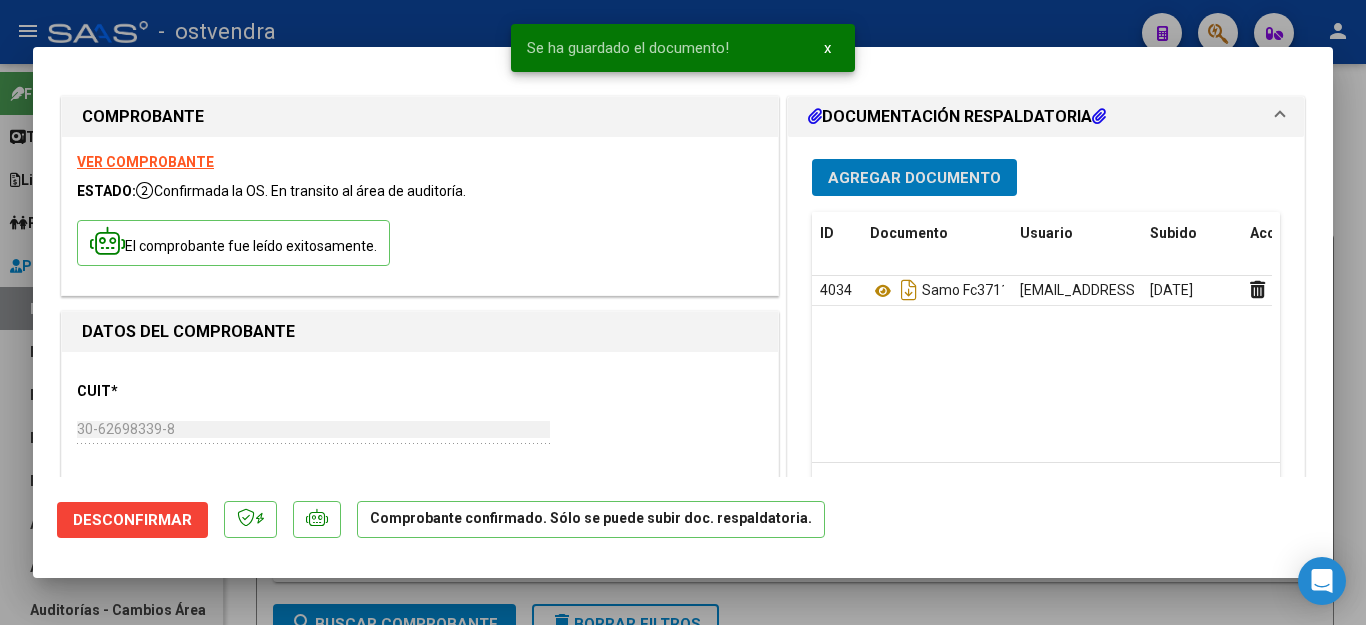 click on "Agregar Documento" at bounding box center (914, 177) 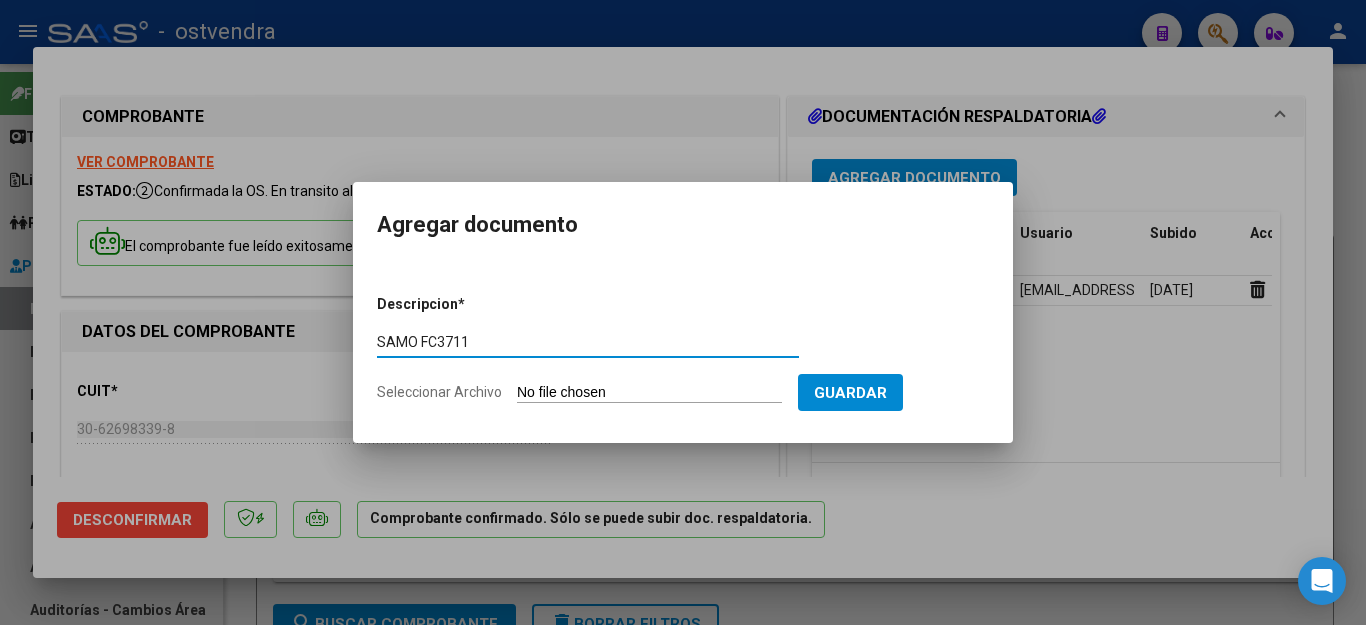 type on "SAMO FC3711" 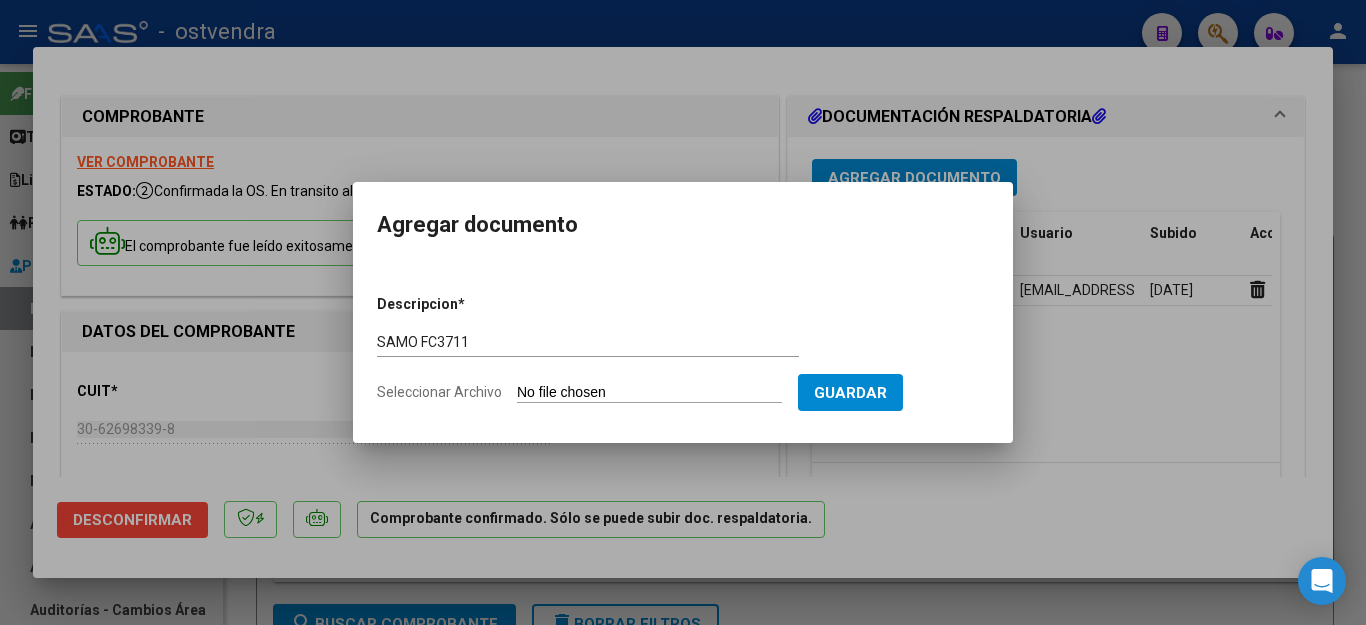 type on "C:\fakepath\SAMO FC3711 (3).pdf" 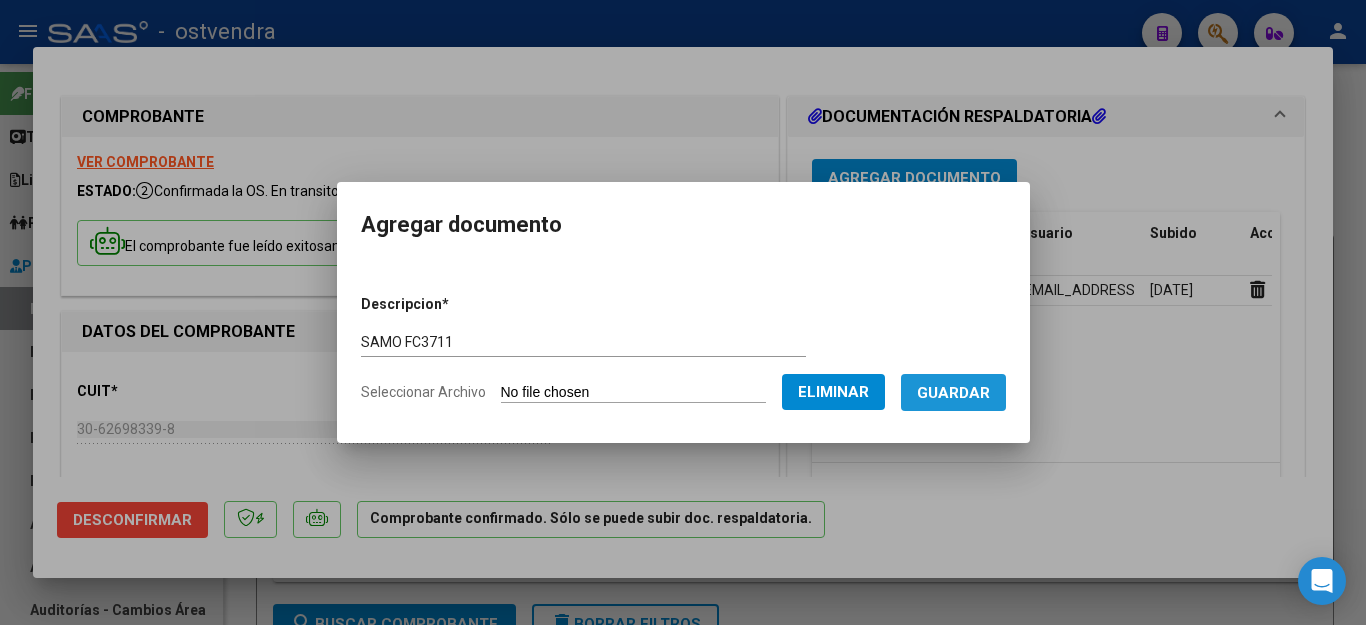 click on "Guardar" at bounding box center [953, 393] 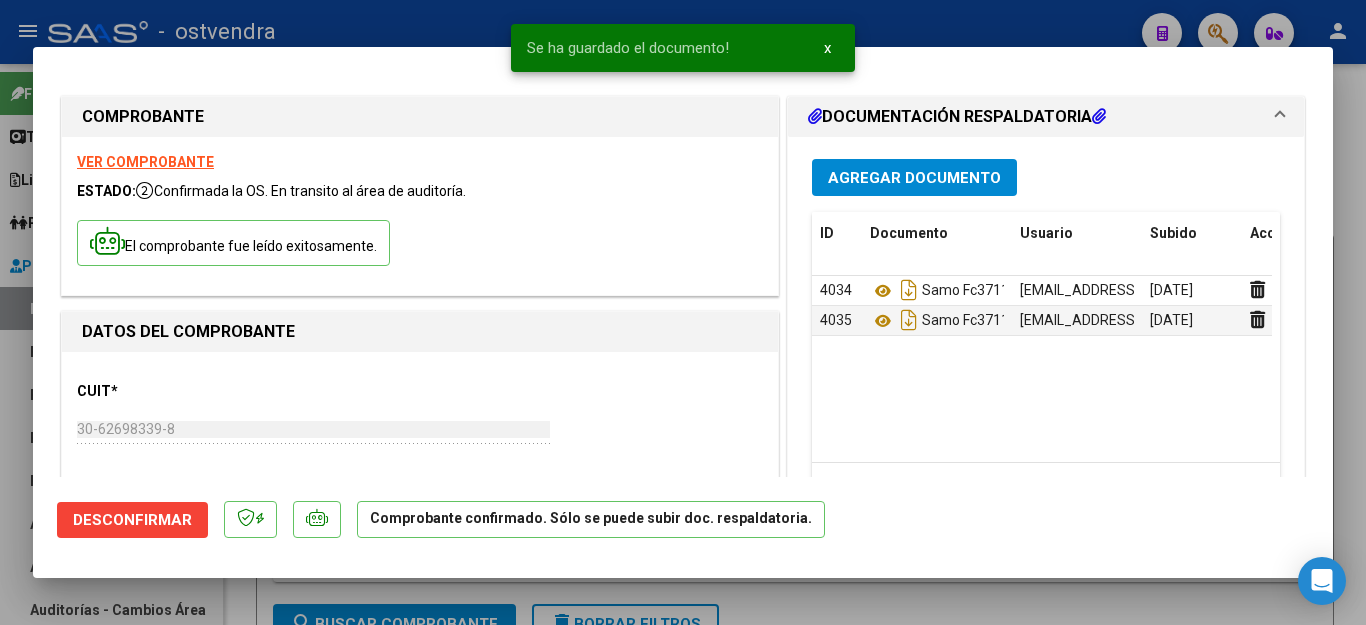 click at bounding box center [683, 312] 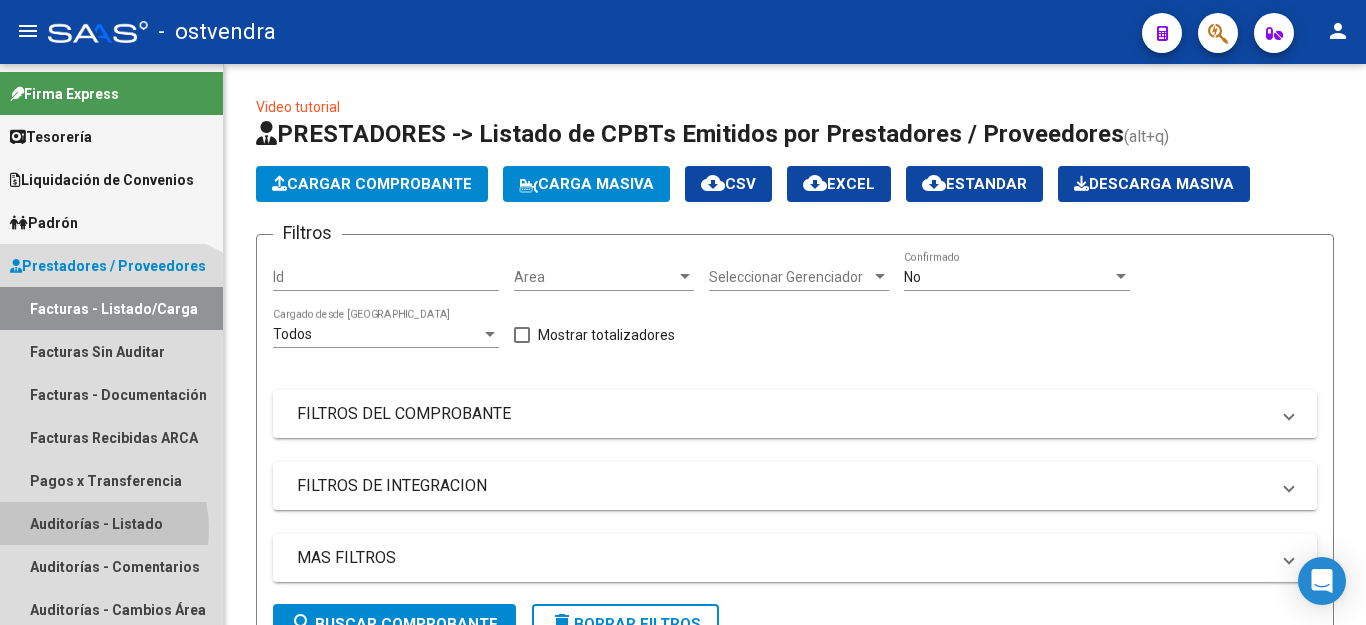 click on "Auditorías - Listado" at bounding box center [111, 523] 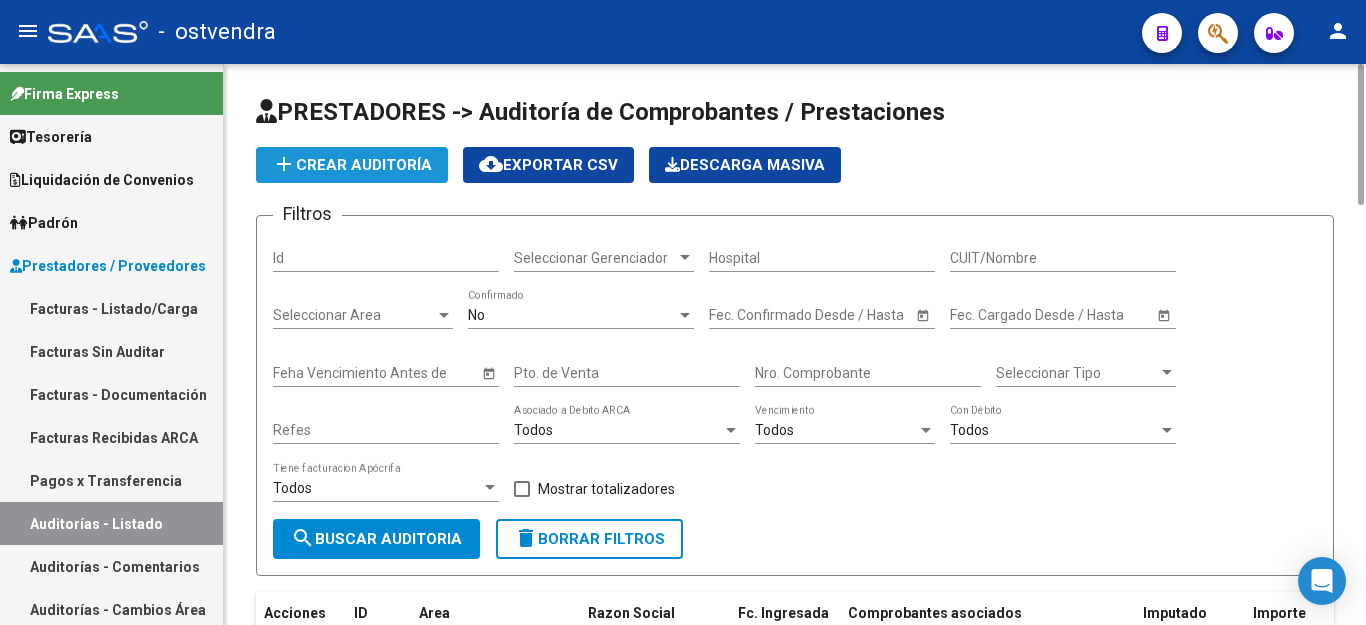 click on "add  Crear Auditoría" 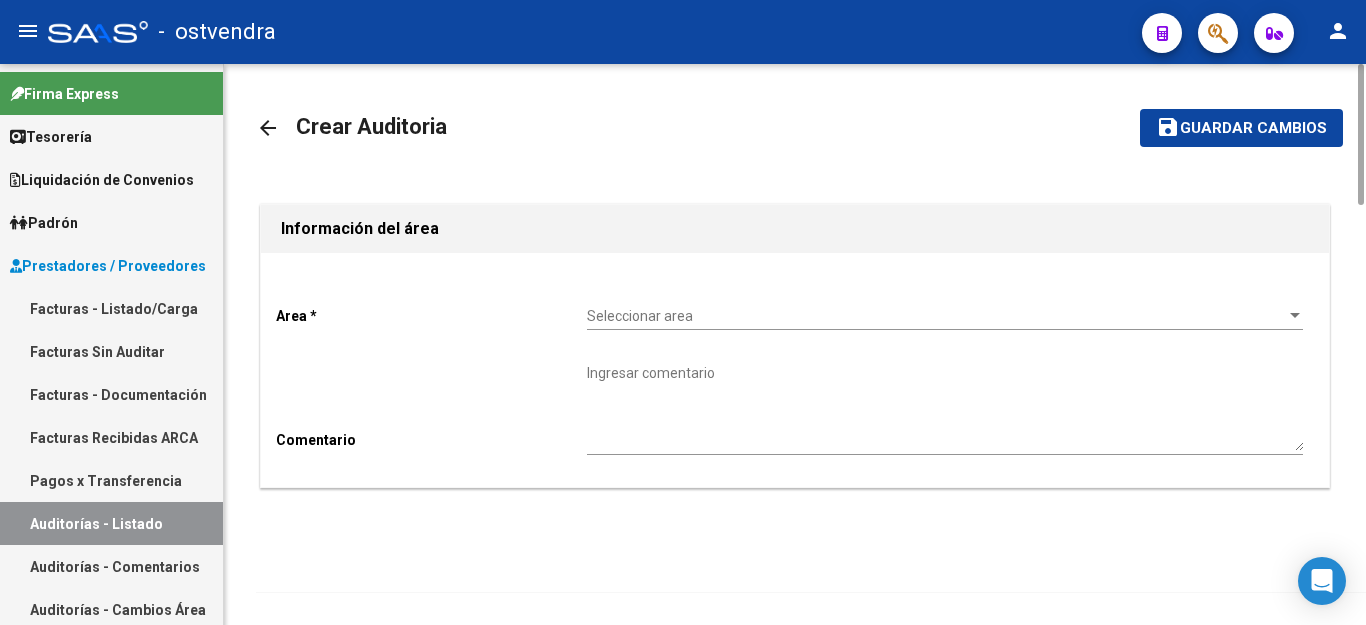 click on "Seleccionar area Seleccionar area" 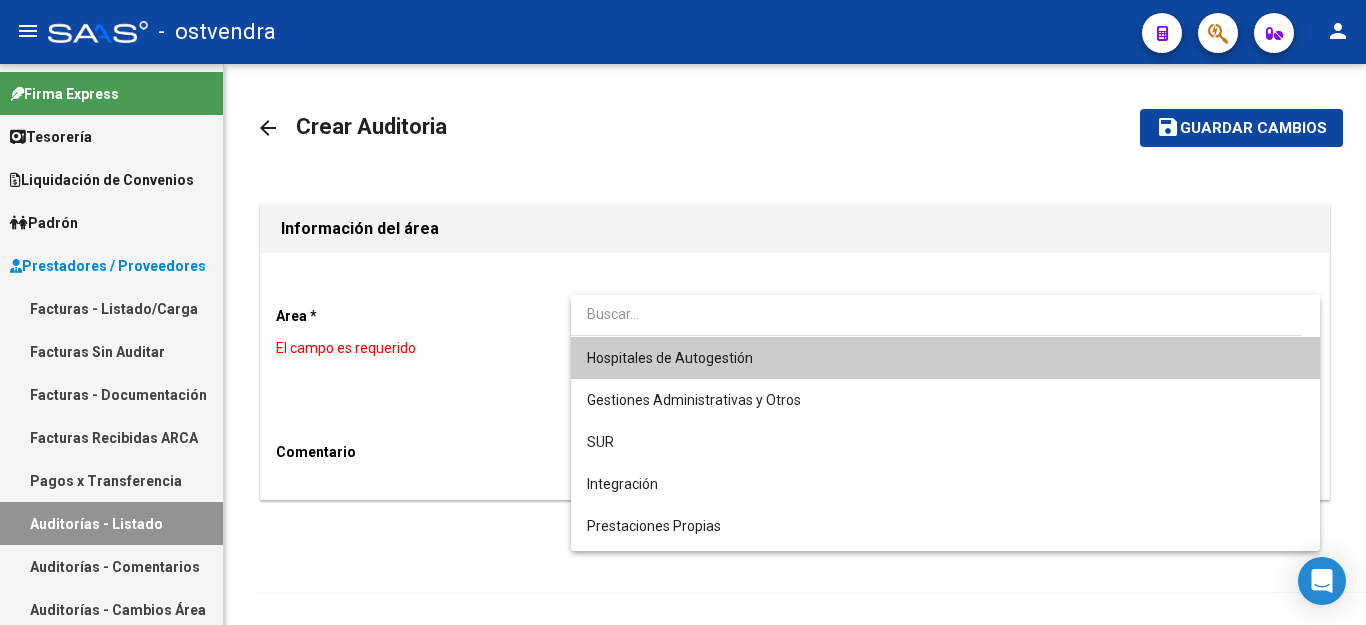 click on "Hospitales de Autogestión" at bounding box center [945, 358] 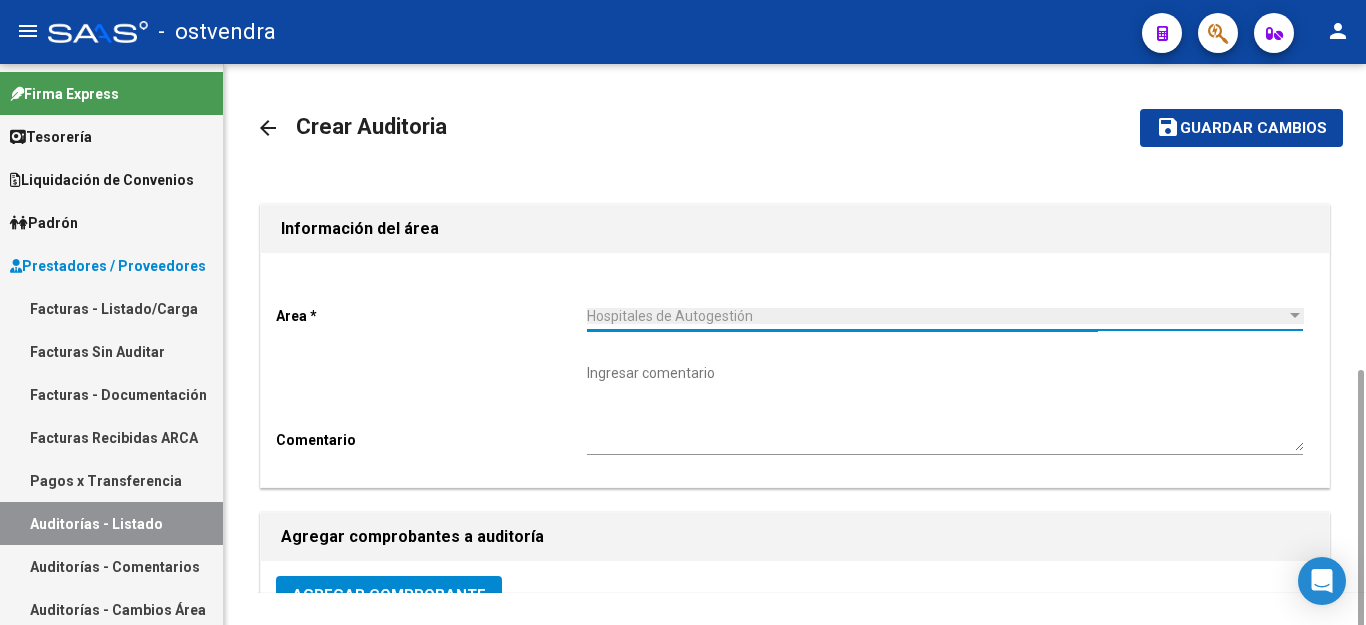 scroll, scrollTop: 200, scrollLeft: 0, axis: vertical 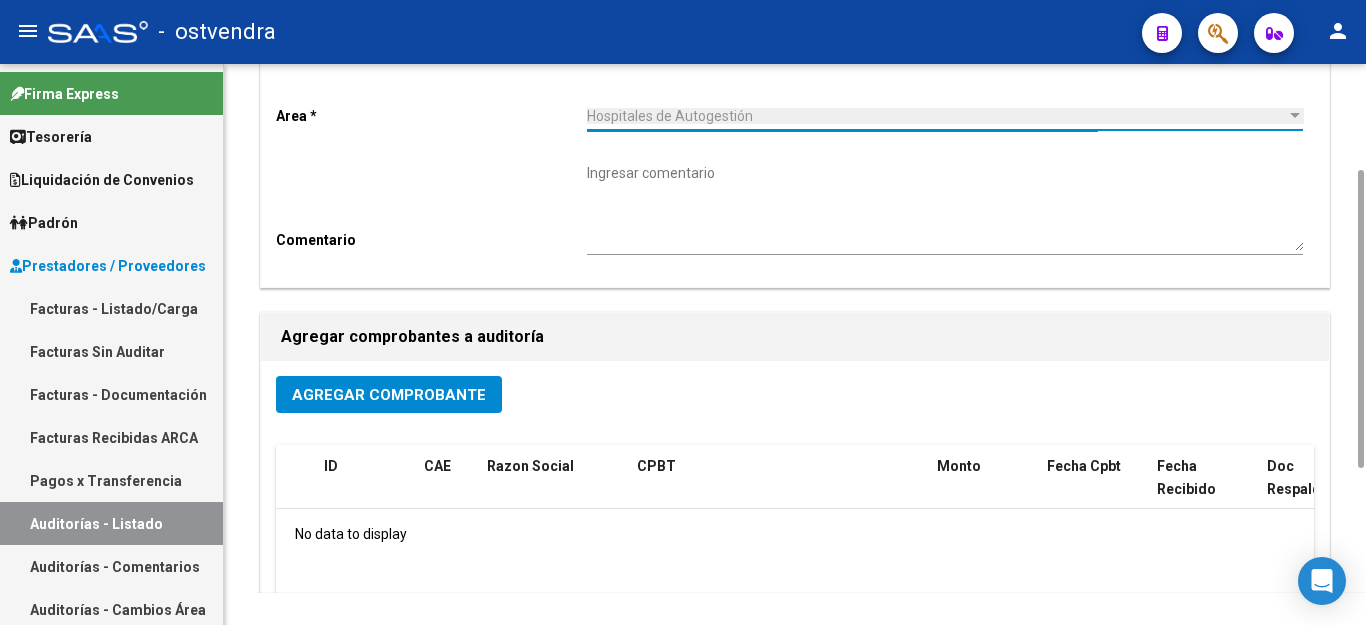 click on "Agregar Comprobante" 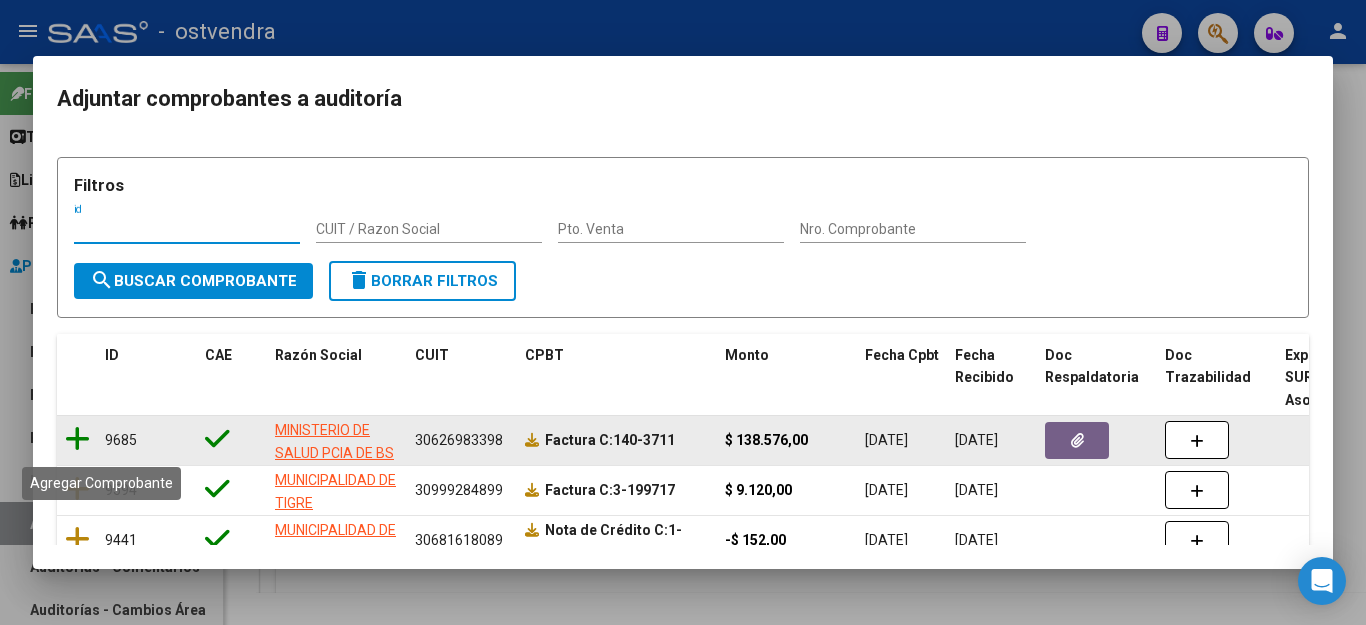click 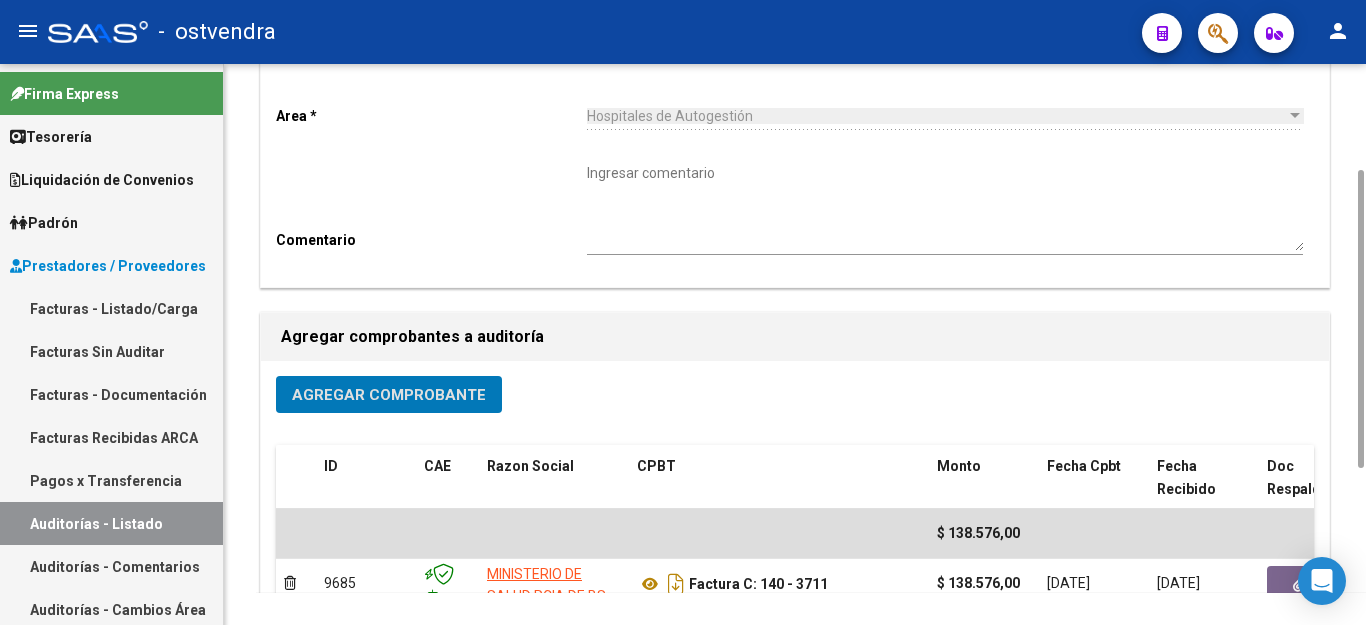 scroll, scrollTop: 0, scrollLeft: 0, axis: both 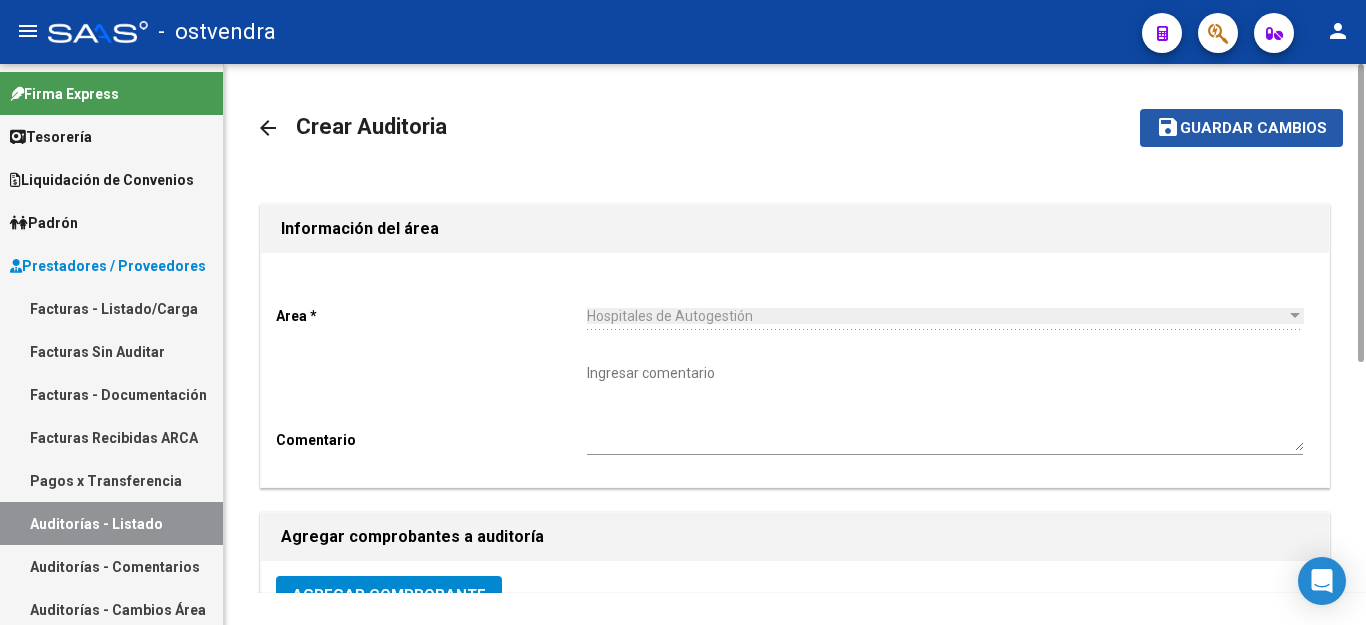 click on "Guardar cambios" 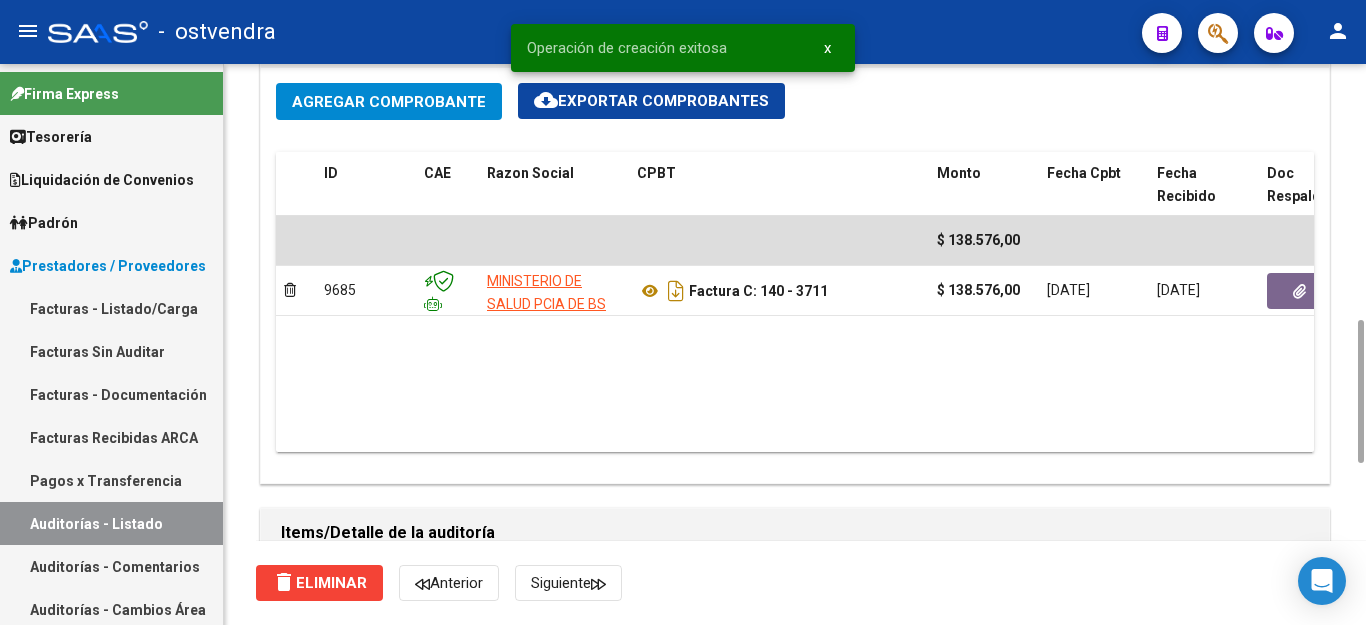 scroll, scrollTop: 1400, scrollLeft: 0, axis: vertical 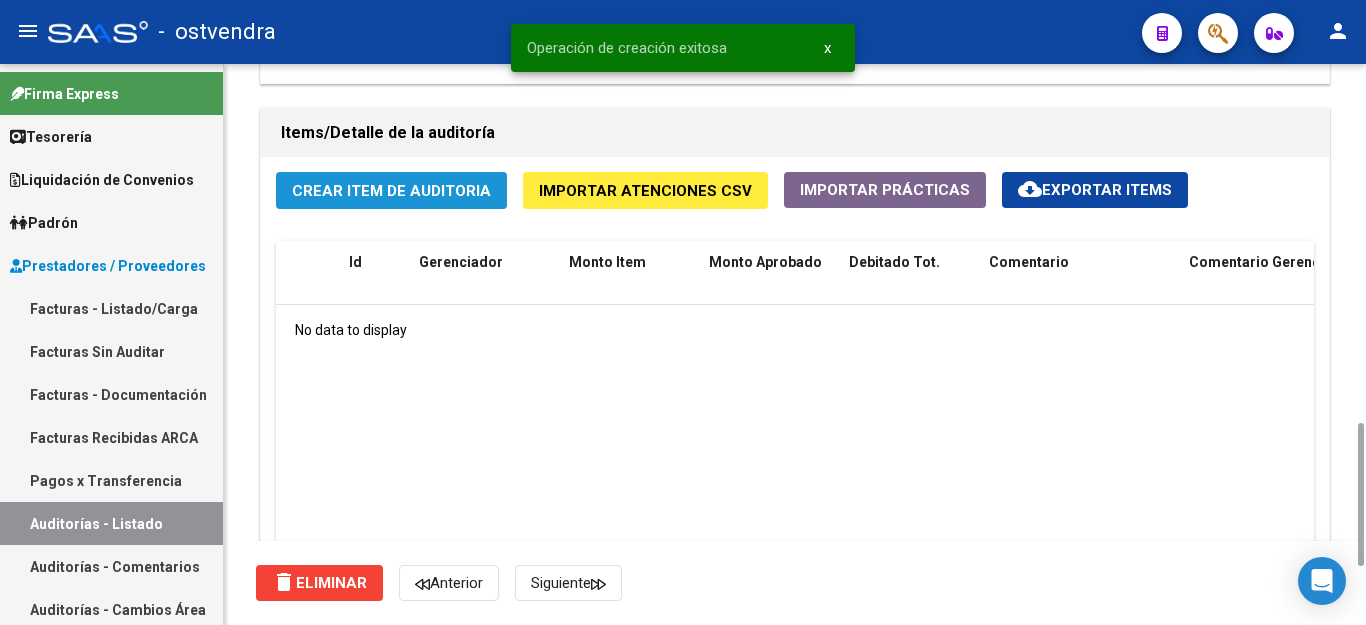 click on "Crear Item de Auditoria" 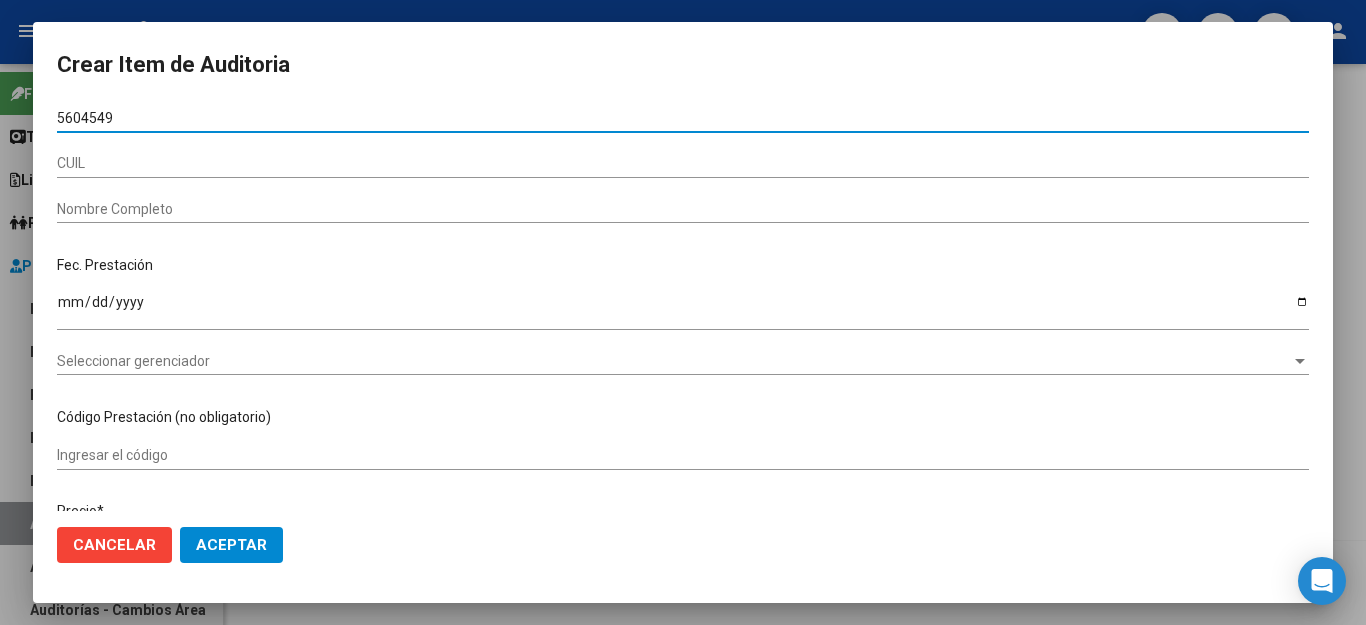 type on "56045493" 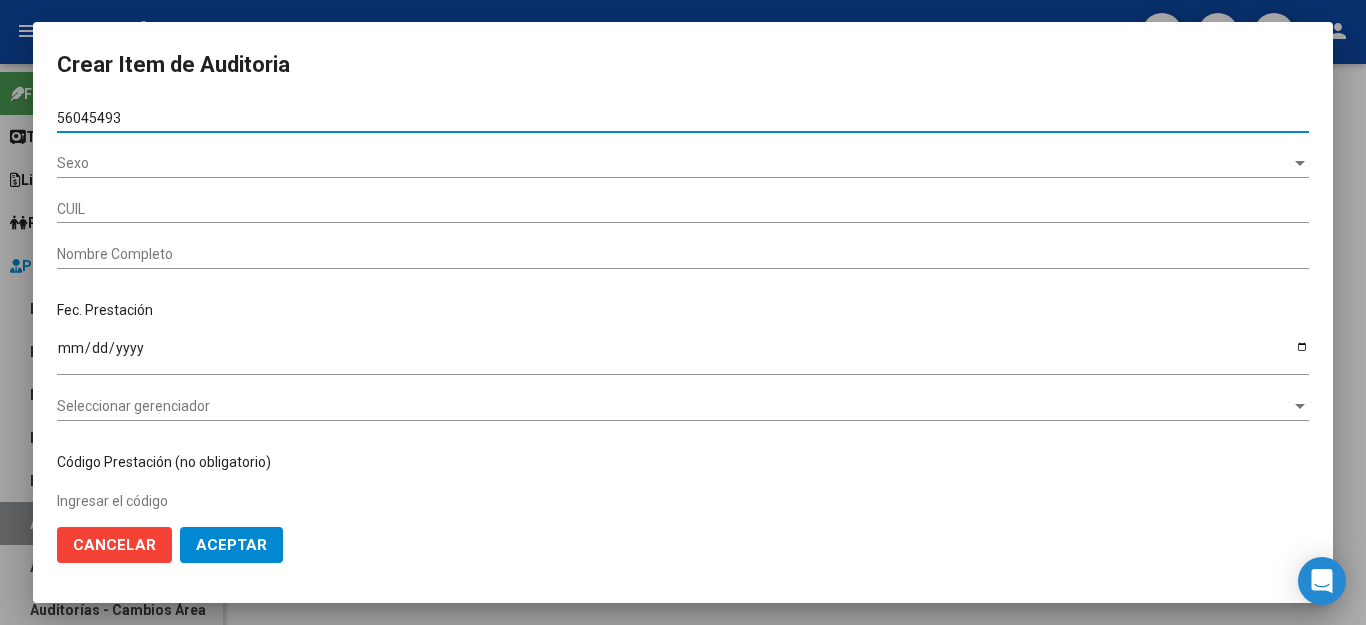 type on "20560454938" 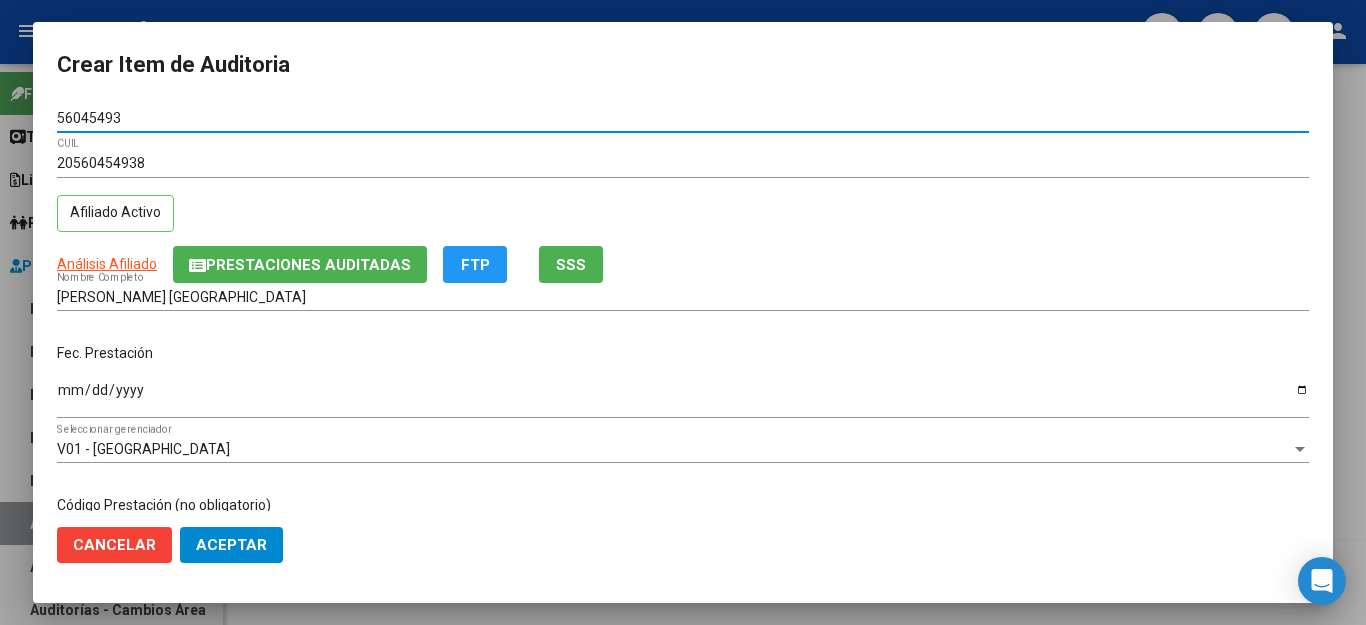type on "56045493" 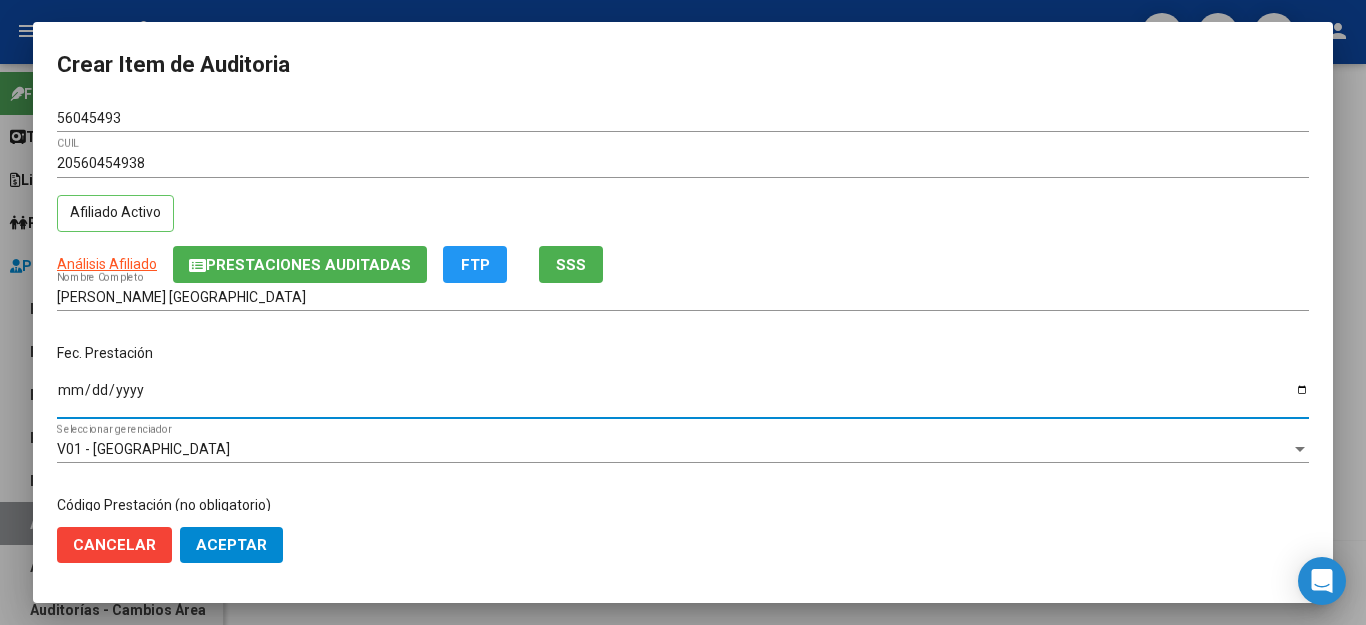 click on "Ingresar la fecha" at bounding box center [683, 397] 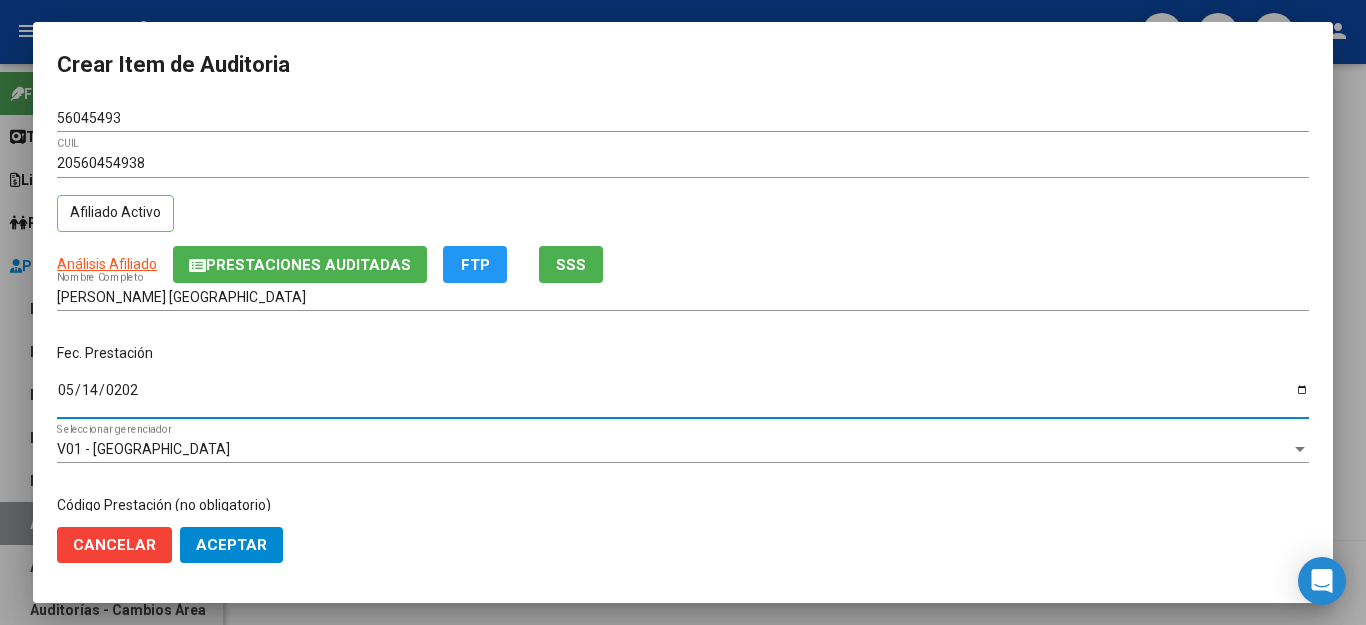 type on "2025-05-14" 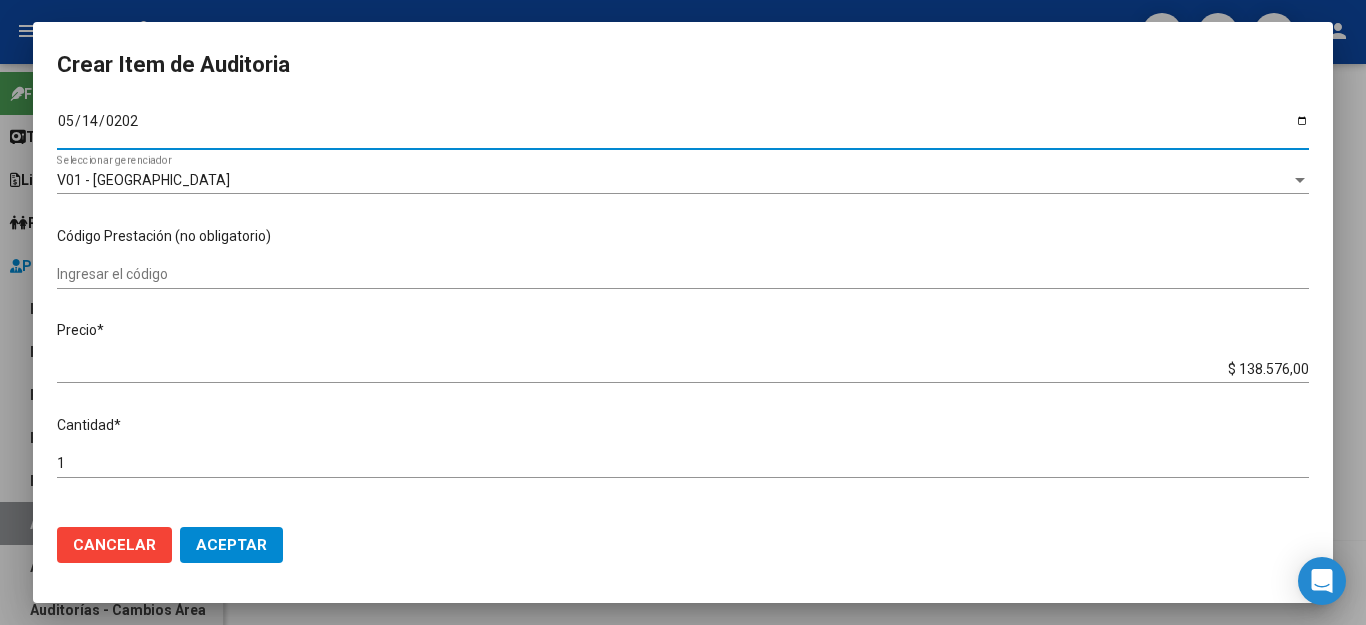 scroll, scrollTop: 300, scrollLeft: 0, axis: vertical 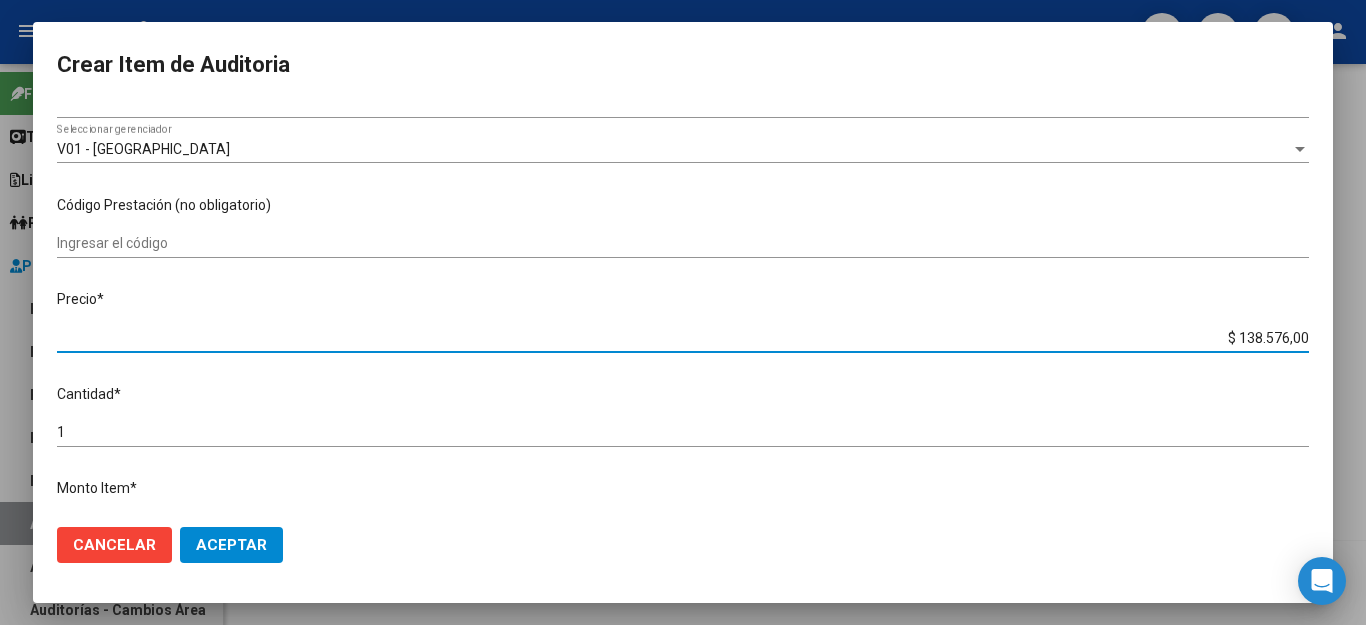 drag, startPoint x: 1210, startPoint y: 325, endPoint x: 1306, endPoint y: 335, distance: 96.519424 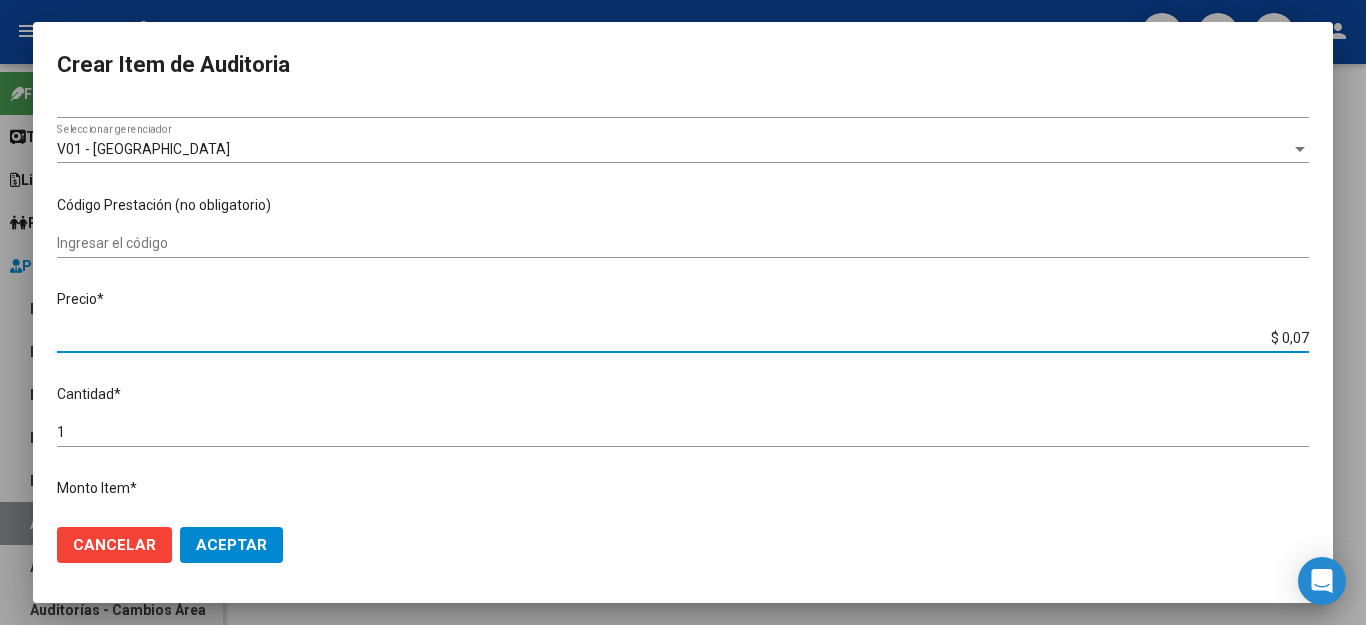 type on "$ 0,72" 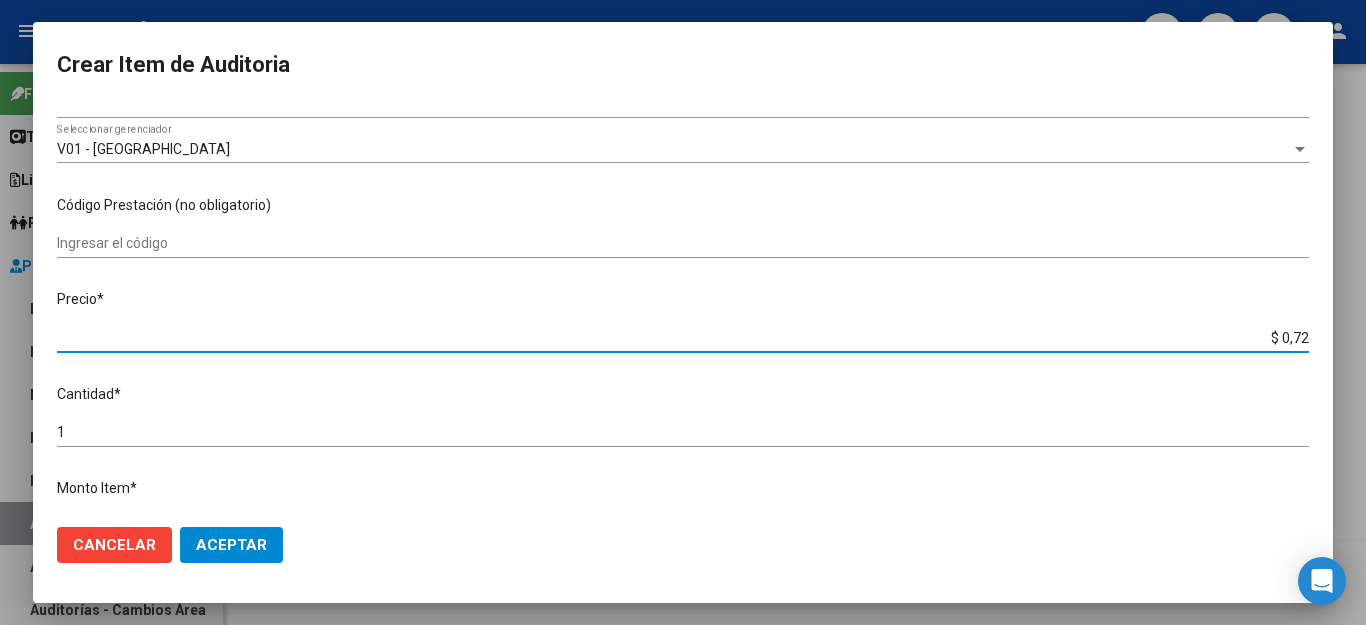 type on "$ 7,24" 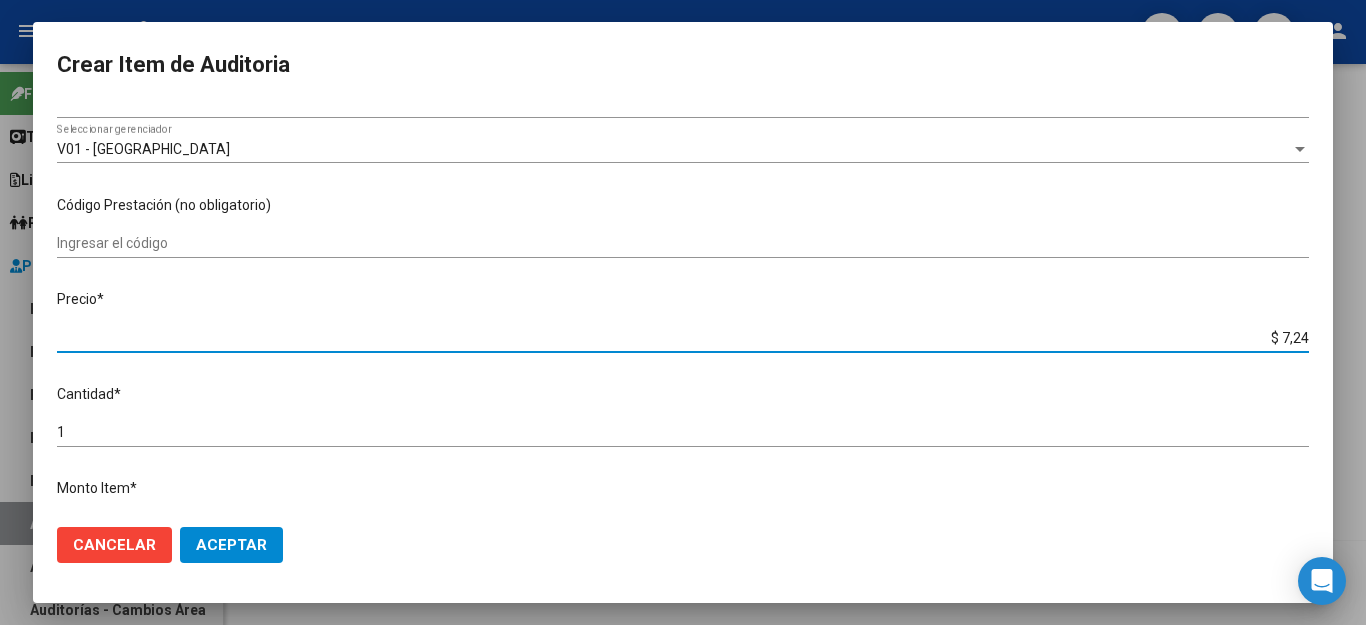 type on "$ 72,44" 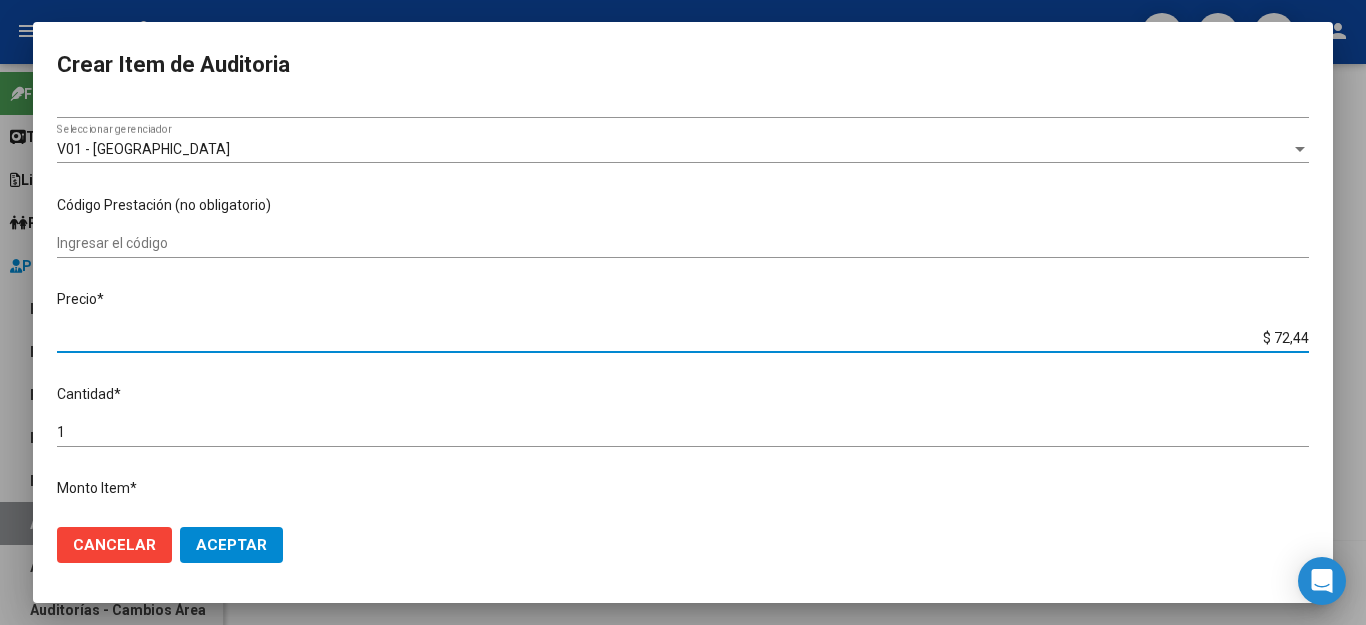 type on "$ 724,40" 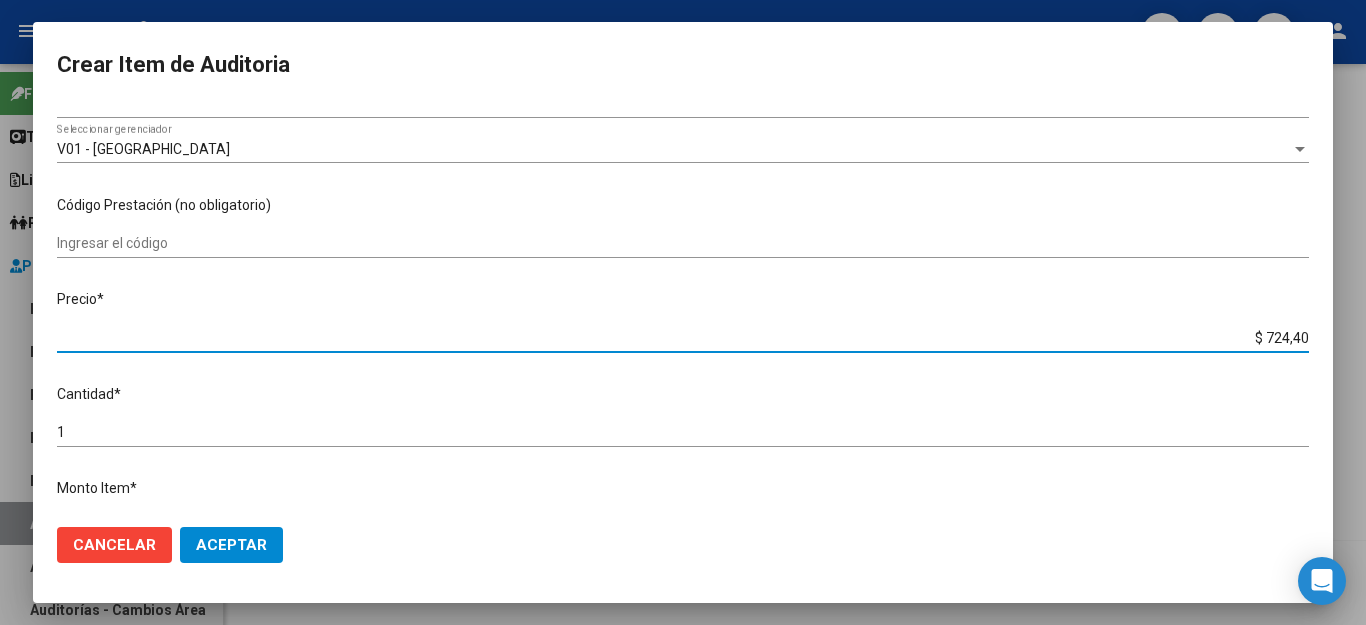 type on "$ 7.244,00" 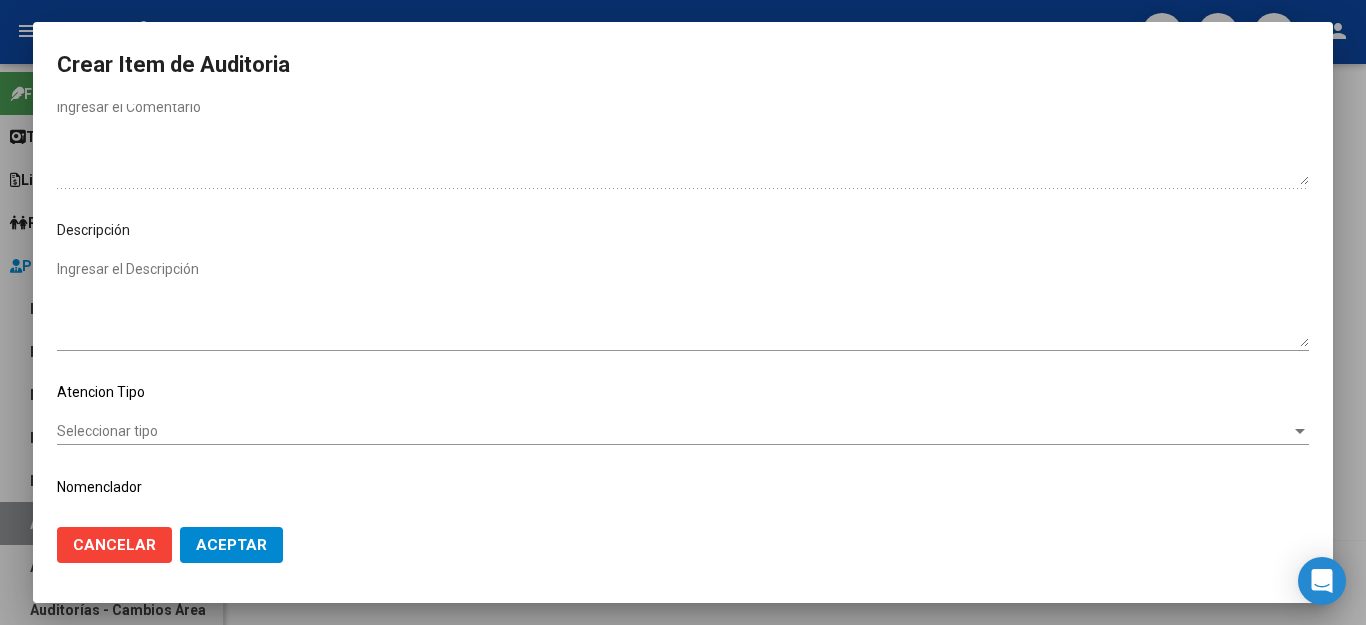 scroll, scrollTop: 1104, scrollLeft: 0, axis: vertical 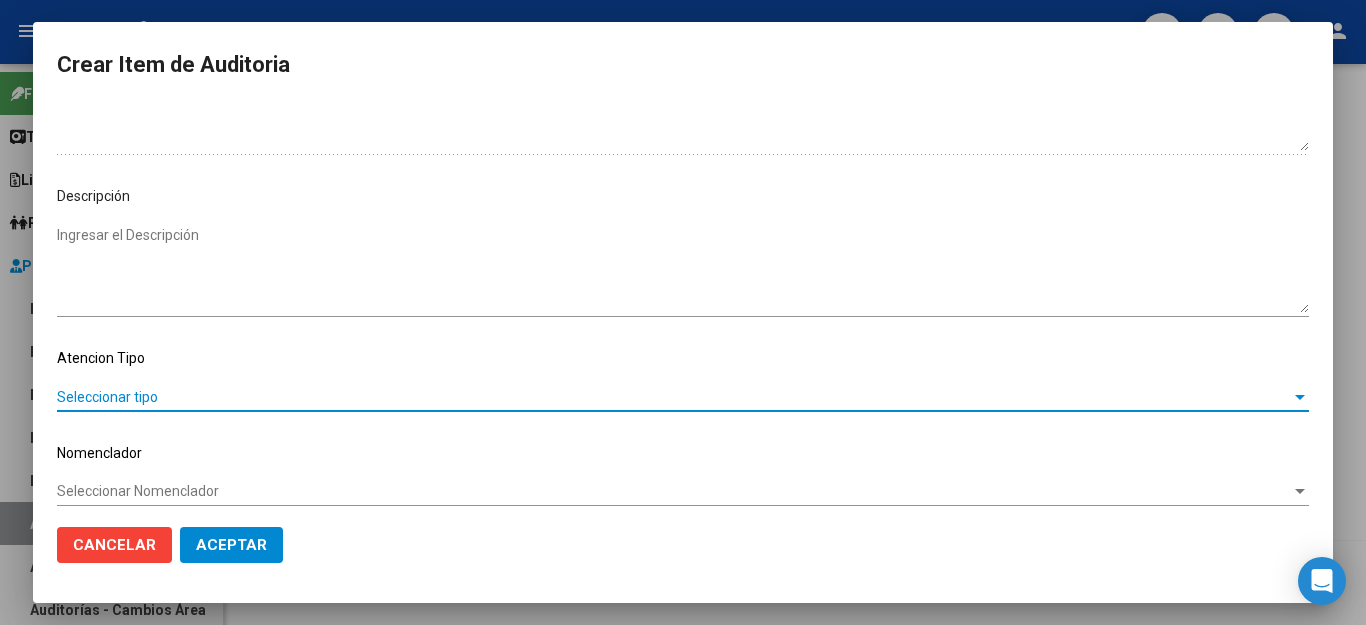 click on "Seleccionar tipo" at bounding box center (674, 397) 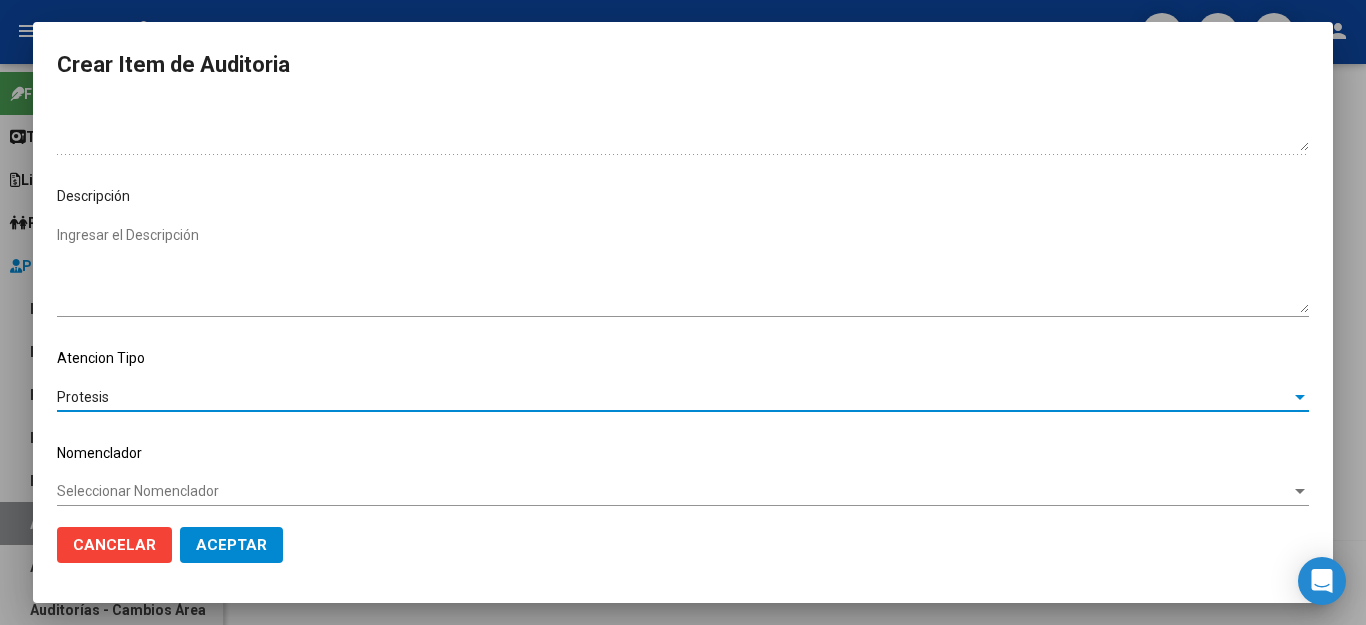 click on "Protesis" at bounding box center [674, 397] 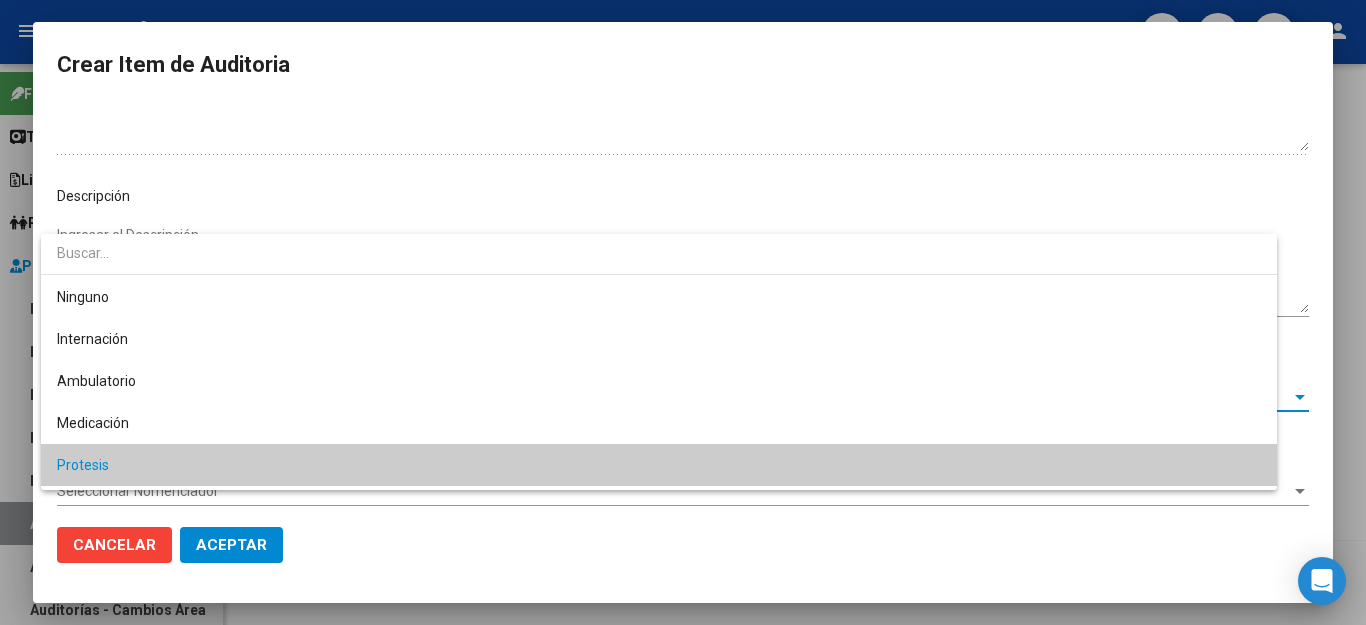 scroll, scrollTop: 80, scrollLeft: 0, axis: vertical 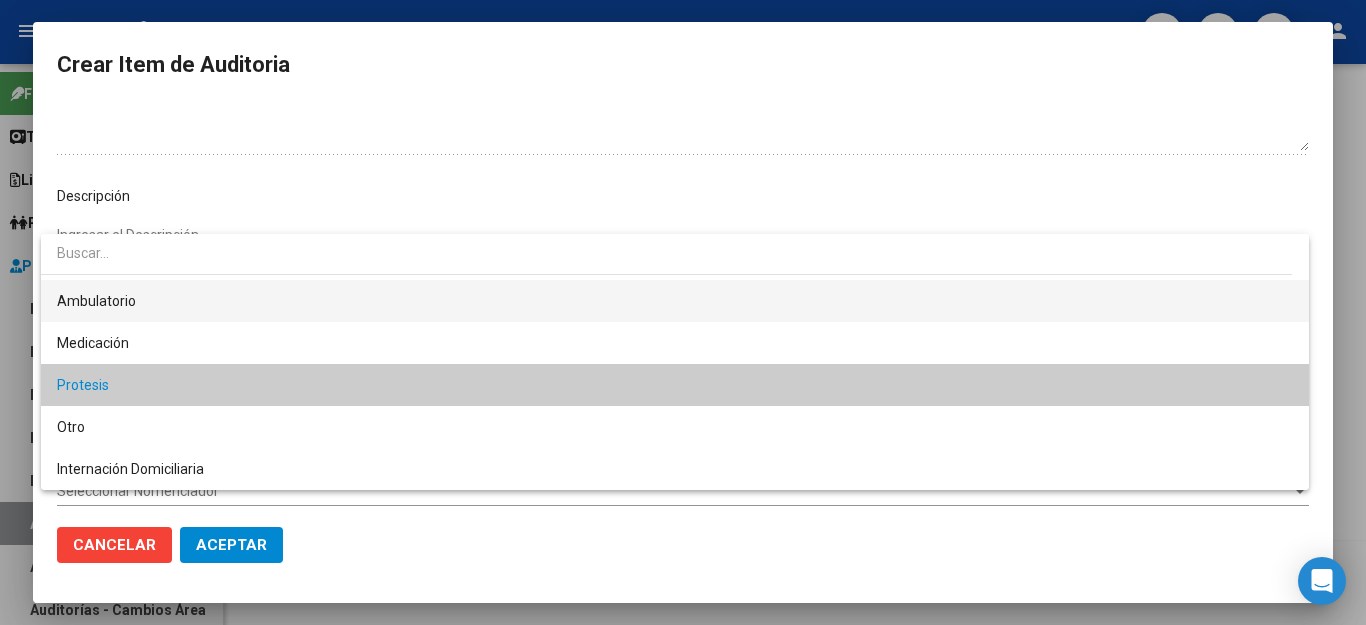 click on "Ambulatorio" at bounding box center (675, 301) 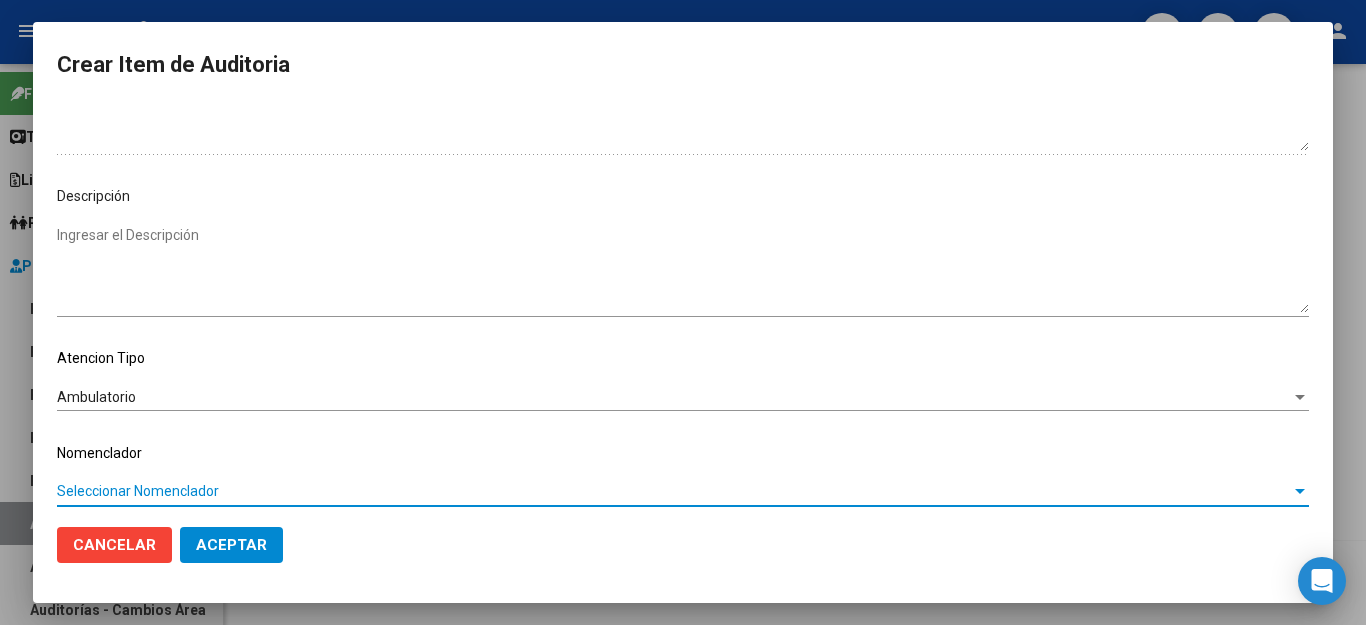 click on "Seleccionar Nomenclador" at bounding box center (674, 491) 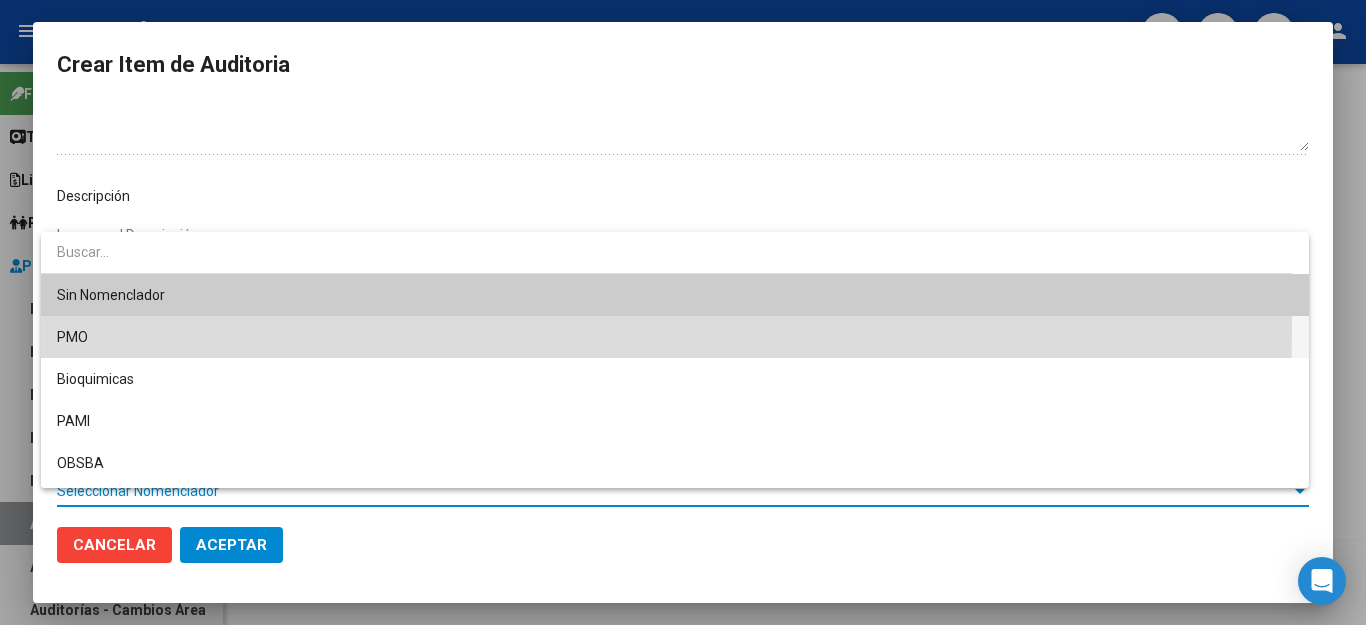 click on "PMO" at bounding box center (675, 337) 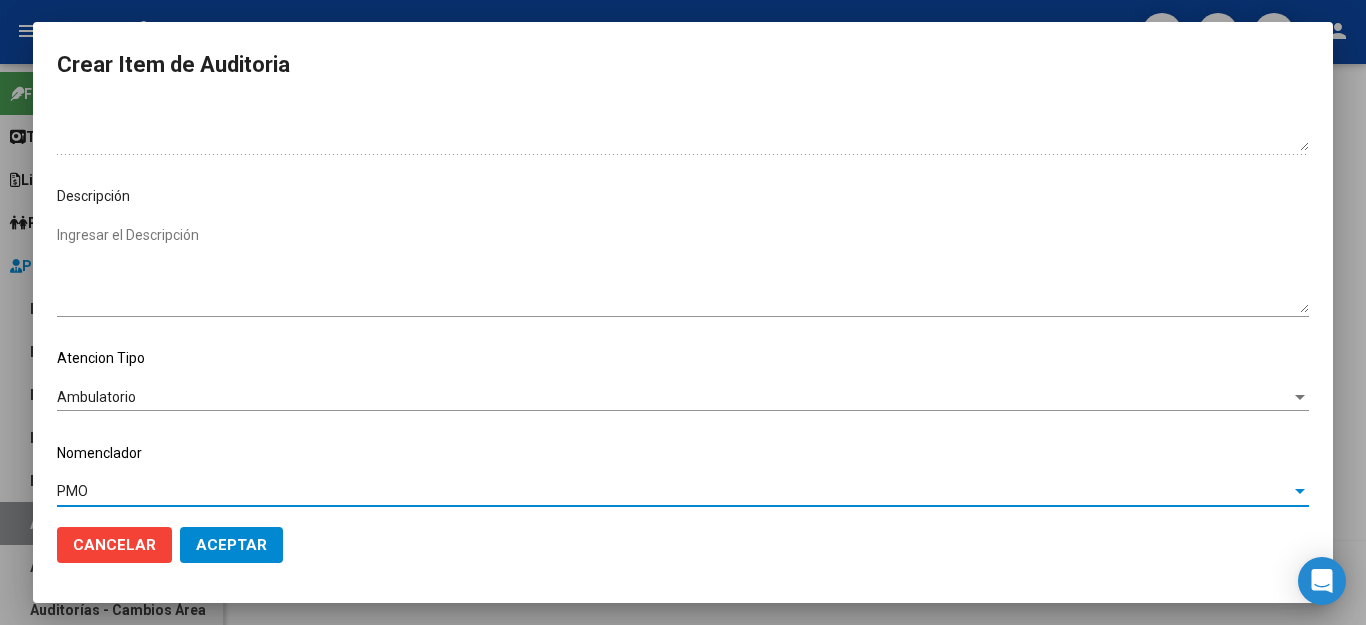 click on "Aceptar" 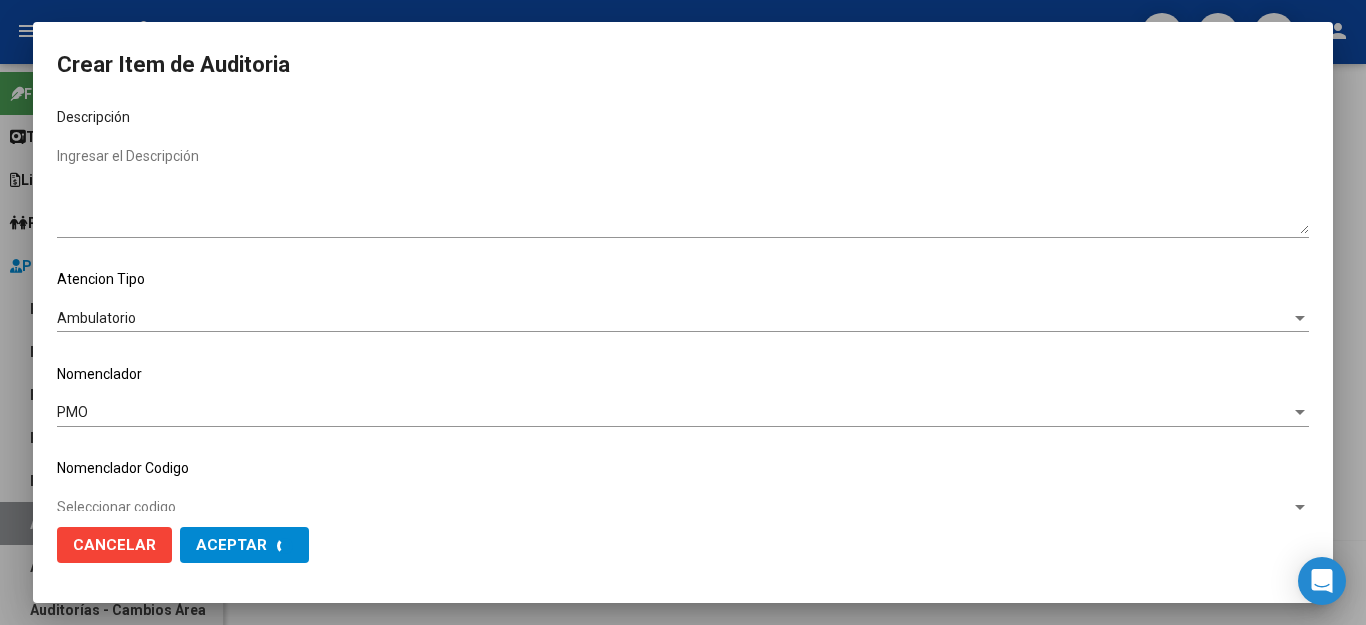 scroll, scrollTop: 1199, scrollLeft: 0, axis: vertical 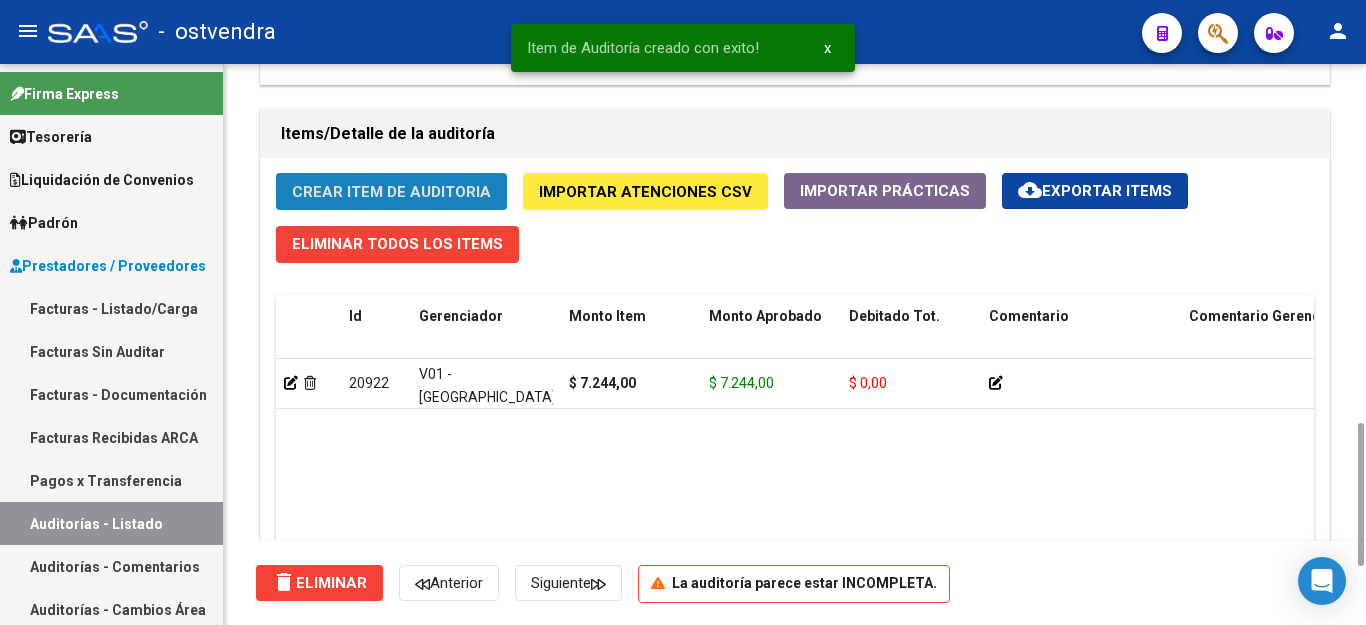 click on "Crear Item de Auditoria" 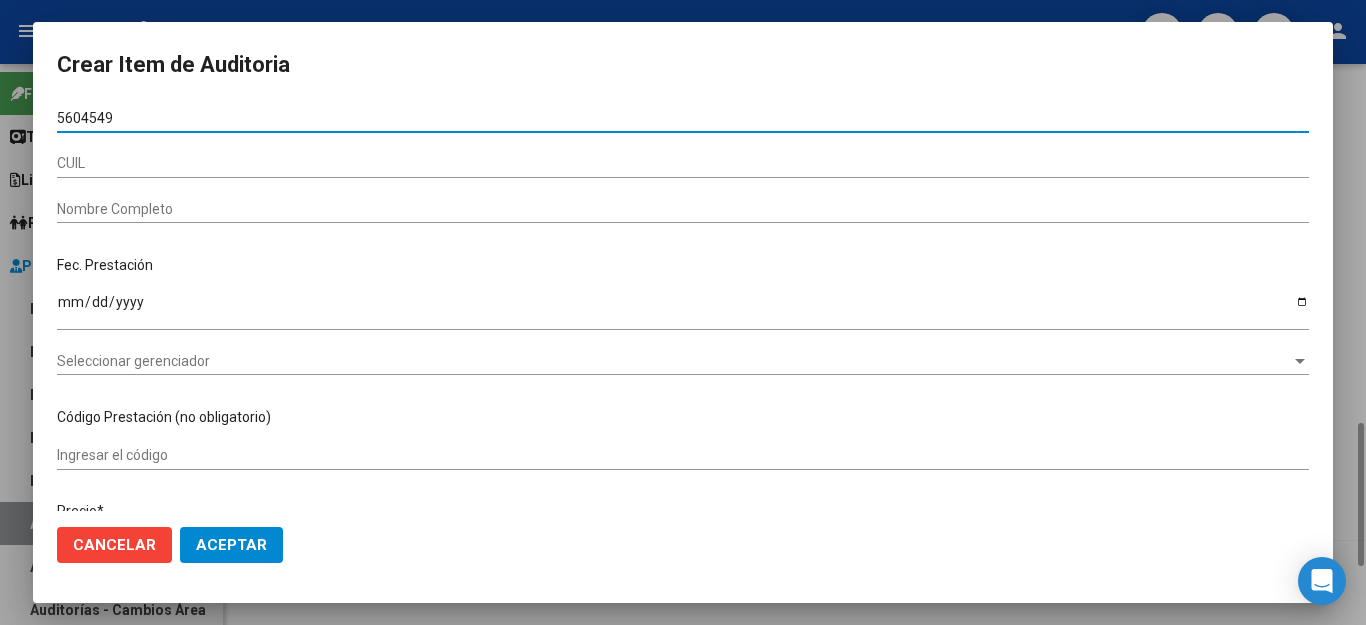 type on "56045493" 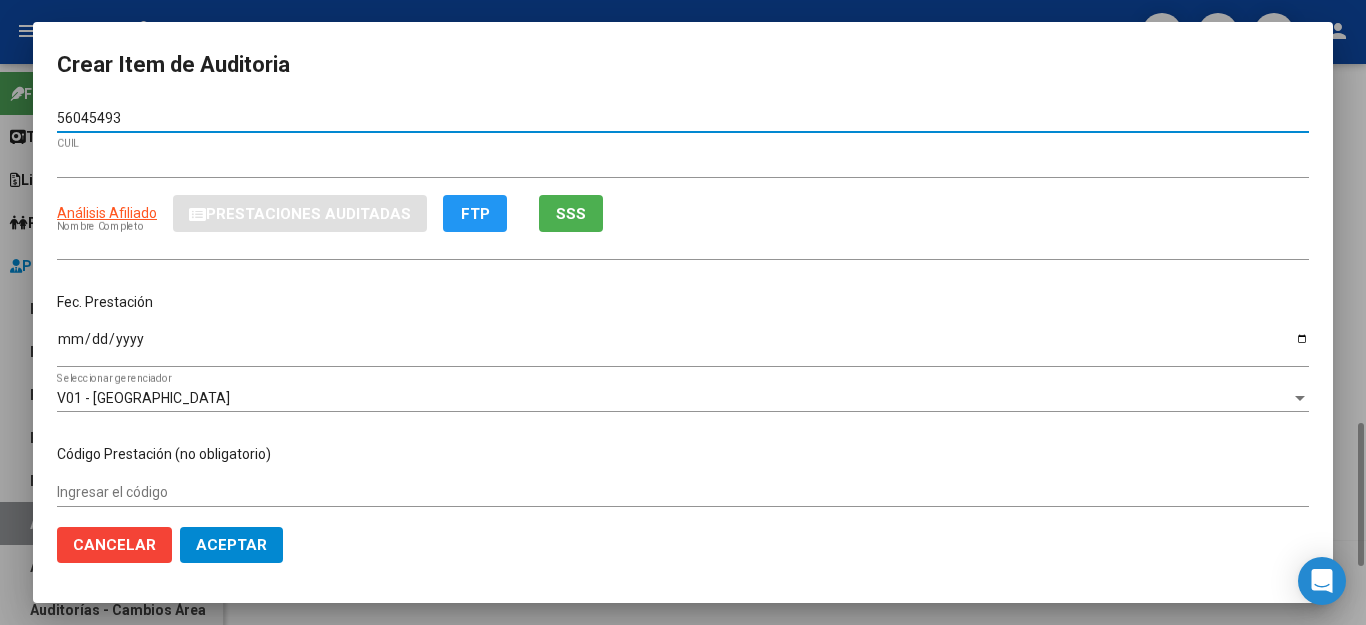 type on "20560454938" 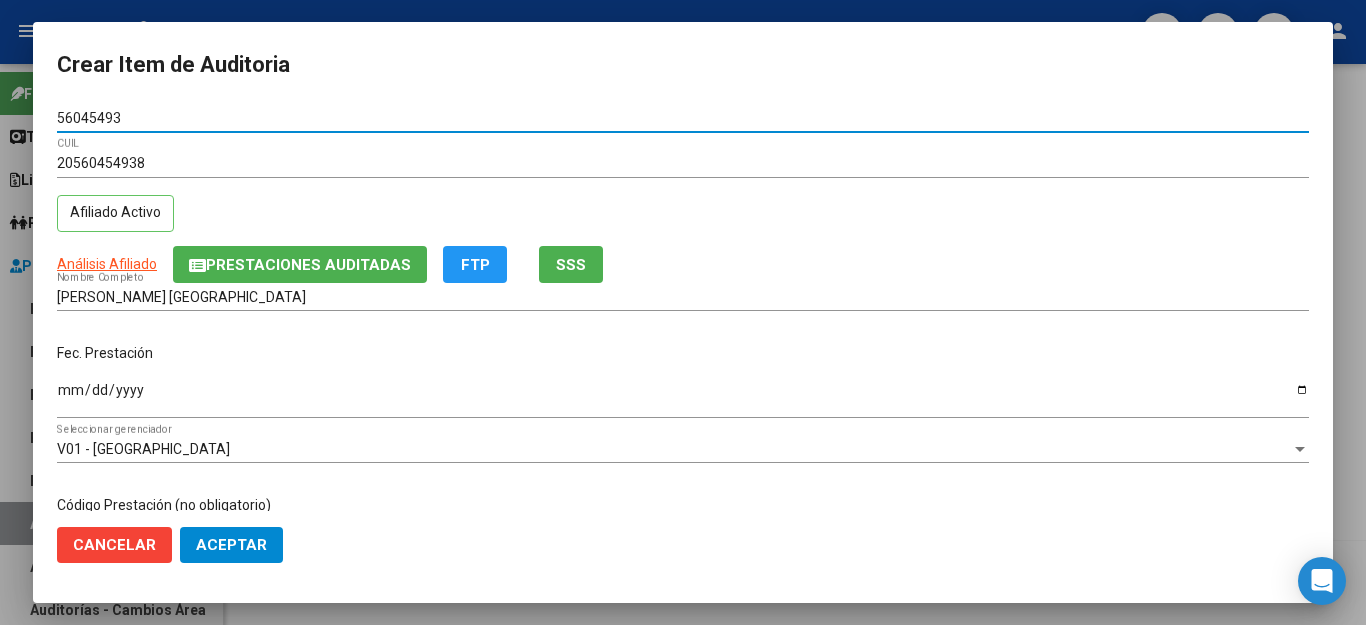 type on "56045493" 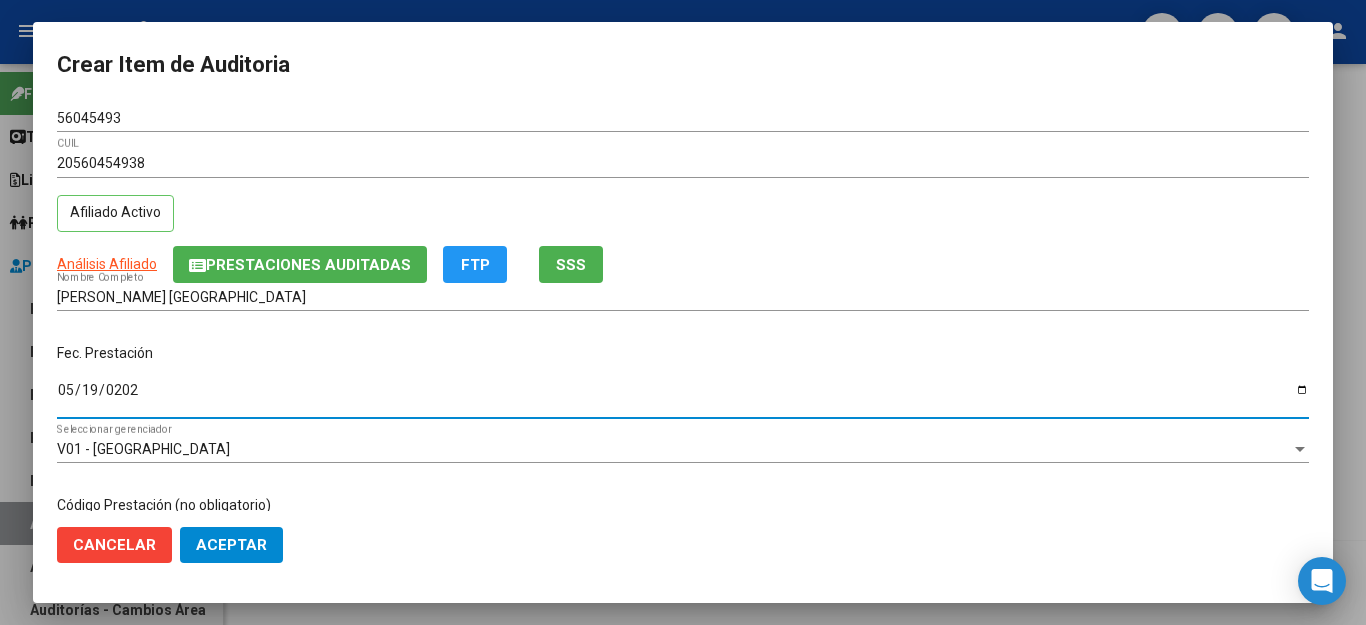 type on "2025-05-19" 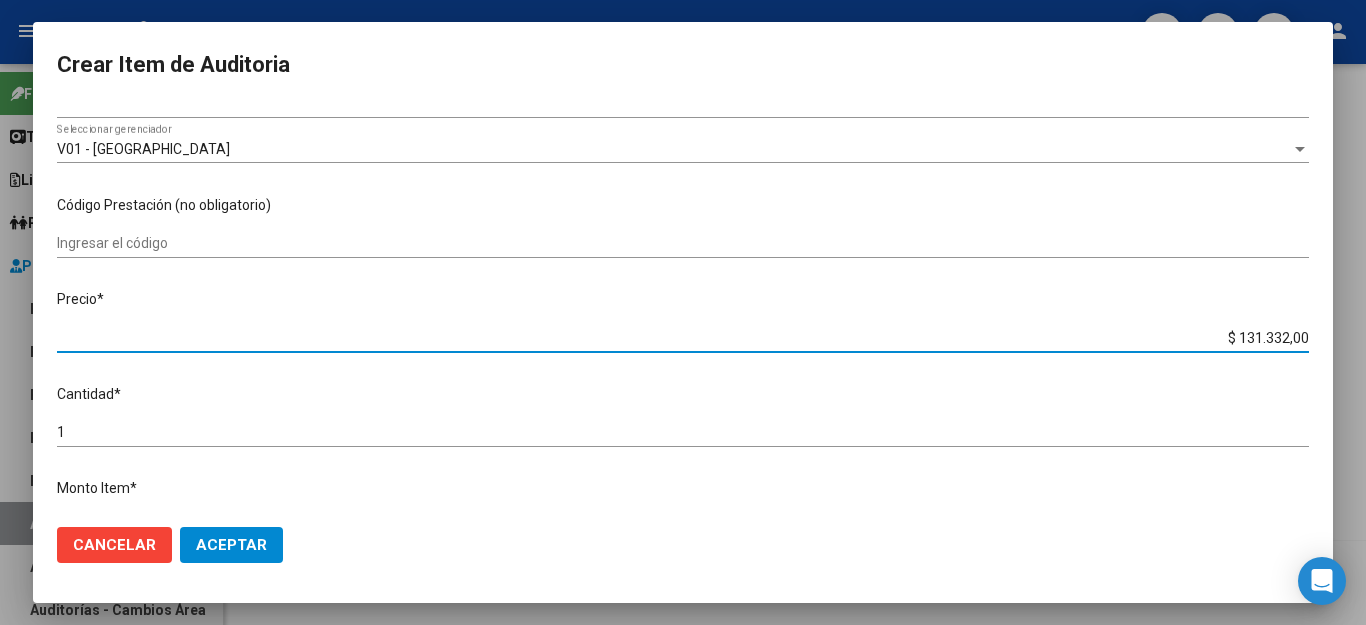 drag, startPoint x: 1189, startPoint y: 322, endPoint x: 1365, endPoint y: 334, distance: 176.40862 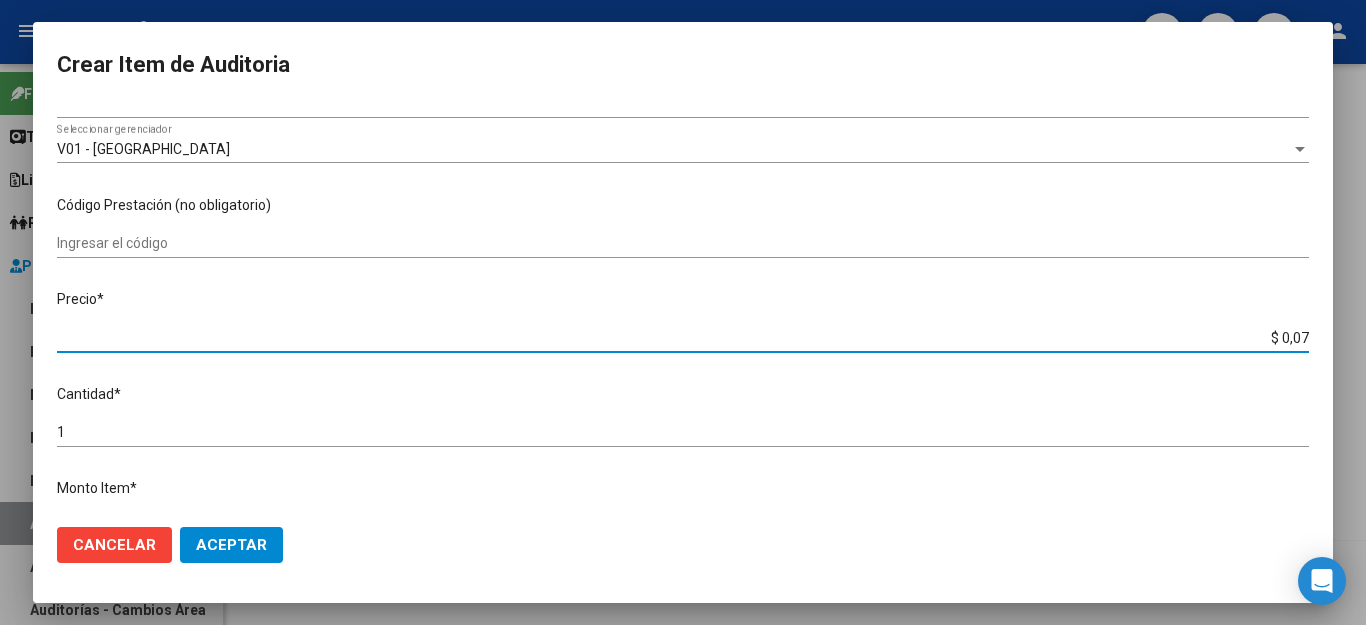type on "$ 0,72" 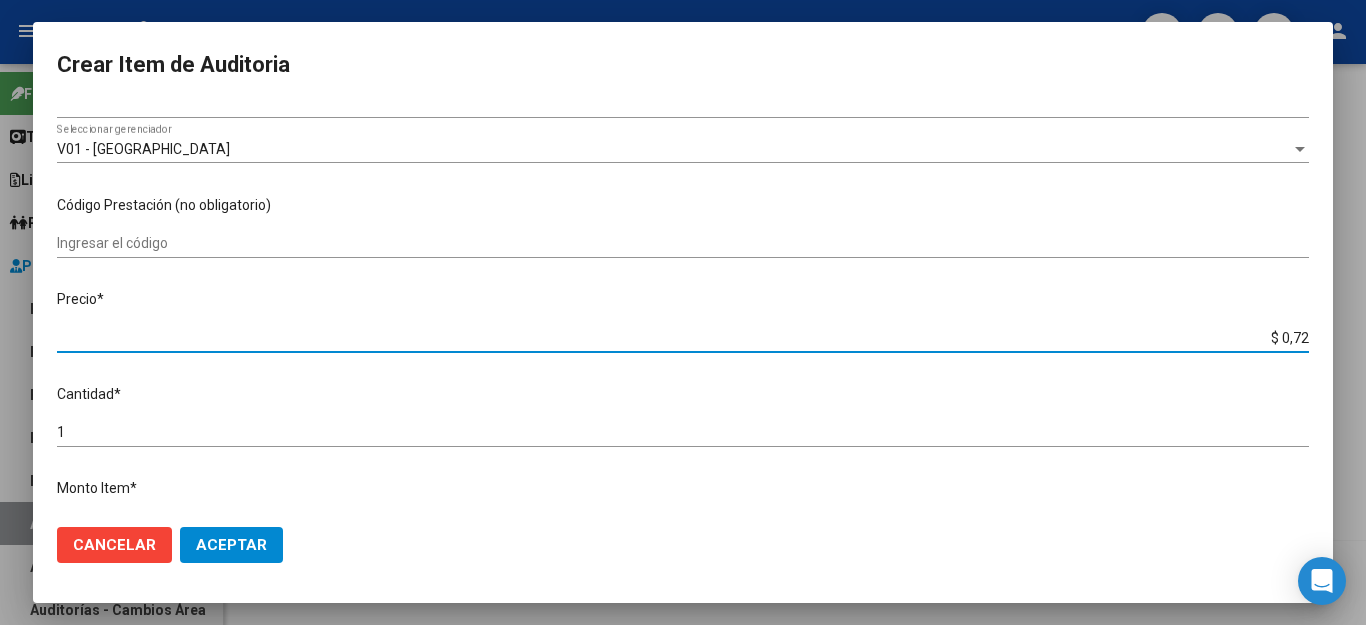 type on "$ 7,24" 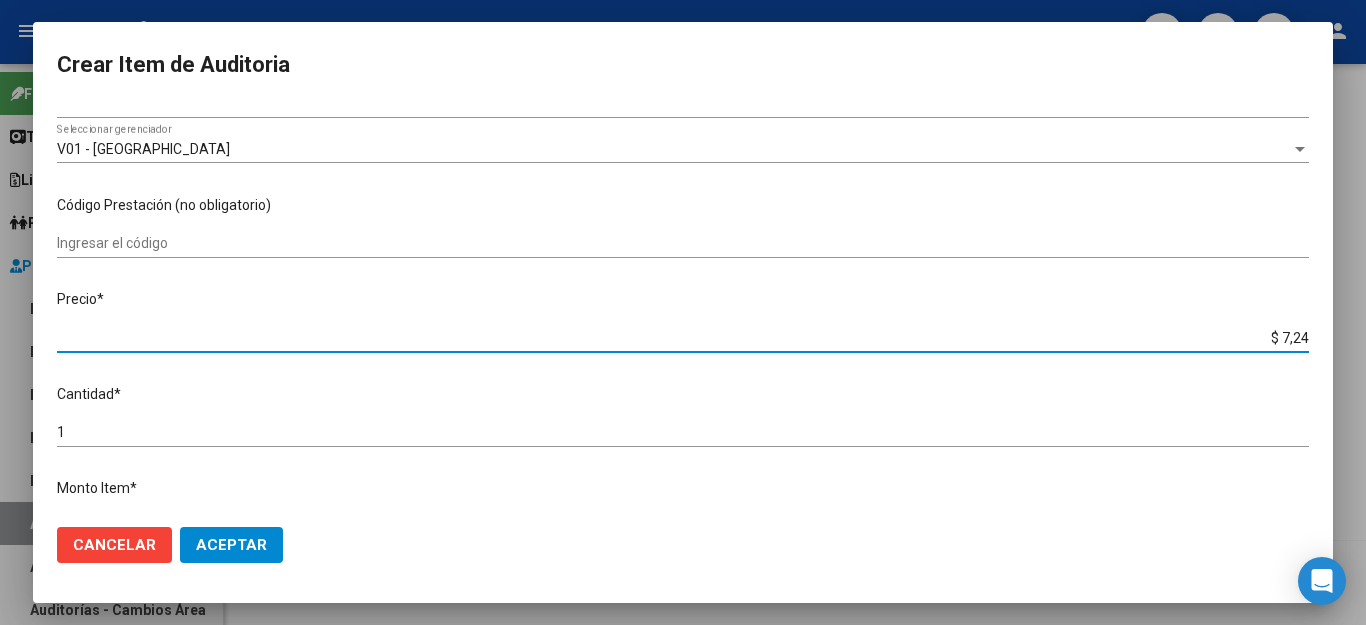 type on "$ 72,44" 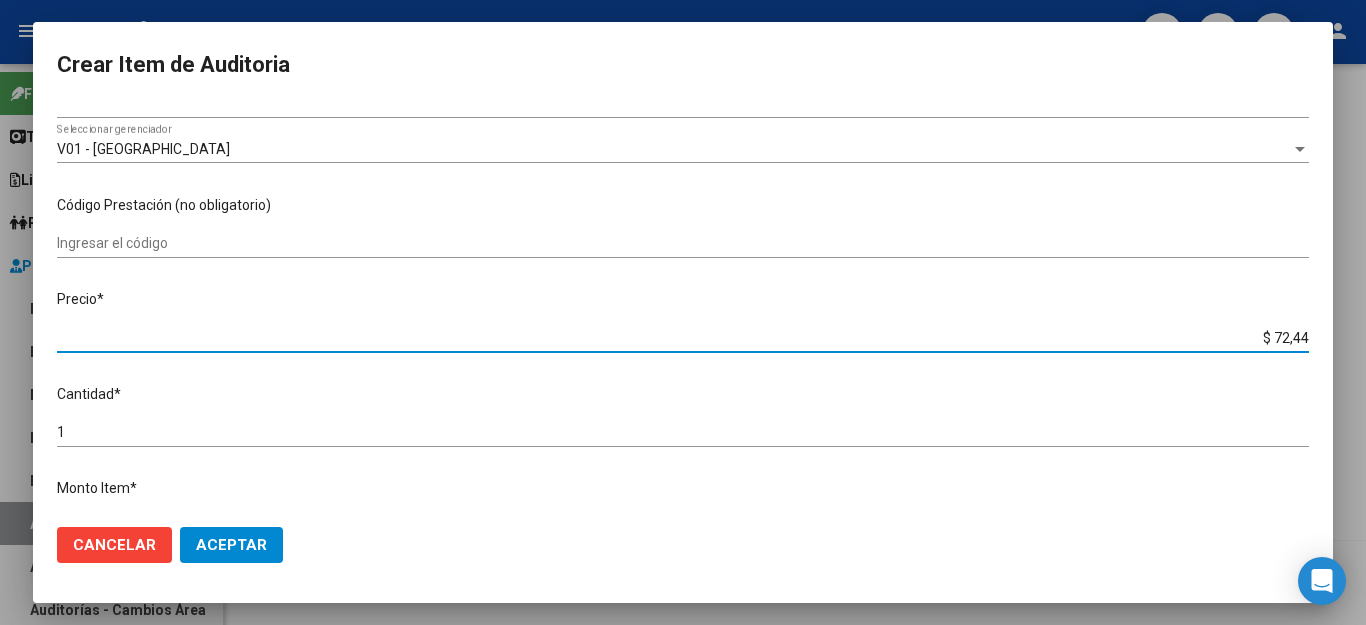 type on "$ 724,40" 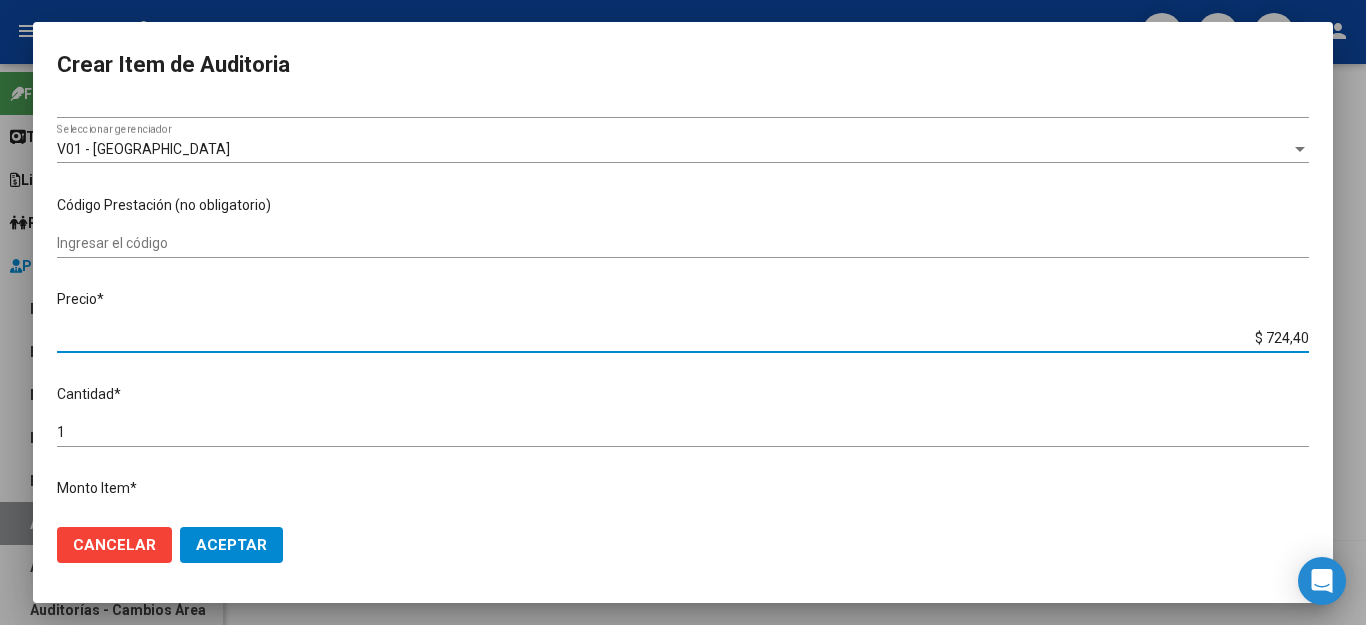 type on "$ 7.244,00" 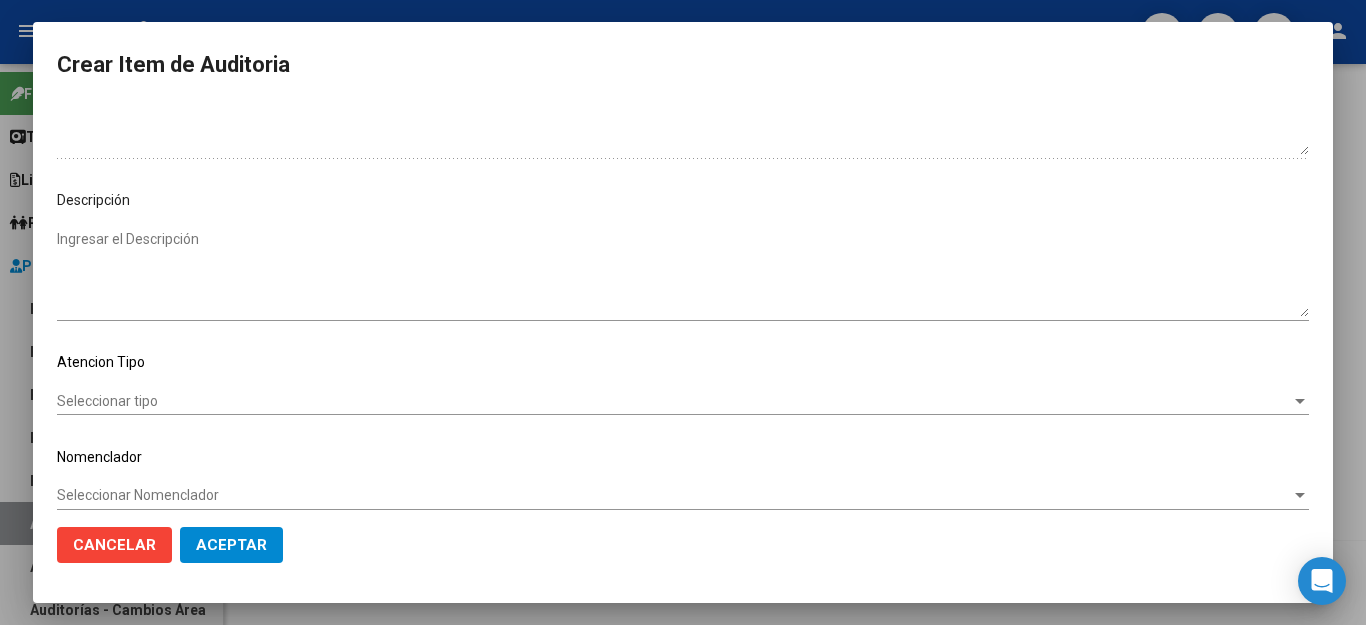 scroll, scrollTop: 1104, scrollLeft: 0, axis: vertical 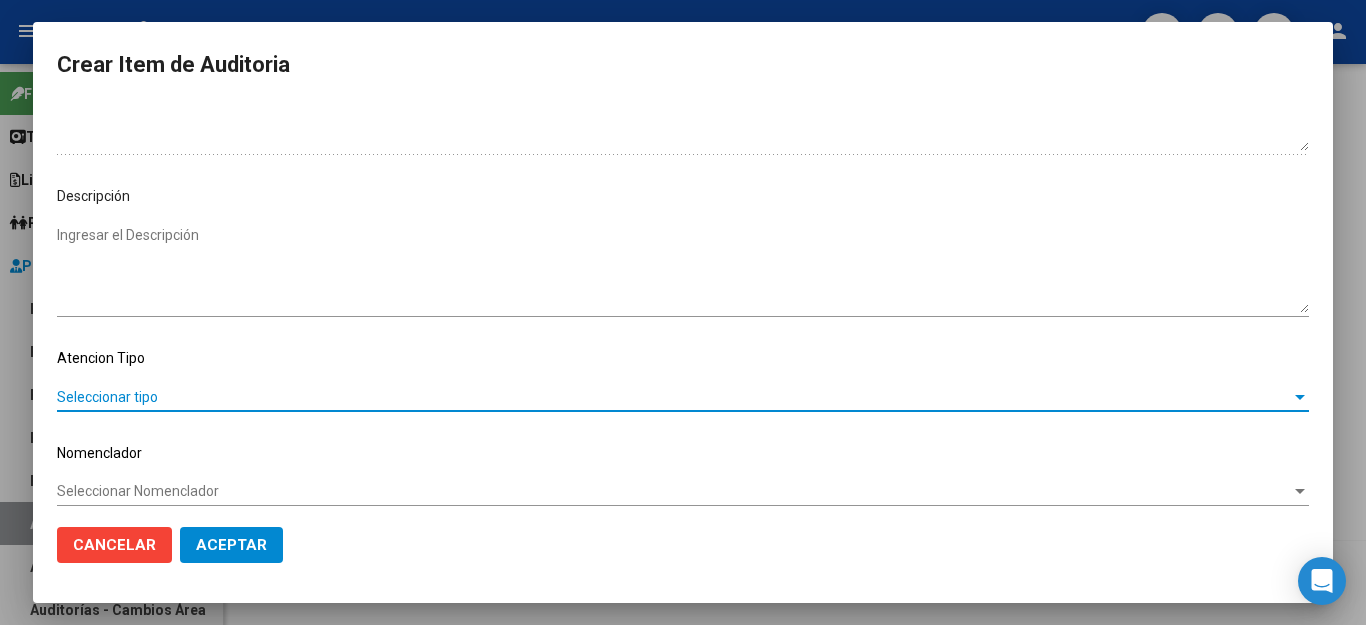 click on "Seleccionar tipo" at bounding box center (674, 397) 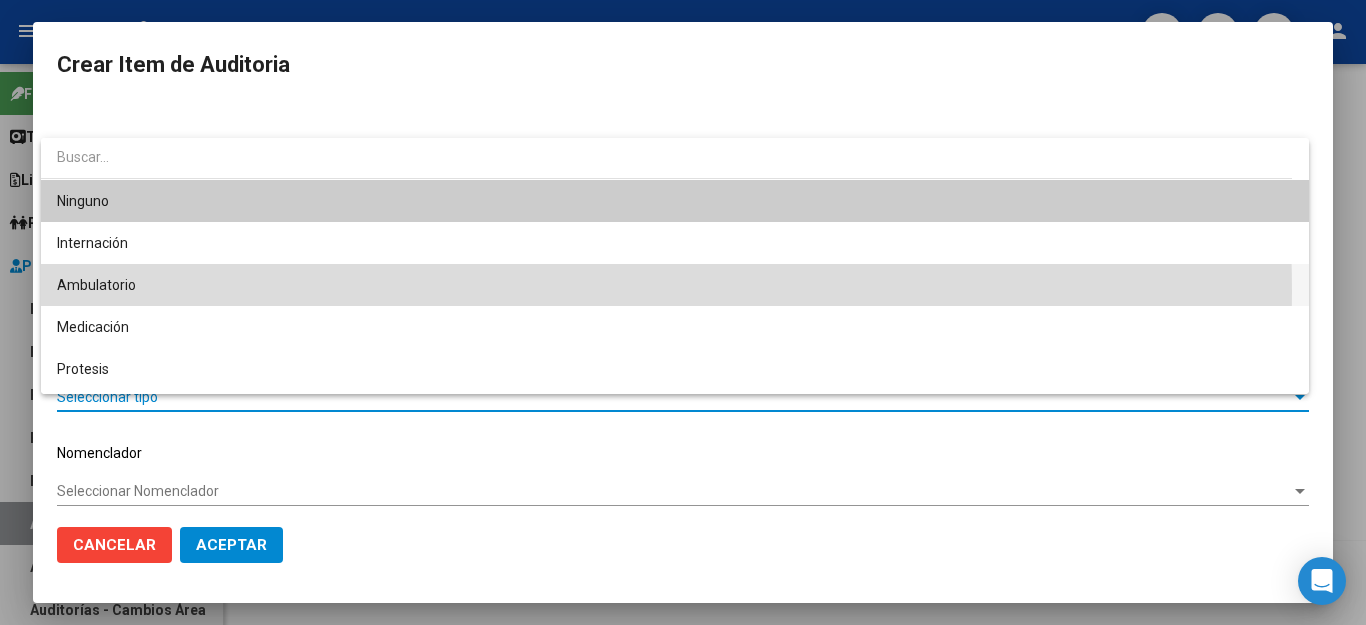 click on "Ambulatorio" at bounding box center (675, 285) 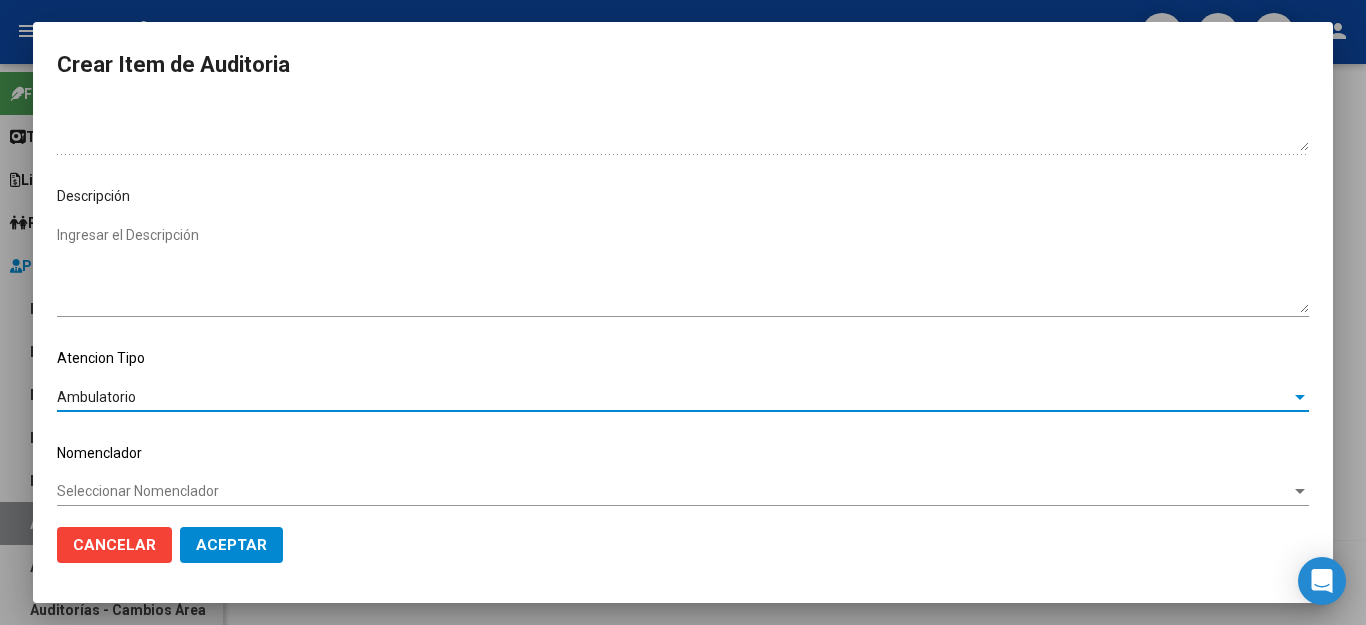 click on "Seleccionar Nomenclador Seleccionar Nomenclador" 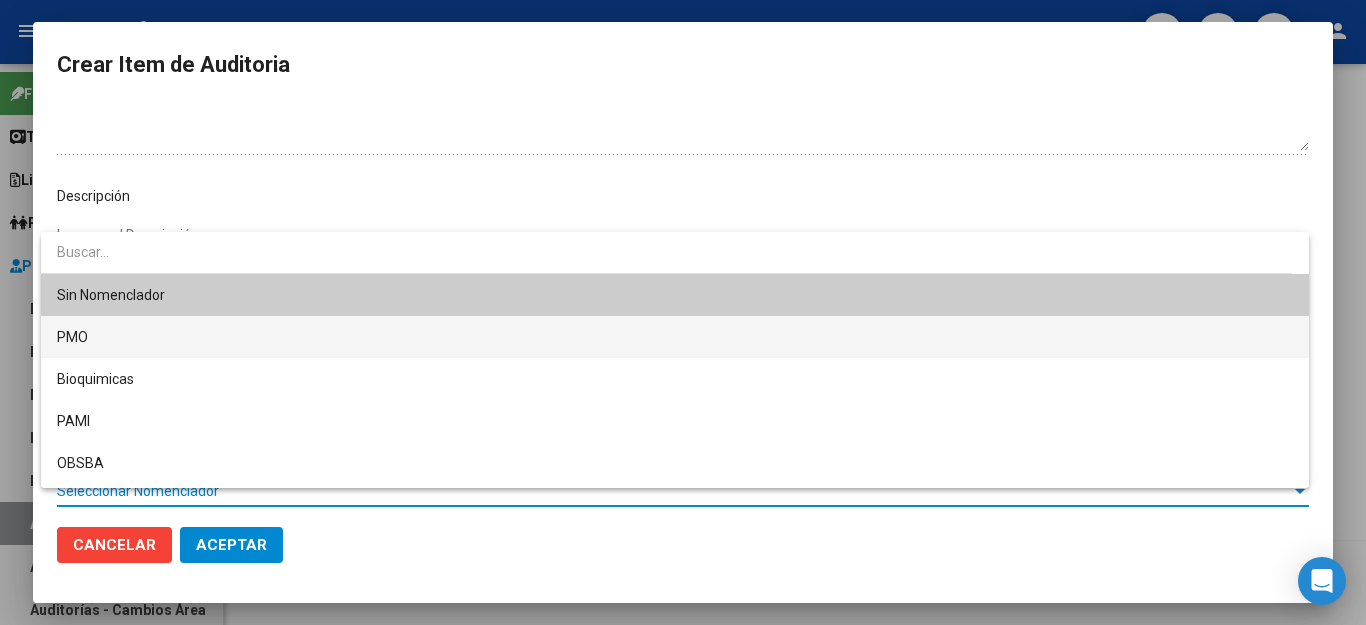 click on "PMO" at bounding box center [675, 337] 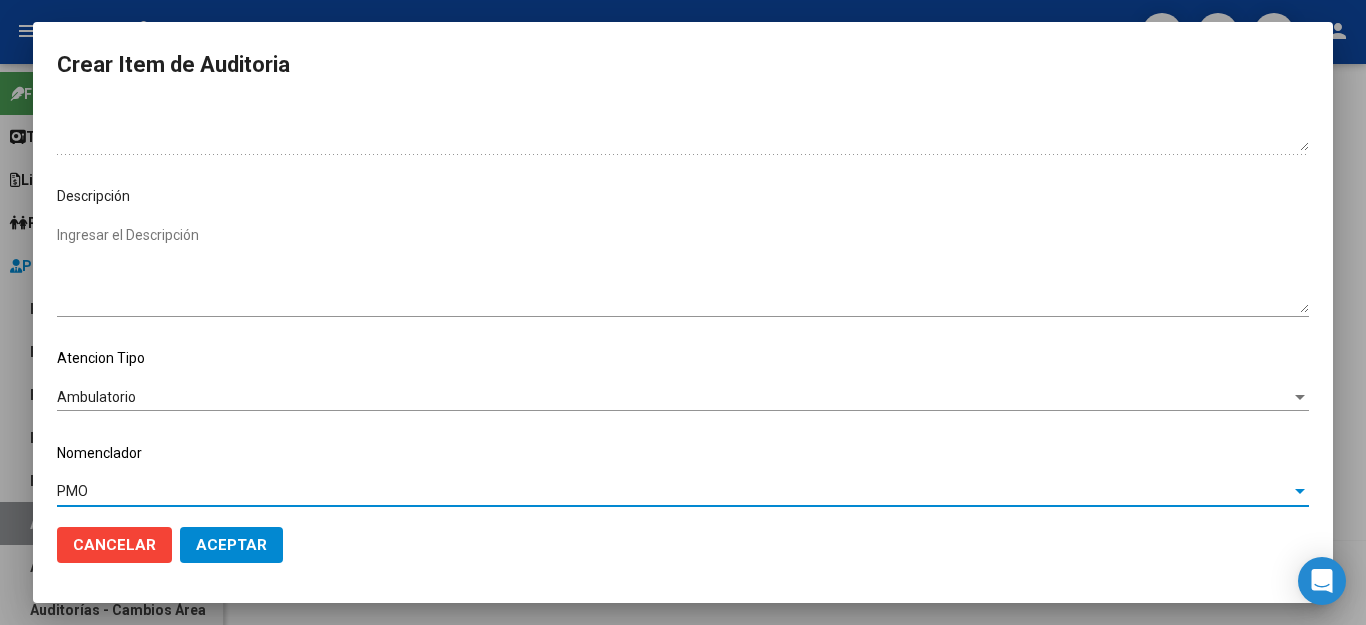 click on "Aceptar" 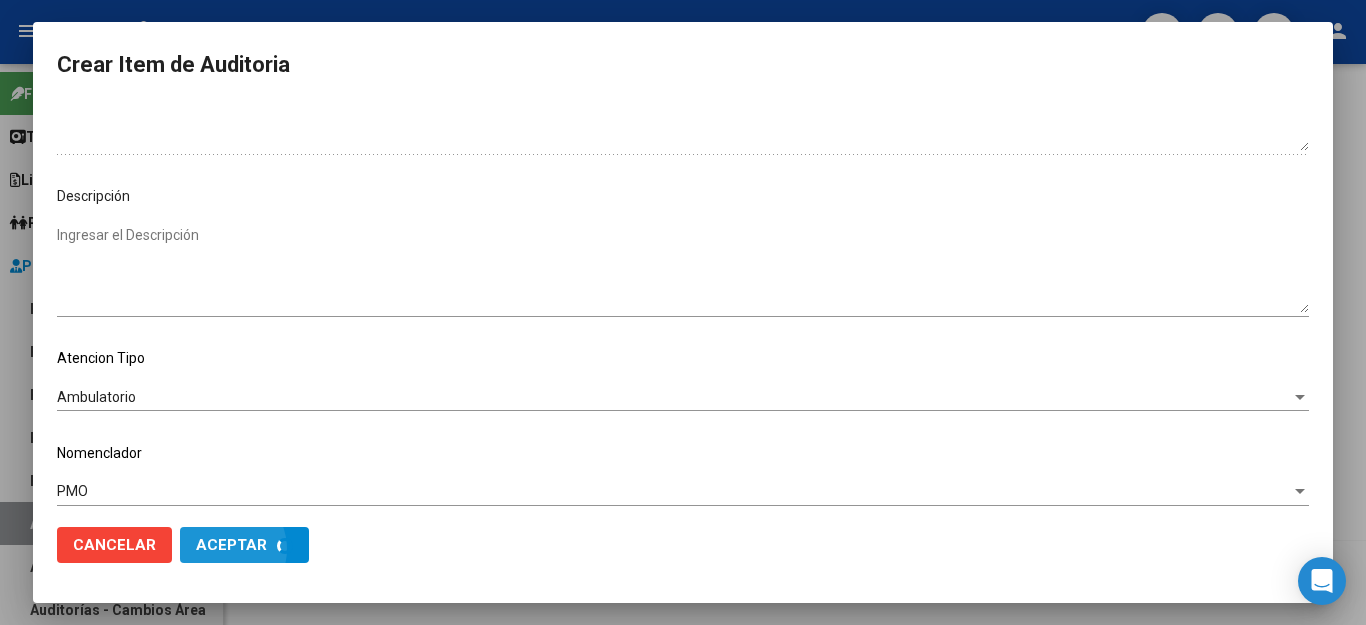 scroll, scrollTop: 1199, scrollLeft: 0, axis: vertical 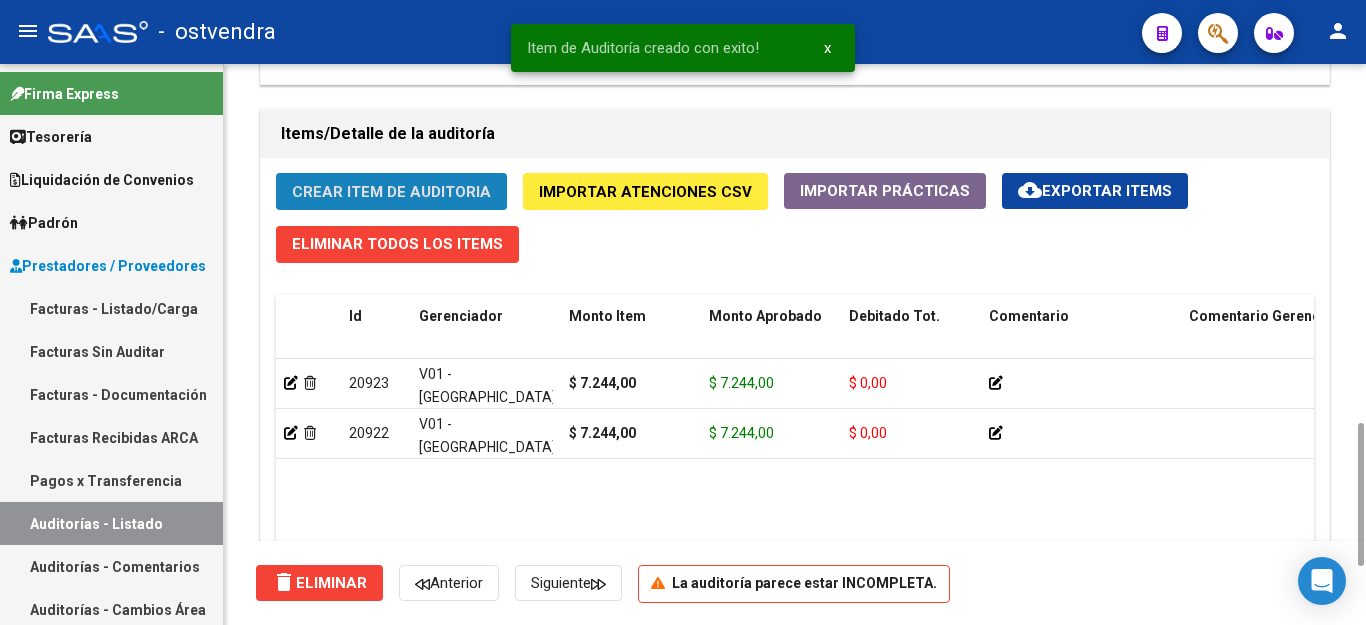 click on "Crear Item de Auditoria" 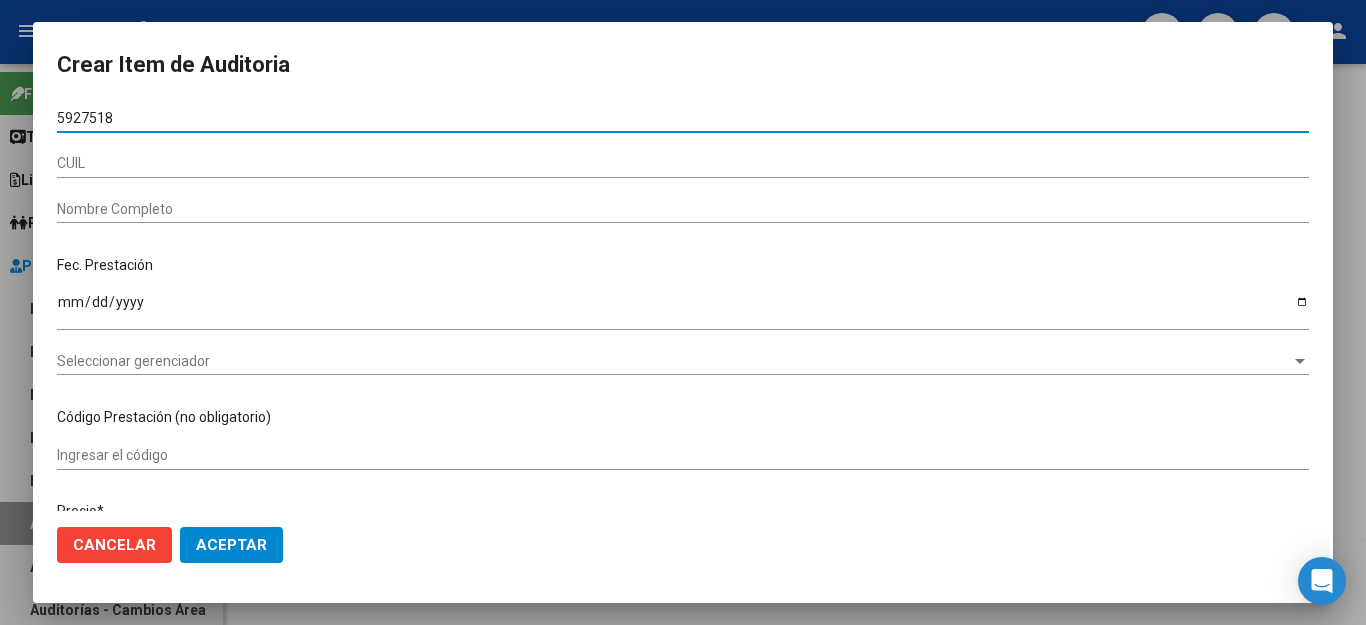 click on "5927518" at bounding box center [683, 118] 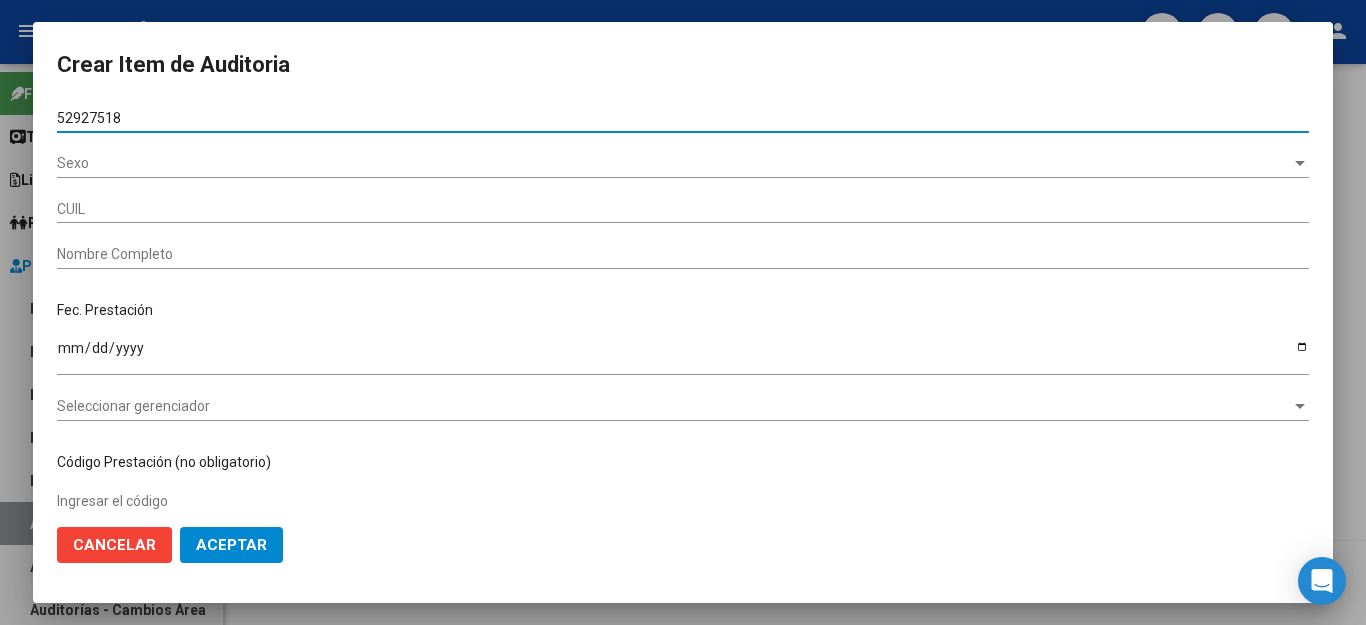 type on "27529275183" 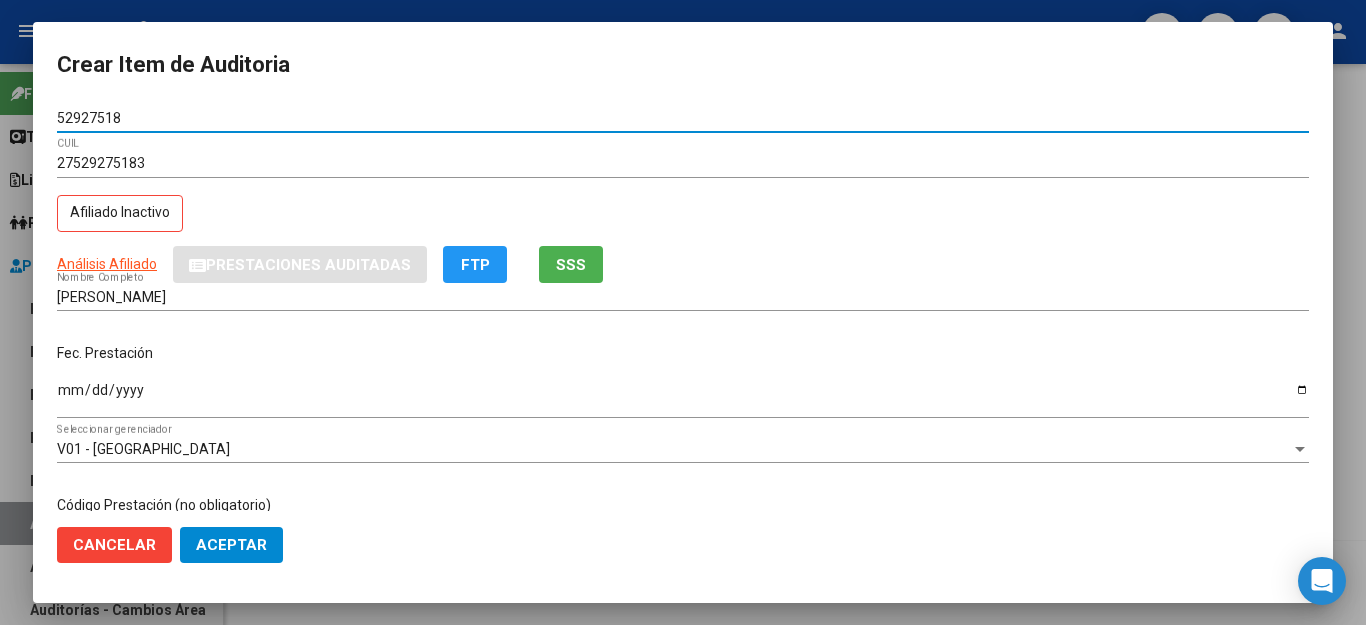 type on "52927518" 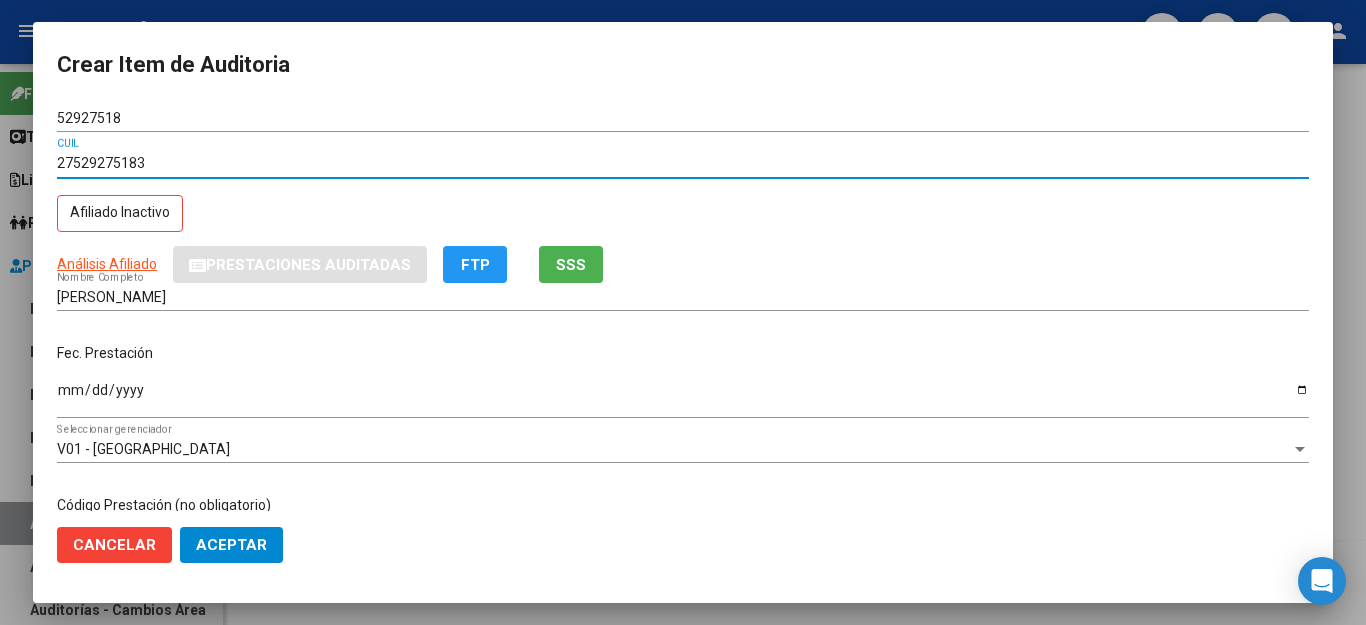 drag, startPoint x: 157, startPoint y: 164, endPoint x: 52, endPoint y: 164, distance: 105 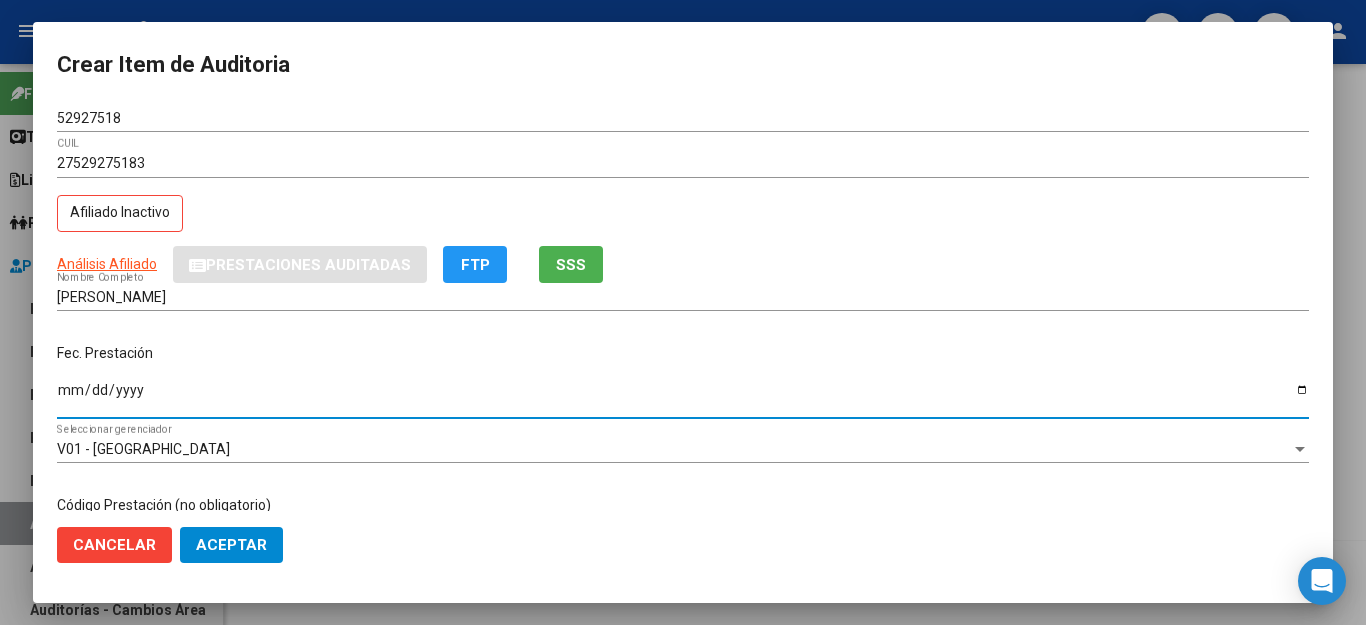 click on "Ingresar la fecha" at bounding box center (683, 397) 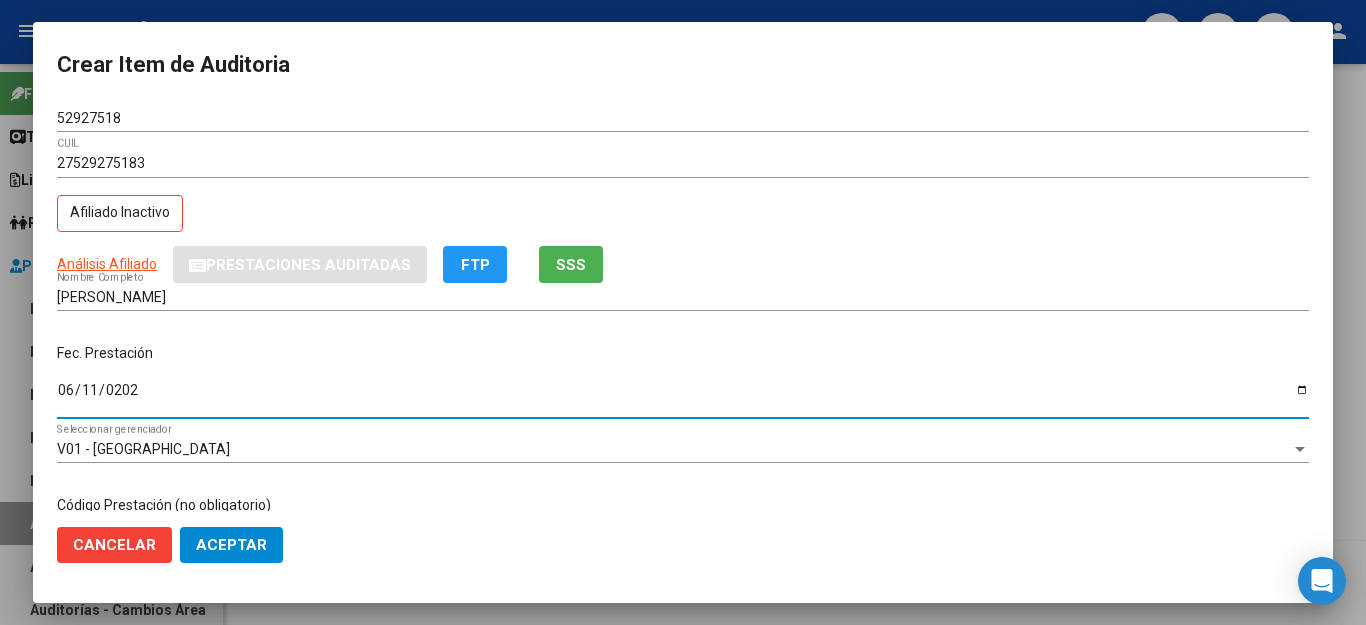 type on "2025-06-11" 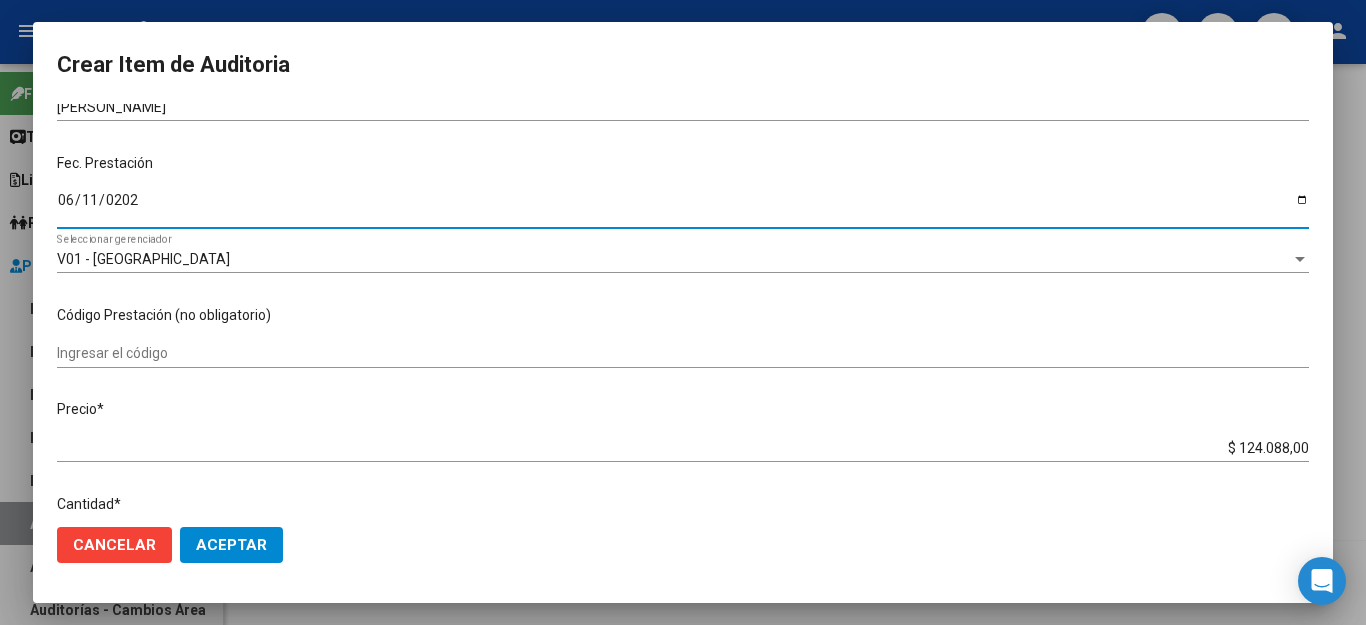 scroll, scrollTop: 200, scrollLeft: 0, axis: vertical 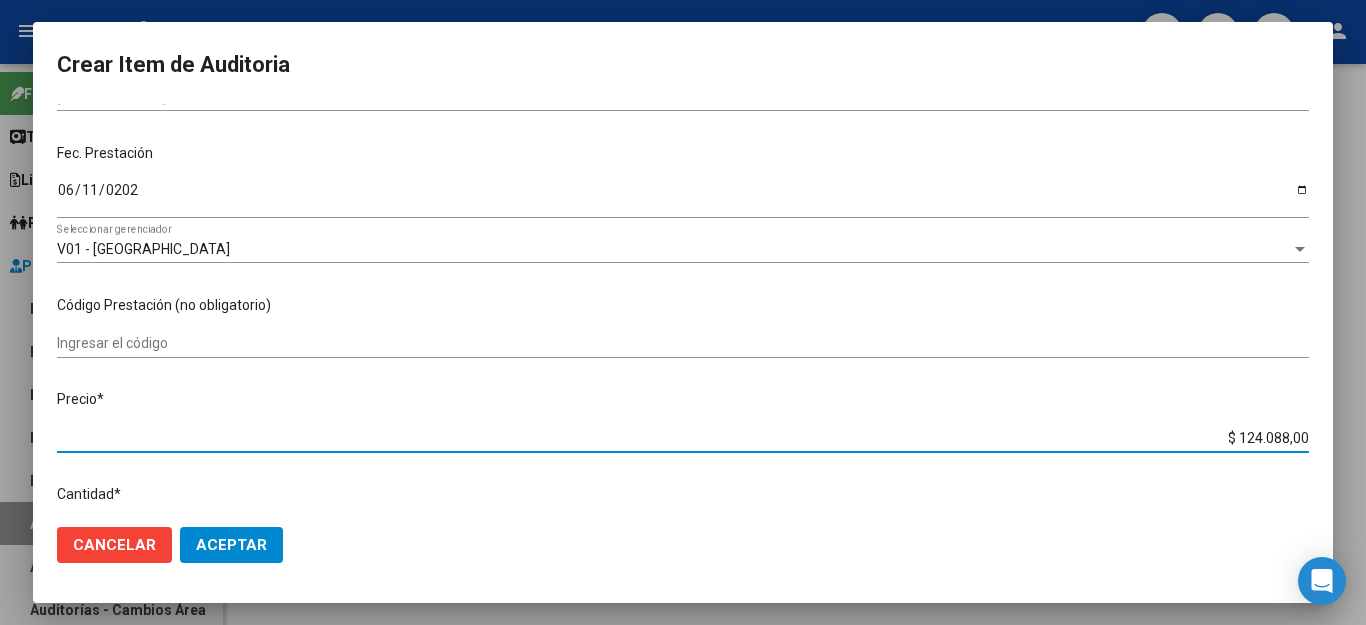 drag, startPoint x: 1176, startPoint y: 420, endPoint x: 1292, endPoint y: 435, distance: 116.965805 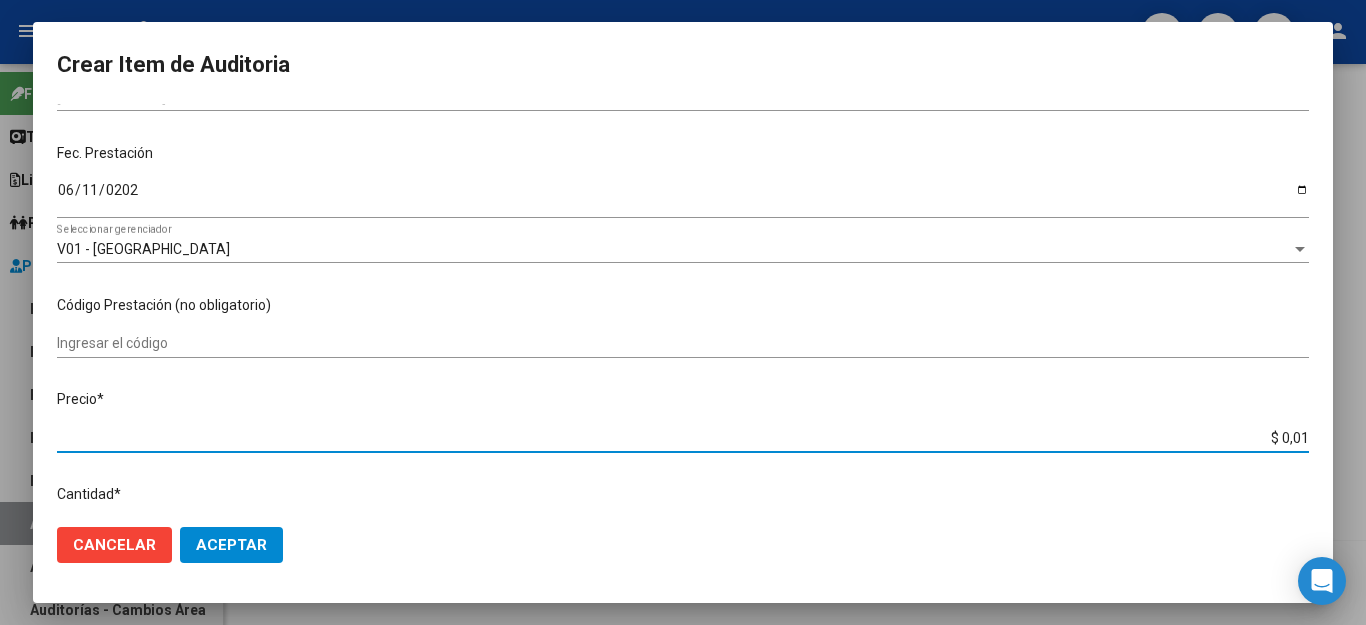 type on "$ 0,11" 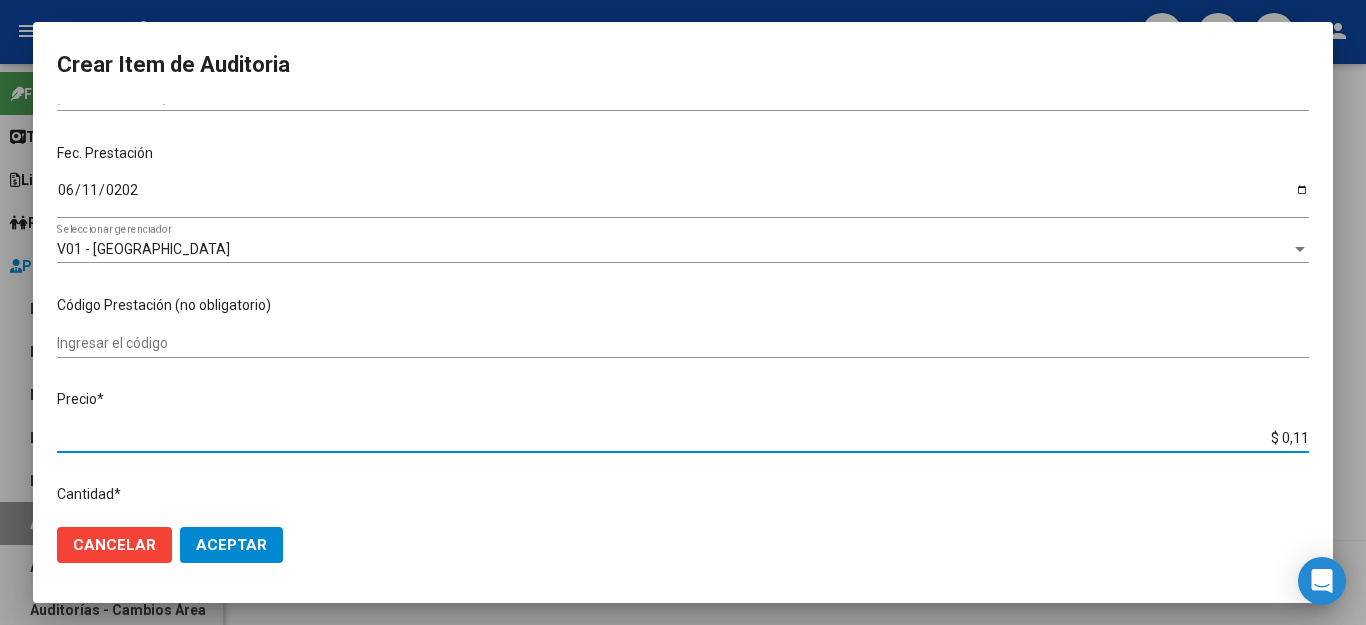 type on "$ 1,18" 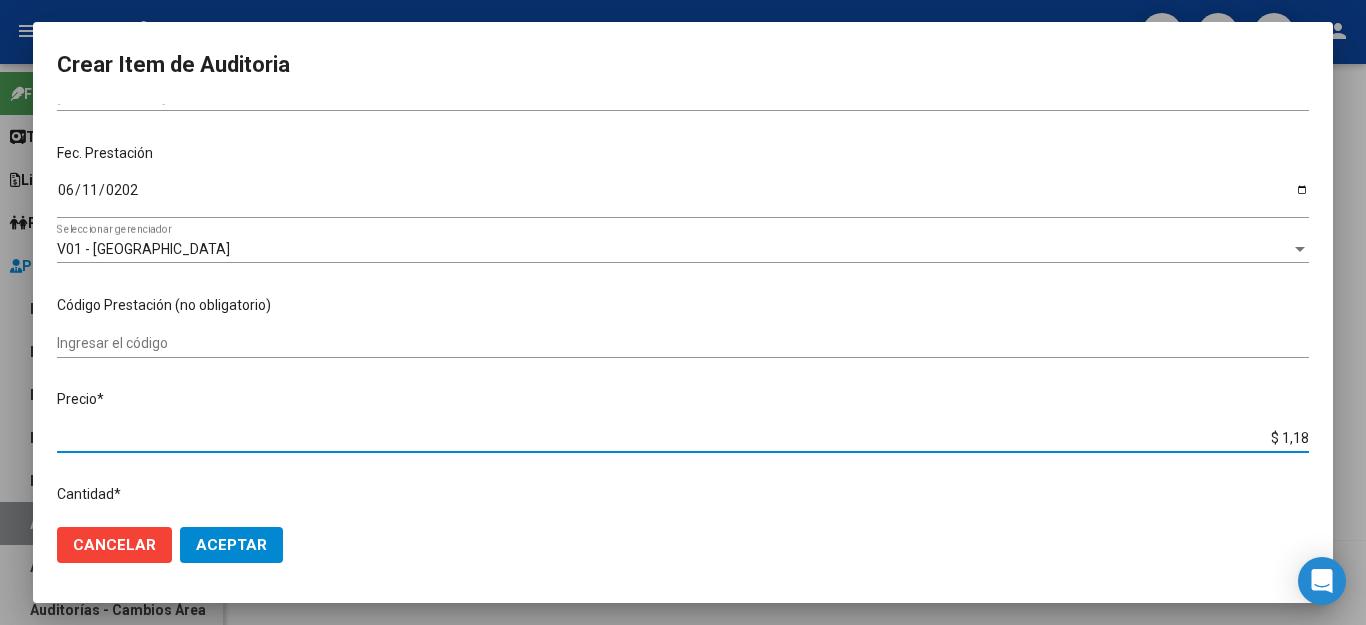 type on "$ 11,88" 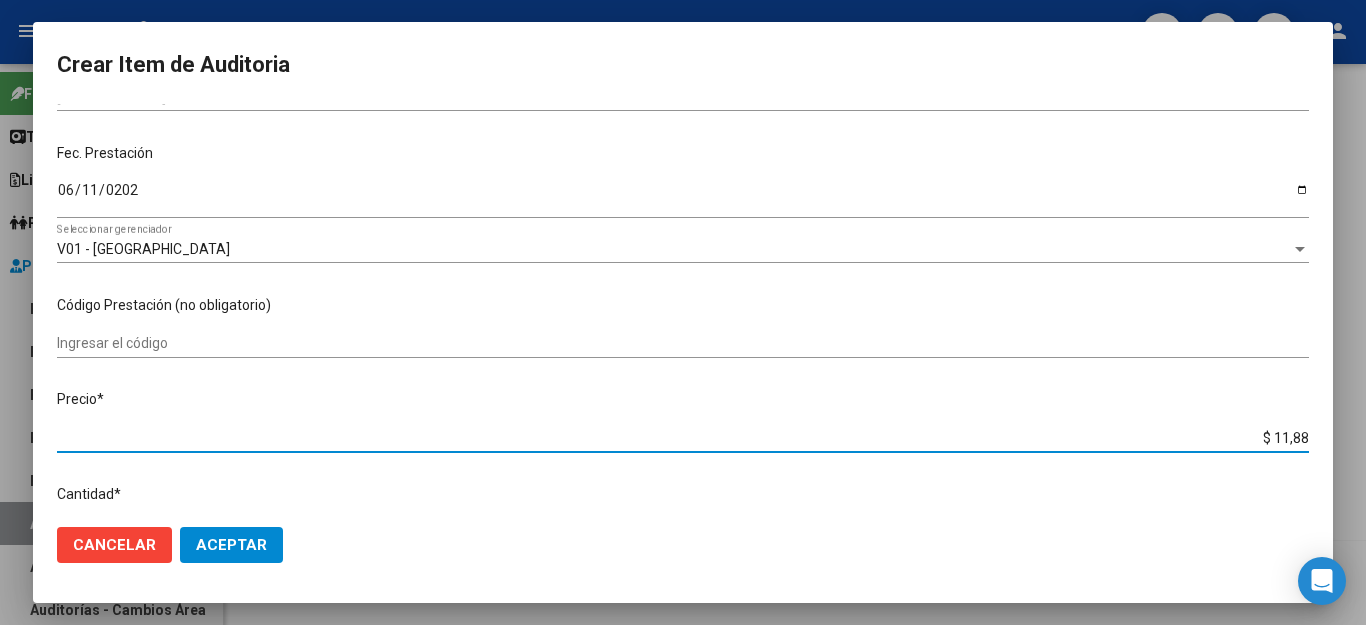 type on "$ 118,89" 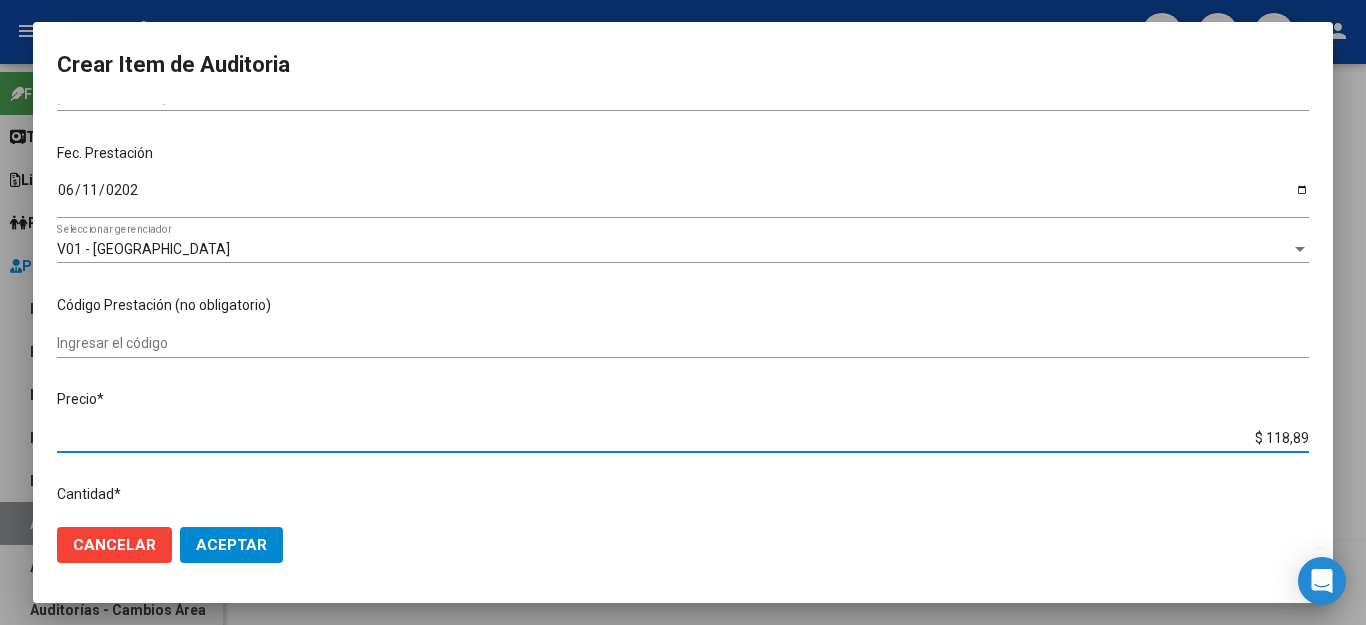 type on "$ 1.188,90" 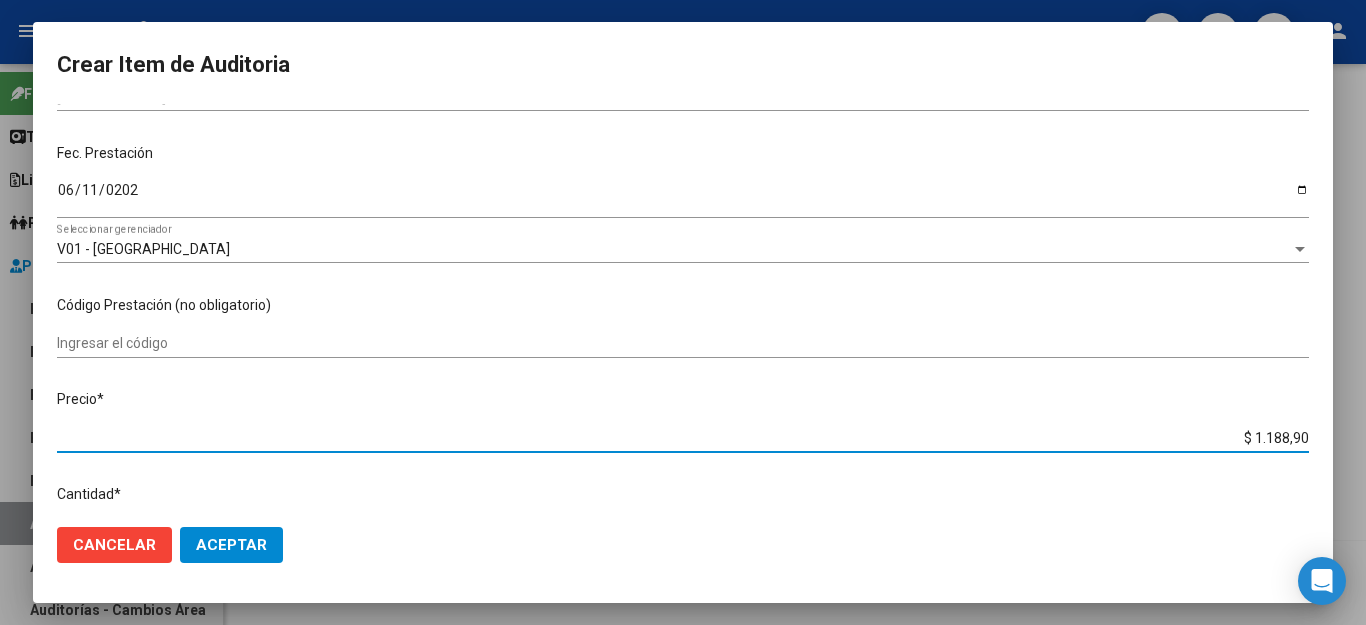 type on "$ 11.889,00" 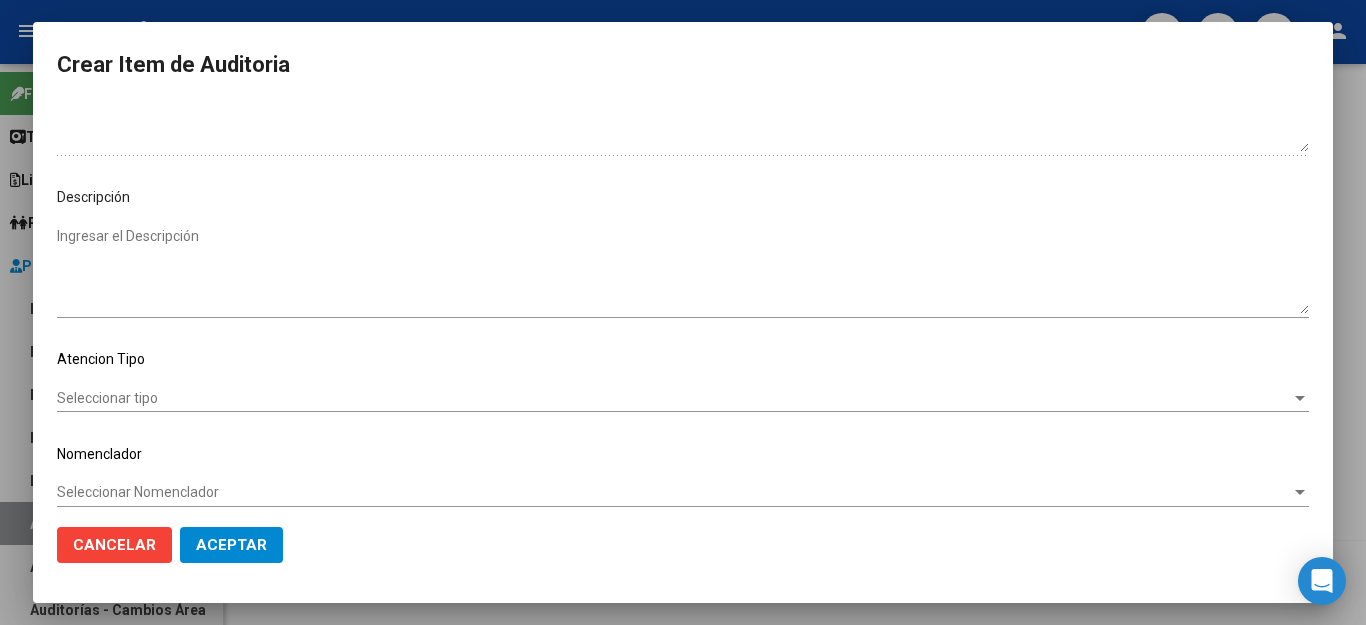 scroll, scrollTop: 1104, scrollLeft: 0, axis: vertical 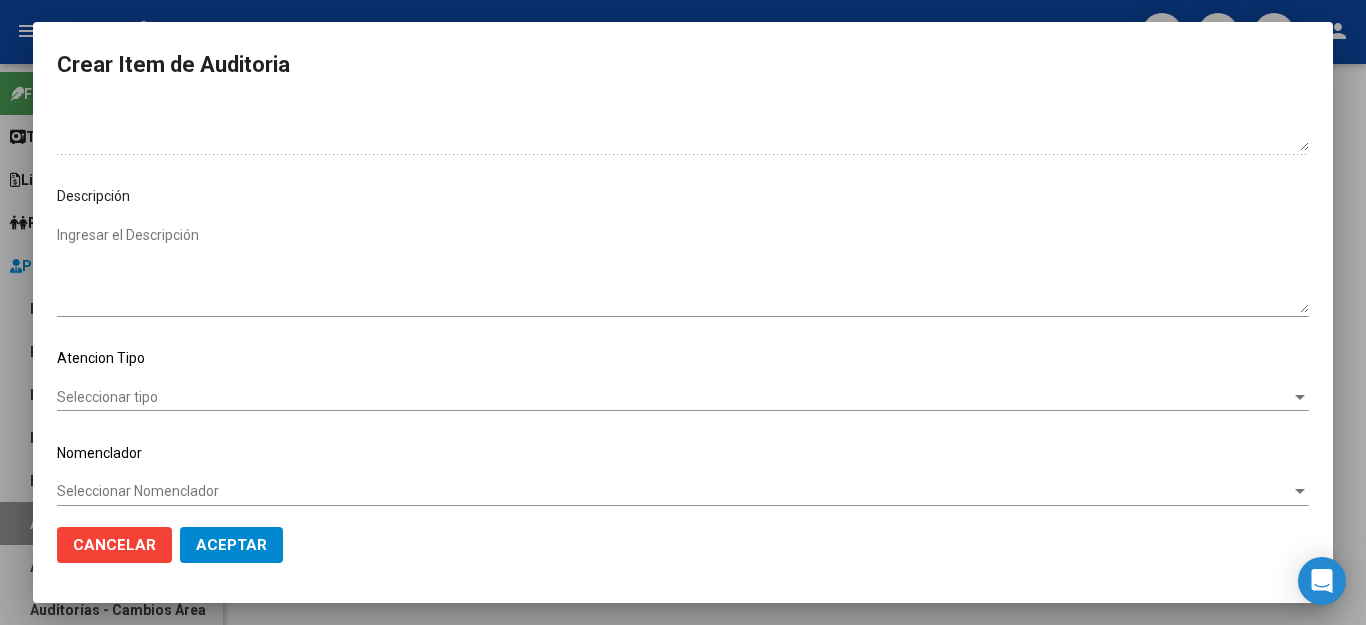 click on "Seleccionar tipo" at bounding box center [674, 397] 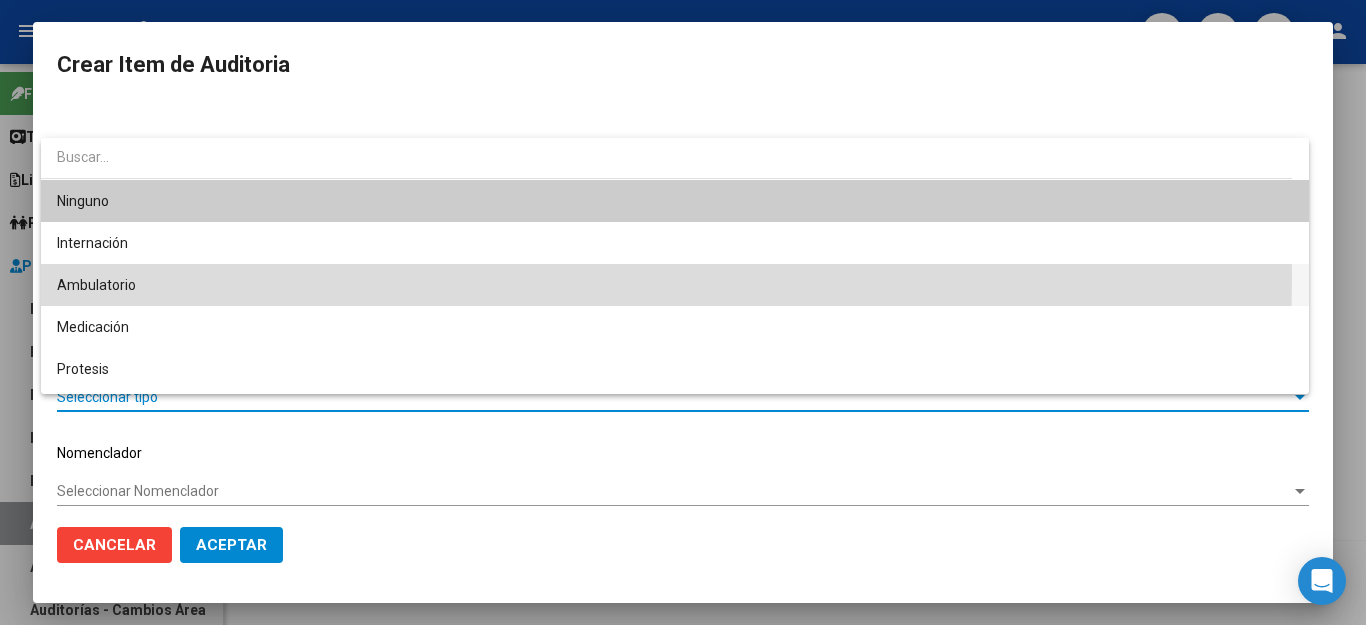 click on "Ambulatorio" at bounding box center (675, 285) 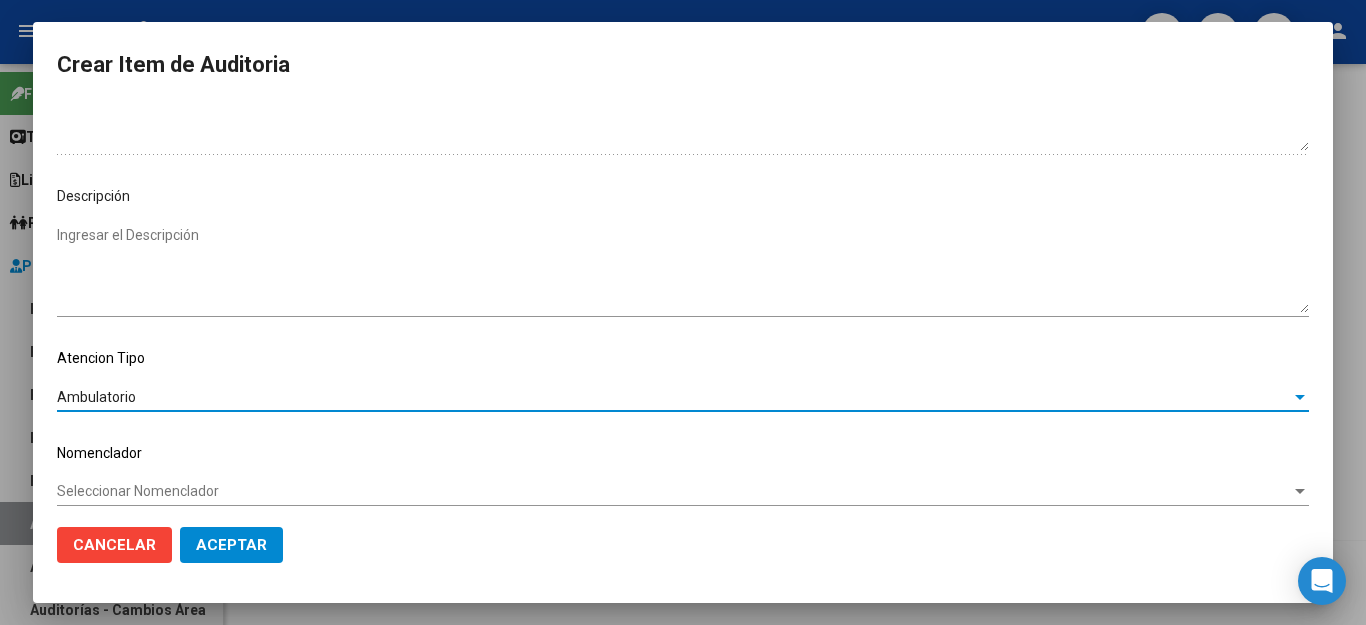 click on "Seleccionar Nomenclador" at bounding box center [674, 491] 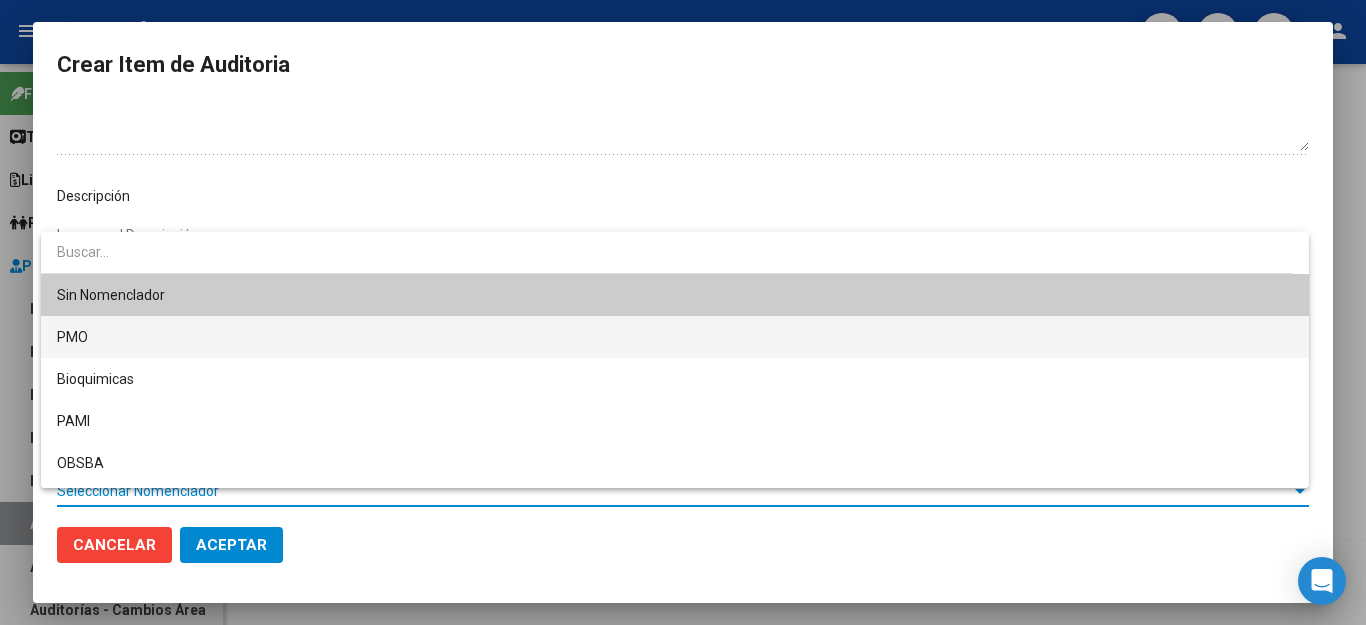 click on "PMO" at bounding box center [675, 337] 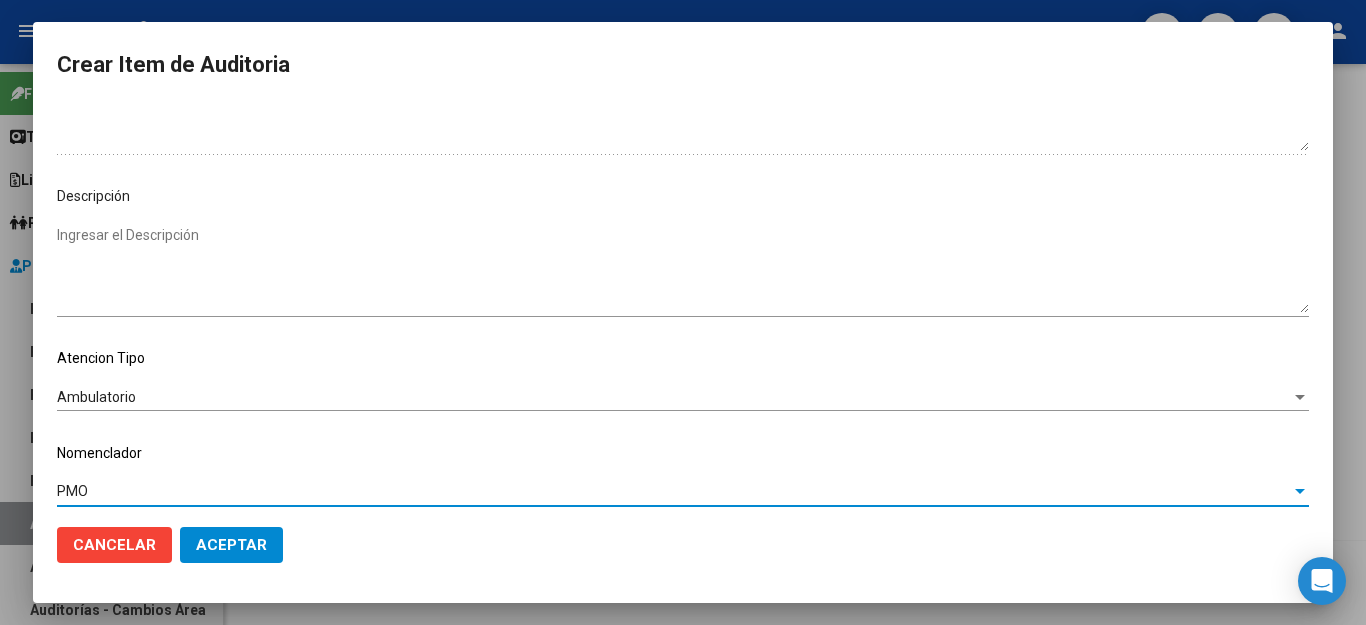 click on "Aceptar" 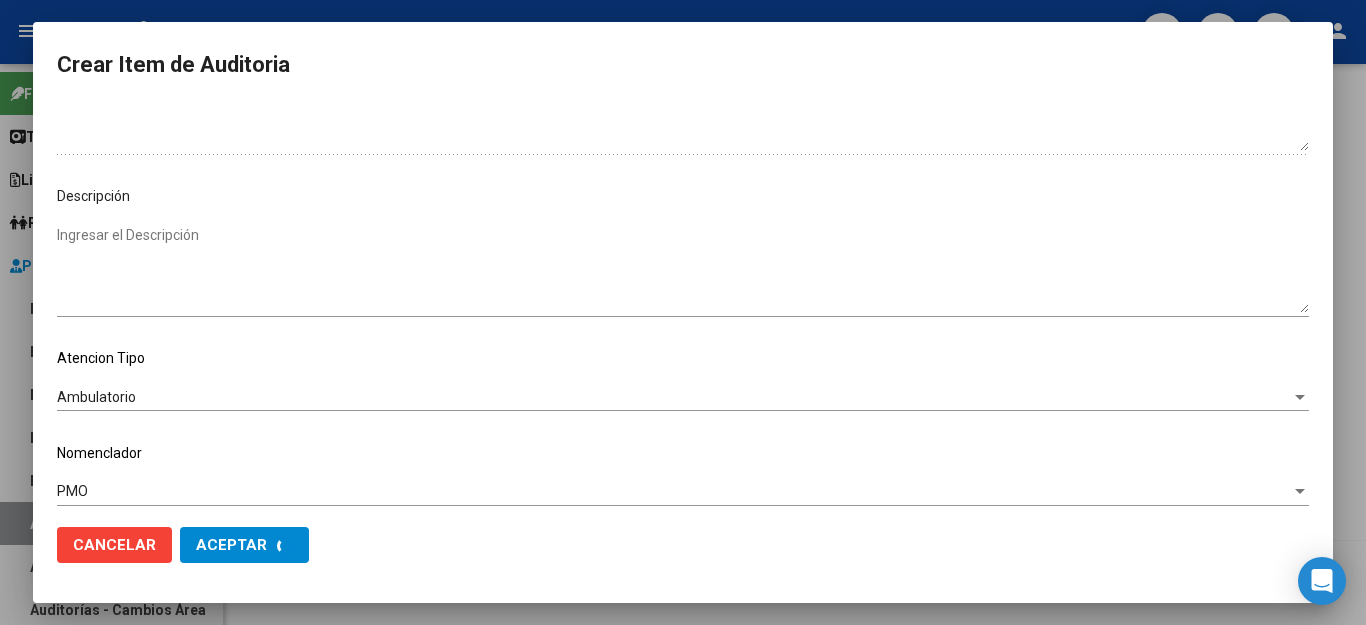 scroll, scrollTop: 1199, scrollLeft: 0, axis: vertical 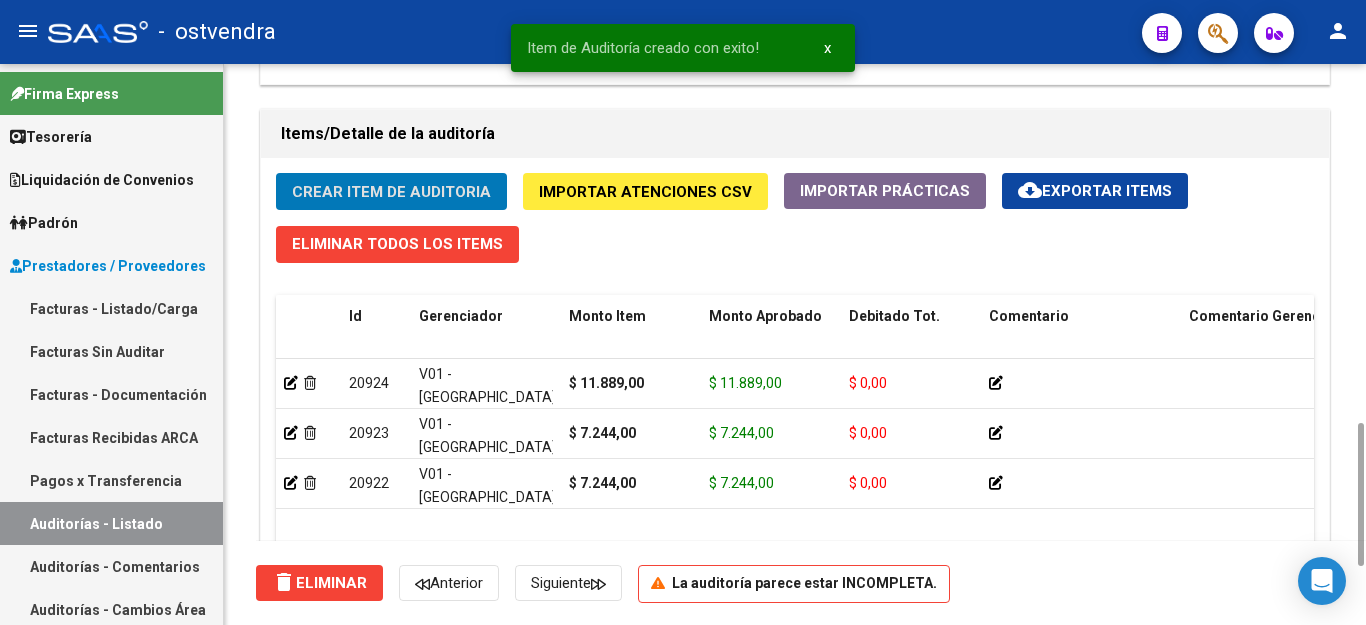 click on "Crear Item de Auditoria" 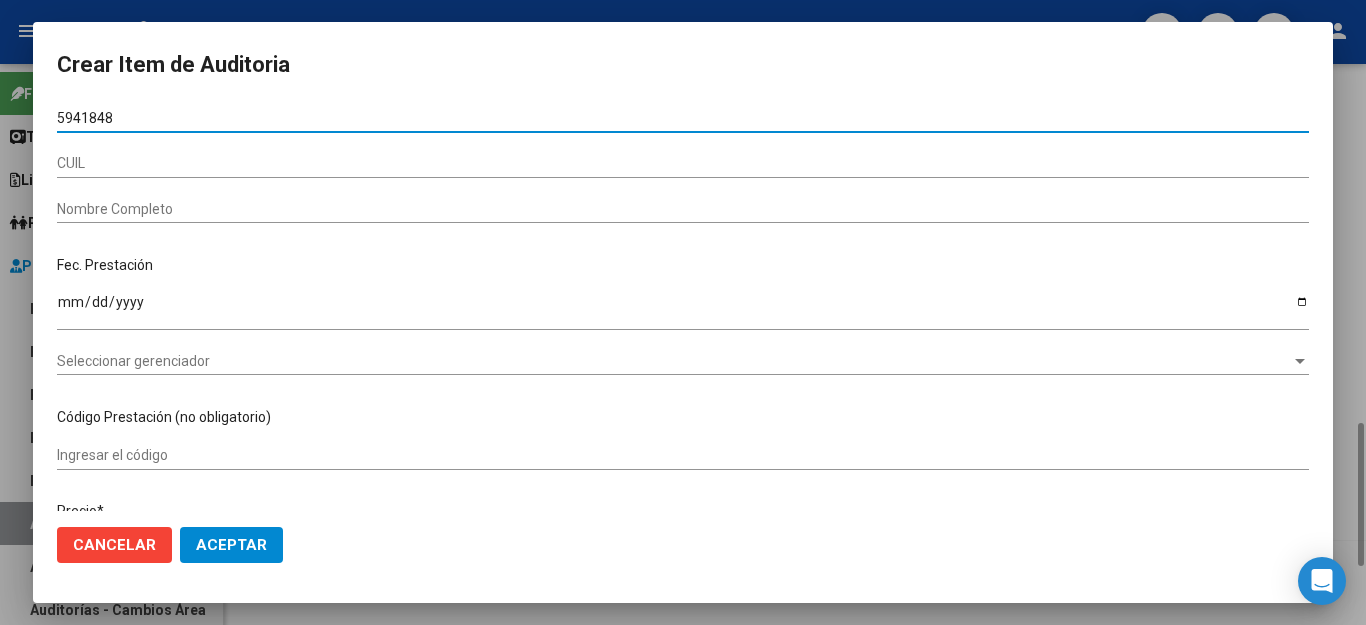 type on "59418485" 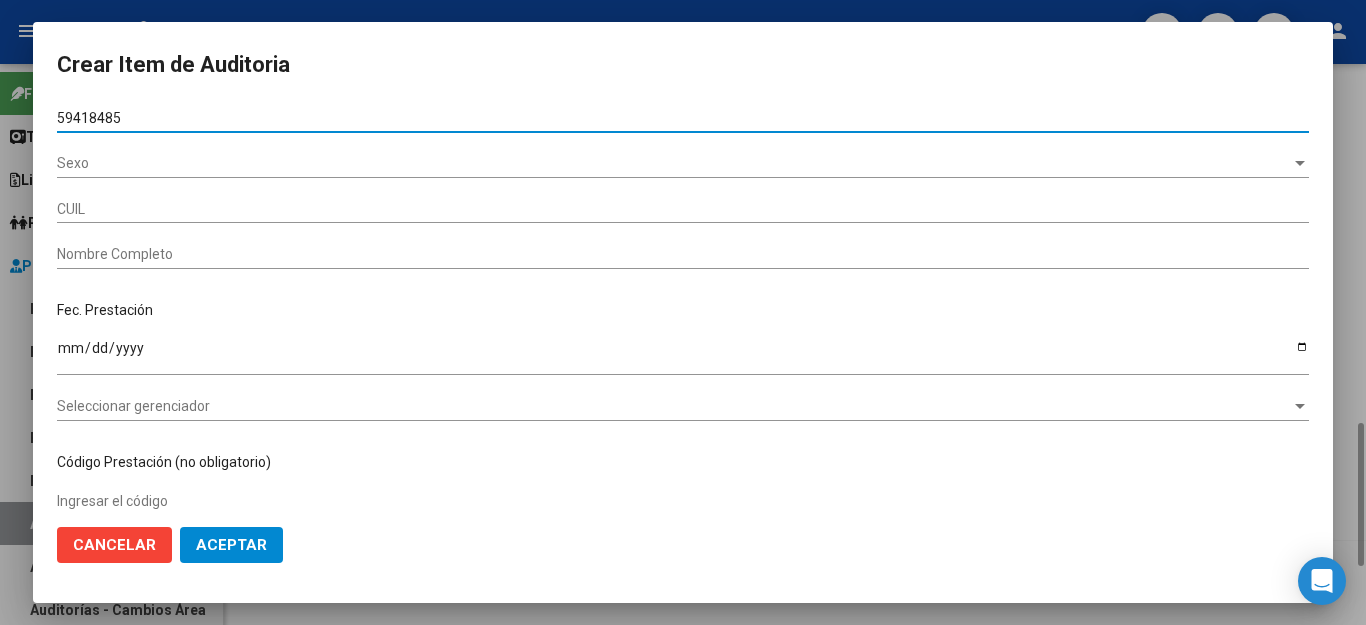 type on "20594184859" 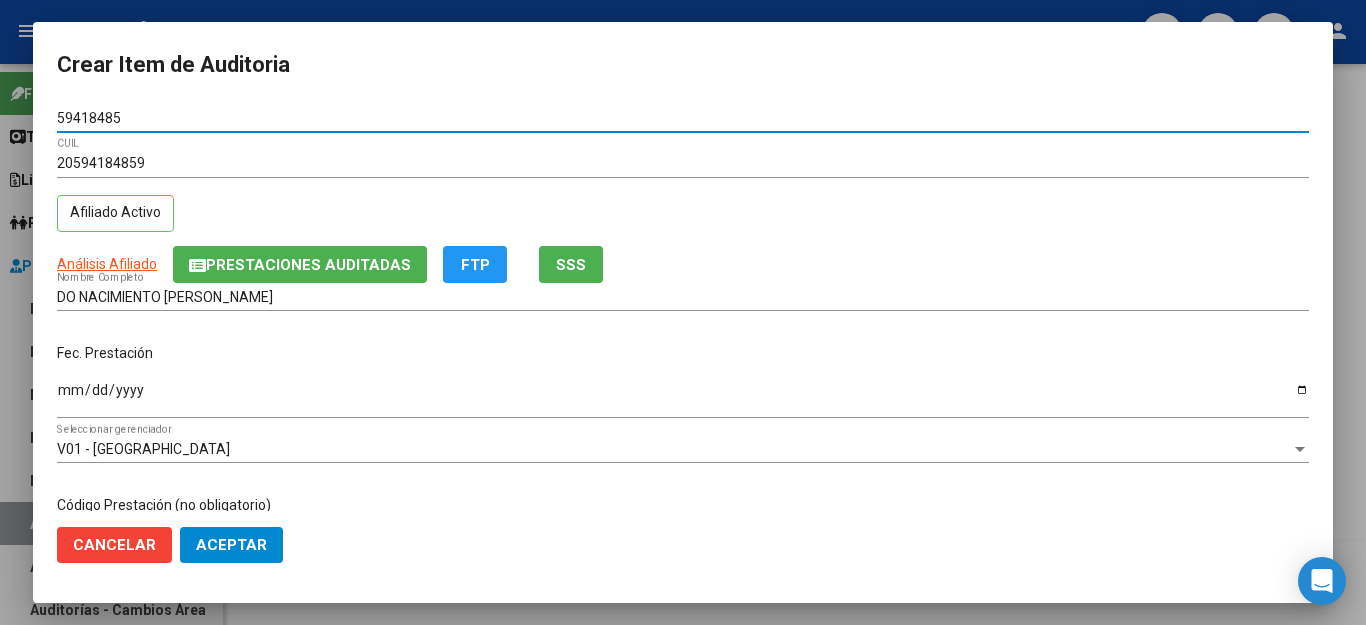 type on "59418485" 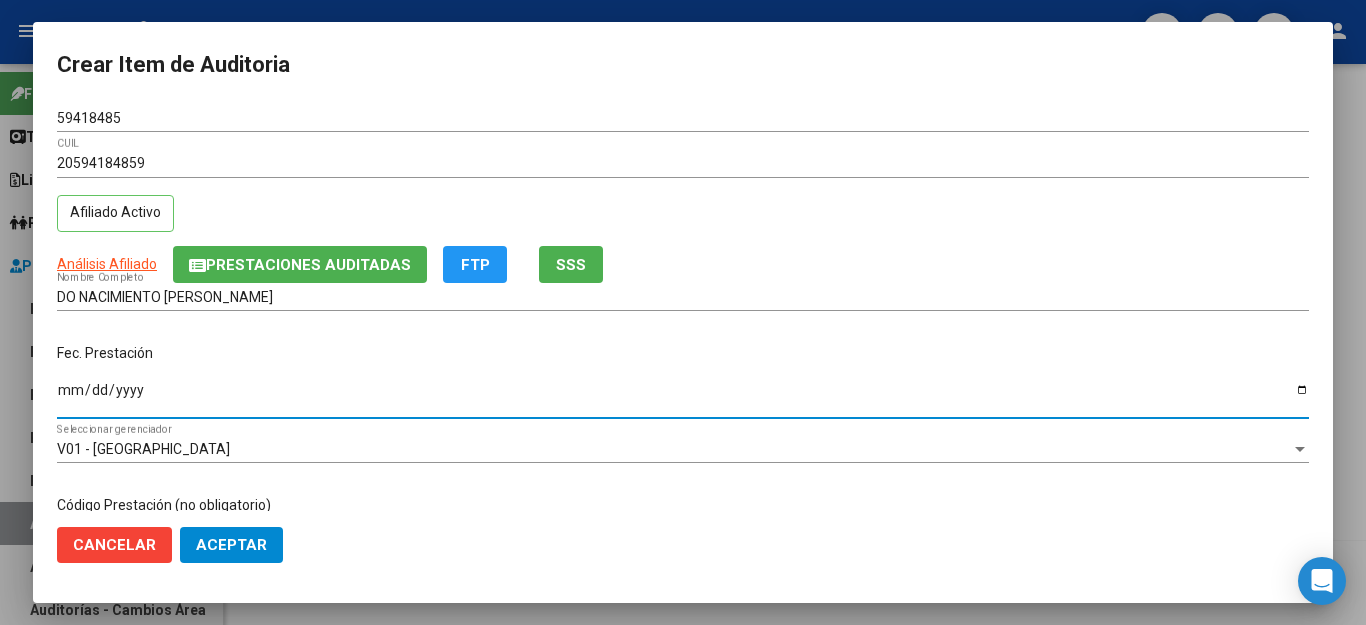 click on "Ingresar la fecha" at bounding box center [683, 397] 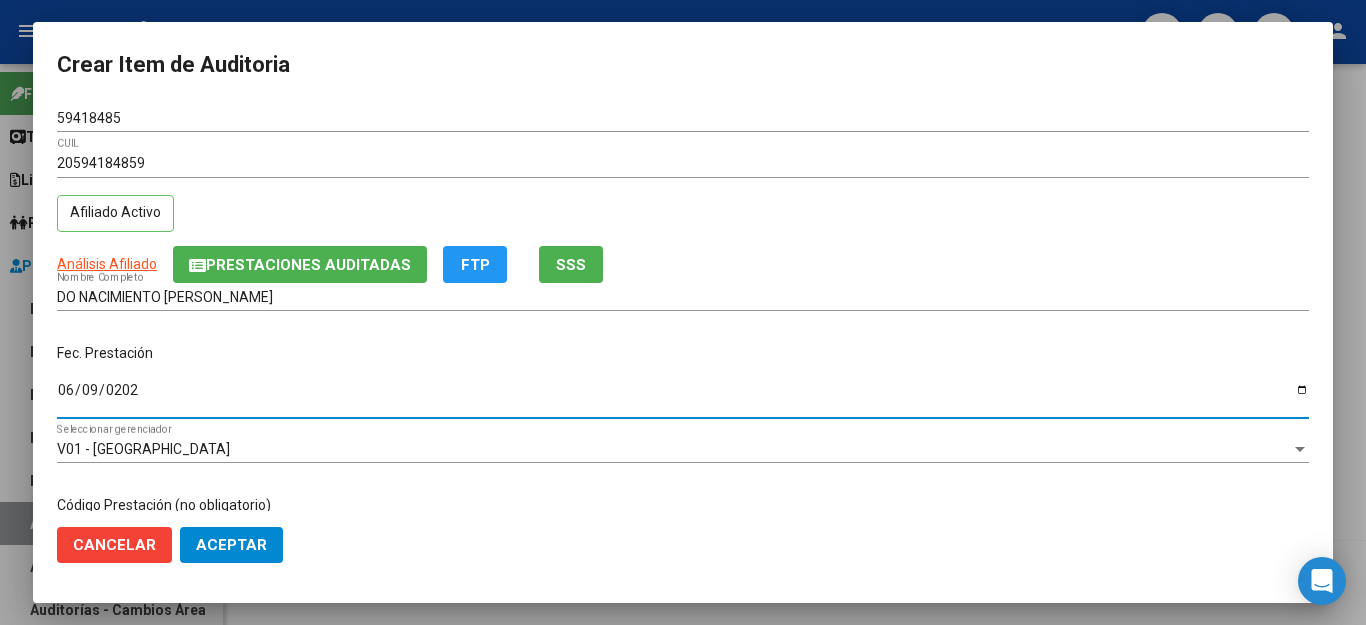 type on "2025-06-09" 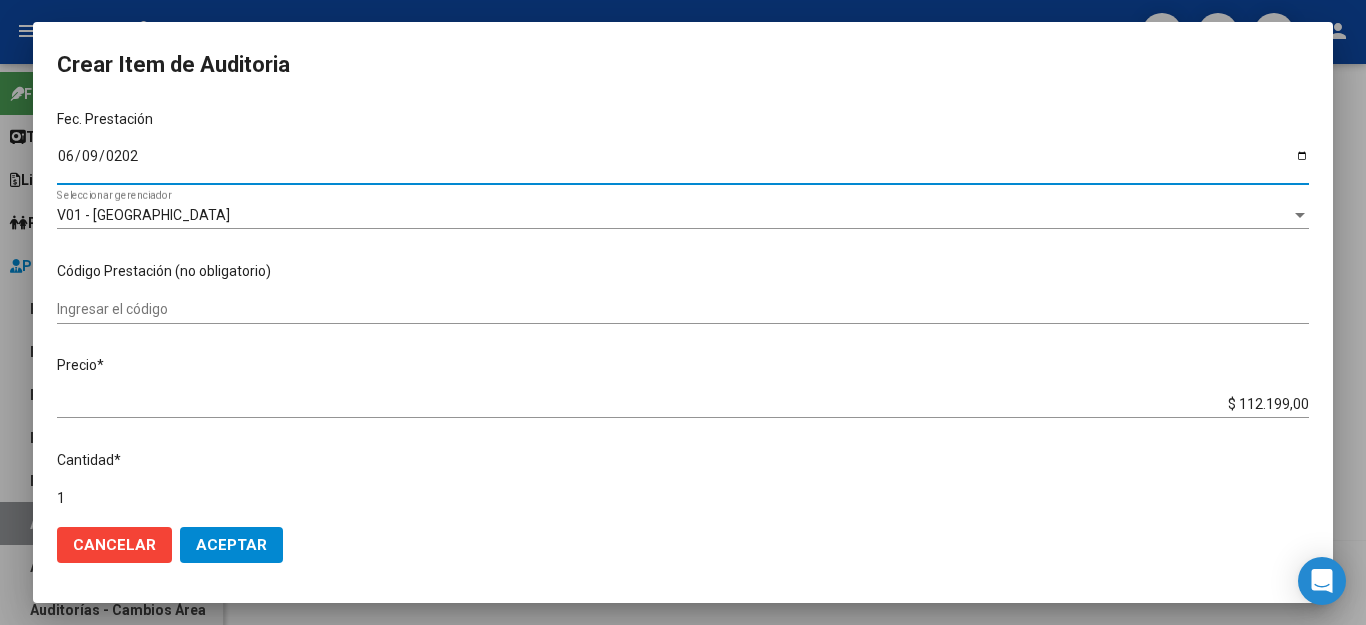 scroll, scrollTop: 300, scrollLeft: 0, axis: vertical 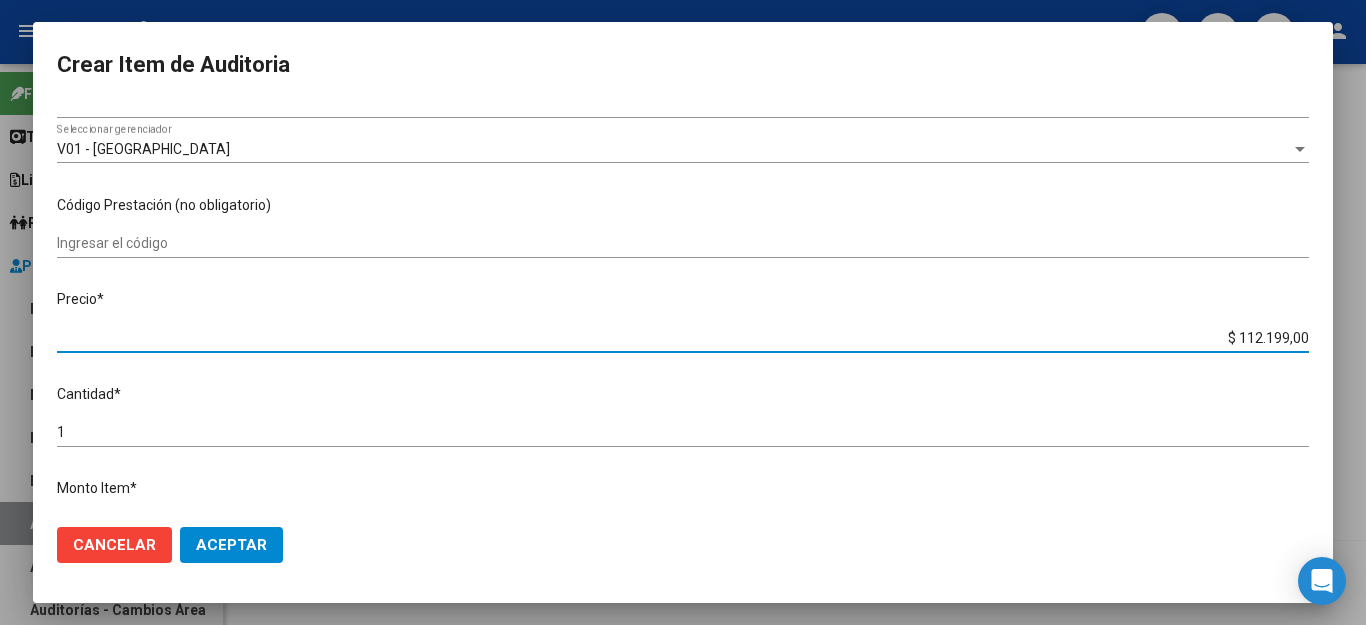 drag, startPoint x: 1210, startPoint y: 327, endPoint x: 1303, endPoint y: 322, distance: 93.13431 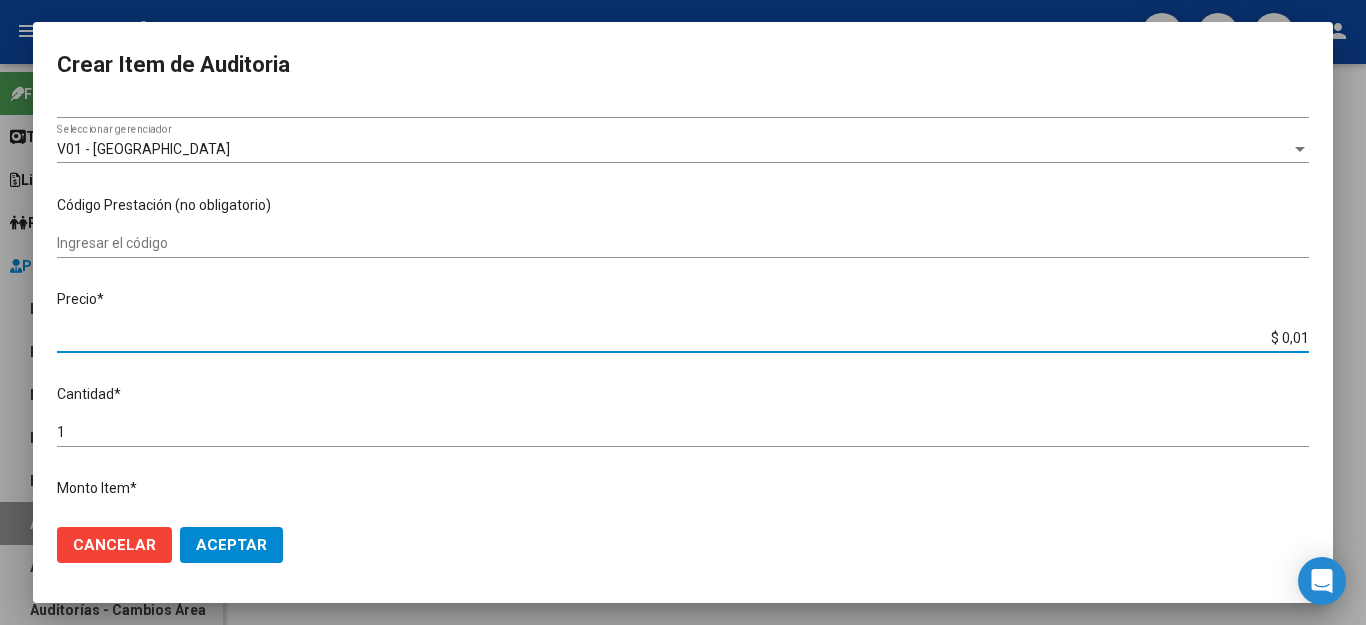 type on "$ 0,11" 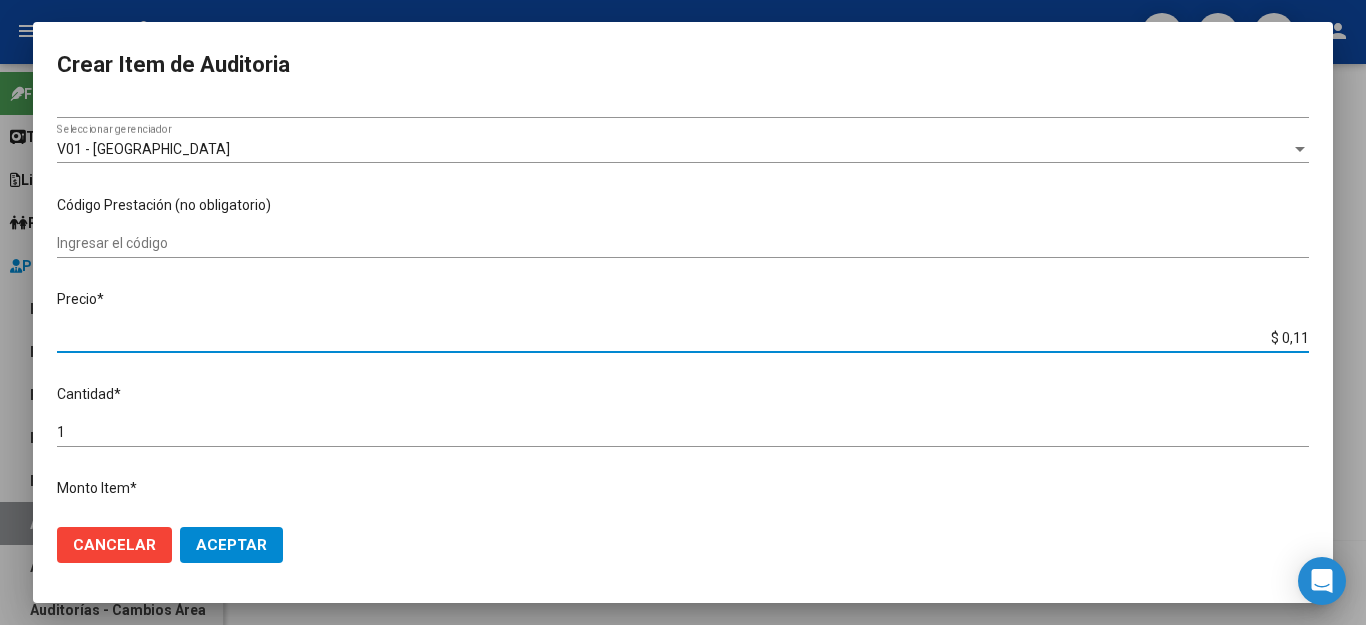 type on "$ 1,18" 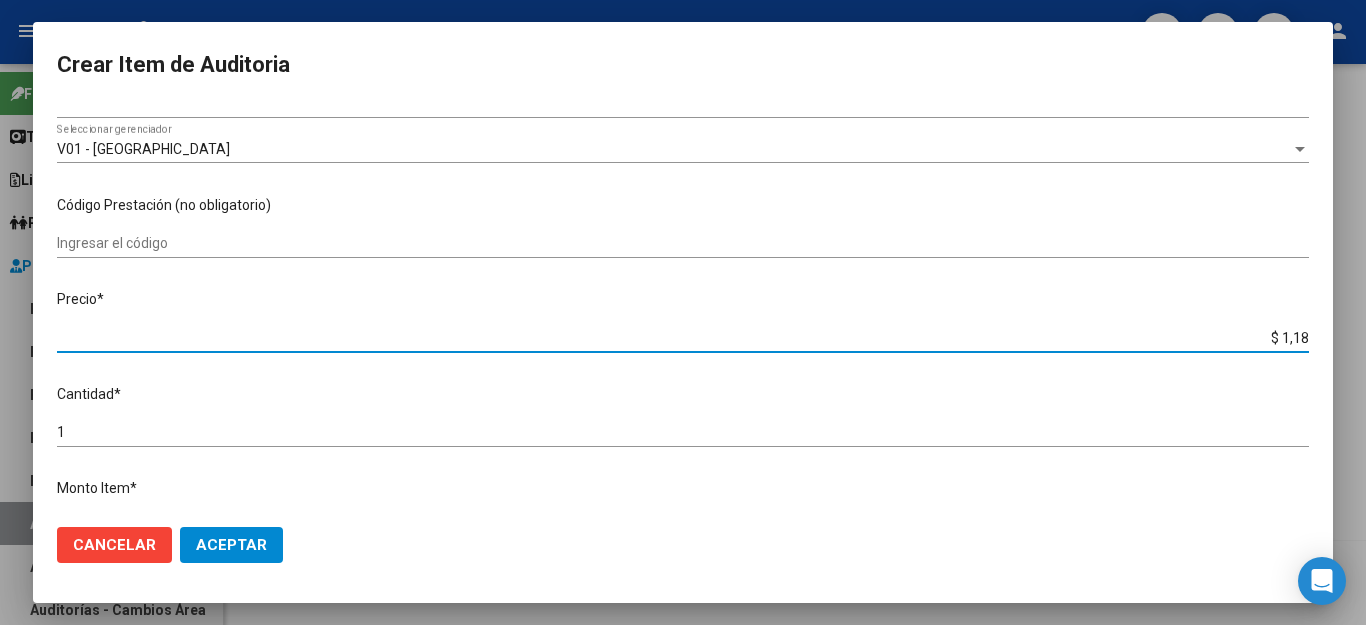 type on "$ 11,88" 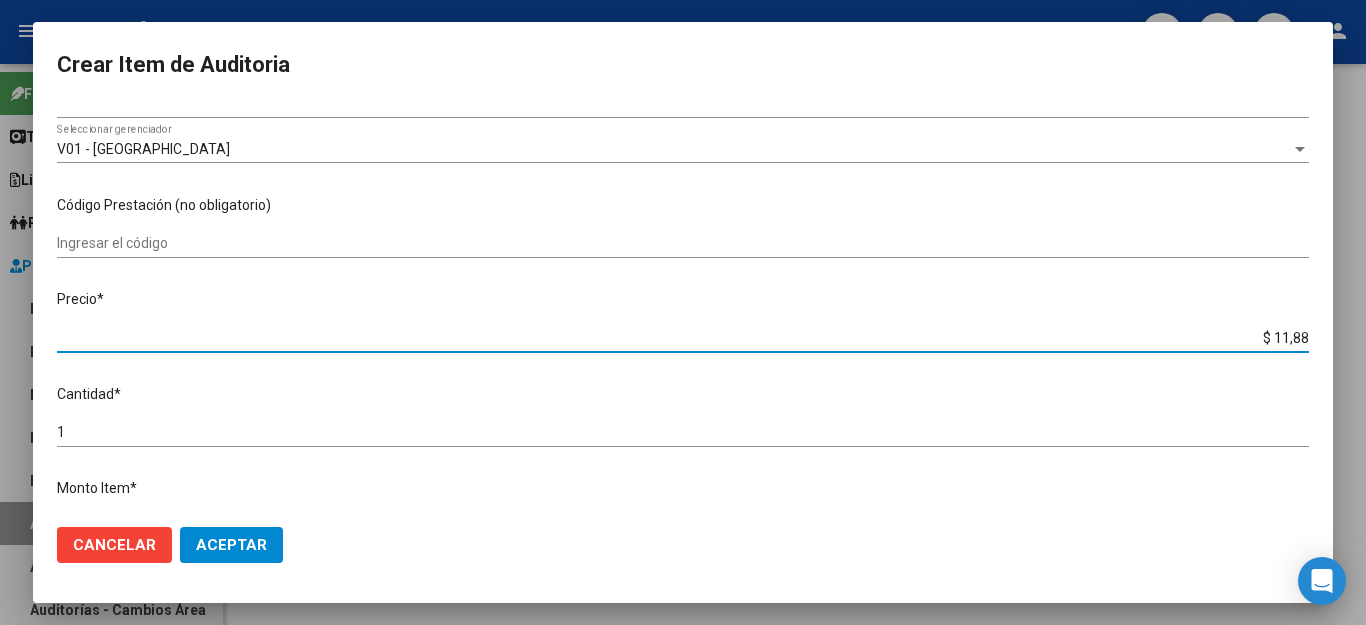 type on "$ 11,88" 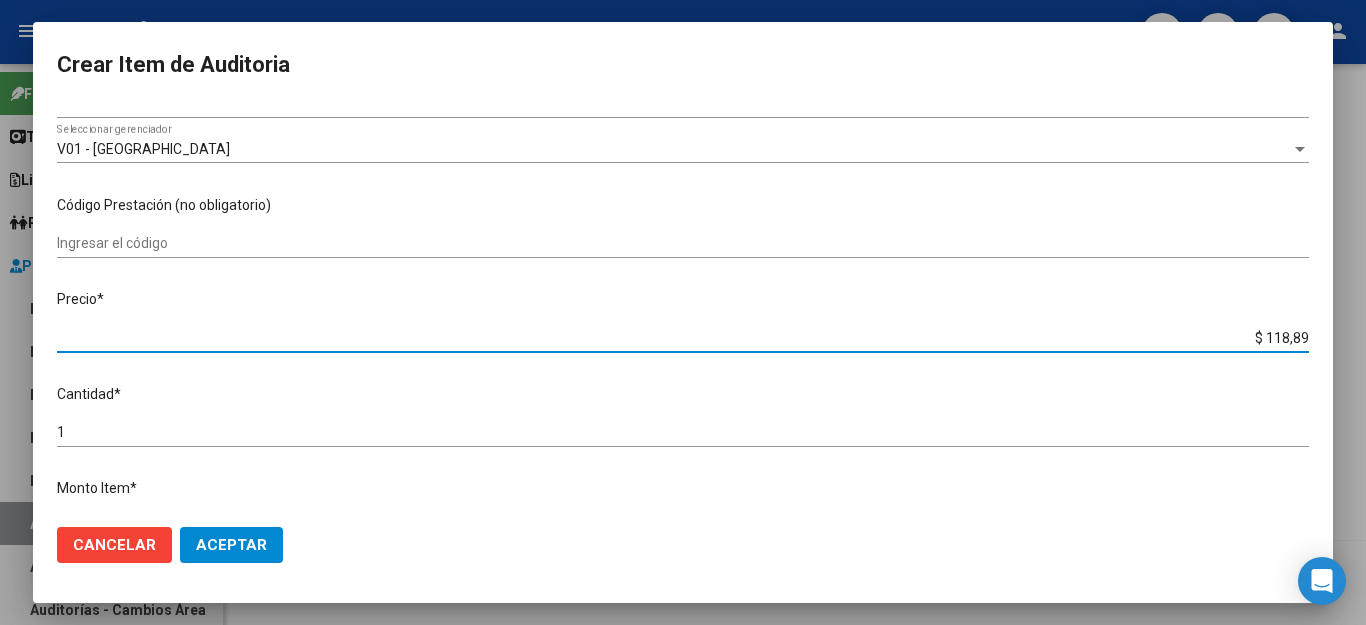 type on "$ 1.188,90" 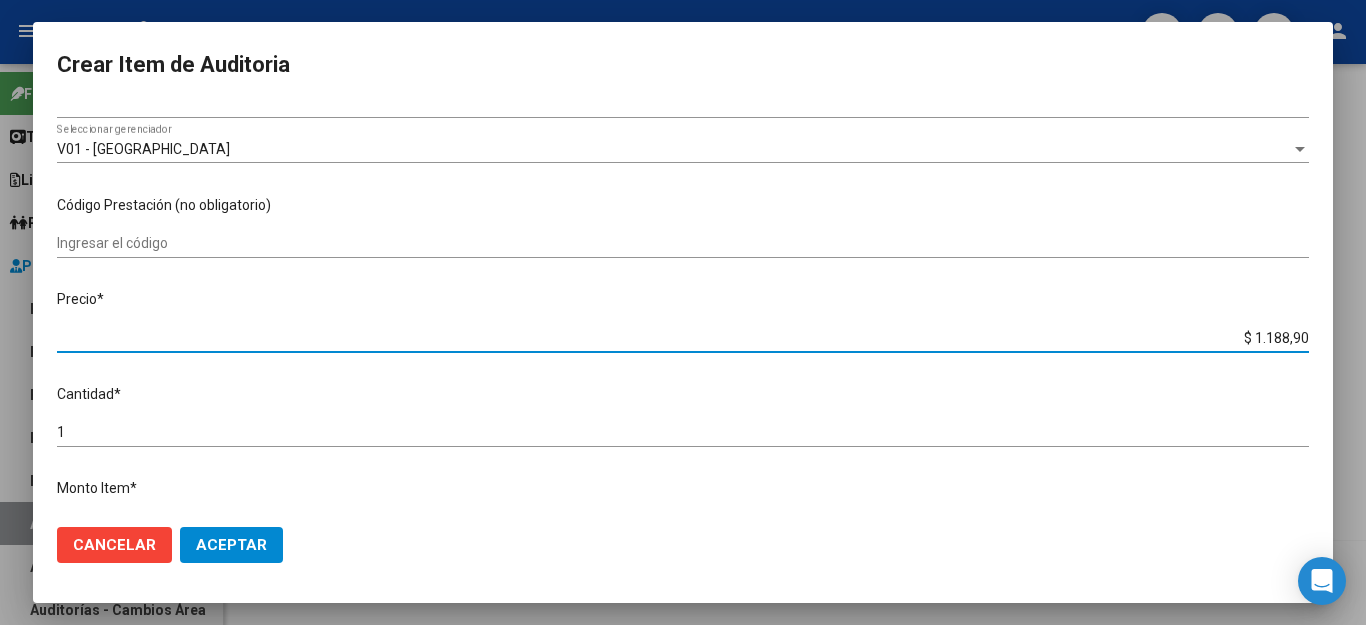 type on "$ 11.889,00" 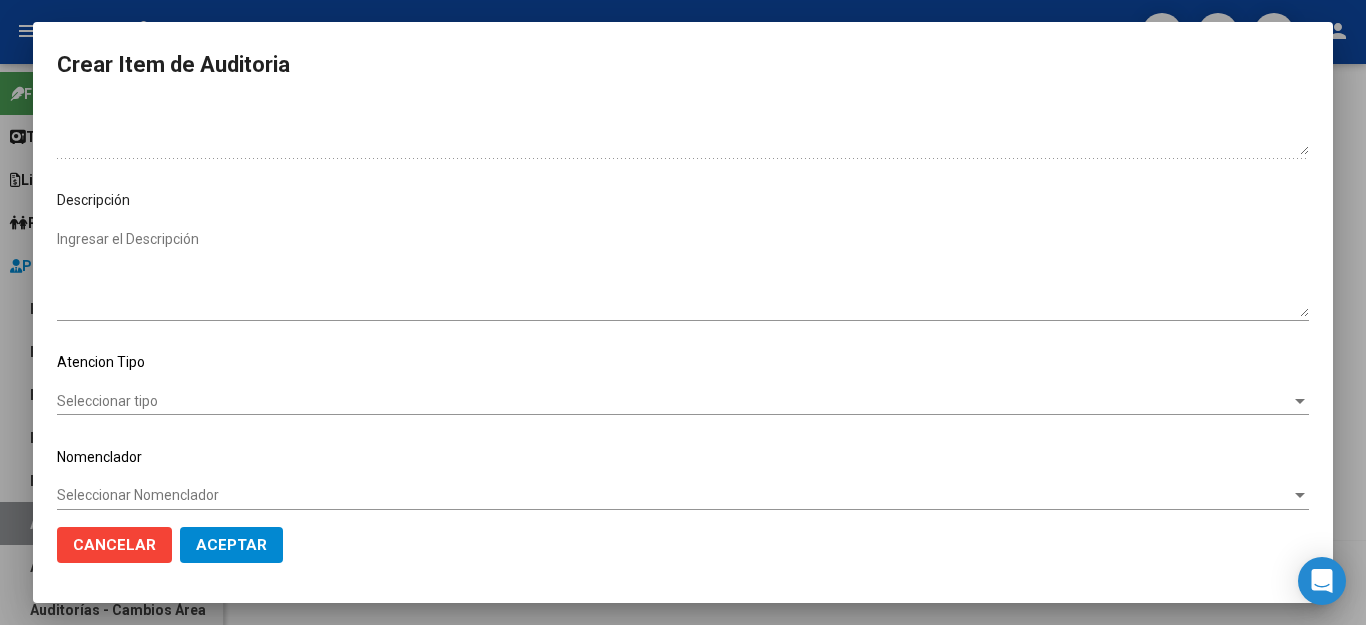 scroll, scrollTop: 1104, scrollLeft: 0, axis: vertical 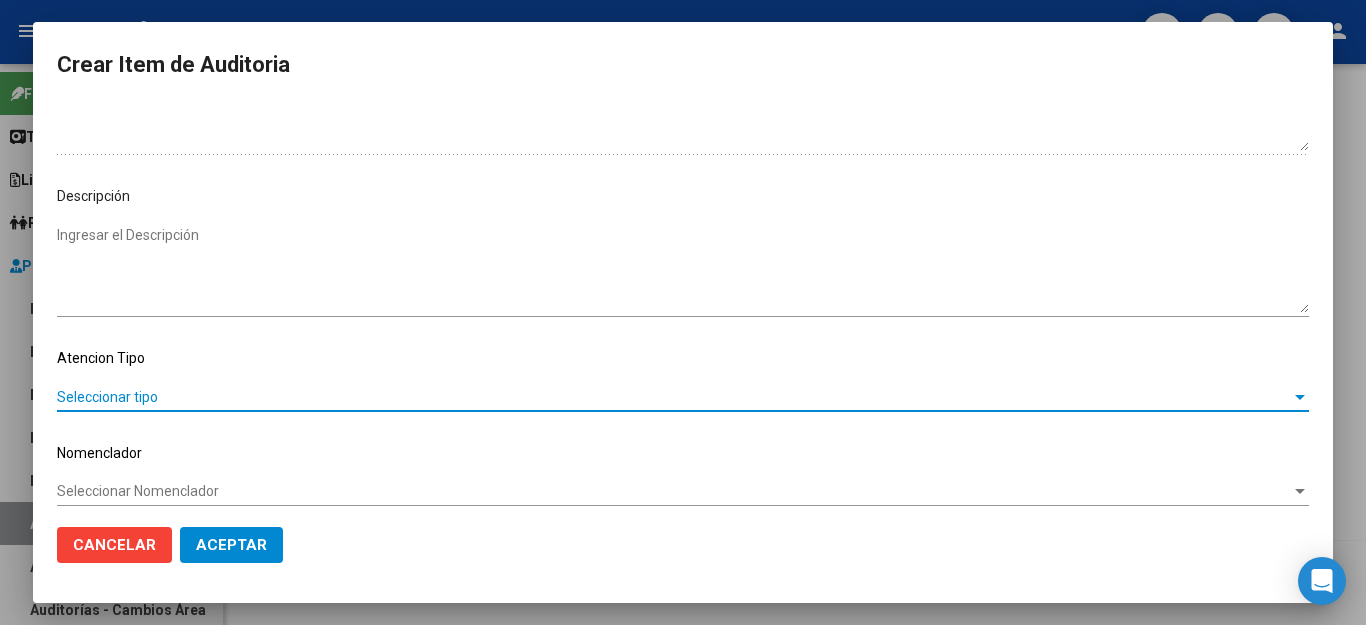 click on "Seleccionar tipo" at bounding box center (674, 397) 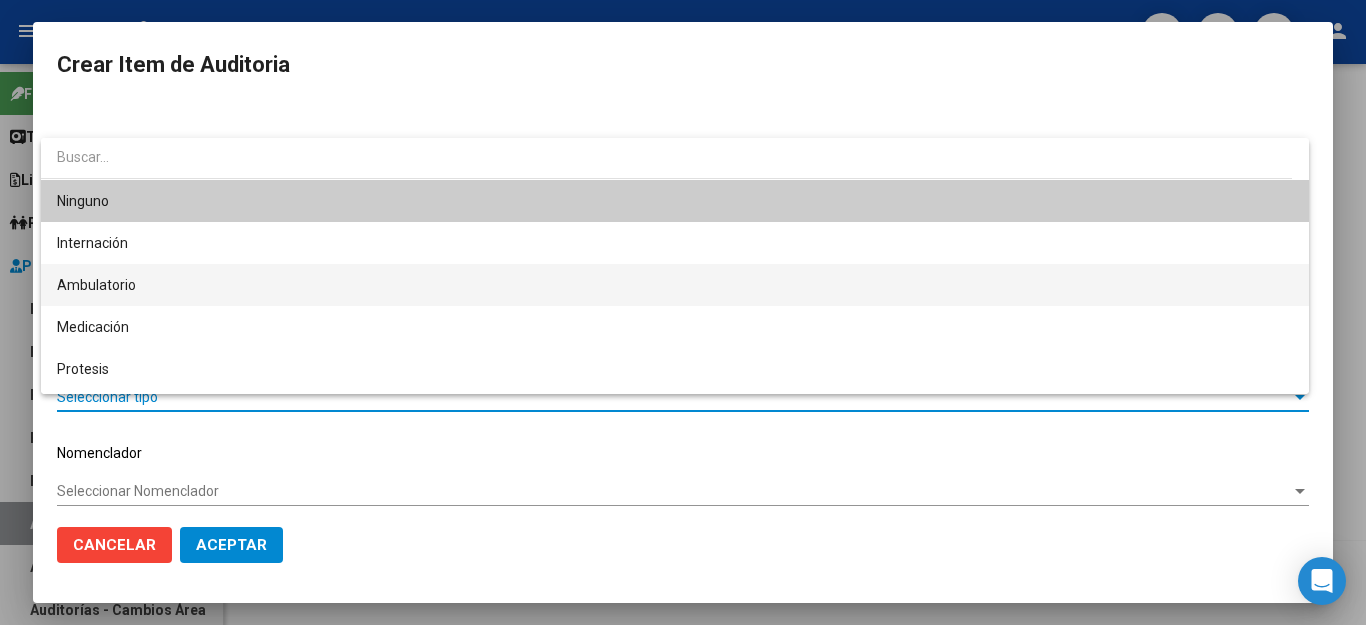 click on "Ambulatorio" at bounding box center [675, 285] 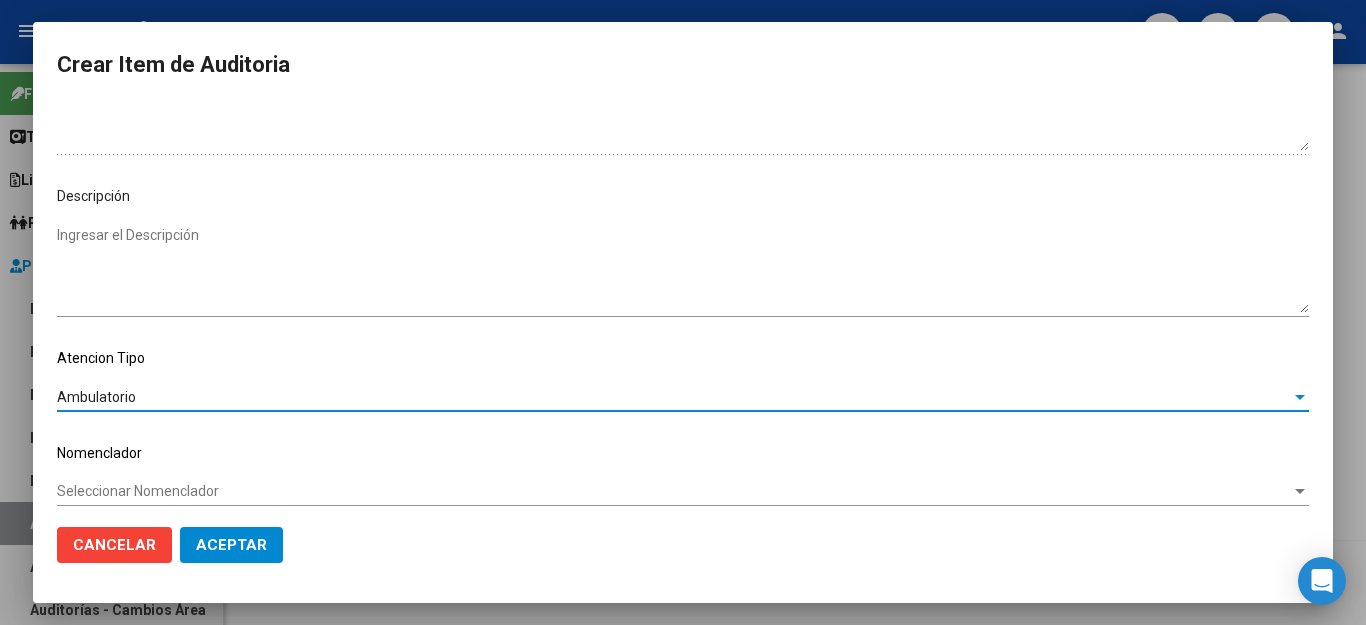 click on "Seleccionar Nomenclador" at bounding box center (674, 491) 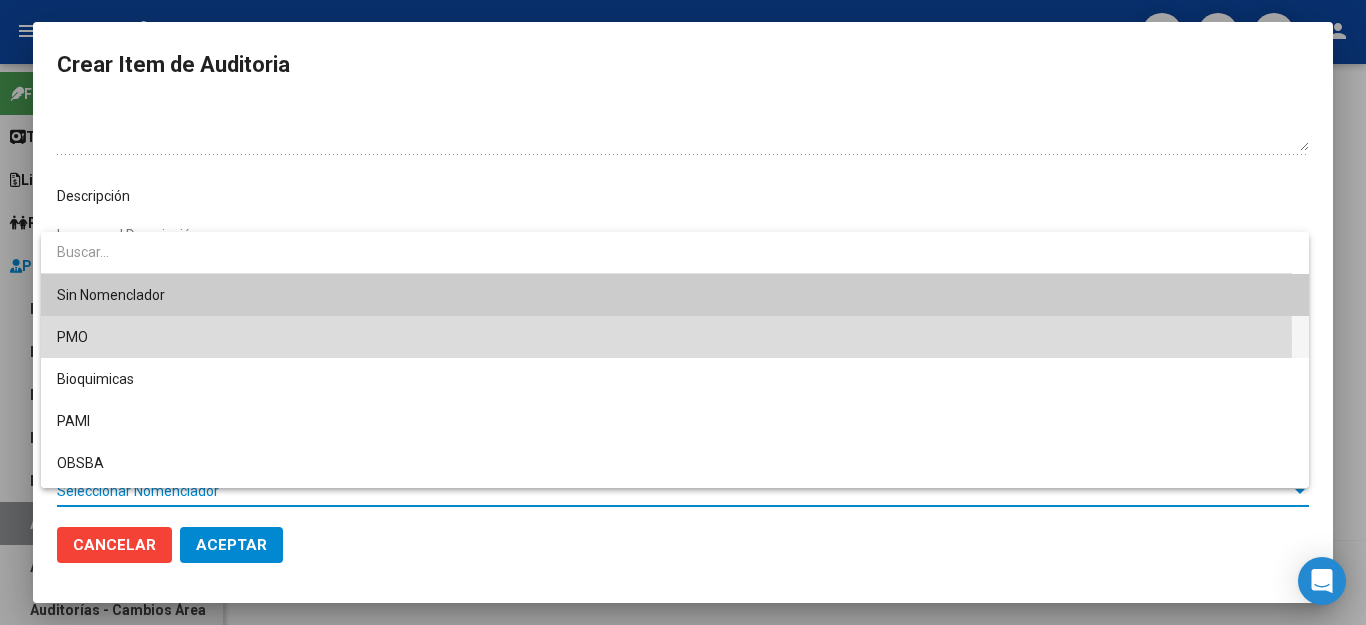 click on "PMO" at bounding box center (675, 337) 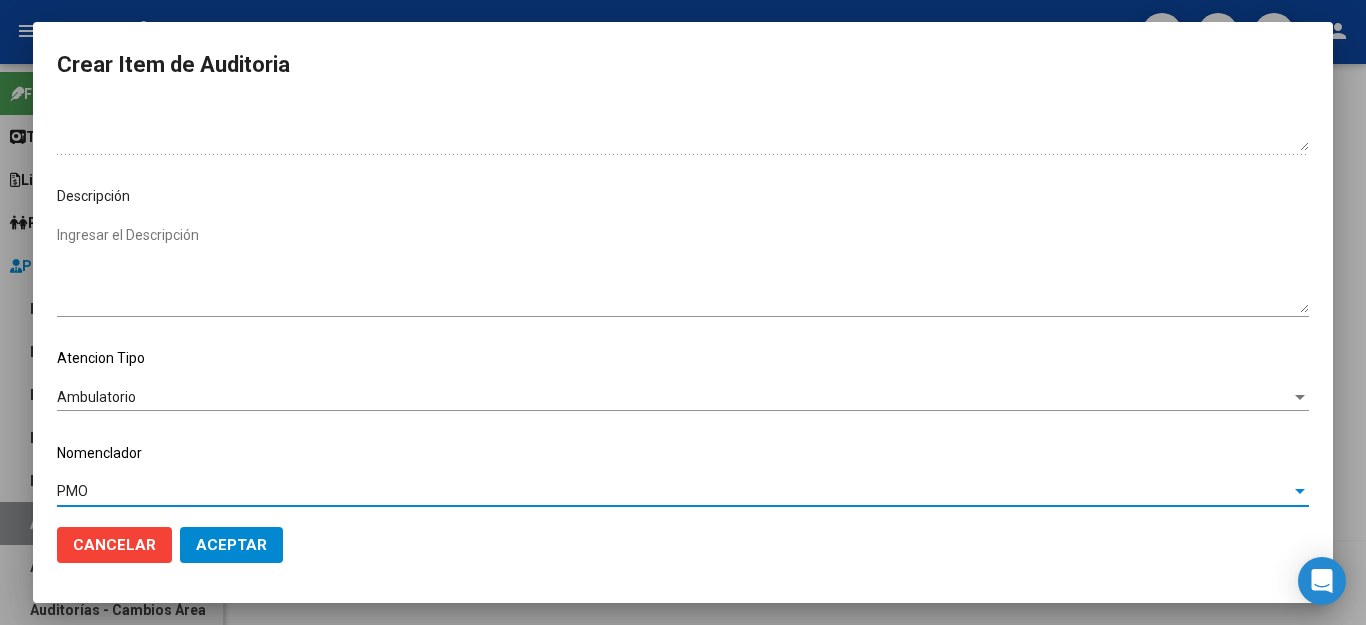 click on "Aceptar" 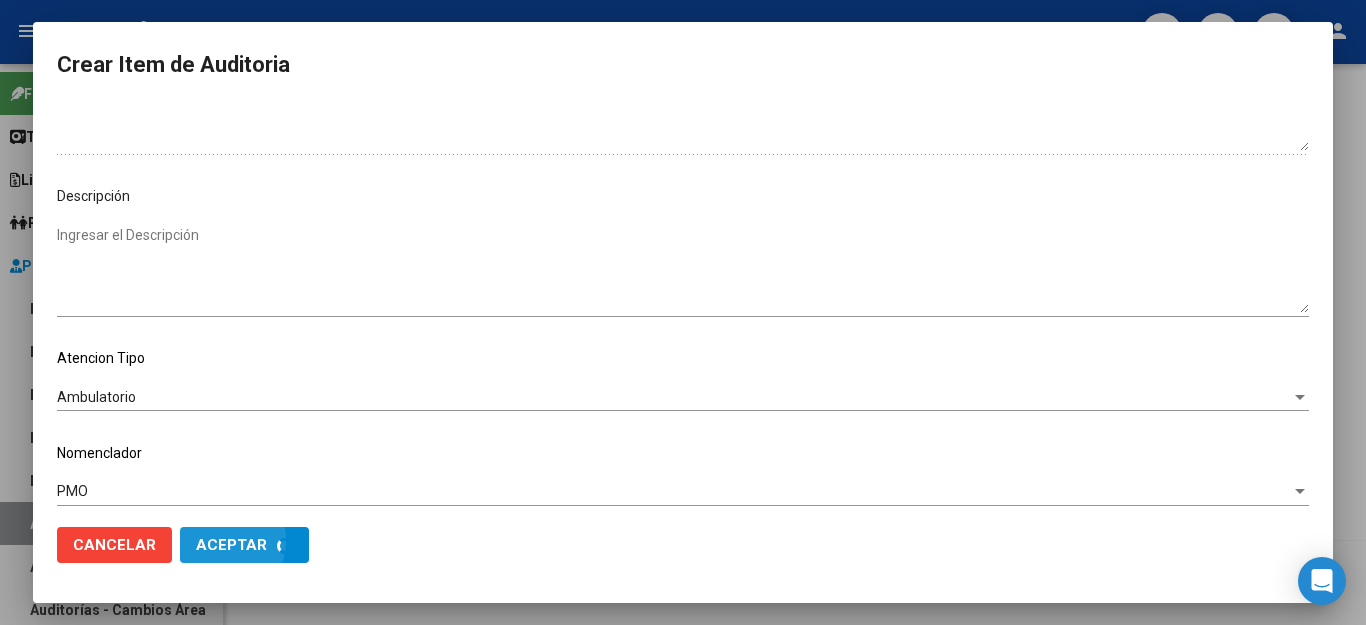 scroll, scrollTop: 1199, scrollLeft: 0, axis: vertical 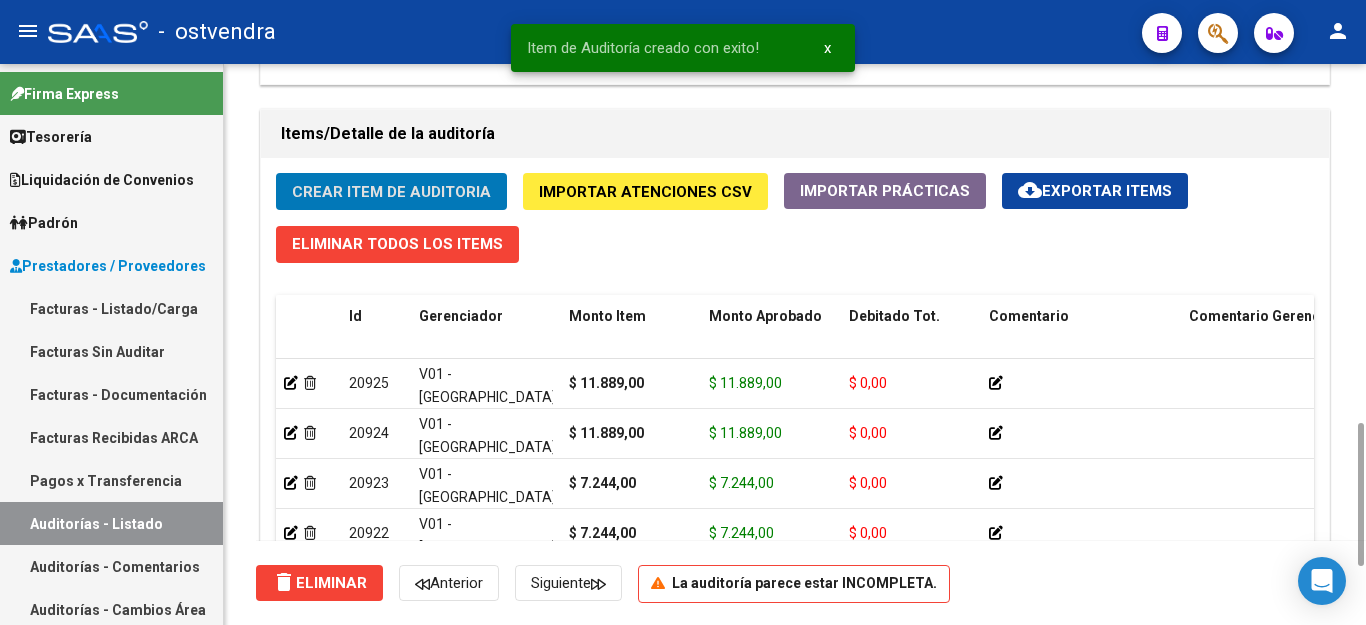 click on "Crear Item de Auditoria" 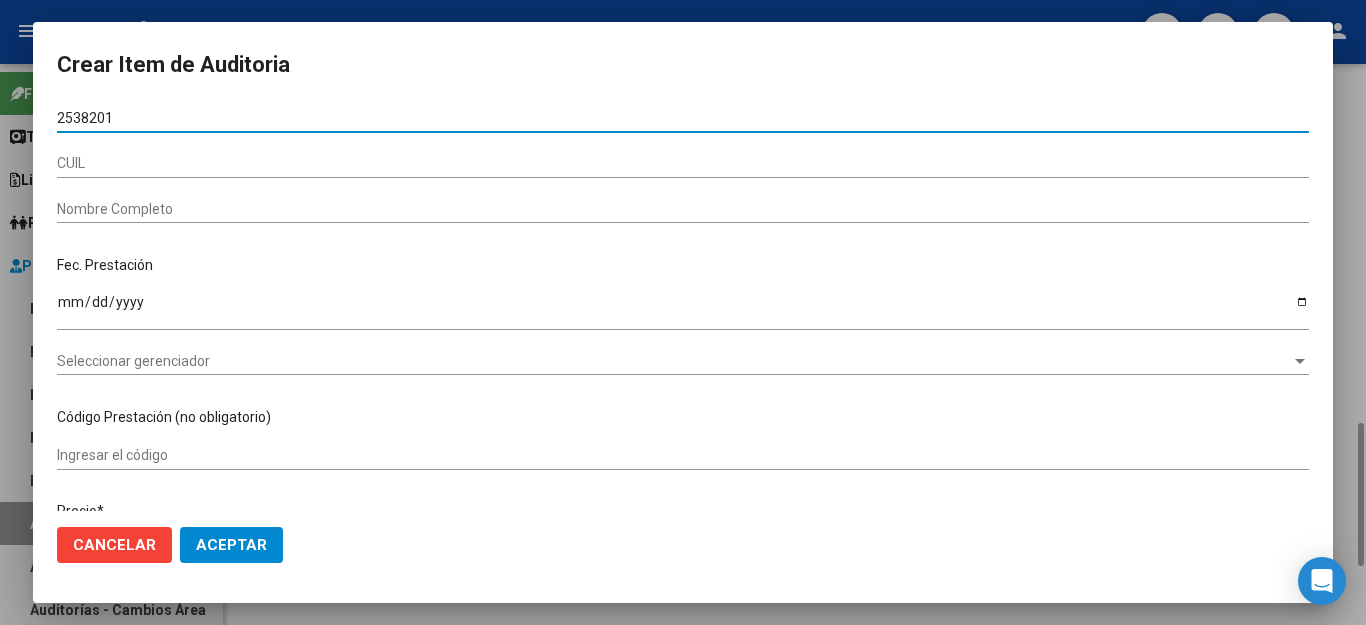 type on "25382012" 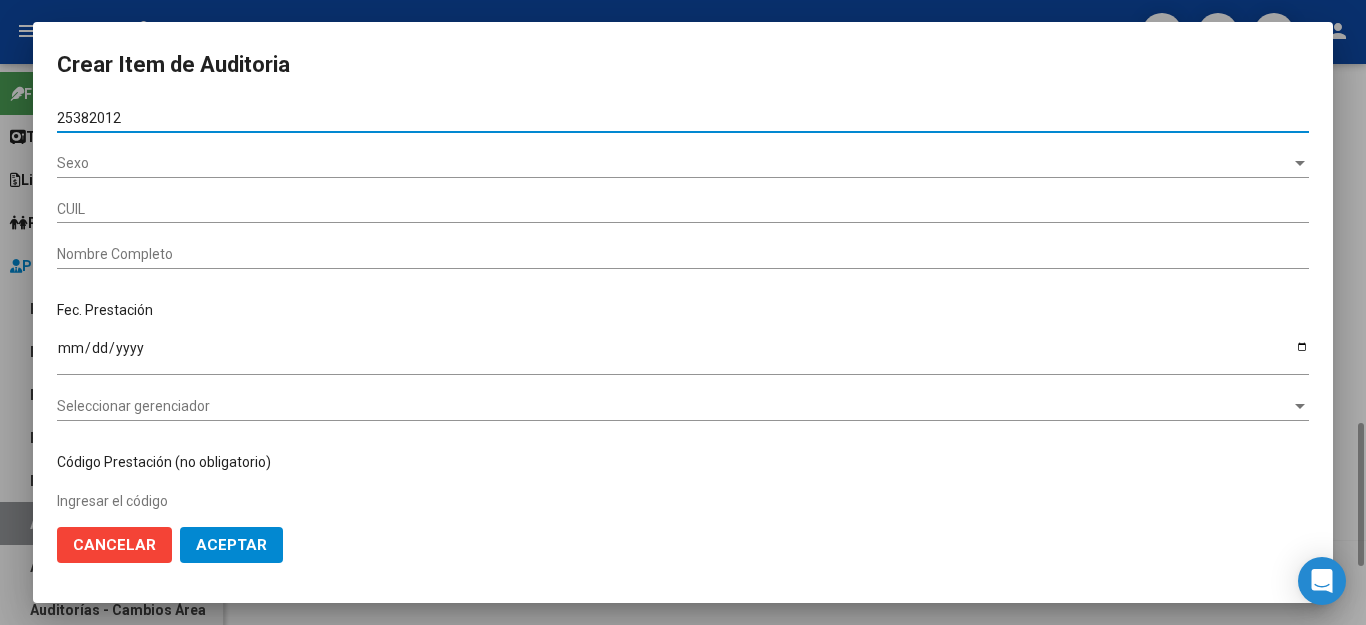 type on "27253820123" 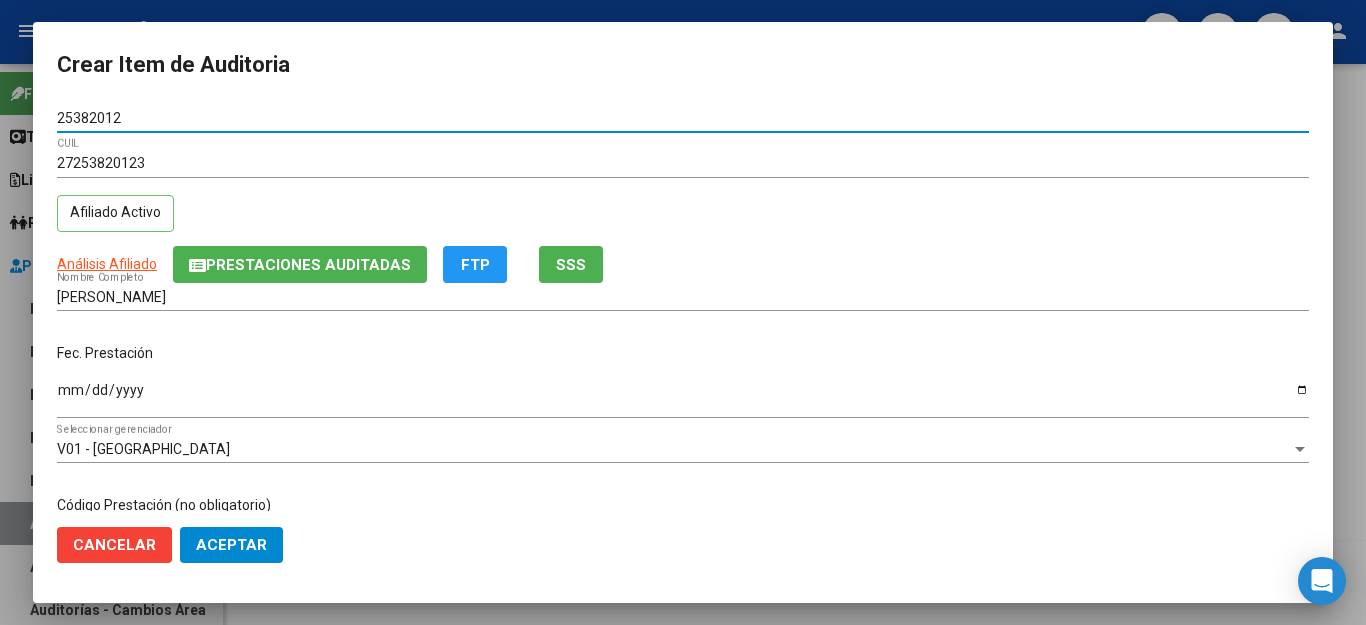 type on "25382012" 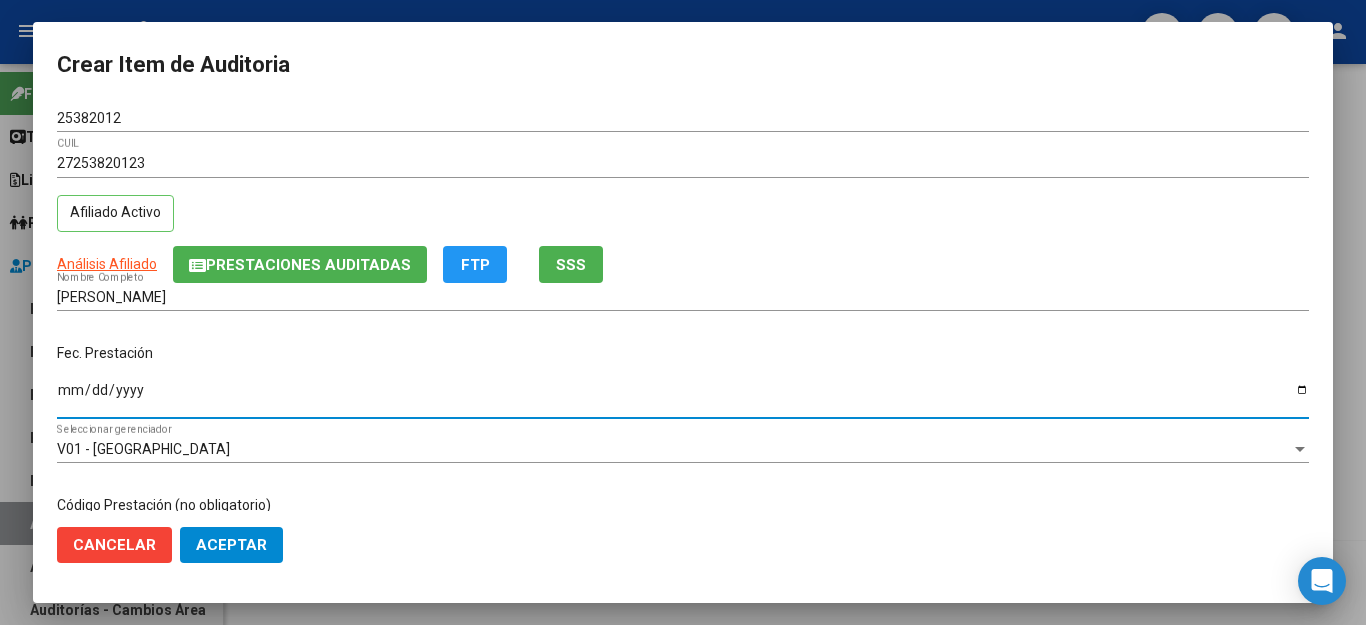click on "Ingresar la fecha" at bounding box center [683, 397] 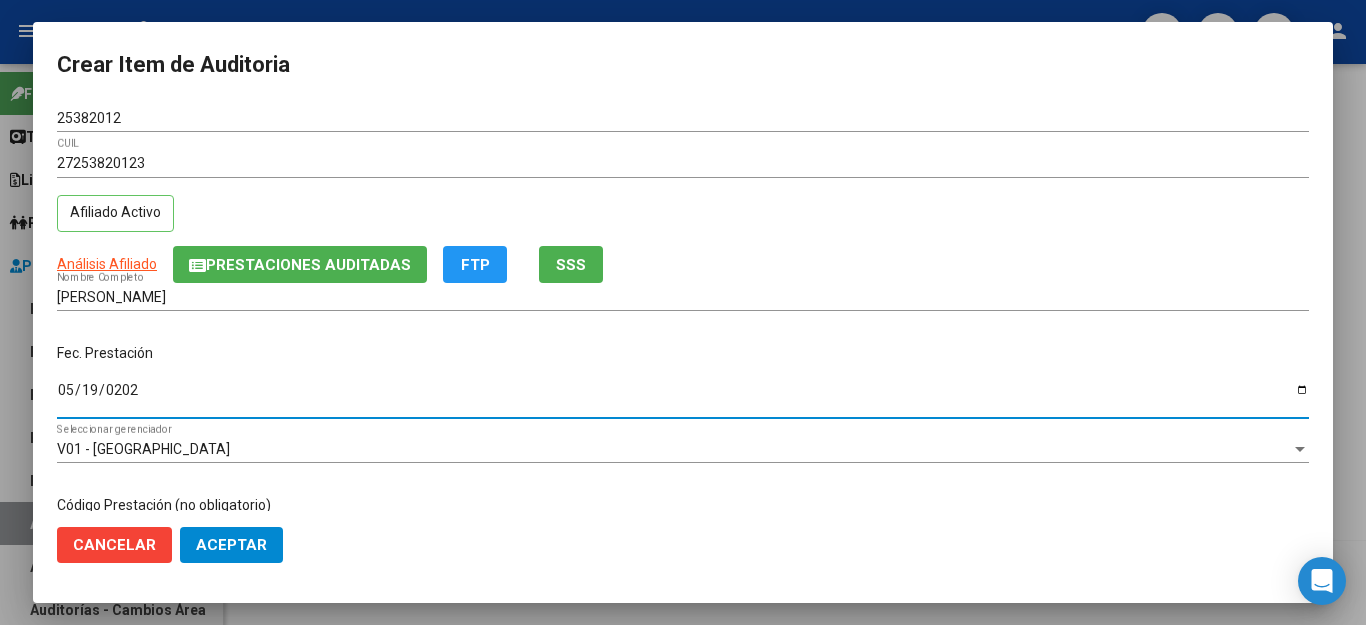 type on "2025-05-19" 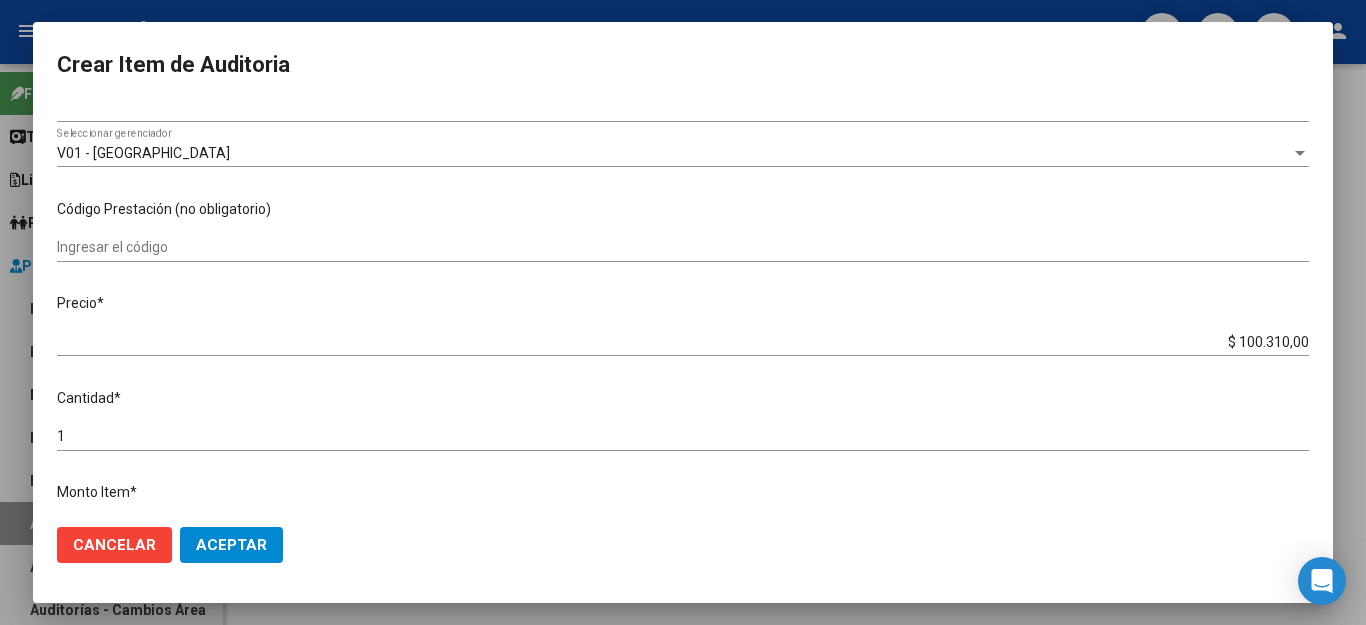 scroll, scrollTop: 300, scrollLeft: 0, axis: vertical 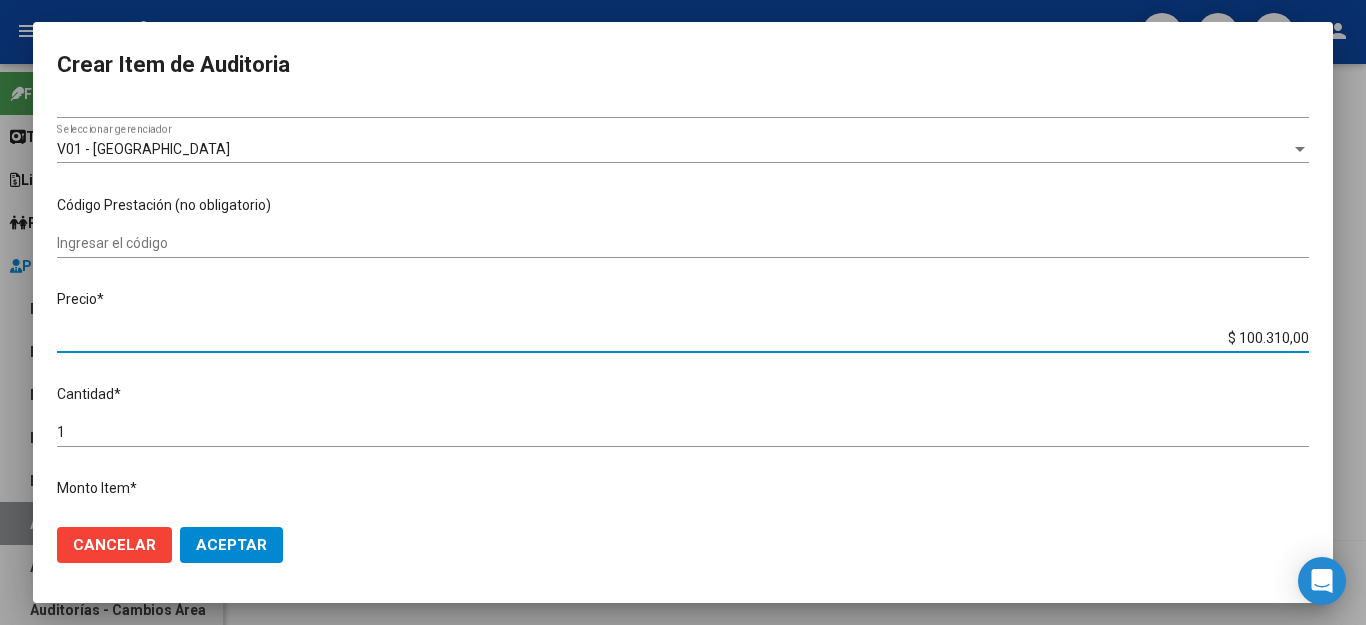 drag, startPoint x: 1162, startPoint y: 330, endPoint x: 1326, endPoint y: 316, distance: 164.59648 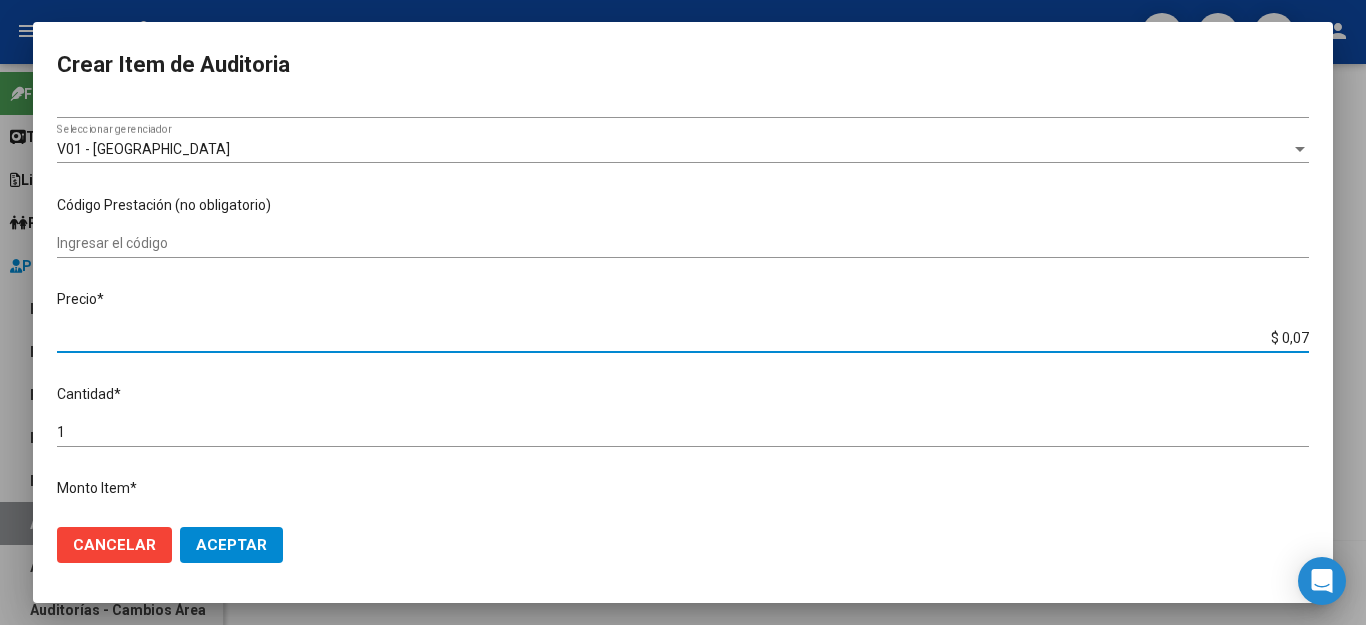 type on "$ 0,72" 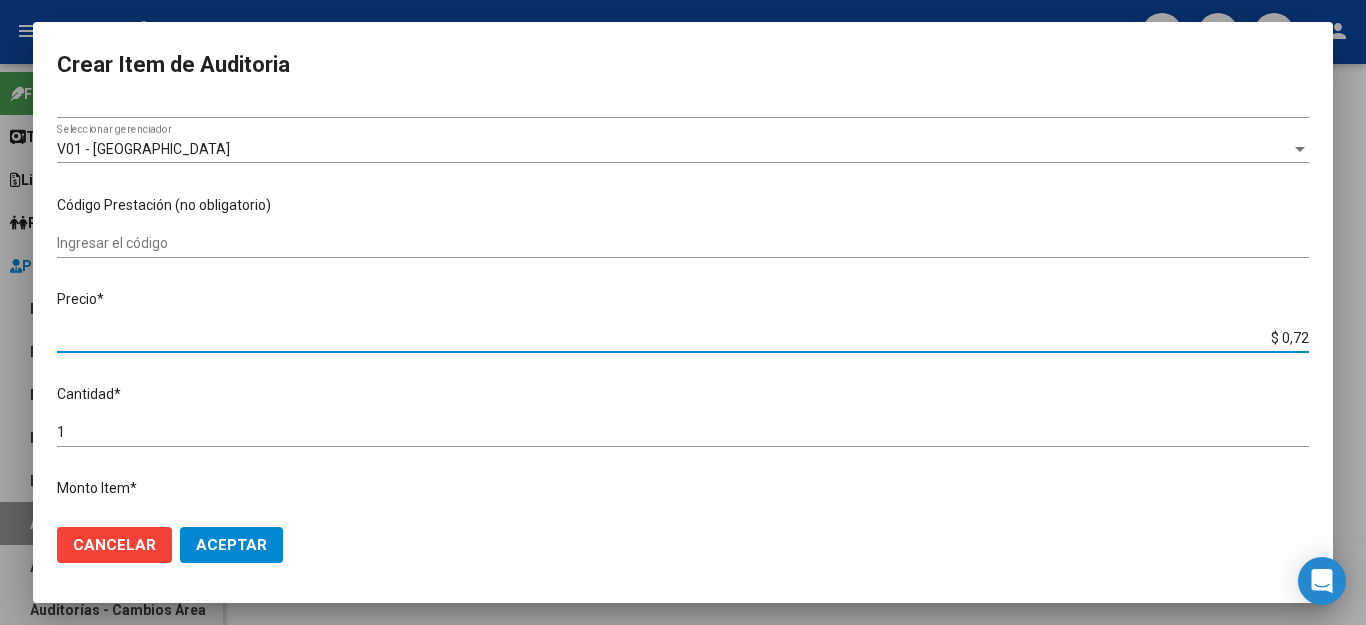 type on "$ 7,24" 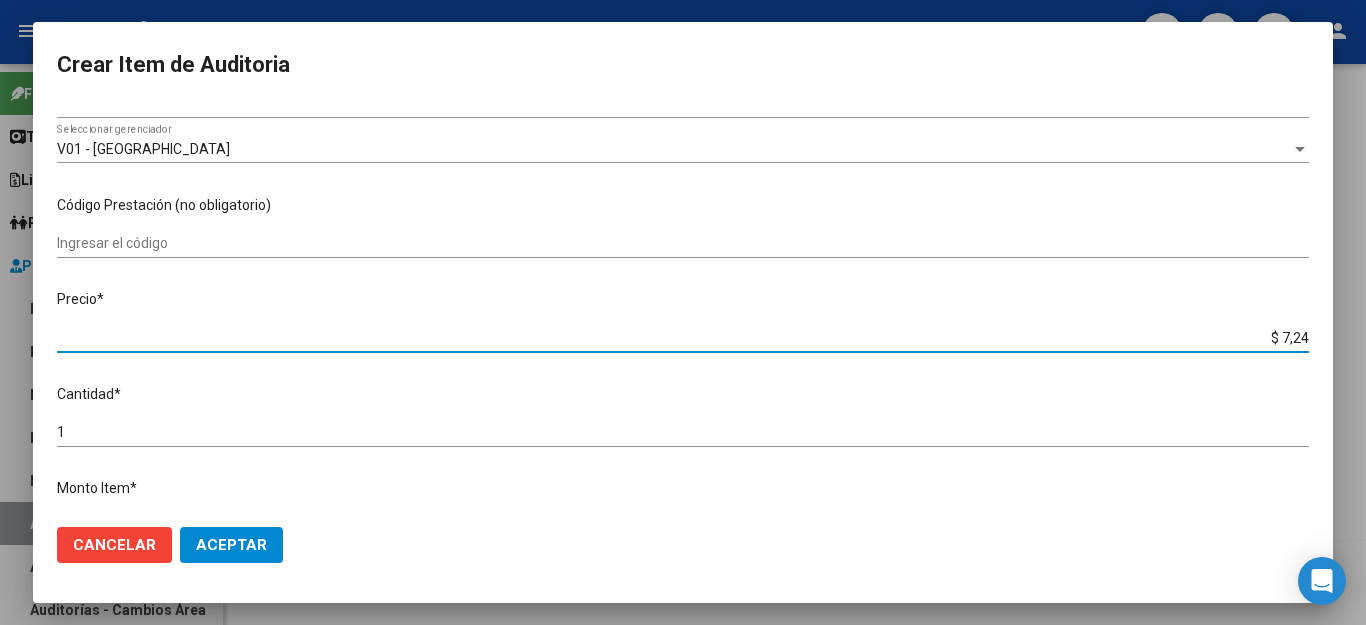 type on "$ 72,44" 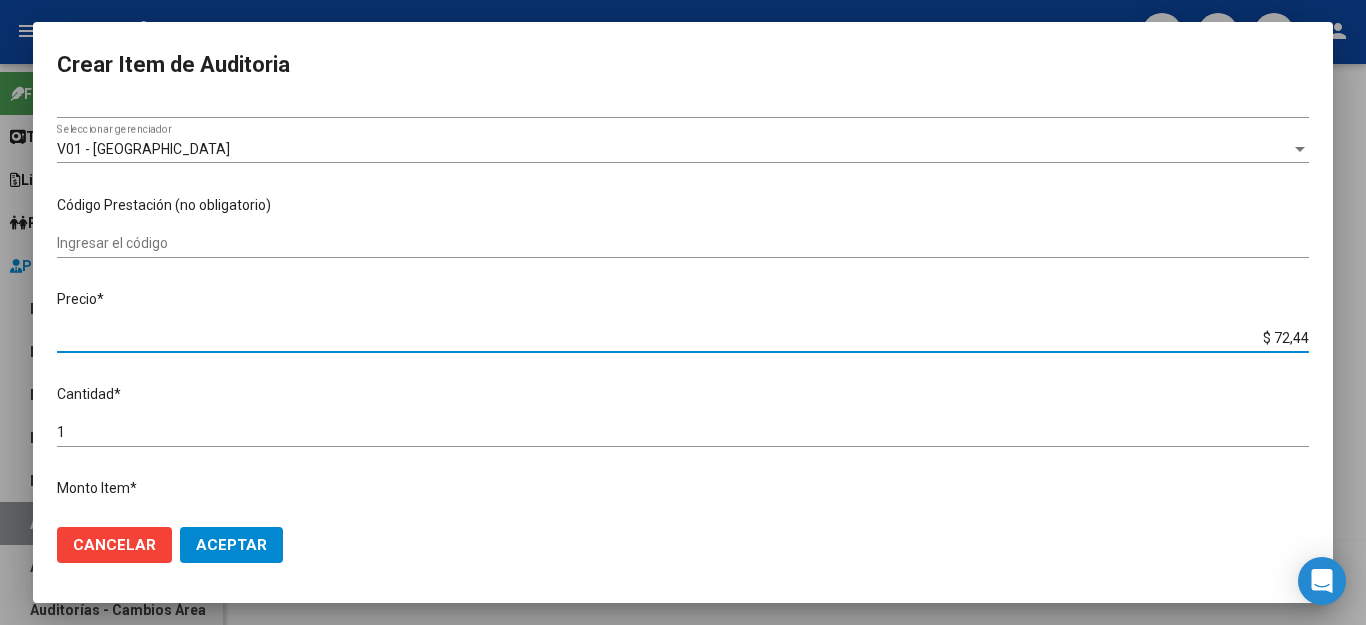 type on "$ 724,40" 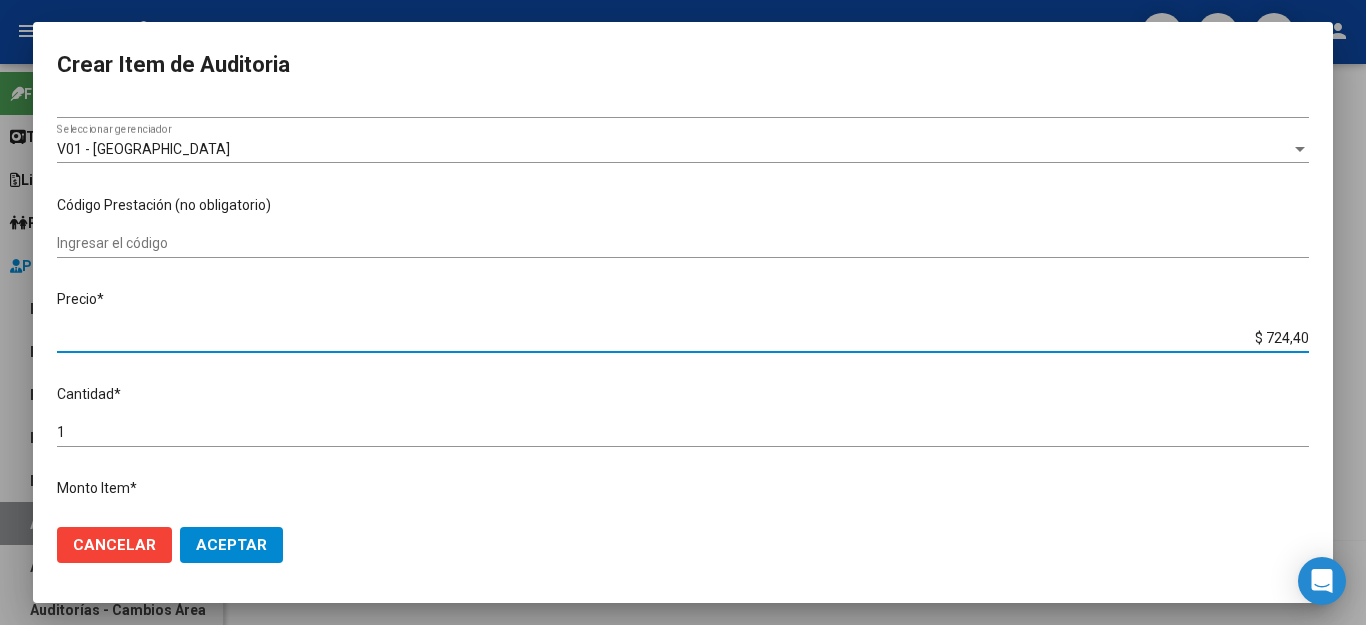 type on "$ 7.244,00" 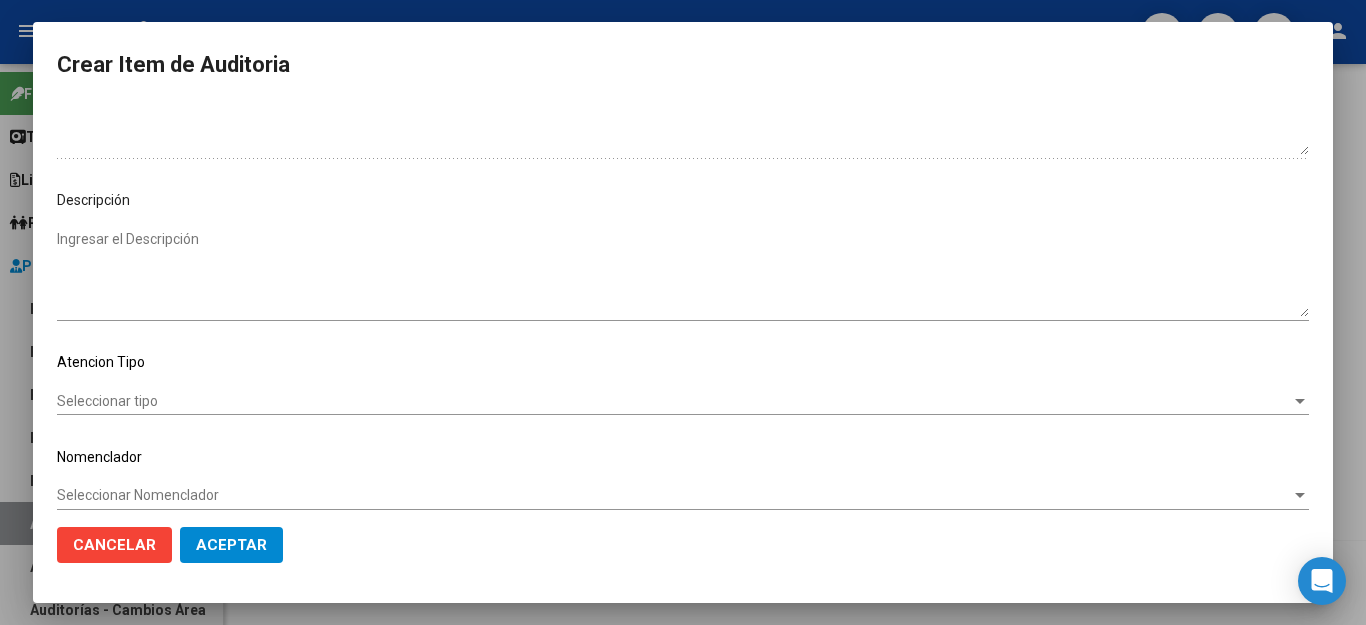 scroll, scrollTop: 1104, scrollLeft: 0, axis: vertical 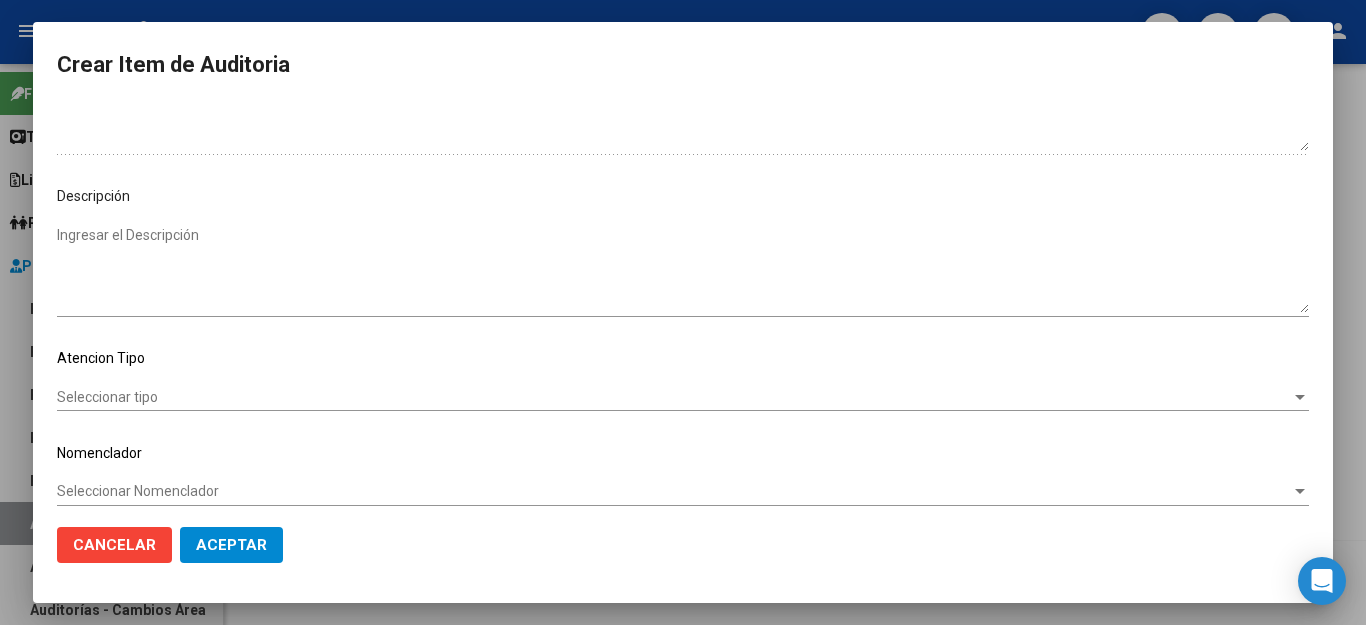 click on "Seleccionar tipo" at bounding box center (674, 397) 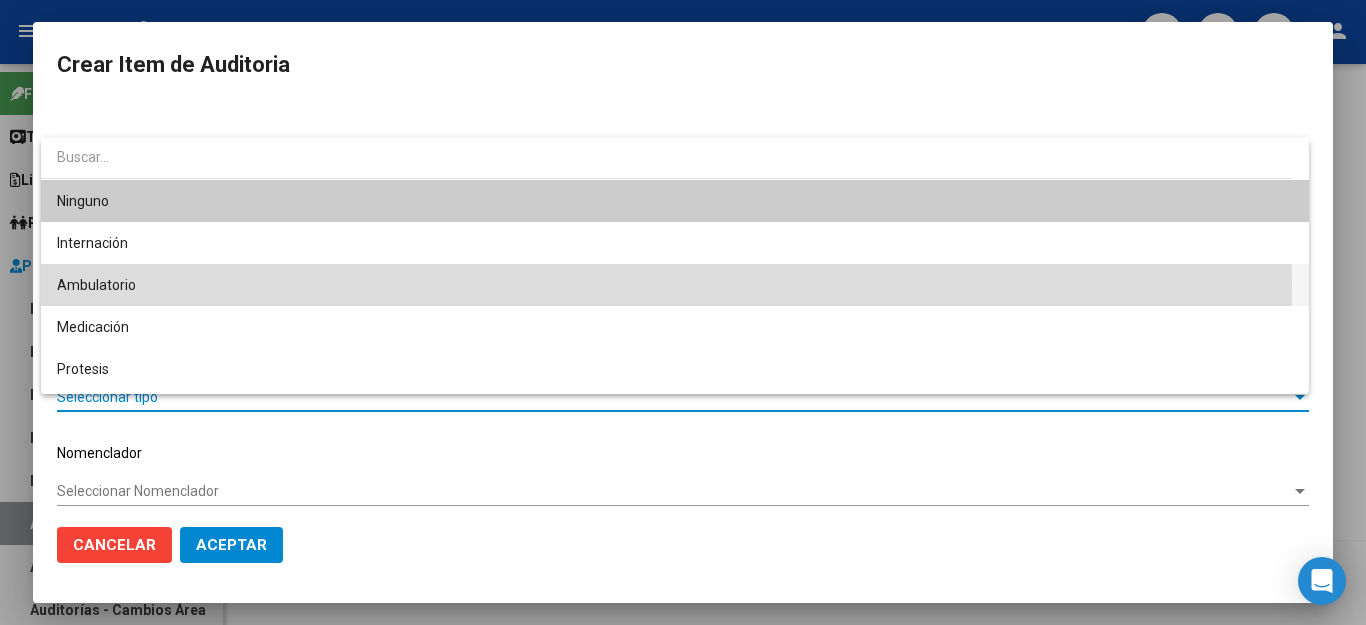 click on "Ambulatorio" at bounding box center [675, 285] 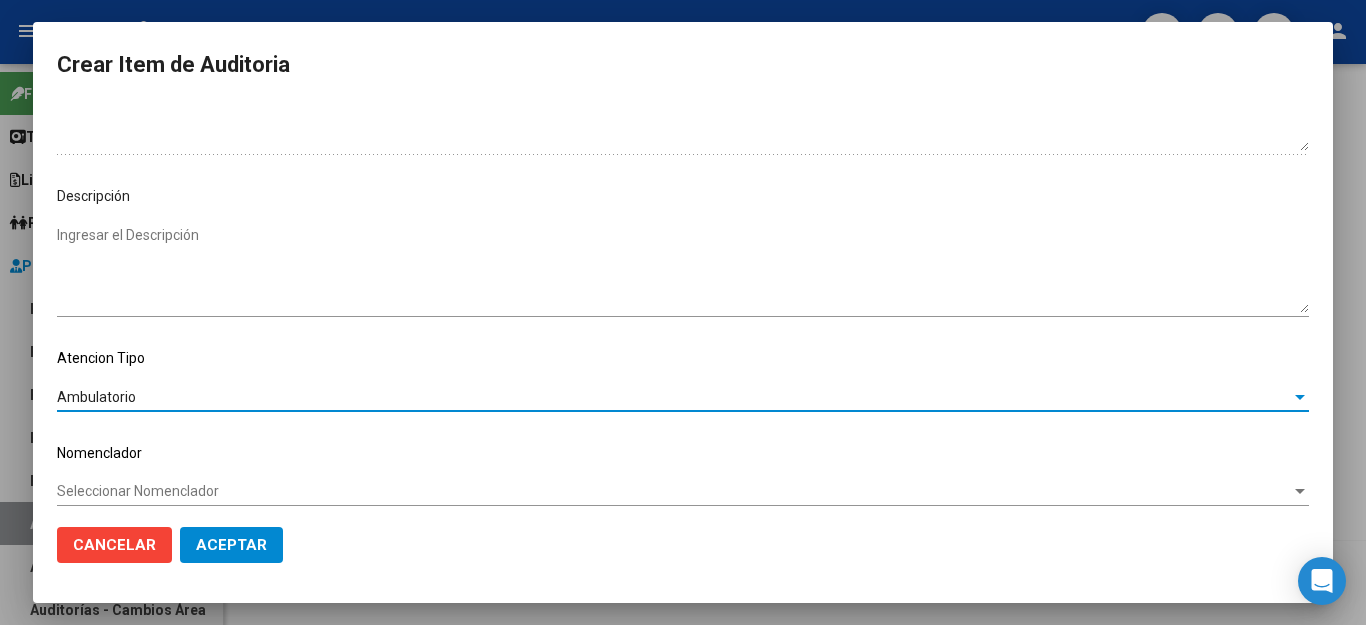 click on "Seleccionar Nomenclador" at bounding box center [674, 491] 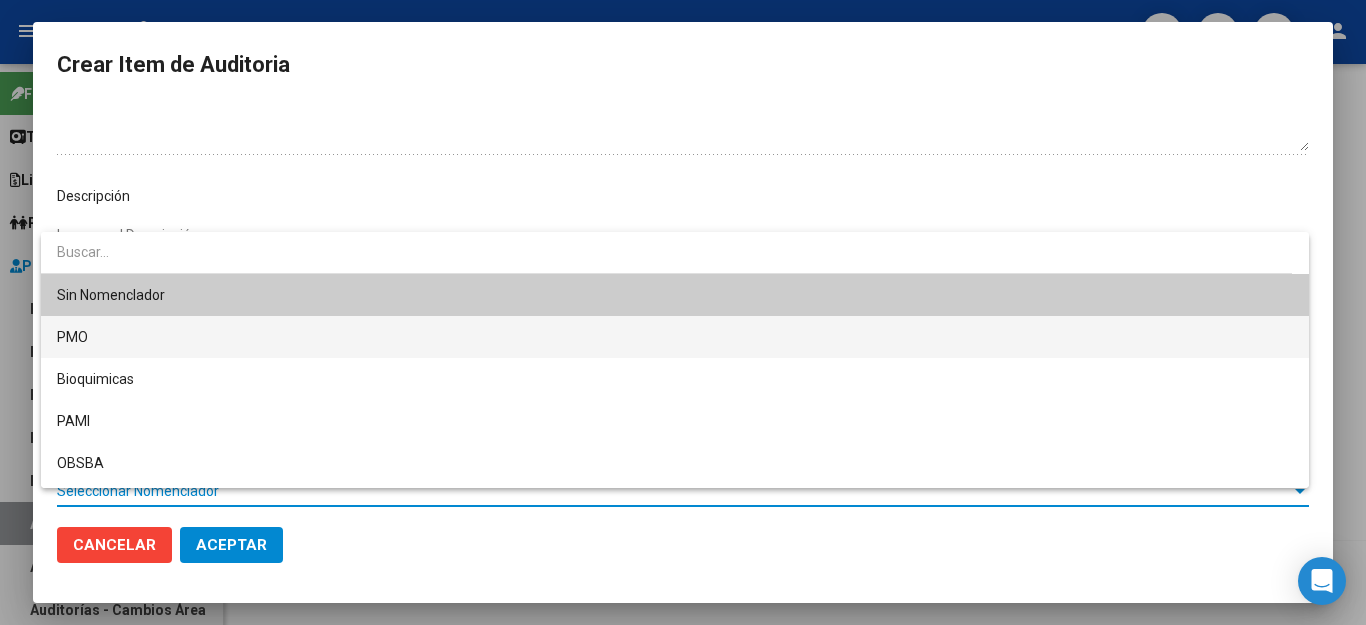 click on "PMO" at bounding box center [675, 337] 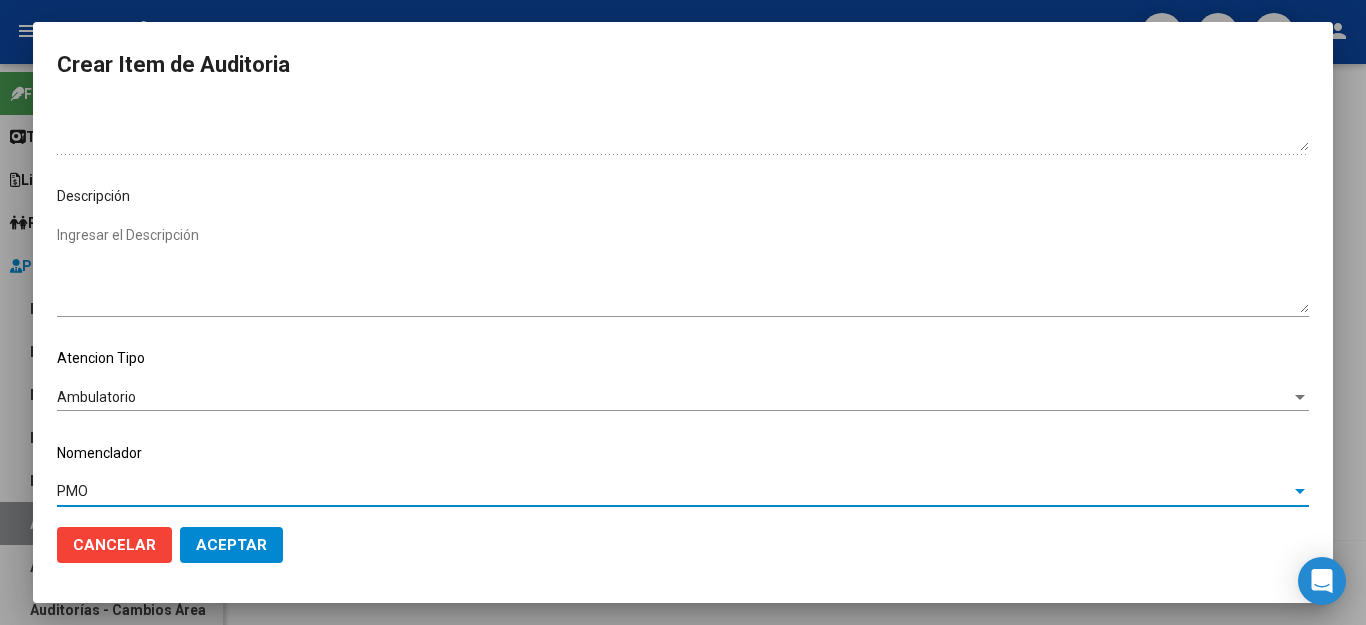 click on "Aceptar" 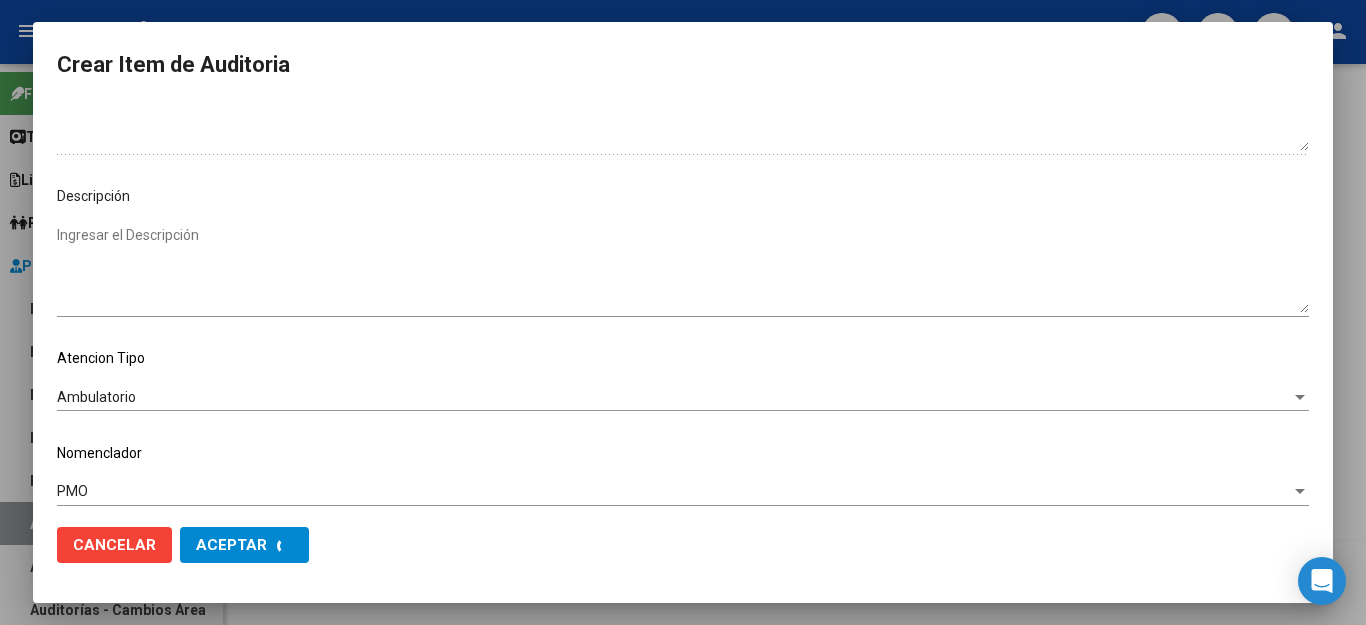 scroll, scrollTop: 1199, scrollLeft: 0, axis: vertical 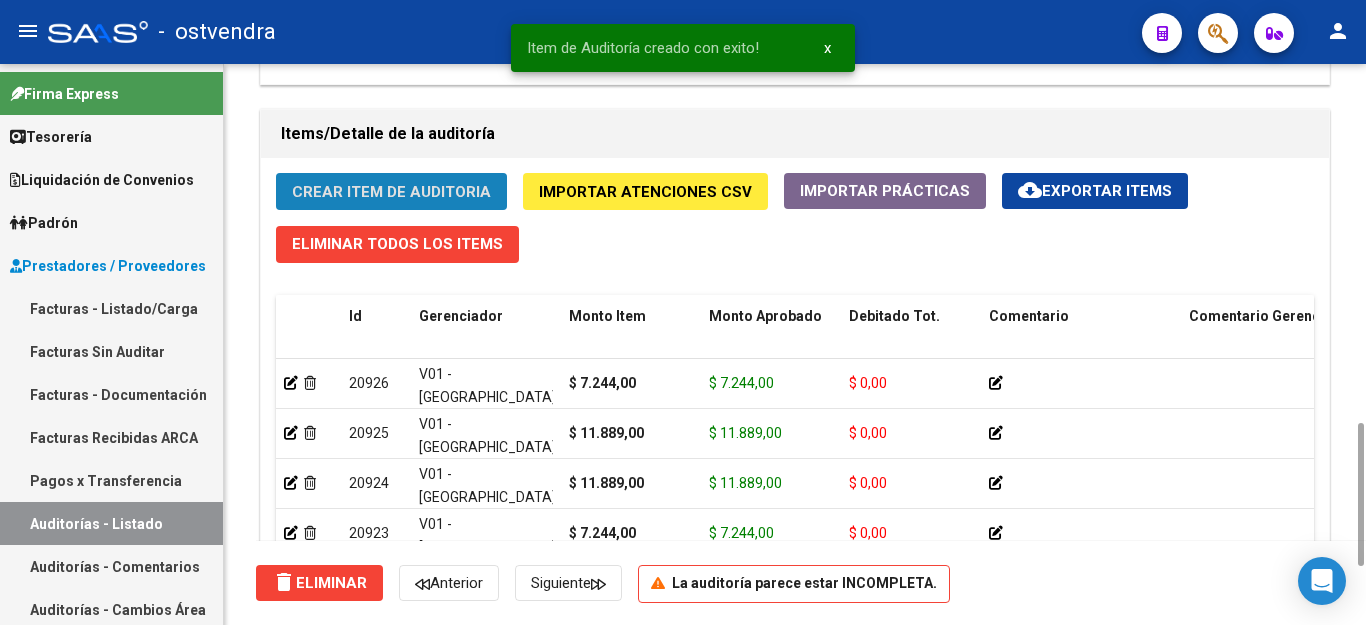 click on "Crear Item de Auditoria" 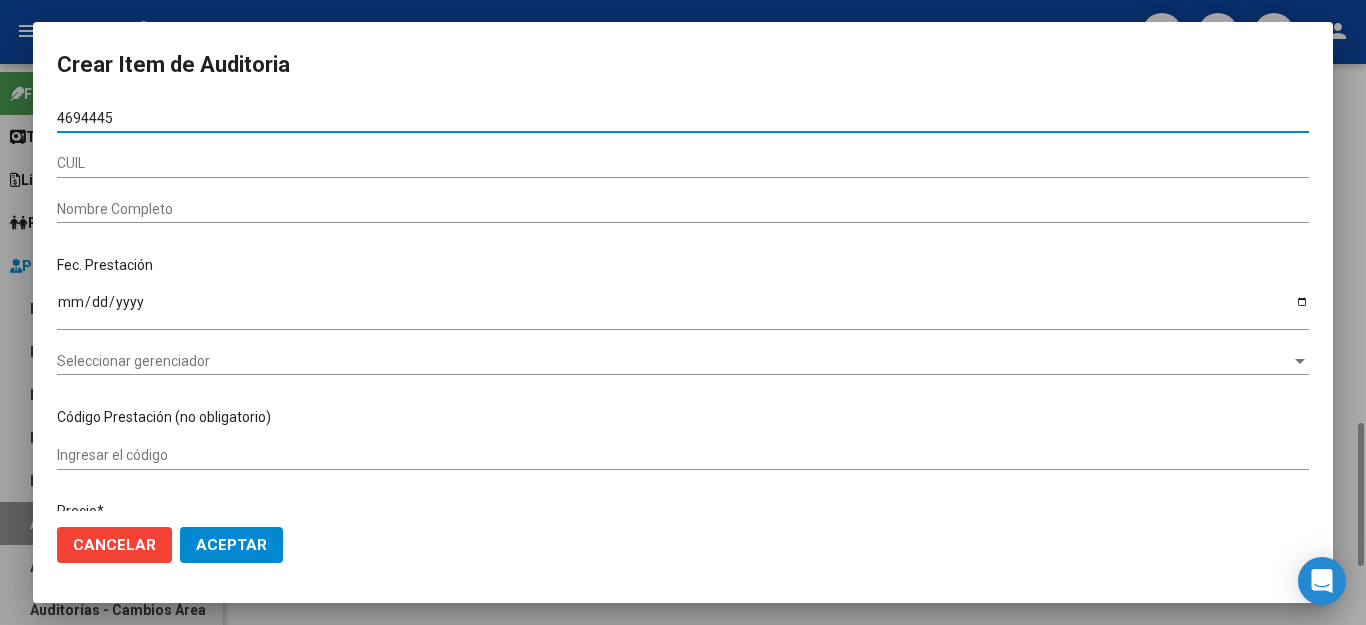 type on "46944457" 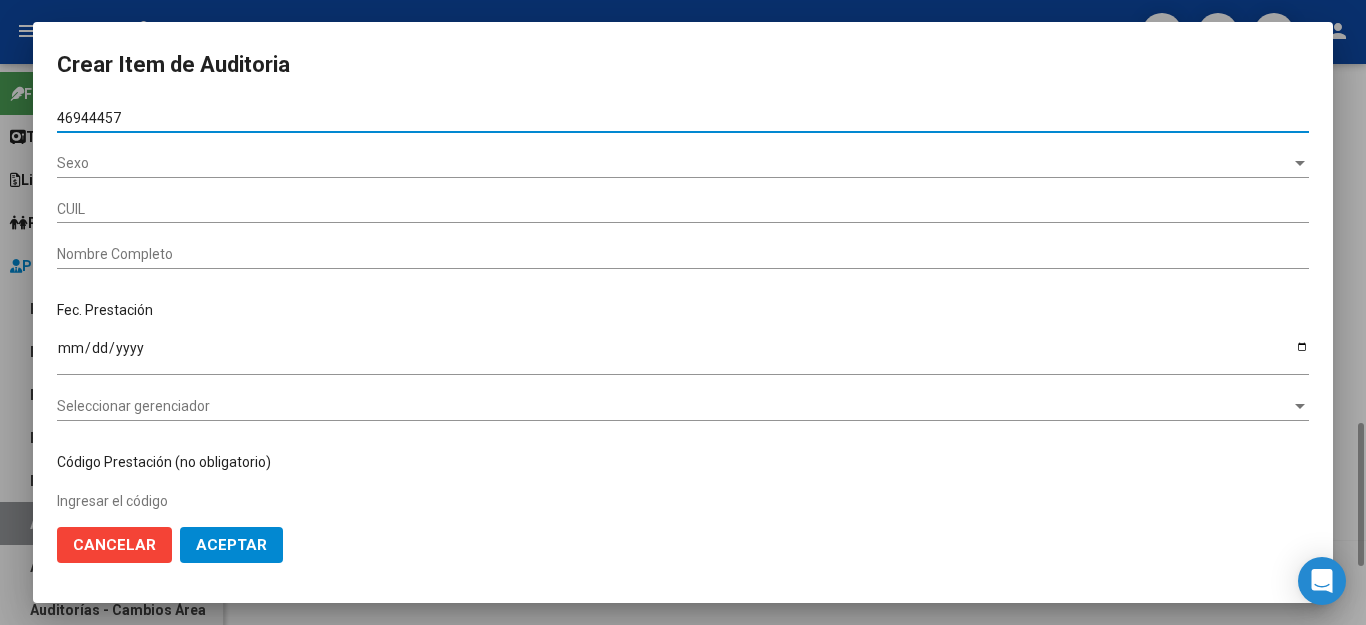 type on "27469444576" 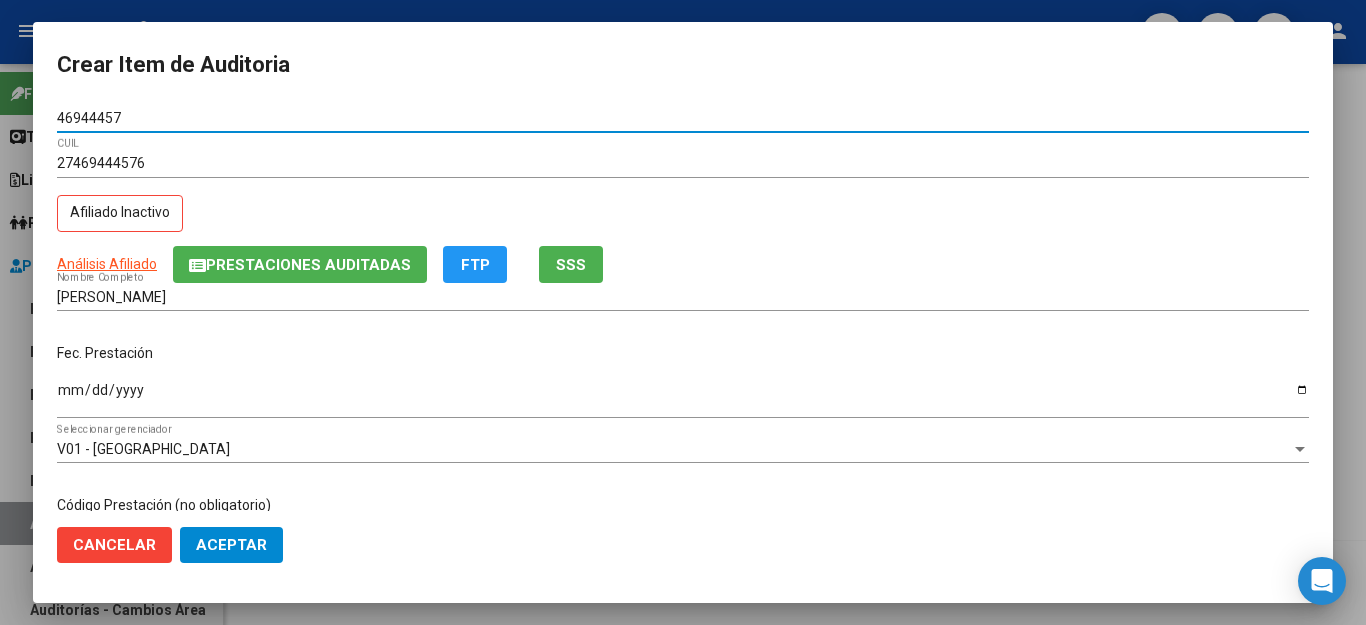 type on "46944457" 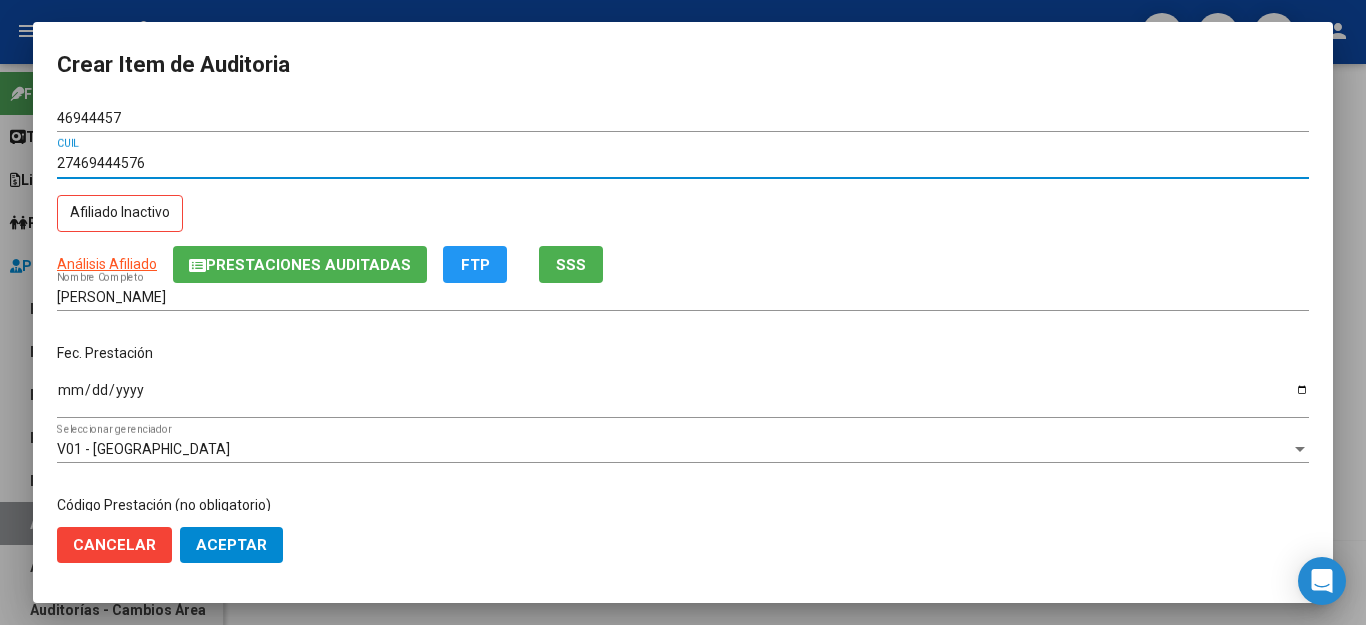 drag, startPoint x: 166, startPoint y: 158, endPoint x: 46, endPoint y: 146, distance: 120.59851 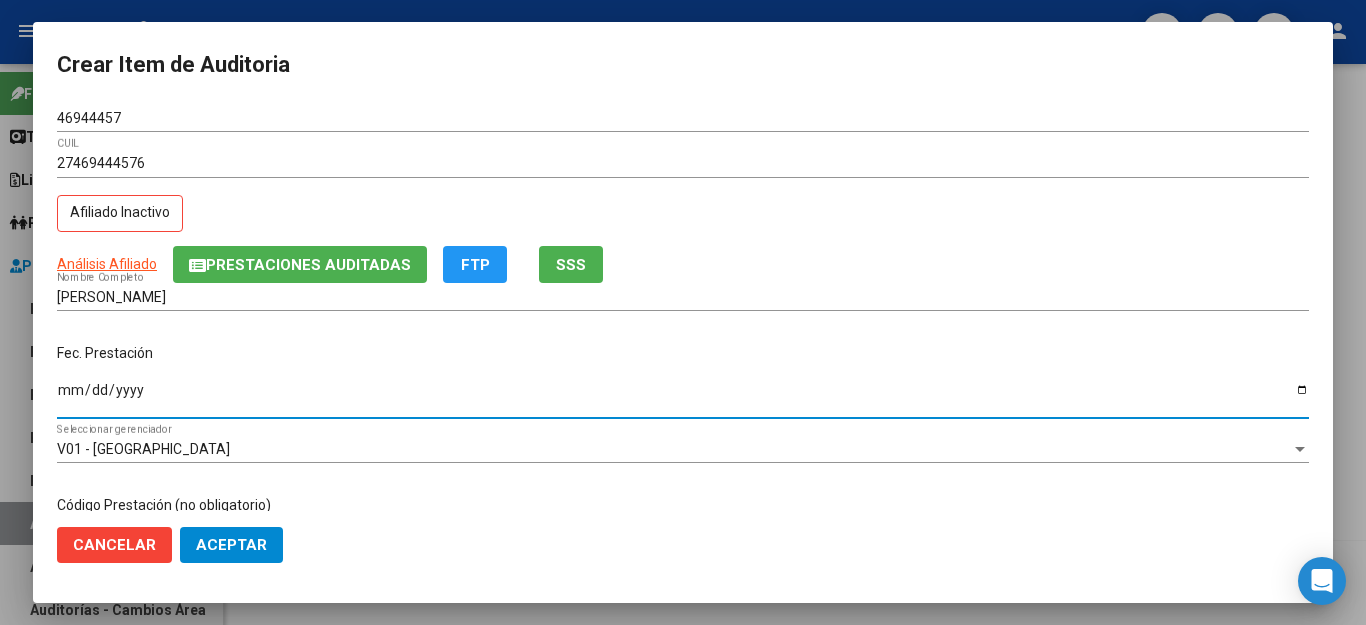 click on "Ingresar la fecha" at bounding box center [683, 397] 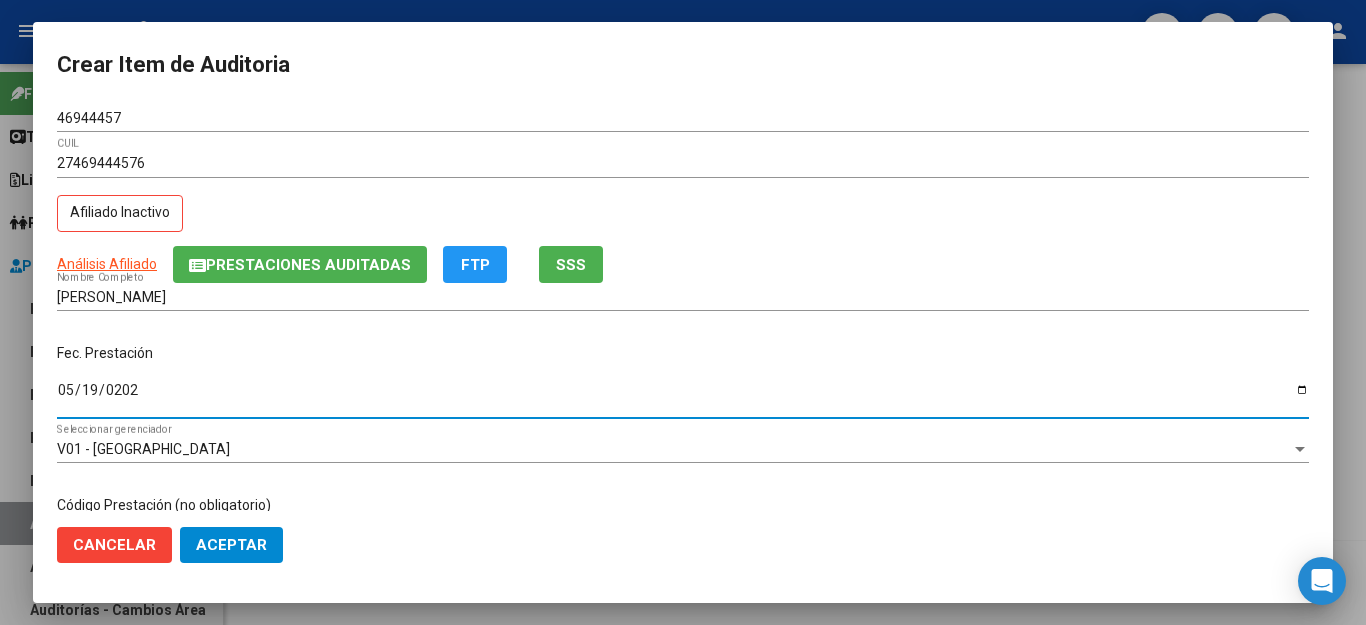 type on "2025-05-19" 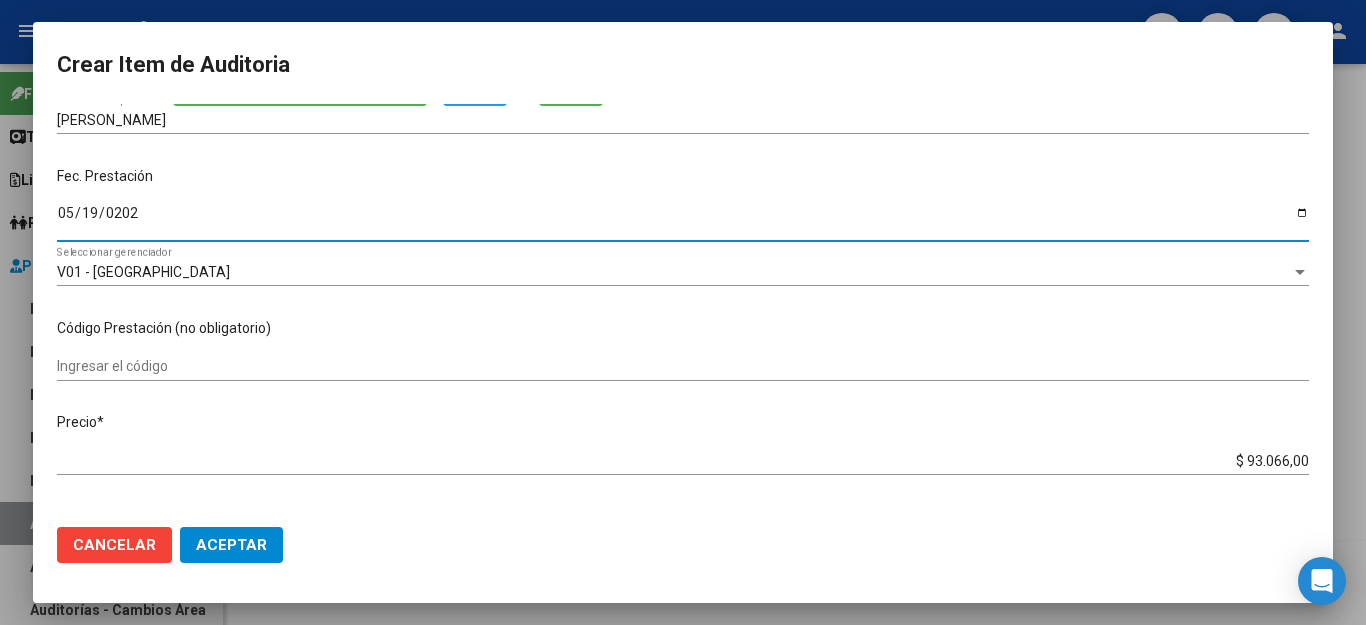 scroll, scrollTop: 400, scrollLeft: 0, axis: vertical 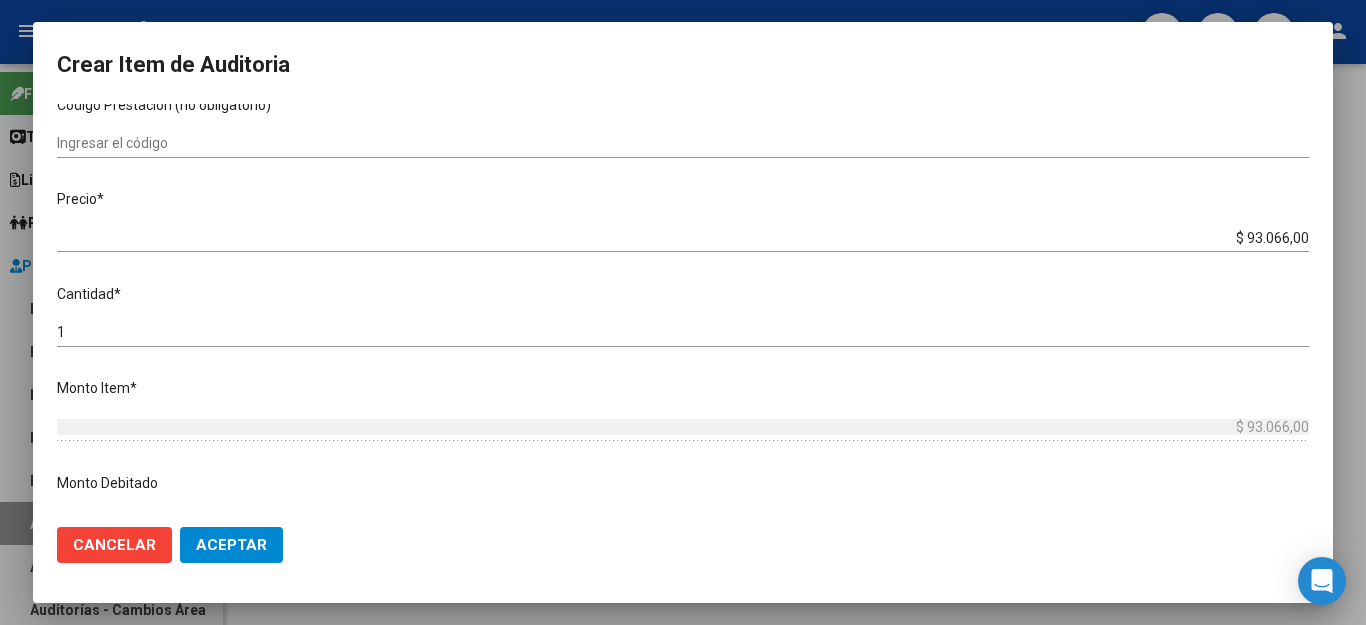 drag, startPoint x: 1193, startPoint y: 216, endPoint x: 1365, endPoint y: 239, distance: 173.53098 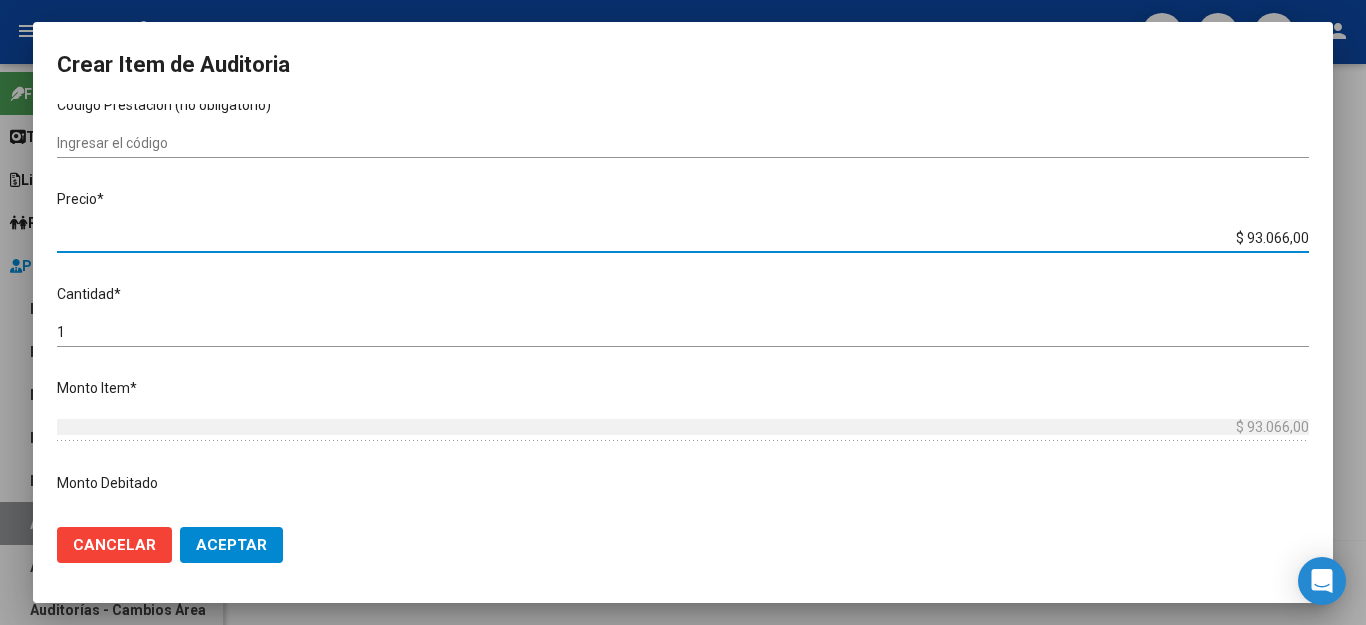 drag, startPoint x: 1196, startPoint y: 234, endPoint x: 1302, endPoint y: 221, distance: 106.7942 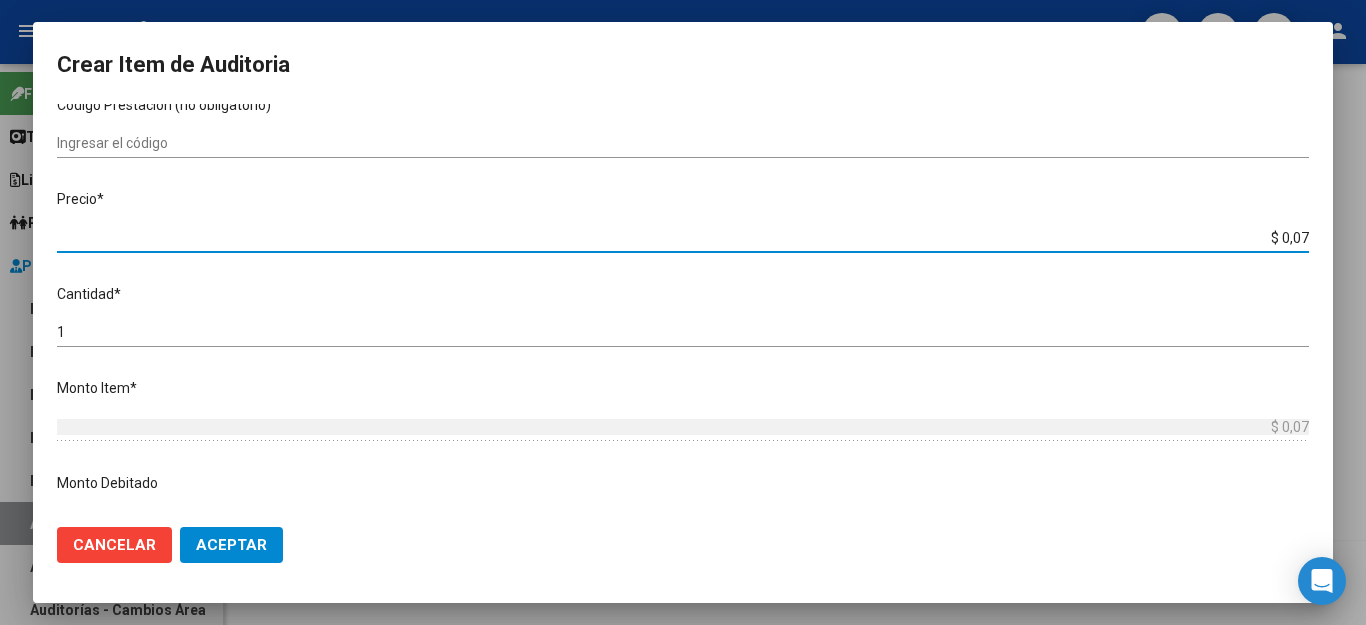 type on "$ 0,72" 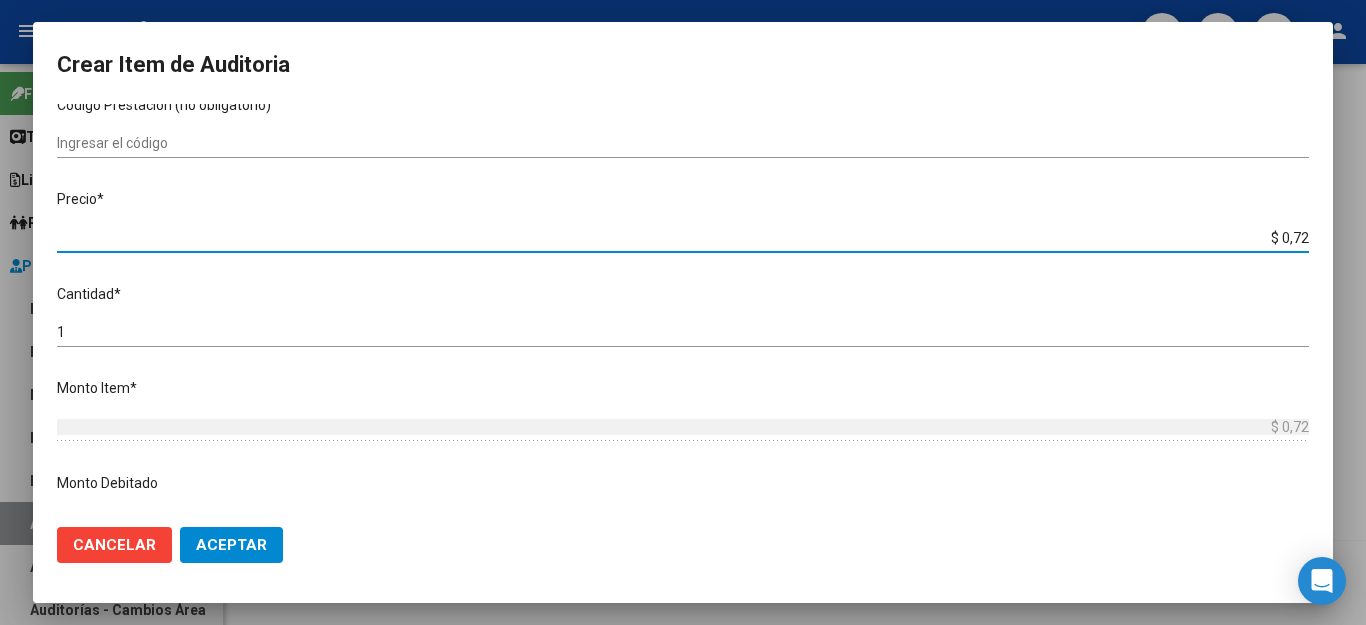 type on "$ 7,24" 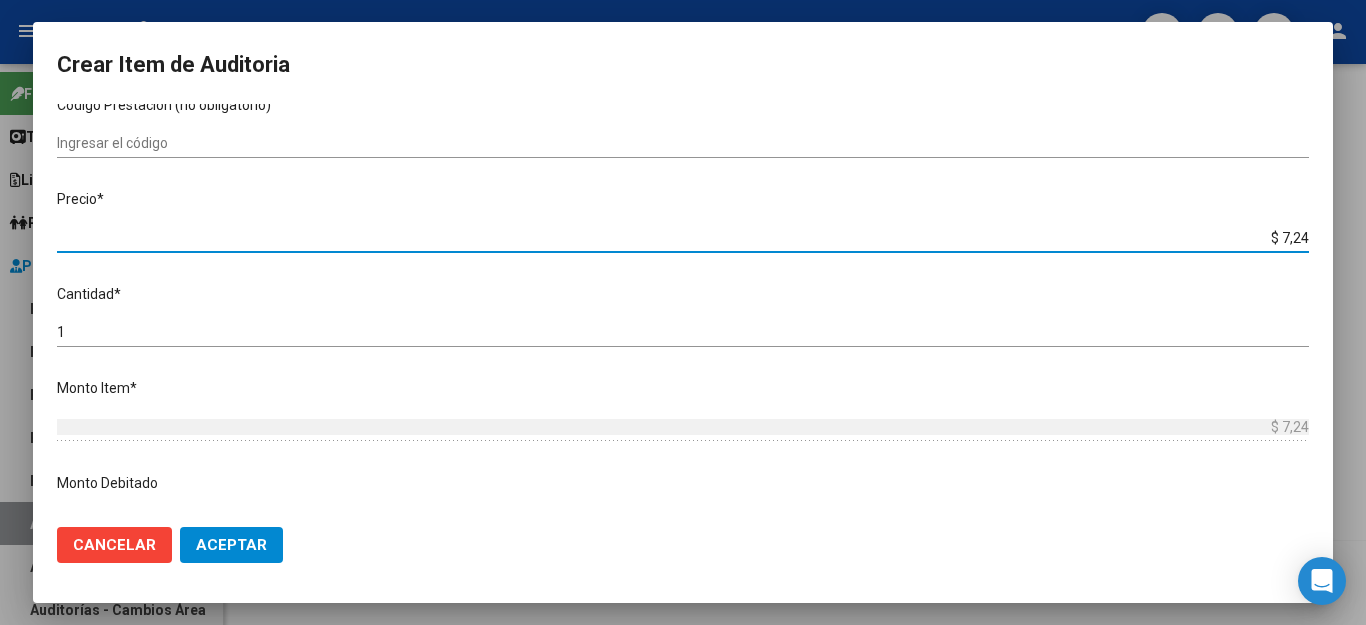 type on "$ 72,44" 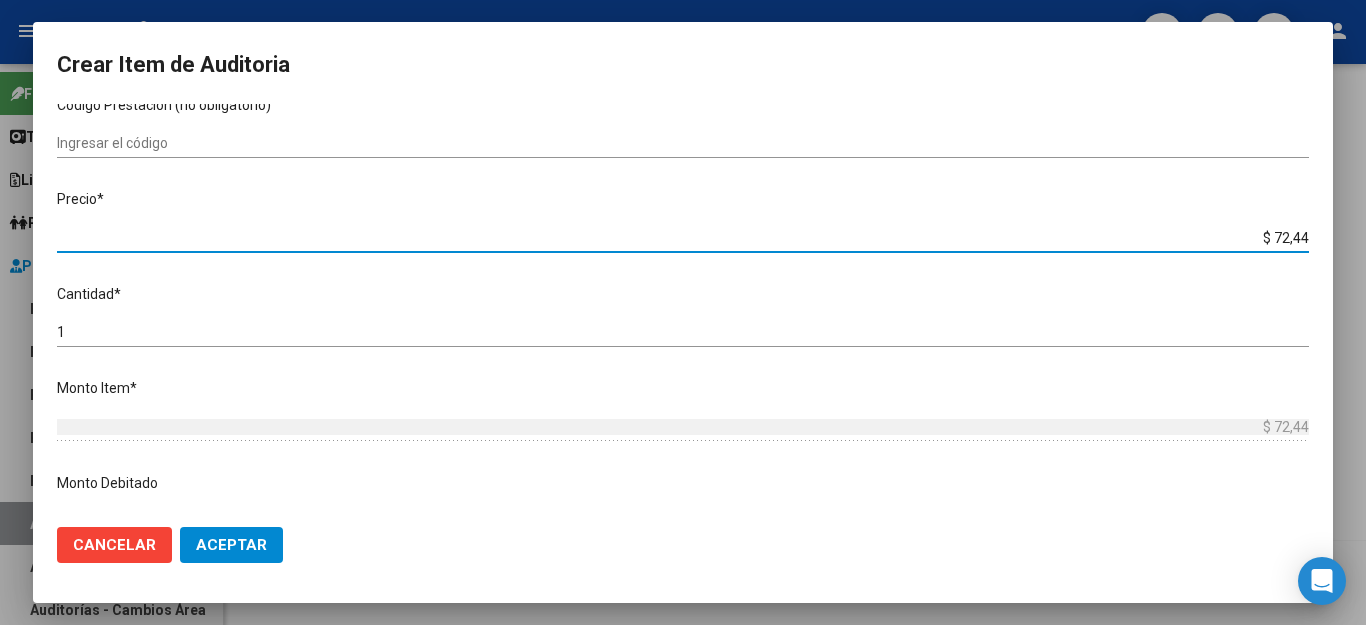 type on "$ 724,40" 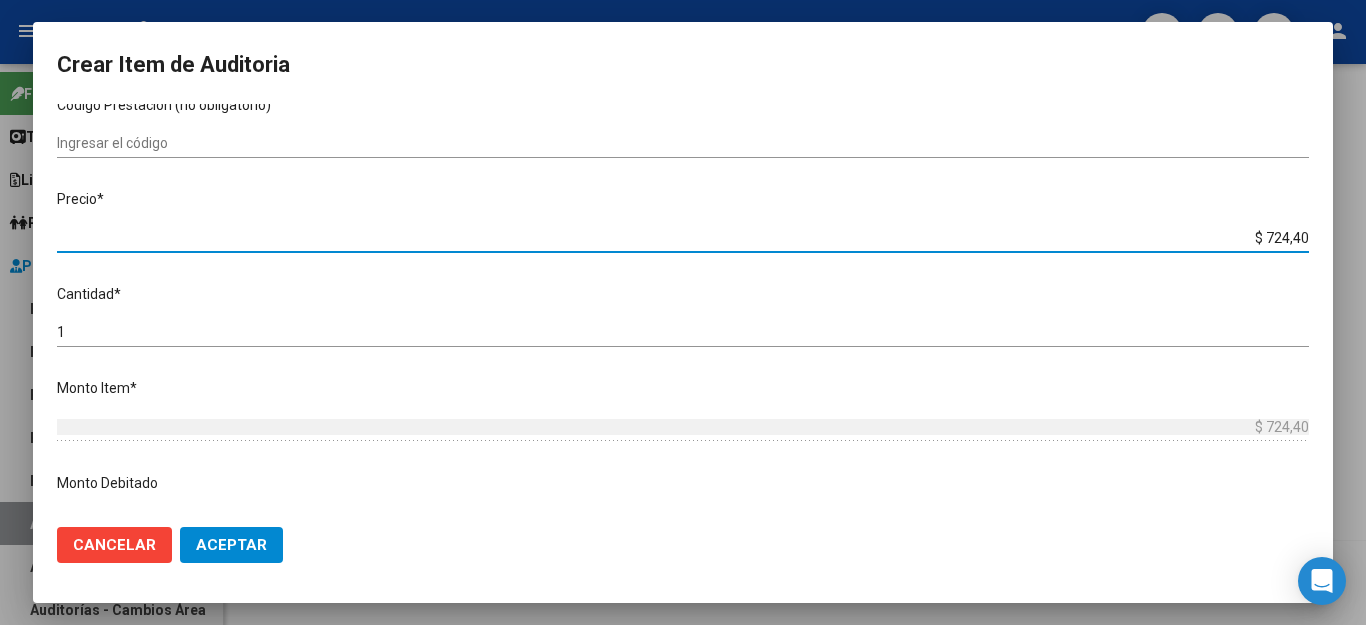type on "$ 7.244,00" 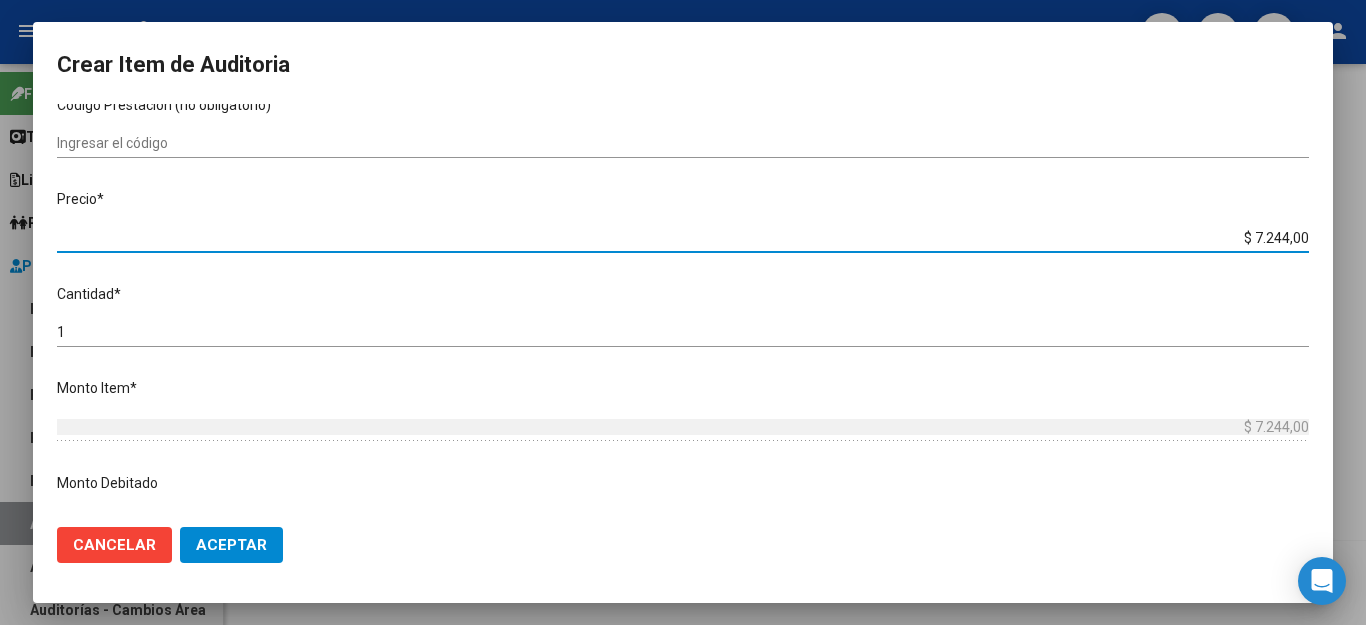 scroll, scrollTop: 1104, scrollLeft: 0, axis: vertical 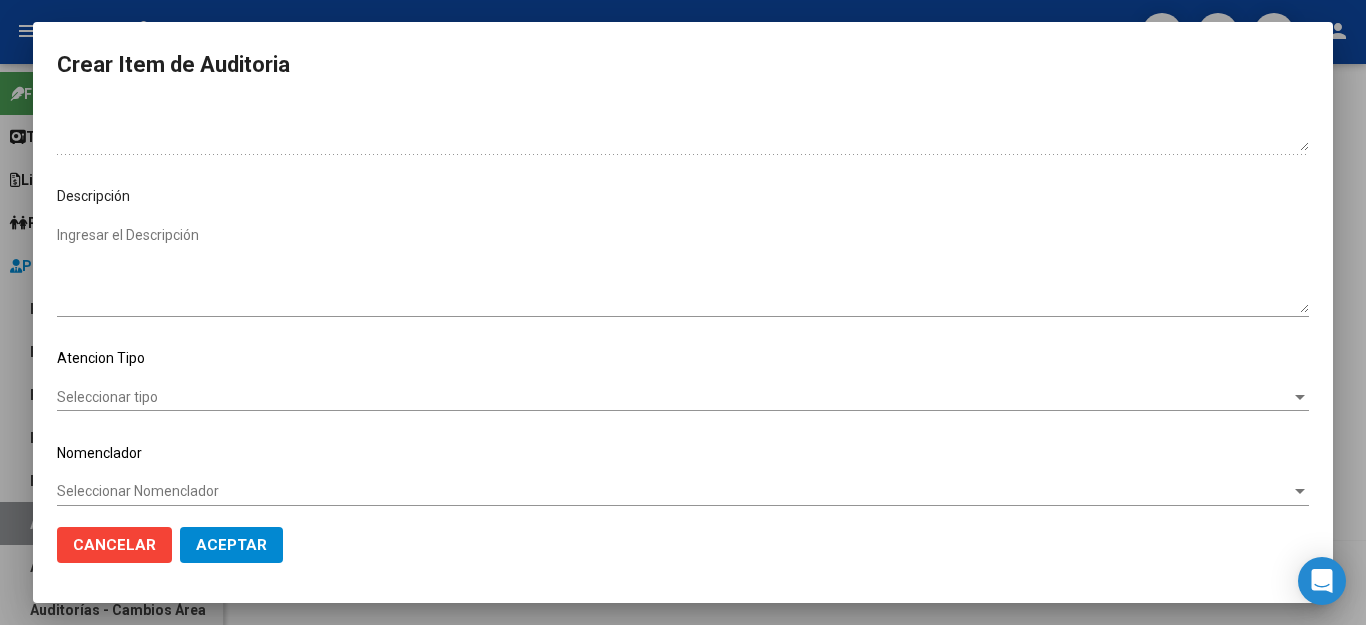 click on "Seleccionar tipo" at bounding box center (674, 397) 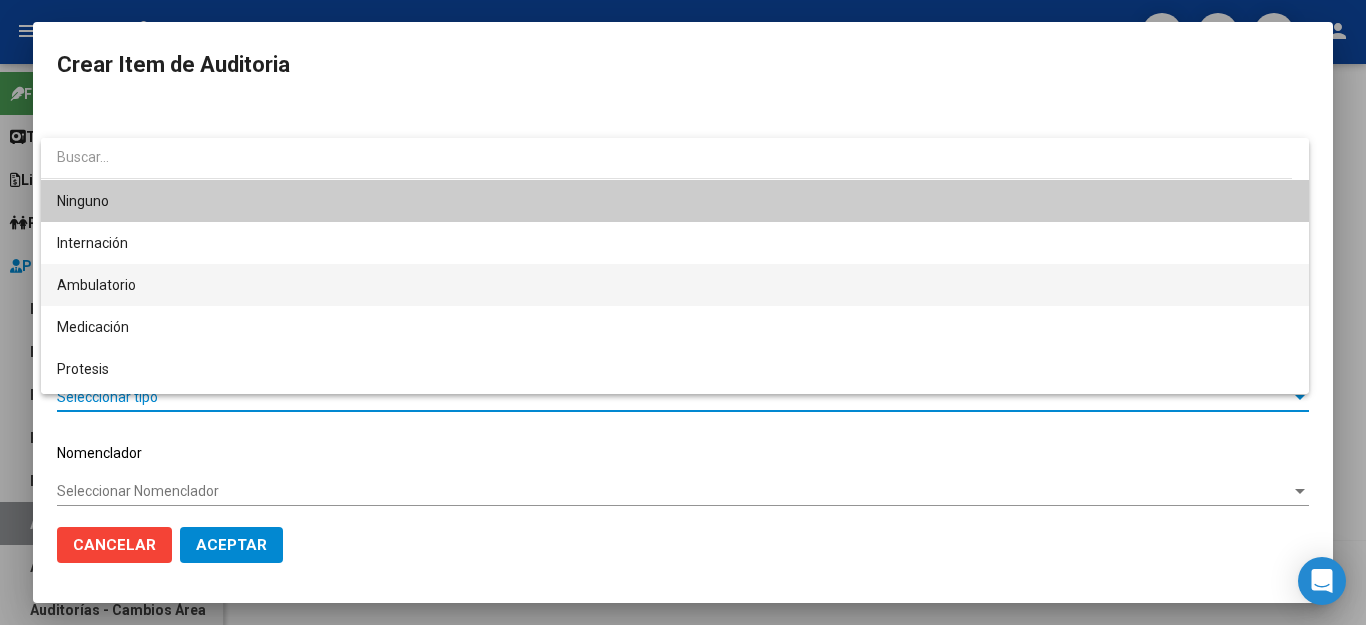 click on "Ambulatorio" at bounding box center (675, 285) 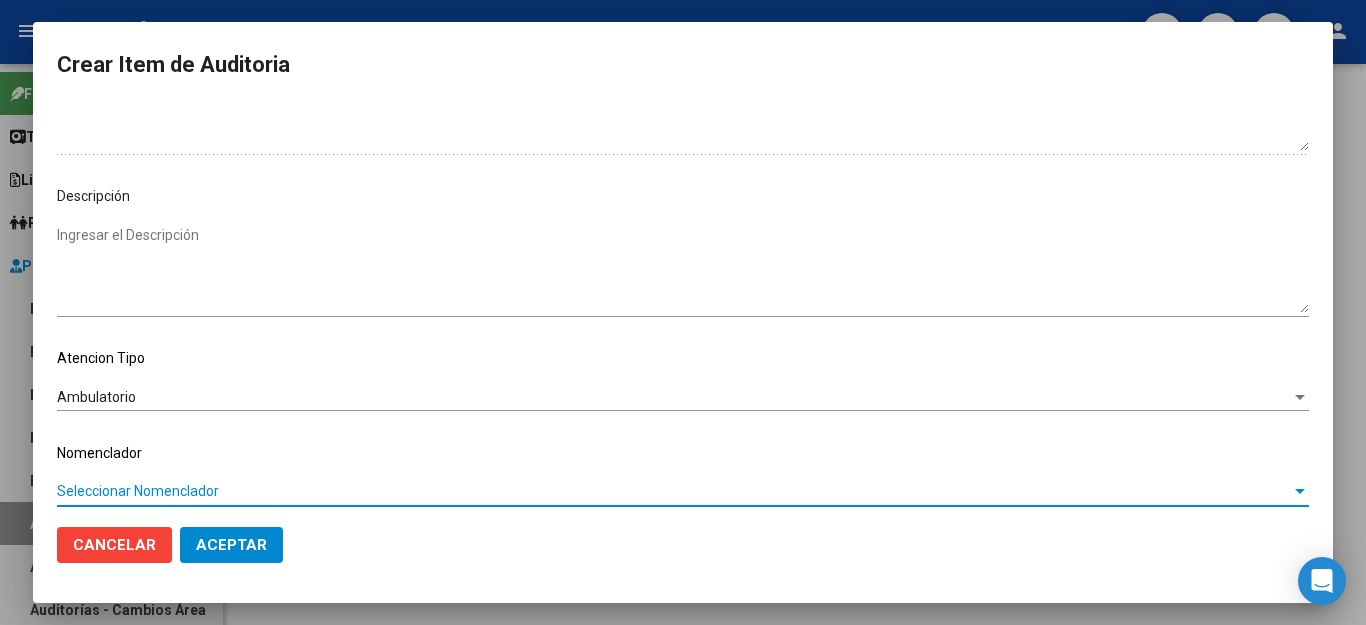 click on "Seleccionar Nomenclador" at bounding box center [674, 491] 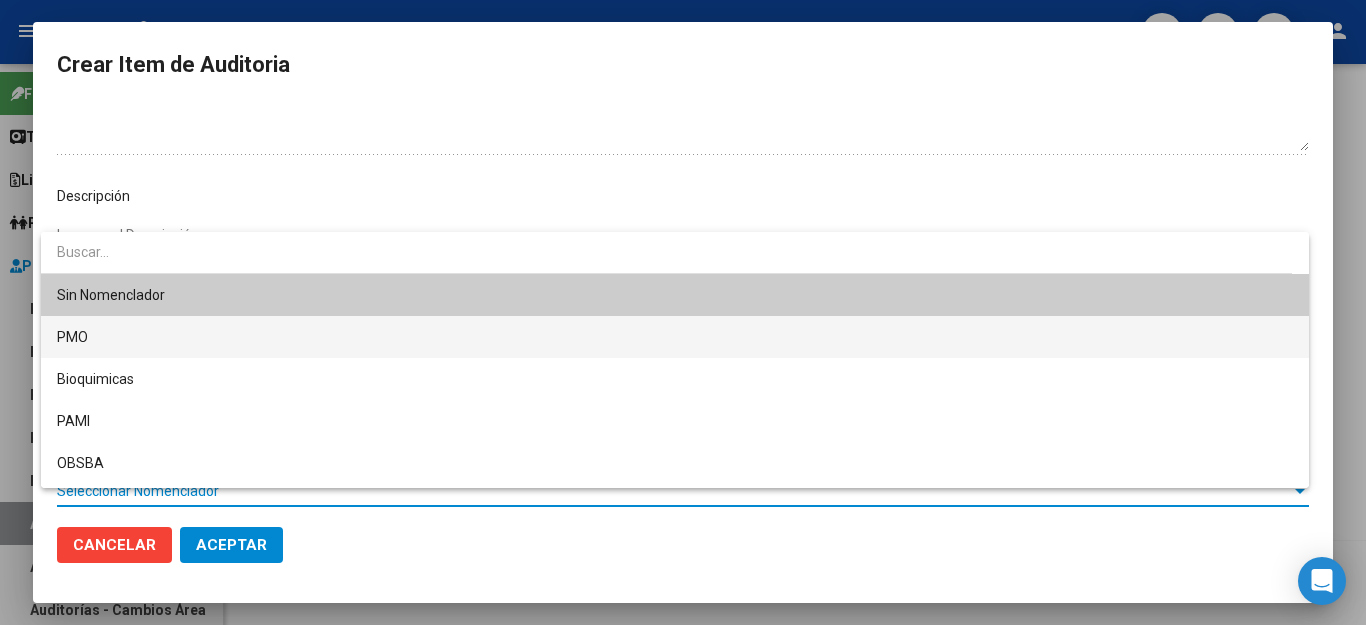 click on "PMO" at bounding box center (675, 337) 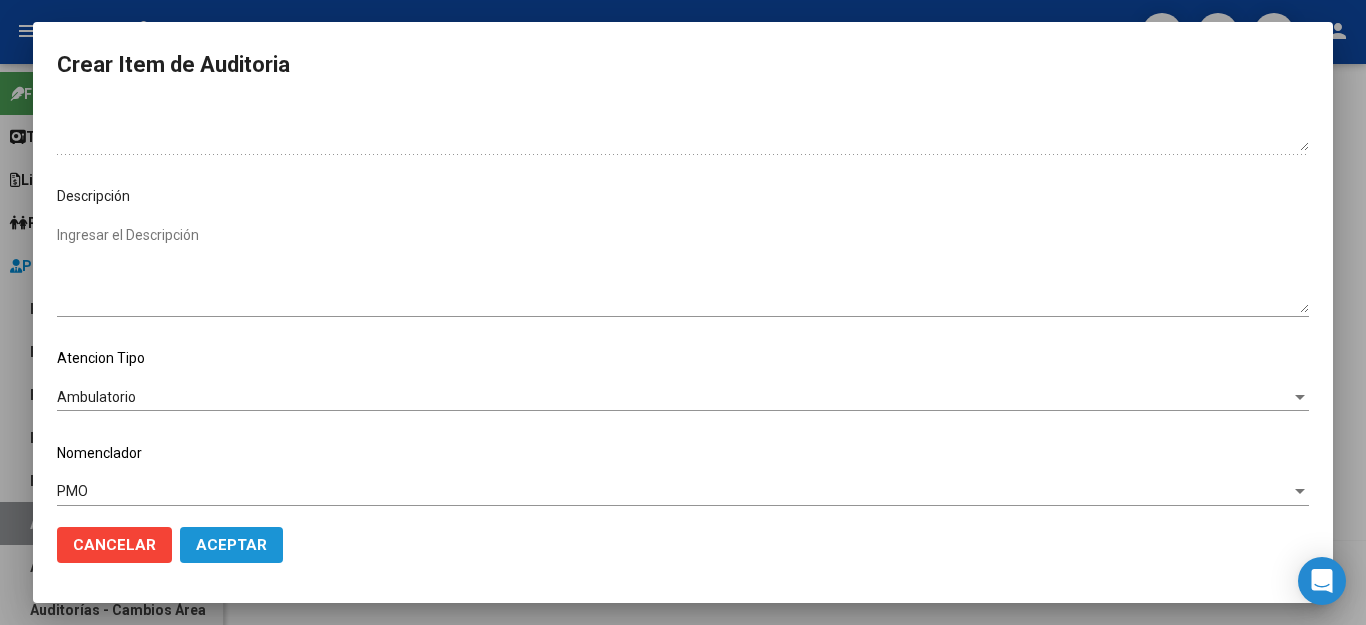 click on "Aceptar" 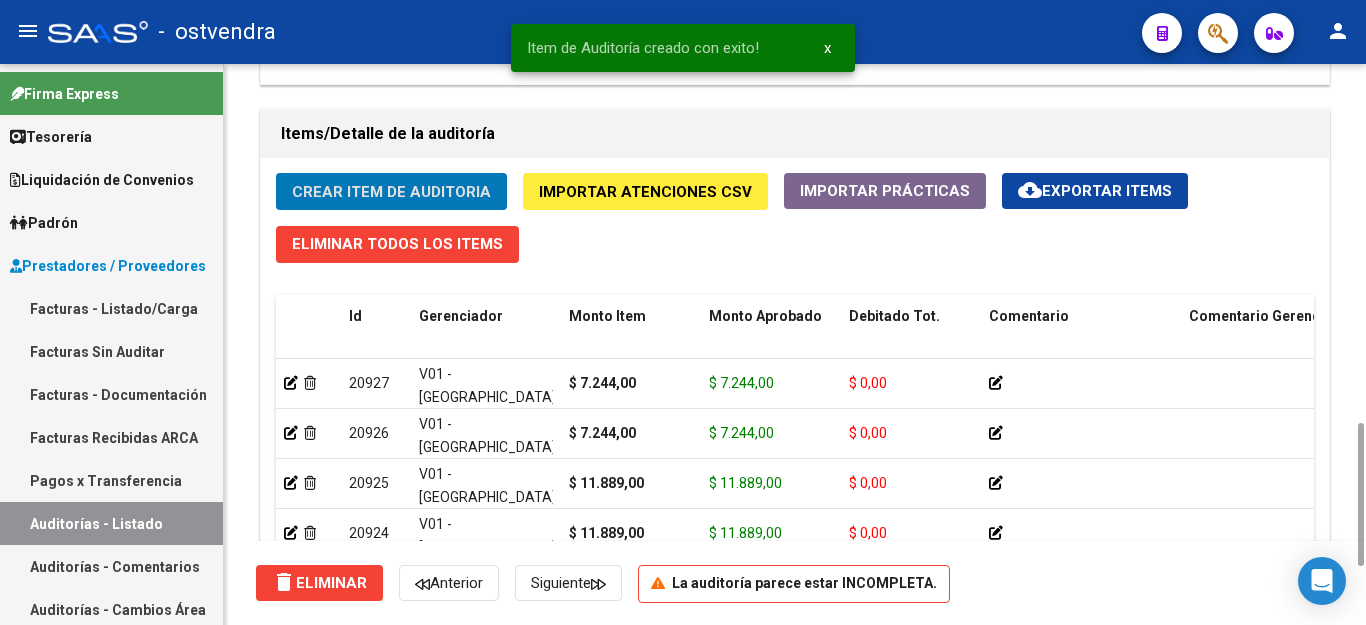 click on "Crear Item de Auditoria" 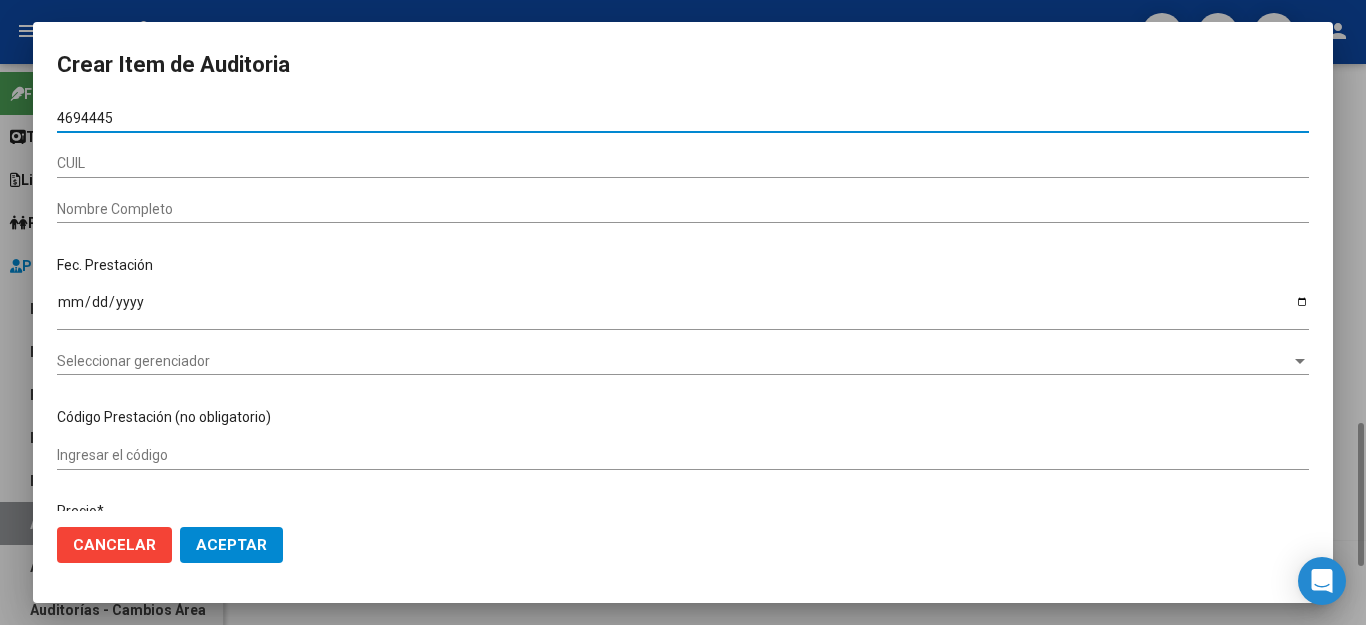 type on "46944457" 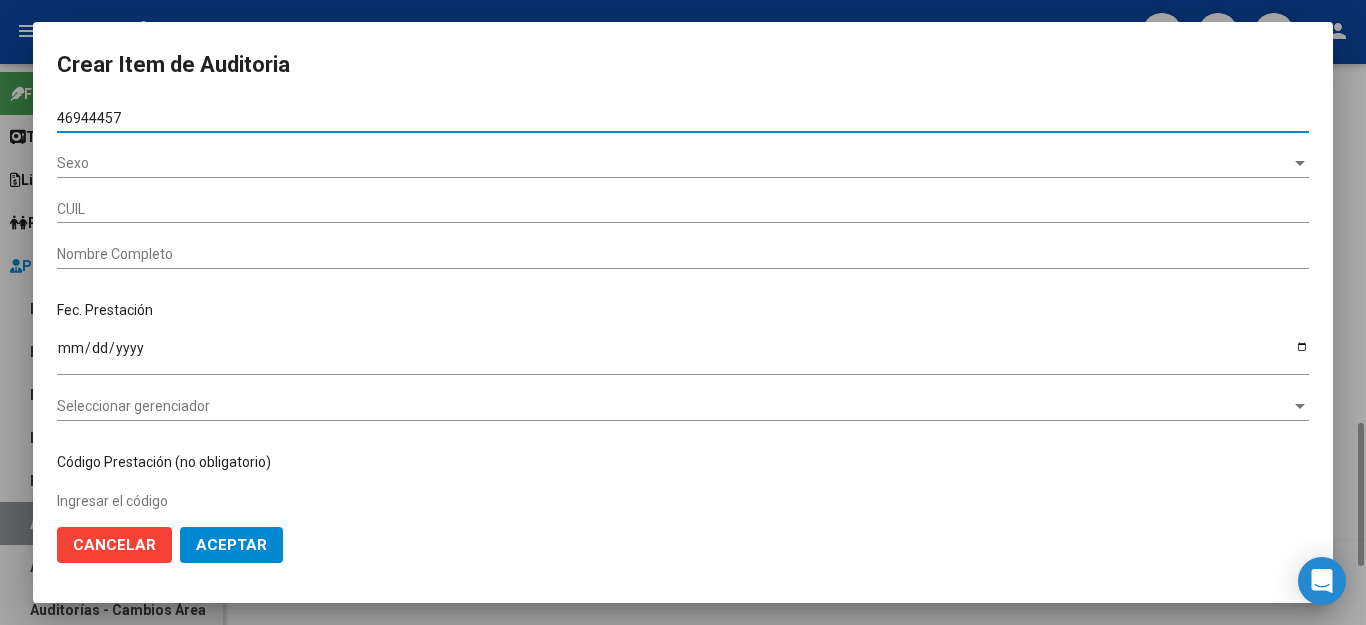 type on "27469444576" 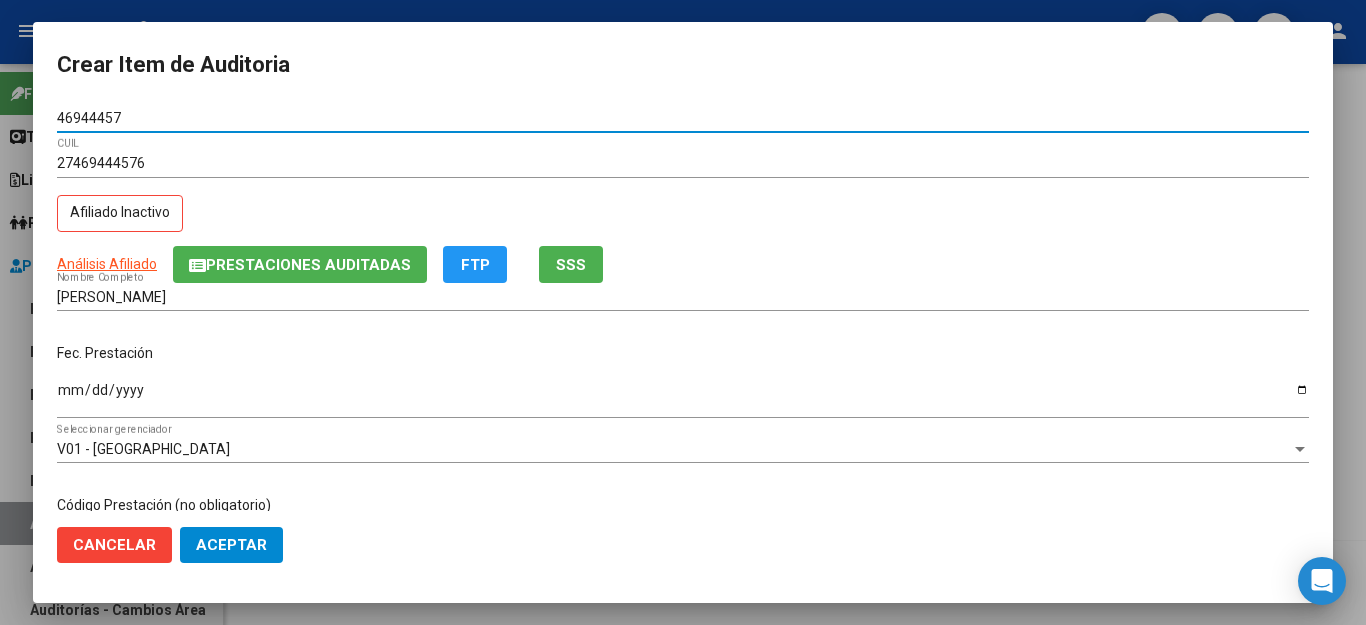 type on "46944457" 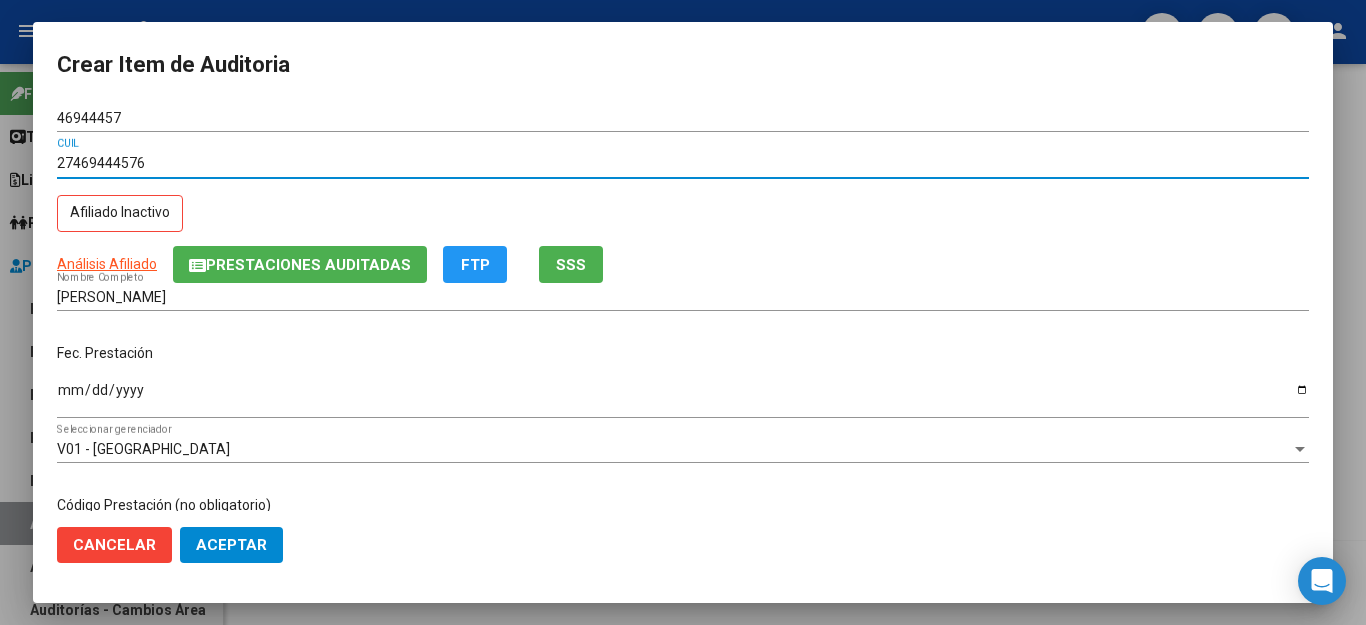 drag, startPoint x: 168, startPoint y: 162, endPoint x: 55, endPoint y: 149, distance: 113.74533 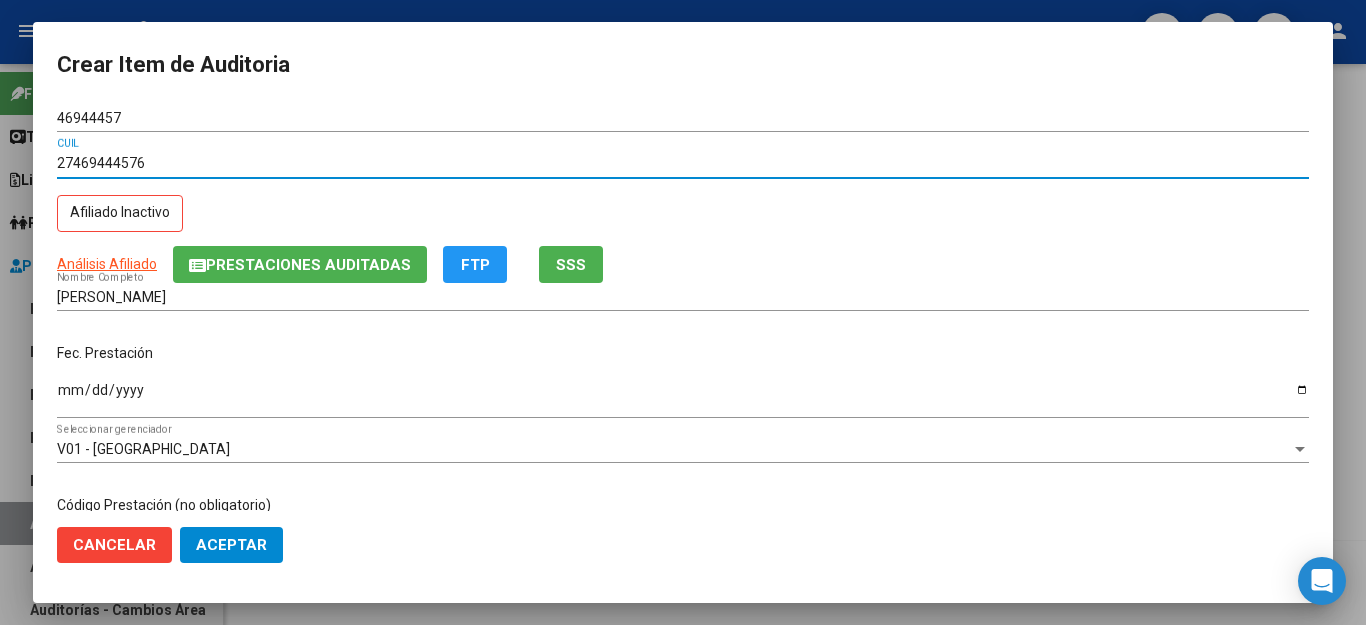 click on "Ingresar la fecha" at bounding box center (683, 397) 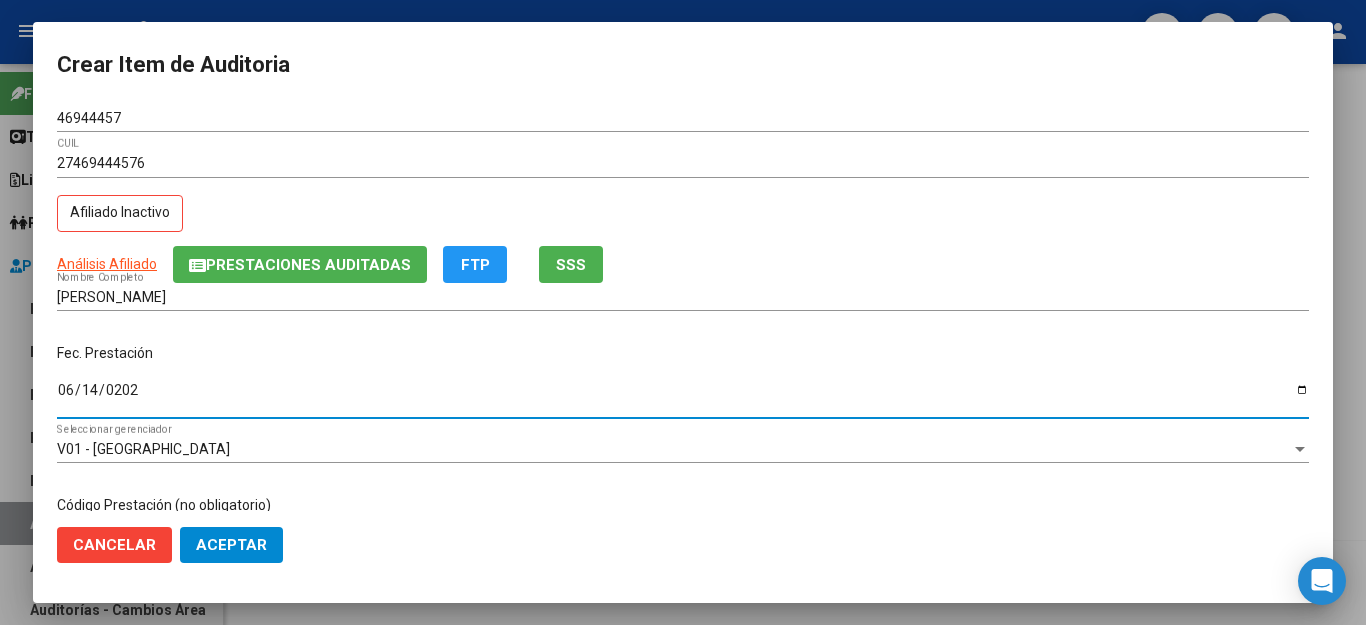 type on "2025-06-14" 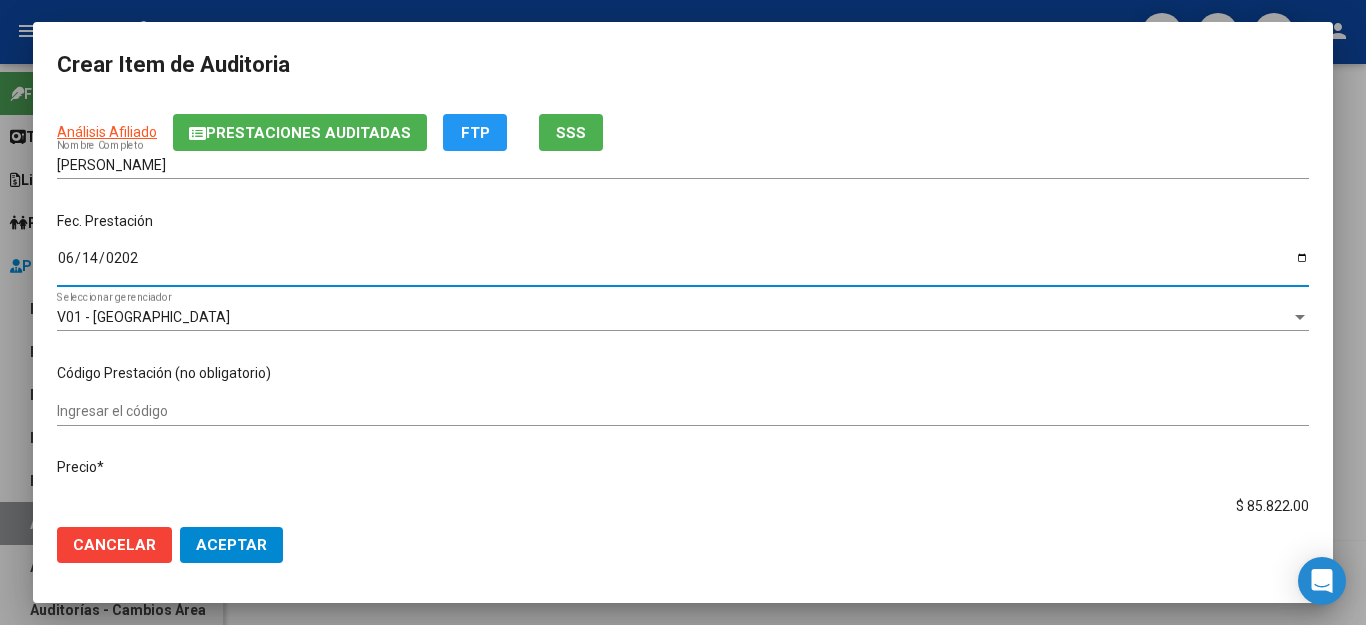 scroll, scrollTop: 200, scrollLeft: 0, axis: vertical 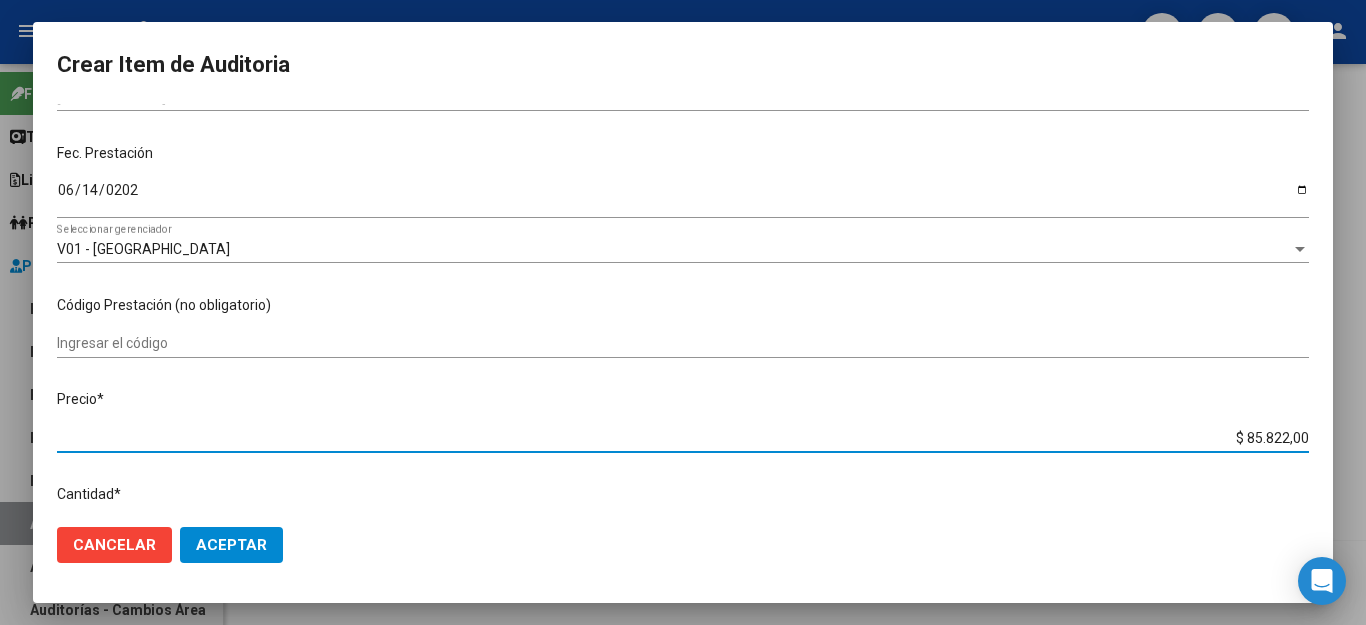 drag, startPoint x: 1211, startPoint y: 421, endPoint x: 1344, endPoint y: 433, distance: 133.54025 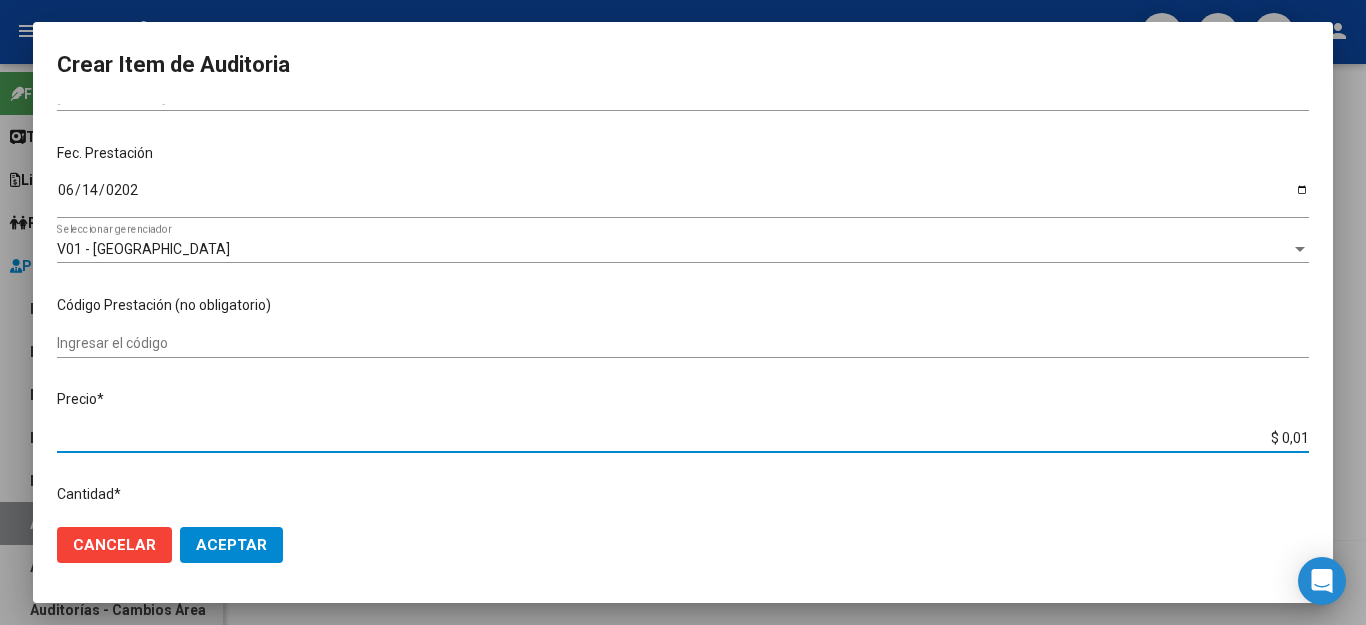 type on "$ 0,11" 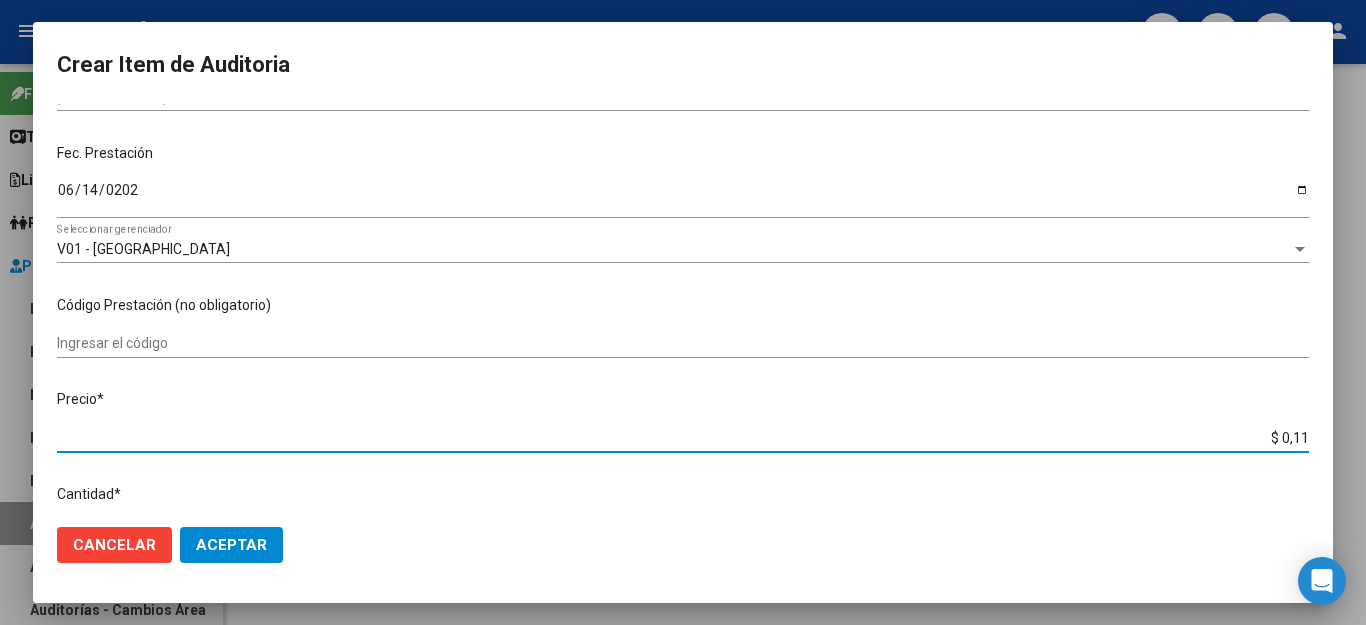 type on "$ 1,18" 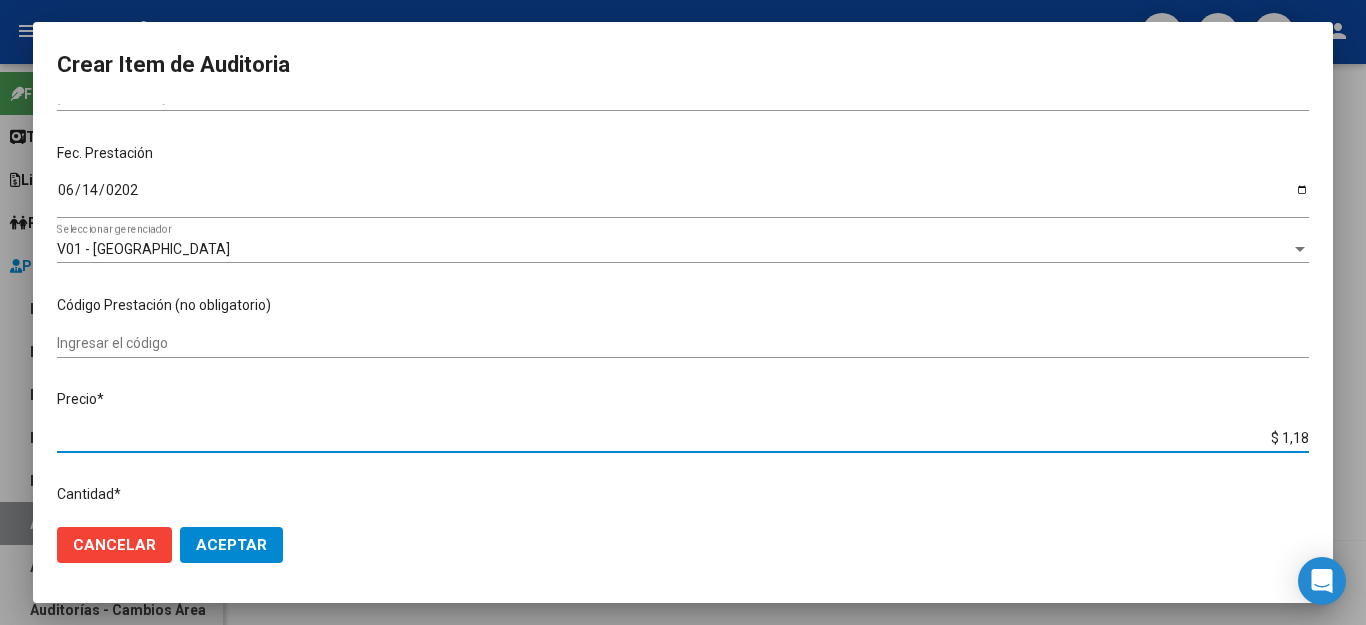 type on "$ 1,18" 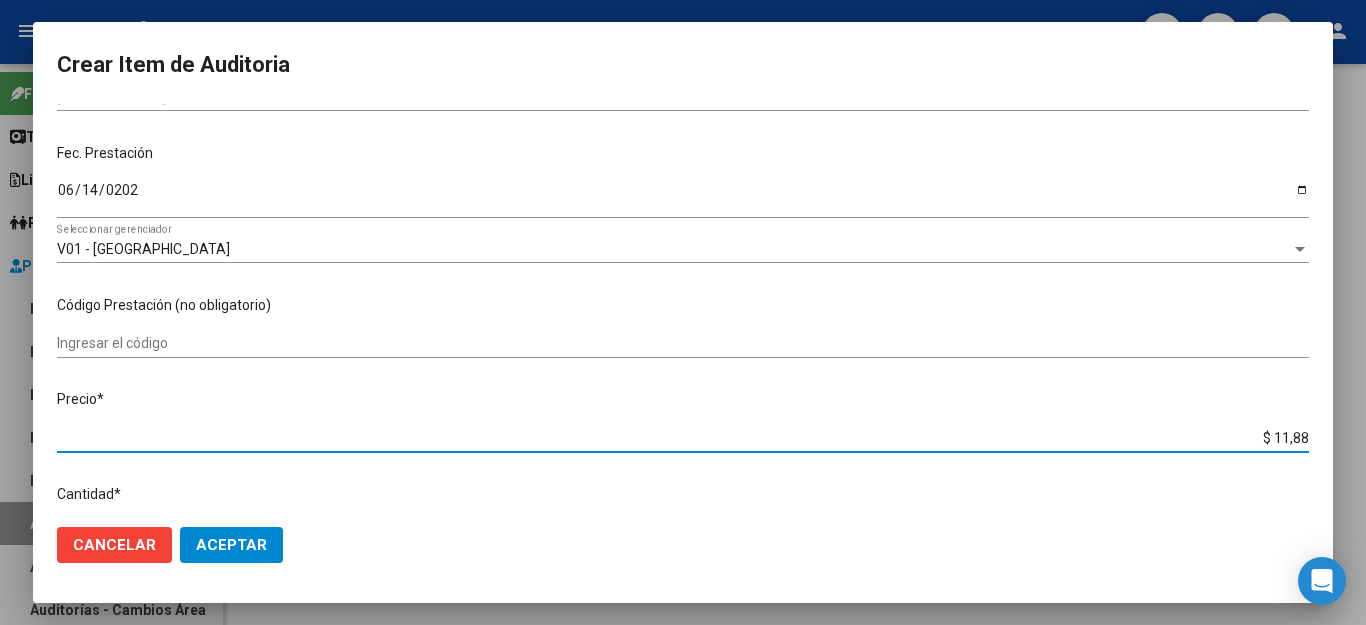 type on "$ 11,88" 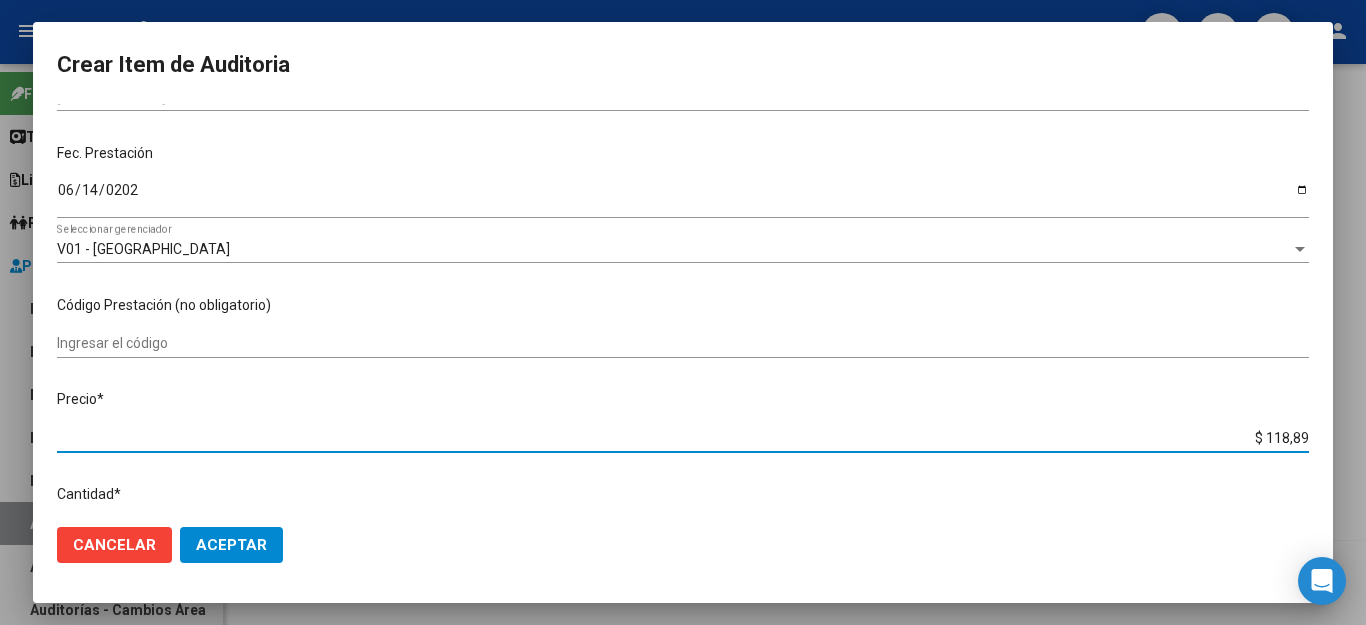 type on "$ 1.188,90" 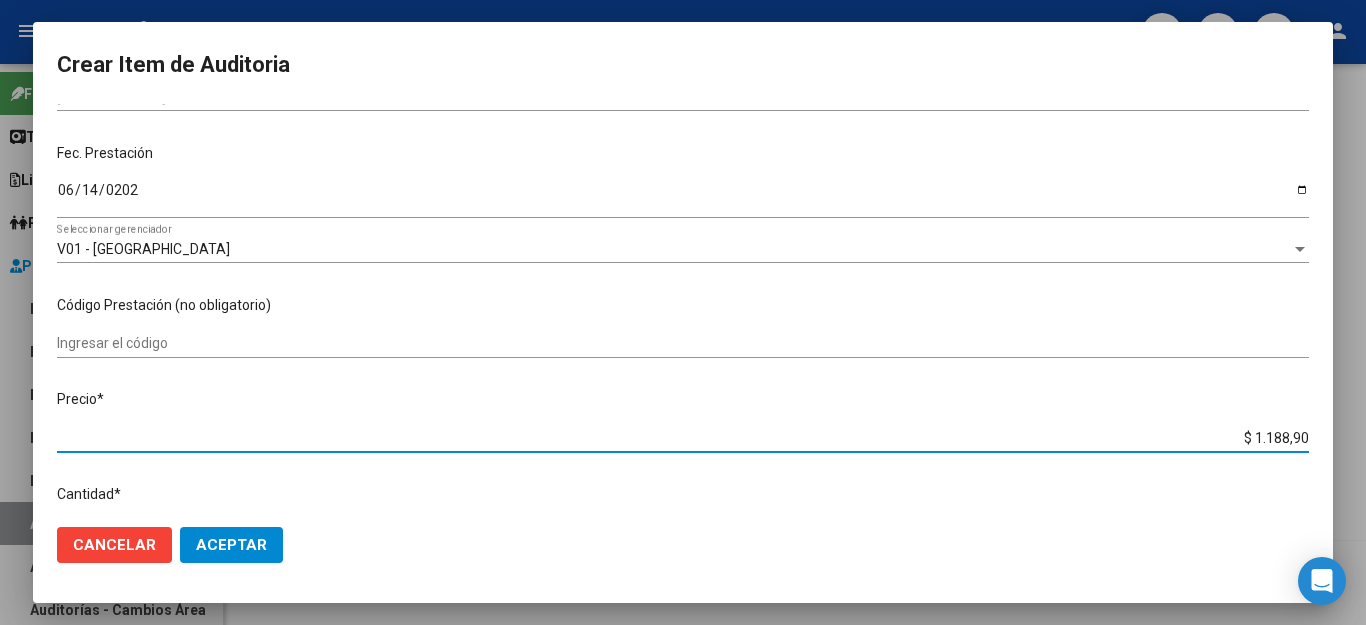 type on "$ 11.889,00" 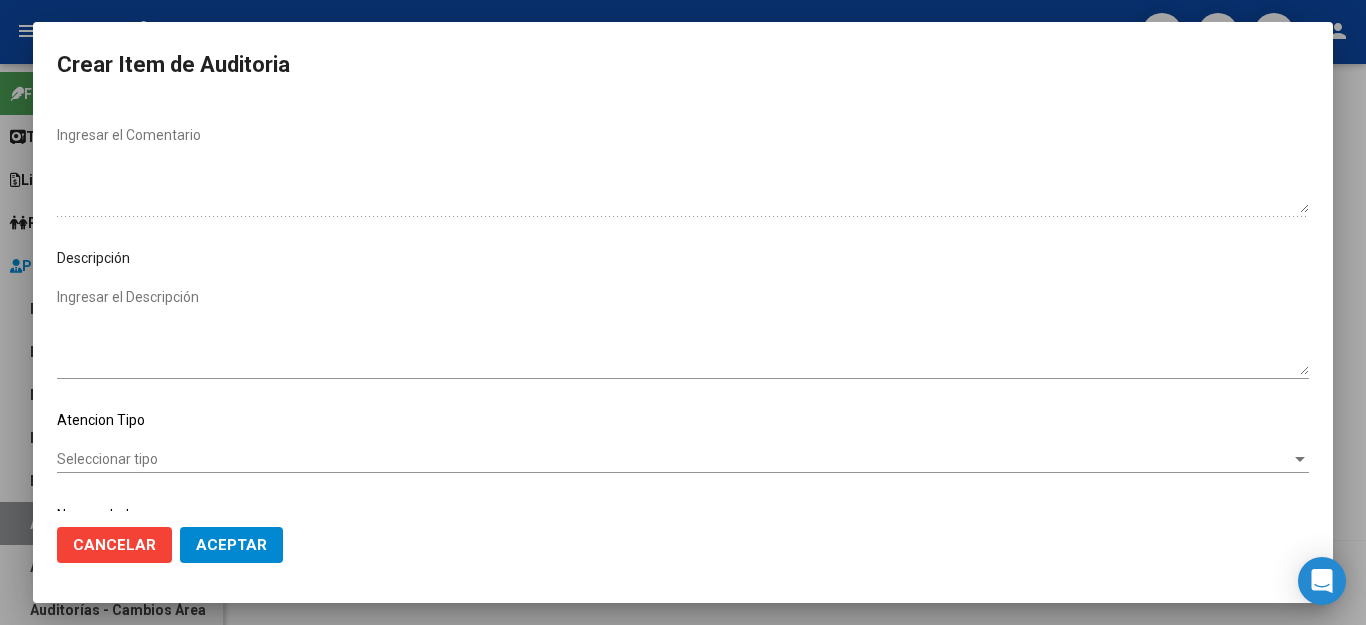 scroll, scrollTop: 1104, scrollLeft: 0, axis: vertical 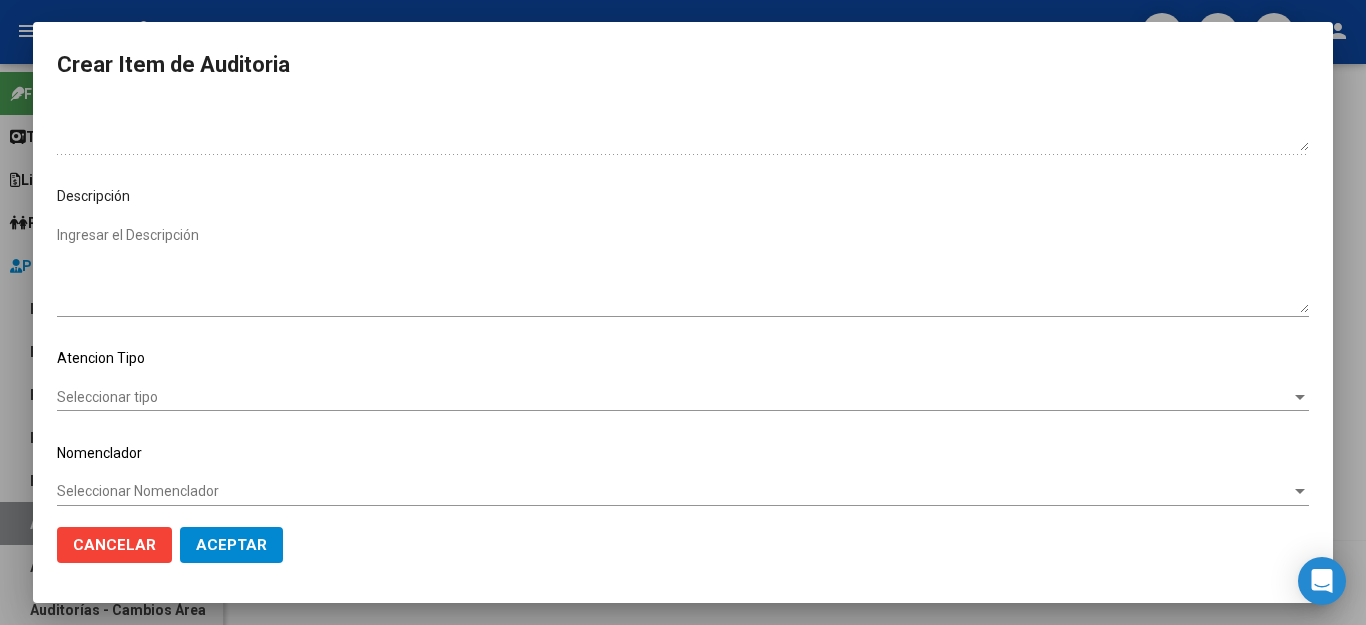 click on "Seleccionar tipo" at bounding box center (674, 397) 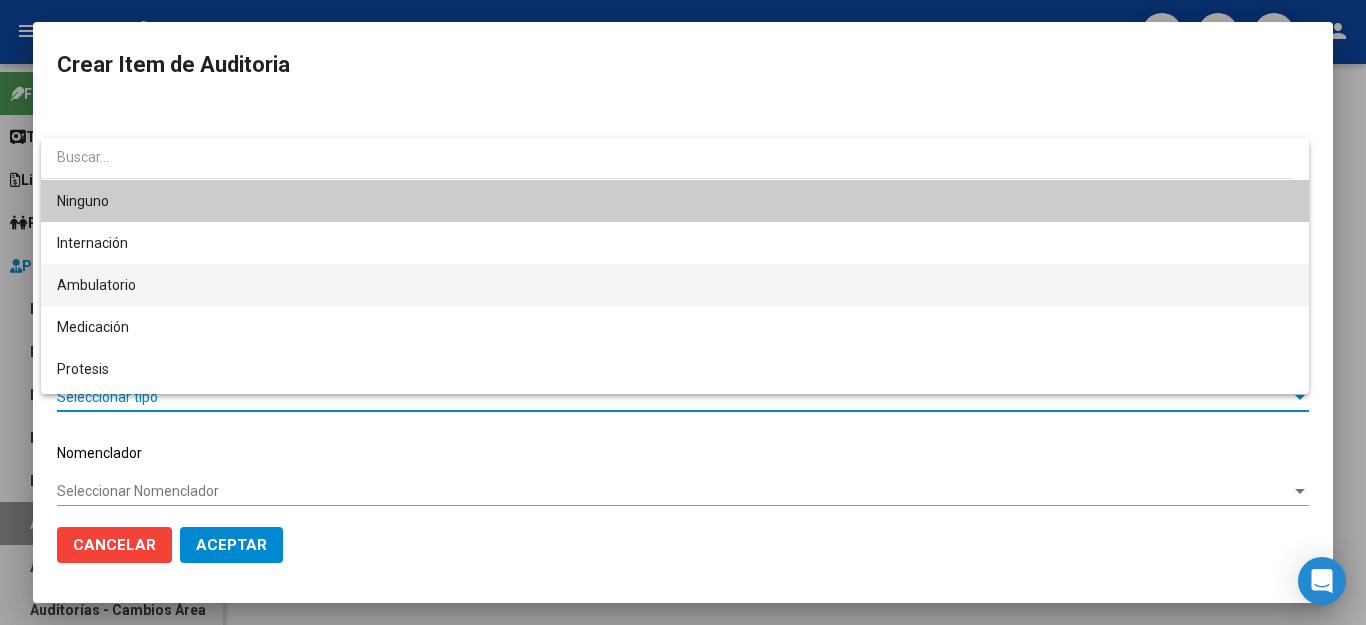 click on "Ambulatorio" at bounding box center [675, 285] 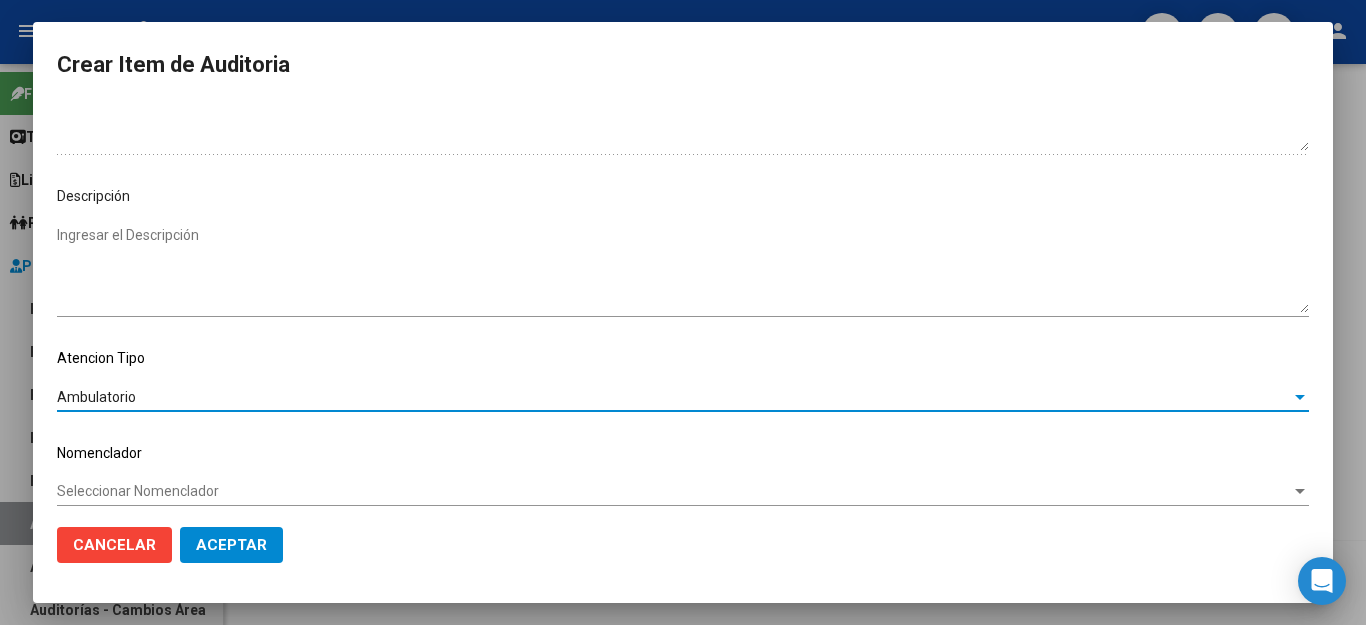 click on "Seleccionar Nomenclador" at bounding box center (674, 491) 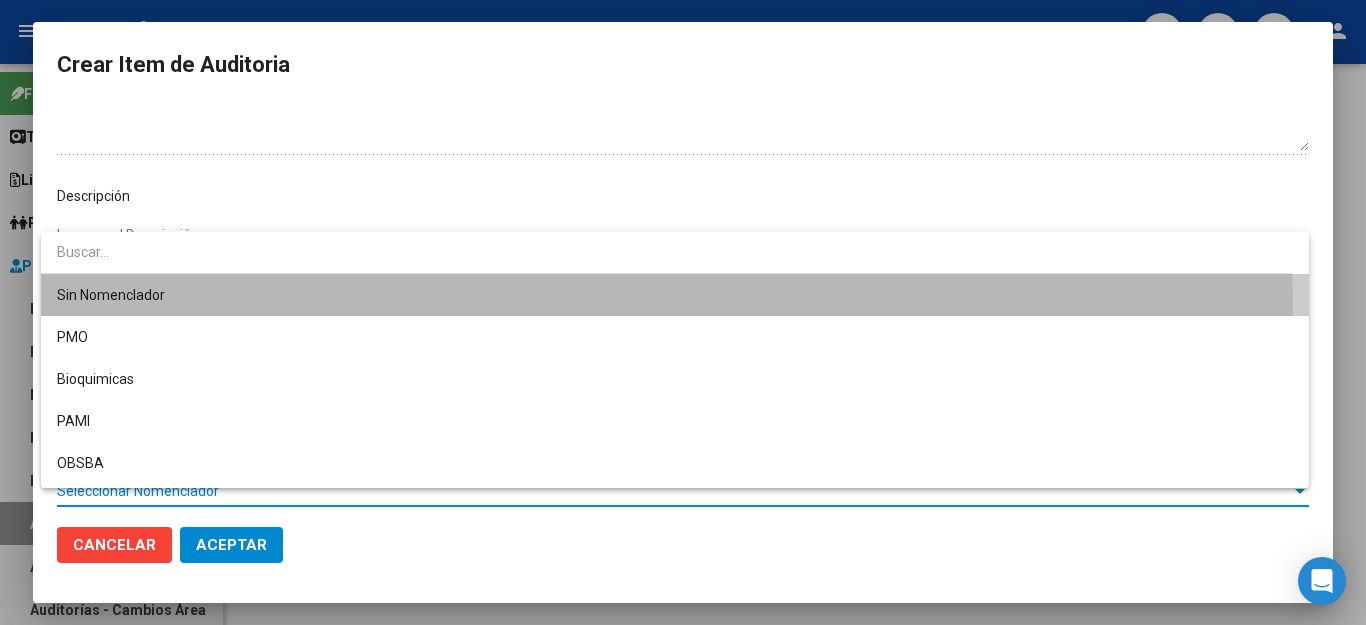 click on "Sin Nomenclador" at bounding box center [675, 295] 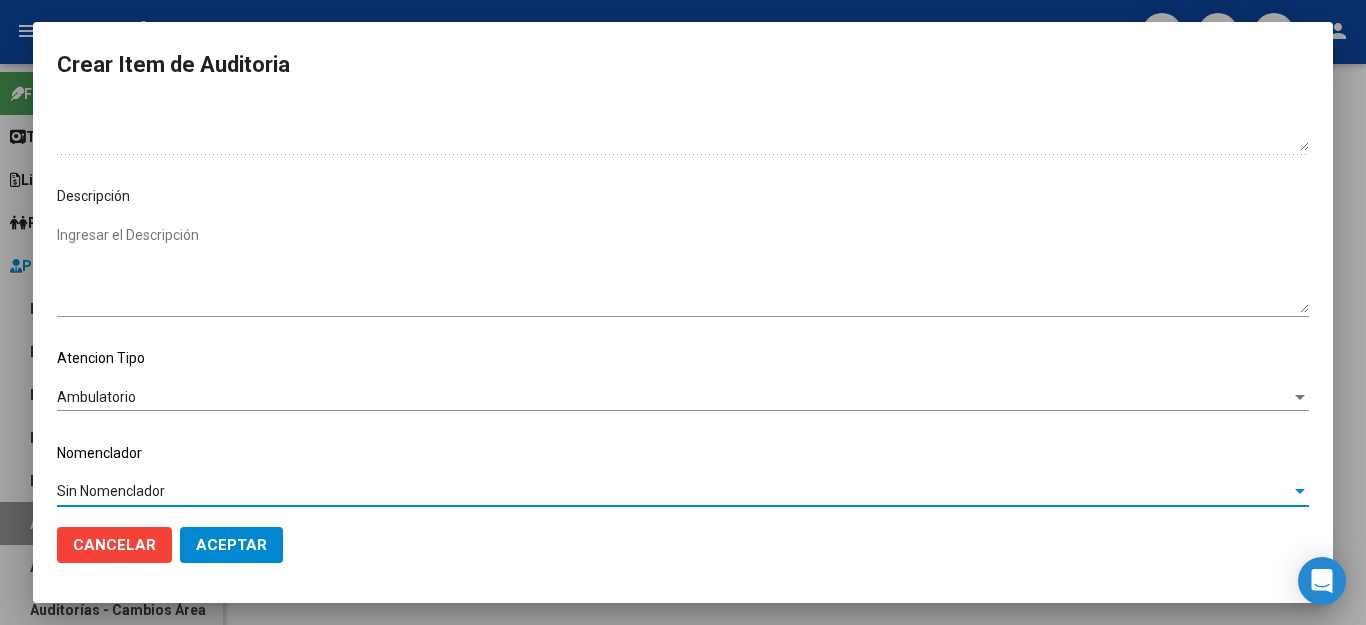click on "Sin Nomenclador" at bounding box center (674, 491) 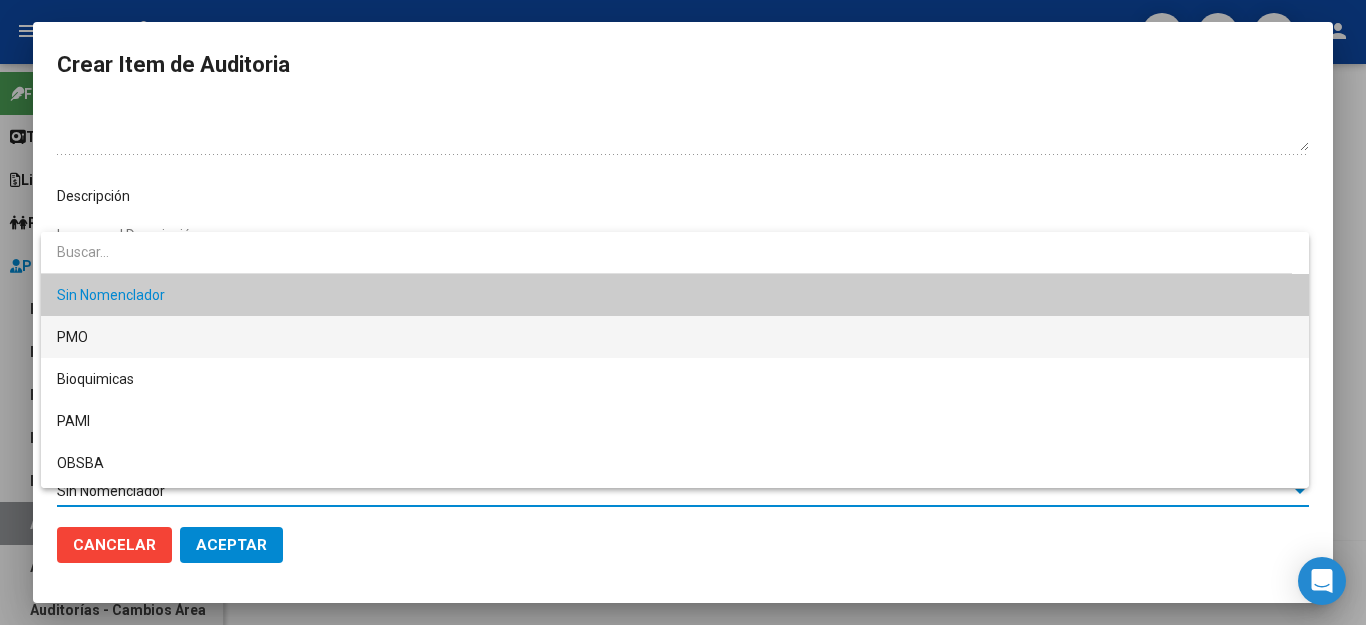 click on "PMO" at bounding box center [675, 337] 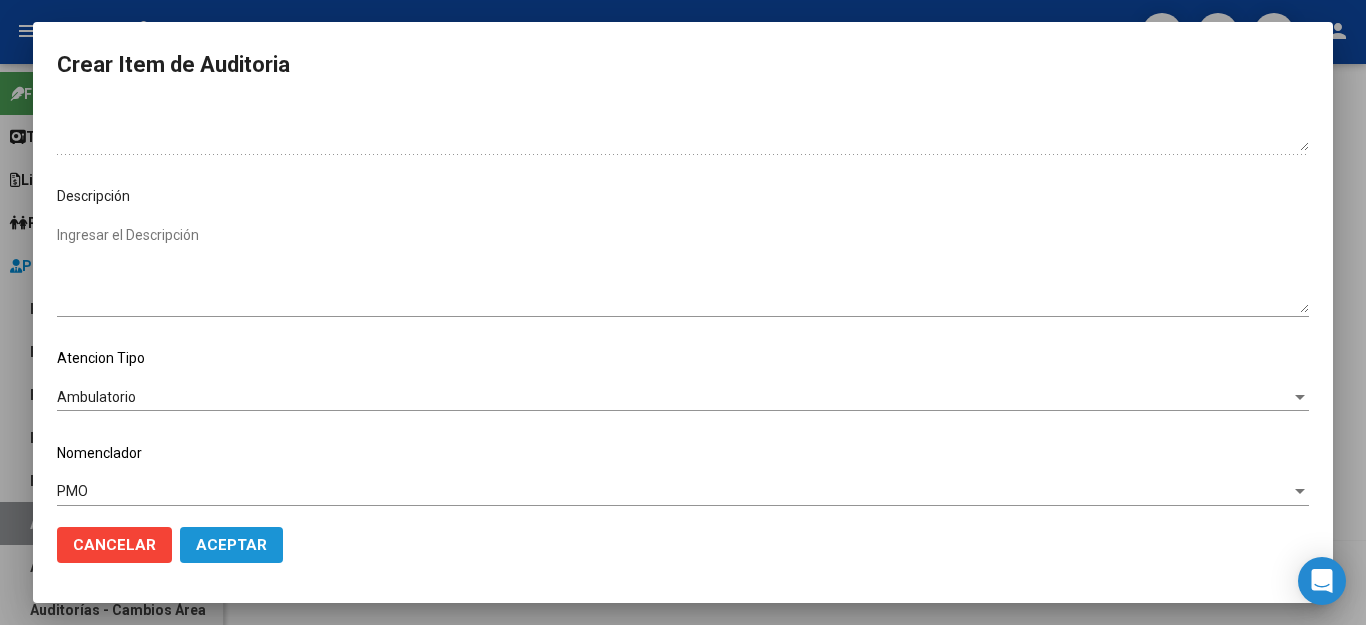 click on "Aceptar" 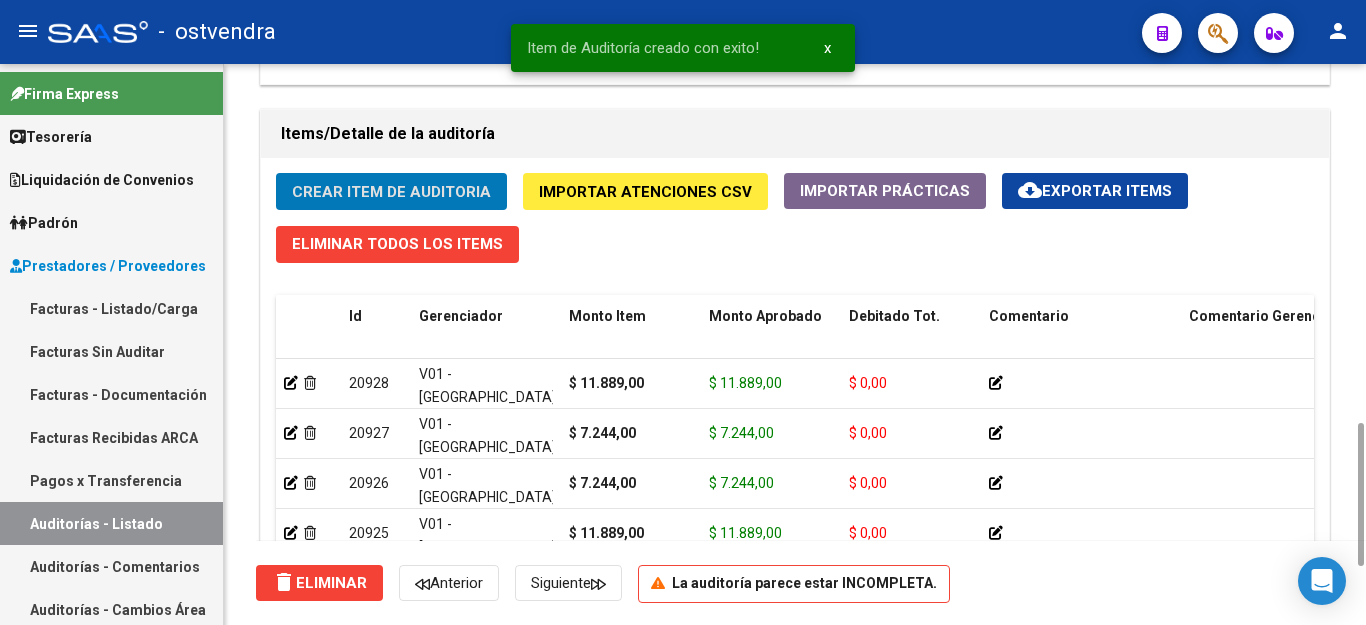 click on "Crear Item de Auditoria" 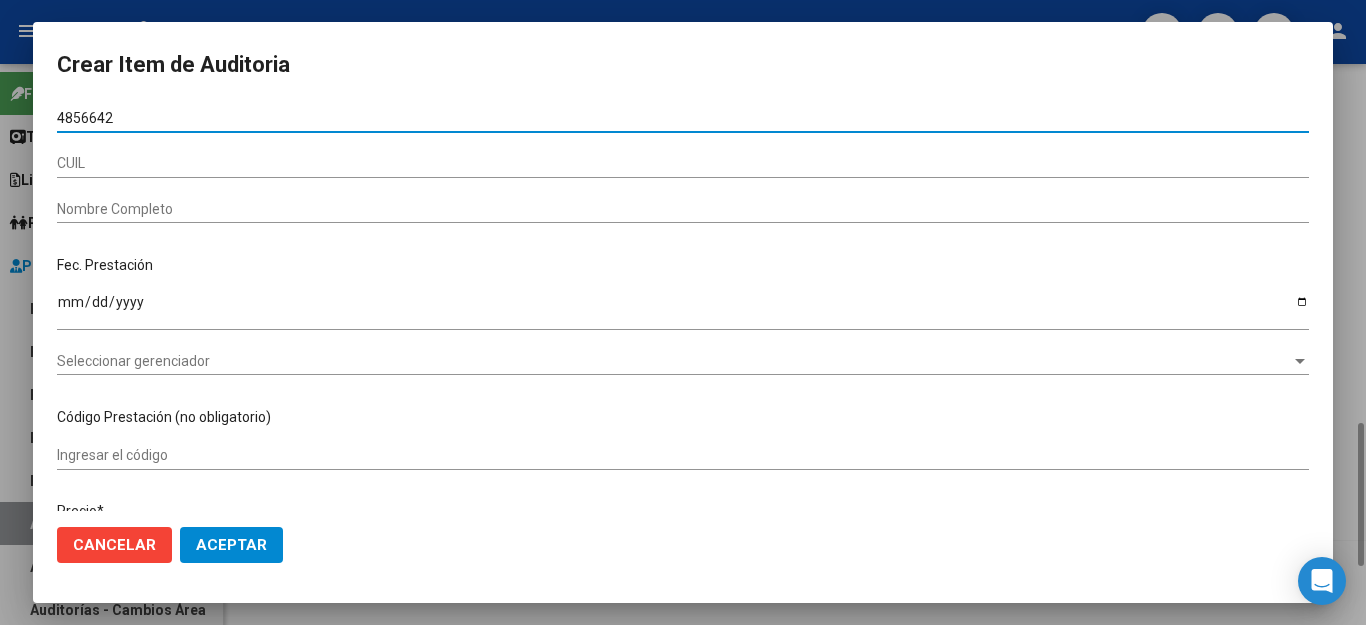 type on "48566428" 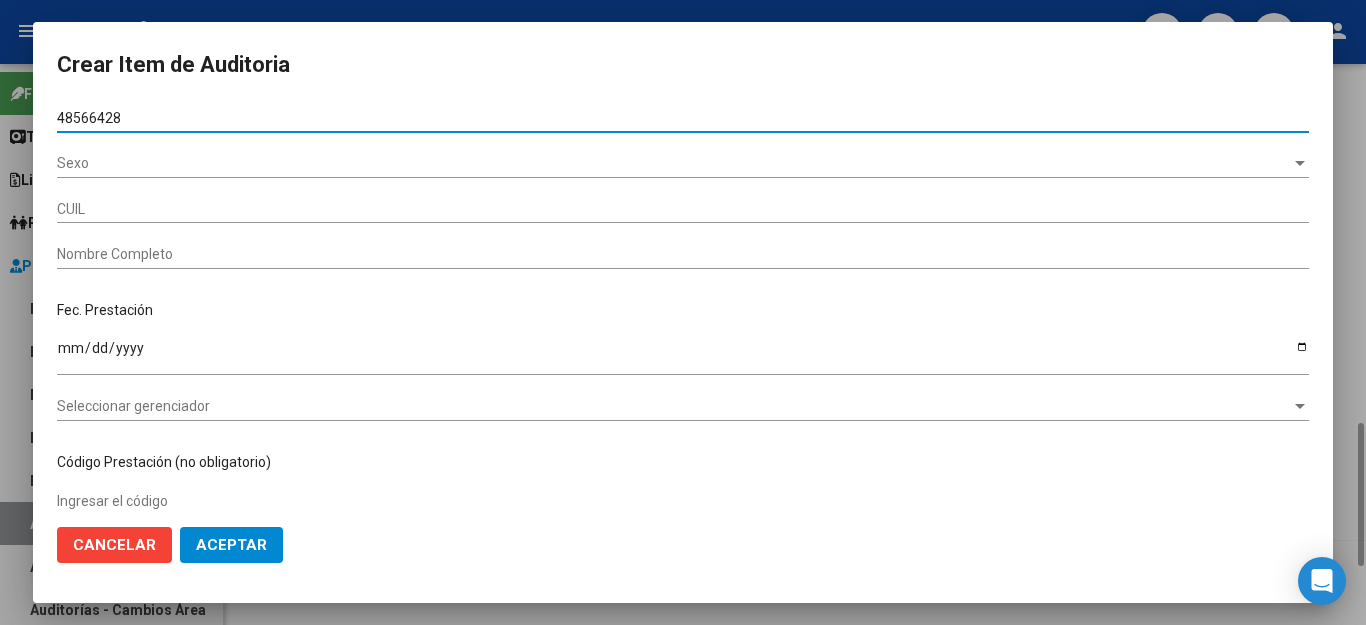 type on "23485664289" 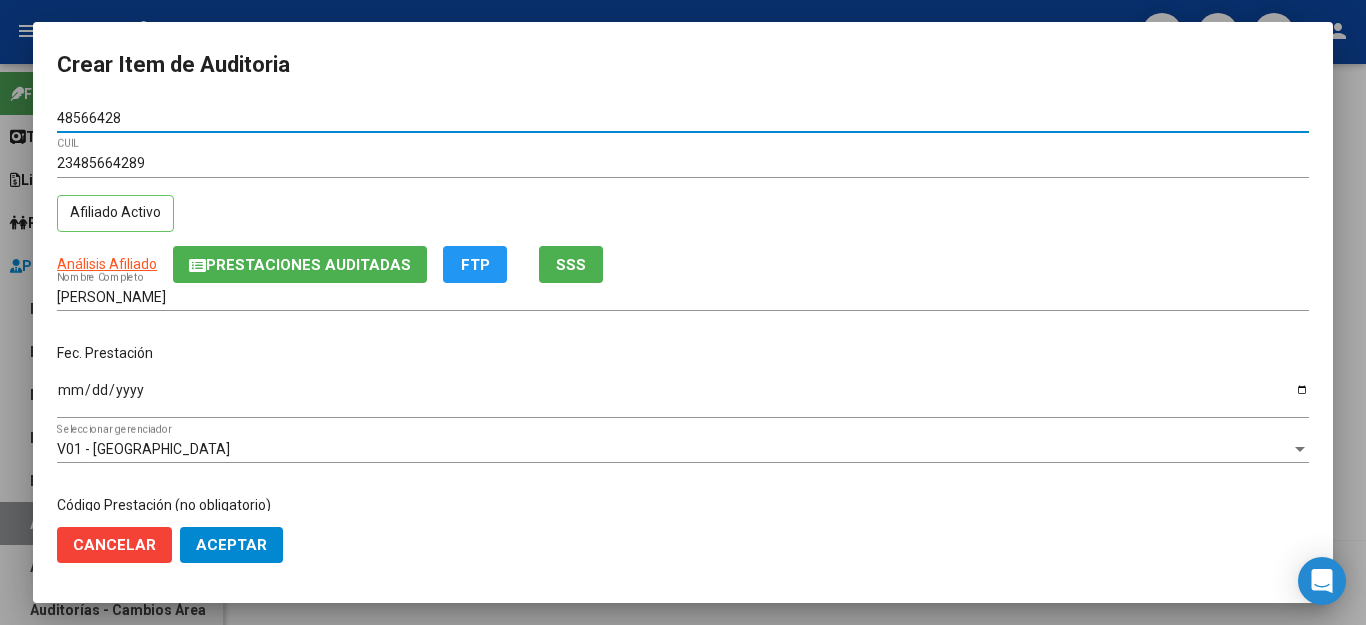 type on "48566428" 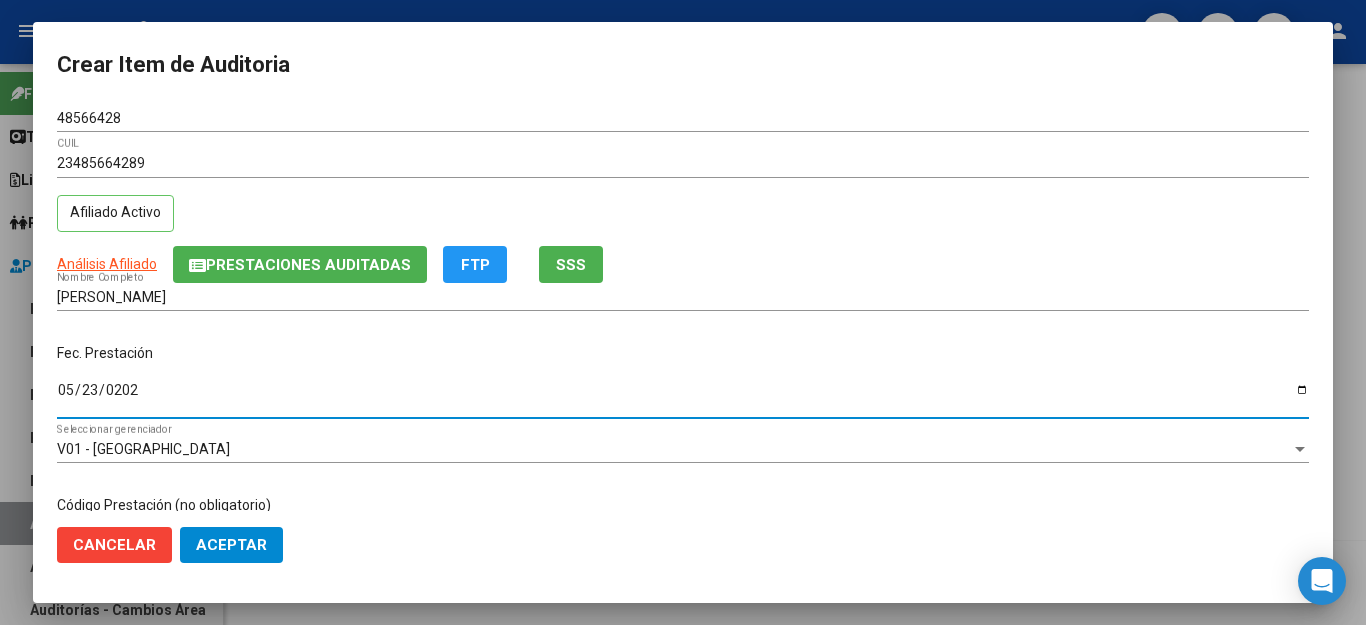 type on "2025-05-23" 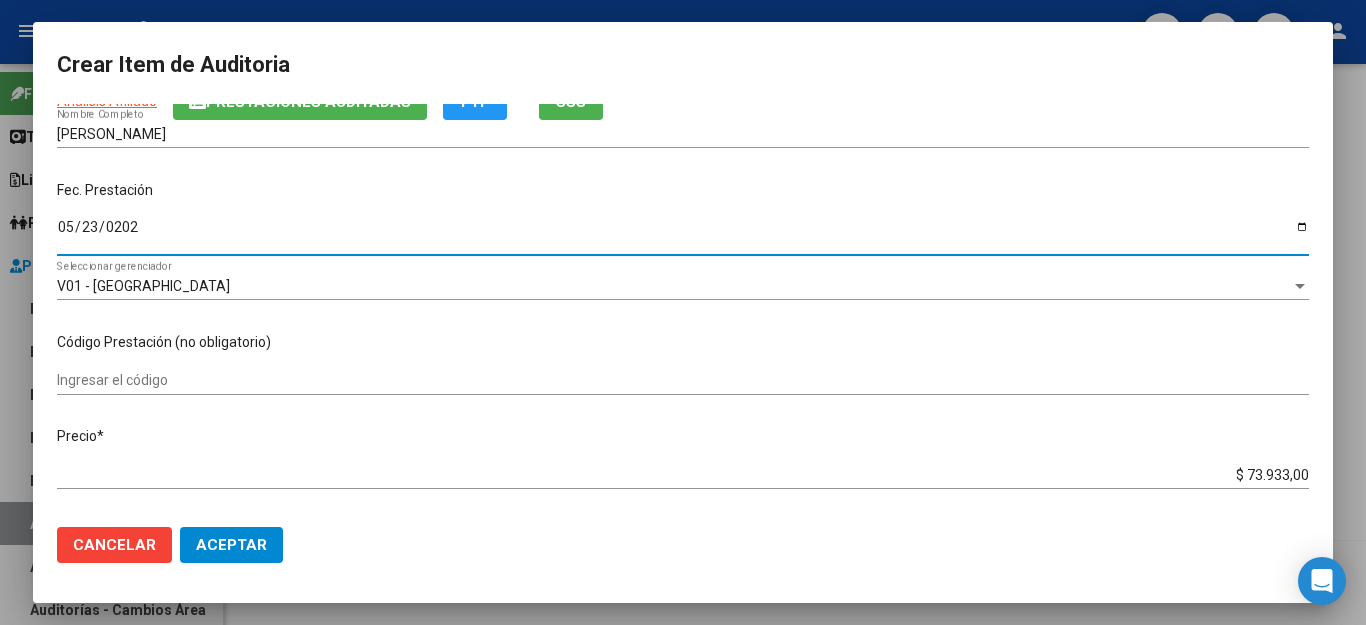 scroll, scrollTop: 200, scrollLeft: 0, axis: vertical 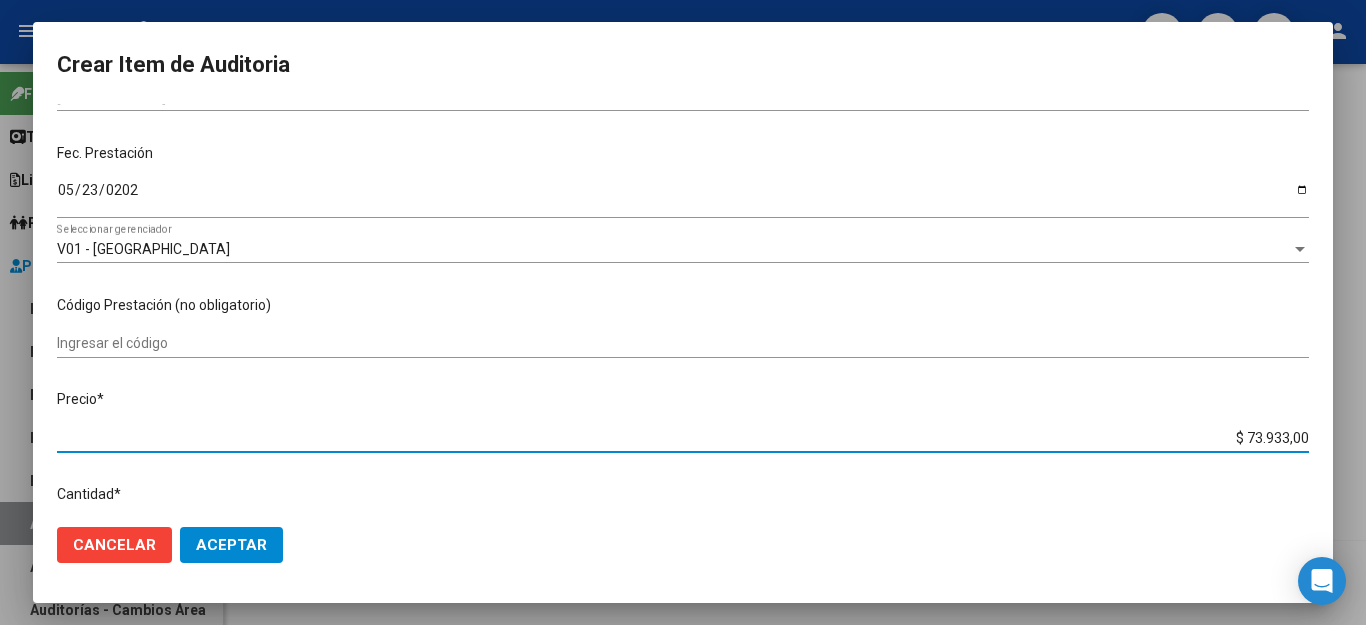 drag, startPoint x: 1200, startPoint y: 419, endPoint x: 1314, endPoint y: 435, distance: 115.11733 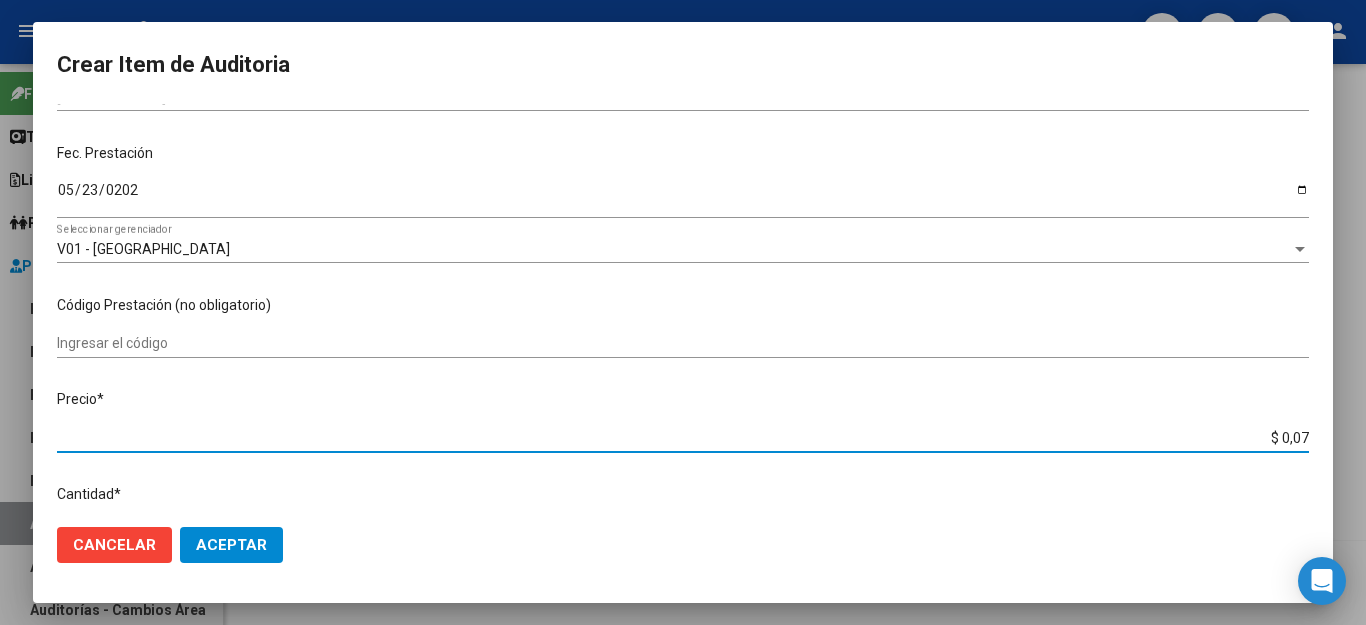 type on "$ 0,72" 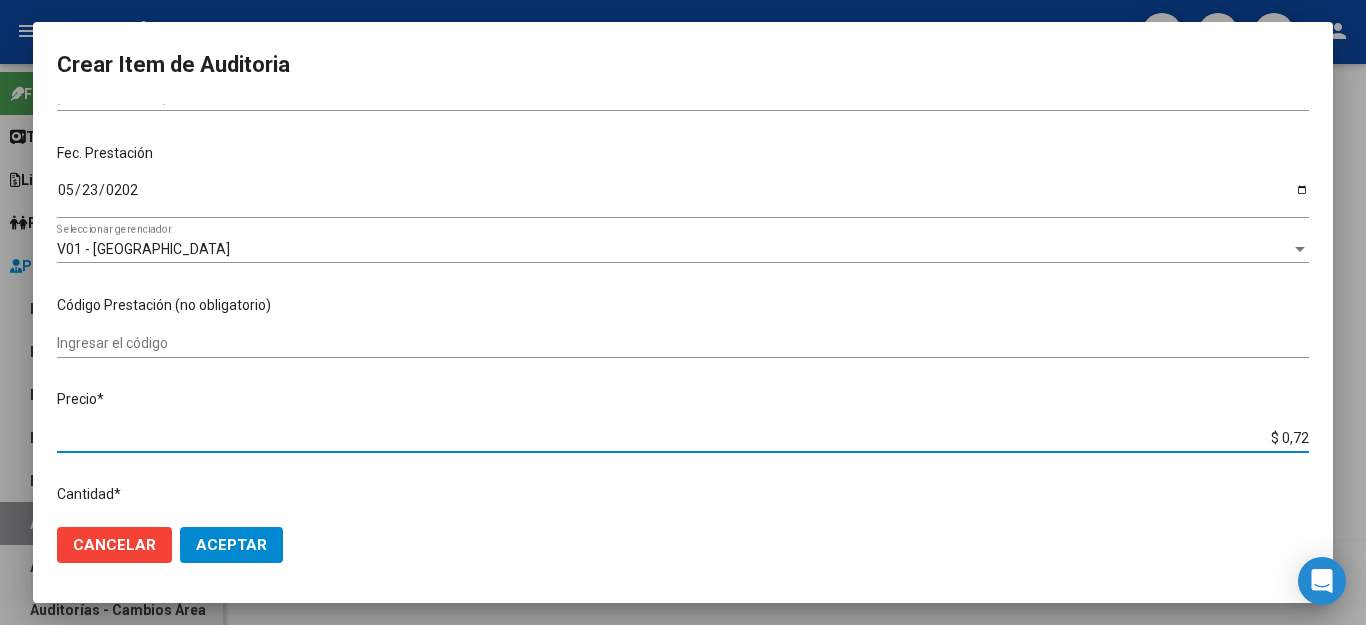 type on "$ 7,24" 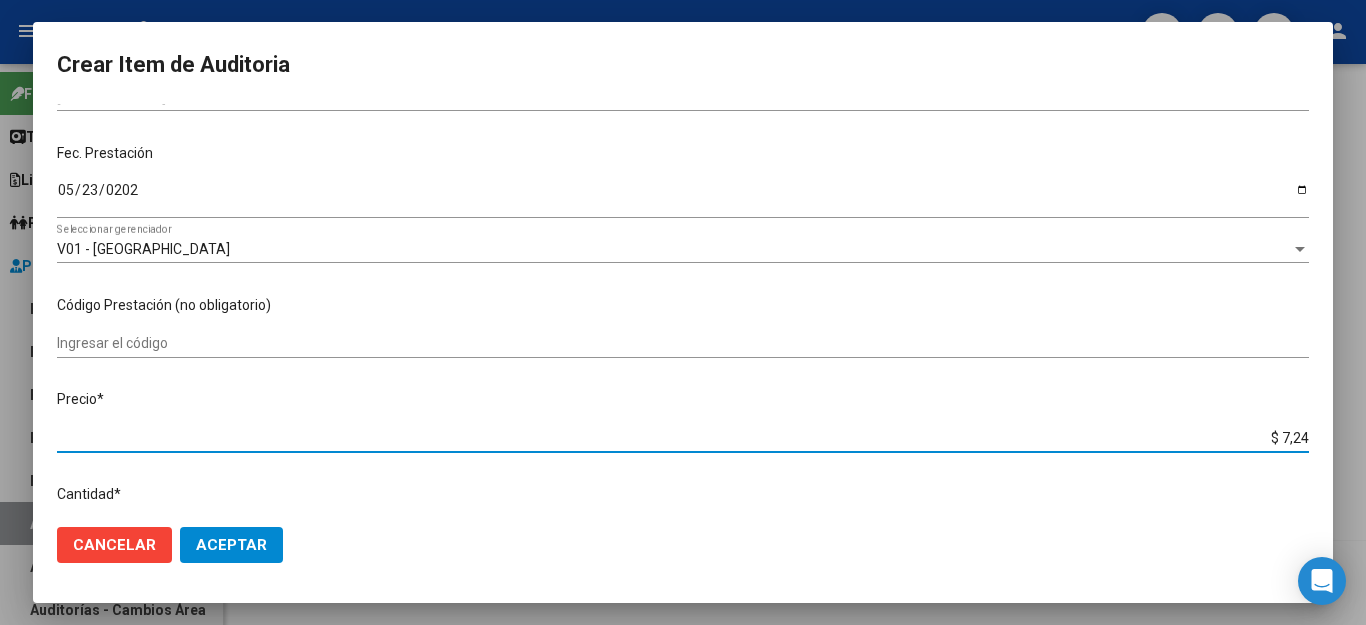 type on "$ 72,44" 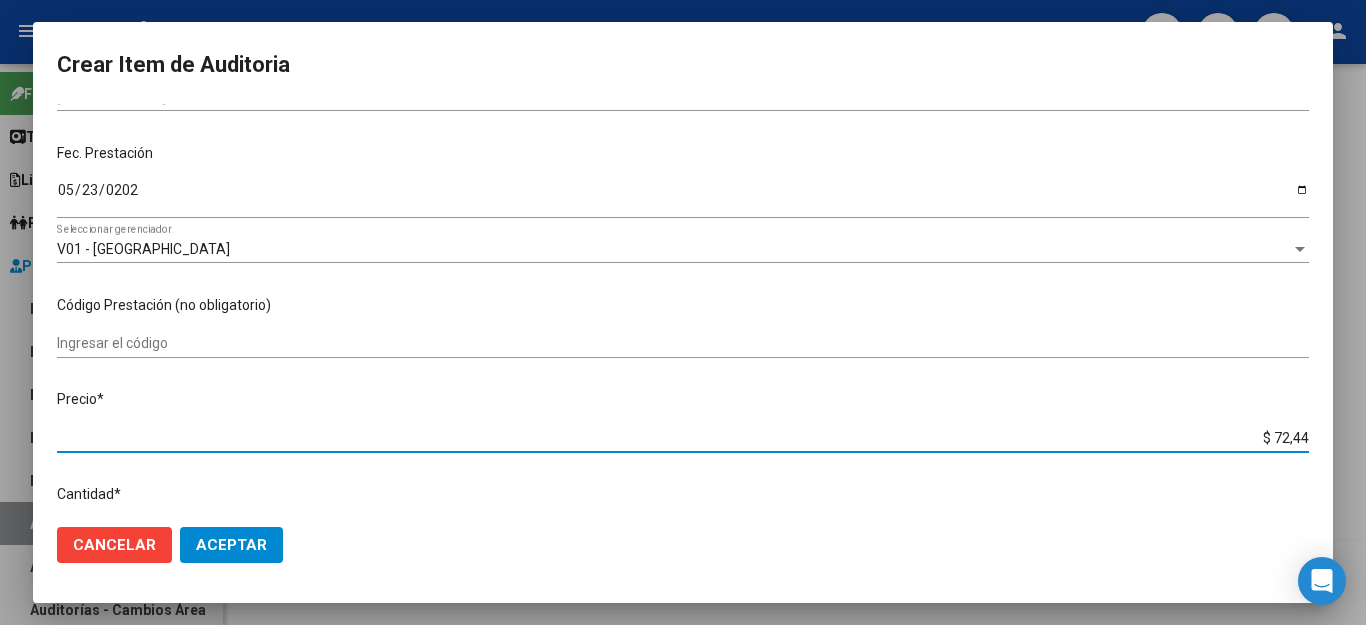 type on "$ 724,40" 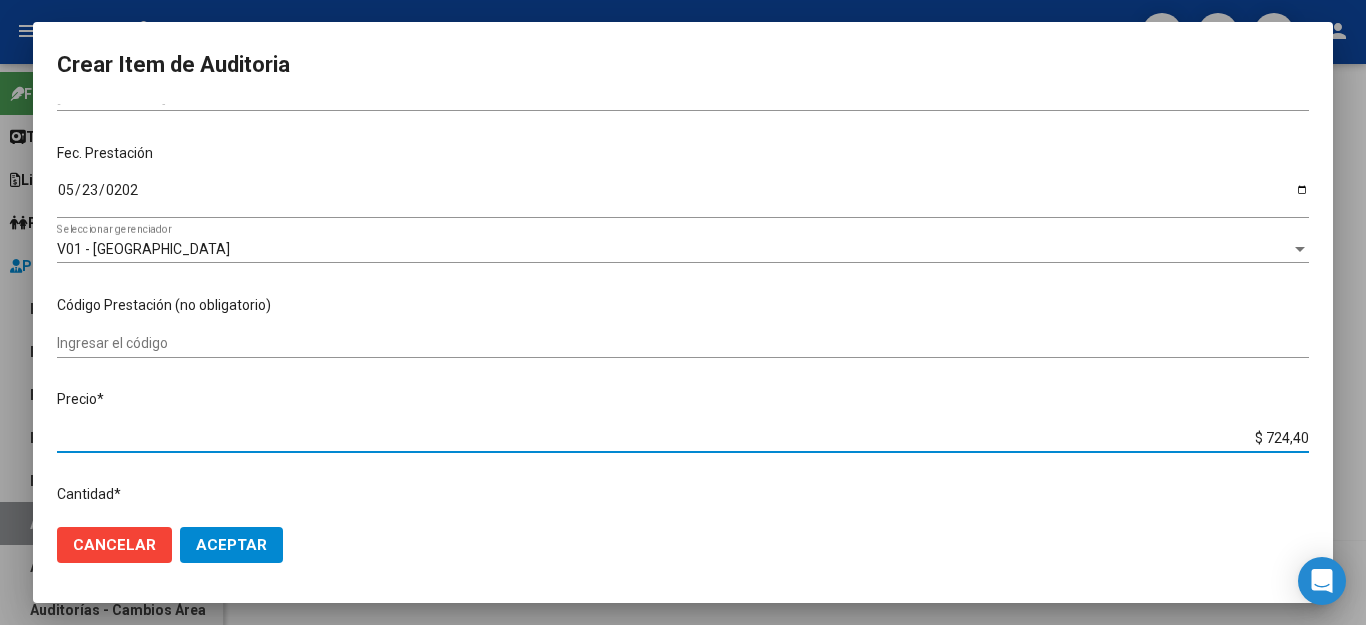 type on "$ 7.244,00" 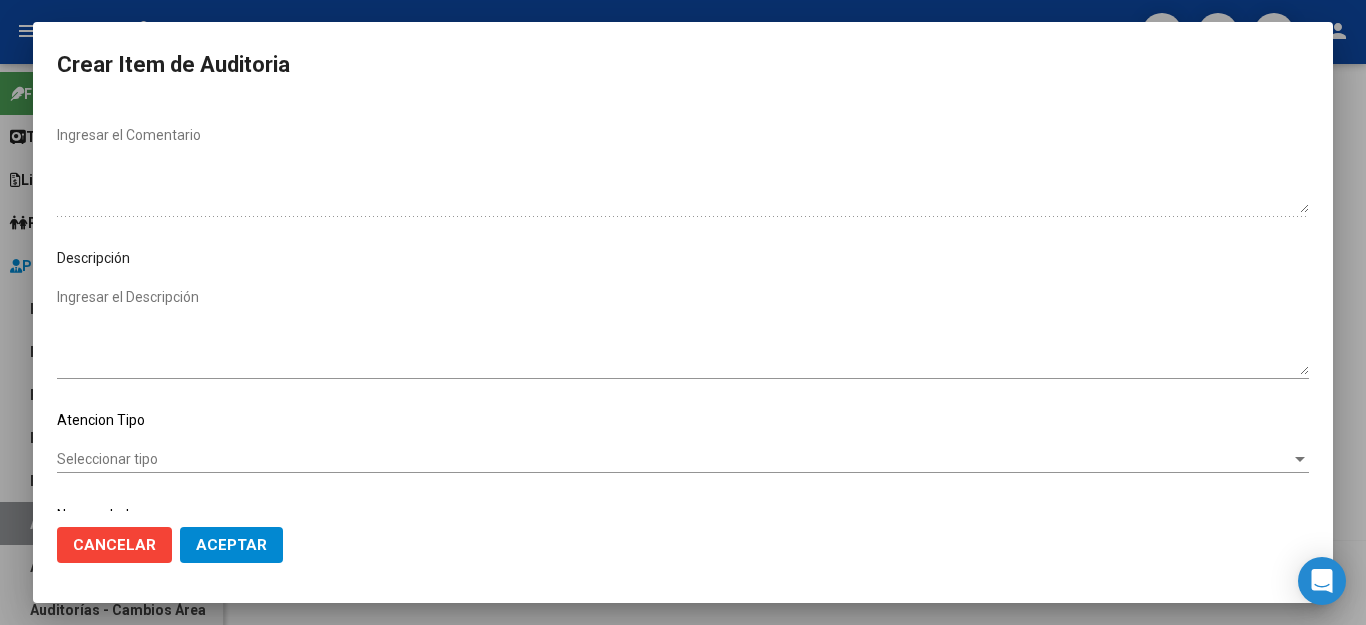 scroll, scrollTop: 1104, scrollLeft: 0, axis: vertical 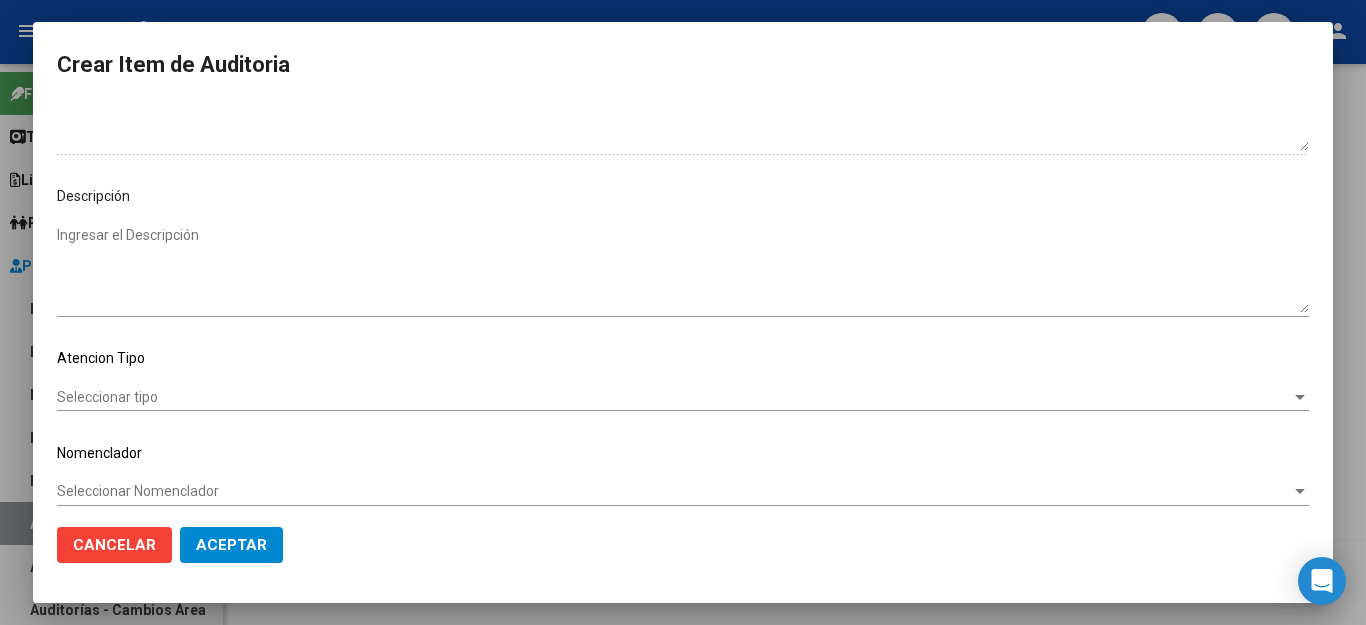 click on "Seleccionar tipo" at bounding box center (674, 397) 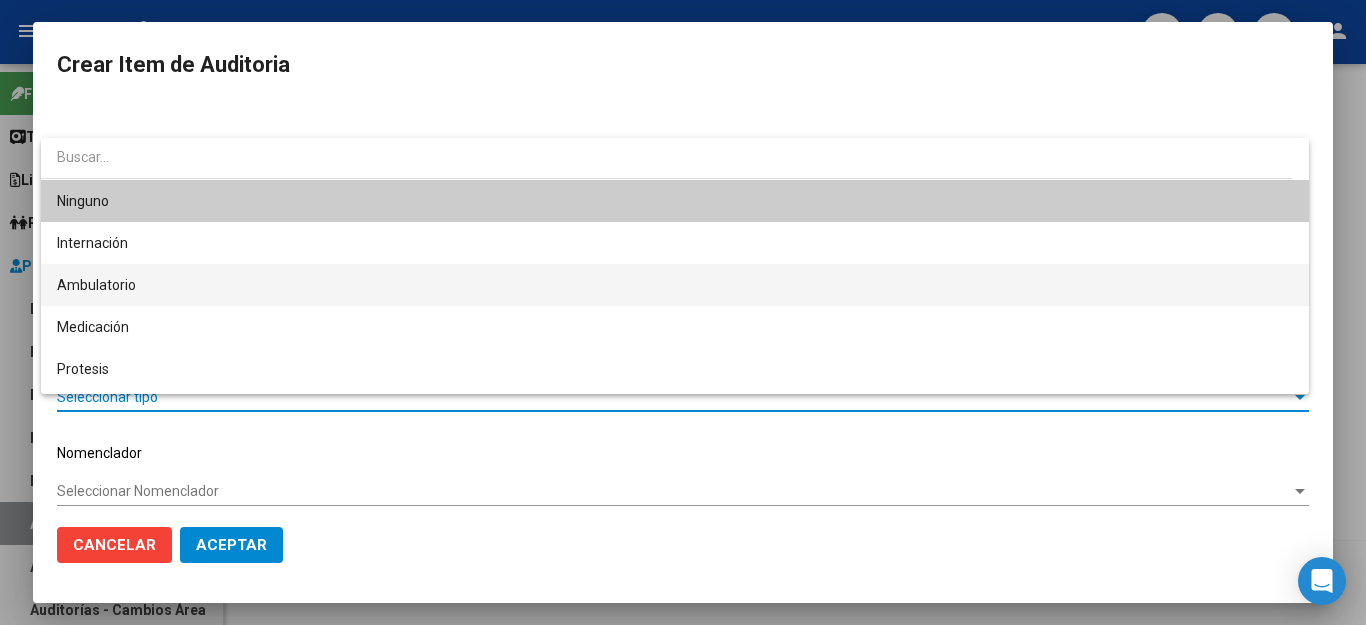 click on "Ambulatorio" at bounding box center (675, 285) 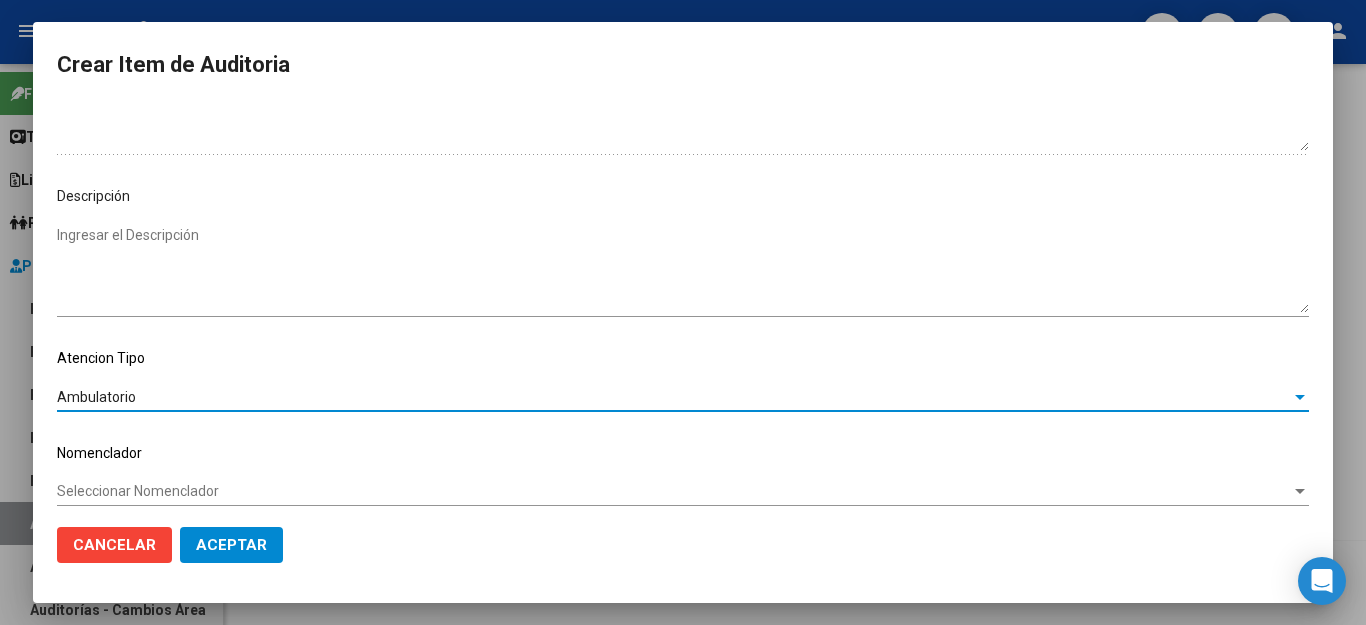 click on "Seleccionar Nomenclador" at bounding box center (674, 491) 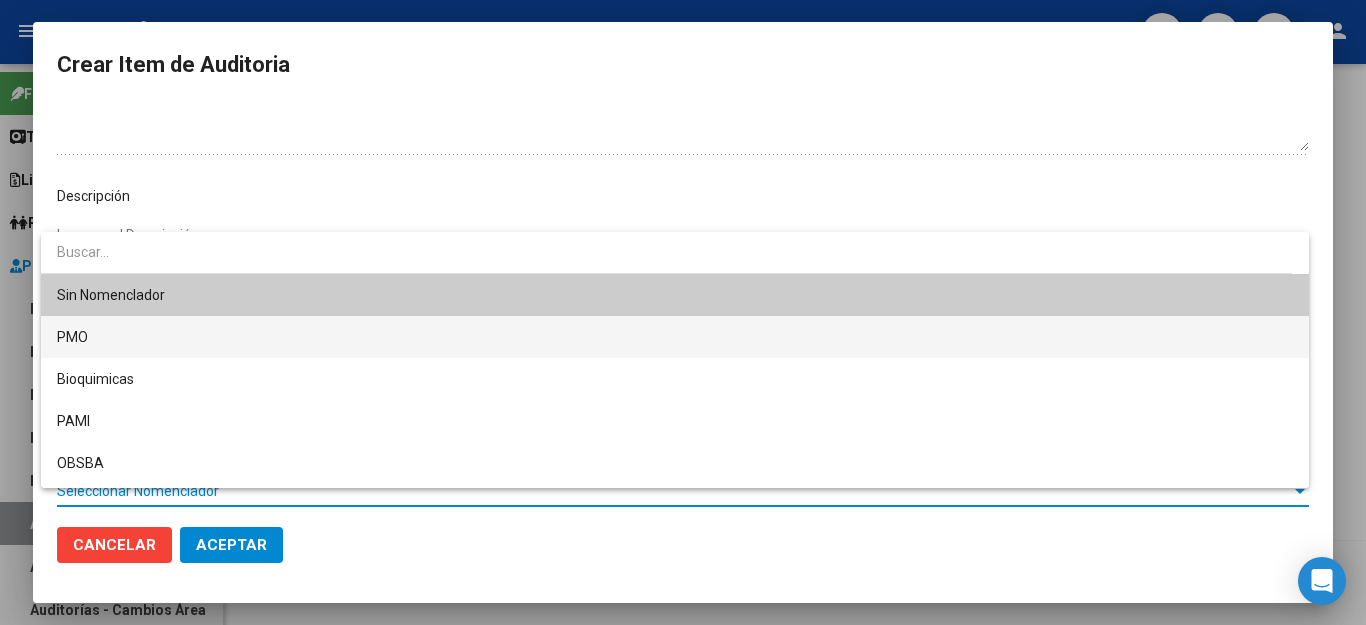 click on "PMO" at bounding box center (675, 337) 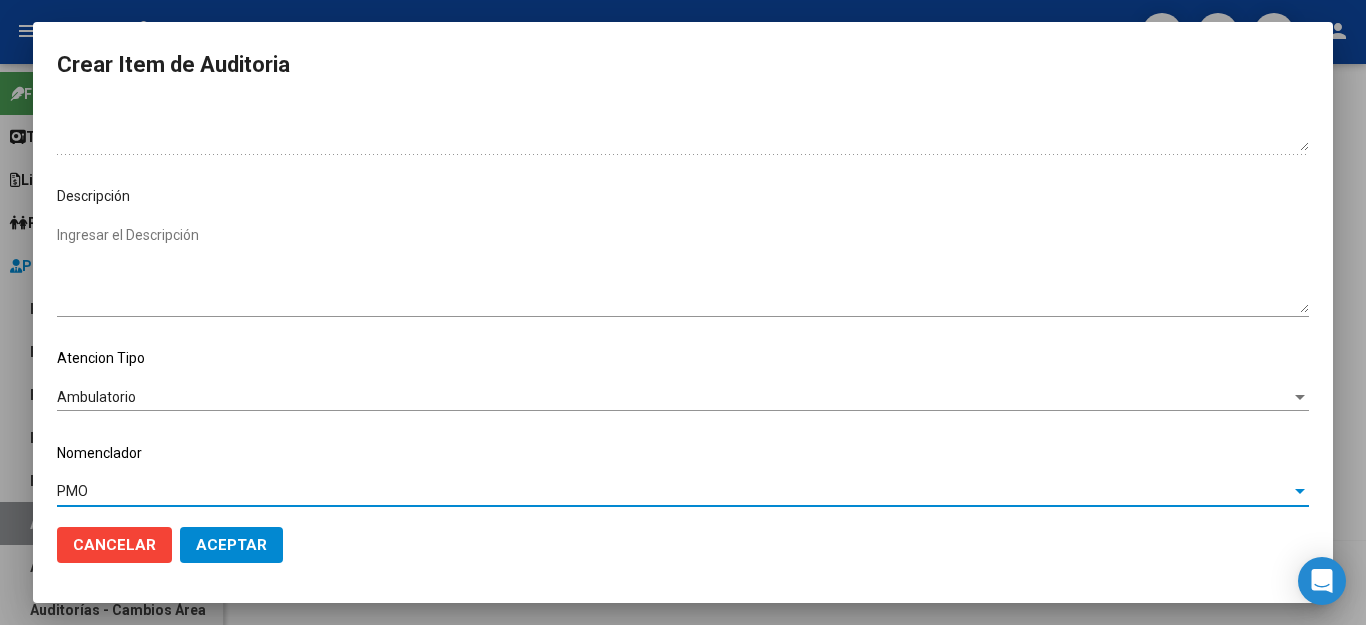 click on "Aceptar" 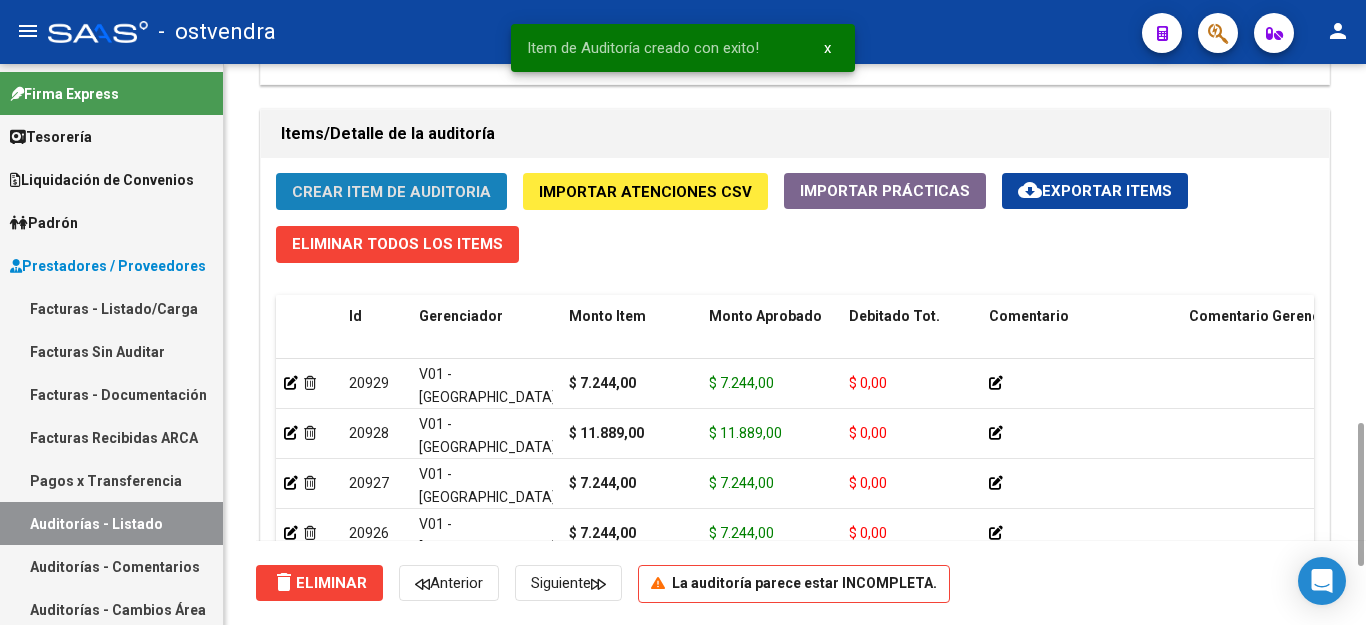 click on "Crear Item de Auditoria" 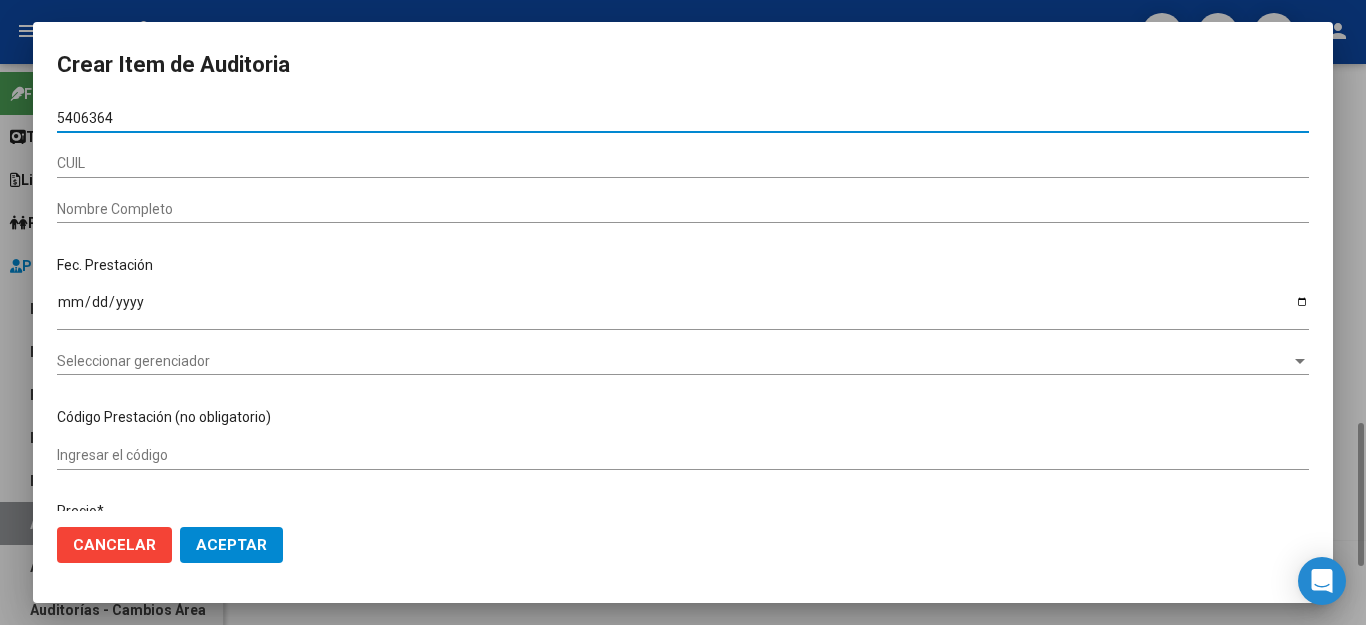 type on "54063641" 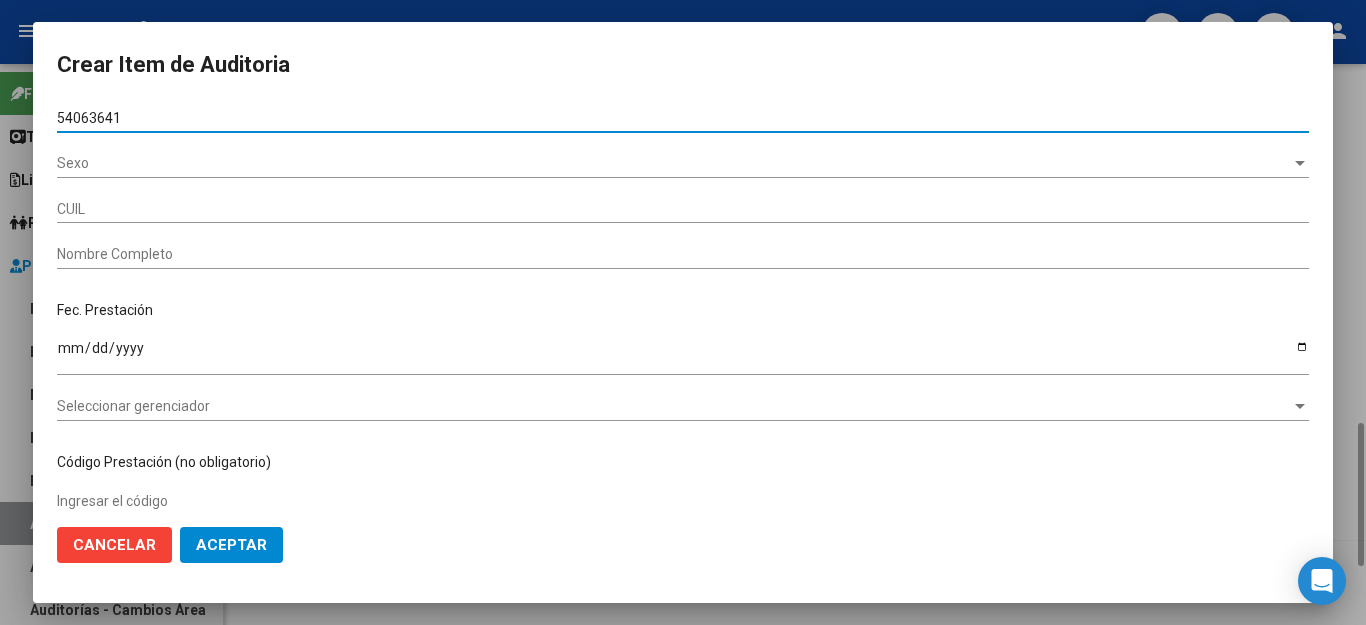 type on "23540636419" 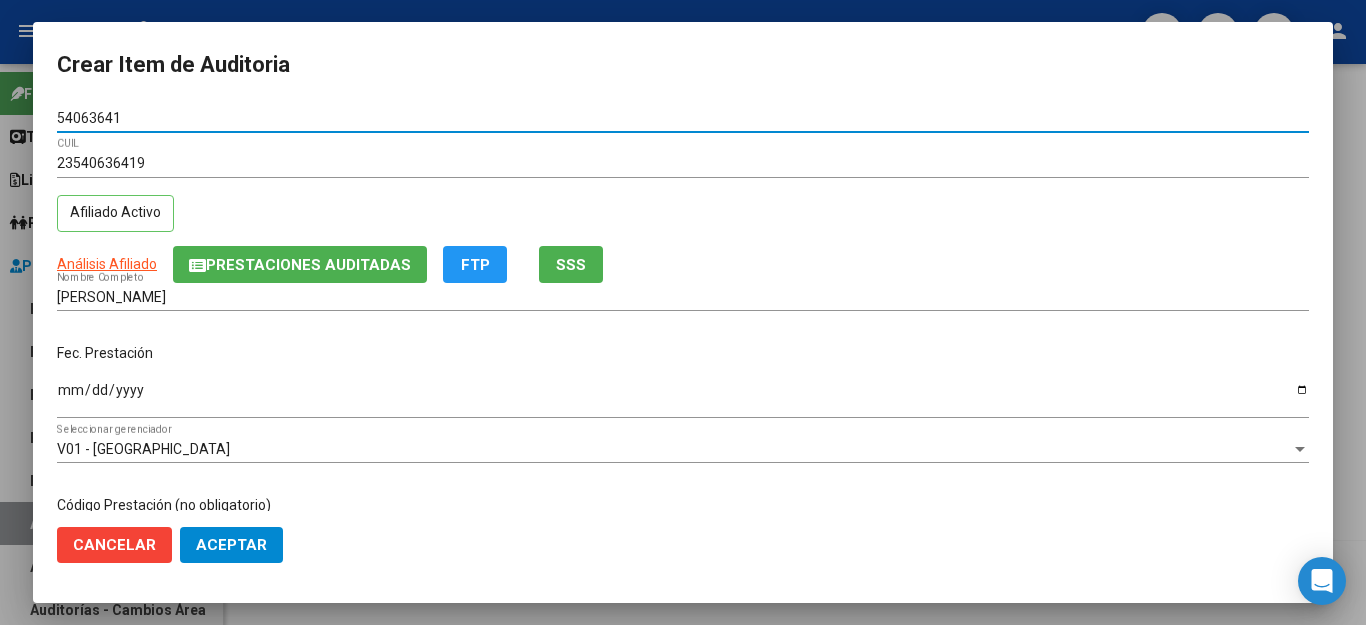 type on "54063641" 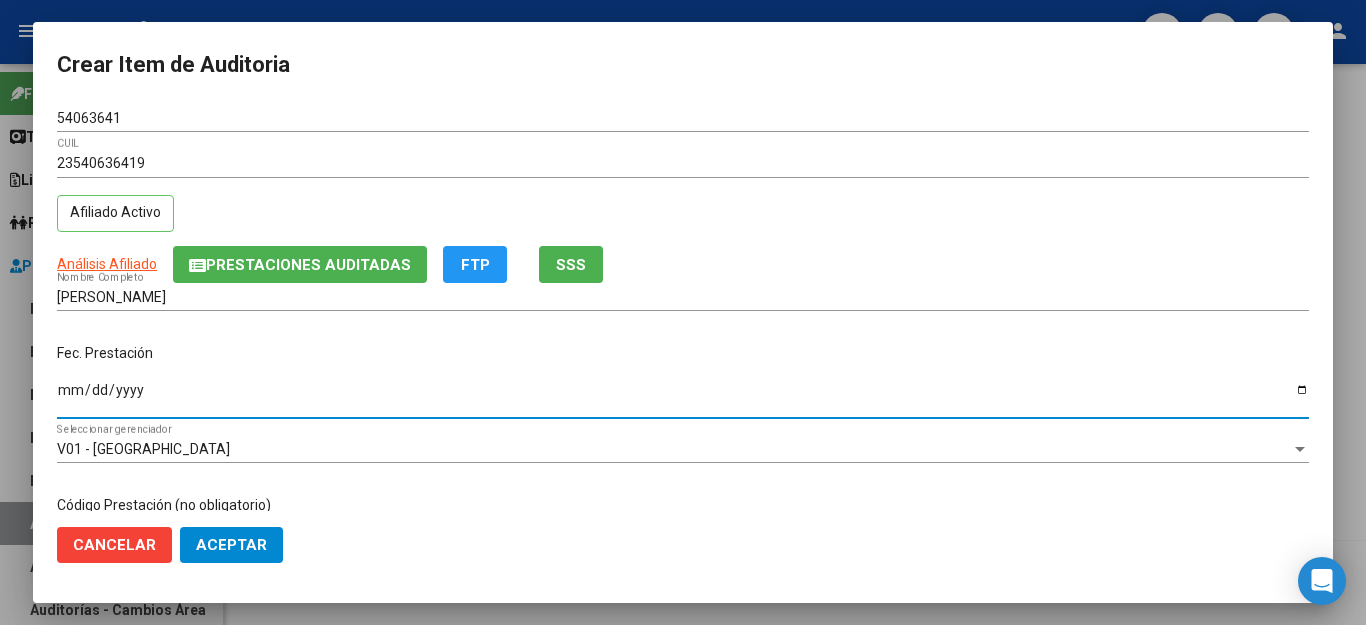 click on "Ingresar la fecha" at bounding box center (683, 397) 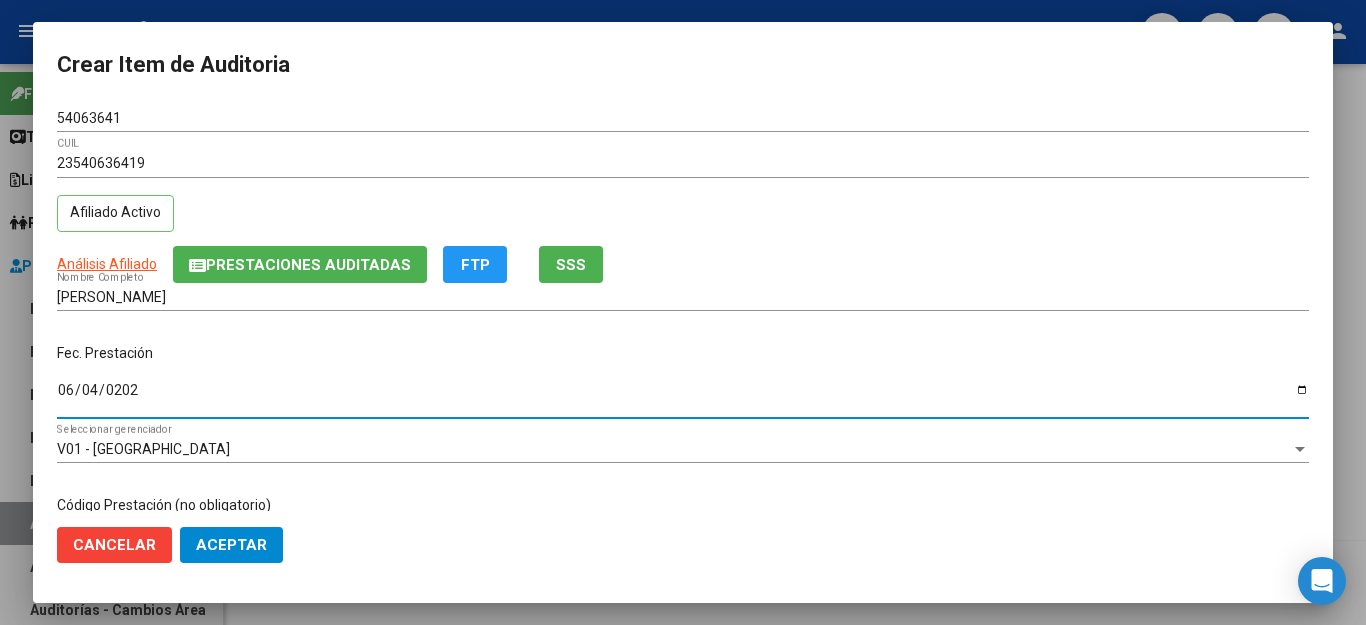 type on "2025-06-04" 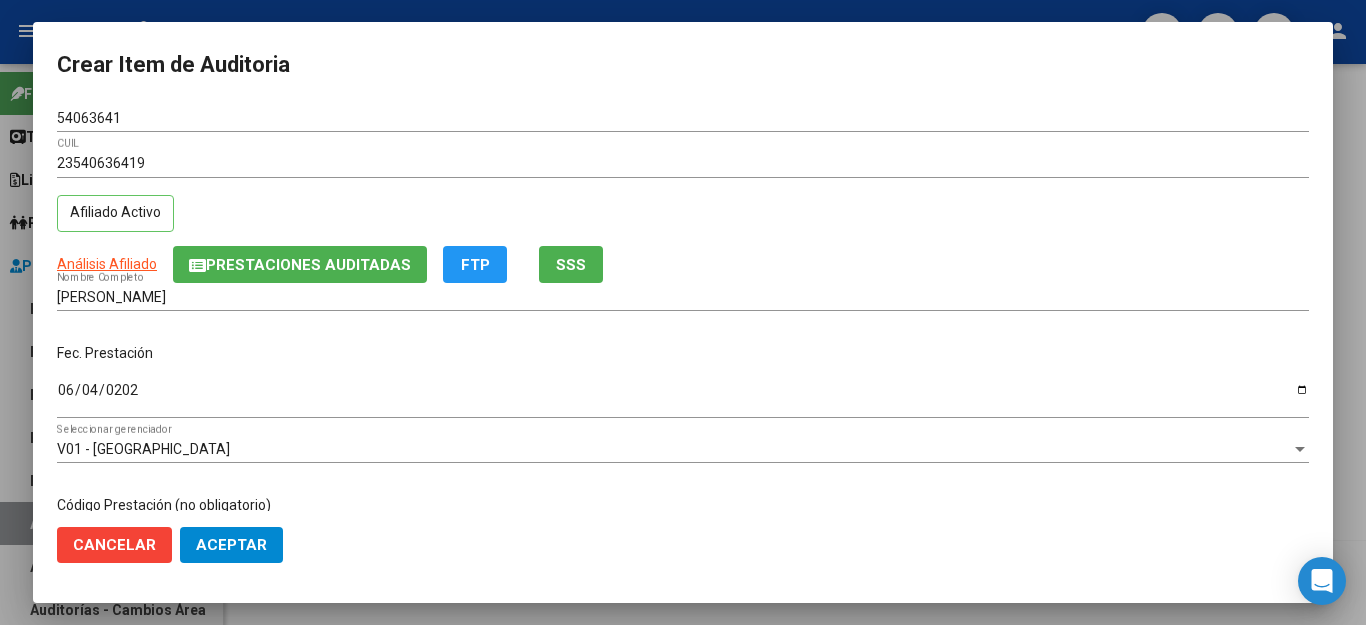 scroll, scrollTop: 300, scrollLeft: 0, axis: vertical 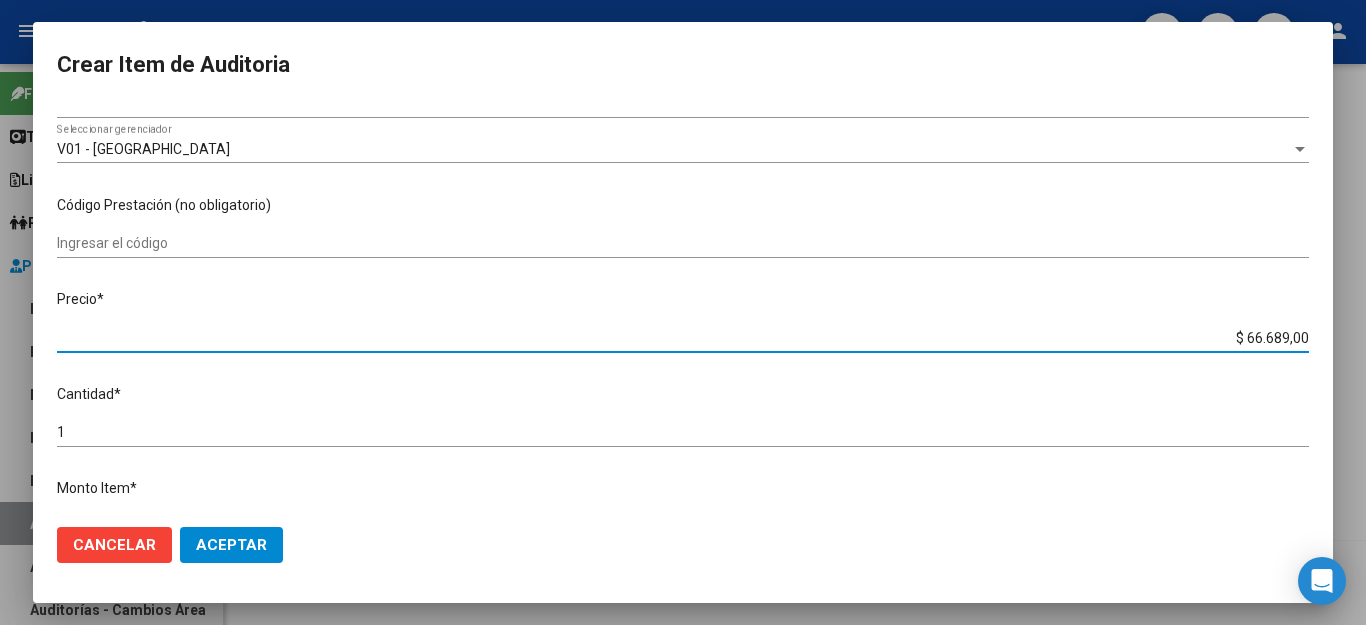 drag, startPoint x: 1203, startPoint y: 321, endPoint x: 1321, endPoint y: 322, distance: 118.004234 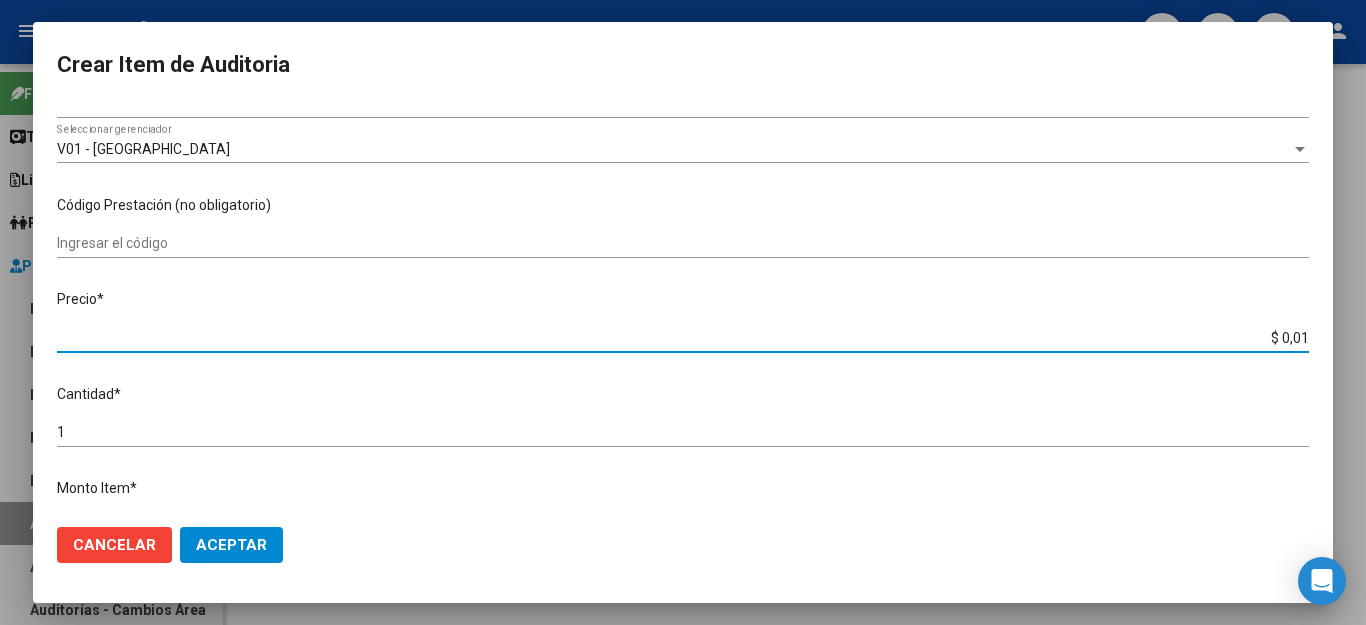 type on "$ 0,11" 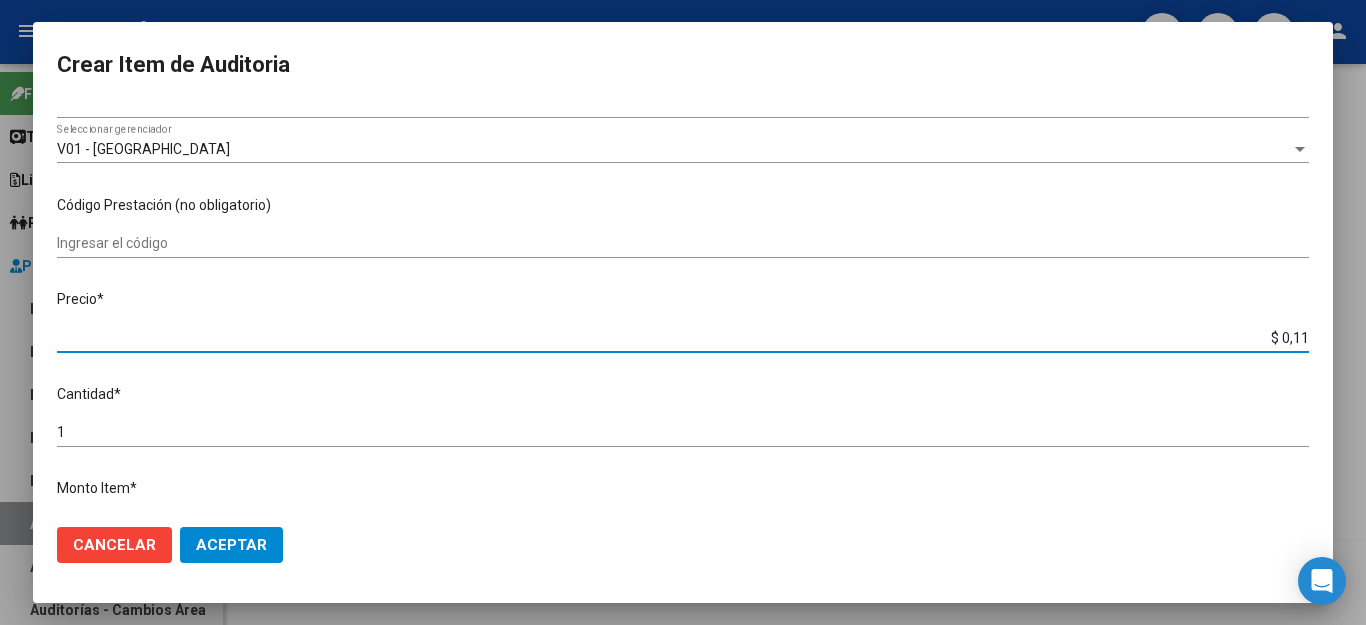 type on "$ 1,18" 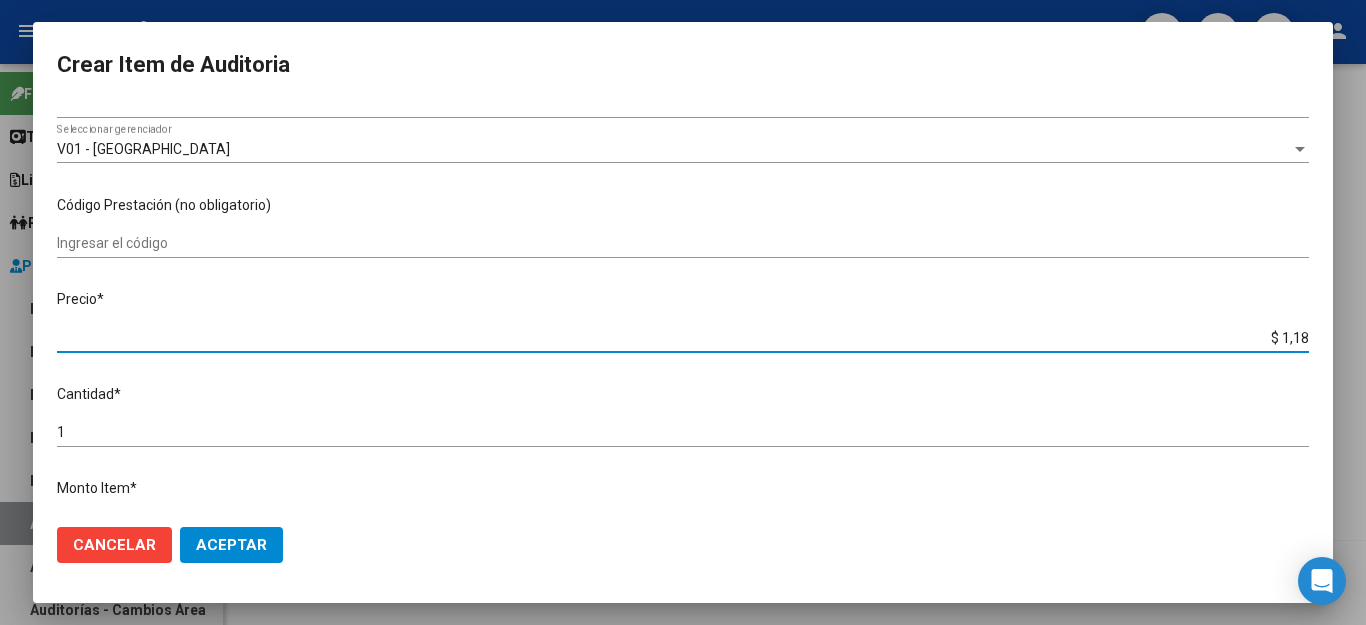 type on "$ 11,88" 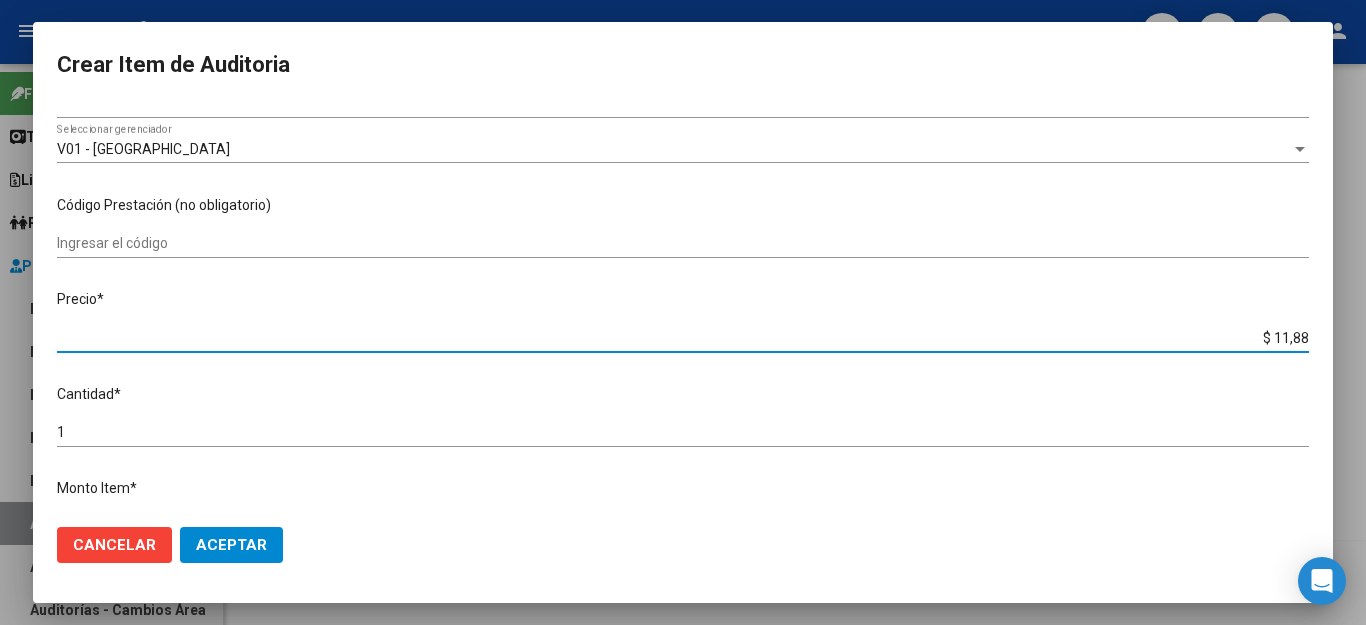 type on "$ 118,89" 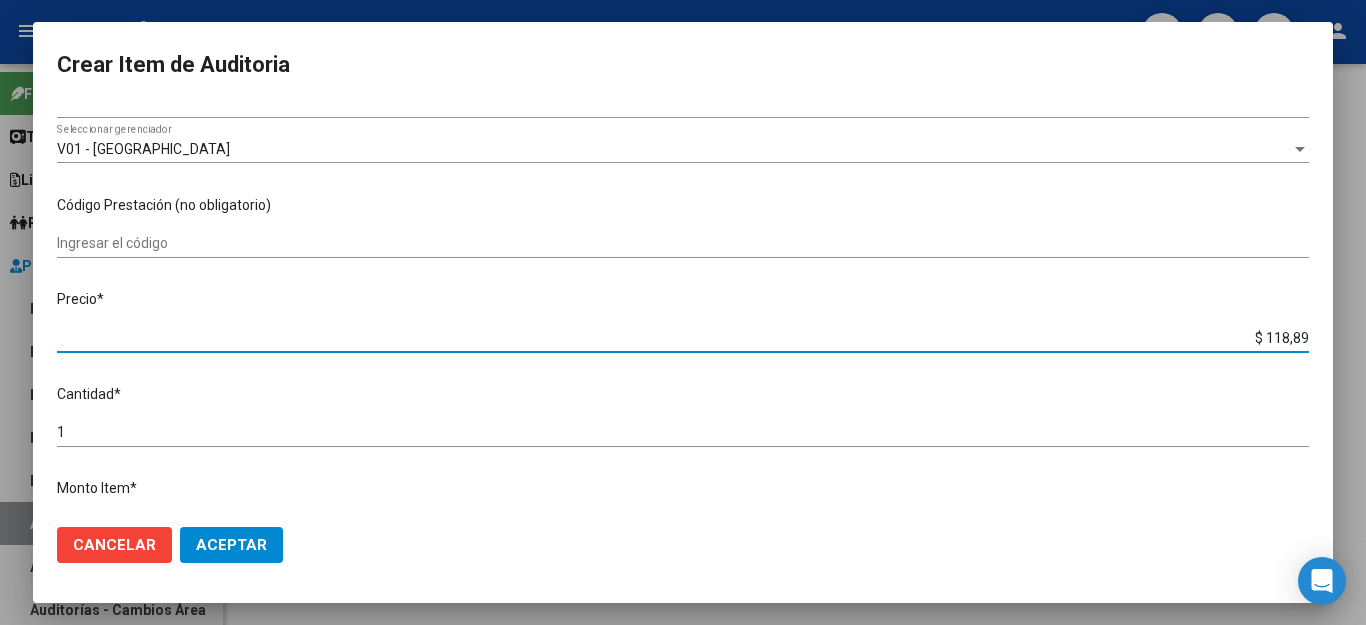 type on "$ 1.188,90" 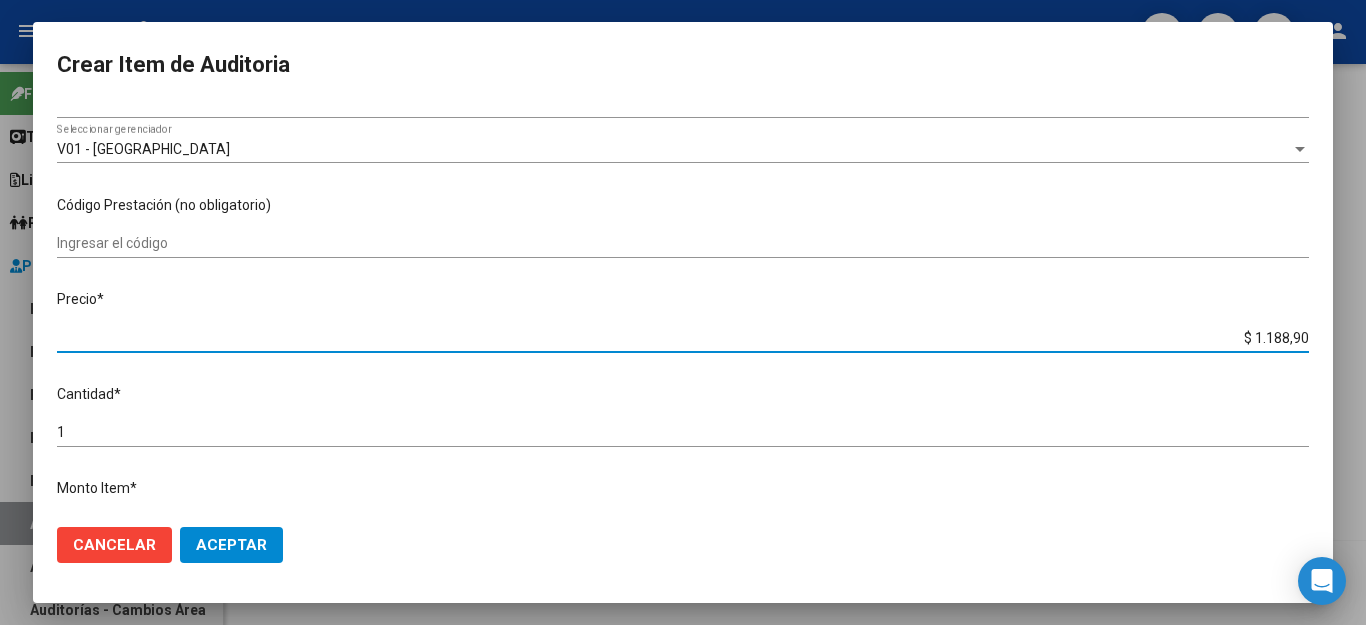 type on "$ 11.889,00" 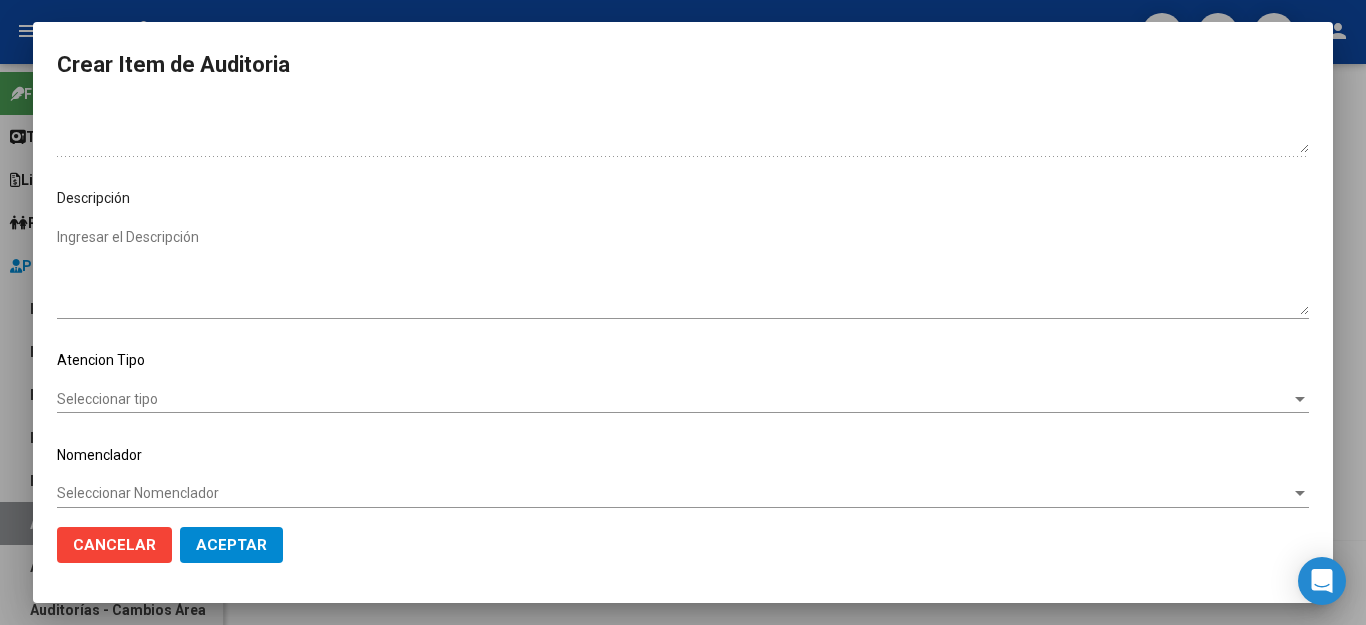 scroll, scrollTop: 1104, scrollLeft: 0, axis: vertical 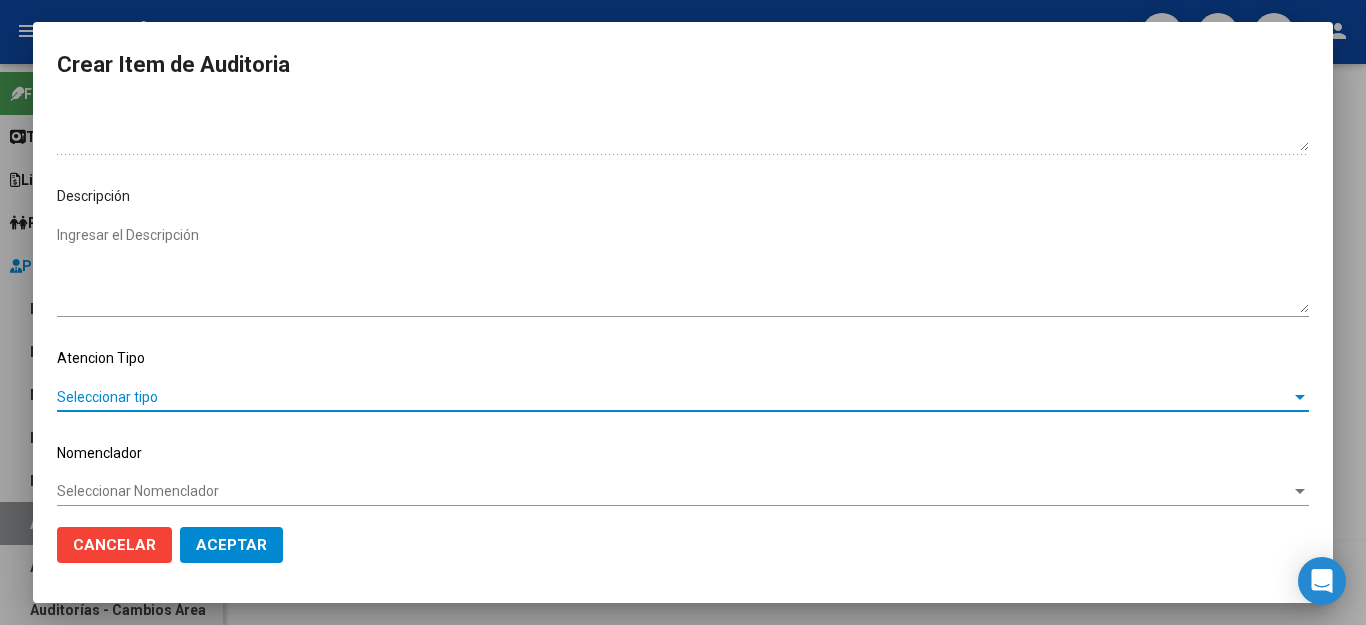 click on "Seleccionar tipo" at bounding box center [674, 397] 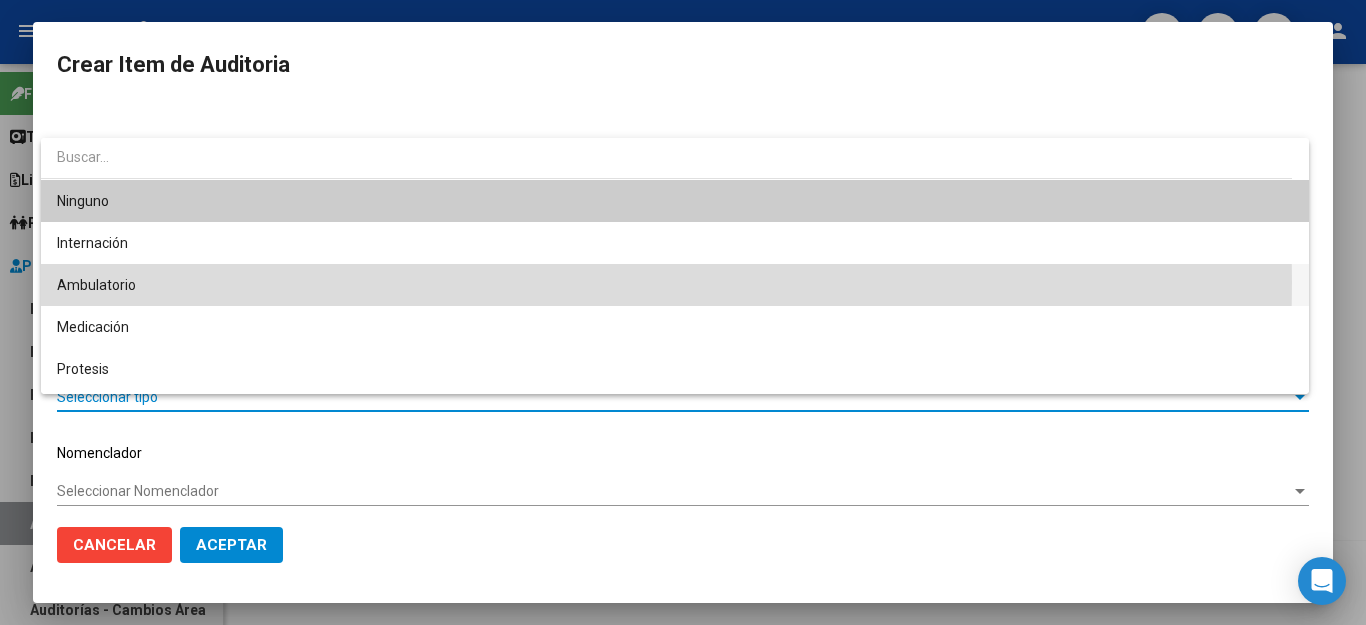 click on "Ambulatorio" at bounding box center (675, 285) 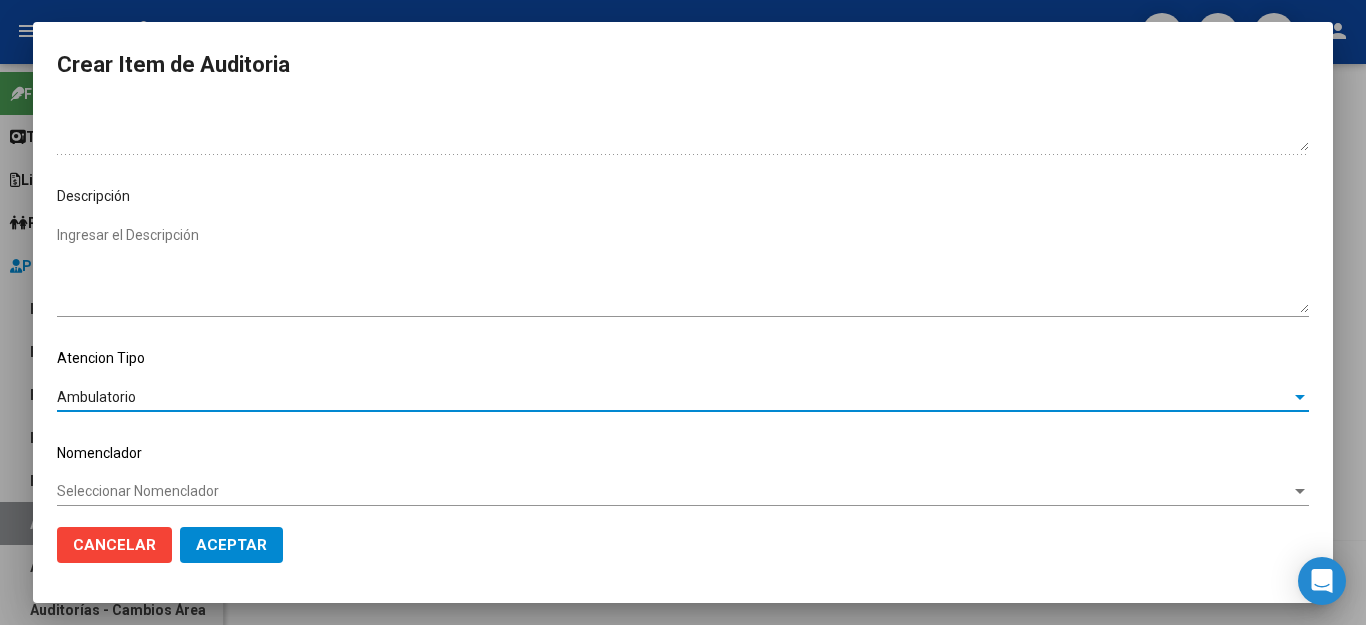 click on "Seleccionar Nomenclador Seleccionar Nomenclador" 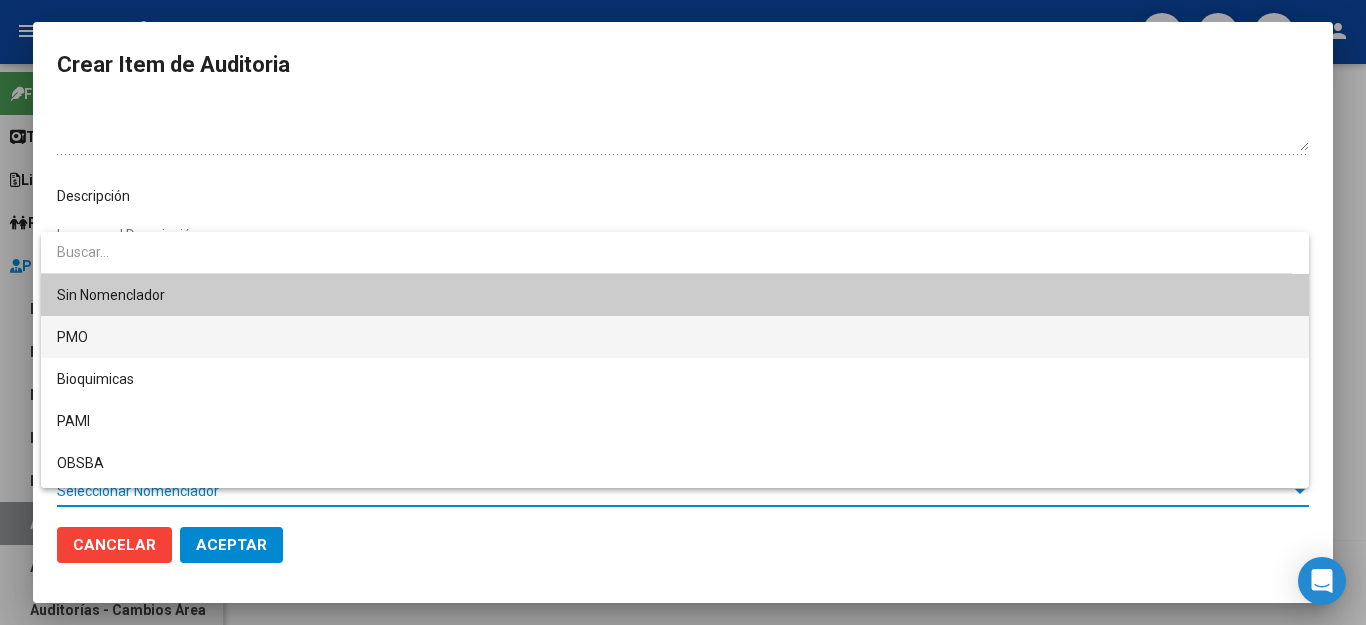 click on "PMO" at bounding box center [675, 337] 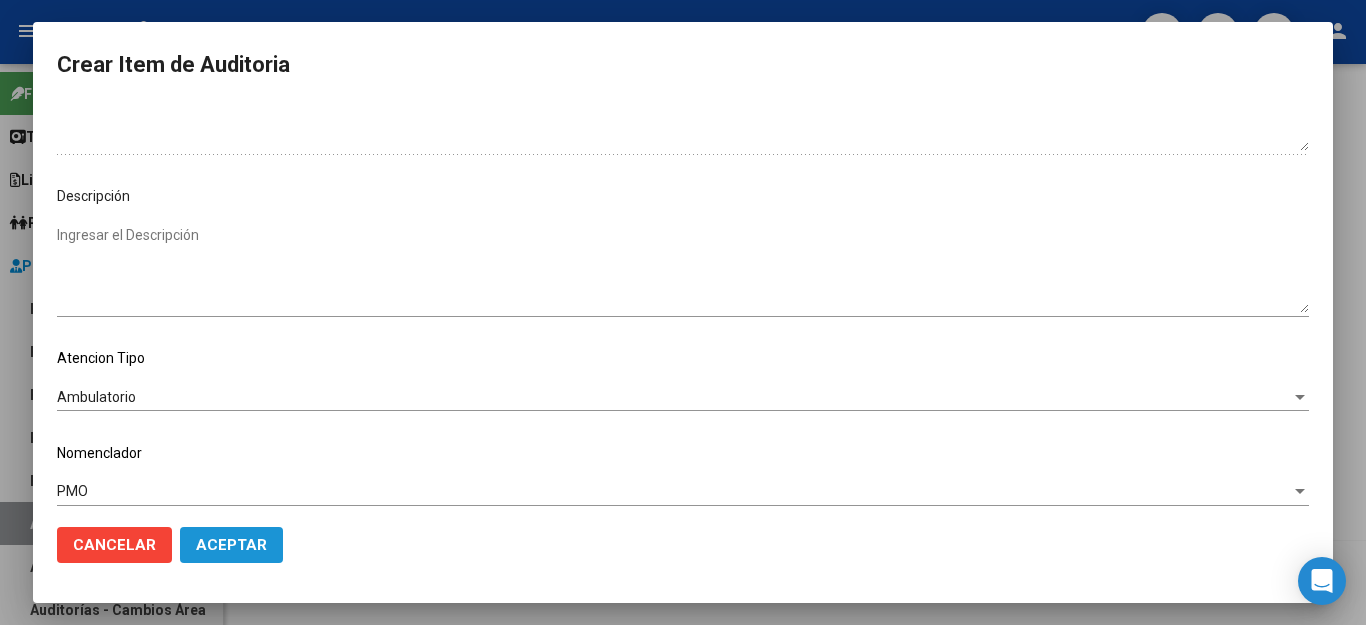 click on "Aceptar" 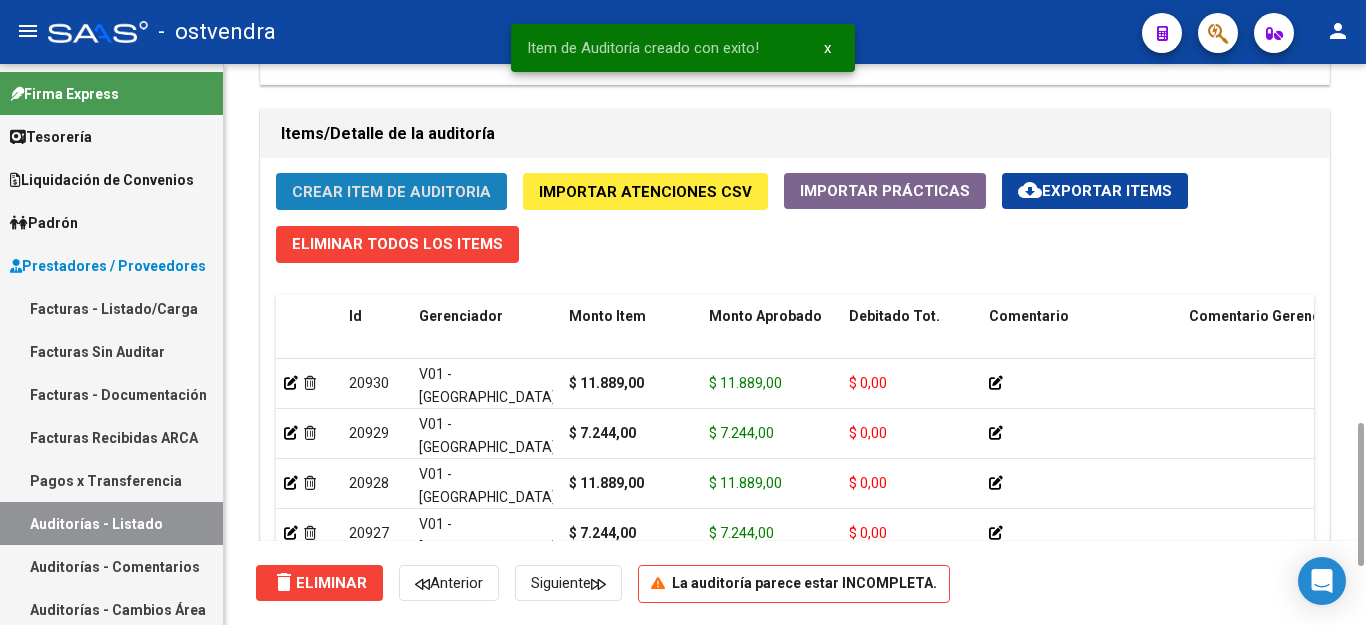 click on "Crear Item de Auditoria" 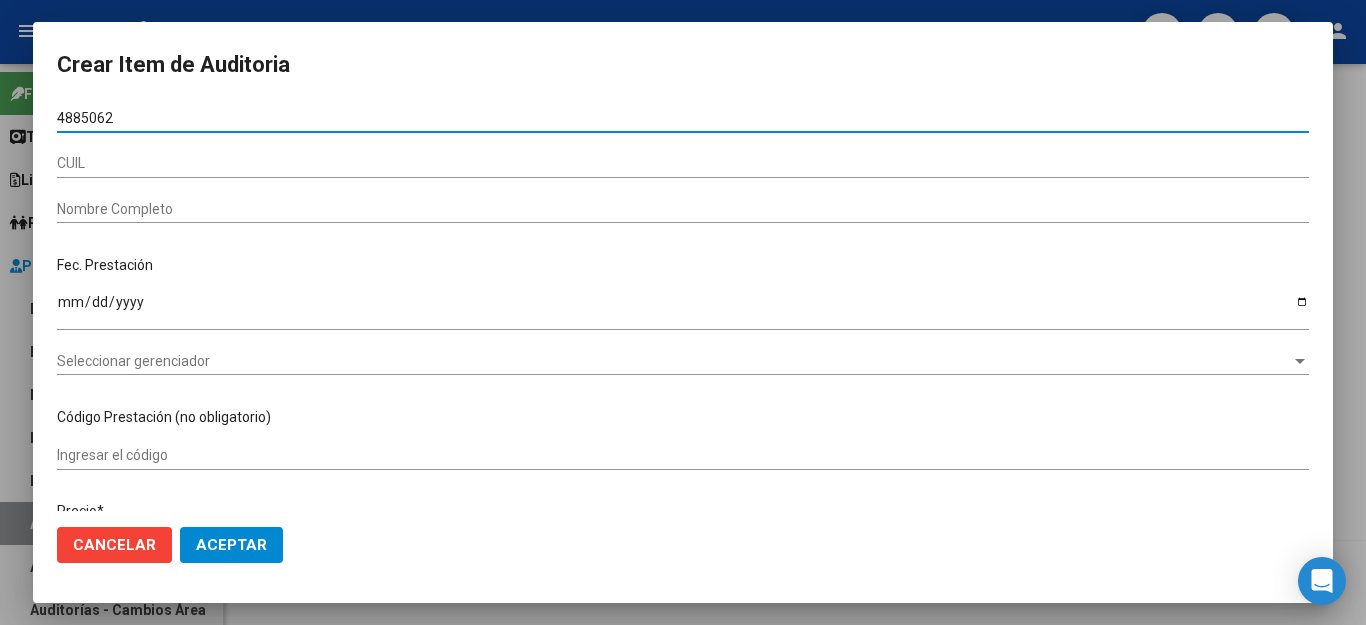 type on "48850625" 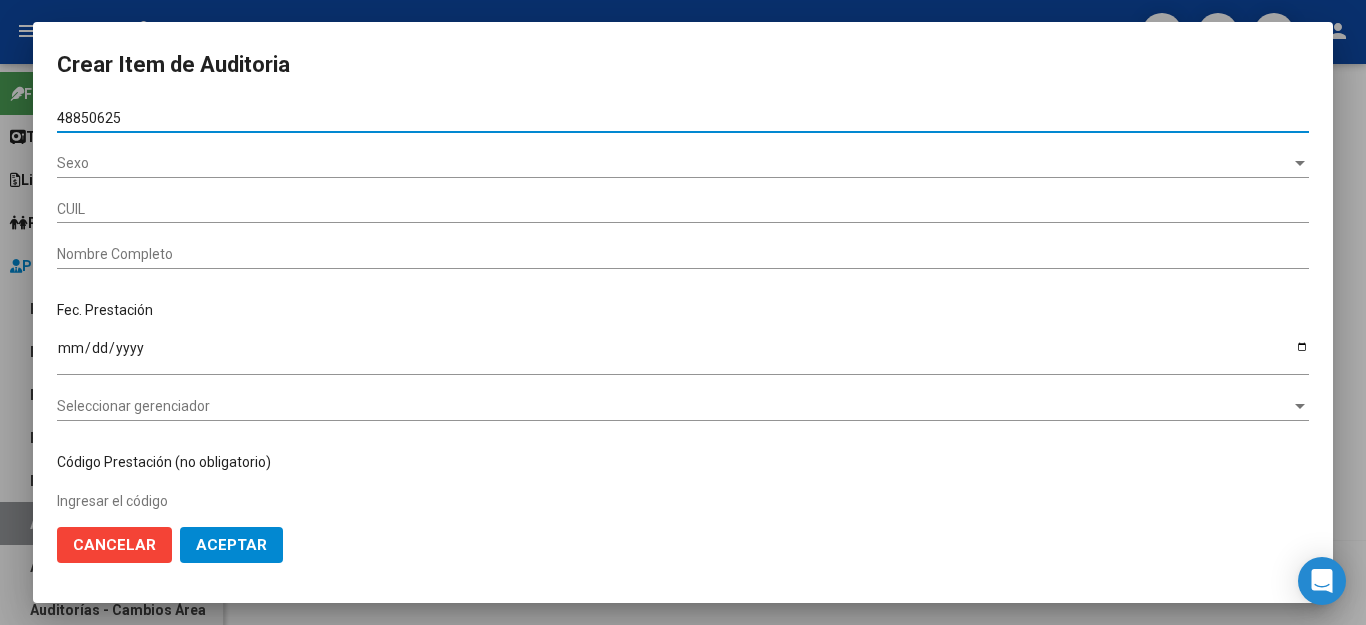 type on "20488506251" 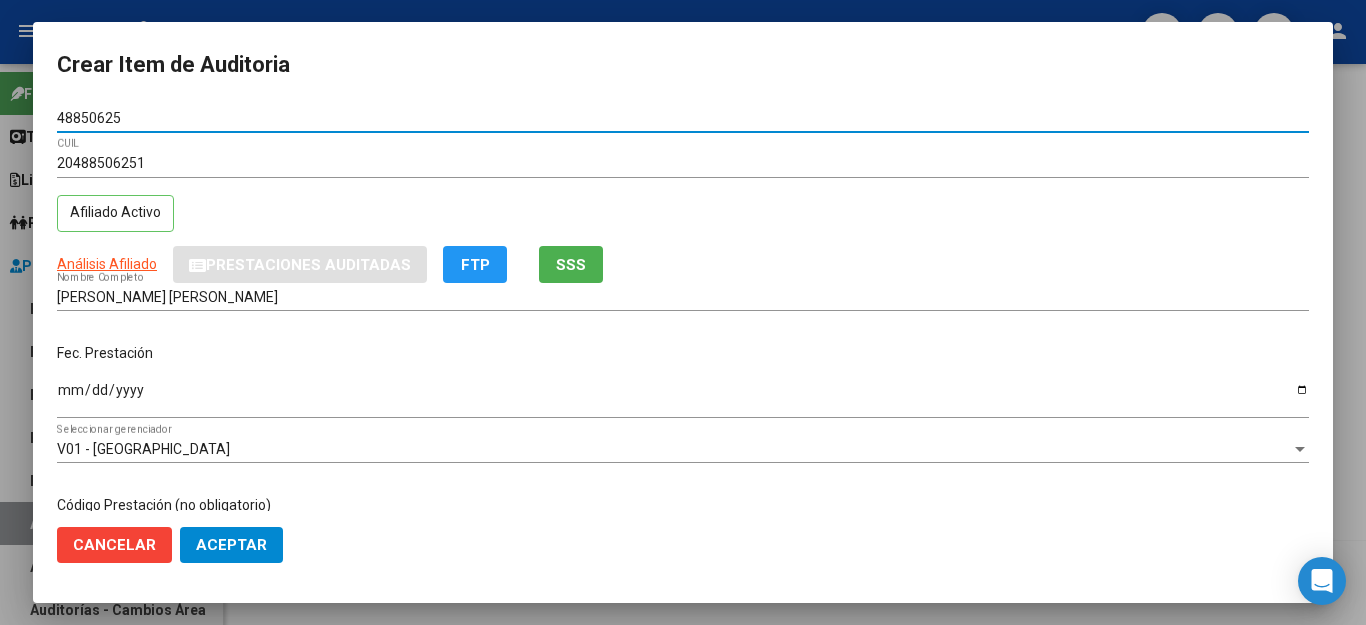 type on "48850625" 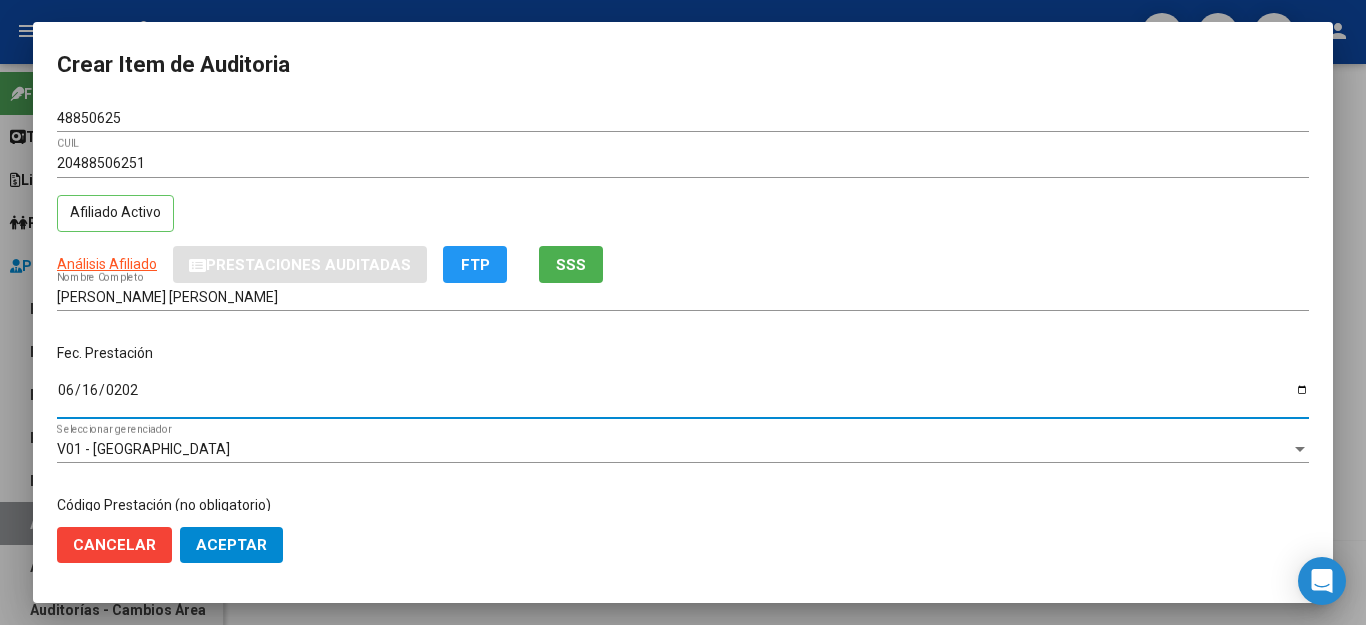 type on "2025-06-16" 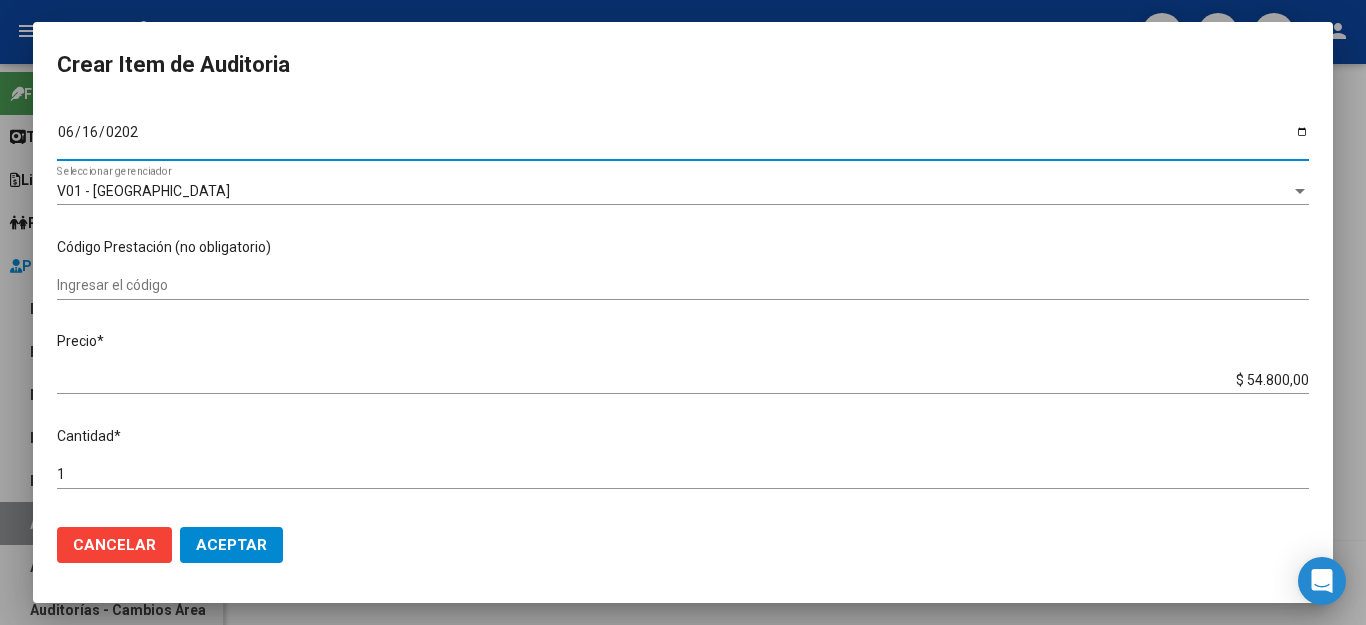 scroll, scrollTop: 300, scrollLeft: 0, axis: vertical 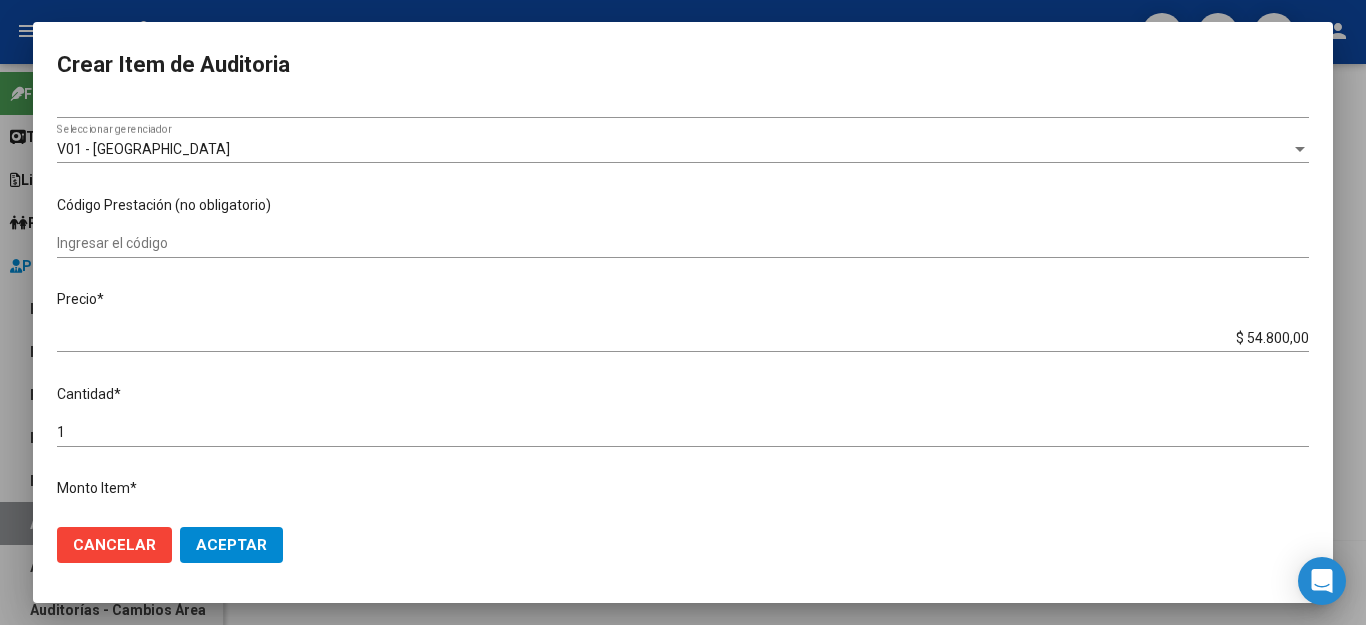 click on "$ 54.800,00 Ingresar el precio" at bounding box center (683, 338) 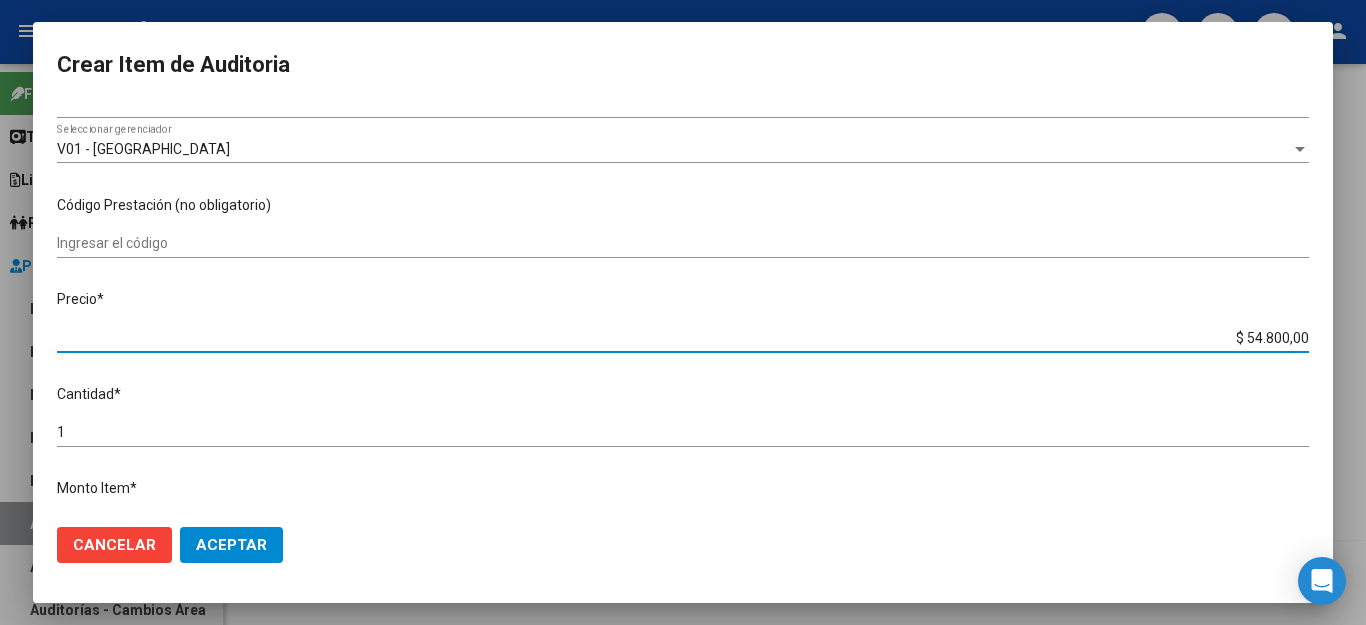 drag, startPoint x: 1211, startPoint y: 321, endPoint x: 1335, endPoint y: 338, distance: 125.1599 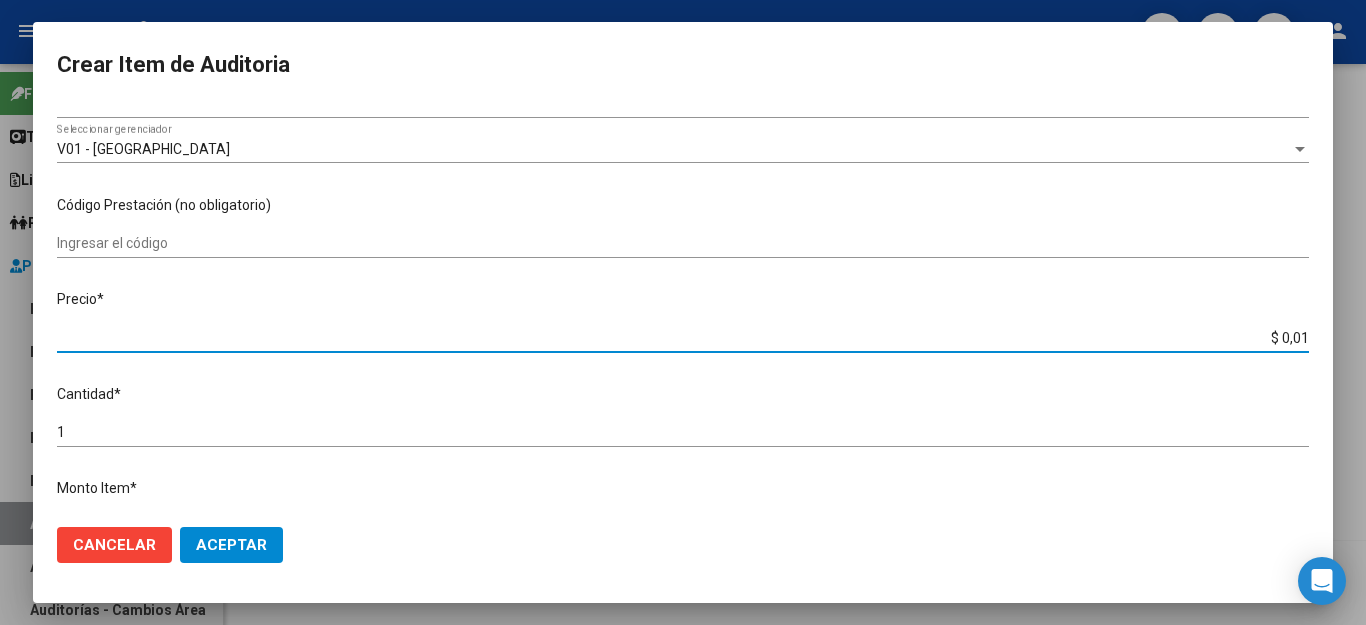 type on "$ 0,11" 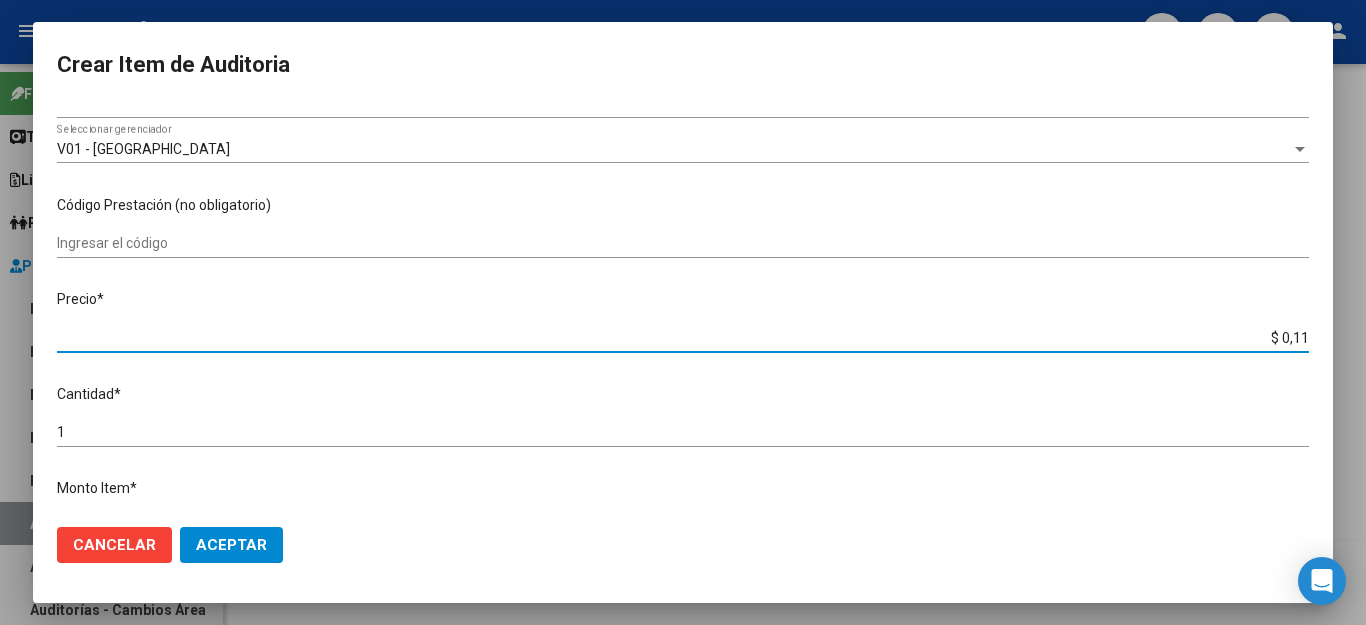 type on "$ 1,18" 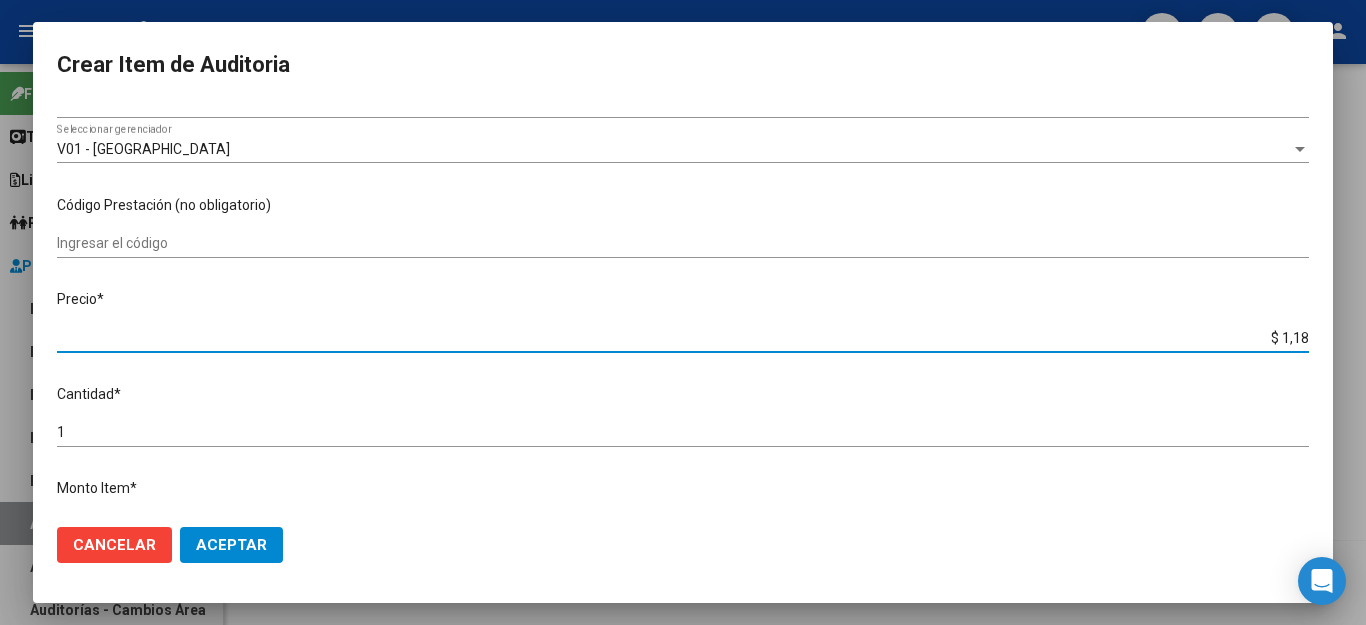 type on "$ 11,88" 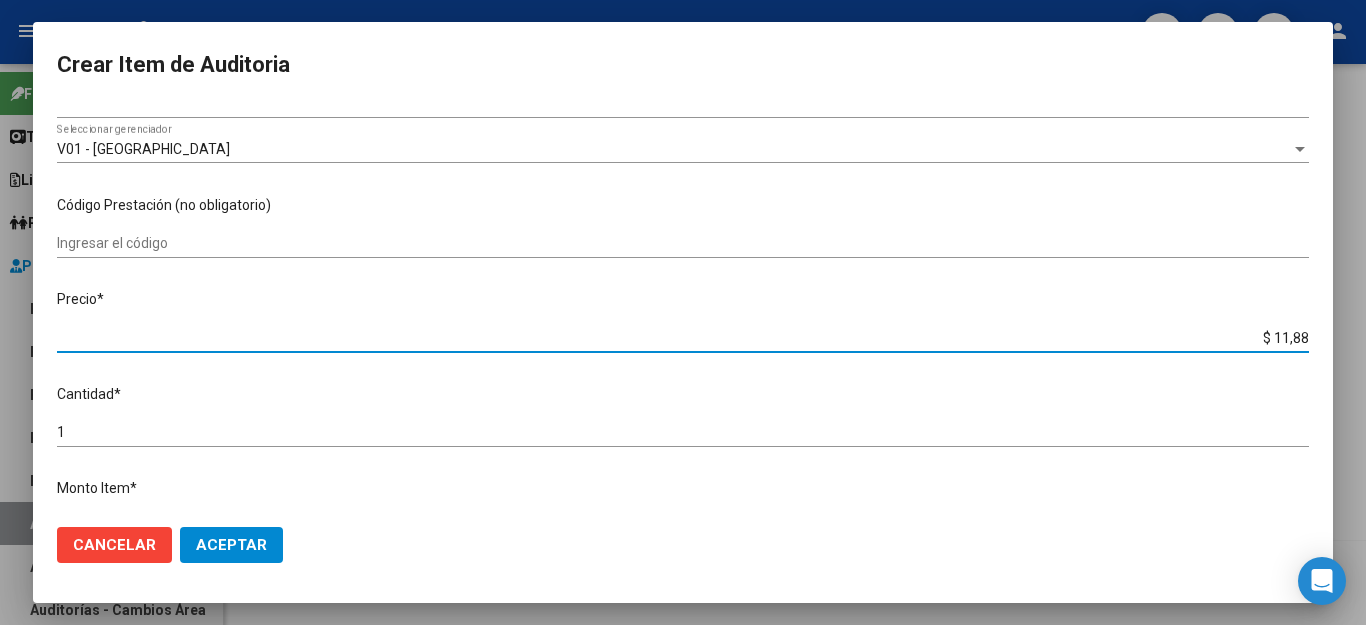 type on "$ 118,89" 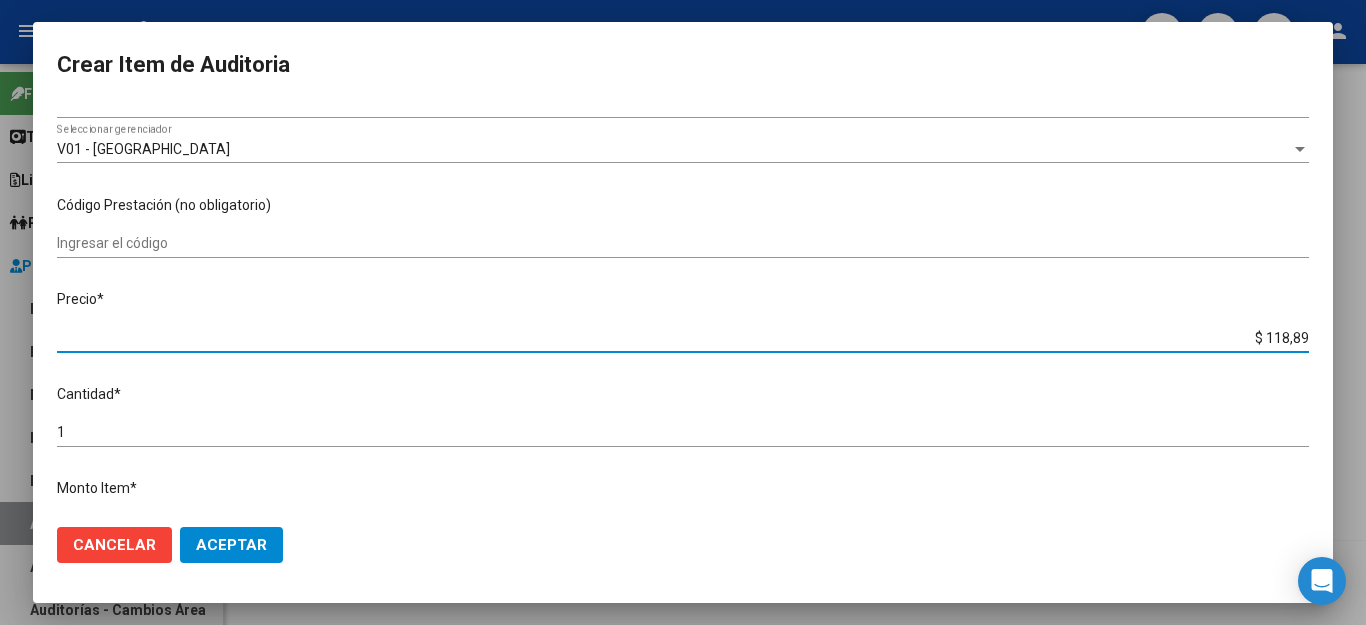 type on "$ 1.188,90" 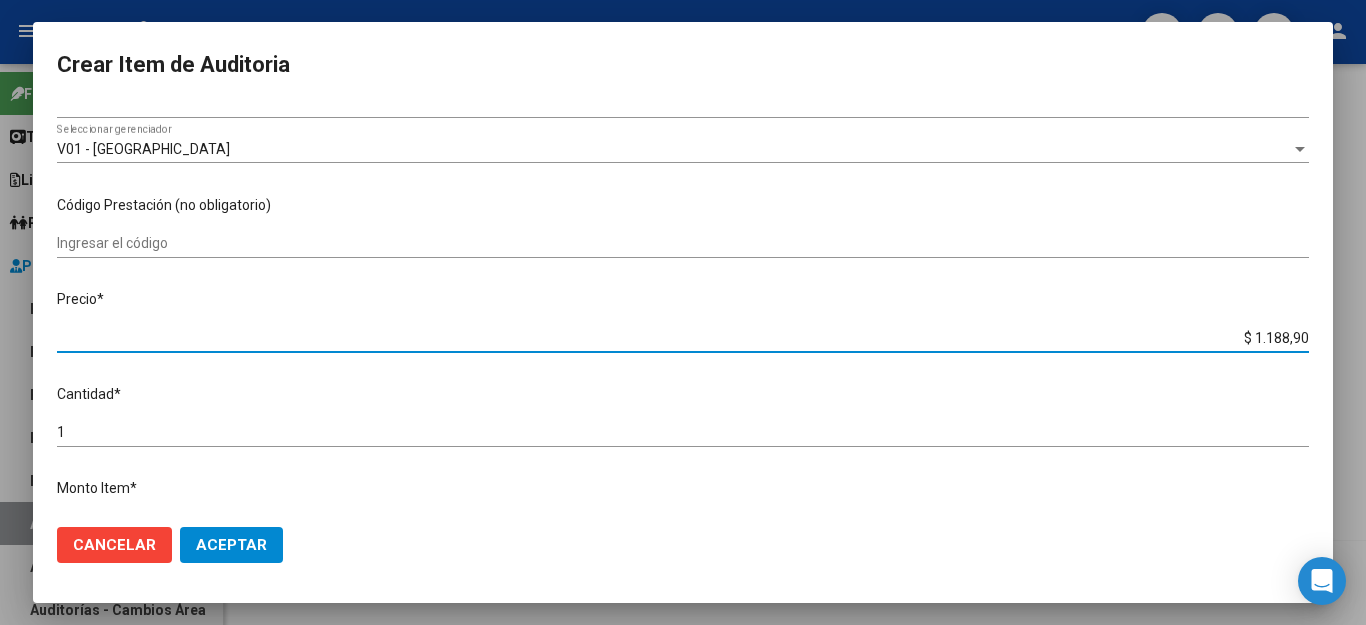 type on "$ 11.889,00" 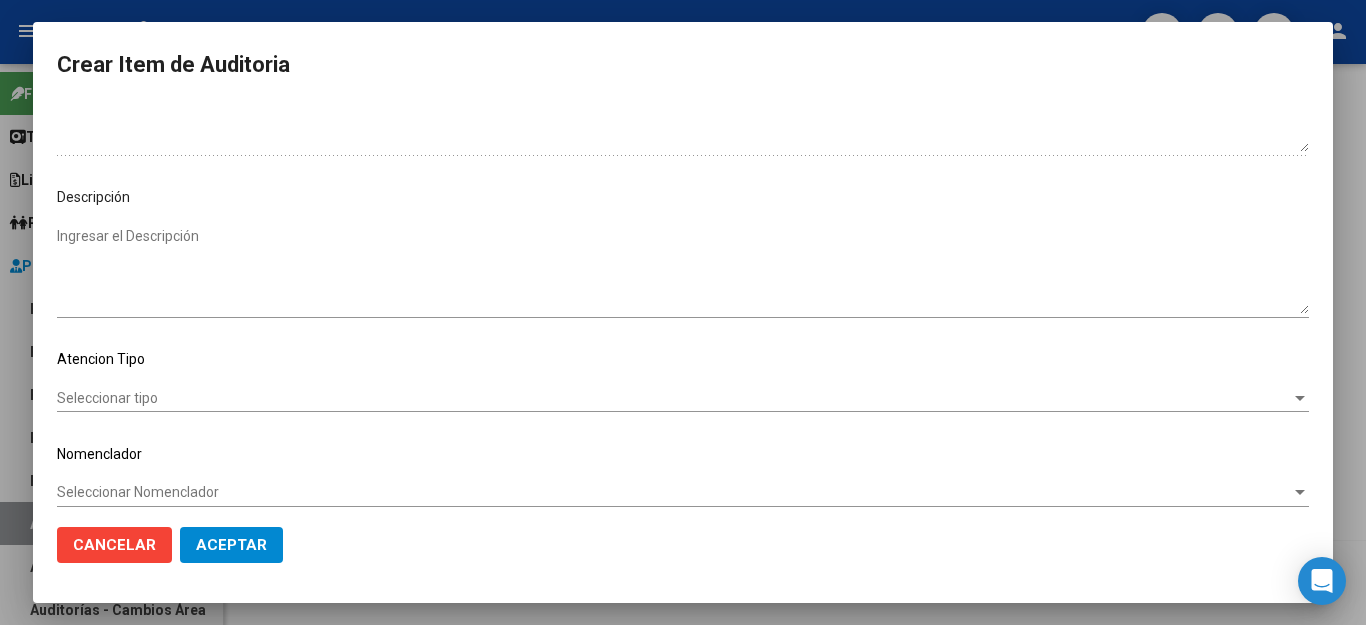 scroll, scrollTop: 1104, scrollLeft: 0, axis: vertical 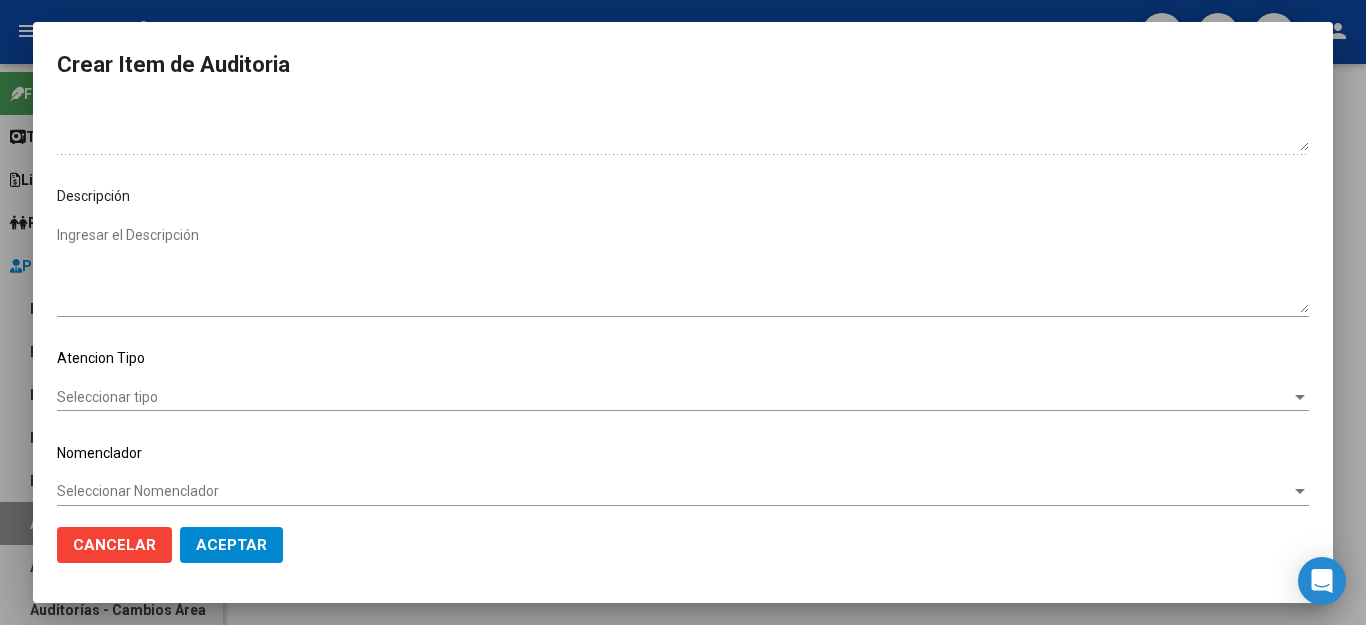 click on "Seleccionar tipo" at bounding box center [674, 397] 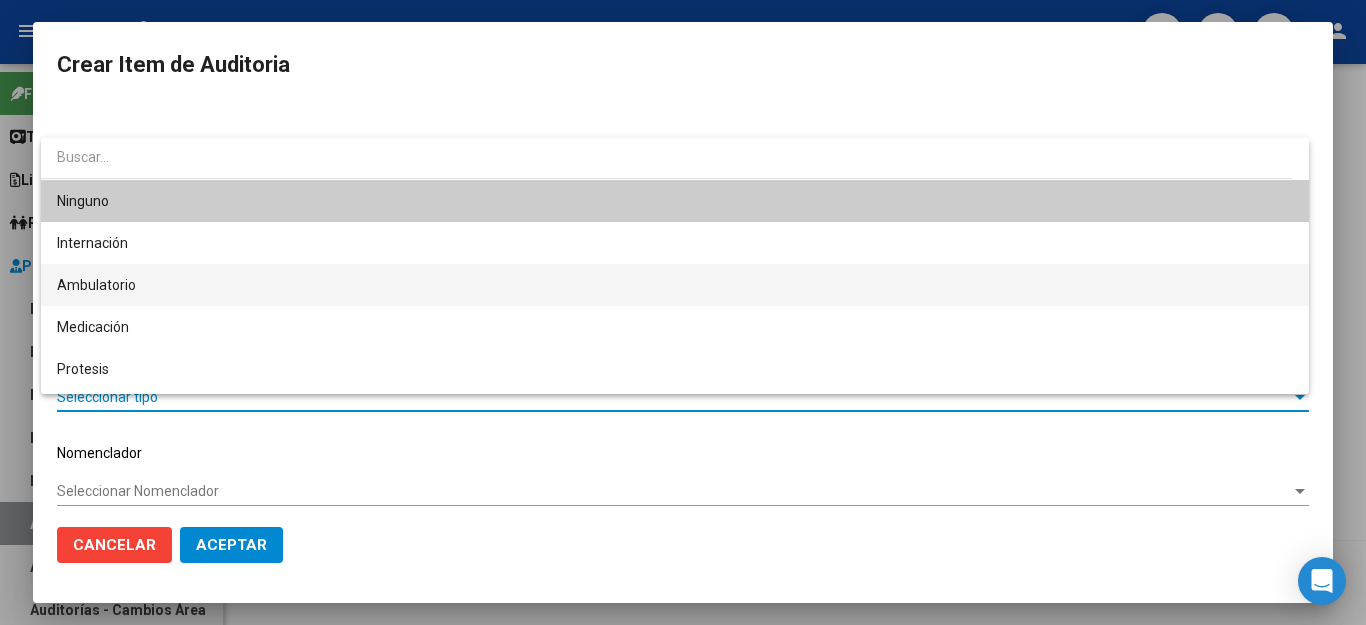 click on "Ambulatorio" at bounding box center [675, 285] 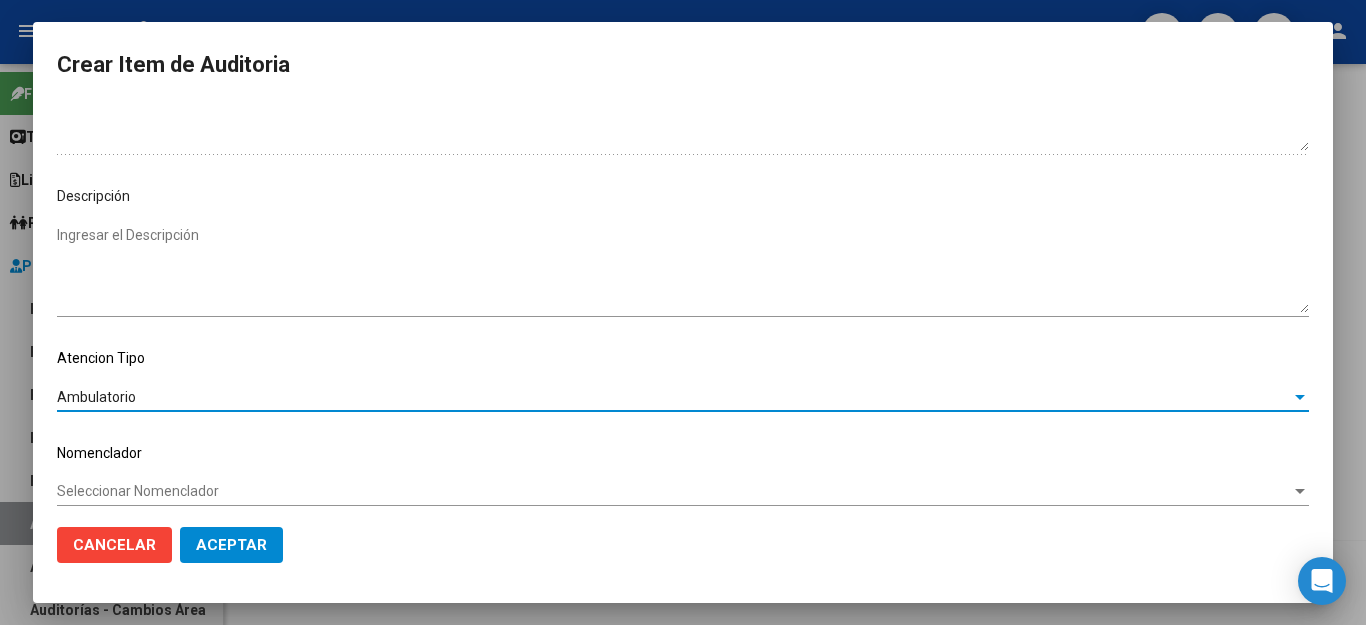 click on "Seleccionar Nomenclador" at bounding box center [674, 491] 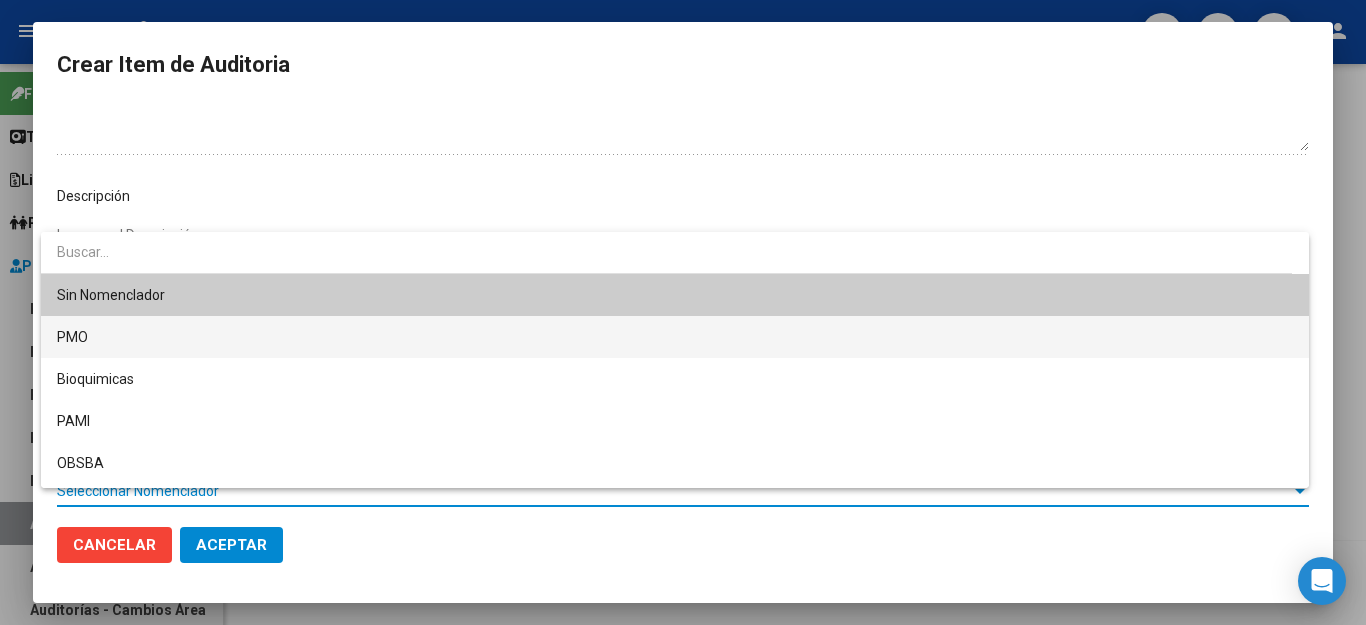 click on "PMO" at bounding box center (675, 337) 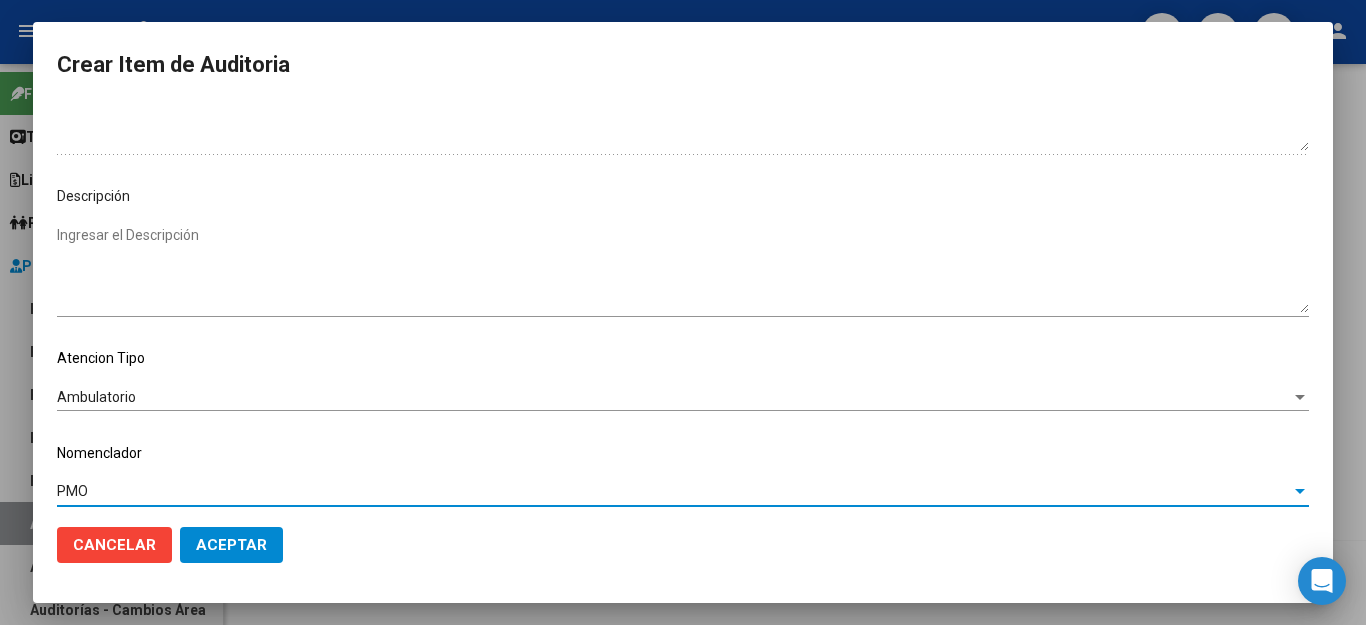 click on "Aceptar" 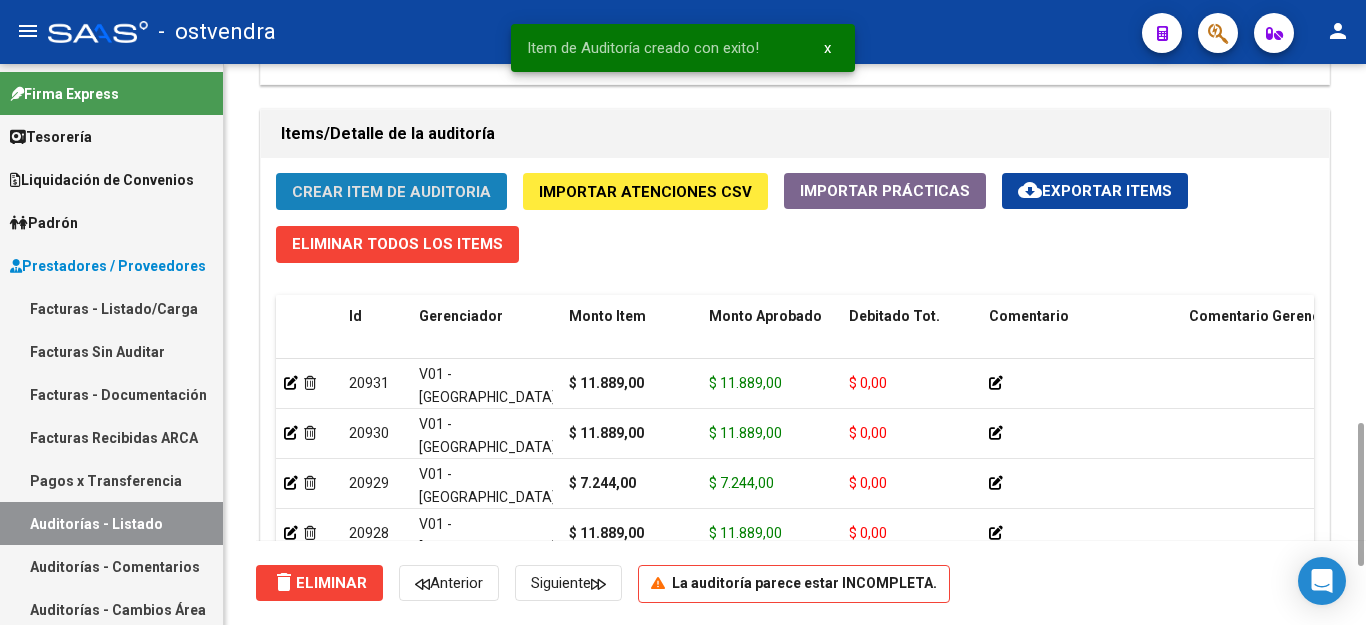 click on "Crear Item de Auditoria" 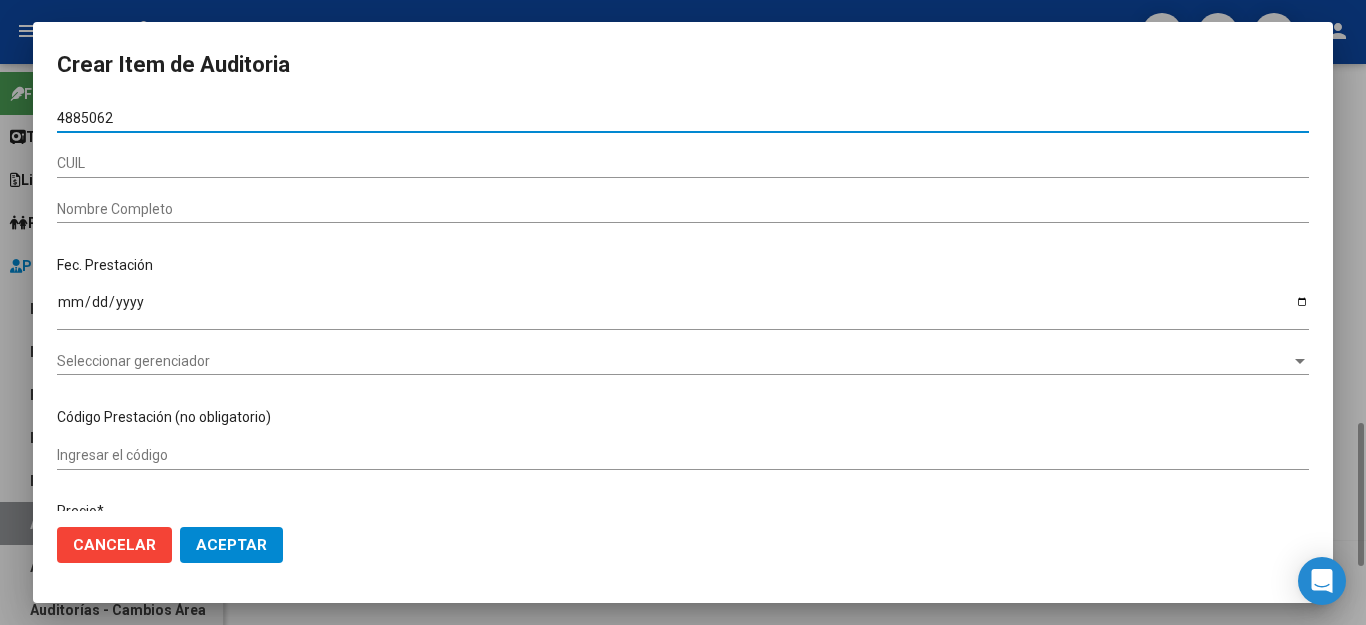 type on "48850625" 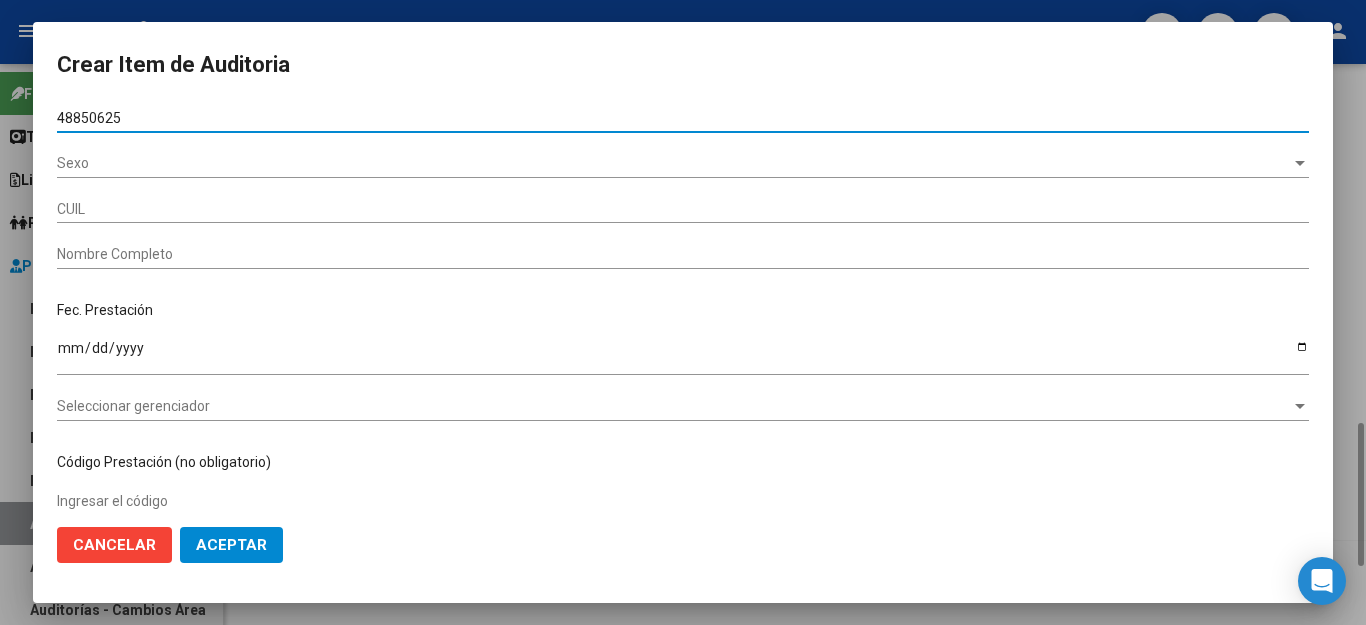 type on "20488506251" 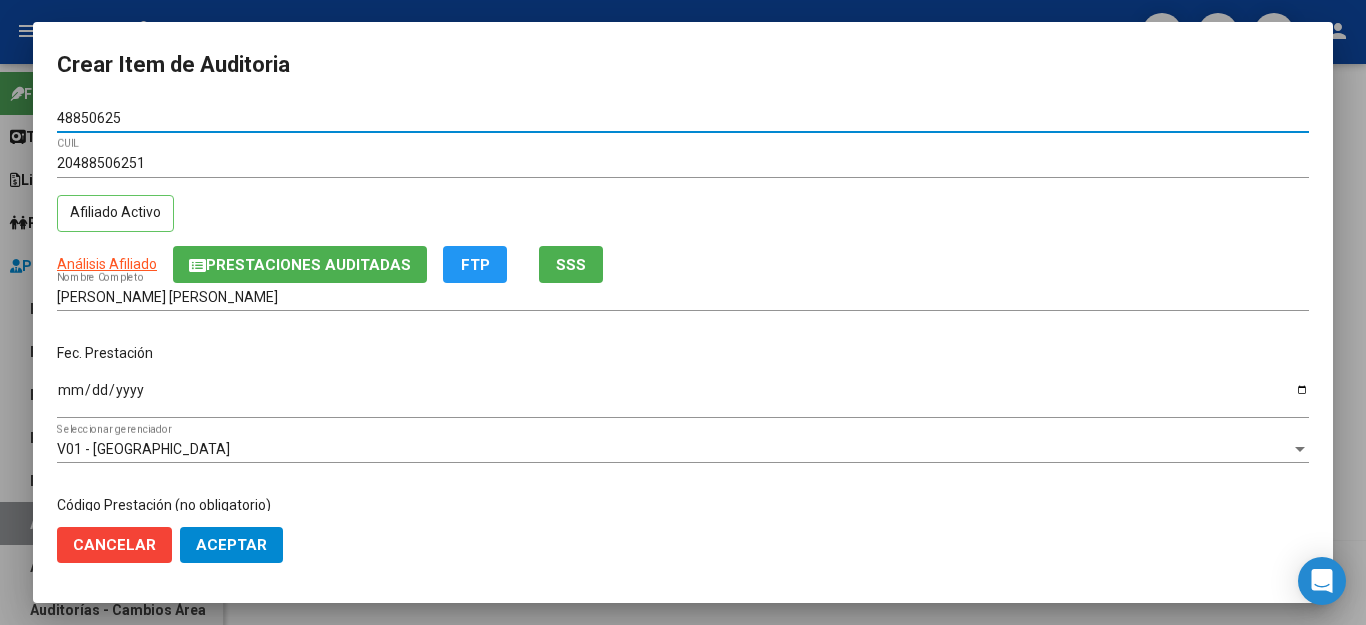 type 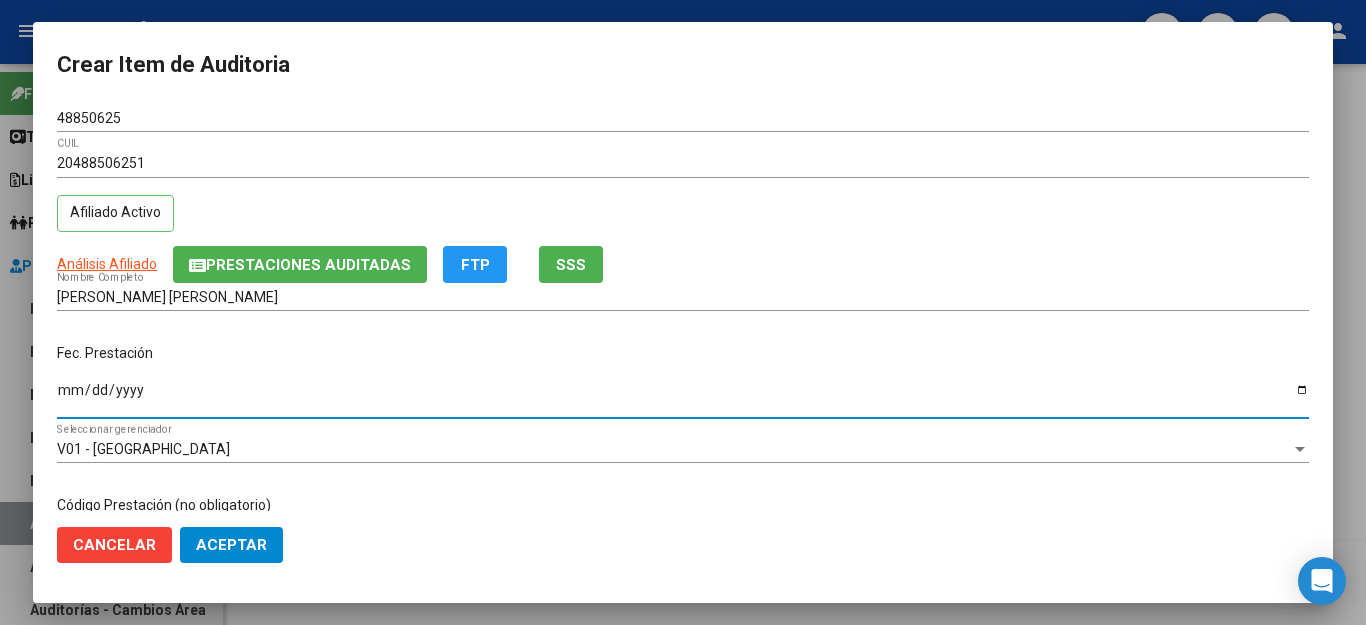 click on "Ingresar la fecha" at bounding box center (683, 397) 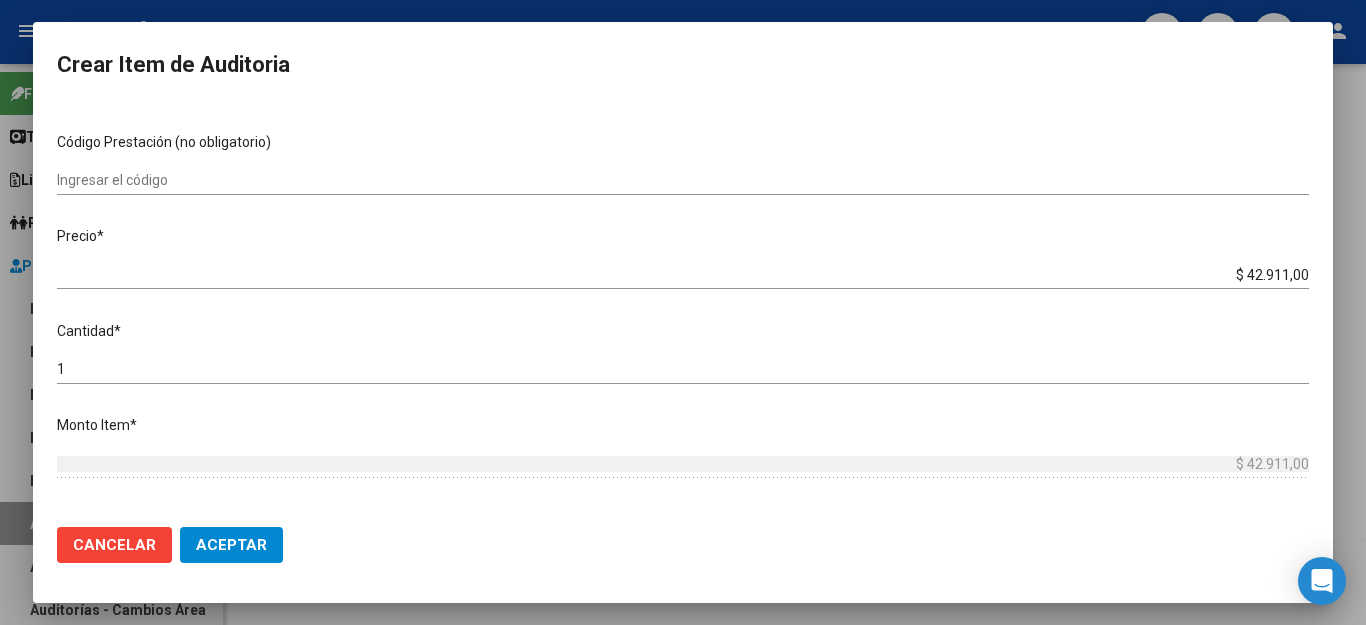 scroll, scrollTop: 400, scrollLeft: 0, axis: vertical 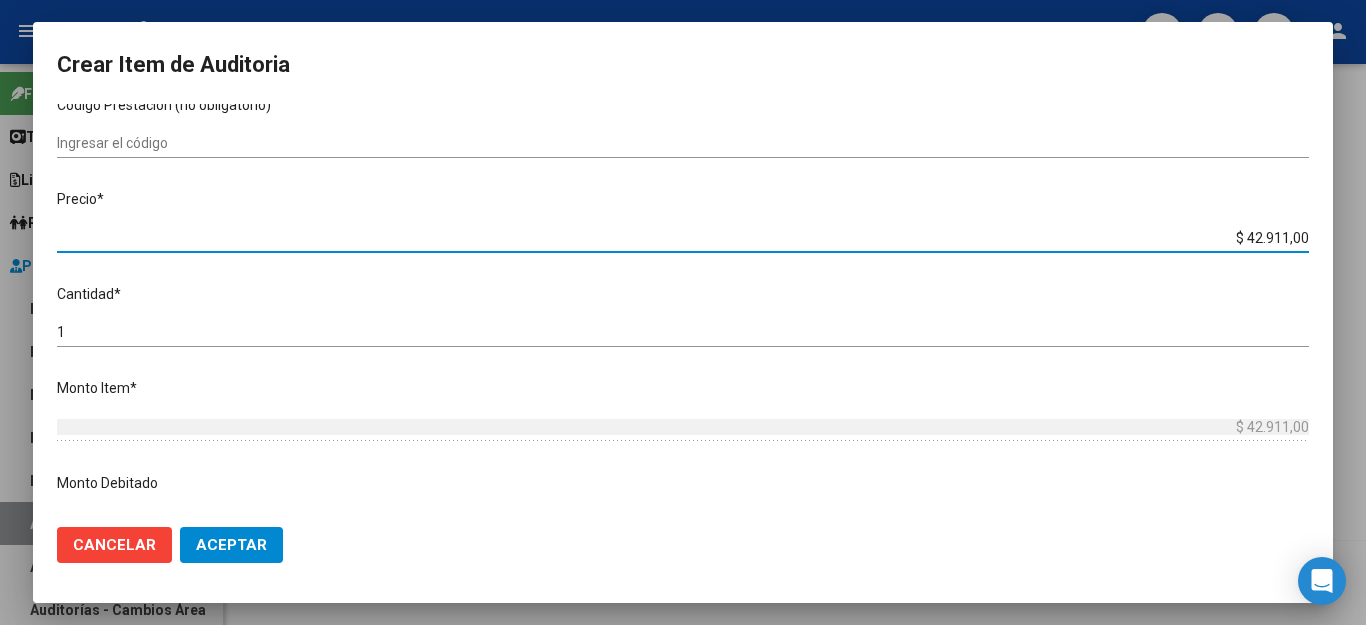 drag, startPoint x: 1213, startPoint y: 225, endPoint x: 1296, endPoint y: 226, distance: 83.00603 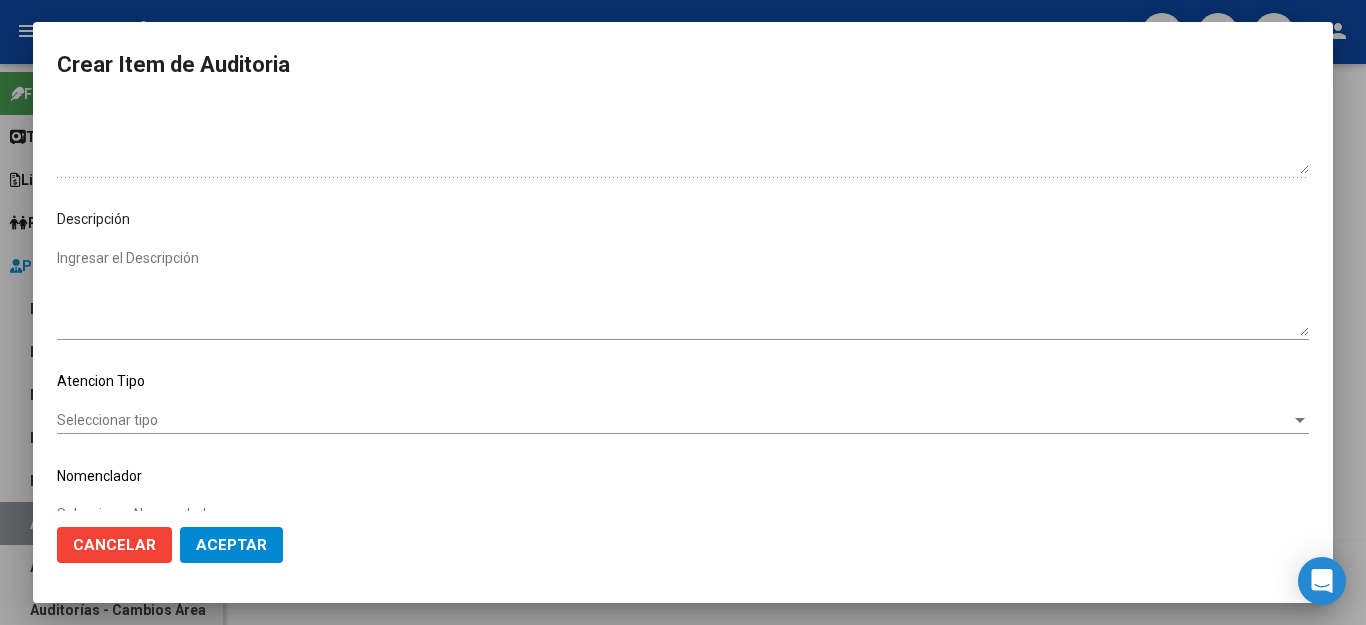 scroll, scrollTop: 1104, scrollLeft: 0, axis: vertical 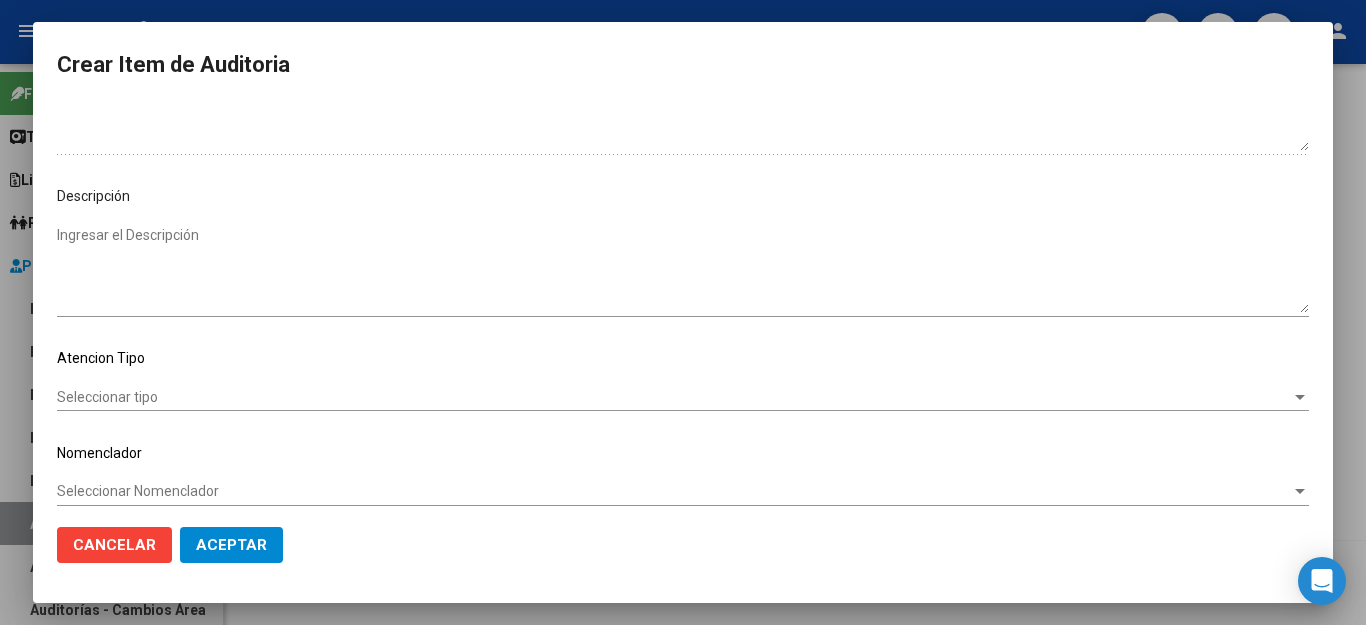 click on "Seleccionar tipo" at bounding box center (674, 397) 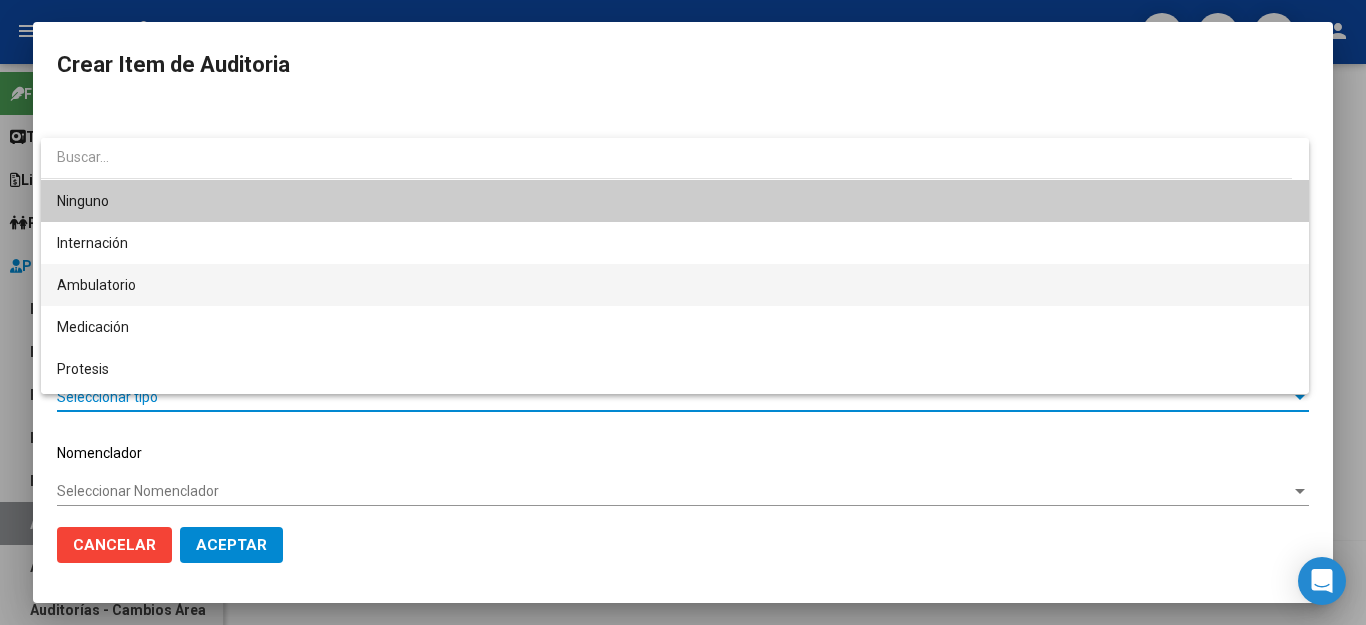 click on "Ambulatorio" at bounding box center (675, 285) 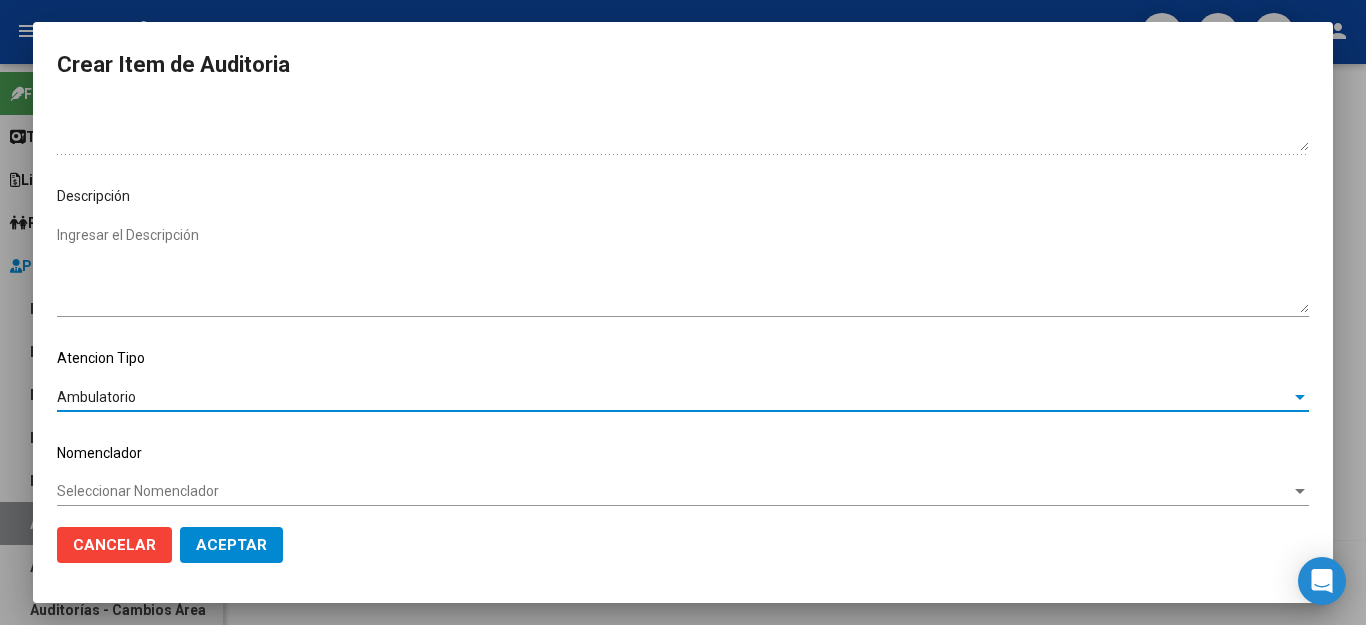 click on "Seleccionar Nomenclador" at bounding box center [674, 491] 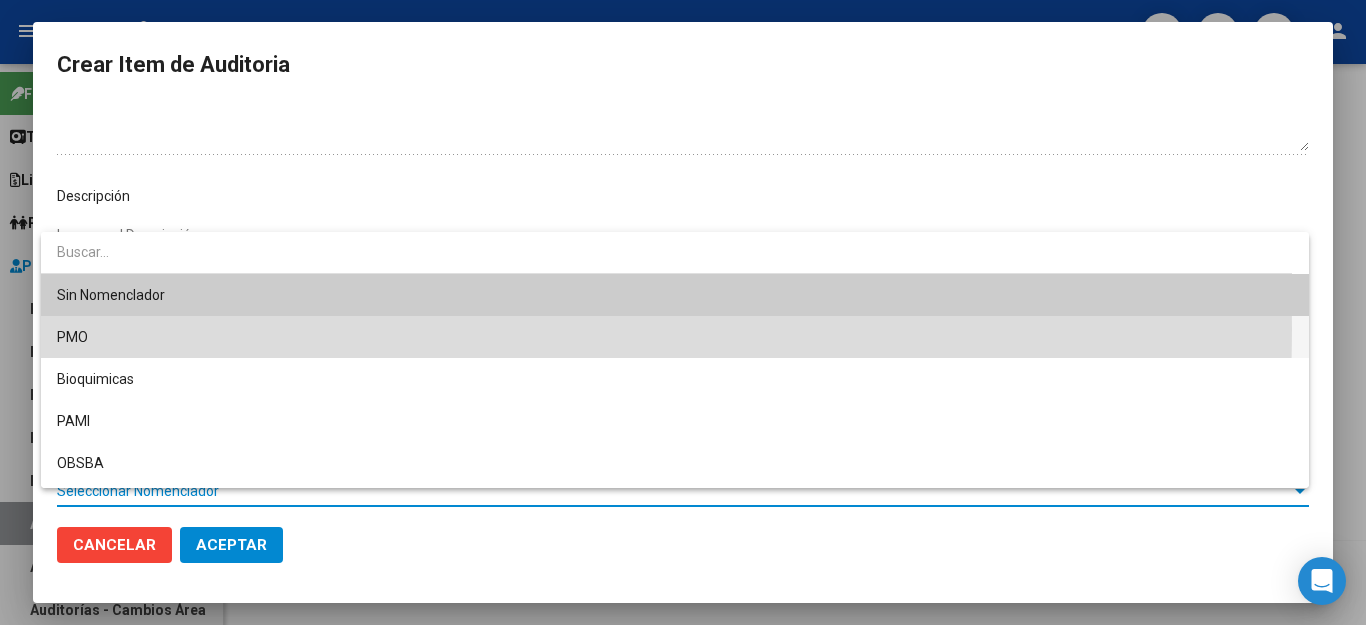 click on "PMO" at bounding box center (675, 337) 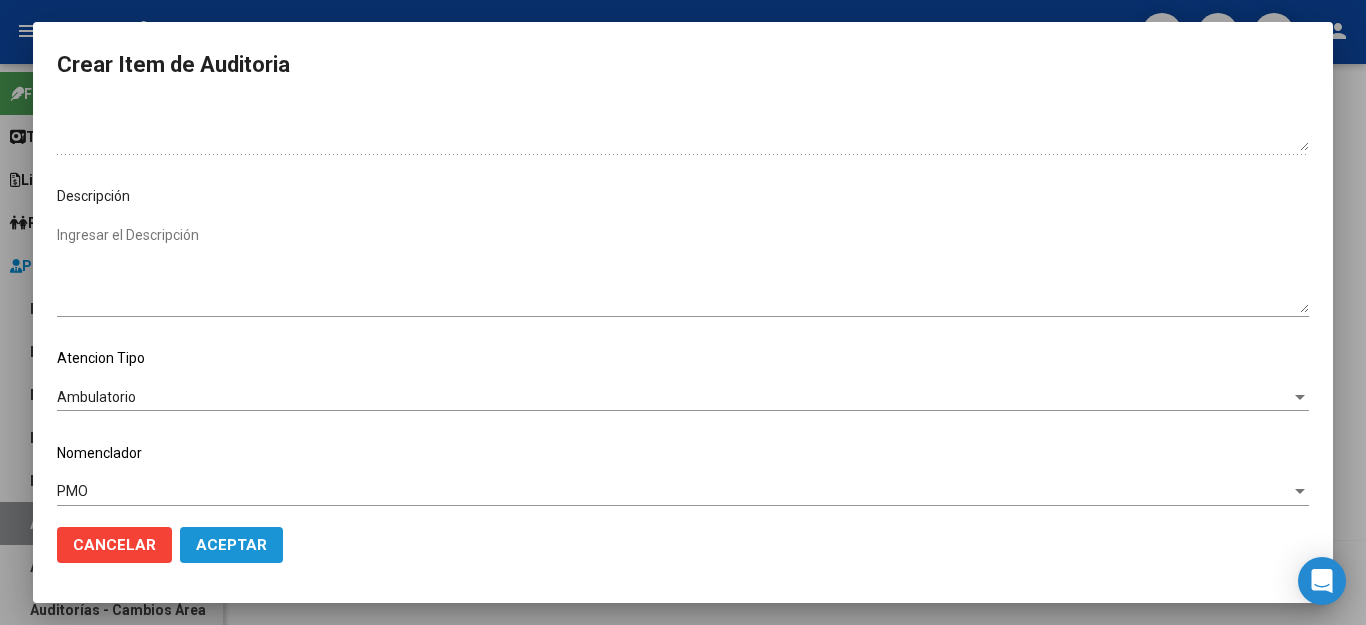 click on "Aceptar" 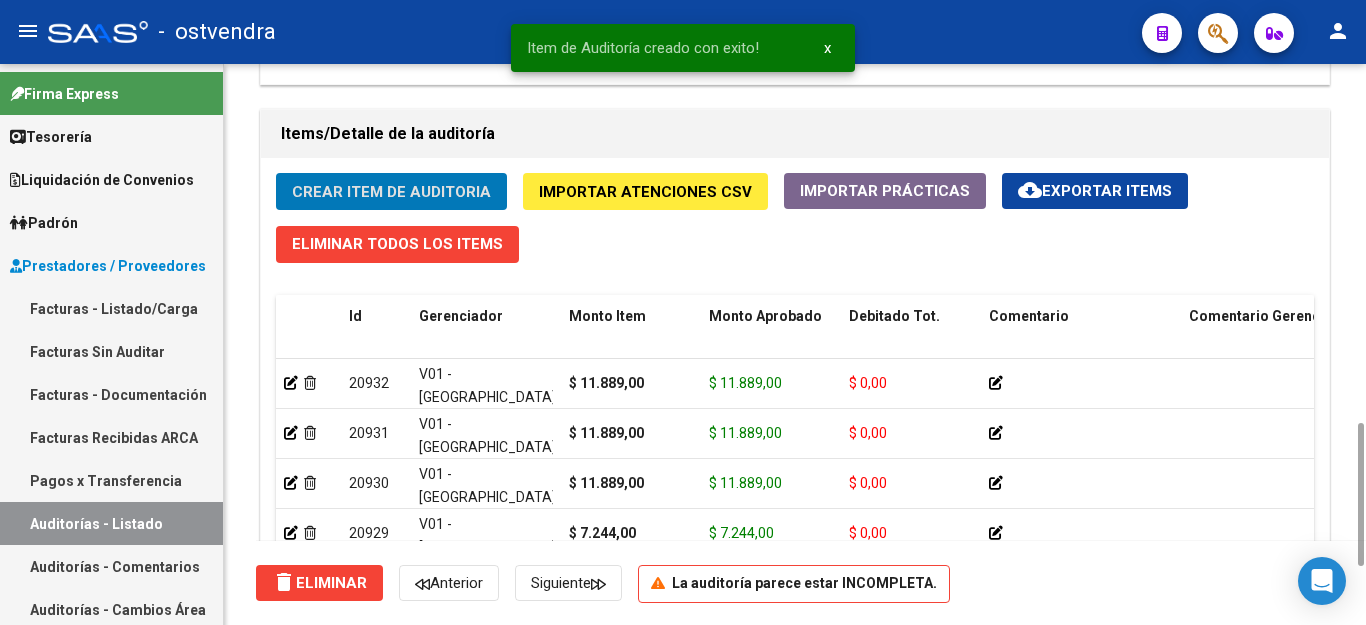 click on "Crear Item de Auditoria" 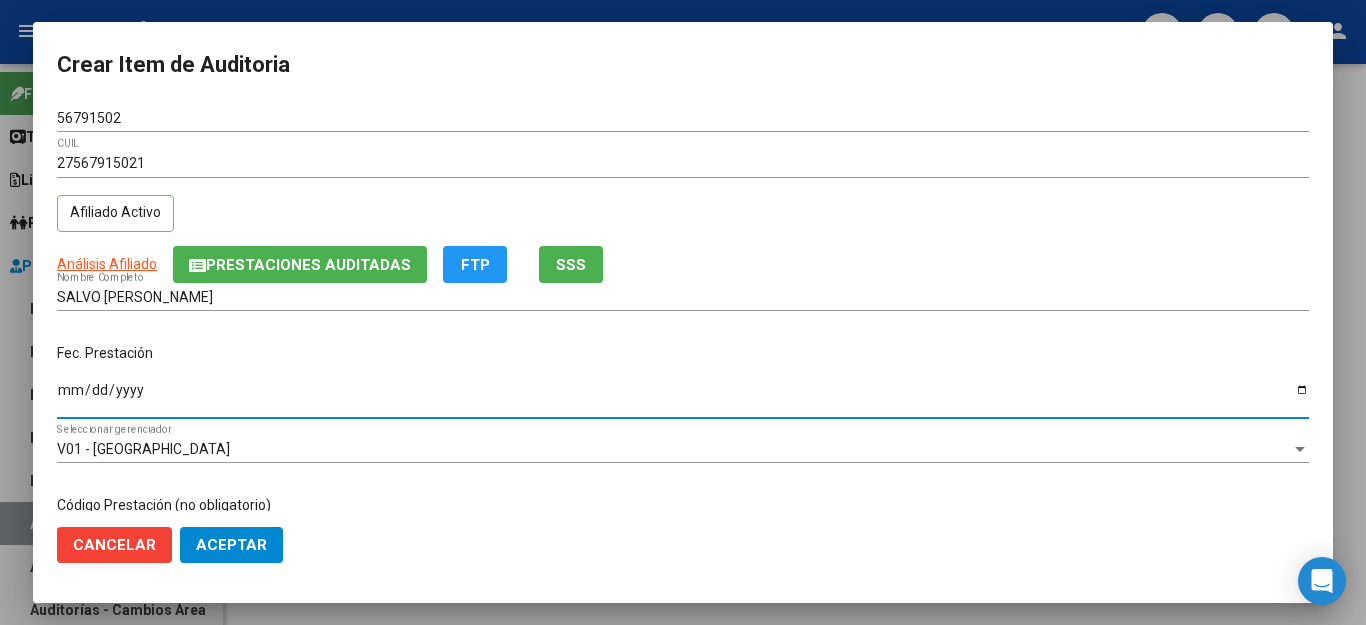 click on "Ingresar la fecha" at bounding box center [683, 397] 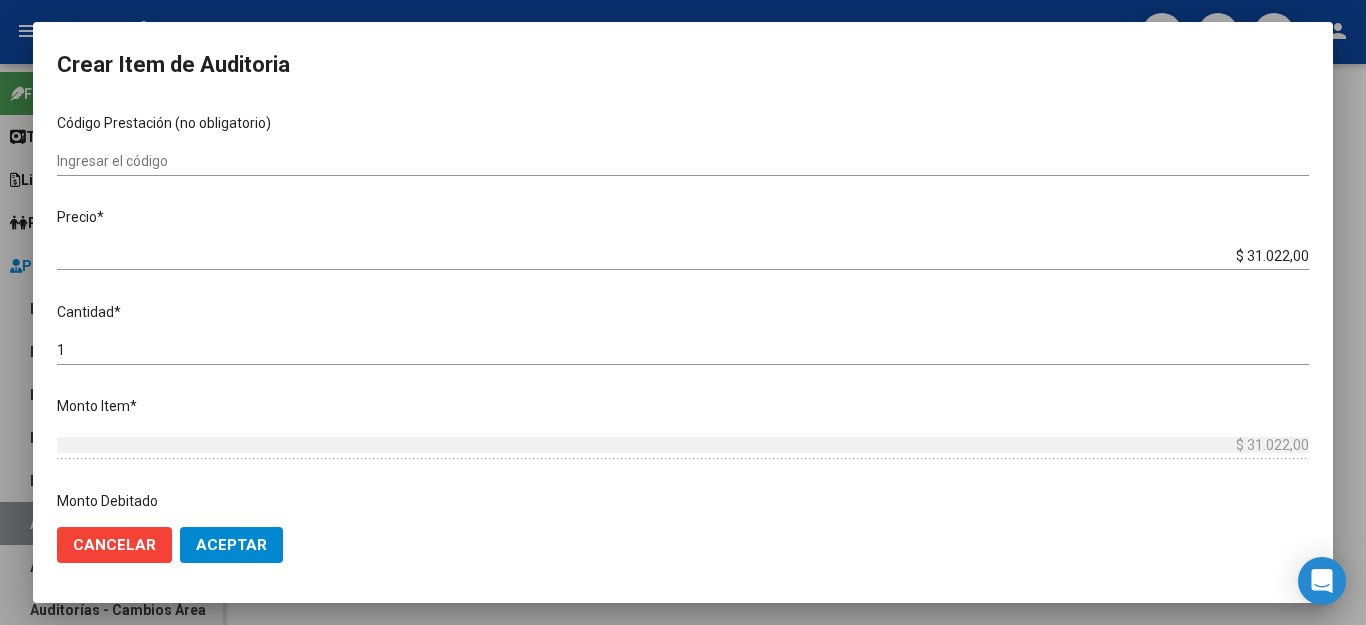 scroll, scrollTop: 400, scrollLeft: 0, axis: vertical 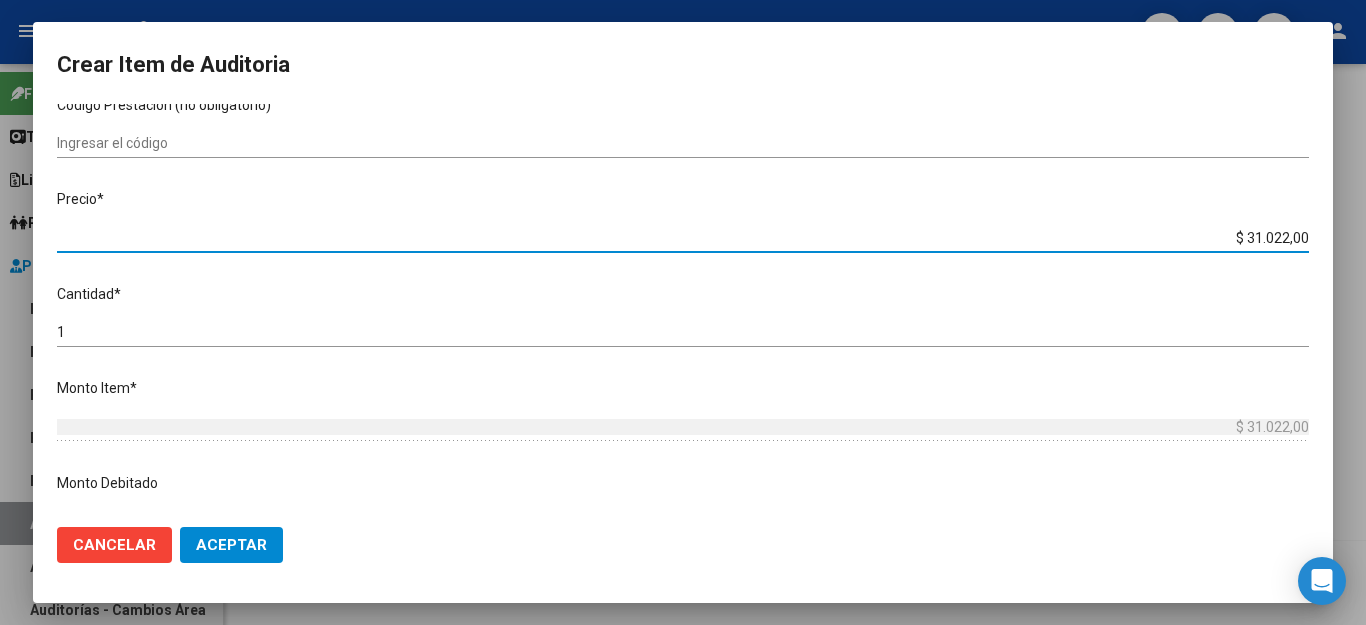 drag, startPoint x: 1202, startPoint y: 228, endPoint x: 1365, endPoint y: 262, distance: 166.50826 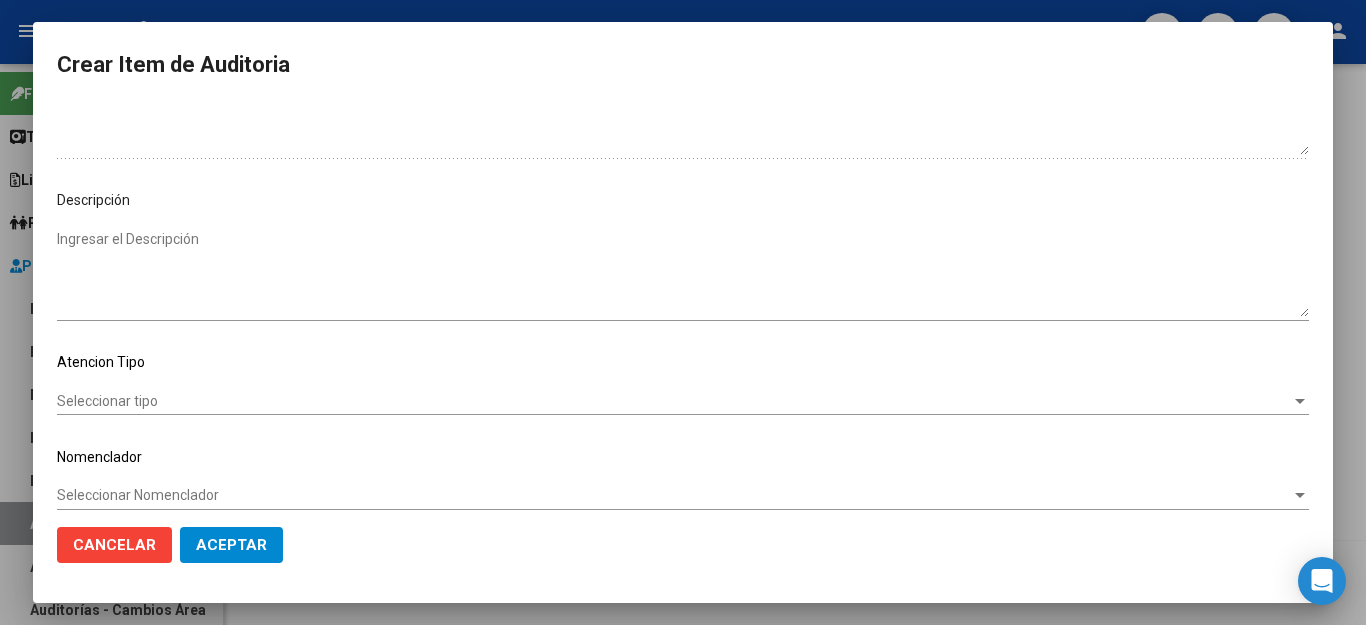 scroll, scrollTop: 1104, scrollLeft: 0, axis: vertical 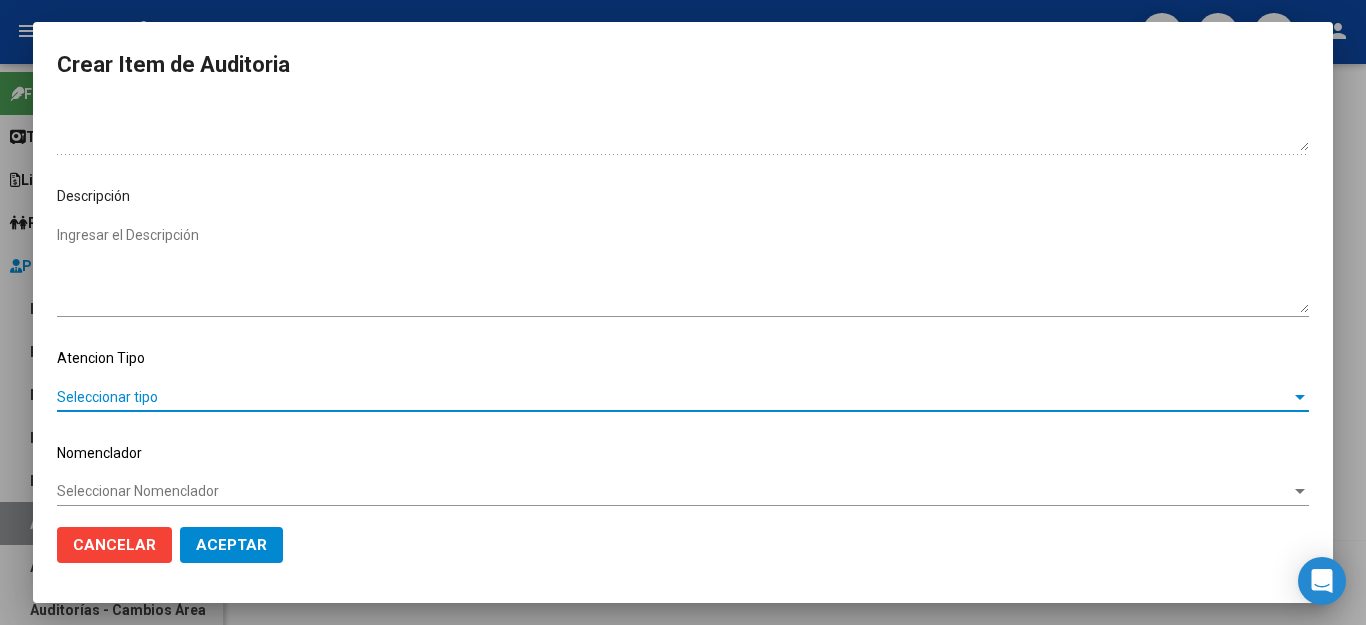 click on "Seleccionar tipo" at bounding box center [674, 397] 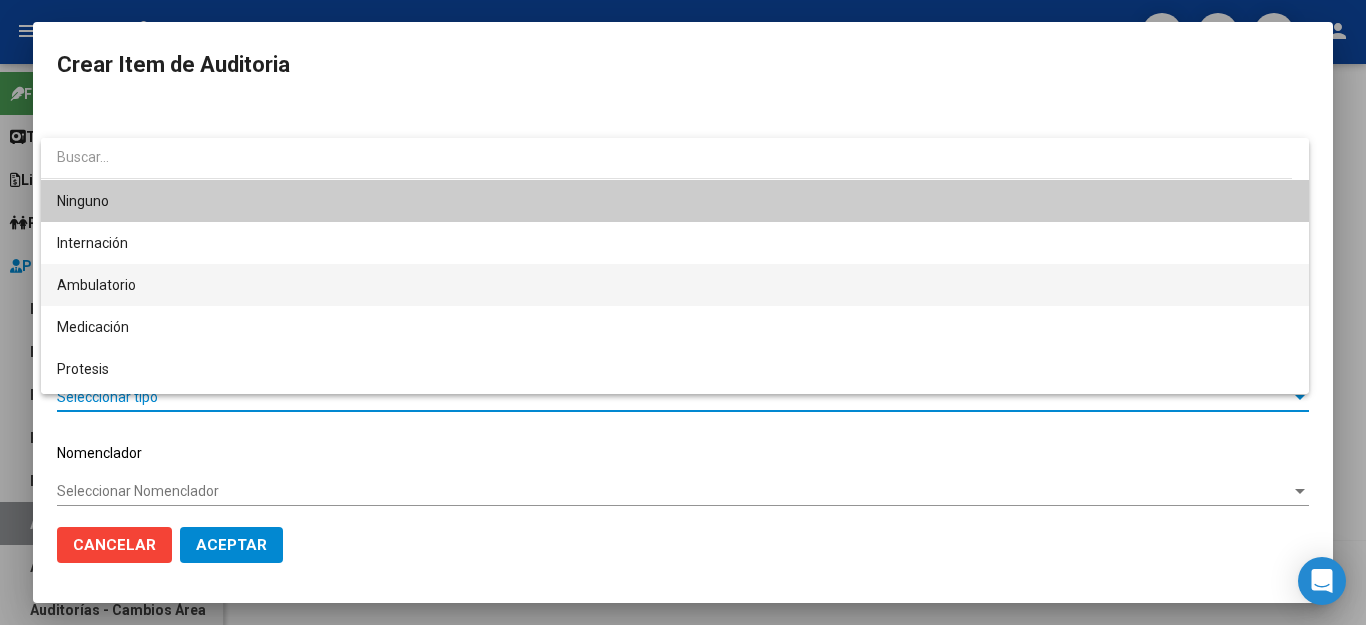 click on "Ambulatorio" at bounding box center [675, 285] 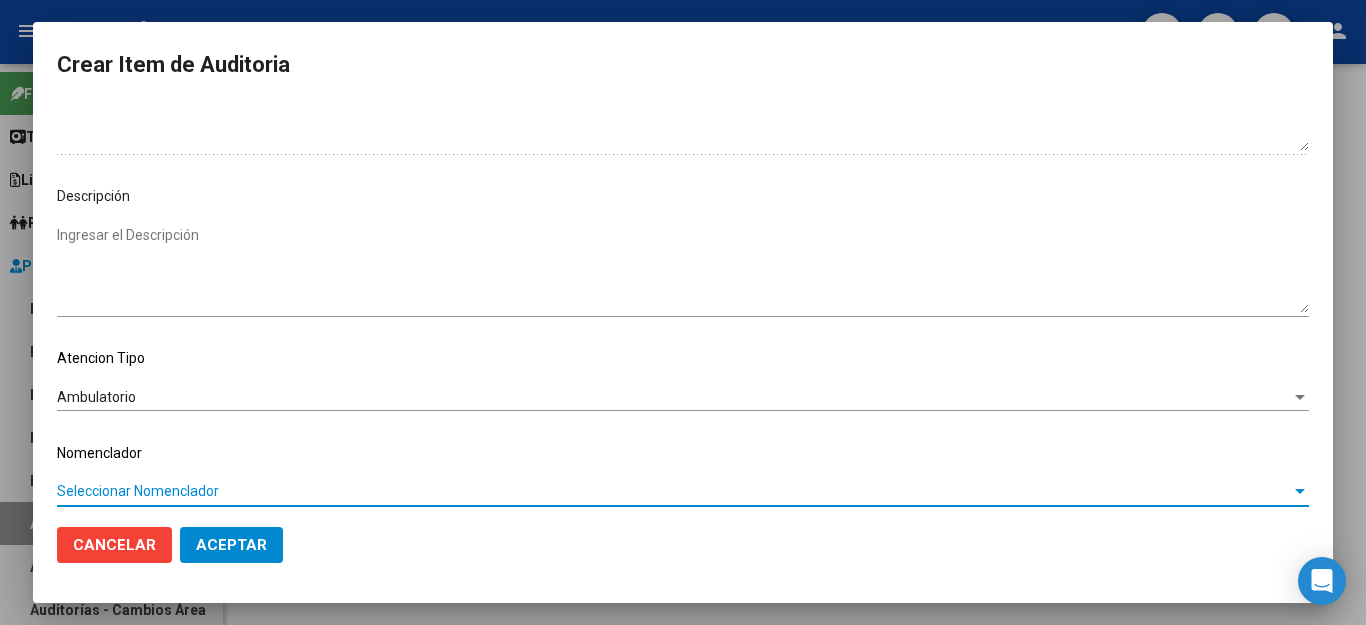 click on "Seleccionar Nomenclador" at bounding box center (674, 491) 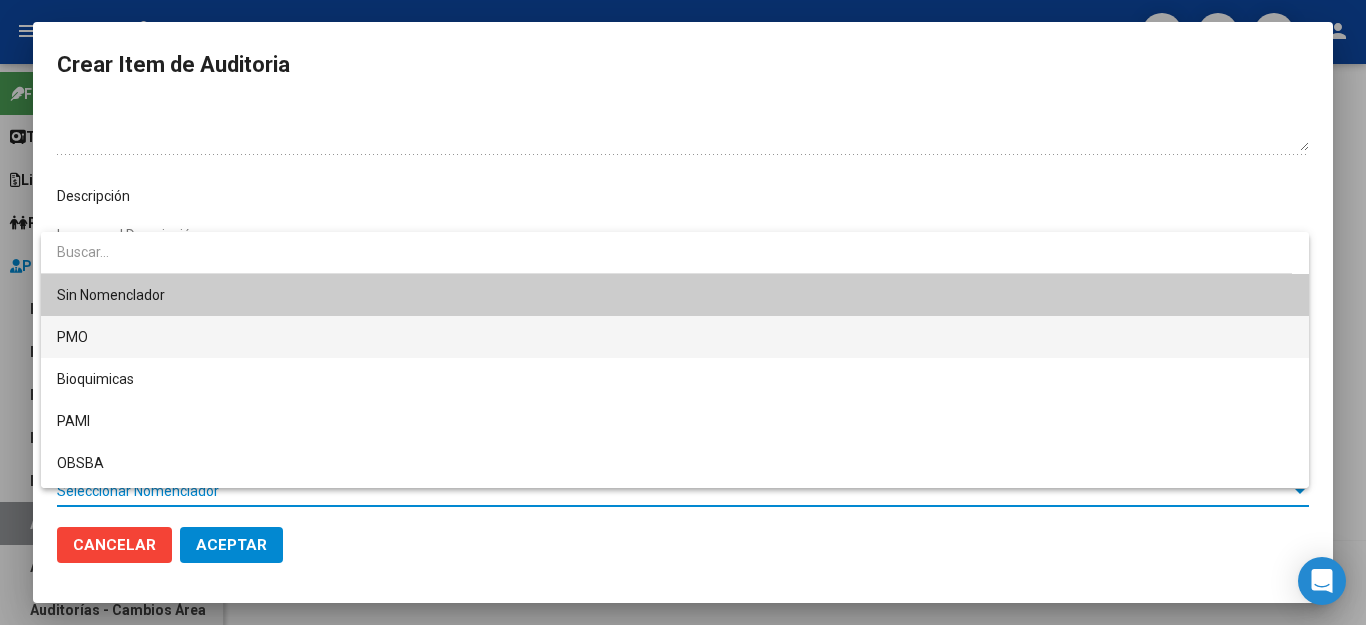 click on "PMO" at bounding box center (675, 337) 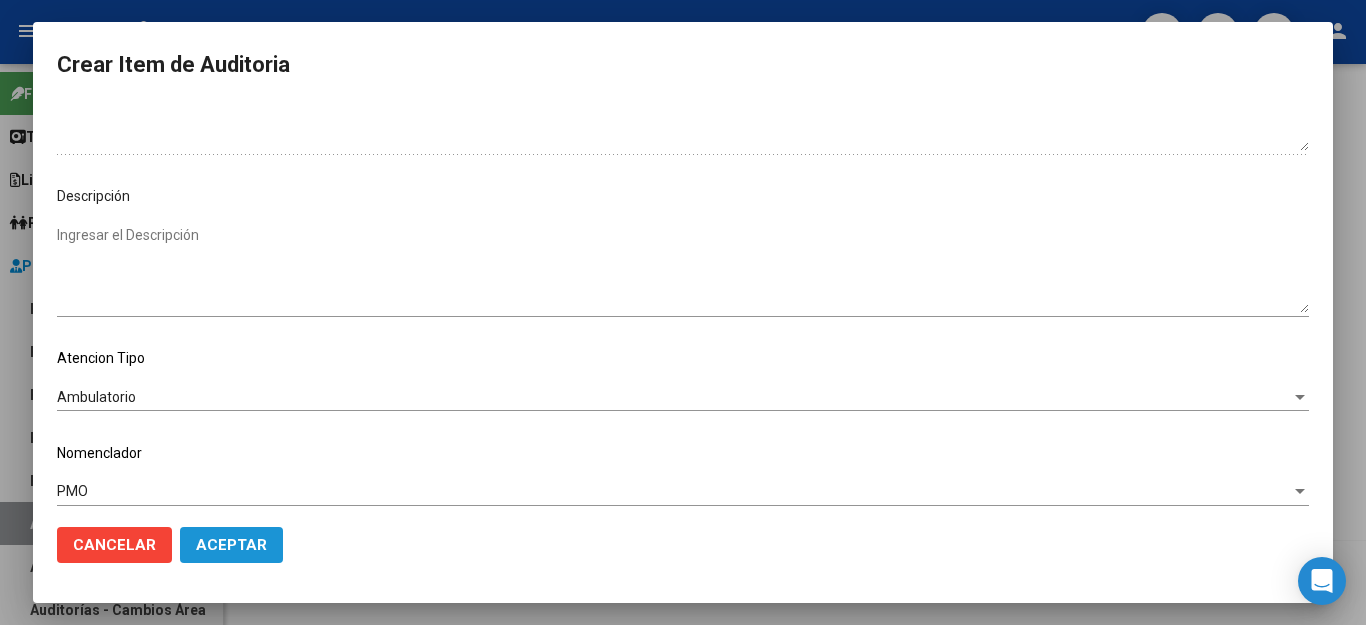 click on "Aceptar" 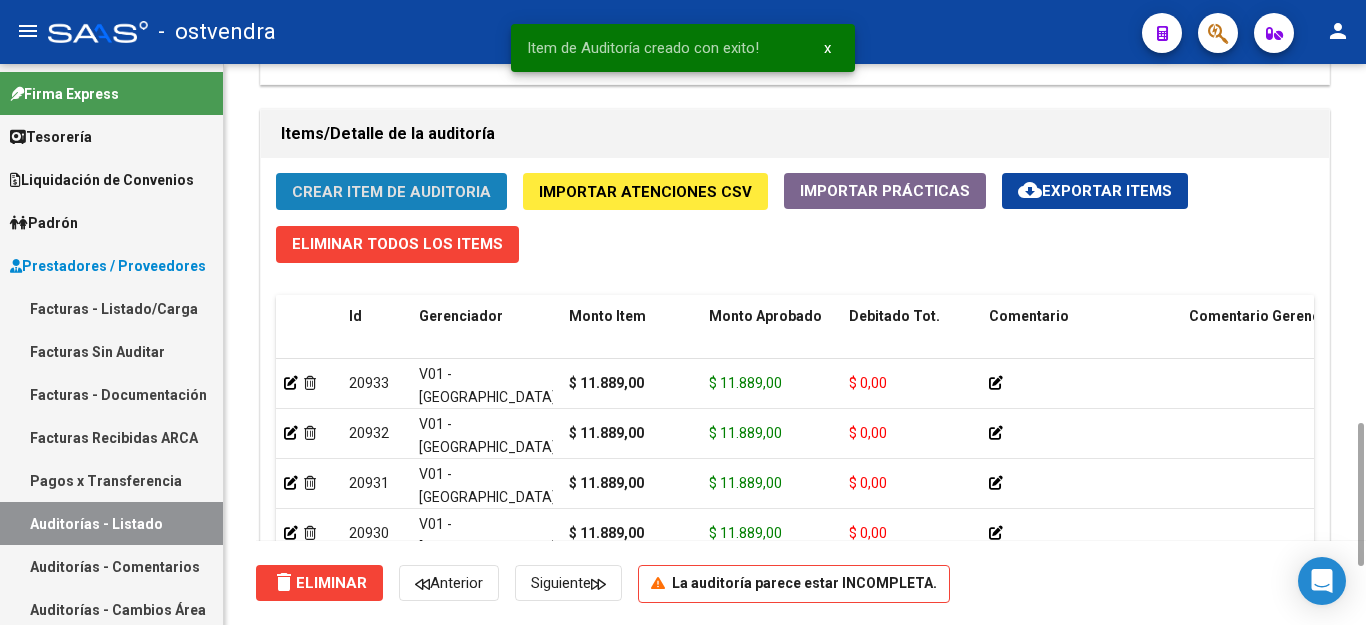 click on "Crear Item de Auditoria" 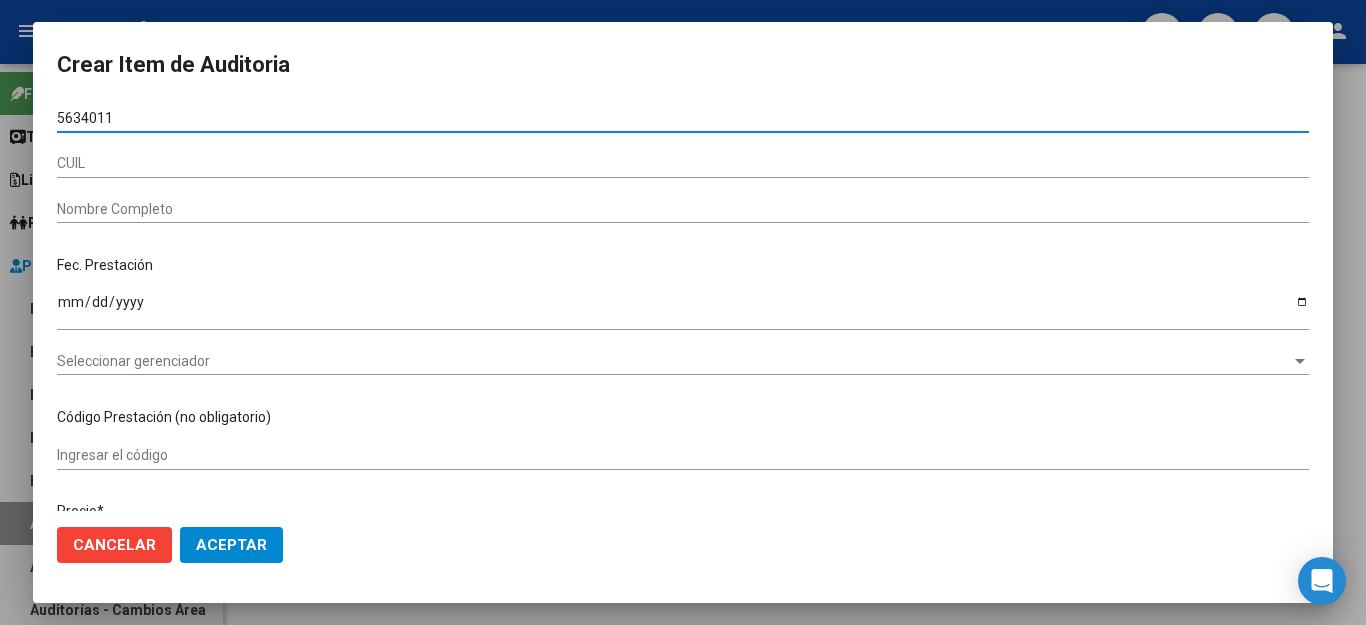 click on "5634011" at bounding box center (683, 118) 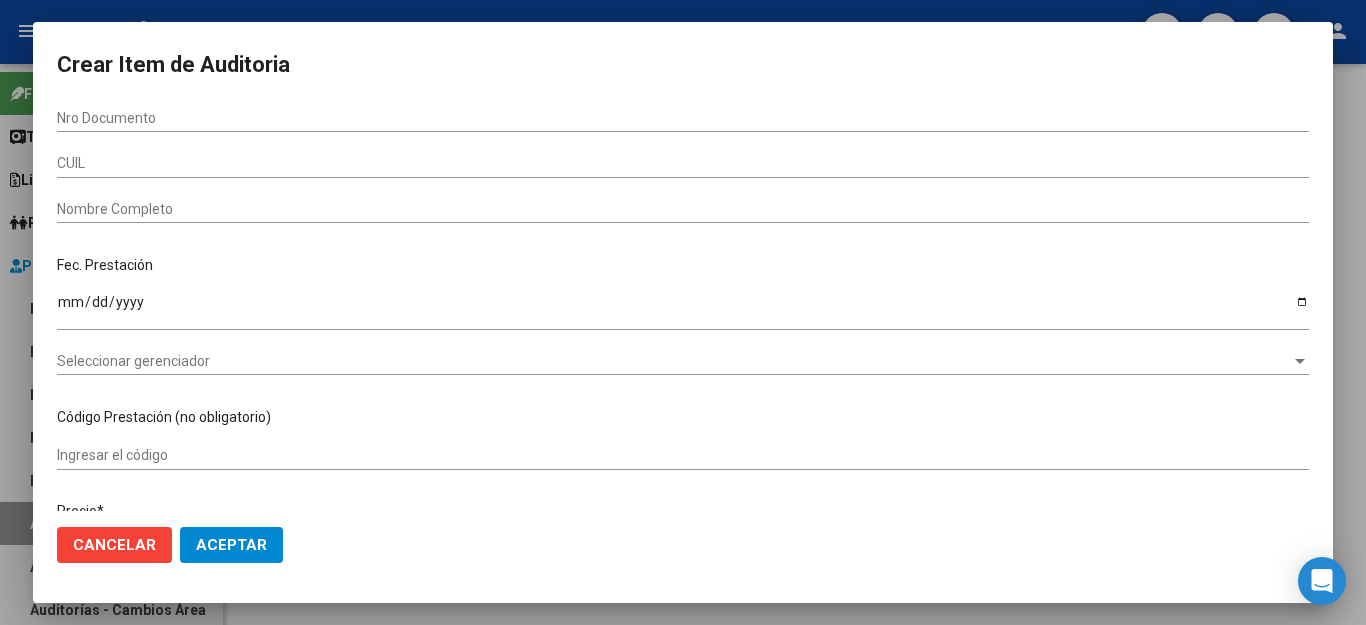 click on "Nro Documento" at bounding box center (683, 118) 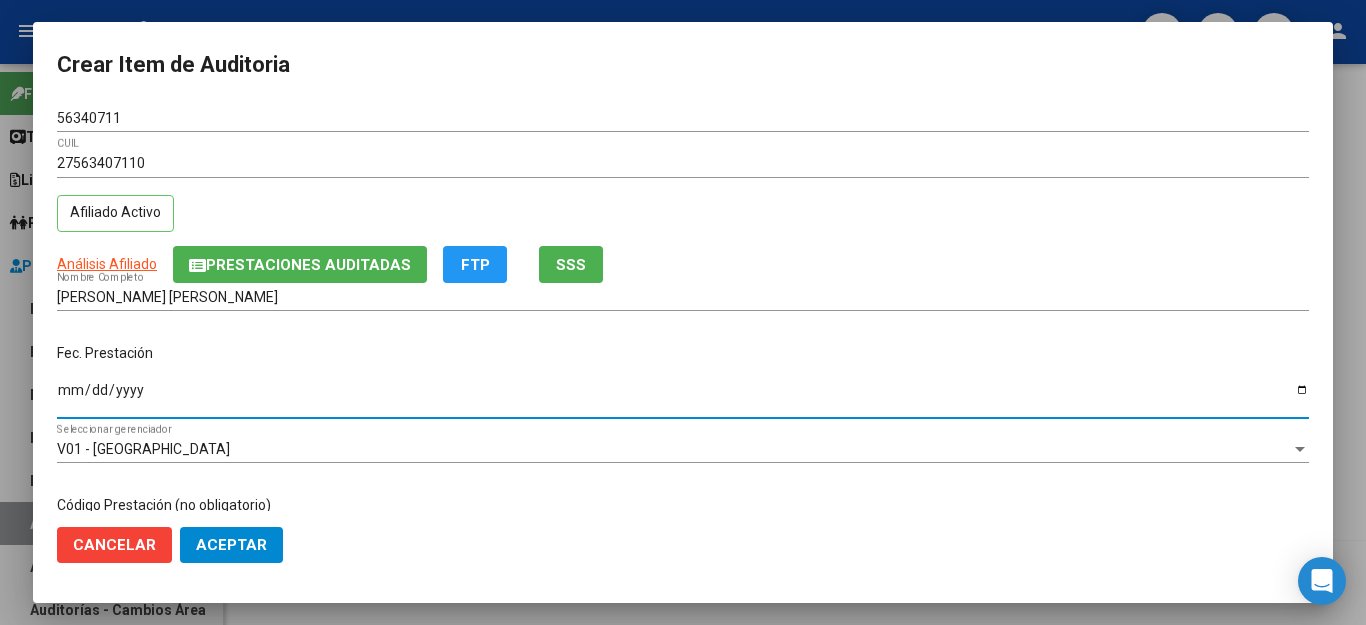 click on "Ingresar la fecha" at bounding box center [683, 397] 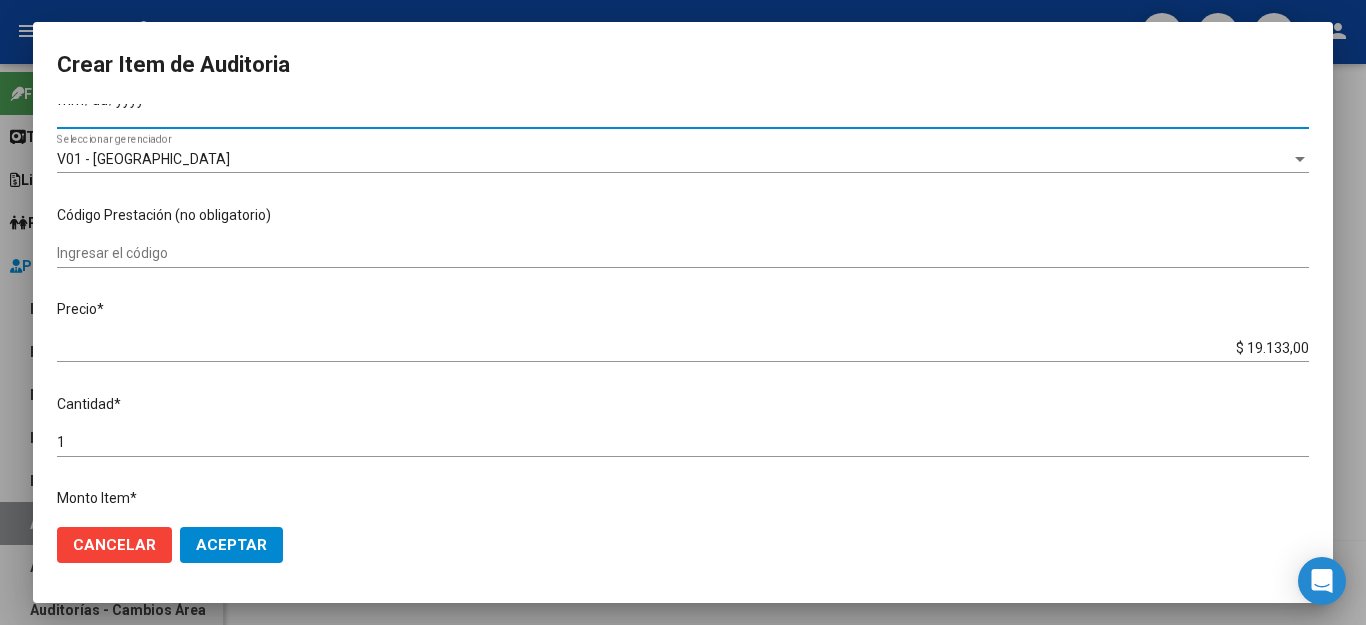 scroll, scrollTop: 300, scrollLeft: 0, axis: vertical 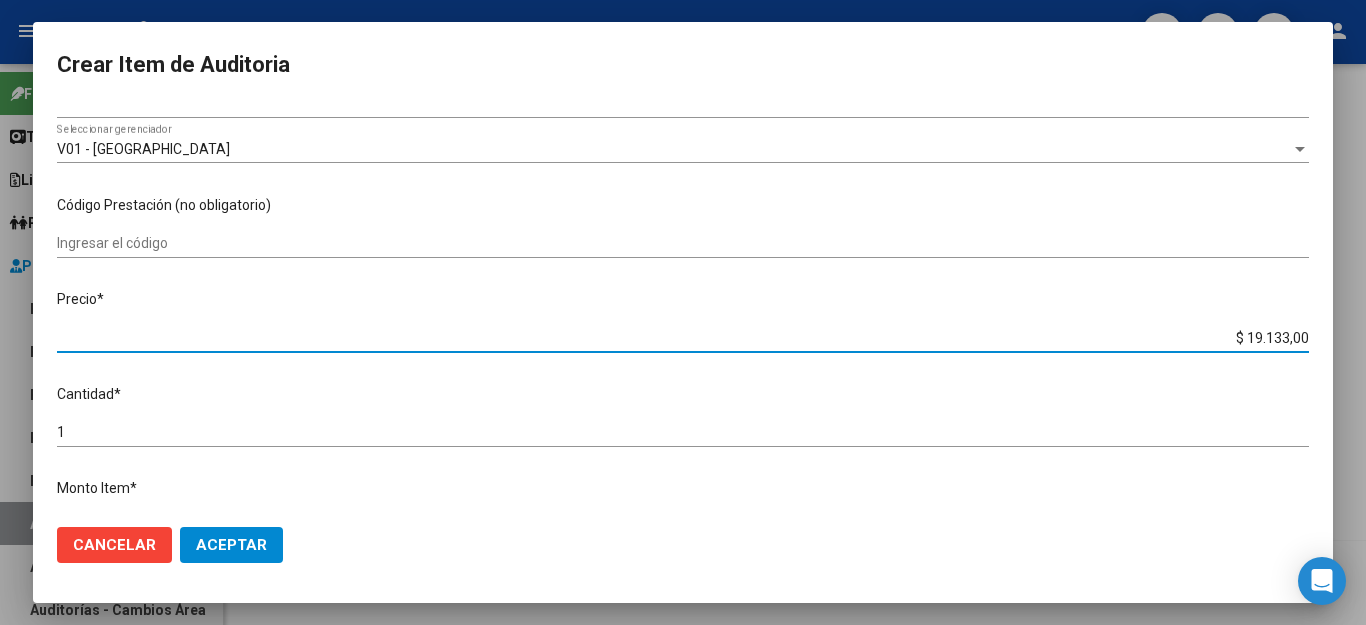 drag, startPoint x: 1197, startPoint y: 324, endPoint x: 1365, endPoint y: 350, distance: 170 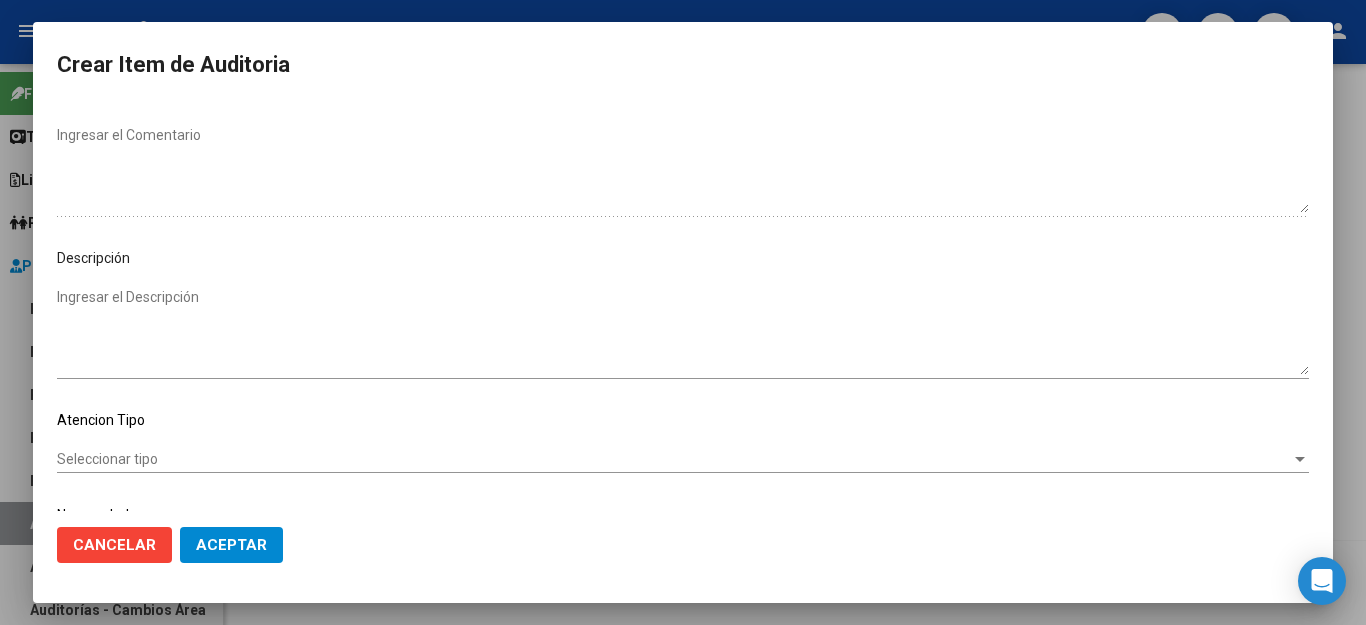 scroll, scrollTop: 1104, scrollLeft: 0, axis: vertical 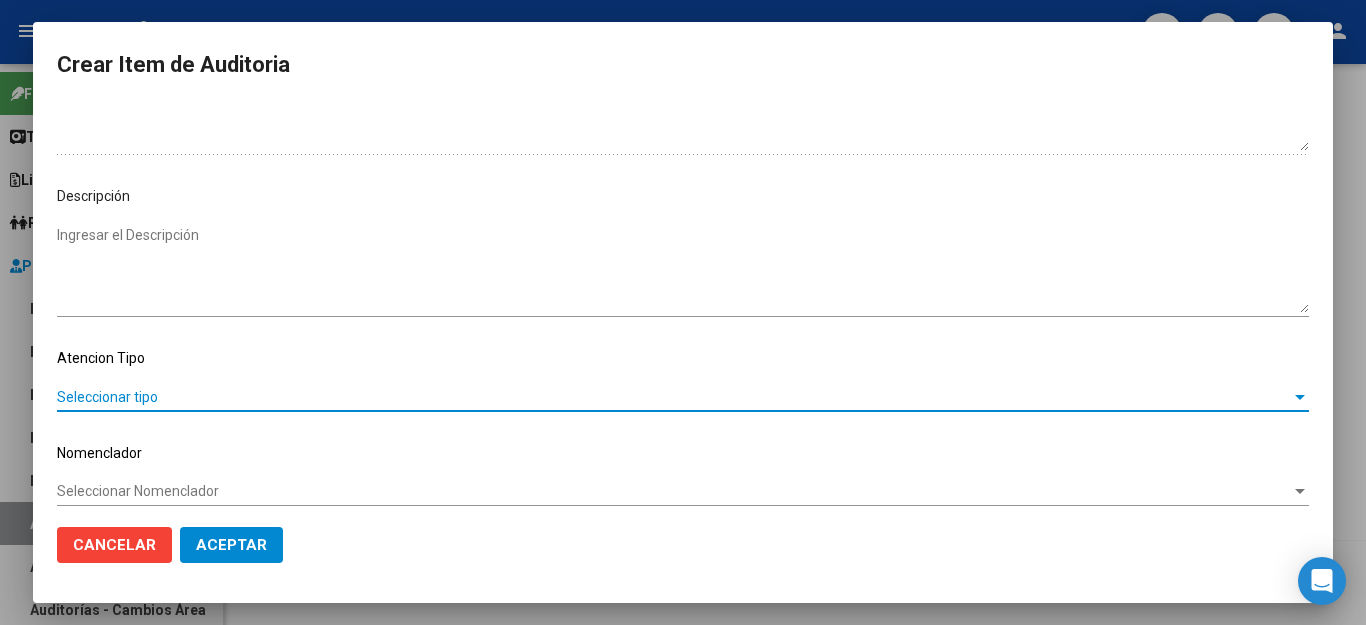 click on "Seleccionar tipo" at bounding box center [674, 397] 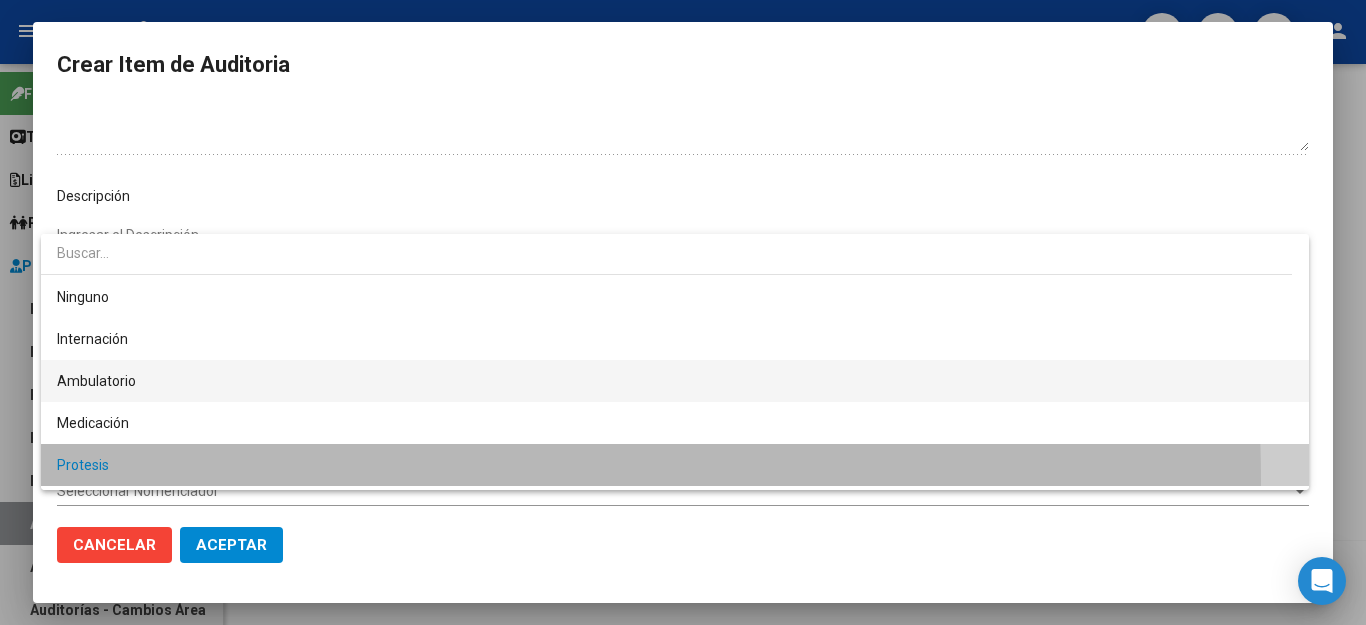 scroll, scrollTop: 80, scrollLeft: 0, axis: vertical 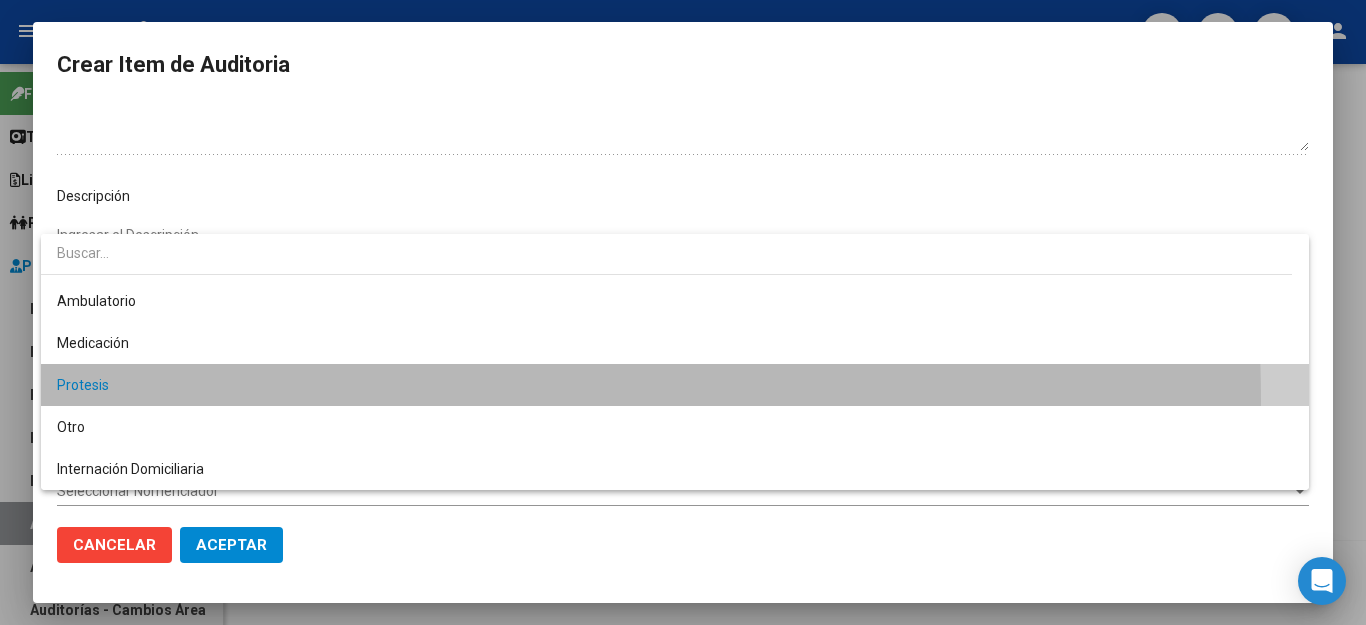 click at bounding box center [683, 312] 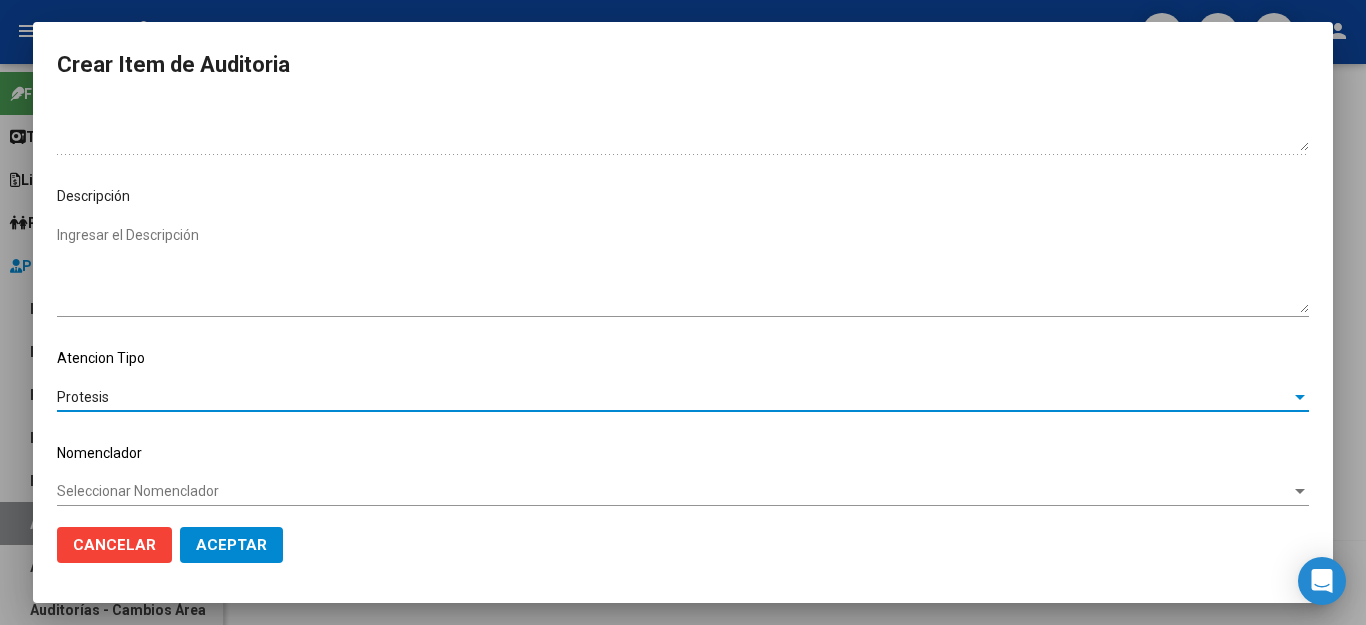 click on "Protesis" at bounding box center (674, 397) 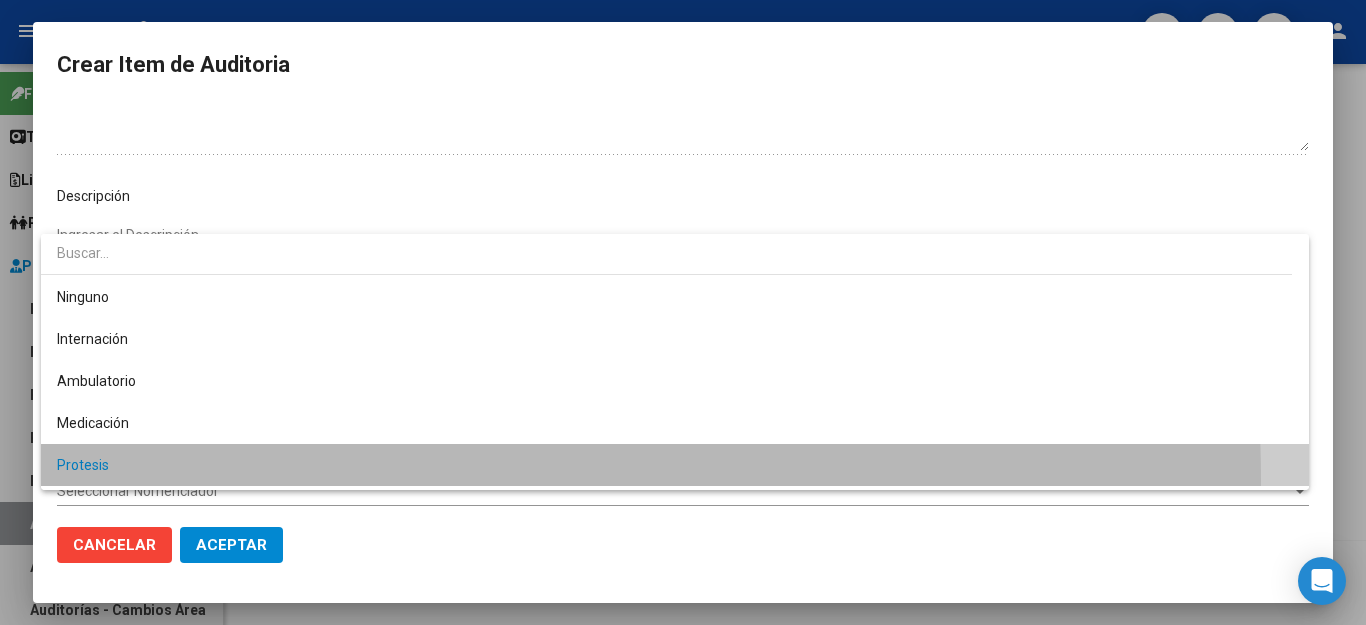 scroll, scrollTop: 80, scrollLeft: 0, axis: vertical 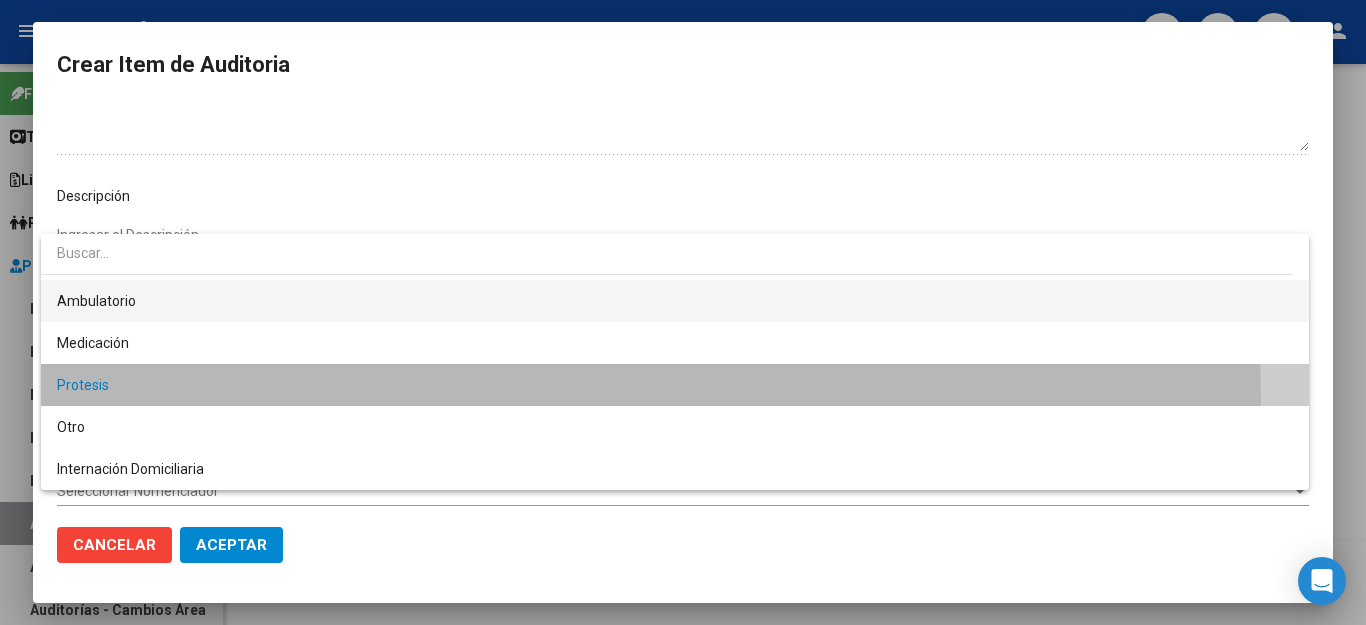 click on "Ambulatorio" at bounding box center [675, 301] 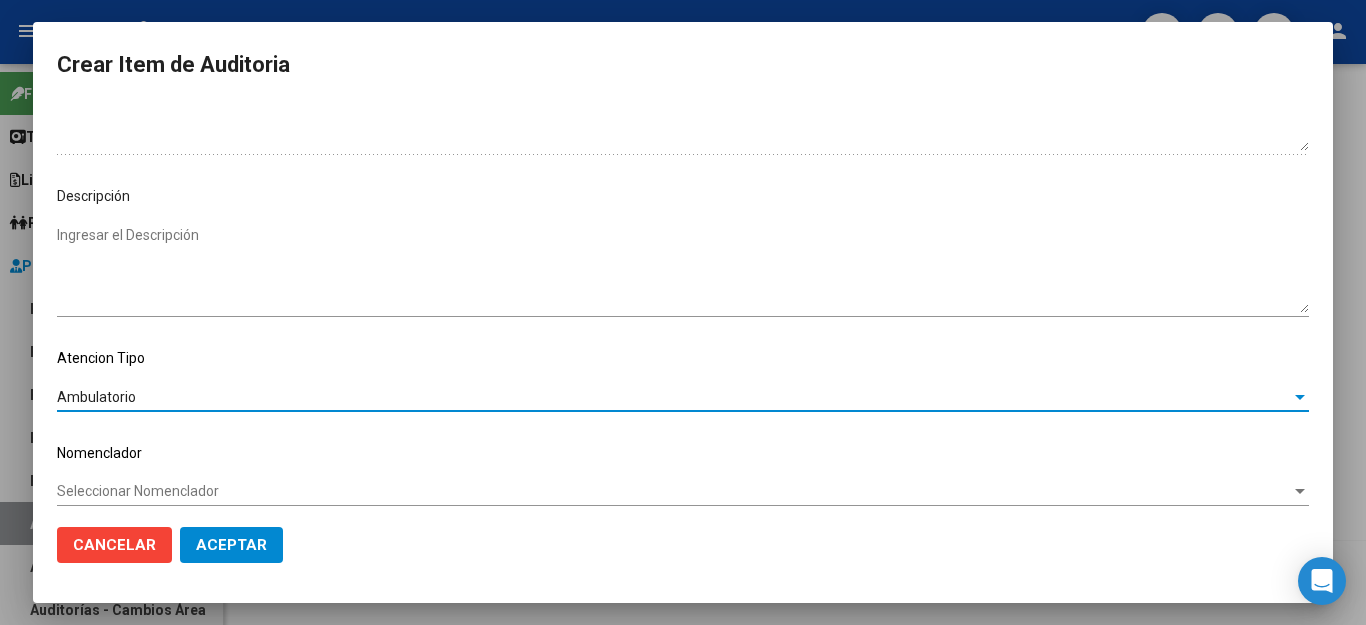 click on "Seleccionar Nomenclador" at bounding box center (674, 491) 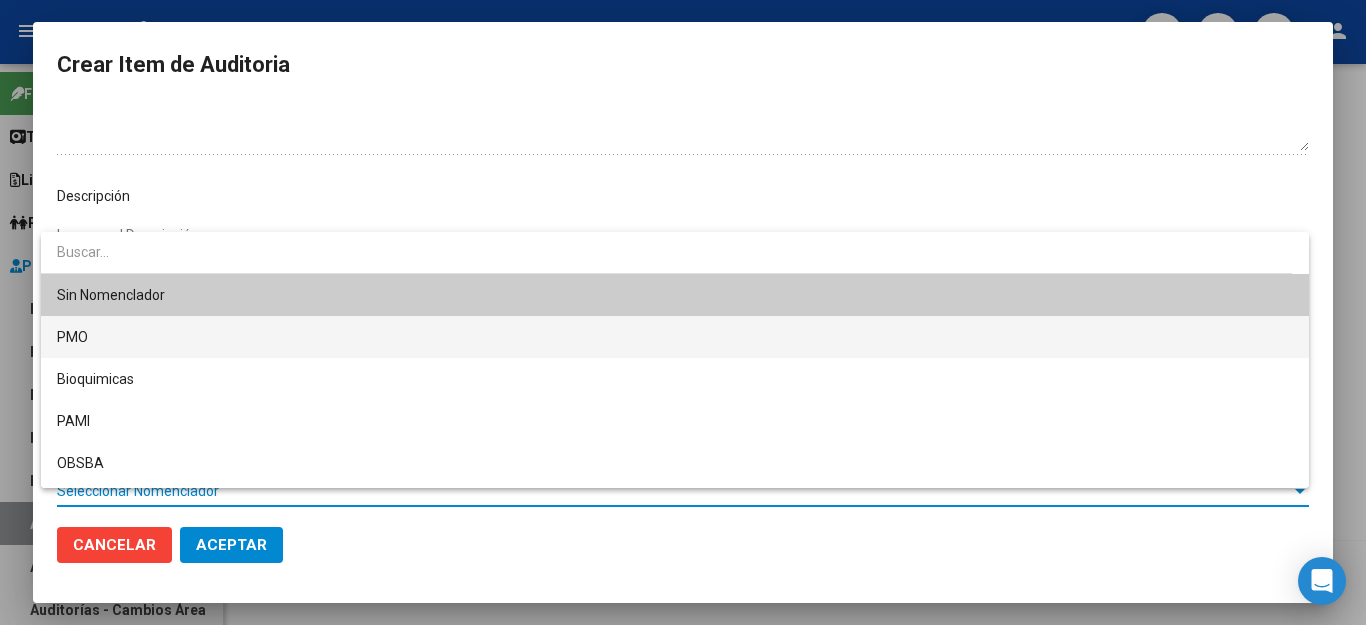 click on "PMO" at bounding box center (675, 337) 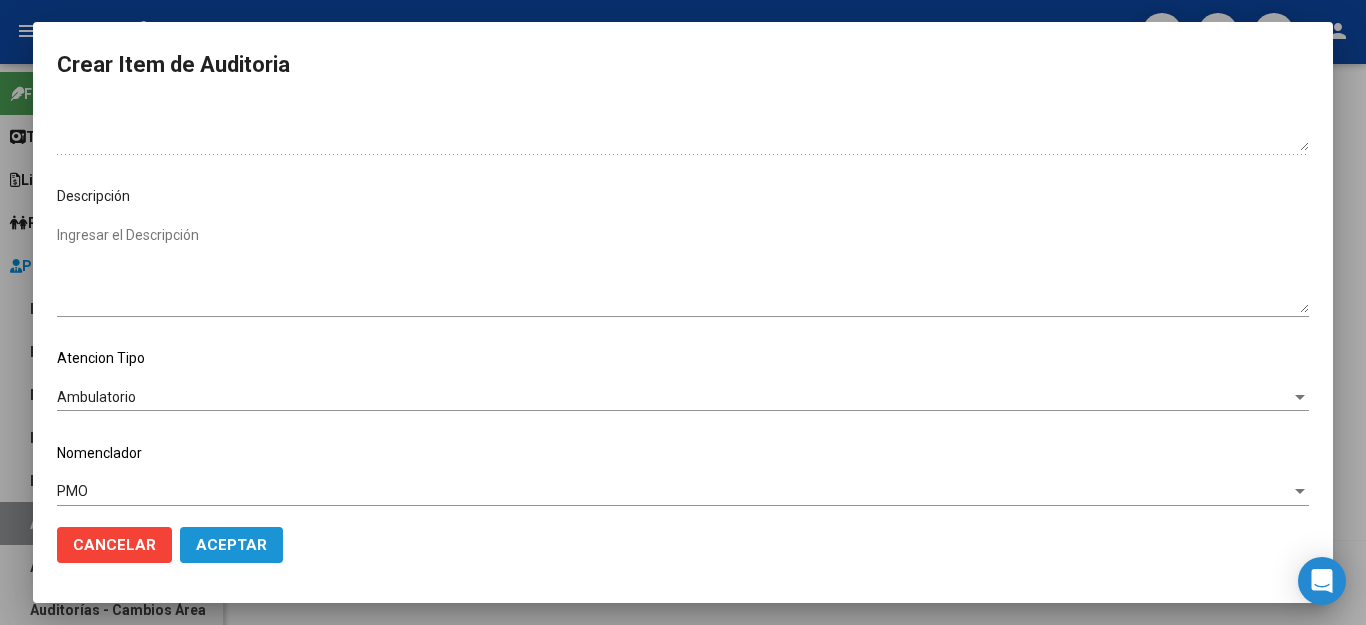 click on "Aceptar" 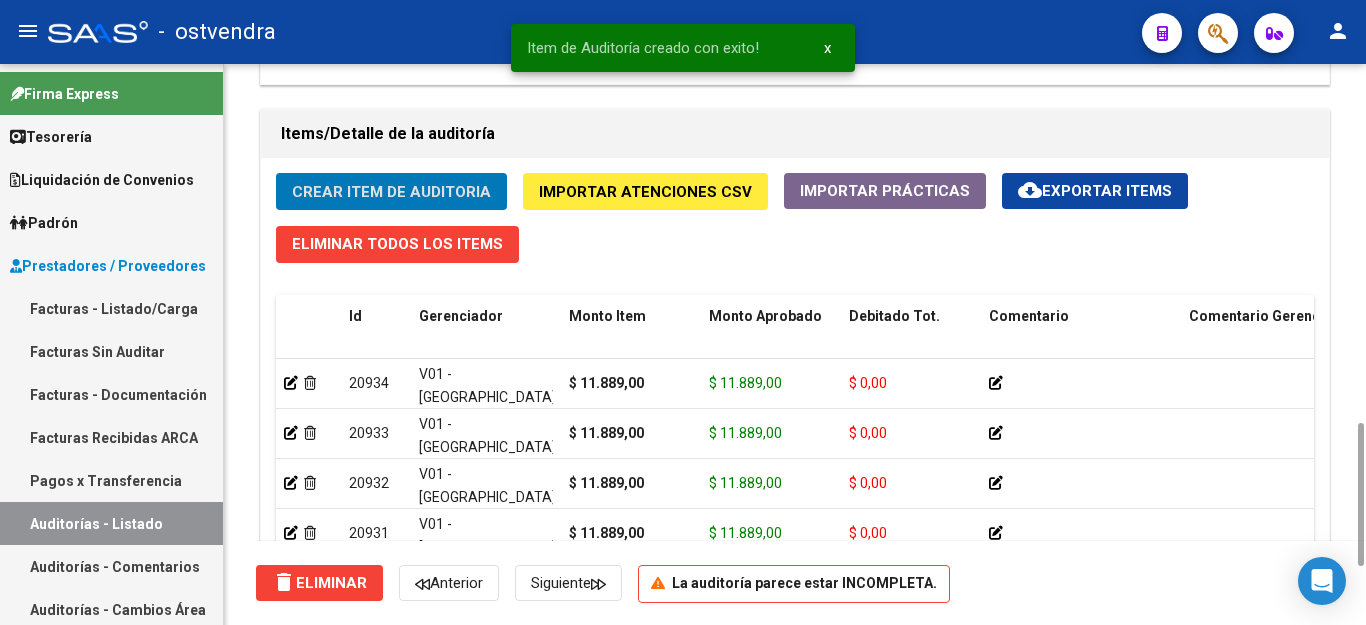 click on "Crear Item de Auditoria" 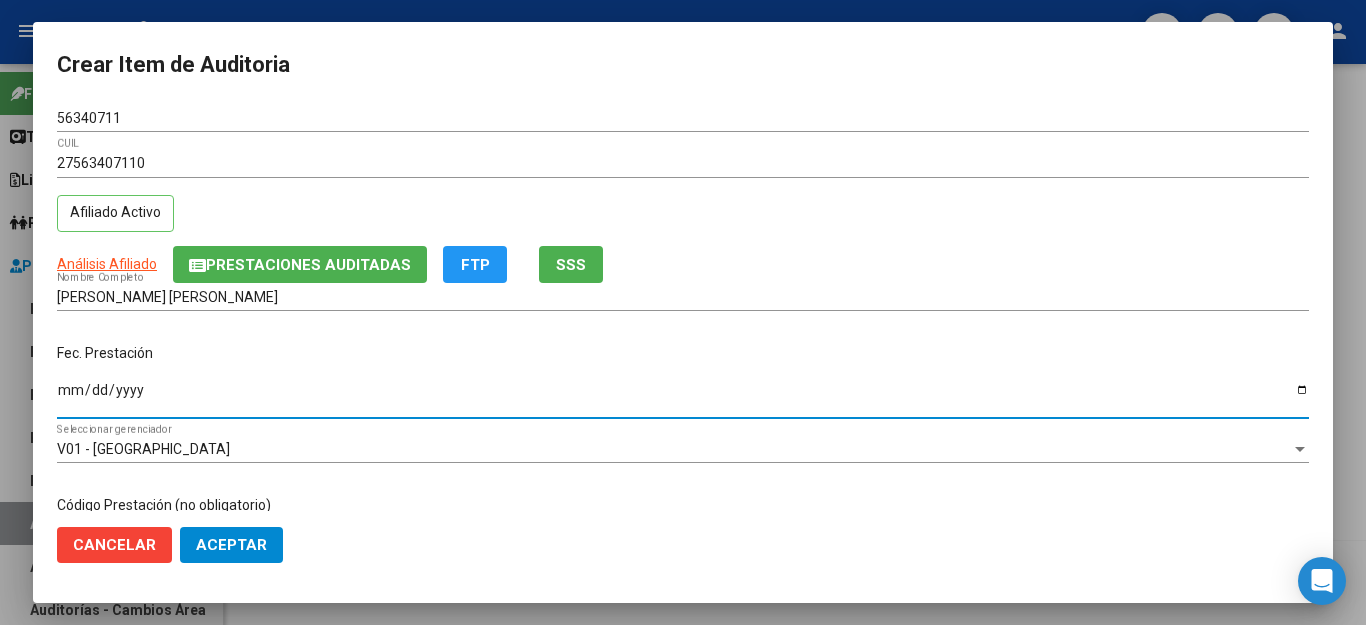 click on "Ingresar la fecha" at bounding box center (683, 397) 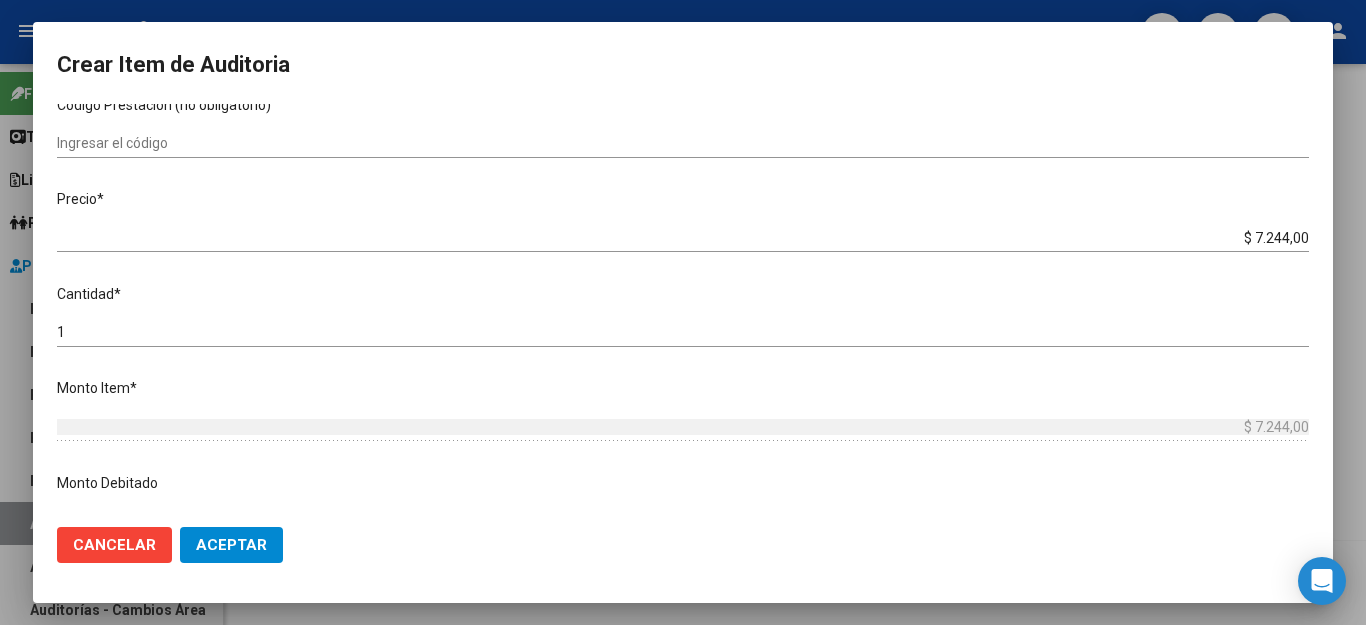scroll, scrollTop: 1104, scrollLeft: 0, axis: vertical 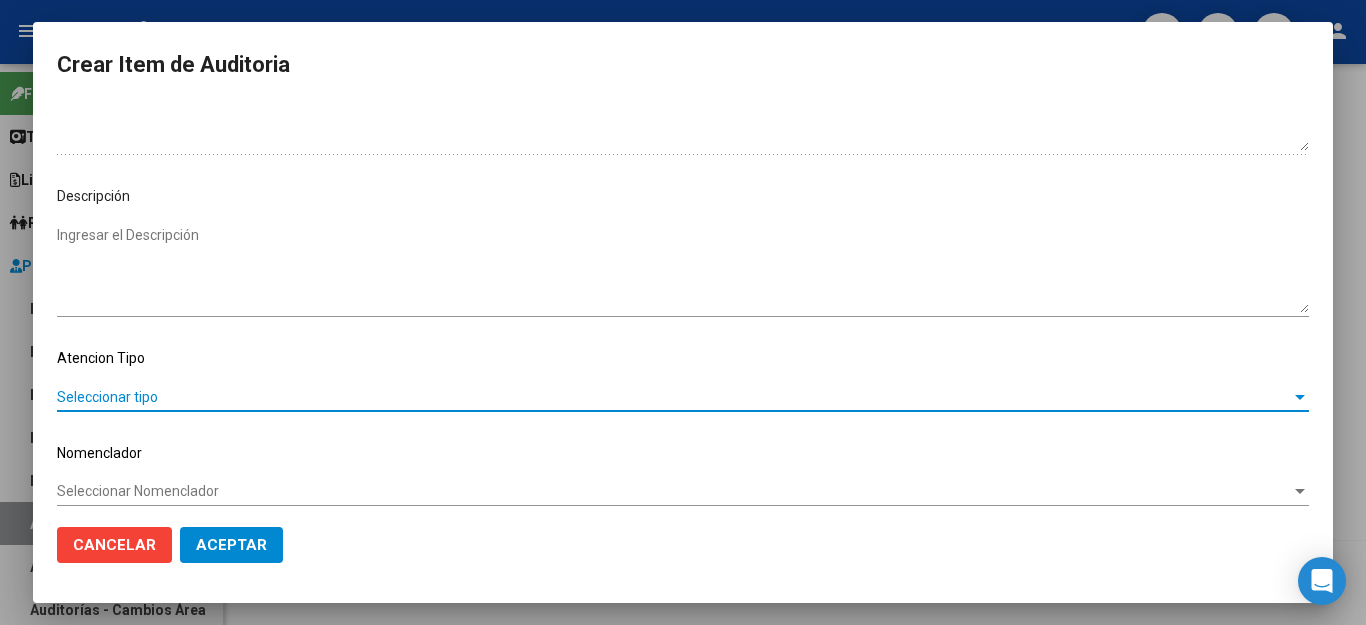 click on "Seleccionar tipo" at bounding box center [674, 397] 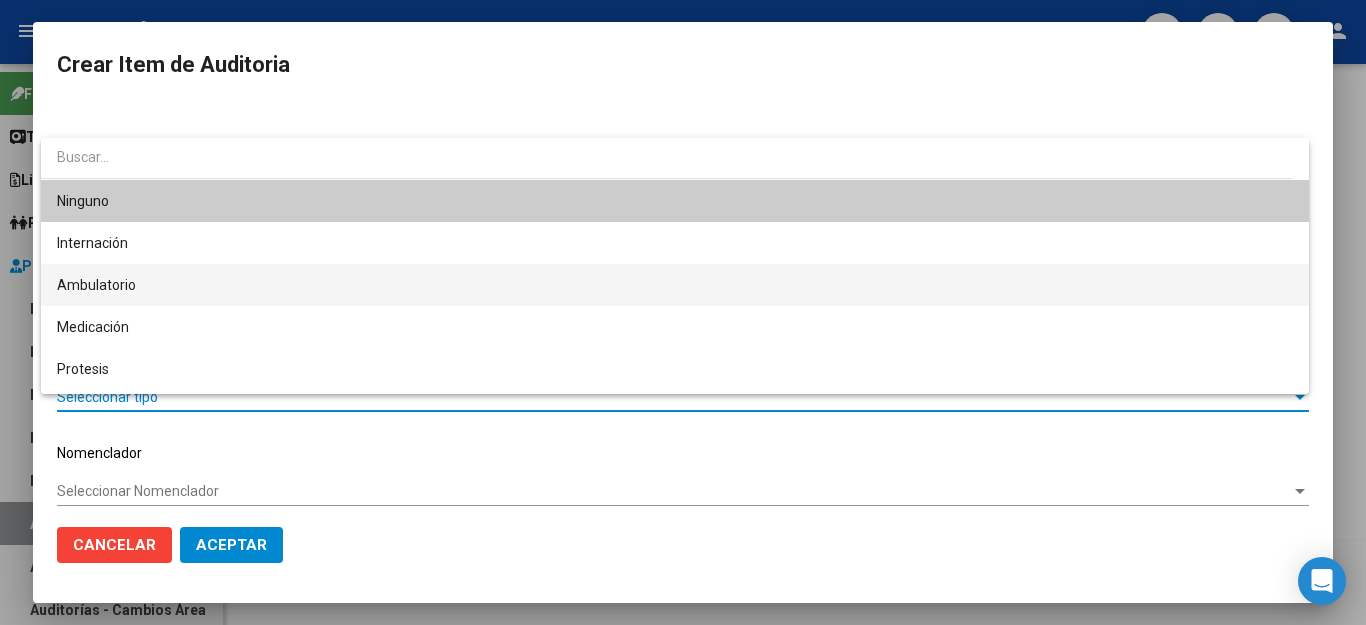 click on "Ambulatorio" at bounding box center [675, 285] 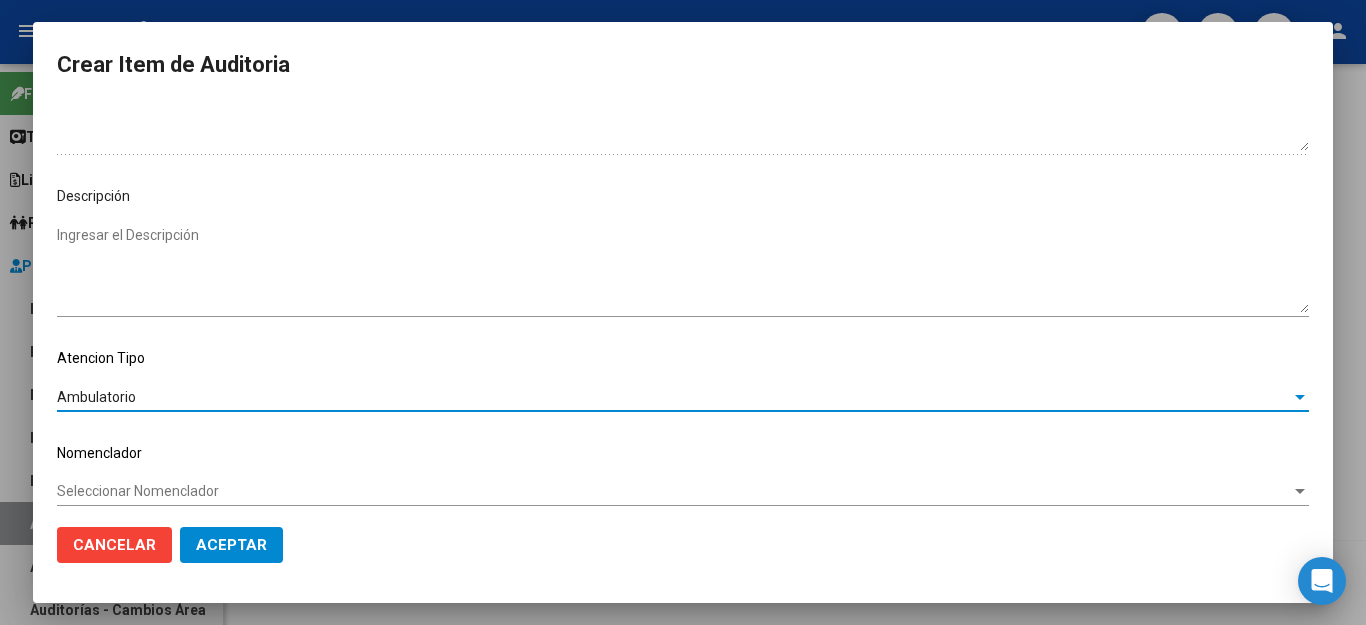 click on "Seleccionar Nomenclador" at bounding box center (674, 491) 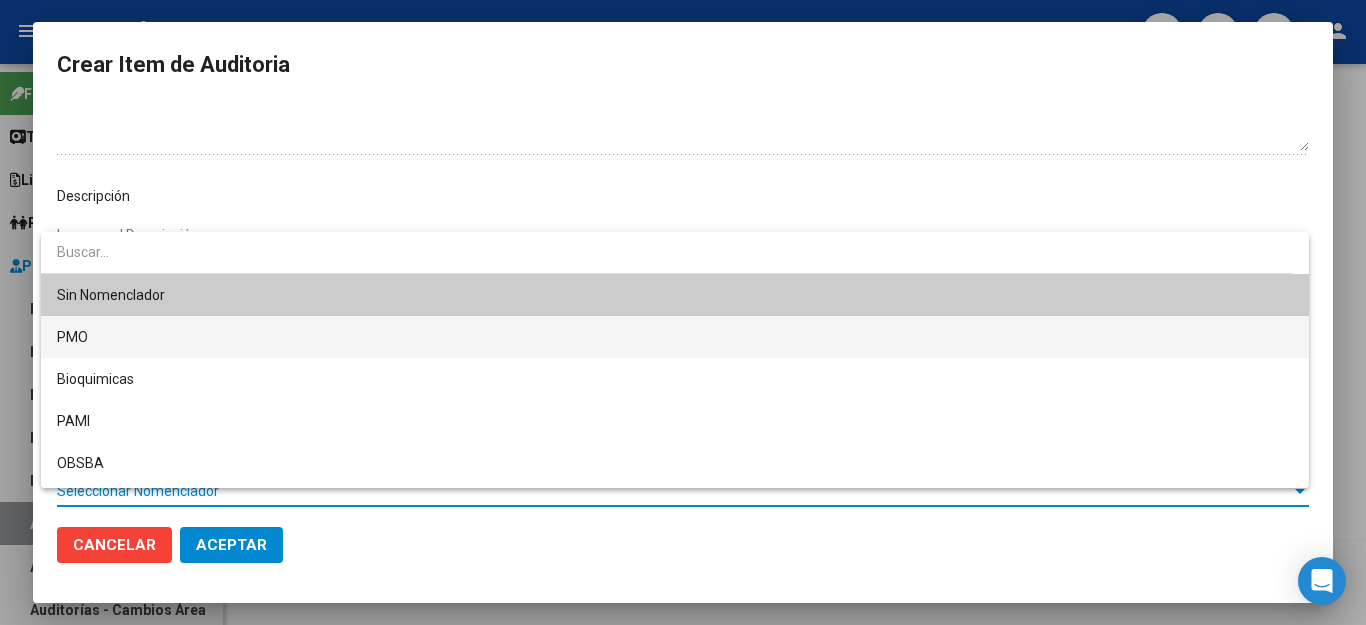 click on "PMO" at bounding box center [675, 337] 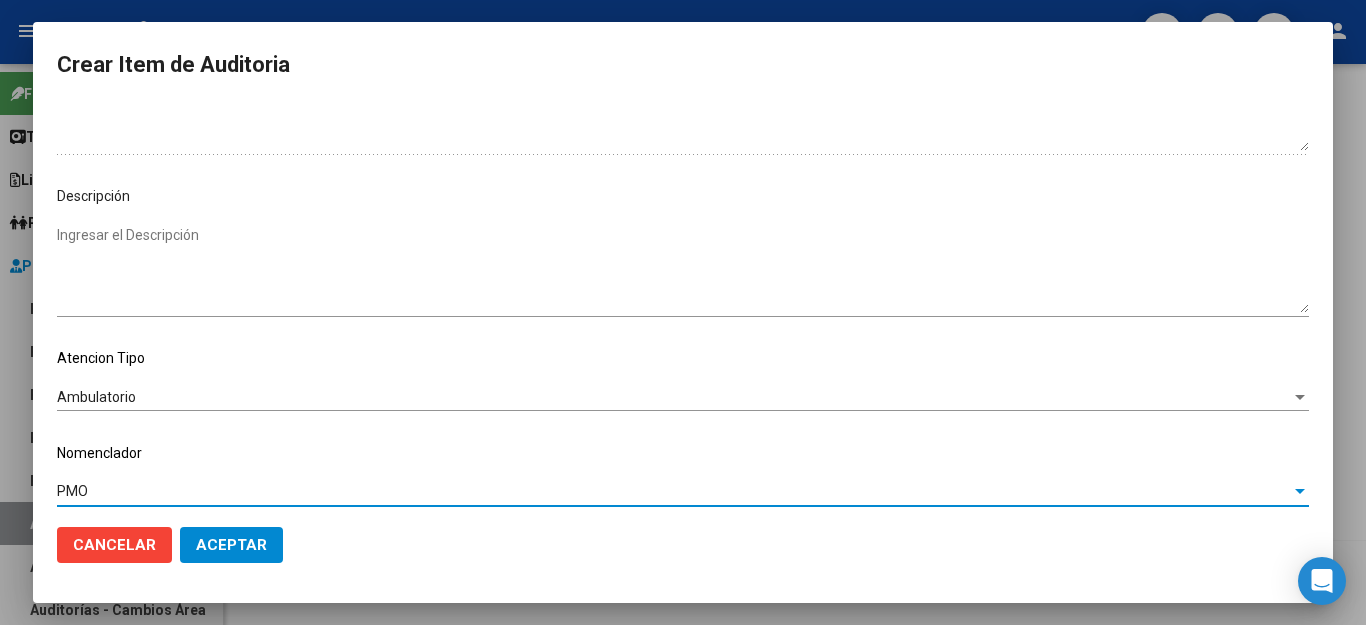 click on "Aceptar" 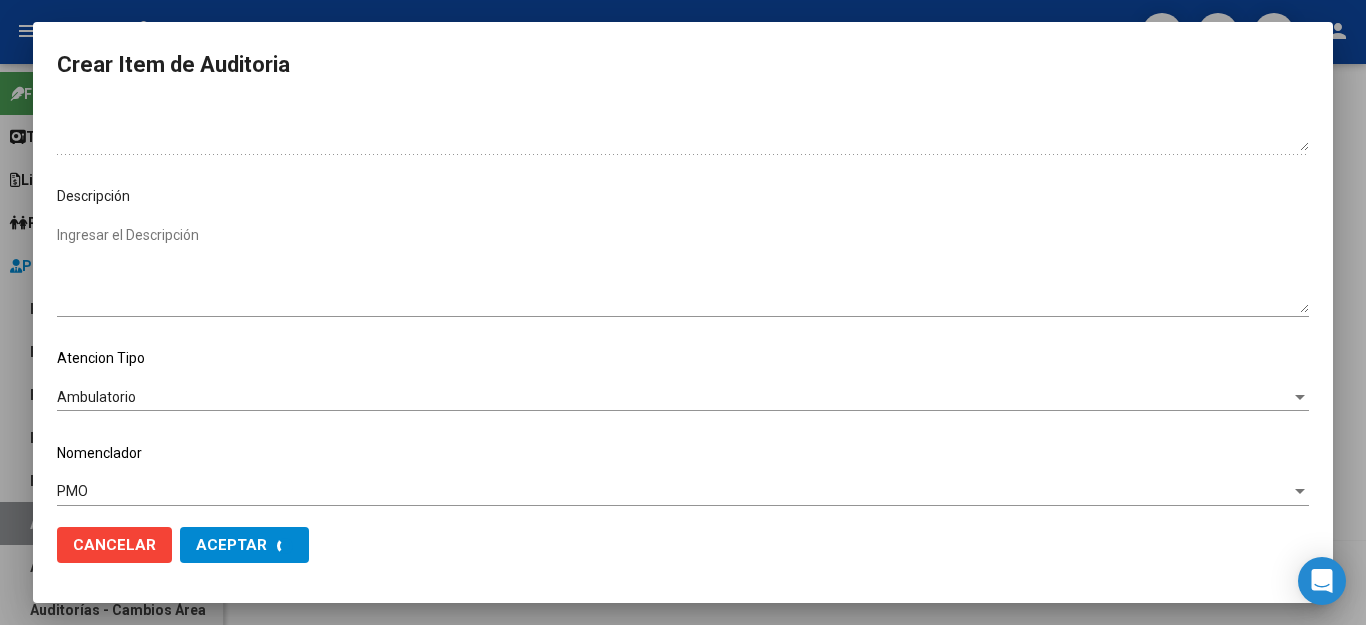 scroll, scrollTop: 1199, scrollLeft: 0, axis: vertical 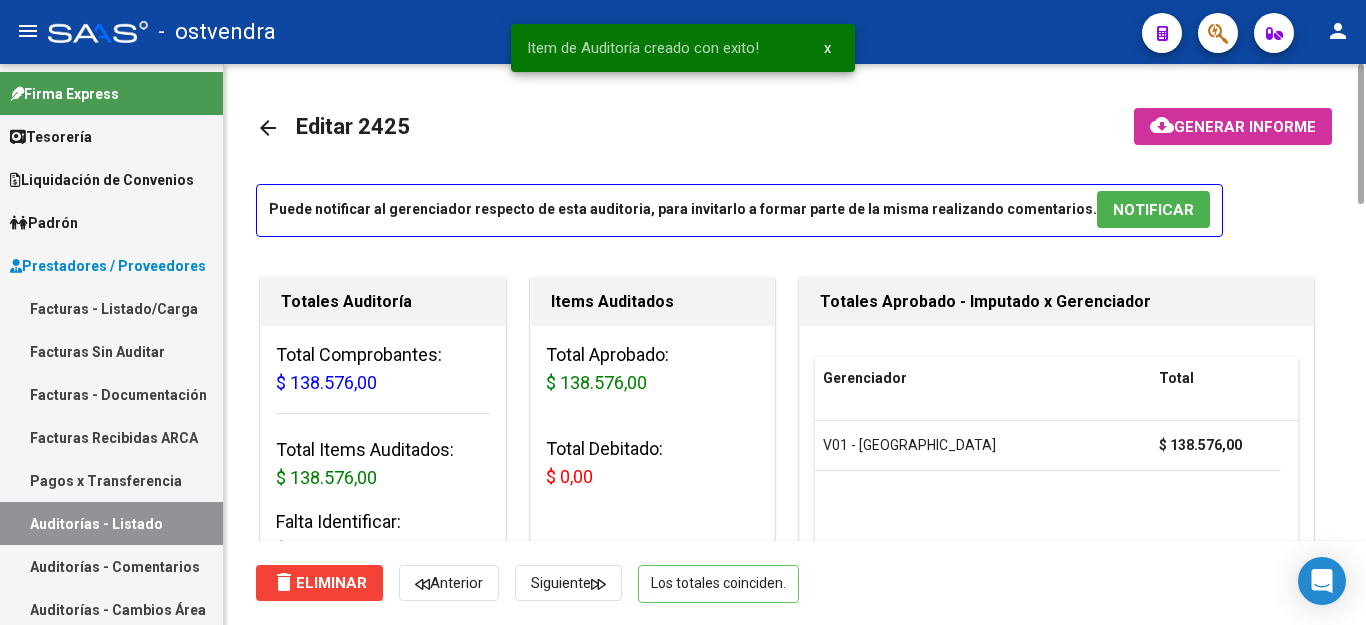click on "NOTIFICAR" at bounding box center [1153, 210] 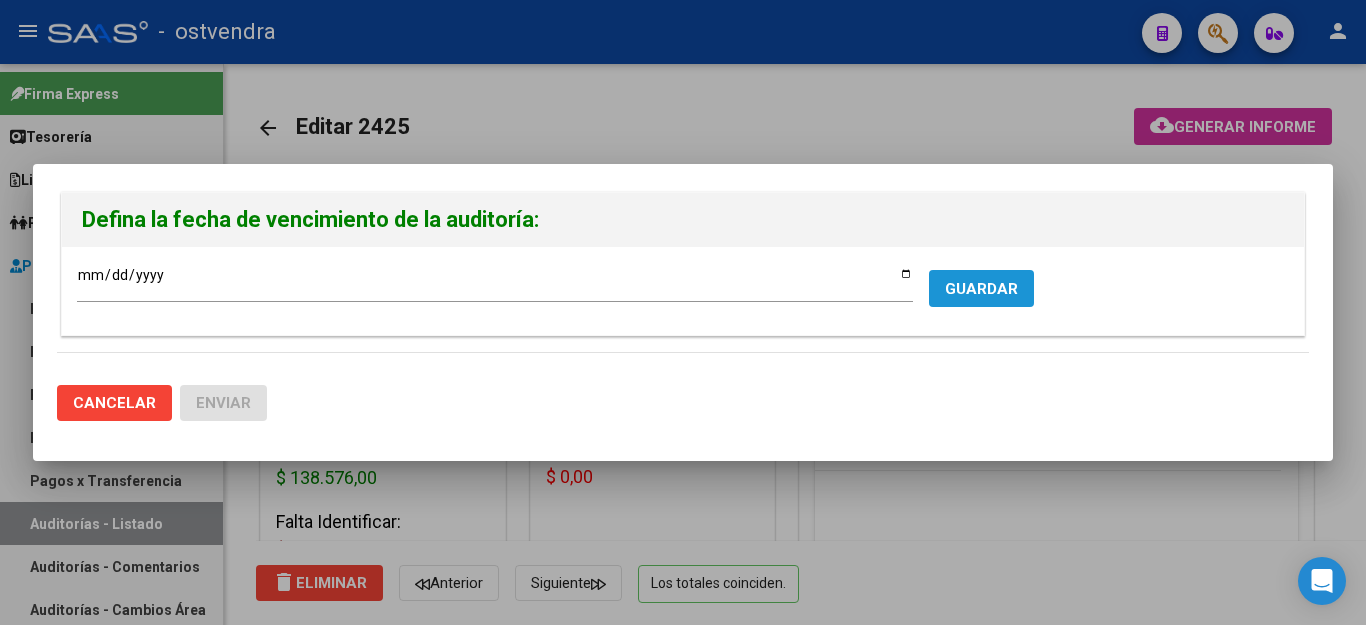 click on "GUARDAR" at bounding box center [981, 289] 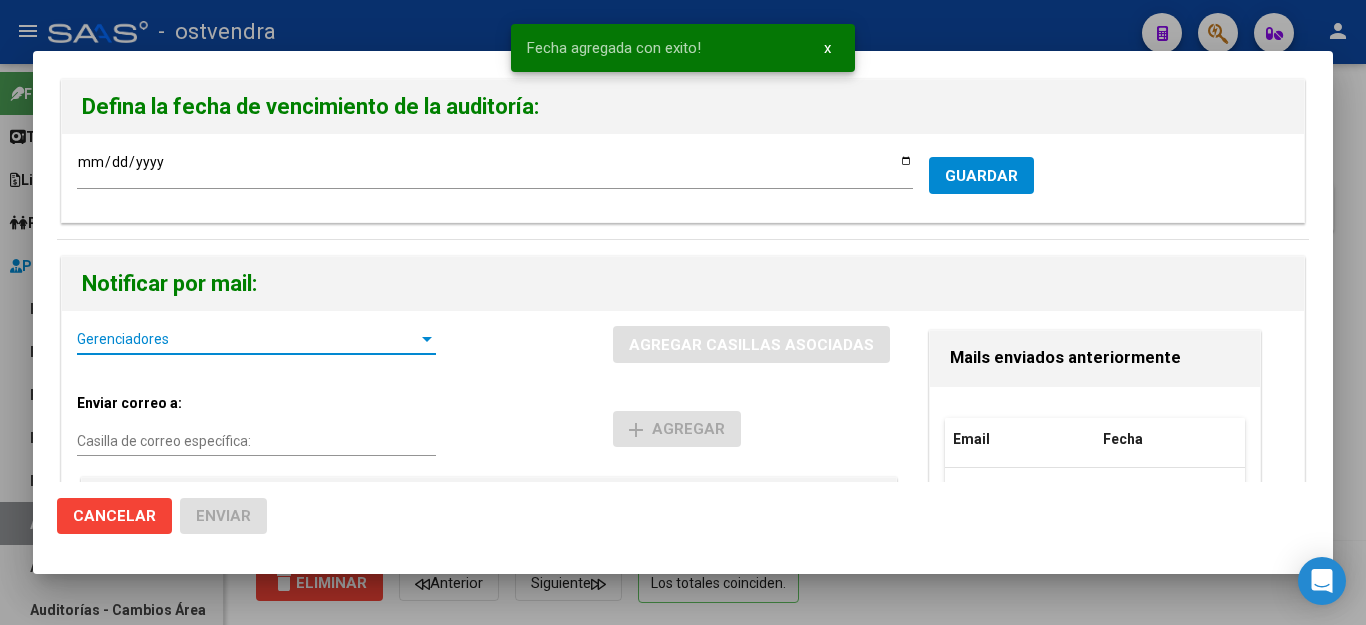 click on "Gerenciadores" at bounding box center (247, 339) 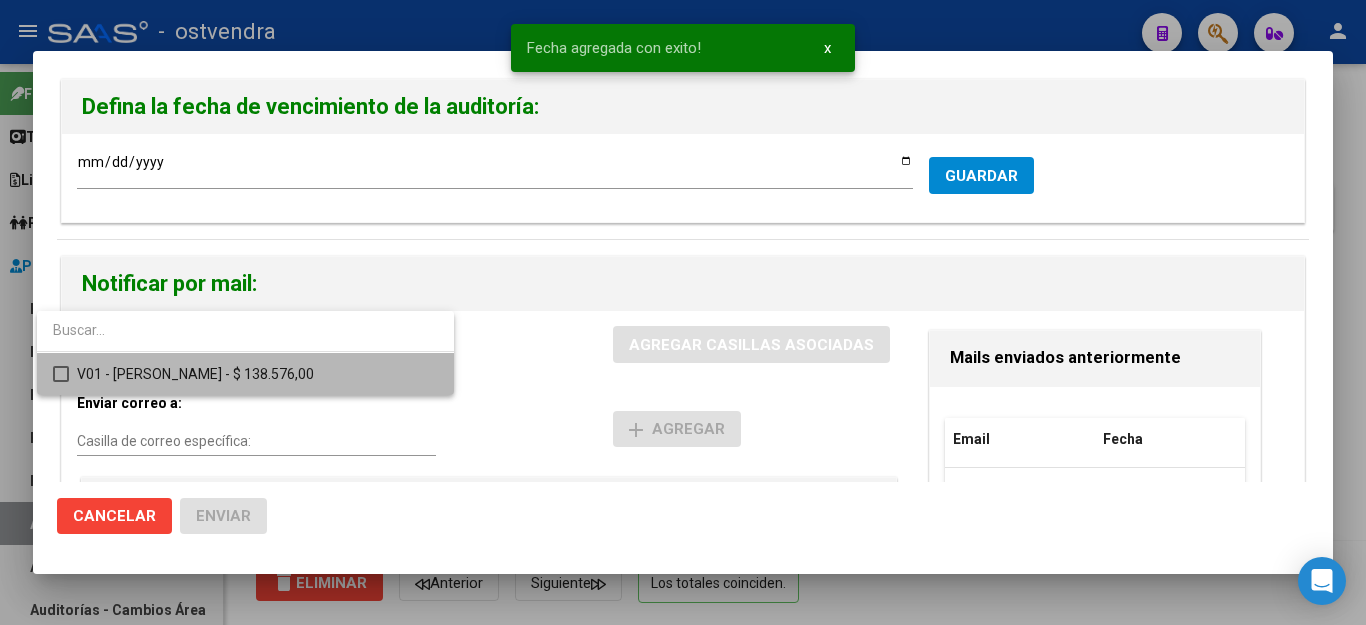 click at bounding box center (61, 374) 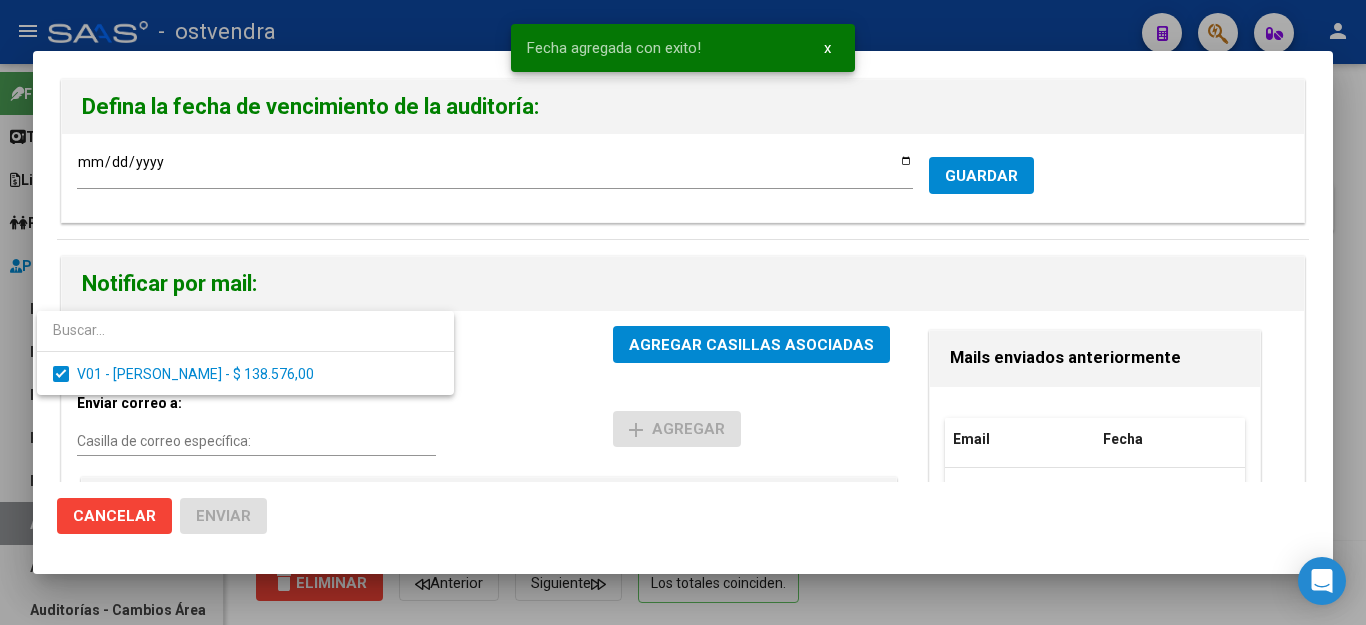click at bounding box center [683, 312] 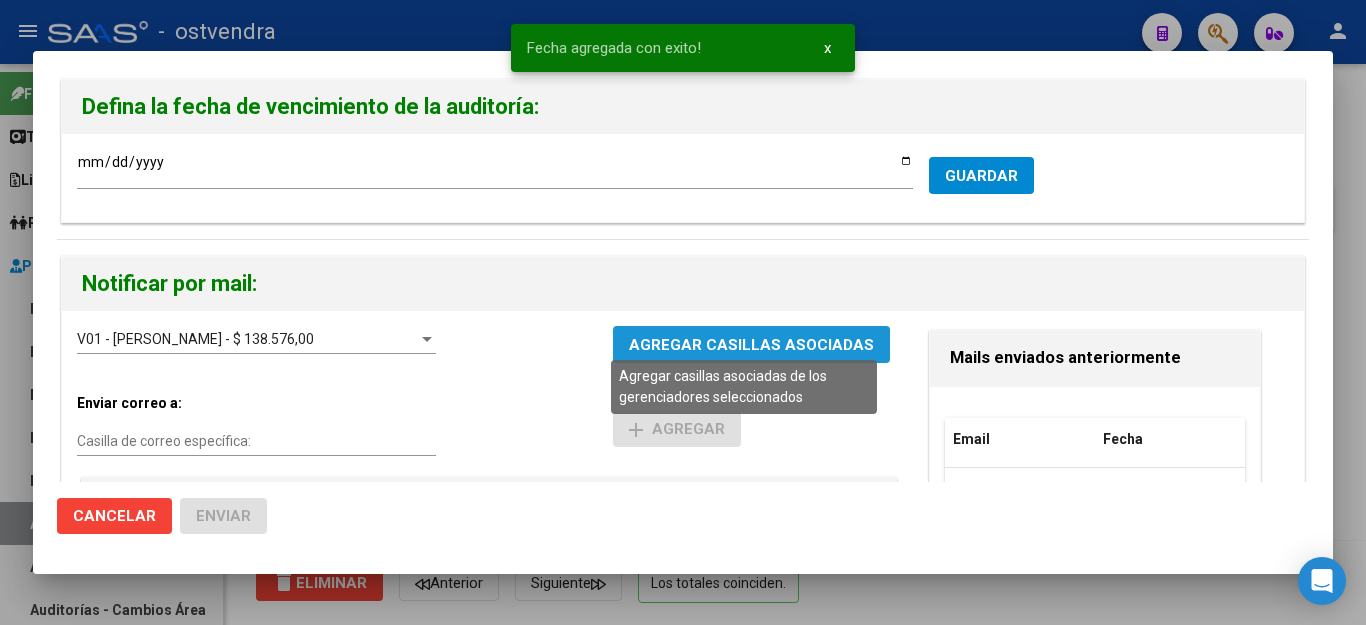 click on "AGREGAR CASILLAS ASOCIADAS" at bounding box center [751, 345] 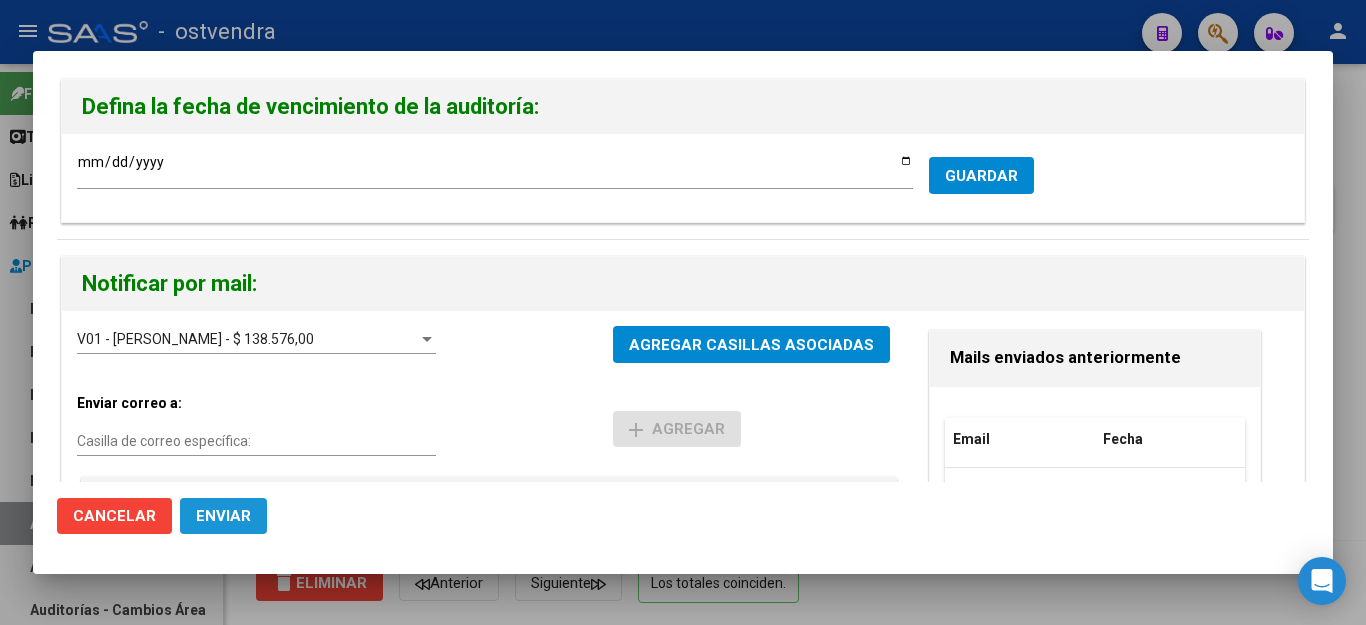 click on "Enviar" 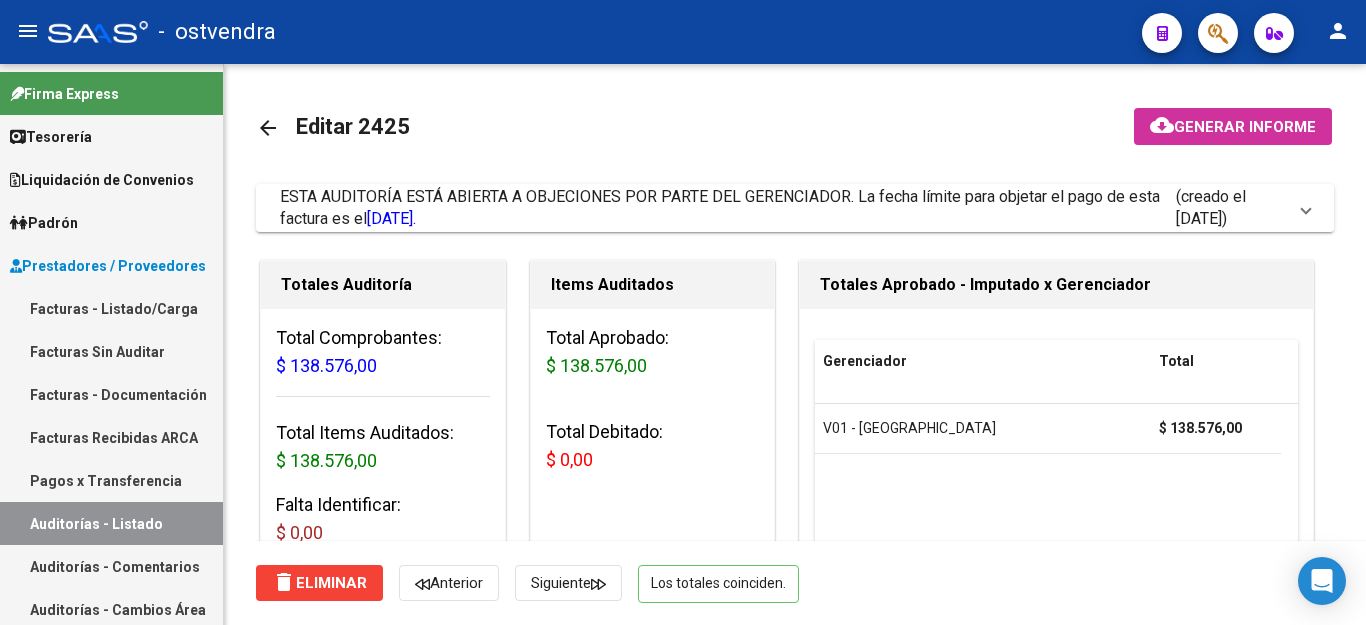 click on "Facturas - Listado/Carga" at bounding box center [111, 308] 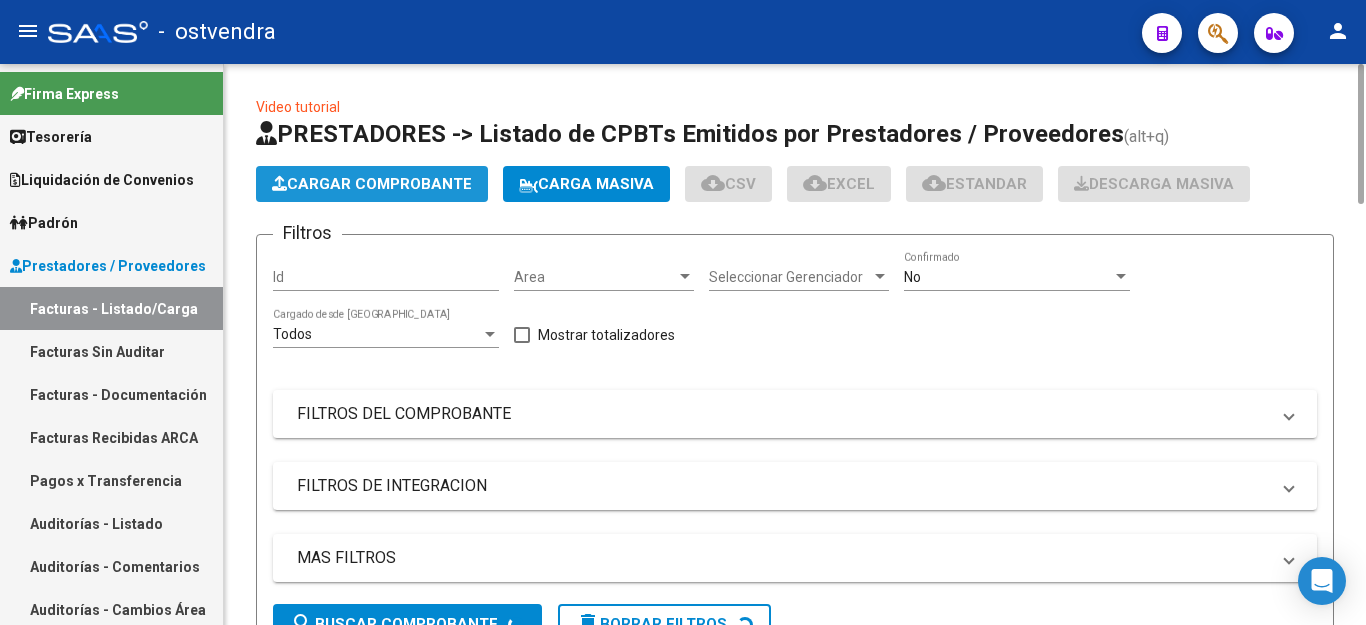 click on "Cargar Comprobante" 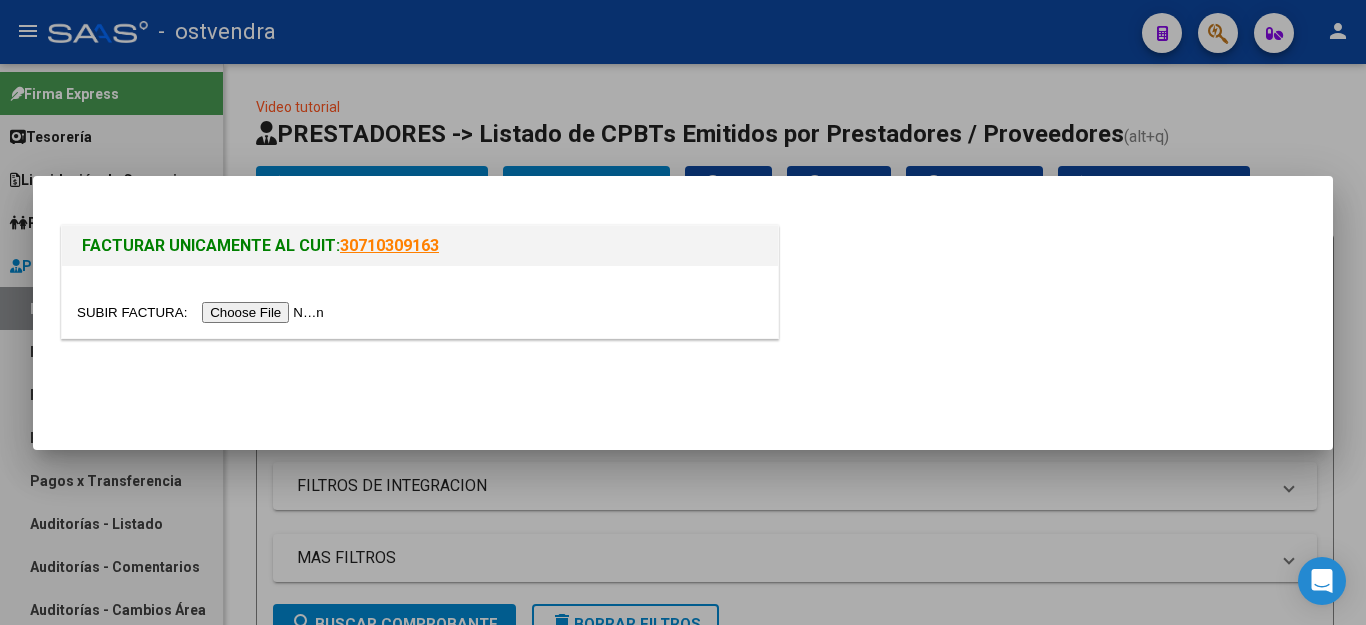 click at bounding box center (203, 312) 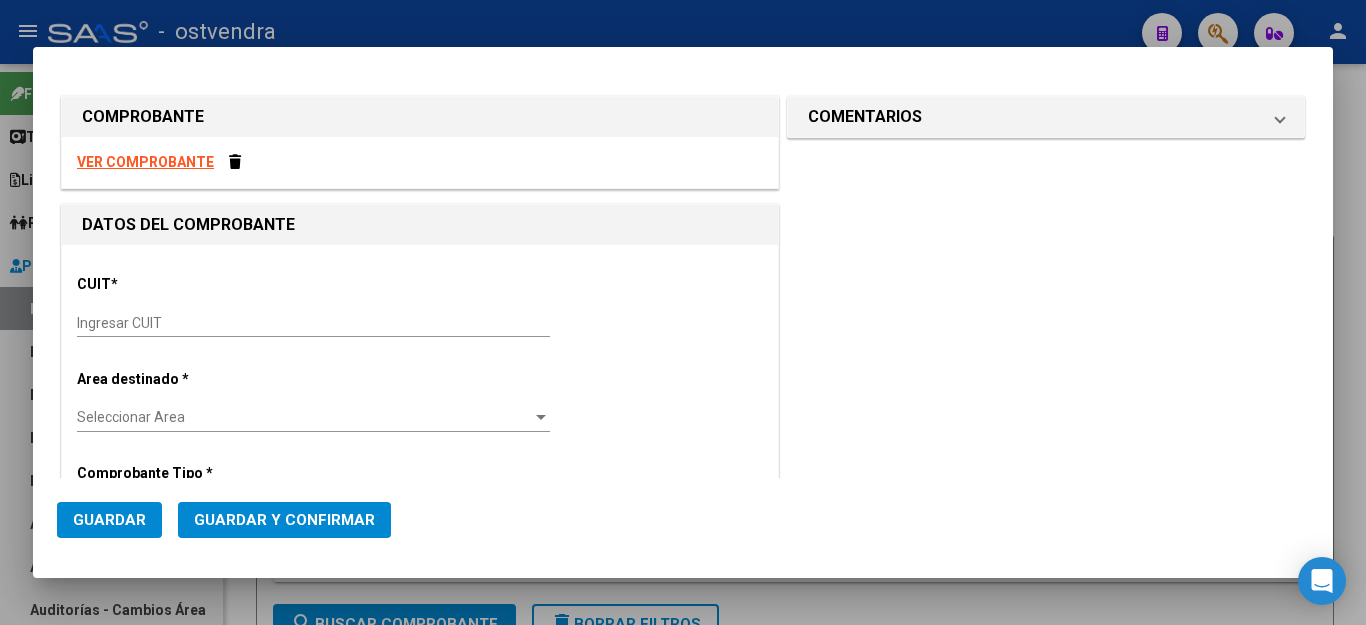 click on "Ingresar CUIT" at bounding box center [313, 323] 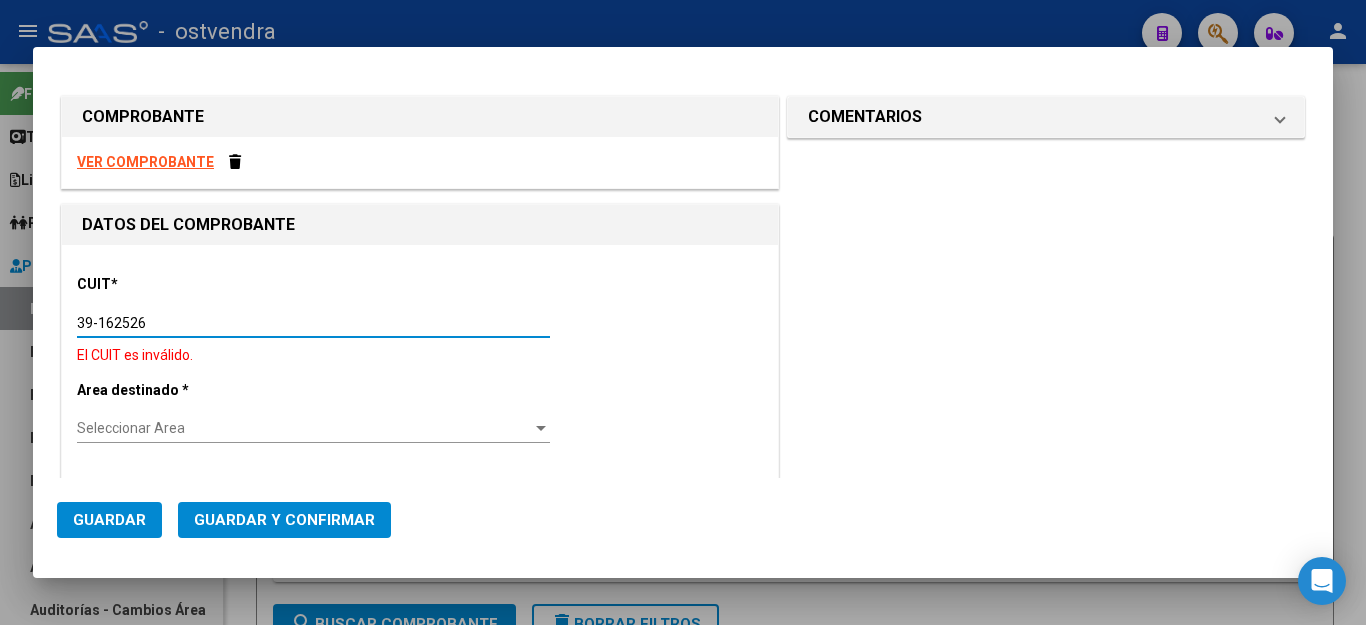 drag, startPoint x: 189, startPoint y: 319, endPoint x: 0, endPoint y: 323, distance: 189.04233 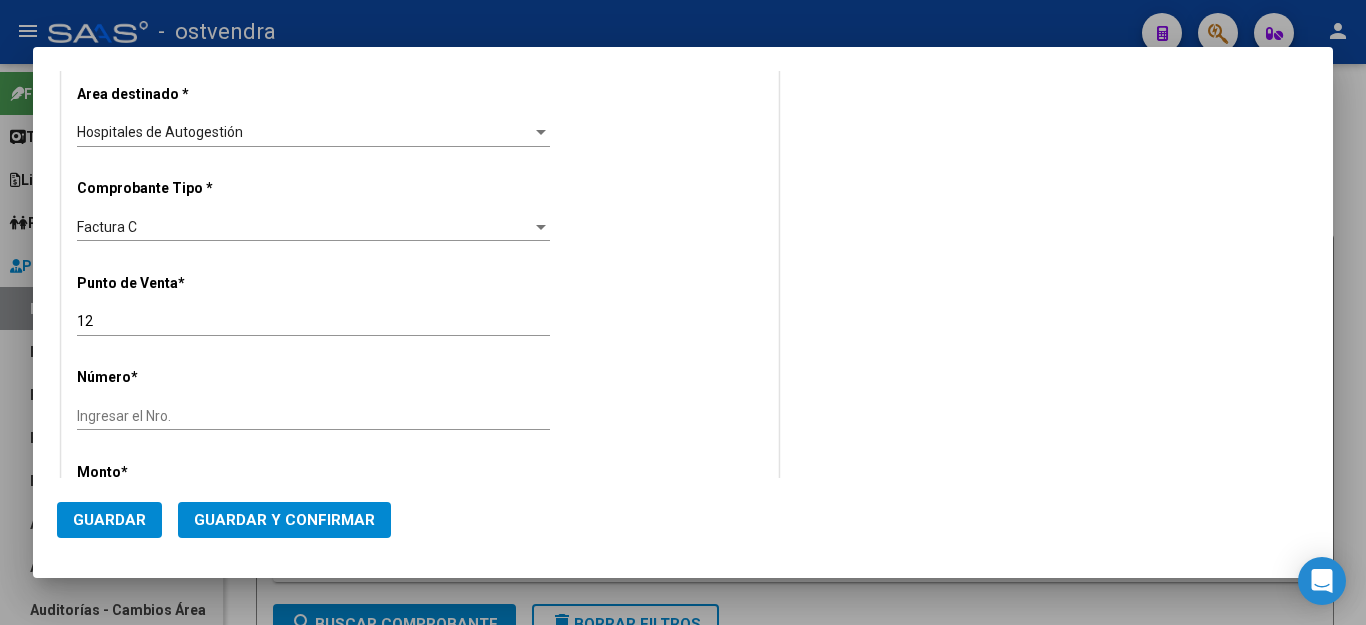 scroll, scrollTop: 400, scrollLeft: 0, axis: vertical 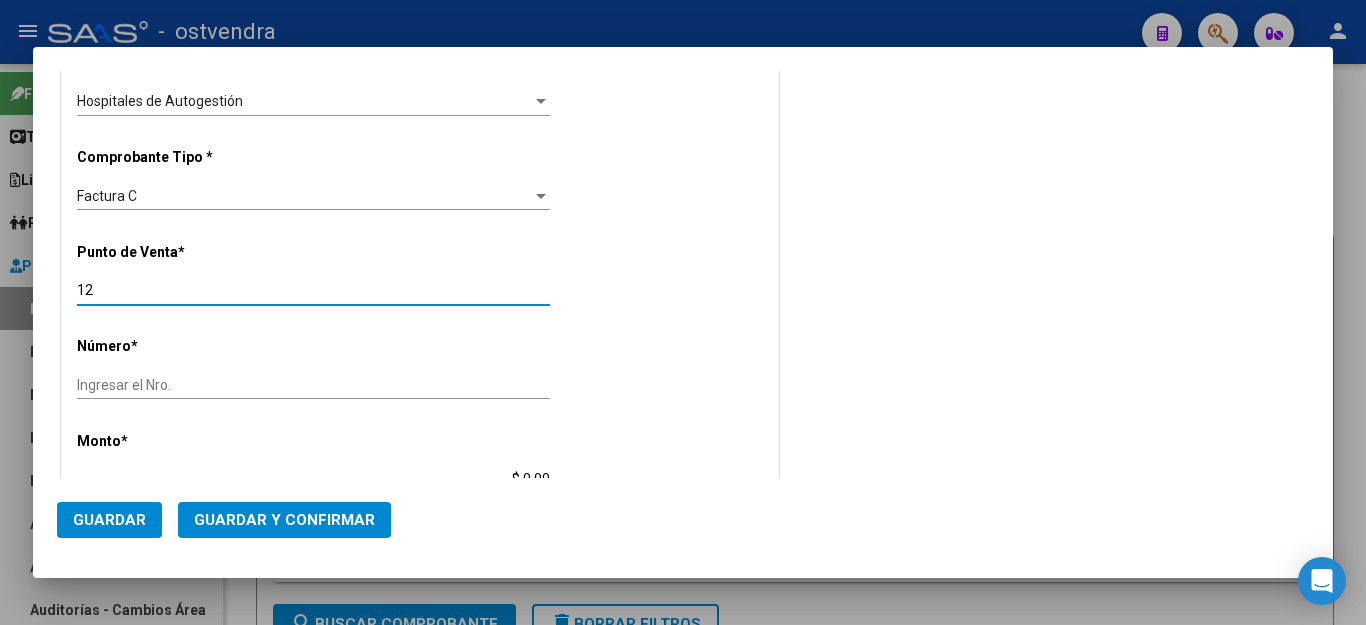 click on "12" at bounding box center (313, 290) 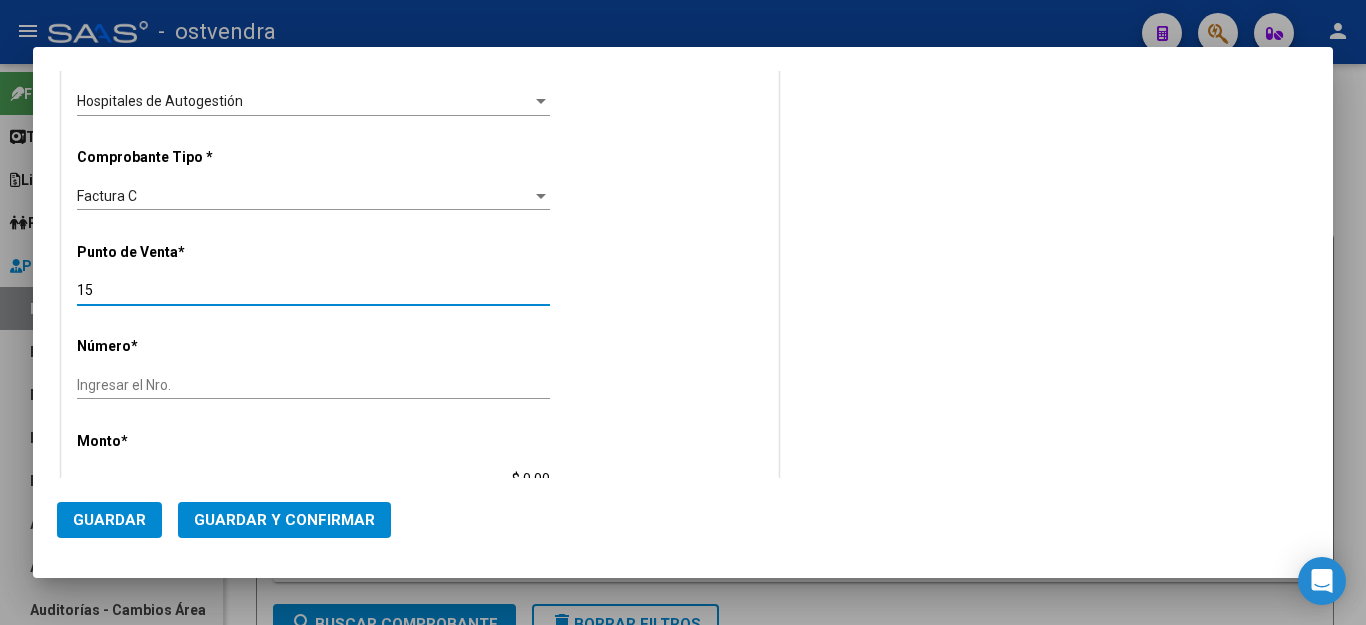 click on "Ingresar el Nro." at bounding box center [313, 385] 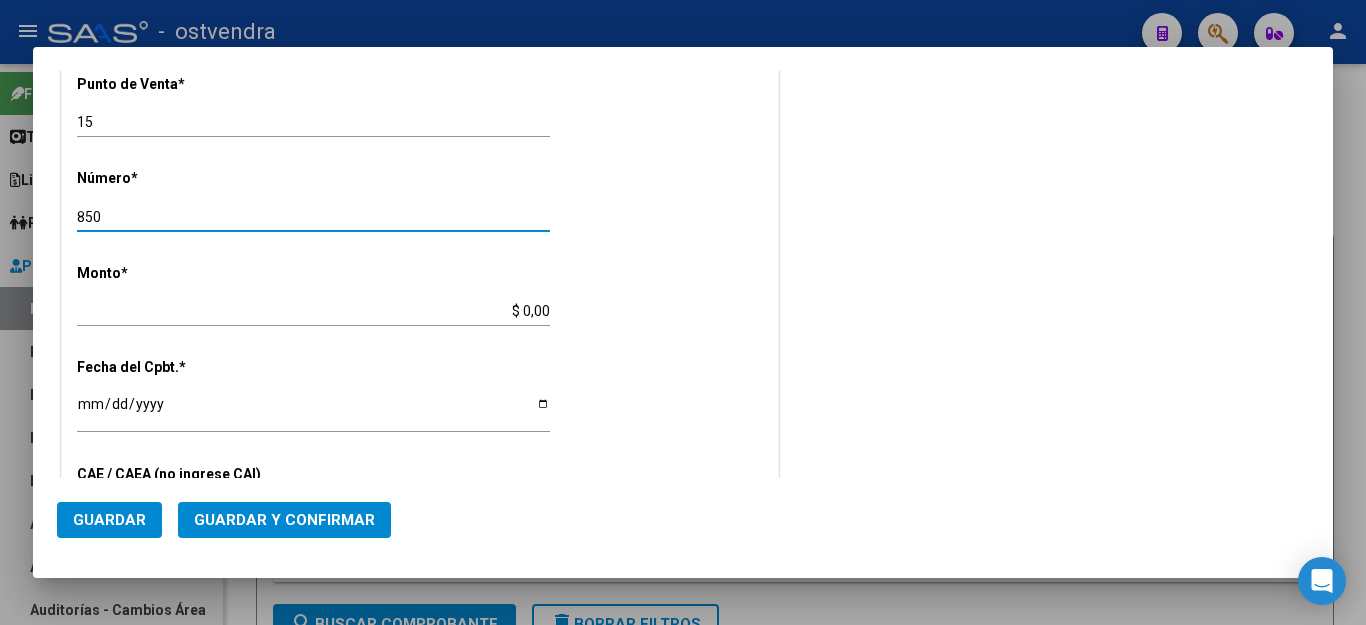 scroll, scrollTop: 600, scrollLeft: 0, axis: vertical 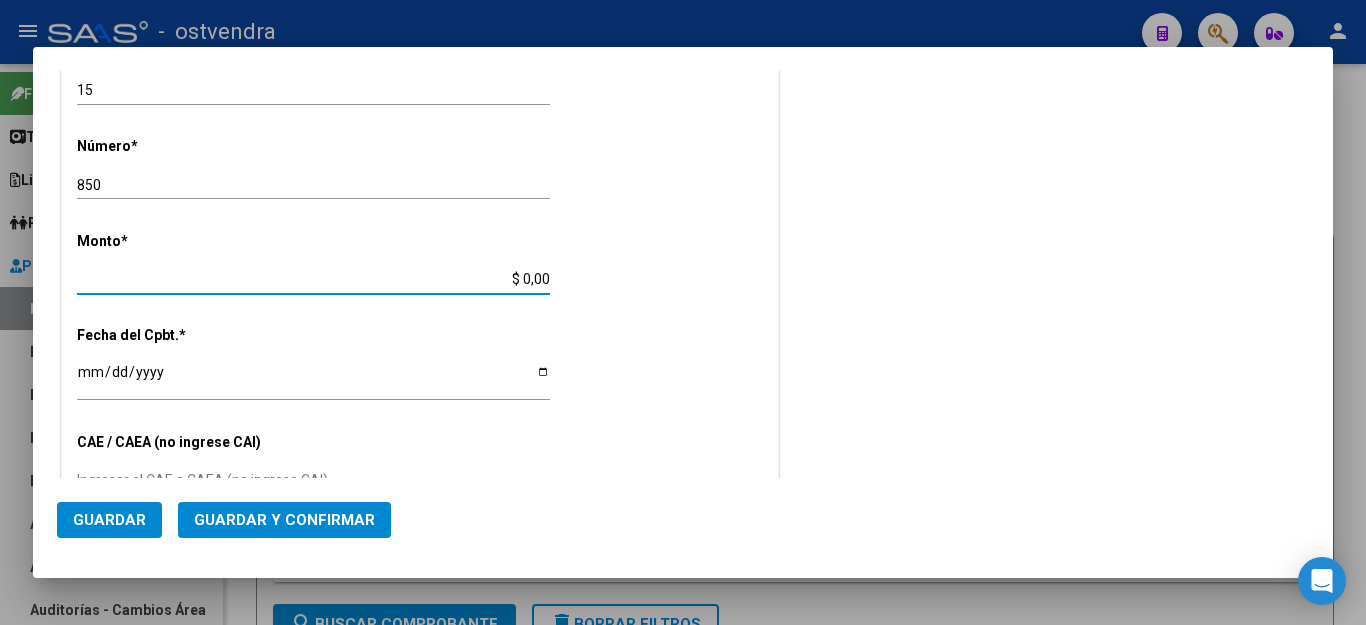 drag, startPoint x: 477, startPoint y: 286, endPoint x: 608, endPoint y: 300, distance: 131.74597 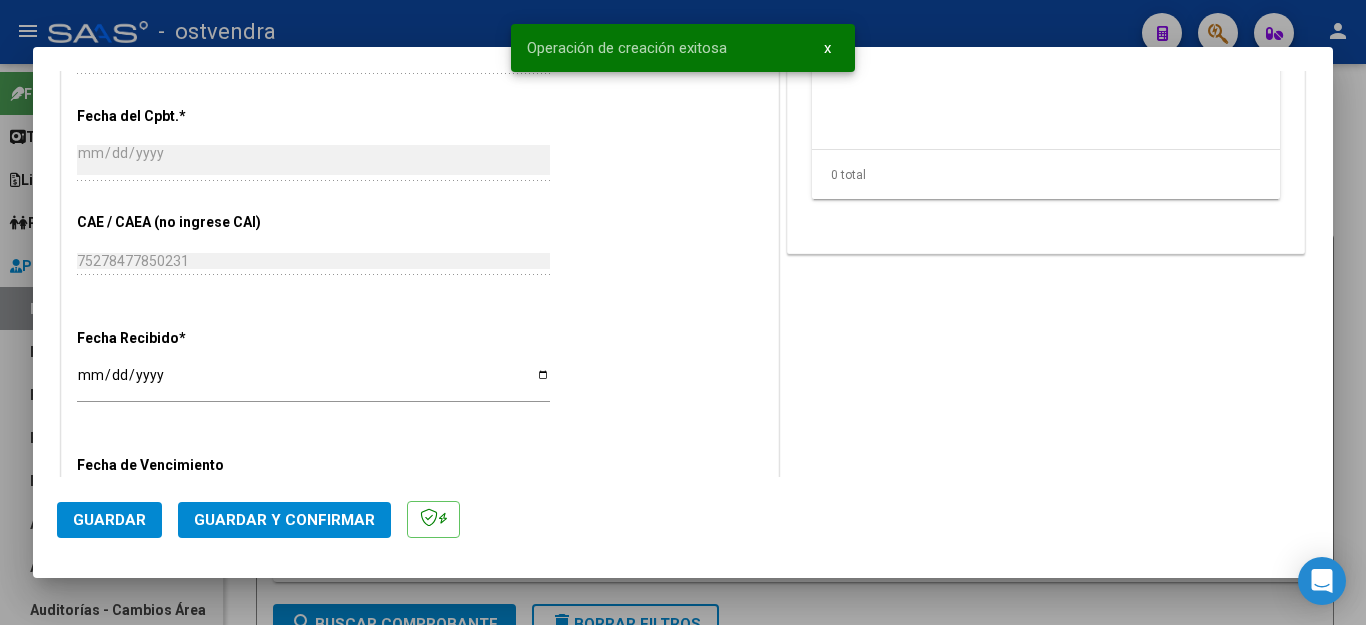 scroll, scrollTop: 900, scrollLeft: 0, axis: vertical 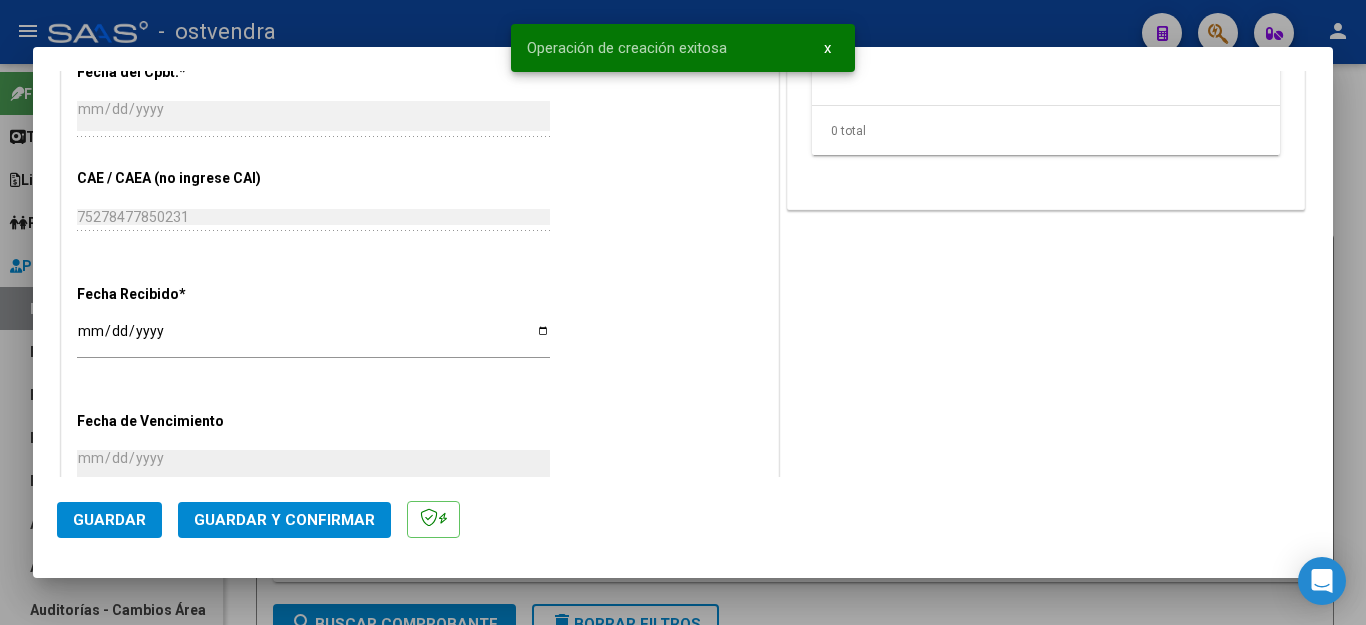 click on "Guardar y Confirmar" 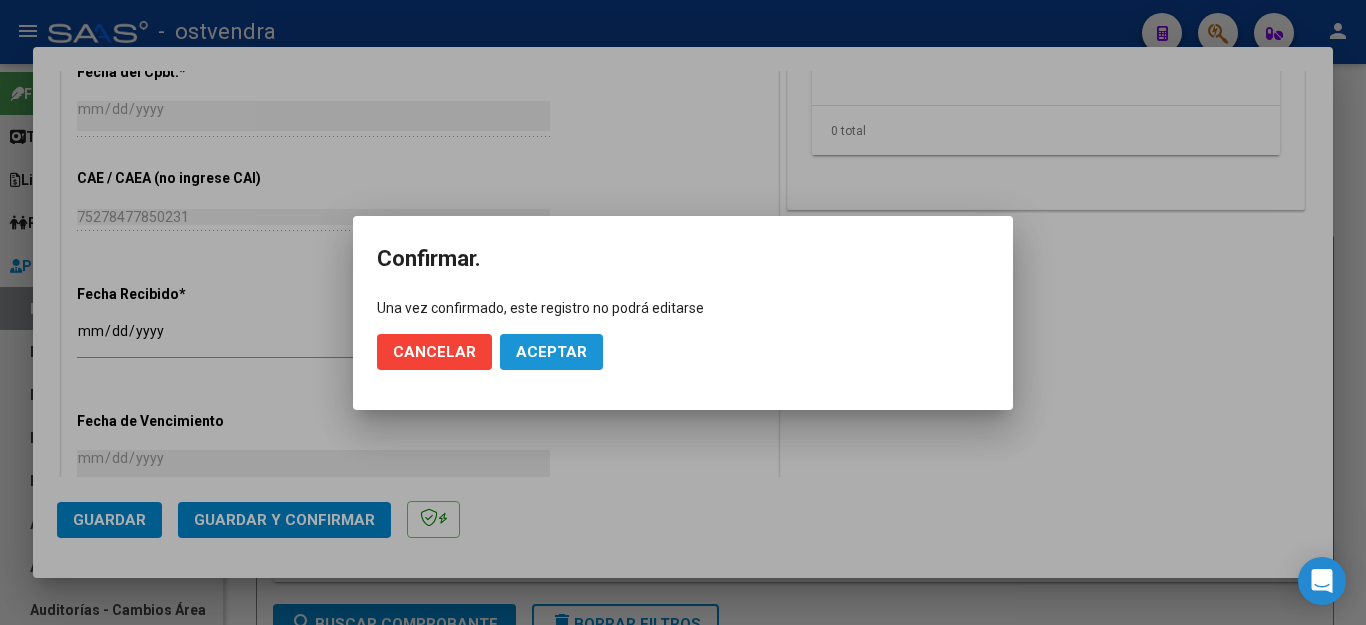 click on "Aceptar" 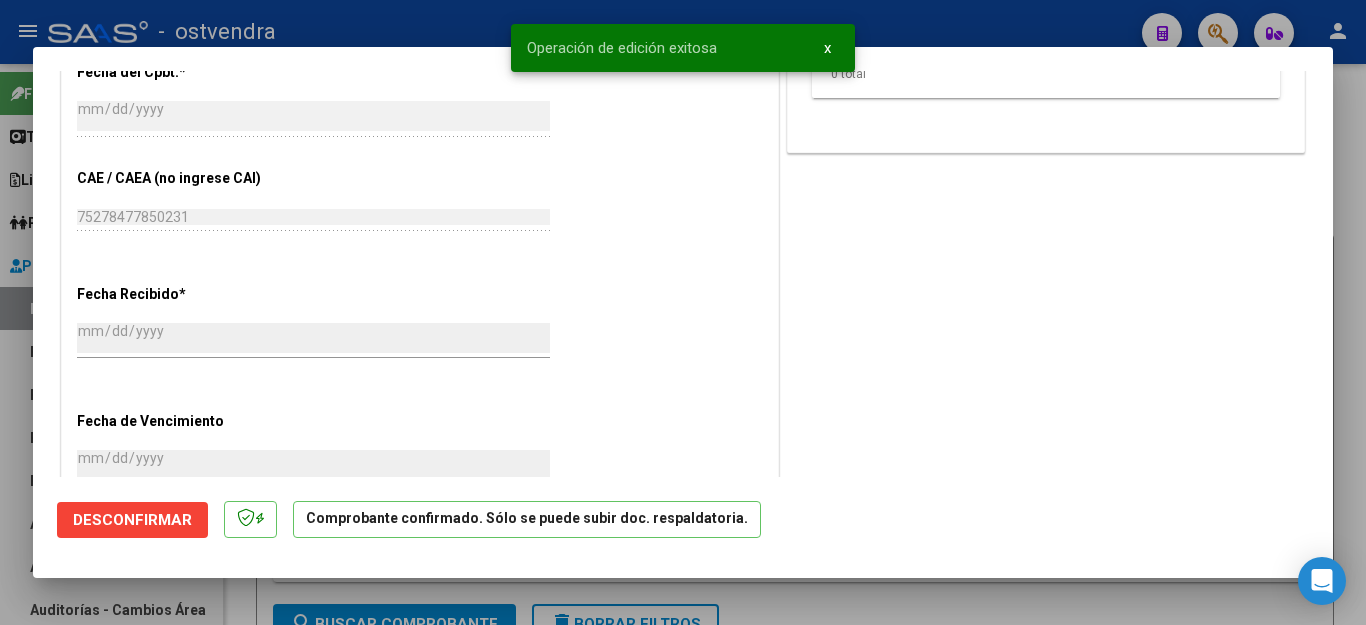 click at bounding box center (683, 312) 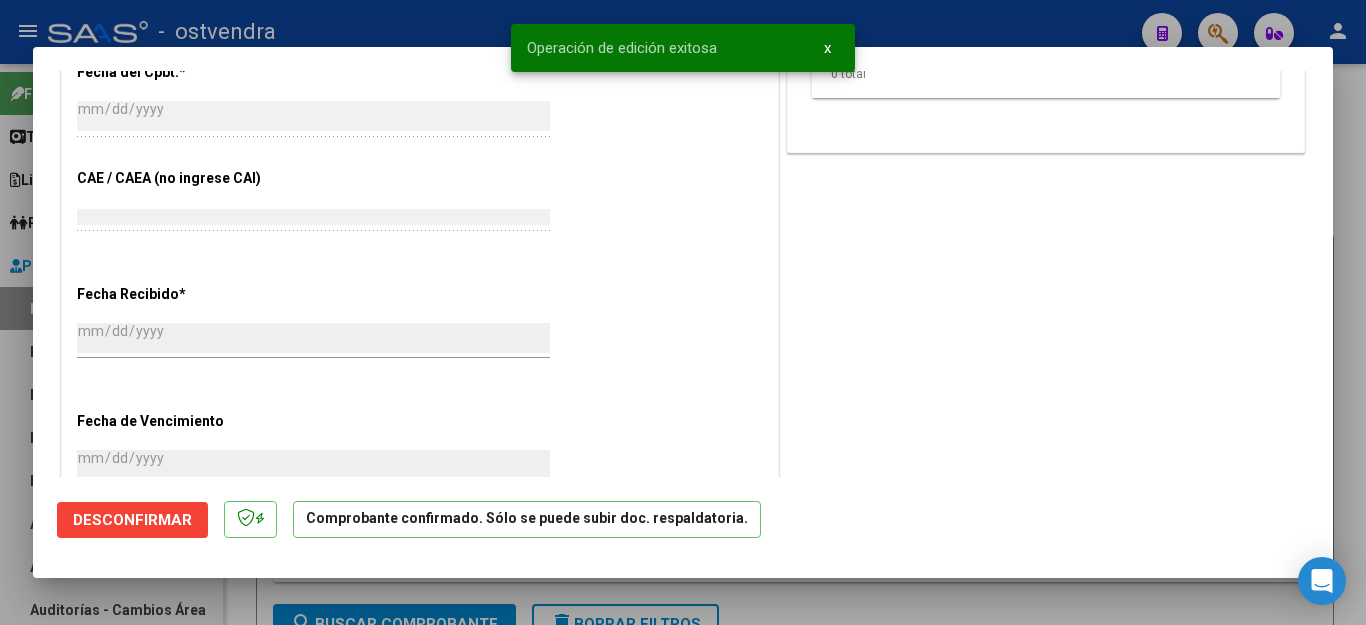 scroll, scrollTop: 1095, scrollLeft: 0, axis: vertical 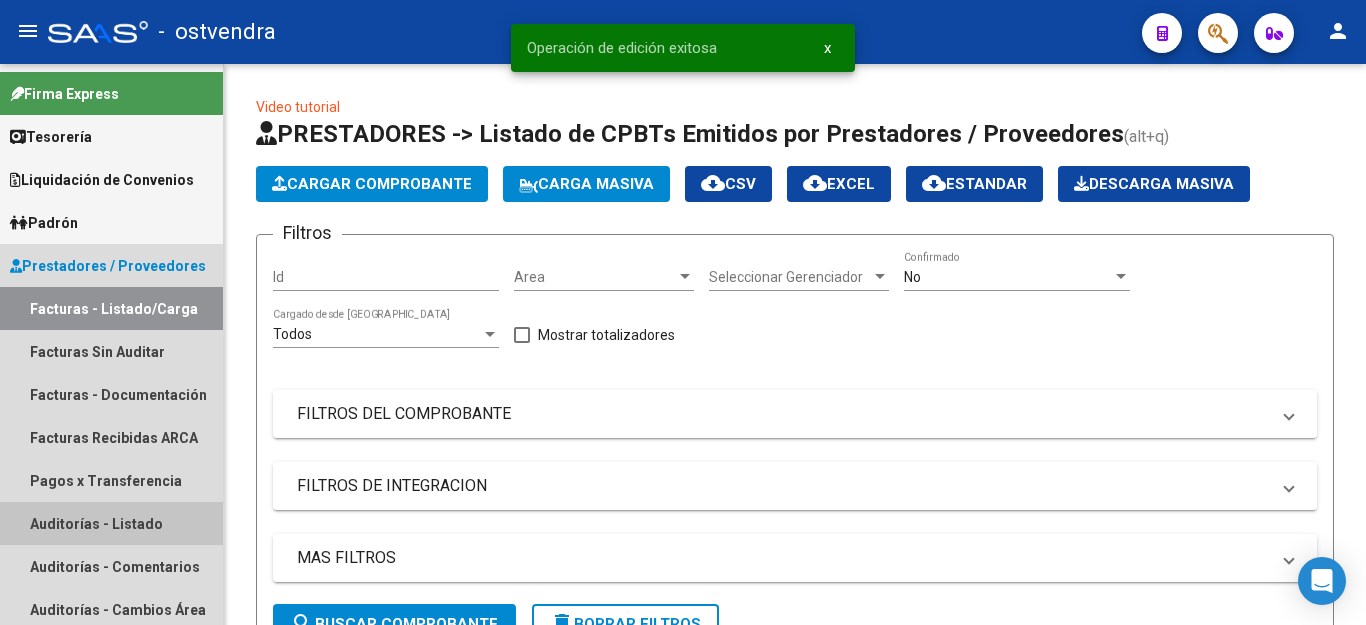 click on "Auditorías - Listado" at bounding box center [111, 523] 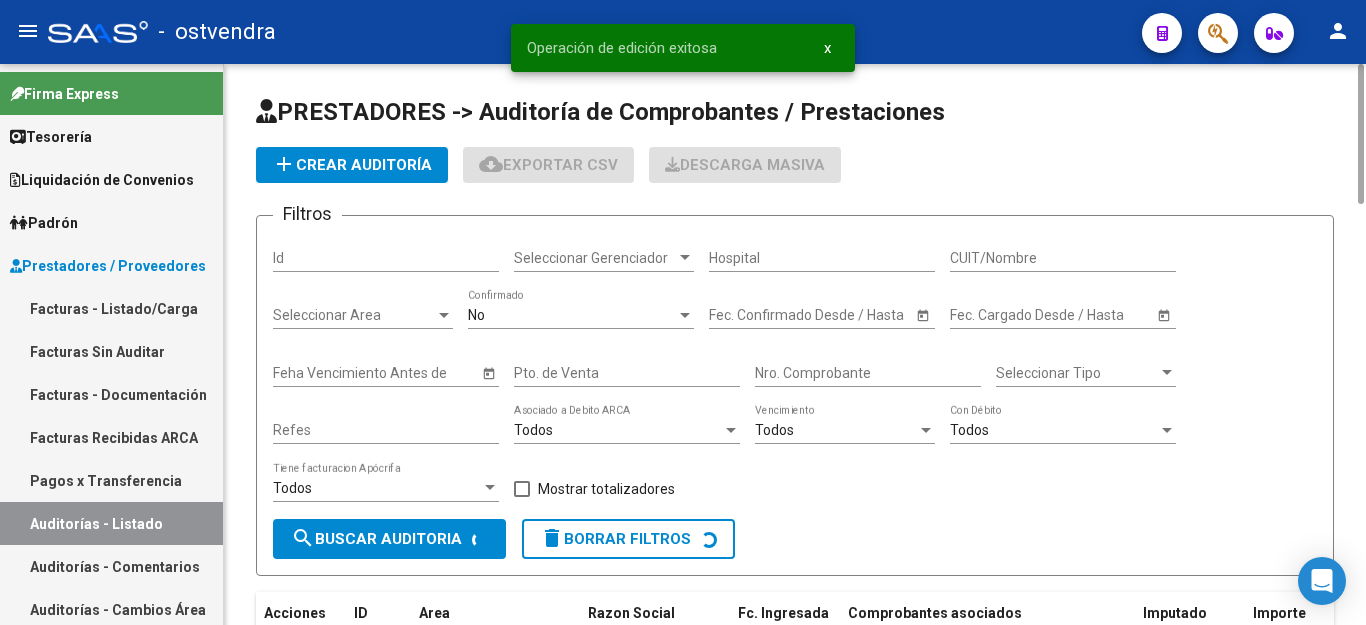 click on "add  Crear Auditoría" 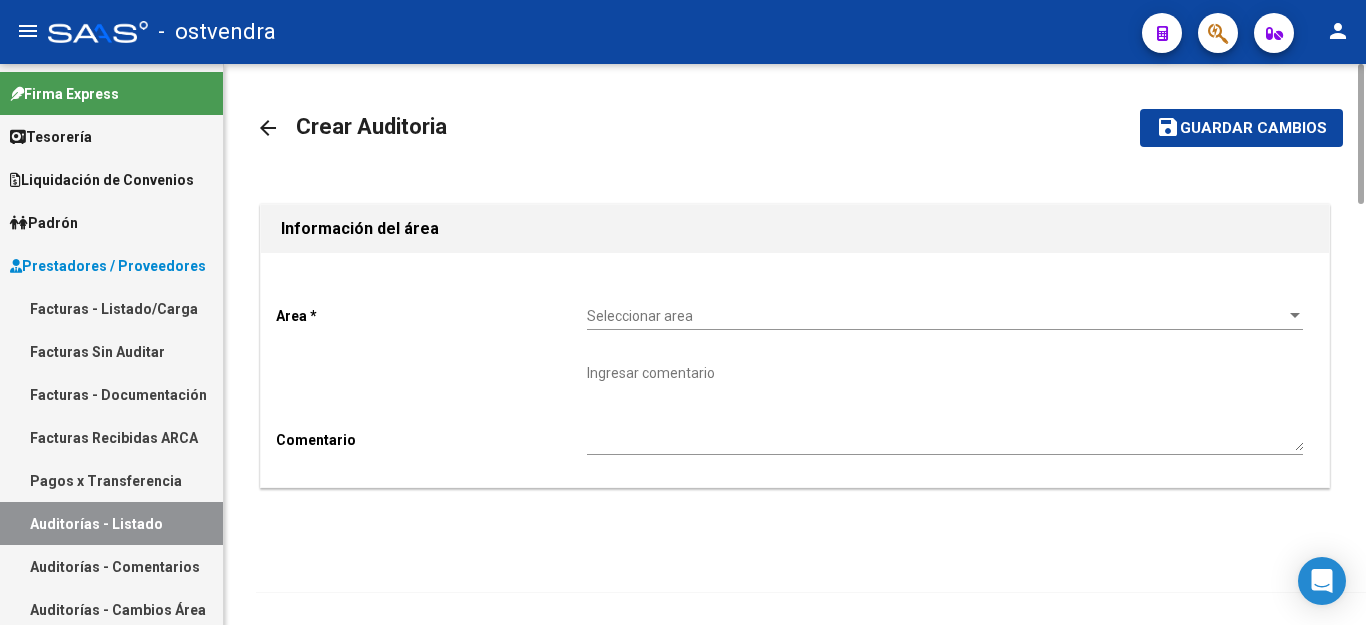 click on "Seleccionar area Seleccionar area" 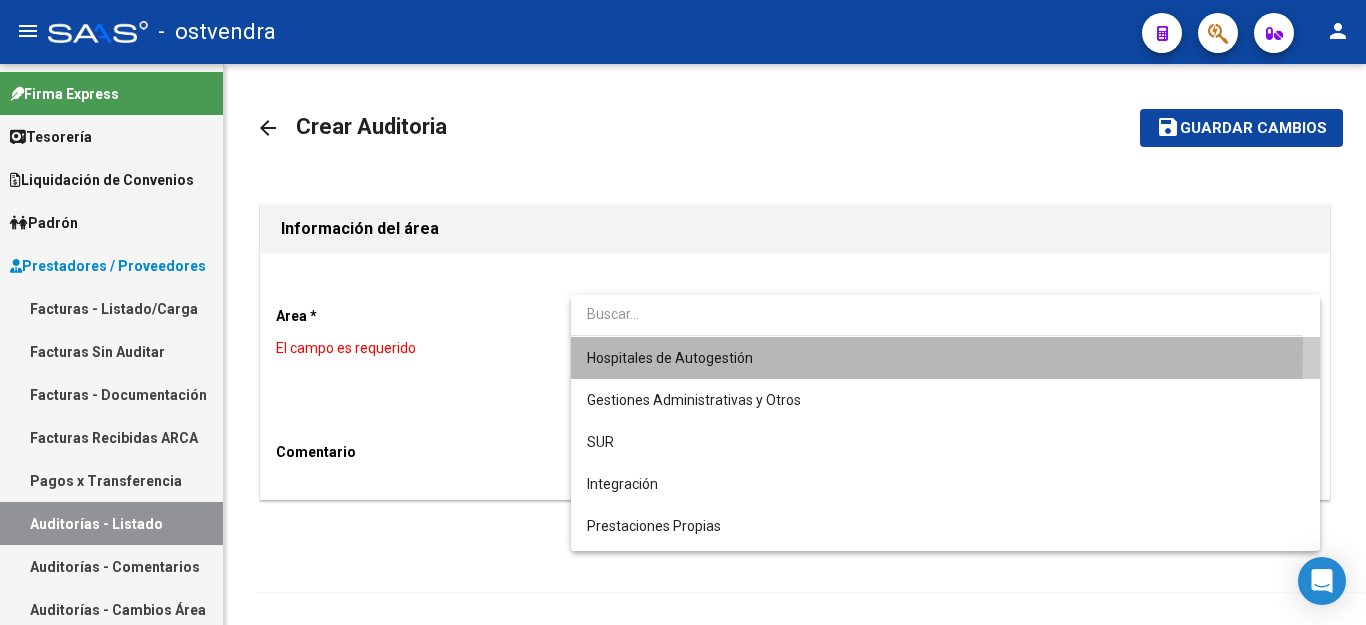 click on "Hospitales de Autogestión" at bounding box center [945, 358] 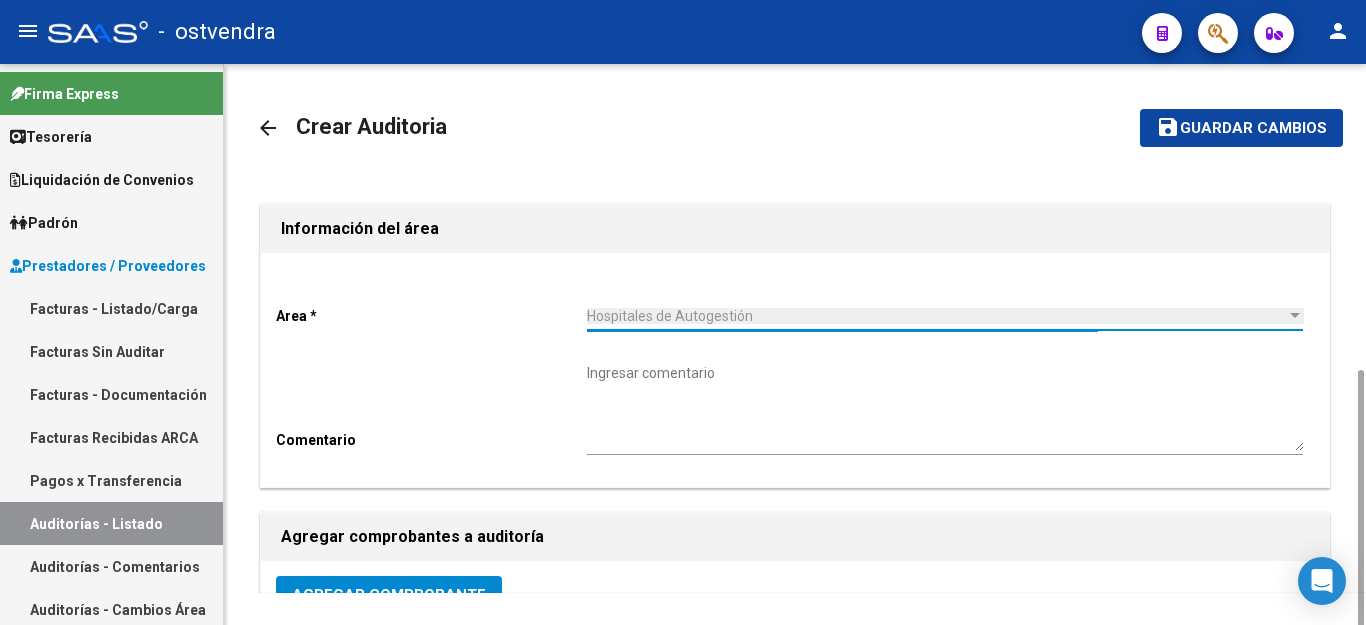 scroll, scrollTop: 400, scrollLeft: 0, axis: vertical 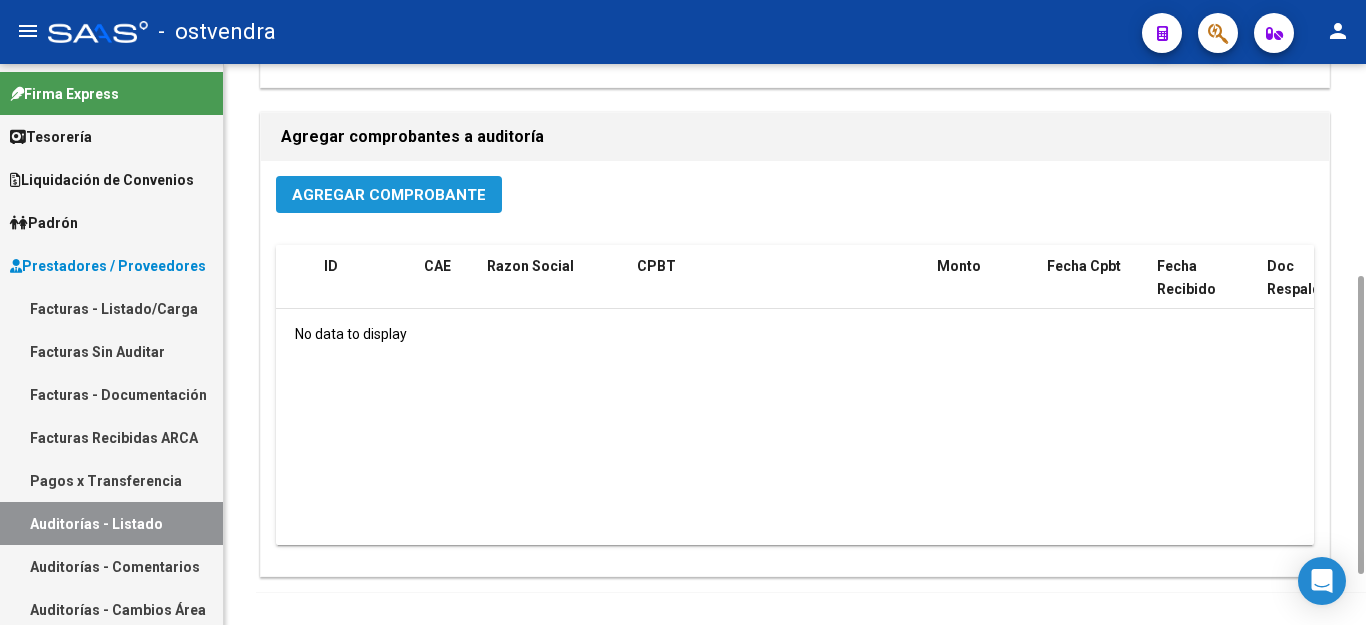 click on "Agregar Comprobante" 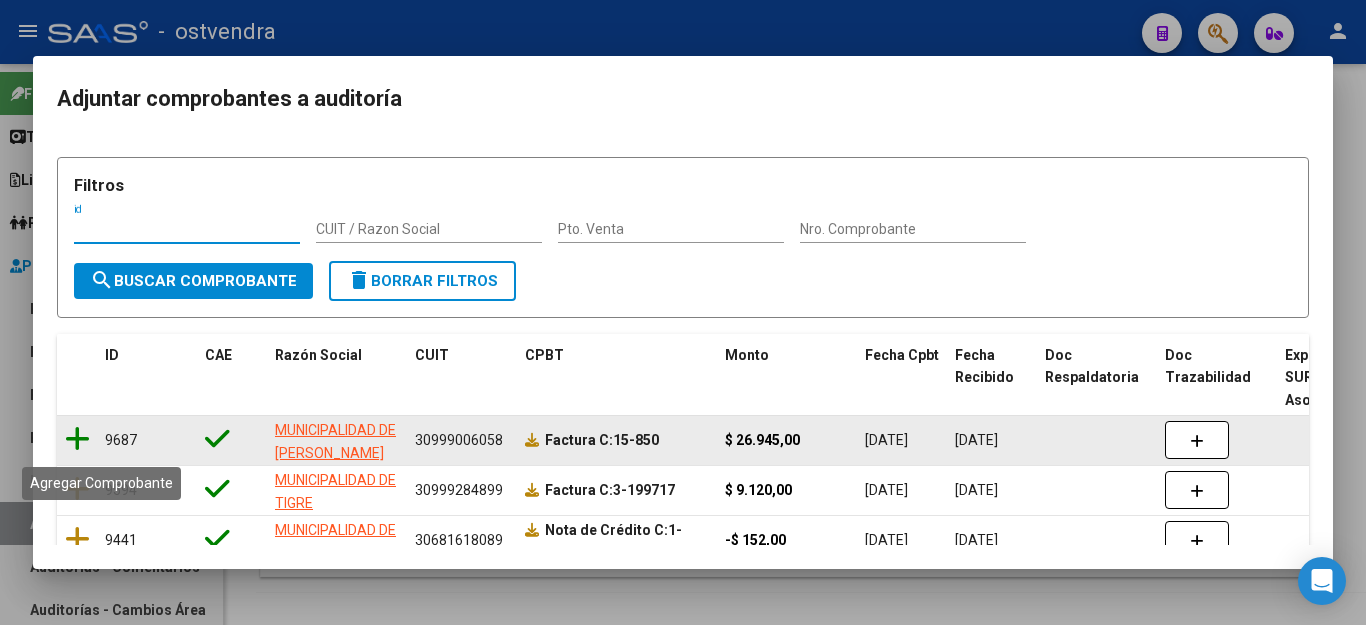 click 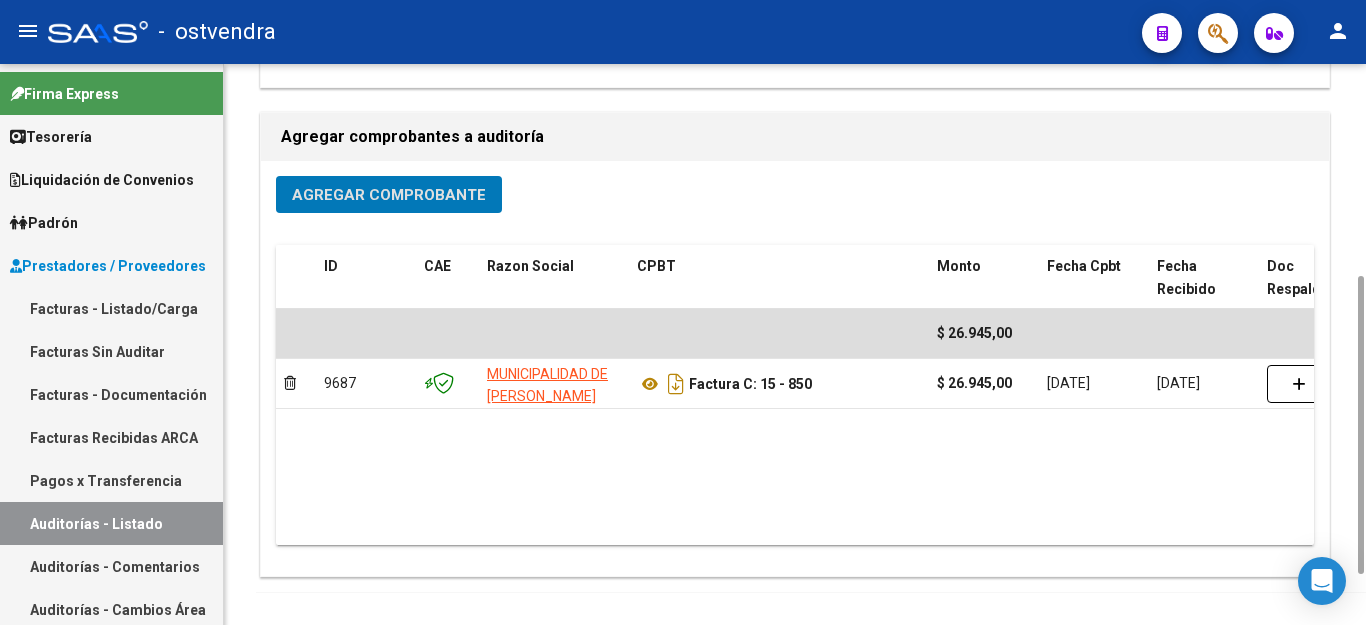 scroll, scrollTop: 0, scrollLeft: 0, axis: both 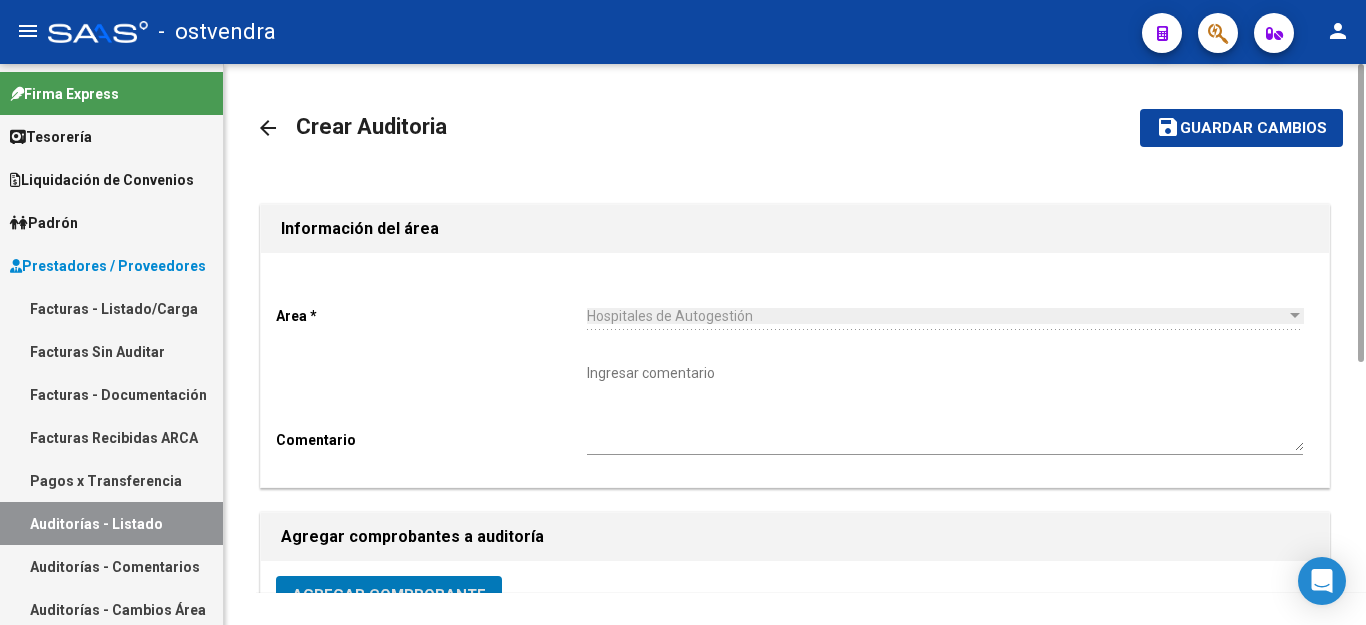 click on "Guardar cambios" 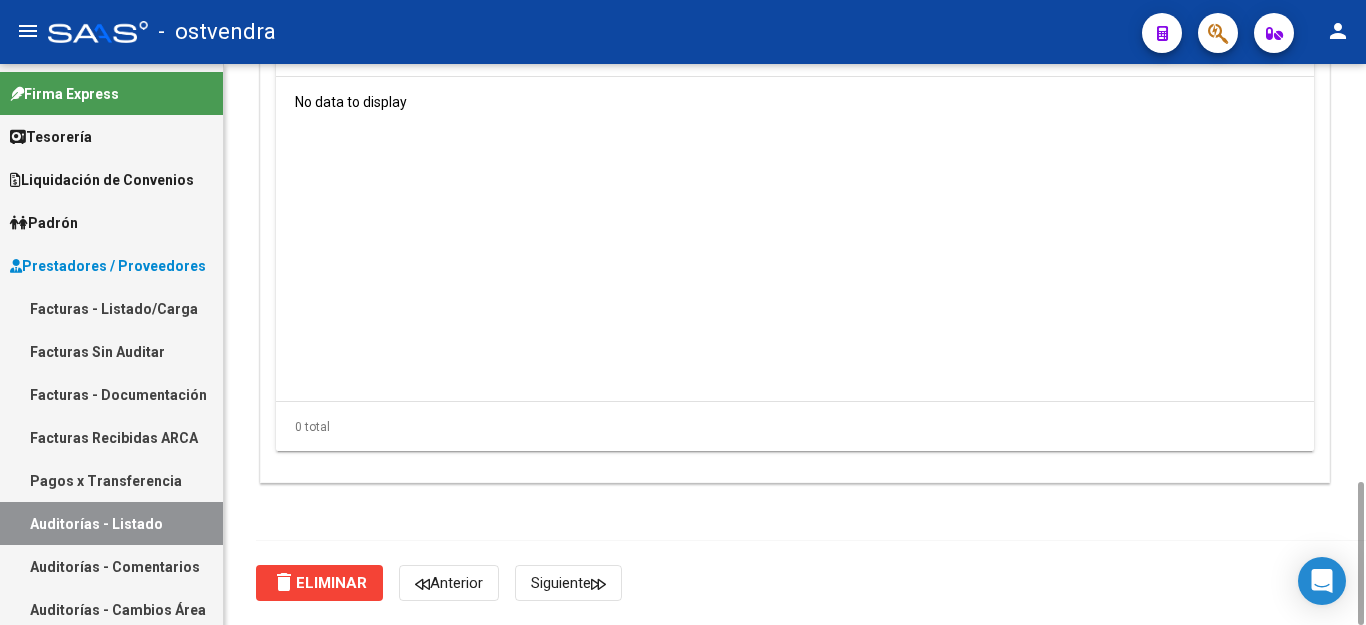 scroll, scrollTop: 1228, scrollLeft: 0, axis: vertical 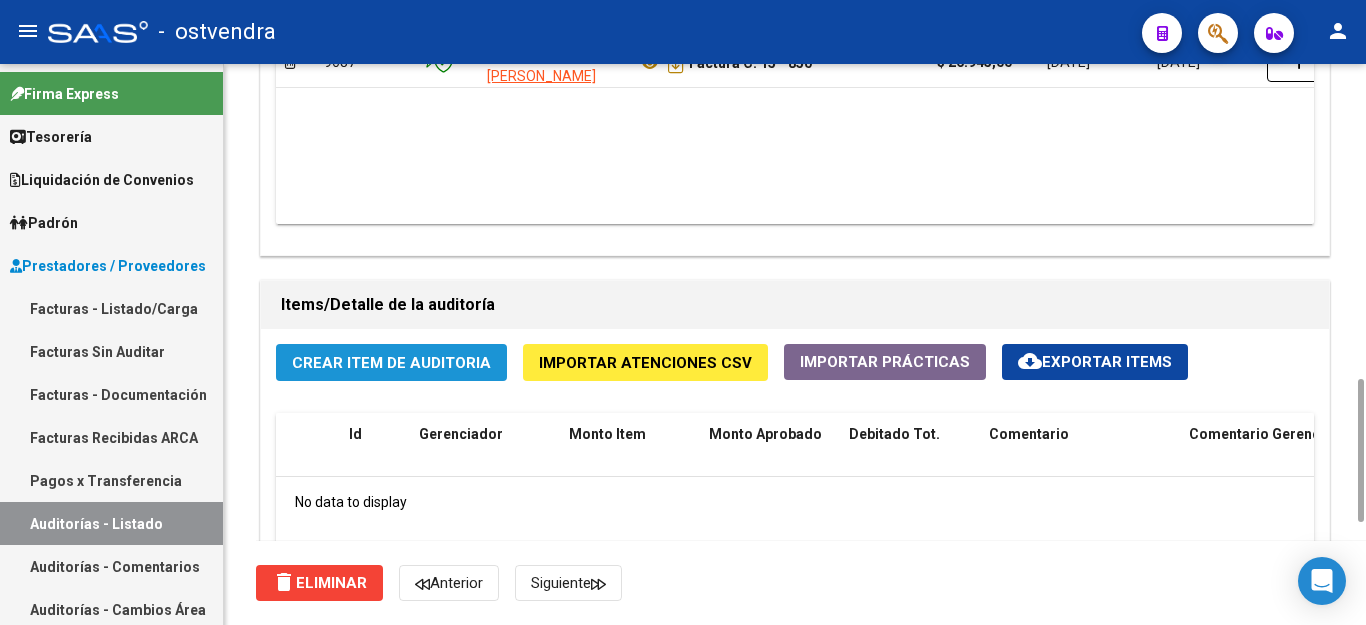 click on "Crear Item de Auditoria" 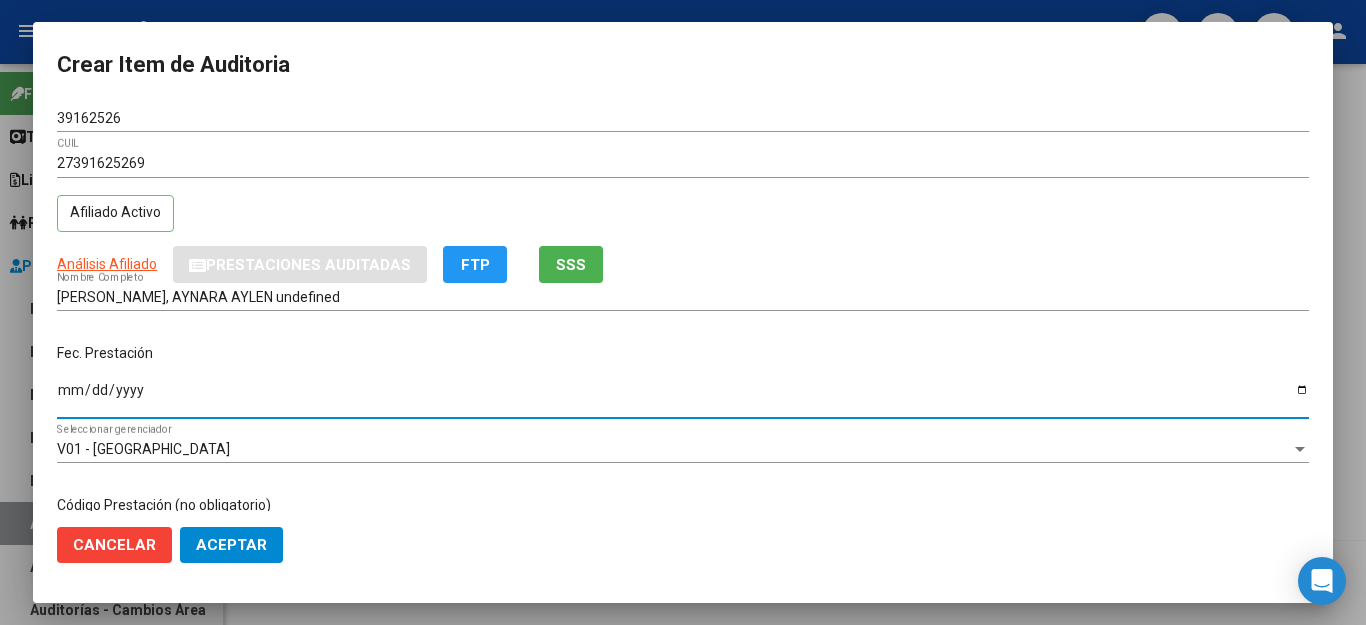 click on "Ingresar la fecha" at bounding box center (683, 397) 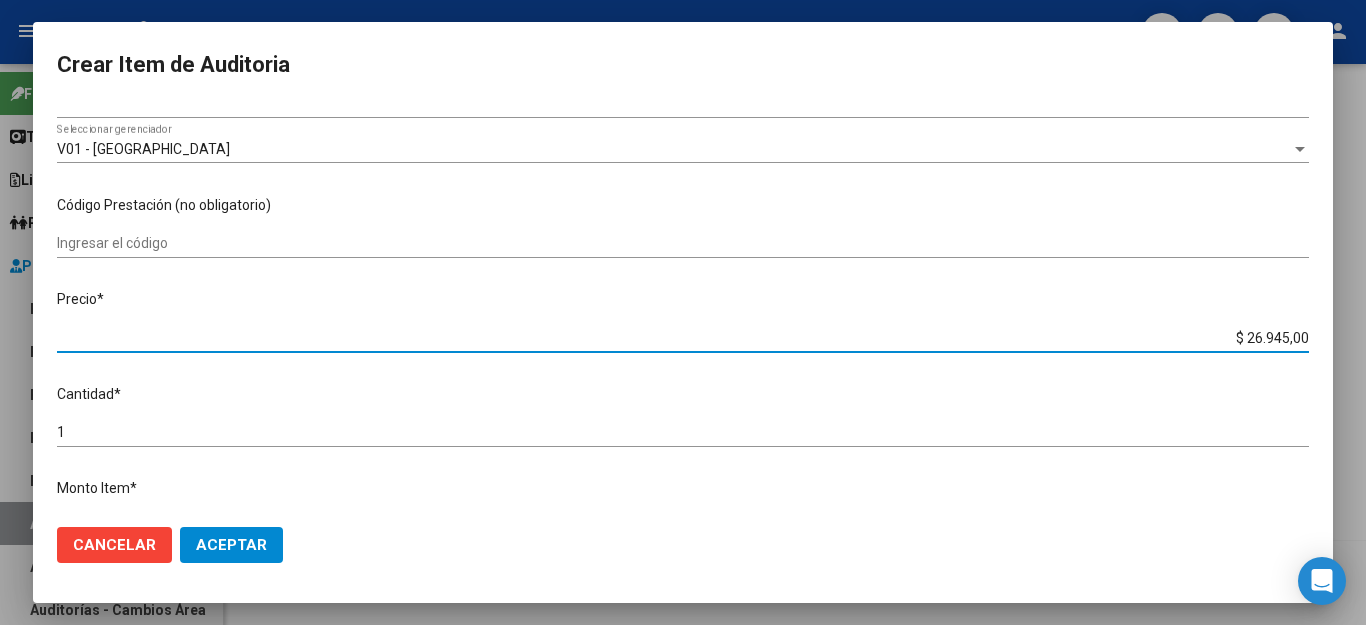 drag, startPoint x: 1209, startPoint y: 329, endPoint x: 1365, endPoint y: 308, distance: 157.40712 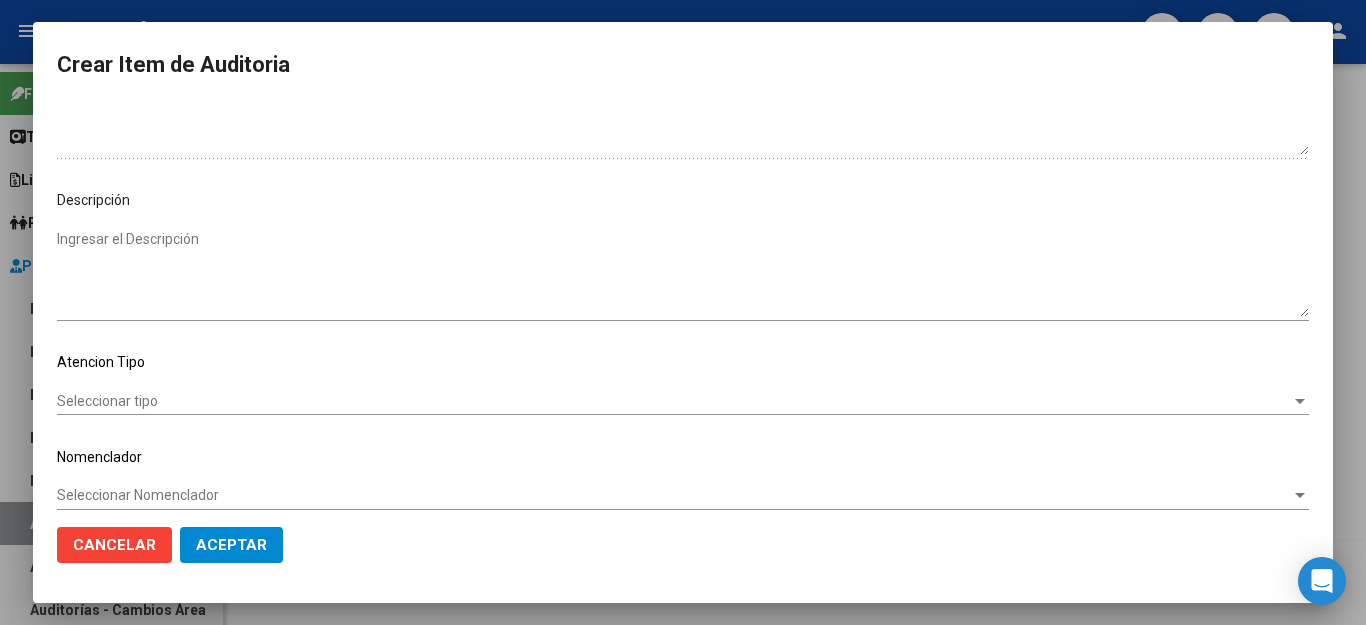 scroll, scrollTop: 1104, scrollLeft: 0, axis: vertical 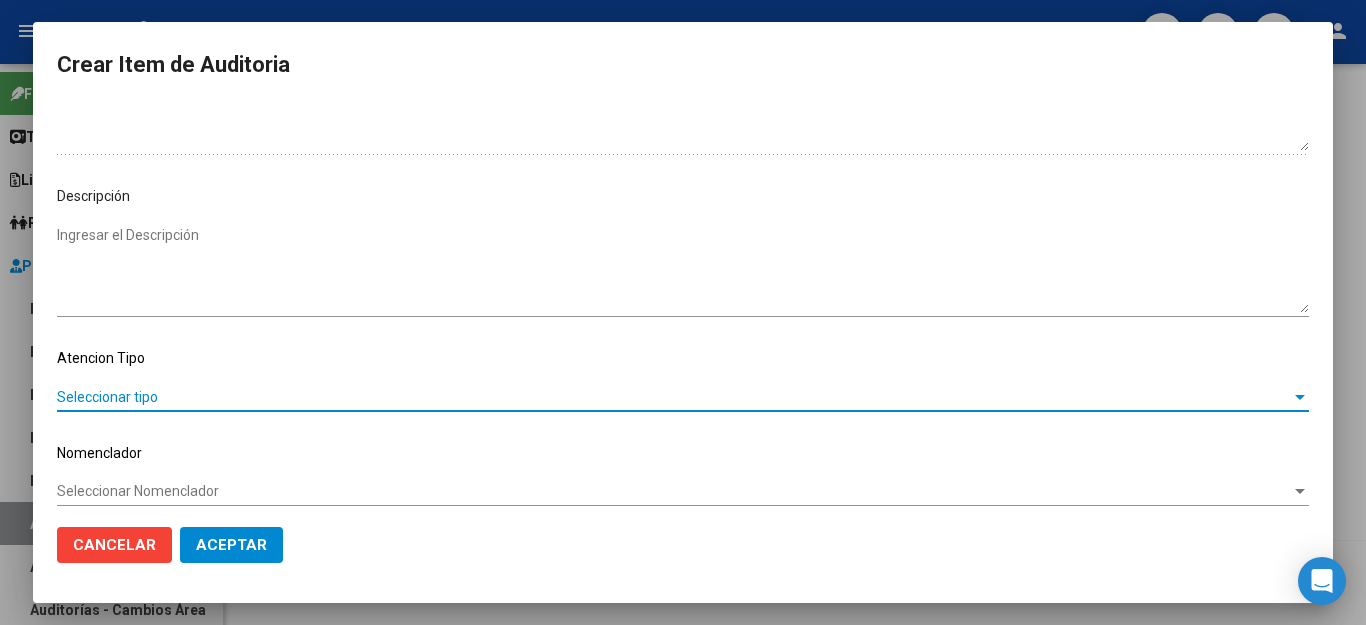 click on "Seleccionar tipo" at bounding box center (674, 397) 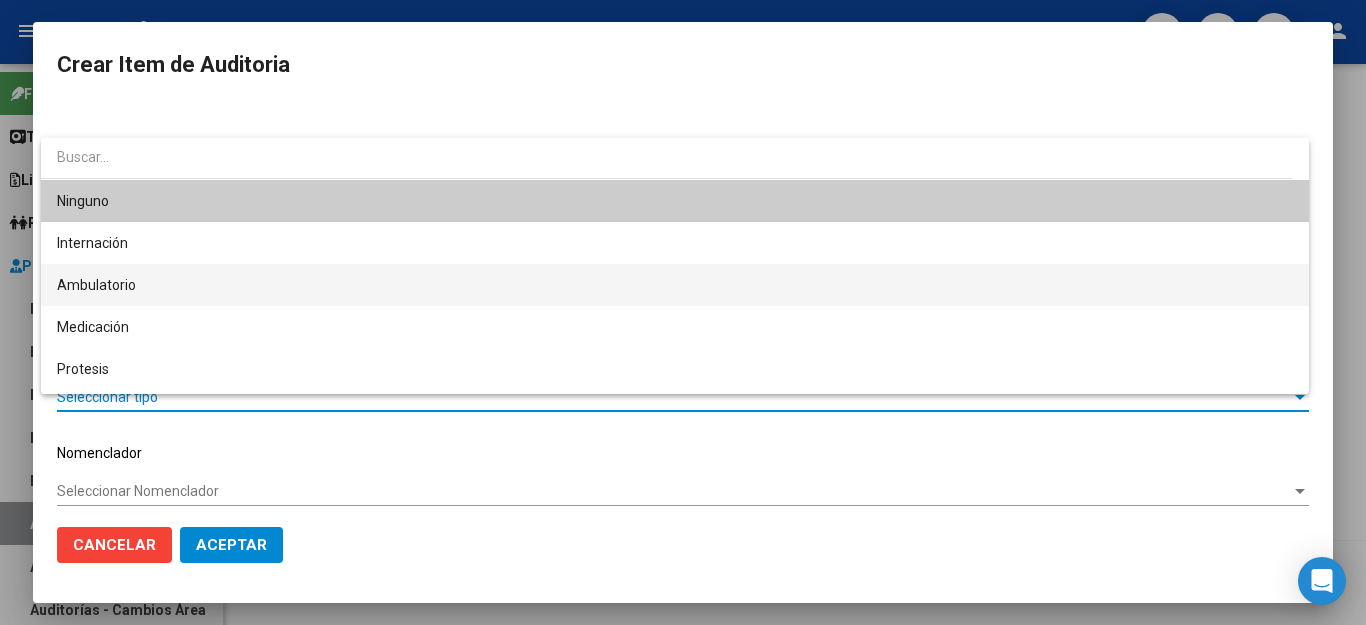 click on "Ambulatorio" at bounding box center [675, 285] 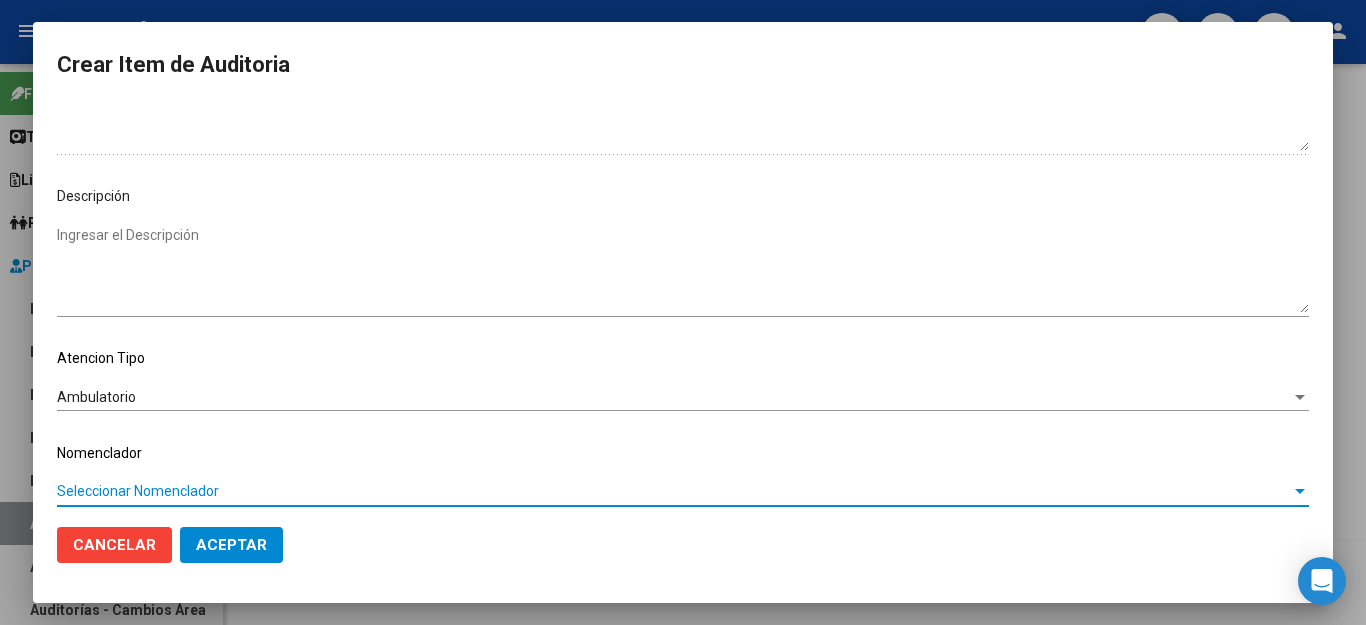 click on "Seleccionar Nomenclador" at bounding box center (674, 491) 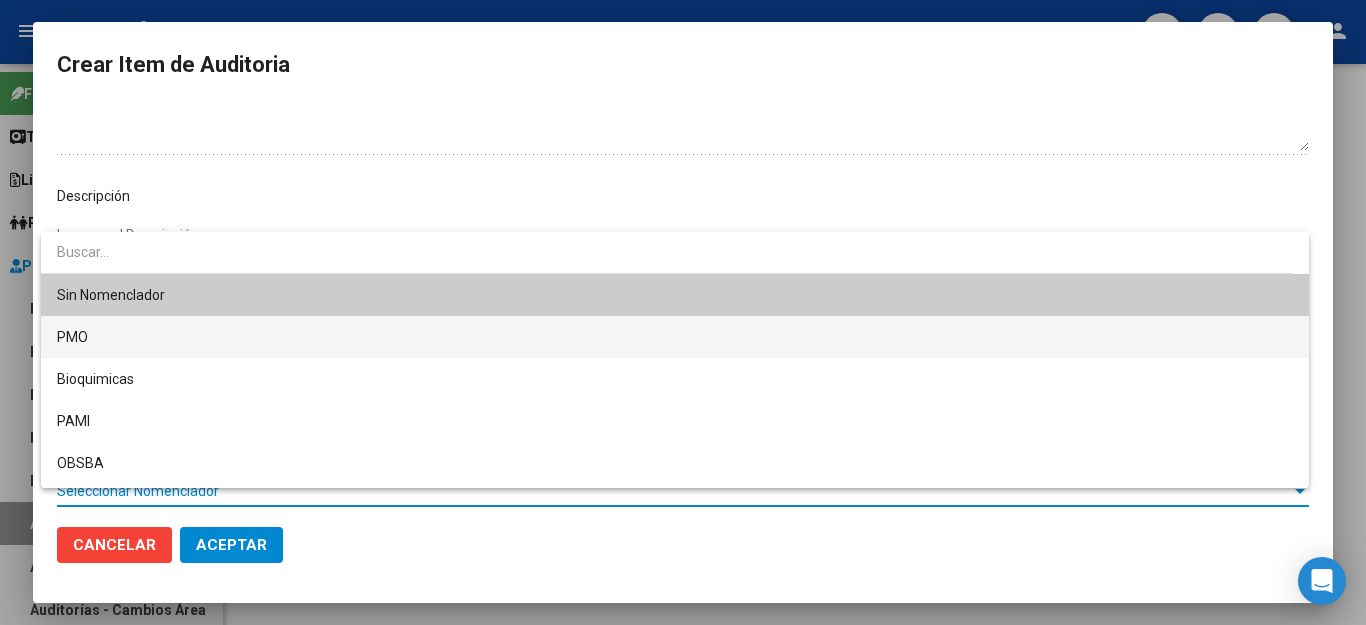 click on "PMO" at bounding box center [675, 337] 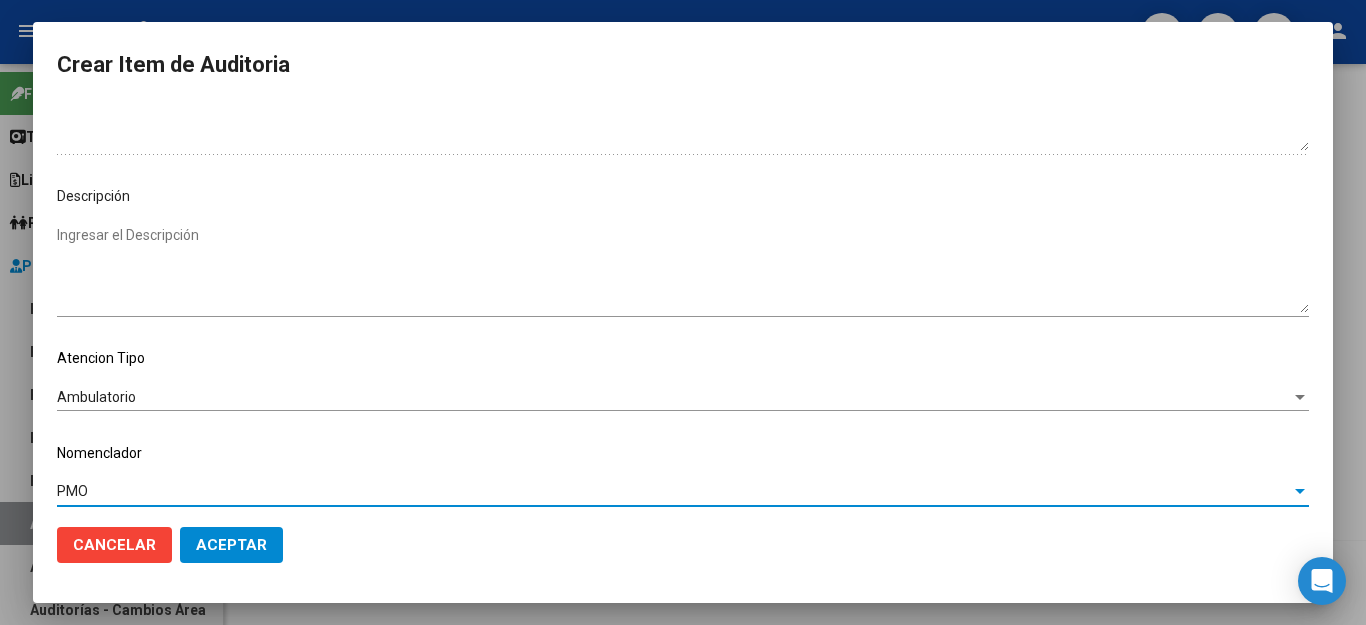 click on "Aceptar" 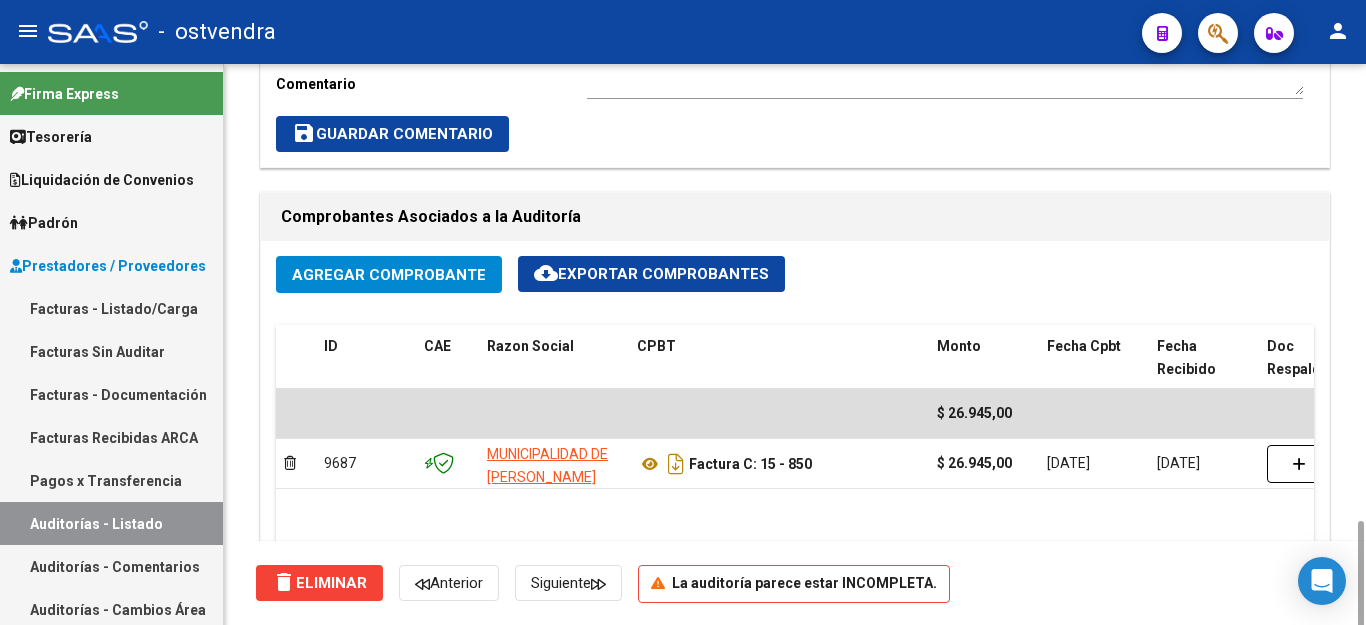scroll, scrollTop: 1228, scrollLeft: 0, axis: vertical 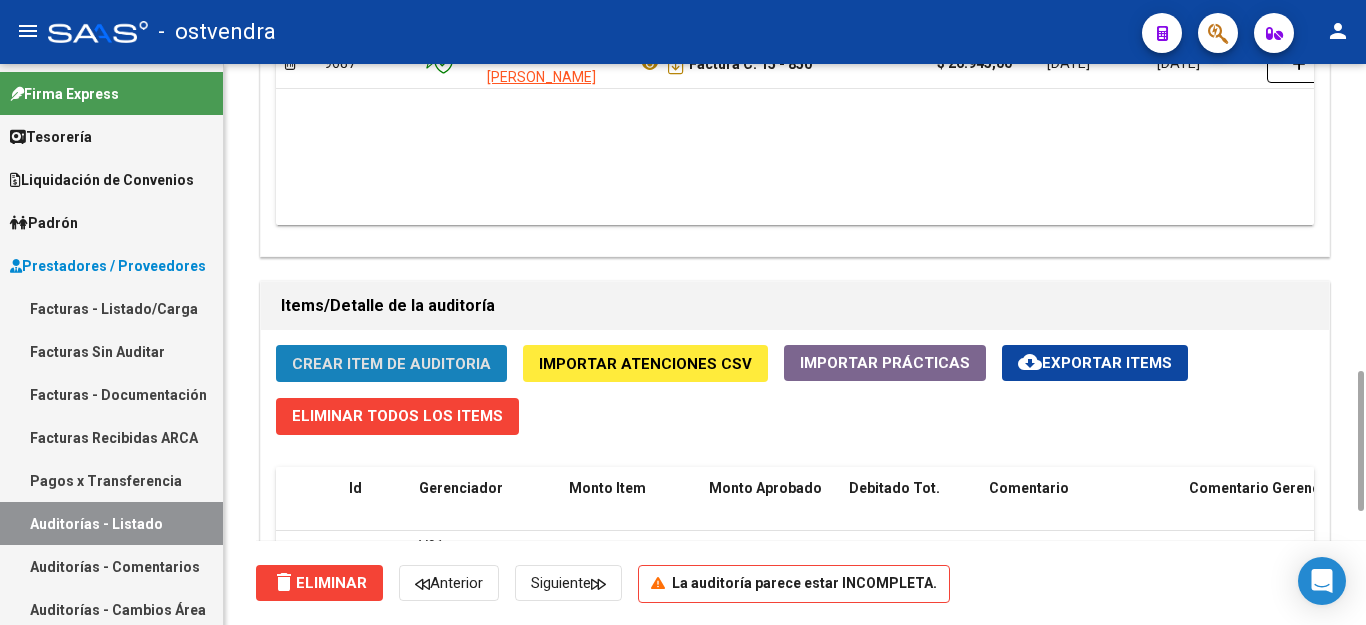 click on "Crear Item de Auditoria" 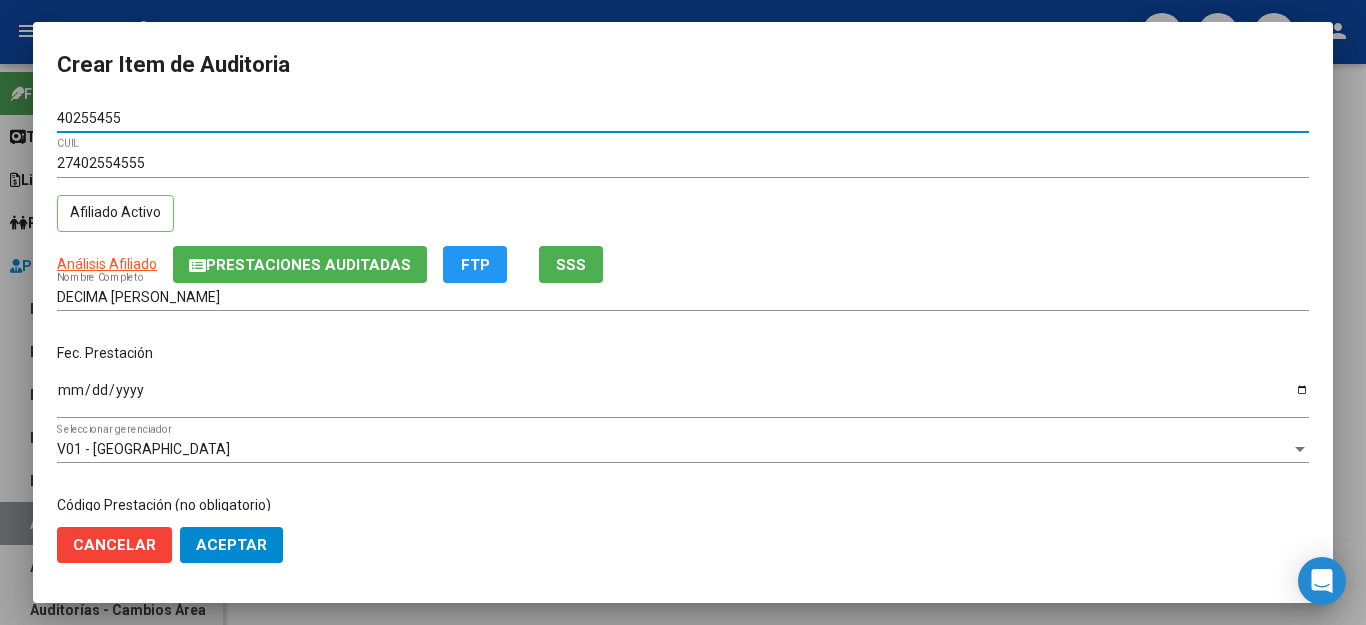 click on "Ingresar la fecha" at bounding box center (683, 397) 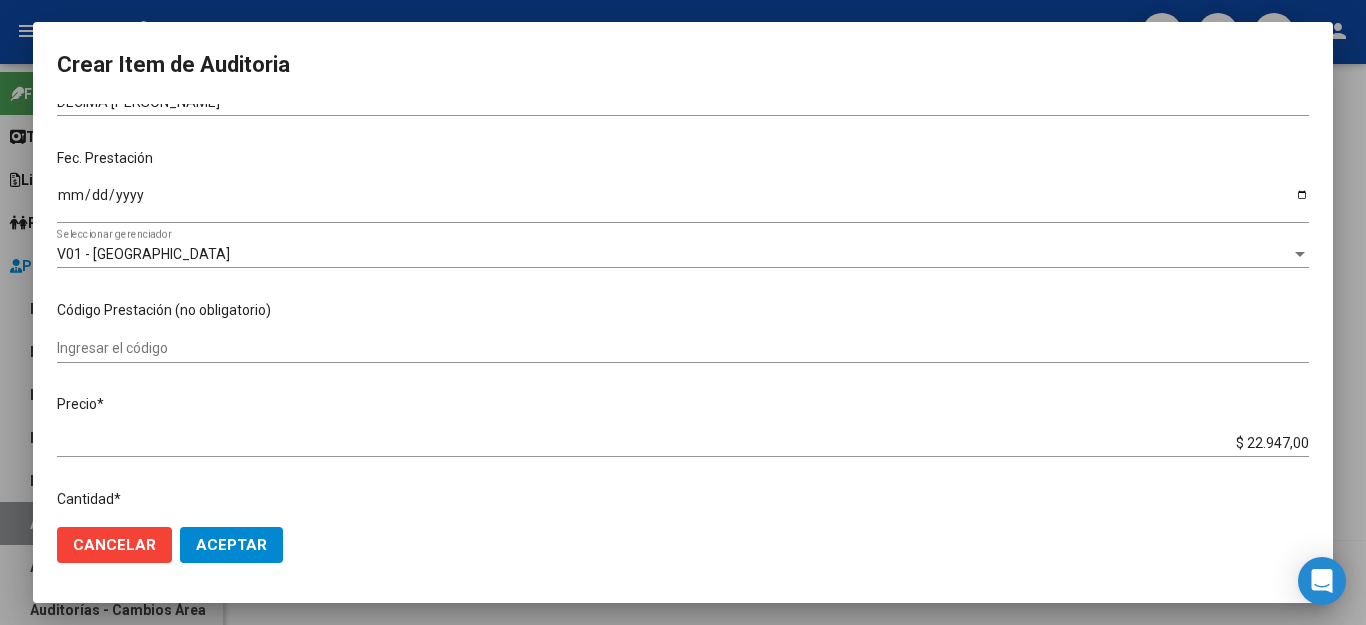 scroll, scrollTop: 200, scrollLeft: 0, axis: vertical 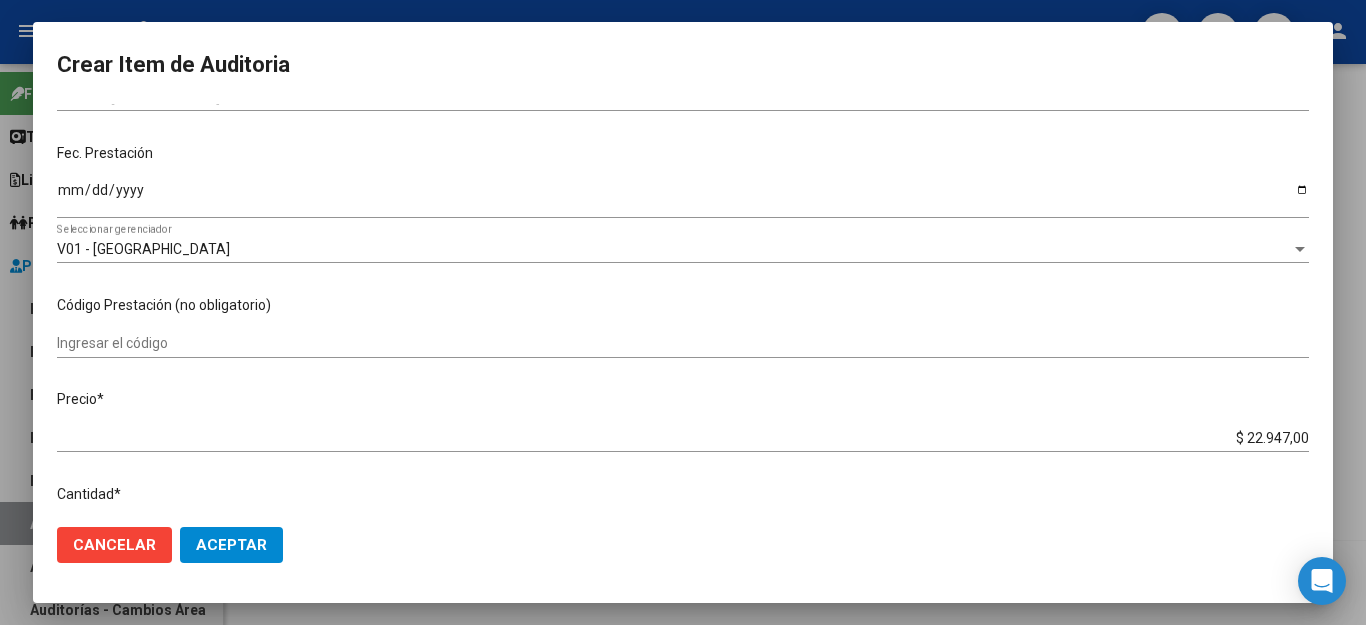 drag, startPoint x: 1186, startPoint y: 435, endPoint x: 1316, endPoint y: 437, distance: 130.01538 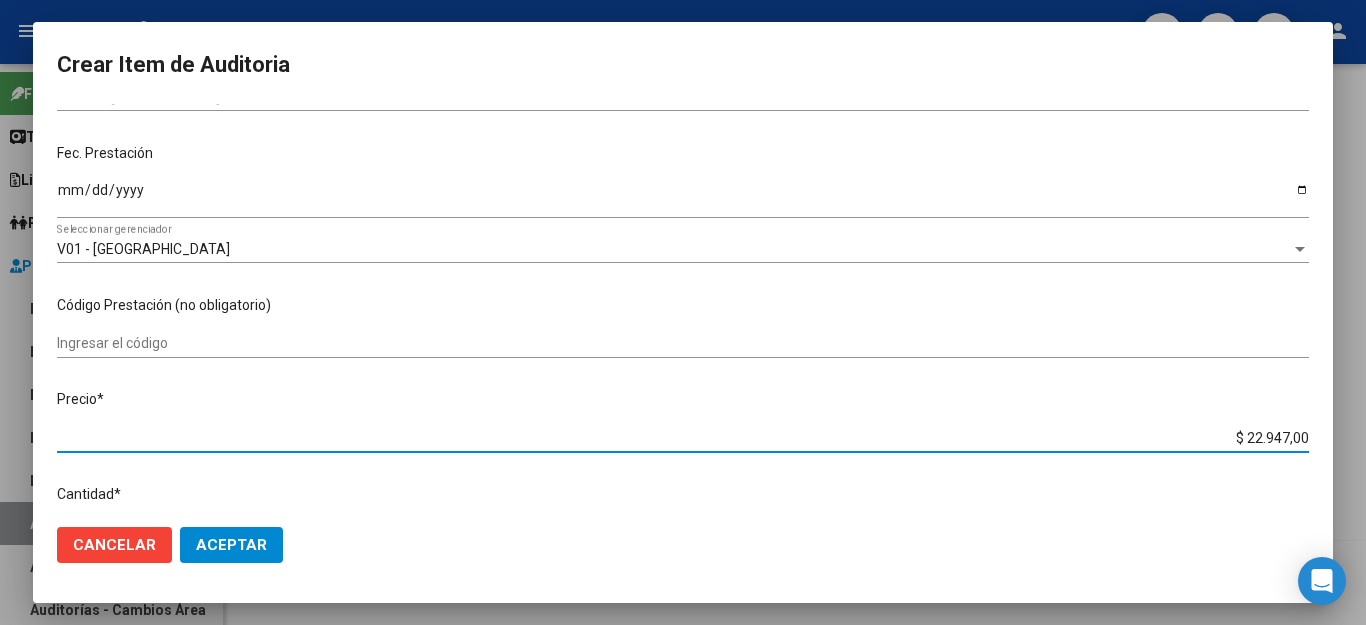 drag, startPoint x: 1212, startPoint y: 424, endPoint x: 1295, endPoint y: 431, distance: 83.294655 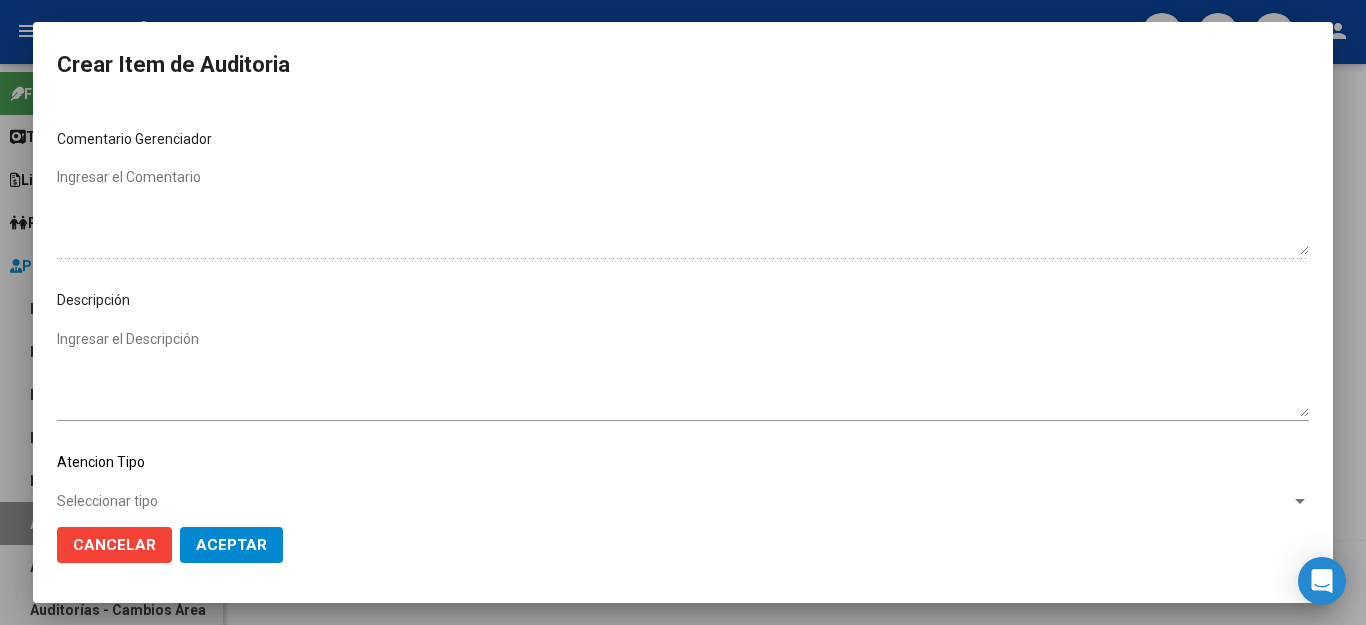 scroll, scrollTop: 1104, scrollLeft: 0, axis: vertical 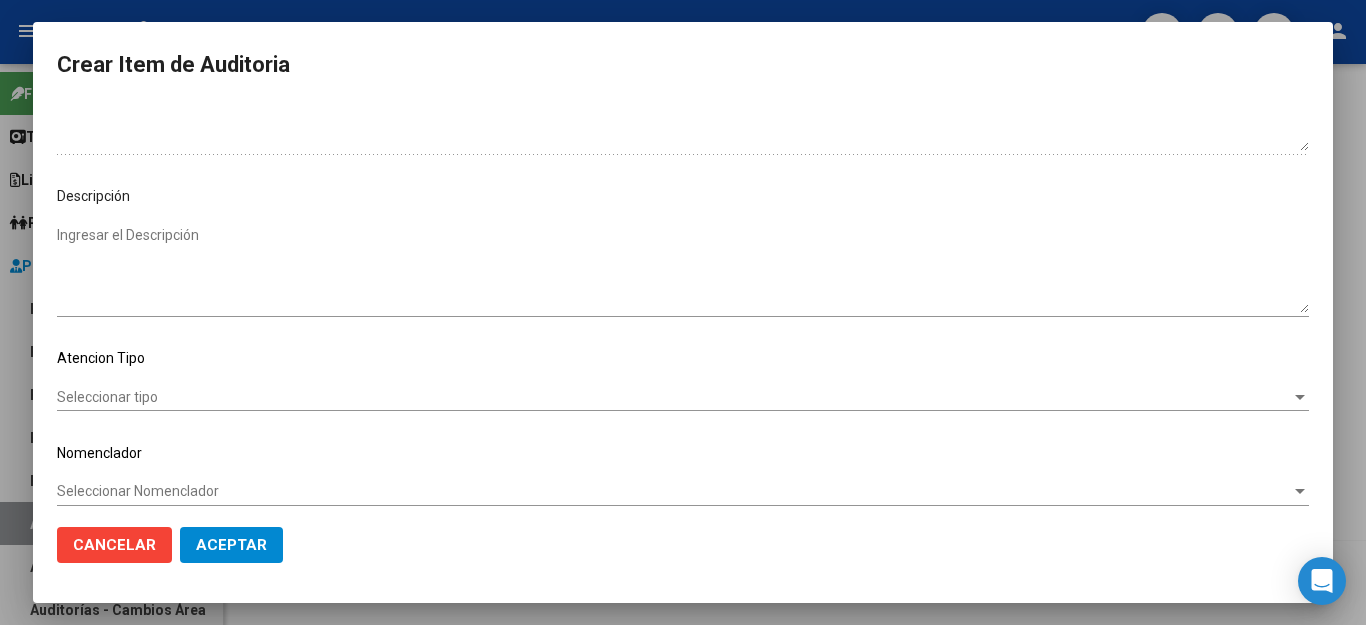 click on "Seleccionar tipo" at bounding box center (674, 397) 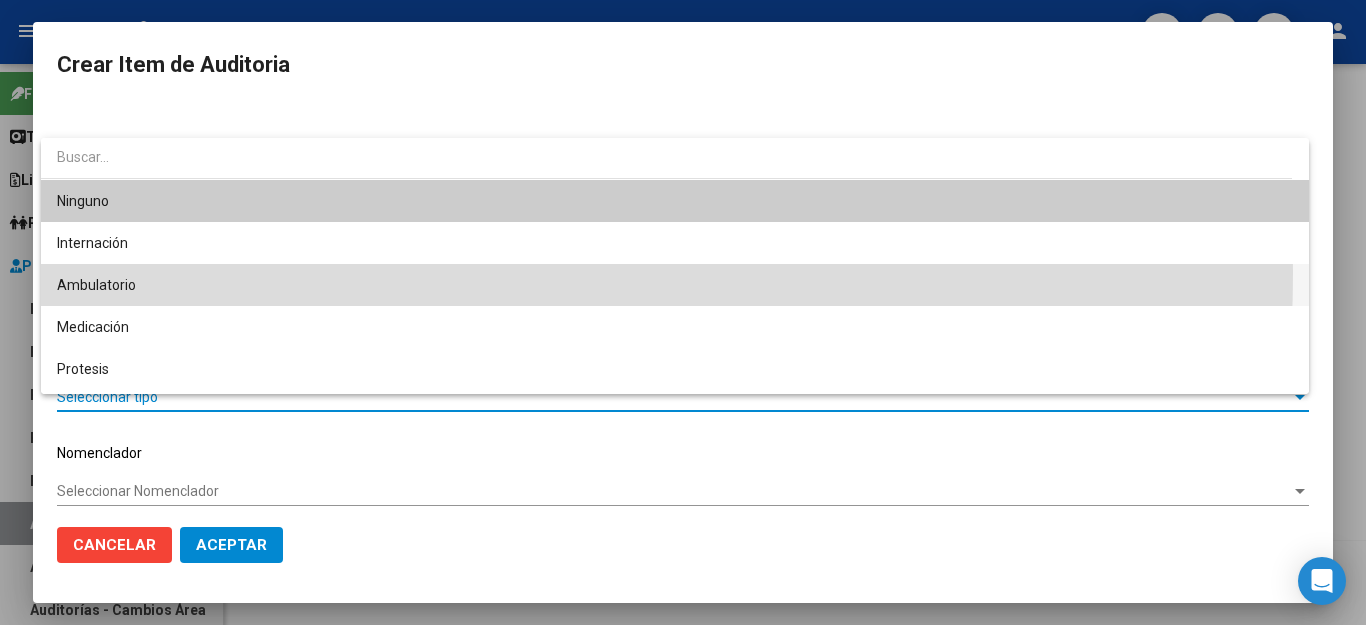 click on "Ambulatorio" at bounding box center [675, 285] 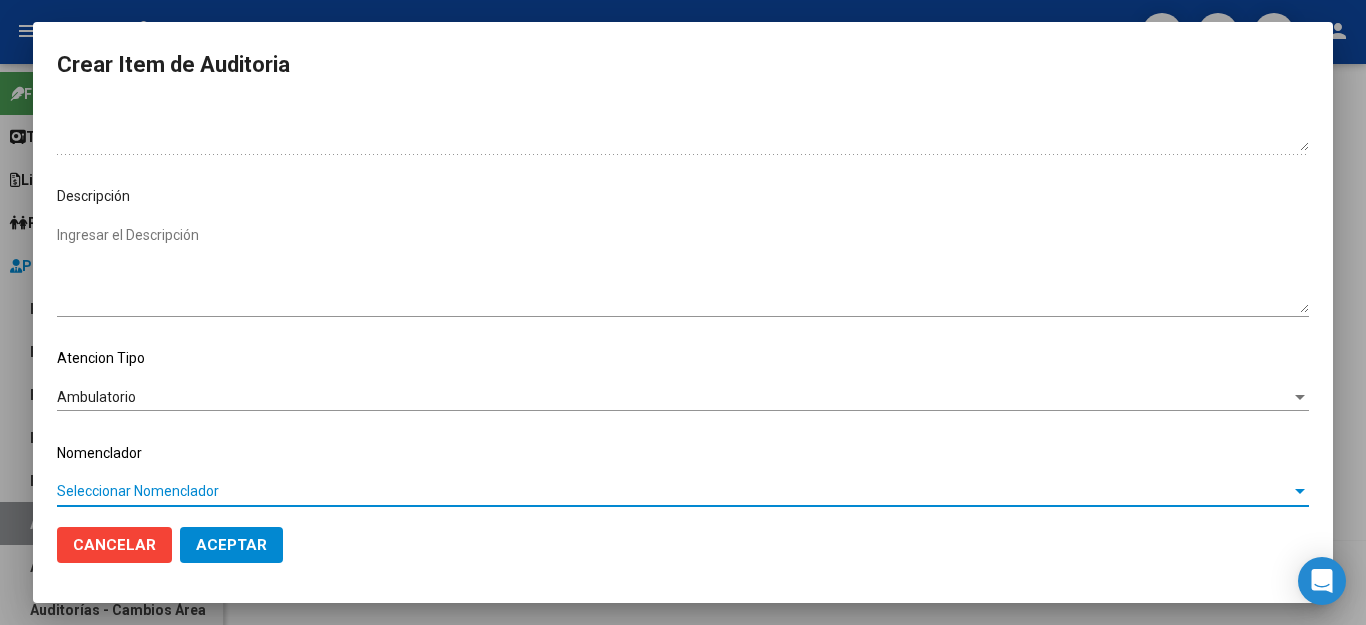click on "Seleccionar Nomenclador" at bounding box center [674, 491] 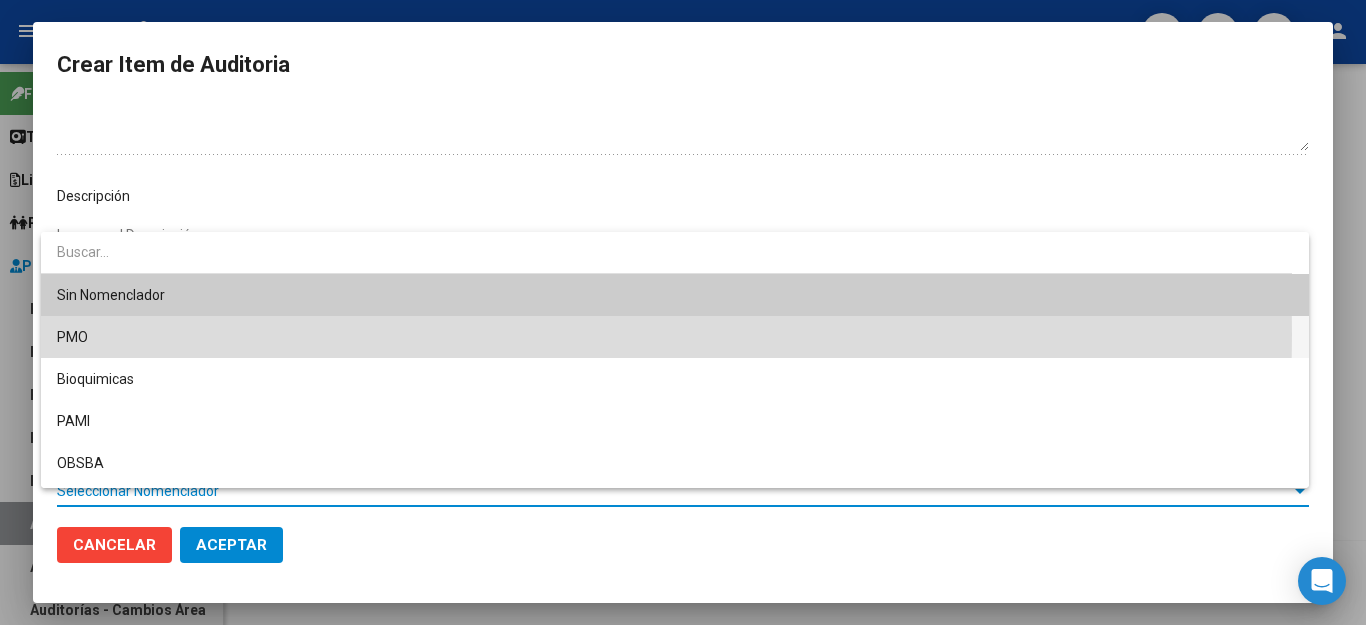 click on "PMO" at bounding box center (675, 337) 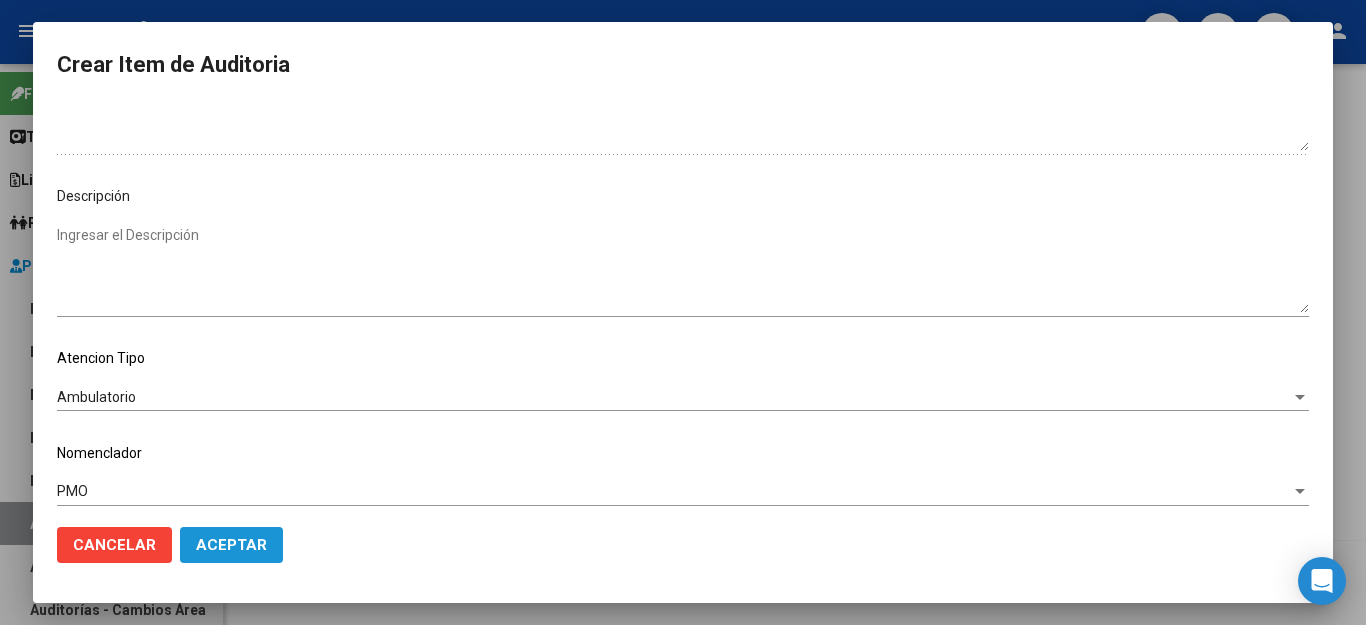 click on "Aceptar" 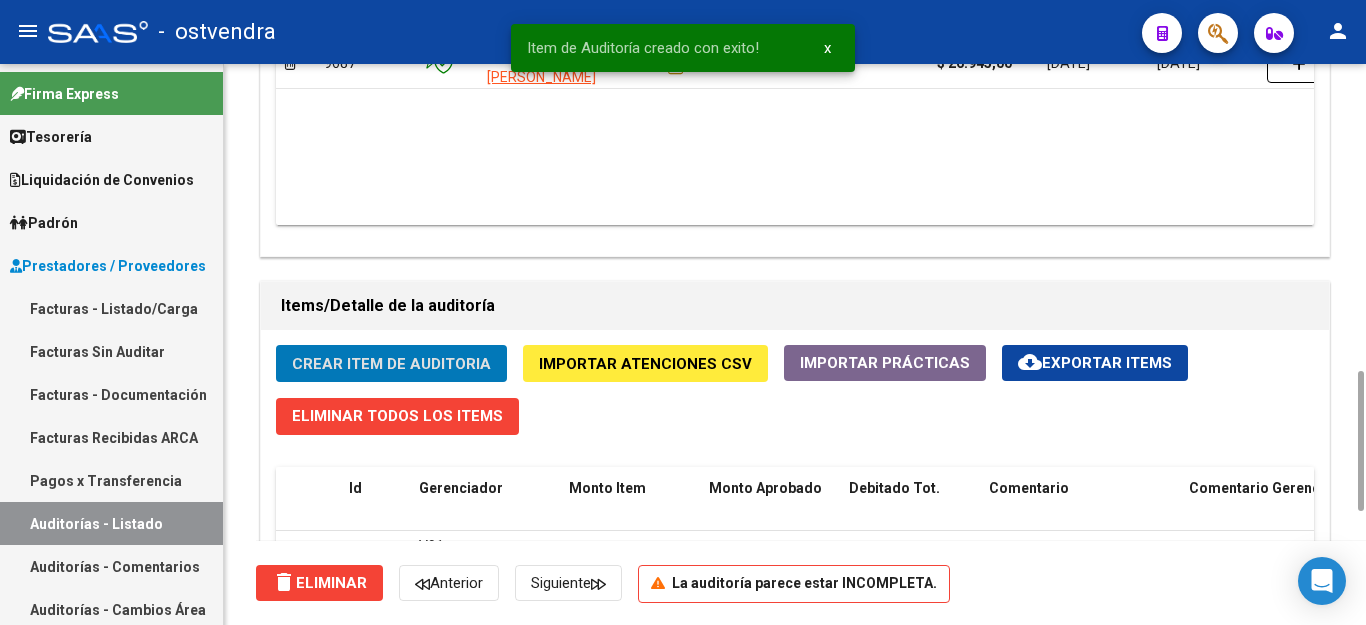 click on "Crear Item de Auditoria" 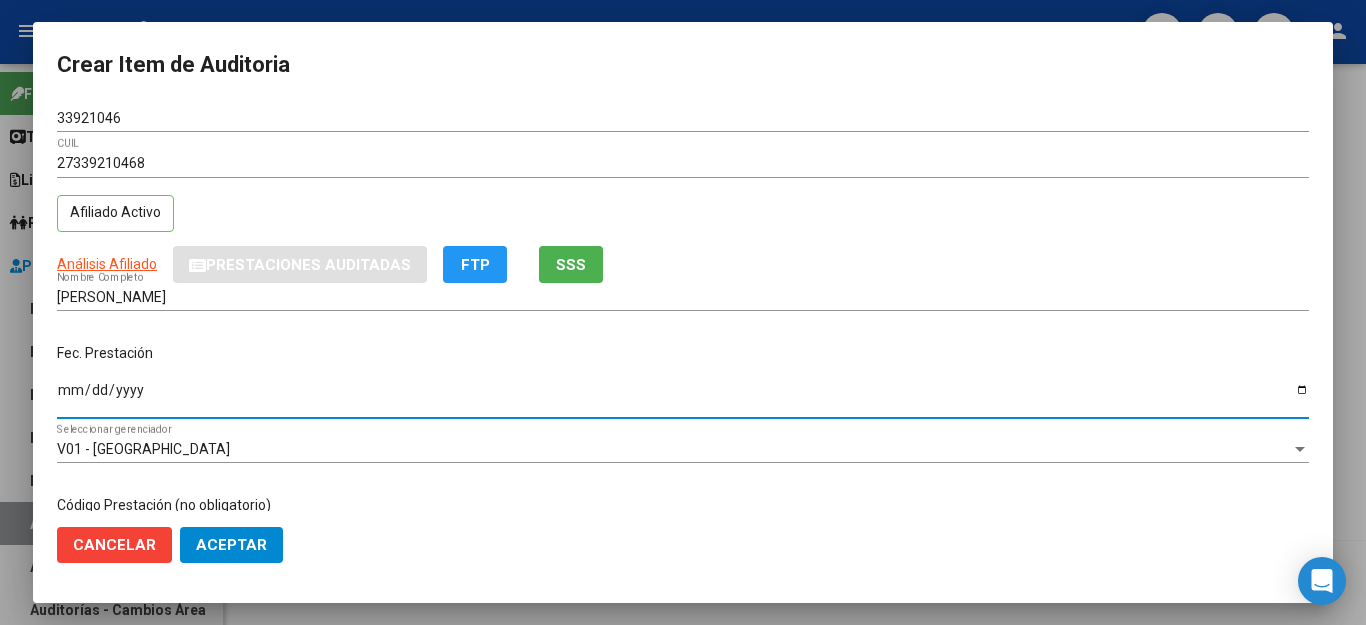 click on "Ingresar la fecha" at bounding box center (683, 397) 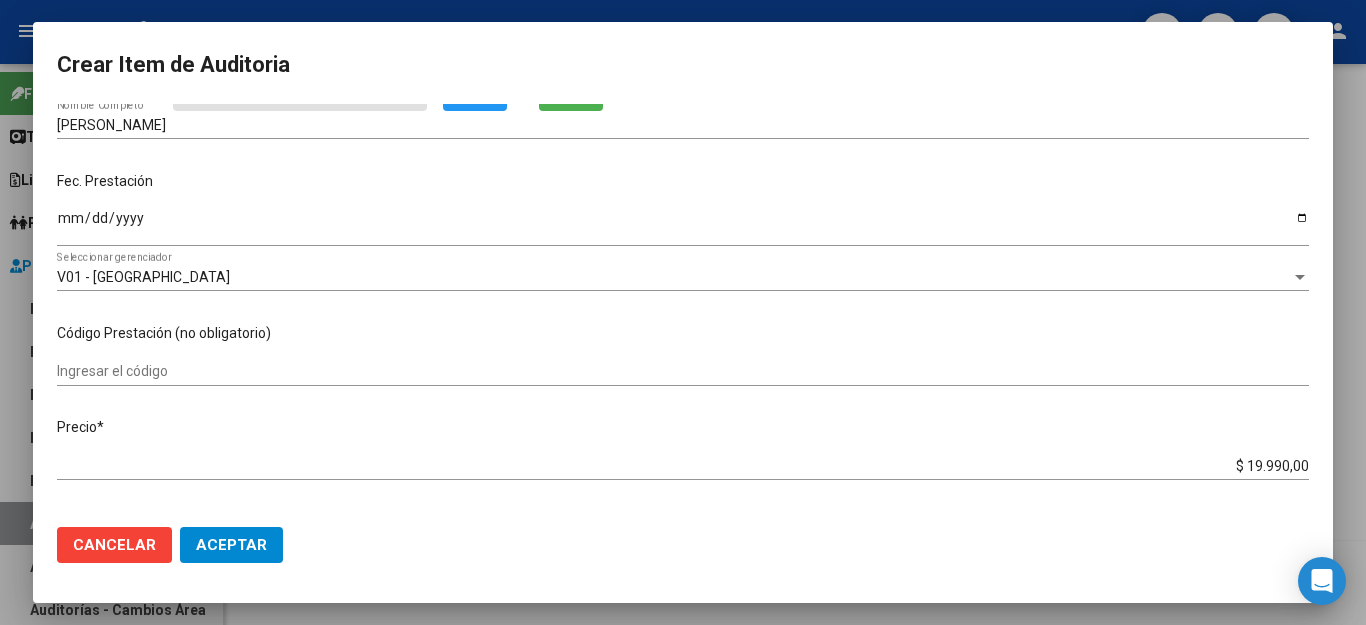 scroll, scrollTop: 200, scrollLeft: 0, axis: vertical 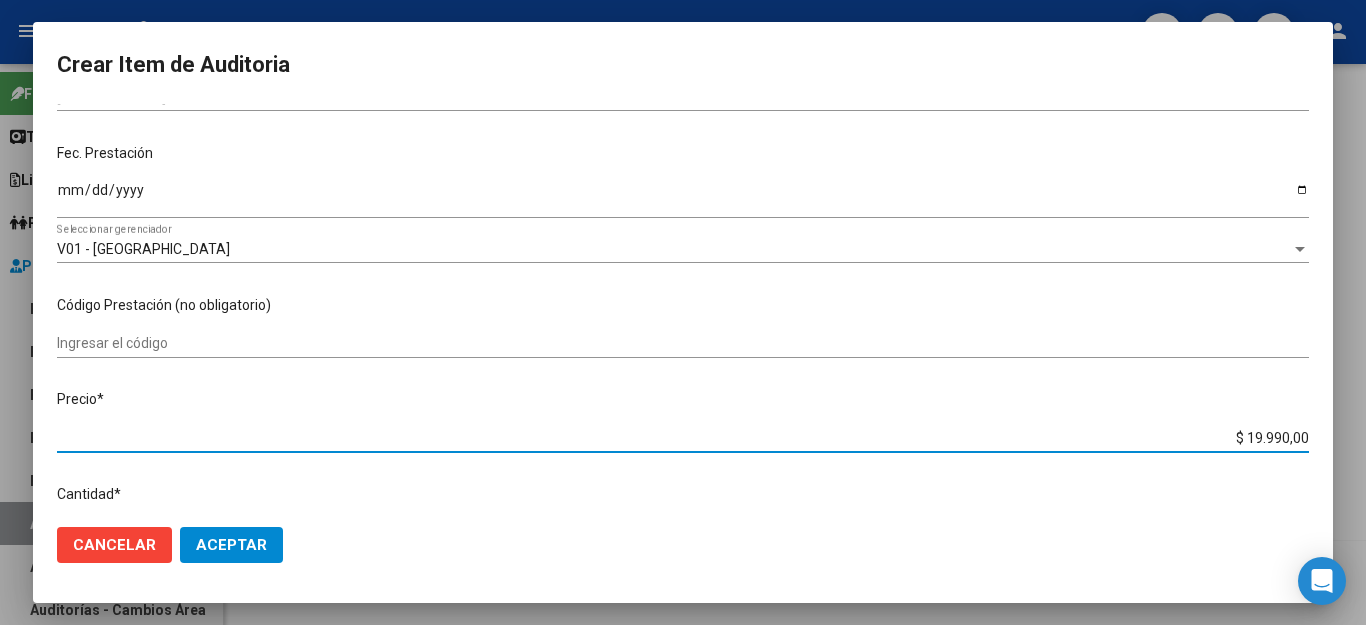 drag, startPoint x: 1185, startPoint y: 425, endPoint x: 1340, endPoint y: 428, distance: 155.02902 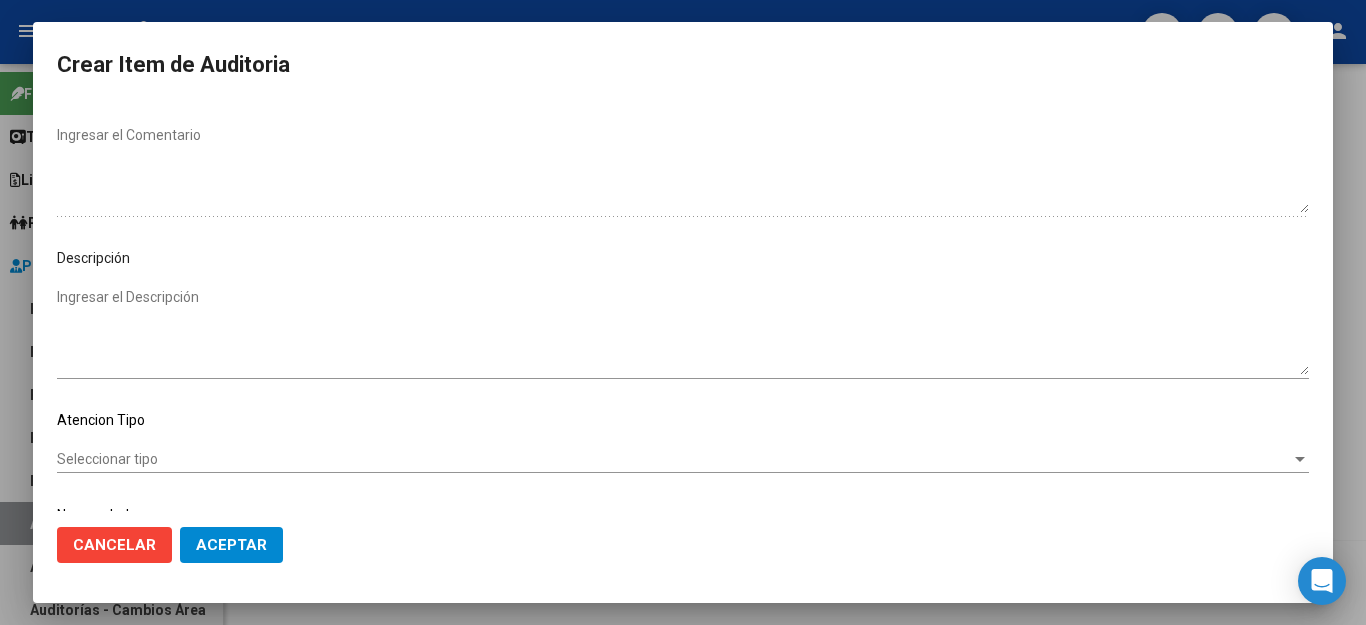 scroll, scrollTop: 1104, scrollLeft: 0, axis: vertical 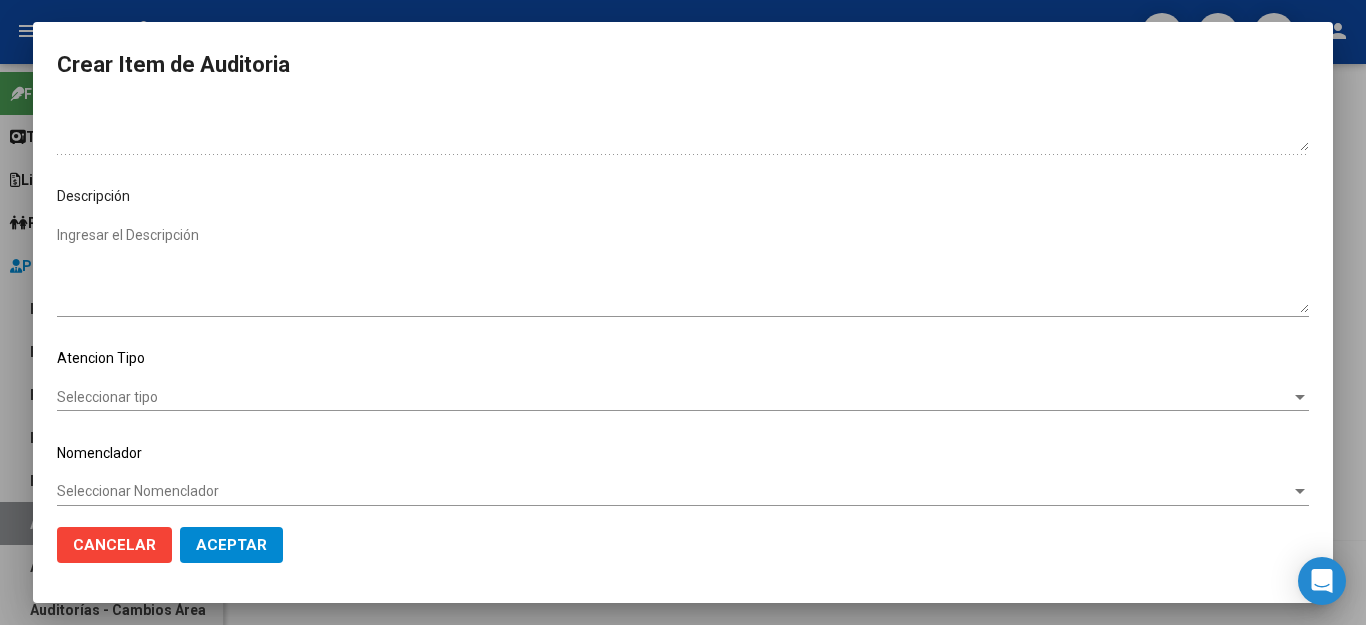 click on "Seleccionar tipo" at bounding box center (674, 397) 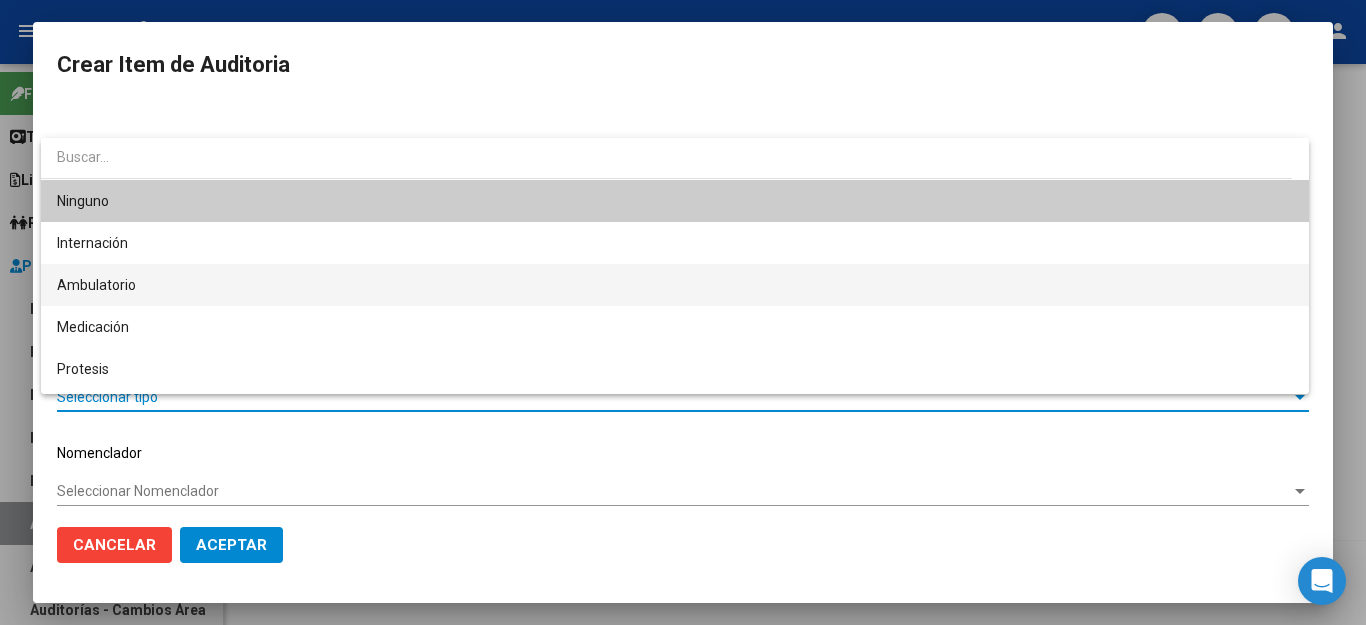 click on "Ambulatorio" at bounding box center [675, 285] 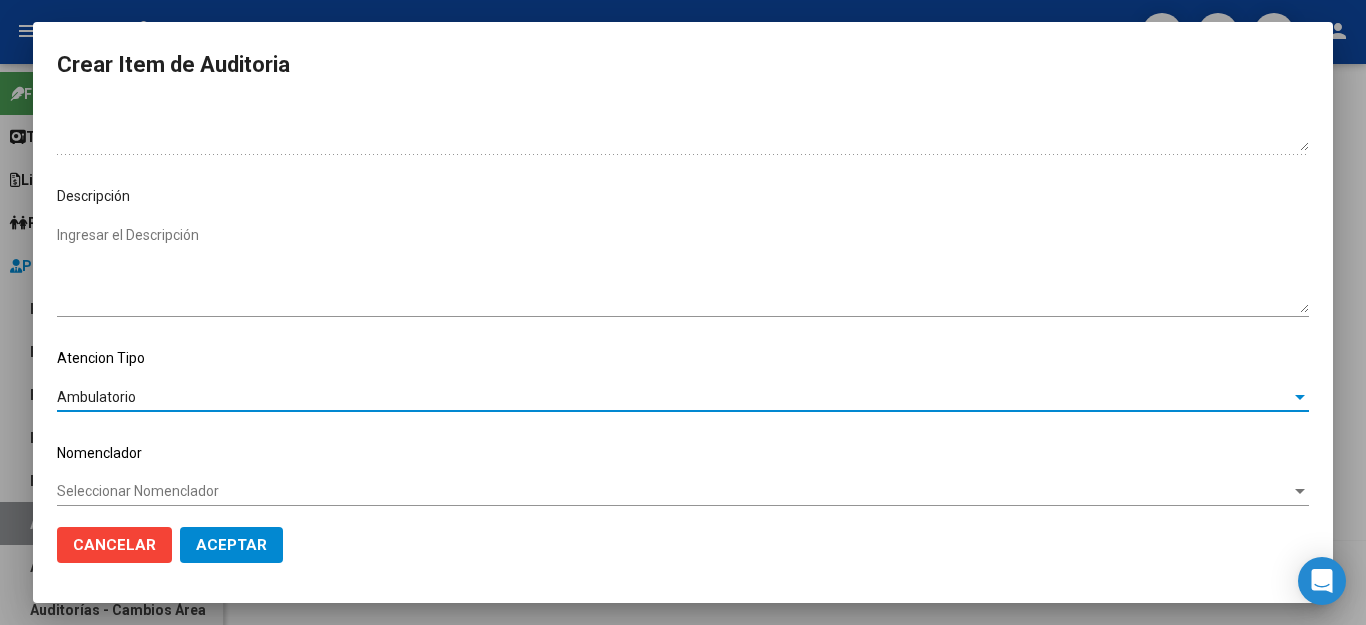click on "Seleccionar Nomenclador" at bounding box center (674, 491) 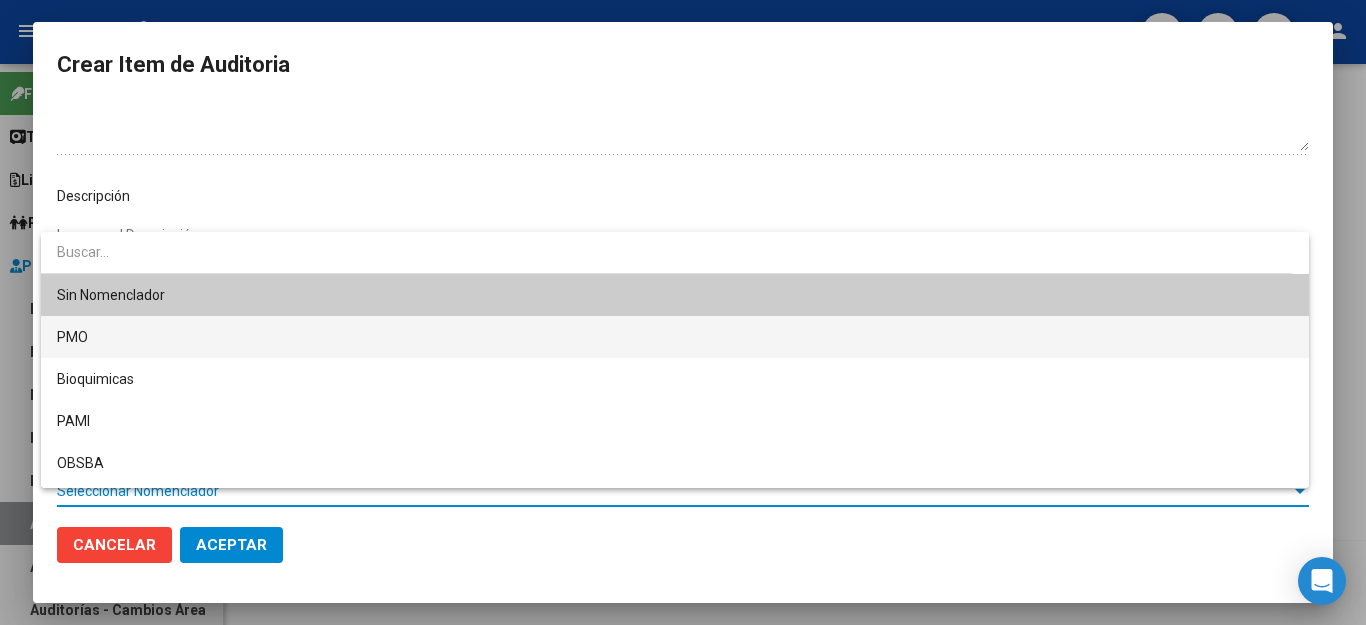 click on "PMO" at bounding box center [675, 337] 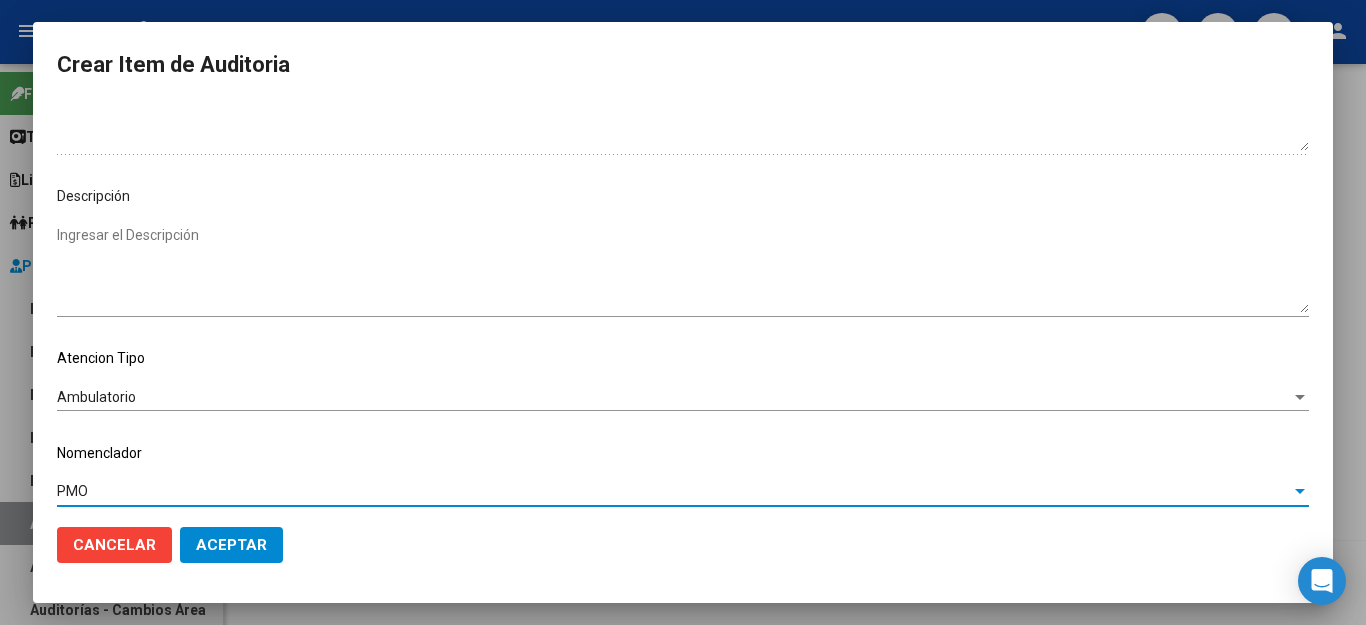 click on "Aceptar" 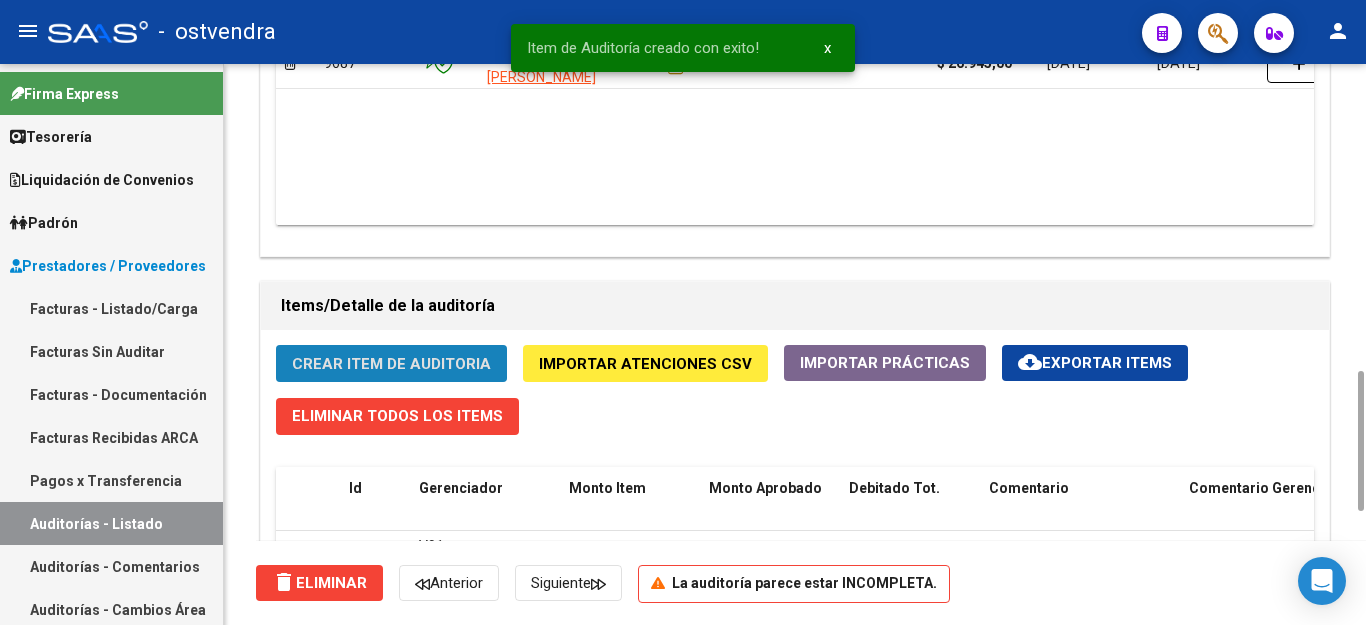 click on "Crear Item de Auditoria" 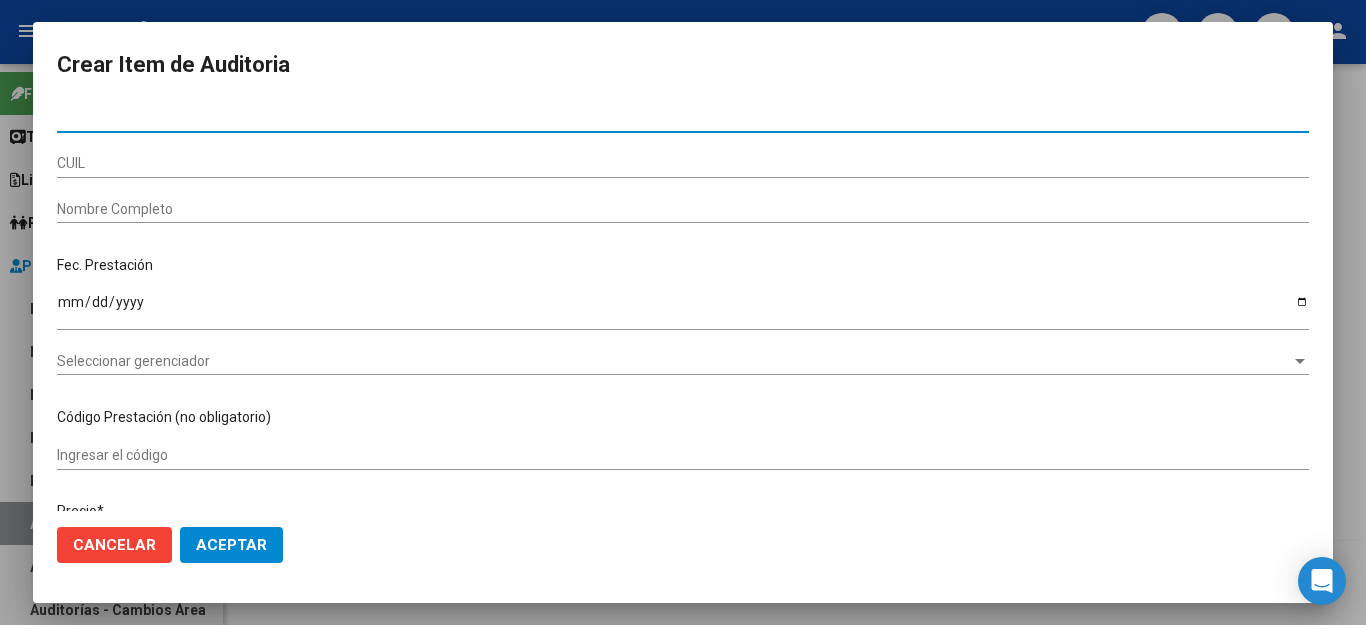 click on "Cancelar" 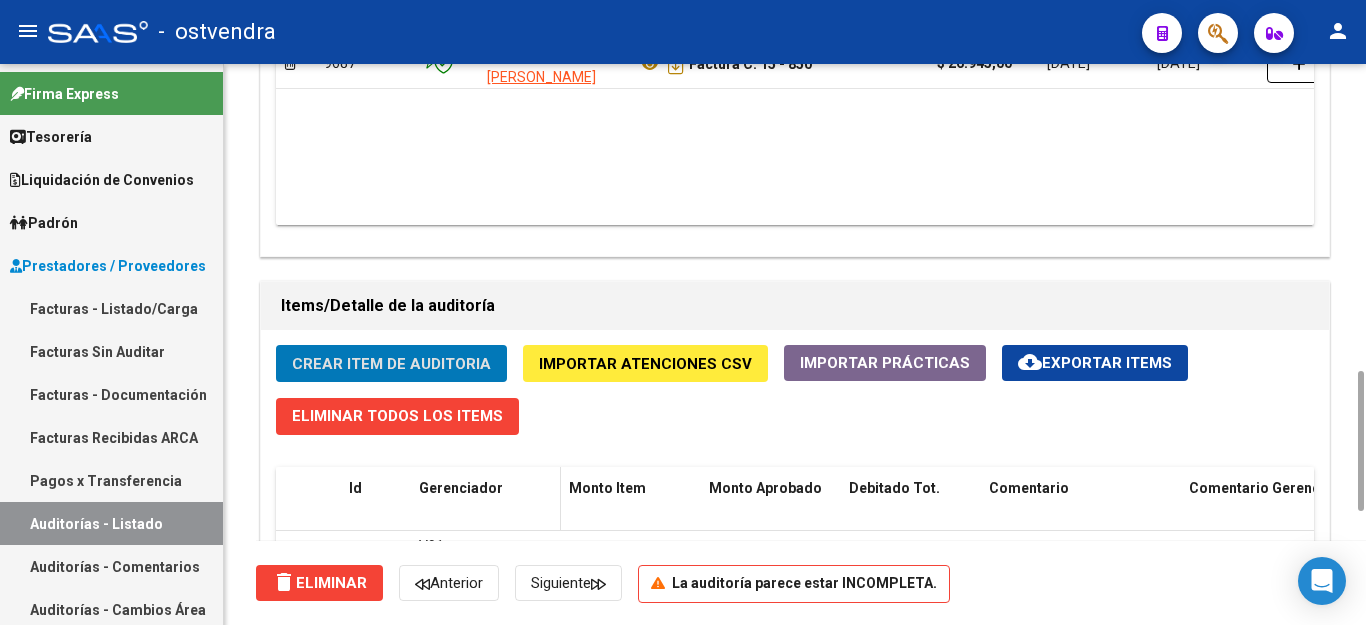 scroll, scrollTop: 1428, scrollLeft: 0, axis: vertical 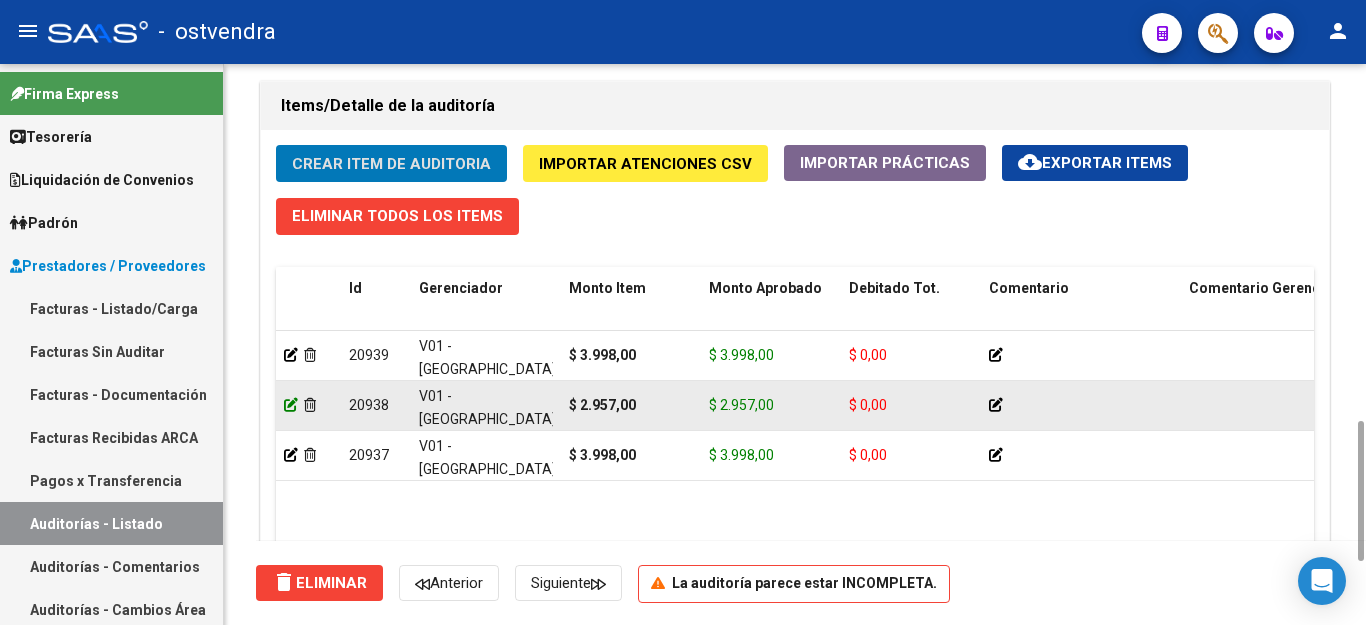 click 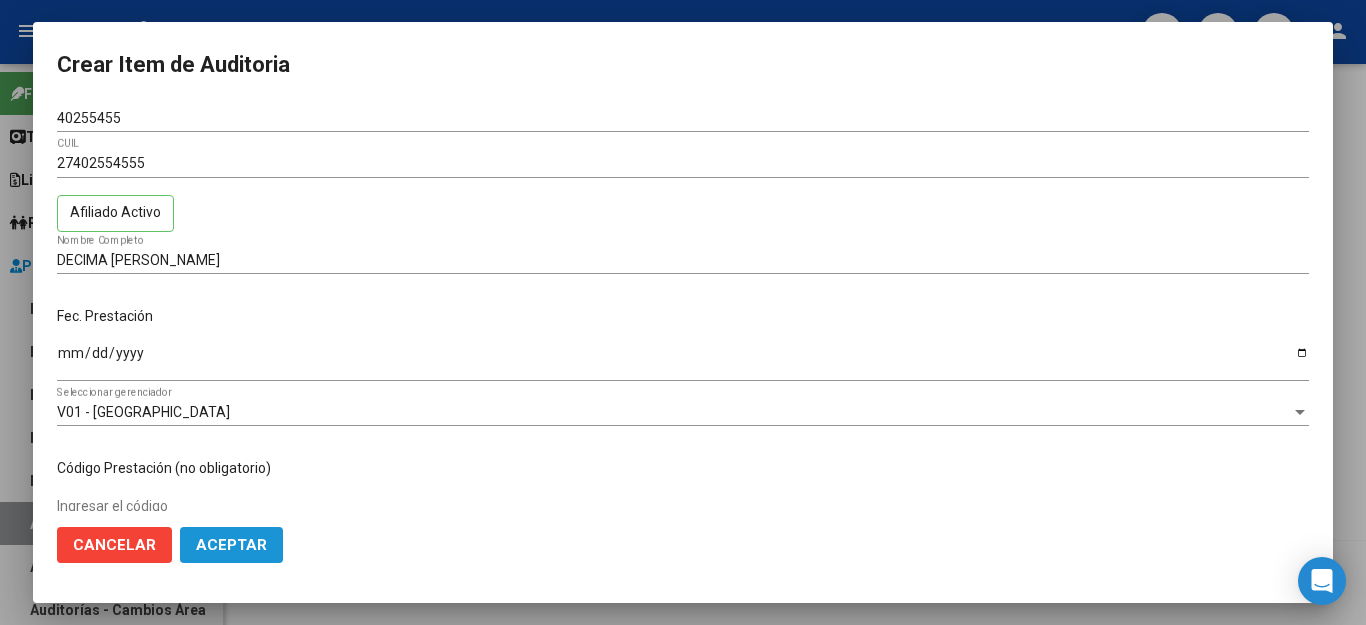 click on "Aceptar" 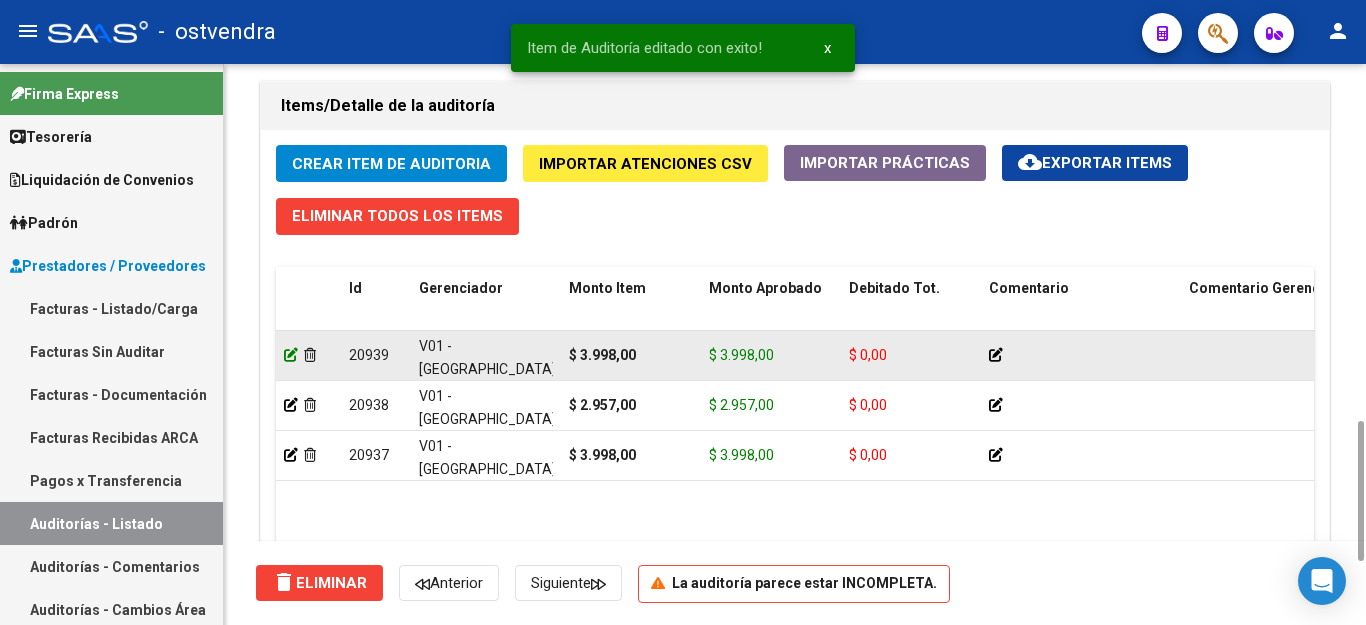click 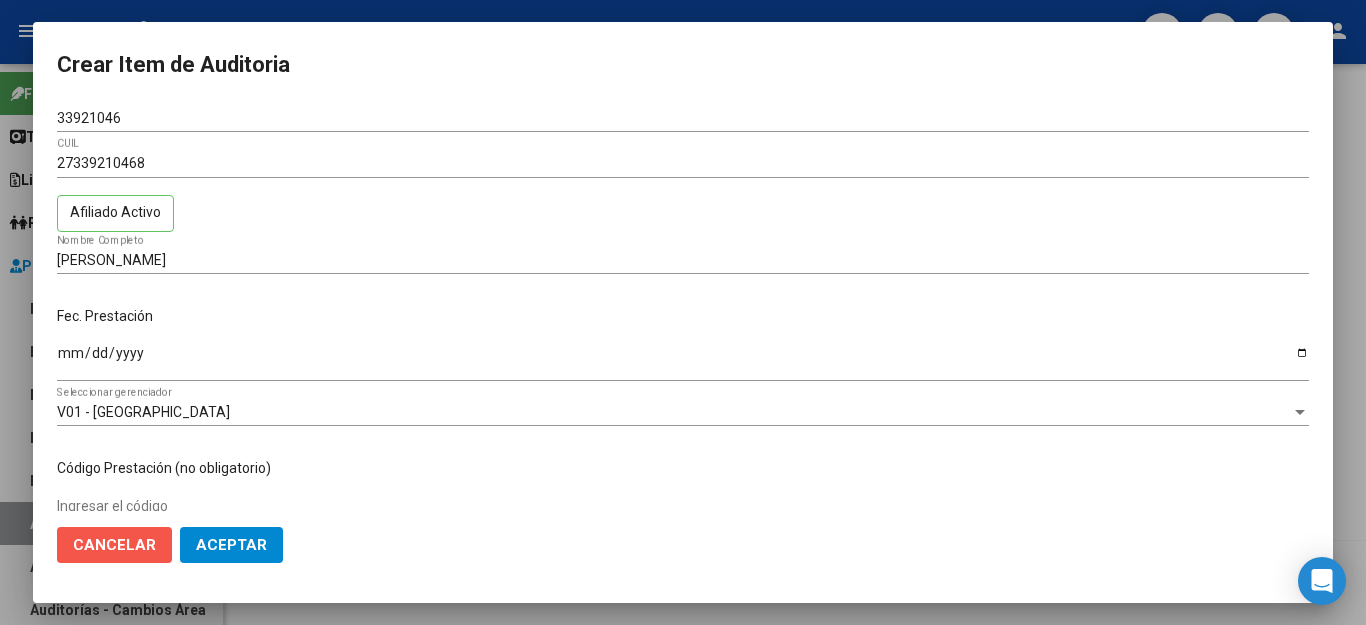 click on "Cancelar" 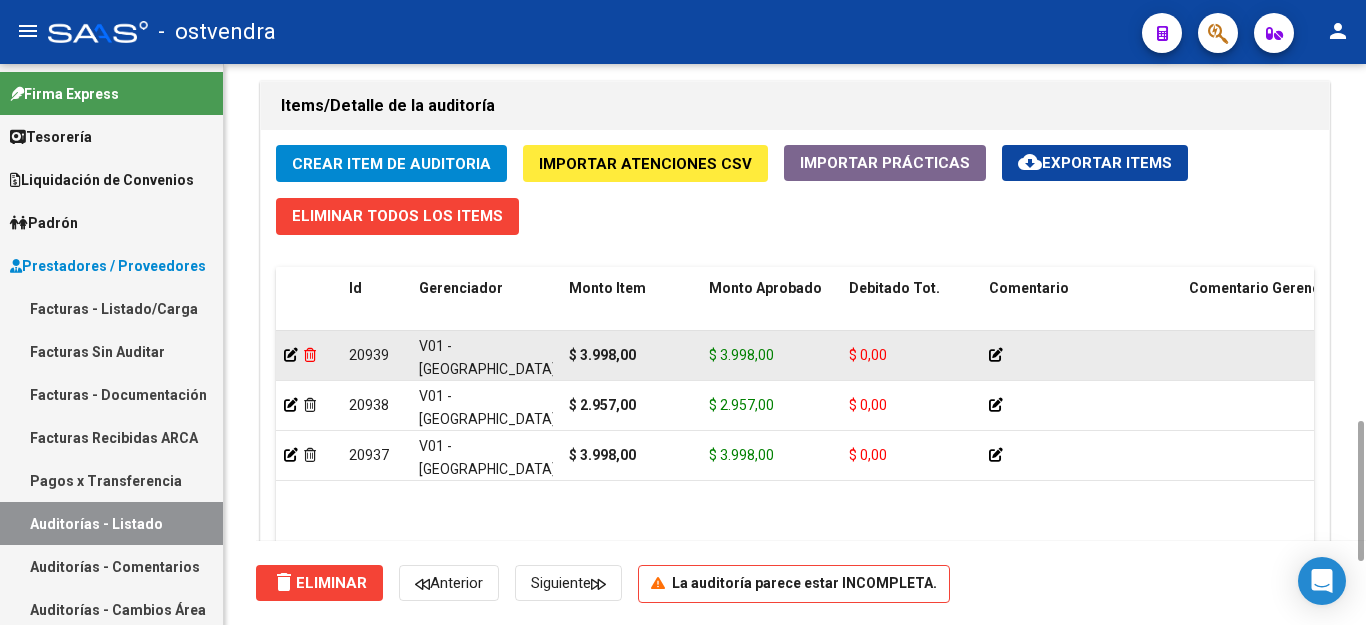 click 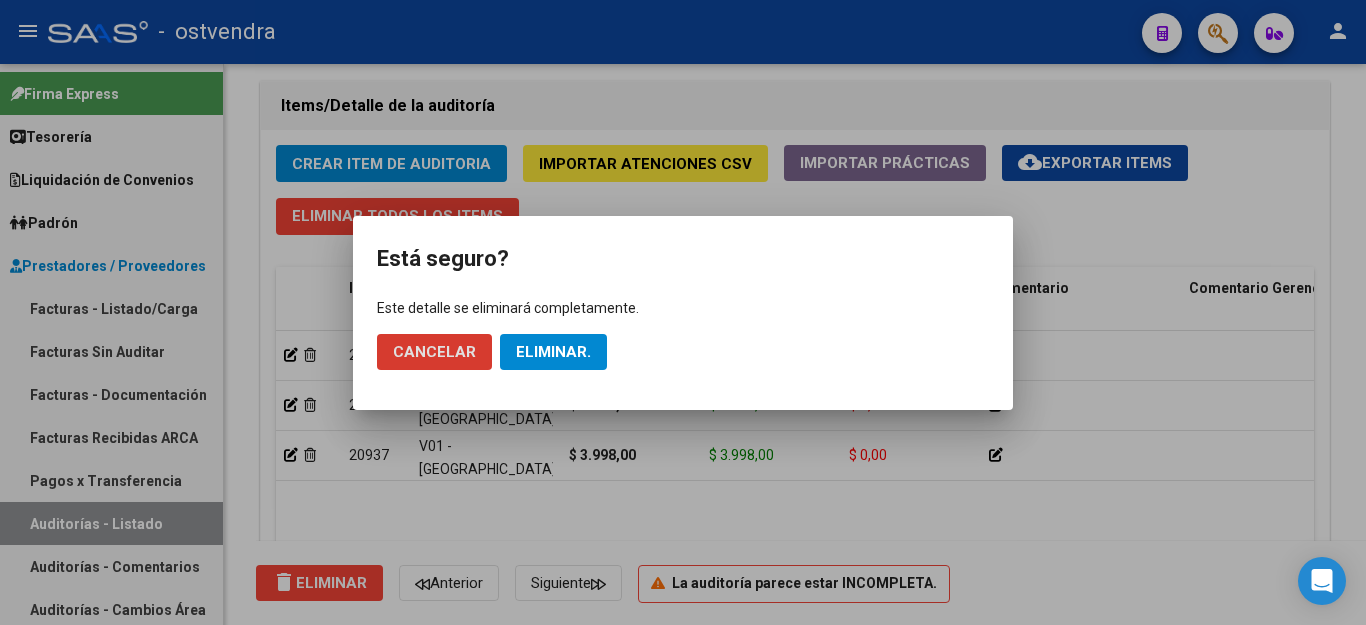 click on "Eliminar." 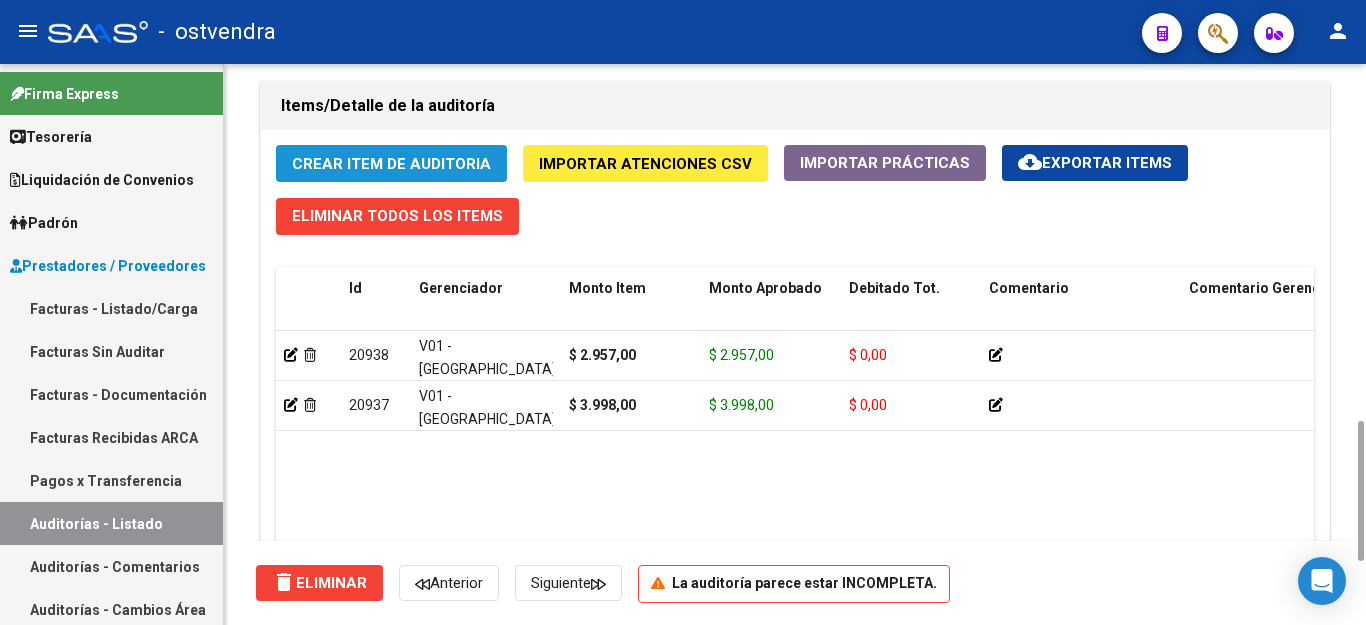 click on "Crear Item de Auditoria" 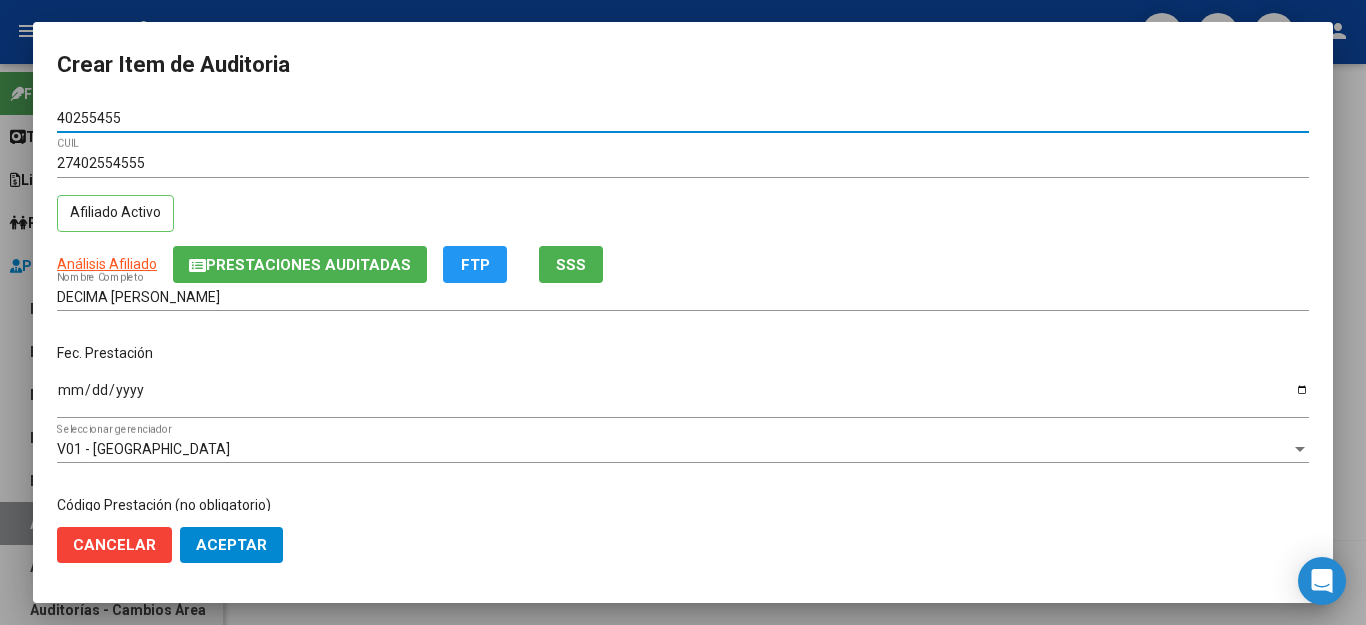 click on "Ingresar la fecha" at bounding box center (683, 397) 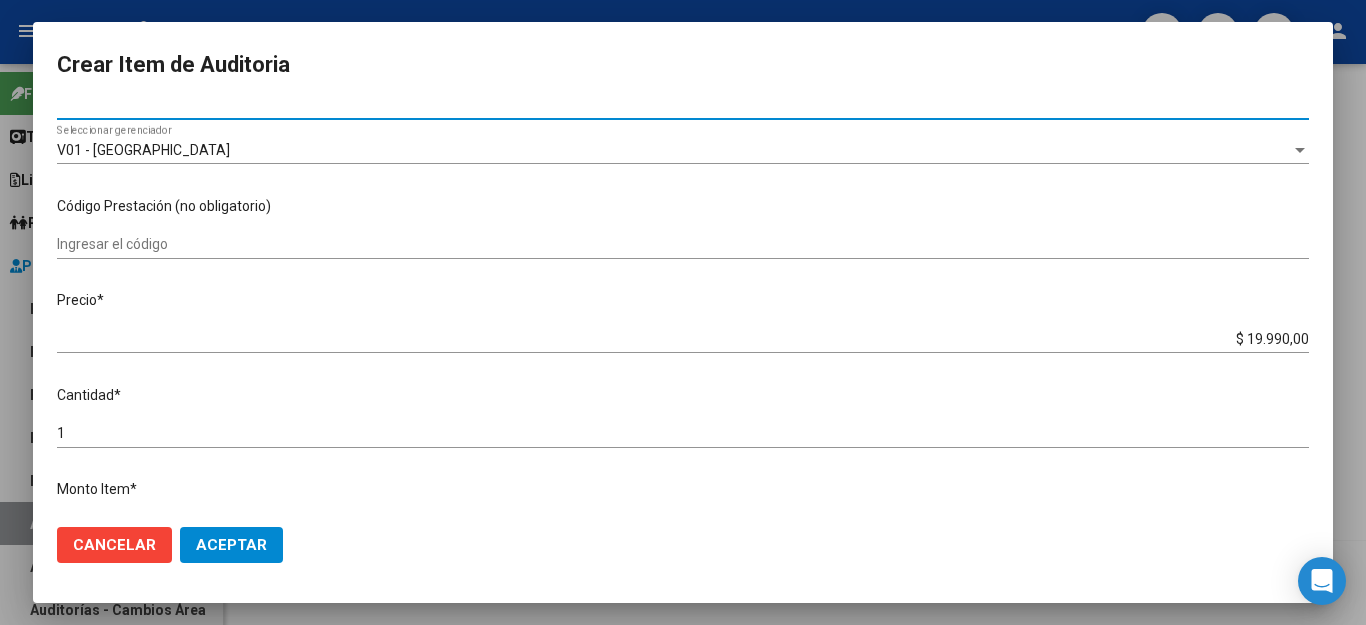 scroll, scrollTop: 300, scrollLeft: 0, axis: vertical 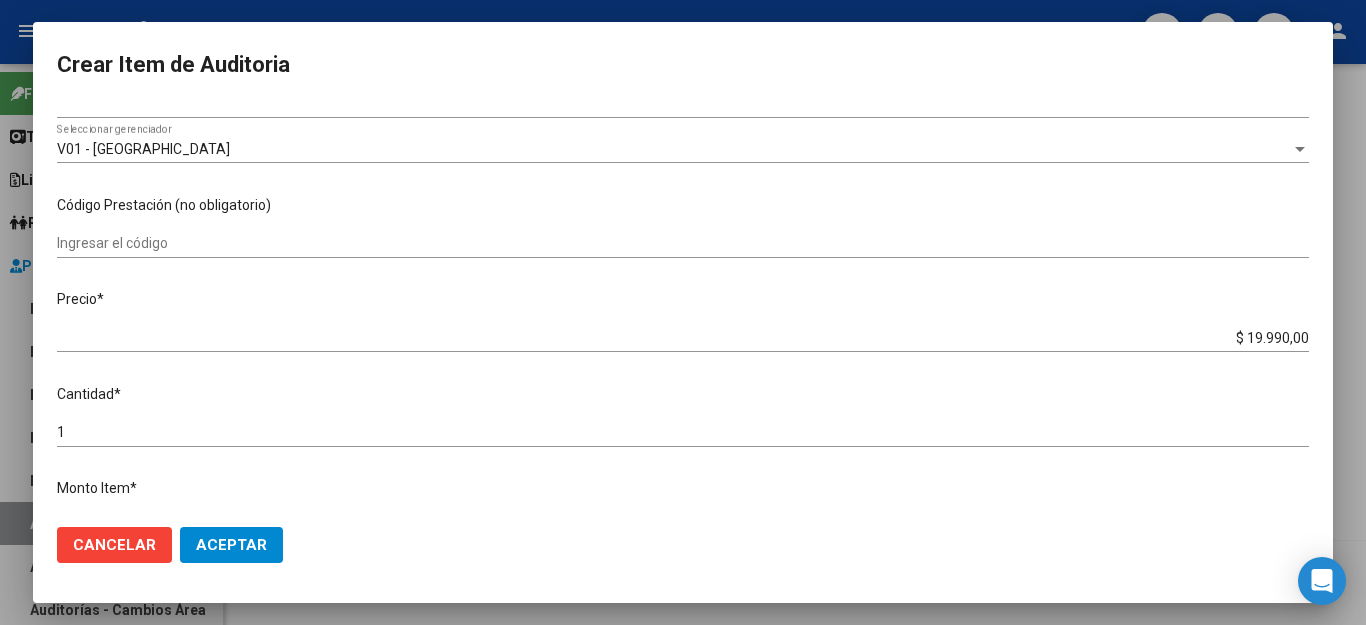 click on "$ 19.990,00 Ingresar el precio" at bounding box center [683, 338] 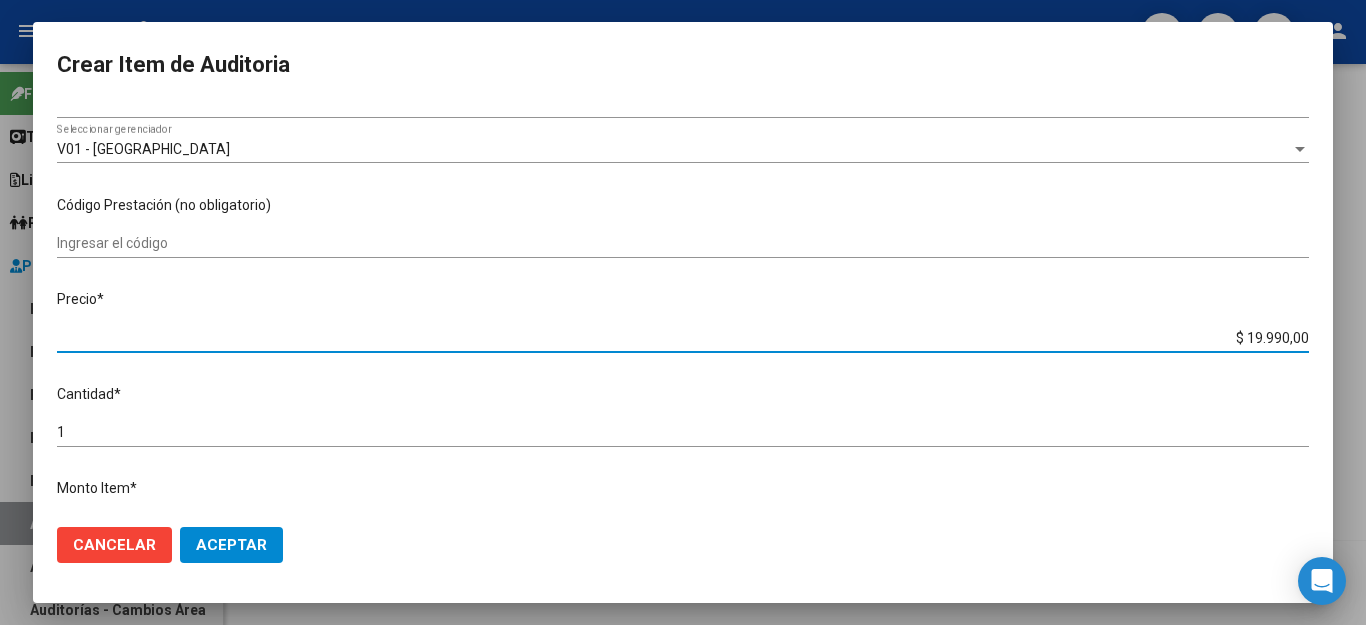 drag, startPoint x: 1201, startPoint y: 323, endPoint x: 1365, endPoint y: 364, distance: 169.04733 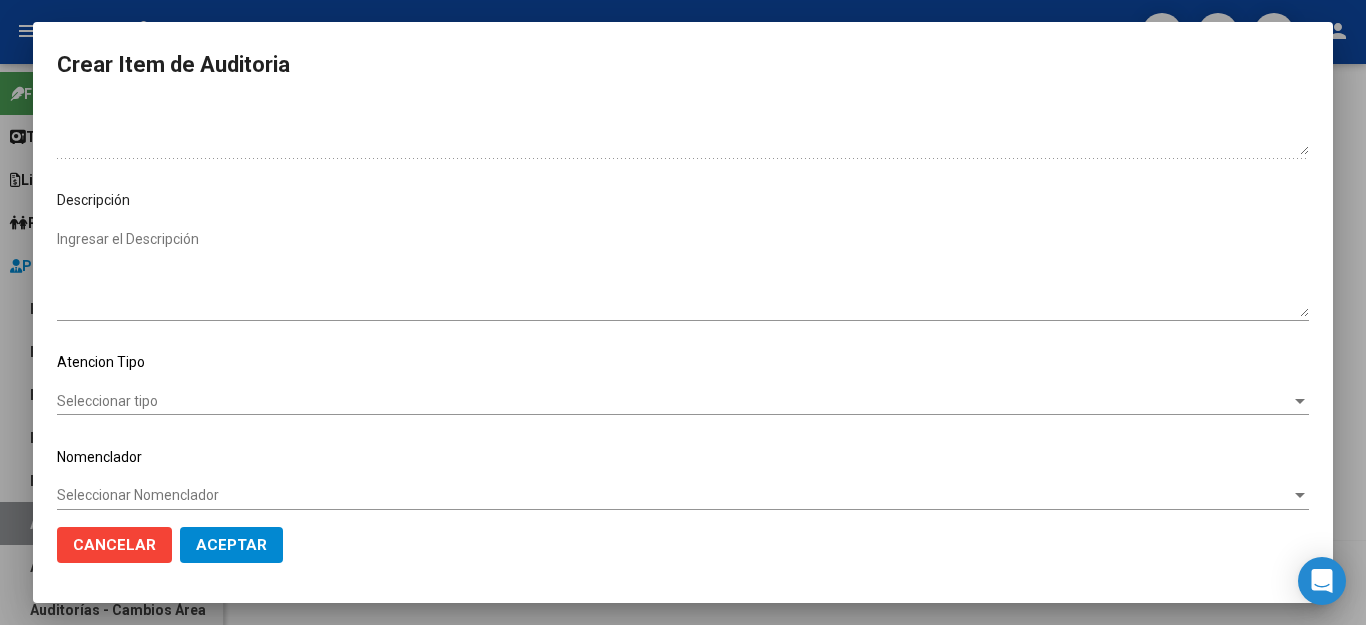 scroll, scrollTop: 1104, scrollLeft: 0, axis: vertical 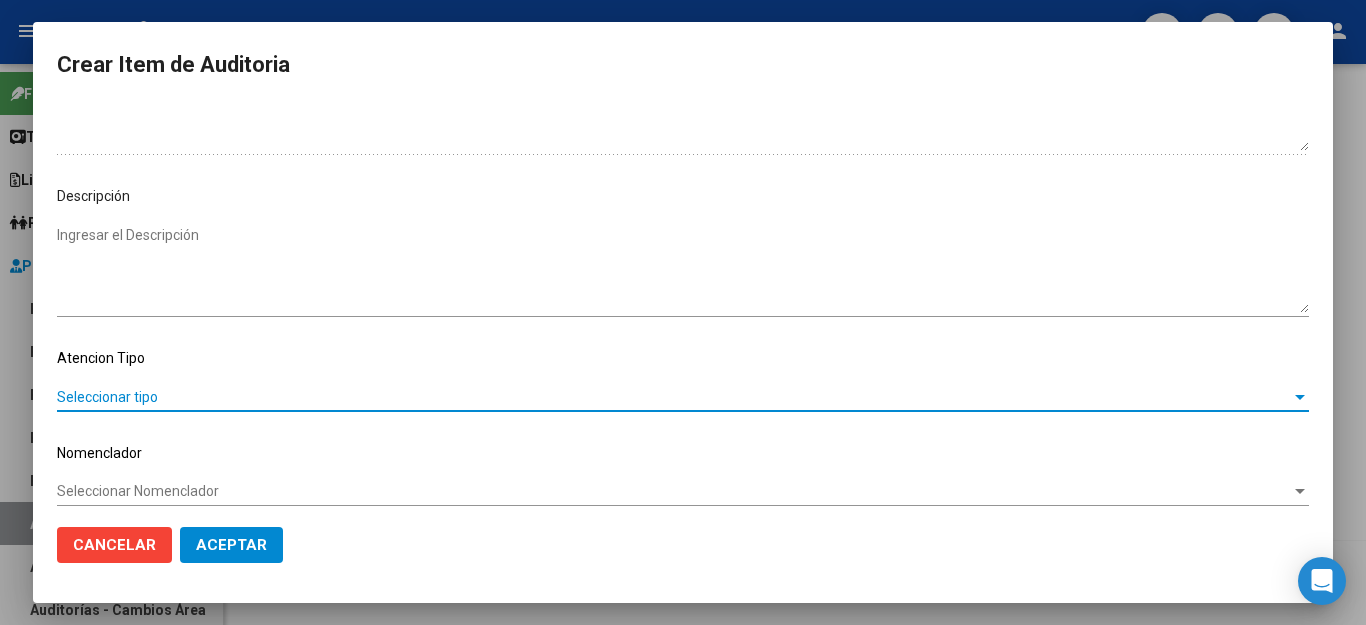 click on "Seleccionar tipo" at bounding box center [674, 397] 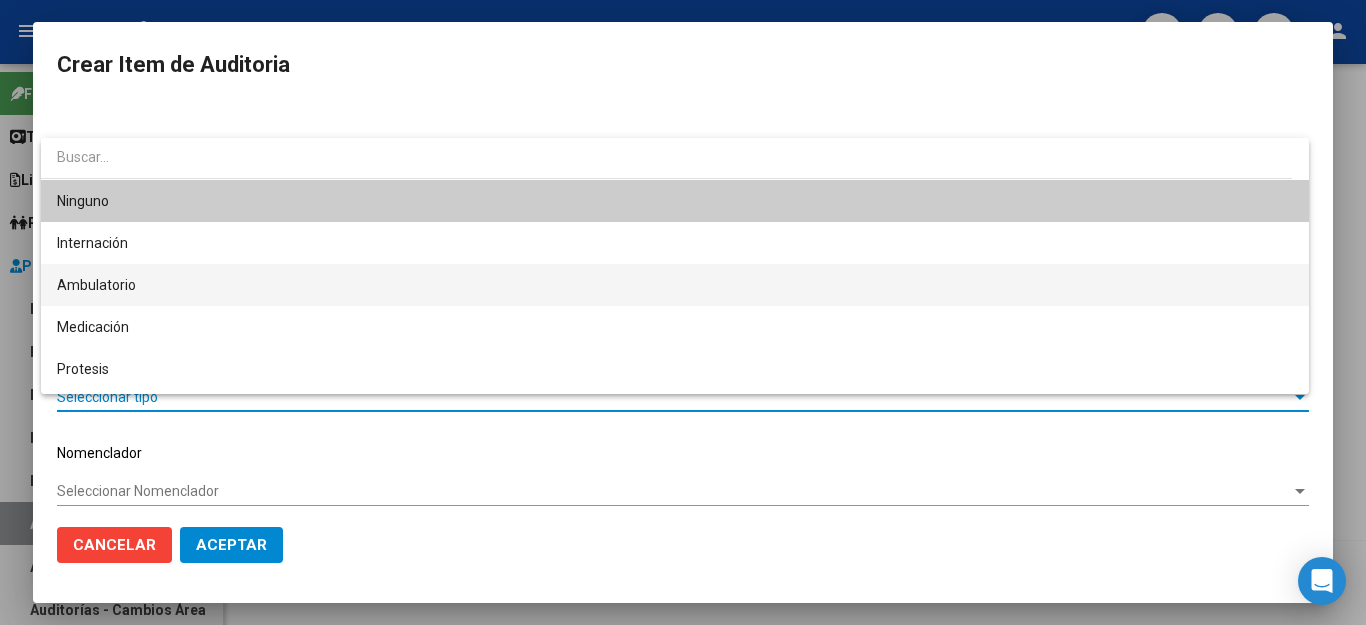 click on "Ambulatorio" at bounding box center [675, 285] 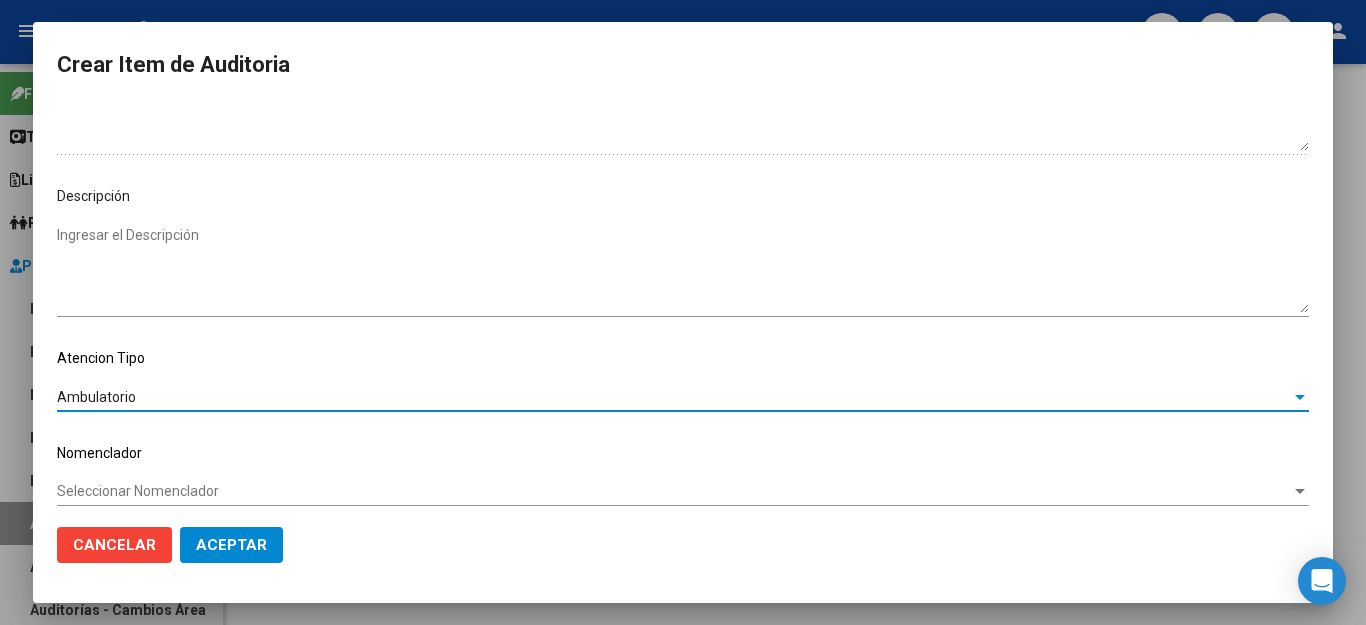 click on "Seleccionar Nomenclador" at bounding box center (674, 491) 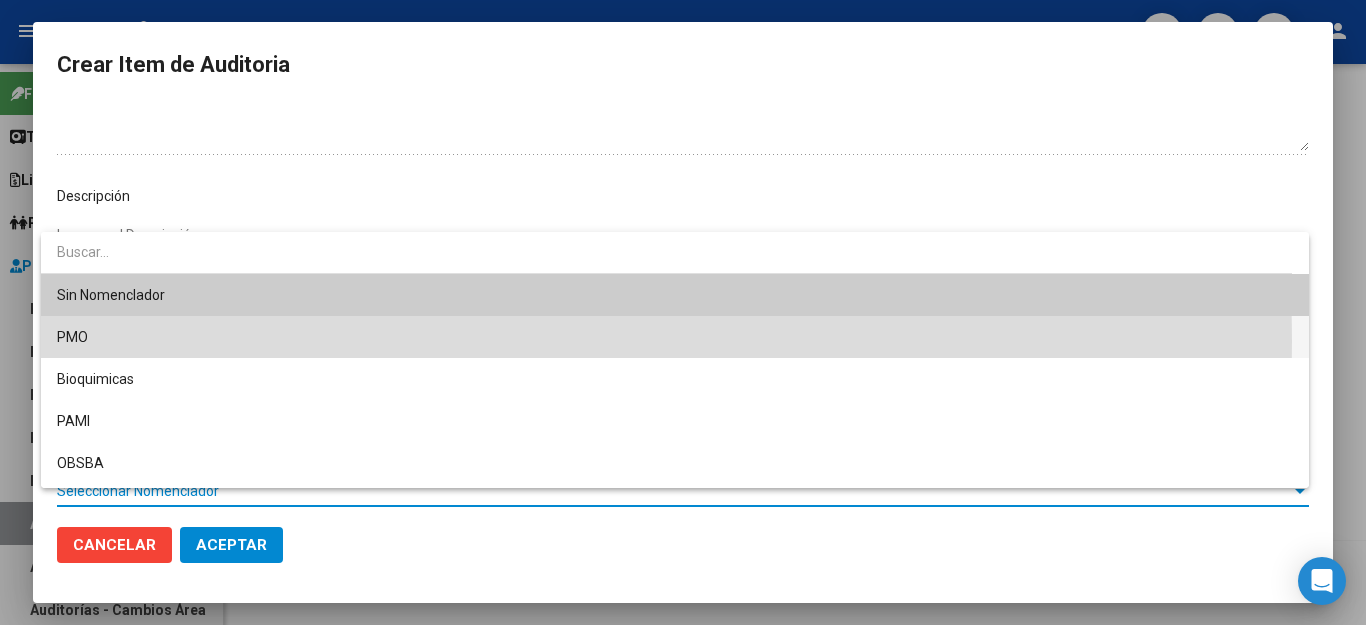 click on "PMO" at bounding box center (675, 337) 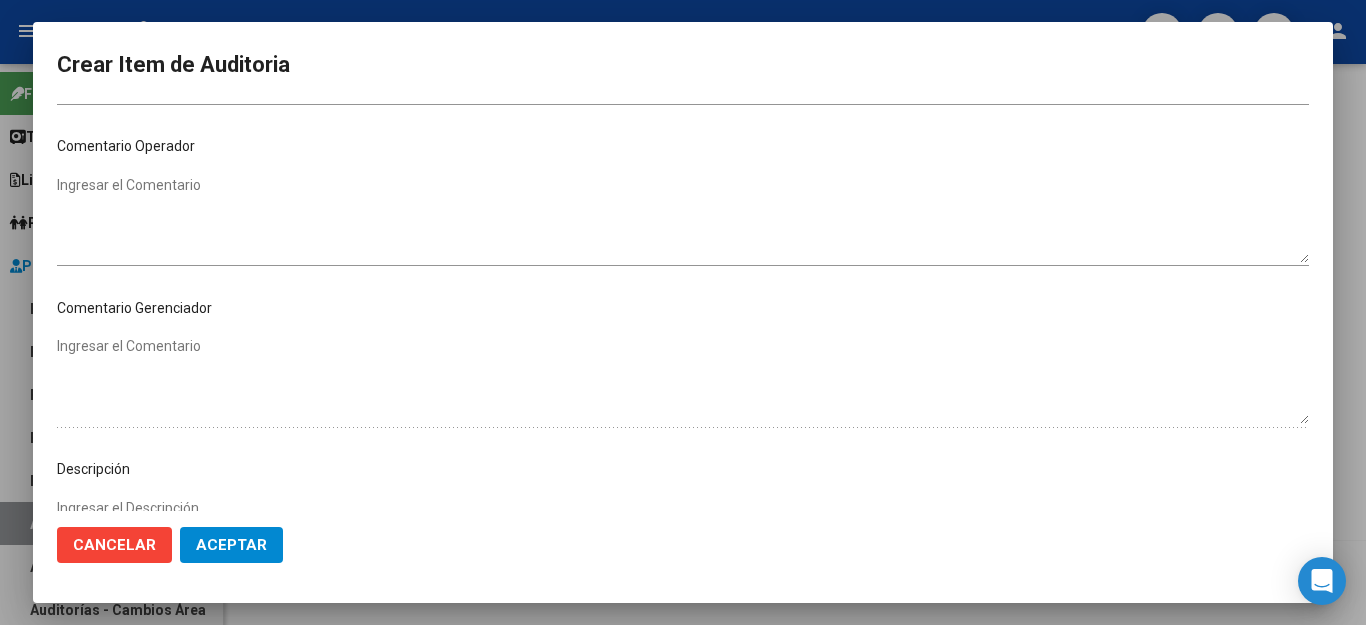 scroll, scrollTop: 1199, scrollLeft: 0, axis: vertical 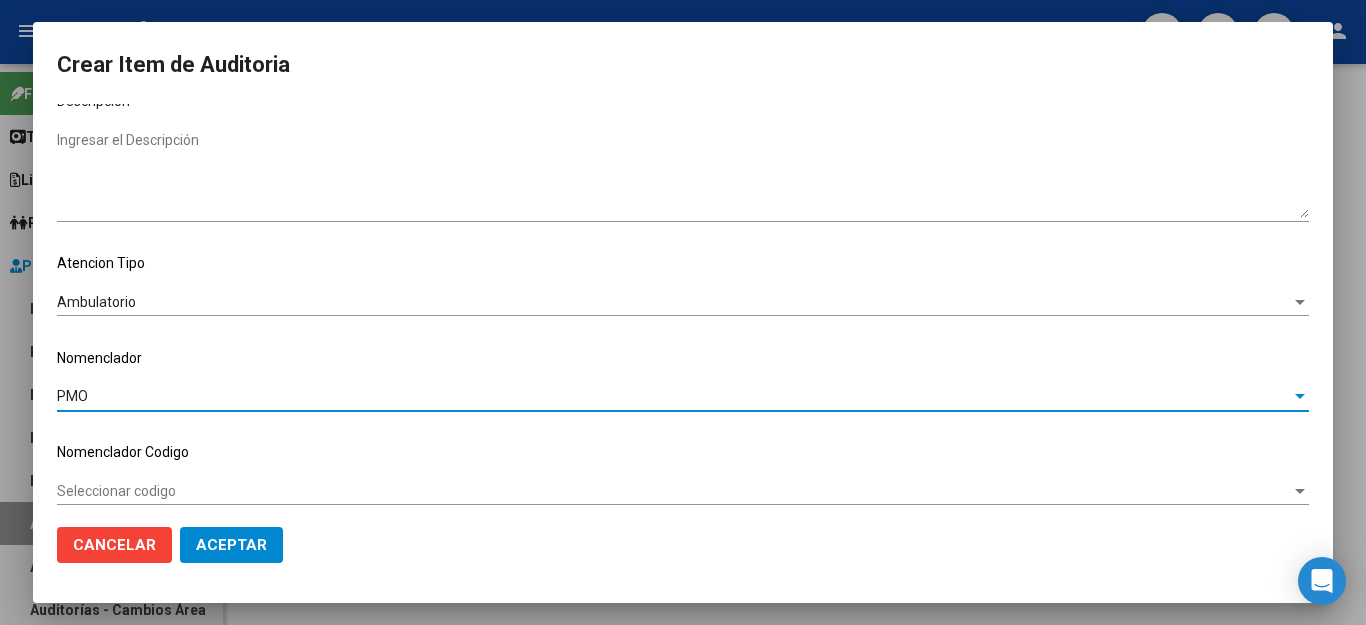click on "Aceptar" 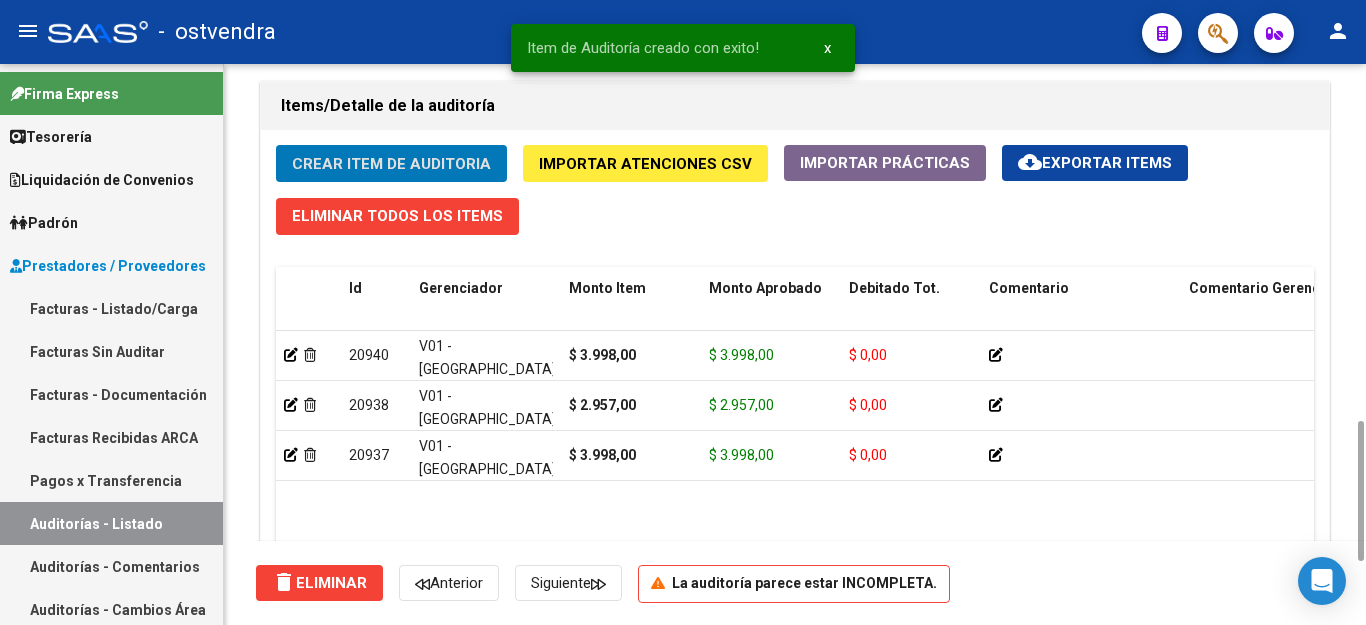 click on "Crear Item de Auditoria" 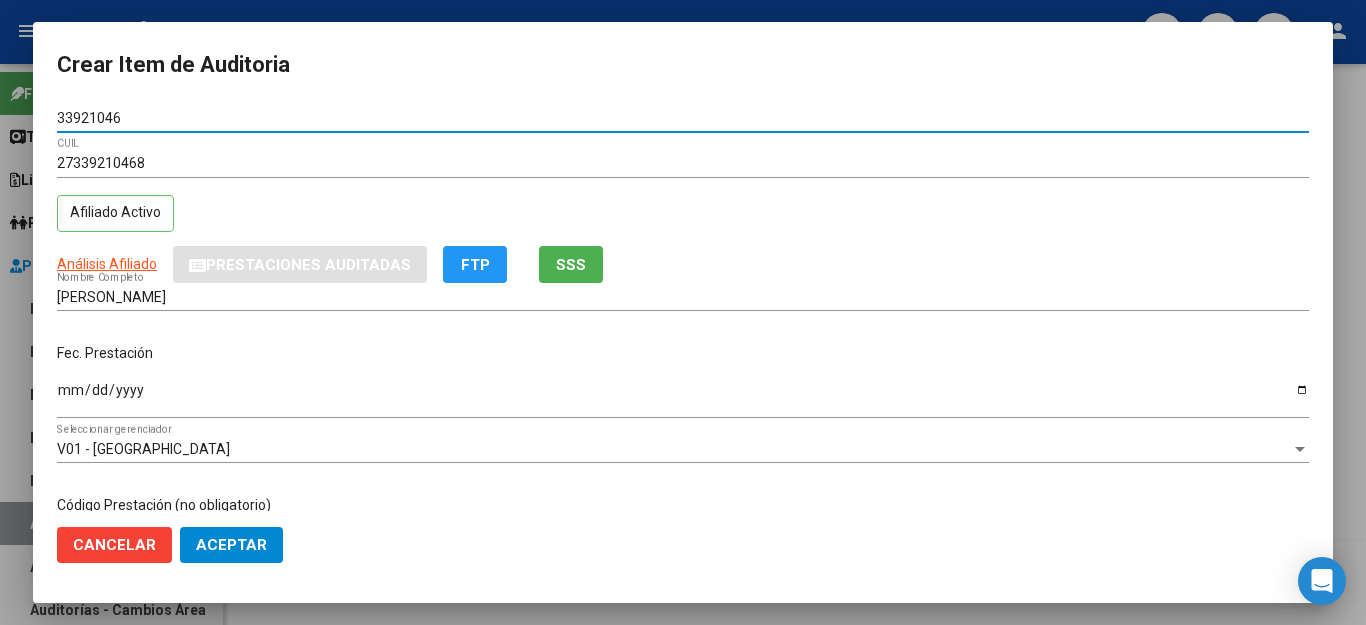 click on "Ingresar la fecha" at bounding box center (683, 397) 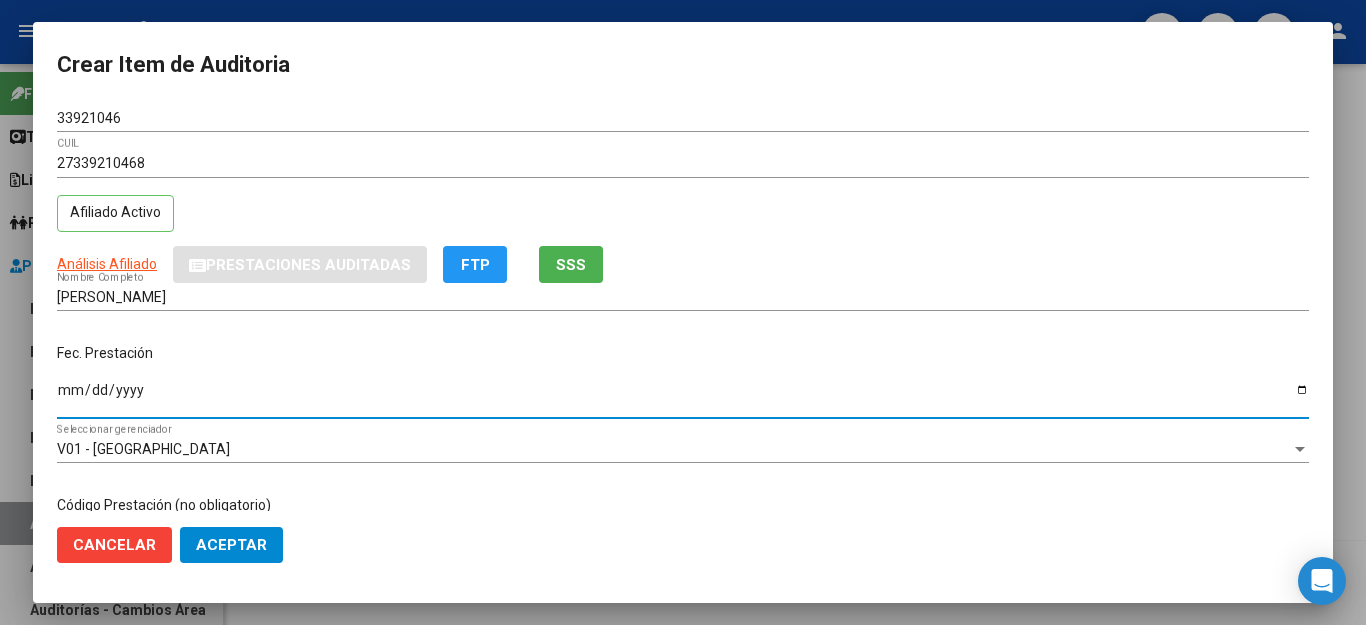 scroll, scrollTop: 300, scrollLeft: 0, axis: vertical 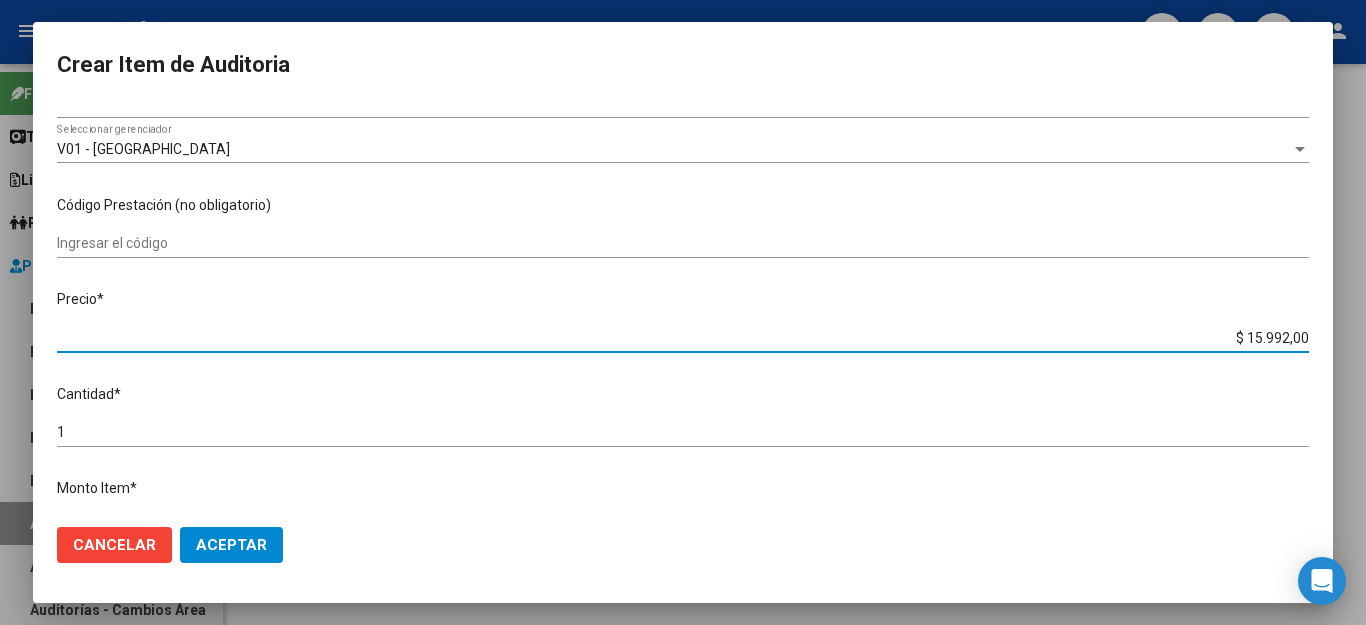 drag, startPoint x: 1203, startPoint y: 329, endPoint x: 1365, endPoint y: 356, distance: 164.23459 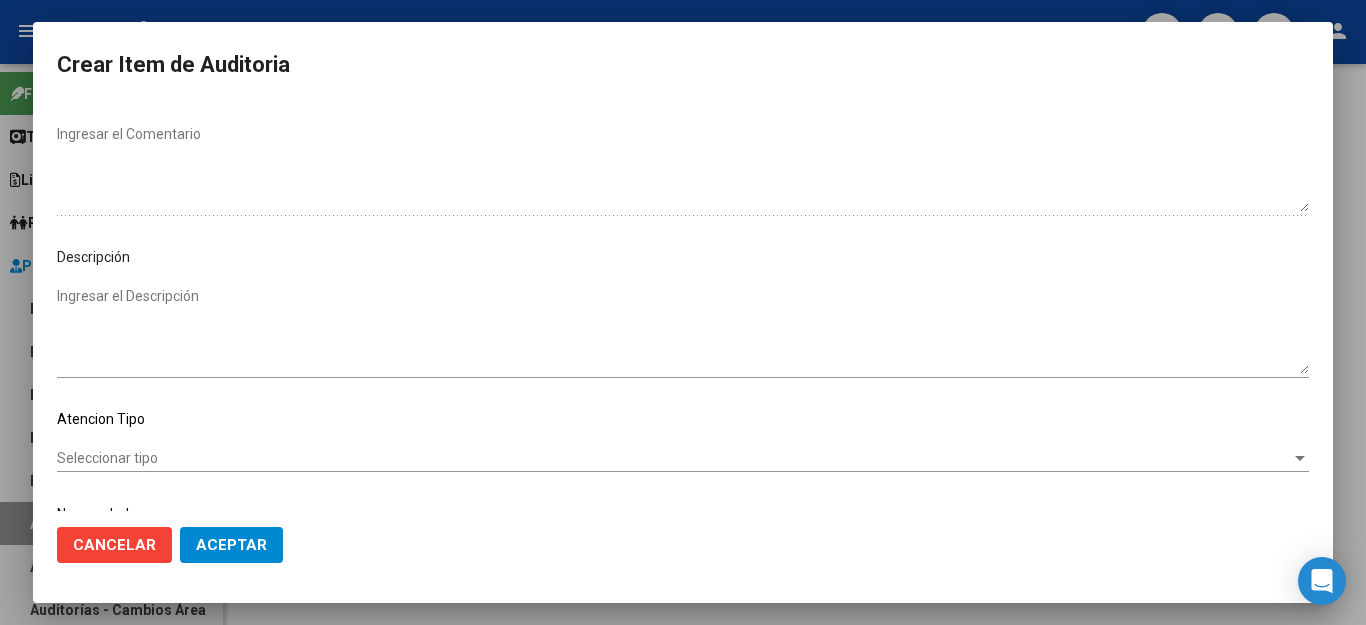 scroll, scrollTop: 1104, scrollLeft: 0, axis: vertical 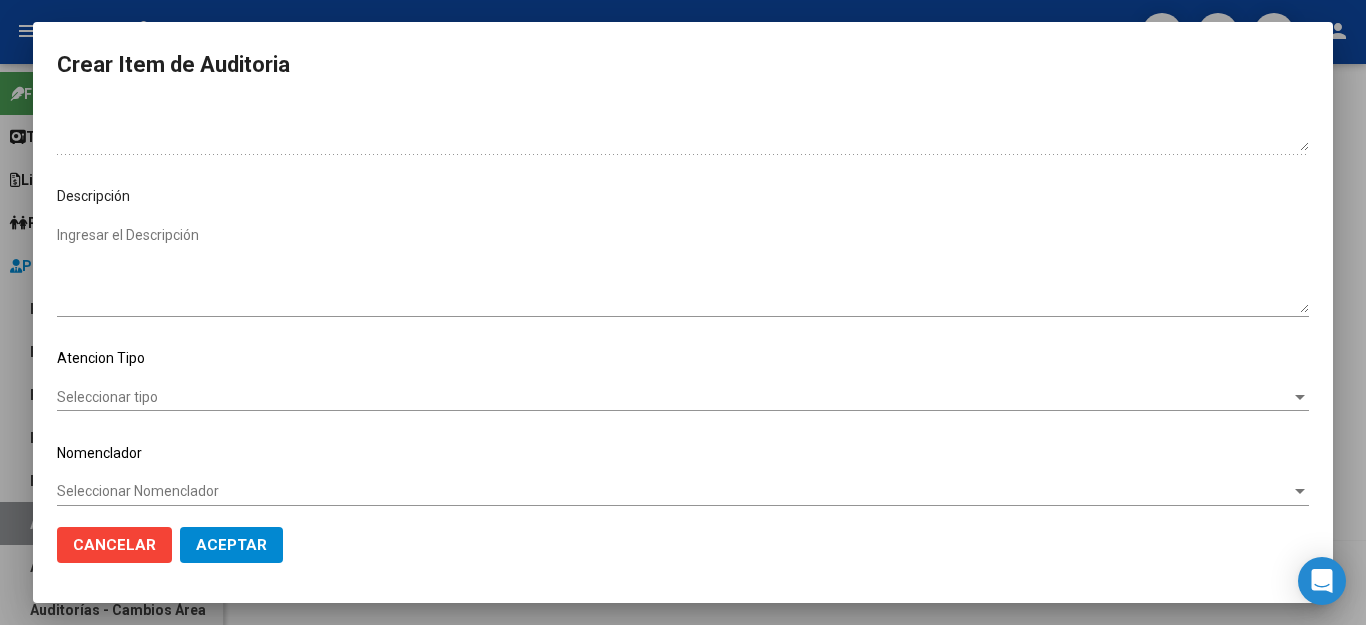 click on "Seleccionar tipo" at bounding box center (674, 397) 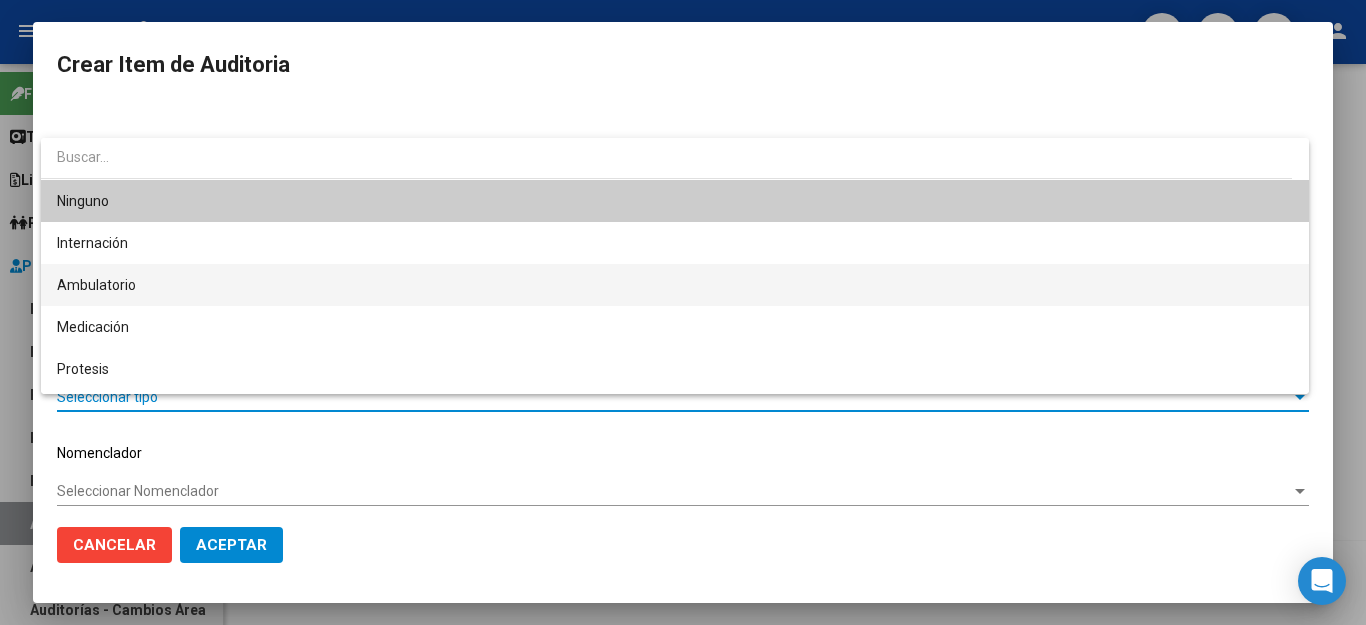 click on "Ambulatorio" at bounding box center [675, 285] 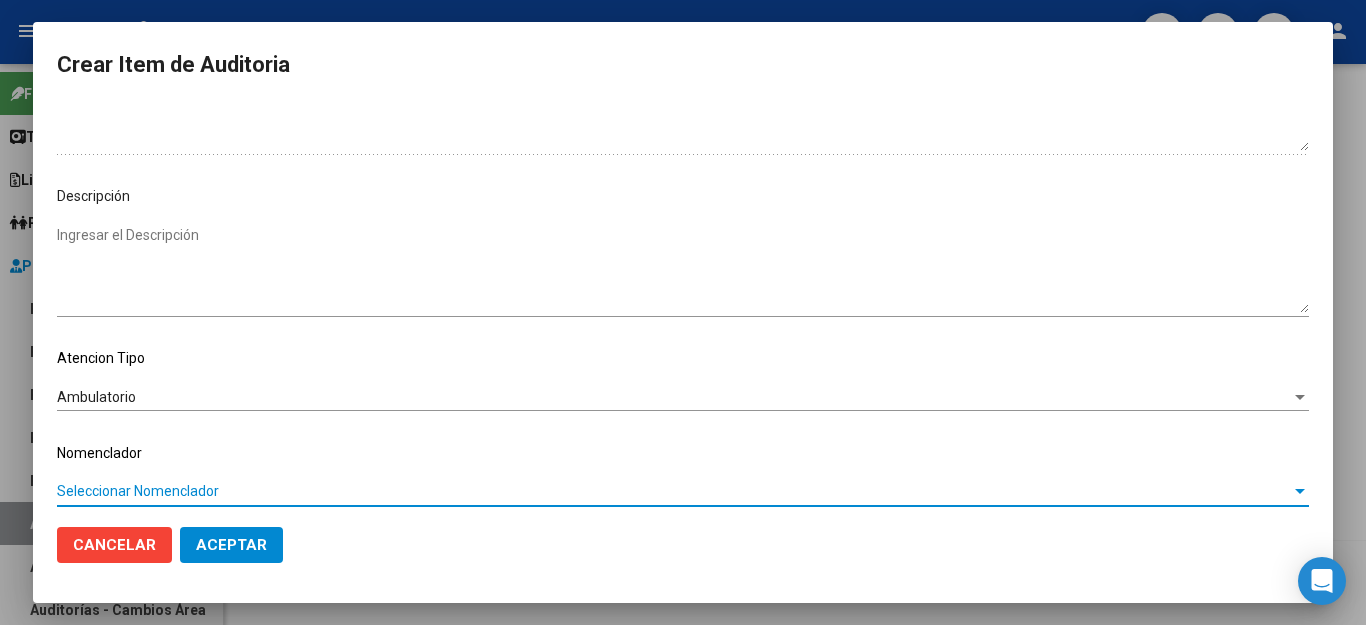 click on "Seleccionar Nomenclador" at bounding box center [674, 491] 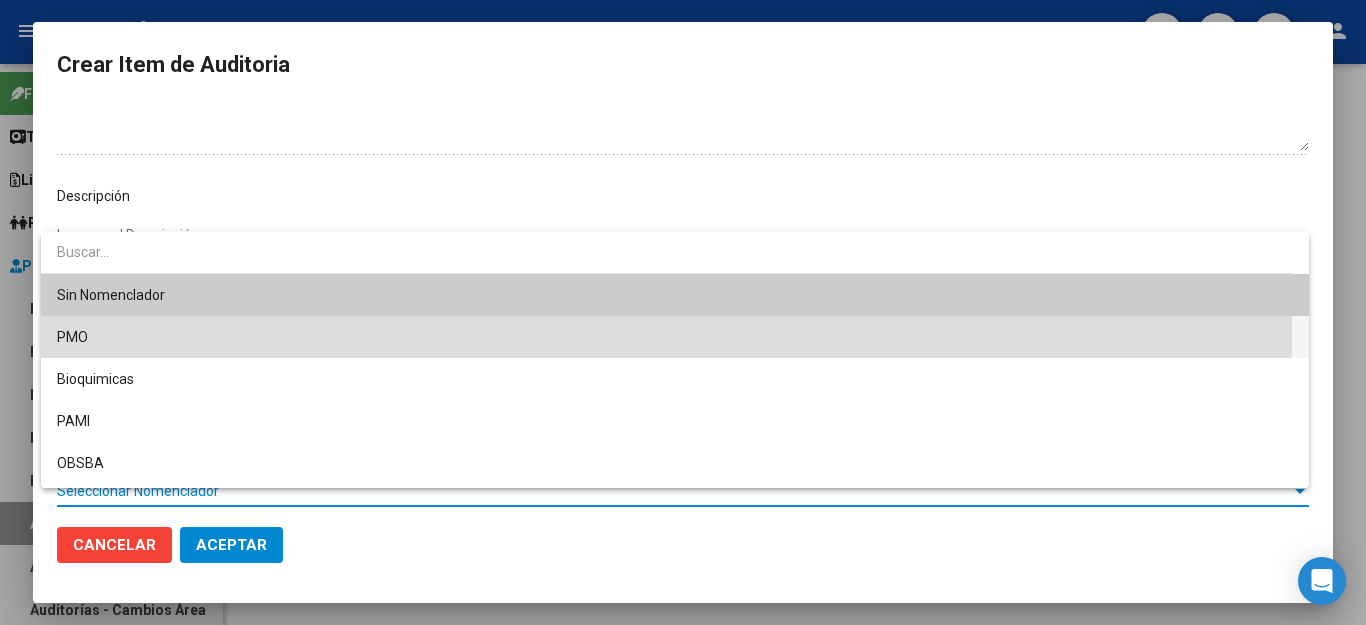 click on "PMO" at bounding box center (675, 337) 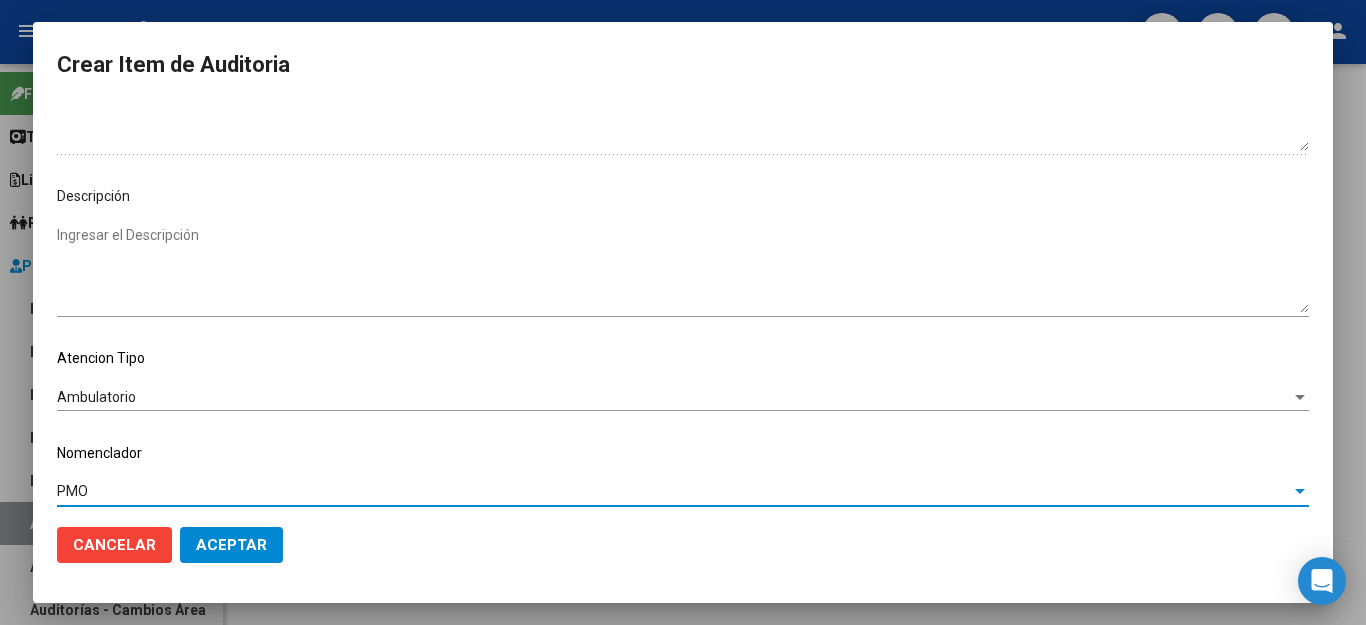 click on "Aceptar" 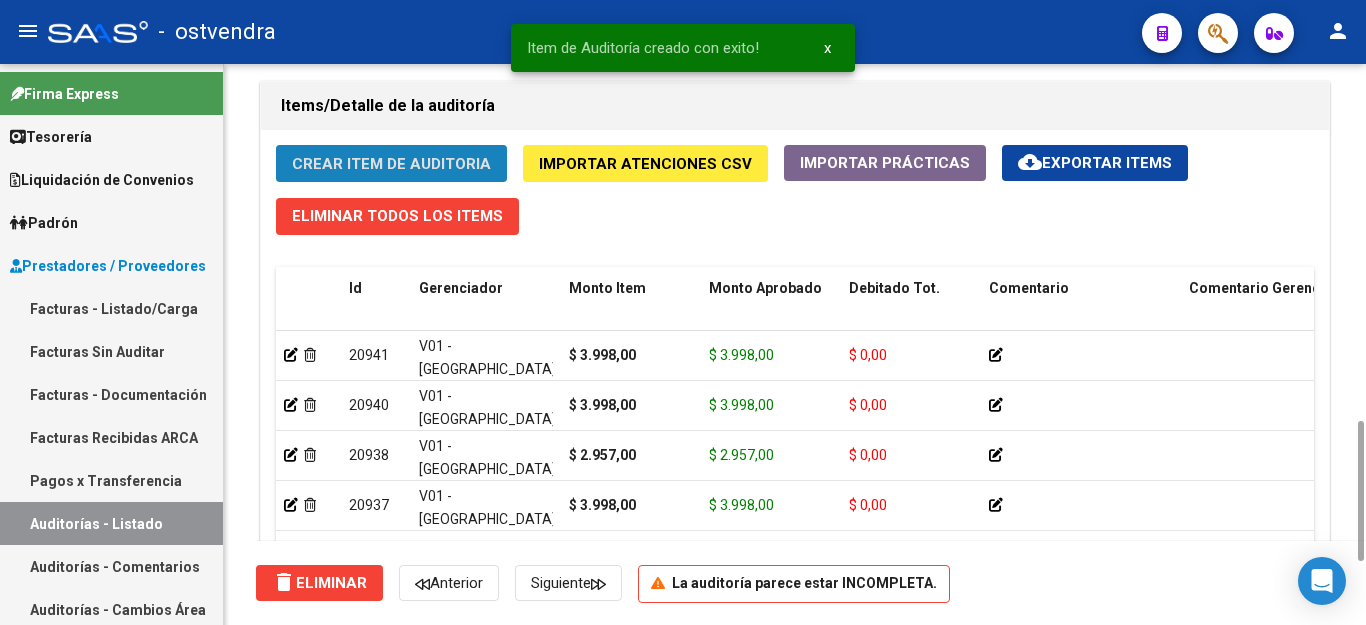 click on "Crear Item de Auditoria" 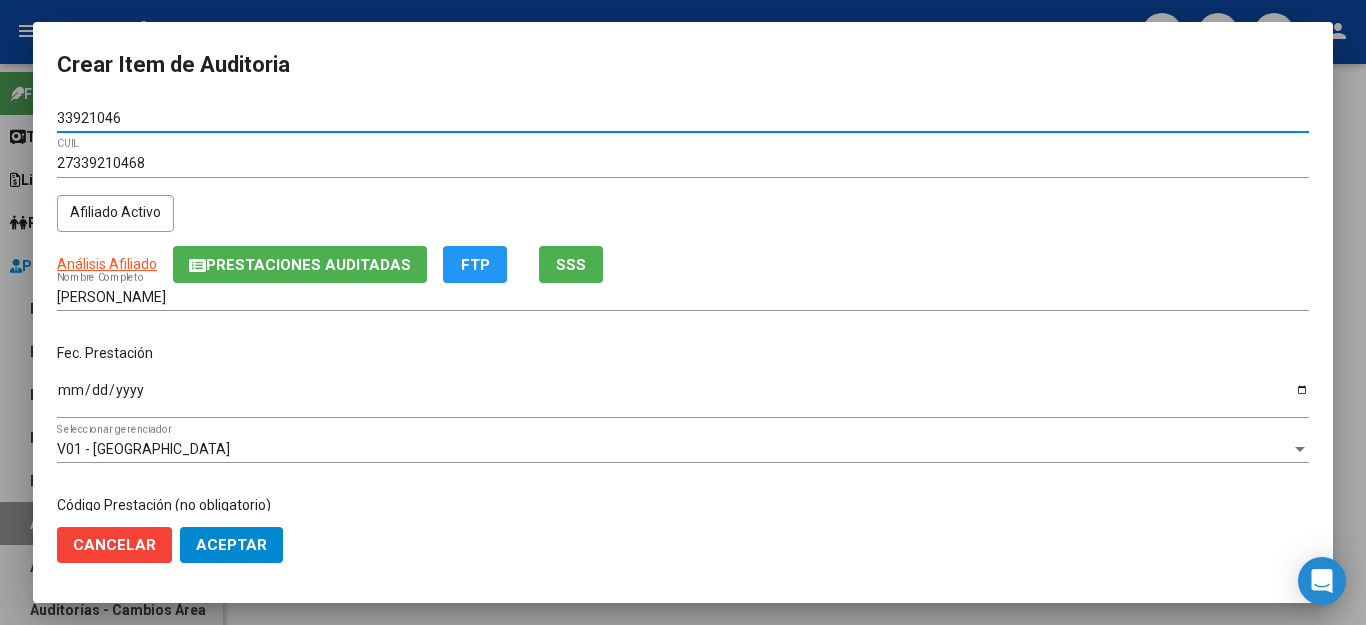 click on "Ingresar la fecha" at bounding box center (683, 397) 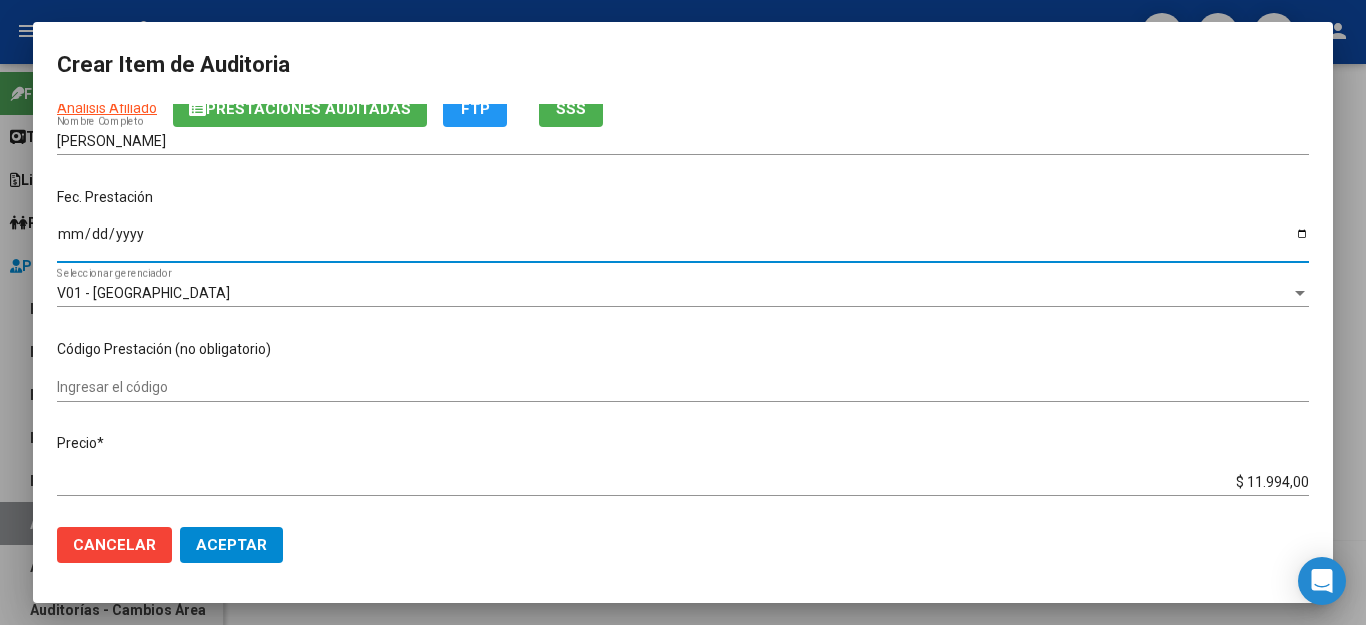 scroll, scrollTop: 400, scrollLeft: 0, axis: vertical 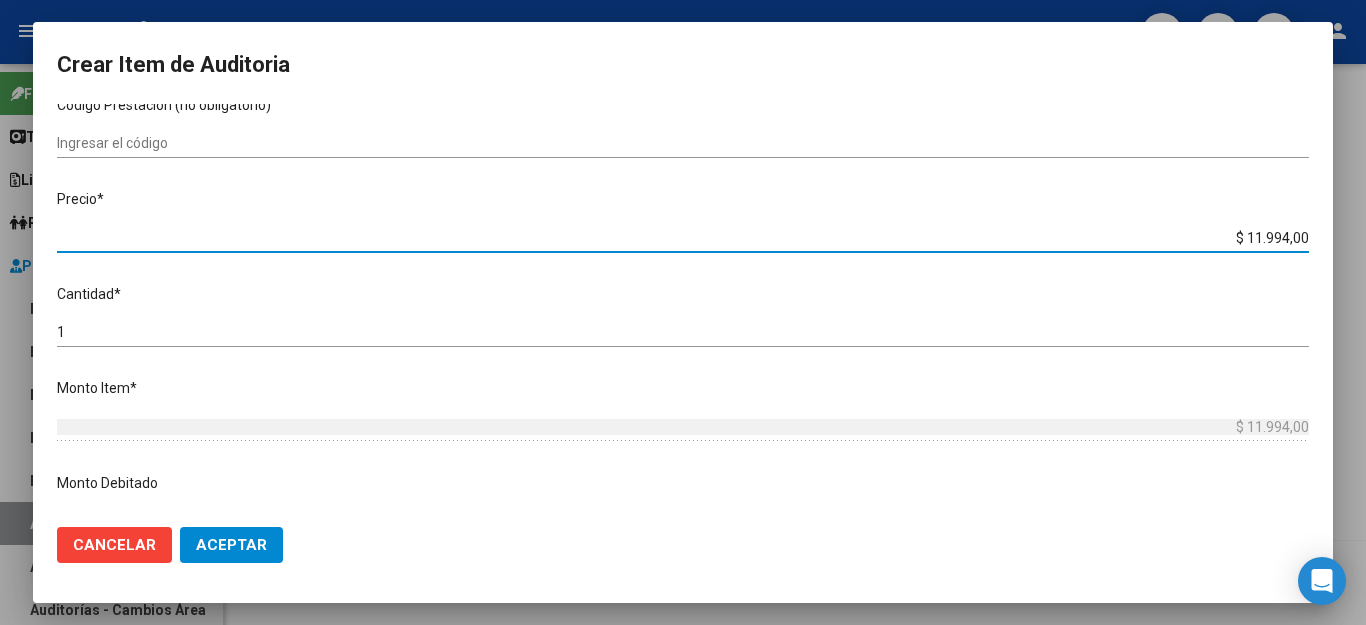 drag, startPoint x: 1189, startPoint y: 228, endPoint x: 1302, endPoint y: 221, distance: 113.216606 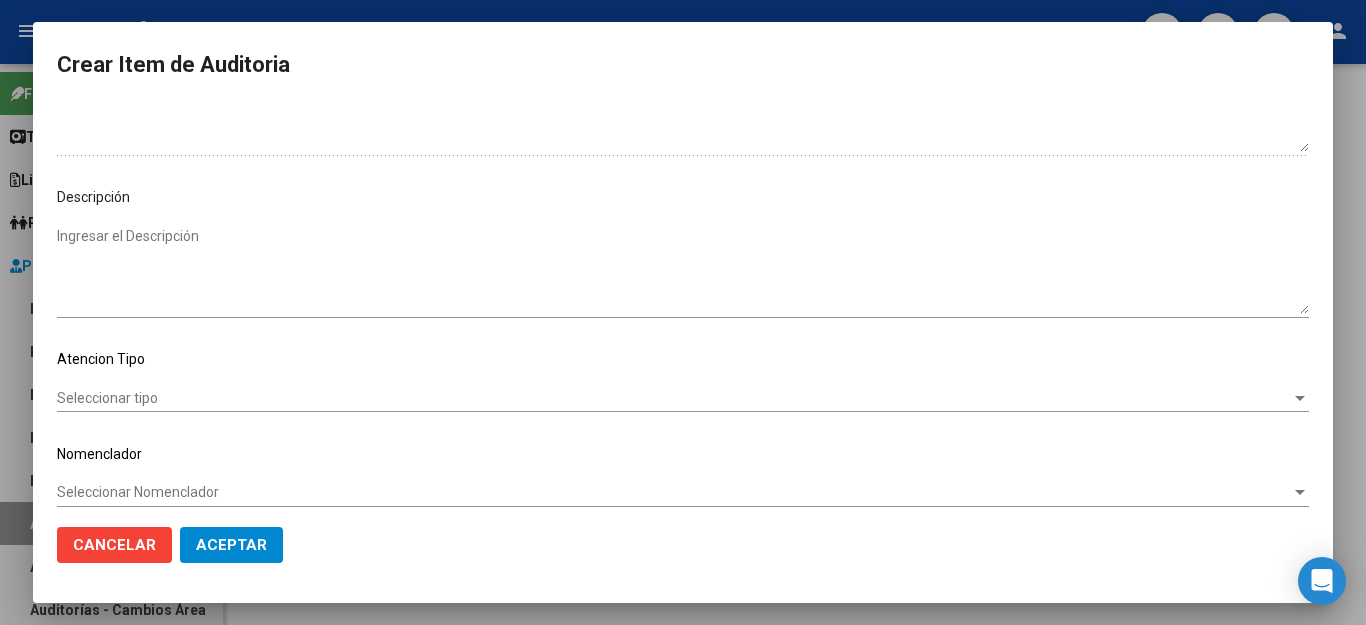 scroll, scrollTop: 1104, scrollLeft: 0, axis: vertical 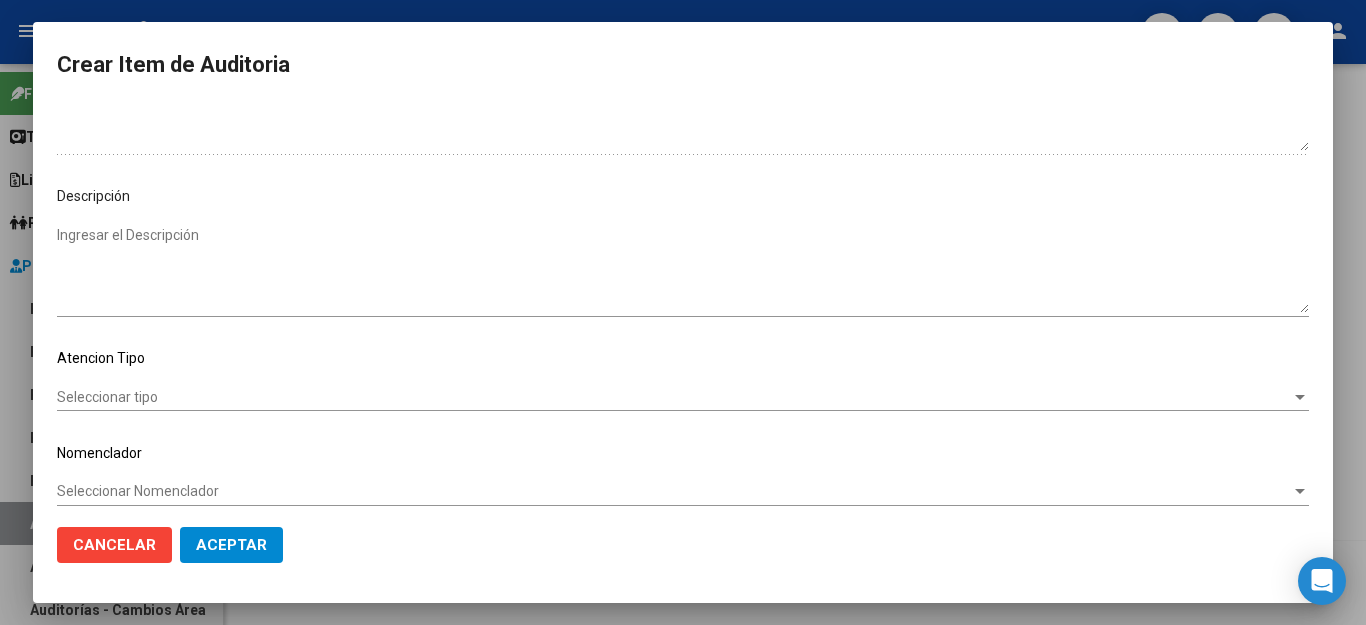 click on "Seleccionar tipo" at bounding box center (674, 397) 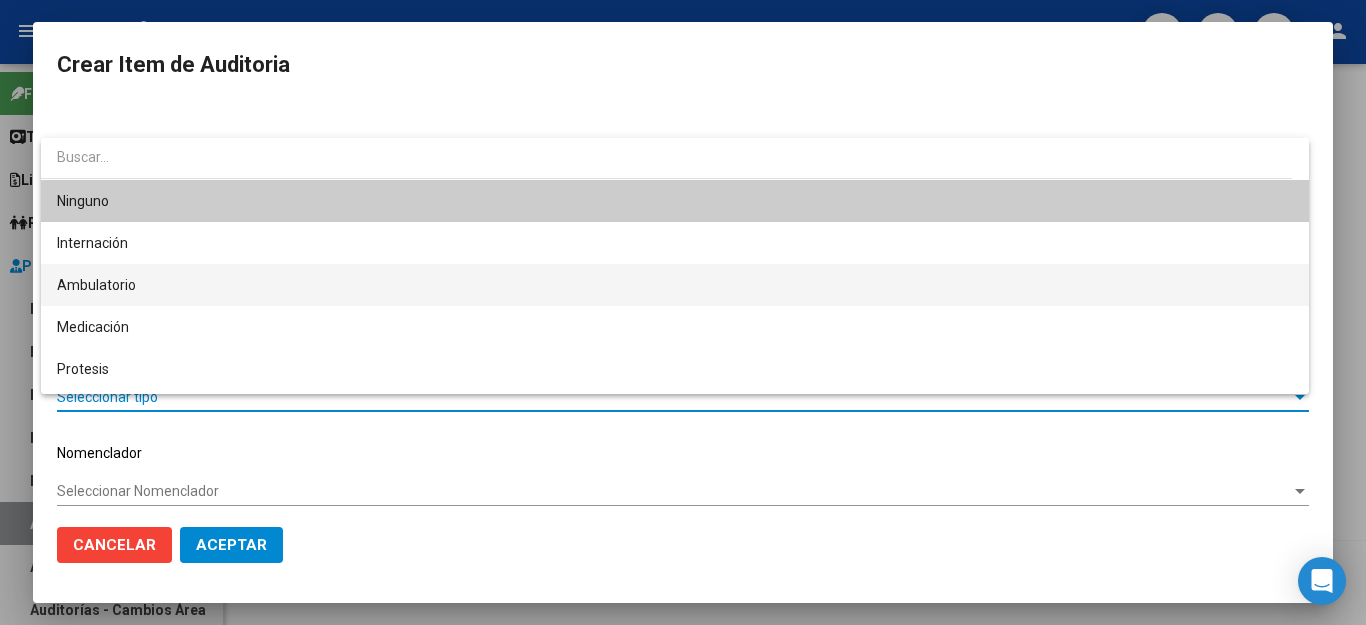 click on "Ambulatorio" at bounding box center [675, 285] 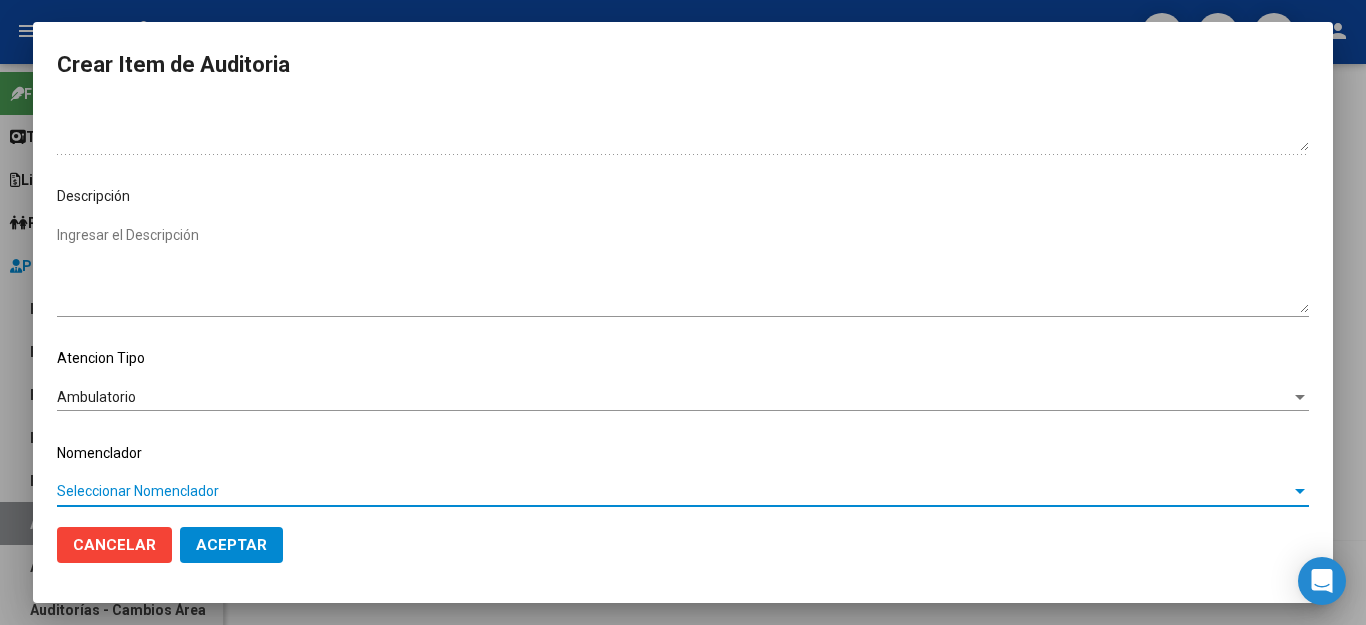 click on "Seleccionar Nomenclador" at bounding box center [674, 491] 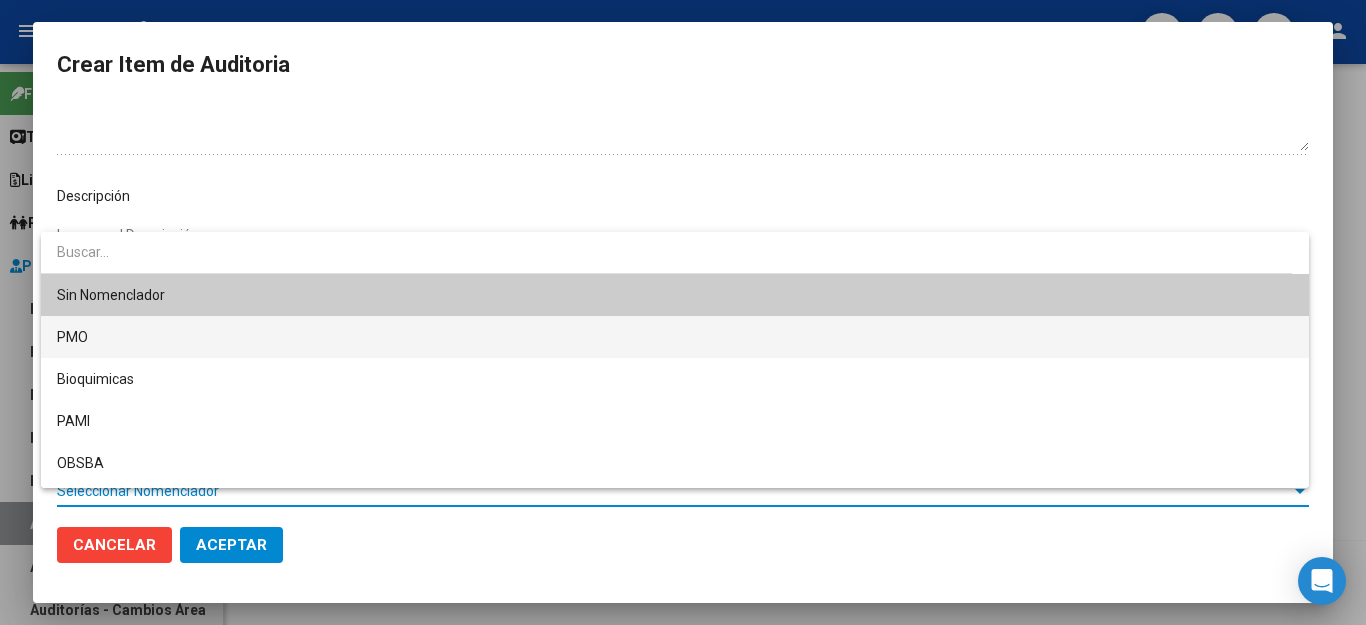 click on "PMO" at bounding box center (675, 337) 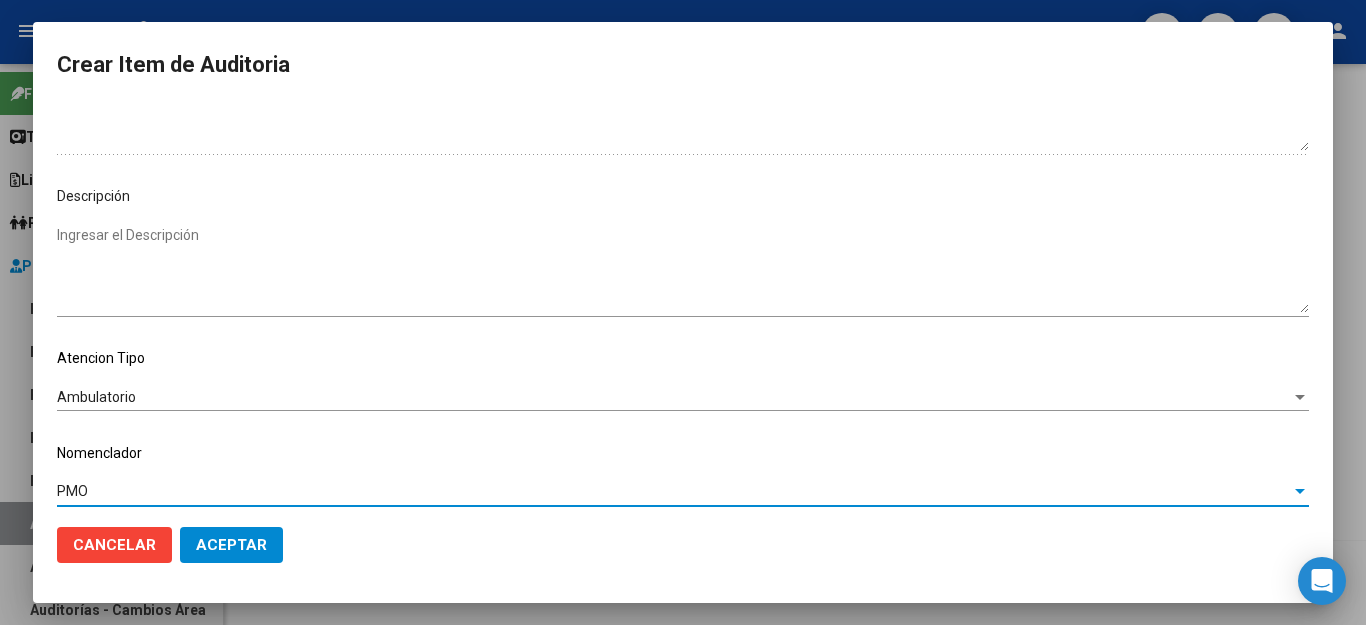 click on "Aceptar" 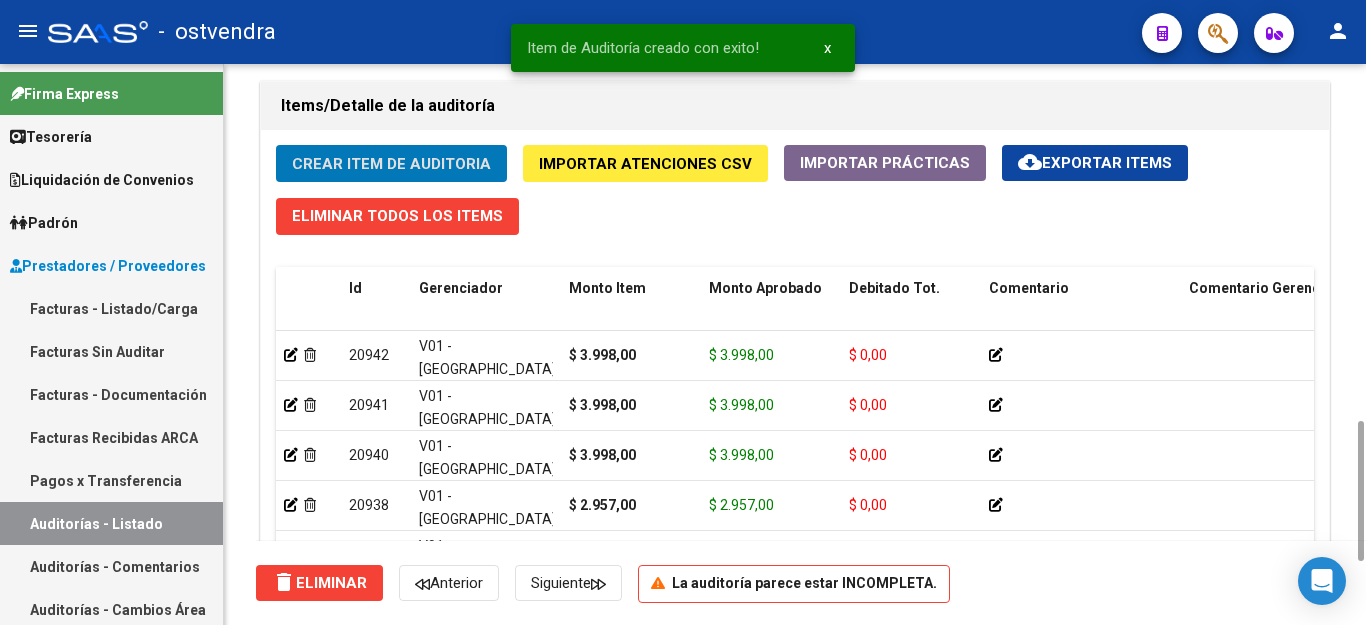 click on "Crear Item de Auditoria" 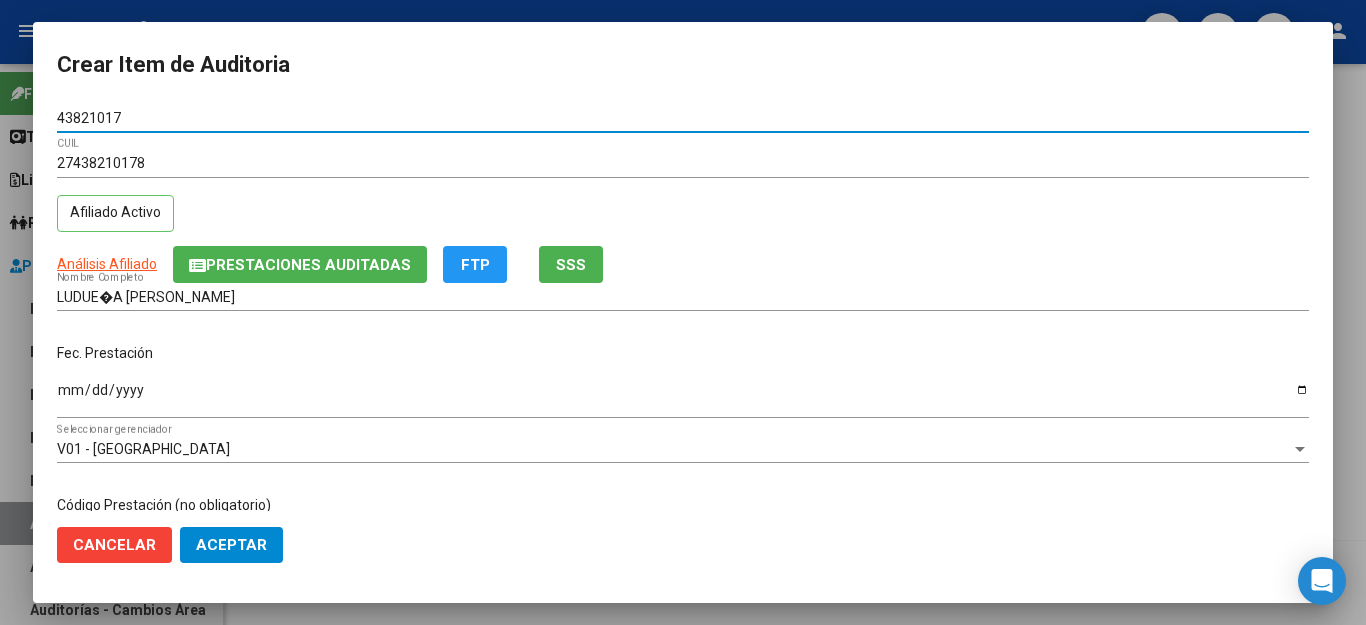 click on "Ingresar la fecha" at bounding box center (683, 397) 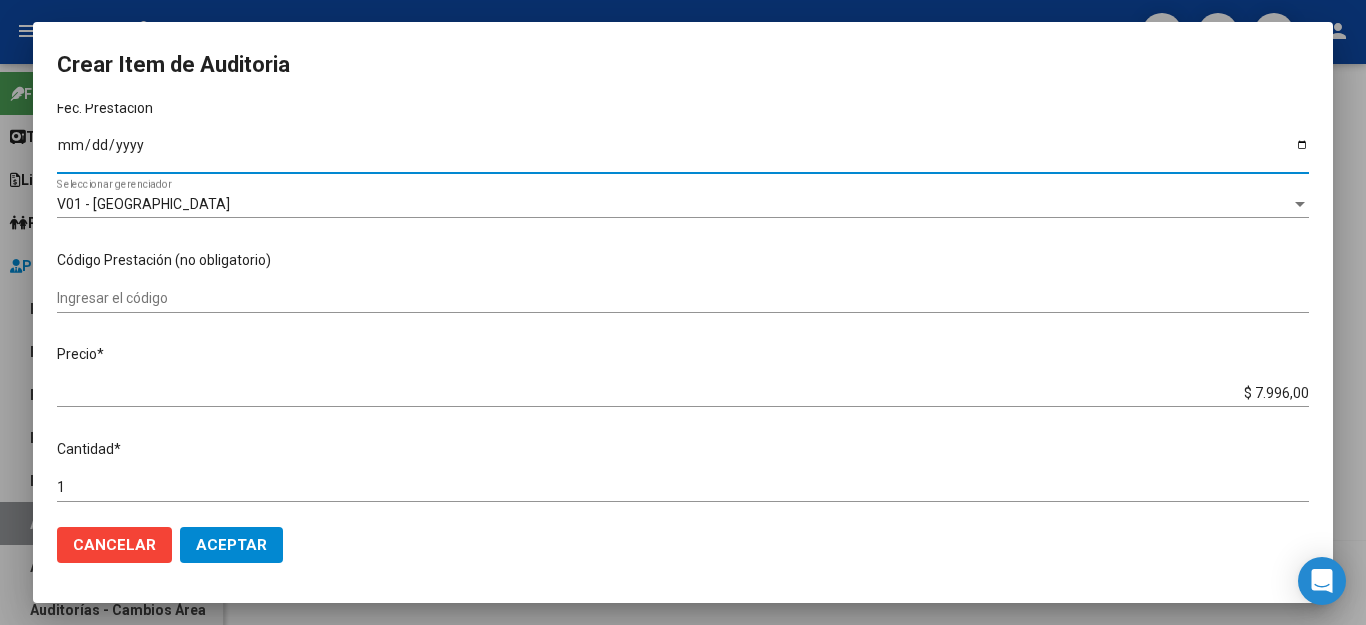 scroll, scrollTop: 400, scrollLeft: 0, axis: vertical 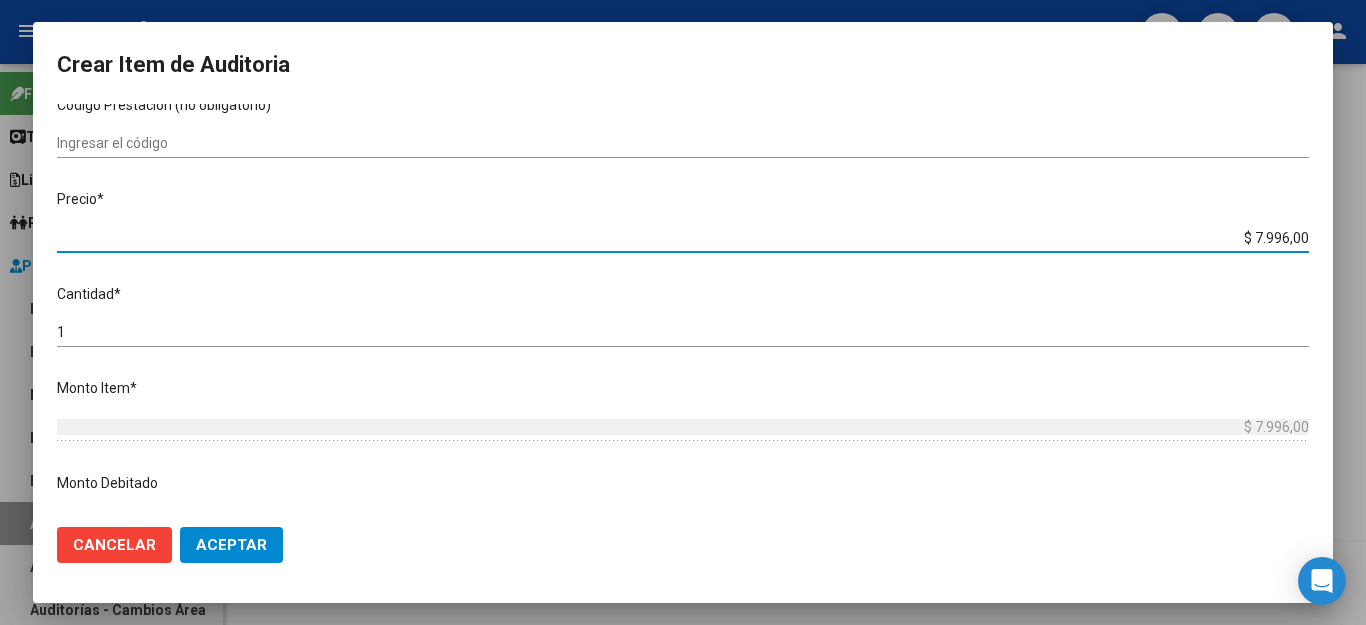 drag, startPoint x: 1226, startPoint y: 225, endPoint x: 1307, endPoint y: 225, distance: 81 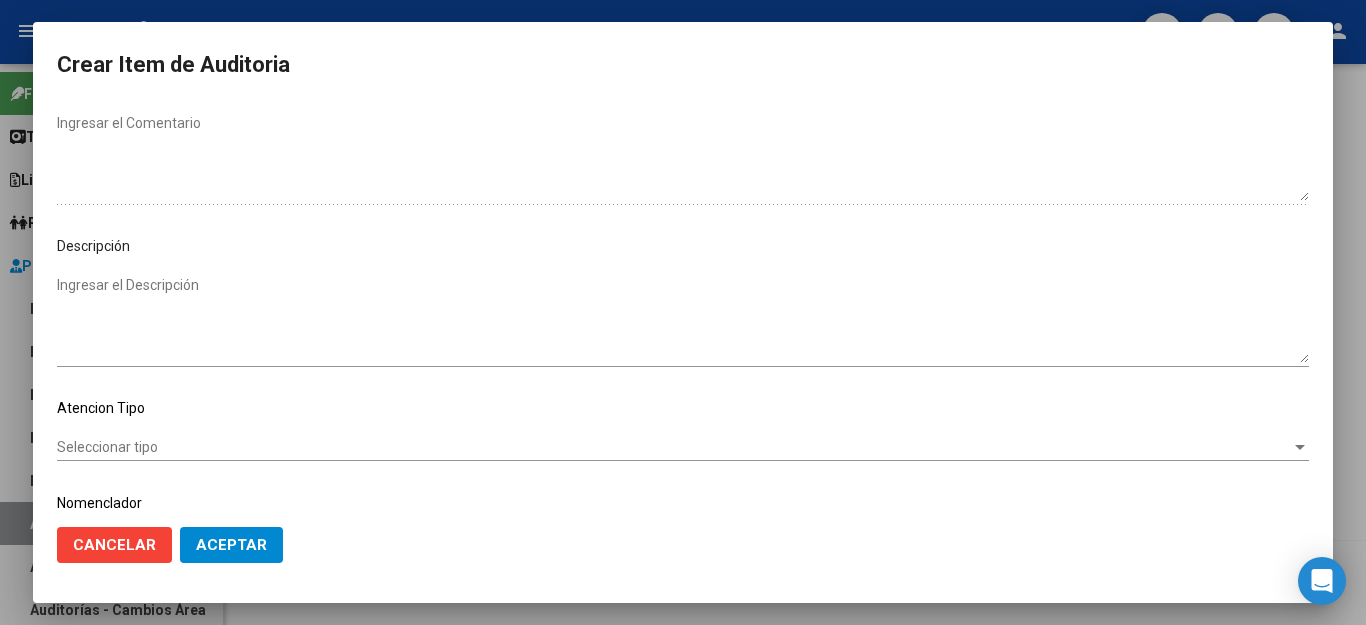 scroll, scrollTop: 1104, scrollLeft: 0, axis: vertical 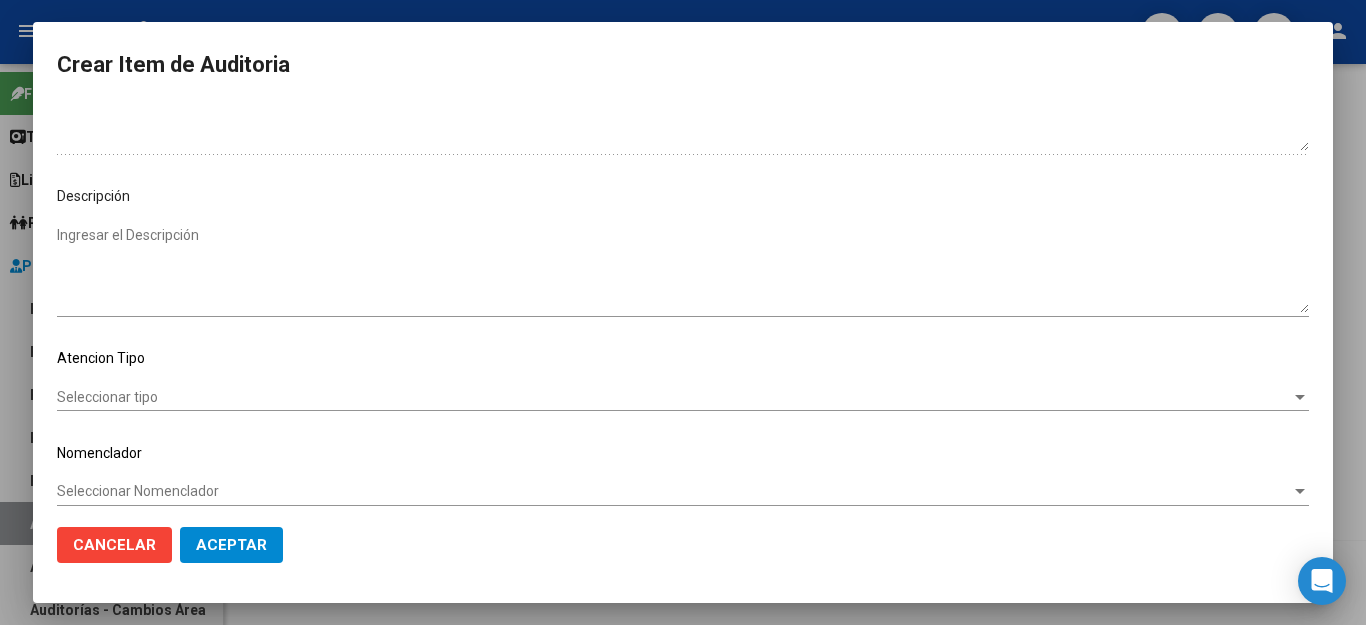 click on "Seleccionar tipo" at bounding box center (674, 397) 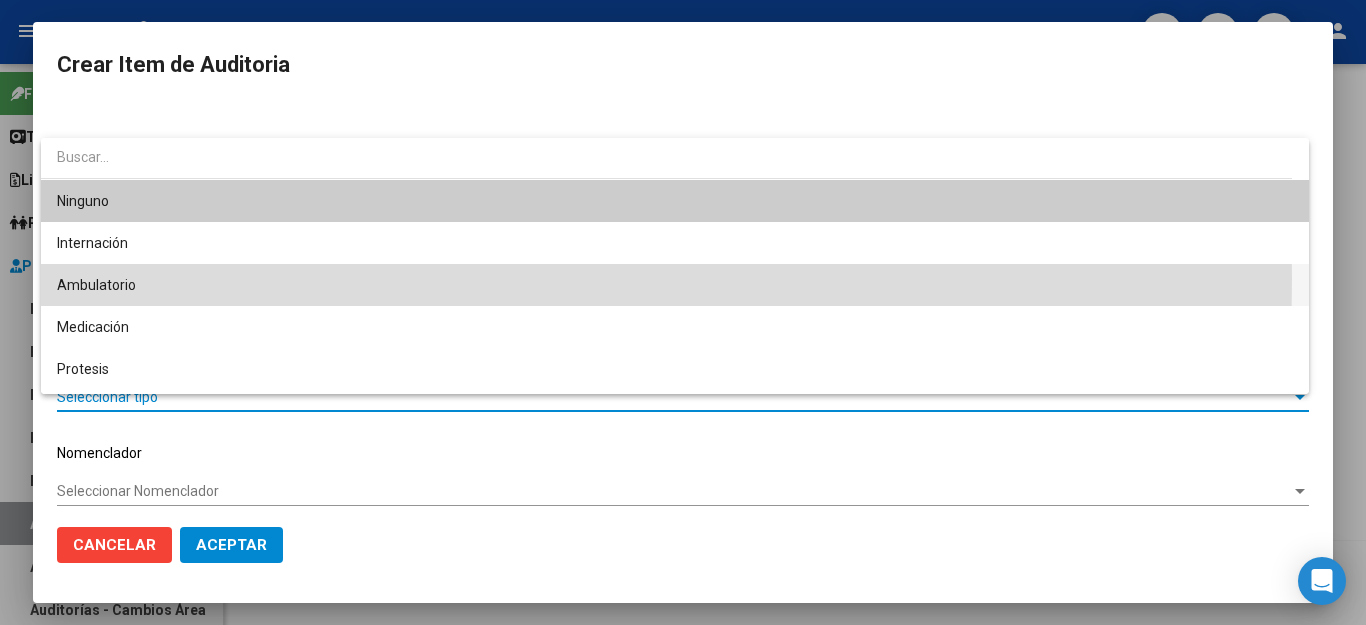 click on "Ambulatorio" at bounding box center [675, 285] 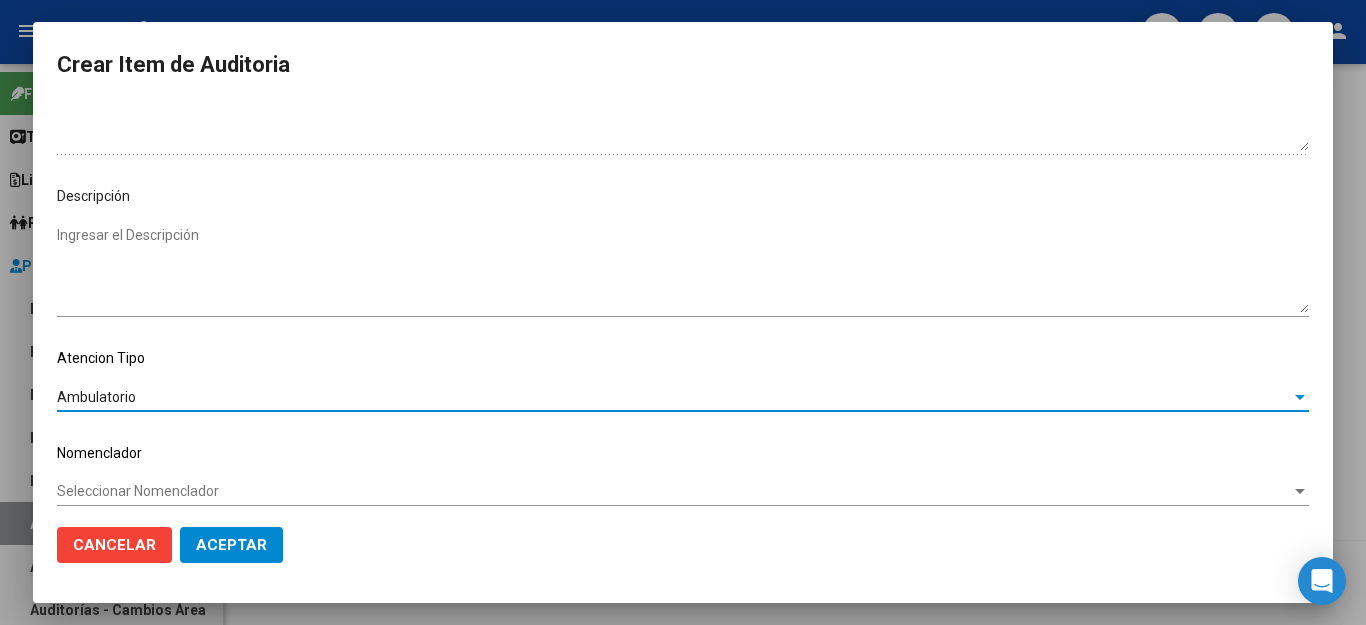 click on "Seleccionar Nomenclador" at bounding box center (674, 491) 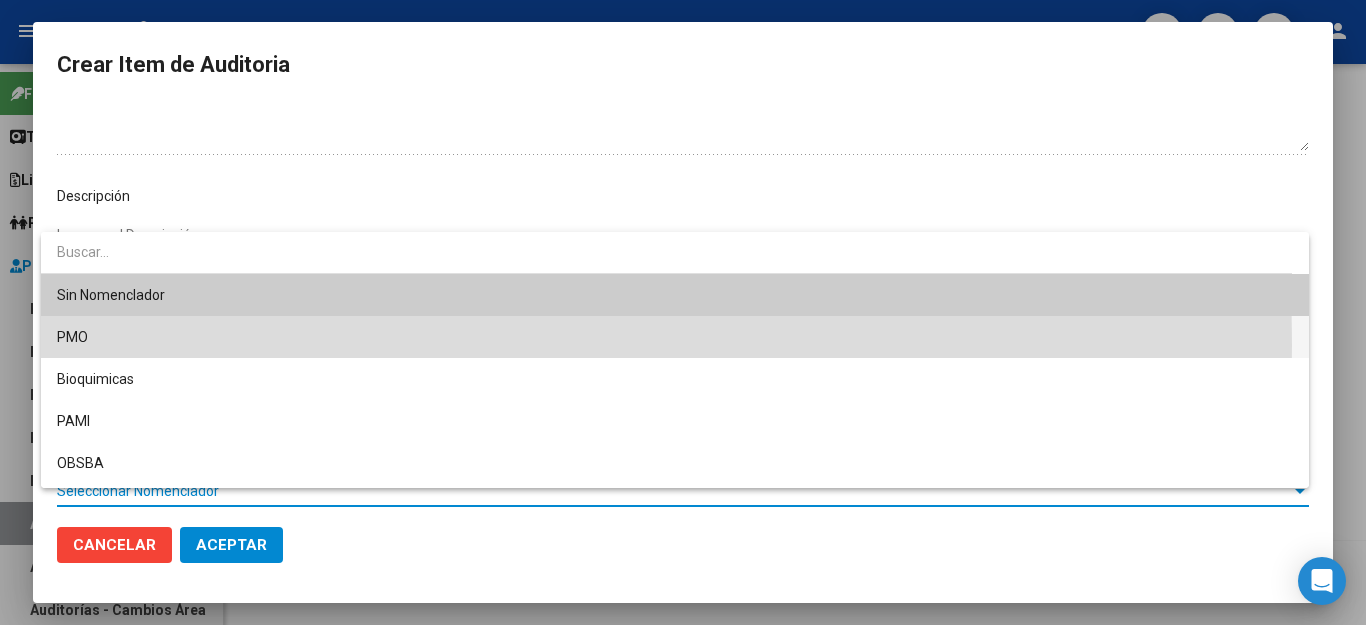 click on "PMO" at bounding box center (675, 337) 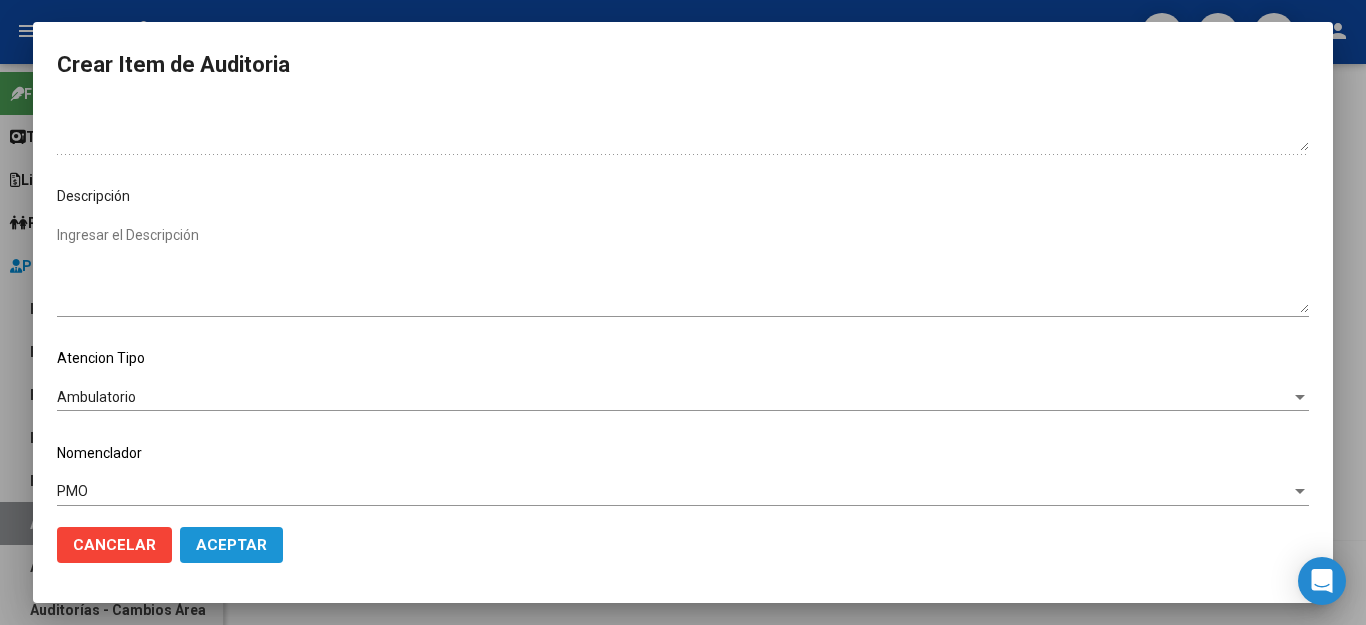 click on "Aceptar" 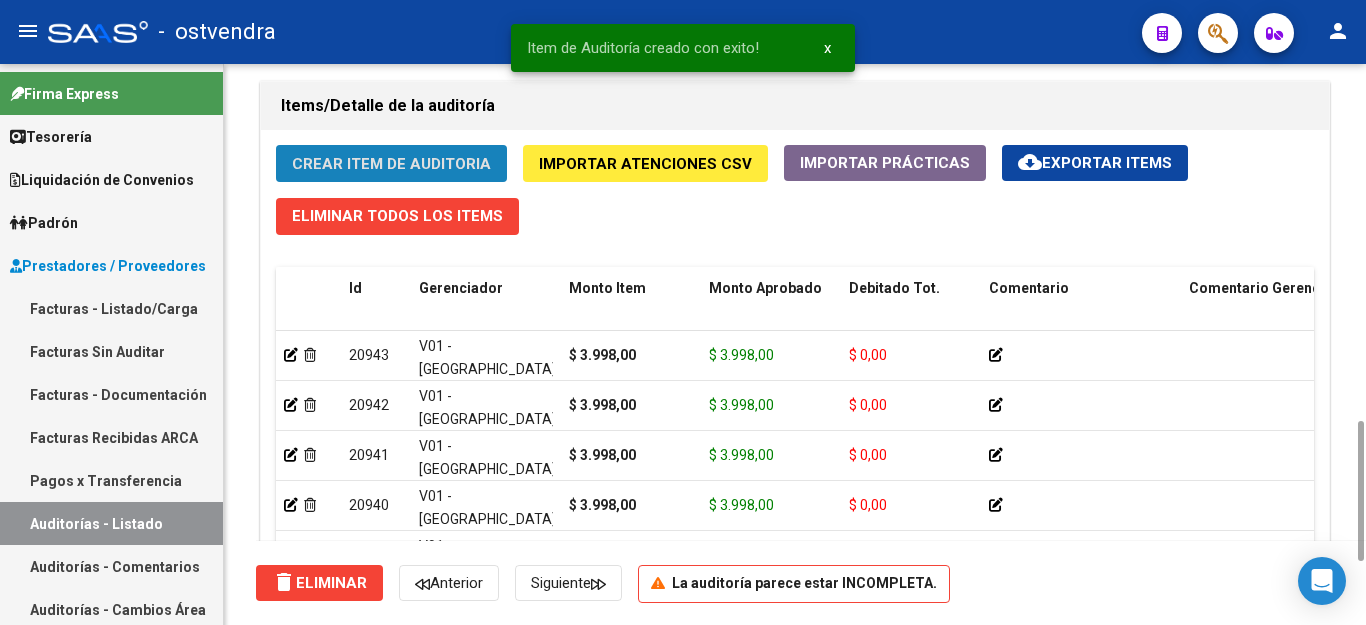 click on "Crear Item de Auditoria" 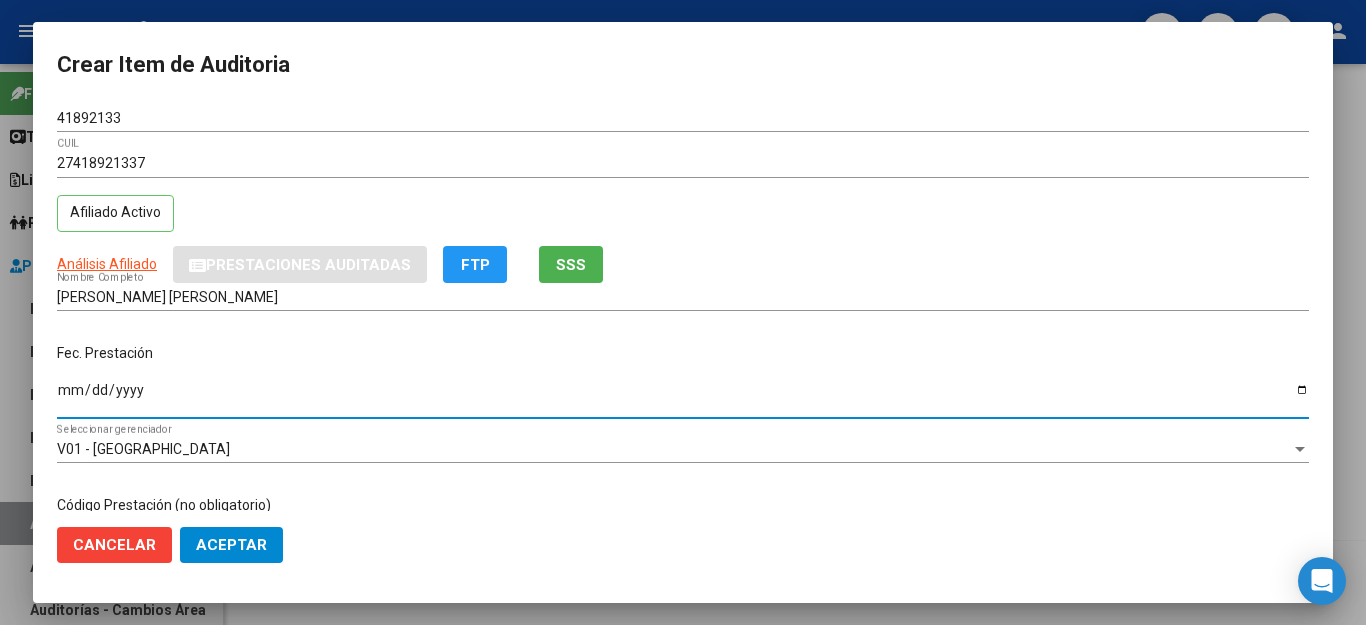 click on "Ingresar la fecha" at bounding box center (683, 397) 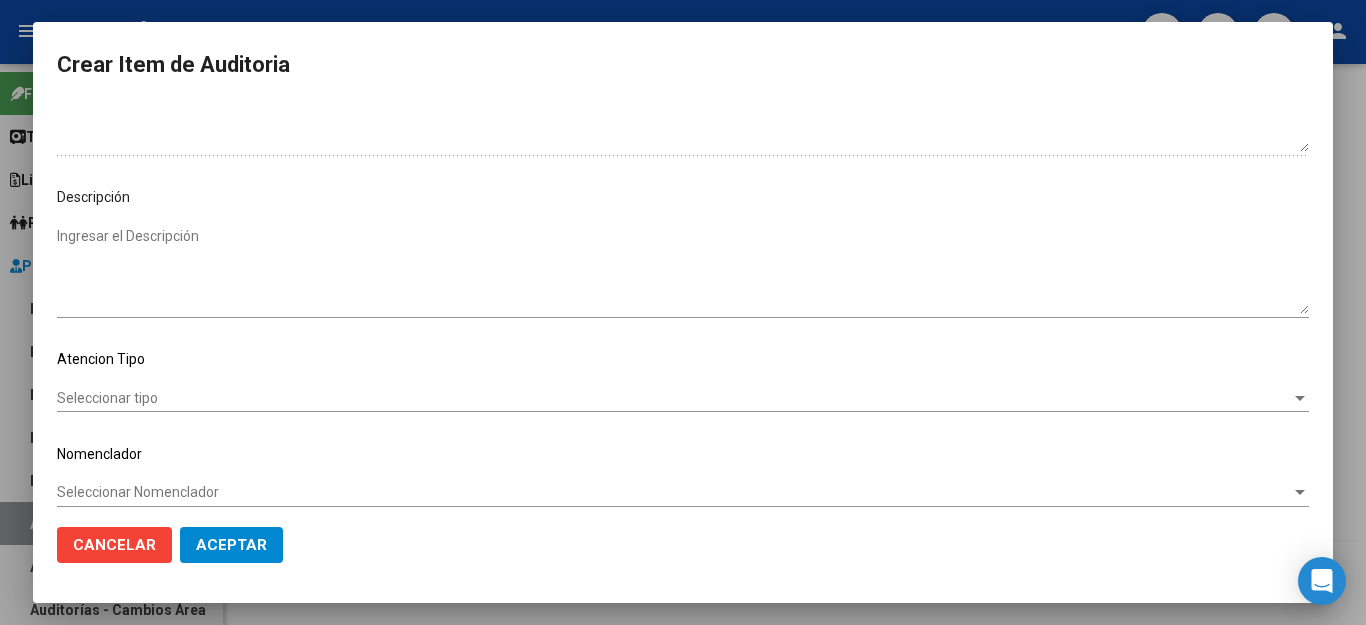 scroll, scrollTop: 1104, scrollLeft: 0, axis: vertical 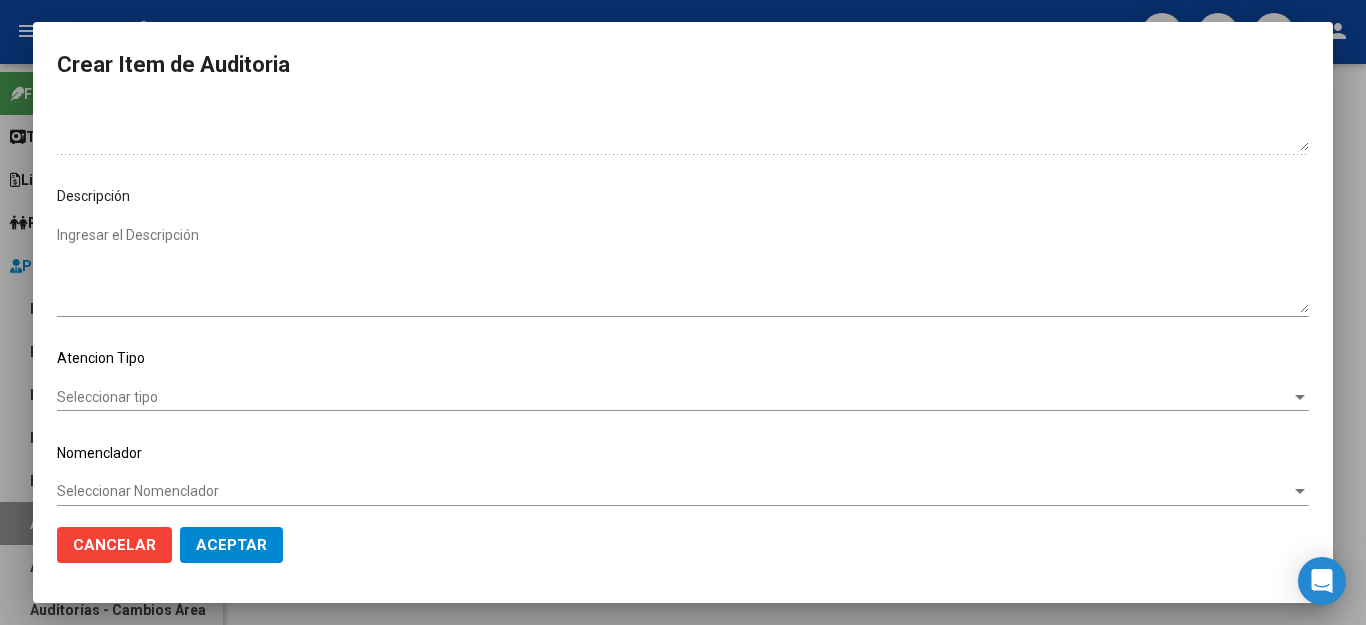 click on "Seleccionar tipo" at bounding box center (674, 397) 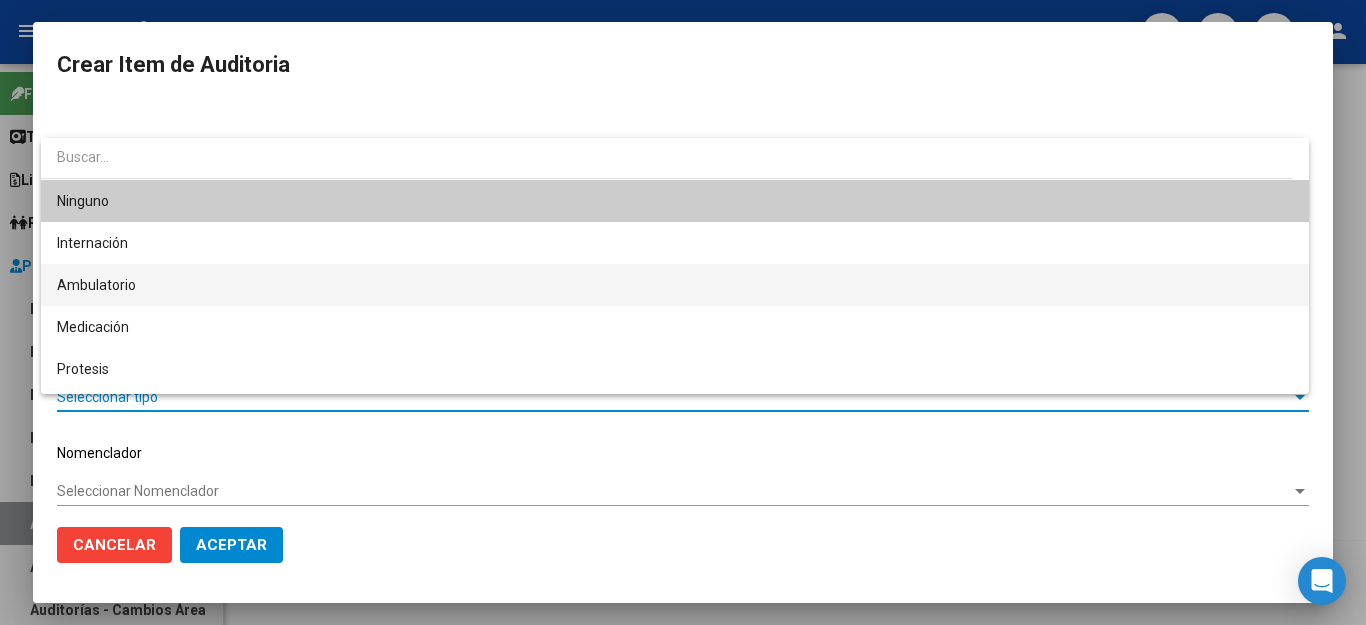 click on "Ambulatorio" at bounding box center (675, 285) 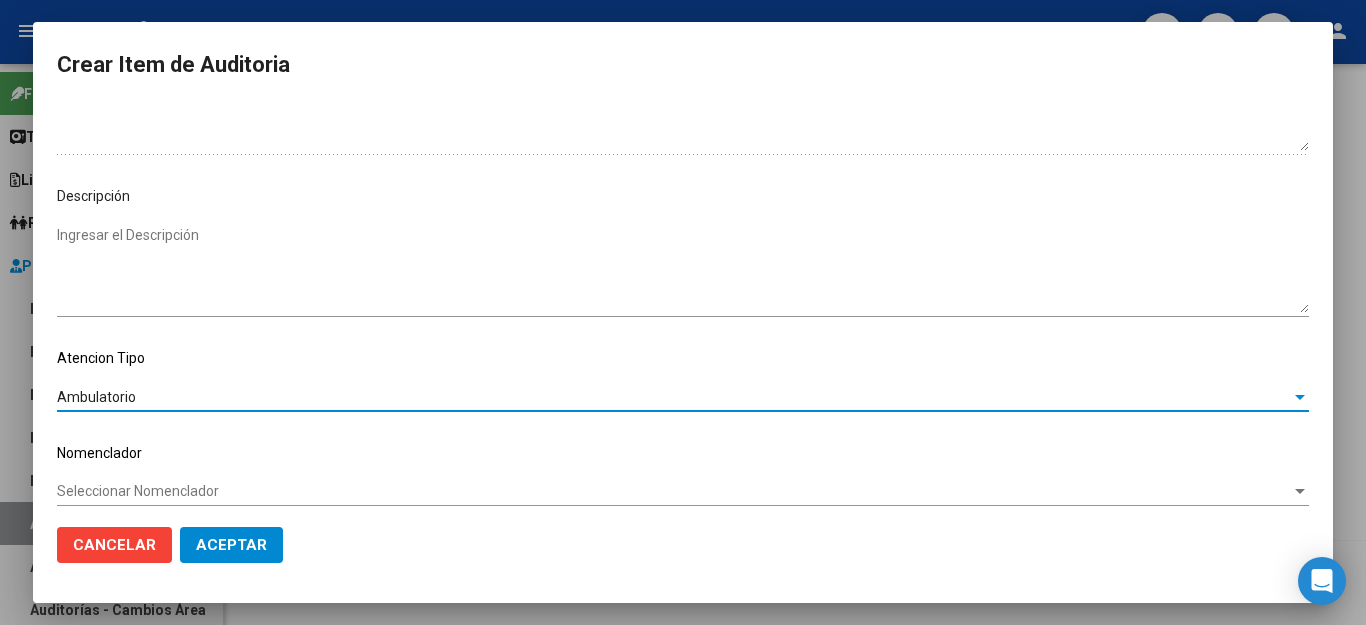 click on "Seleccionar Nomenclador" at bounding box center [674, 491] 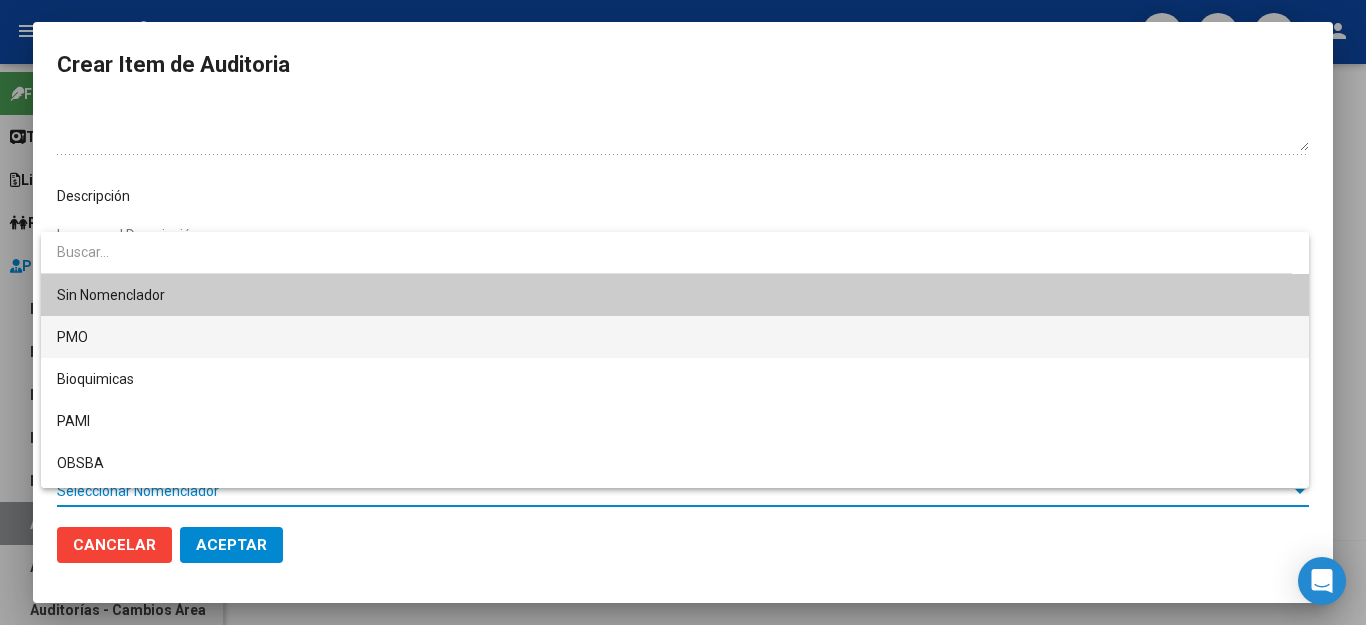 click on "PMO" at bounding box center [675, 337] 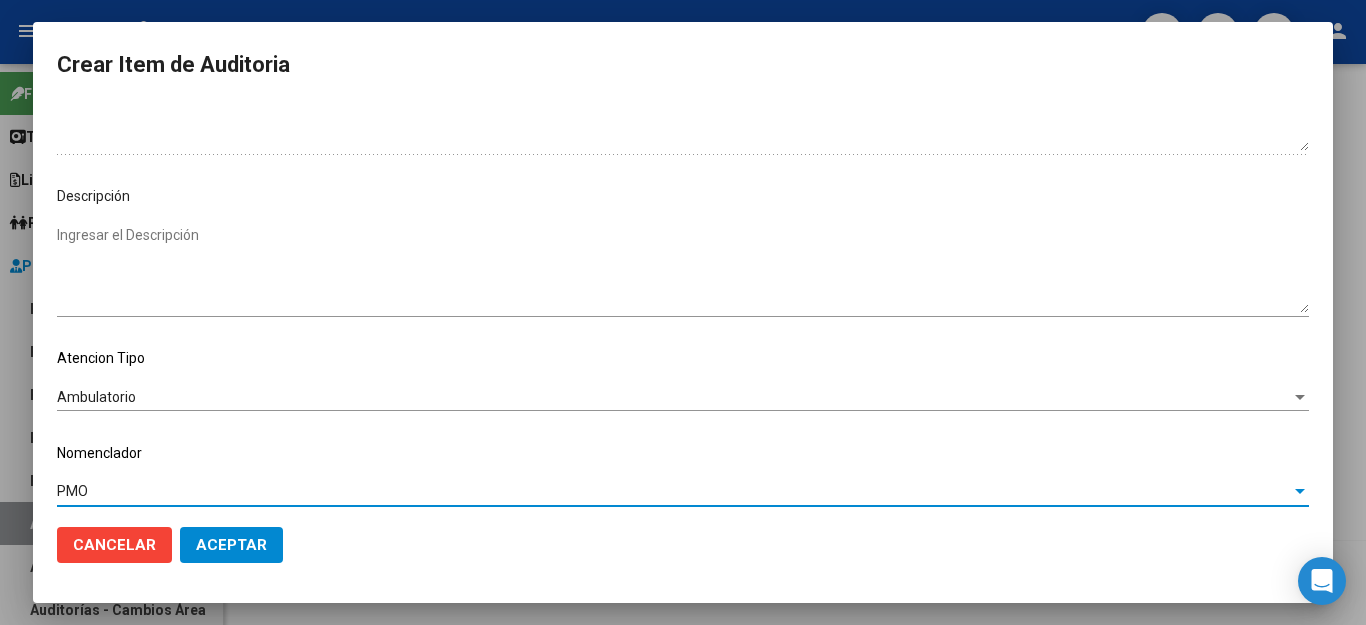 click on "Aceptar" 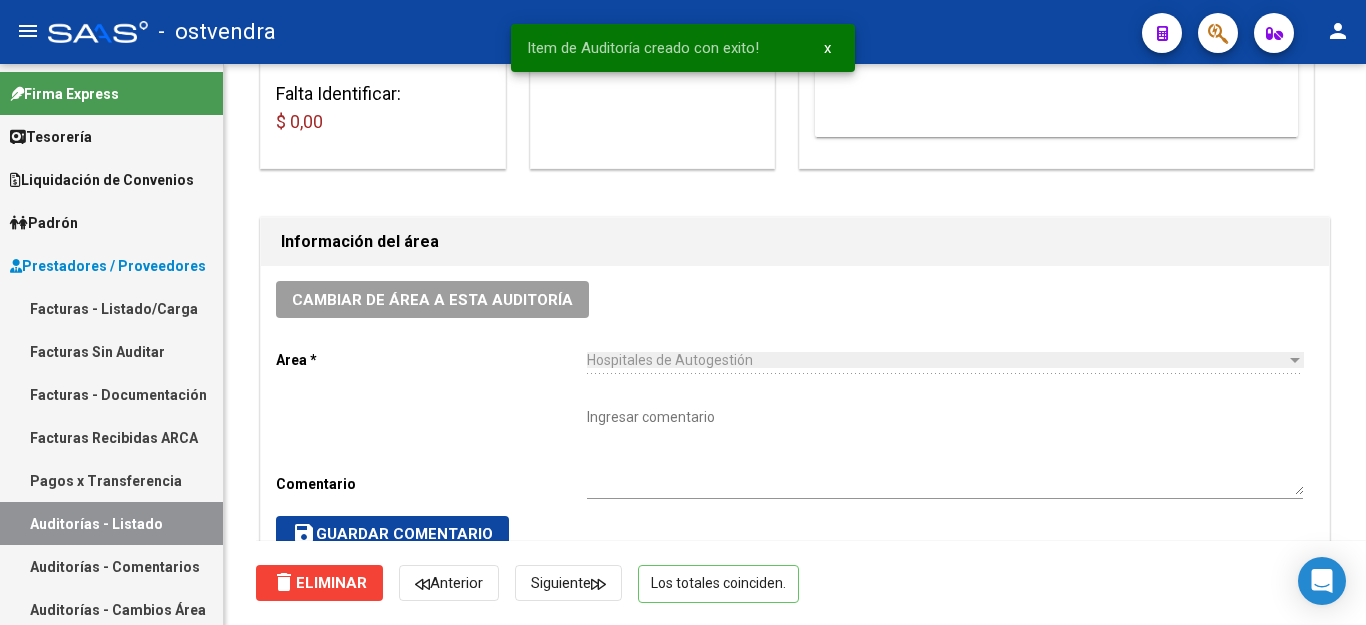 scroll, scrollTop: 0, scrollLeft: 0, axis: both 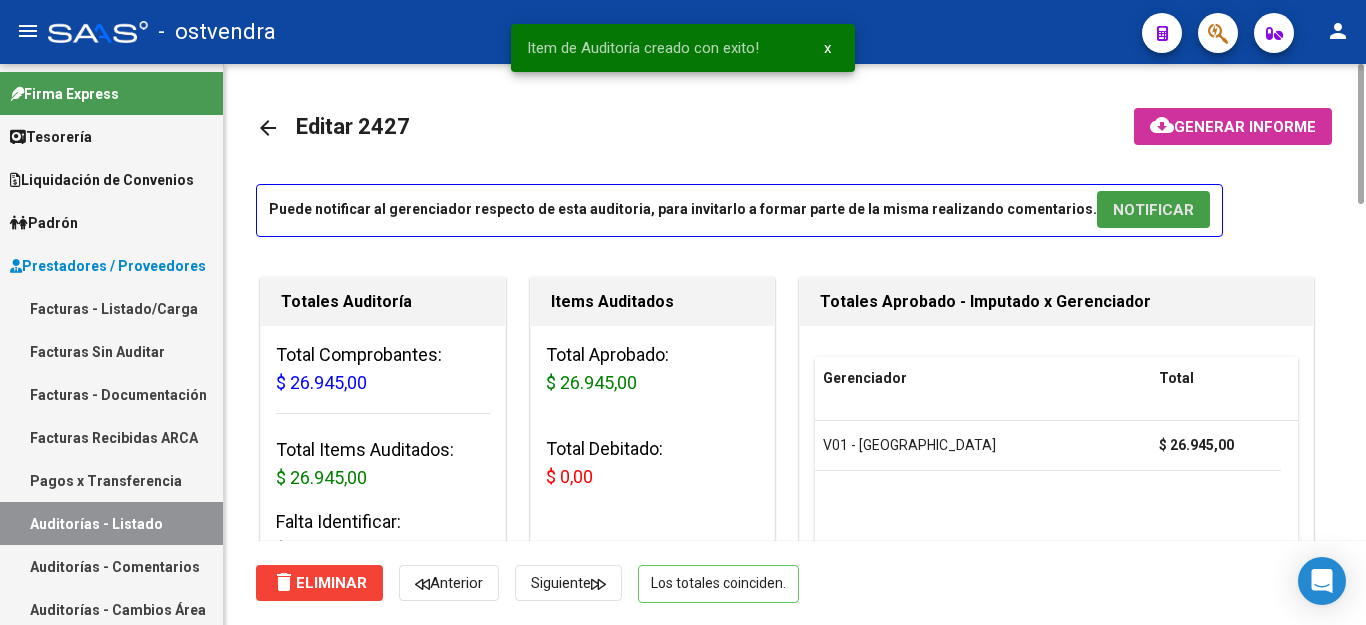 click on "NOTIFICAR" at bounding box center (1153, 210) 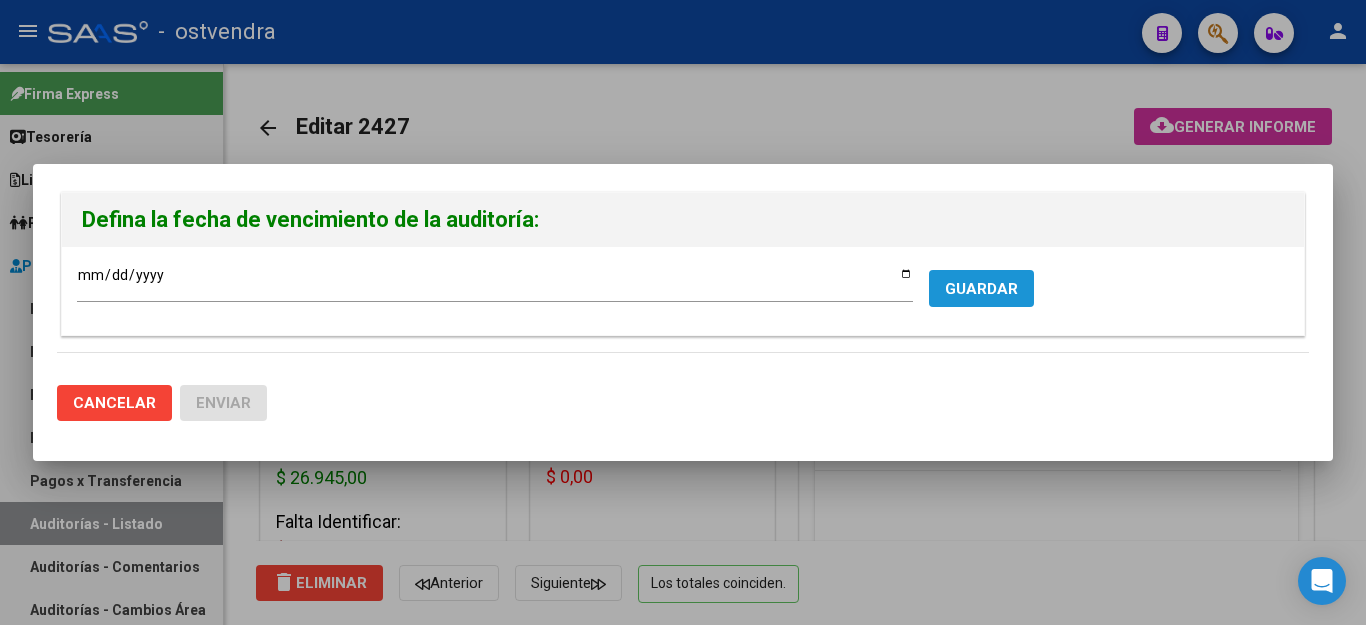 click on "GUARDAR" at bounding box center (981, 289) 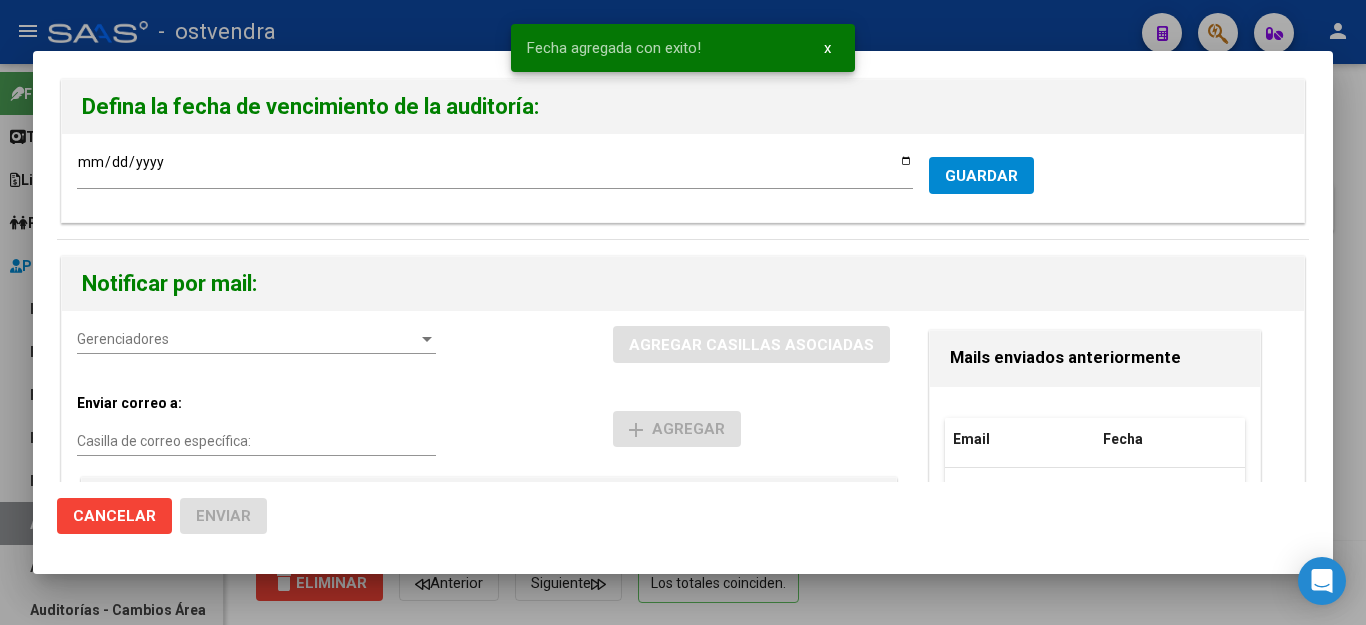 click on "Gerenciadores" at bounding box center (247, 339) 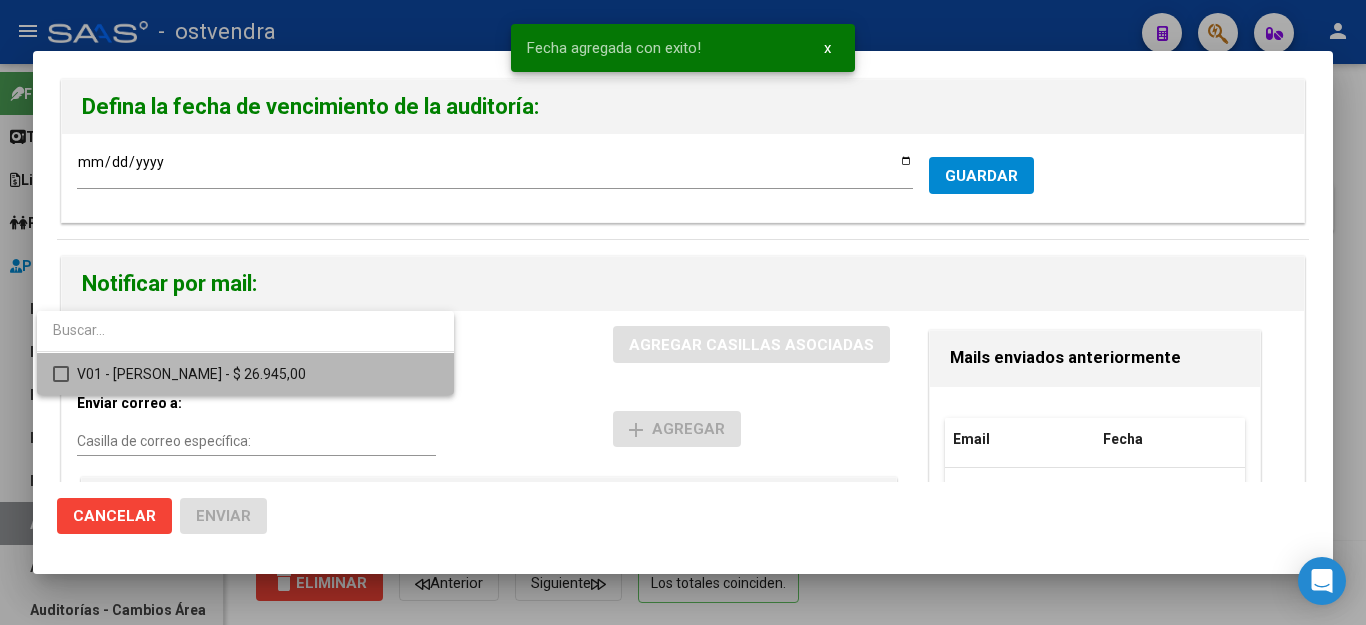 click at bounding box center (61, 374) 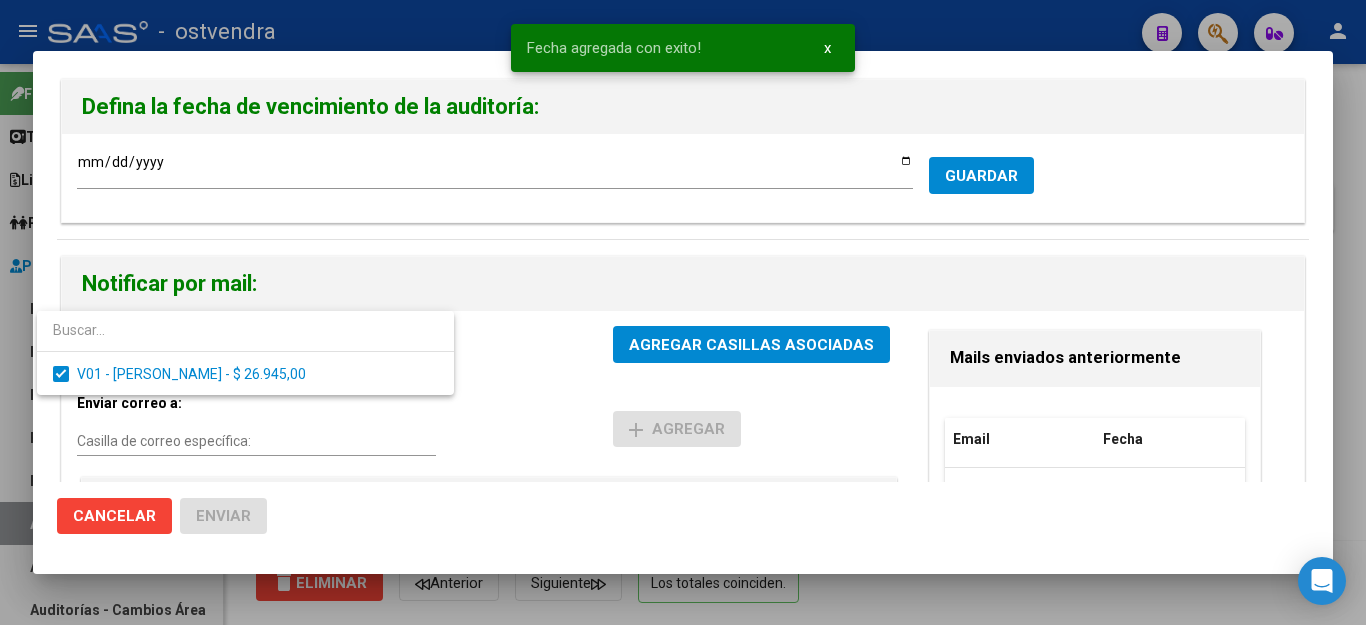 click at bounding box center [683, 312] 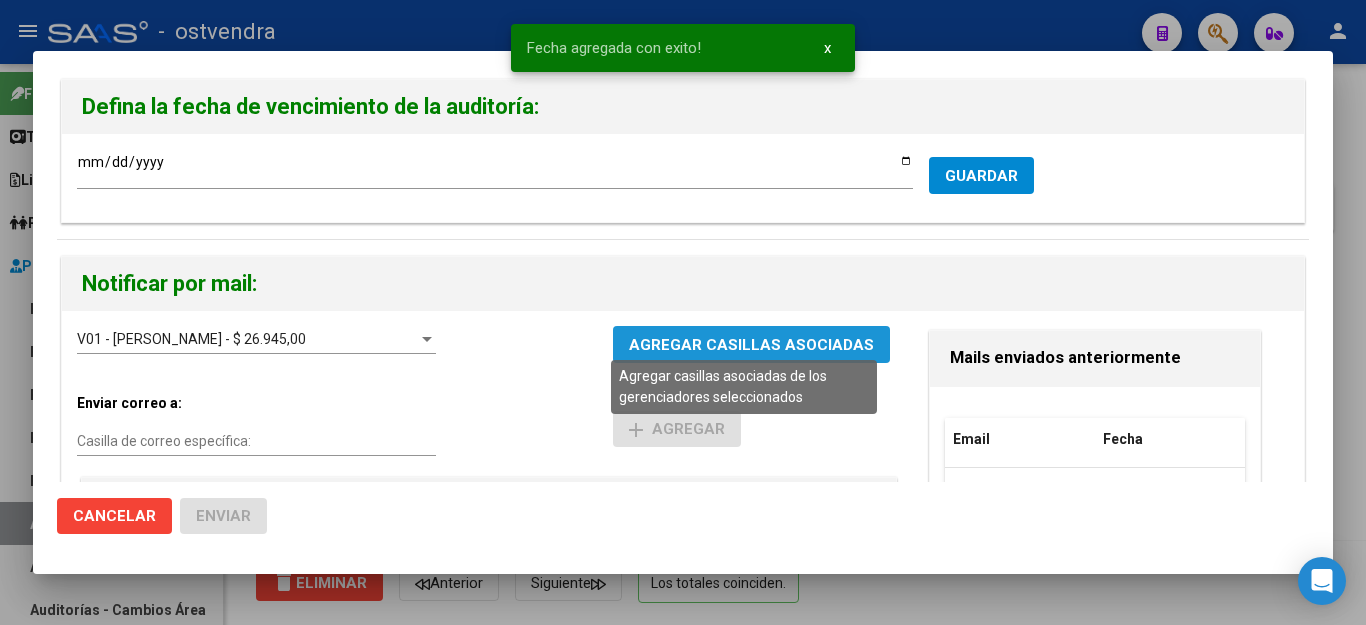 click on "AGREGAR CASILLAS ASOCIADAS" at bounding box center [751, 345] 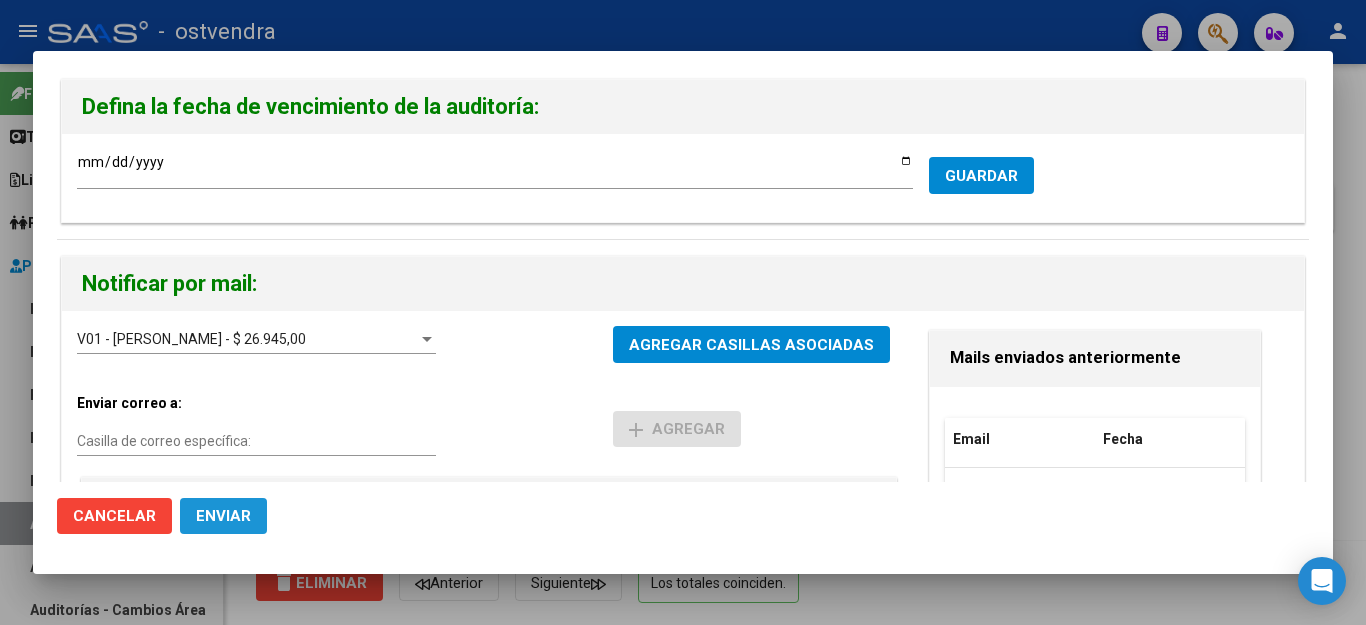 click on "Enviar" 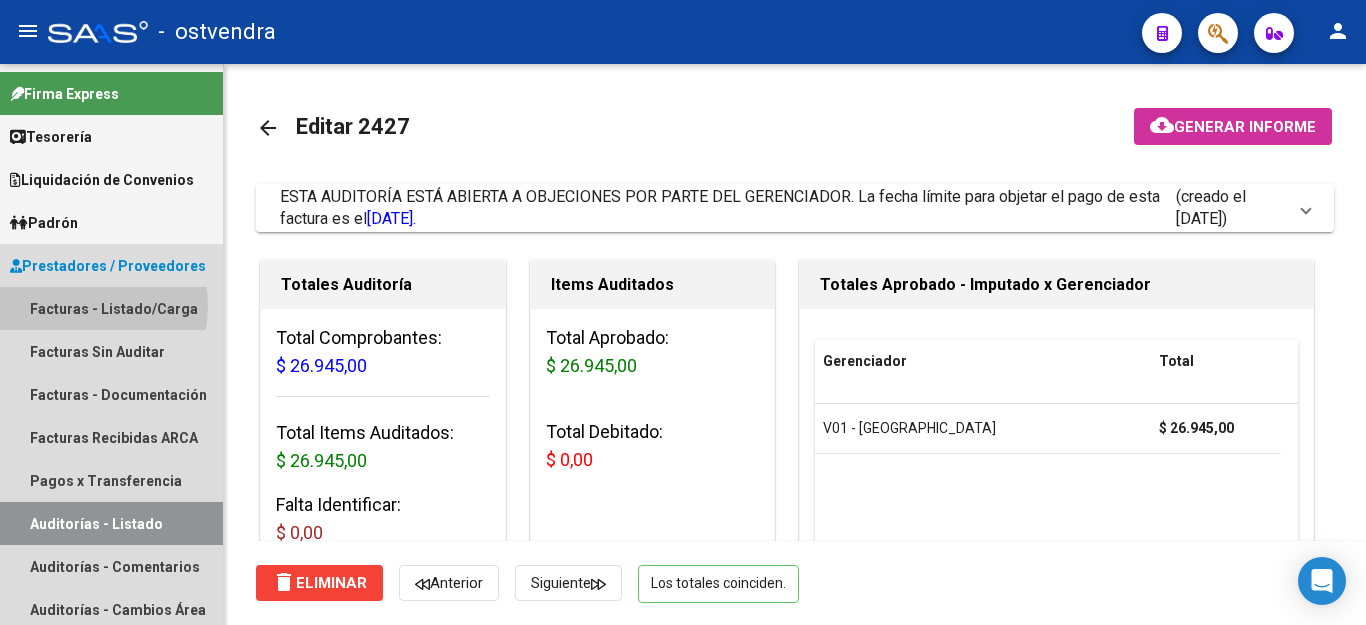 click on "Facturas - Listado/Carga" at bounding box center (111, 308) 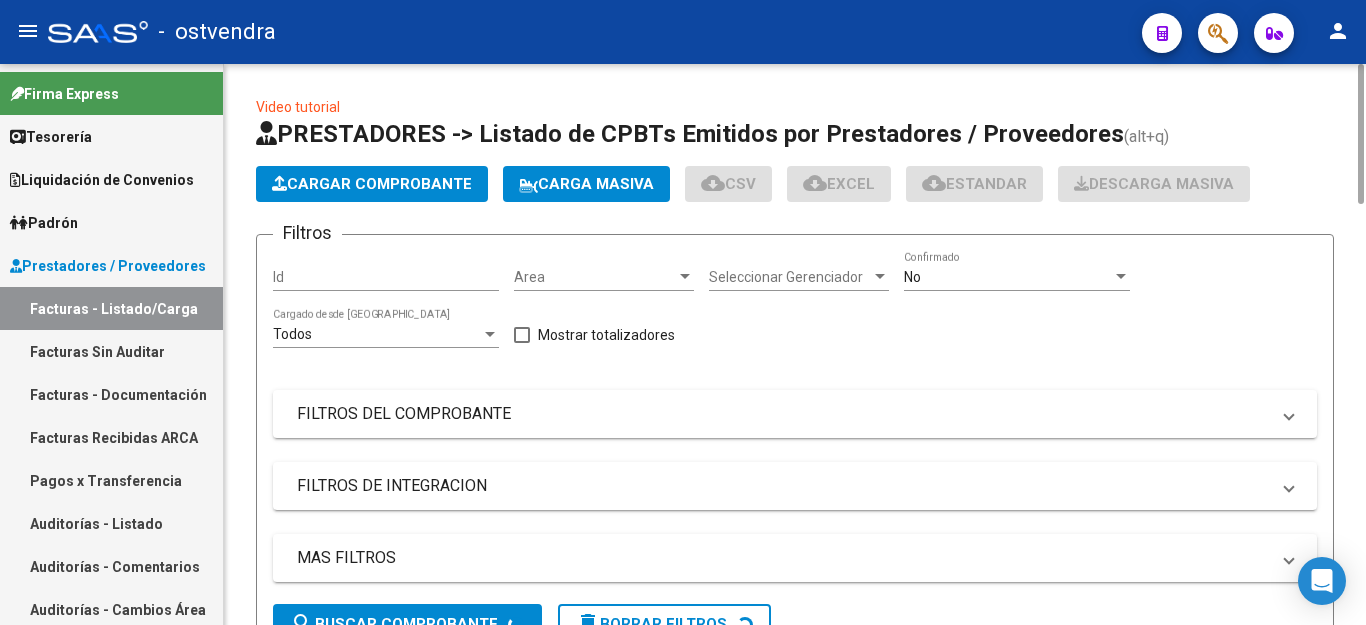 click on "Cargar Comprobante" 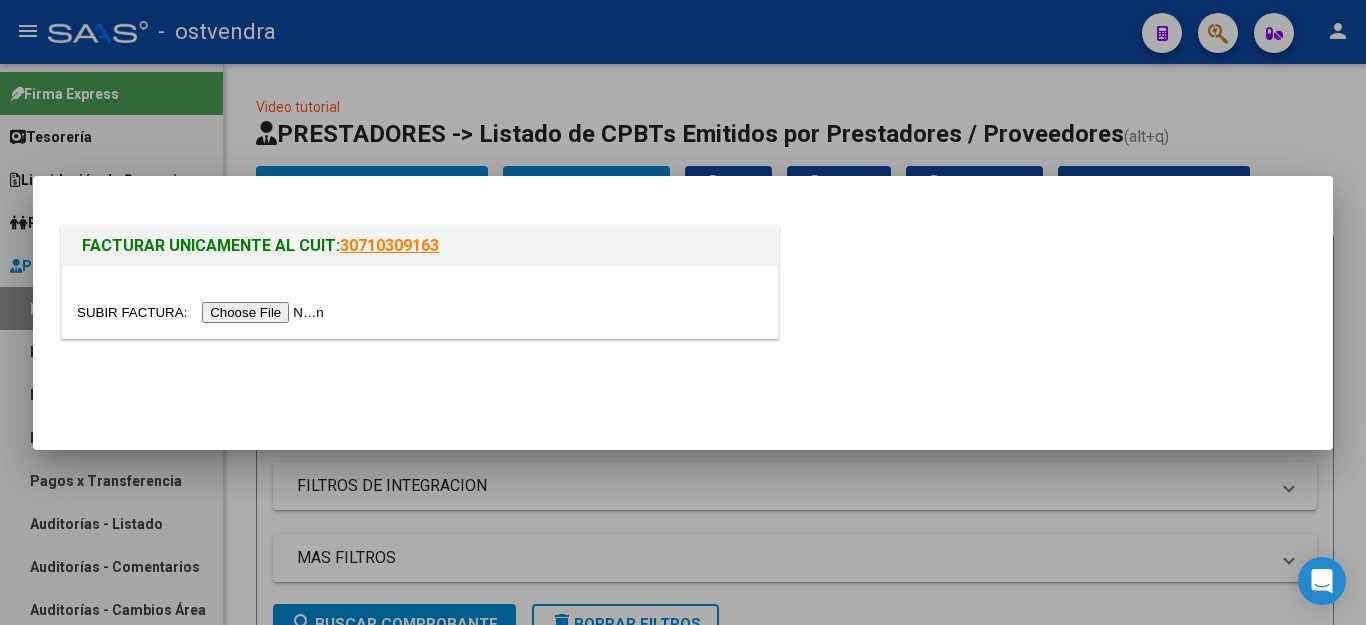 click at bounding box center [203, 312] 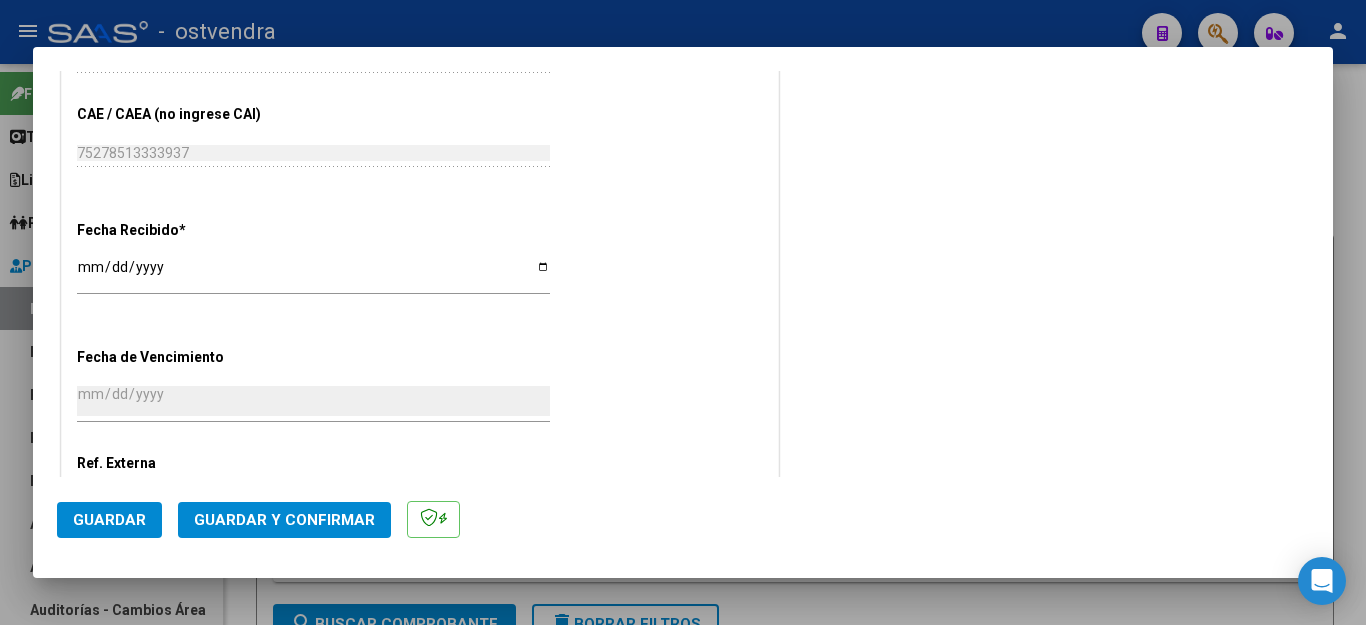 scroll, scrollTop: 1100, scrollLeft: 0, axis: vertical 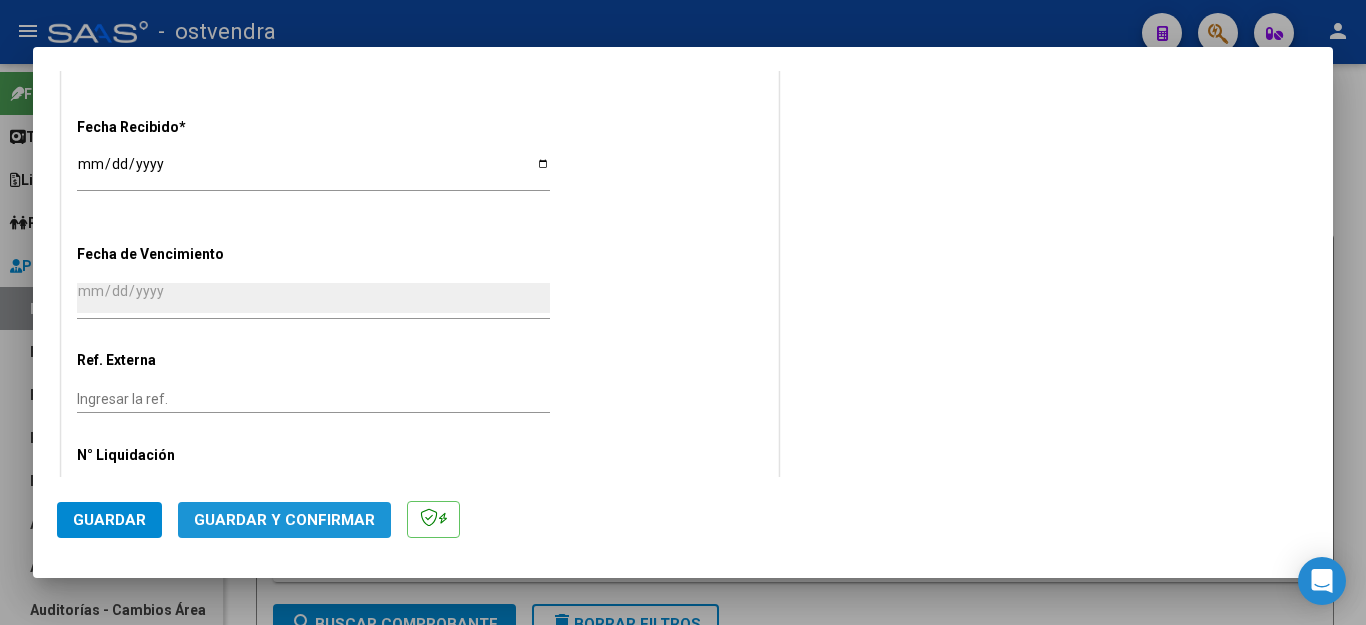 click on "Guardar y Confirmar" 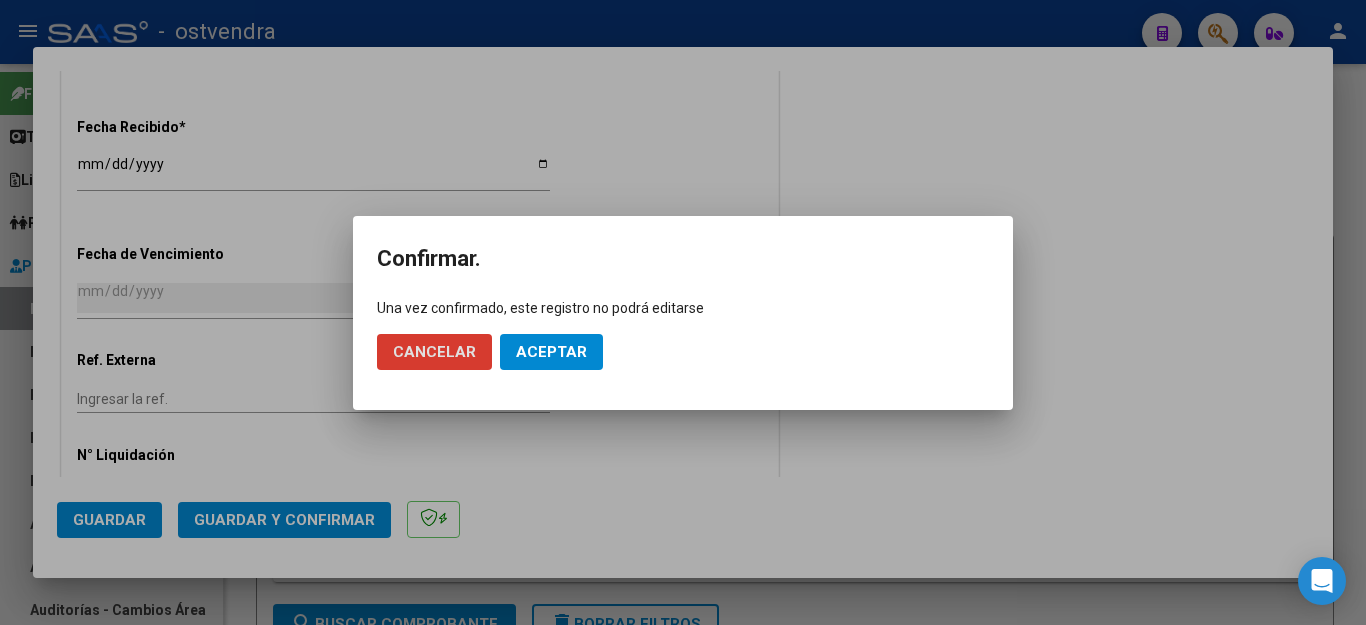 click on "Aceptar" 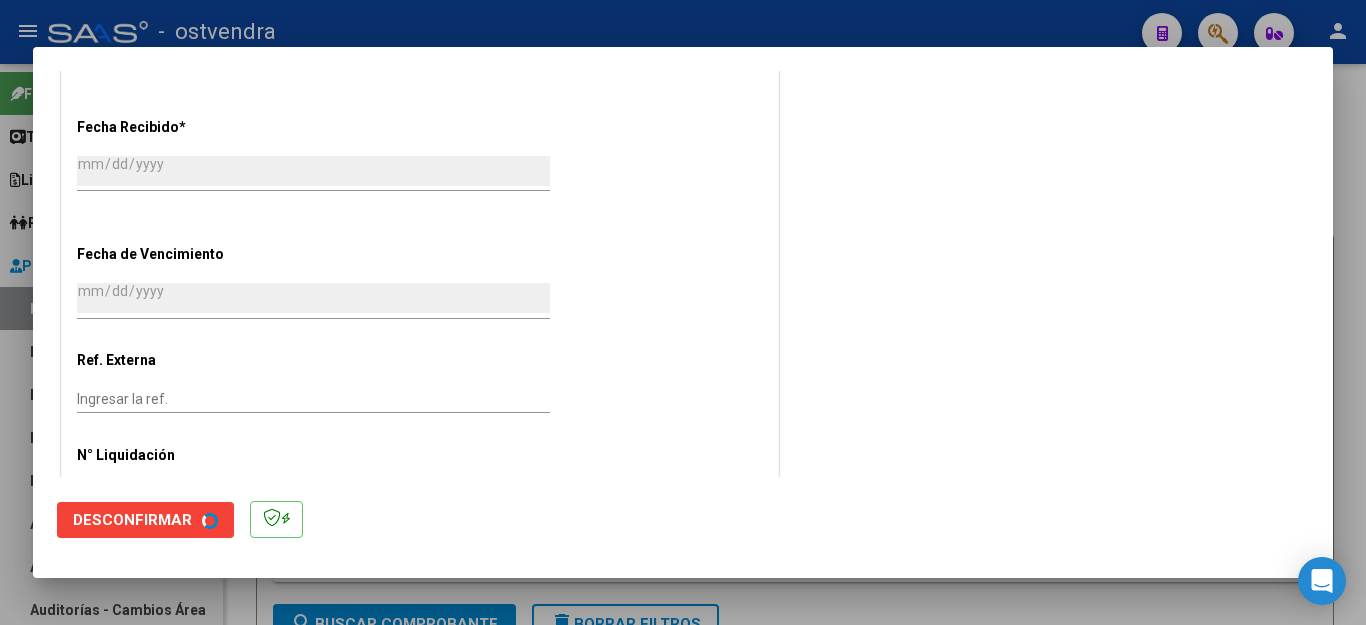 scroll, scrollTop: 0, scrollLeft: 0, axis: both 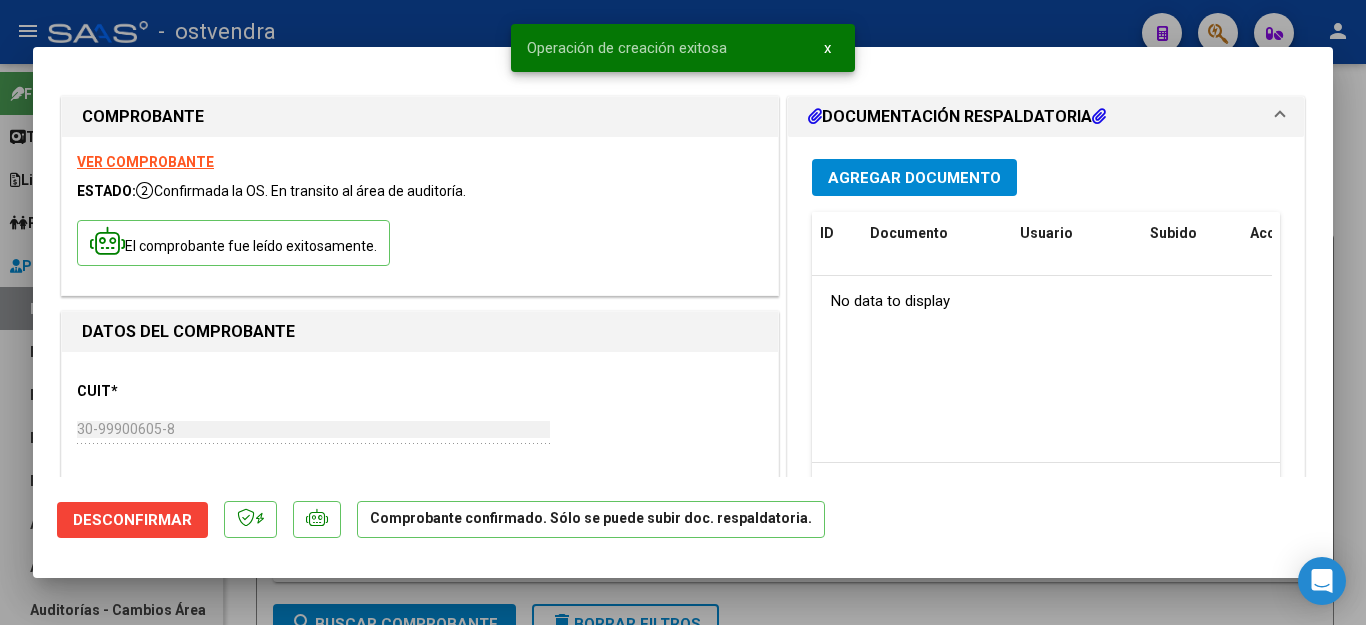 click at bounding box center [683, 312] 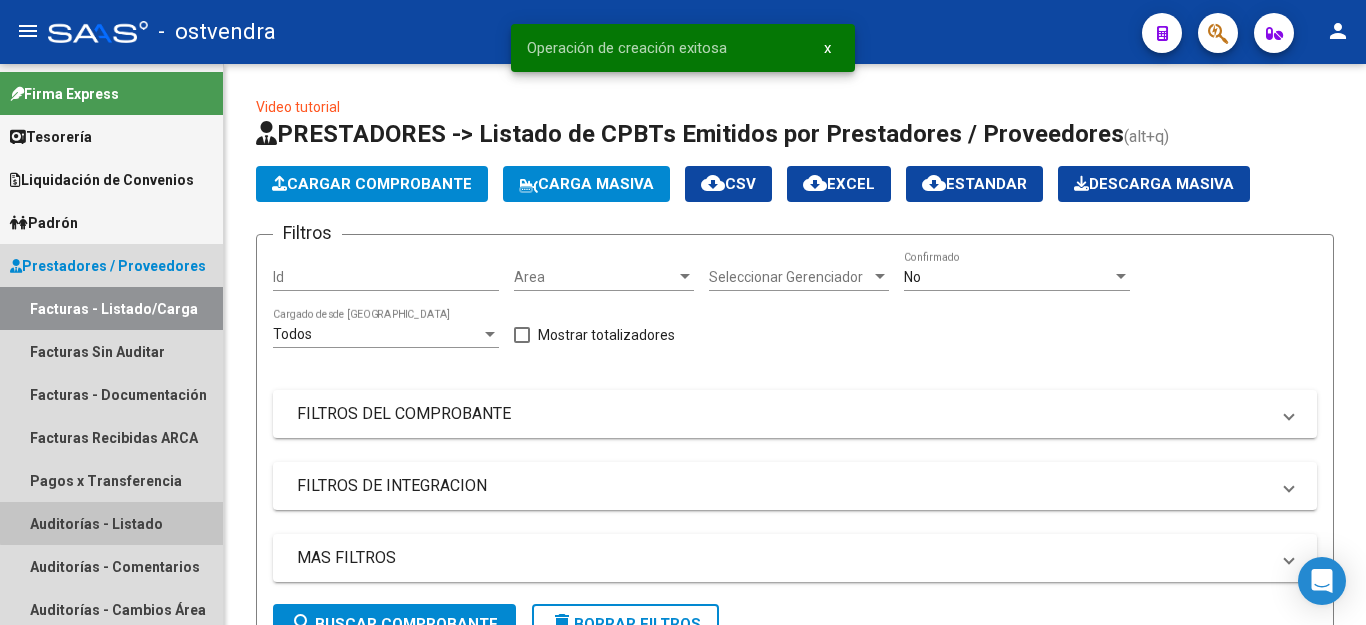 click on "Auditorías - Listado" at bounding box center (111, 523) 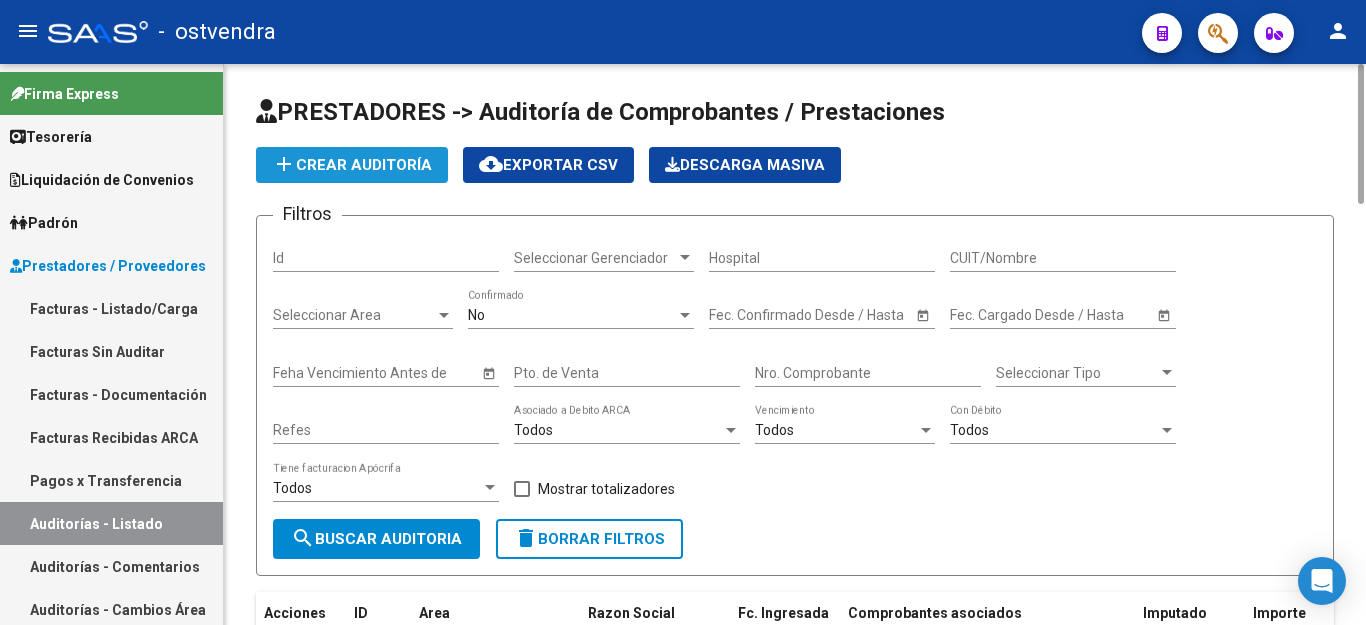 click on "add  Crear Auditoría" 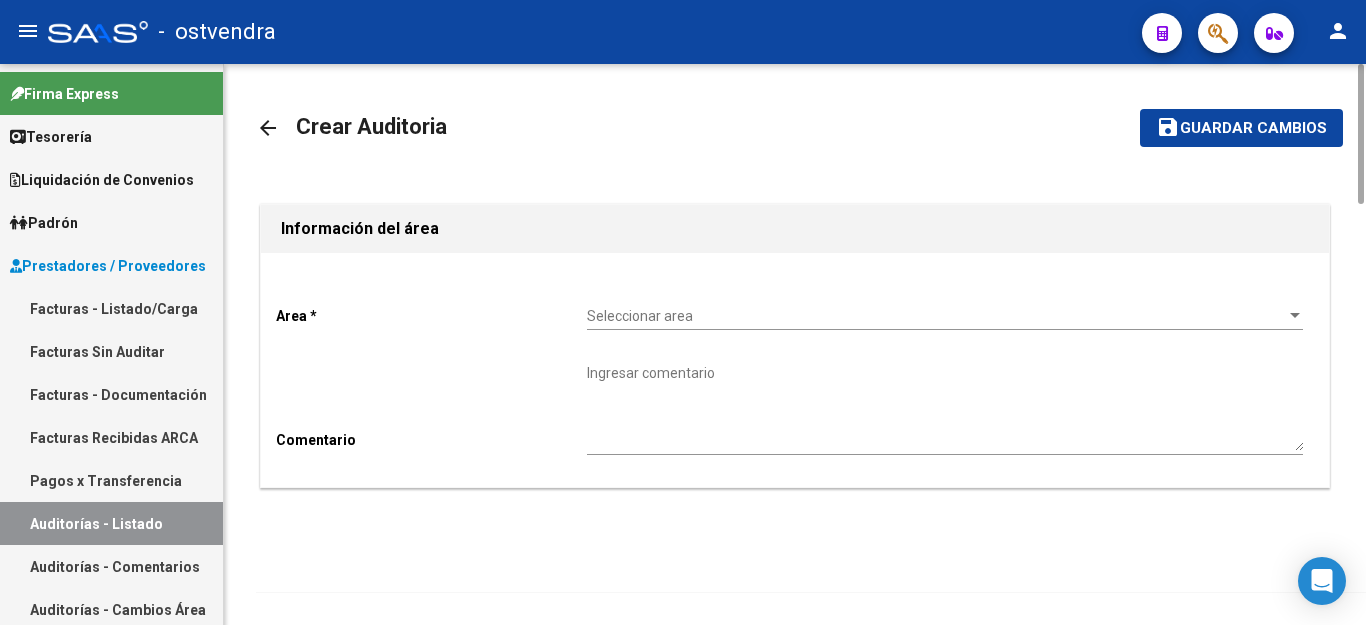 click on "Seleccionar area" at bounding box center (936, 316) 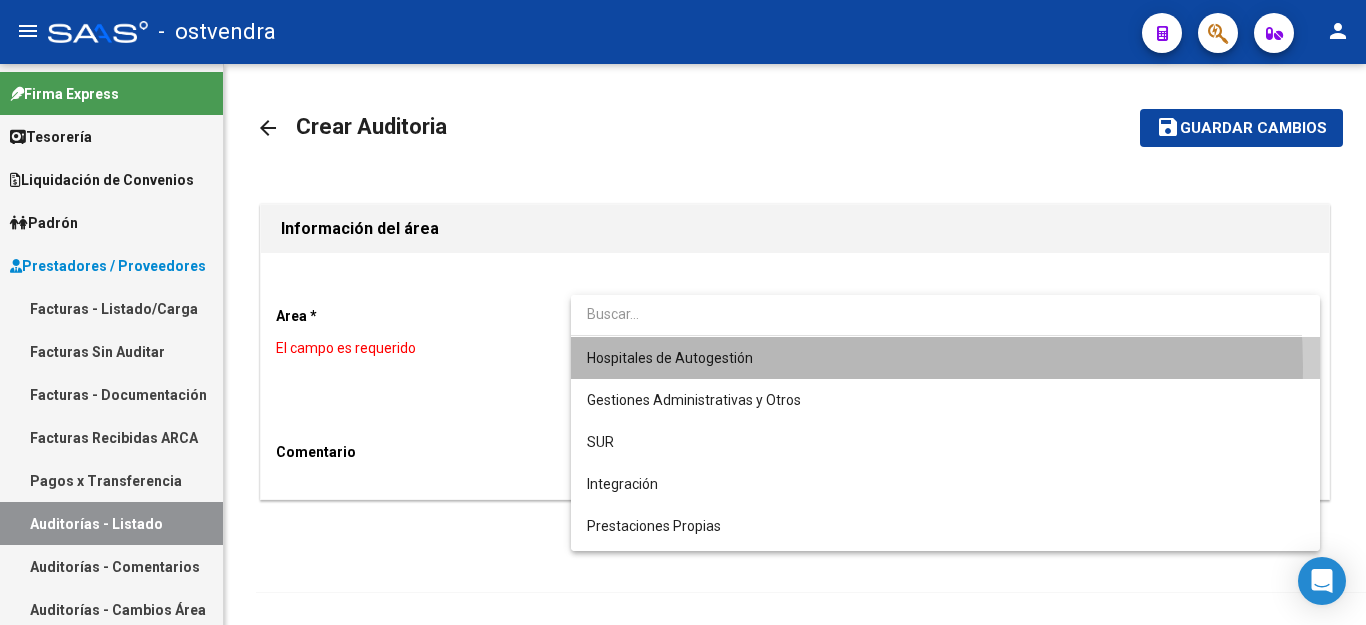 click on "Hospitales de Autogestión" at bounding box center (945, 358) 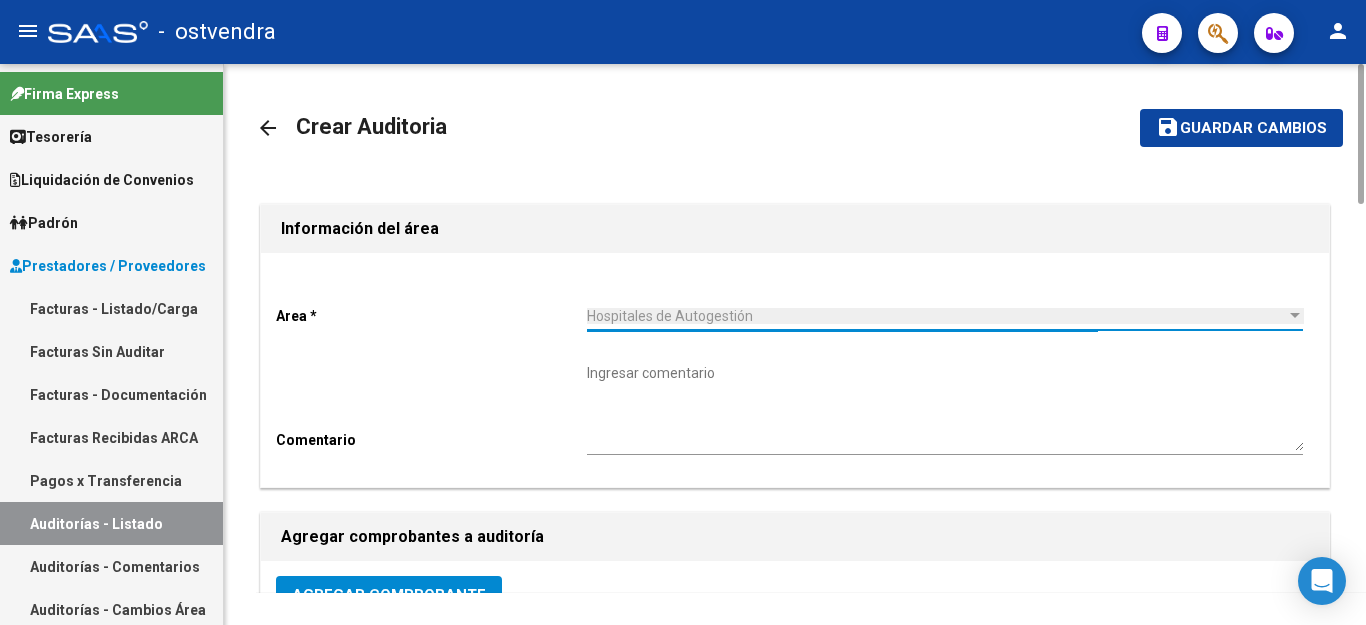 scroll, scrollTop: 400, scrollLeft: 0, axis: vertical 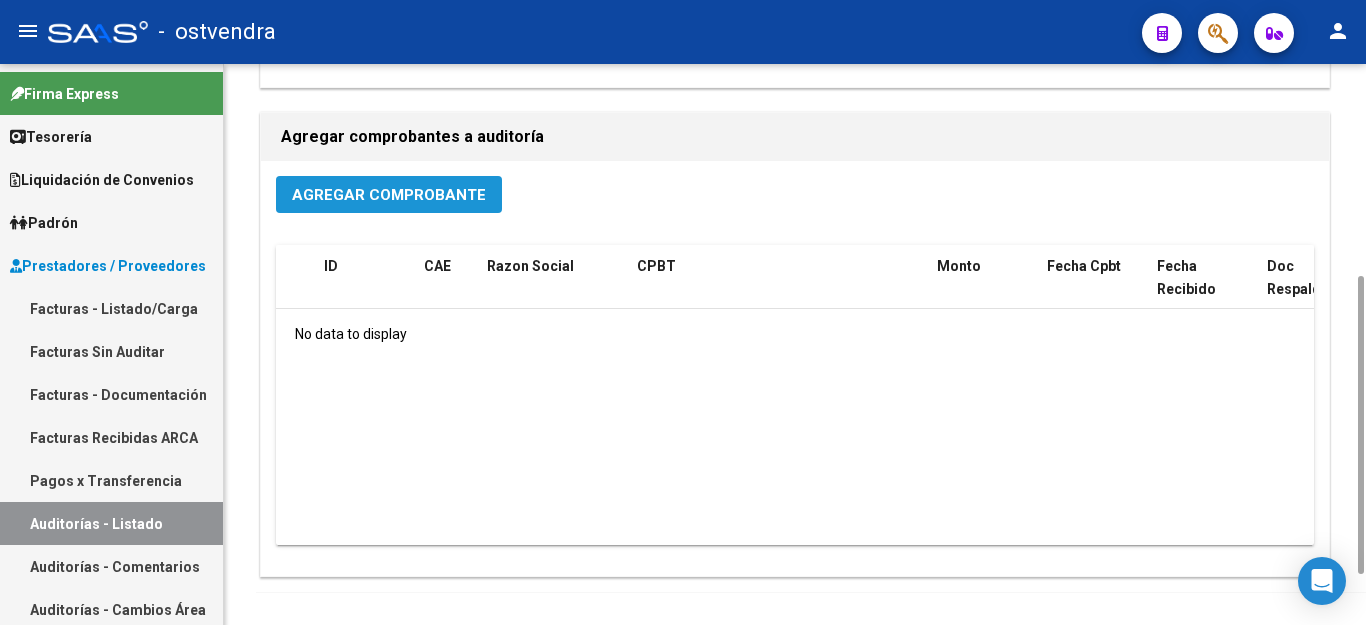 click on "Agregar Comprobante" 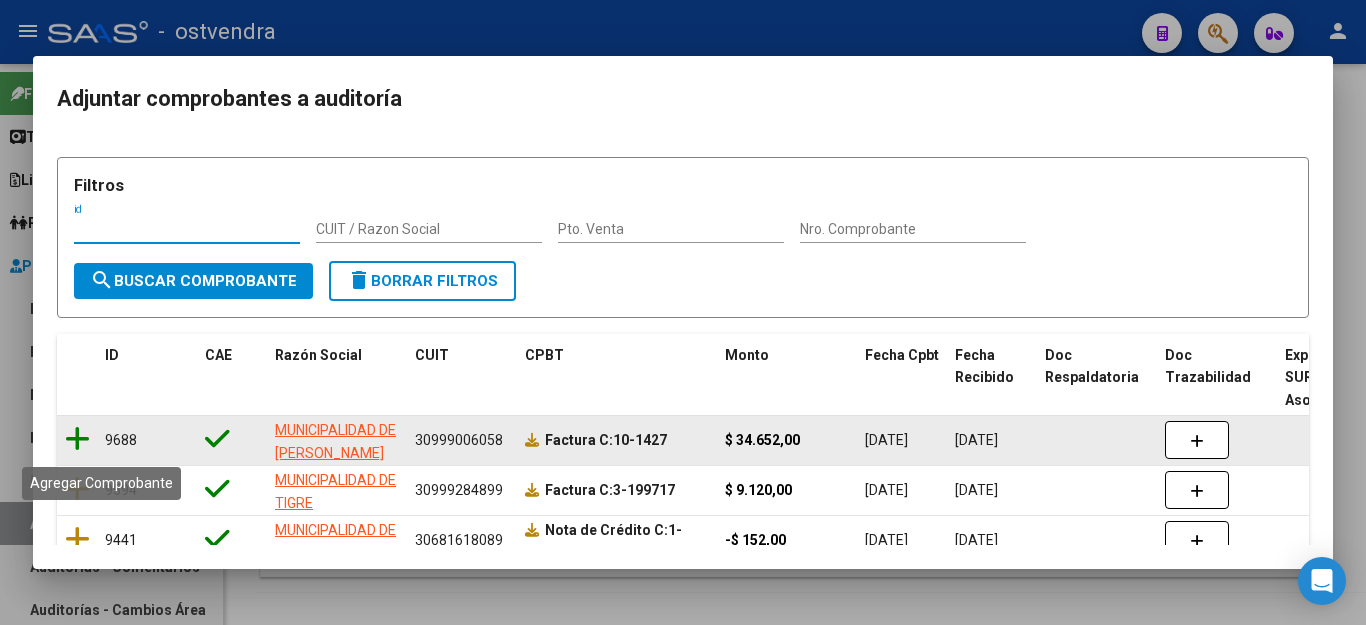 click 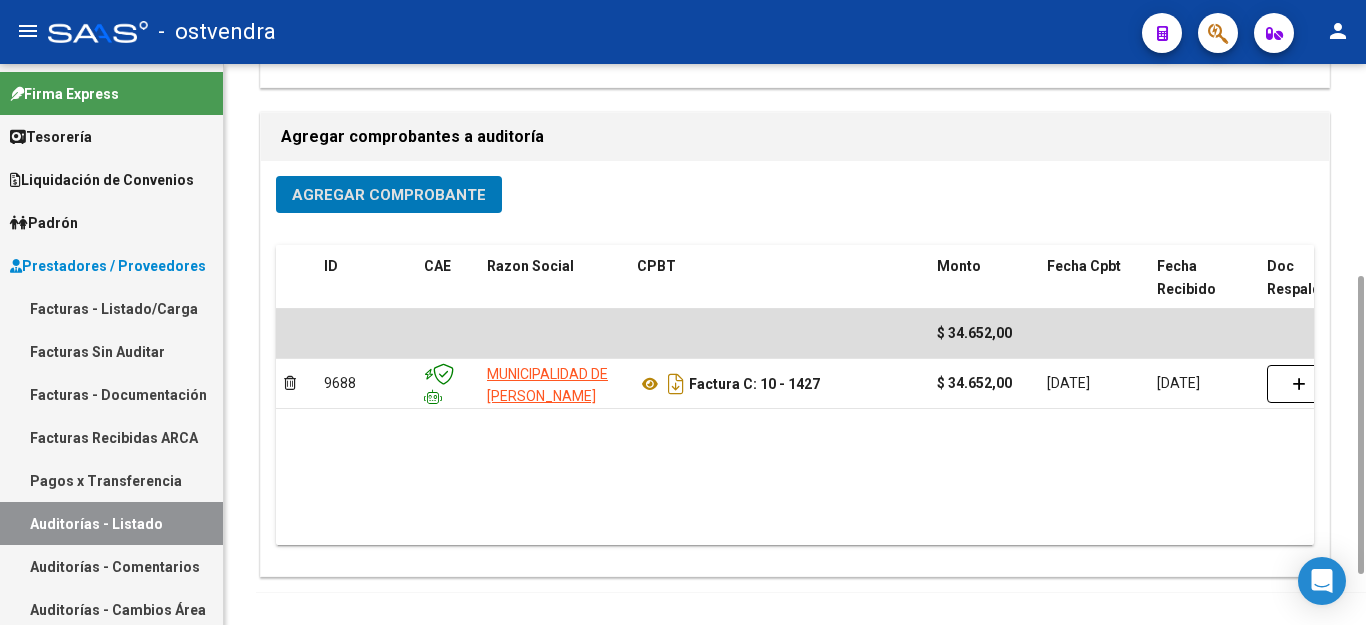 scroll, scrollTop: 0, scrollLeft: 0, axis: both 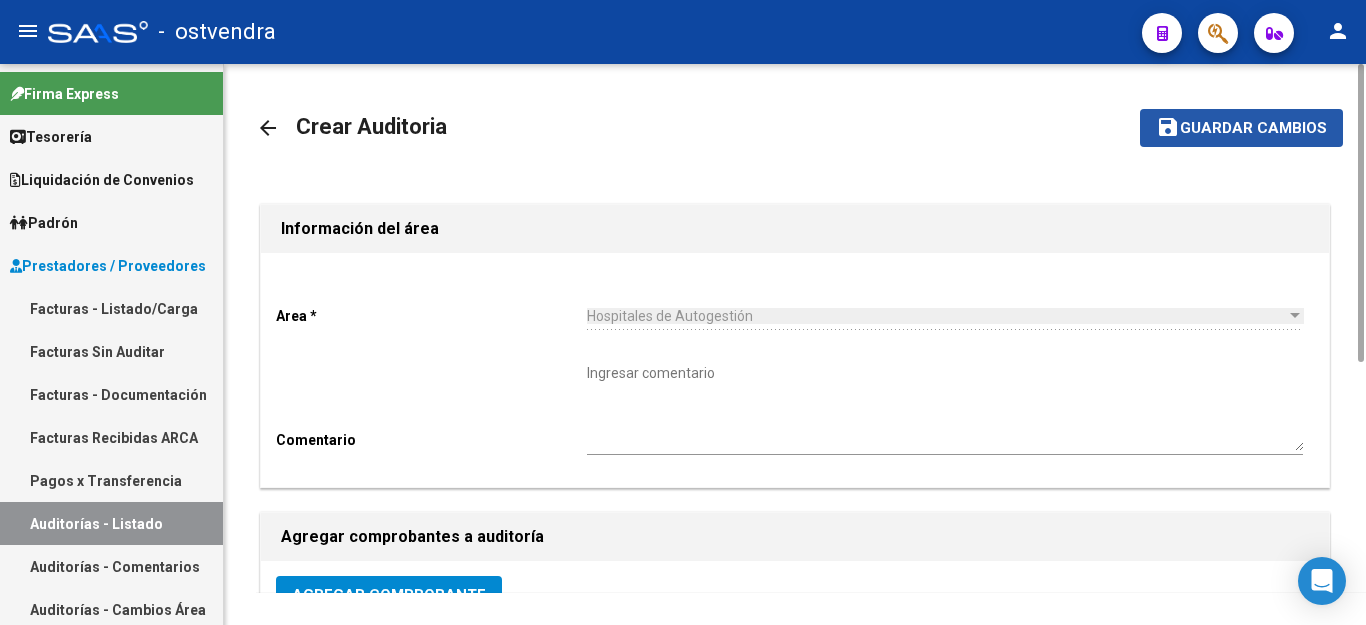 click on "Guardar cambios" 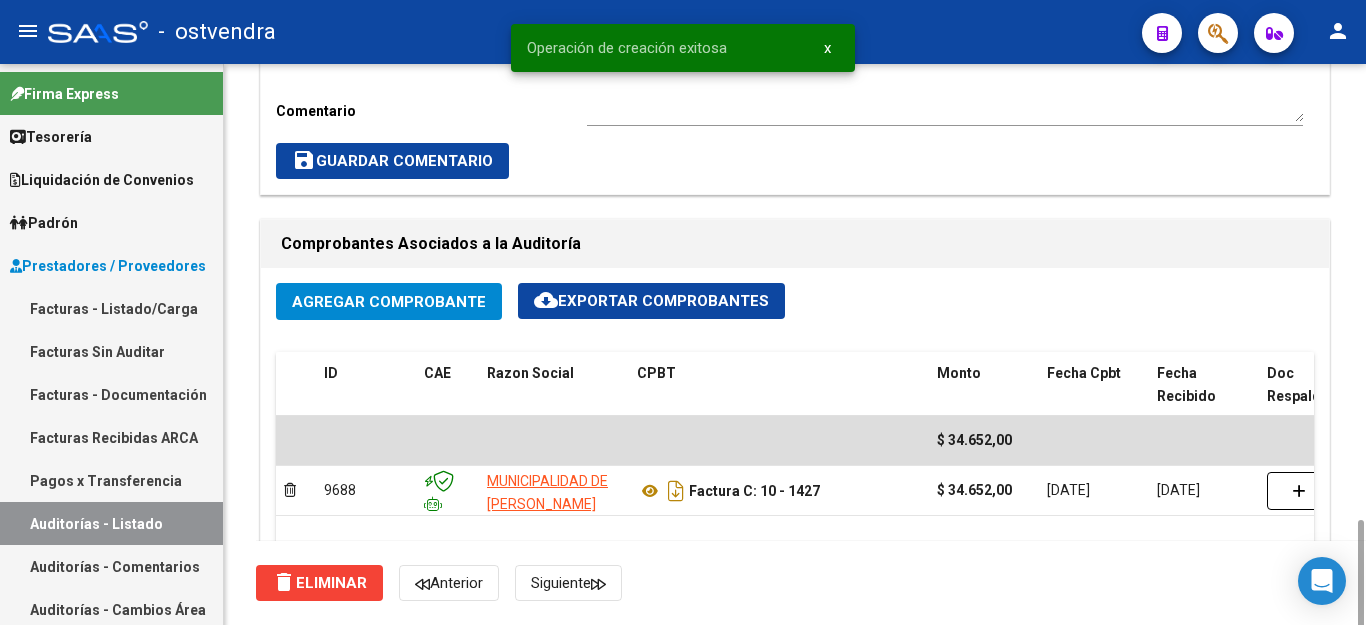 scroll, scrollTop: 1200, scrollLeft: 0, axis: vertical 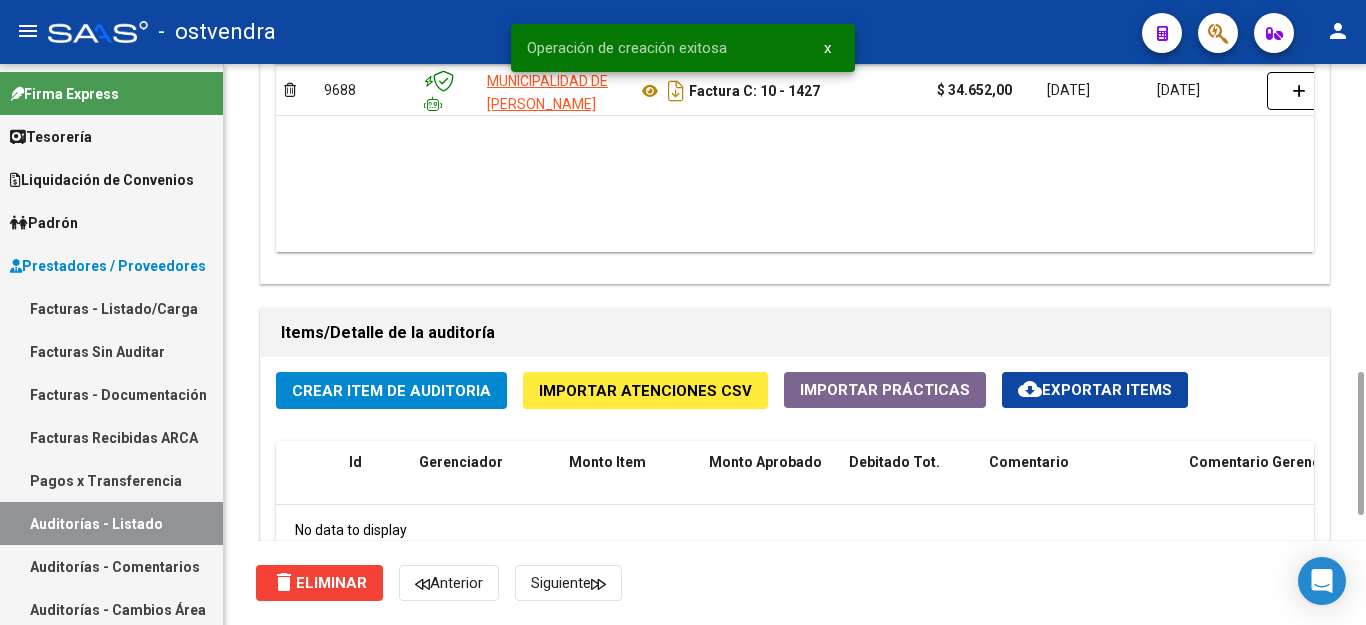 click on "Crear Item de Auditoria" 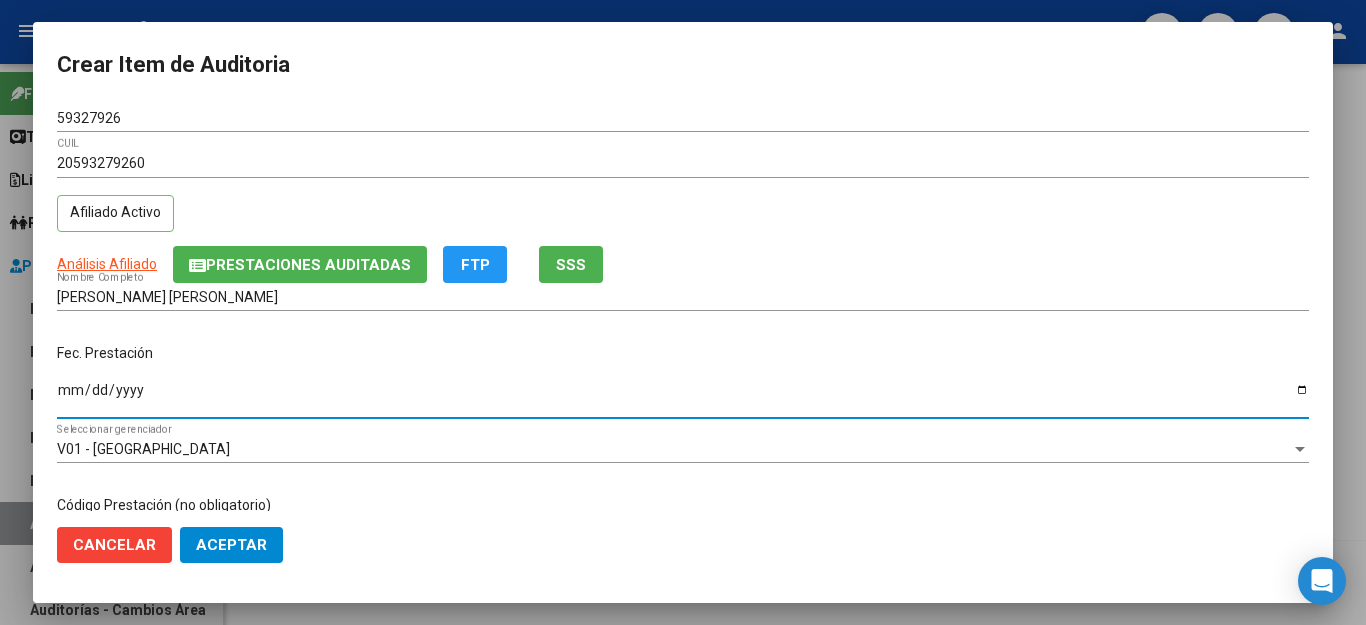 click on "Ingresar la fecha" at bounding box center (683, 397) 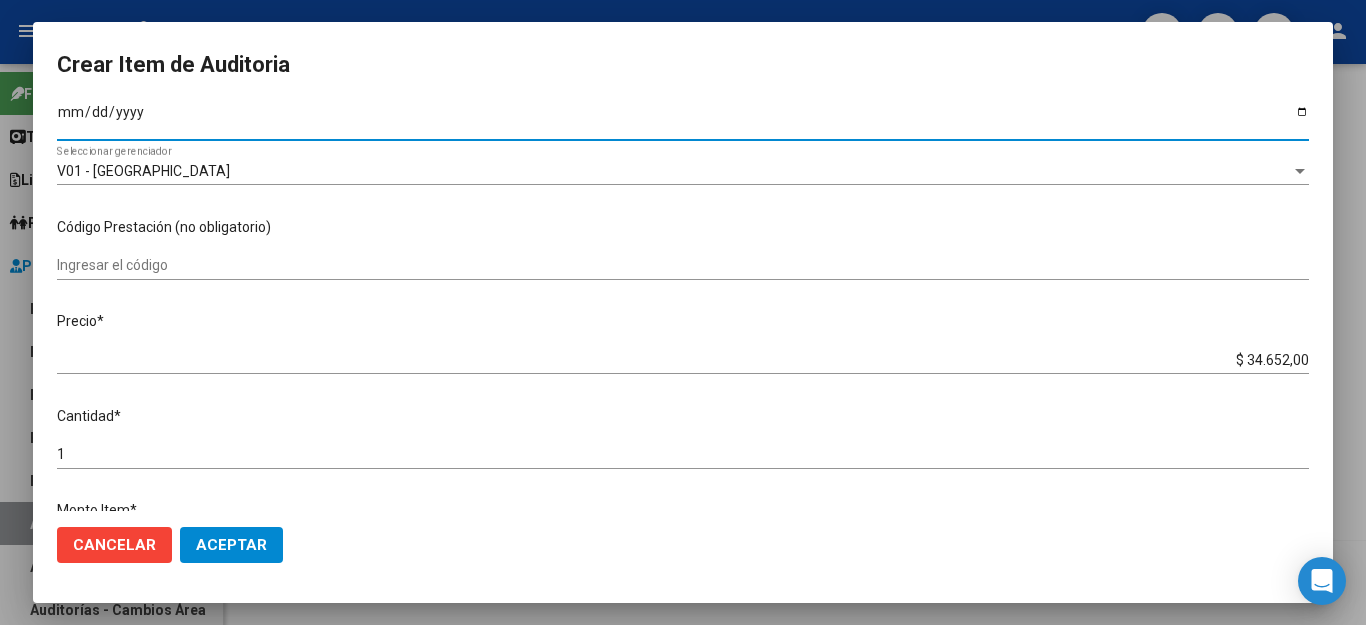 scroll, scrollTop: 300, scrollLeft: 0, axis: vertical 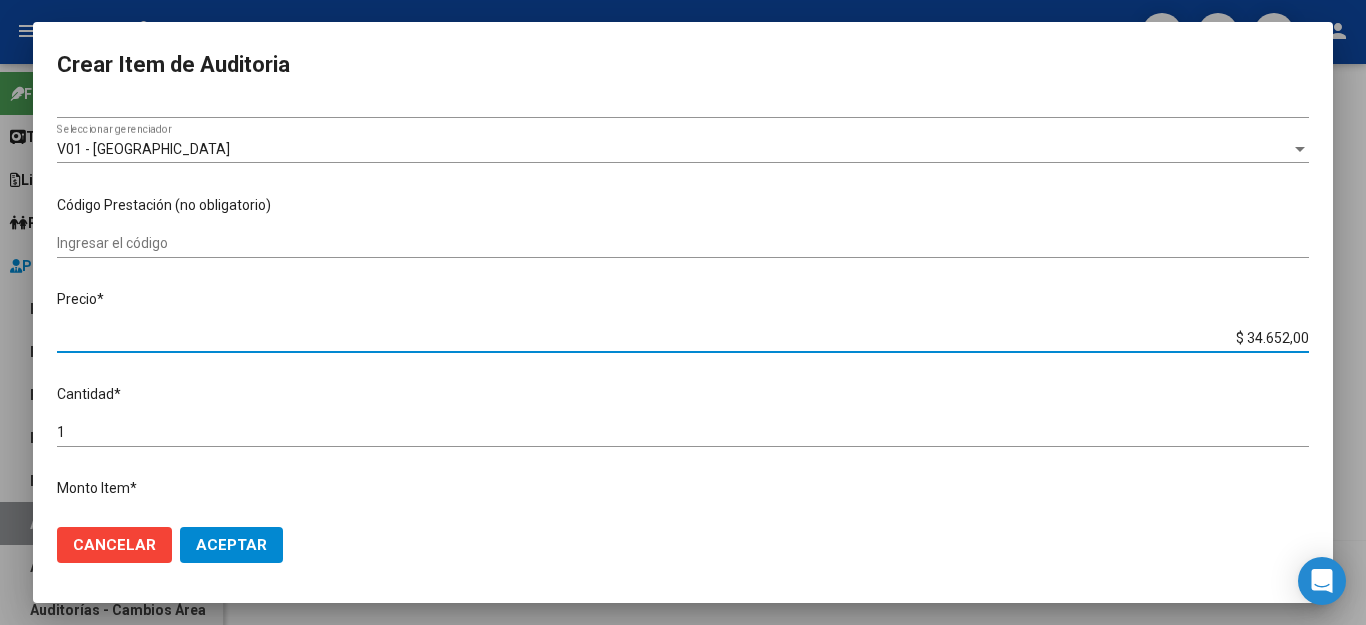 drag, startPoint x: 1213, startPoint y: 325, endPoint x: 1315, endPoint y: 328, distance: 102.044106 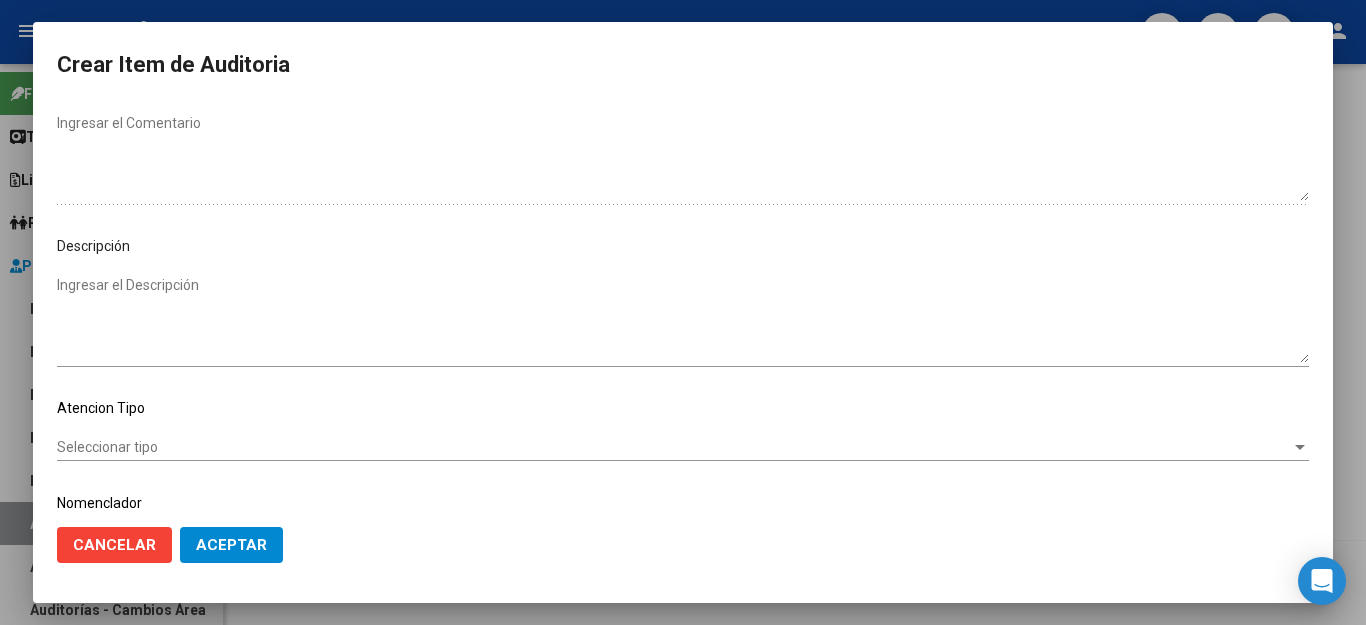 scroll, scrollTop: 1104, scrollLeft: 0, axis: vertical 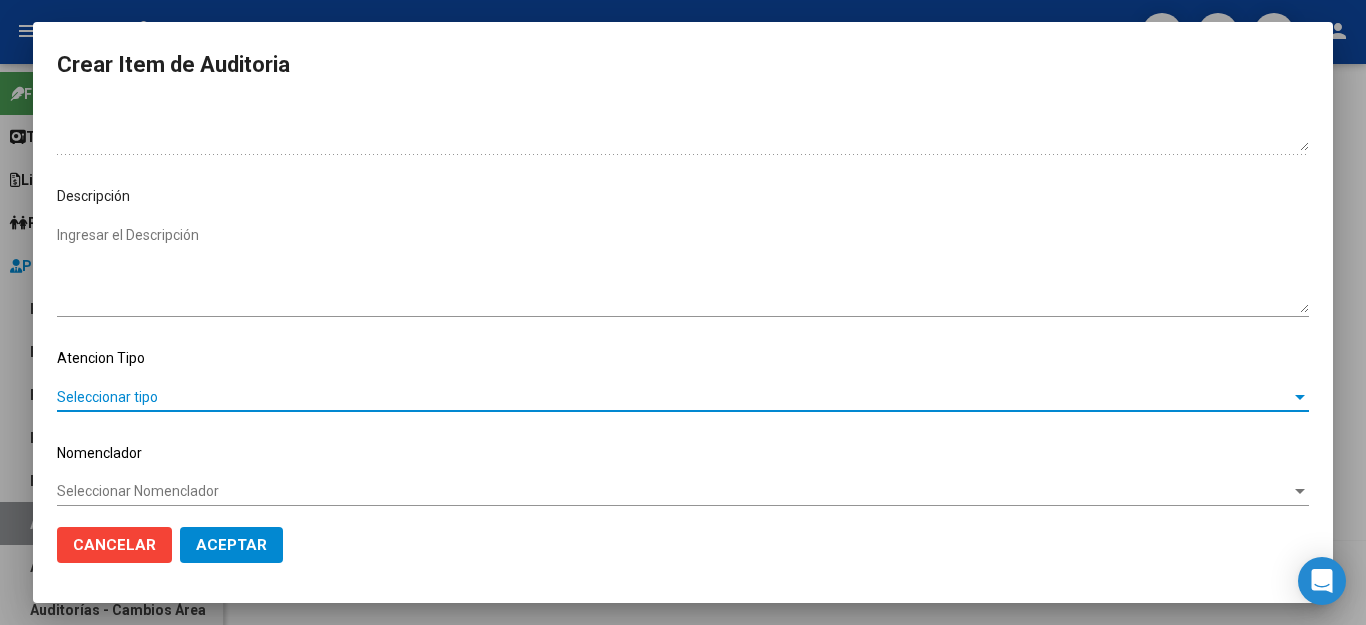 click on "Seleccionar tipo" at bounding box center (674, 397) 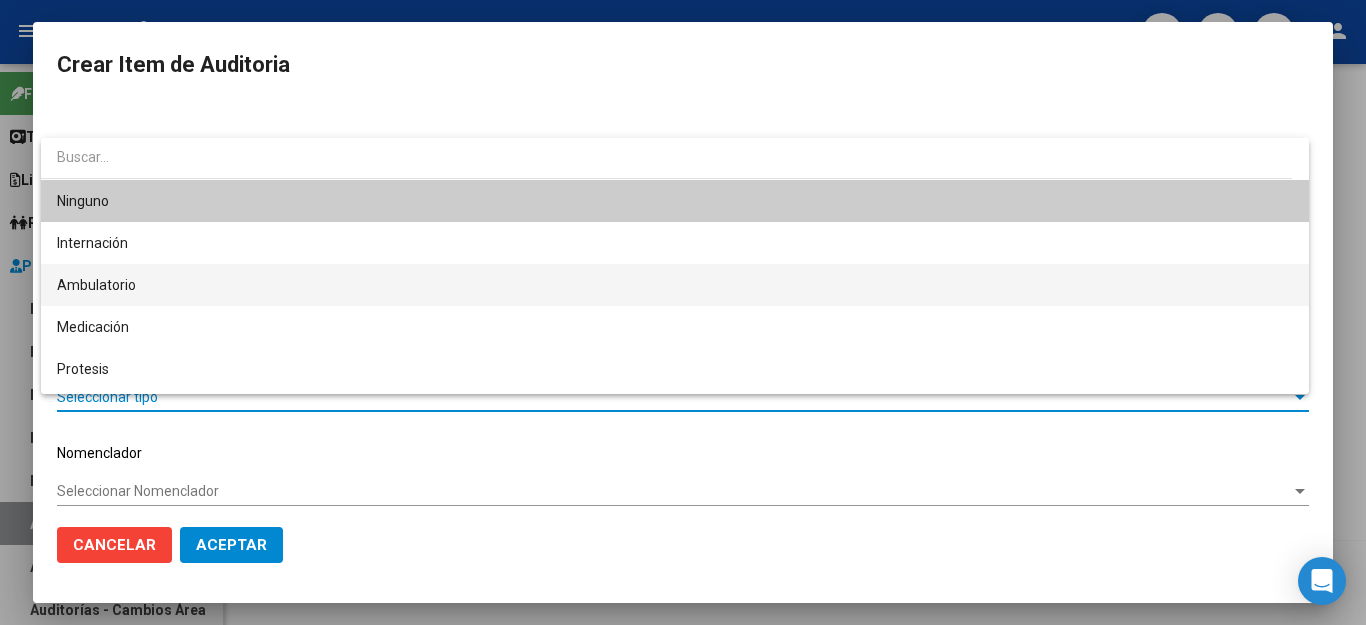 click on "Ambulatorio" at bounding box center (675, 285) 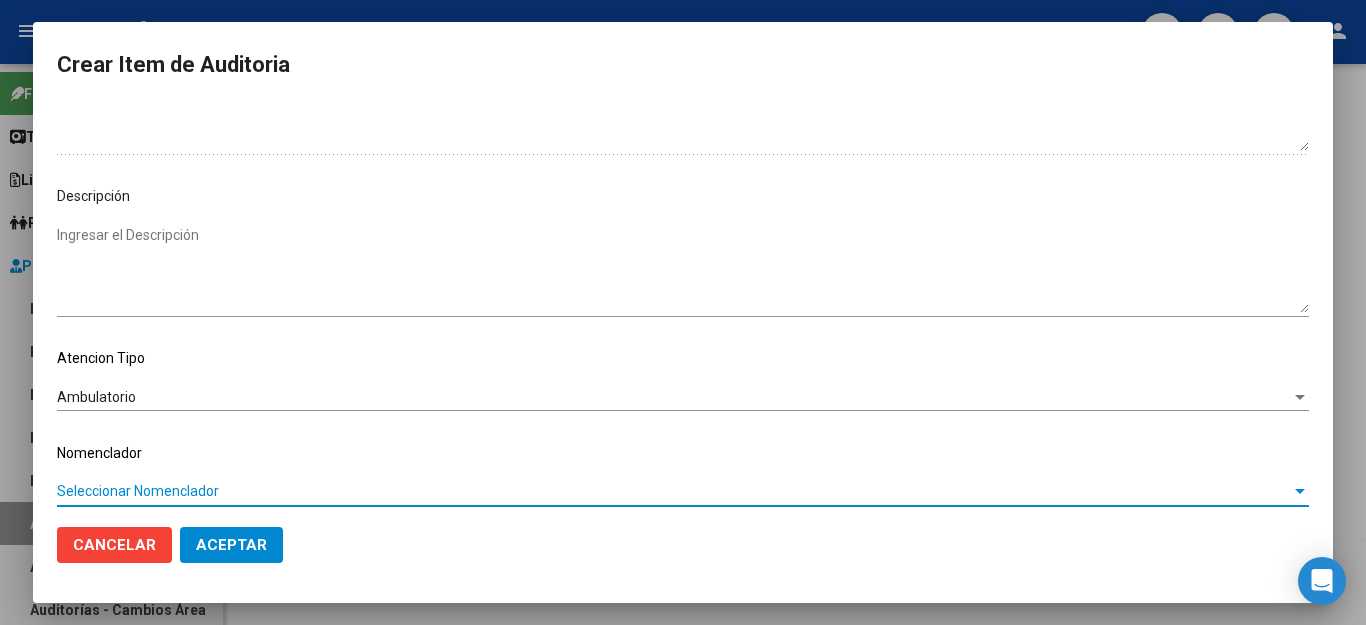 click on "Seleccionar Nomenclador" at bounding box center (674, 491) 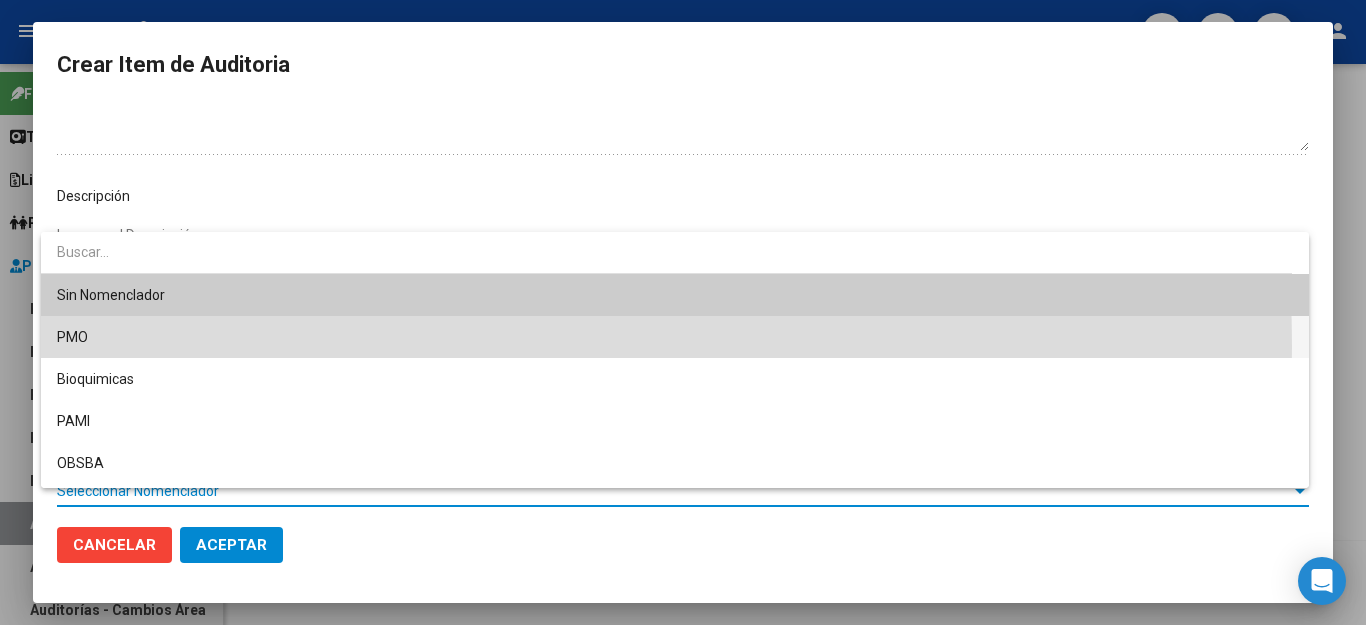 click on "PMO" at bounding box center [675, 337] 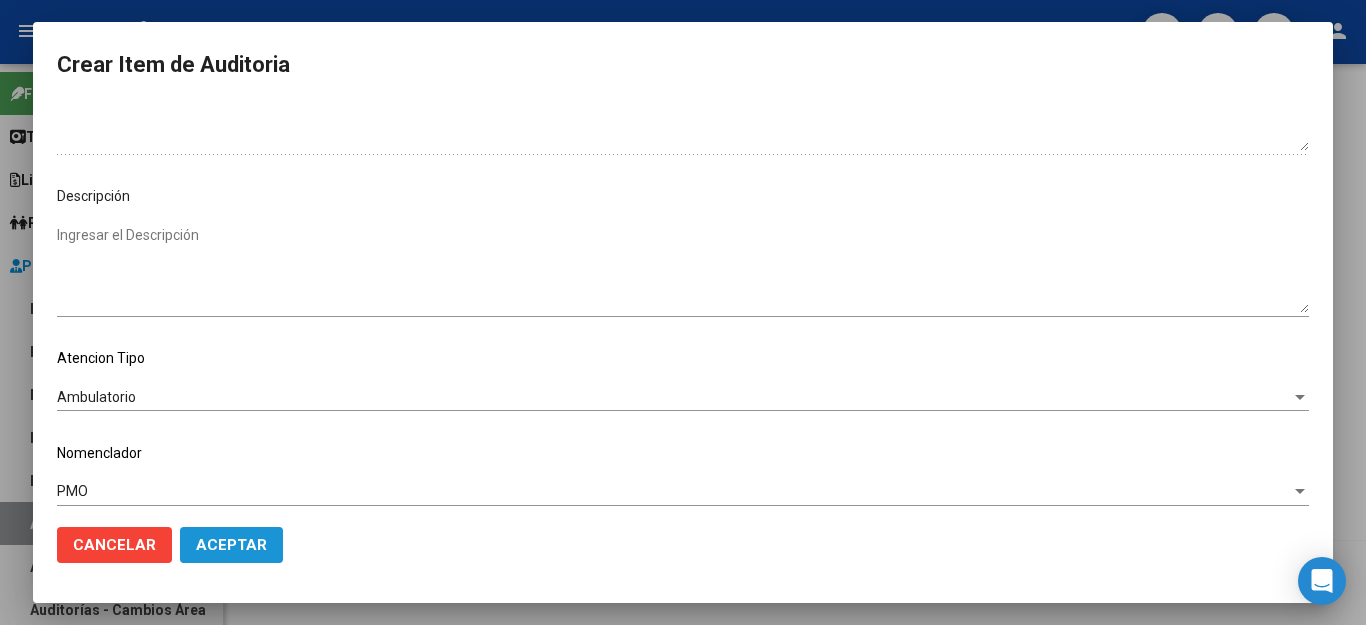 click on "Aceptar" 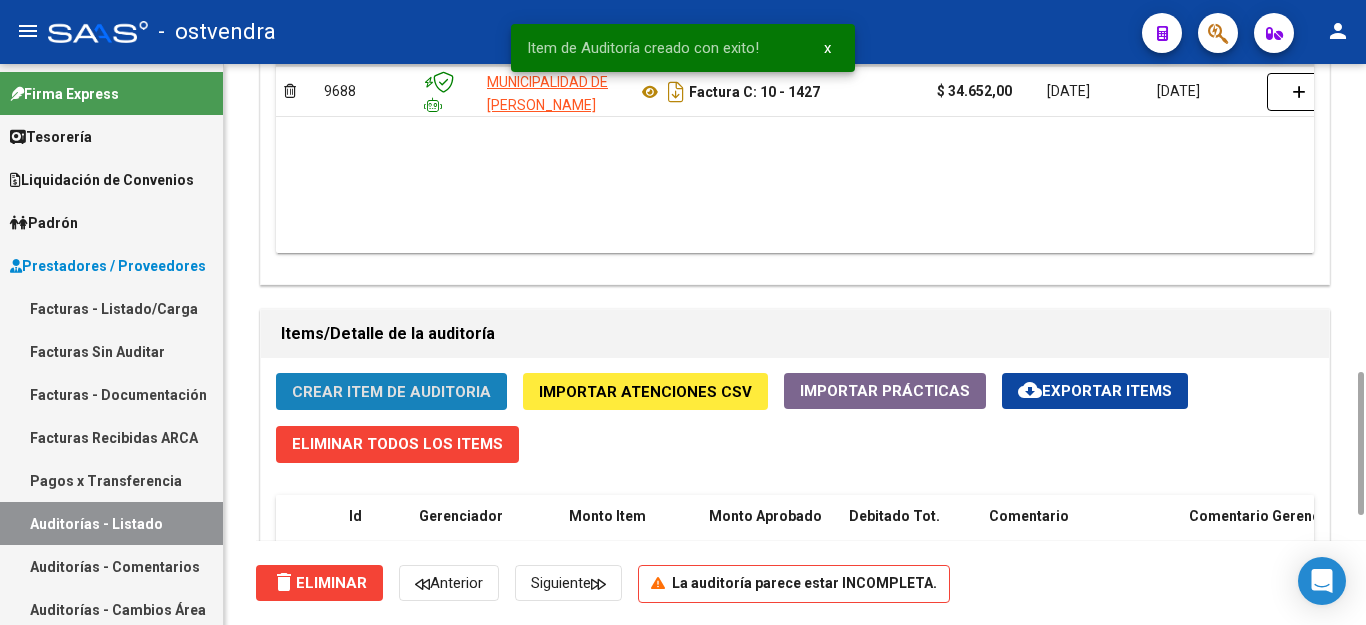 click on "Crear Item de Auditoria" 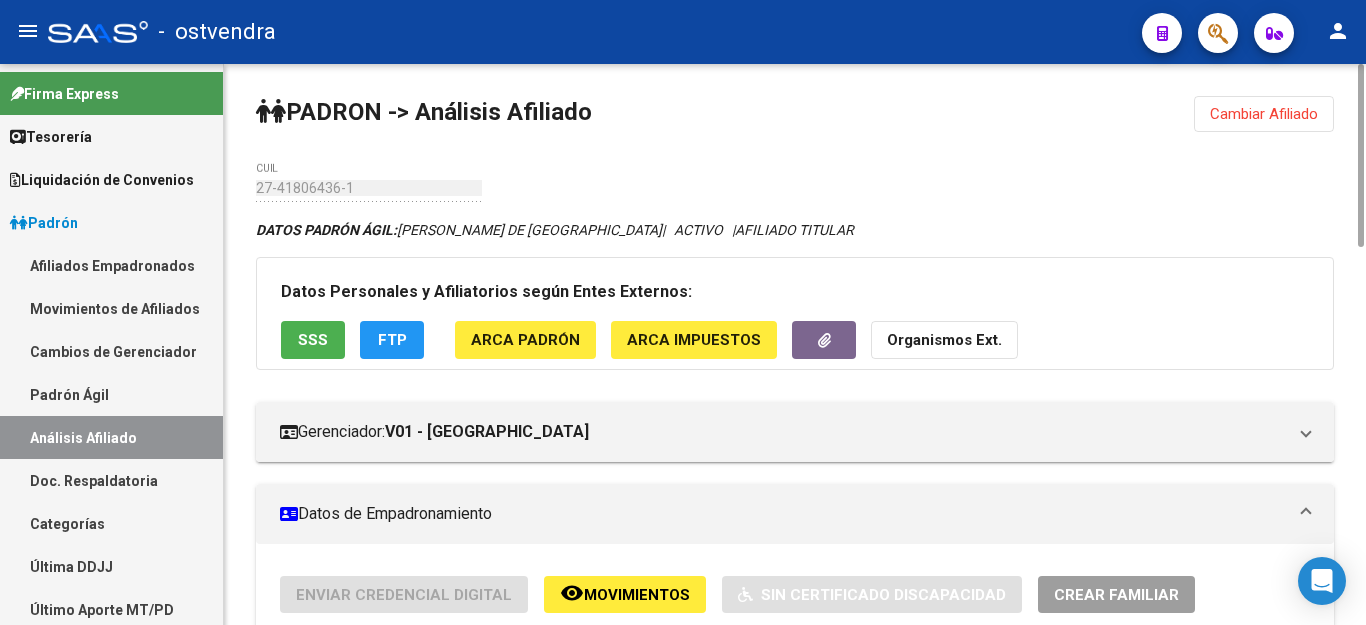 scroll, scrollTop: 0, scrollLeft: 0, axis: both 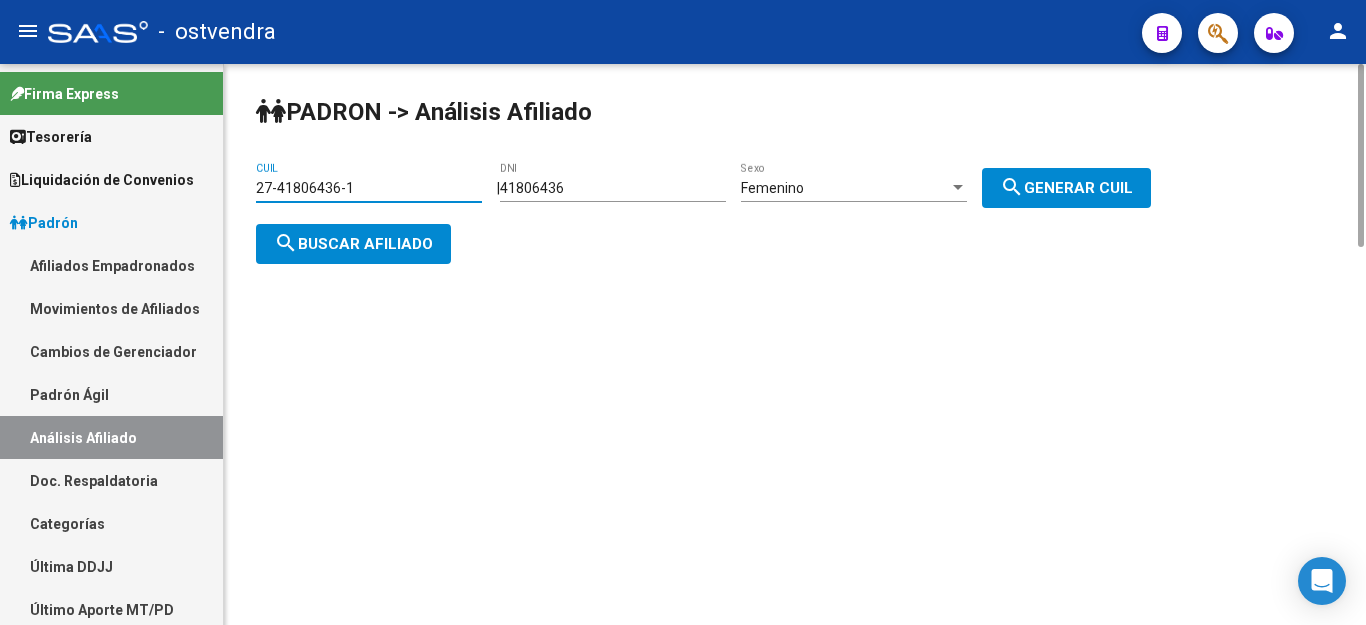 drag, startPoint x: 384, startPoint y: 187, endPoint x: 232, endPoint y: 178, distance: 152.26622 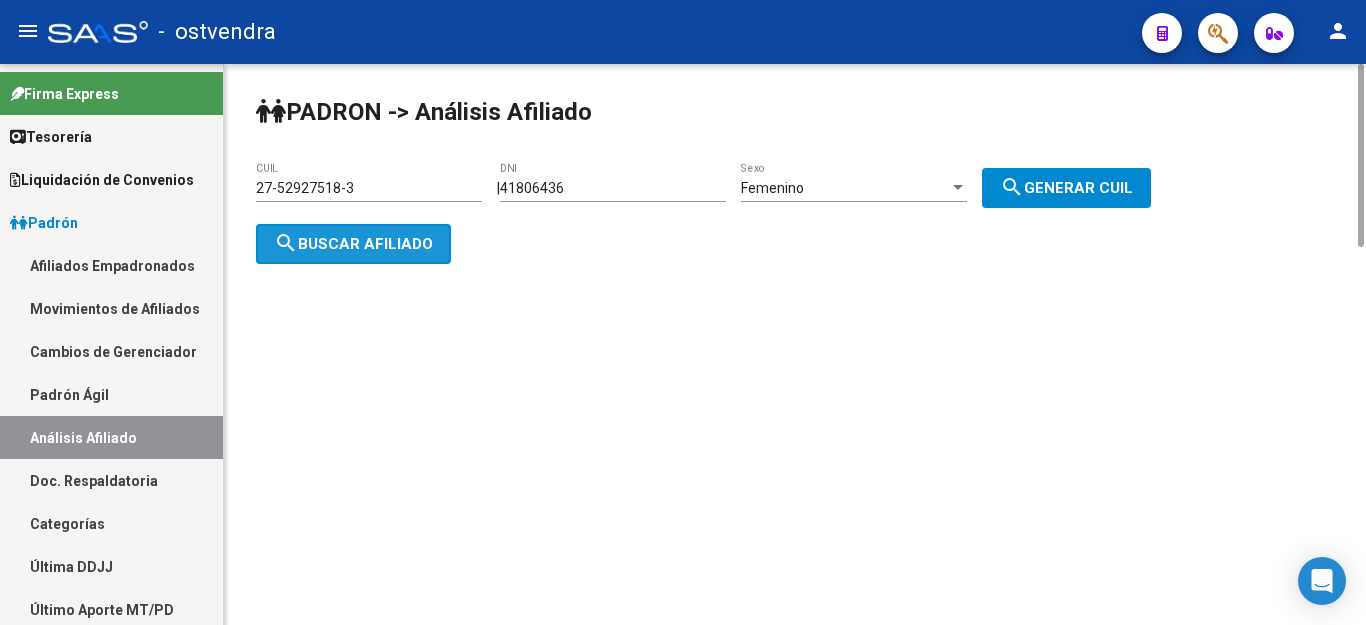 click on "search  Buscar afiliado" 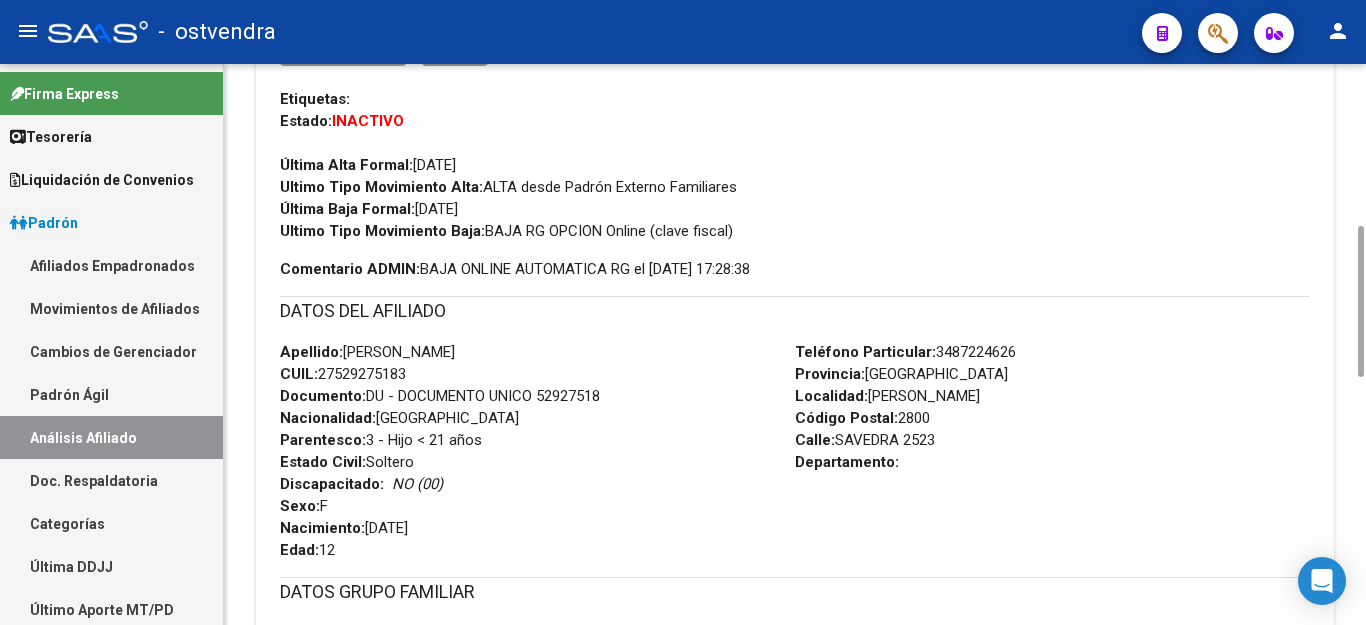 scroll, scrollTop: 0, scrollLeft: 0, axis: both 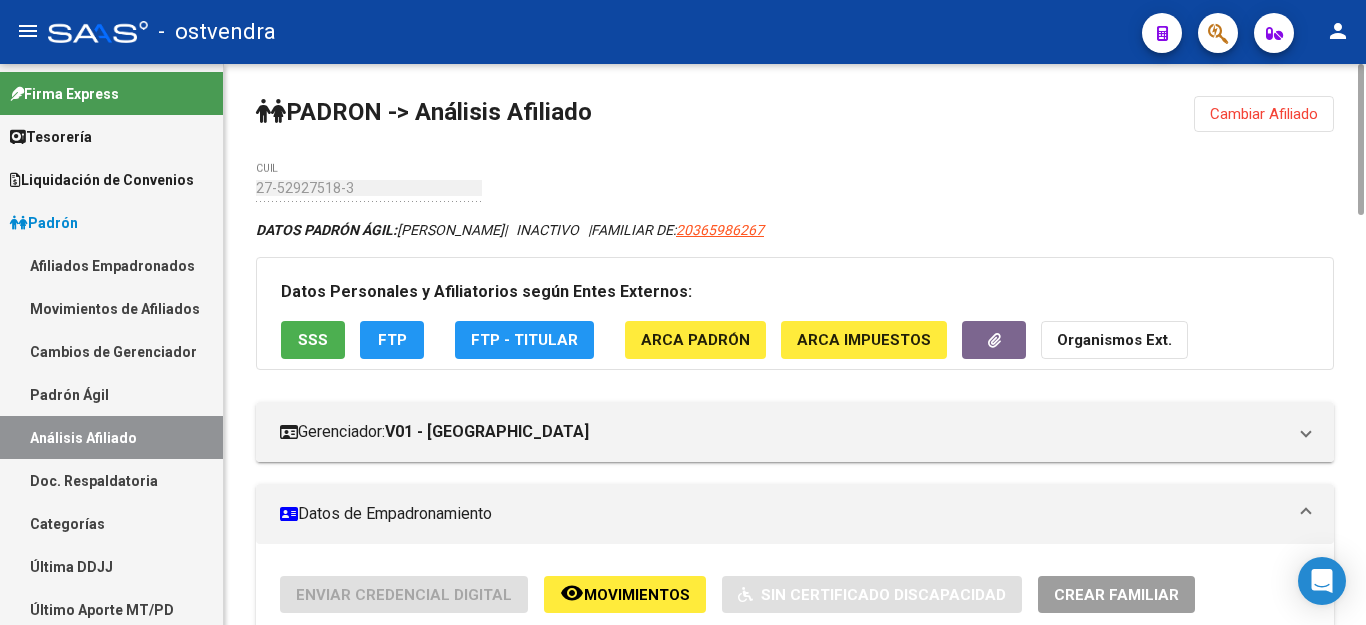 click on "SSS" 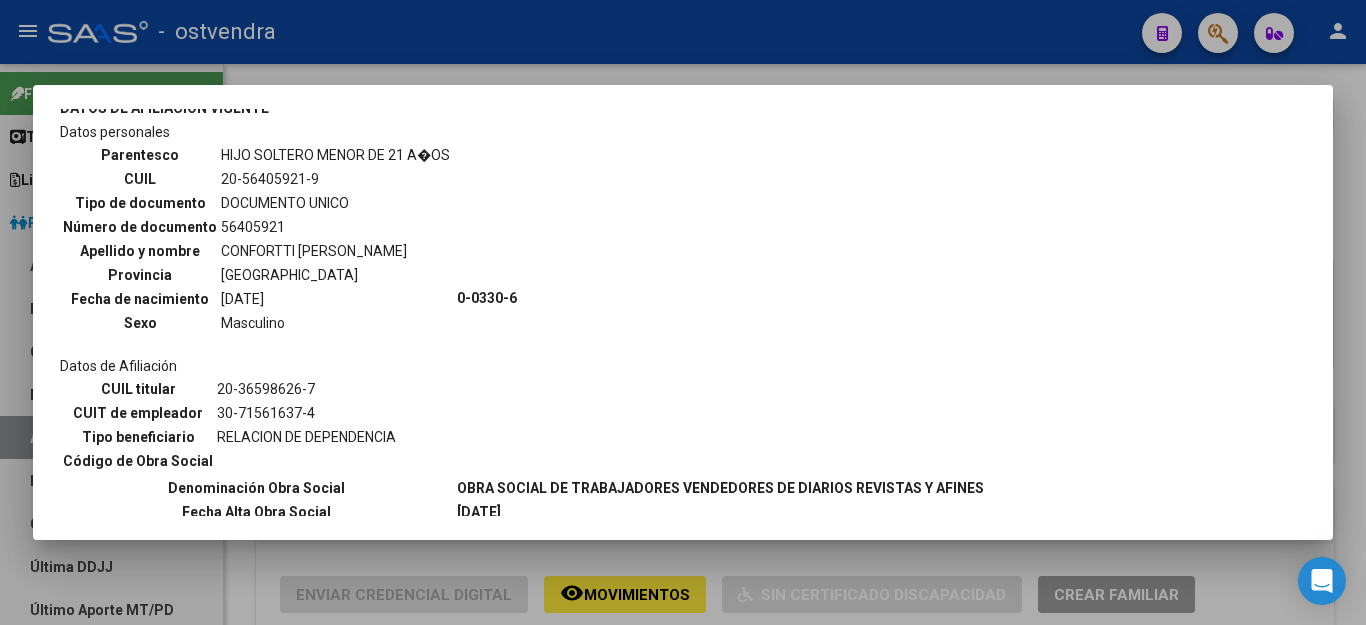 scroll, scrollTop: 1336, scrollLeft: 0, axis: vertical 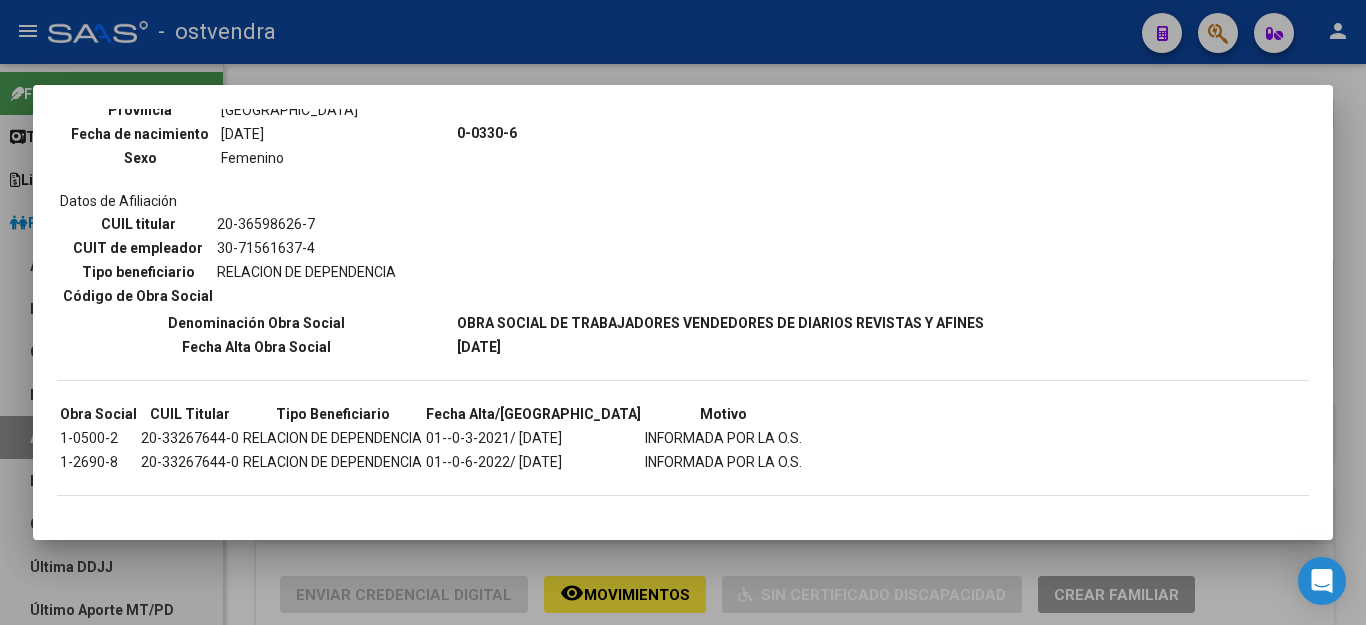 click at bounding box center (683, 312) 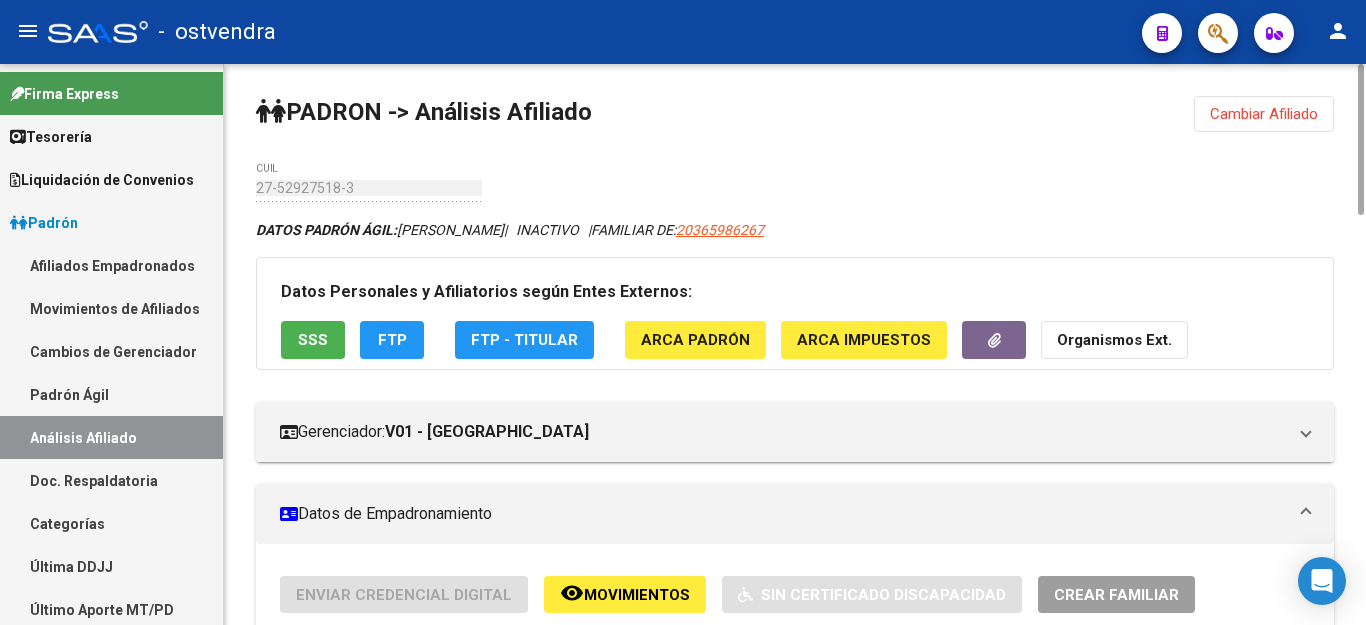 scroll, scrollTop: 400, scrollLeft: 0, axis: vertical 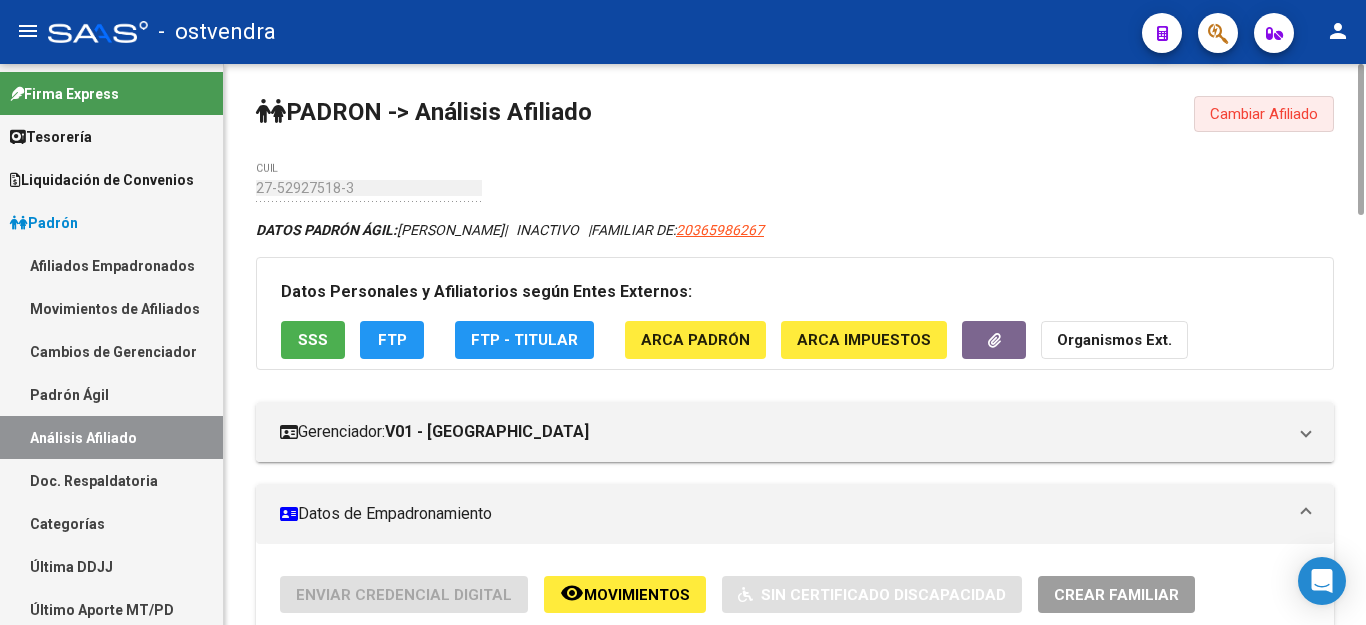 click on "Cambiar Afiliado" 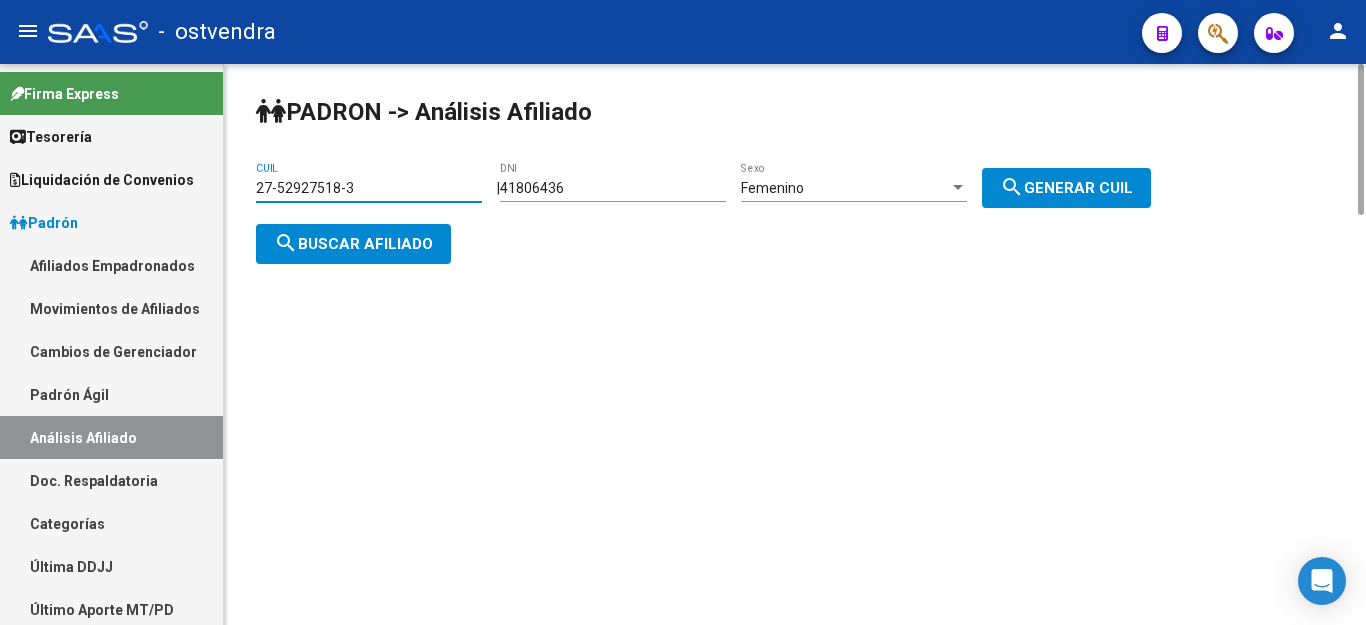 drag, startPoint x: 378, startPoint y: 188, endPoint x: 226, endPoint y: 185, distance: 152.0296 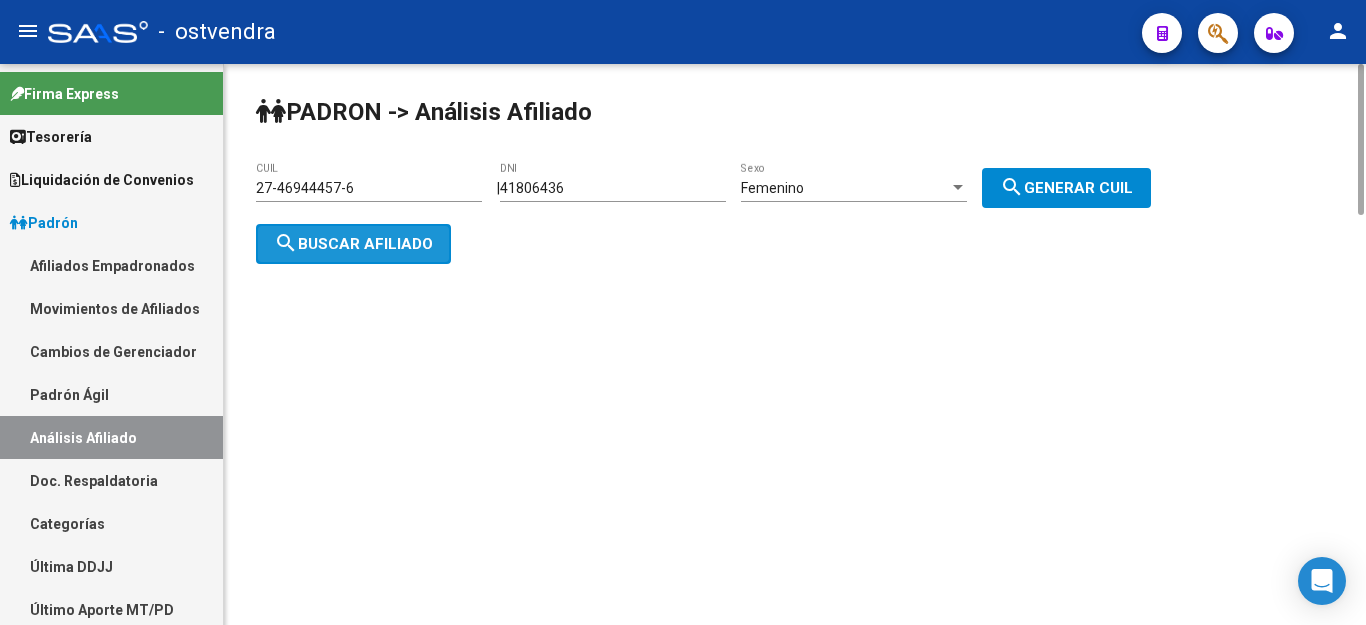 click on "search  Buscar afiliado" 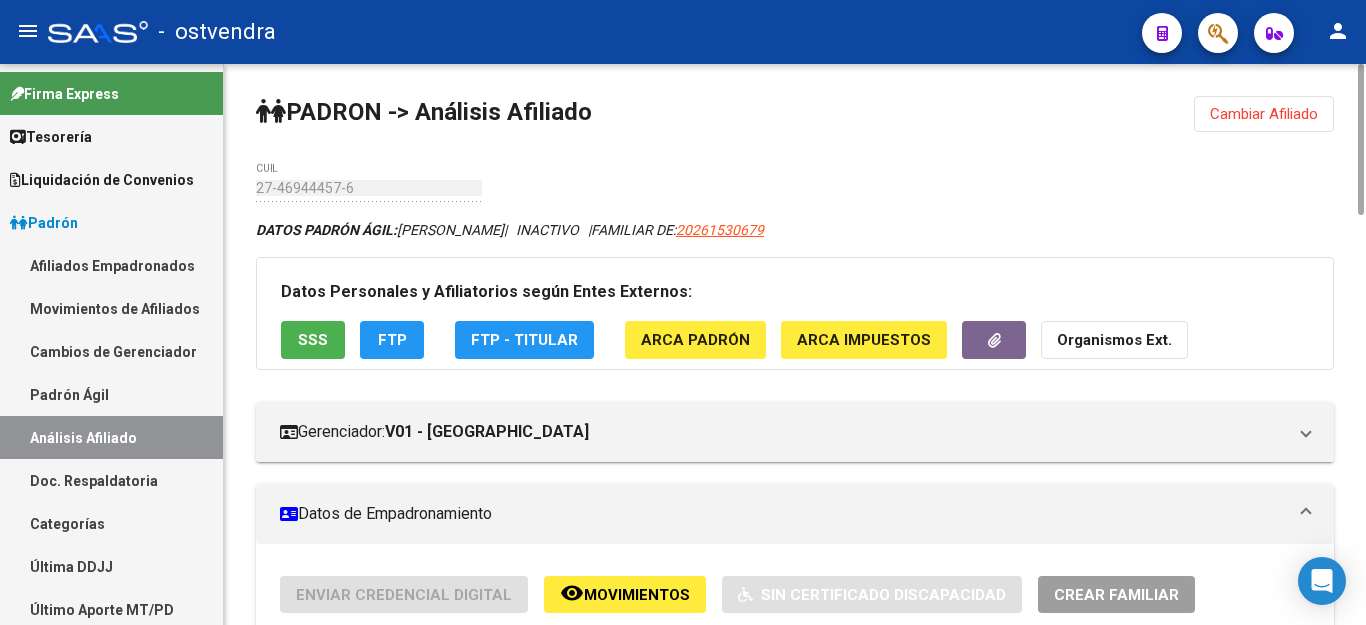 click on "SSS" 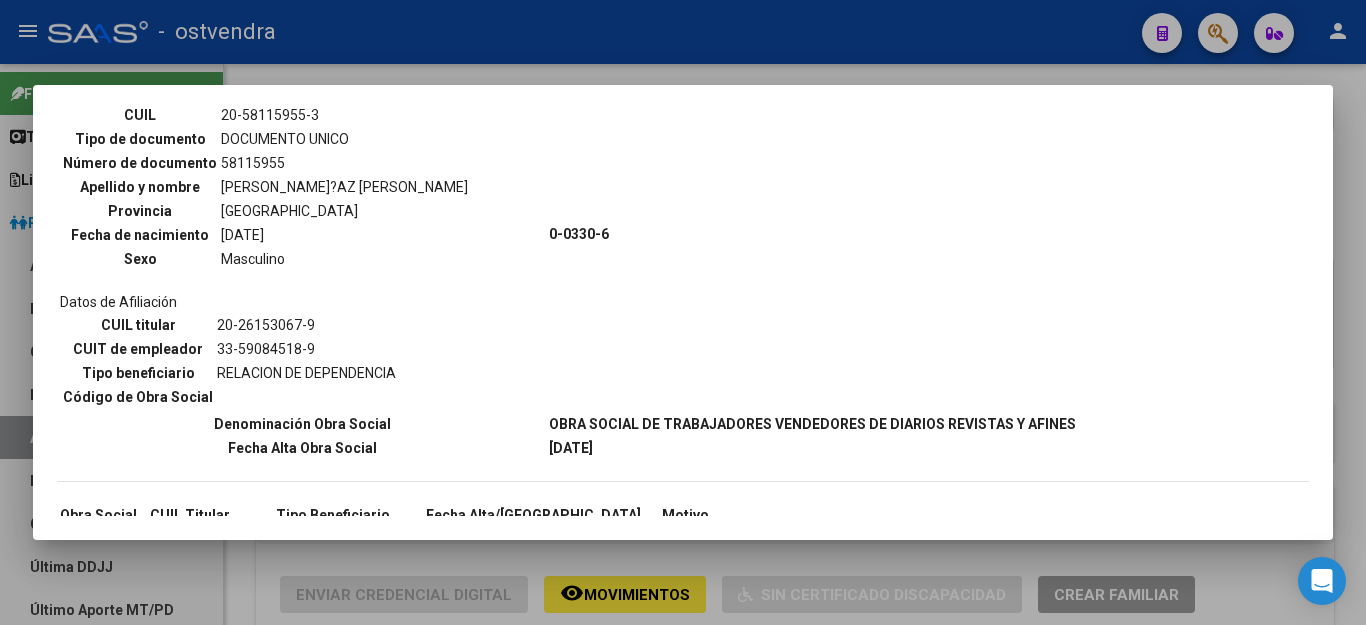 scroll, scrollTop: 2254, scrollLeft: 0, axis: vertical 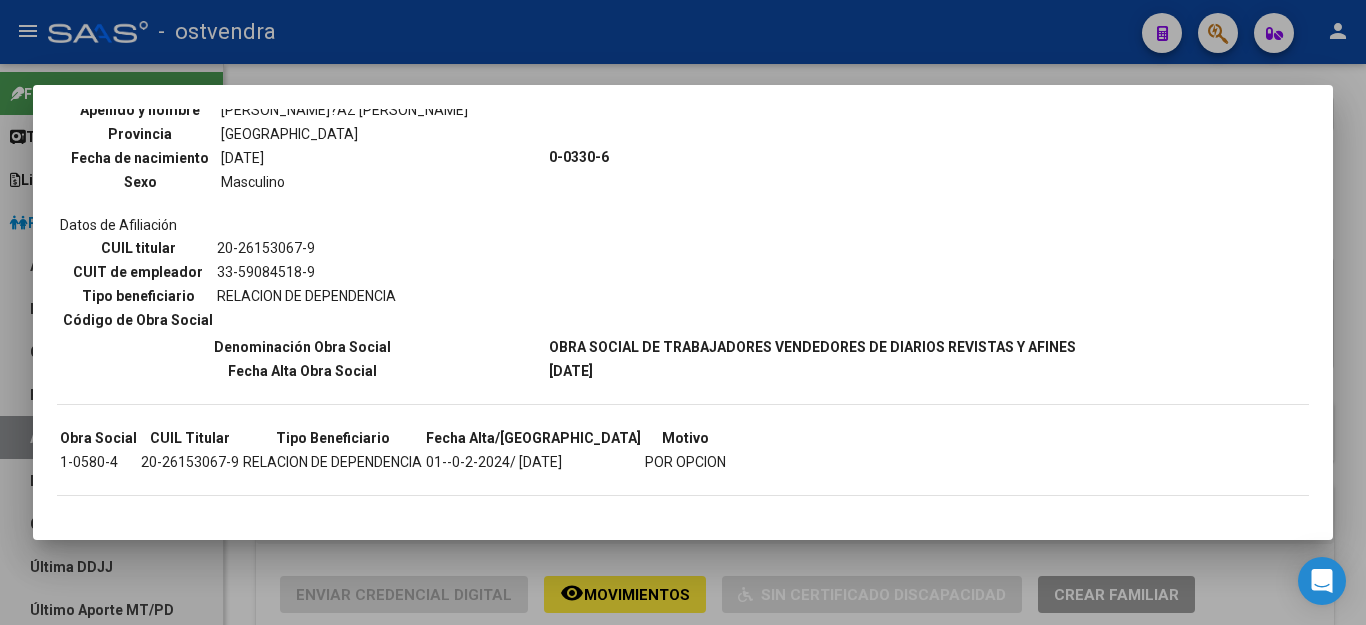 click at bounding box center [683, 312] 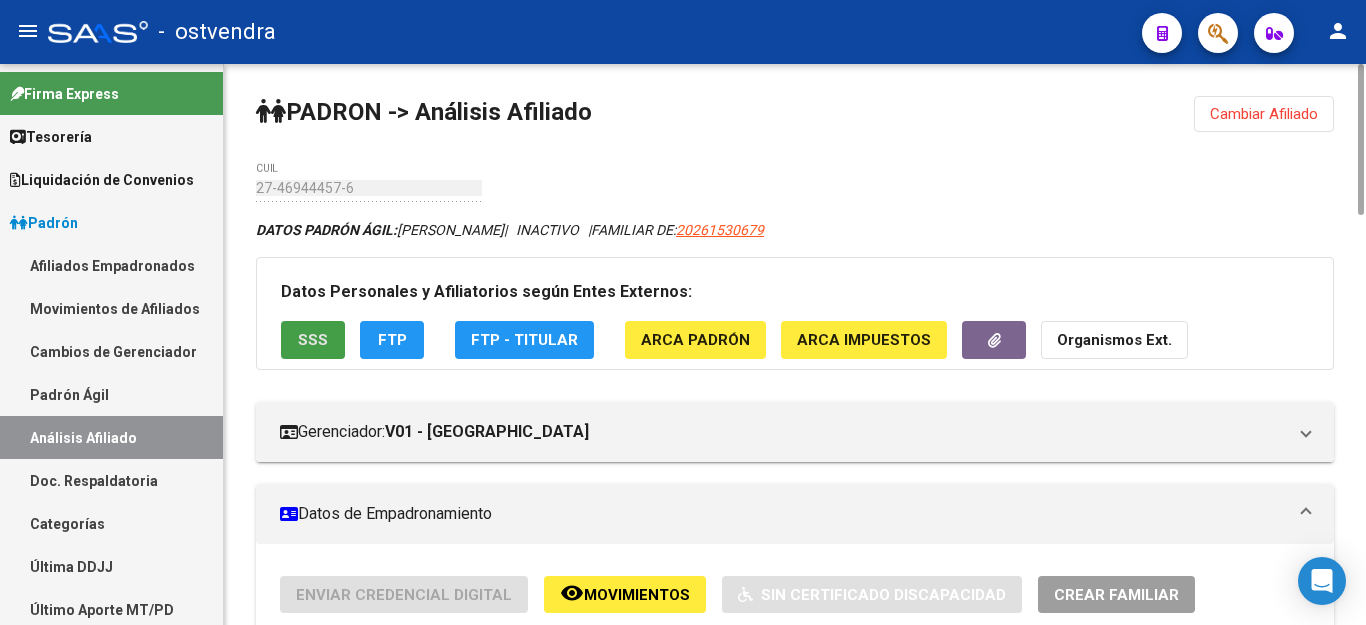 click on "SSS" 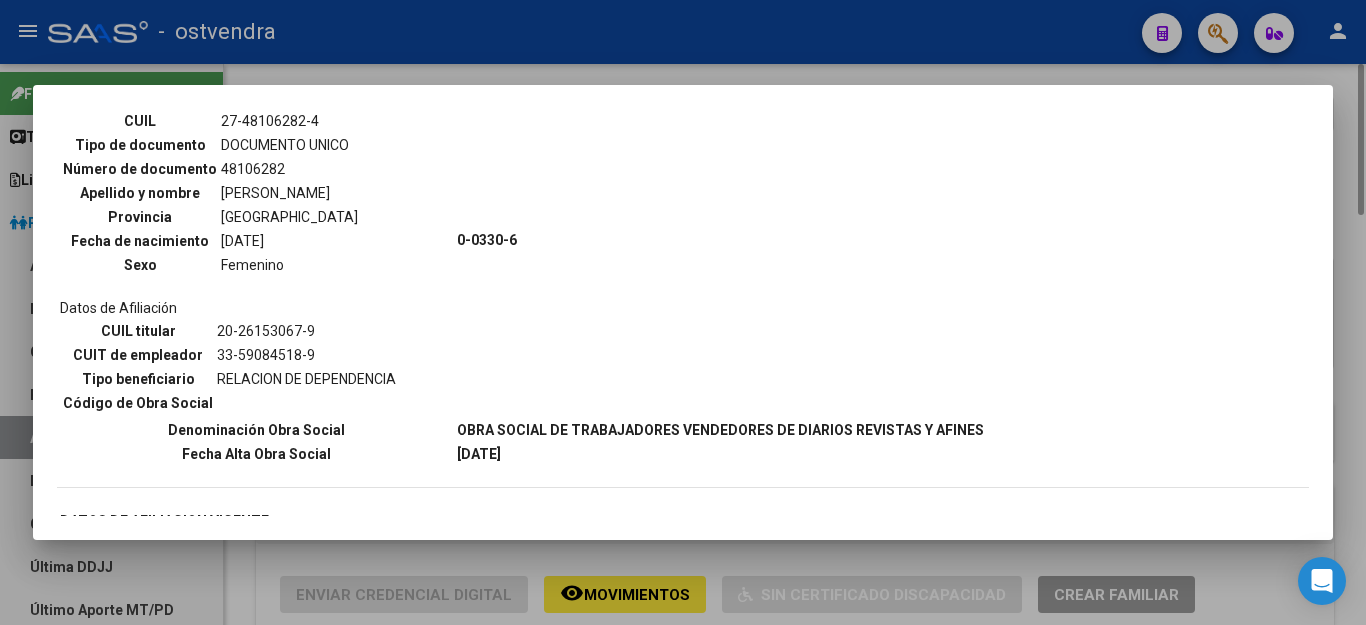 scroll, scrollTop: 2254, scrollLeft: 0, axis: vertical 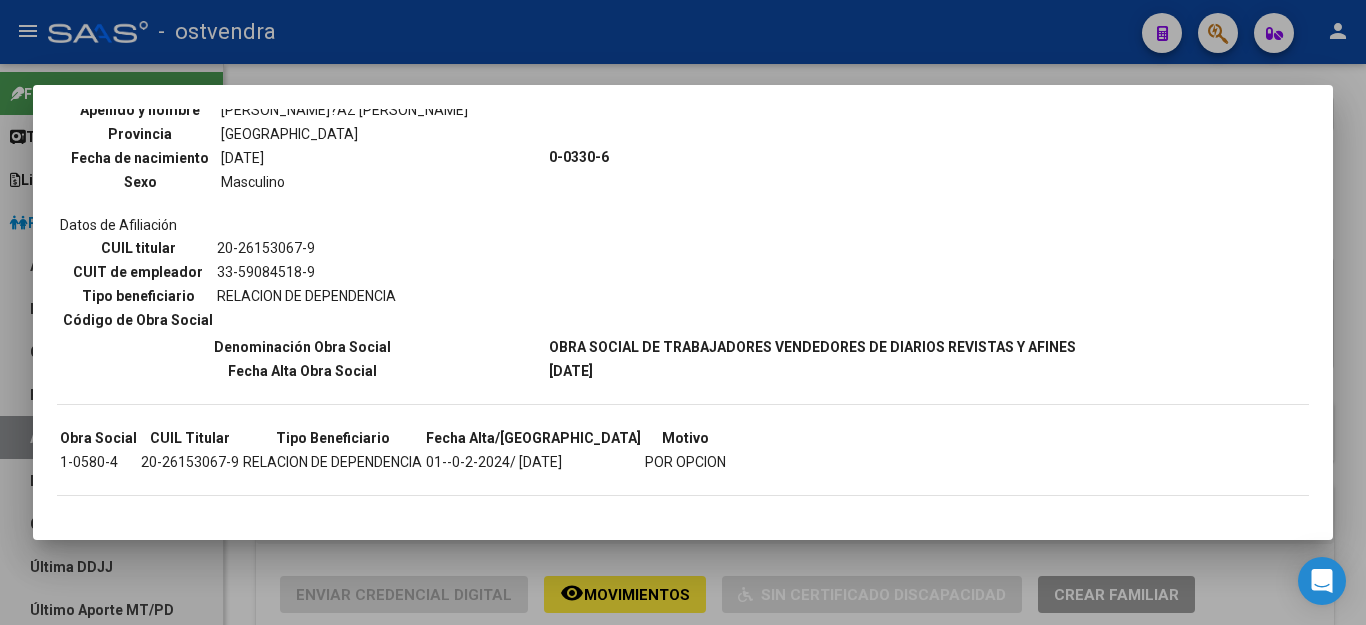 click at bounding box center (683, 312) 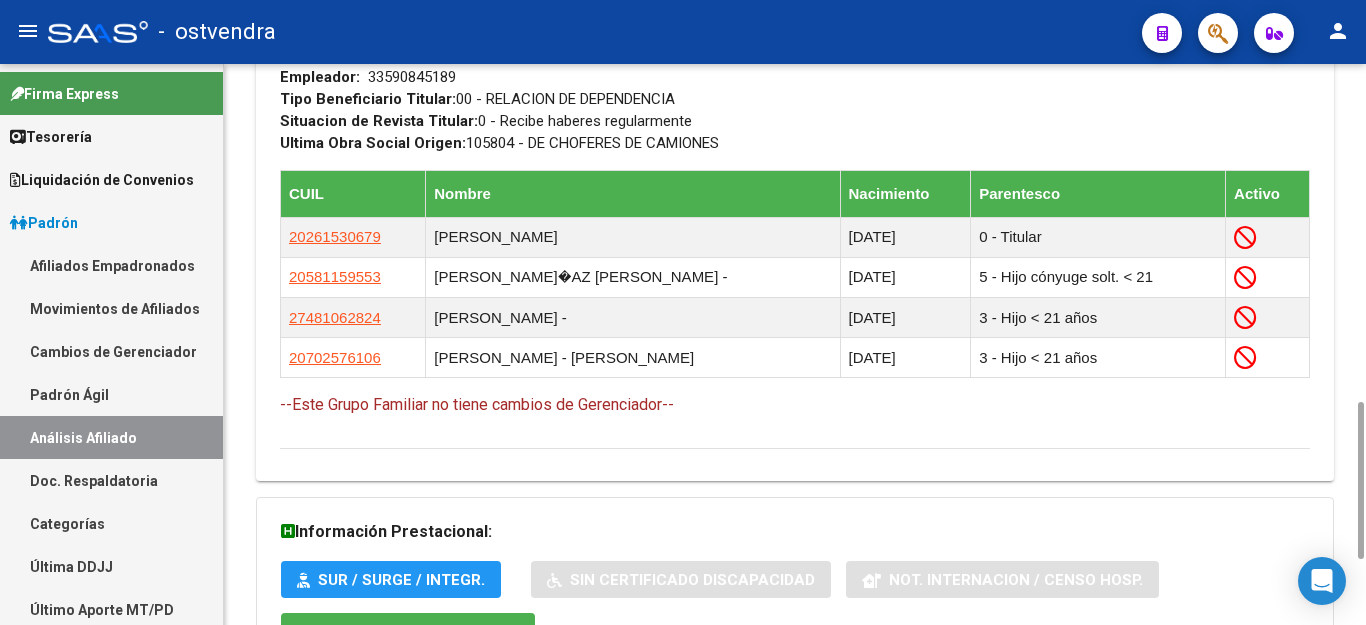 scroll, scrollTop: 0, scrollLeft: 0, axis: both 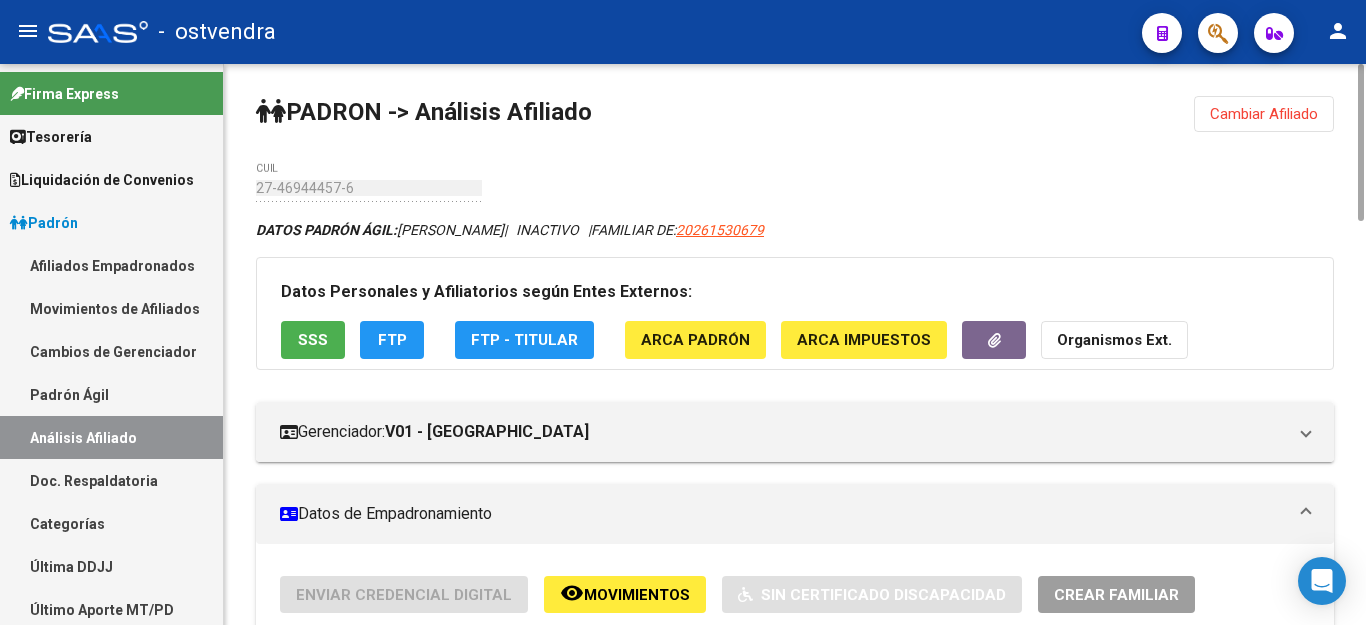 click on "Cambiar Afiliado" 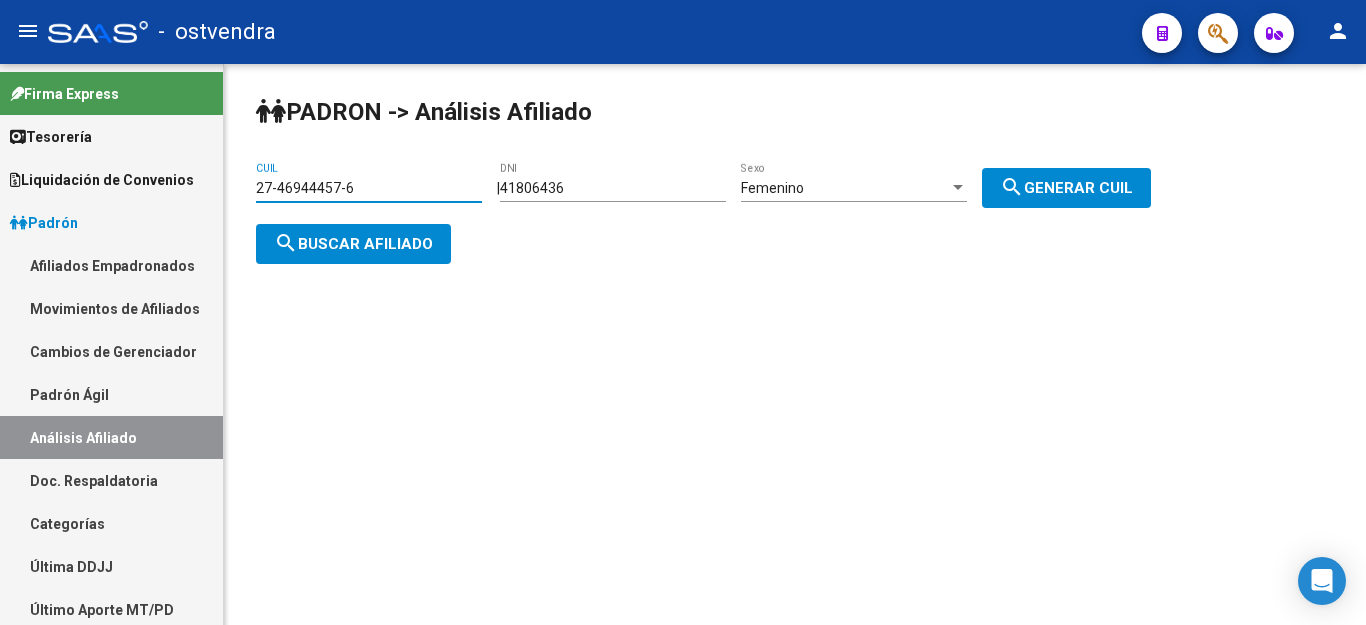 drag, startPoint x: 382, startPoint y: 192, endPoint x: 223, endPoint y: 196, distance: 159.05031 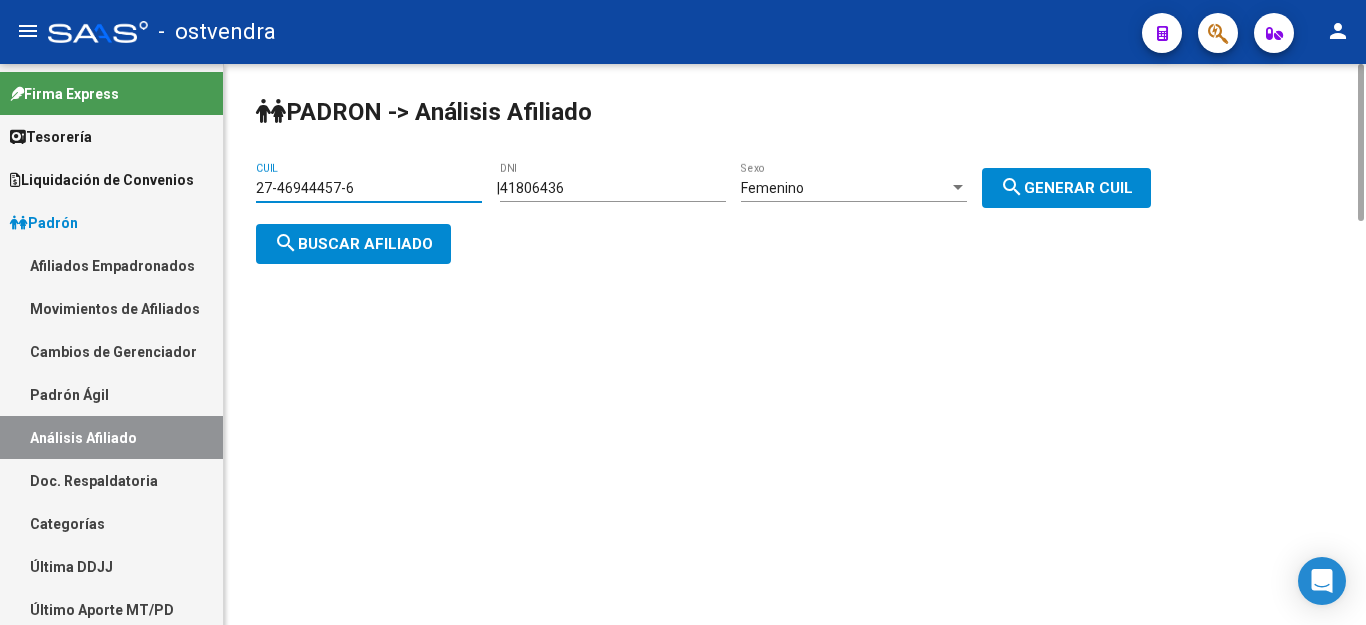 paste 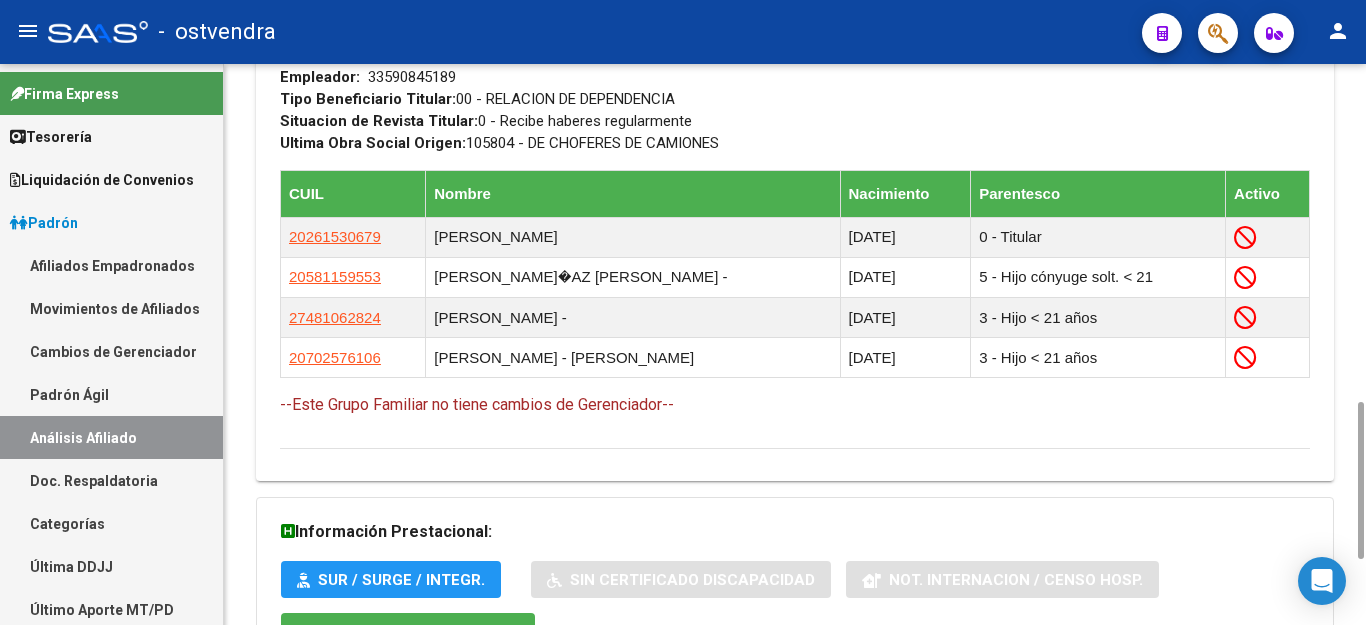 scroll, scrollTop: 400, scrollLeft: 0, axis: vertical 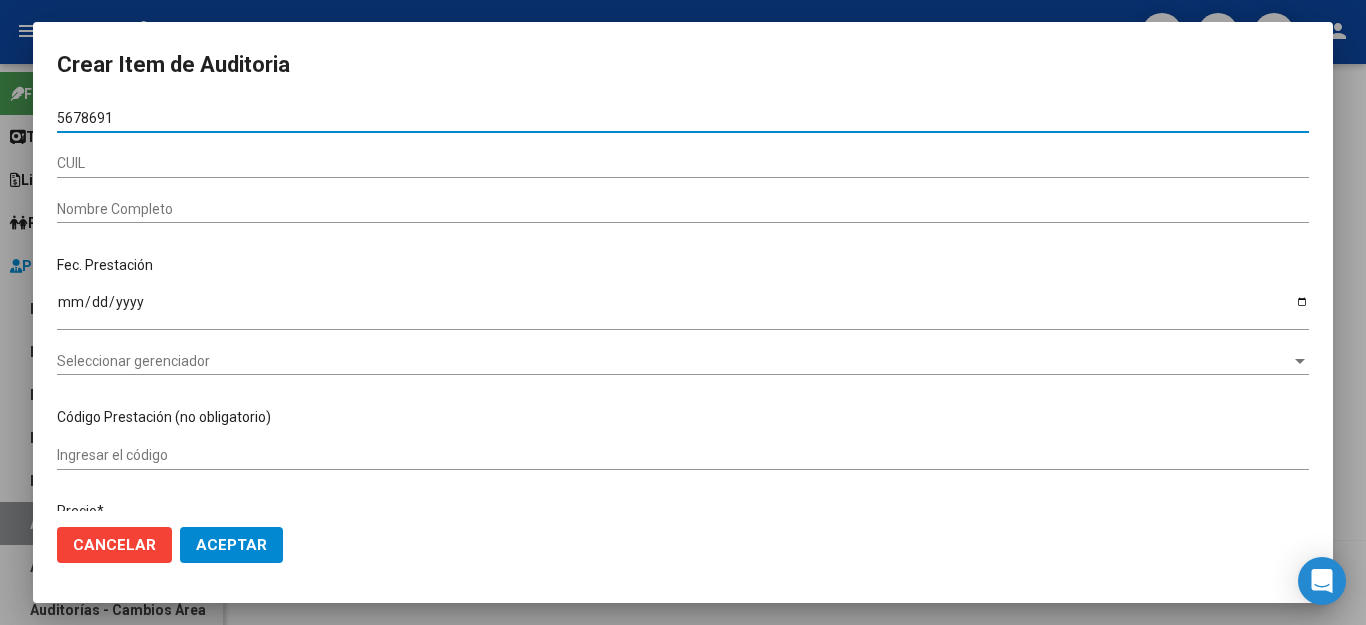 type on "56786917" 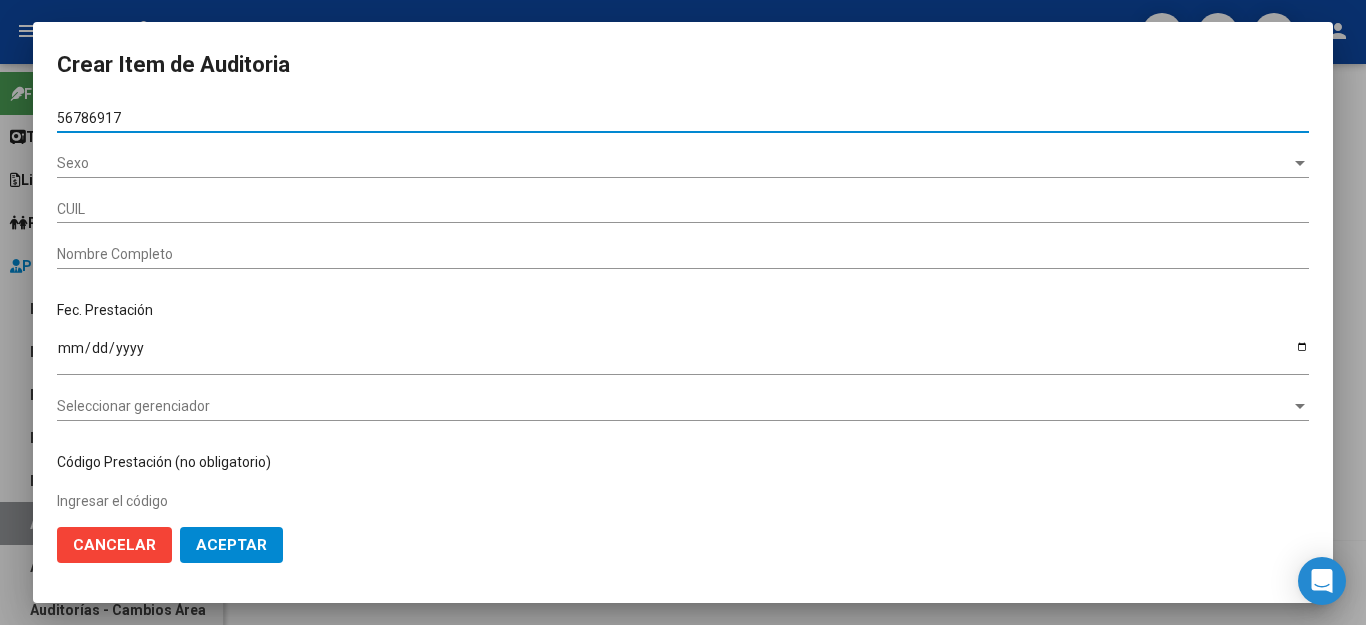 type on "27567869178" 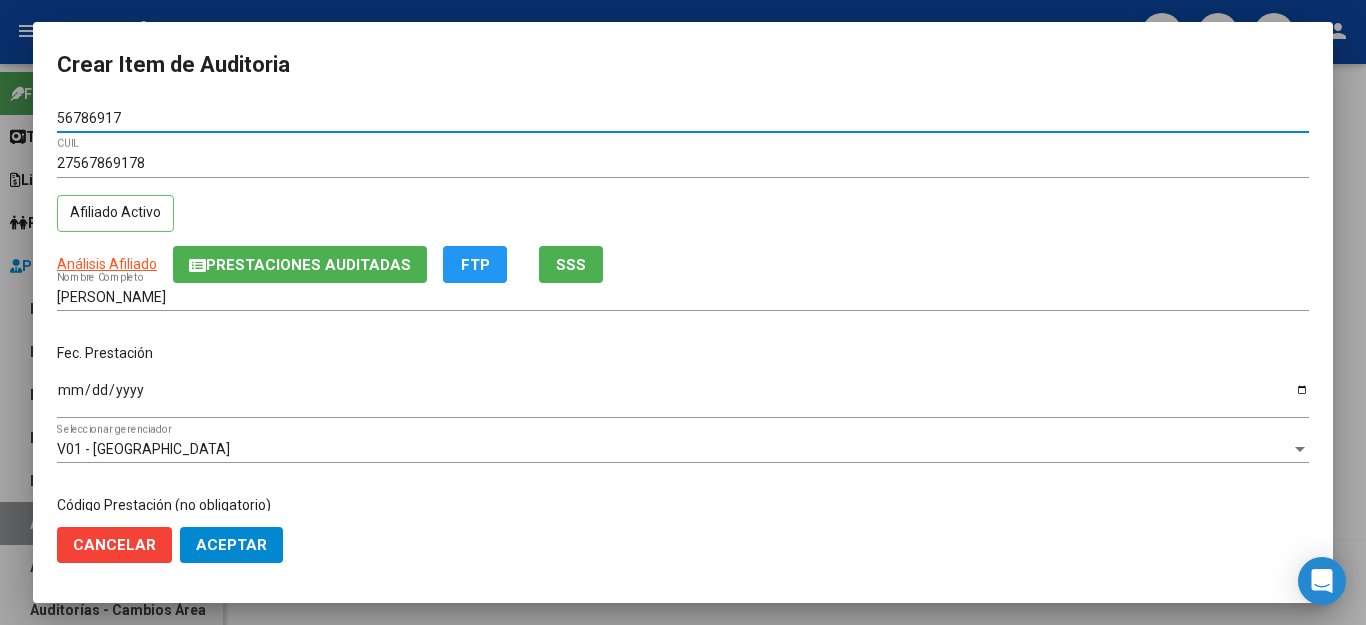 type on "56786917" 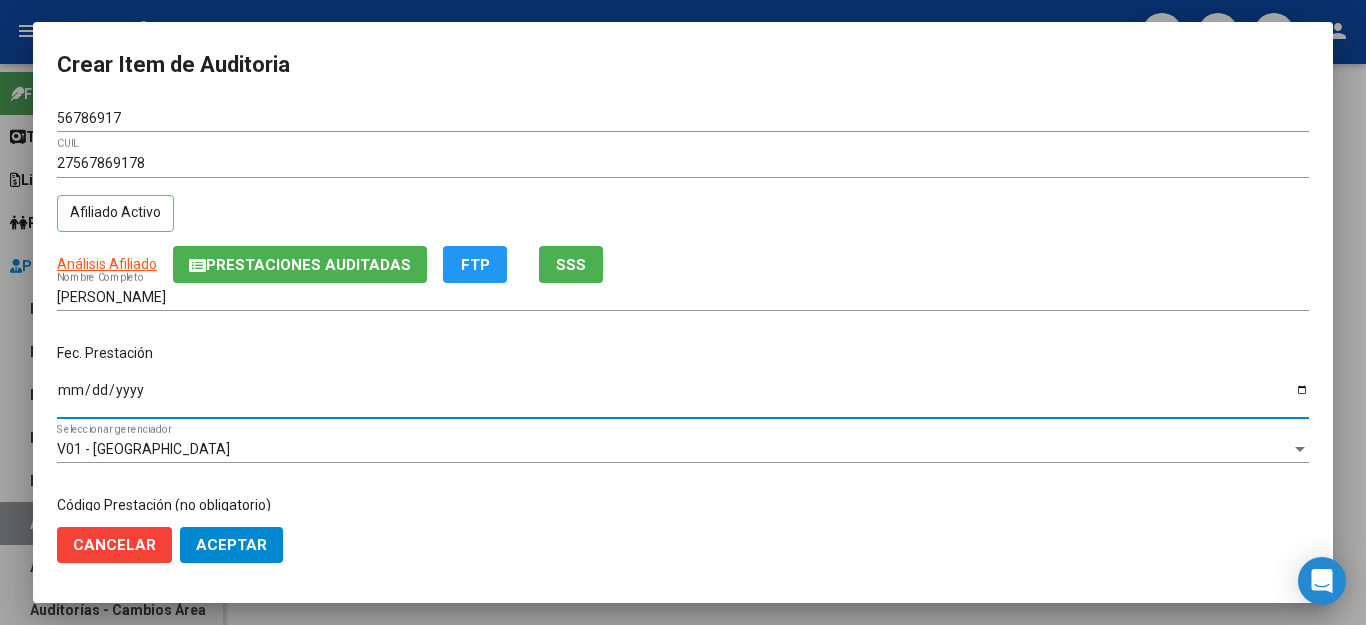 click on "Ingresar la fecha" at bounding box center [683, 397] 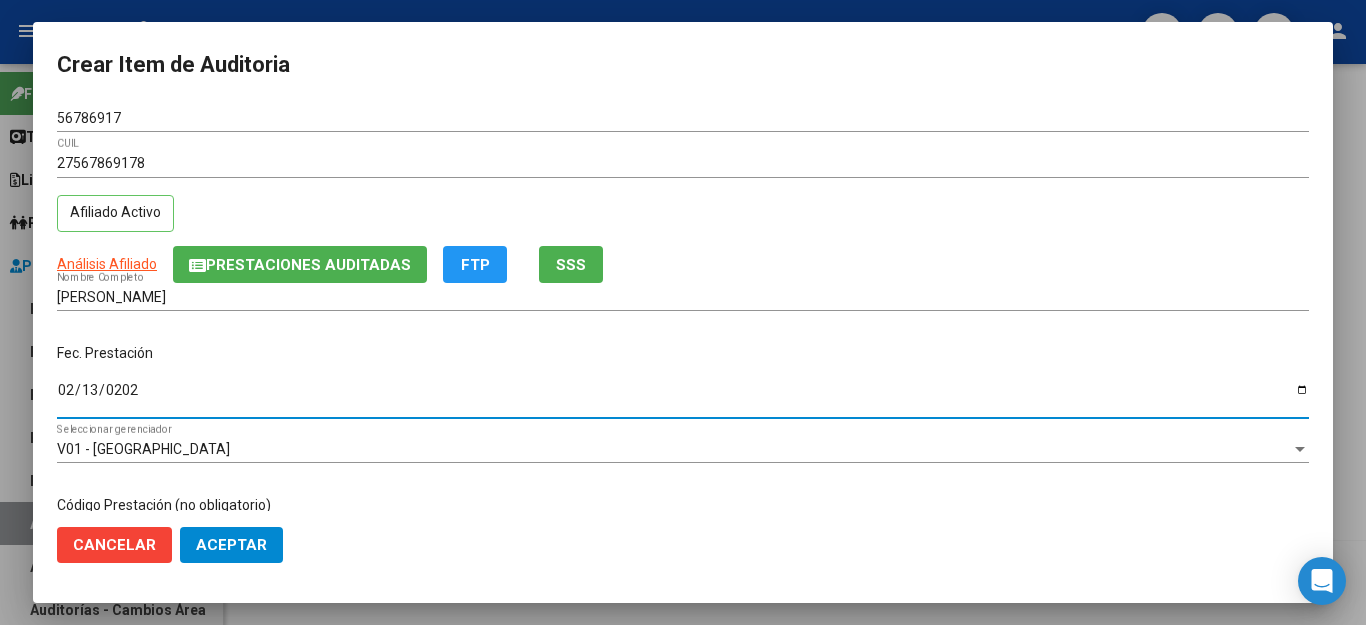 type on "2025-02-13" 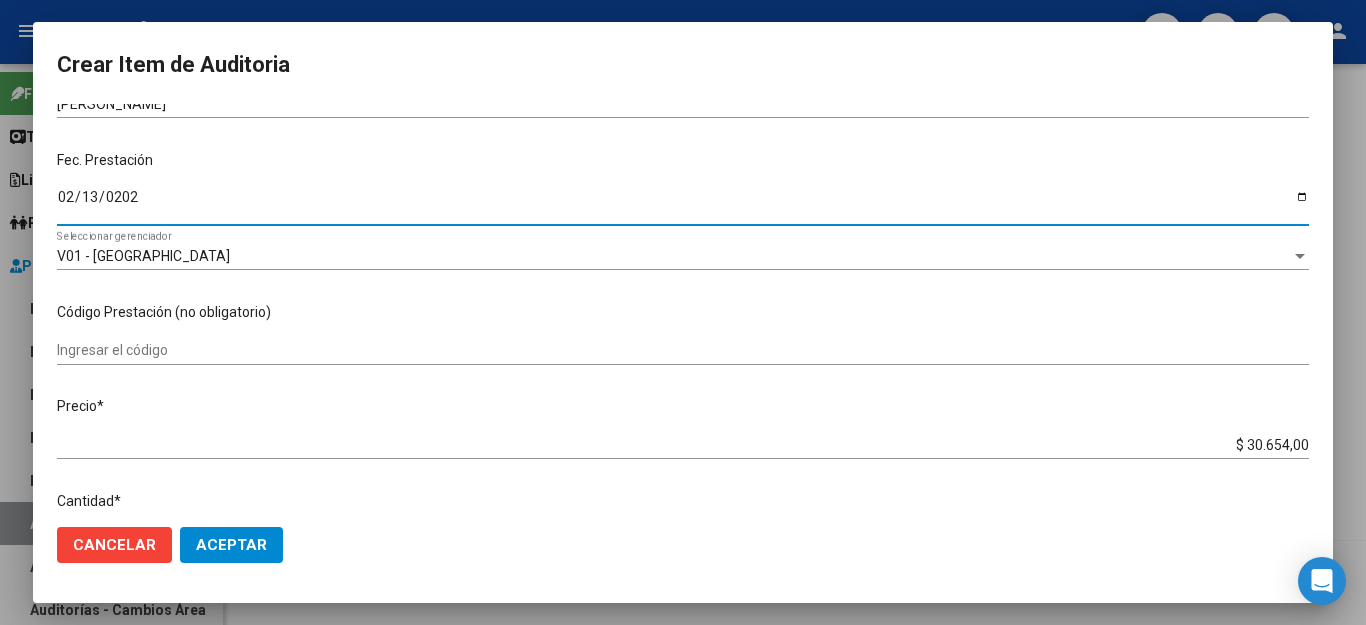scroll, scrollTop: 300, scrollLeft: 0, axis: vertical 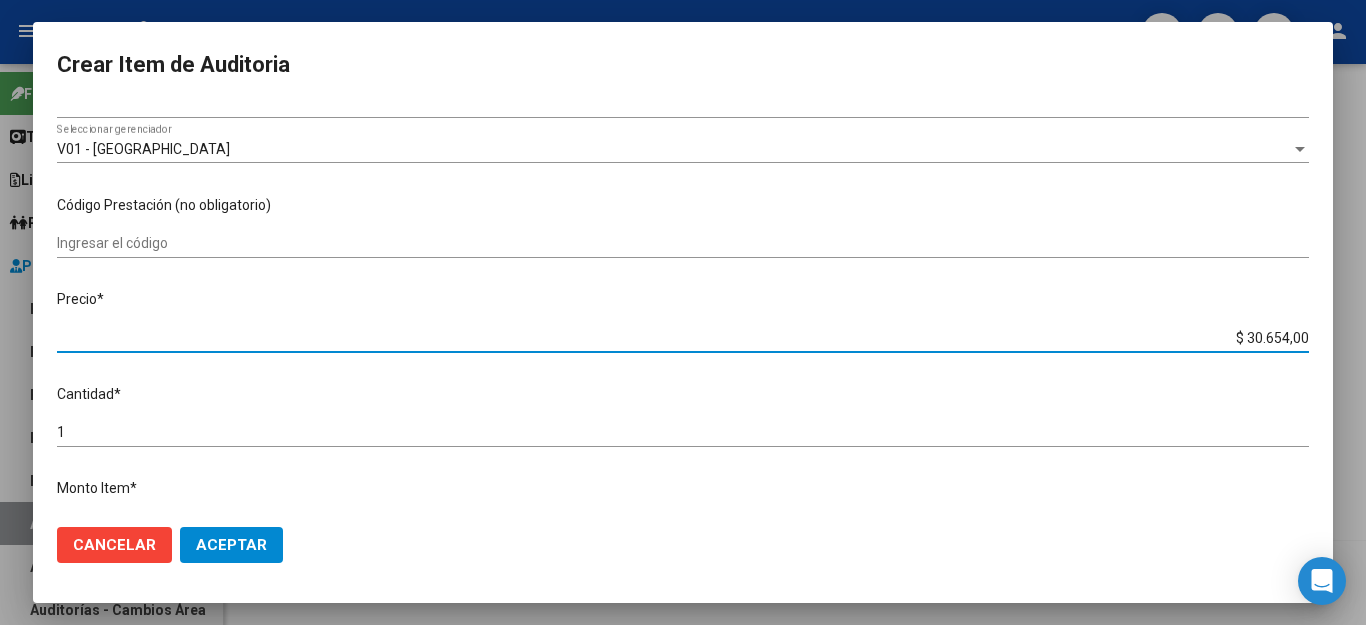 drag, startPoint x: 1203, startPoint y: 320, endPoint x: 1326, endPoint y: 340, distance: 124.61541 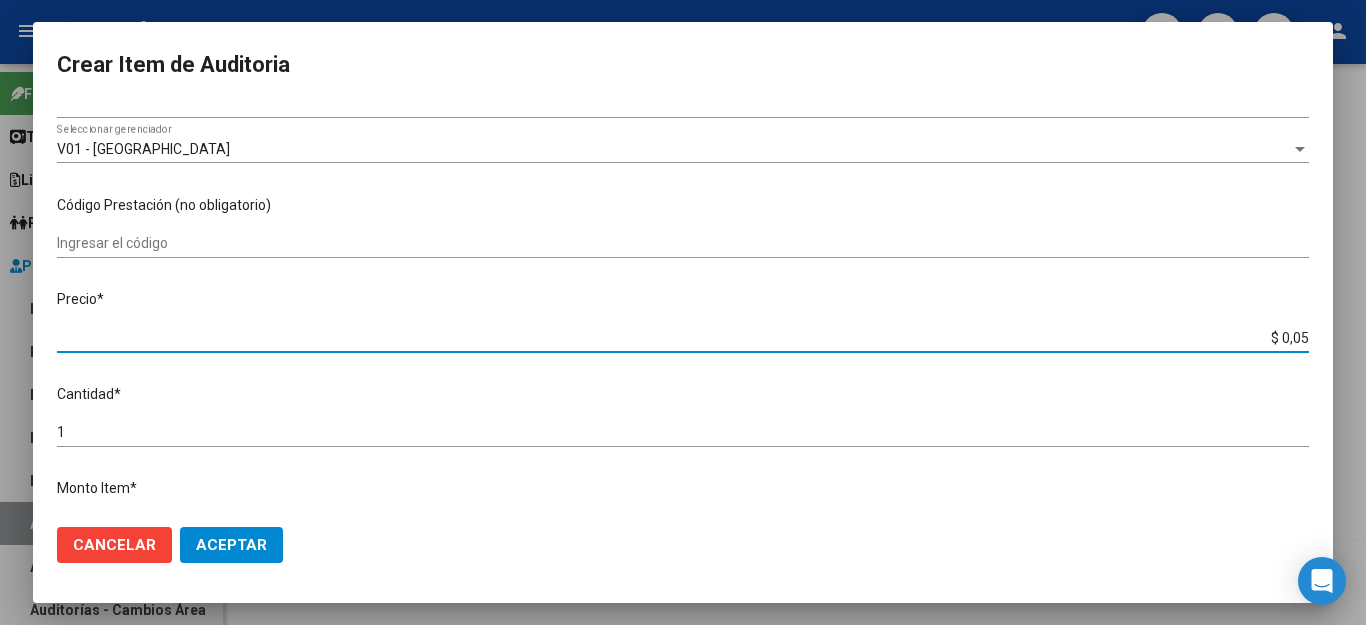 type on "$ 0,52" 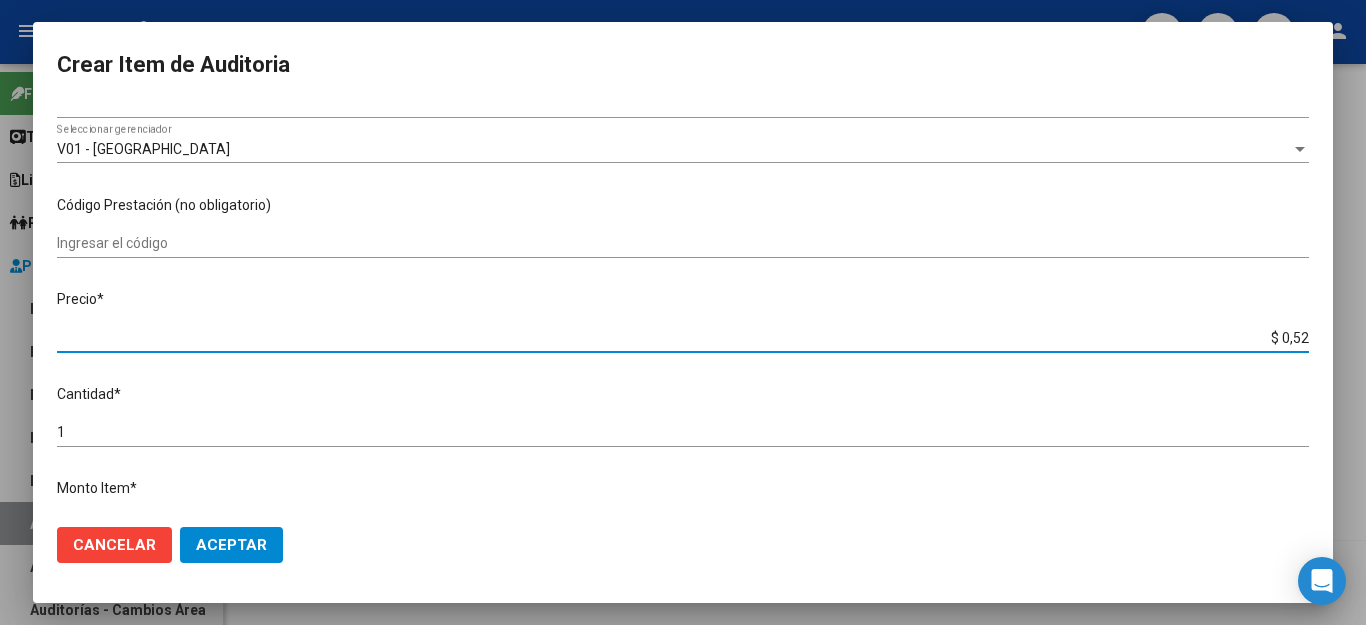 type on "$ 5,26" 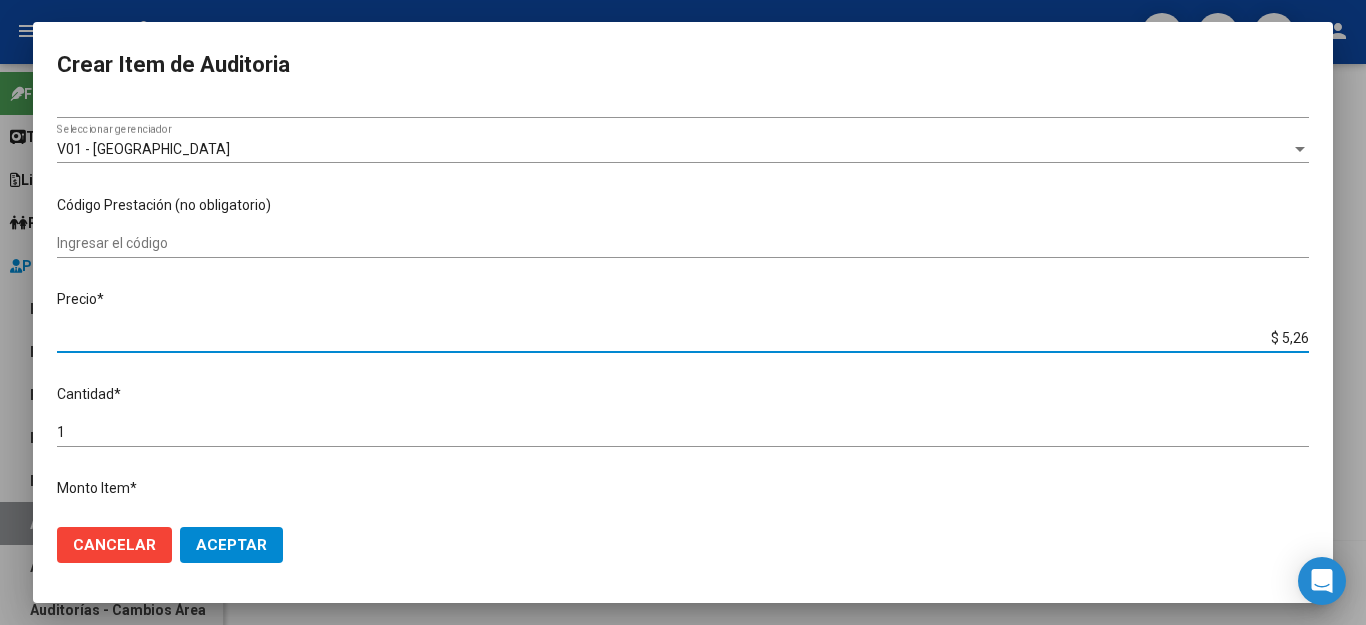 type on "$ 52,65" 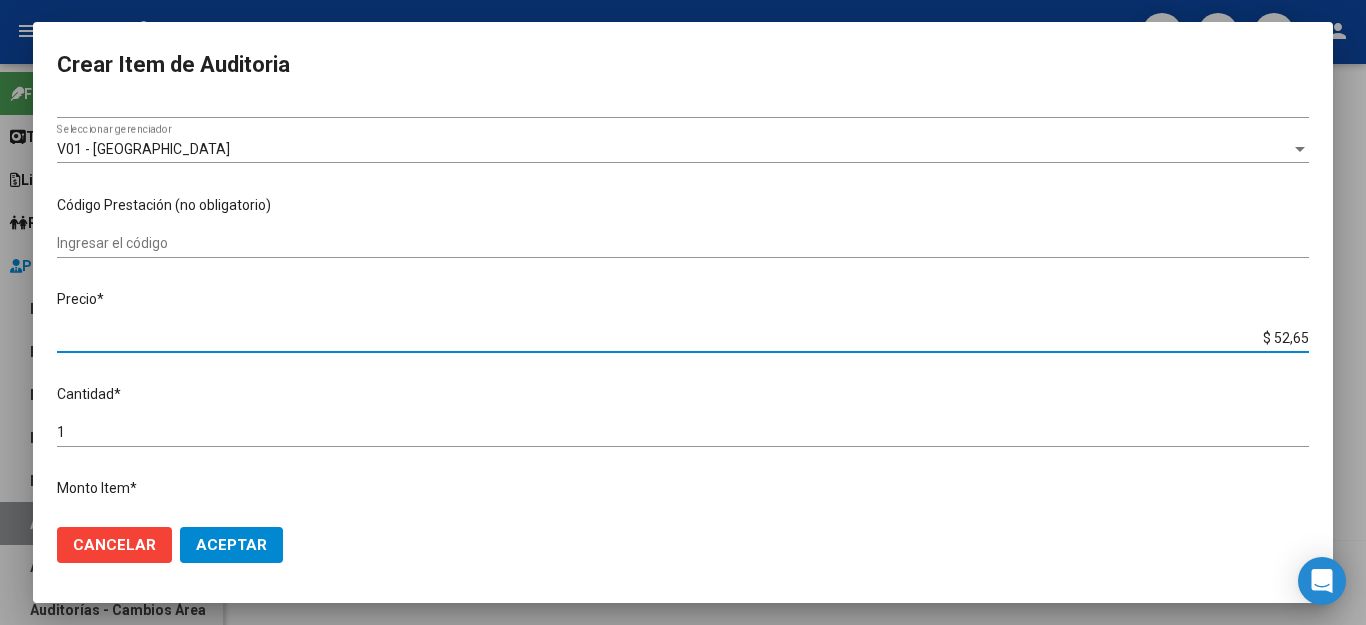 type on "$ 526,50" 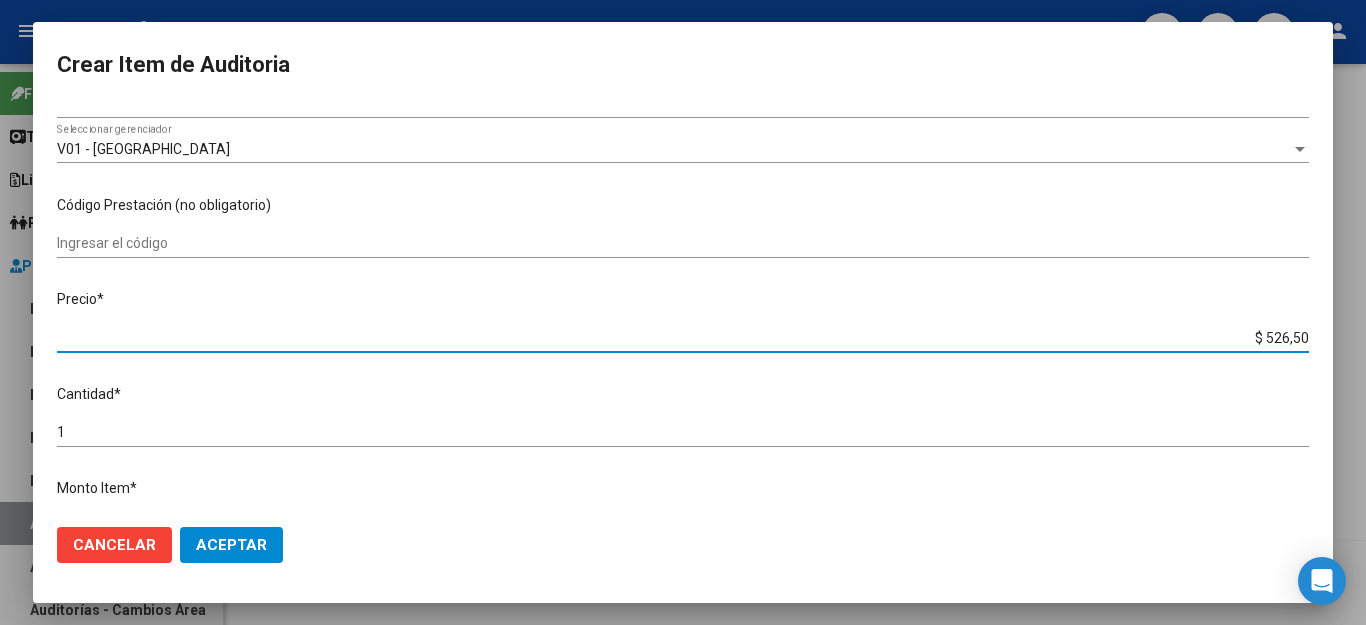 type on "$ 5.265,00" 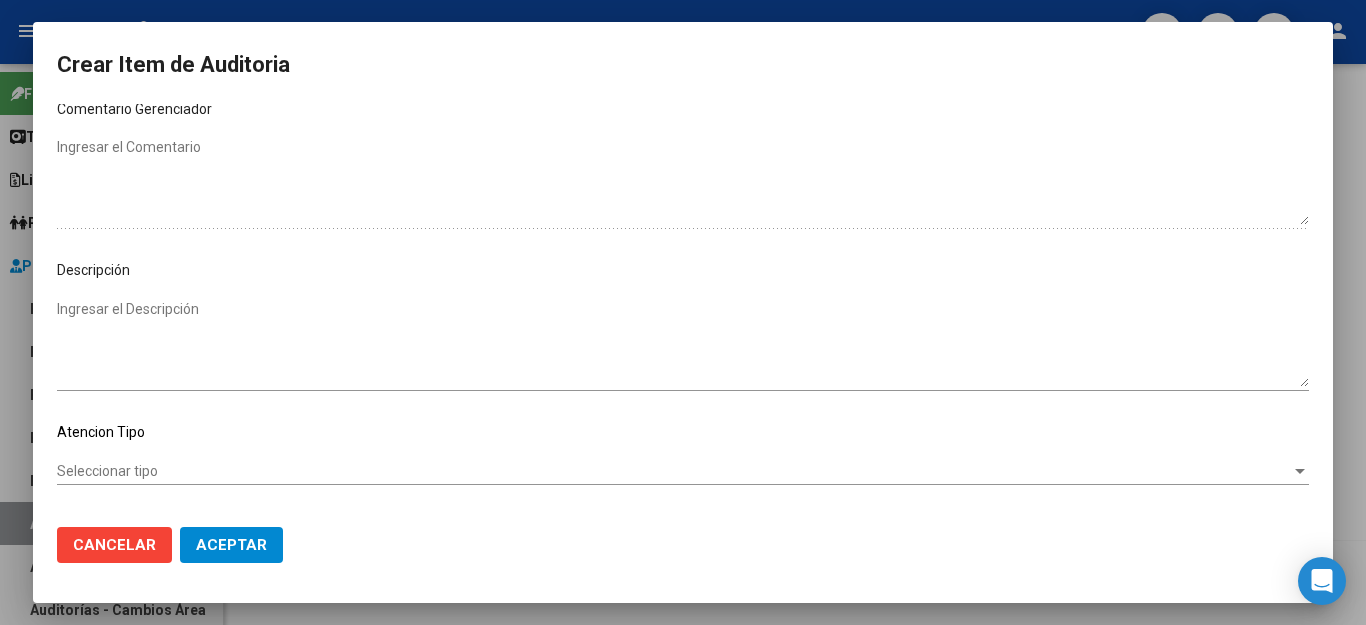 scroll, scrollTop: 1104, scrollLeft: 0, axis: vertical 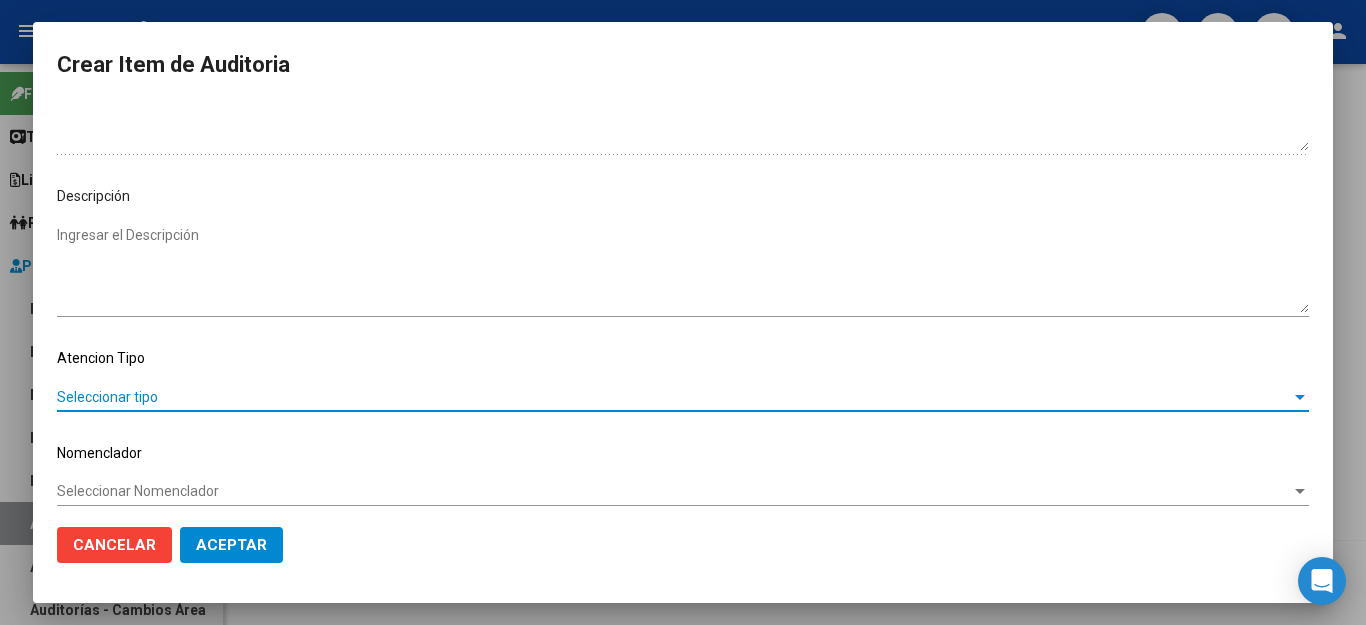click on "Seleccionar tipo" at bounding box center [674, 397] 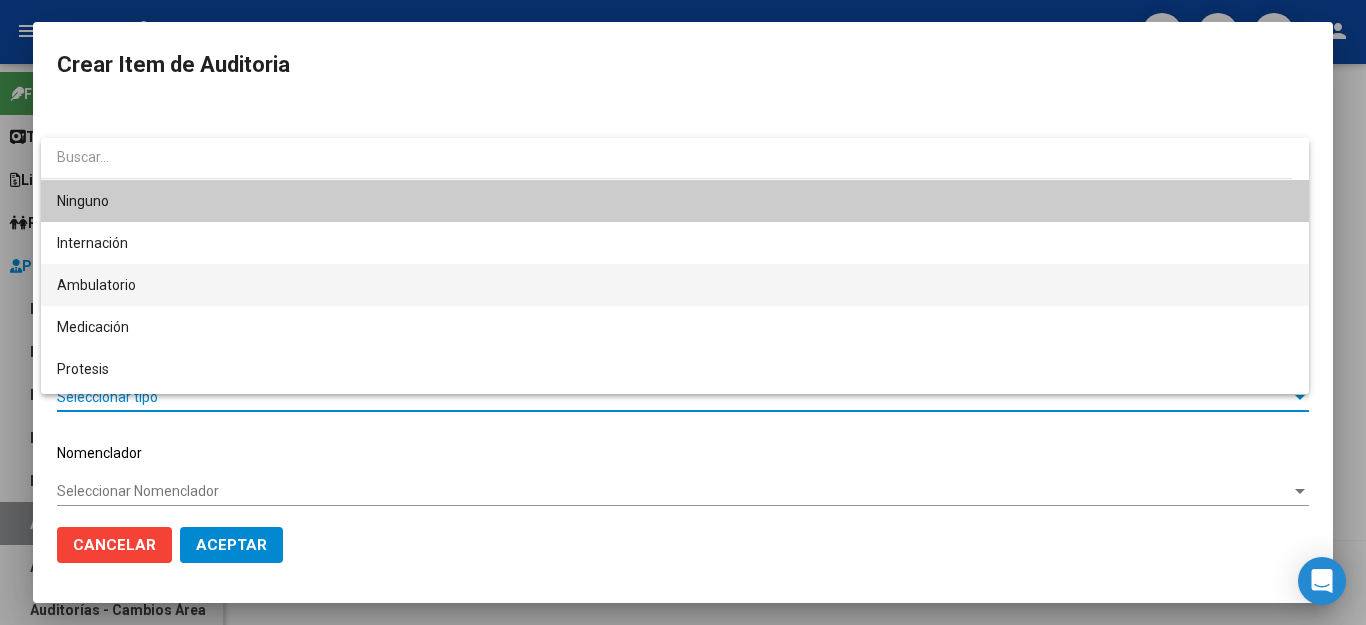 click on "Ambulatorio" at bounding box center (675, 285) 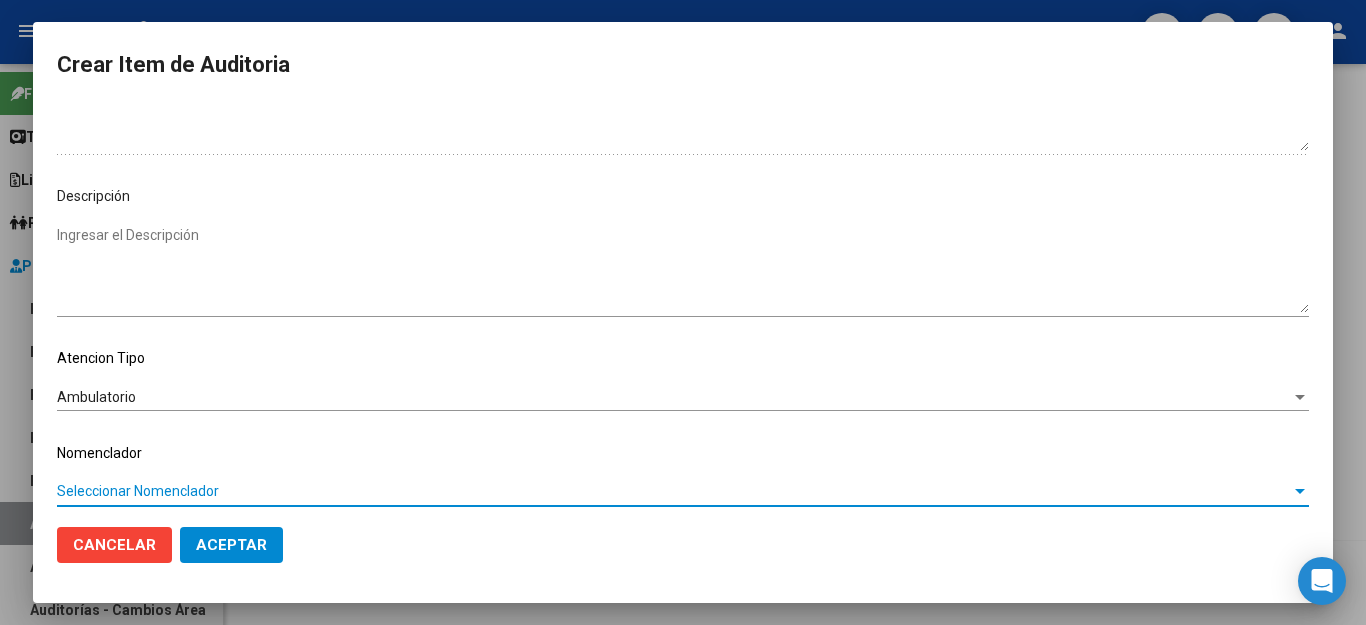 click on "Seleccionar Nomenclador" at bounding box center (674, 491) 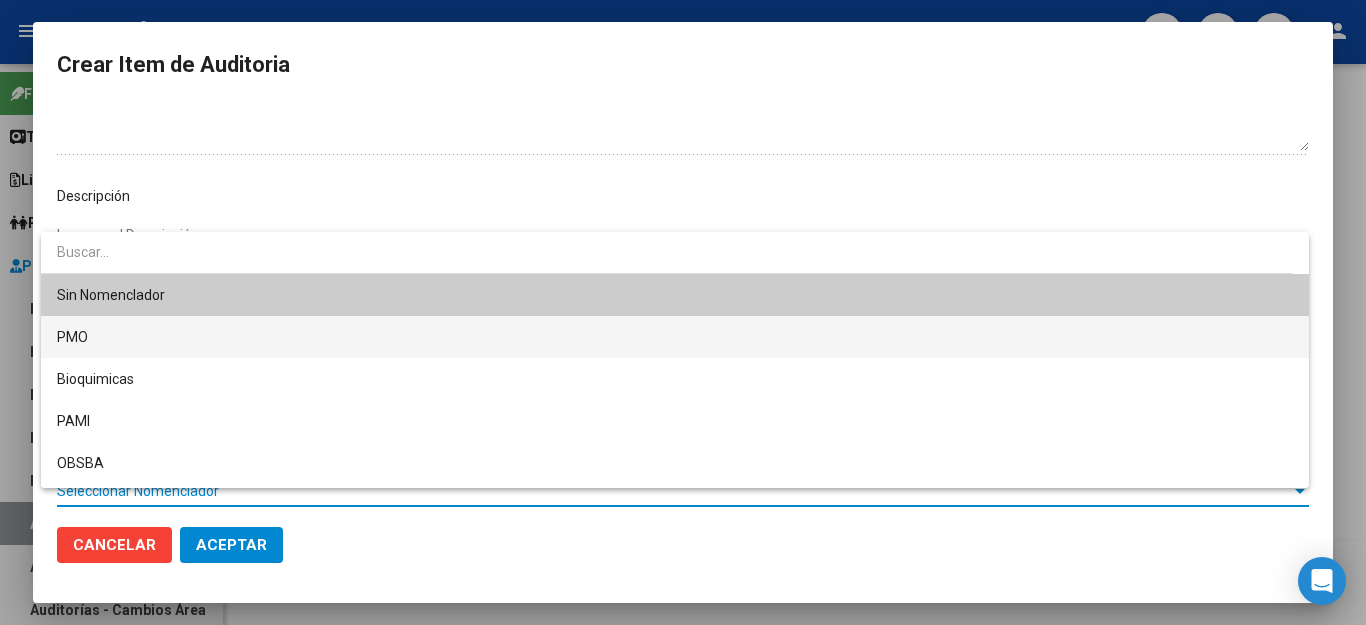 click on "PMO" at bounding box center [675, 337] 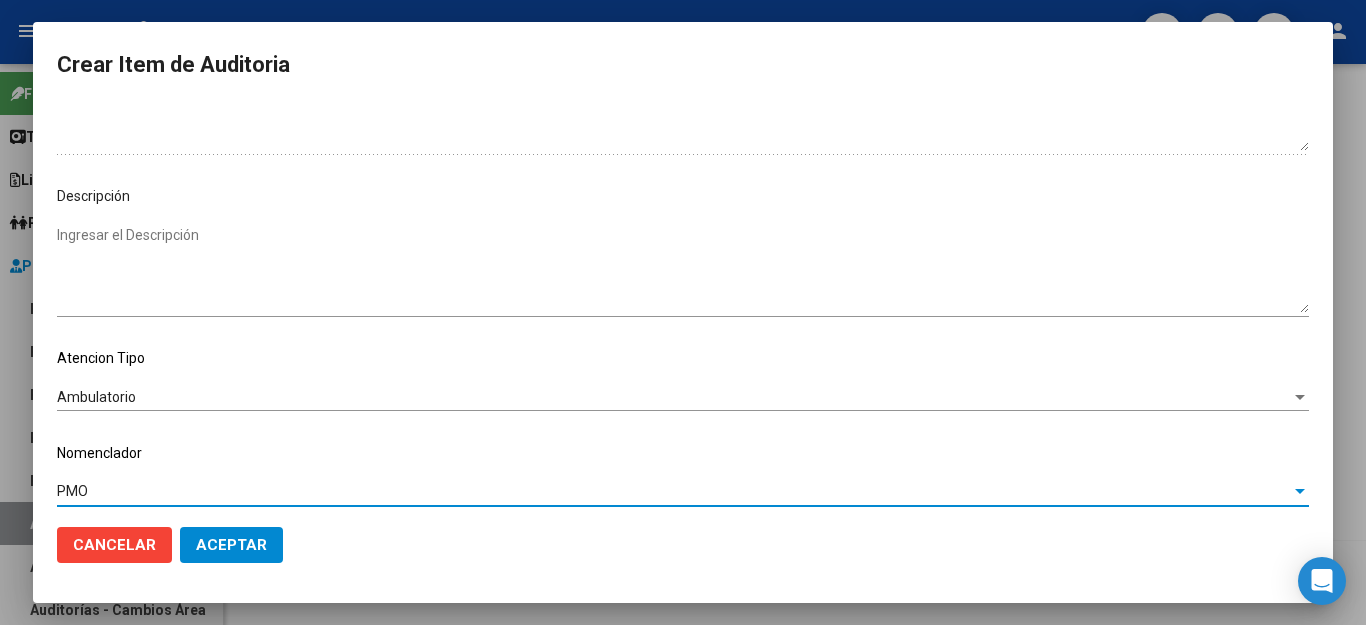 click on "Aceptar" 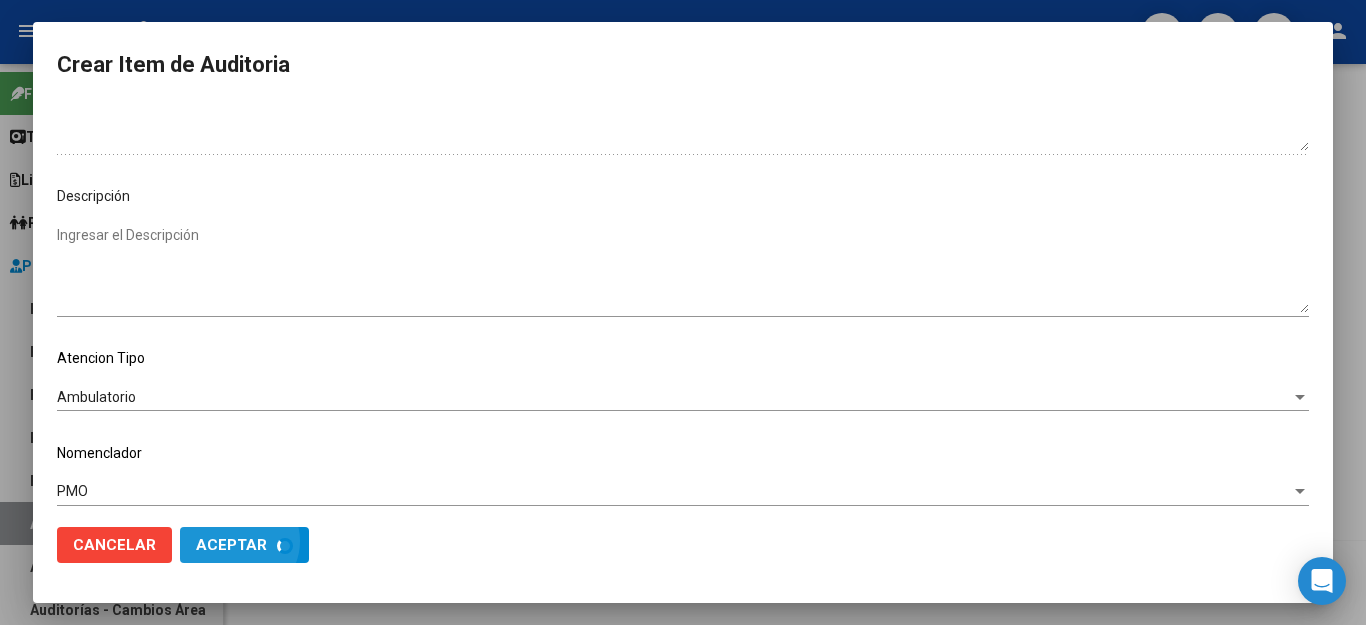 scroll, scrollTop: 1199, scrollLeft: 0, axis: vertical 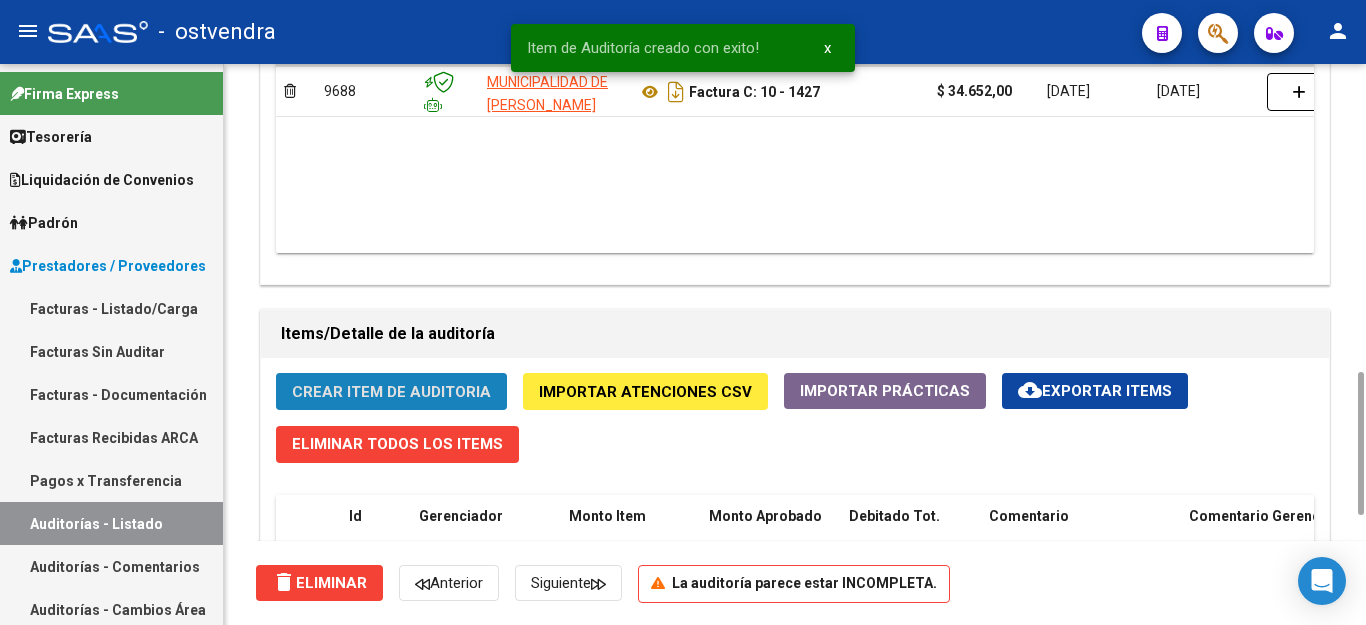 click on "Crear Item de Auditoria" 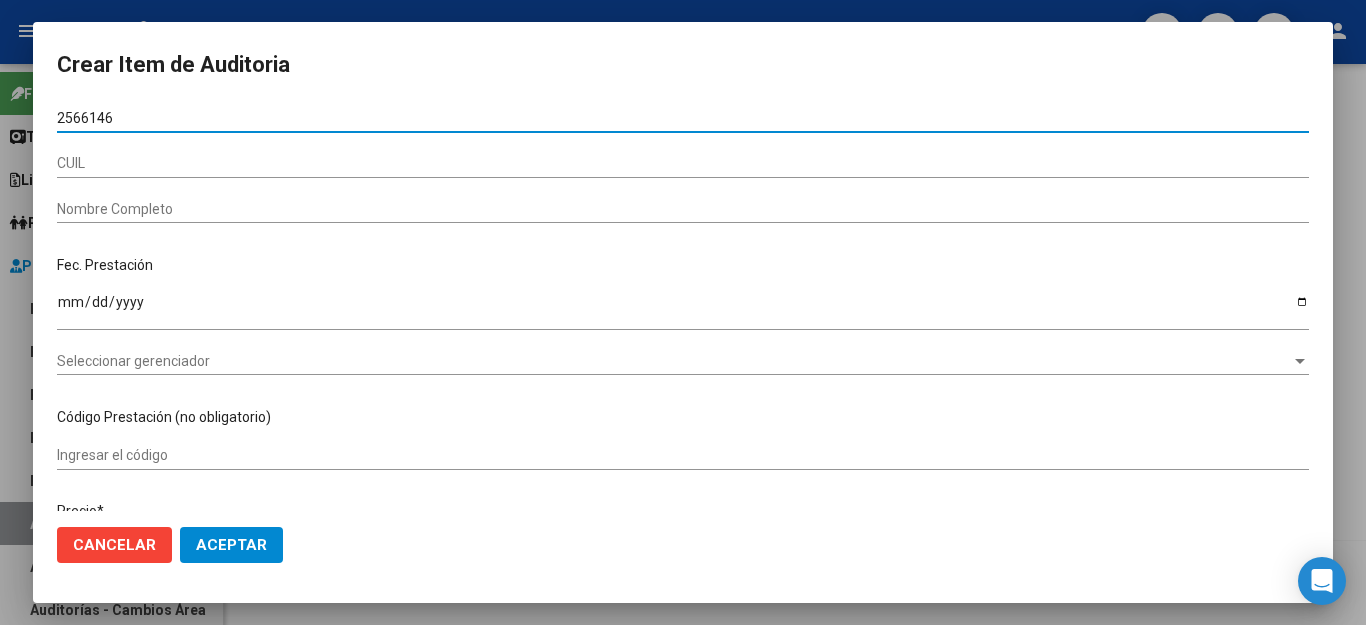 type on "25661469" 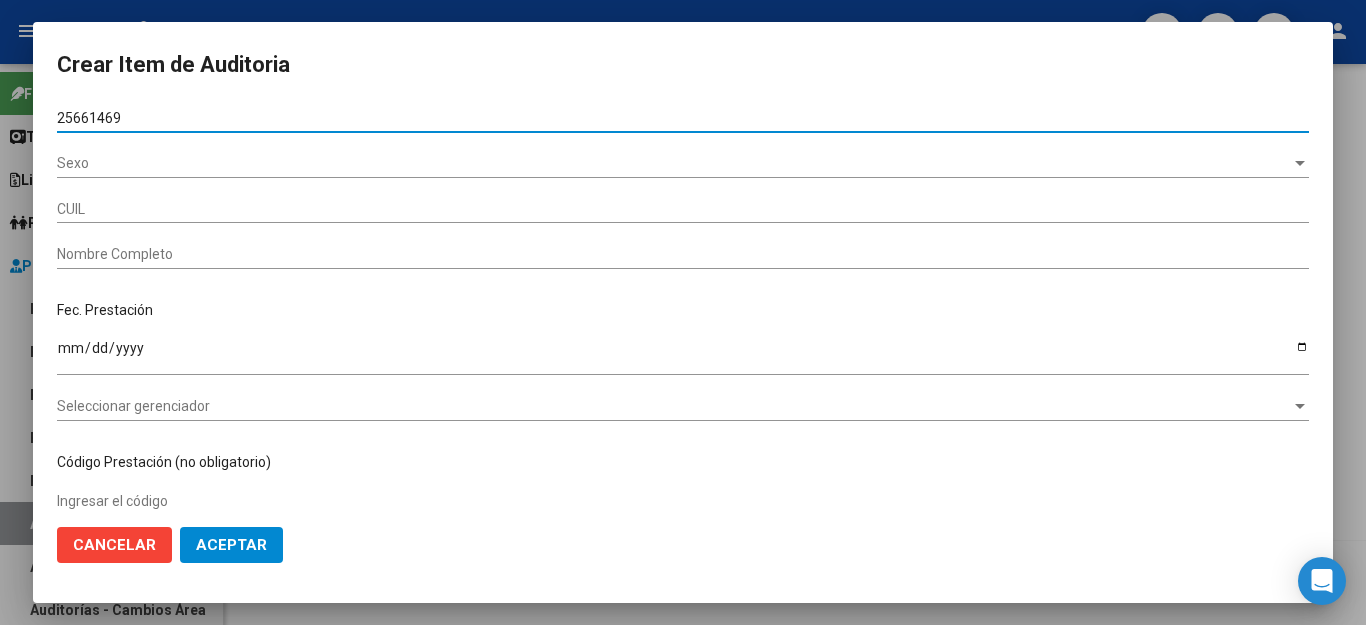 type on "27256614699" 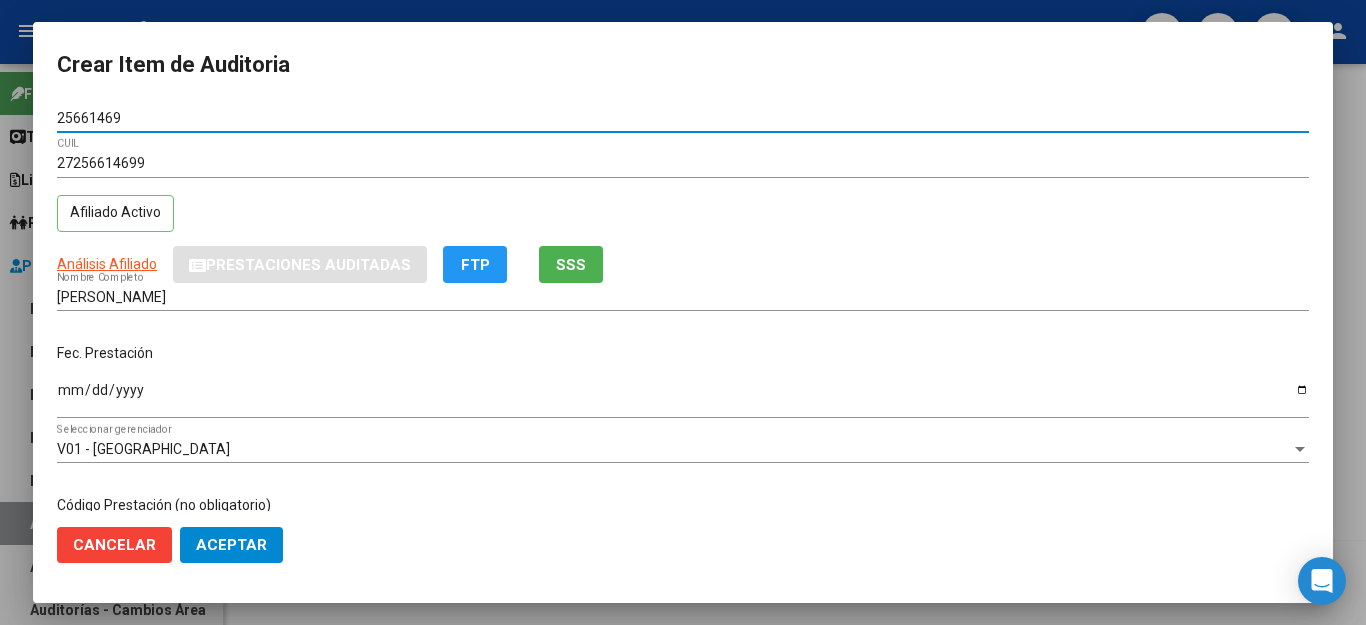 type on "25661469" 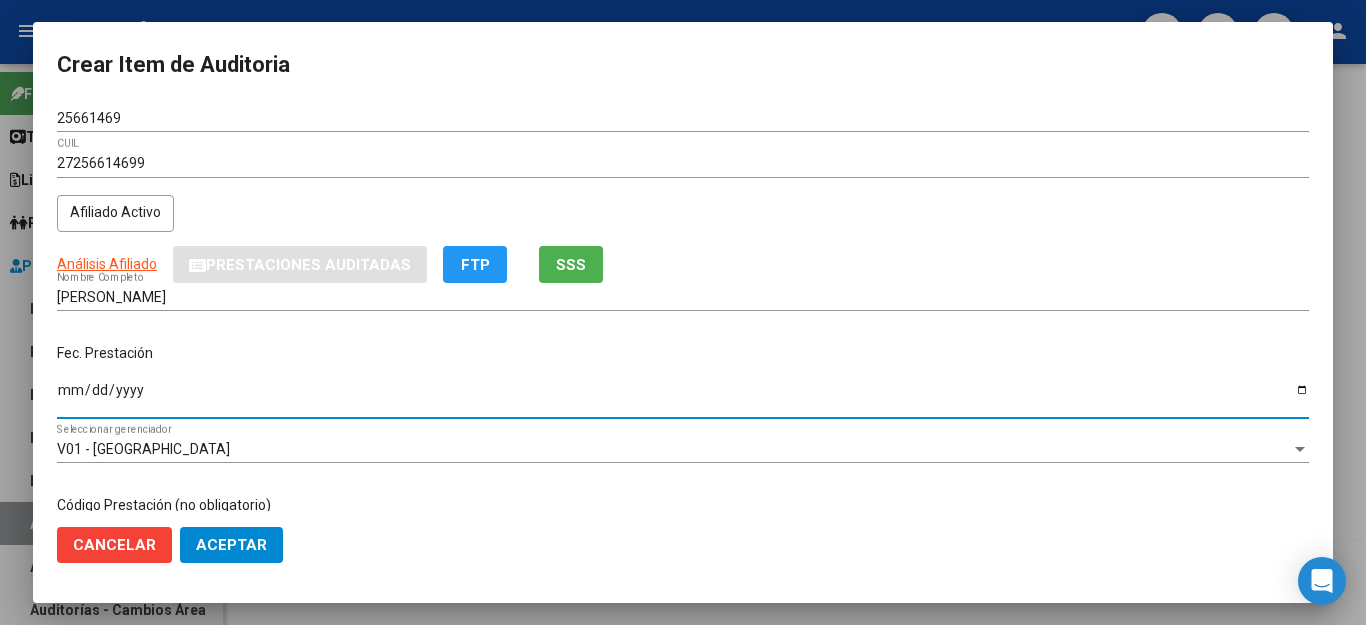 click on "Ingresar la fecha" at bounding box center (683, 397) 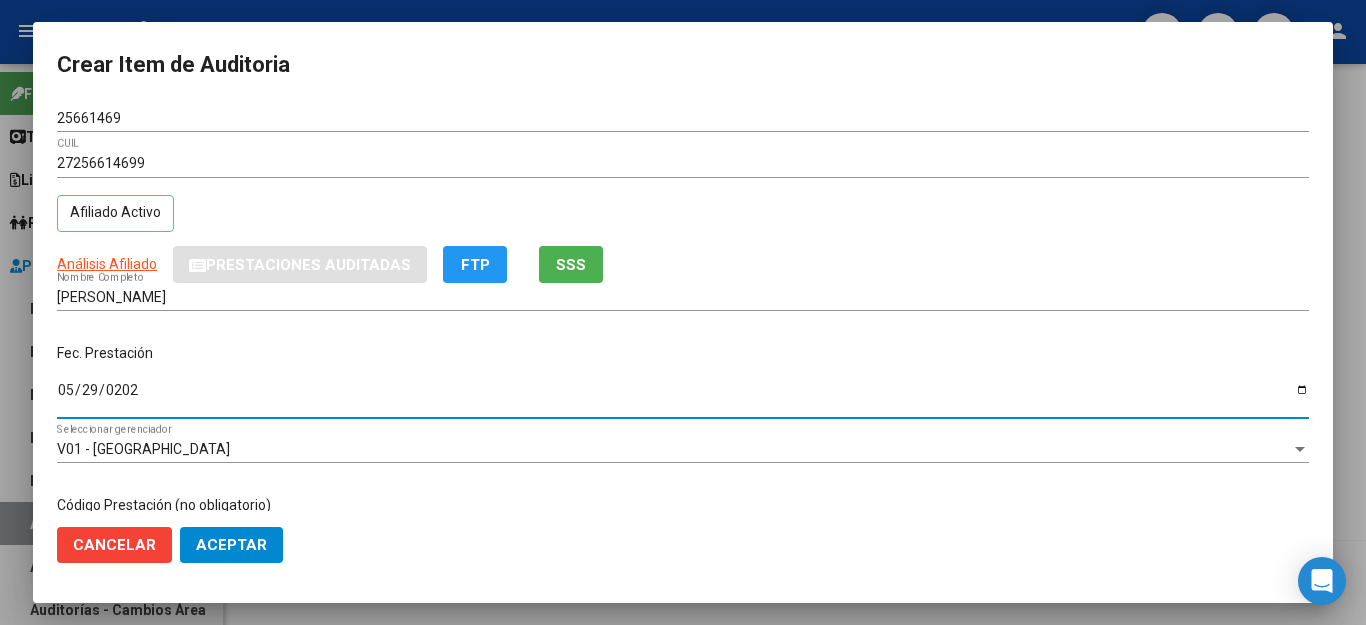 type on "2025-05-29" 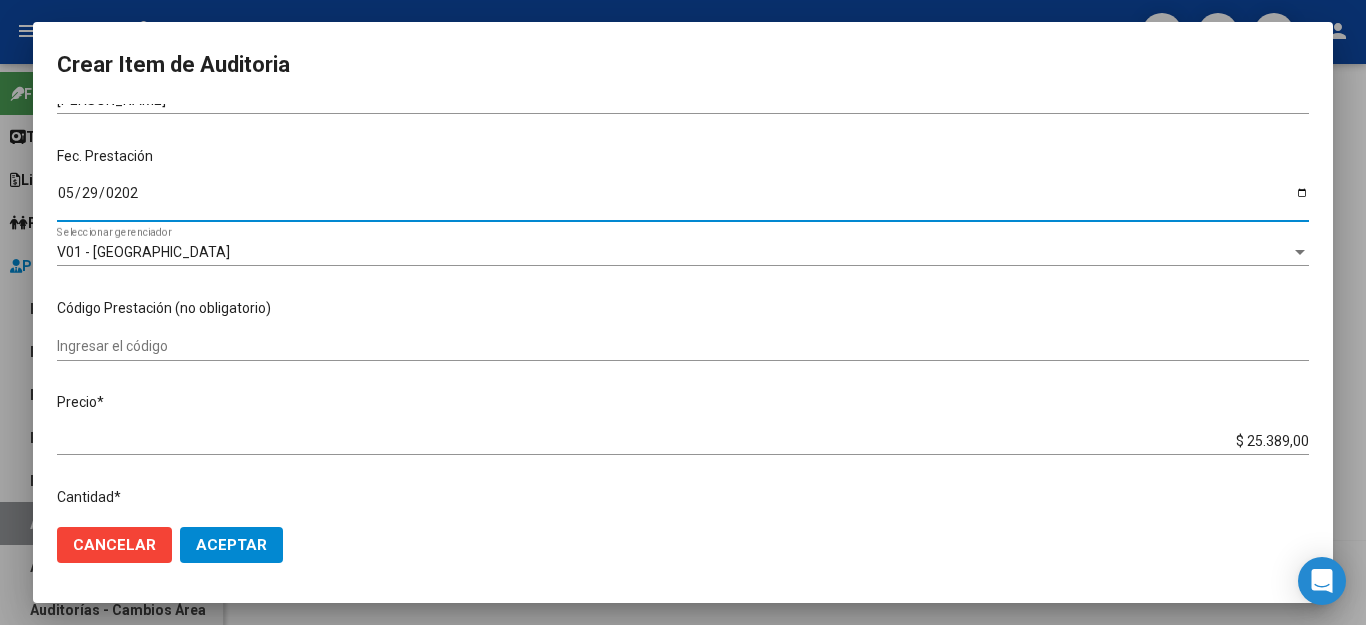 scroll, scrollTop: 200, scrollLeft: 0, axis: vertical 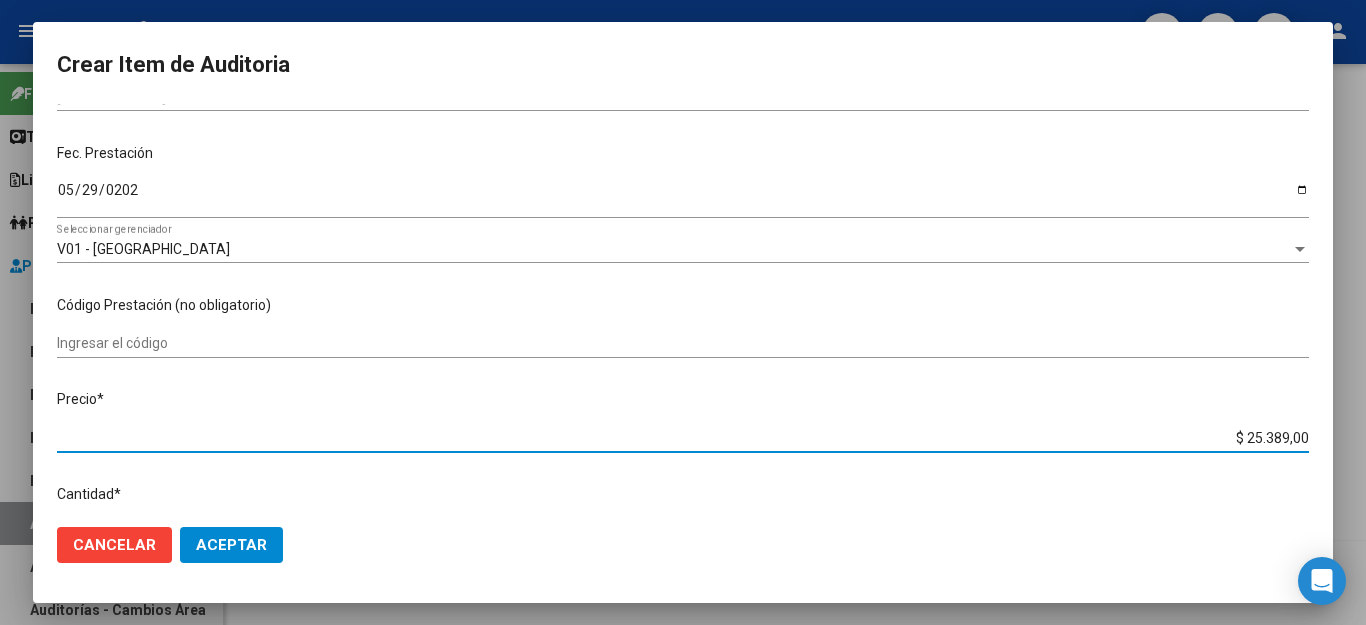 drag, startPoint x: 1187, startPoint y: 429, endPoint x: 1364, endPoint y: 433, distance: 177.0452 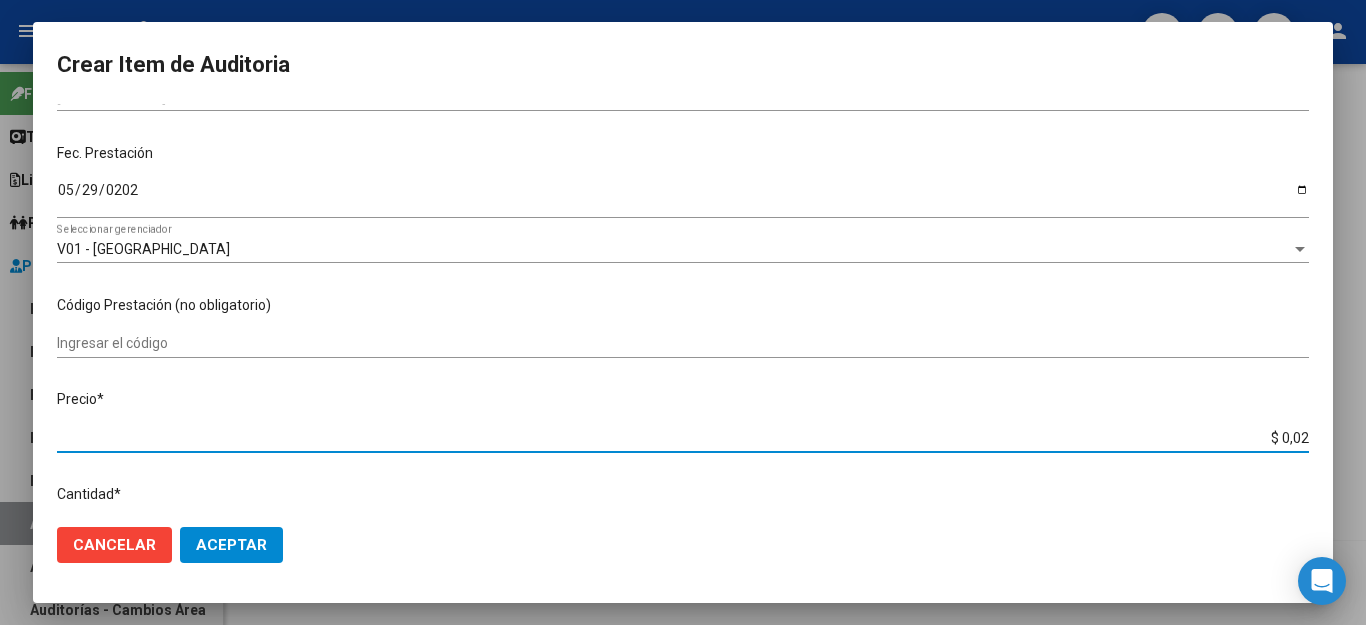 type on "$ 0,21" 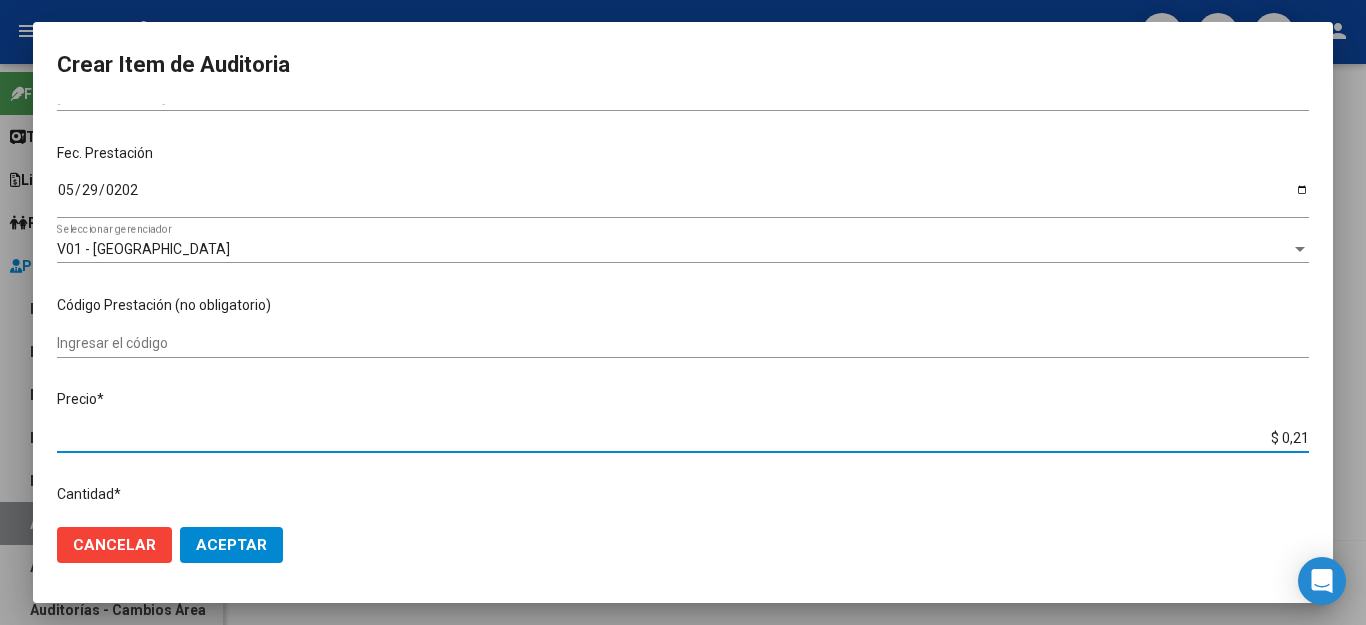 type on "$ 2,13" 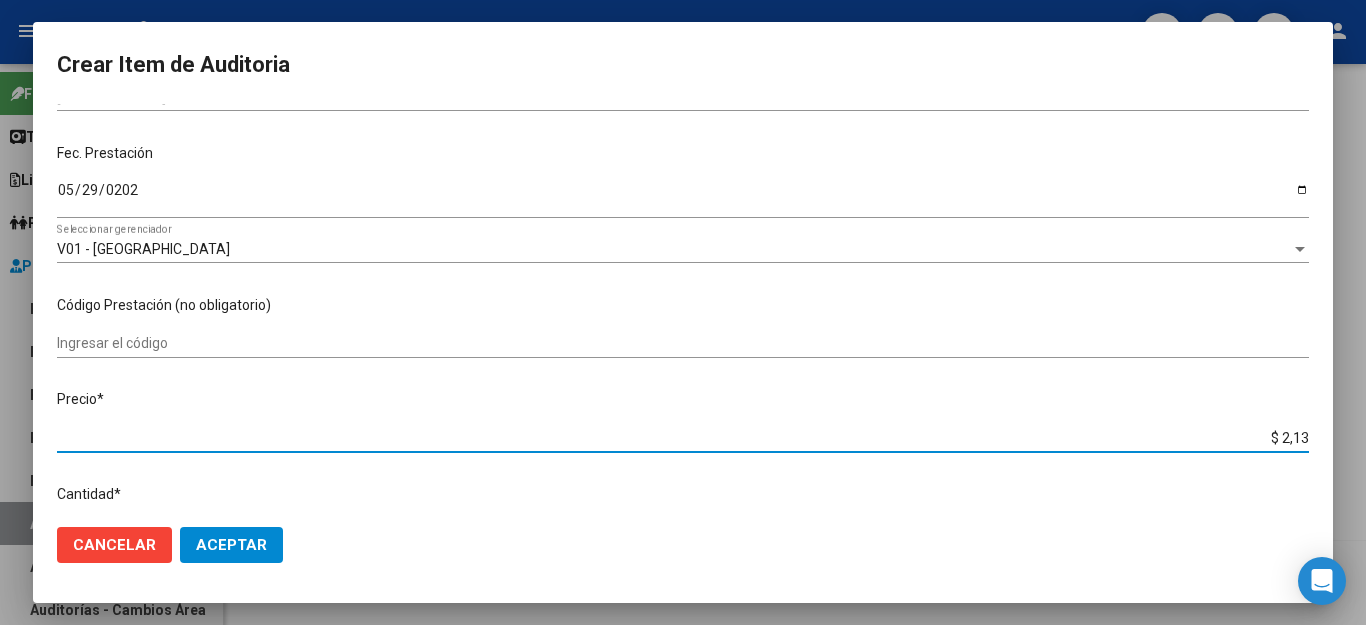 type on "$ 21,39" 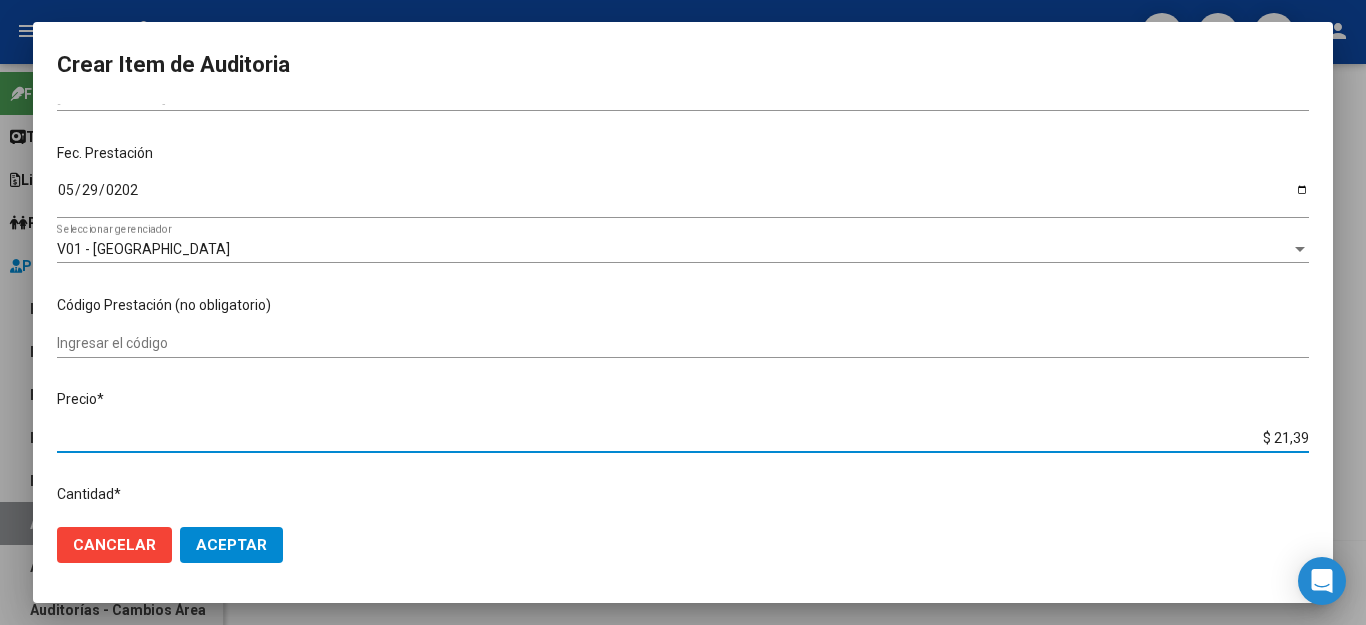type on "$ 213,91" 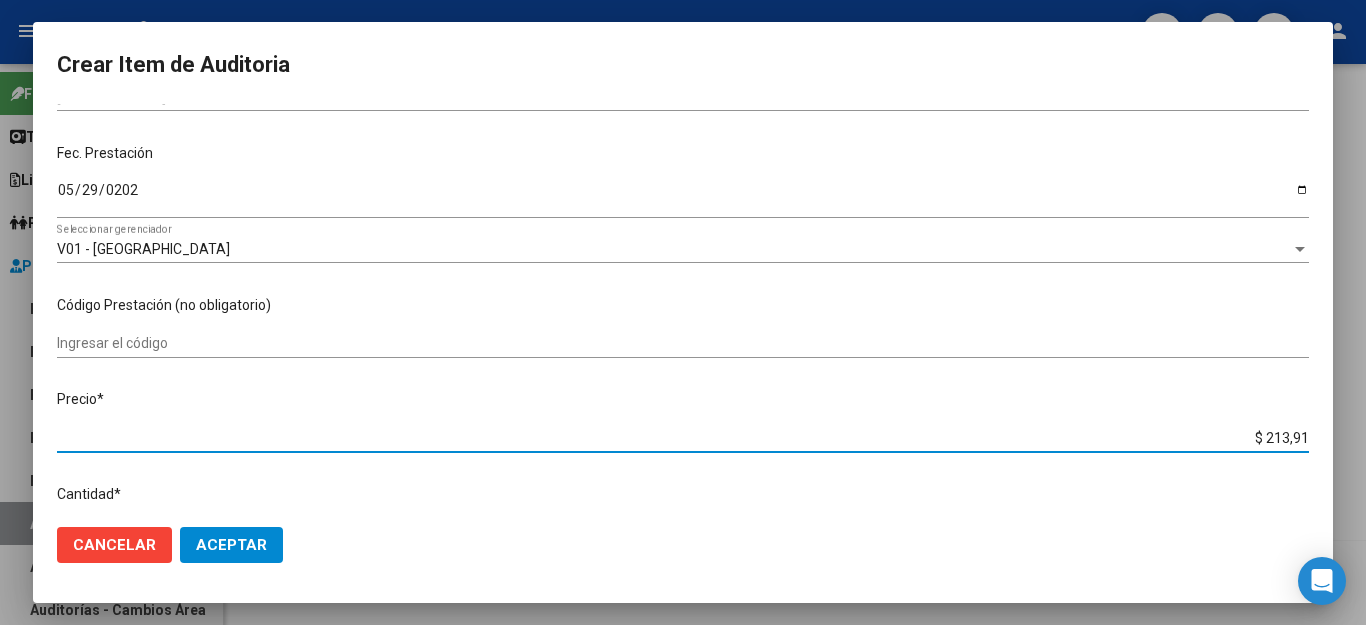 type on "$ 2.139,10" 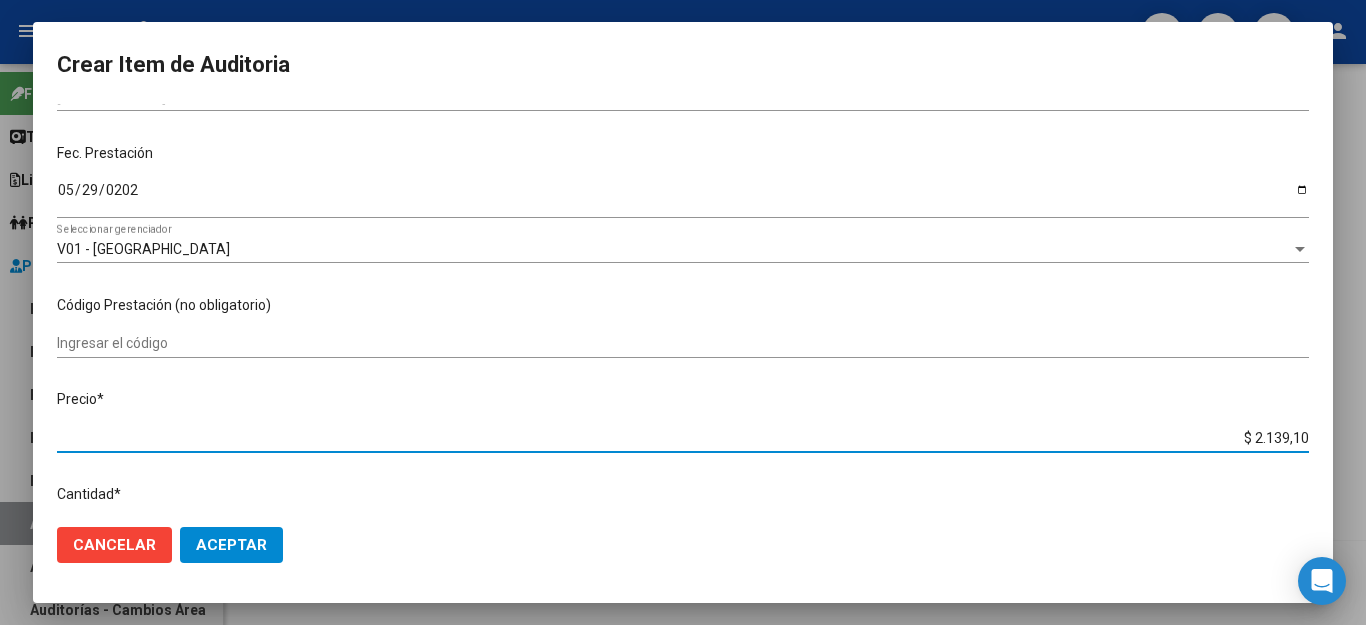 type on "$ 21.391,00" 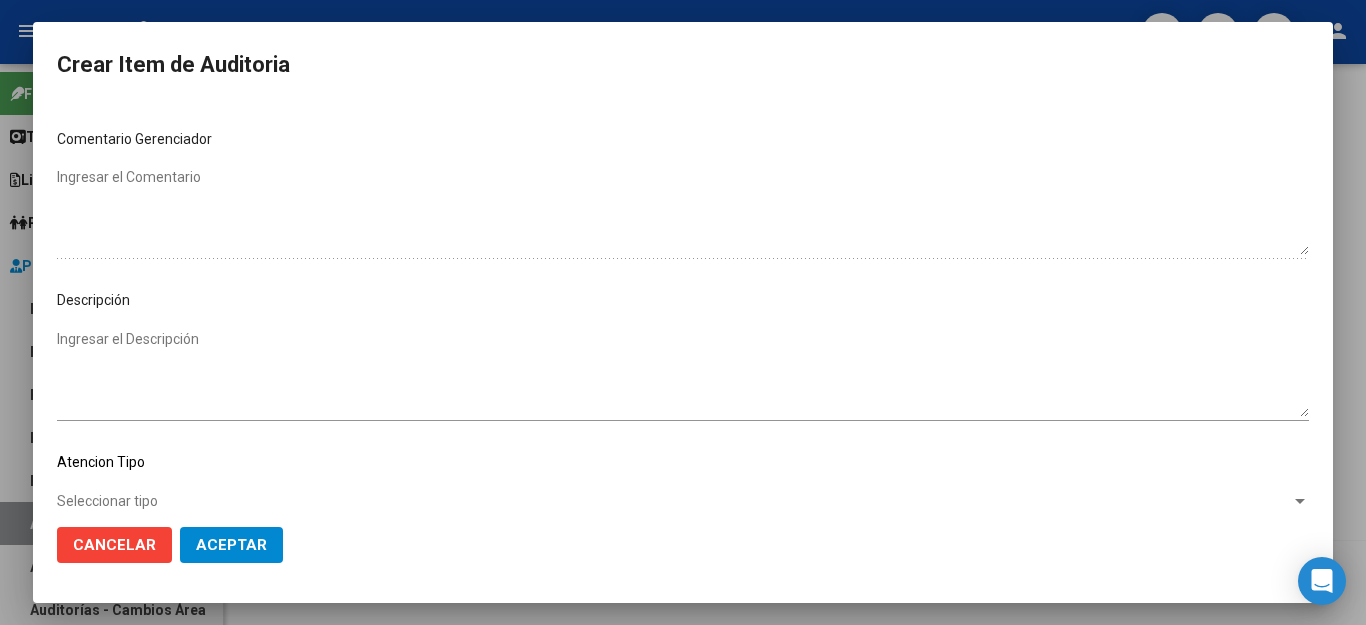 scroll, scrollTop: 1104, scrollLeft: 0, axis: vertical 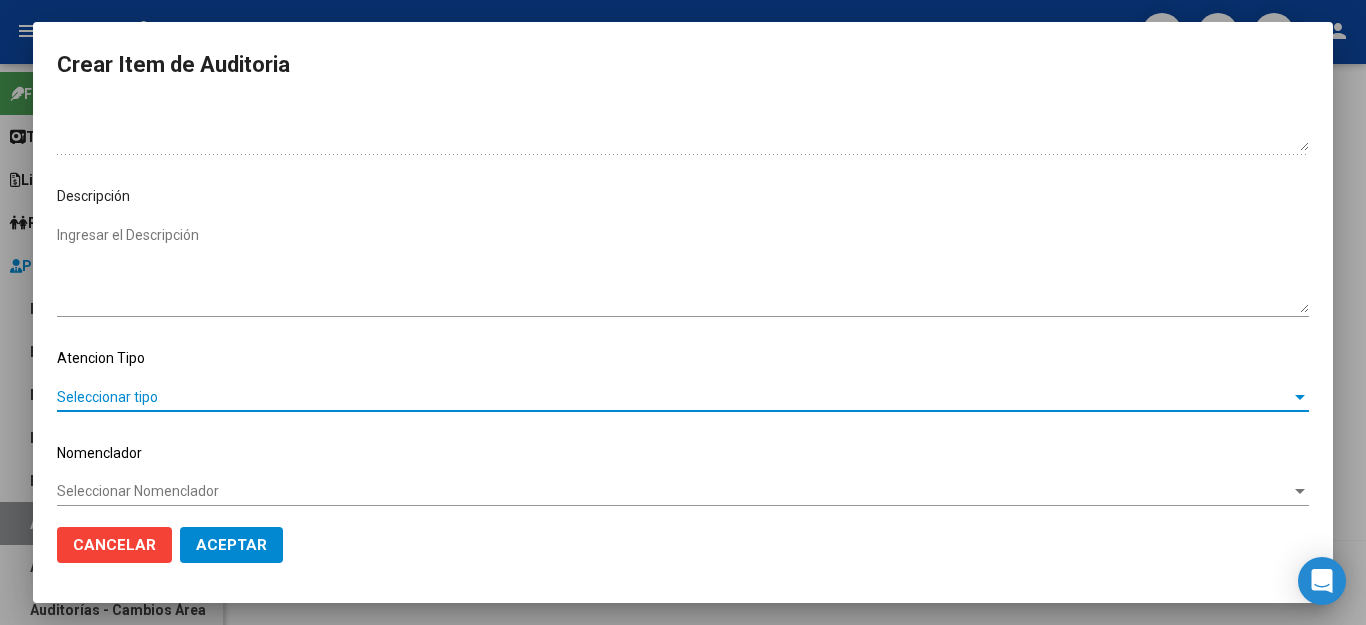 click on "Seleccionar tipo" at bounding box center [674, 397] 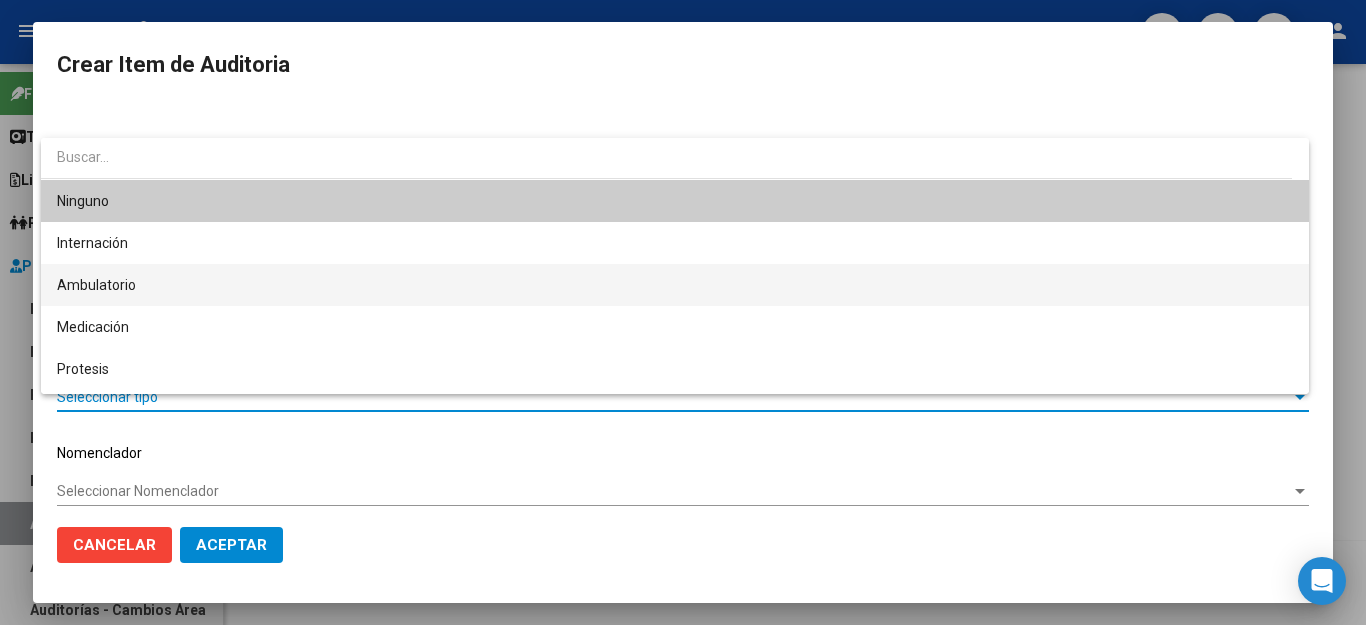 click on "Ambulatorio" at bounding box center (675, 285) 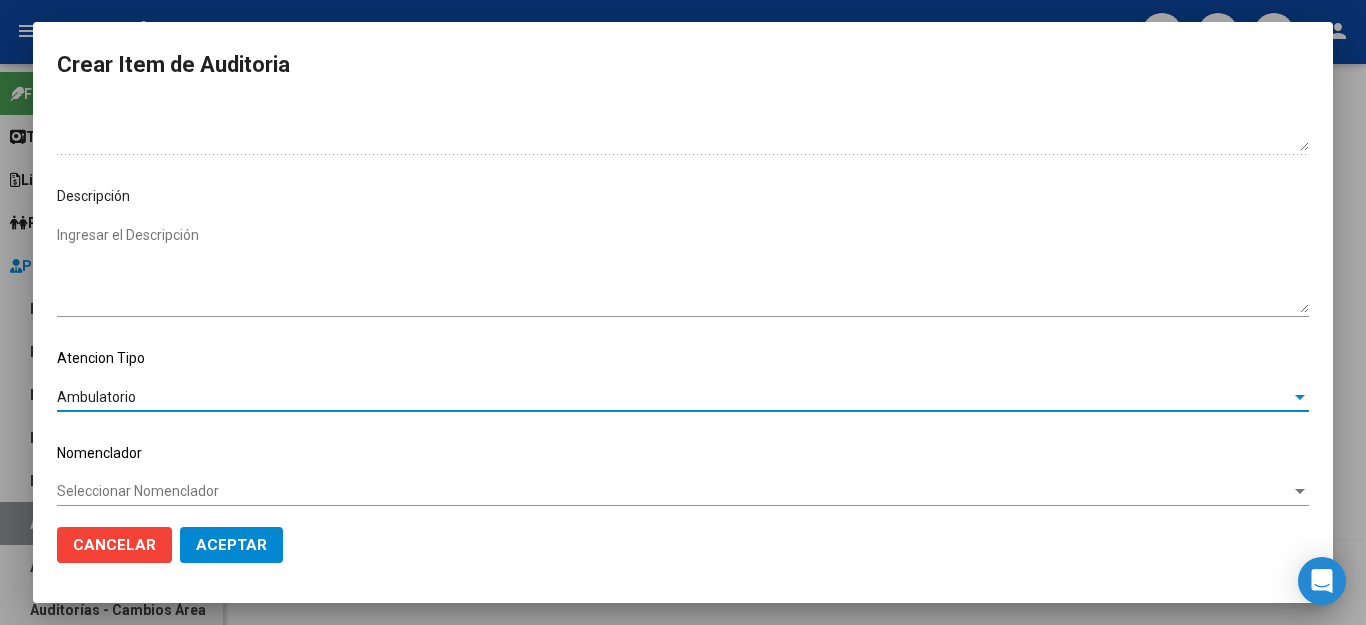 click on "Seleccionar Nomenclador" at bounding box center [674, 491] 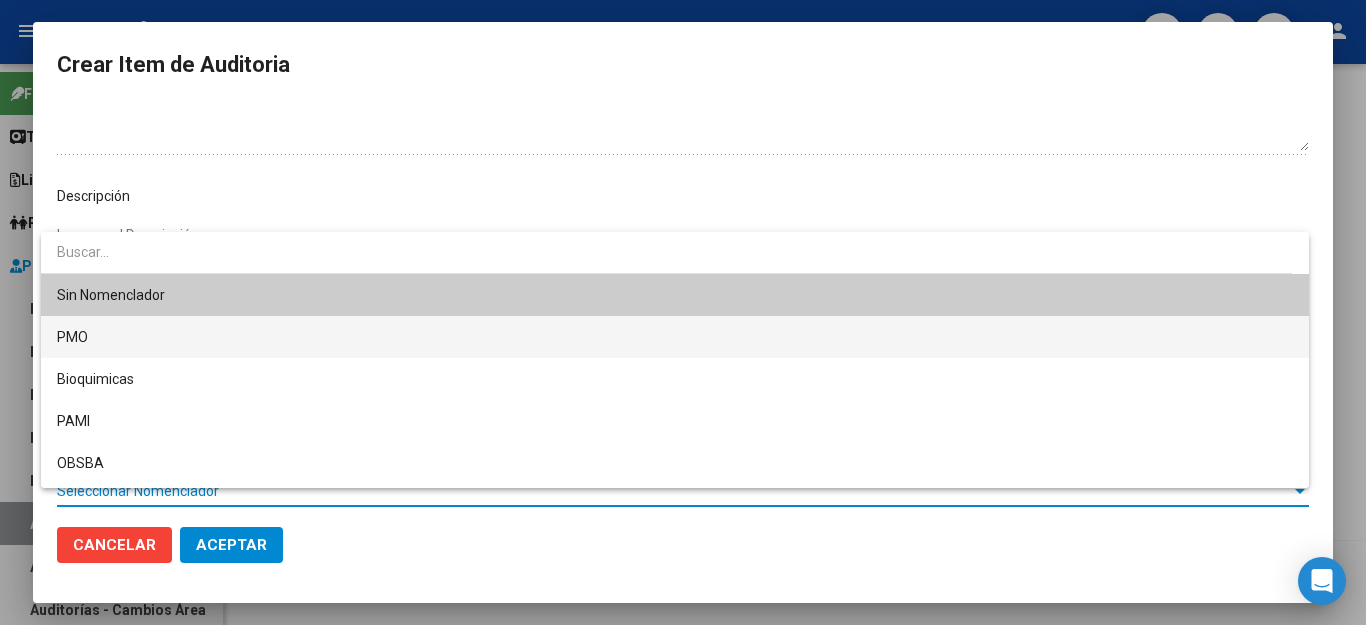 click on "PMO" at bounding box center [675, 337] 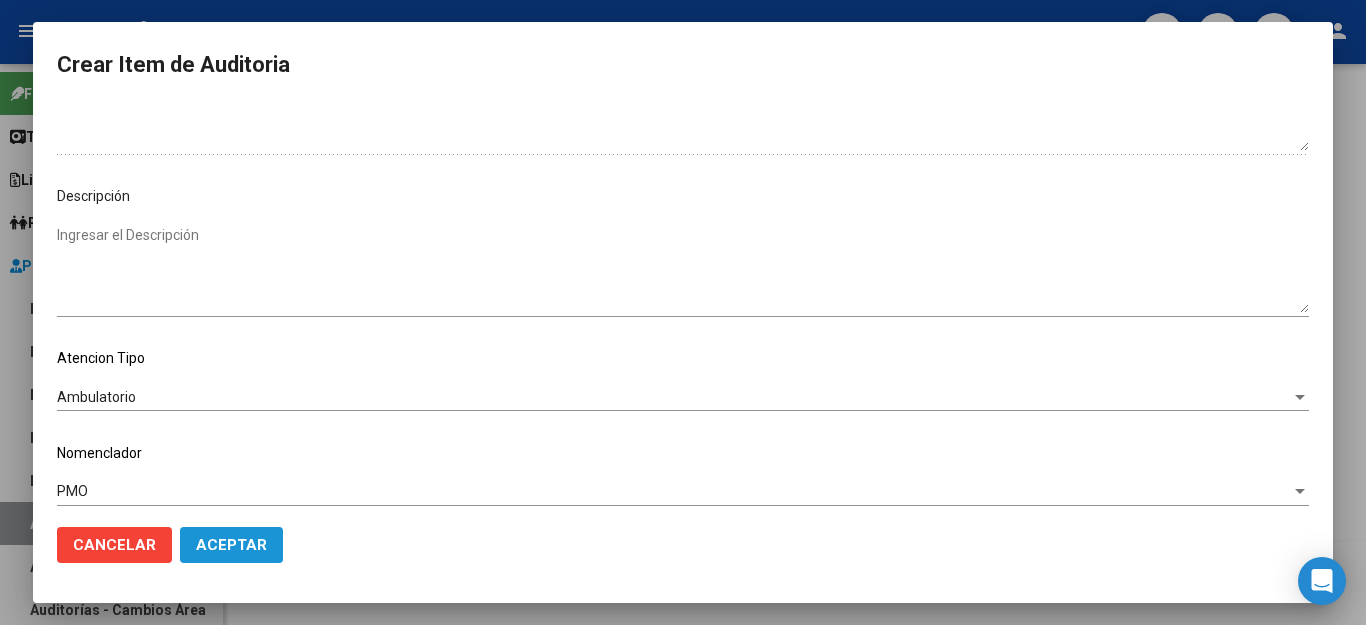 click on "Aceptar" 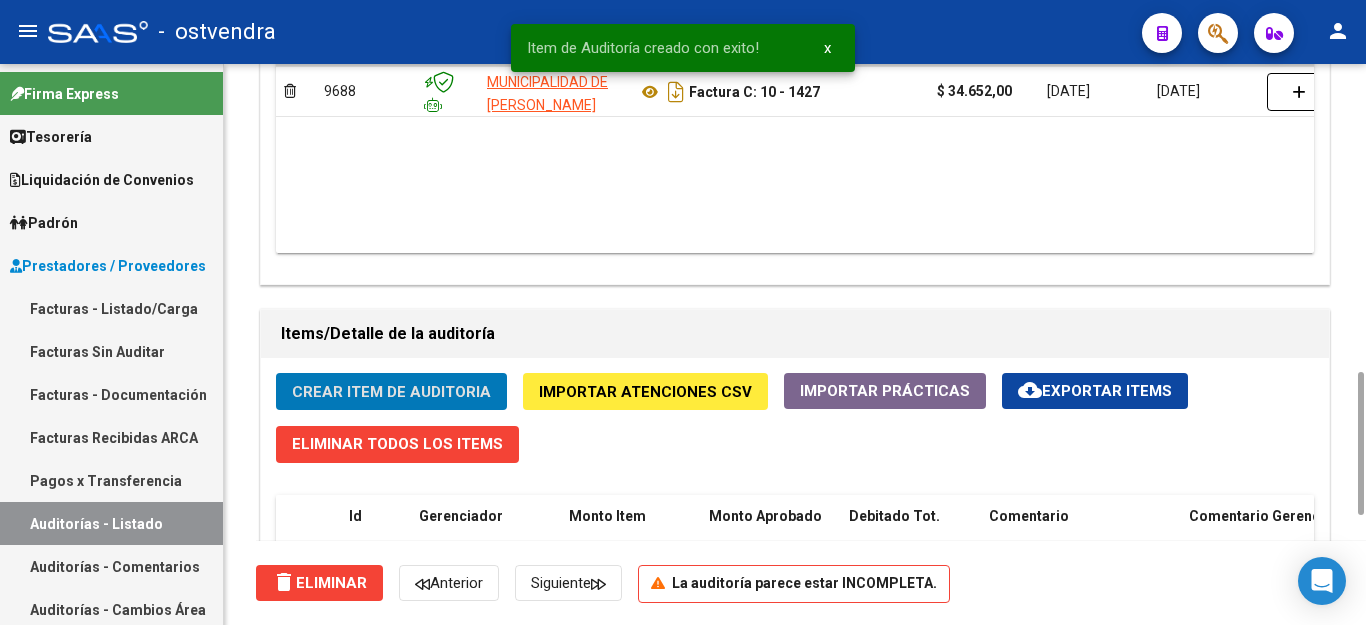 click on "Crear Item de Auditoria" 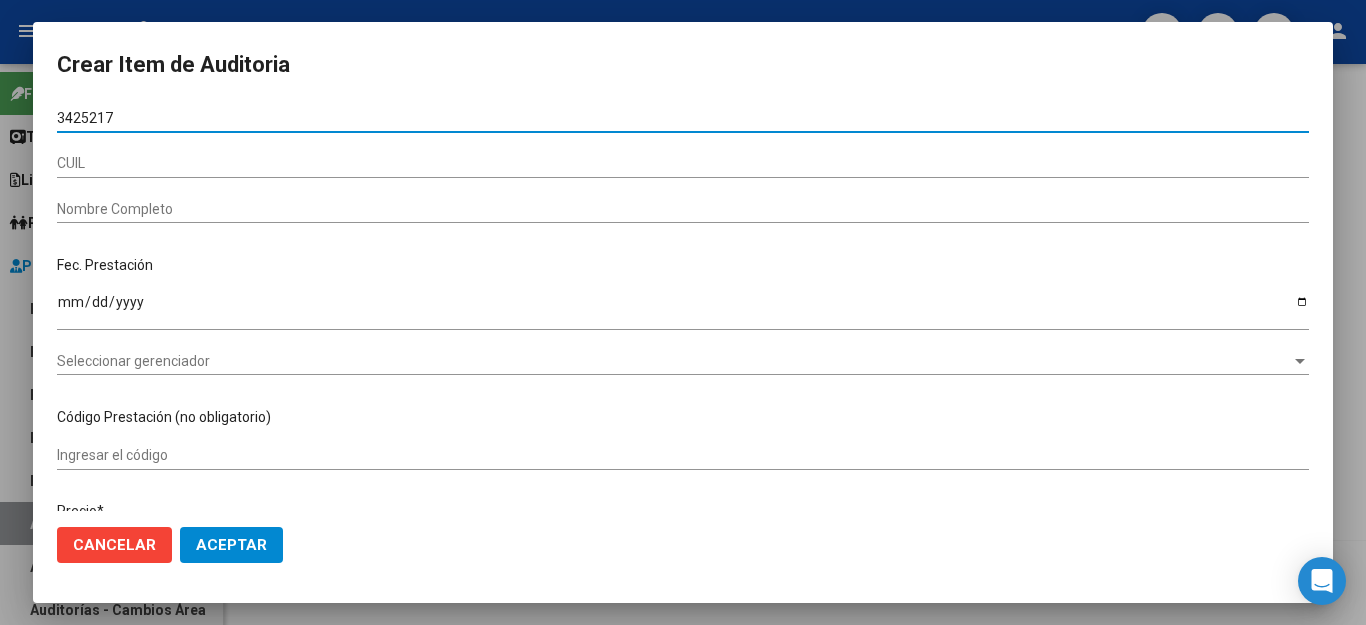 type on "34252174" 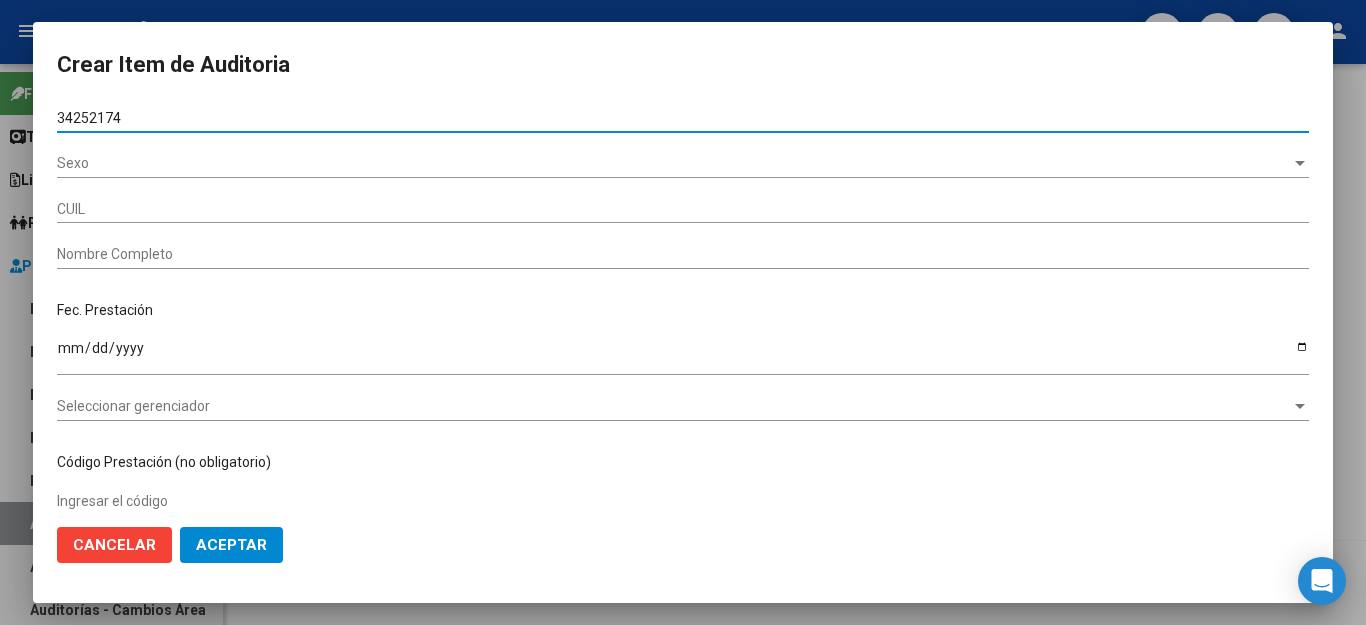type on "27342521741" 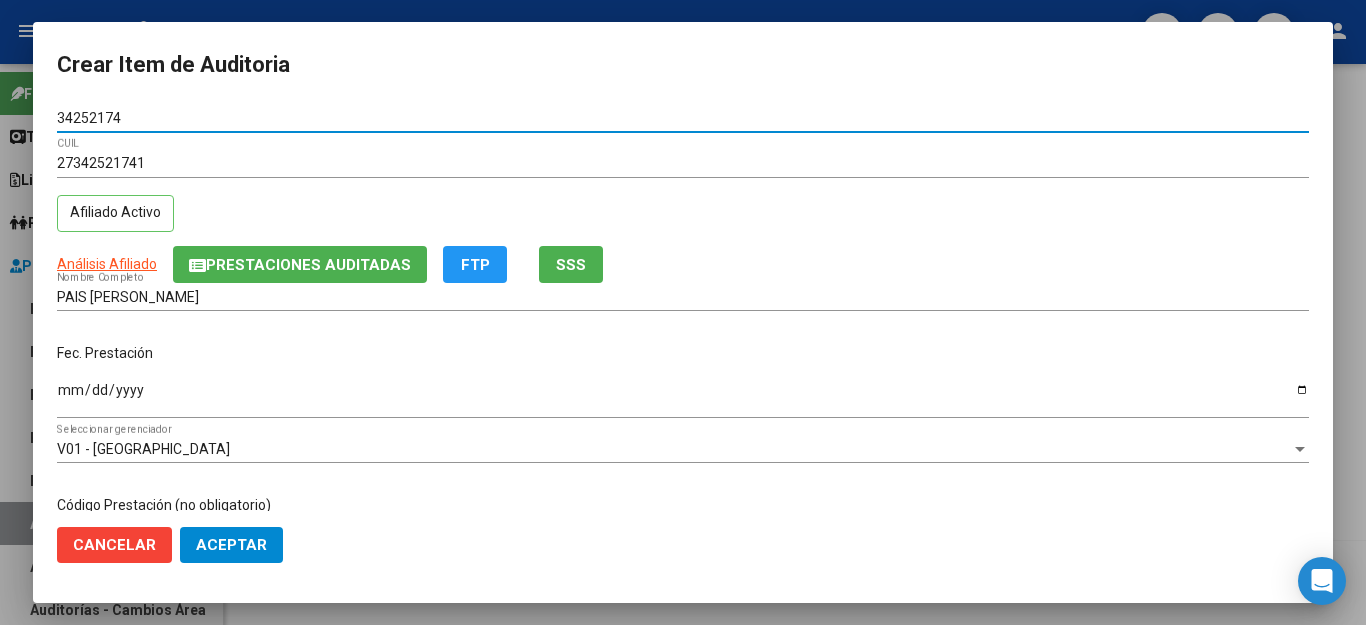 type on "34252174" 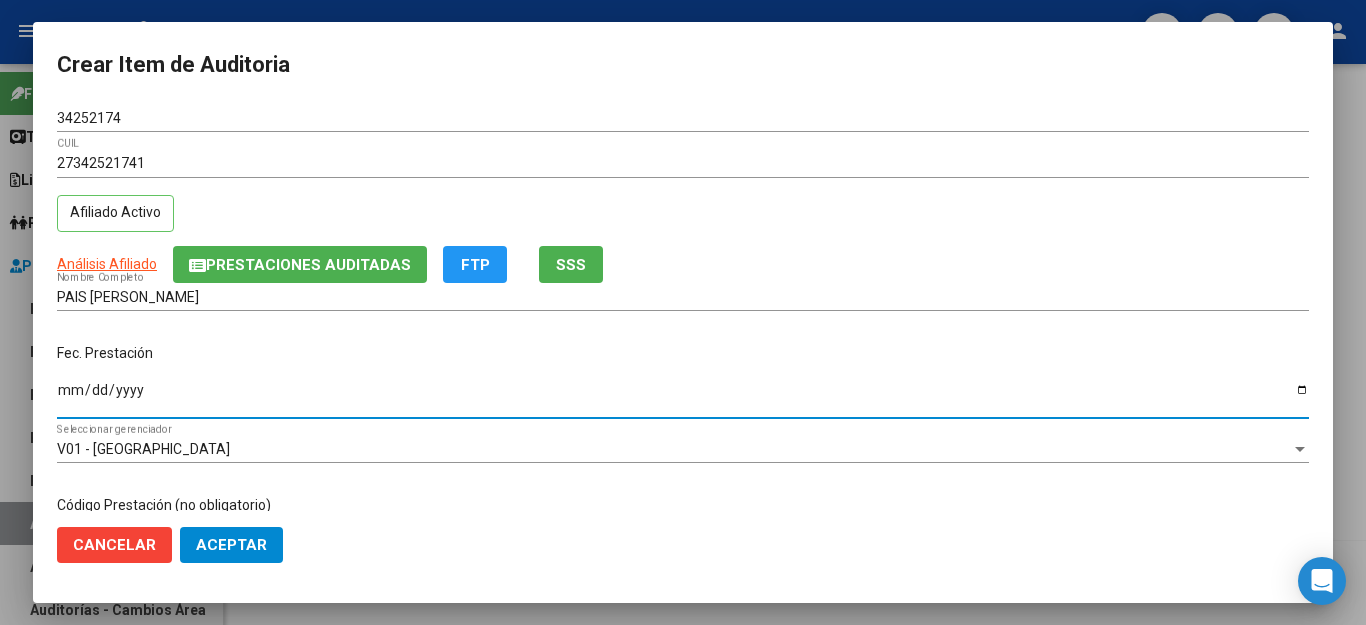 click on "Ingresar la fecha" at bounding box center [683, 397] 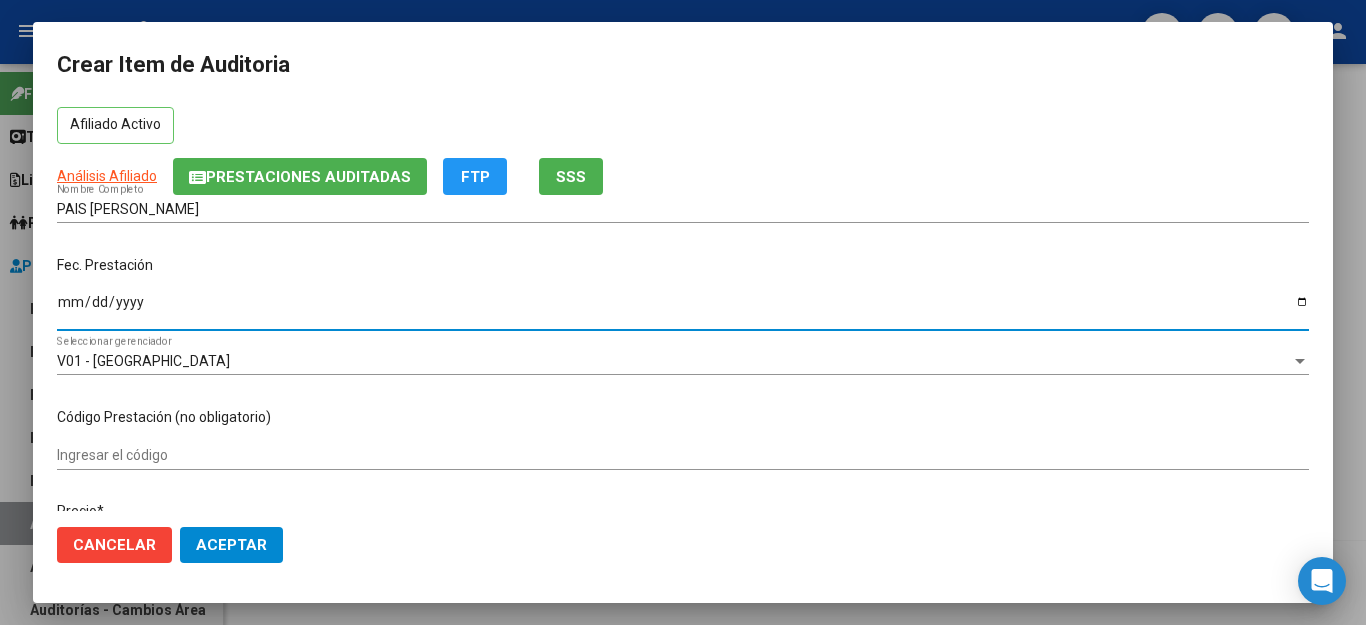 scroll, scrollTop: 200, scrollLeft: 0, axis: vertical 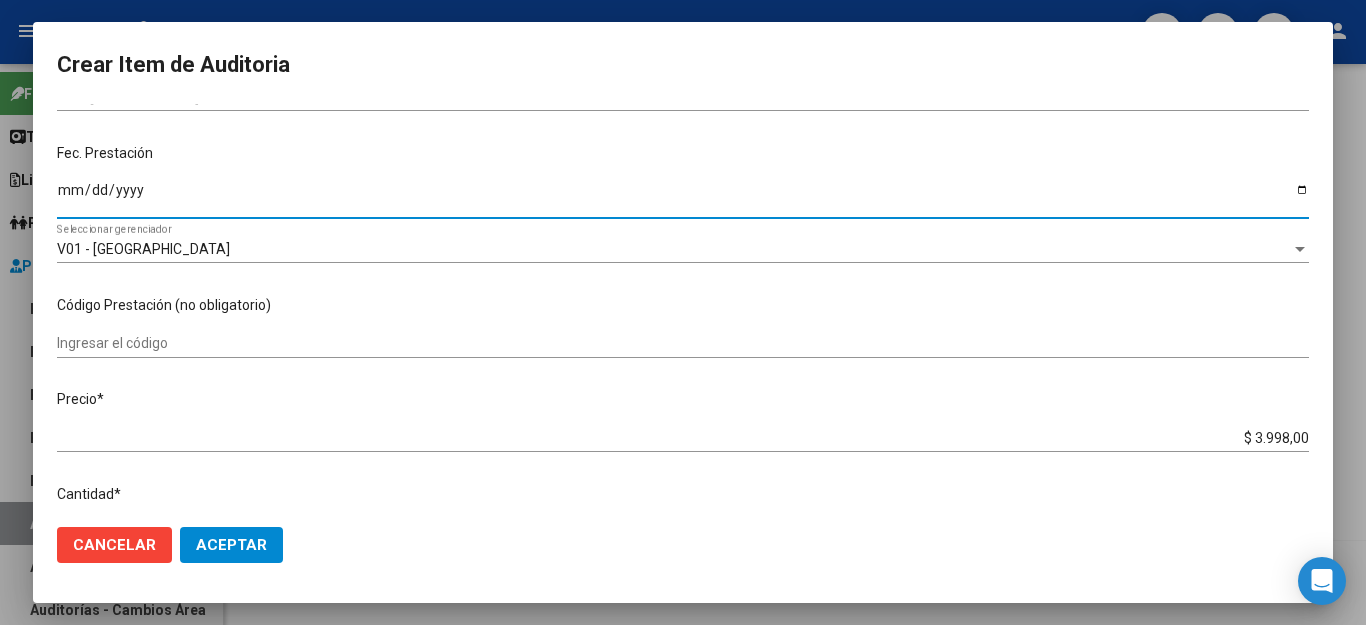 click on "Ingresar la fecha" at bounding box center (683, 197) 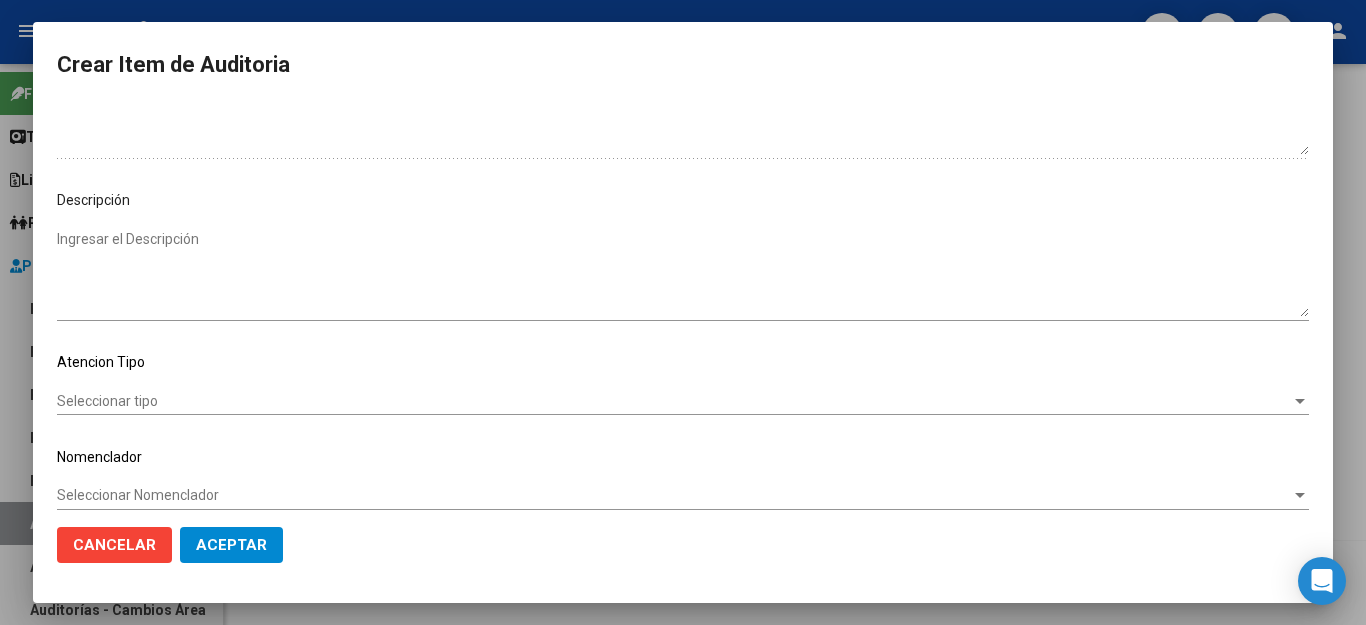 scroll, scrollTop: 1104, scrollLeft: 0, axis: vertical 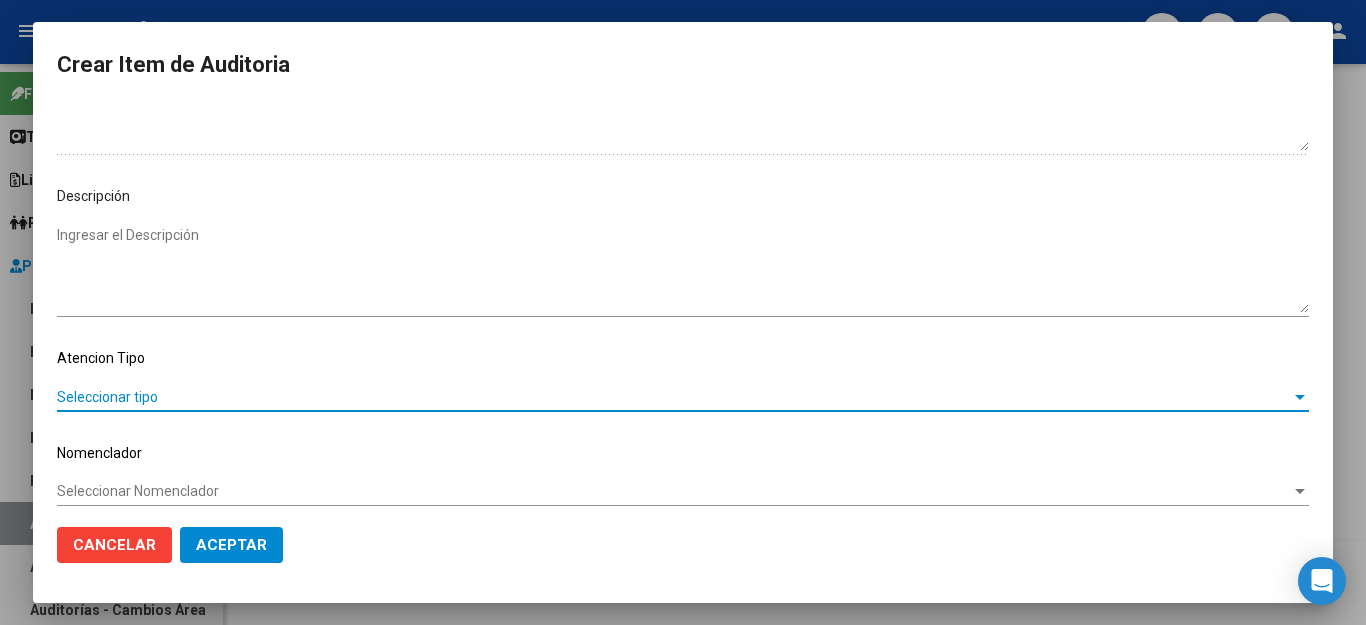 click on "Seleccionar tipo" at bounding box center (674, 397) 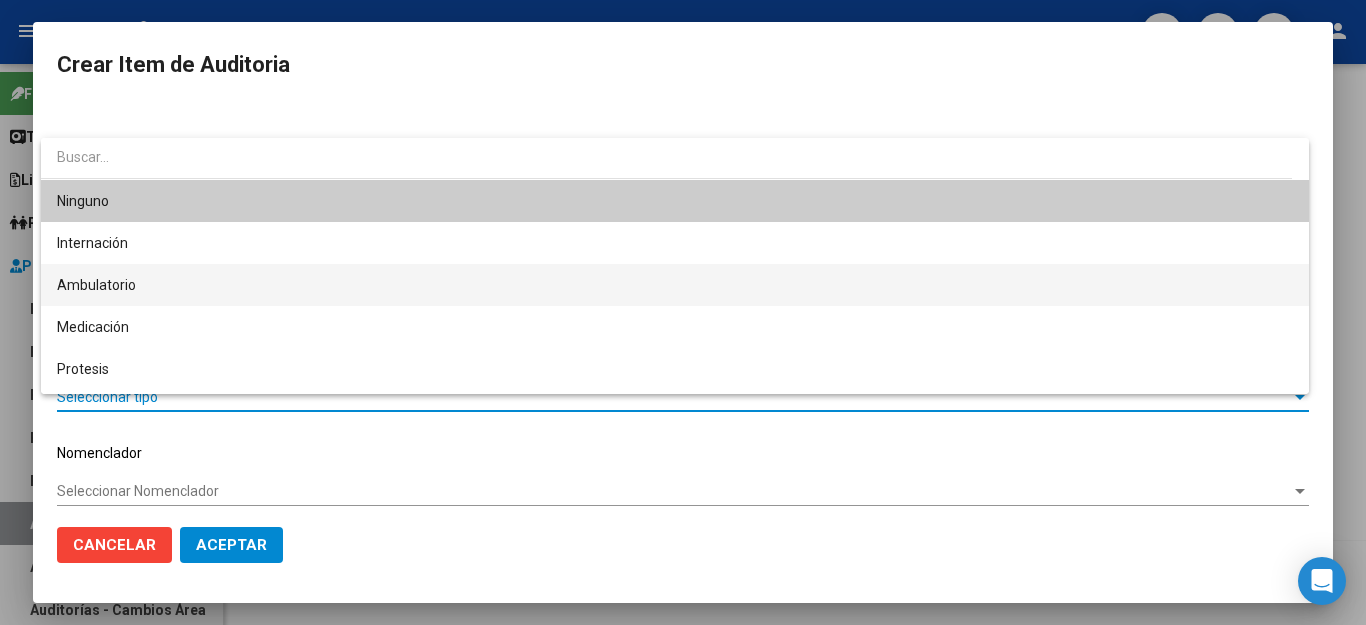 click on "Ambulatorio" at bounding box center [675, 285] 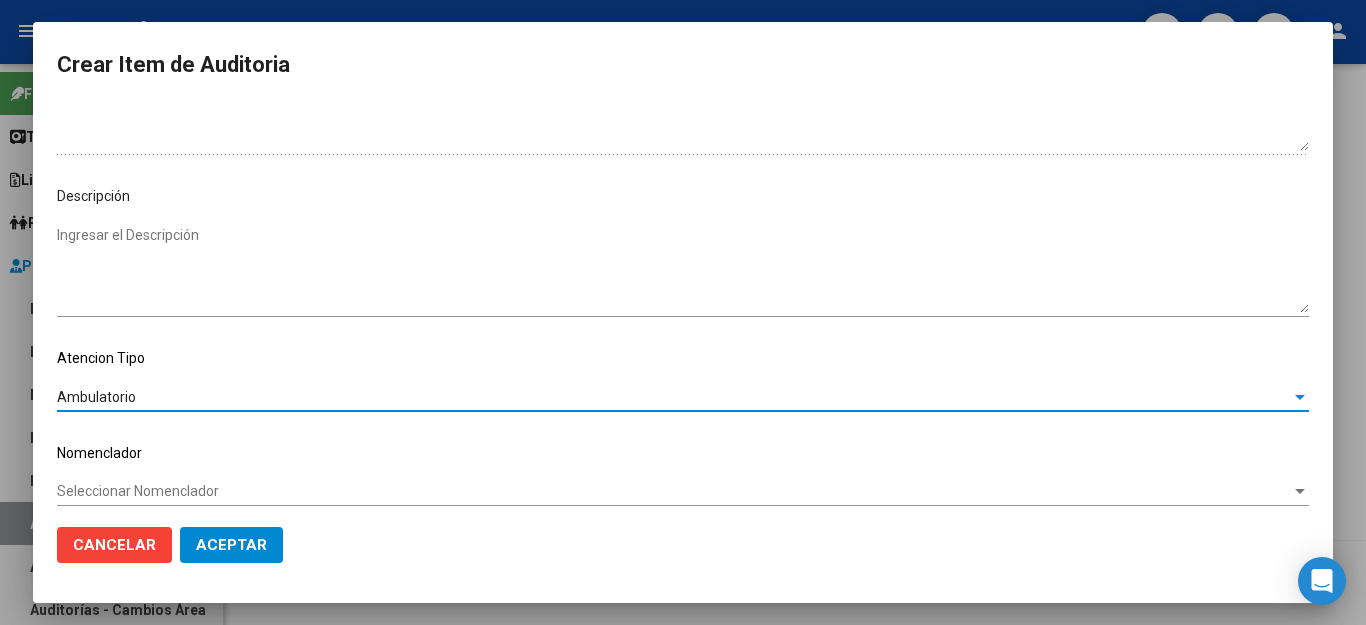 click on "Seleccionar Nomenclador" at bounding box center (674, 491) 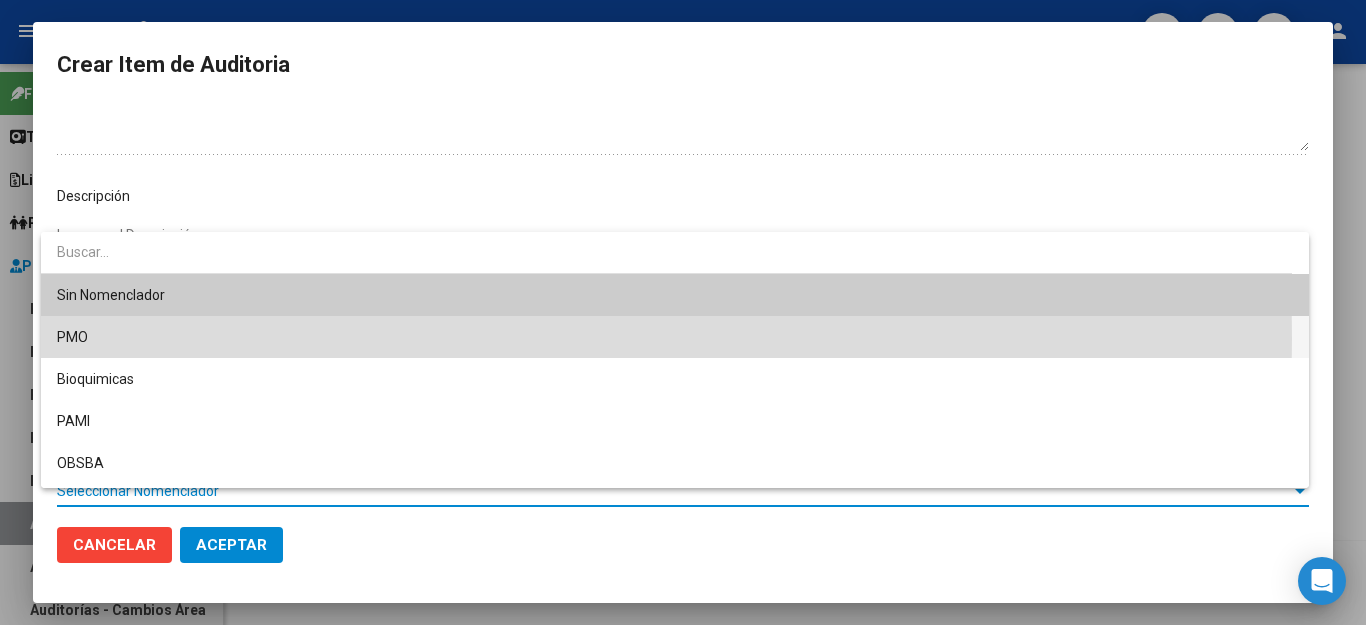 click on "PMO" at bounding box center (675, 337) 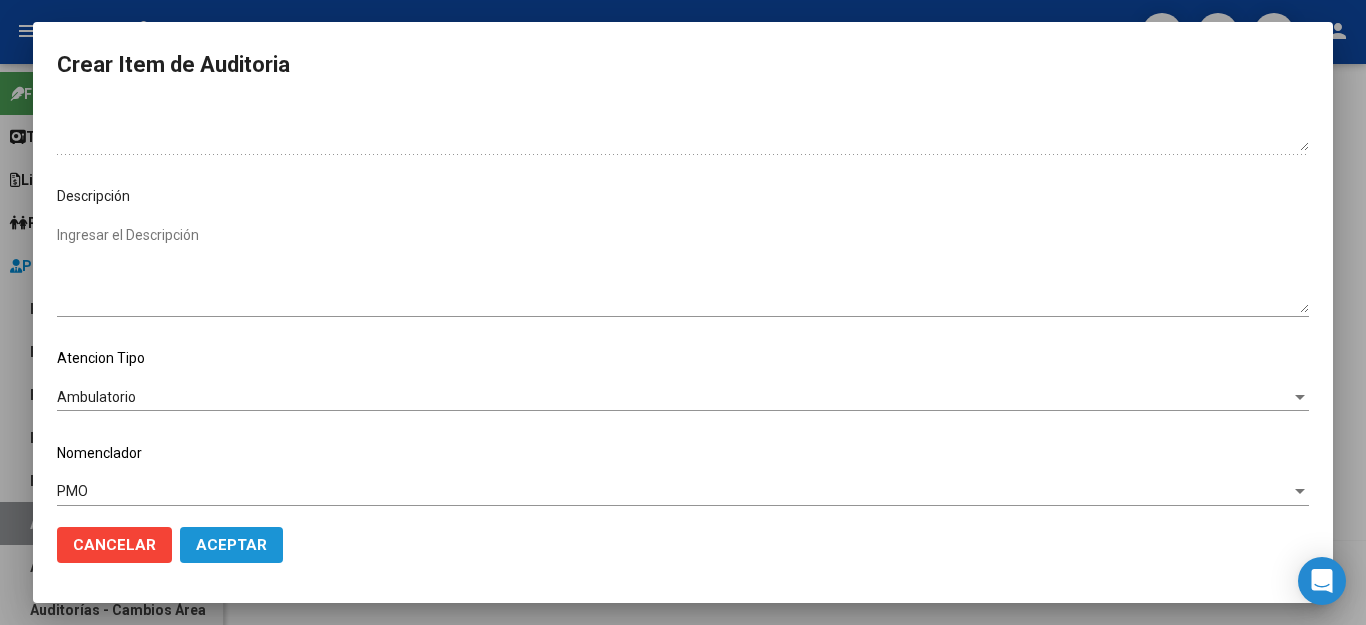 click on "Aceptar" 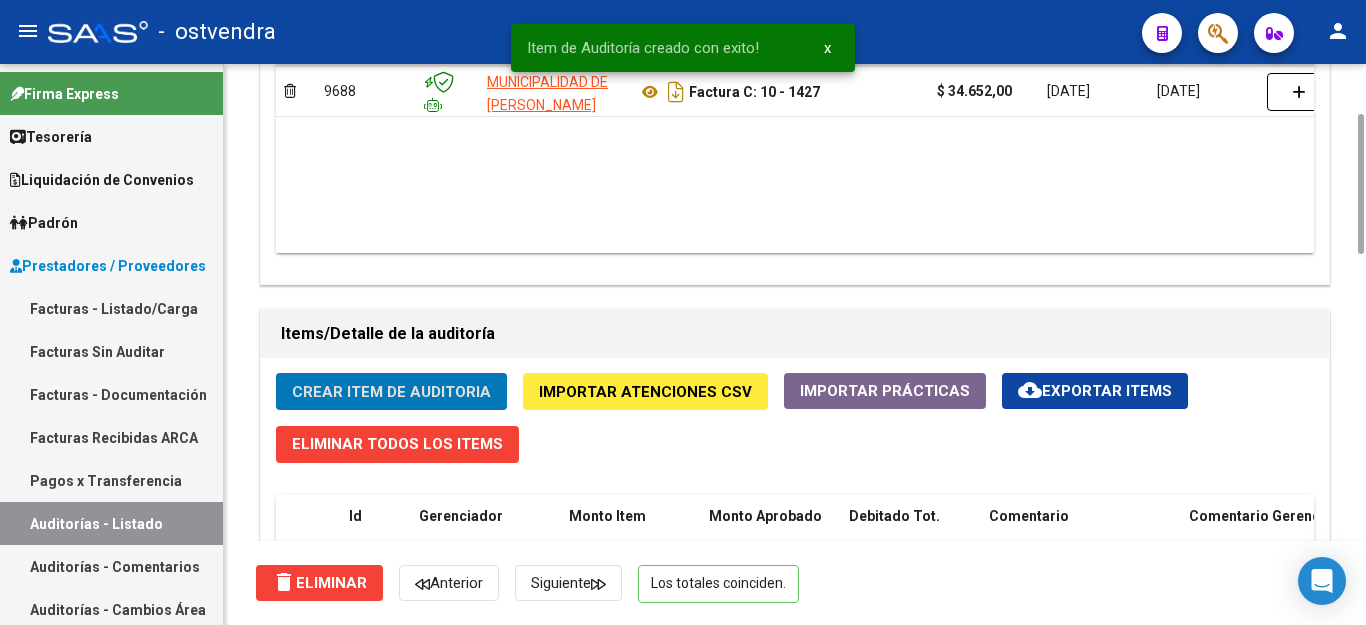 scroll, scrollTop: 0, scrollLeft: 0, axis: both 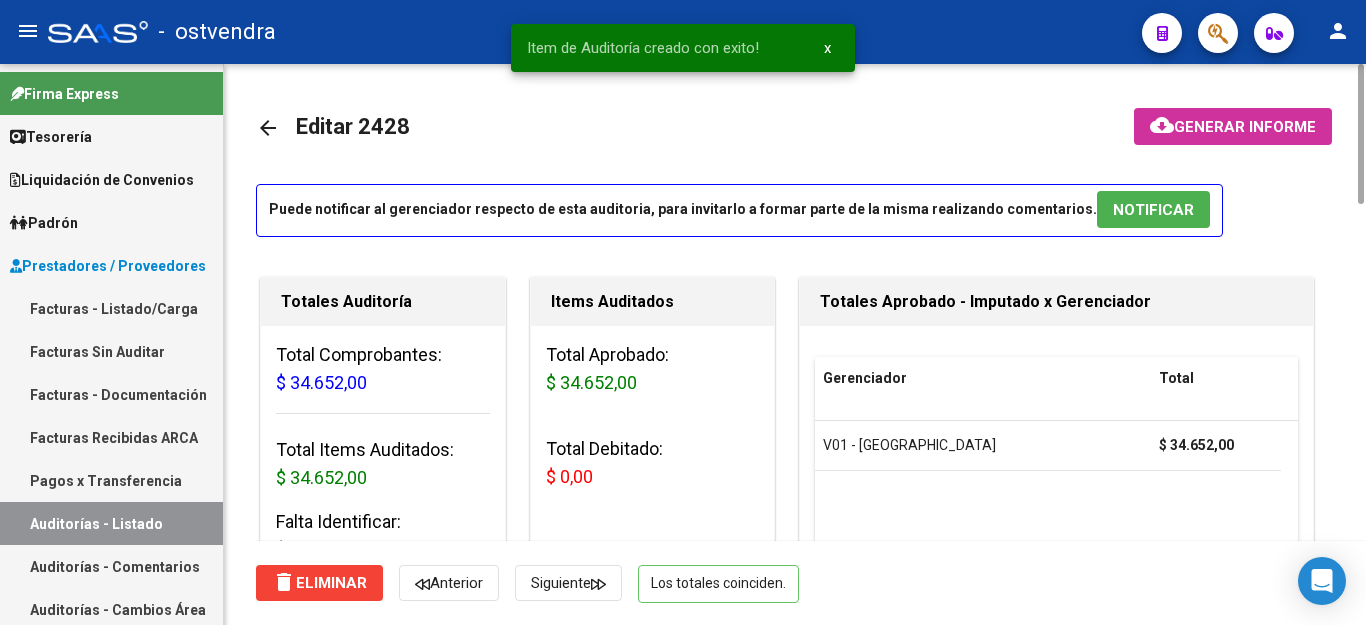 click on "NOTIFICAR" at bounding box center [1153, 210] 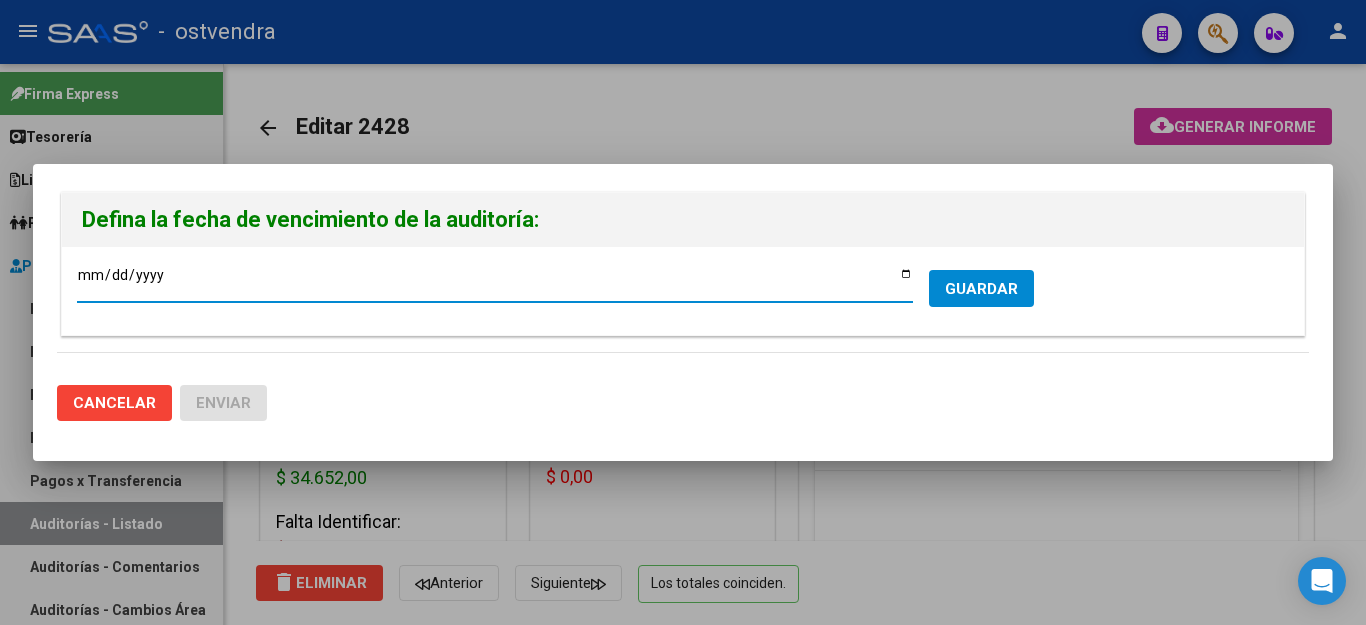 type on "[DATE]" 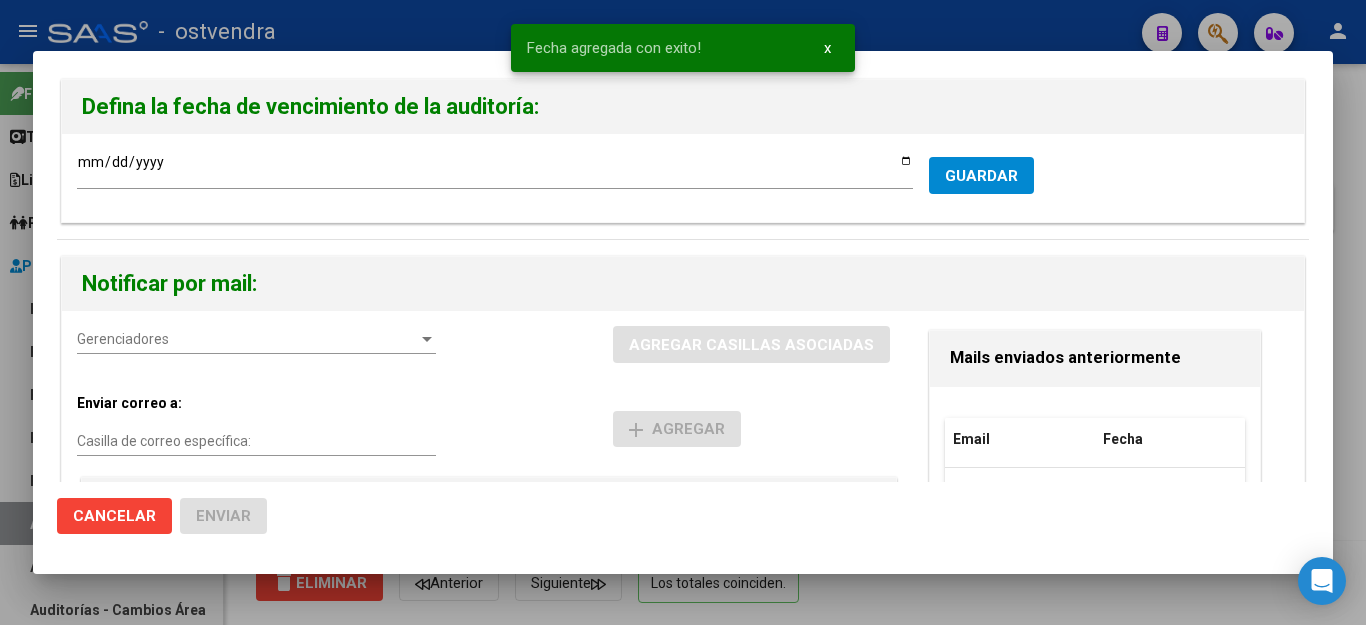 click on "Gerenciadores" at bounding box center (247, 339) 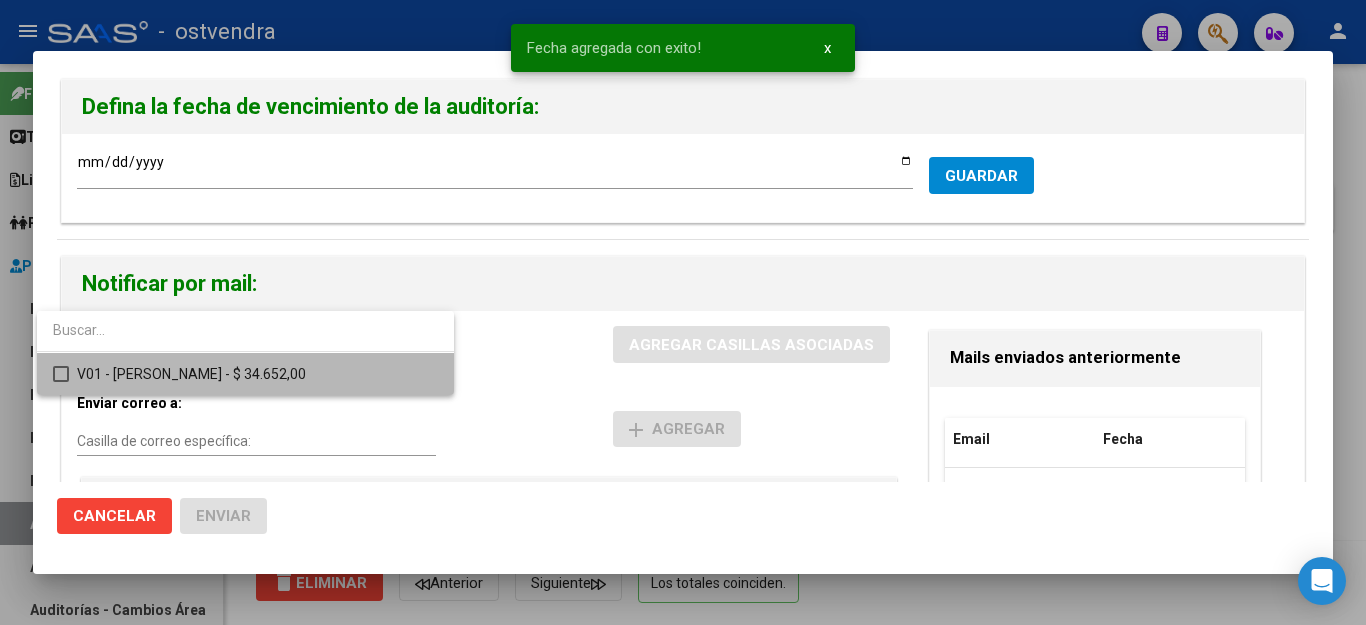 click at bounding box center (61, 374) 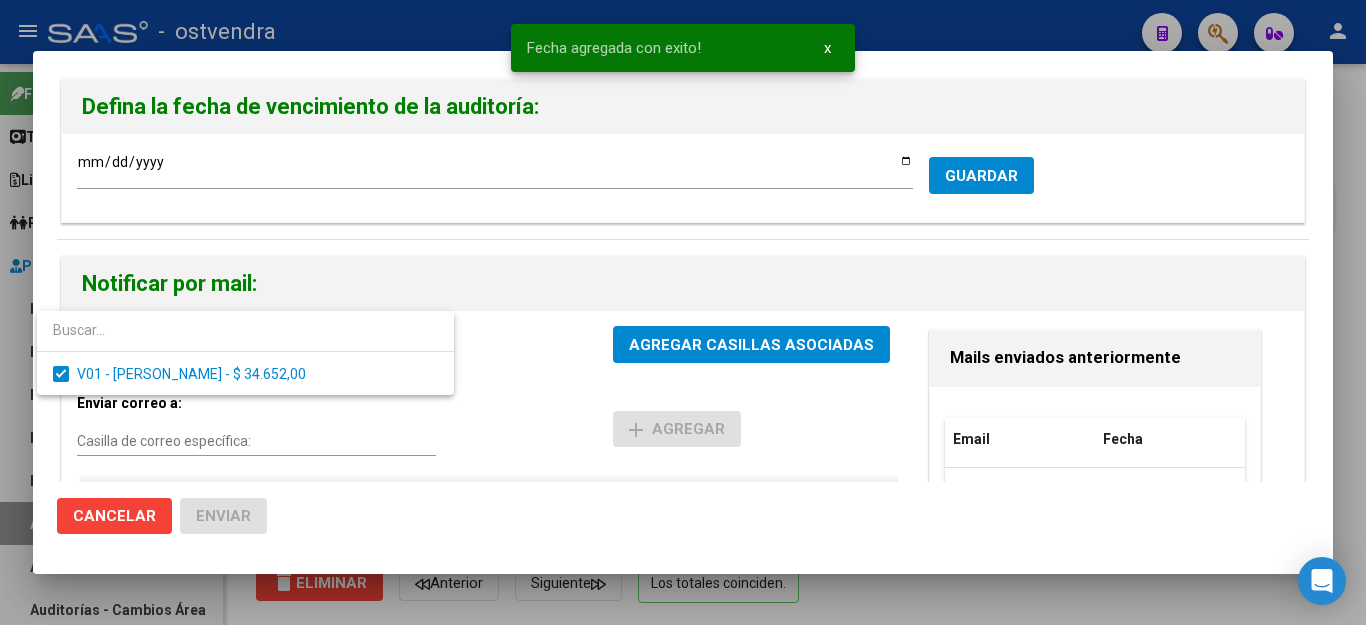 click at bounding box center [683, 312] 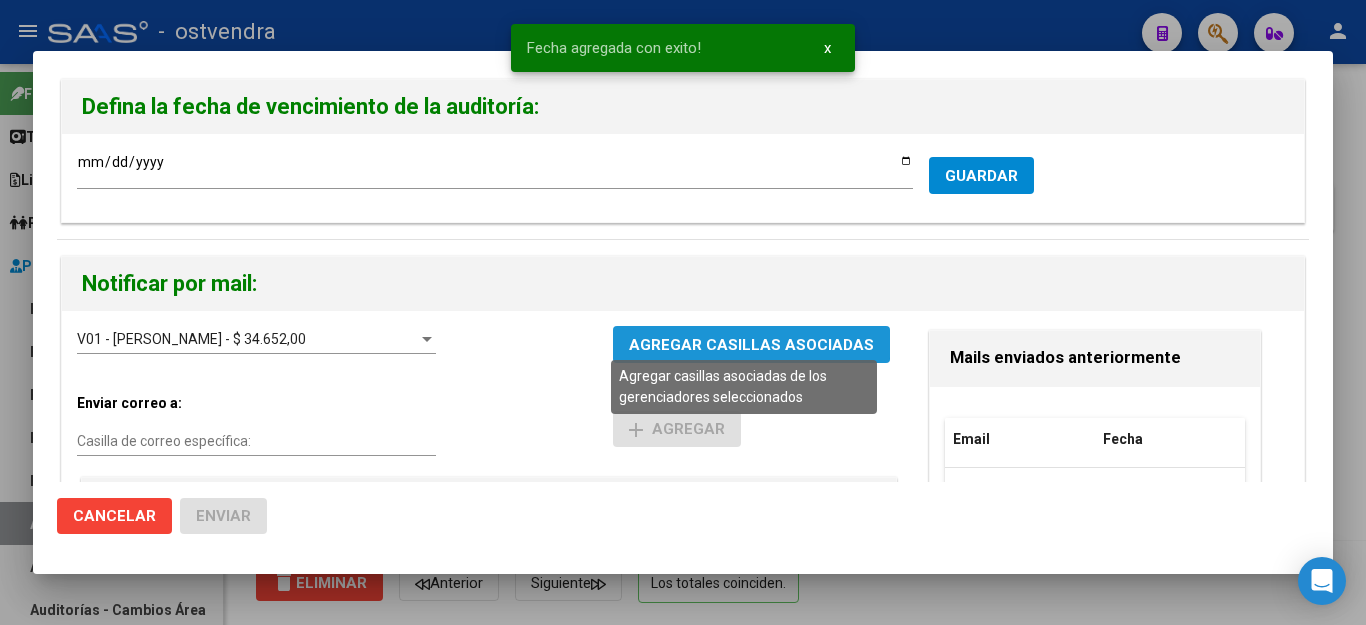click on "AGREGAR CASILLAS ASOCIADAS" at bounding box center (751, 345) 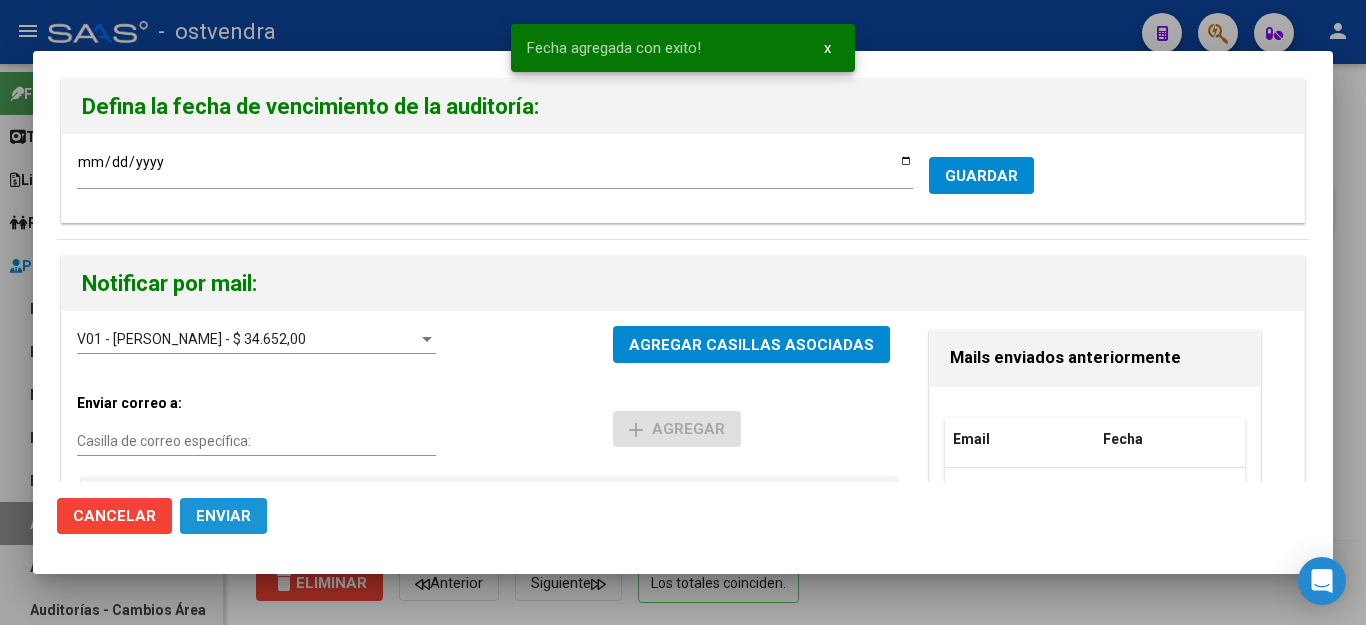 click on "Enviar" 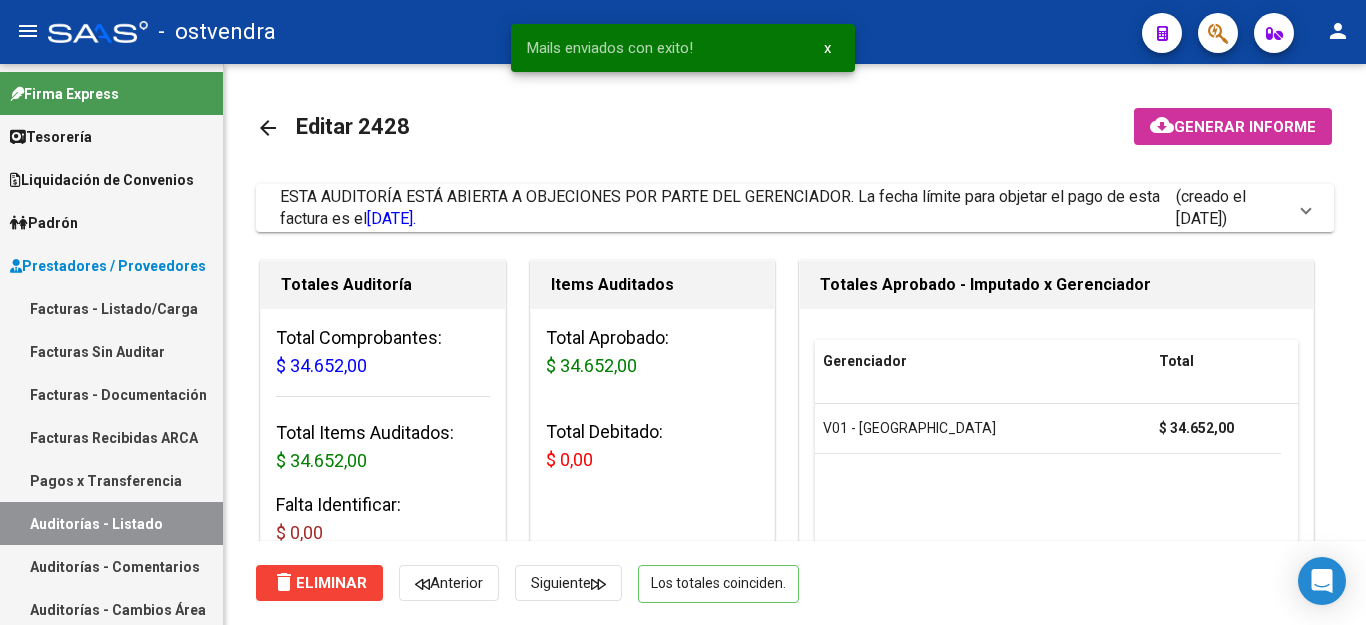 click on "-   ostvendra" 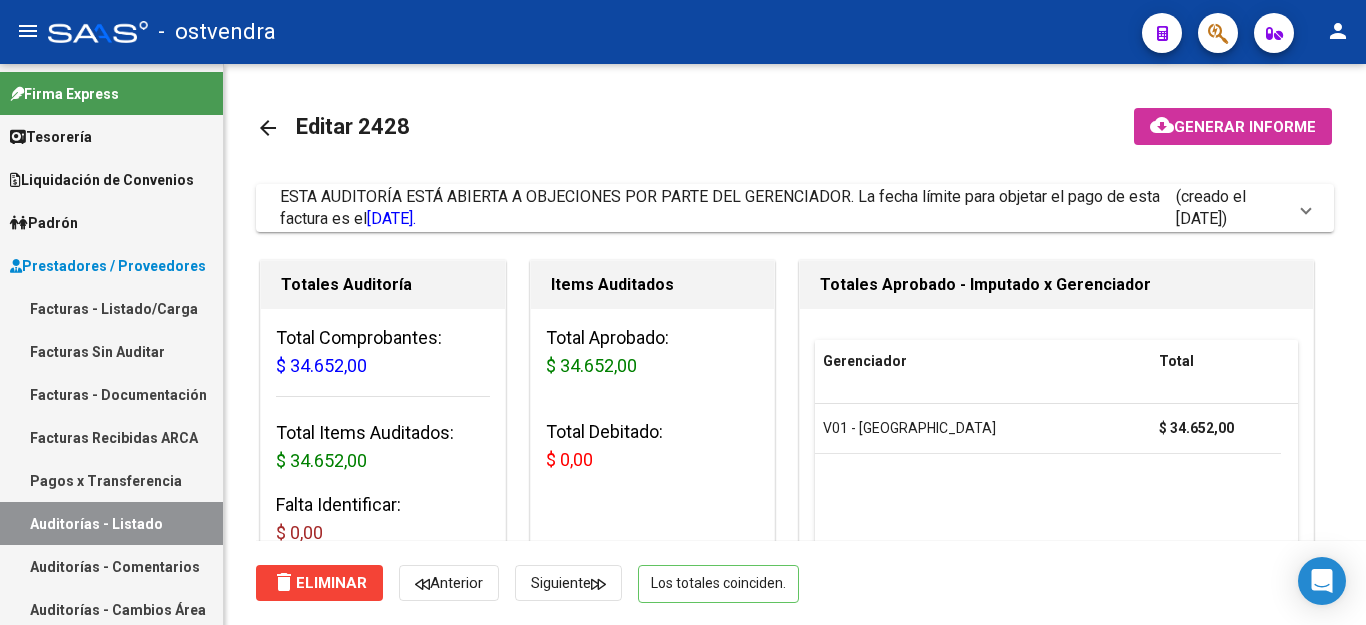 click on "Facturas - Listado/Carga" at bounding box center (111, 308) 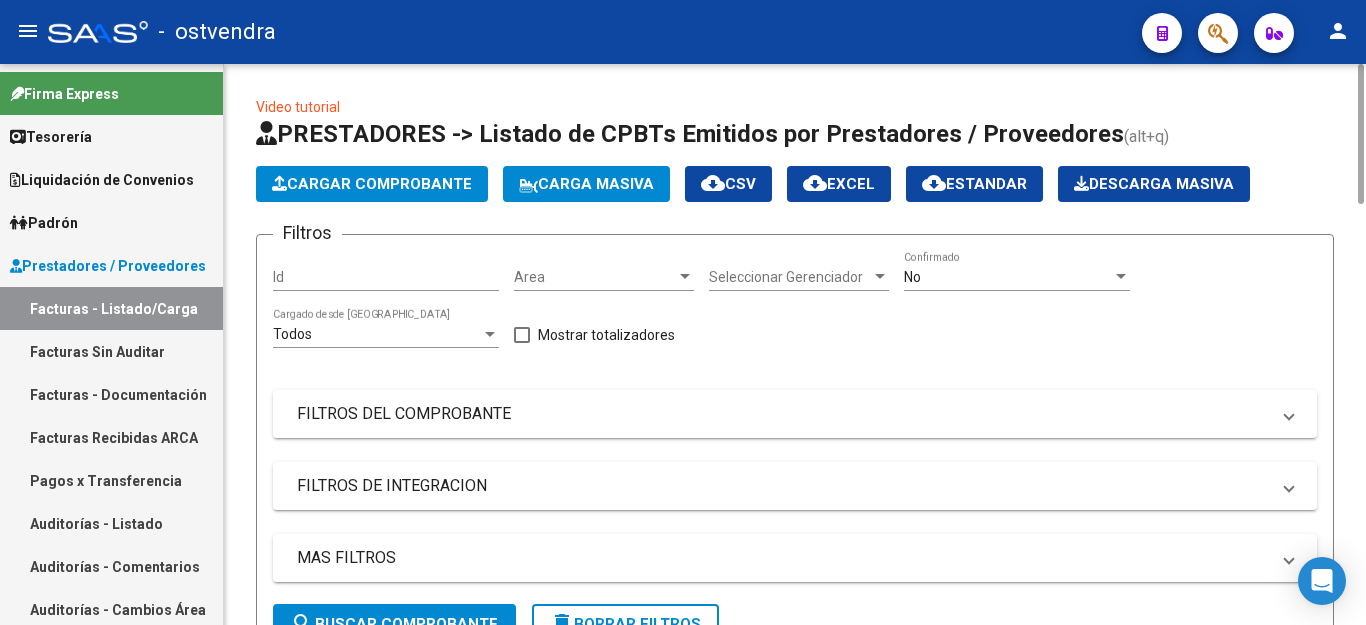 click on "Cargar Comprobante" 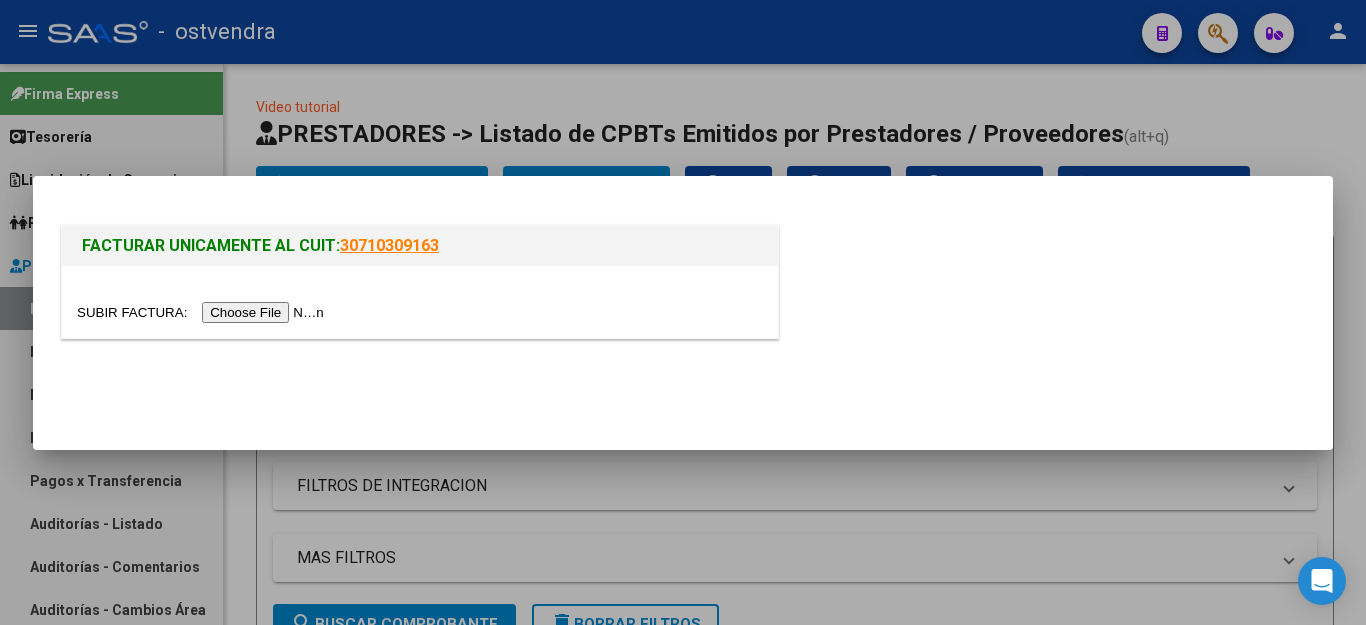 click at bounding box center (203, 312) 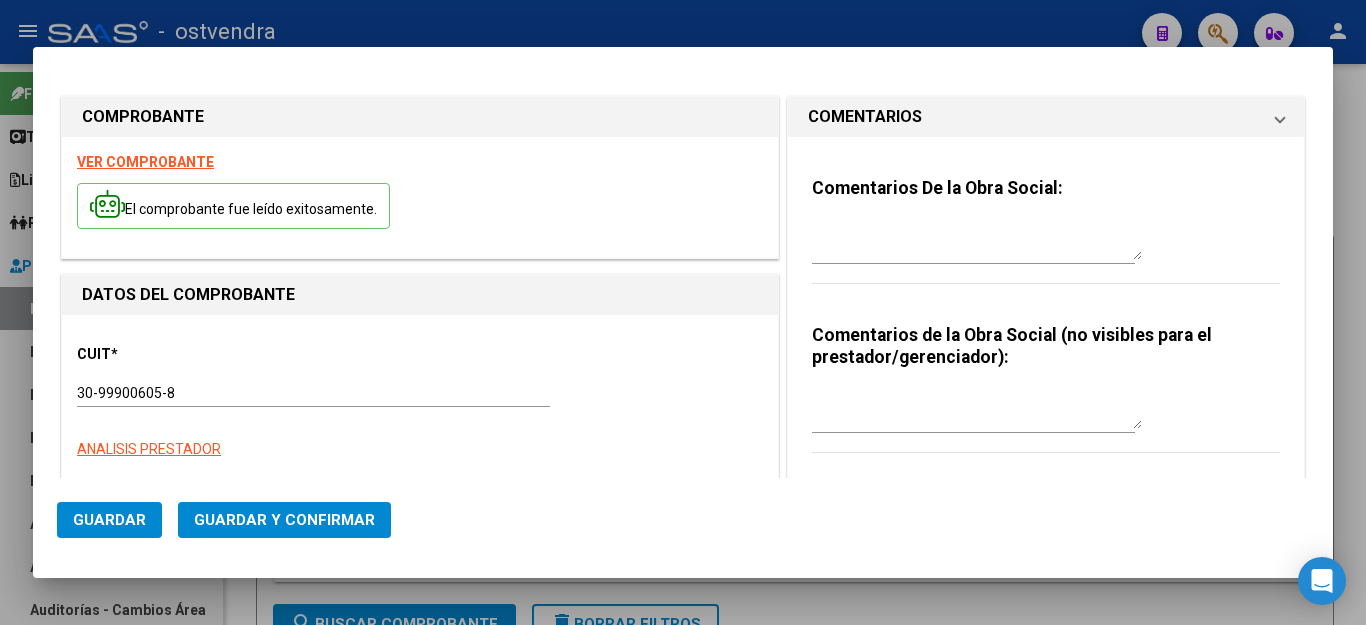 type on "2025-09-05" 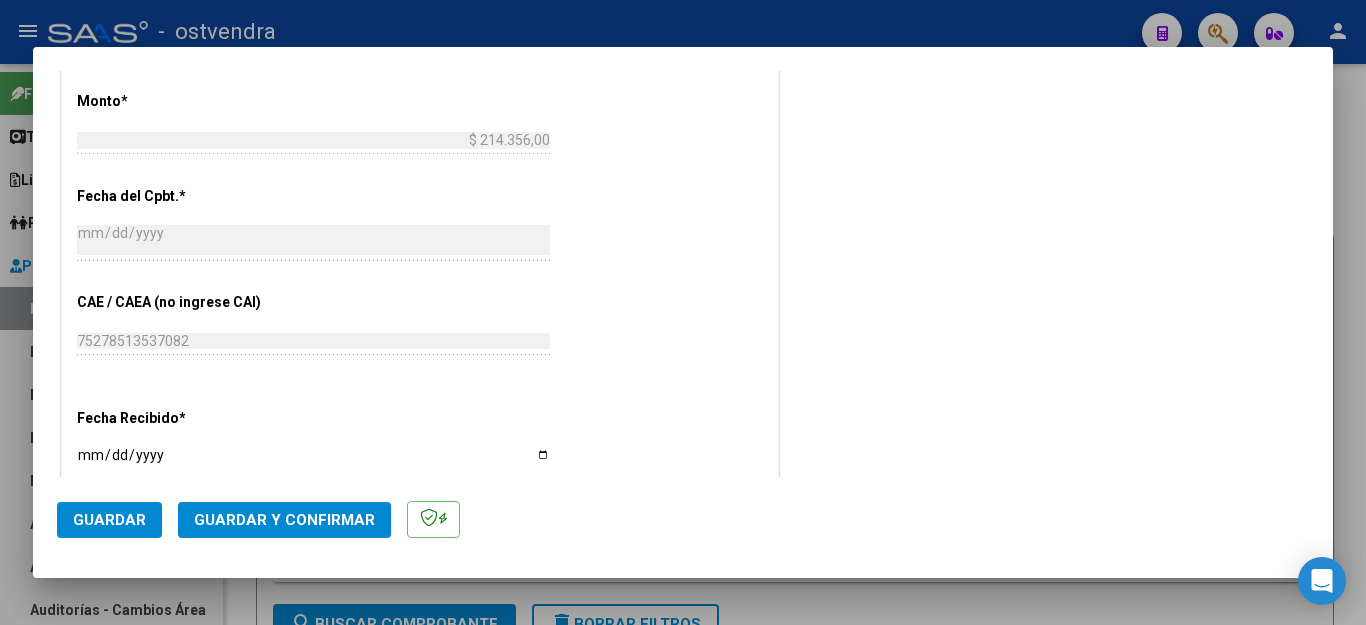 scroll, scrollTop: 800, scrollLeft: 0, axis: vertical 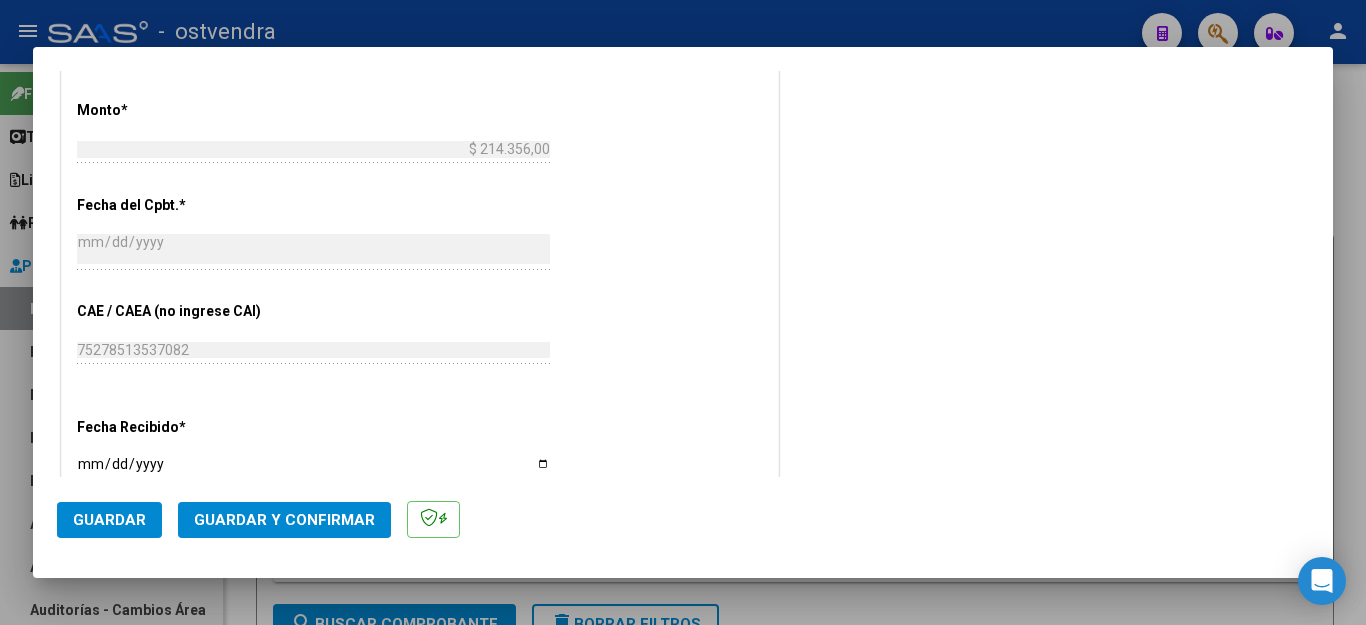 click on "Guardar y Confirmar" 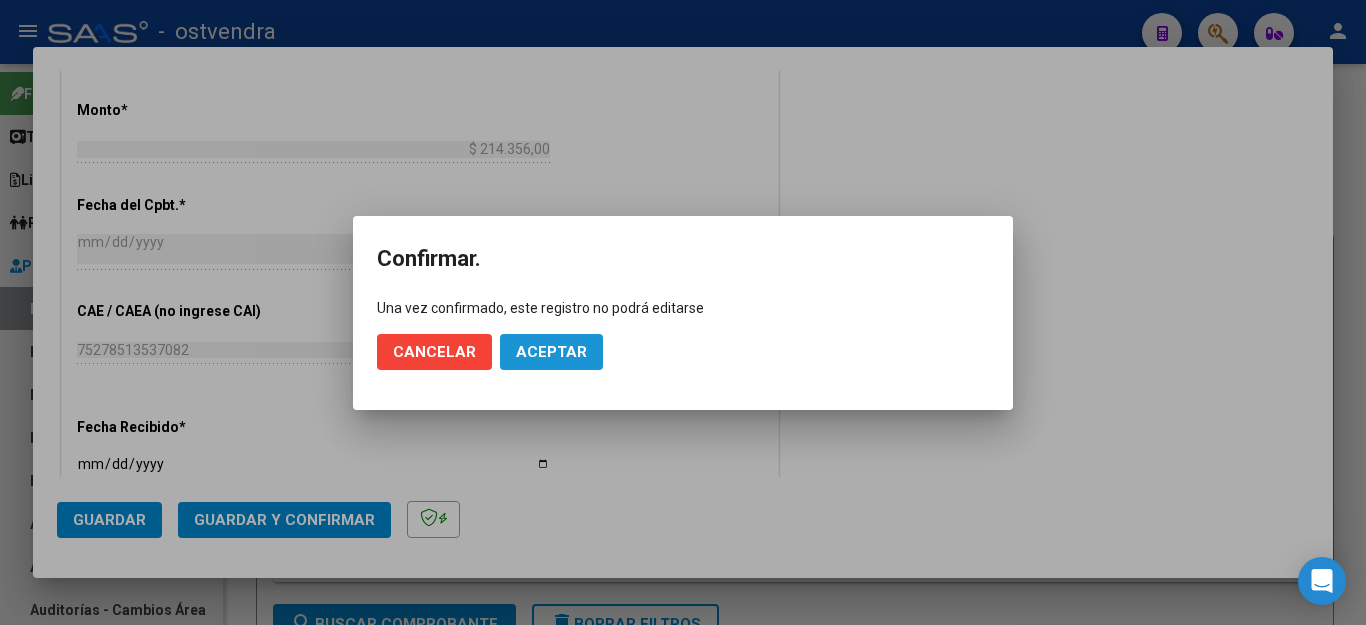 click on "Aceptar" 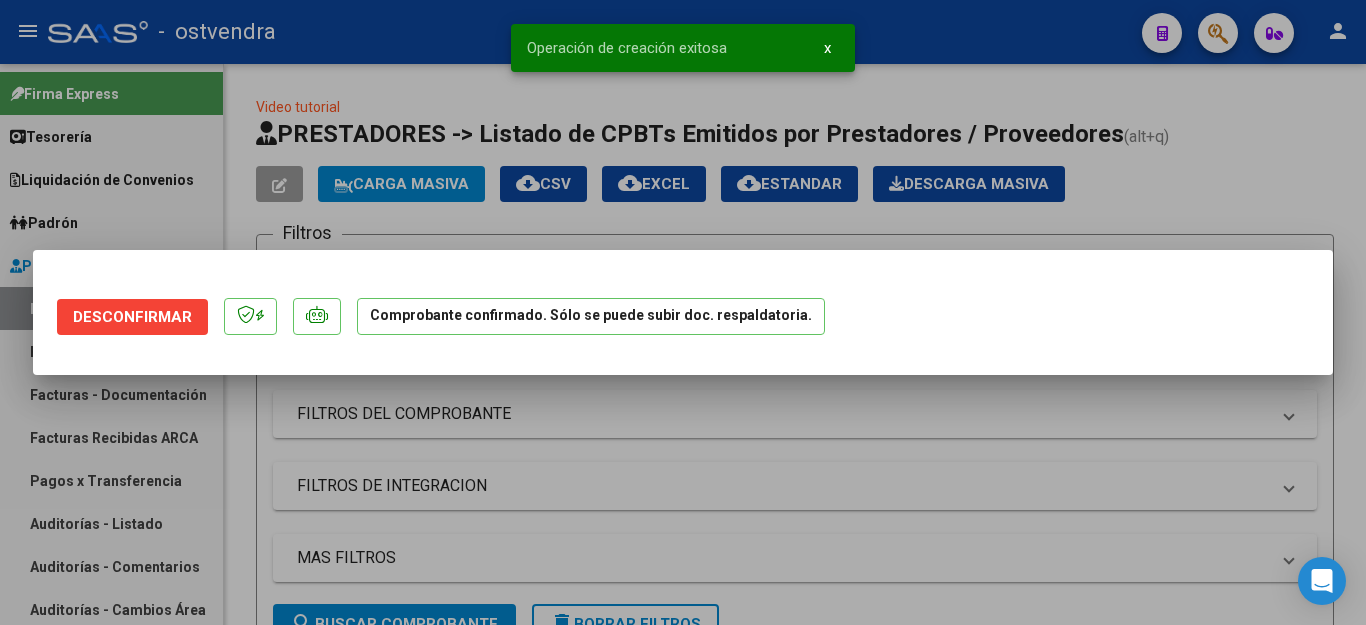 scroll, scrollTop: 0, scrollLeft: 0, axis: both 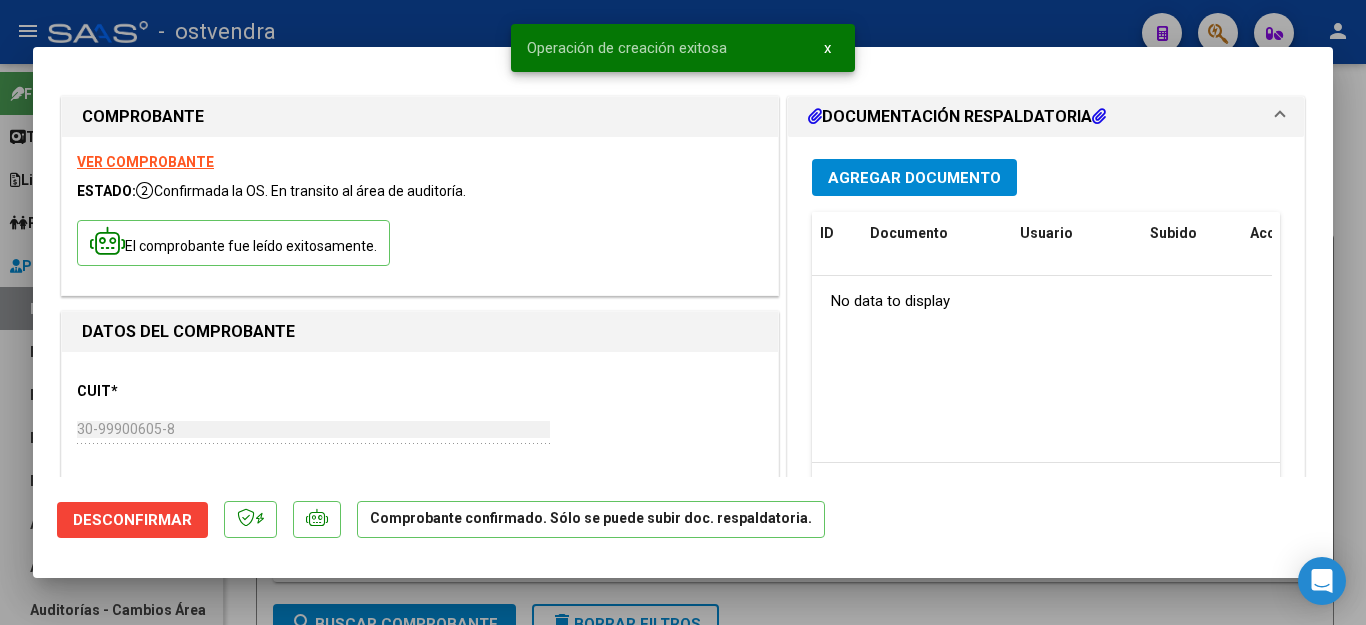 click at bounding box center (683, 312) 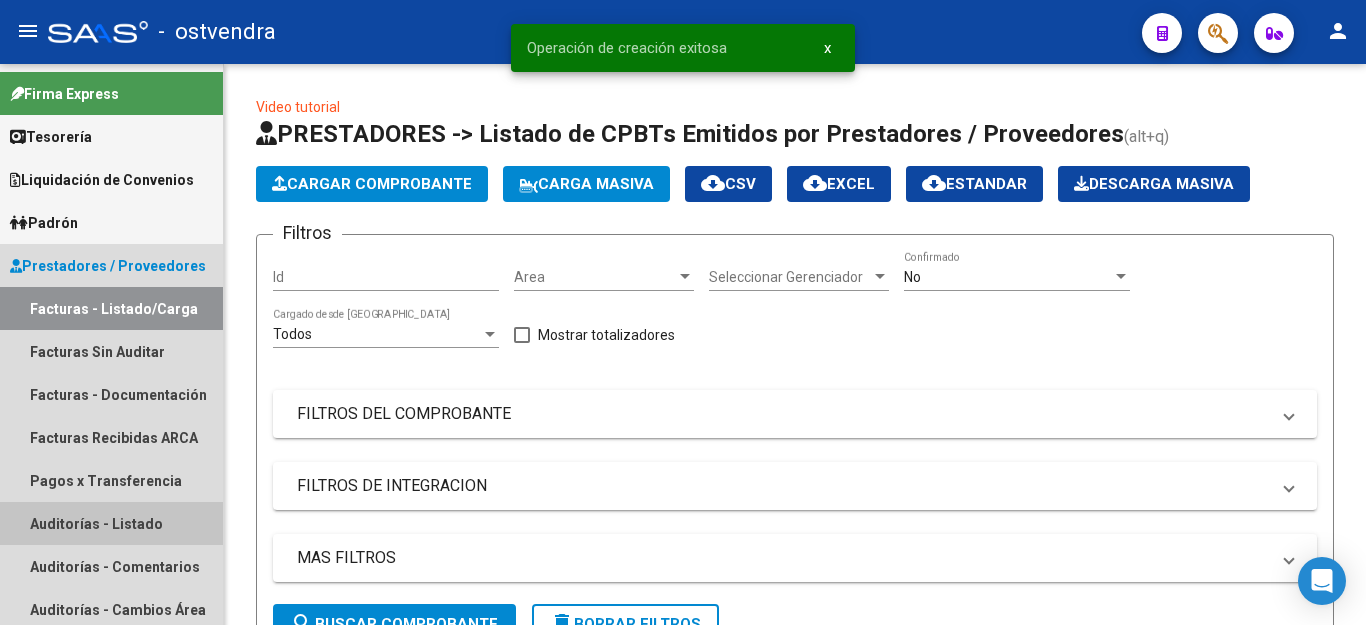 click on "Auditorías - Listado" at bounding box center (111, 523) 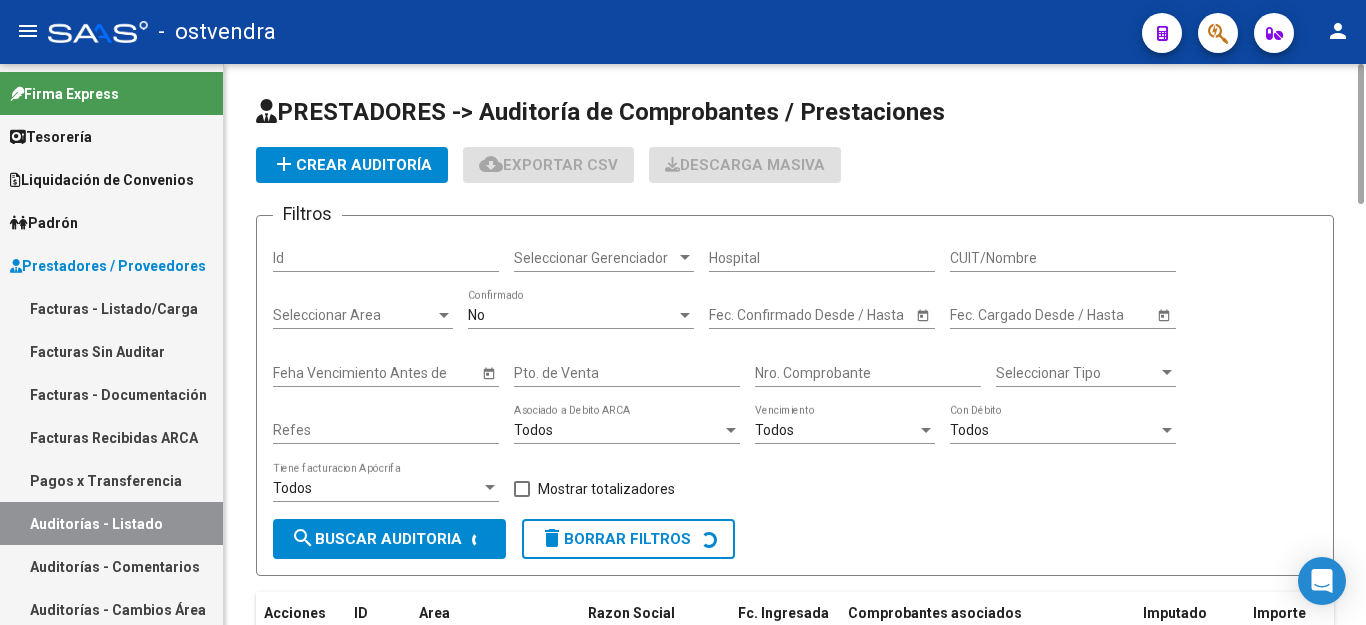 click on "add  Crear Auditoría" 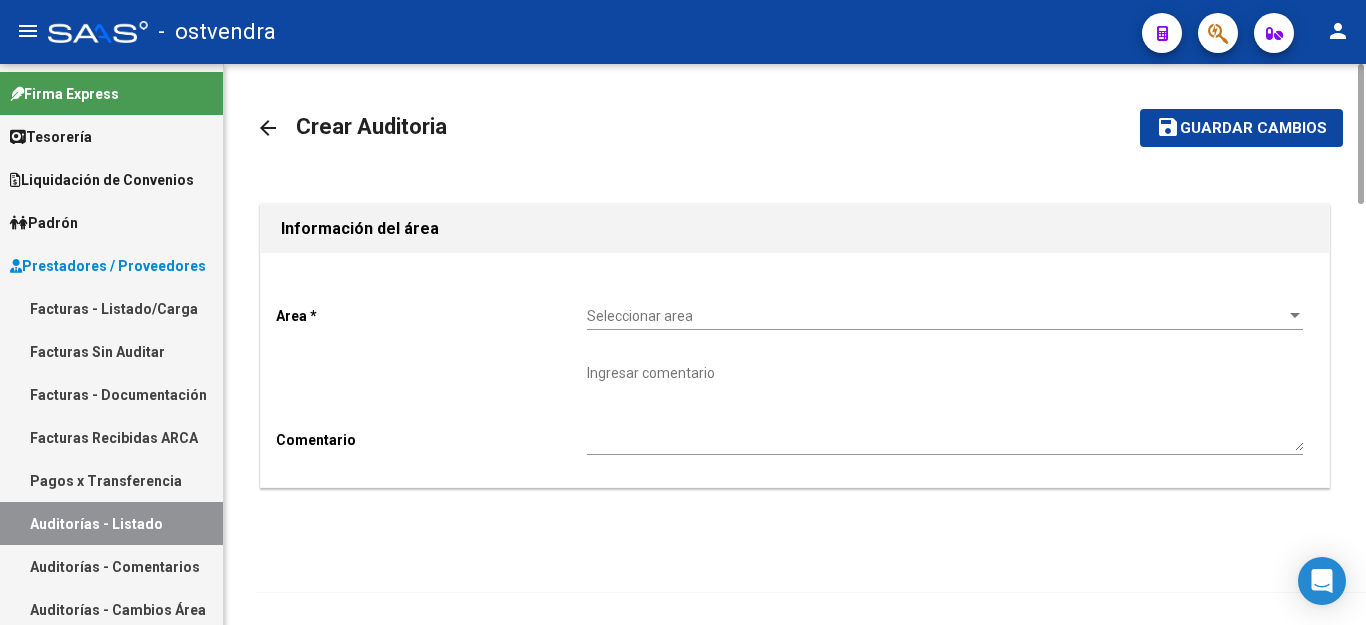 click on "Seleccionar area" at bounding box center (936, 316) 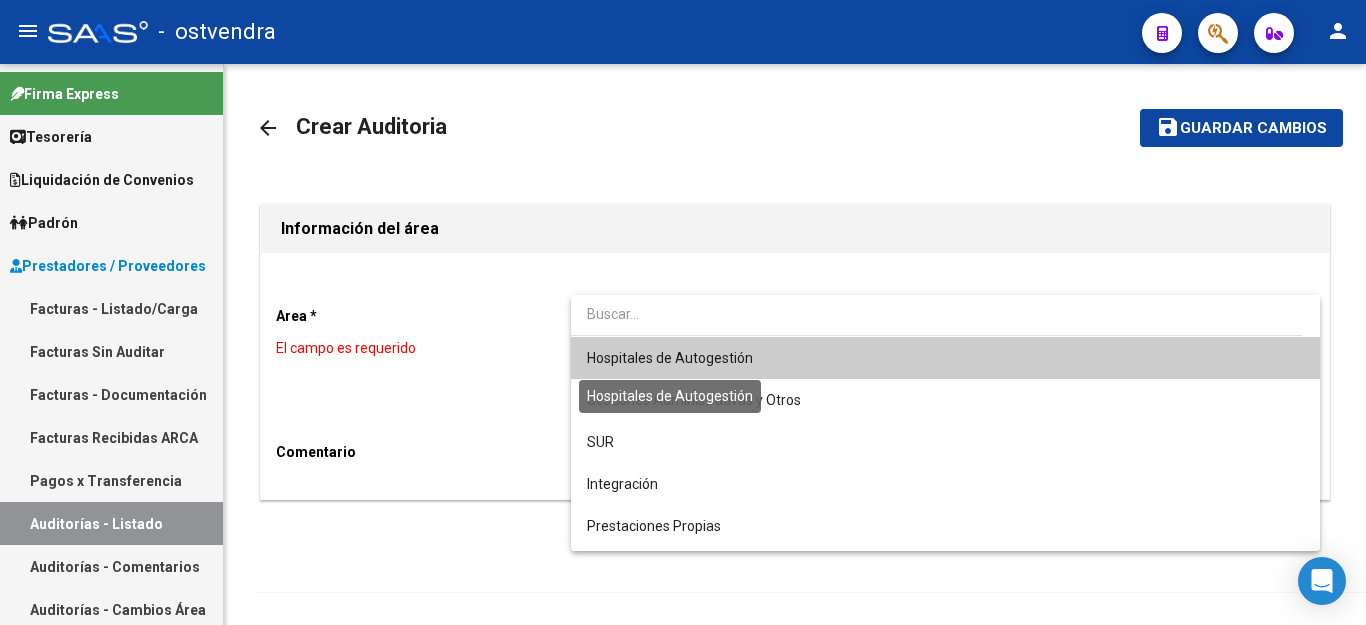 click on "Hospitales de Autogestión" at bounding box center [670, 358] 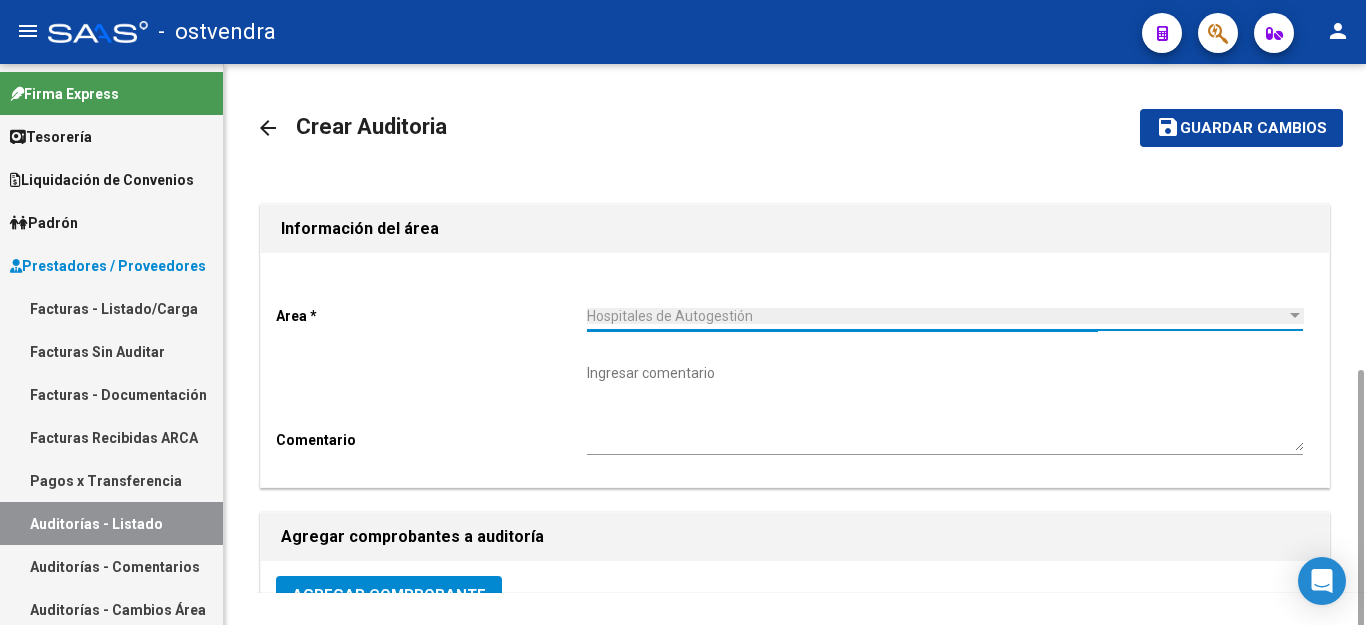 scroll, scrollTop: 200, scrollLeft: 0, axis: vertical 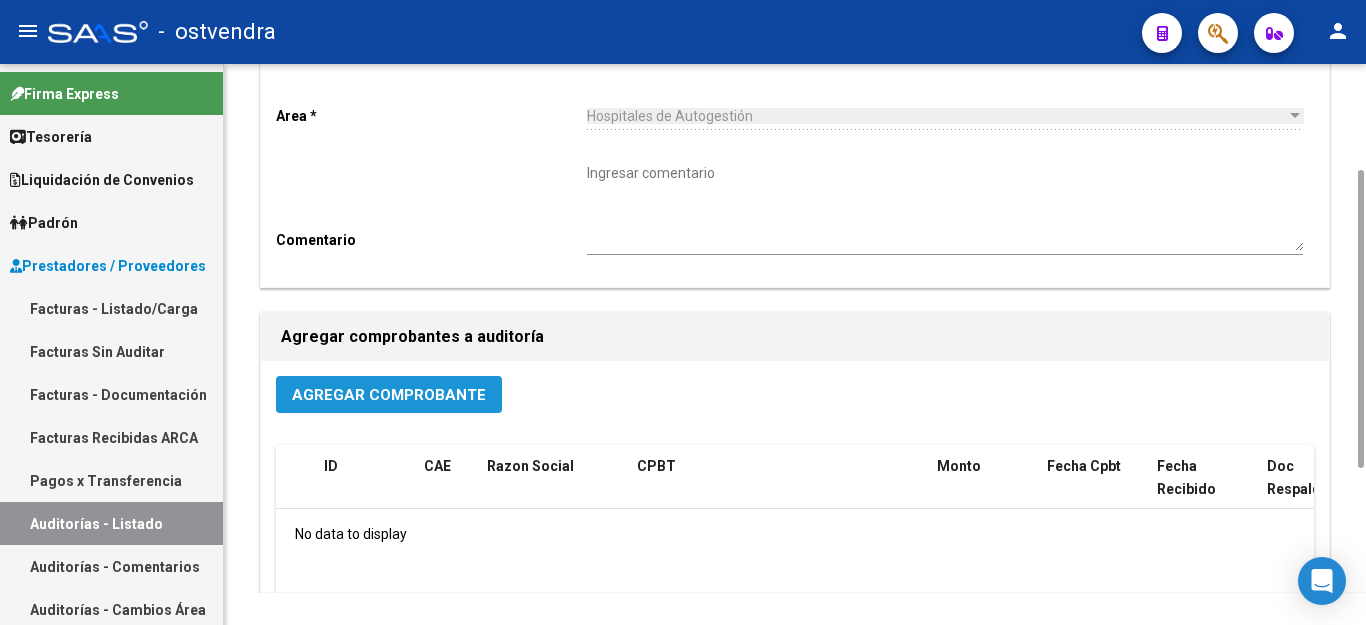 click on "Agregar Comprobante" 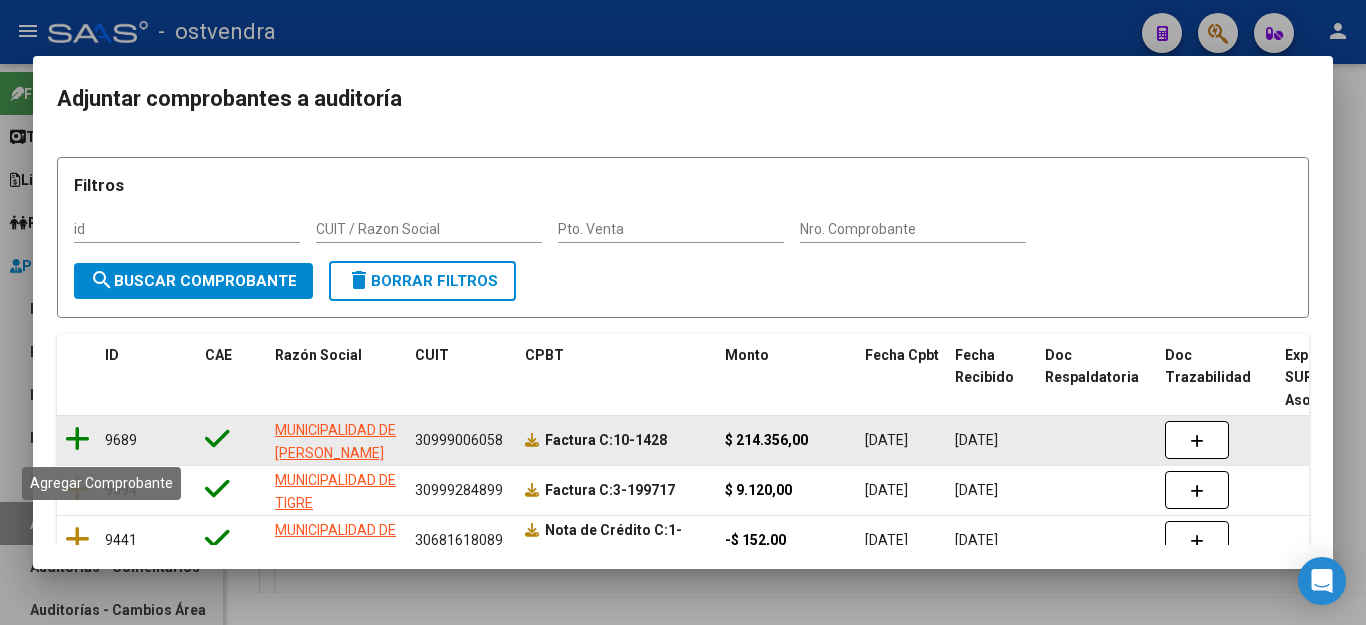 click 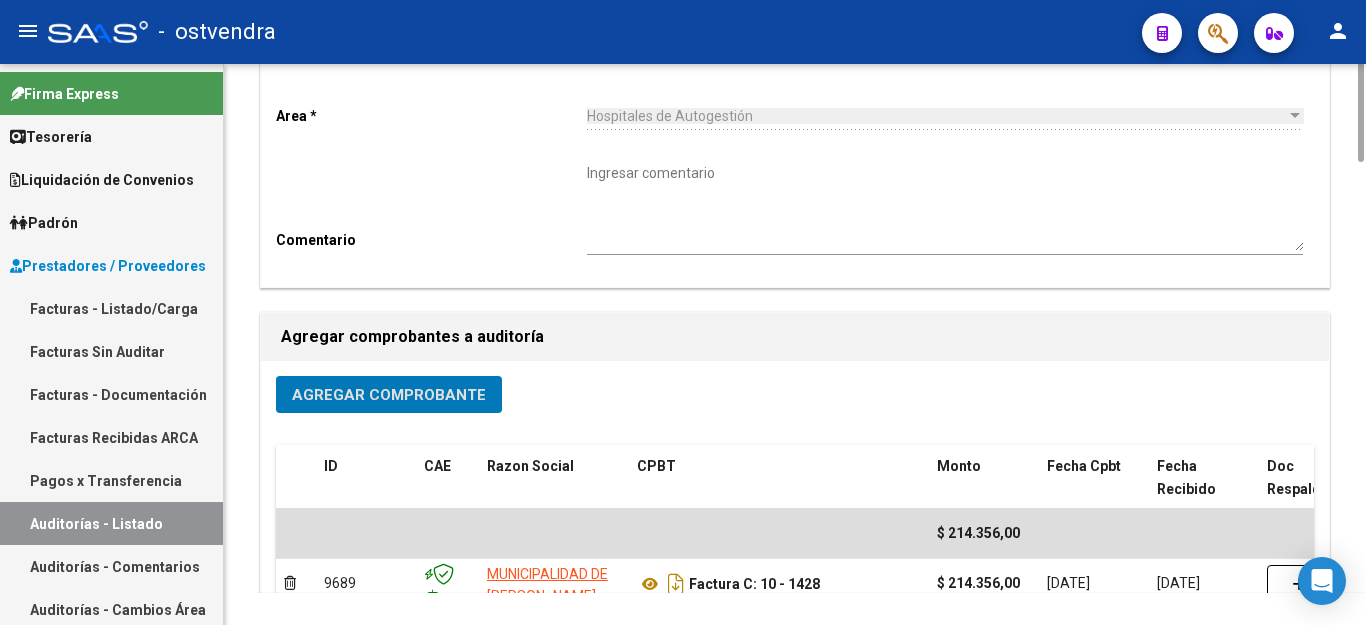 scroll, scrollTop: 0, scrollLeft: 0, axis: both 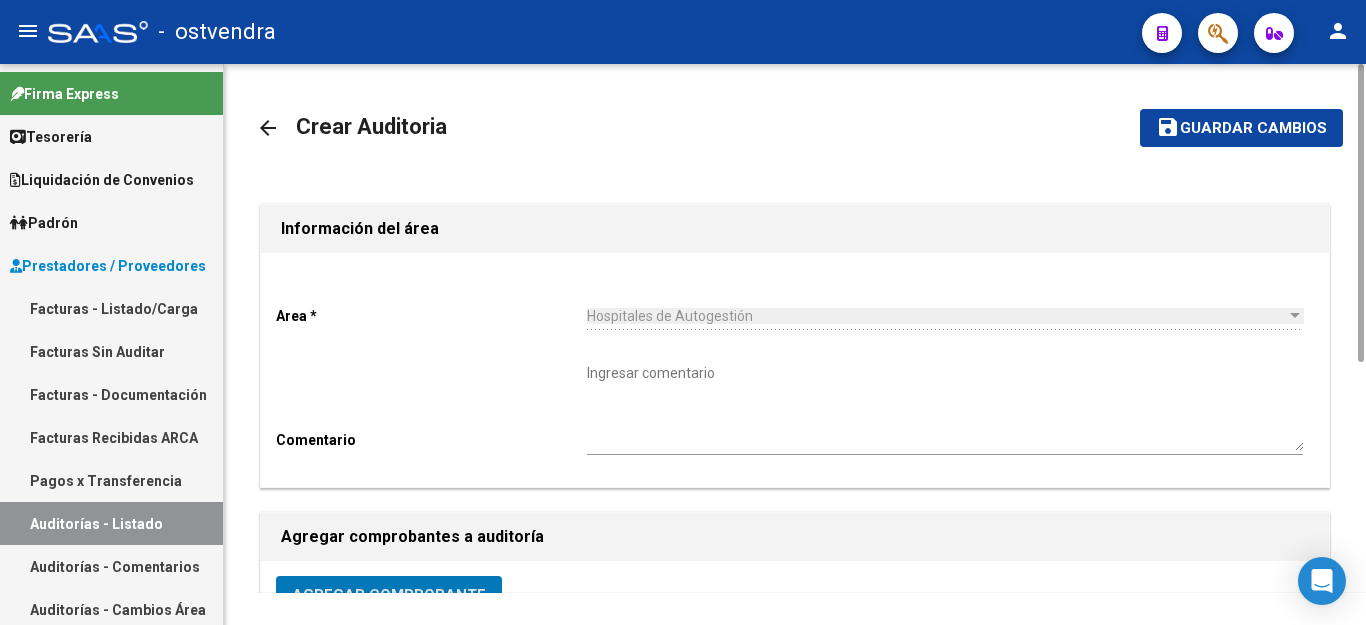 click on "Guardar cambios" 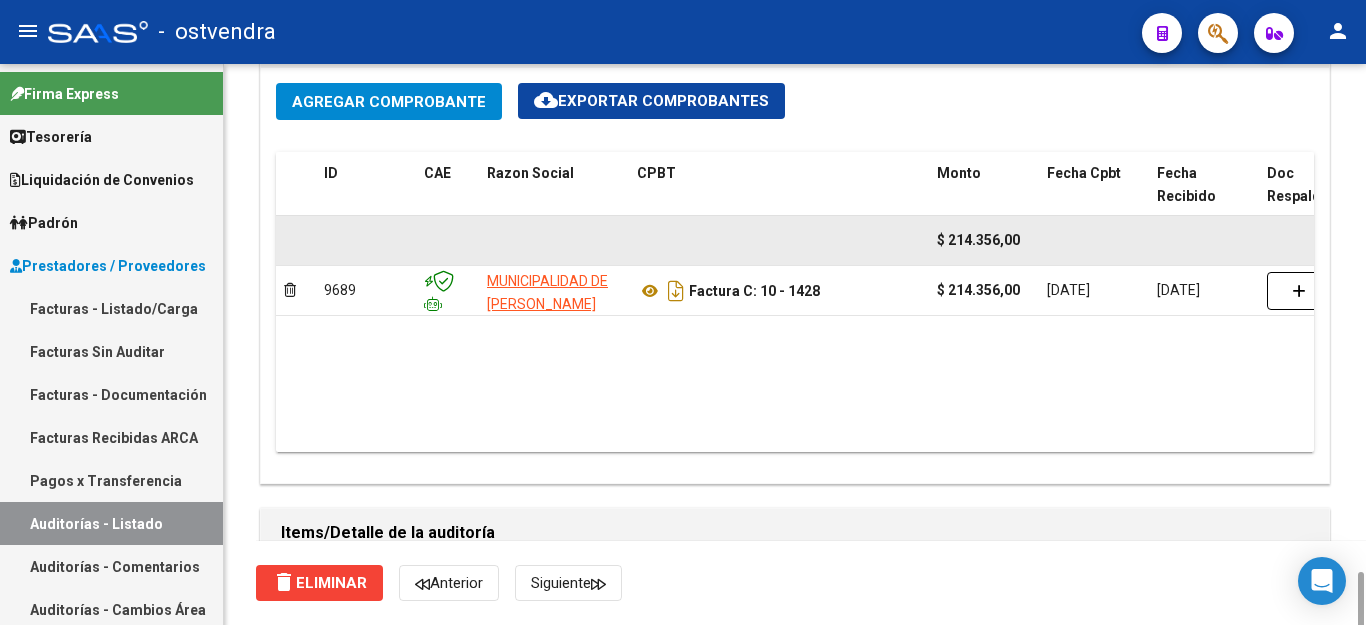 scroll, scrollTop: 1200, scrollLeft: 0, axis: vertical 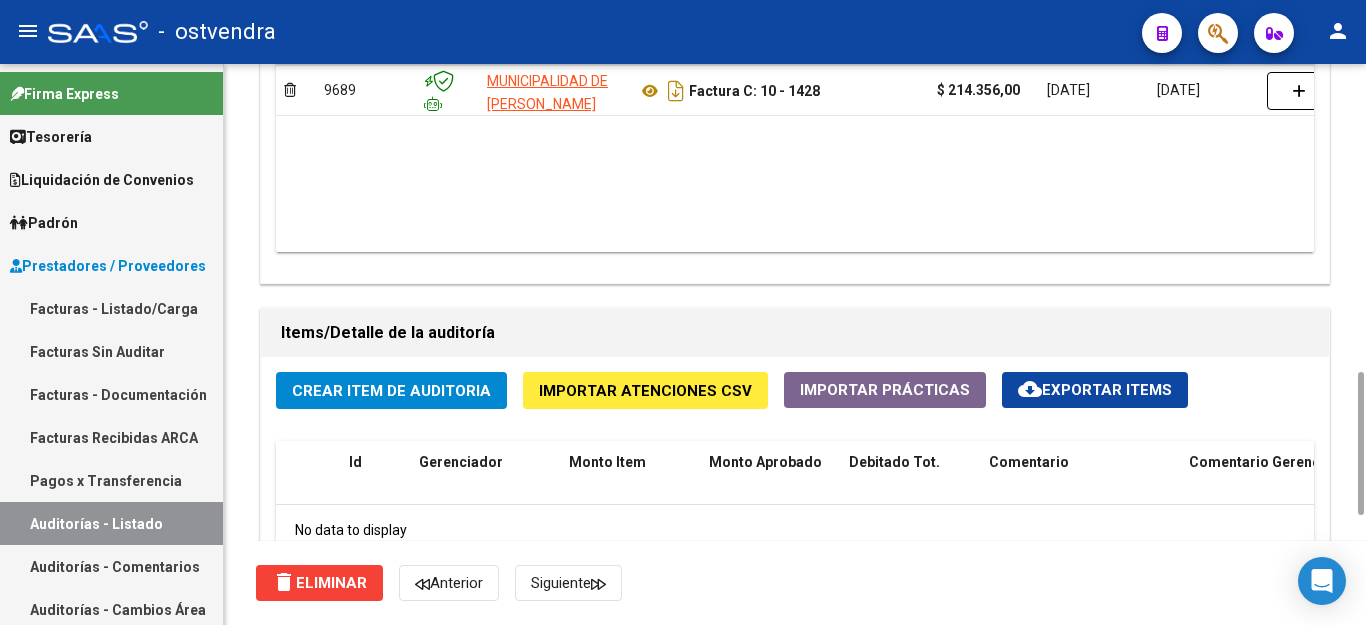click on "Crear Item de Auditoria" 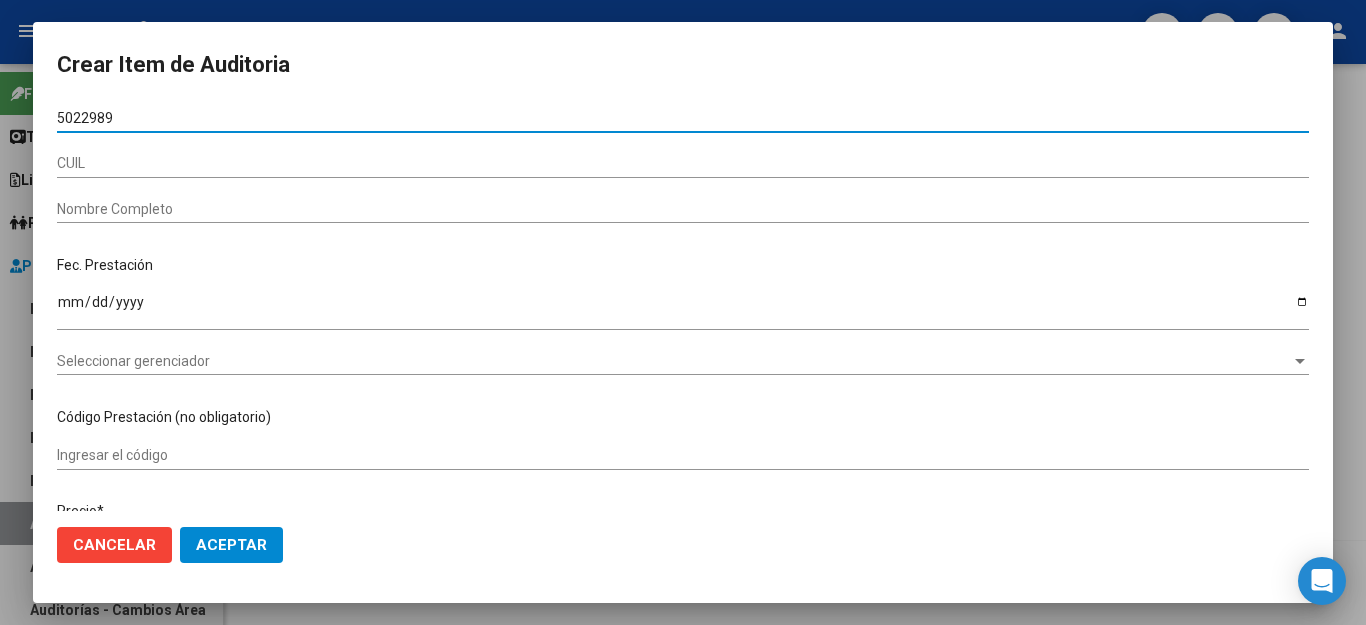 type on "50229891" 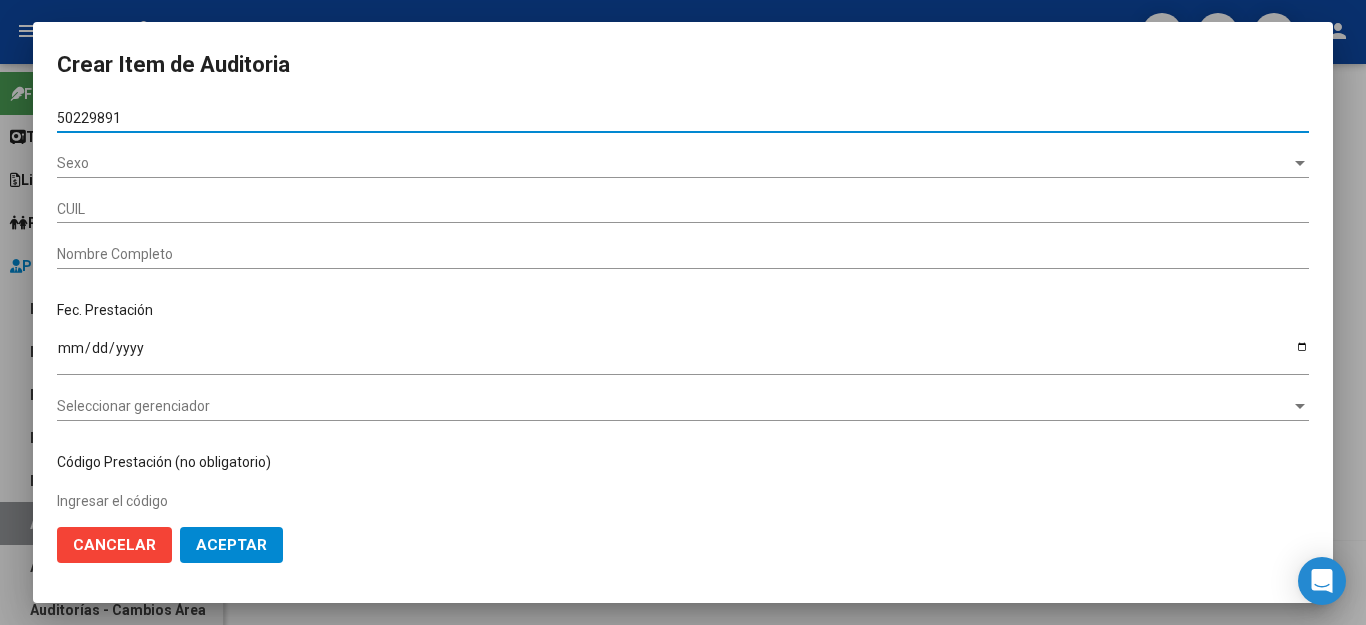 type on "27502298912" 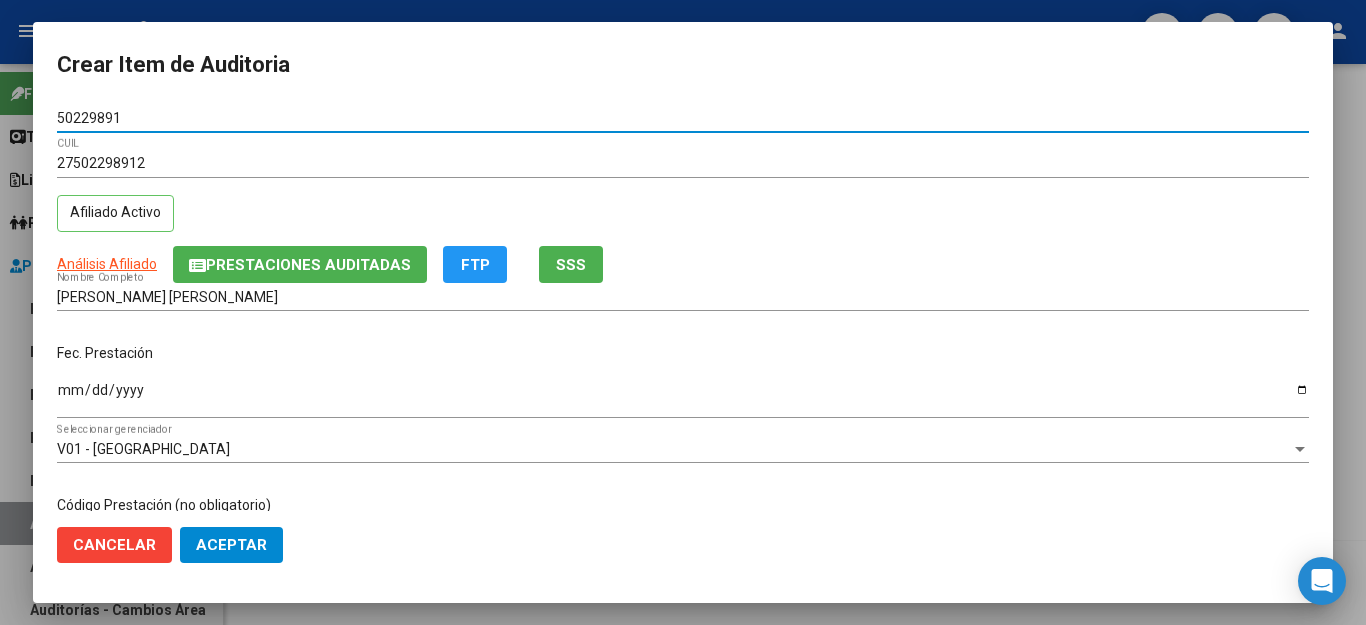 type on "50229891" 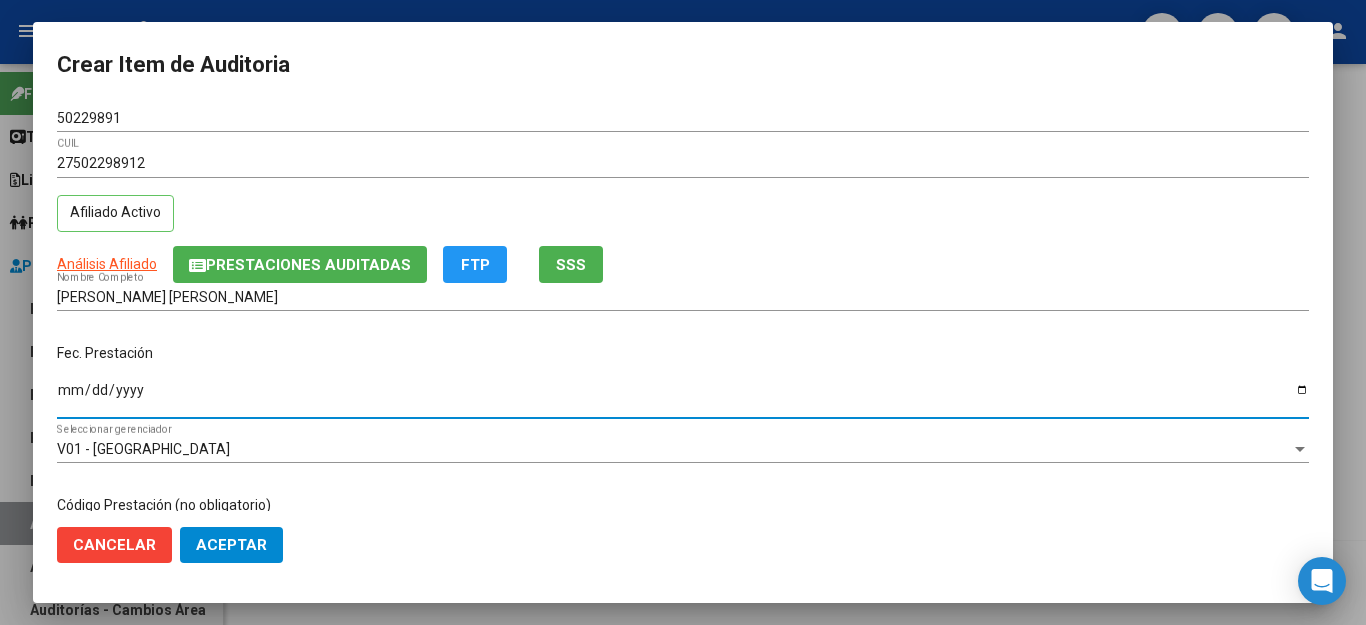 click on "Ingresar la fecha" at bounding box center (683, 397) 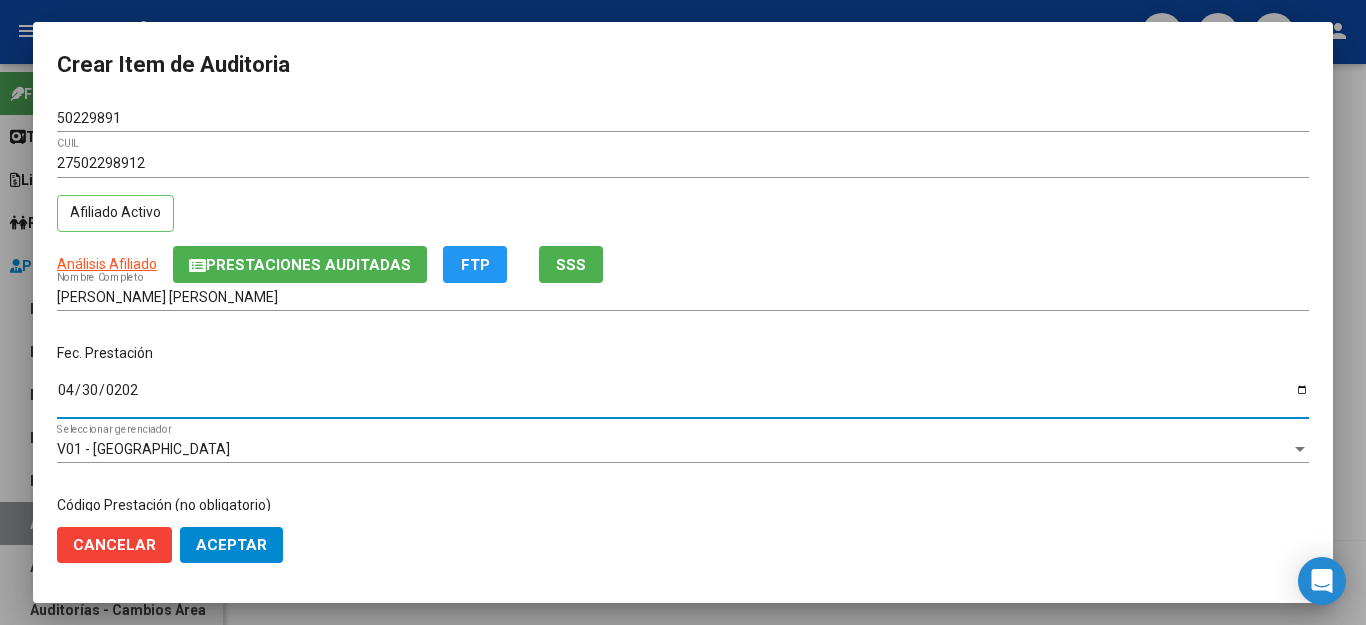 type on "2025-04-30" 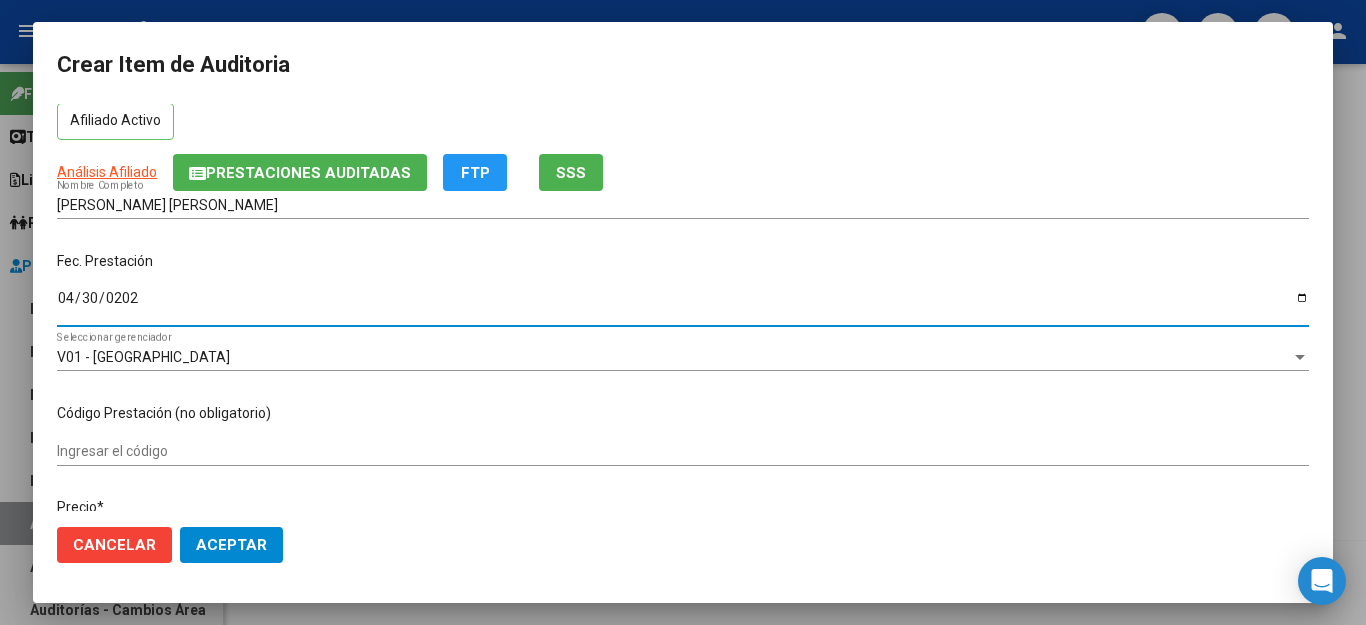 scroll, scrollTop: 200, scrollLeft: 0, axis: vertical 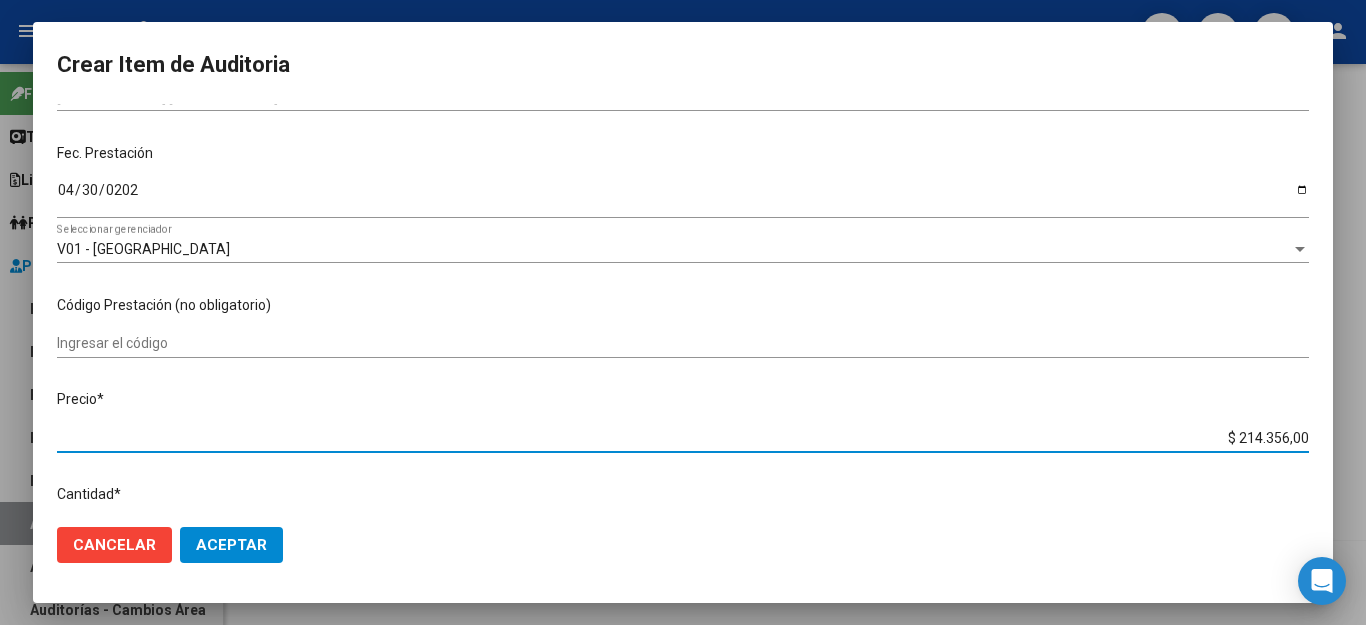 drag, startPoint x: 1201, startPoint y: 430, endPoint x: 1351, endPoint y: 445, distance: 150.74814 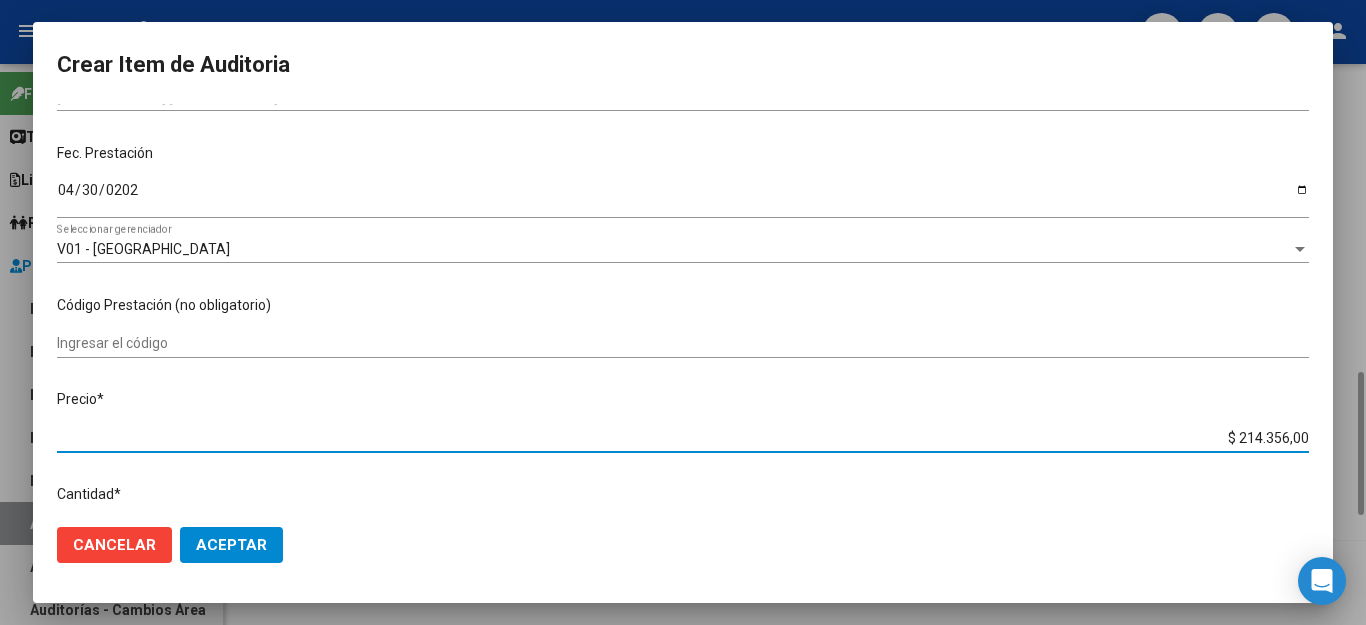 click at bounding box center (683, 312) 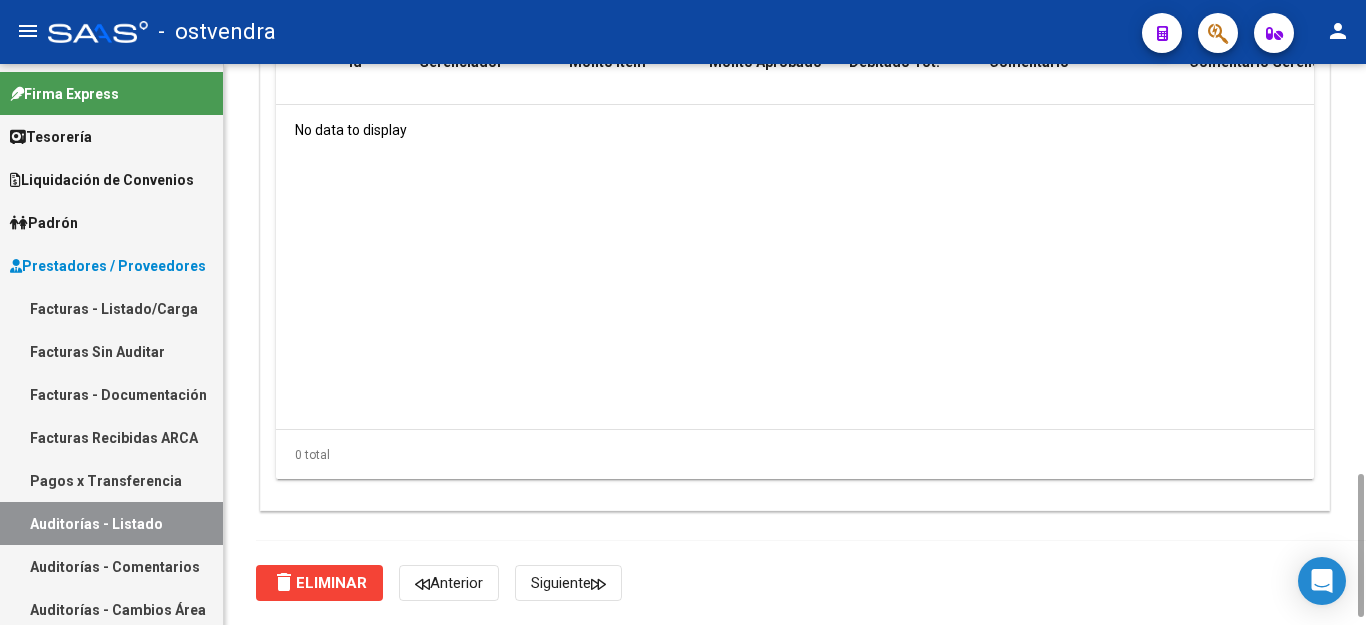 scroll, scrollTop: 1200, scrollLeft: 0, axis: vertical 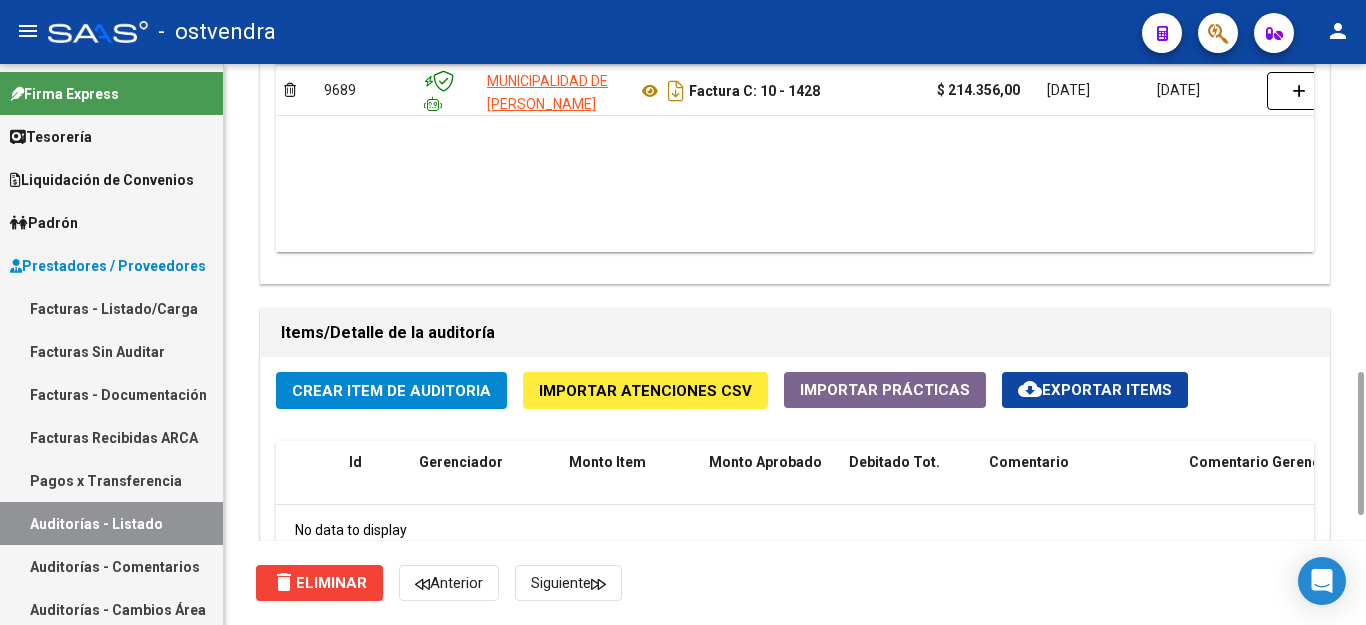 click on "Crear Item de Auditoria" 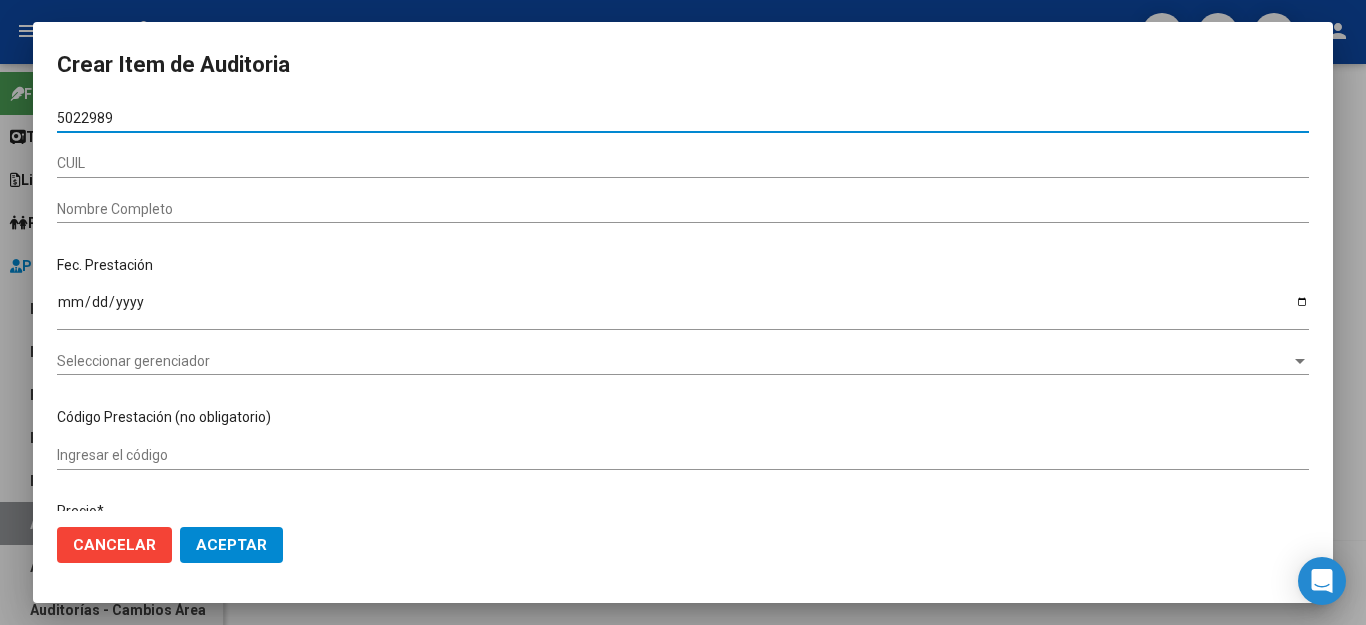 type on "50229891" 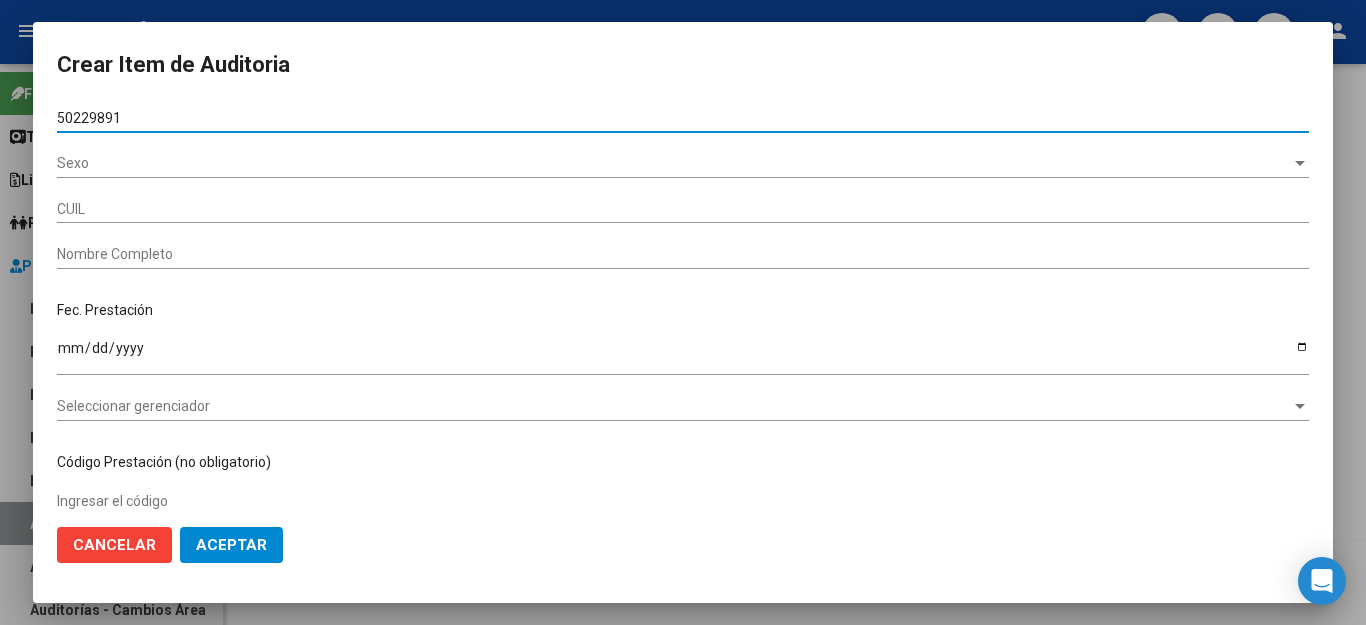 type on "27502298912" 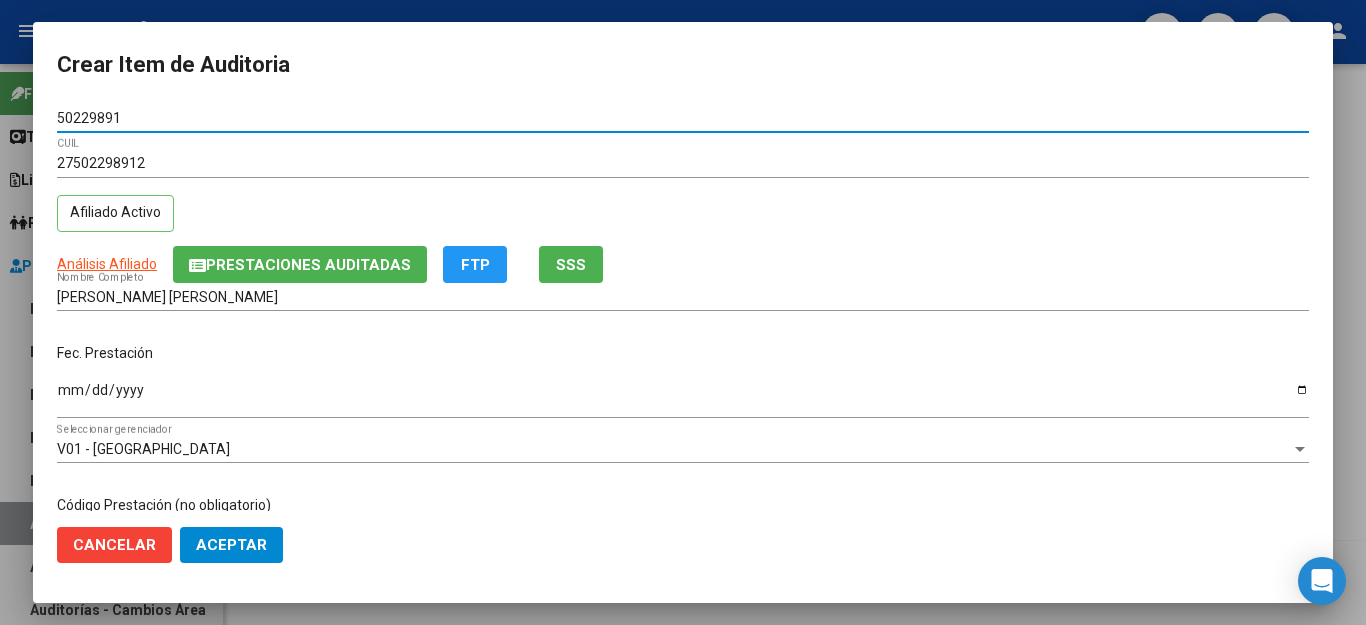 type on "50229891" 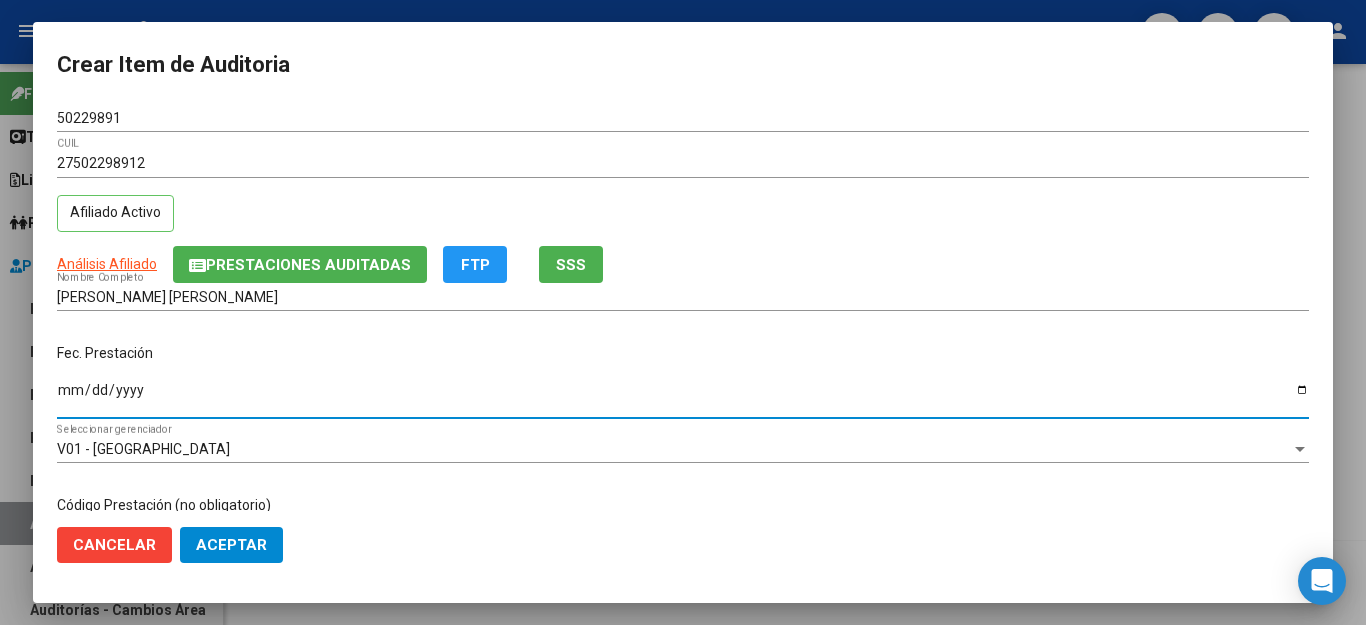 click on "Ingresar la fecha" at bounding box center (683, 397) 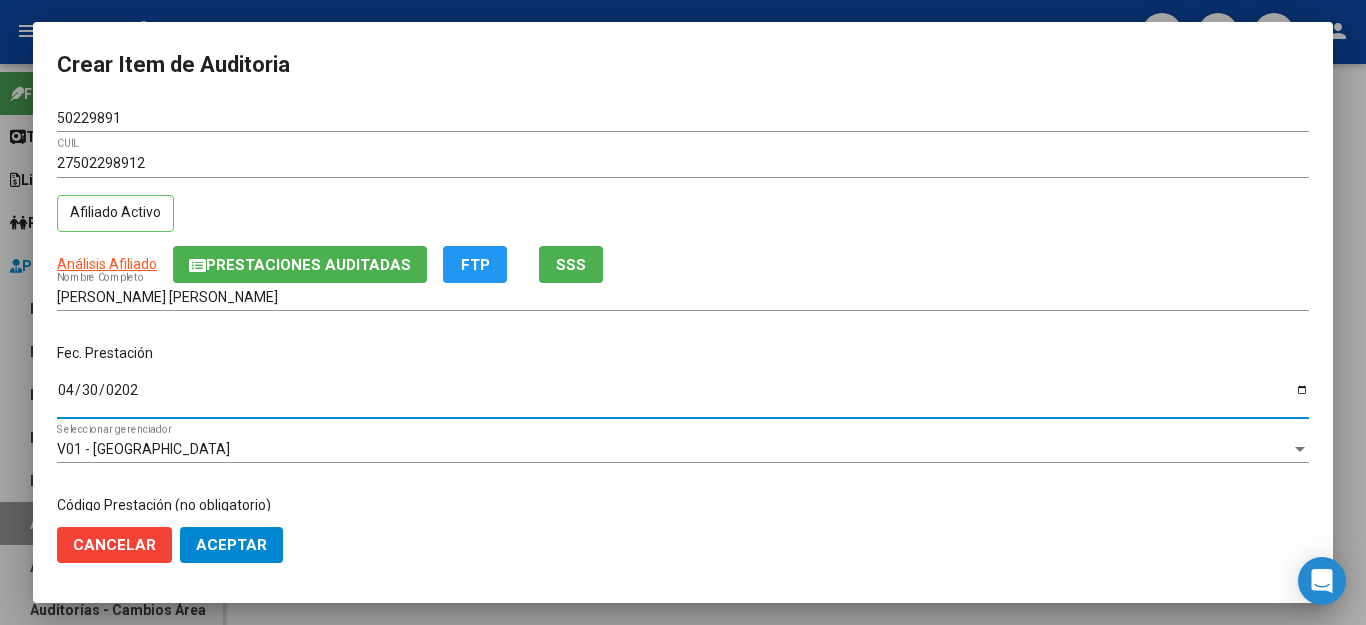 type on "2025-04-30" 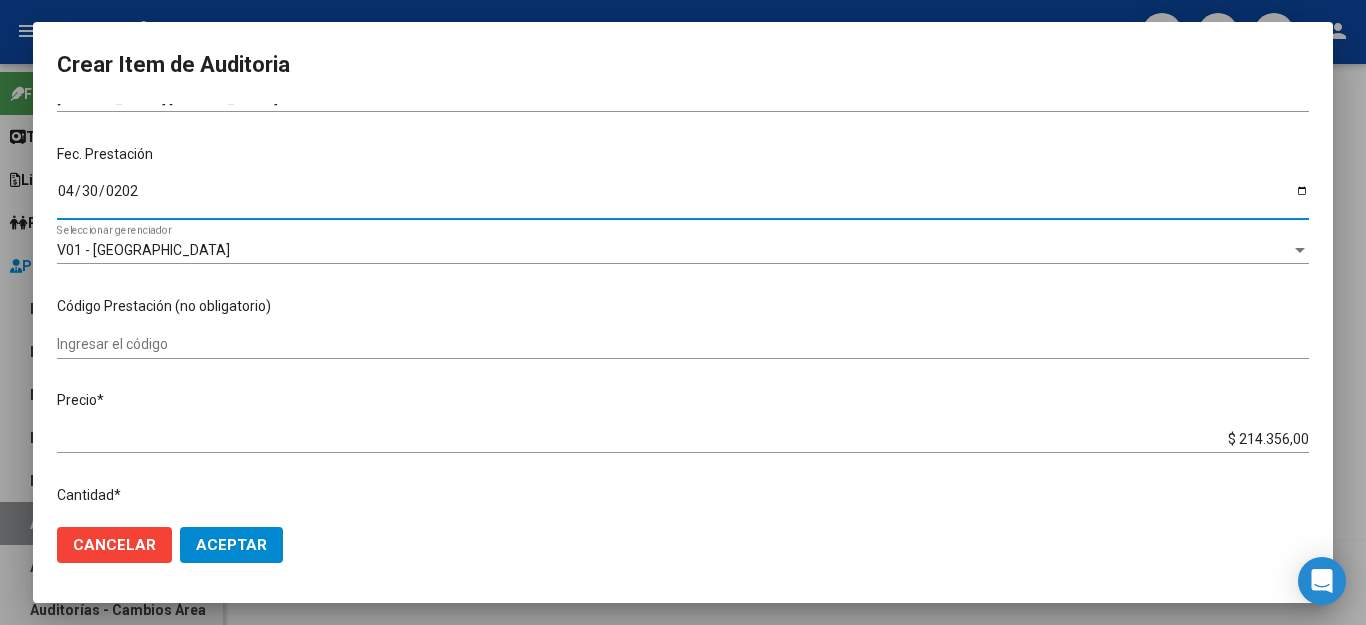 scroll, scrollTop: 200, scrollLeft: 0, axis: vertical 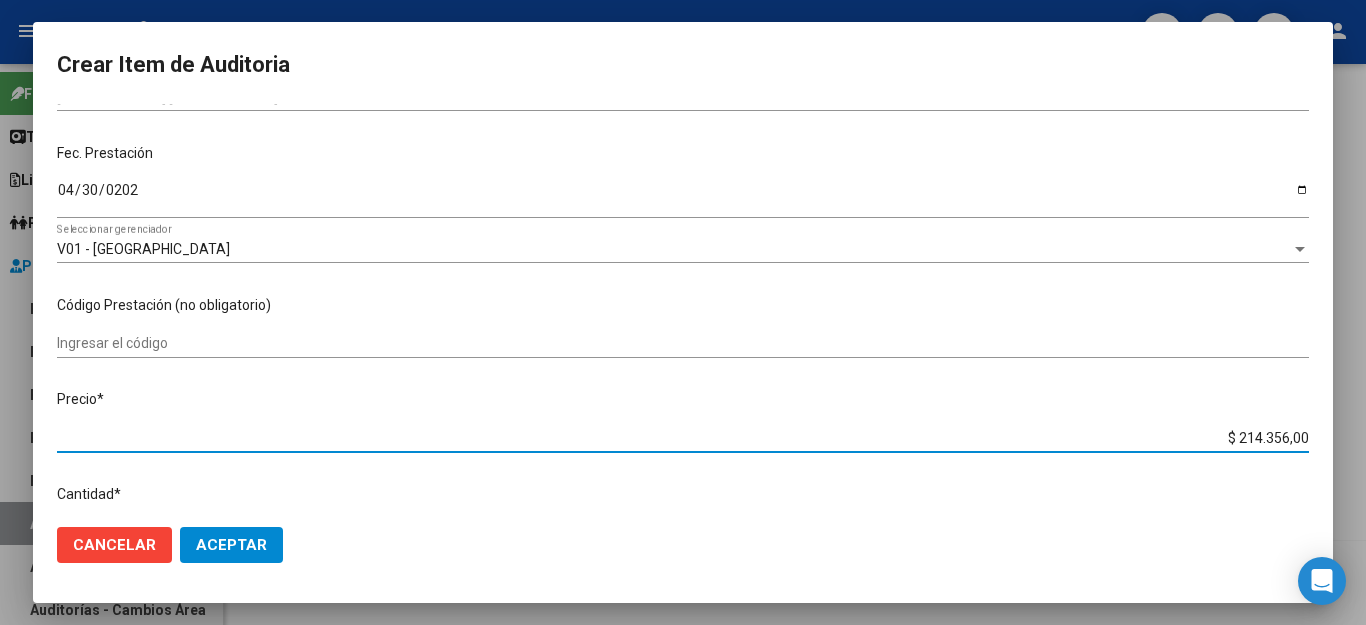 drag, startPoint x: 1206, startPoint y: 430, endPoint x: 1336, endPoint y: 446, distance: 130.98091 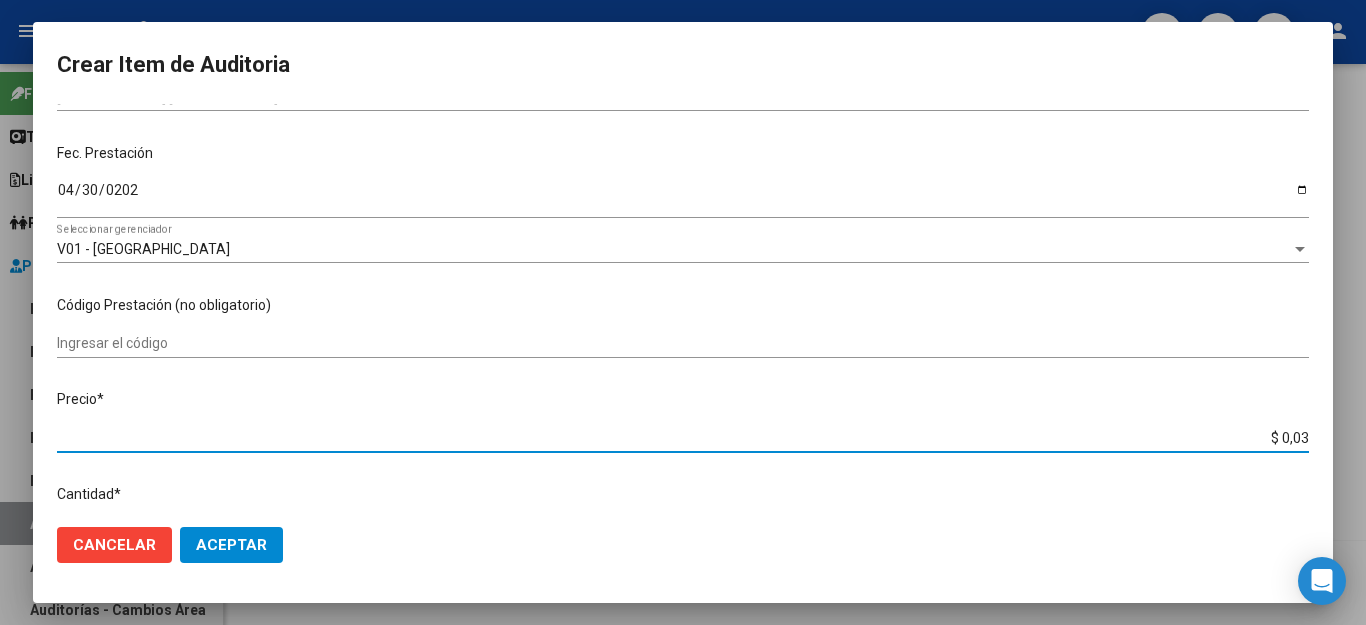 type on "$ 0,36" 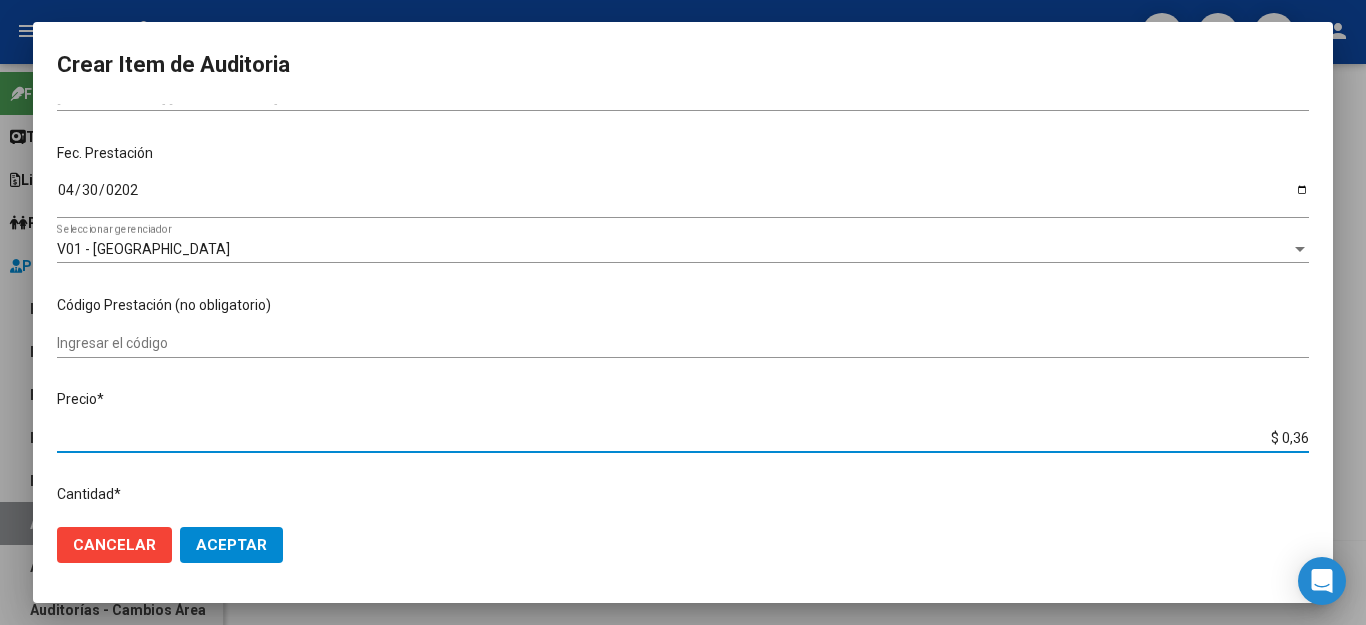 type on "$ 3,64" 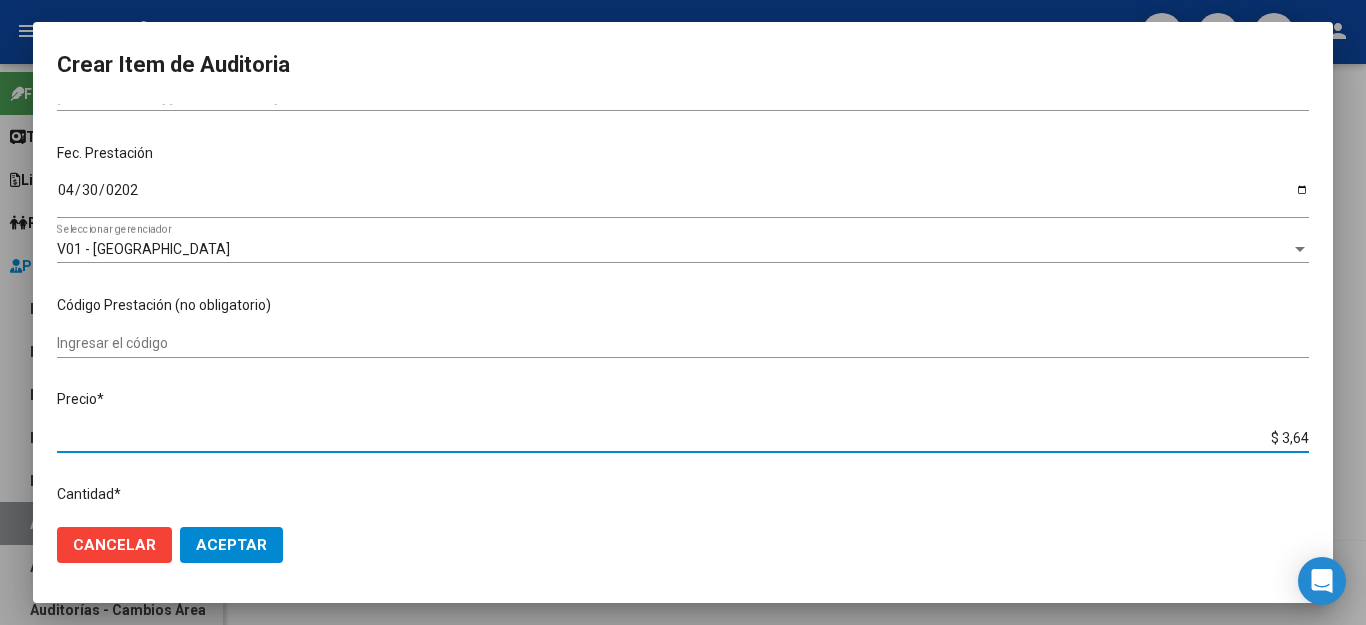 type on "$ 36,43" 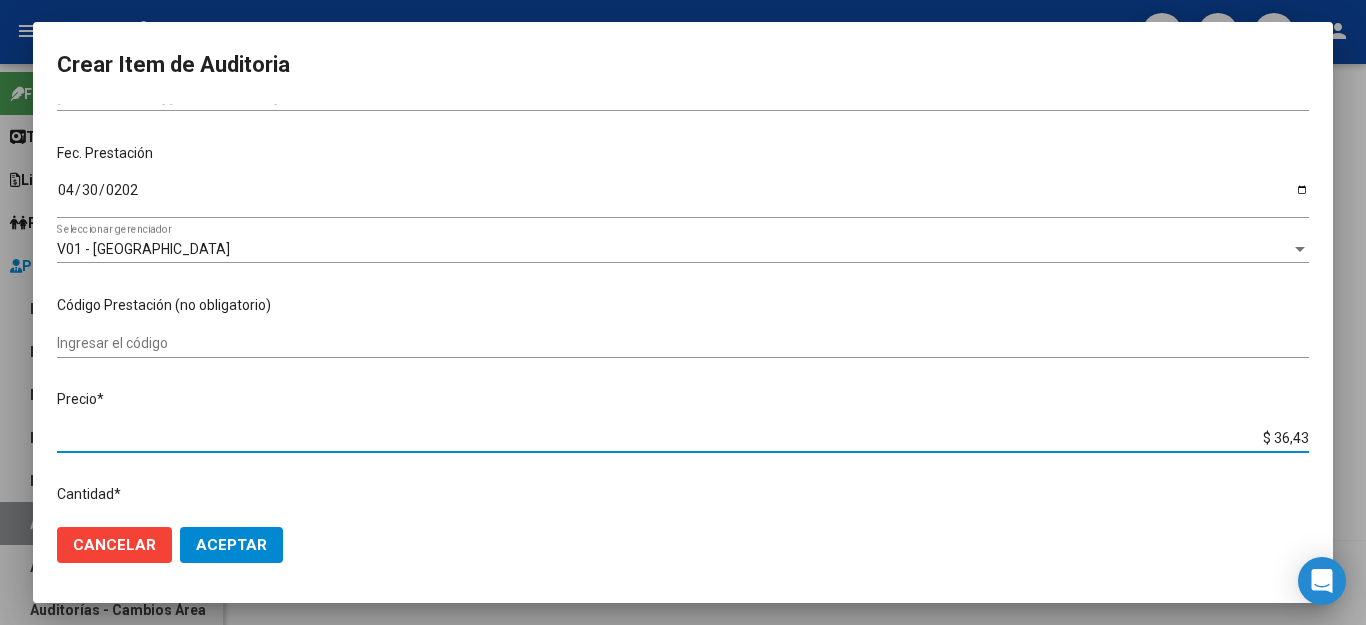 type on "$ 364,34" 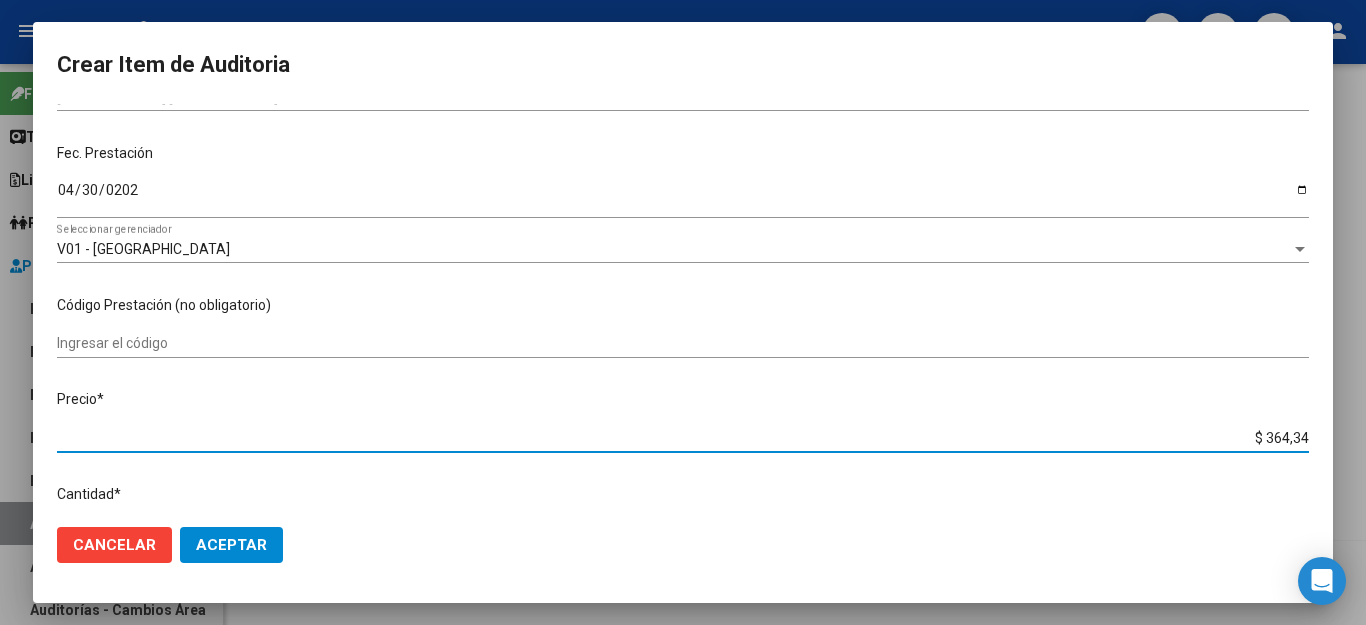 type on "$ 3.643,40" 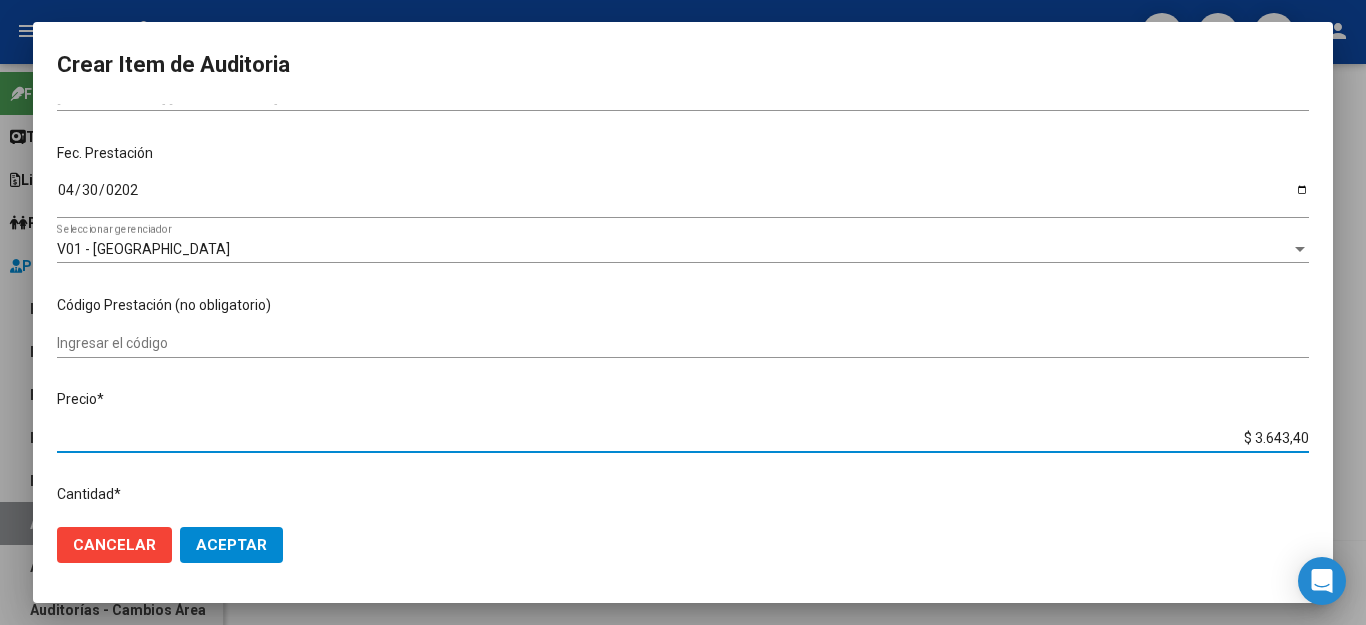 type on "$ 36.434,00" 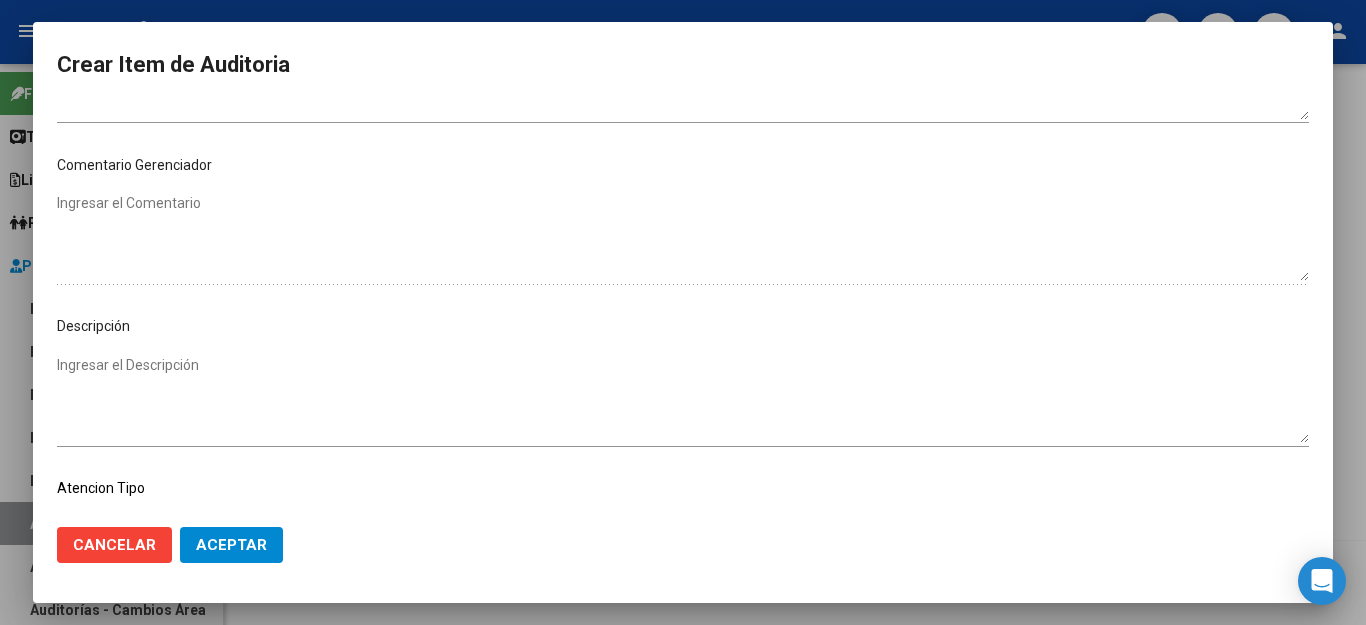 scroll, scrollTop: 1104, scrollLeft: 0, axis: vertical 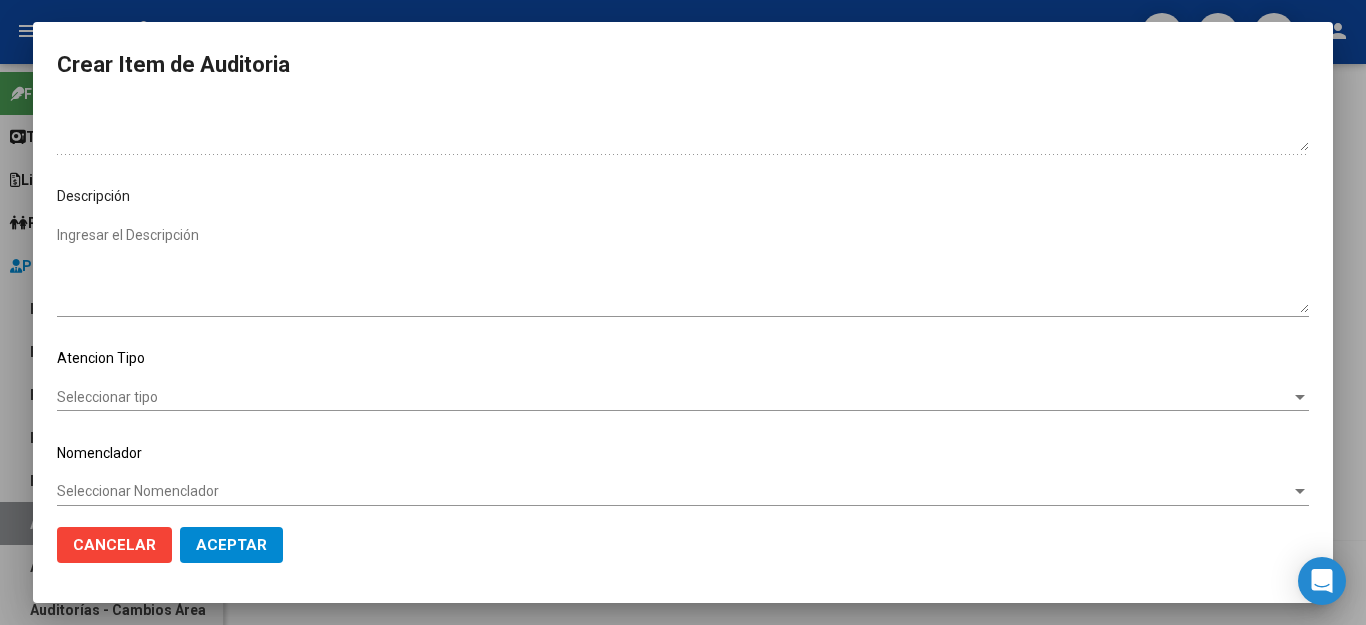 click on "Seleccionar tipo" at bounding box center [674, 397] 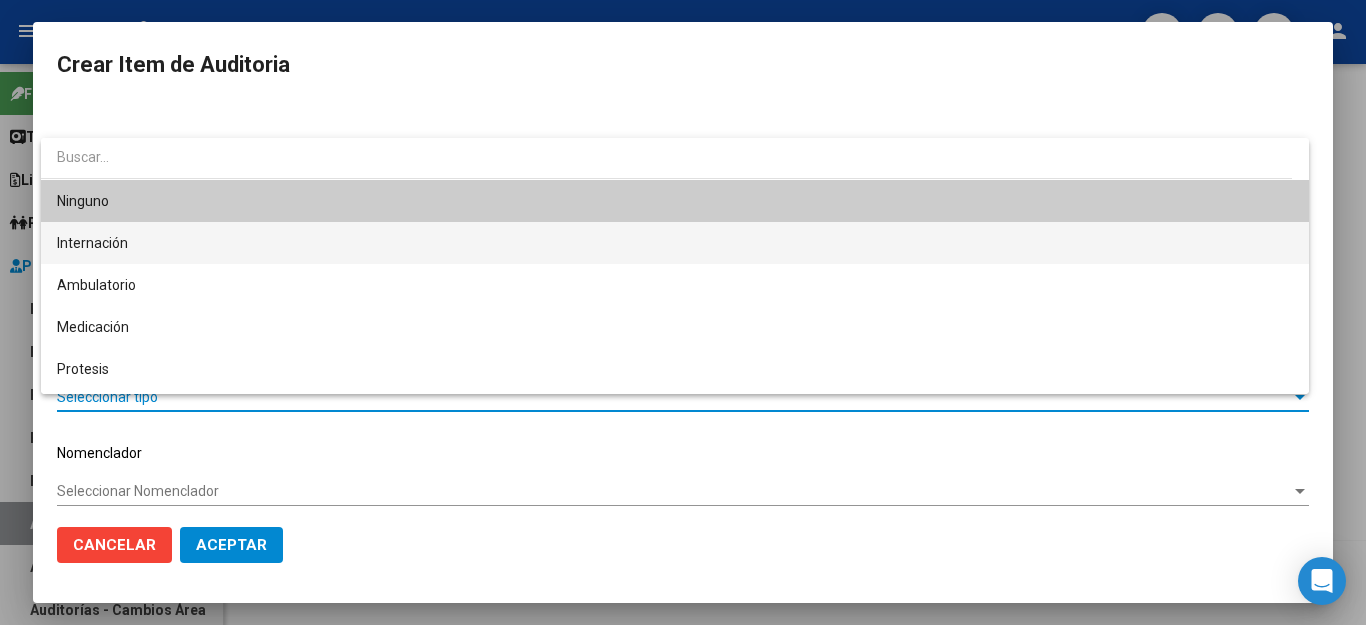 click on "Internación" at bounding box center (675, 243) 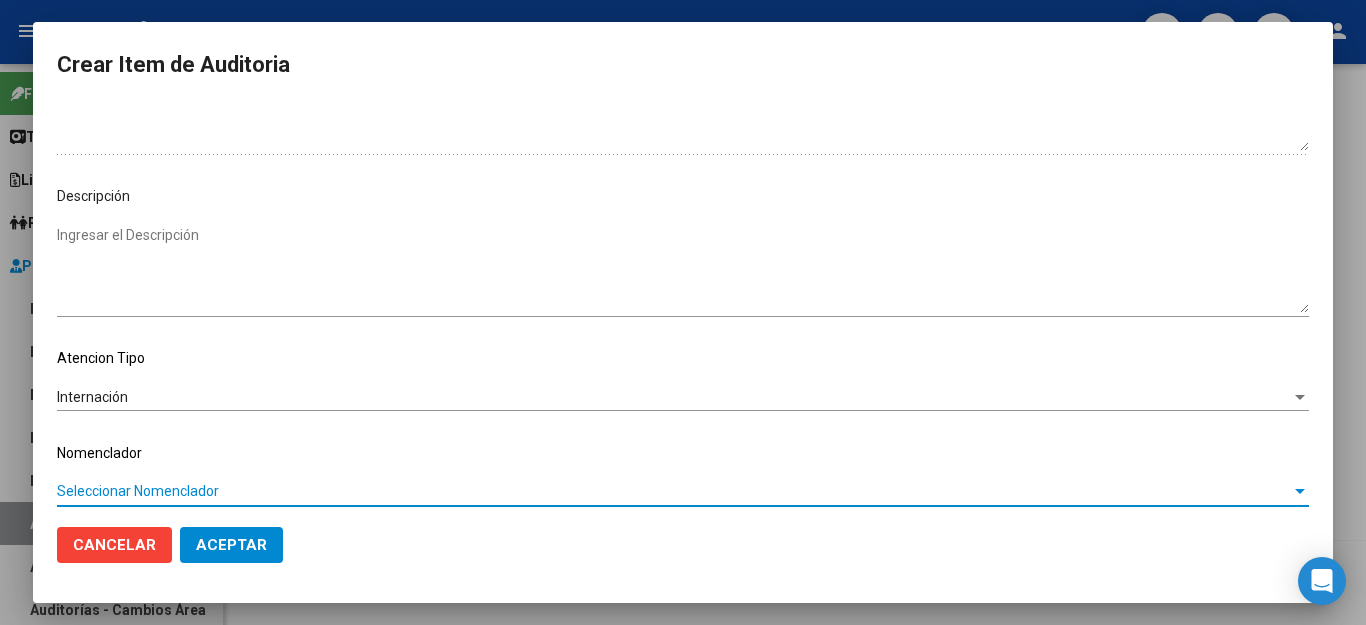 click on "Seleccionar Nomenclador" at bounding box center [674, 491] 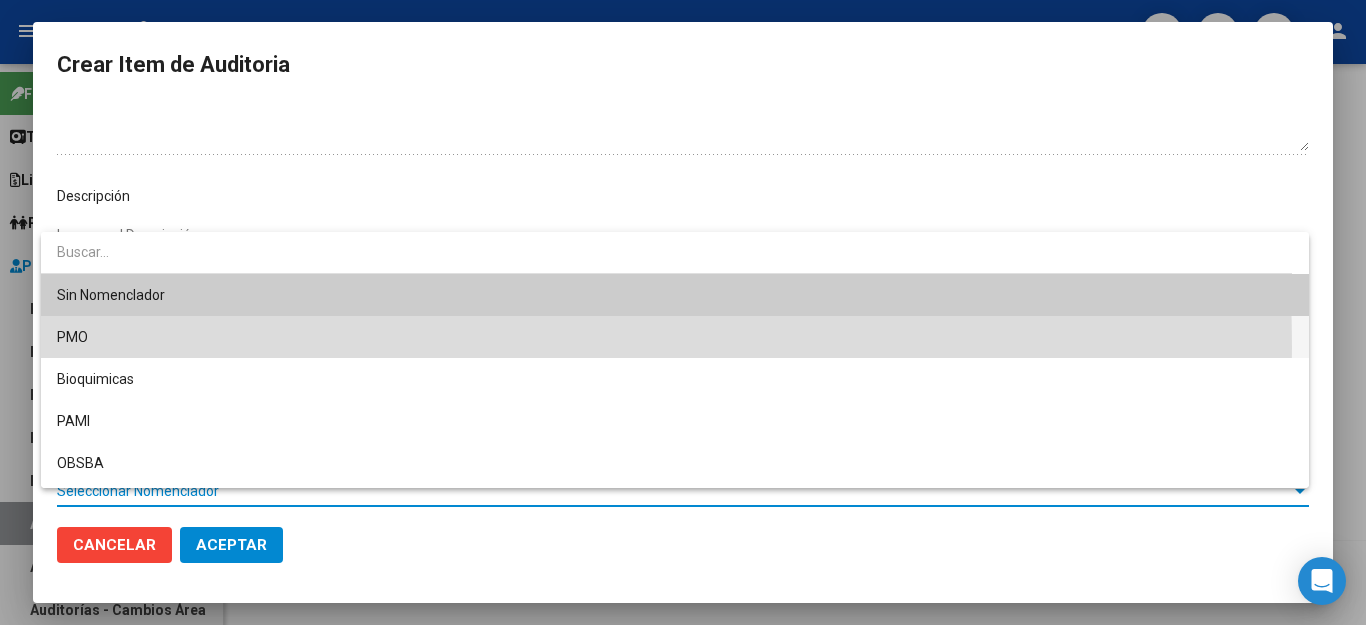click on "PMO" at bounding box center (675, 337) 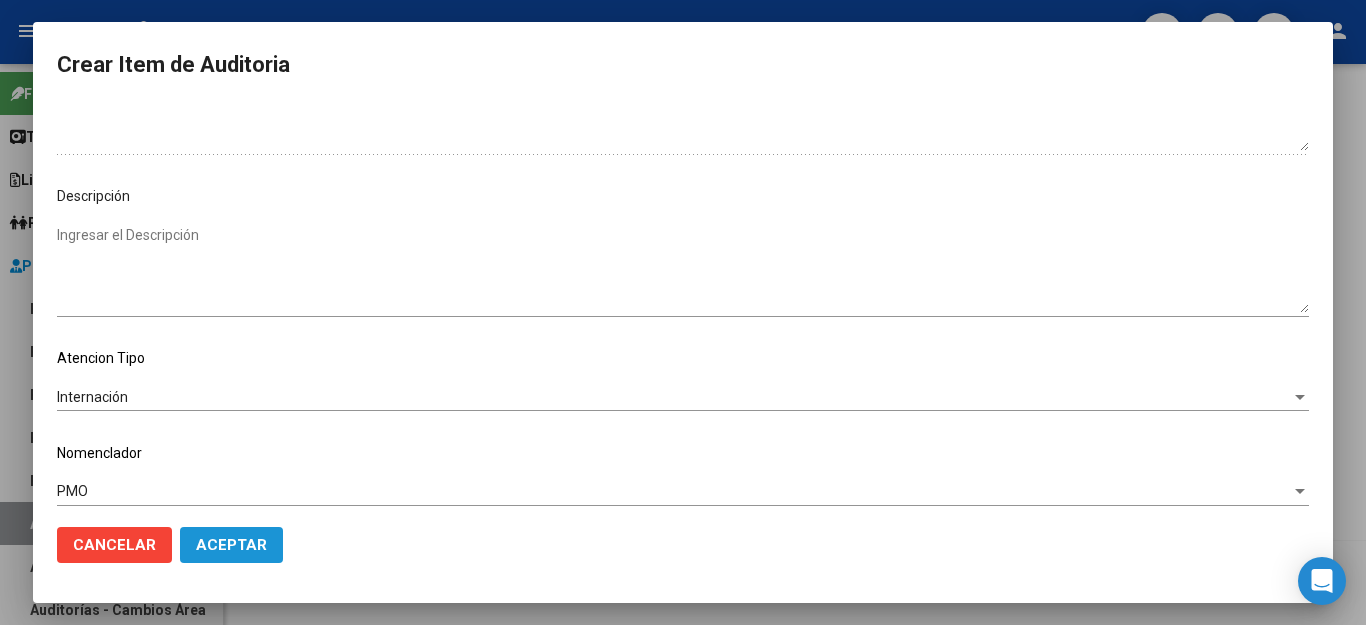 click on "Aceptar" 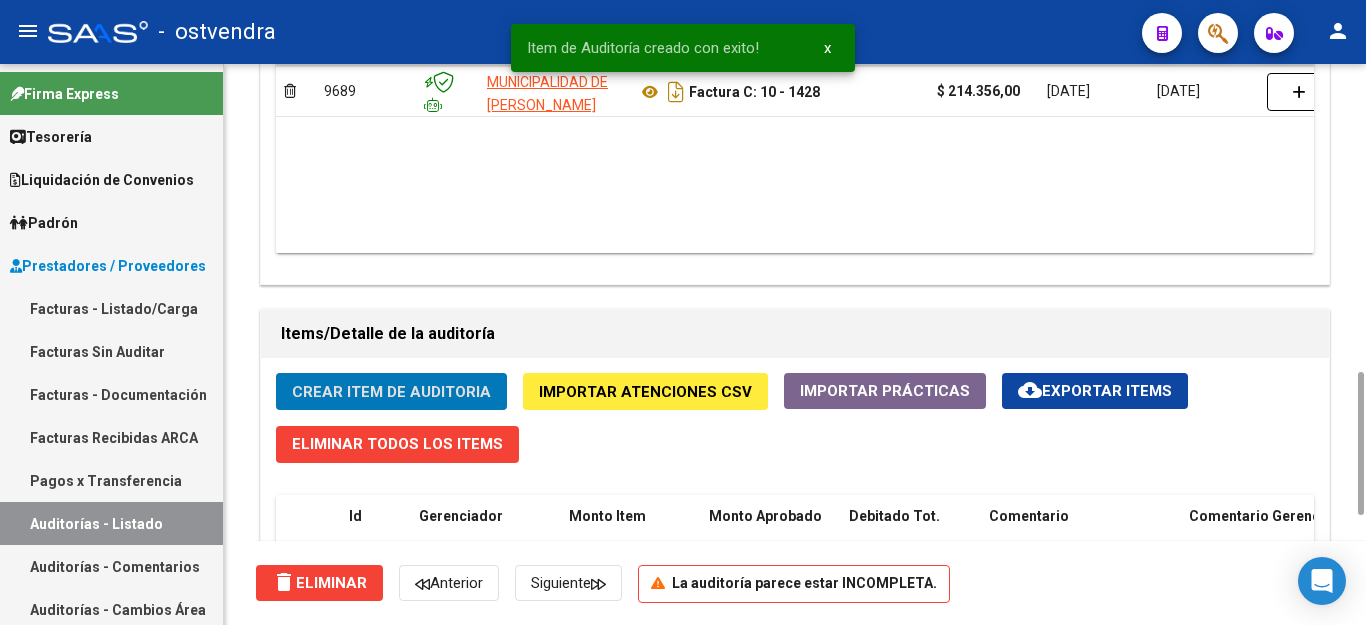 click on "Crear Item de Auditoria" 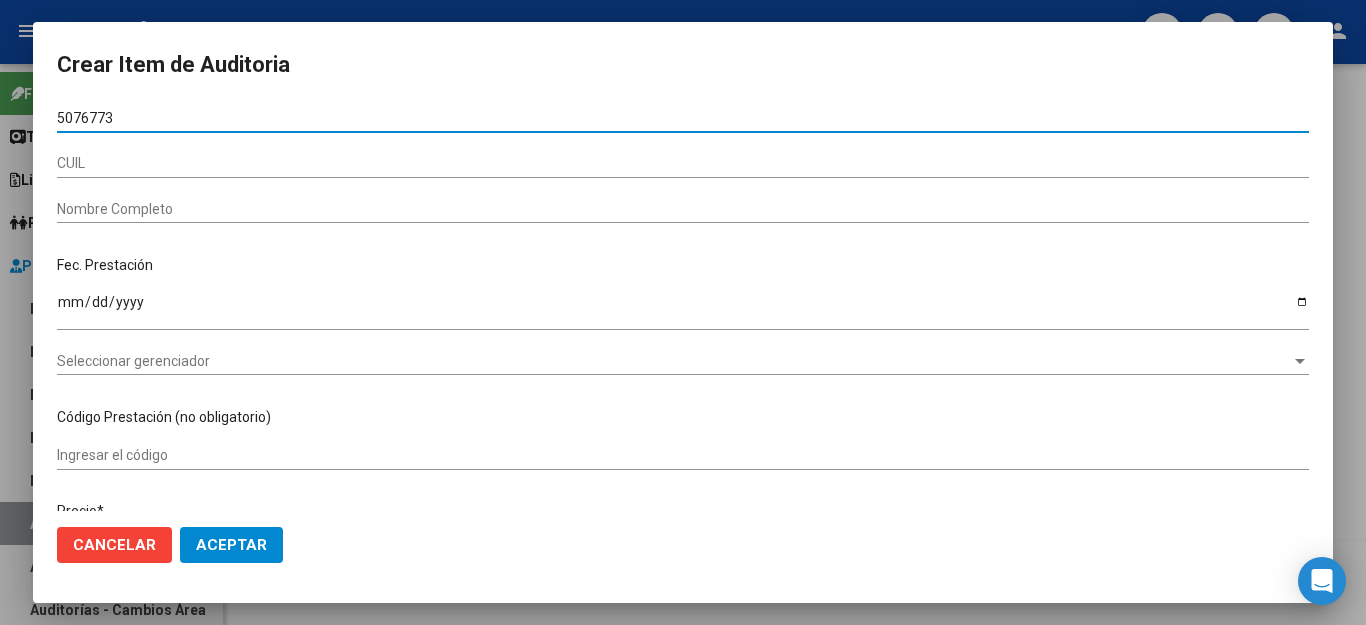 type on "50767739" 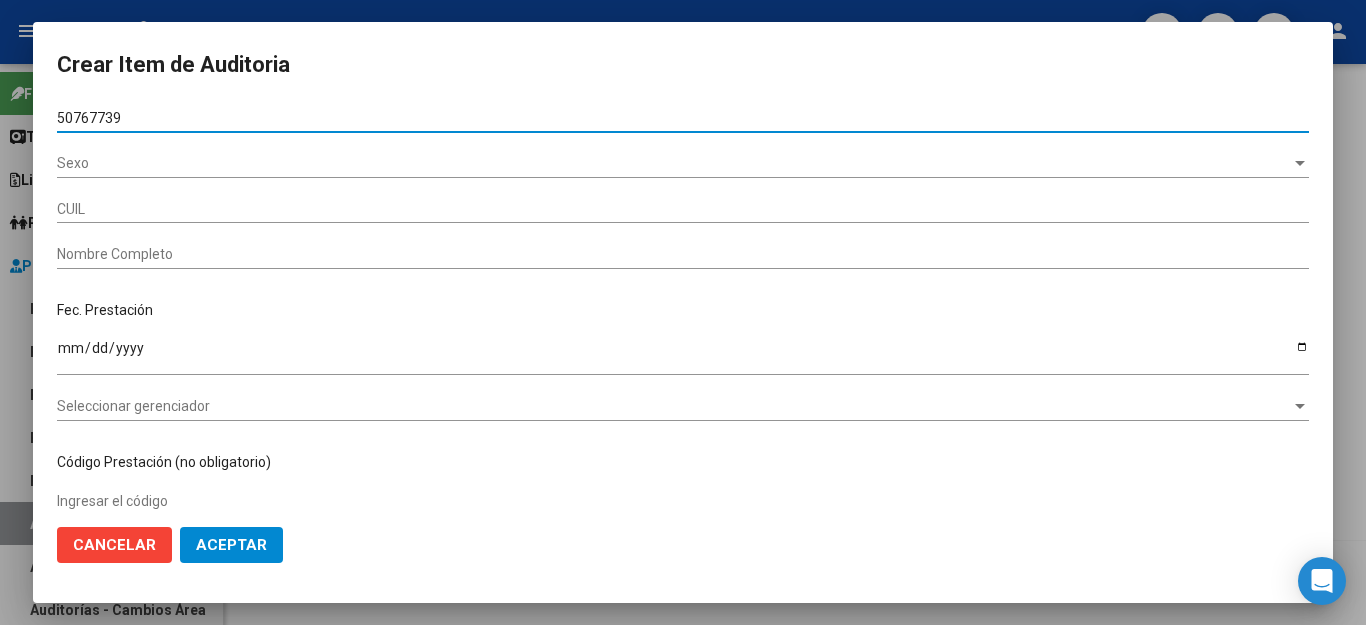 type on "20507677399" 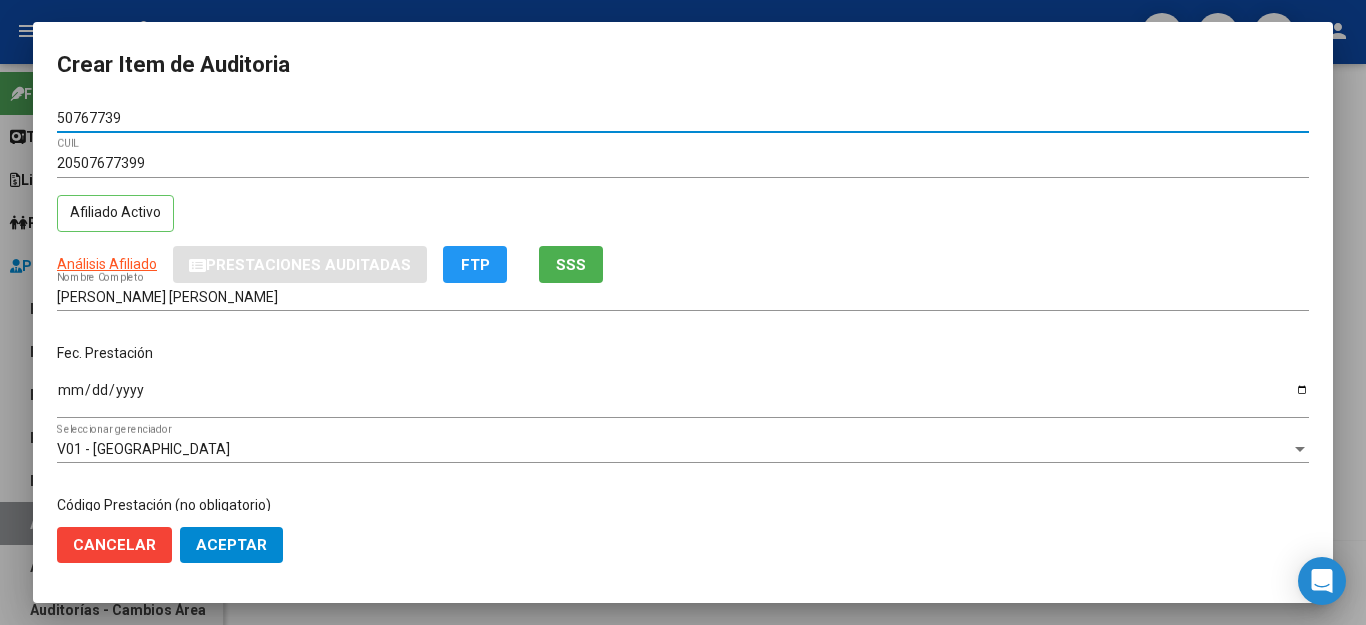 type on "50767739" 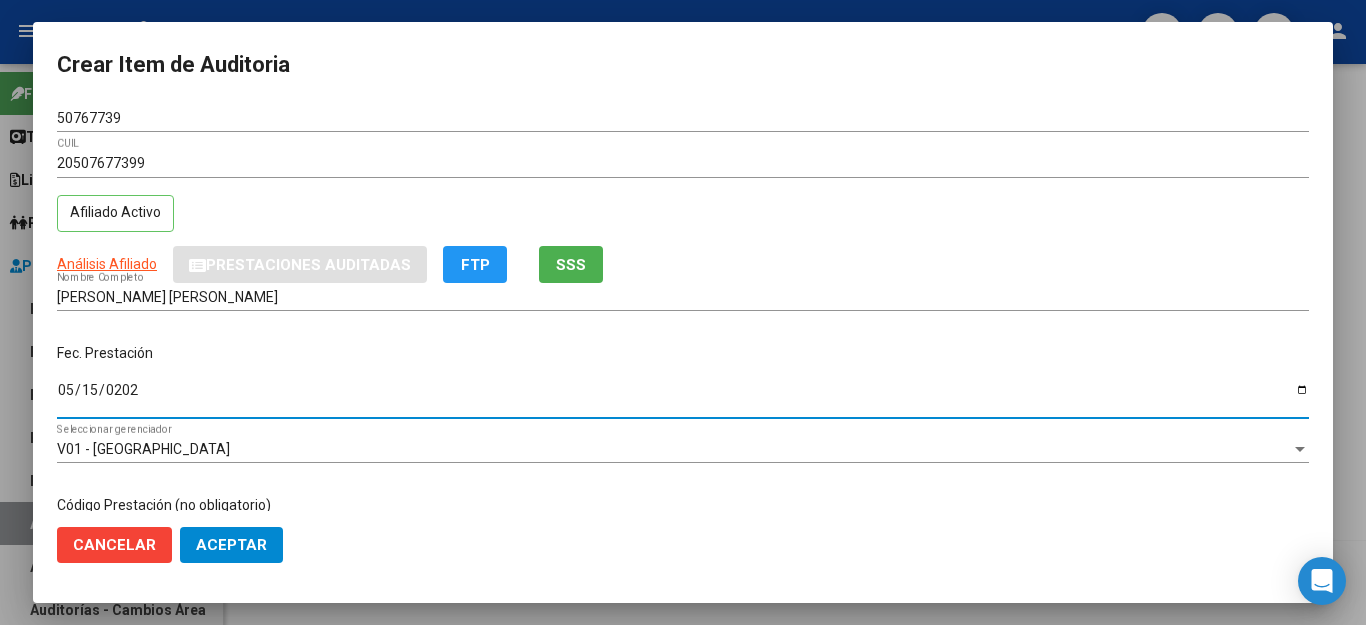 type on "2025-05-15" 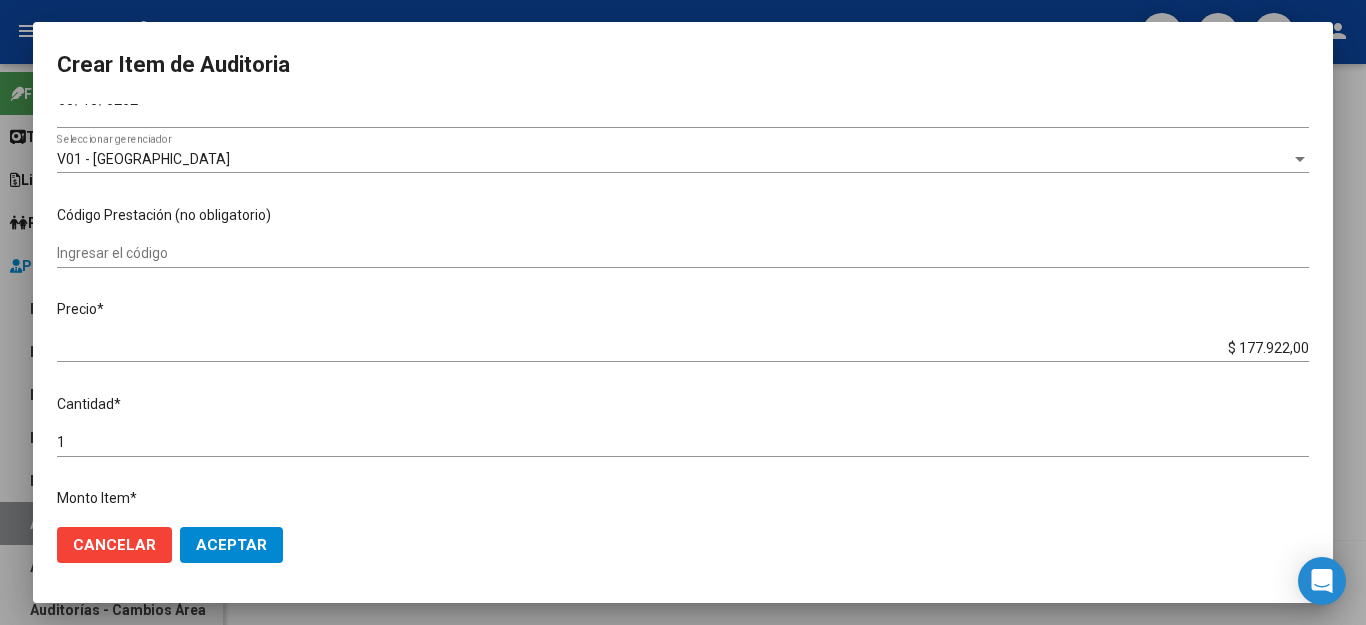 scroll, scrollTop: 300, scrollLeft: 0, axis: vertical 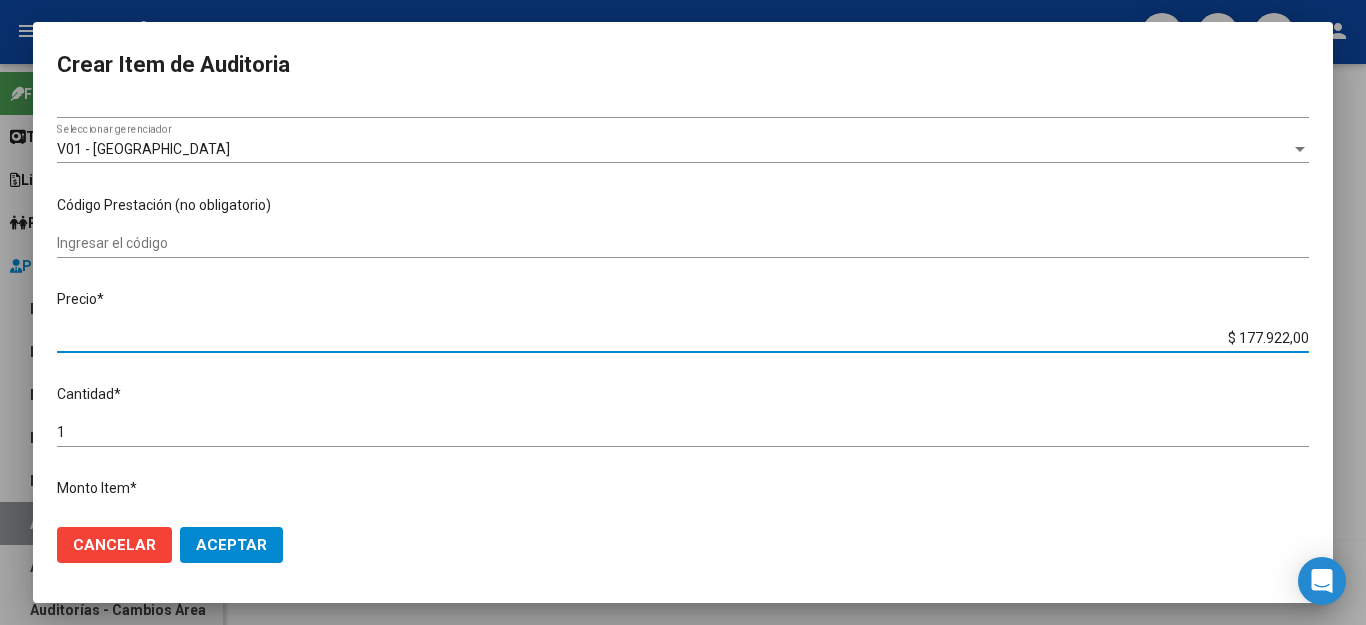 drag, startPoint x: 1202, startPoint y: 326, endPoint x: 1340, endPoint y: 340, distance: 138.70833 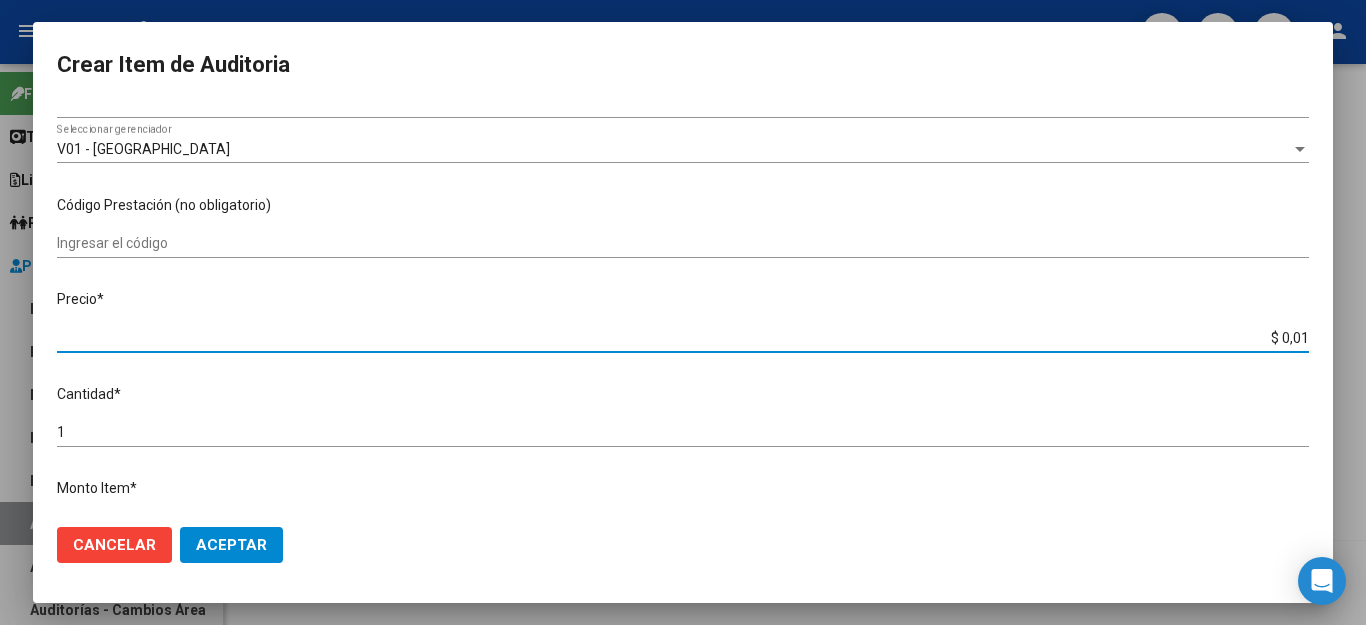 type on "$ 0,13" 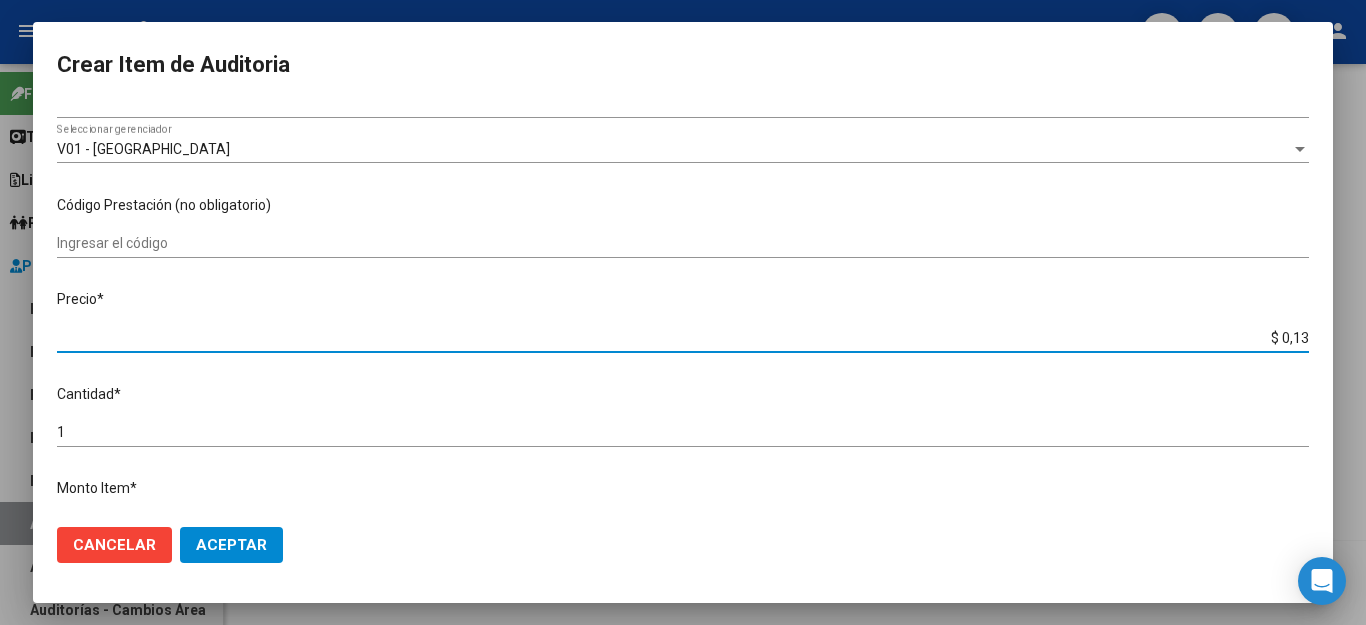 type on "$ 1,37" 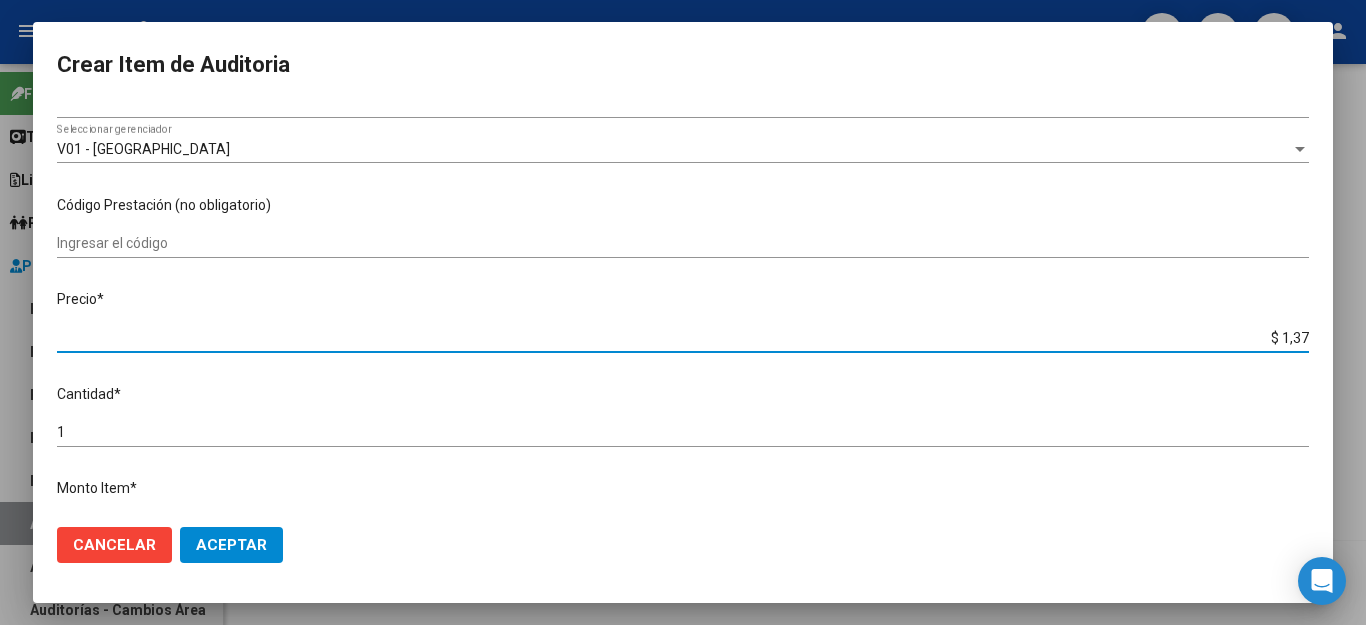 type on "$ 13,70" 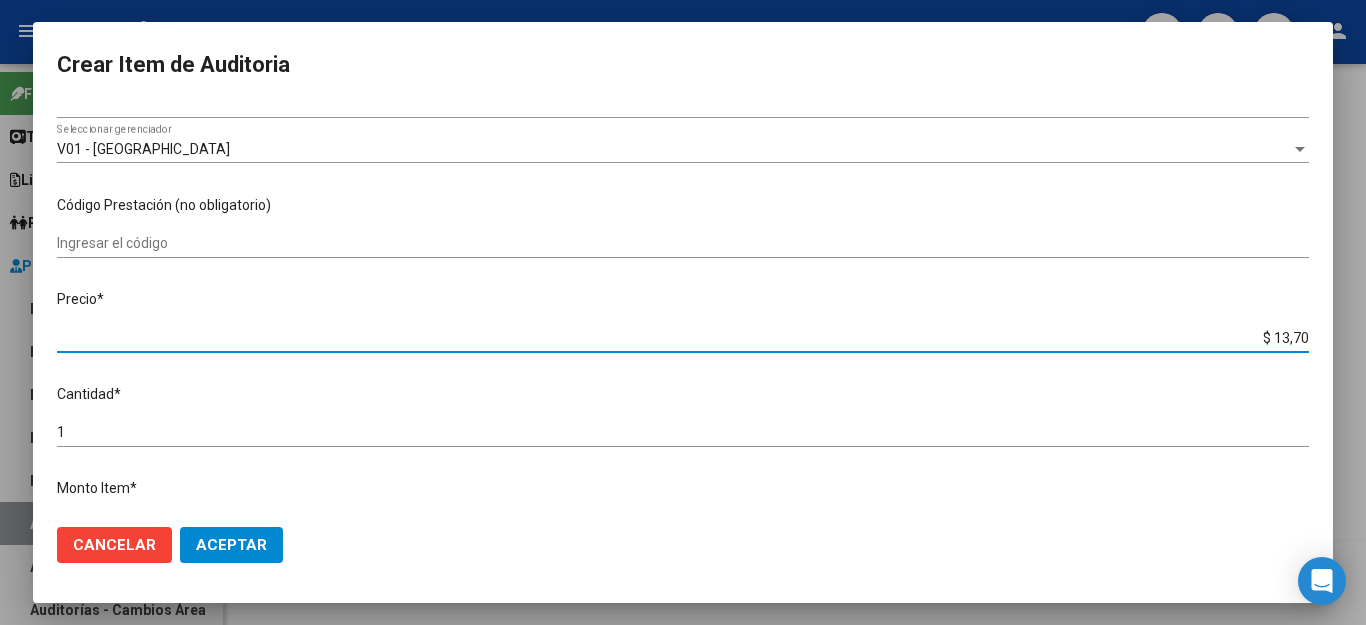 type on "$ 137,01" 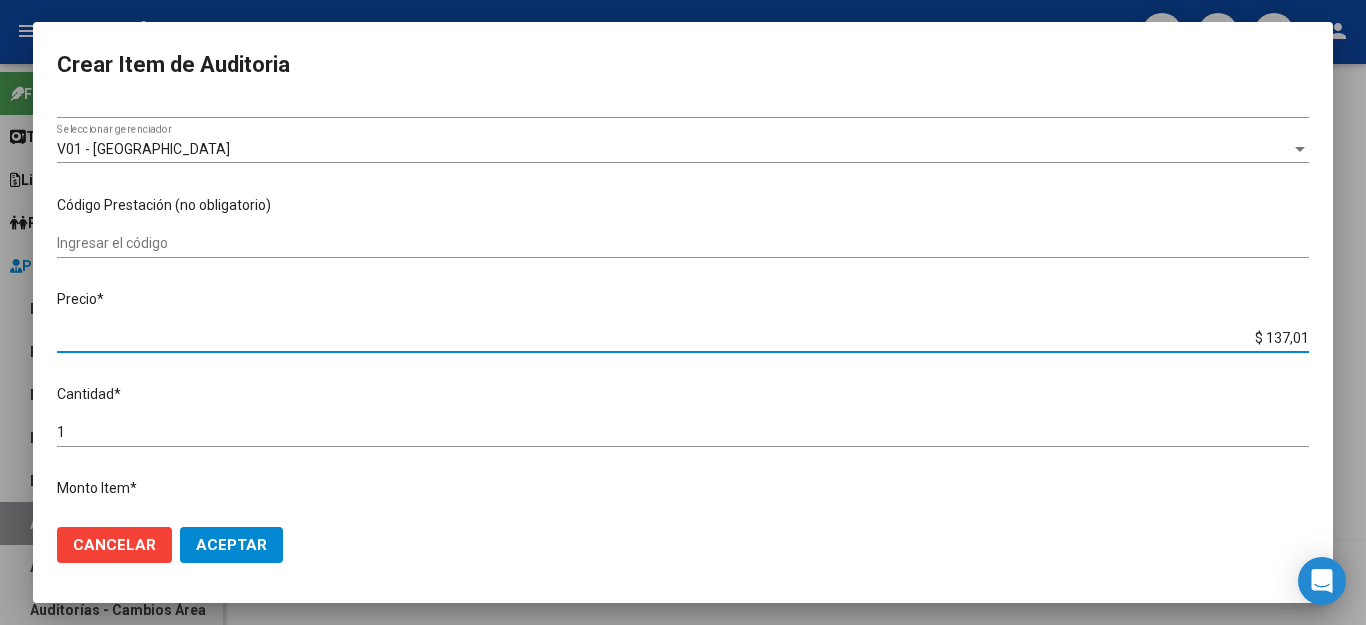 type on "$ 1.370,11" 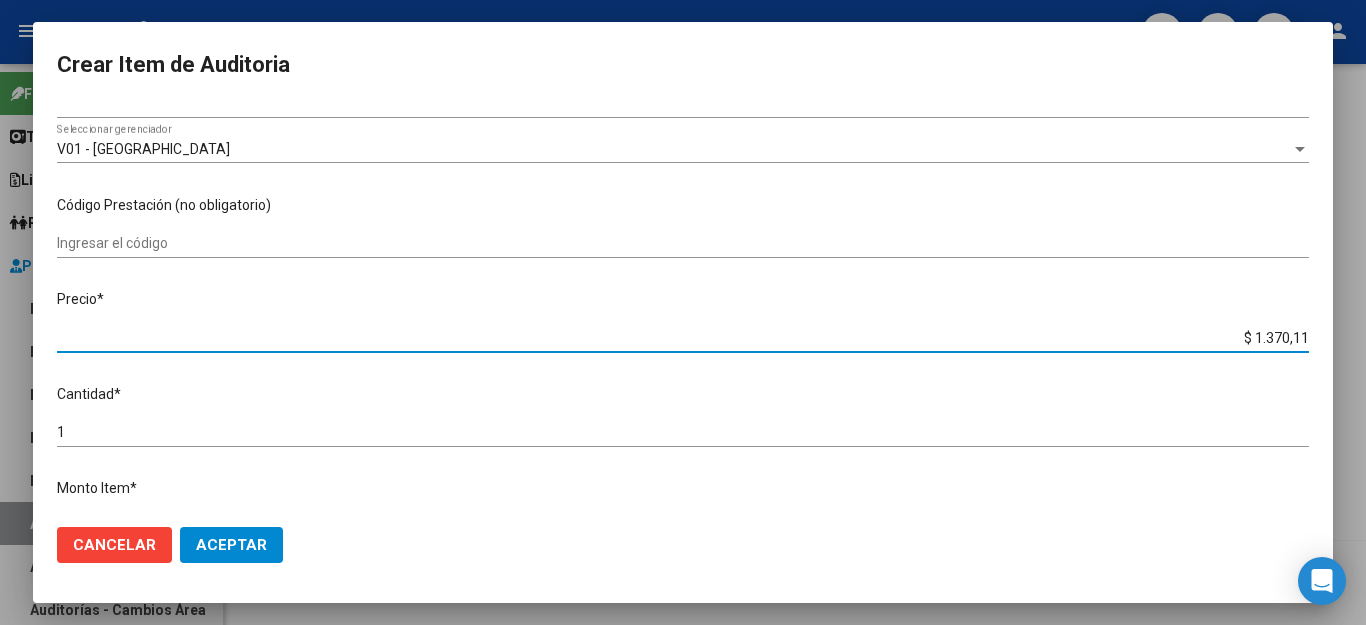 type on "$ 13.701,10" 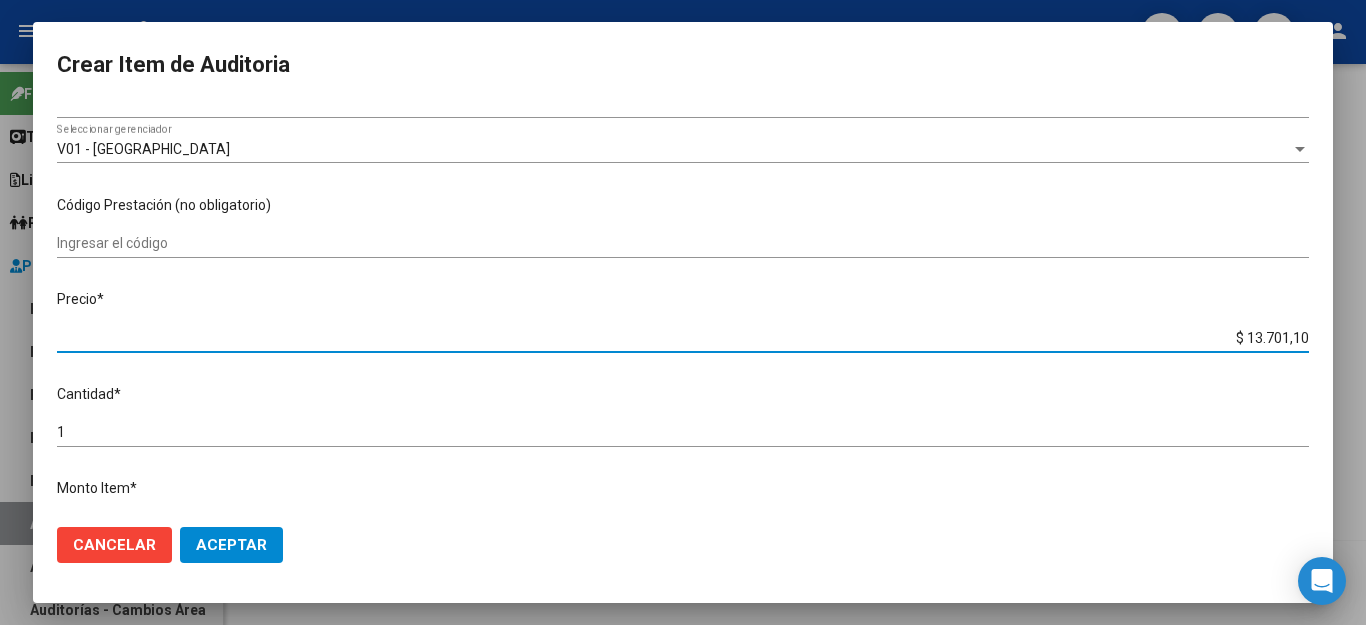 type on "$ 137.011,00" 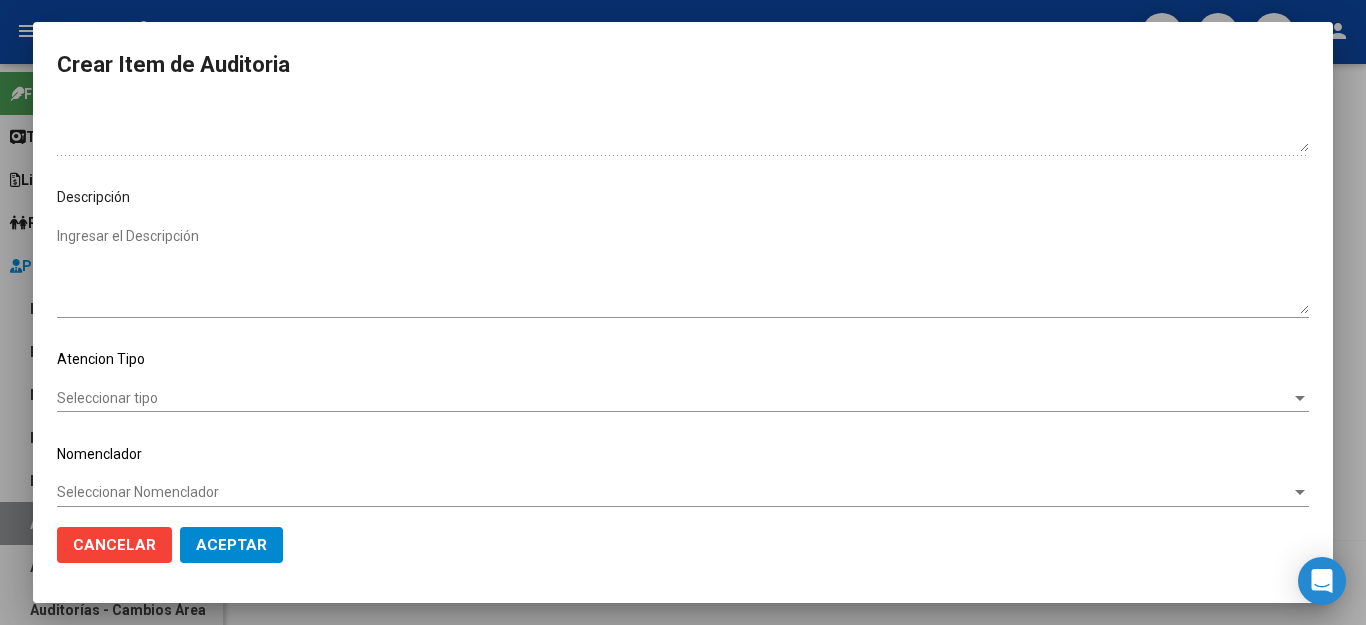scroll, scrollTop: 1104, scrollLeft: 0, axis: vertical 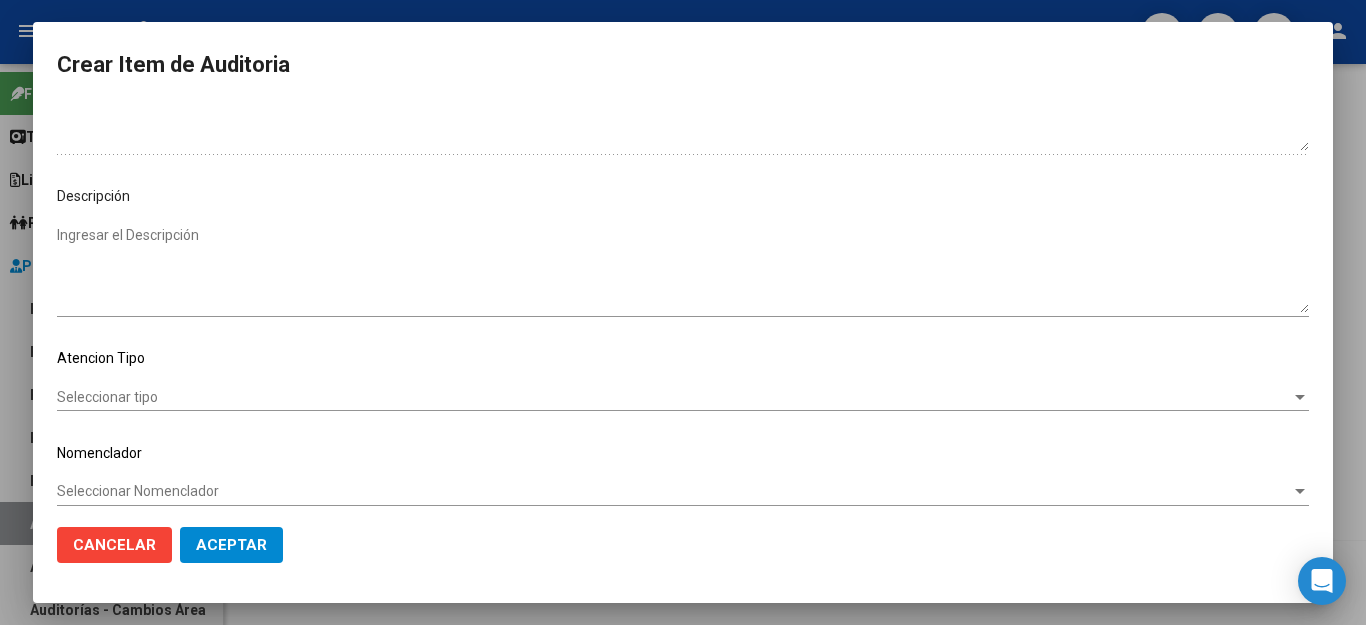 click on "Seleccionar tipo" at bounding box center [674, 397] 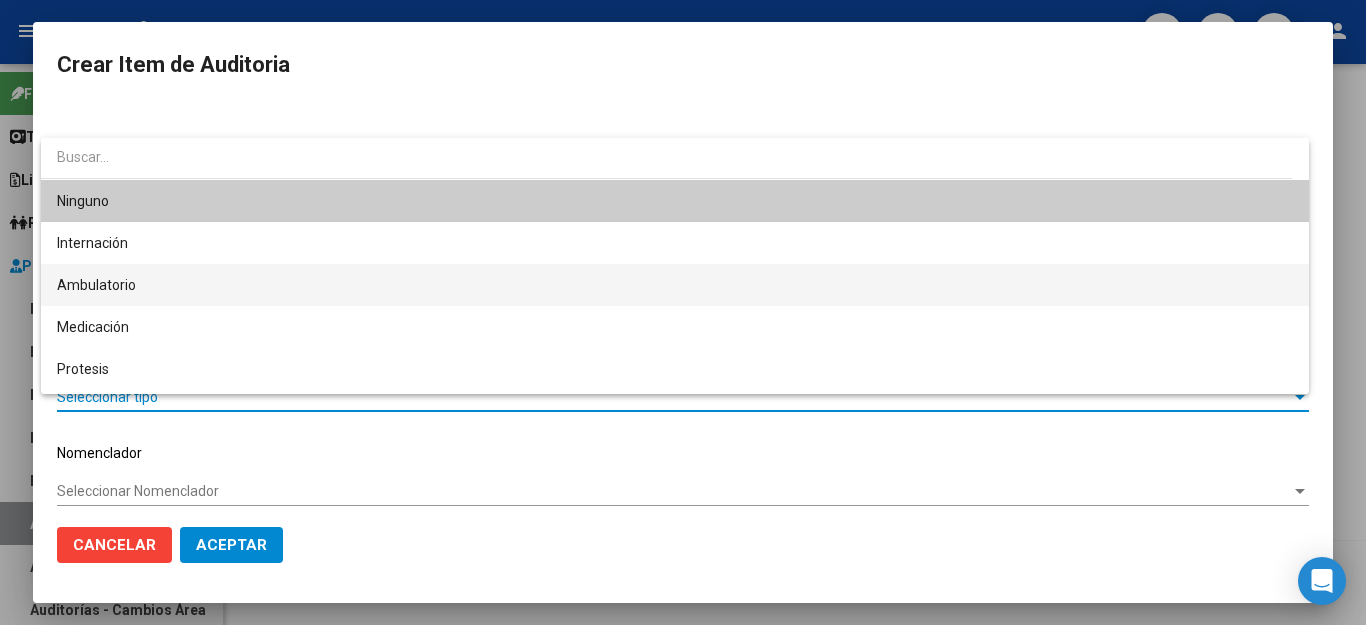 click on "Ambulatorio" at bounding box center [675, 285] 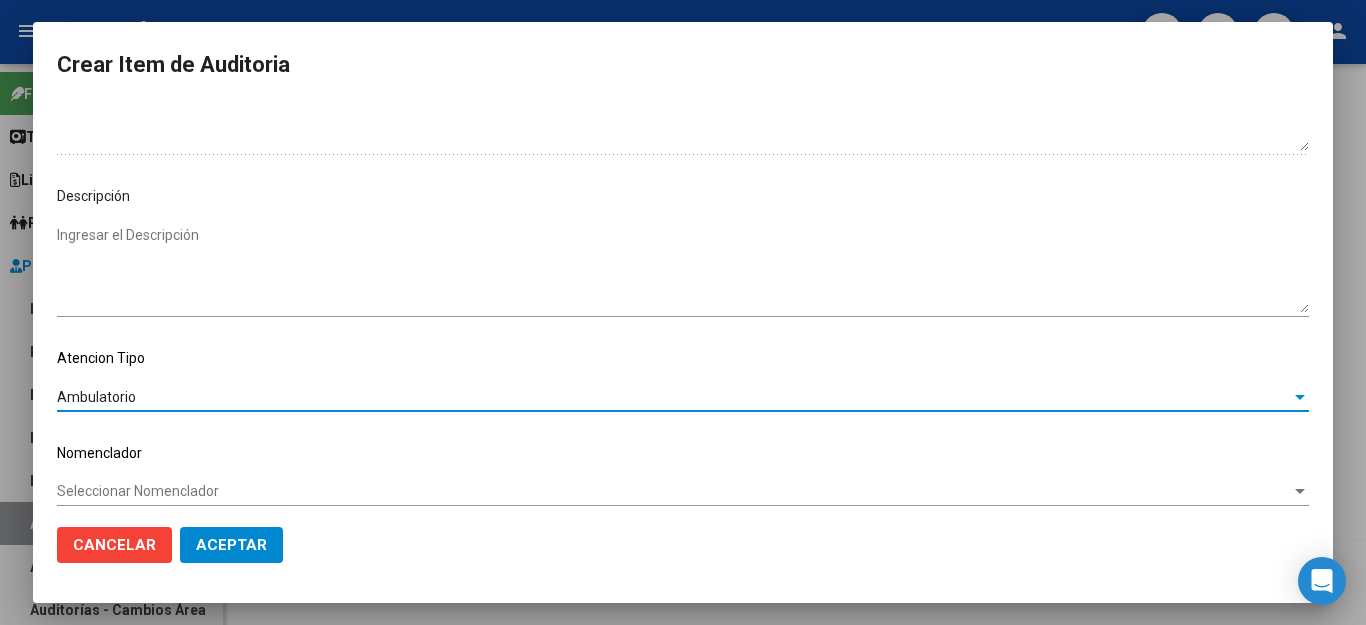 click on "Seleccionar Nomenclador" at bounding box center [674, 491] 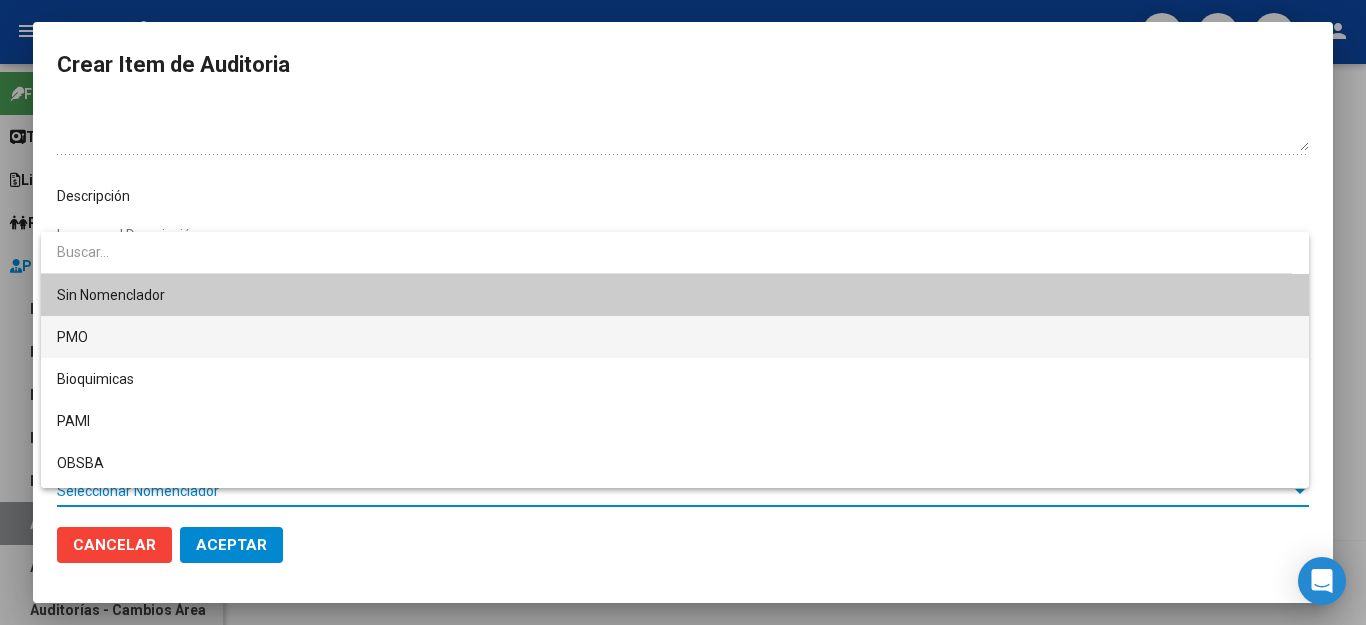 click on "PMO" at bounding box center [675, 337] 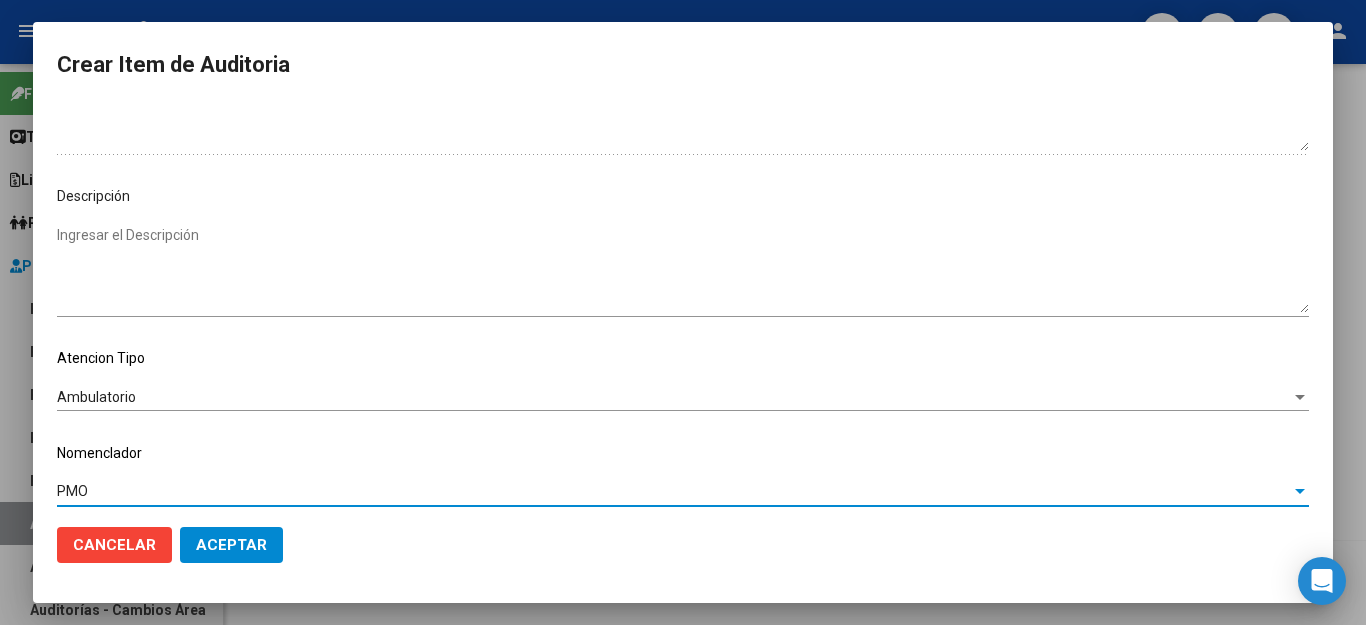 click on "Aceptar" 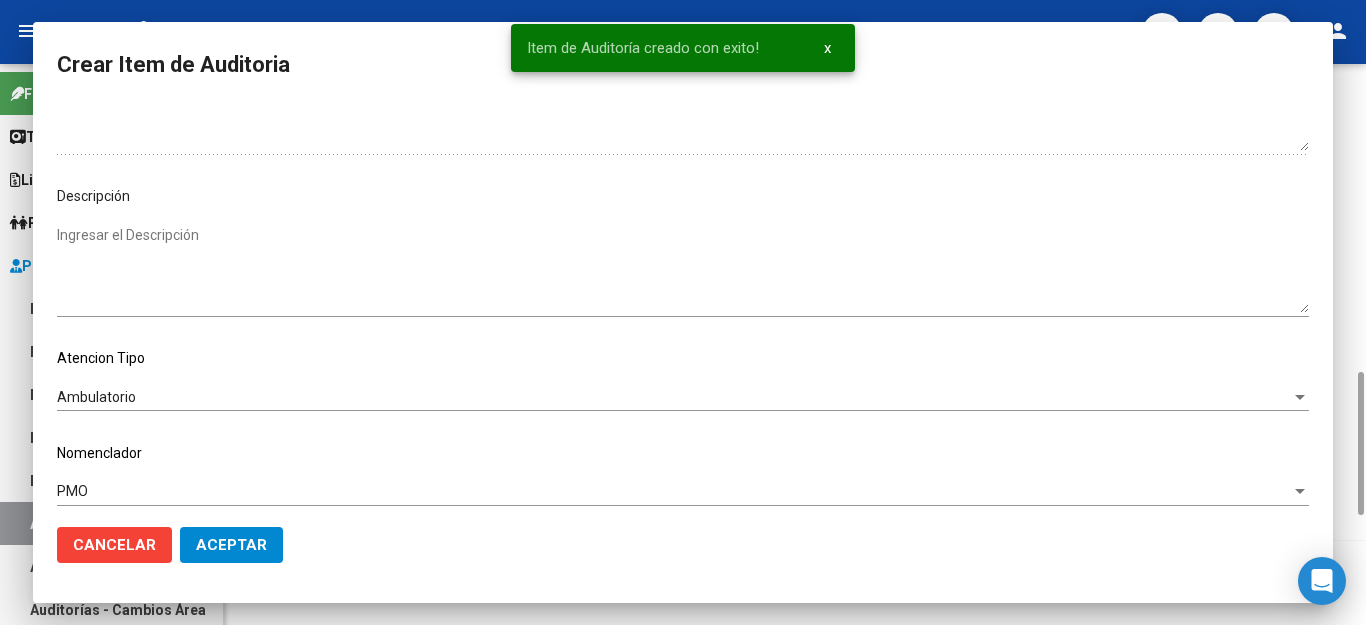 scroll, scrollTop: 0, scrollLeft: 0, axis: both 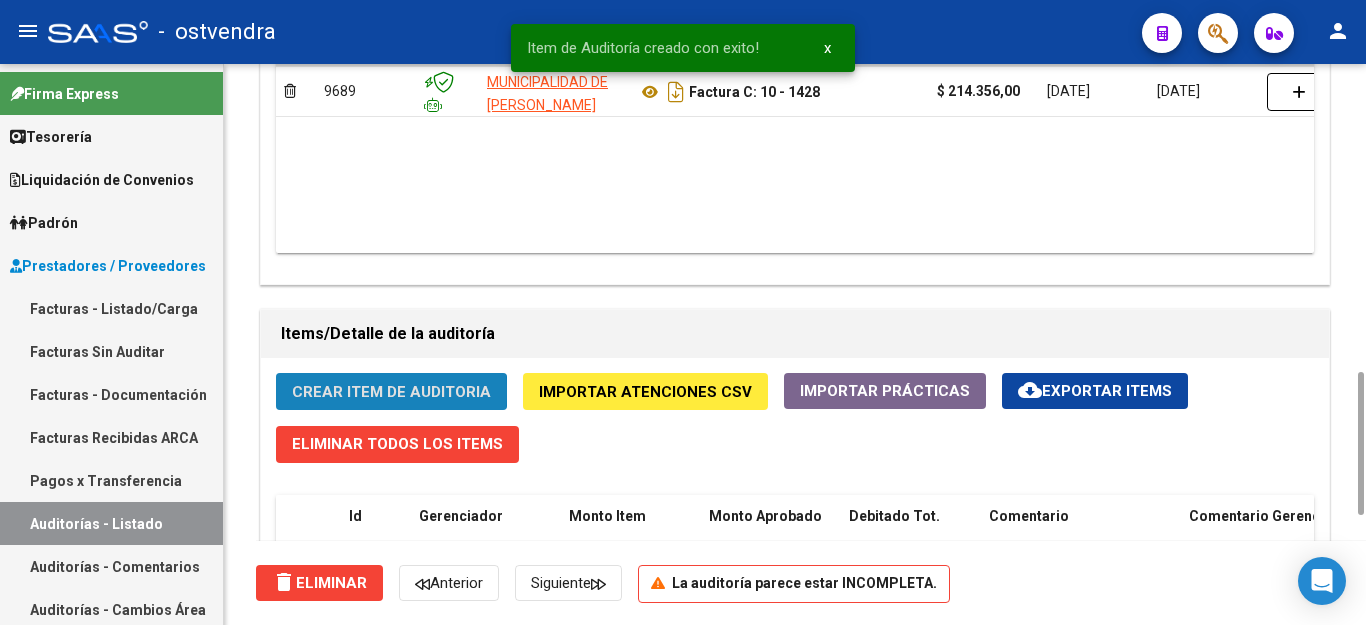 click on "Crear Item de Auditoria" 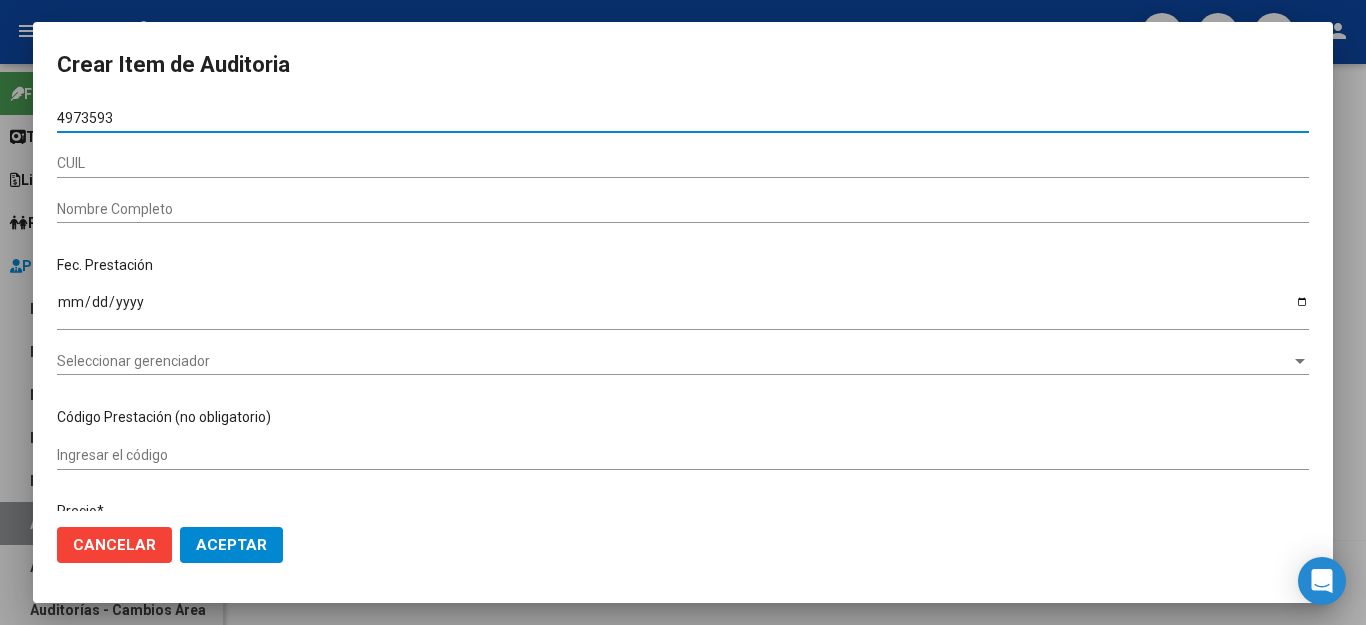type on "49735938" 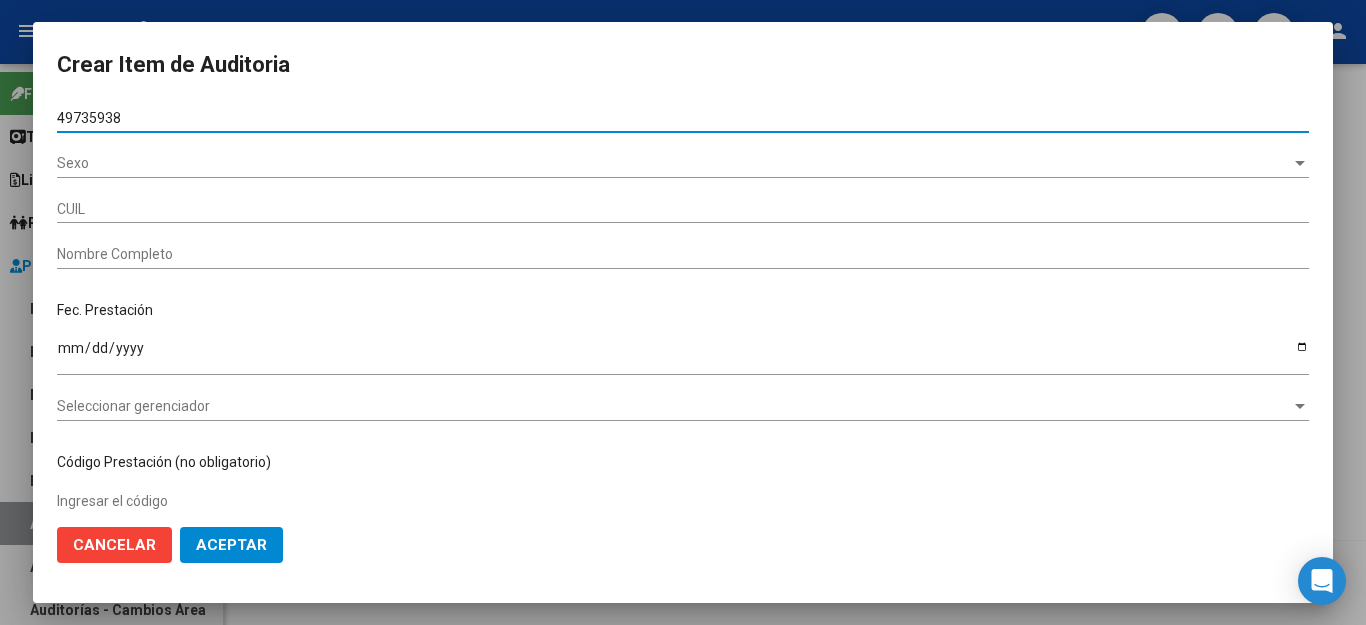 type on "23497359384" 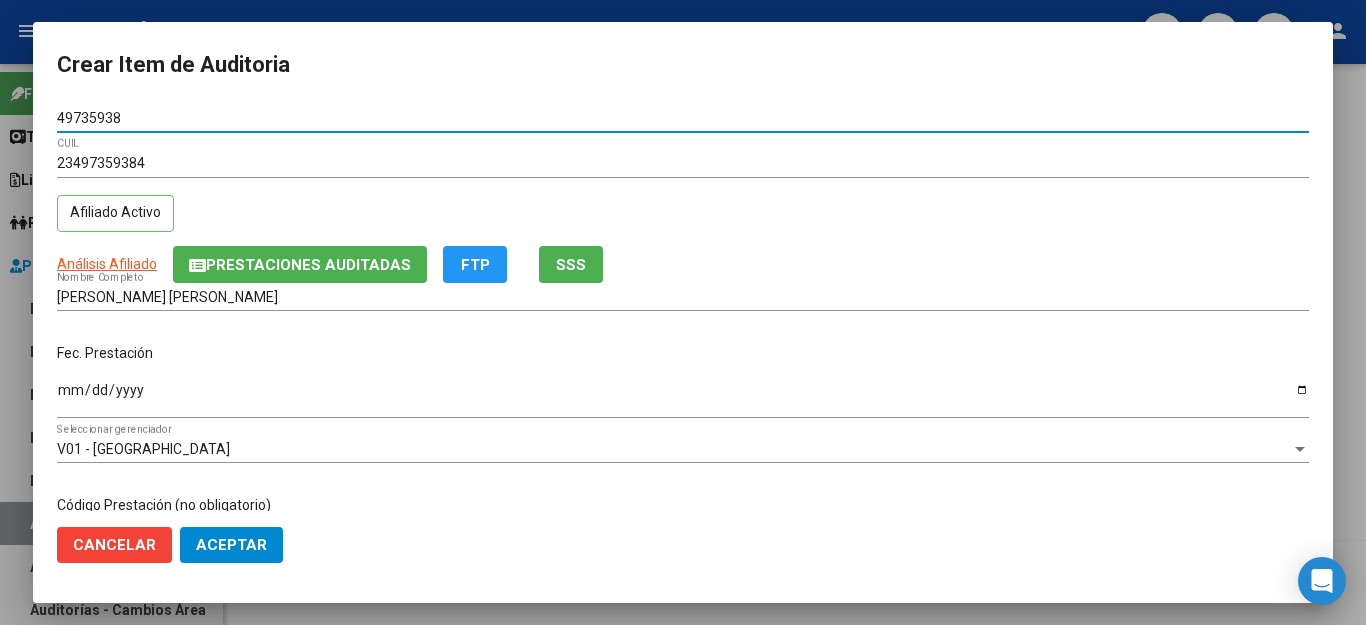 type on "49735938" 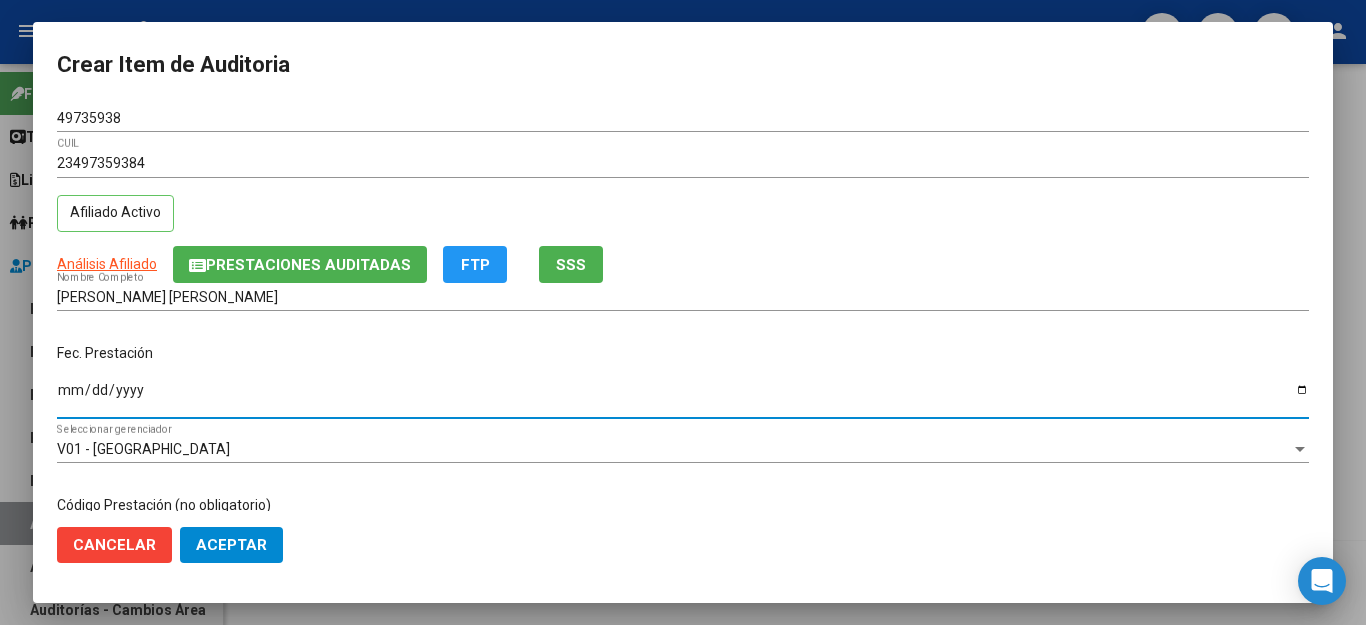 click on "Ingresar la fecha" at bounding box center [683, 397] 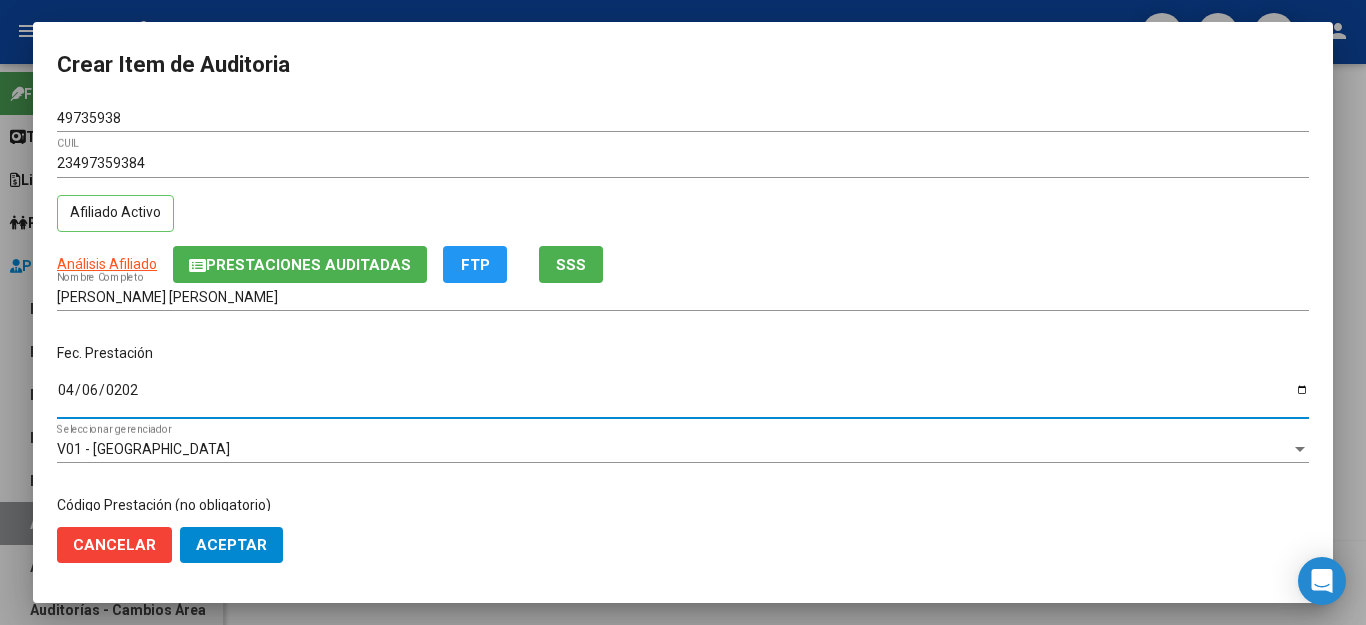 type on "2025-04-06" 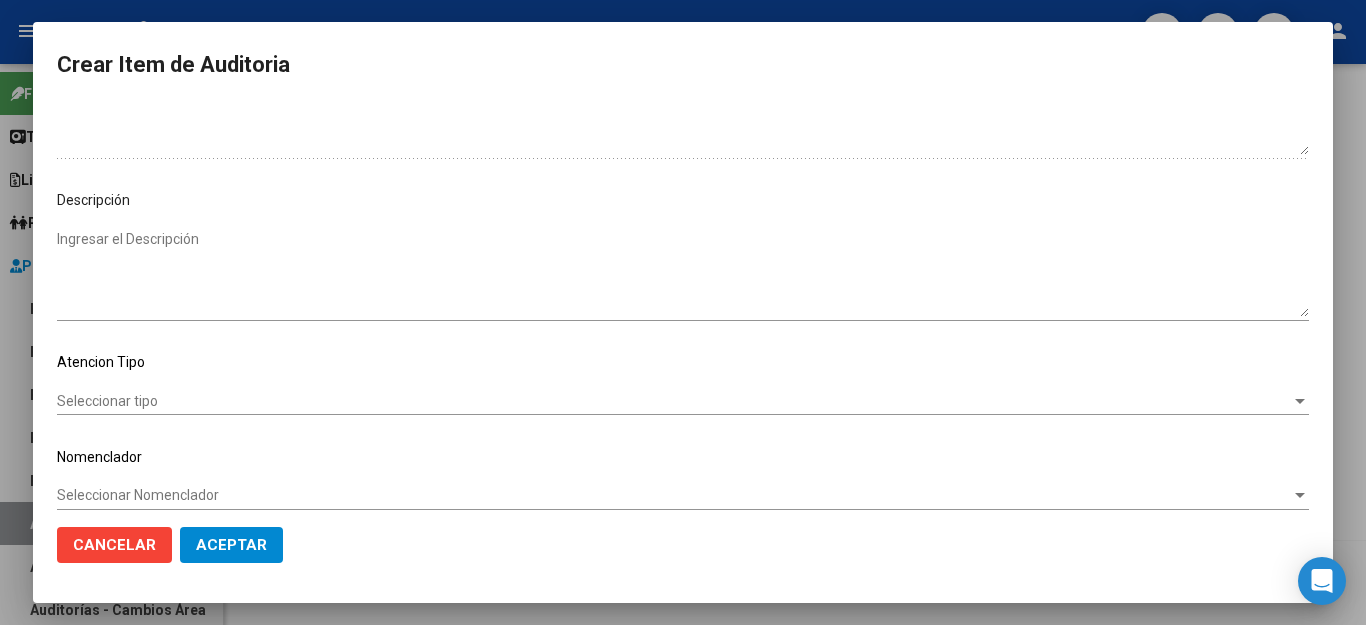 scroll, scrollTop: 1104, scrollLeft: 0, axis: vertical 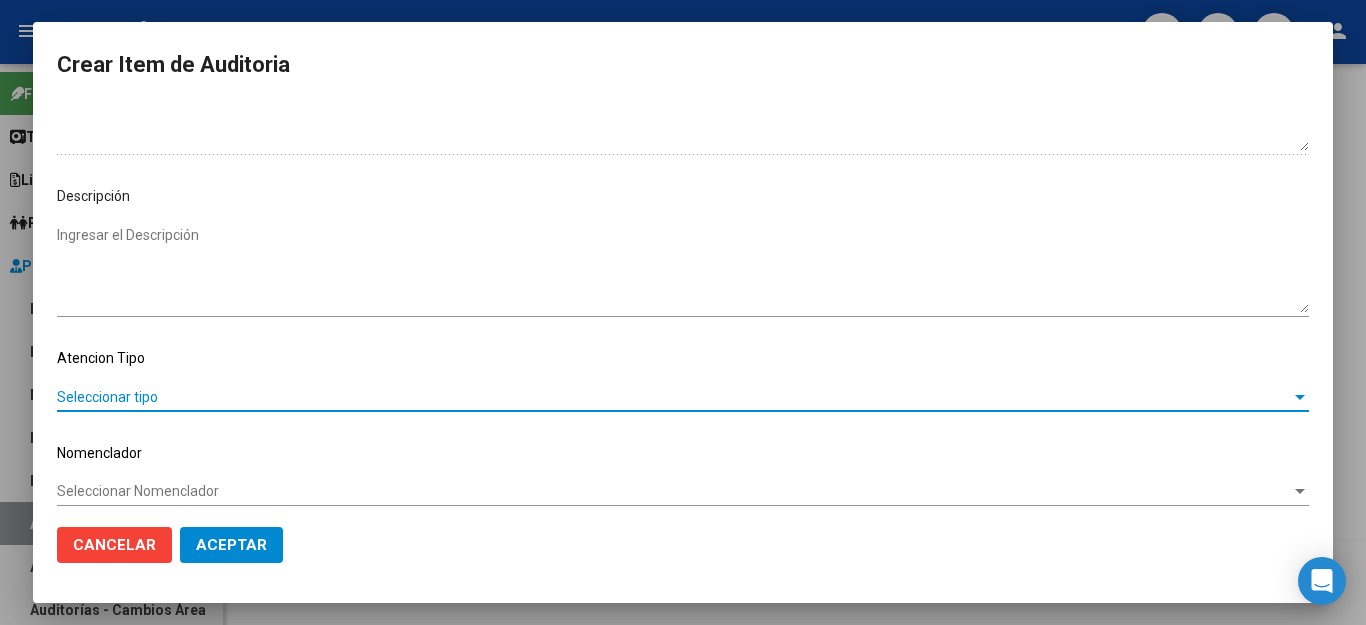 click on "Seleccionar tipo" at bounding box center [674, 397] 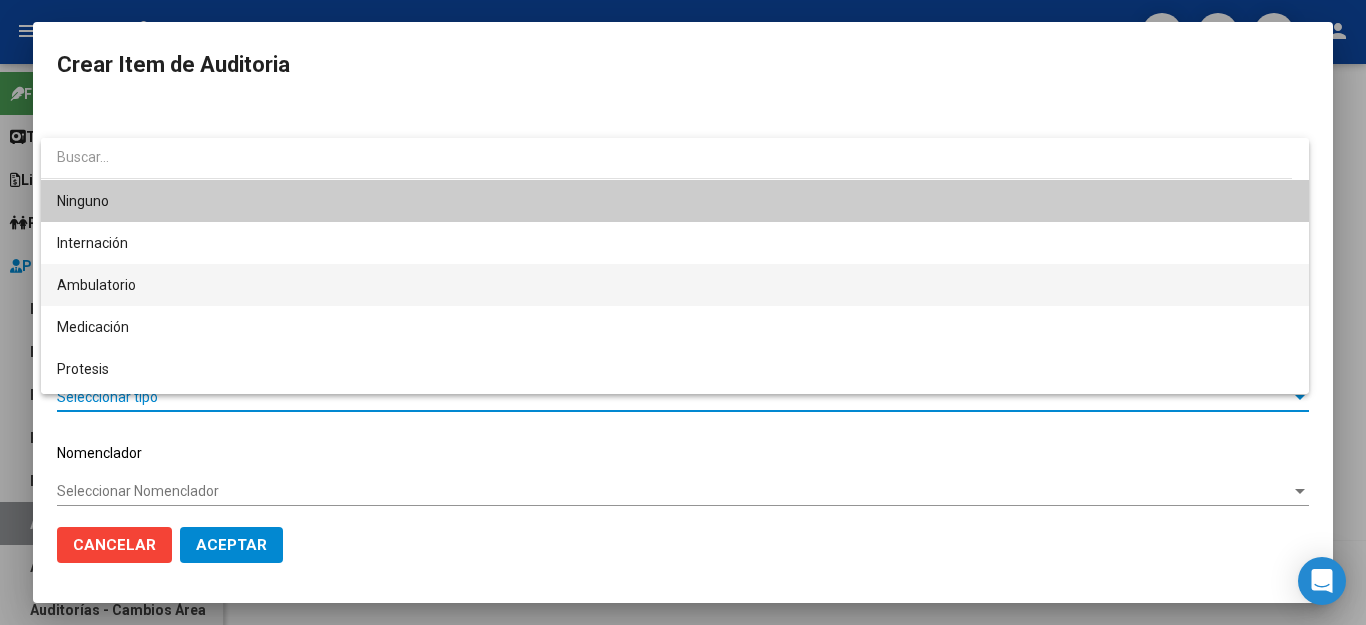 click on "Ambulatorio" at bounding box center (675, 285) 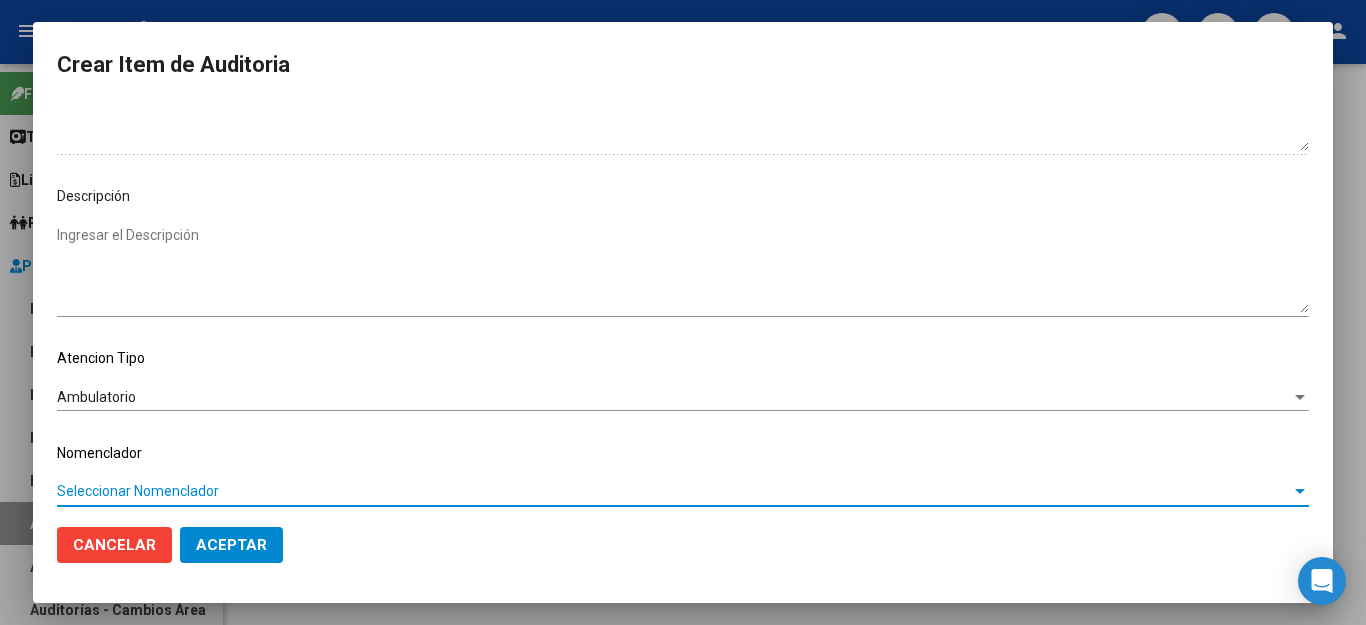 click on "Seleccionar Nomenclador" at bounding box center (674, 491) 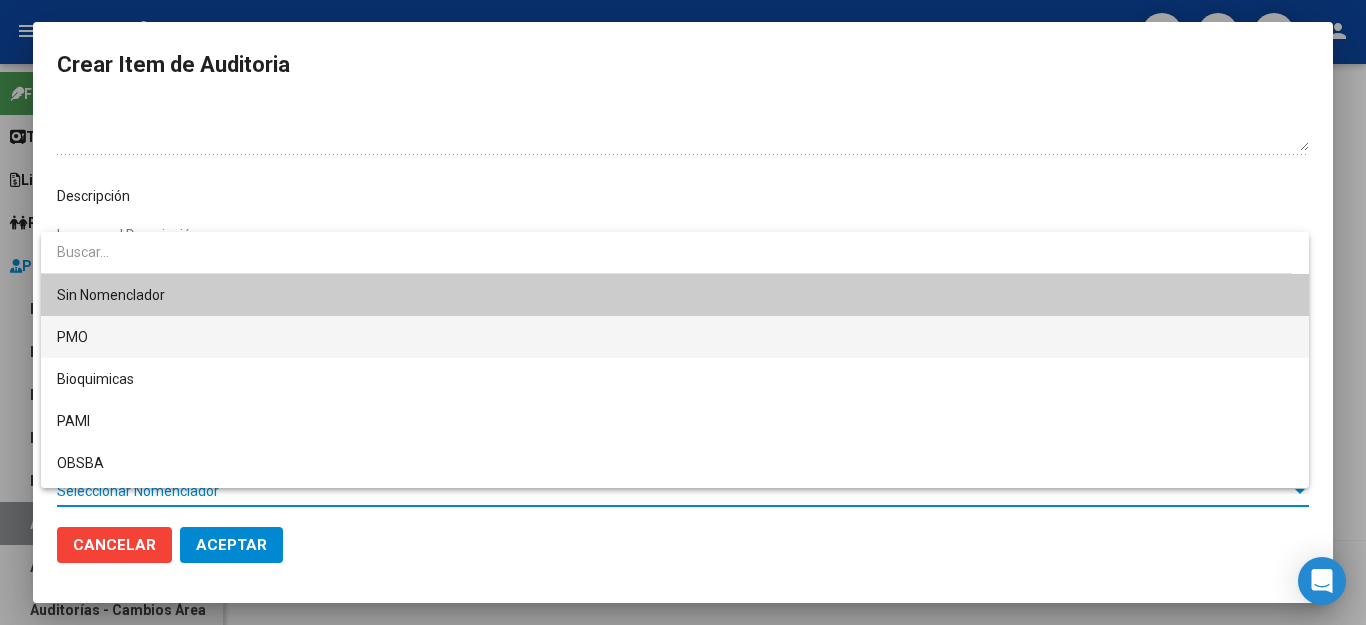 click on "PMO" at bounding box center (675, 337) 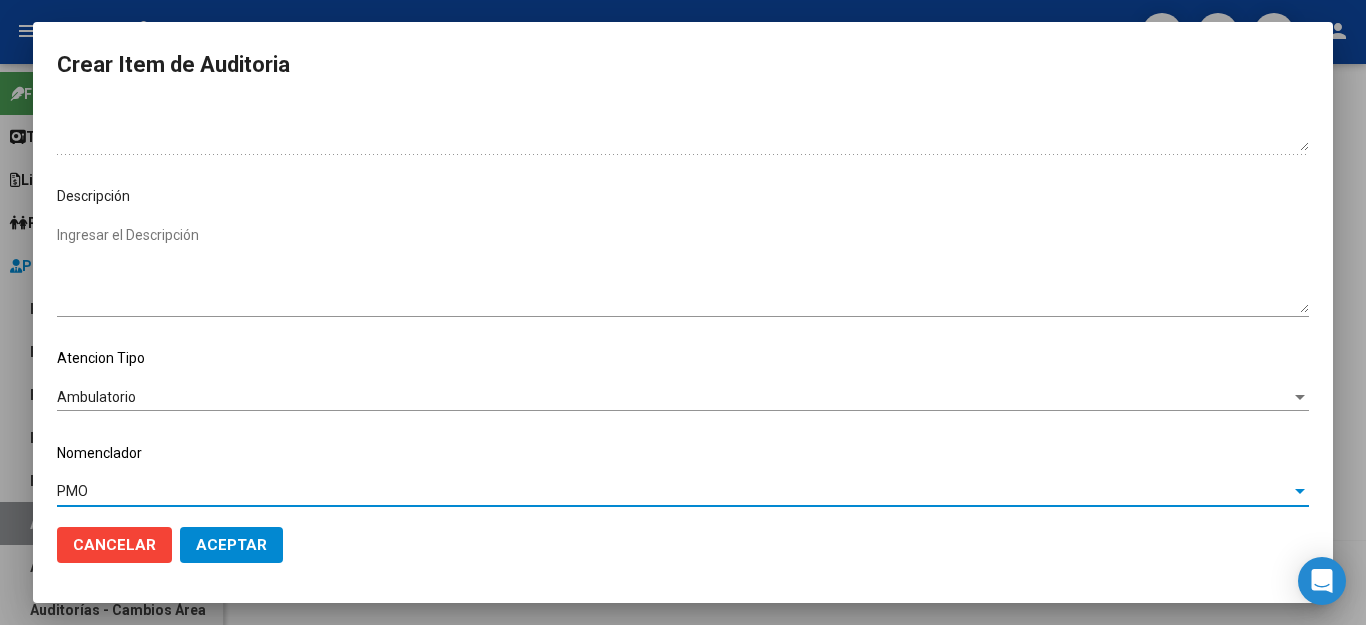 click on "Aceptar" 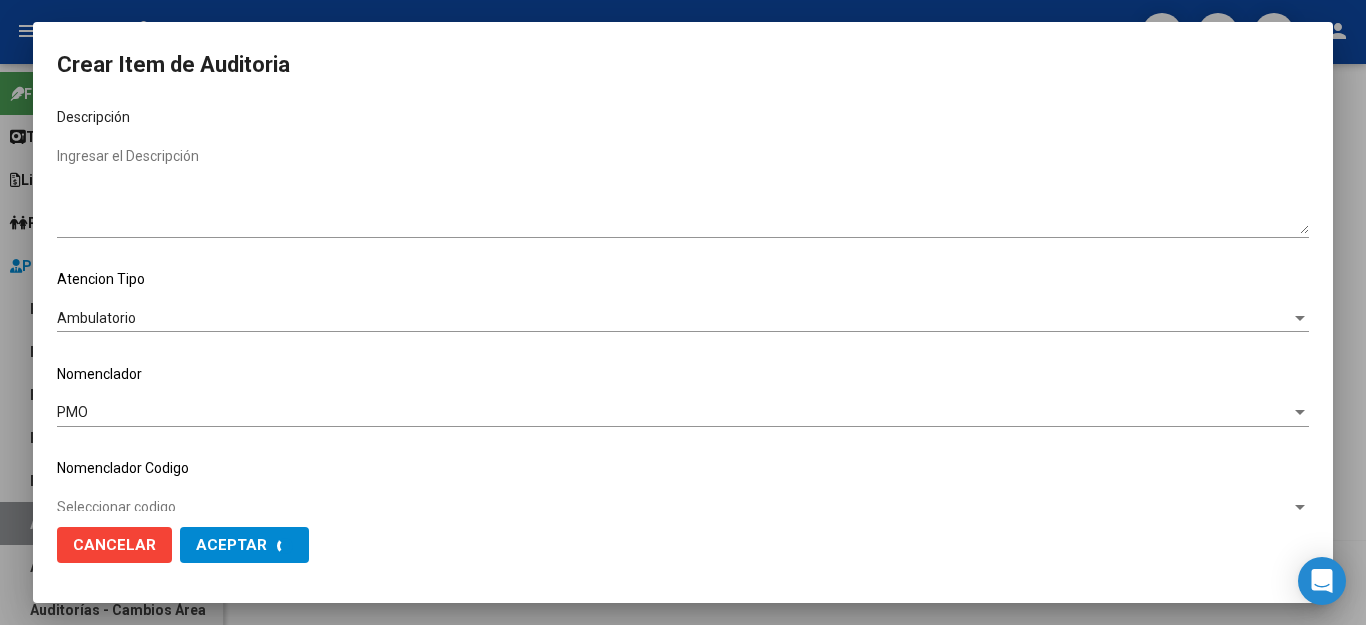 scroll, scrollTop: 1199, scrollLeft: 0, axis: vertical 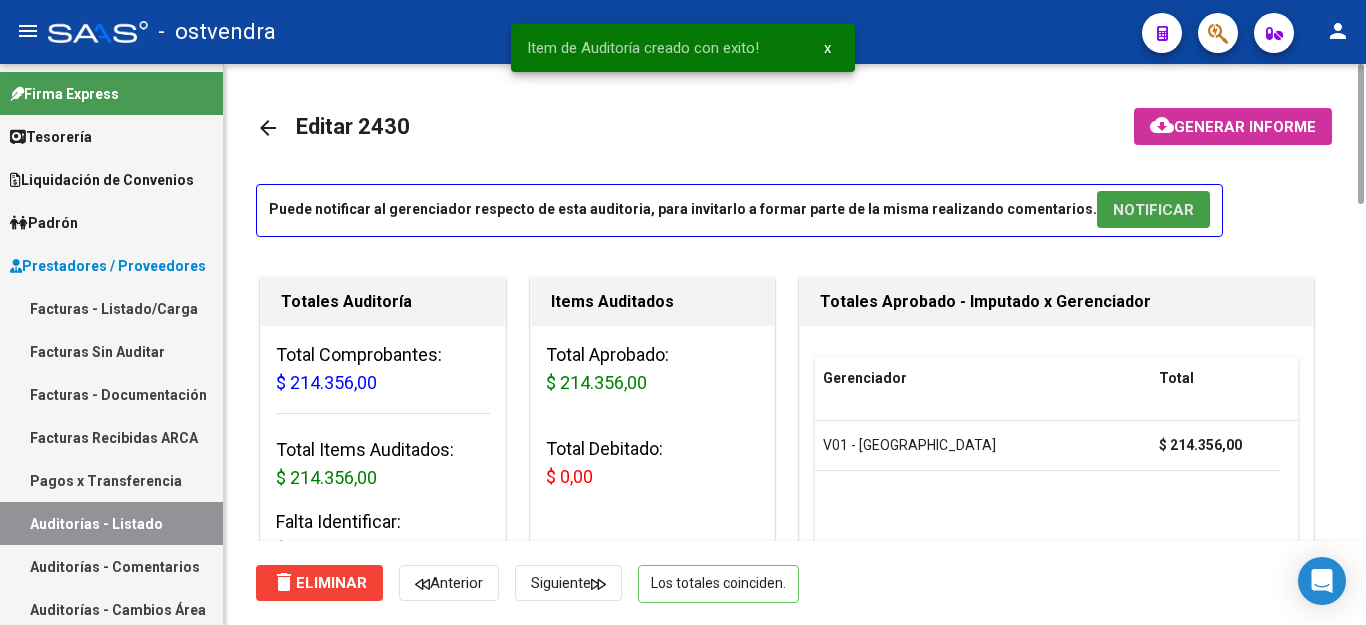 click on "NOTIFICAR" at bounding box center [1153, 210] 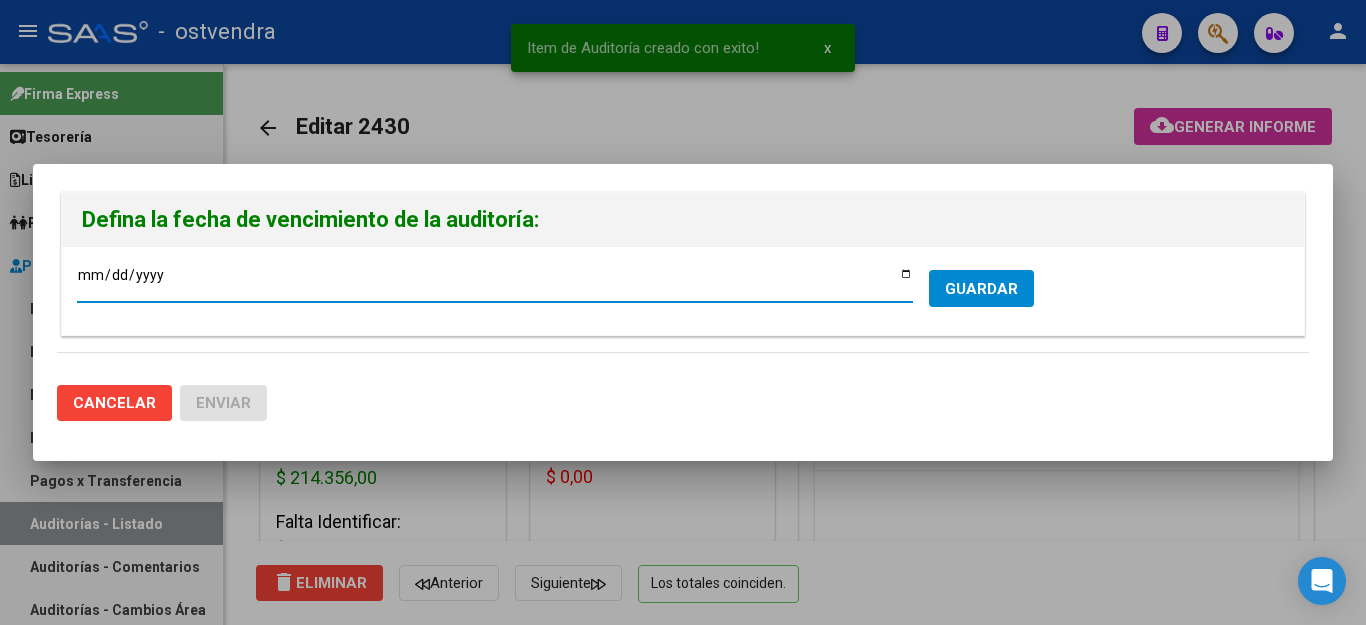 type on "[DATE]" 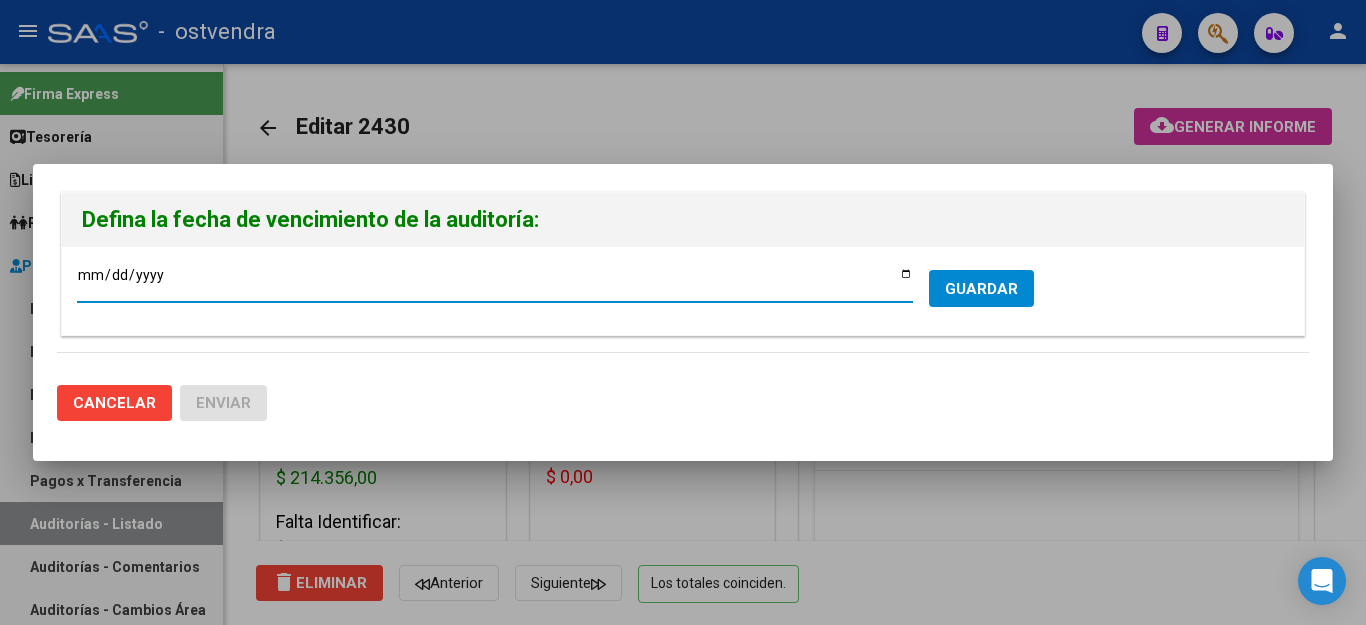 click on "GUARDAR" at bounding box center [981, 289] 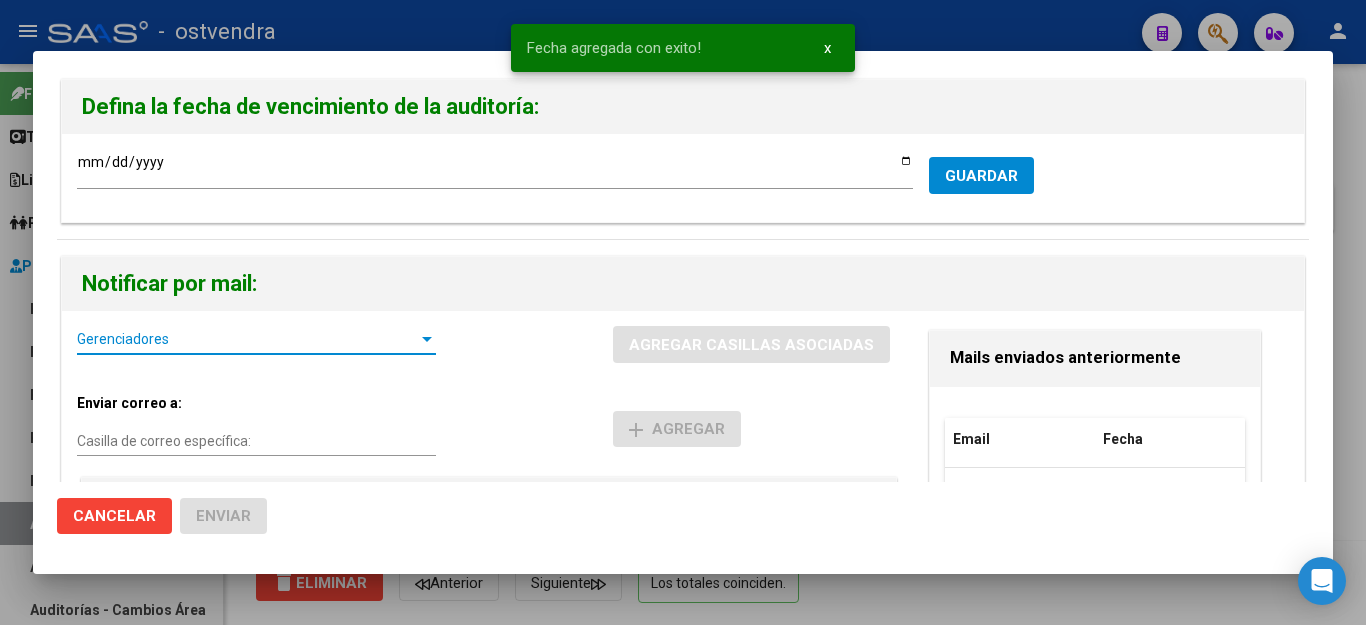 click on "Gerenciadores" at bounding box center (247, 339) 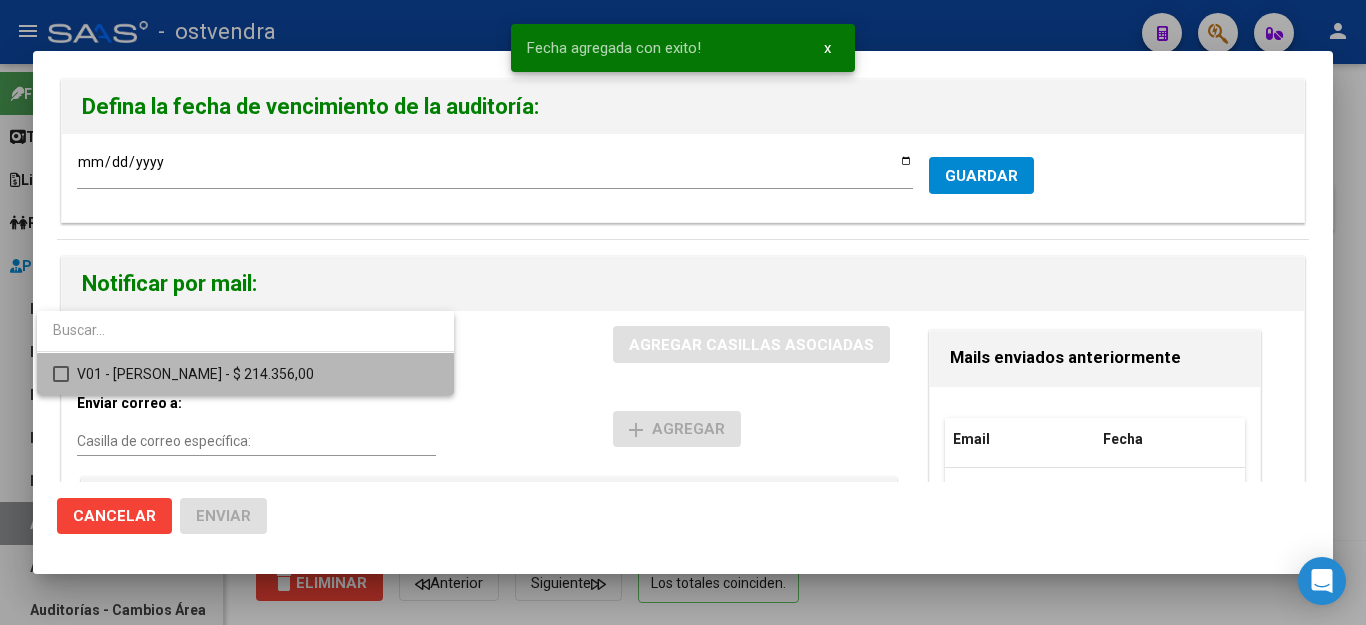 click at bounding box center [61, 374] 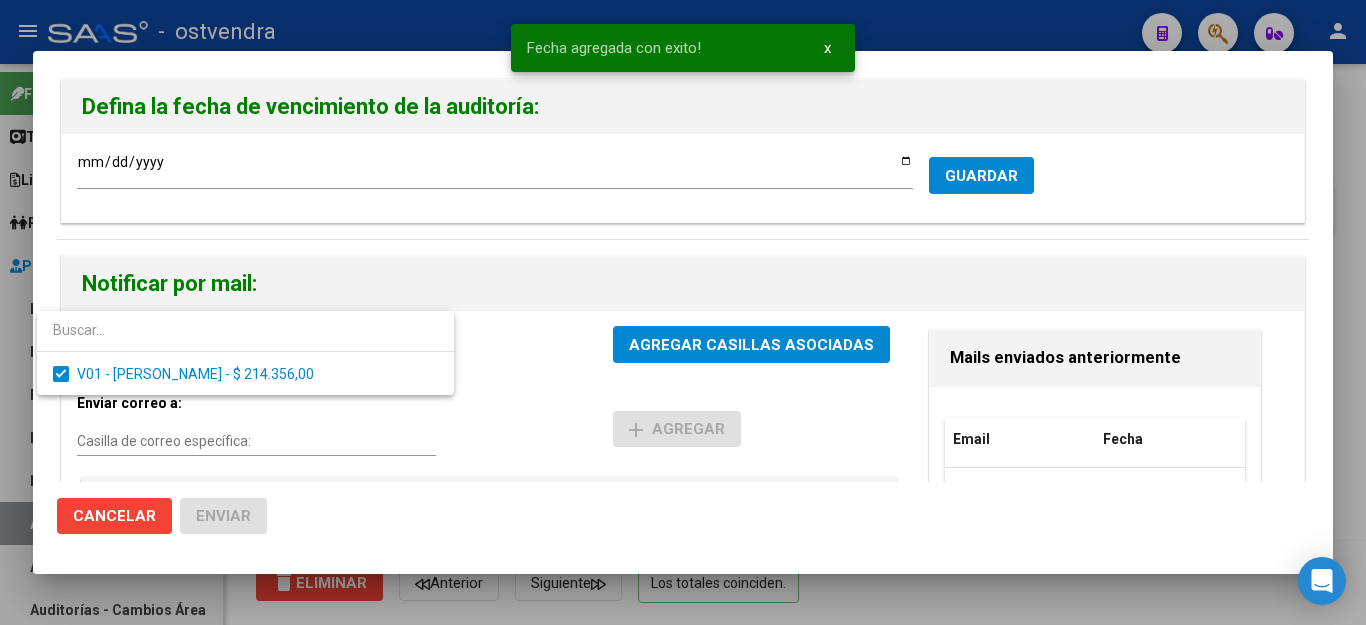 click at bounding box center [683, 312] 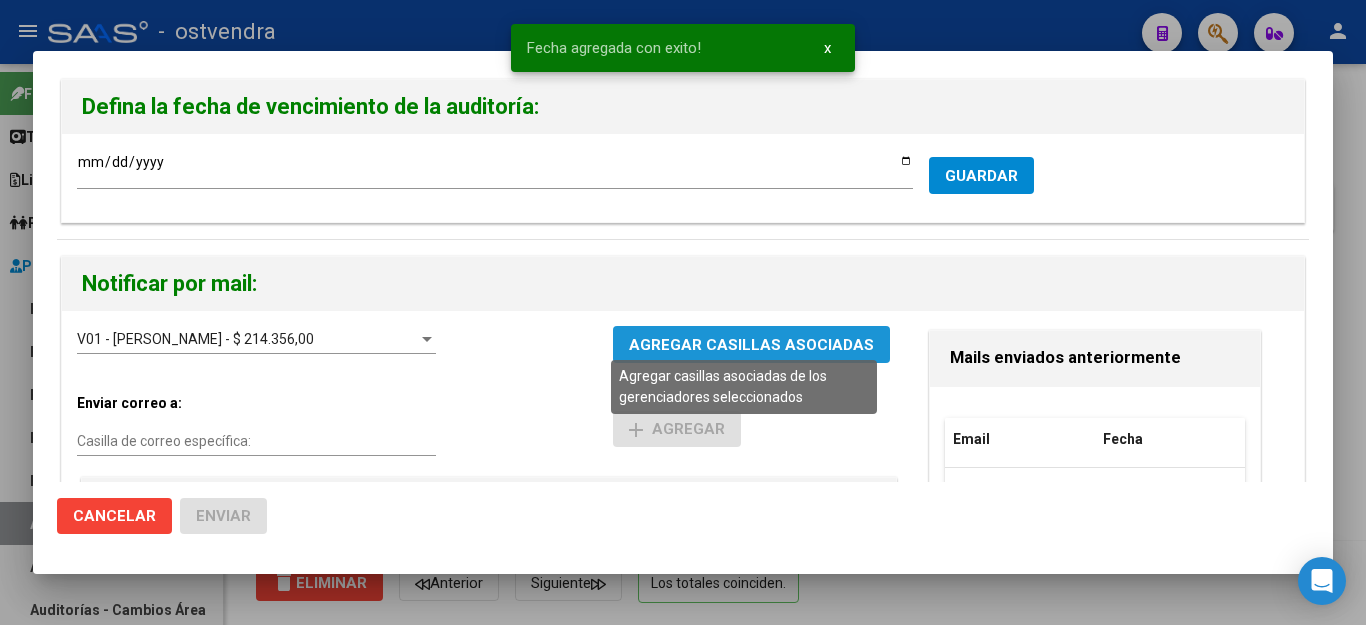 click on "AGREGAR CASILLAS ASOCIADAS" at bounding box center (751, 345) 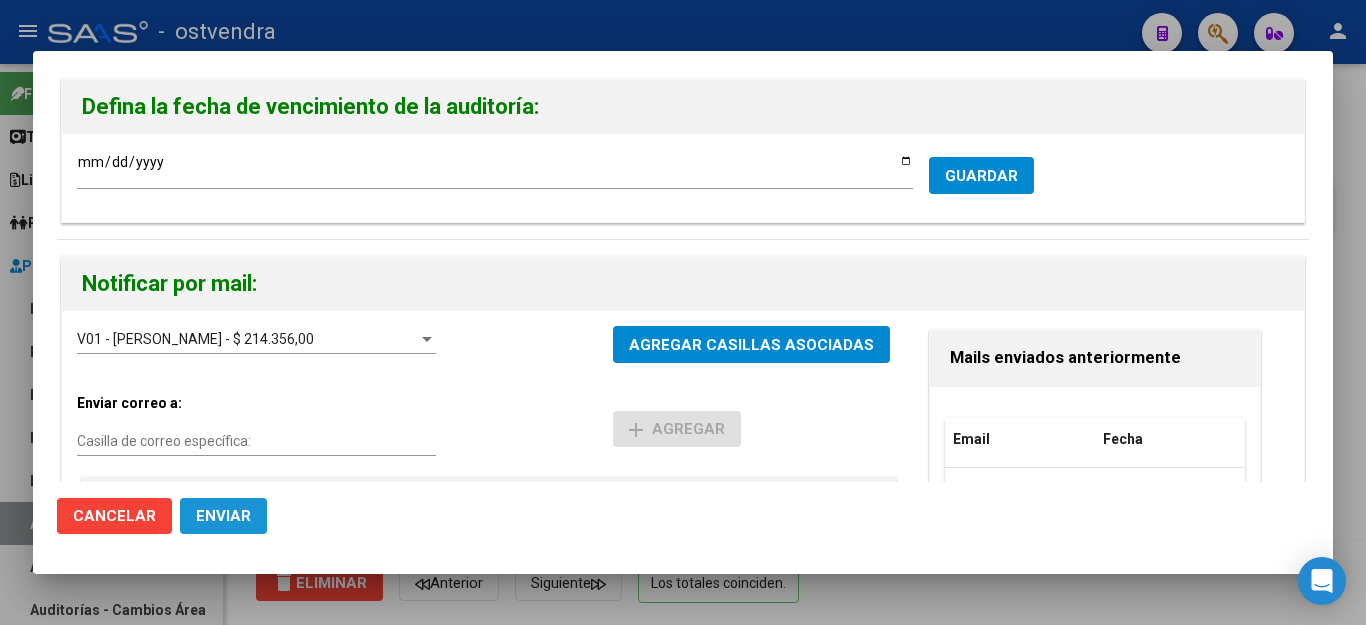 click on "Enviar" 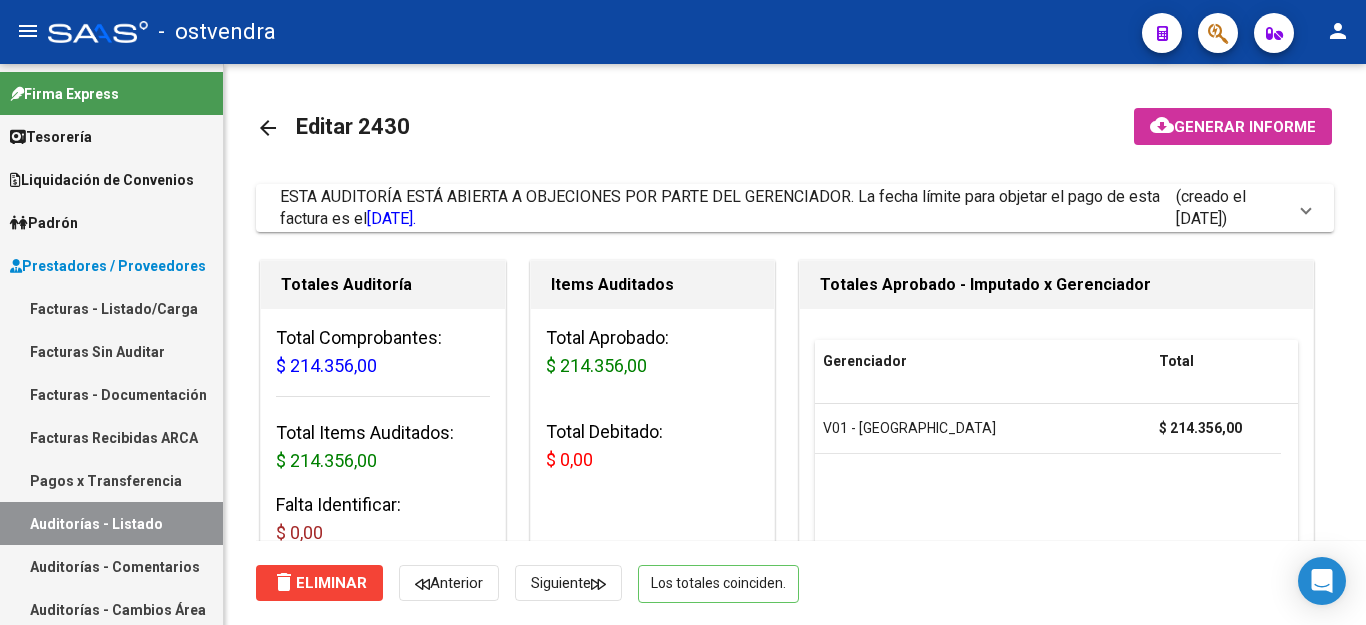 click on "Facturas - Listado/Carga" at bounding box center [111, 308] 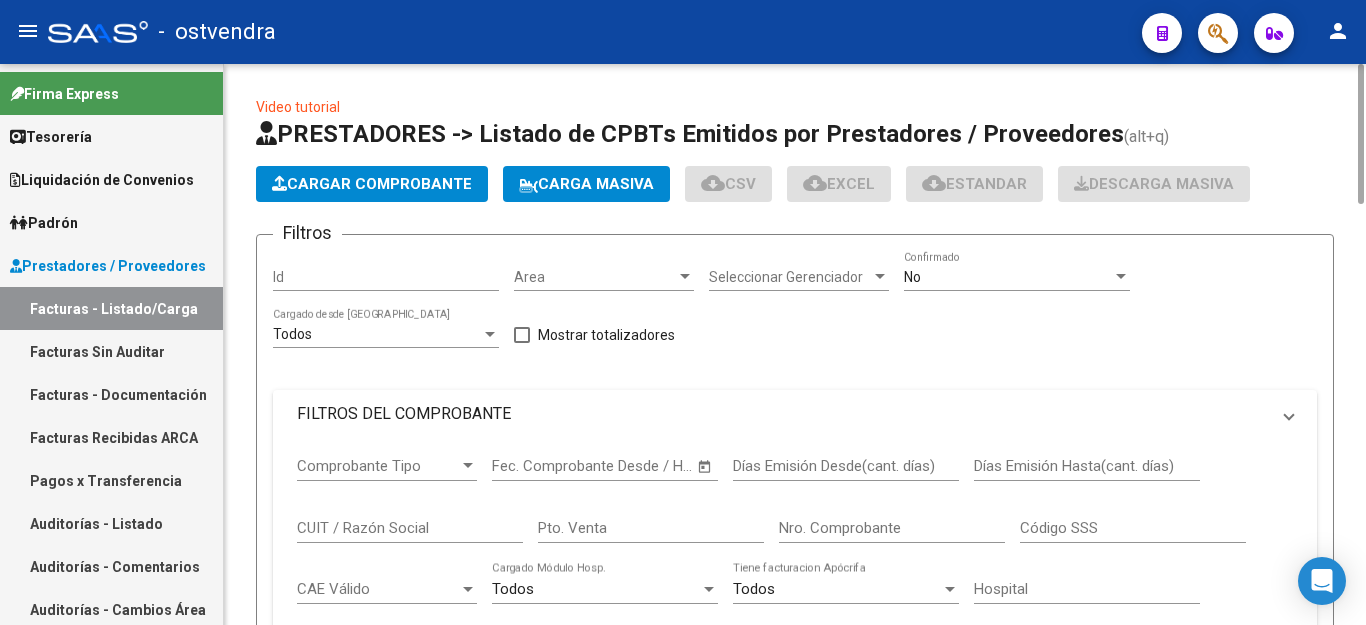 click on "Cargar Comprobante" 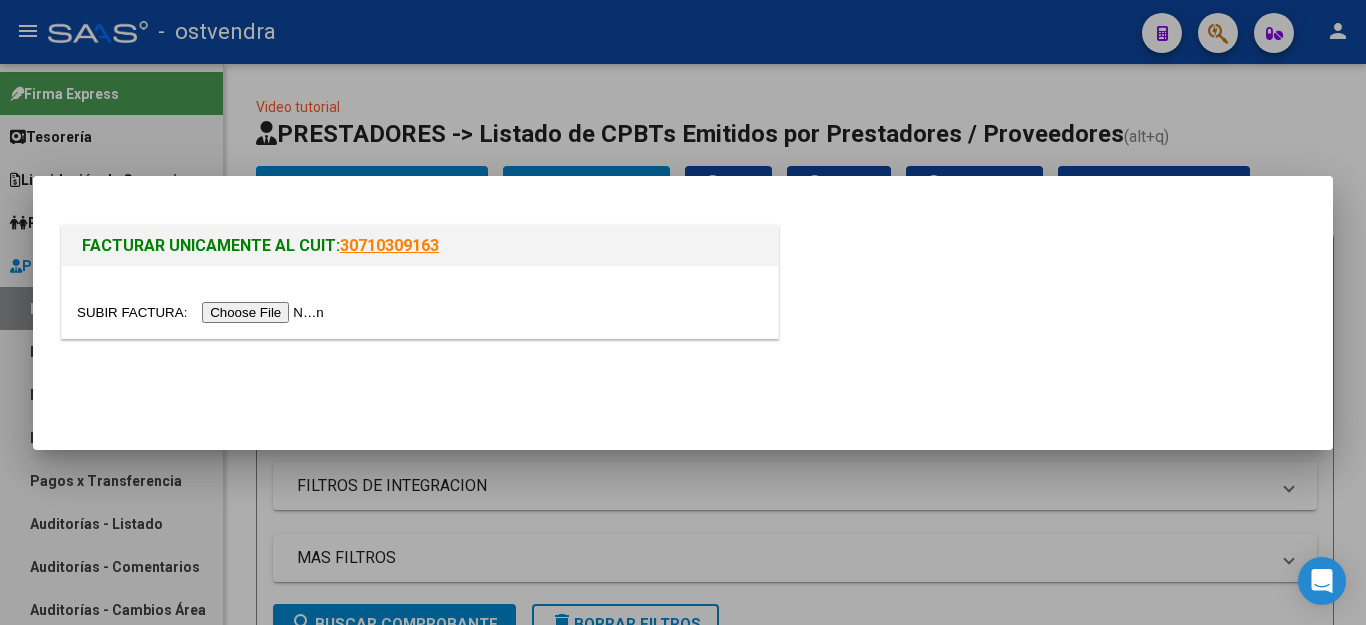 click at bounding box center [203, 312] 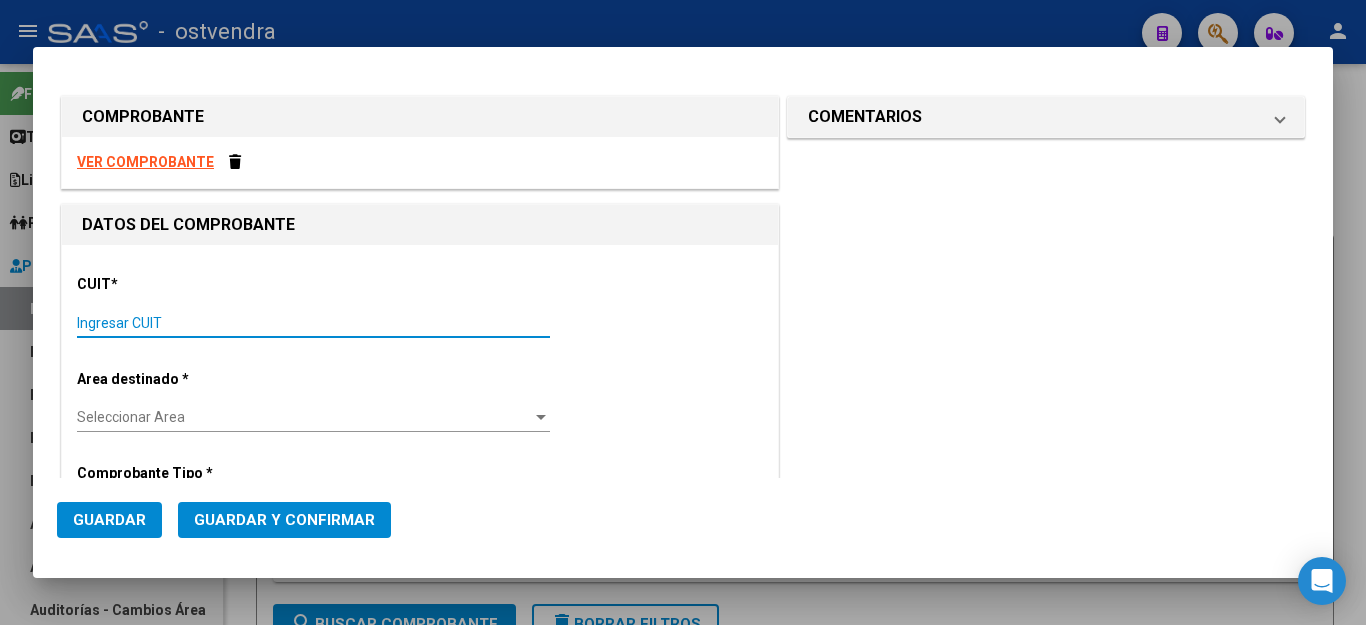 click on "Ingresar CUIT" at bounding box center (313, 323) 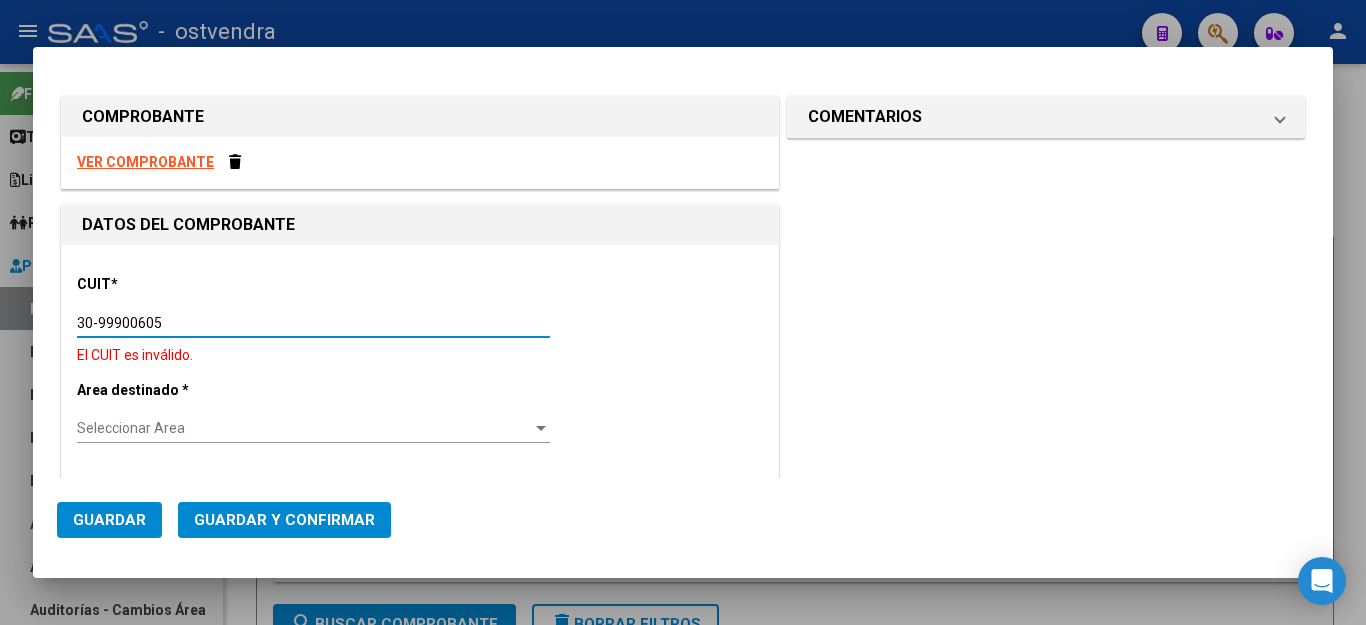 type on "30-99900605-8" 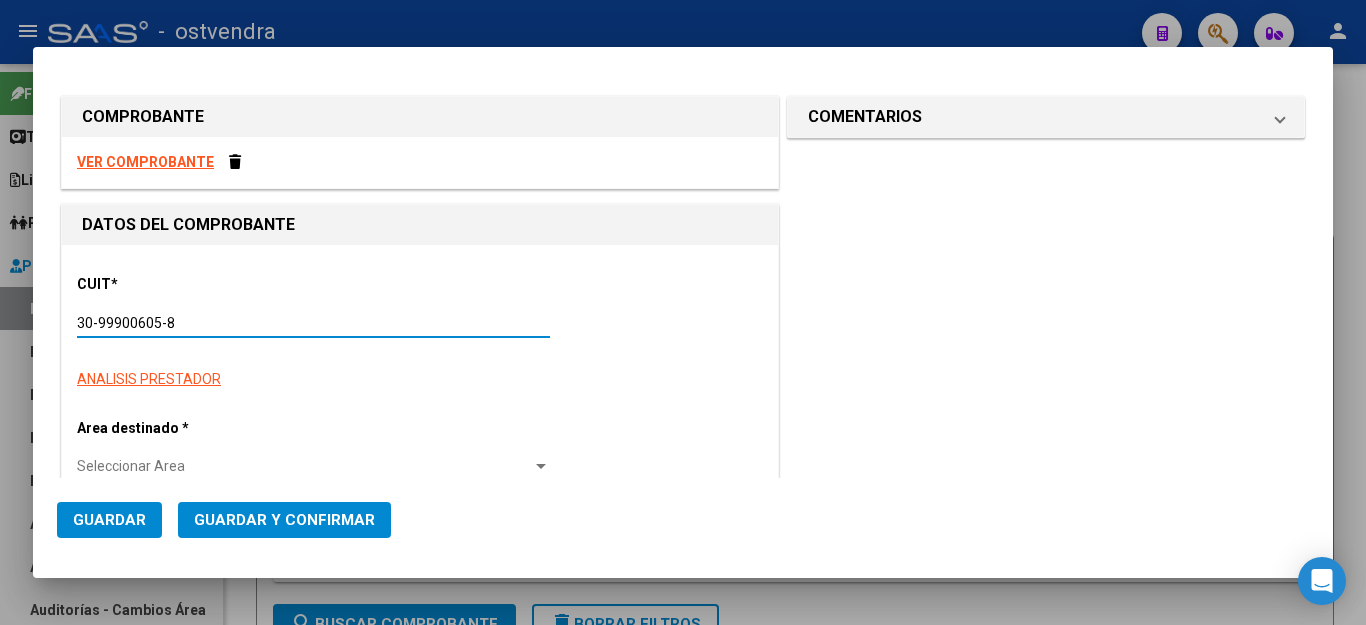 type on "15" 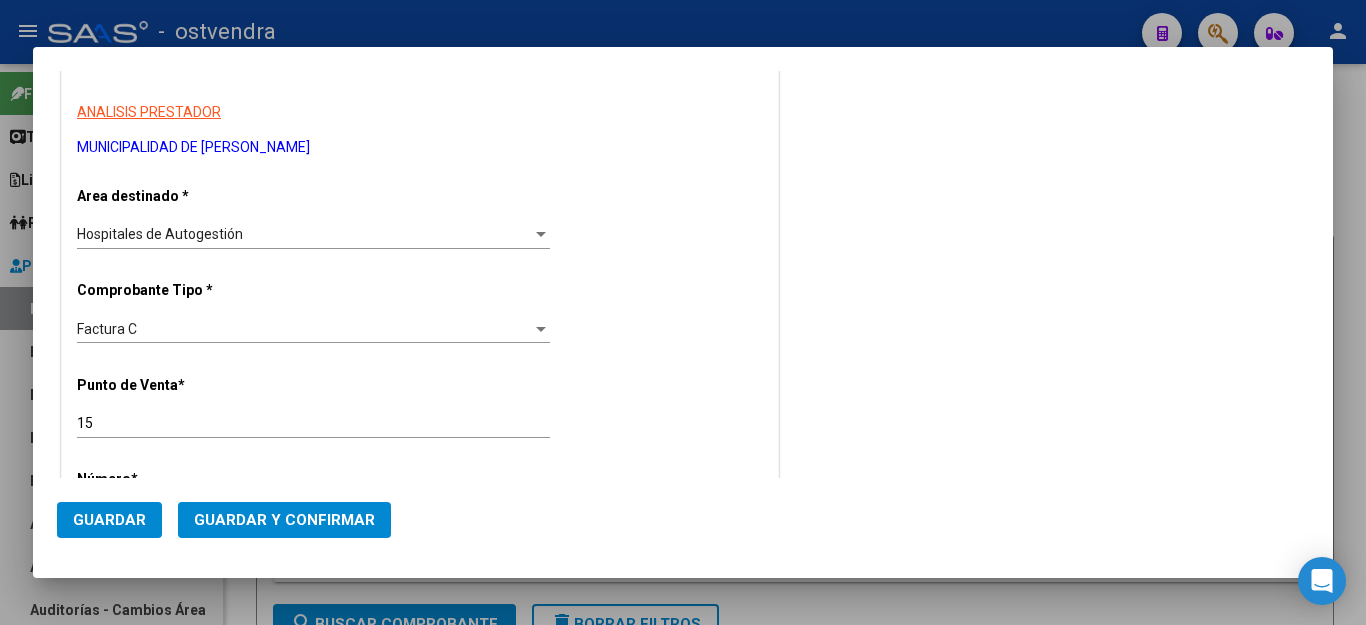 scroll, scrollTop: 300, scrollLeft: 0, axis: vertical 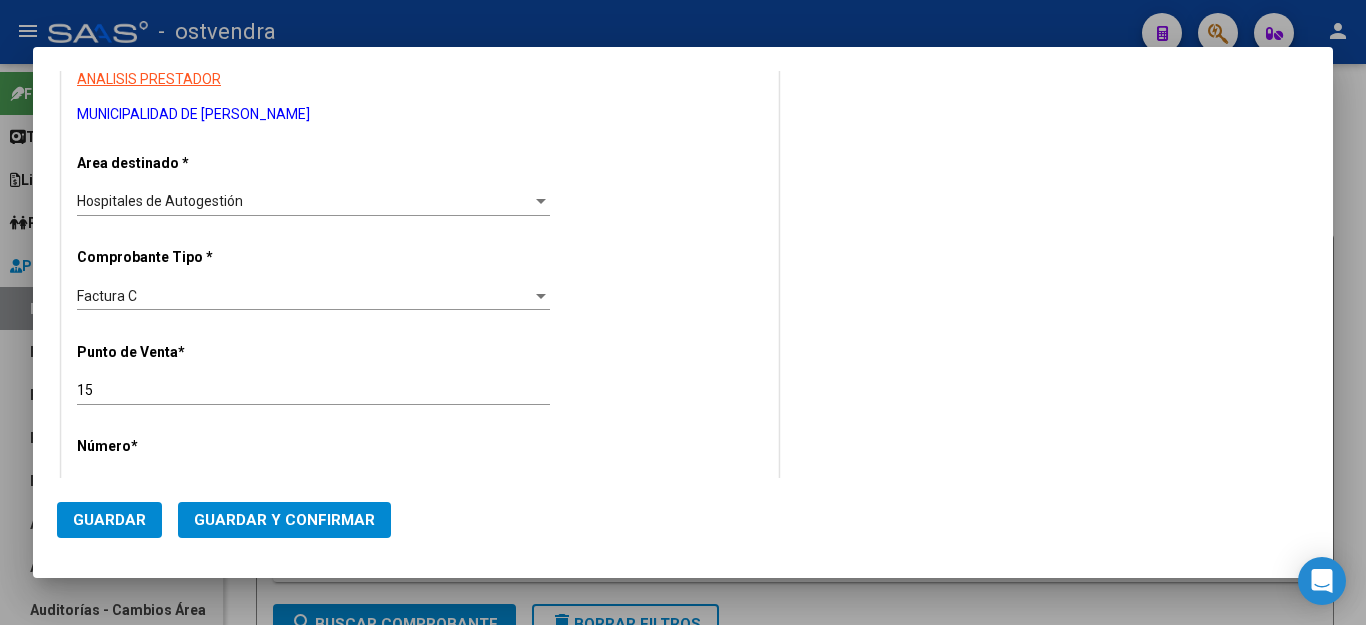 type on "30-99900605-8" 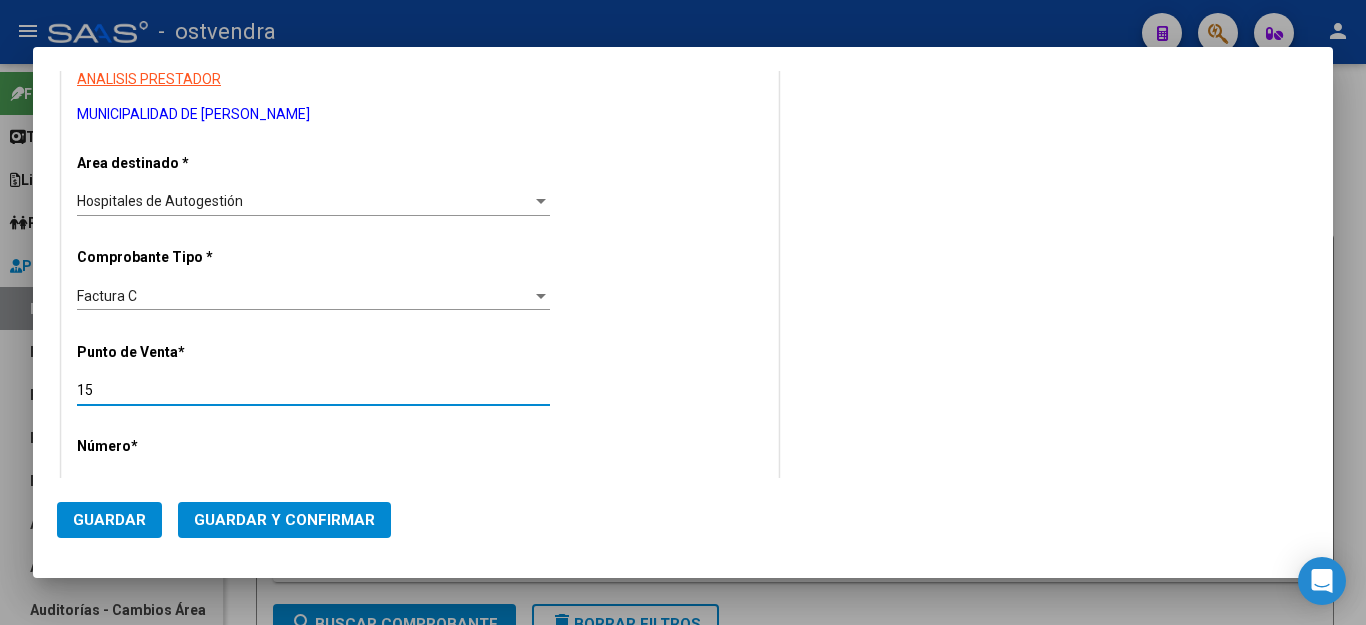 click on "15" at bounding box center [313, 390] 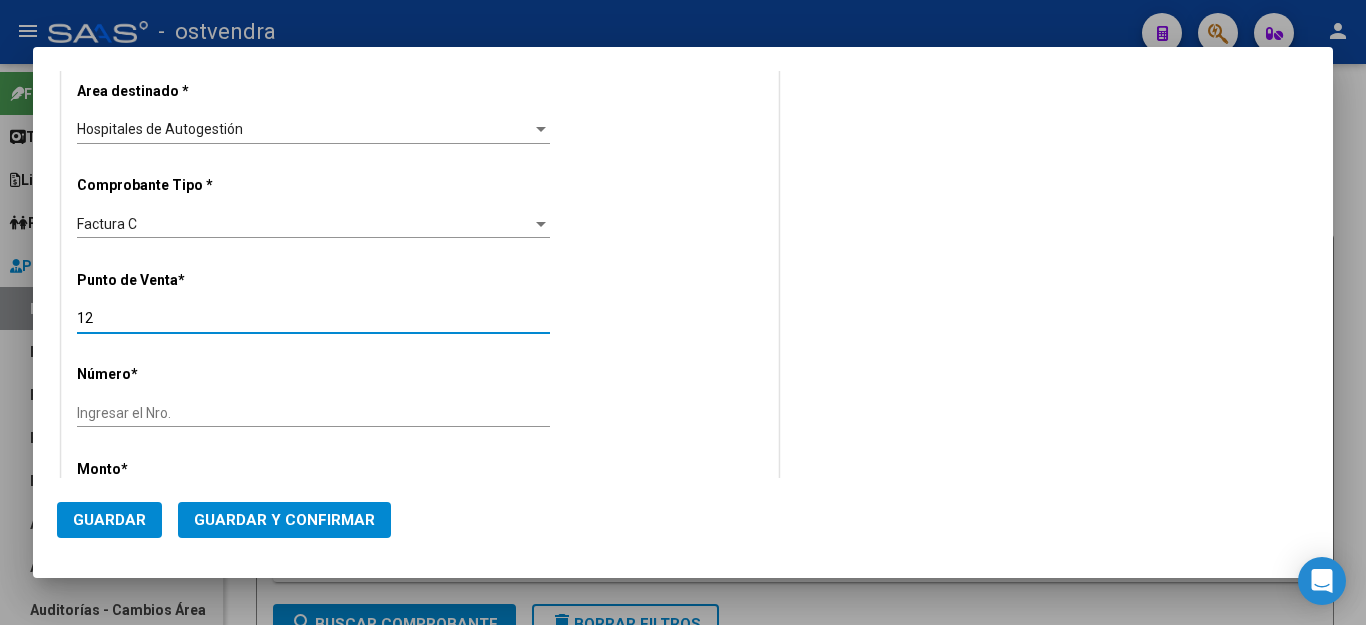 scroll, scrollTop: 400, scrollLeft: 0, axis: vertical 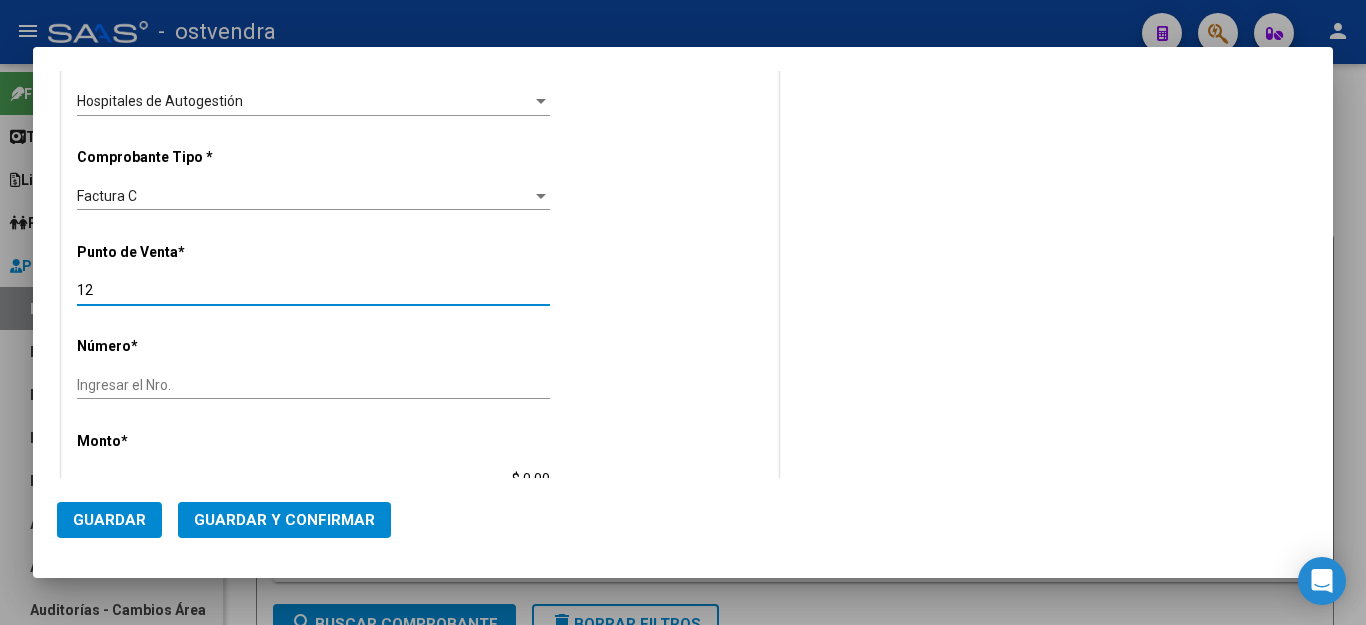 type on "12" 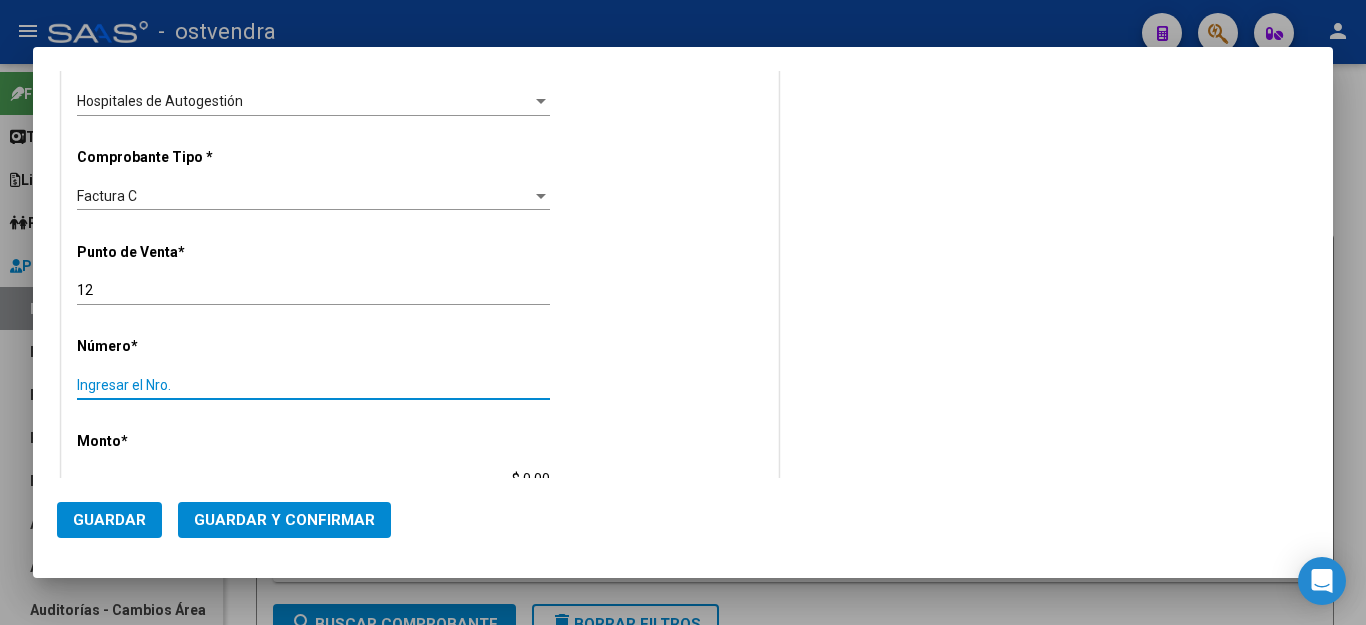 click on "Ingresar el Nro." at bounding box center (313, 385) 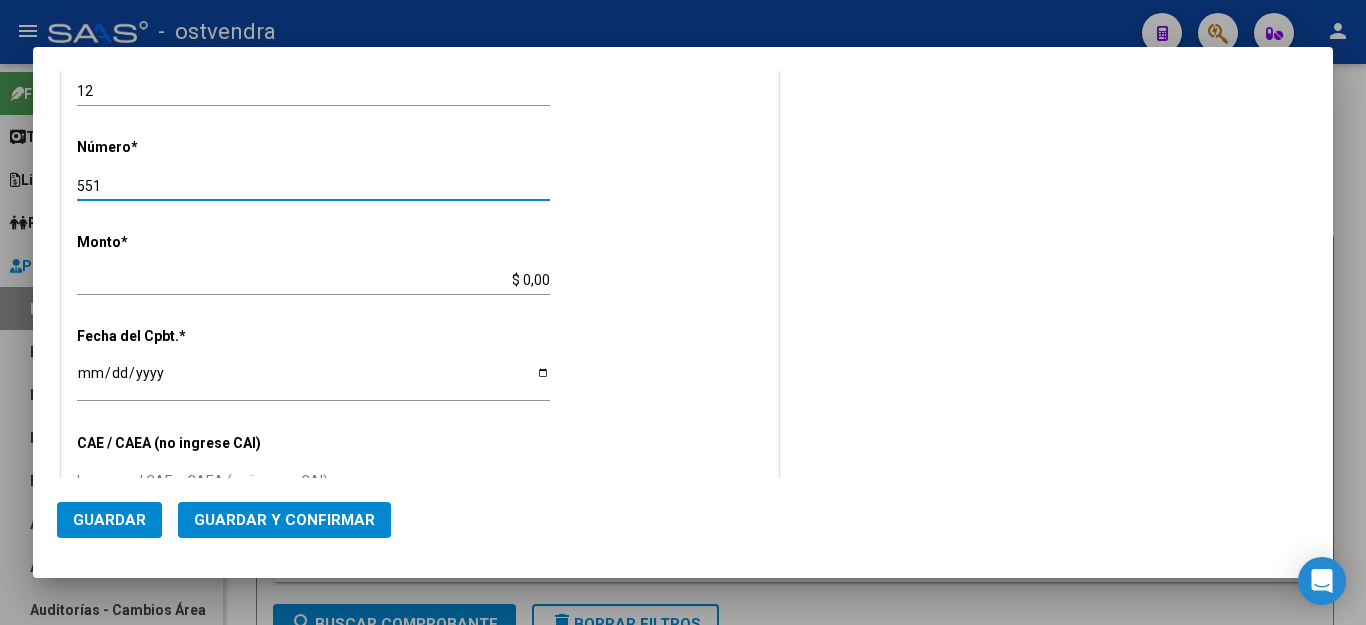 scroll, scrollTop: 600, scrollLeft: 0, axis: vertical 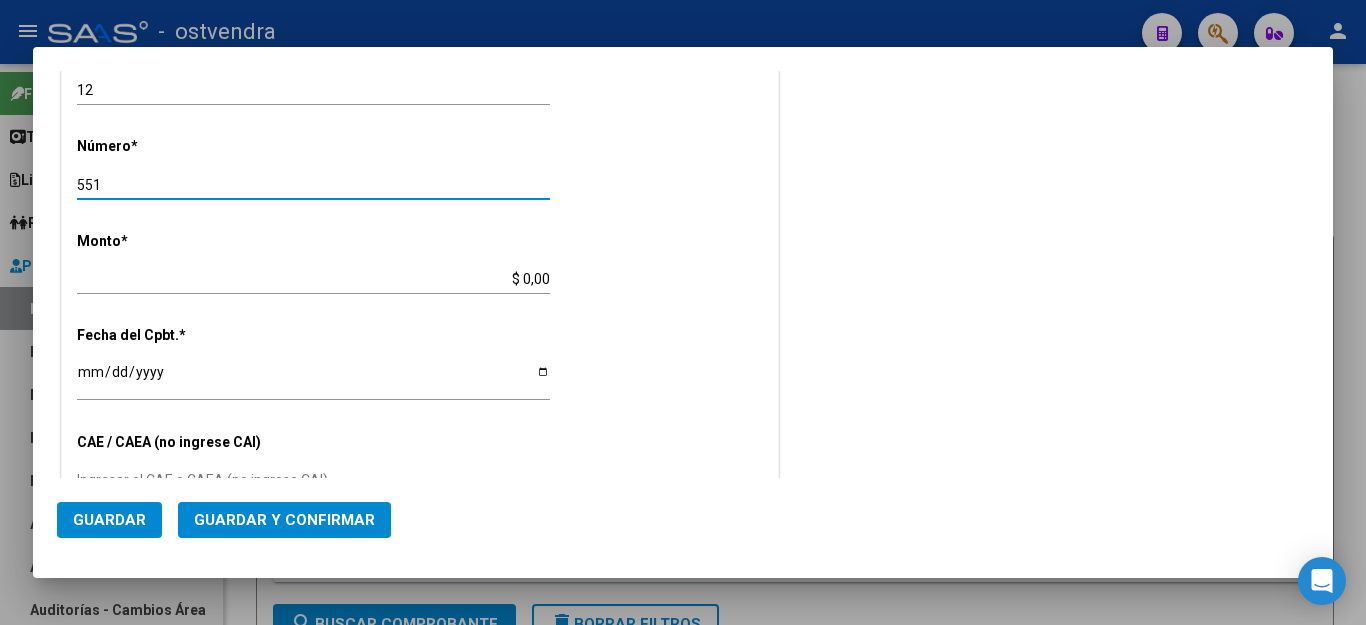 type on "551" 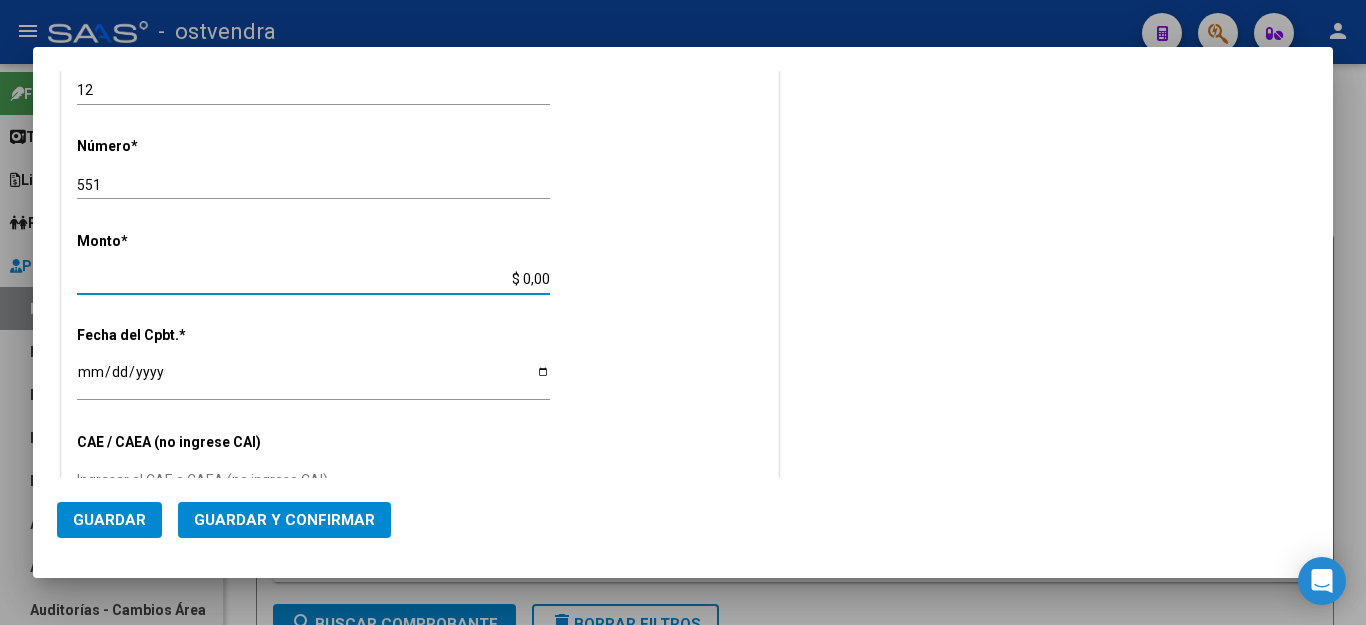 drag, startPoint x: 485, startPoint y: 280, endPoint x: 565, endPoint y: 280, distance: 80 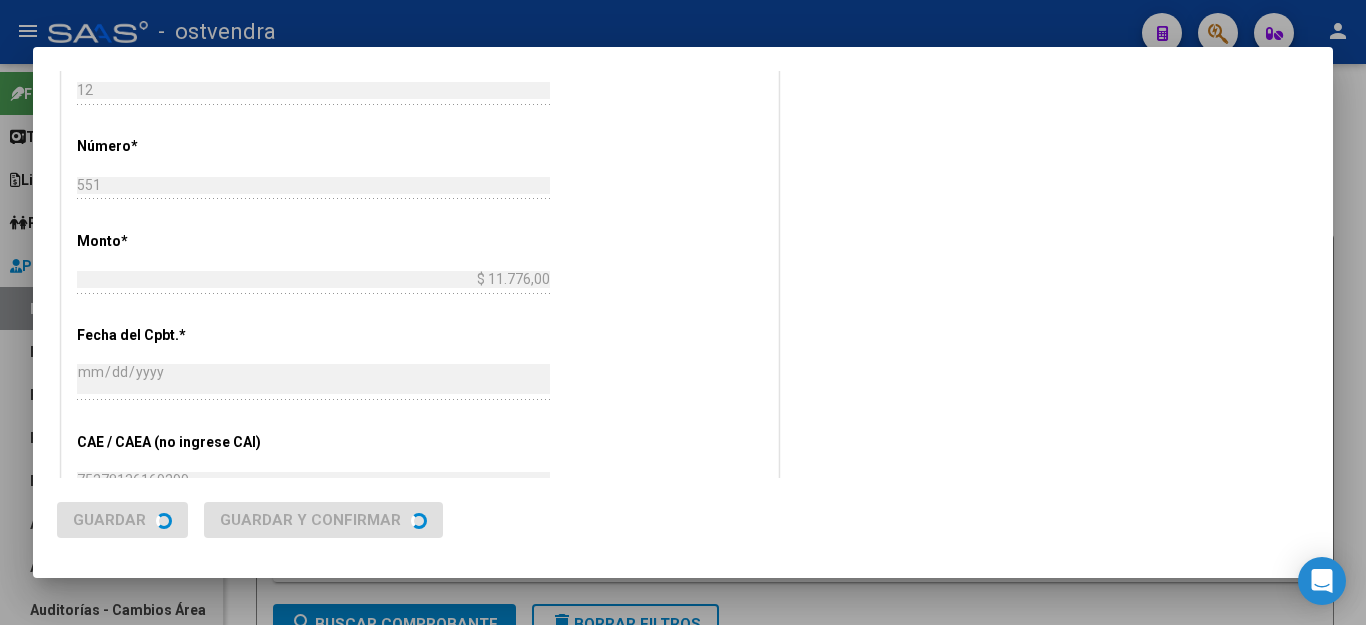 scroll, scrollTop: 0, scrollLeft: 0, axis: both 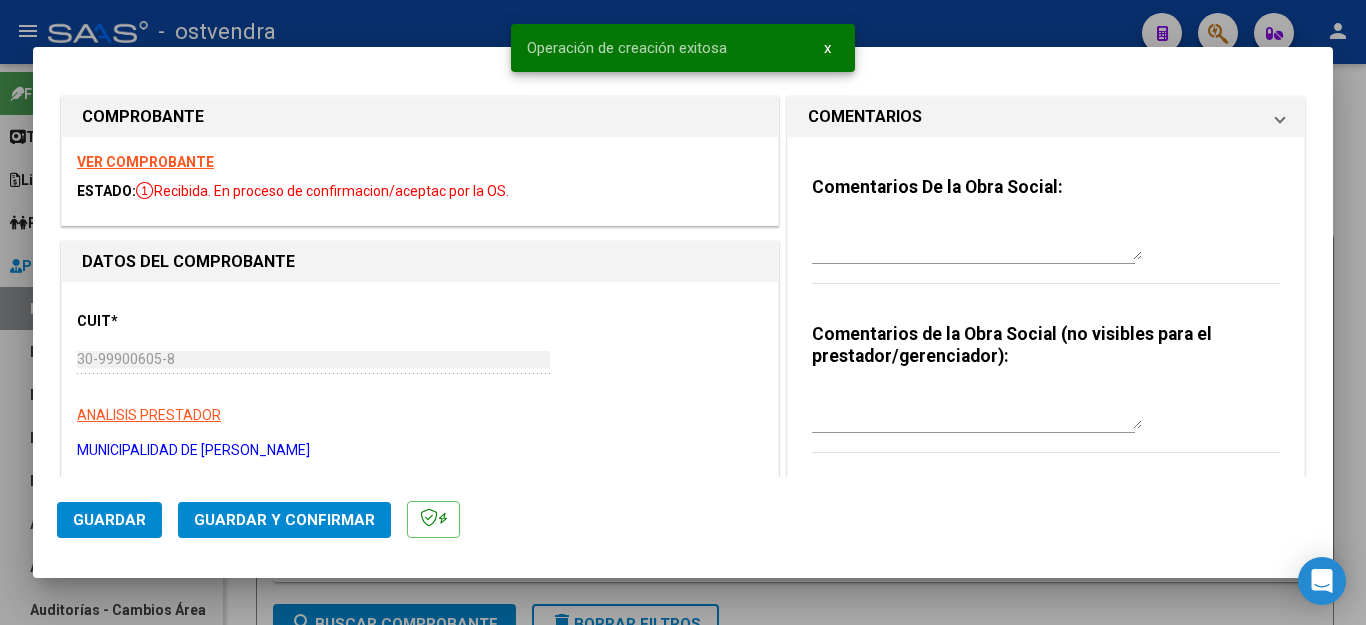 type on "2025-09-02" 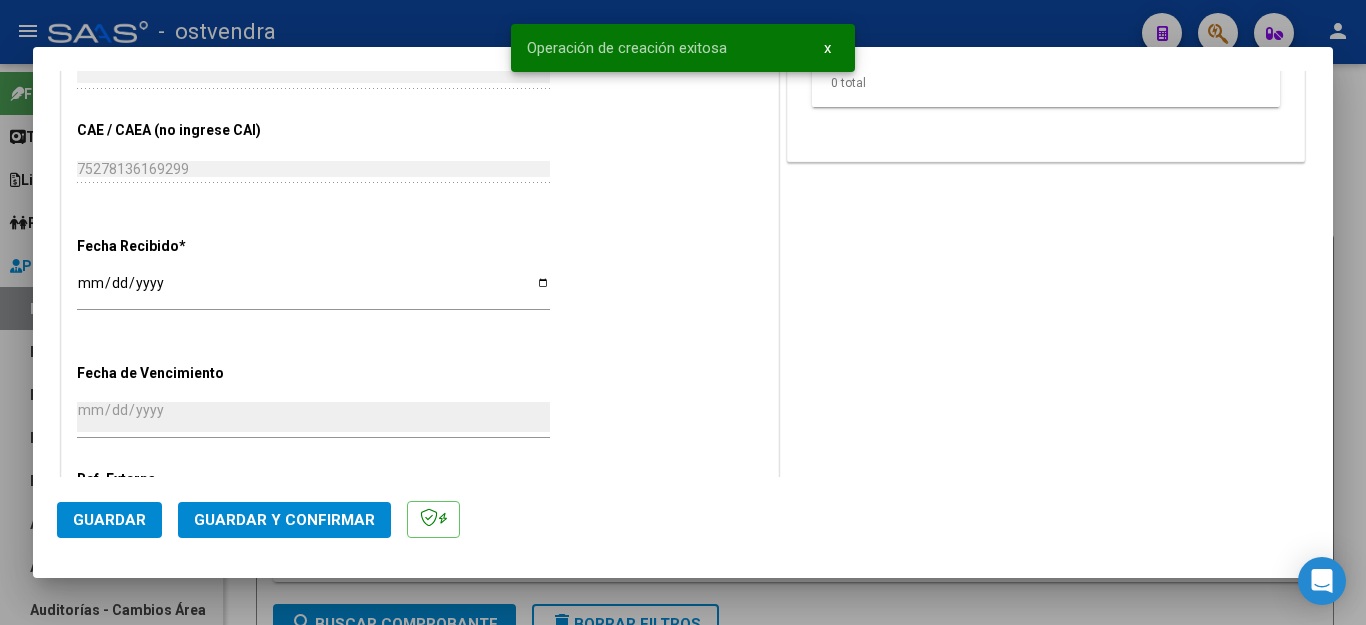 scroll, scrollTop: 1100, scrollLeft: 0, axis: vertical 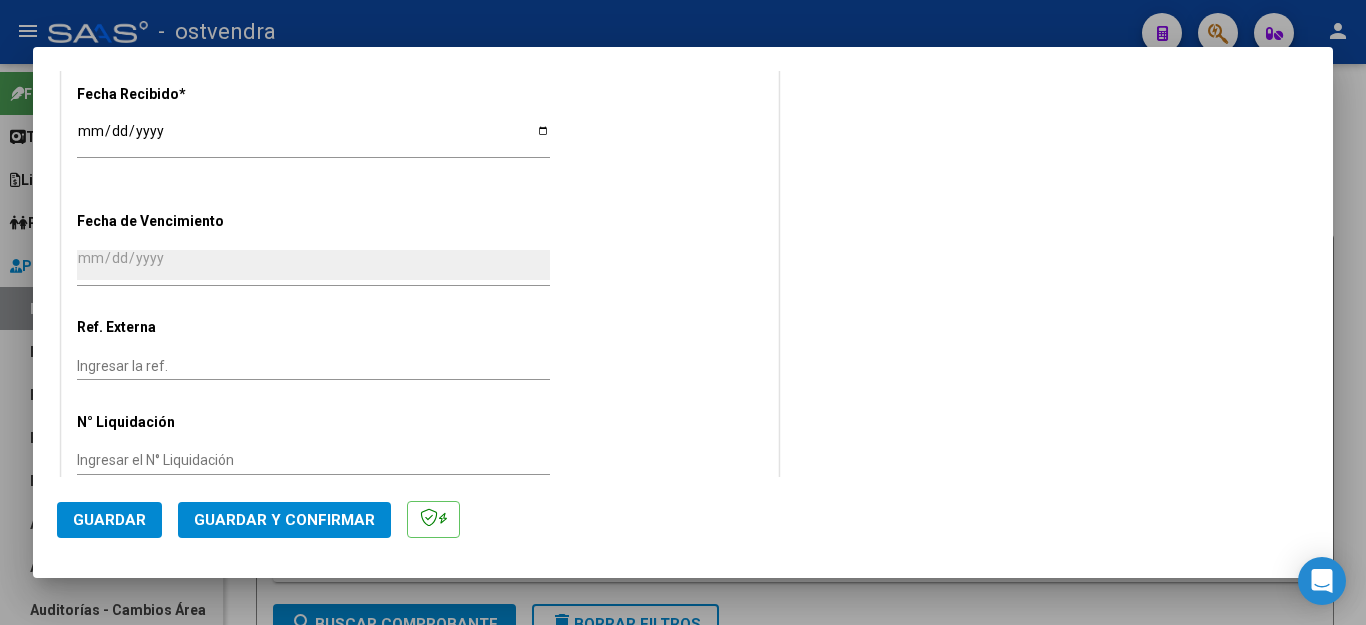 click on "Guardar y Confirmar" 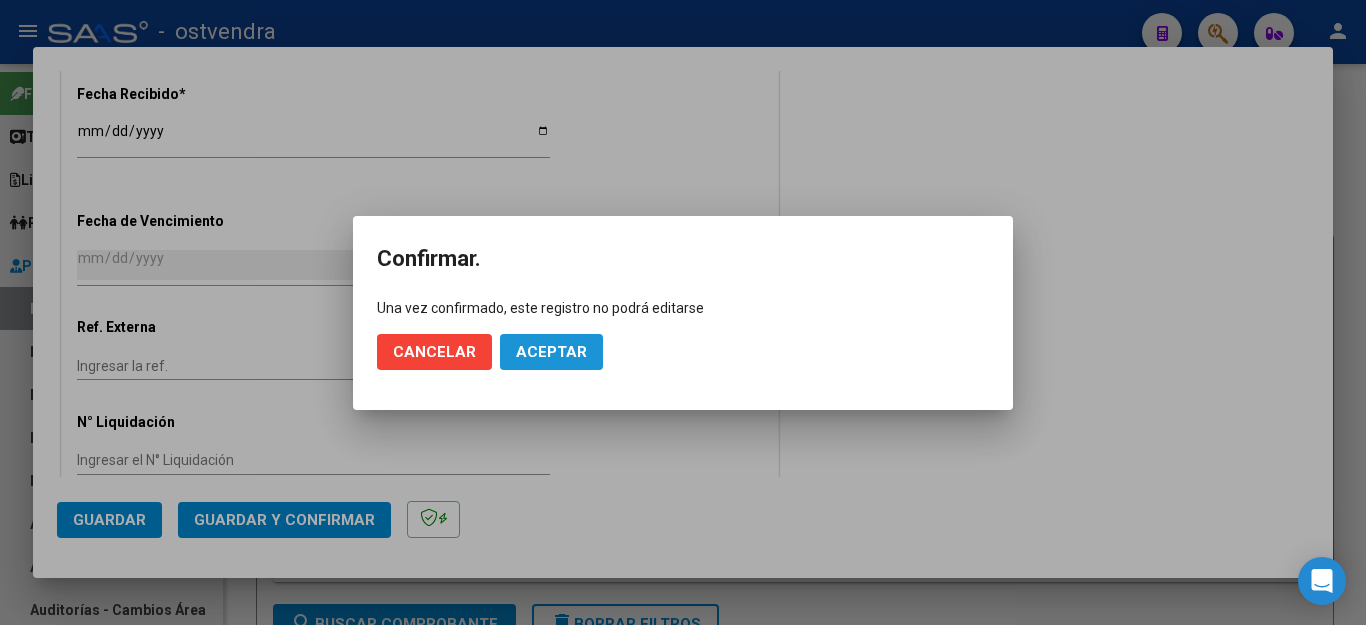 click on "Aceptar" 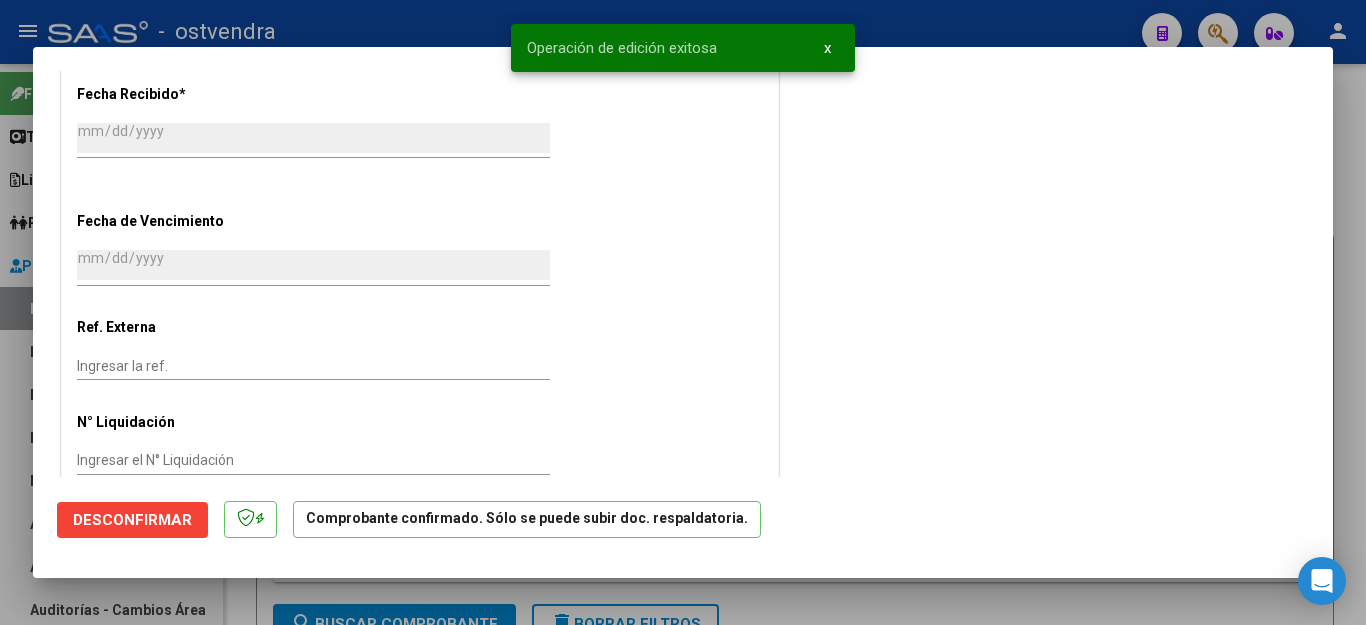 click at bounding box center [683, 312] 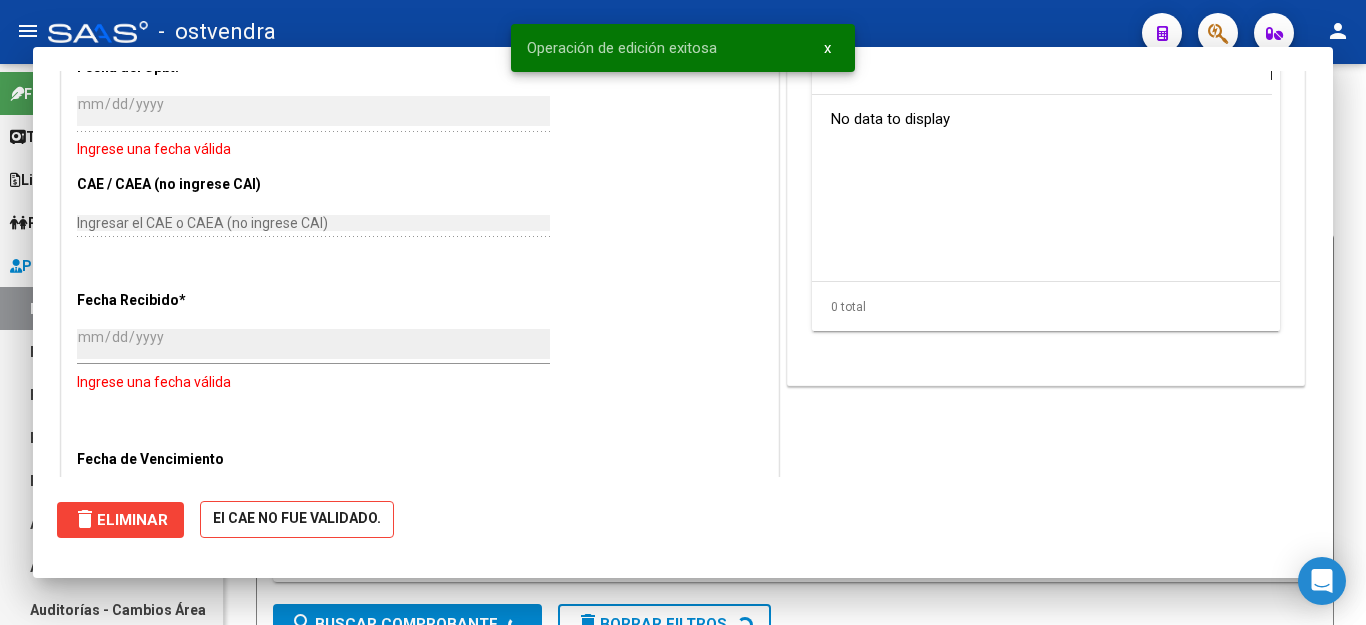 scroll, scrollTop: 1306, scrollLeft: 0, axis: vertical 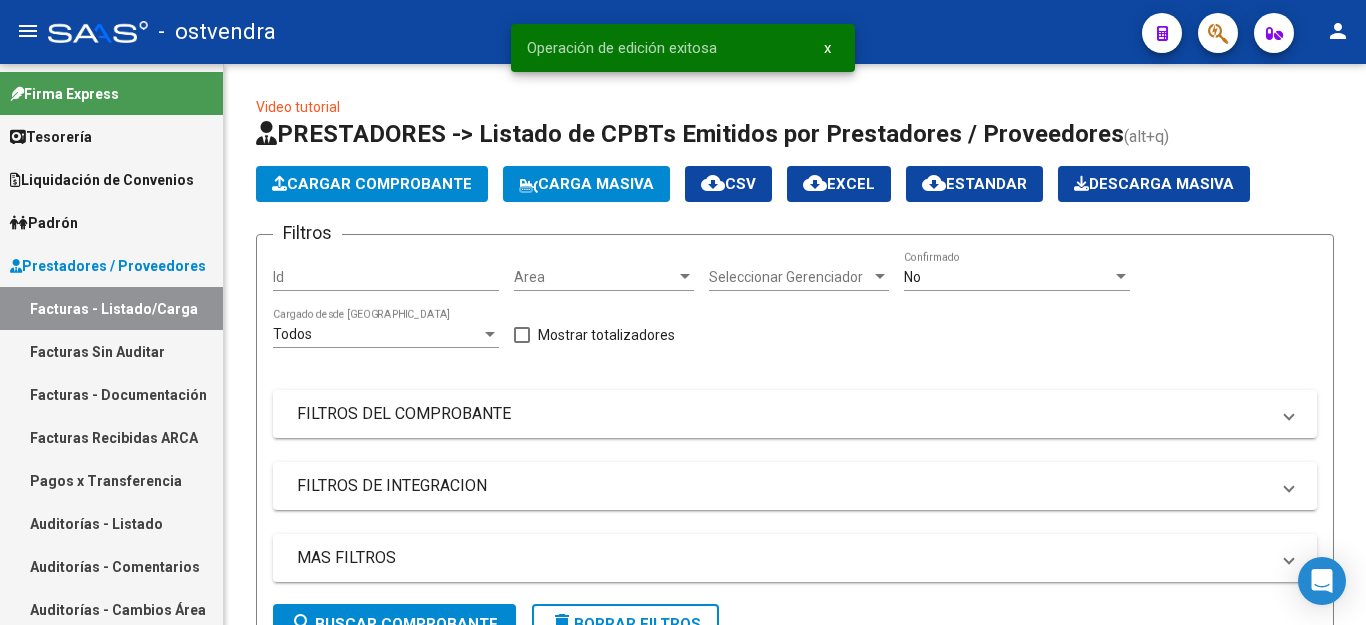 click on "Auditorías - Listado" at bounding box center [111, 523] 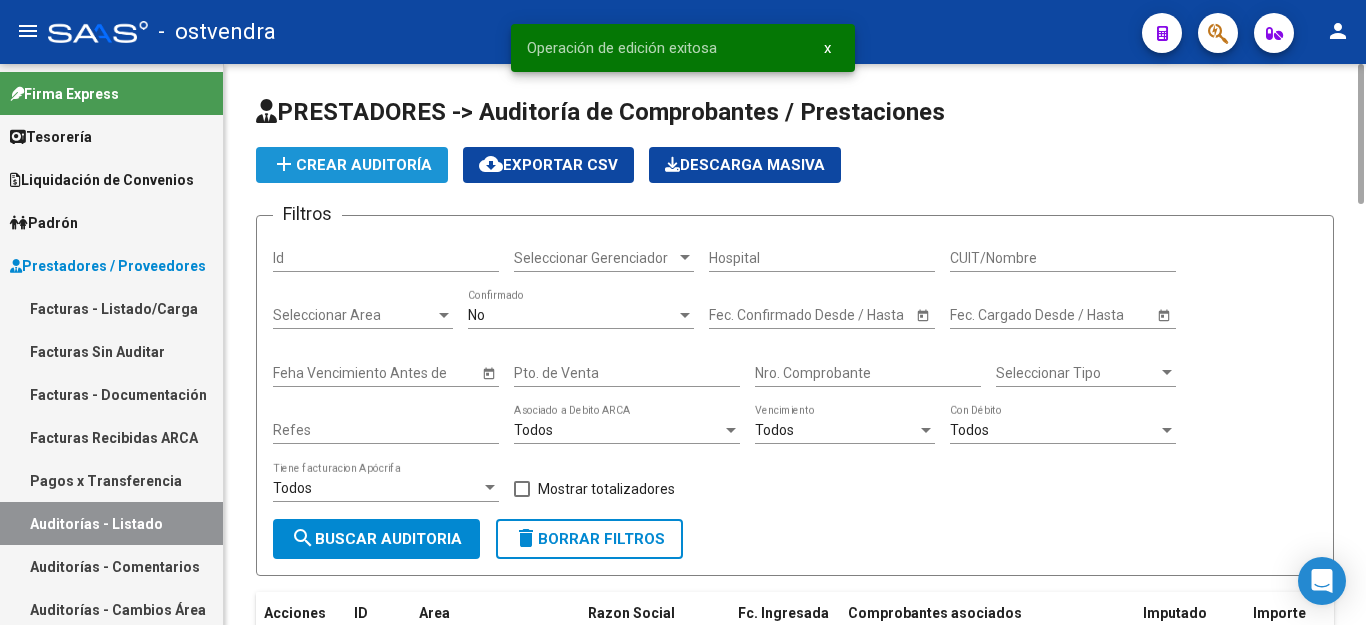 click on "add  Crear Auditoría" 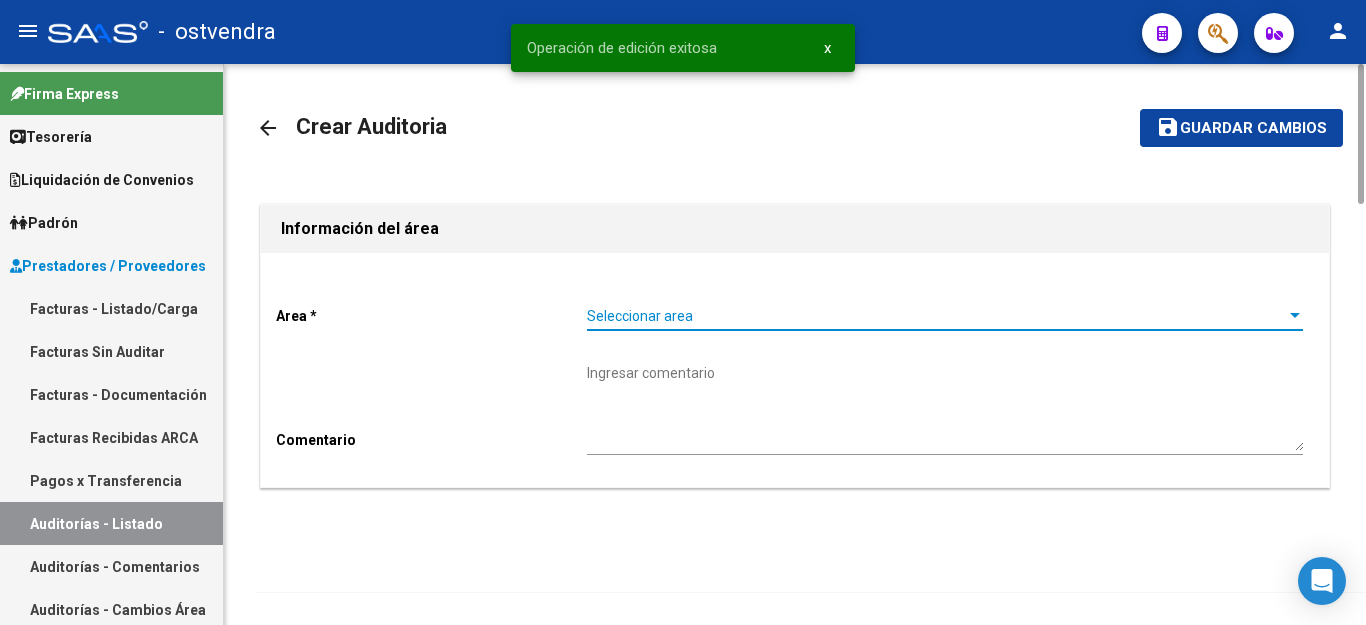click on "Seleccionar area" at bounding box center [936, 316] 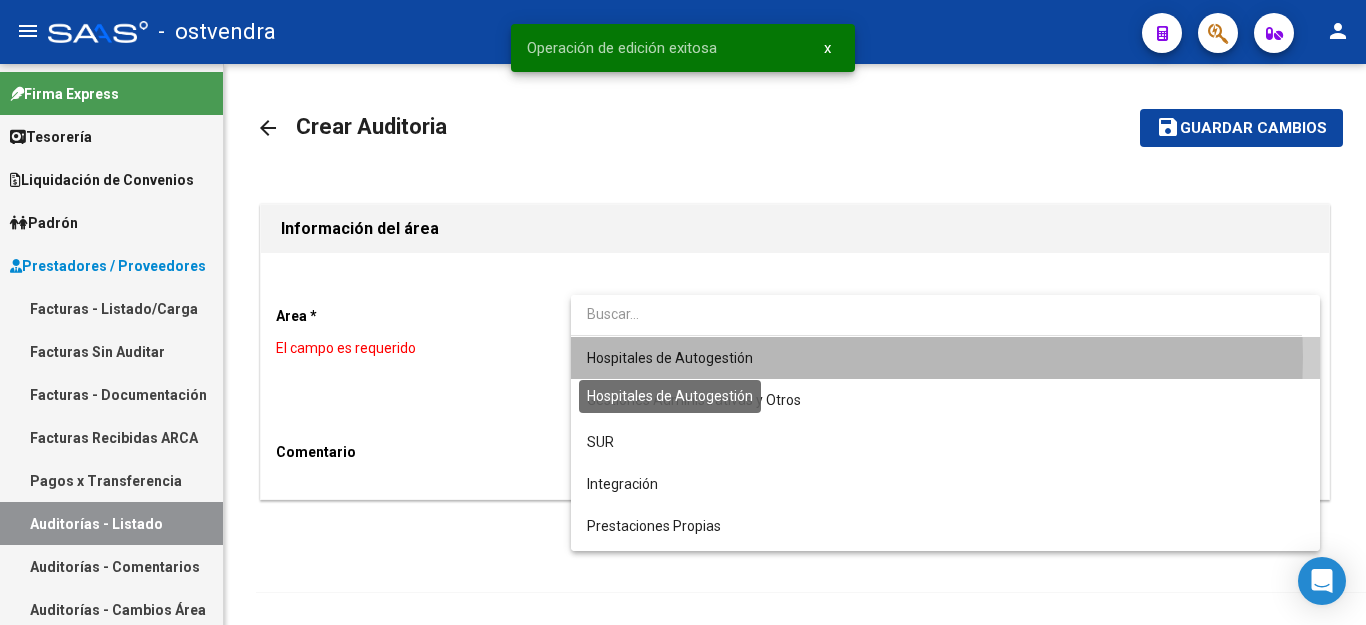click on "Hospitales de Autogestión" at bounding box center (670, 358) 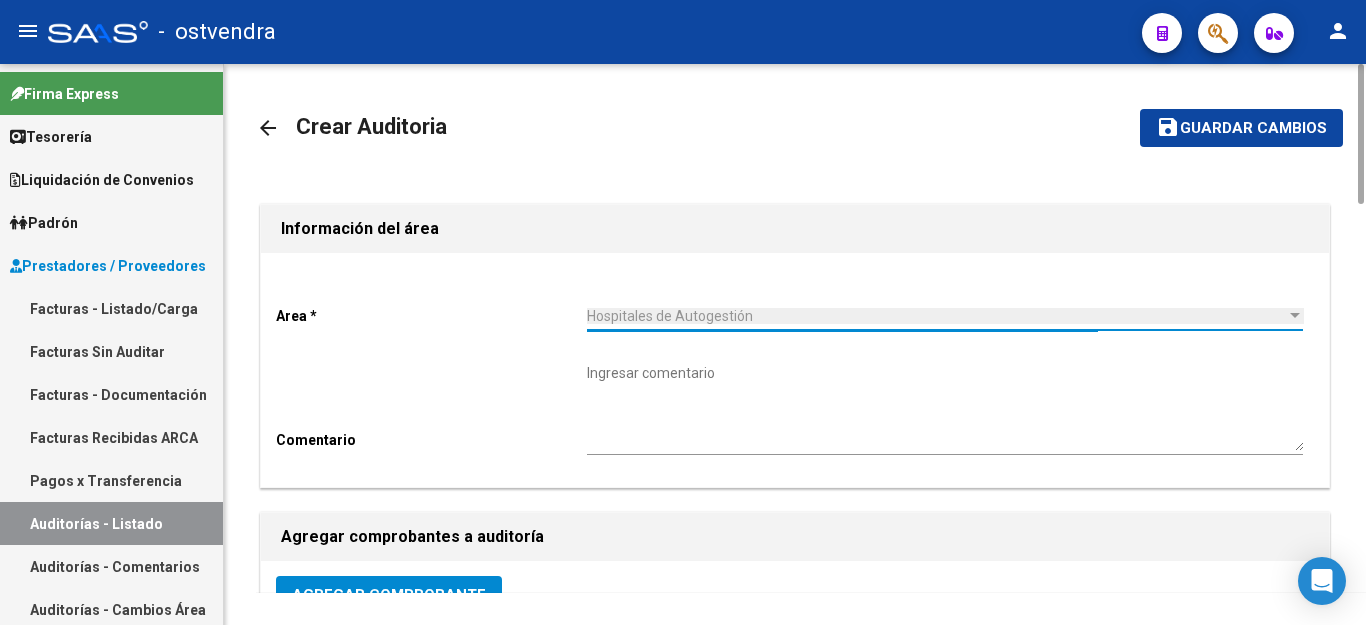 scroll, scrollTop: 400, scrollLeft: 0, axis: vertical 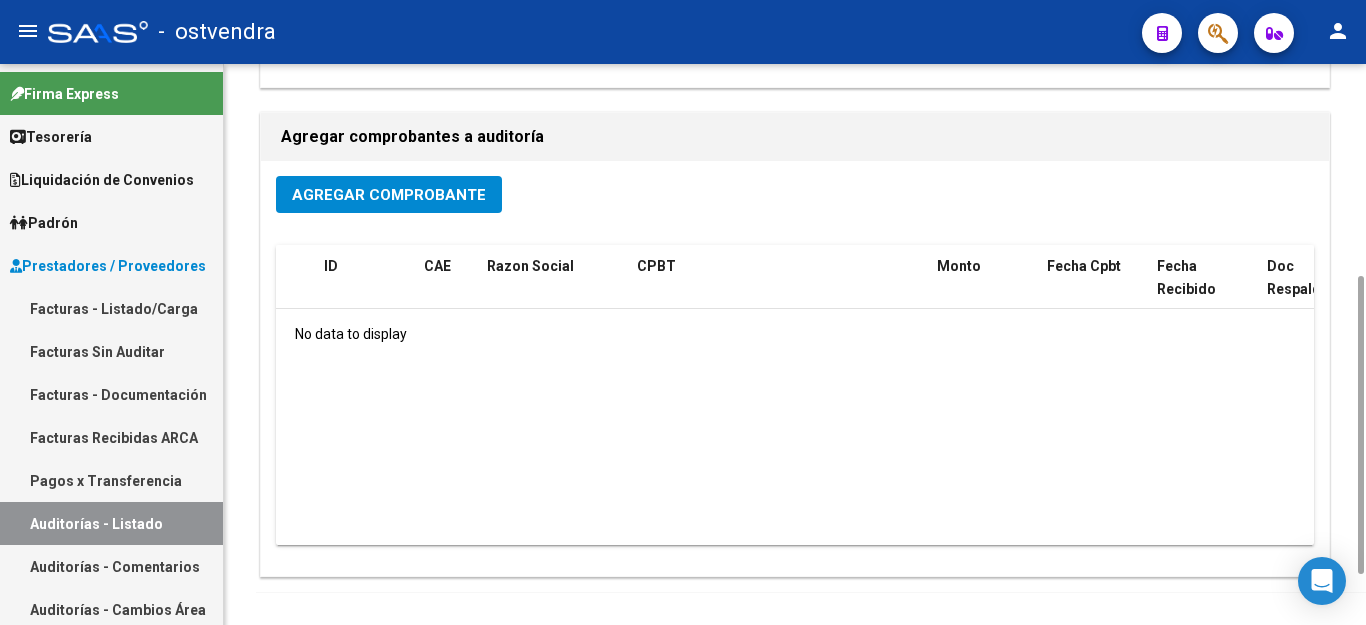 click on "Agregar Comprobante" 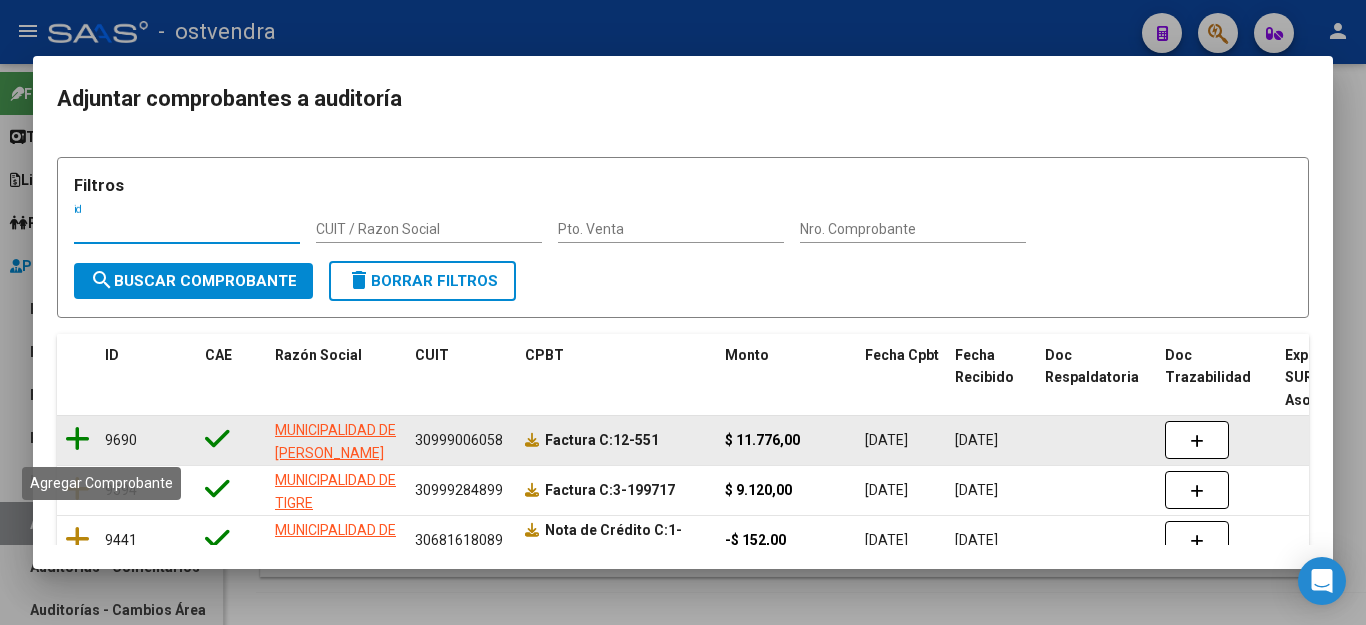 click 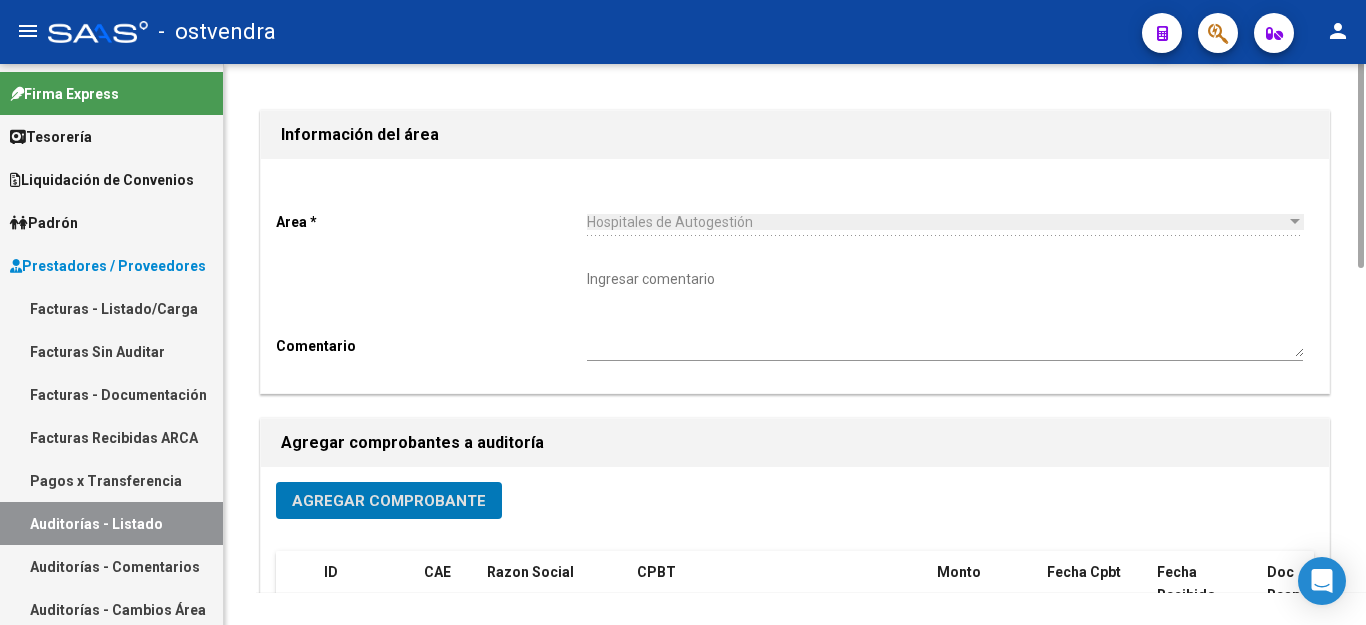 scroll, scrollTop: 0, scrollLeft: 0, axis: both 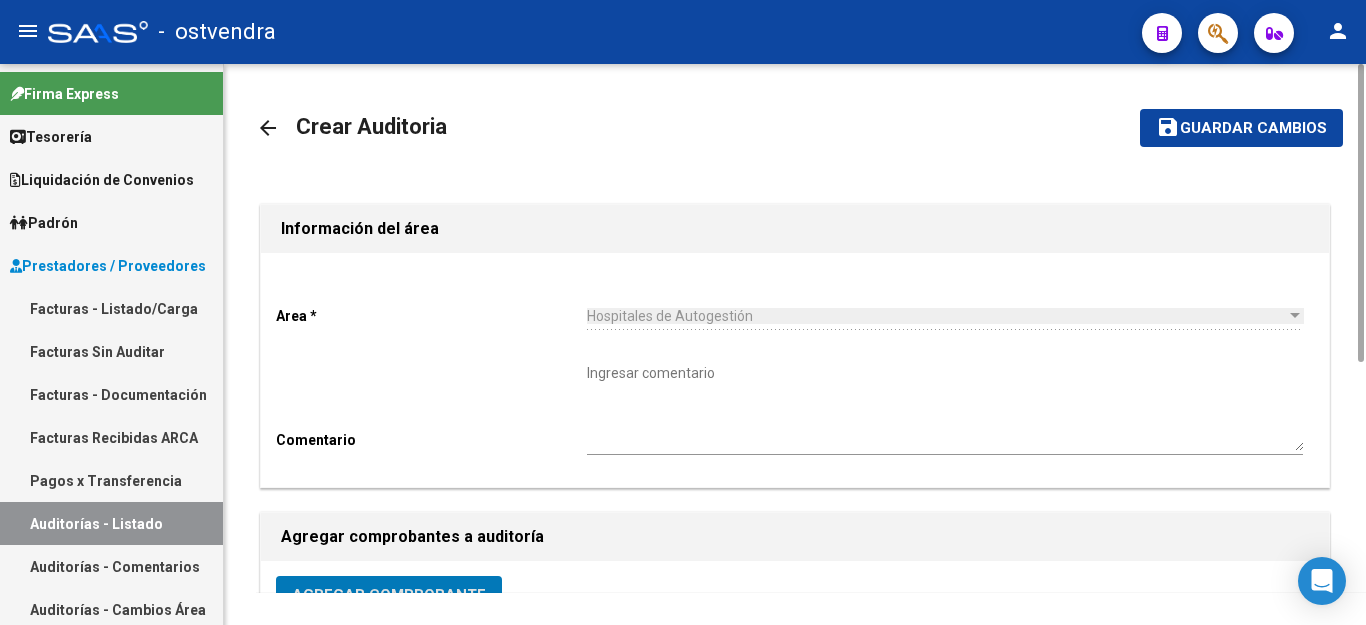 click on "Guardar cambios" 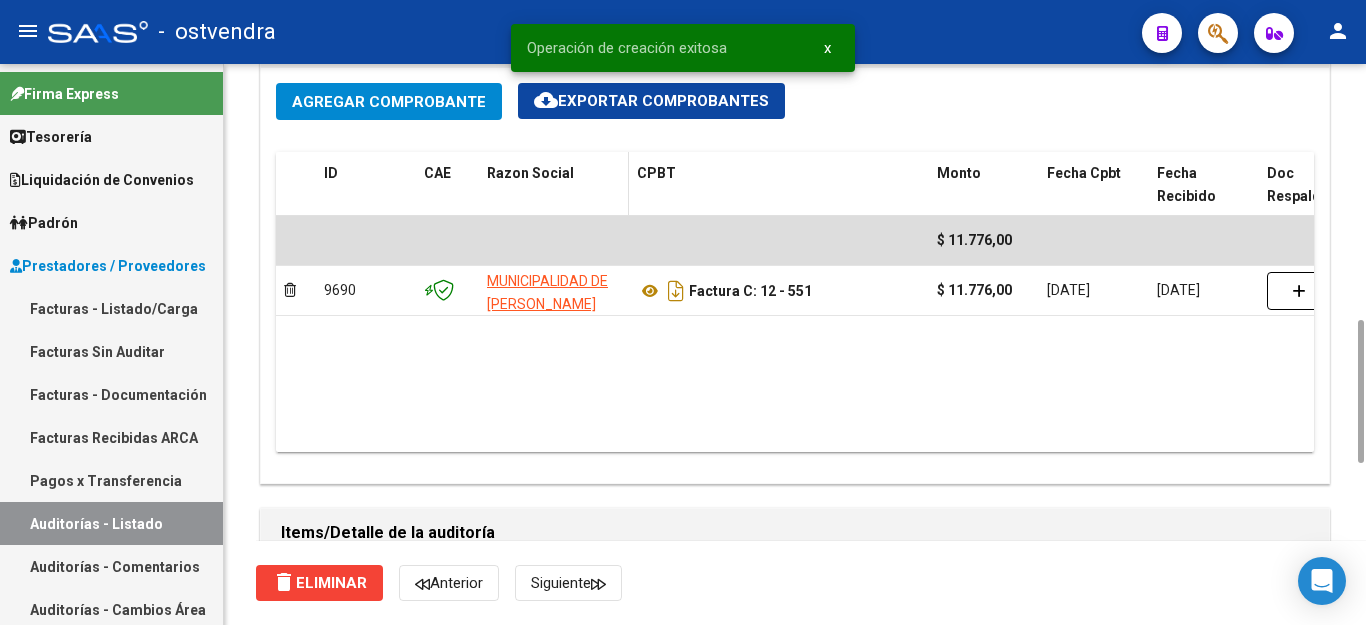 scroll, scrollTop: 1400, scrollLeft: 0, axis: vertical 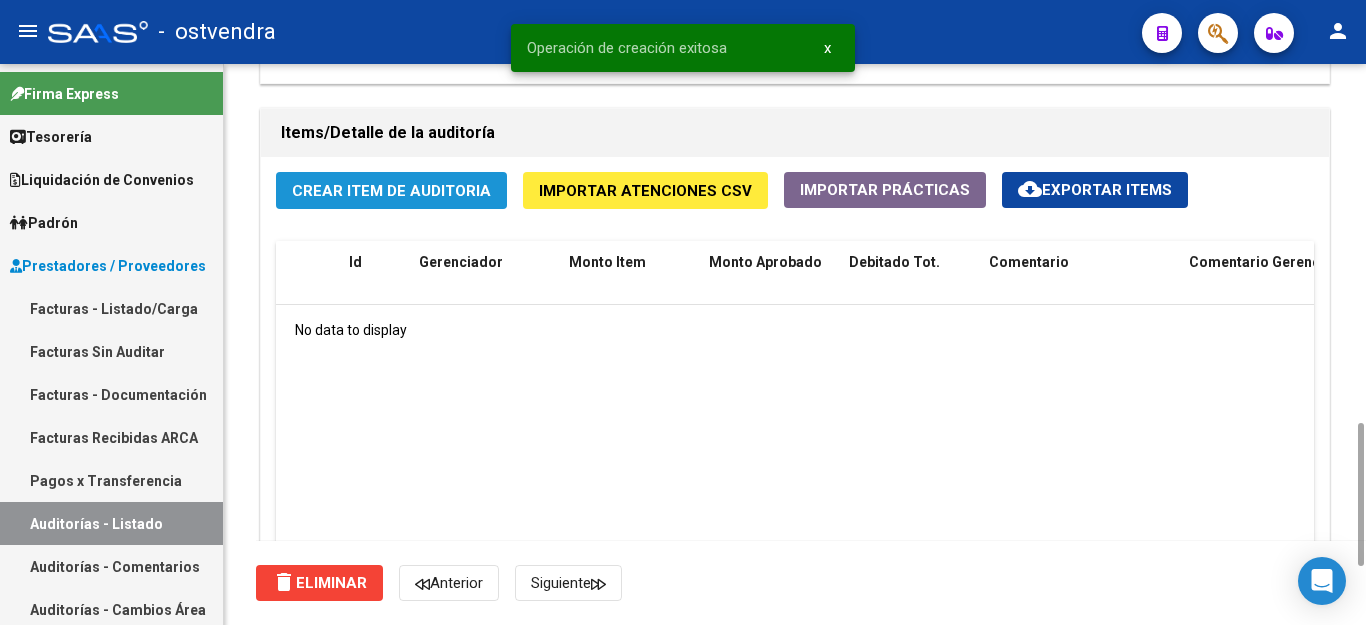 click on "Crear Item de Auditoria" 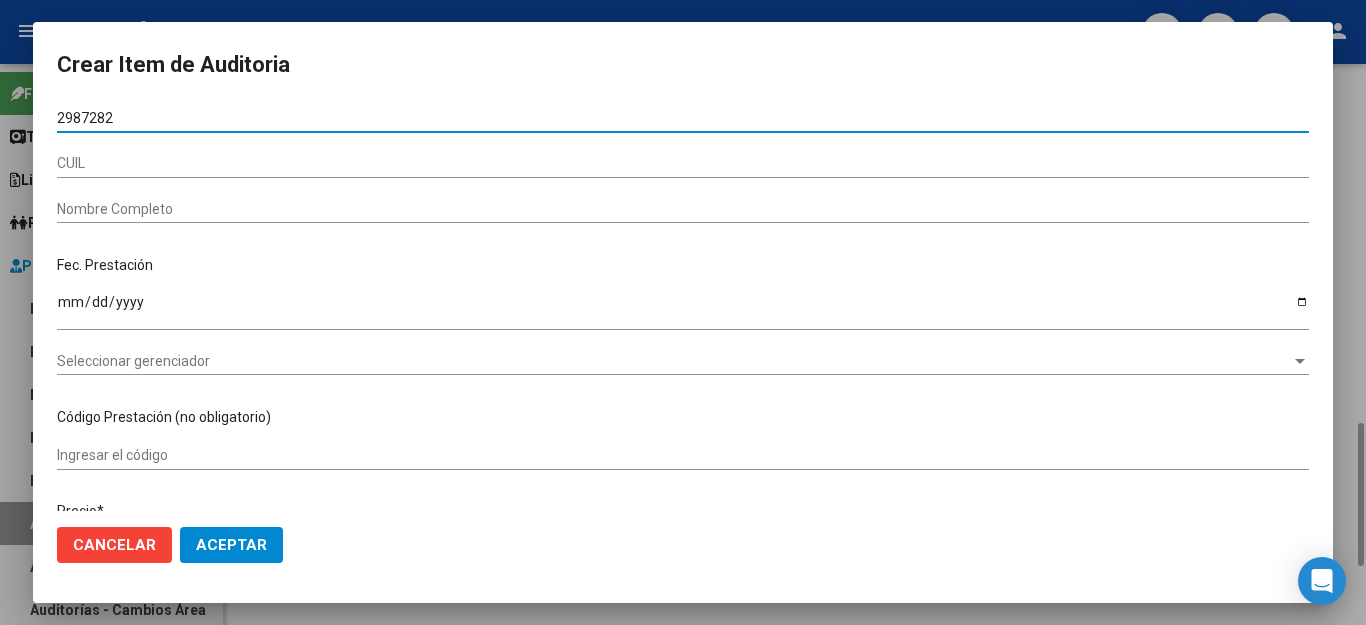 type on "29872821" 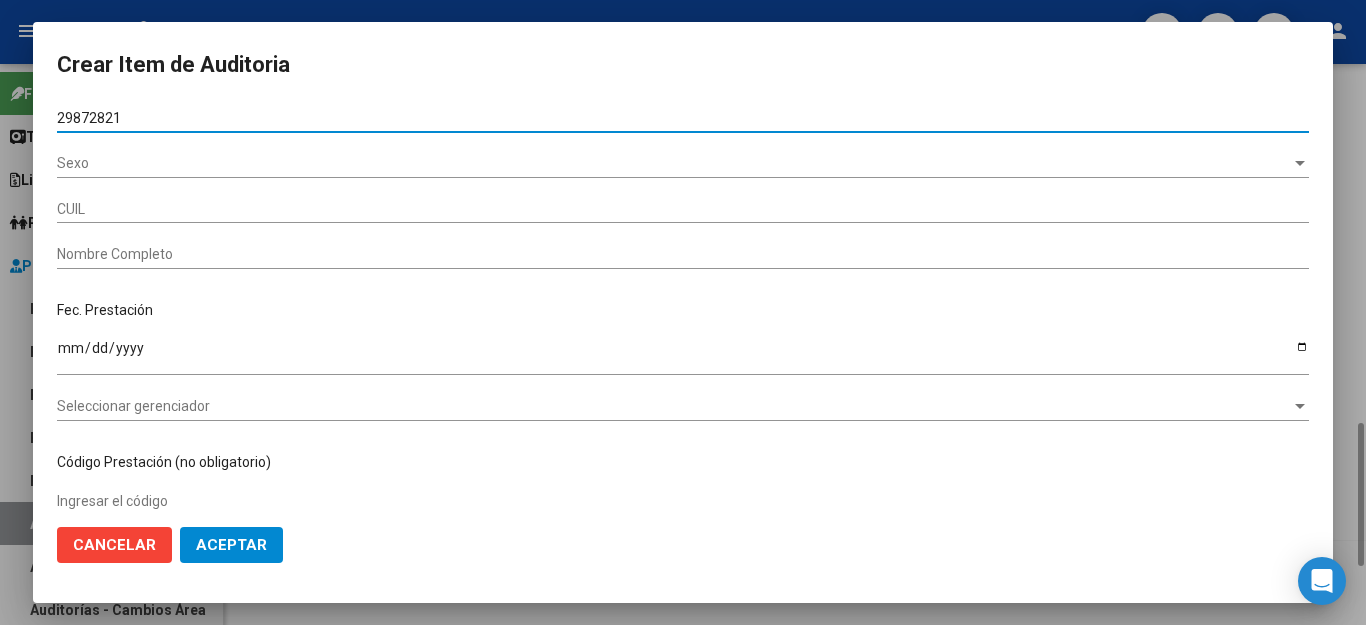 type on "23298728214" 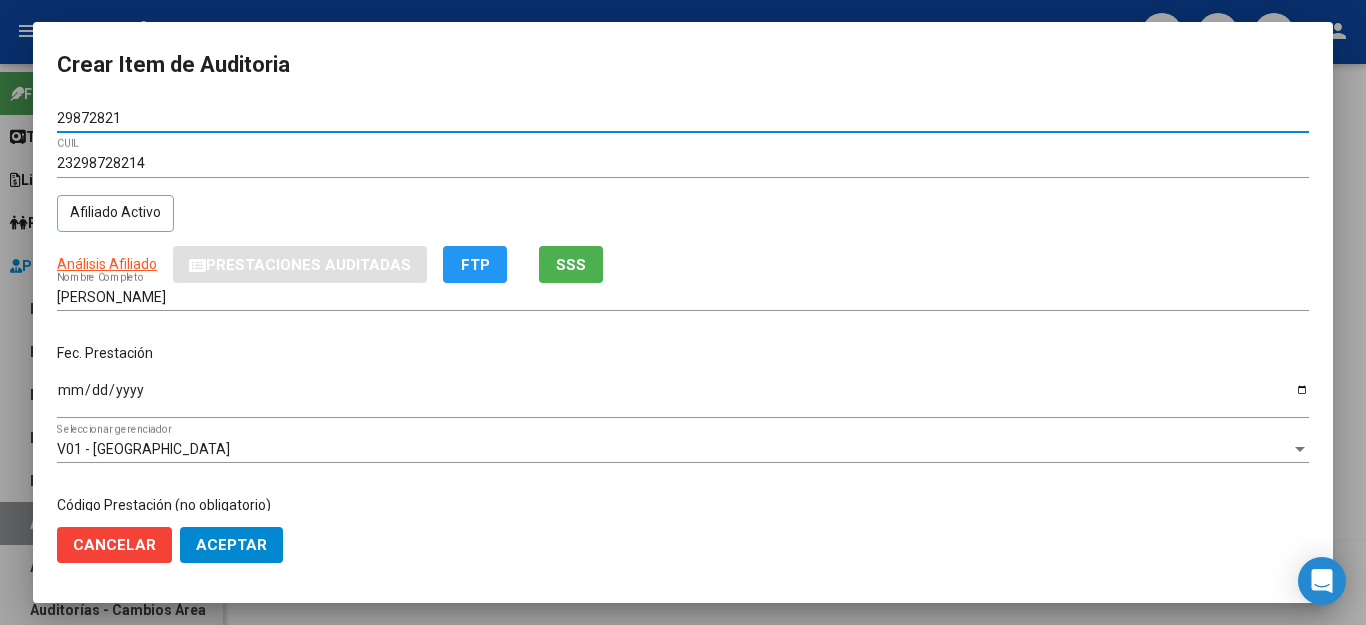 type on "29872821" 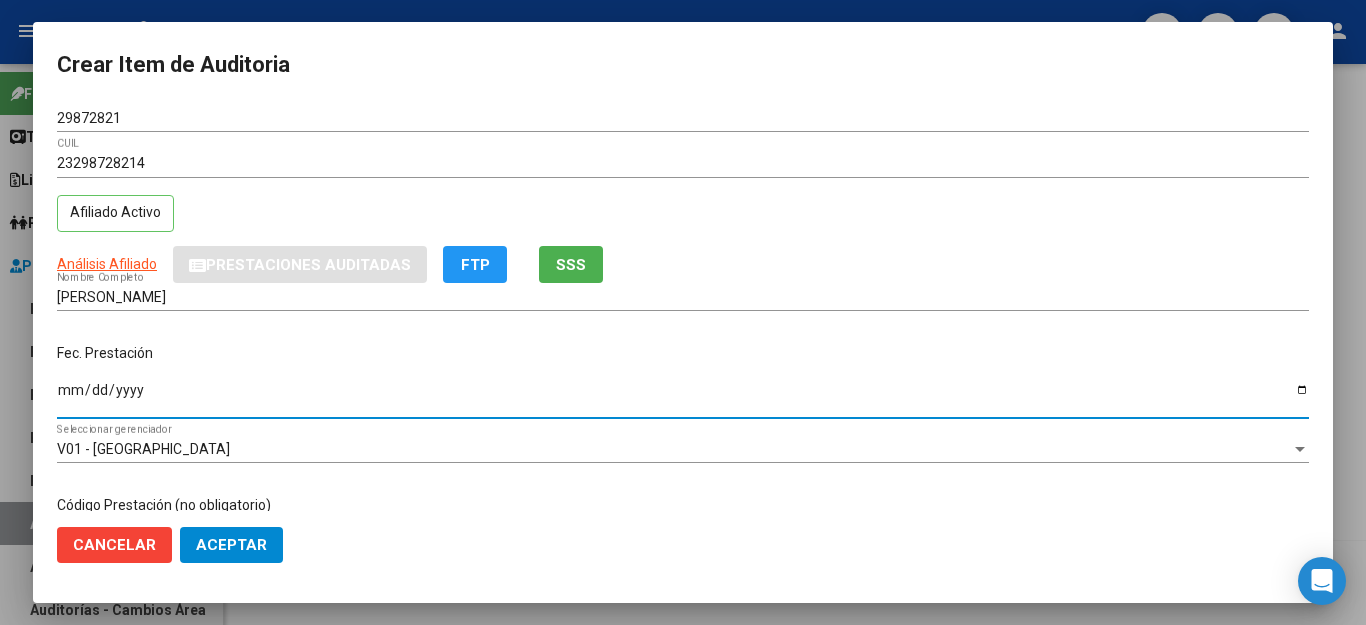 click on "Ingresar la fecha" at bounding box center (683, 397) 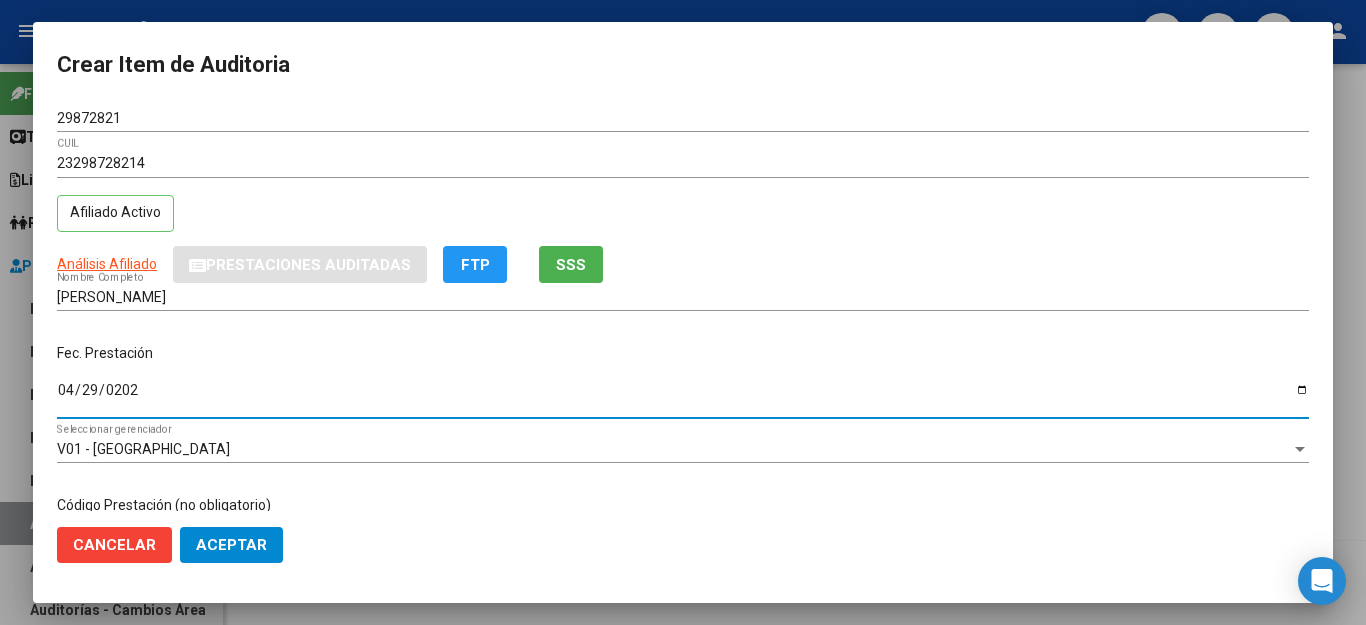 type on "2025-04-29" 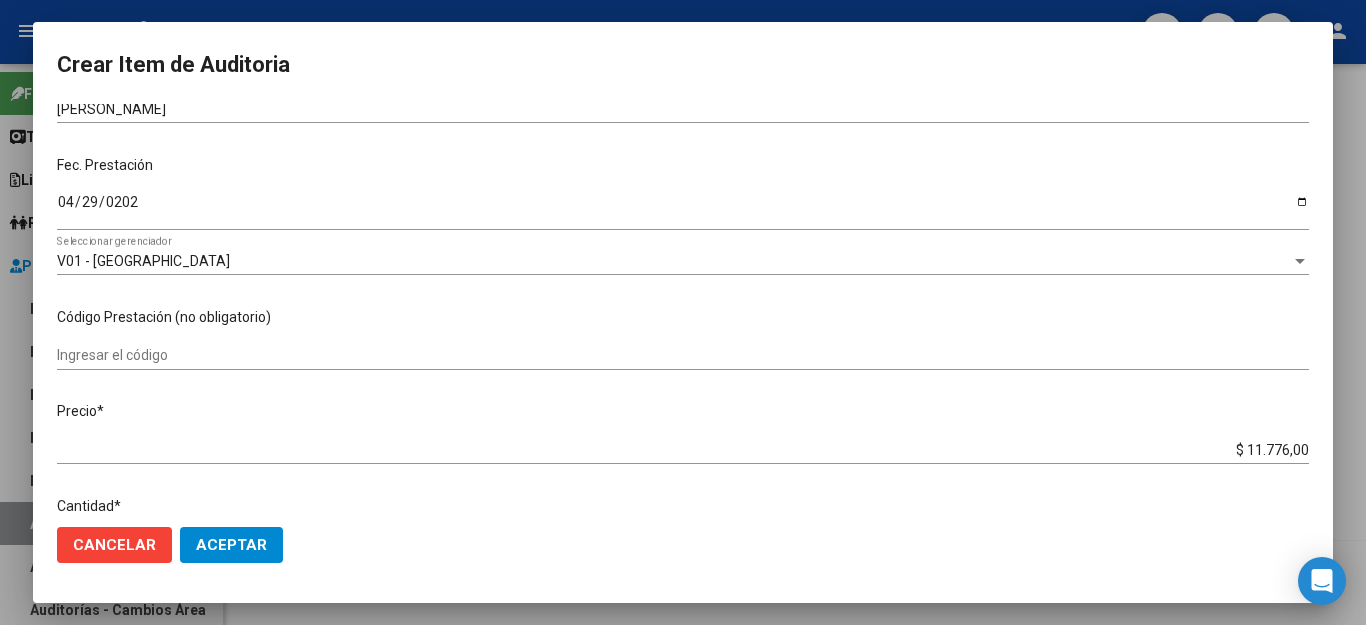 scroll, scrollTop: 200, scrollLeft: 0, axis: vertical 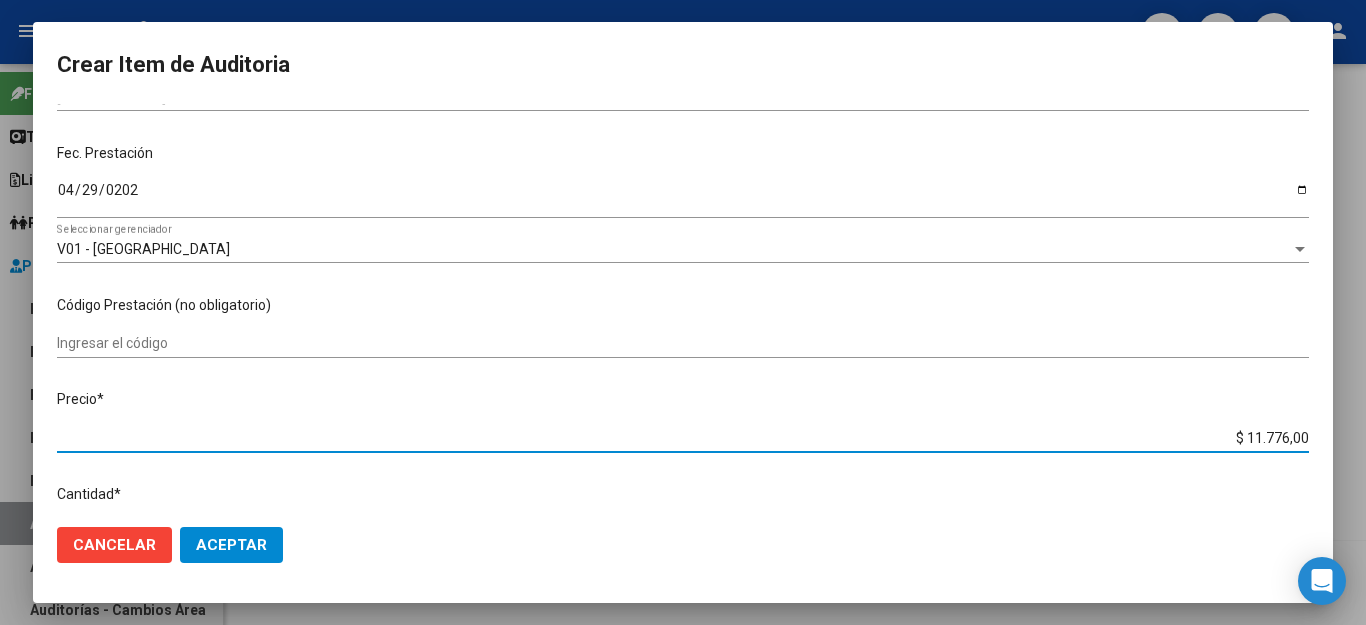 drag, startPoint x: 1211, startPoint y: 426, endPoint x: 1352, endPoint y: 440, distance: 141.69333 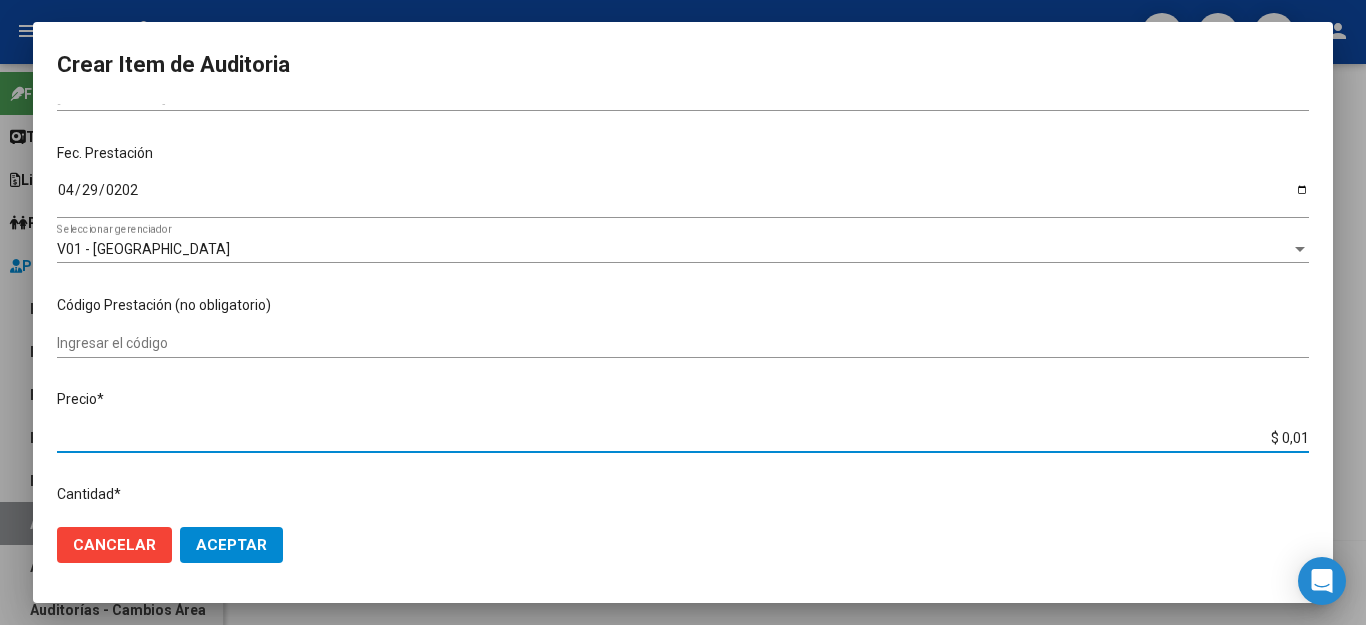 type on "$ 0,12" 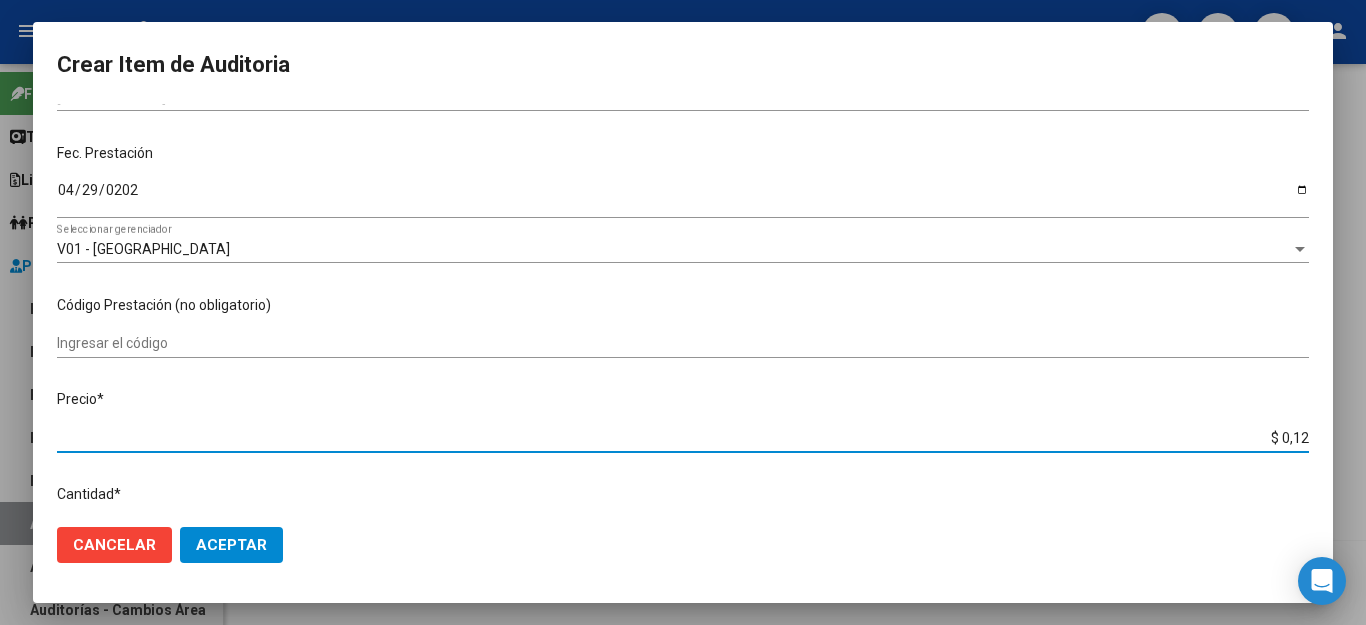 type on "$ 1,26" 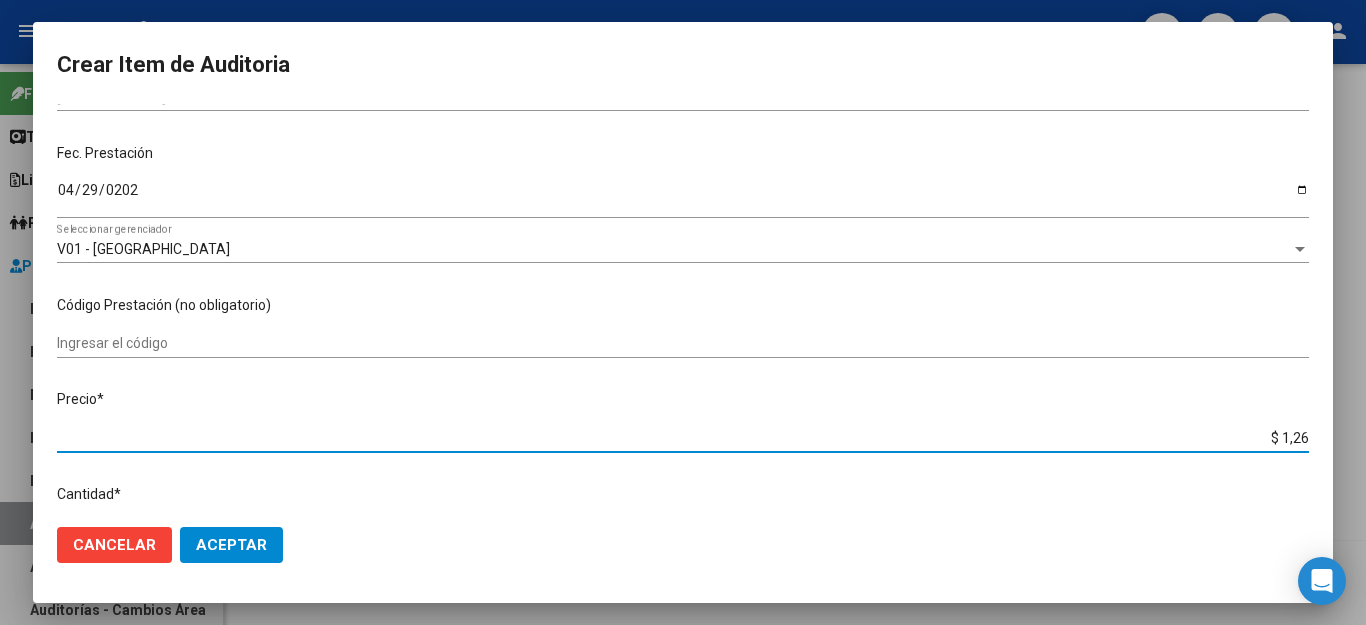 type on "$ 12,67" 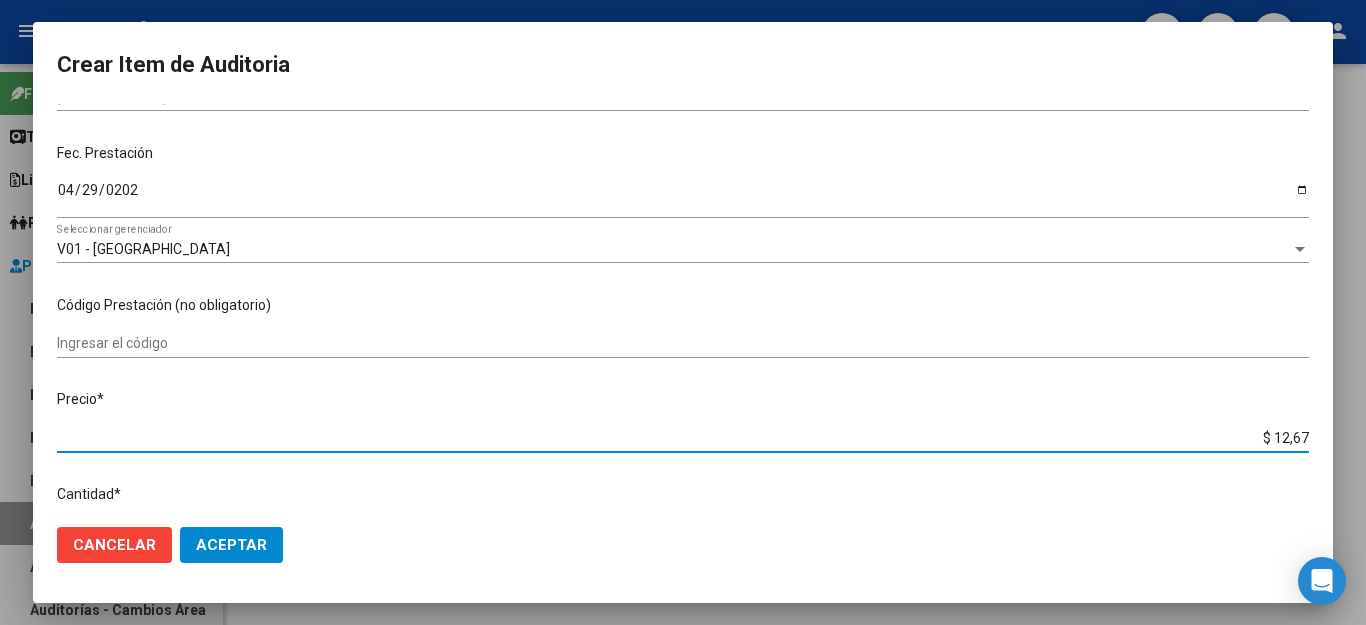 type on "$ 126,70" 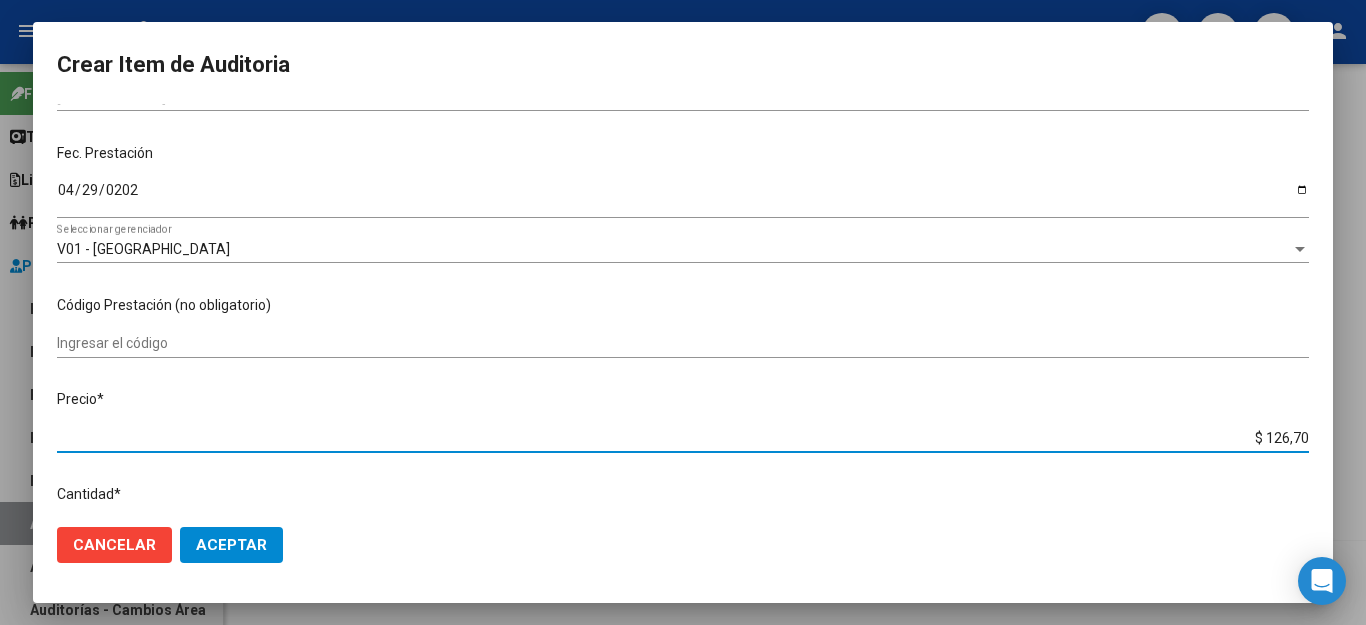 type on "$ 1.267,00" 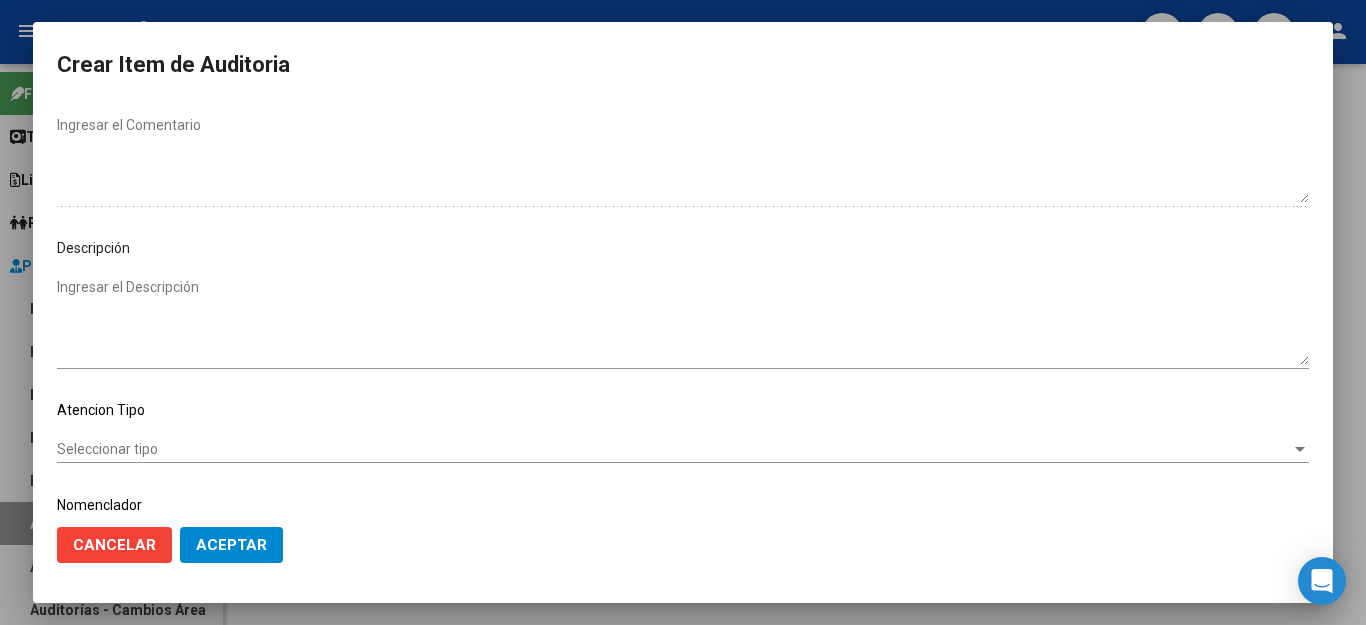 scroll, scrollTop: 1104, scrollLeft: 0, axis: vertical 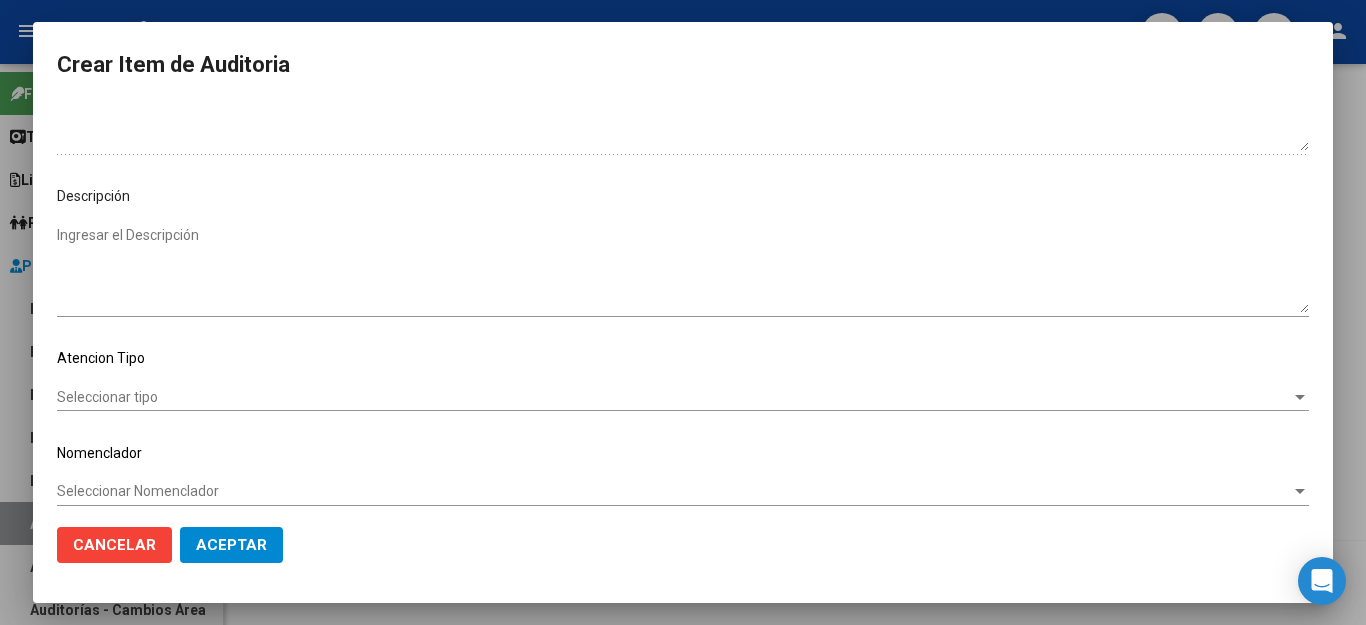 click on "Seleccionar tipo" at bounding box center [674, 397] 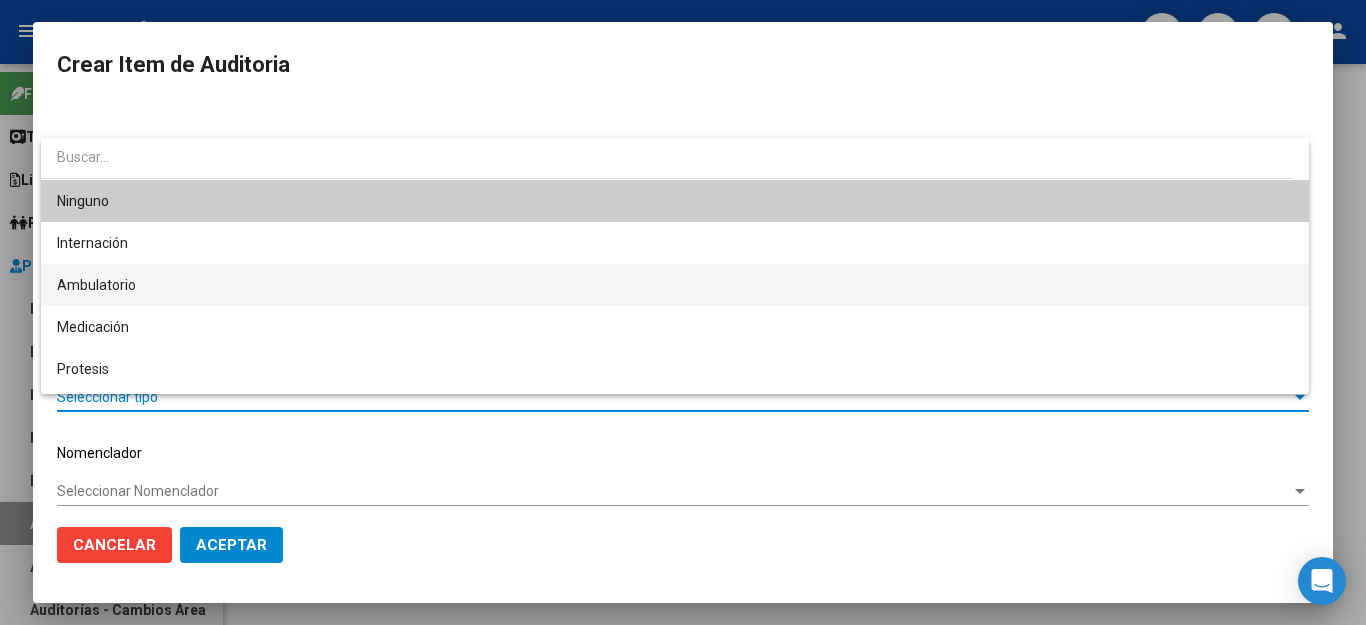 click on "Ambulatorio" at bounding box center [675, 285] 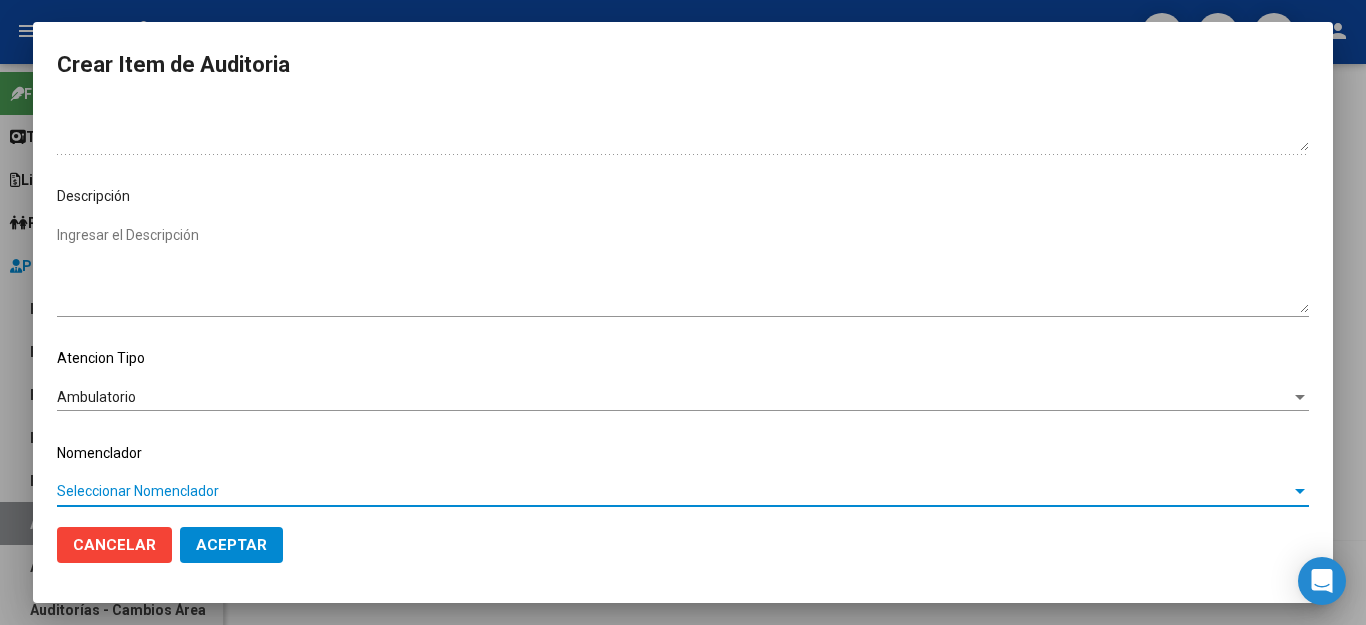 click on "Seleccionar Nomenclador" at bounding box center [674, 491] 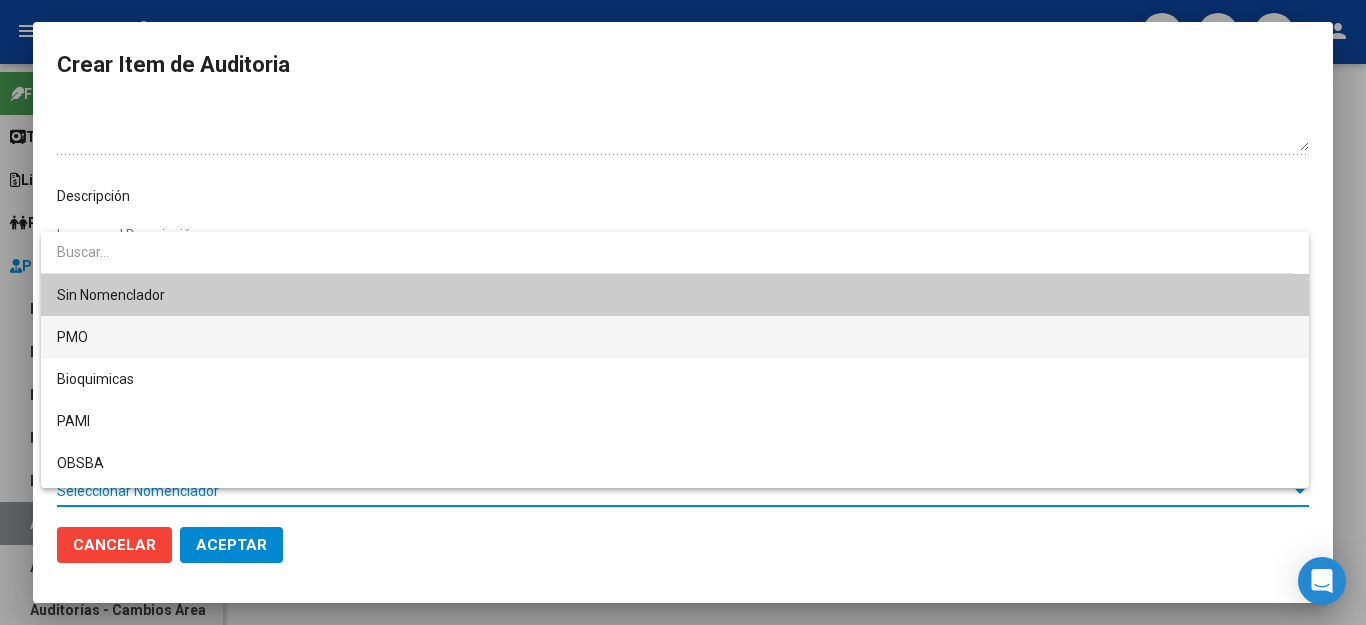 click on "PMO" at bounding box center (675, 337) 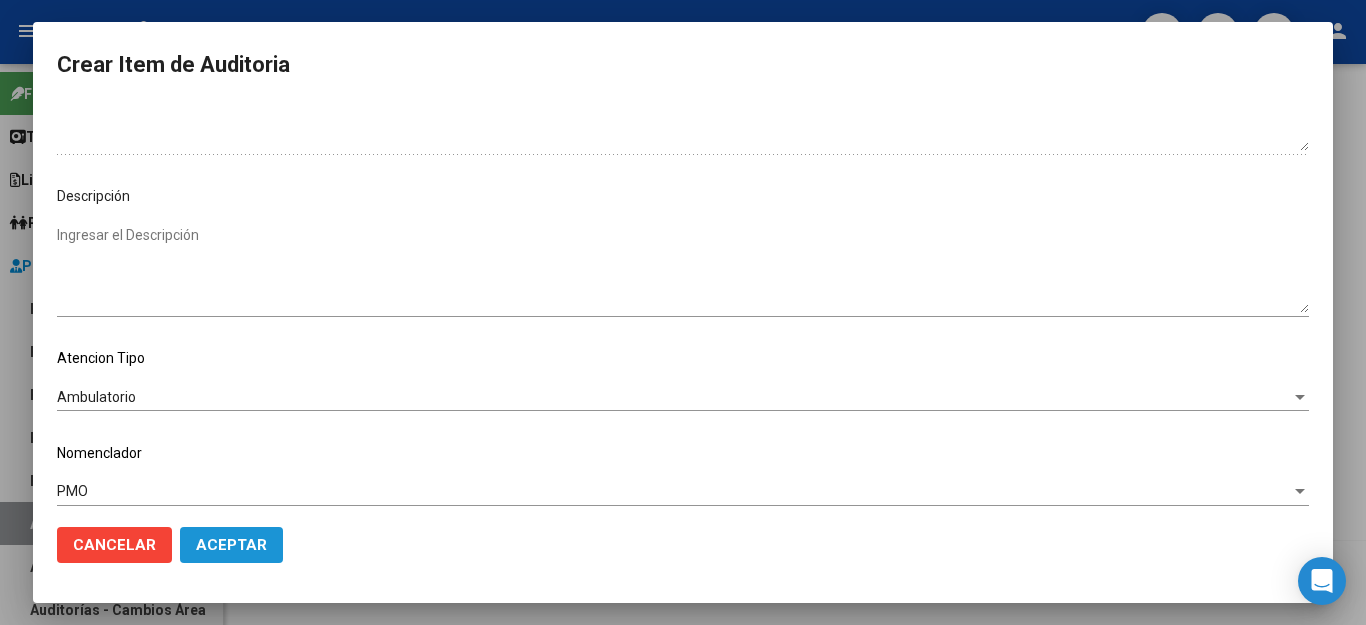 click on "Aceptar" 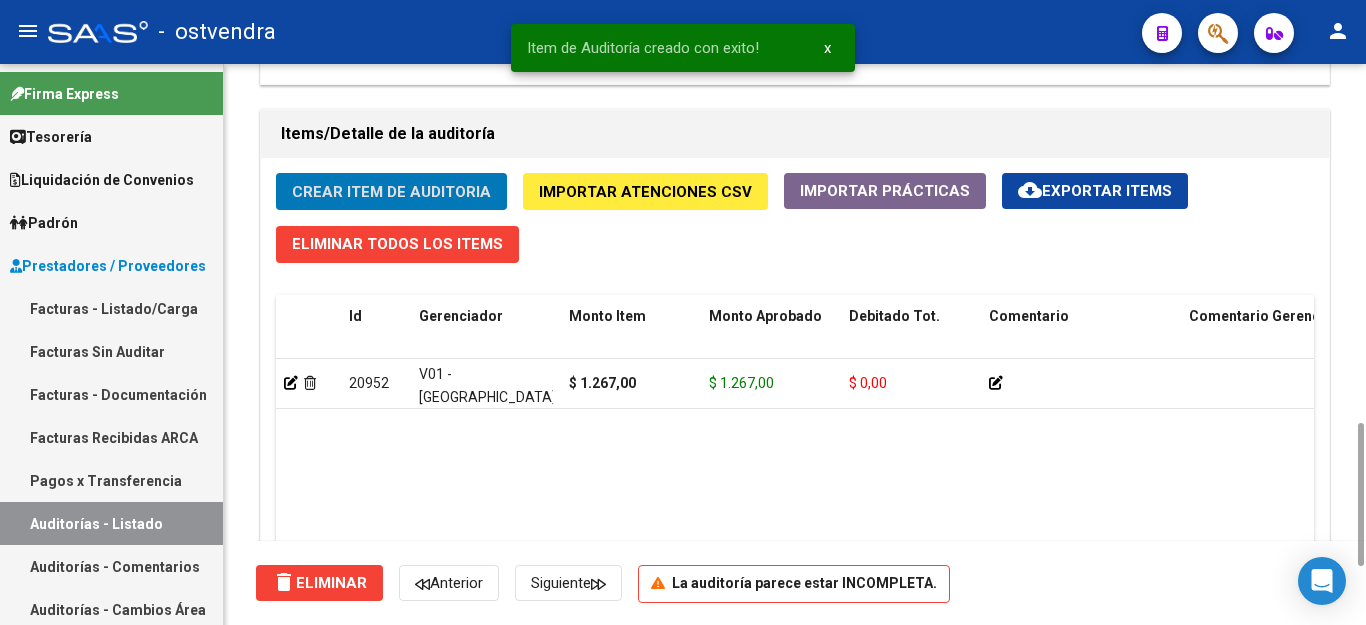click on "Crear Item de Auditoria" 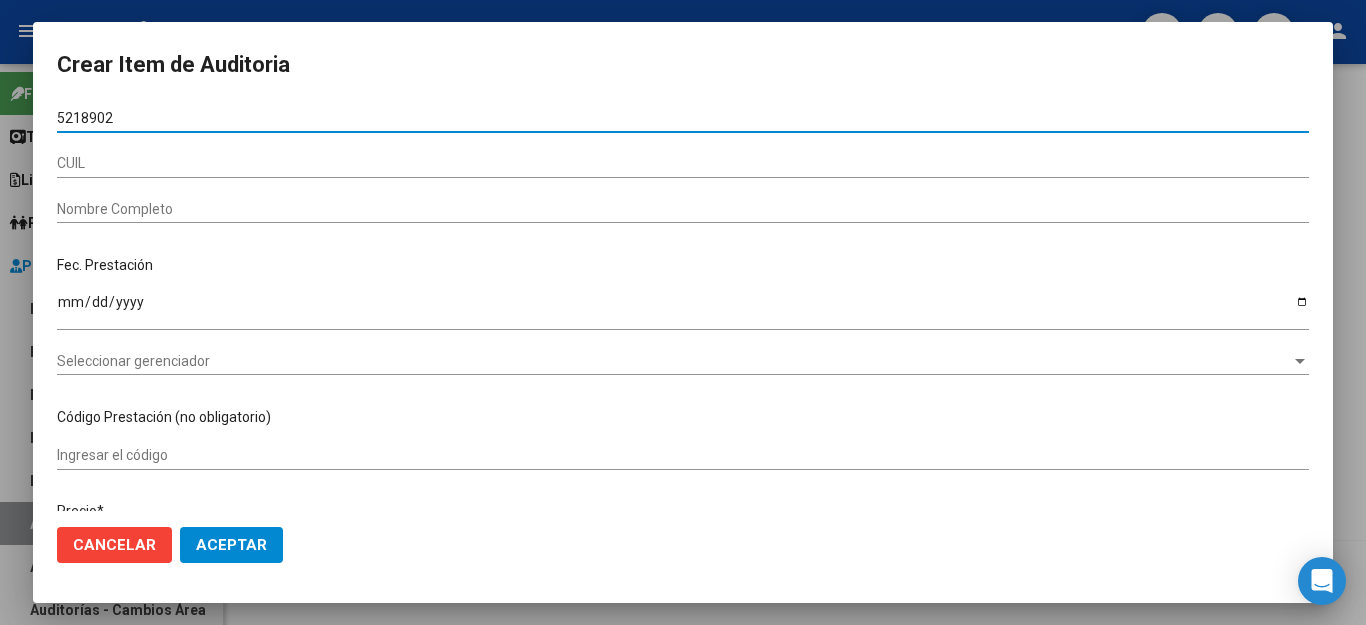 type on "52189023" 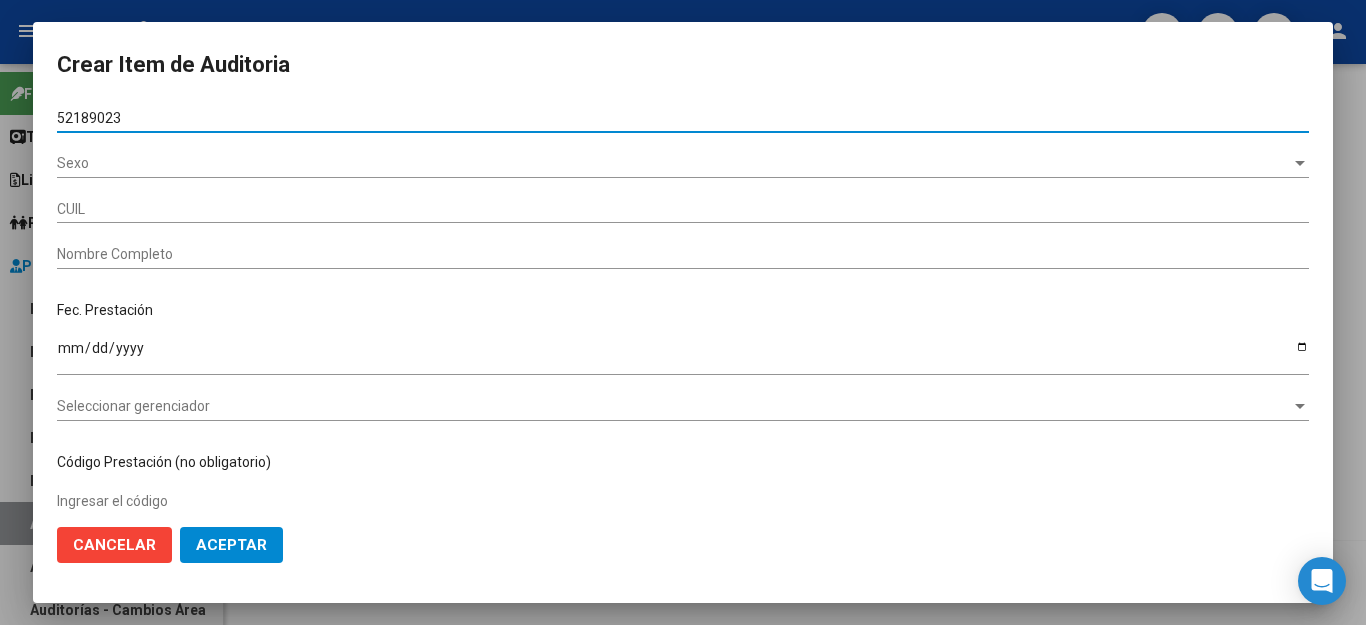 type on "27521890237" 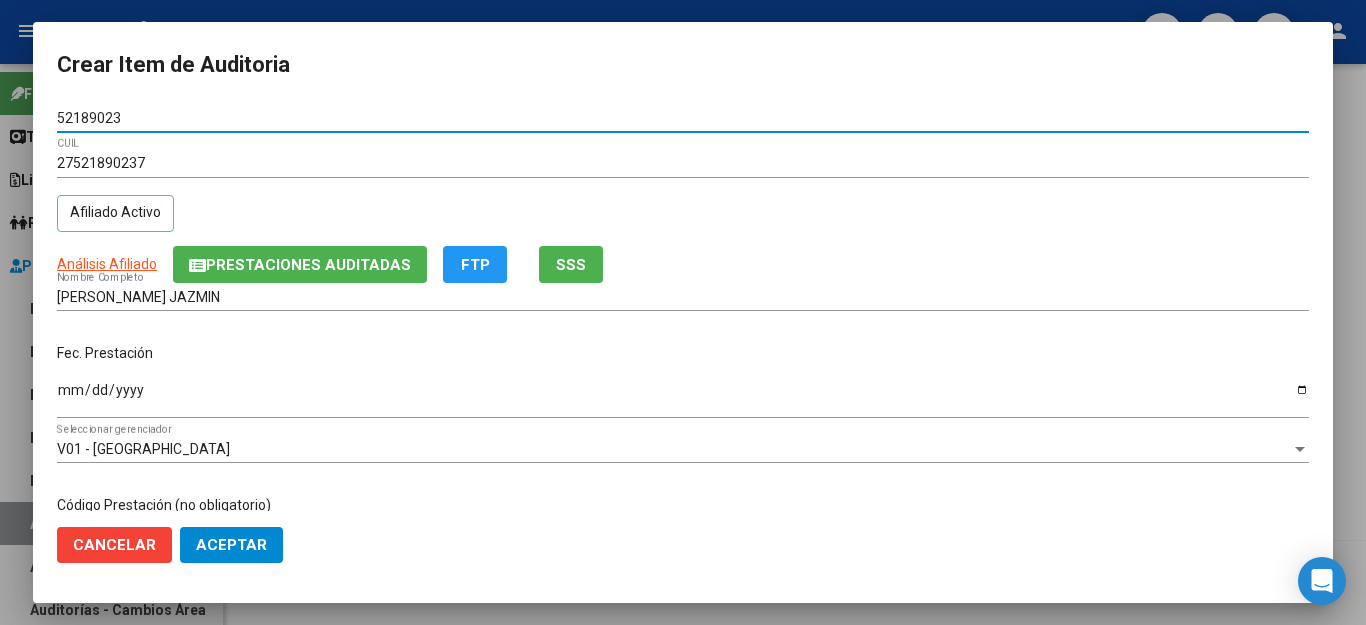type on "52189023" 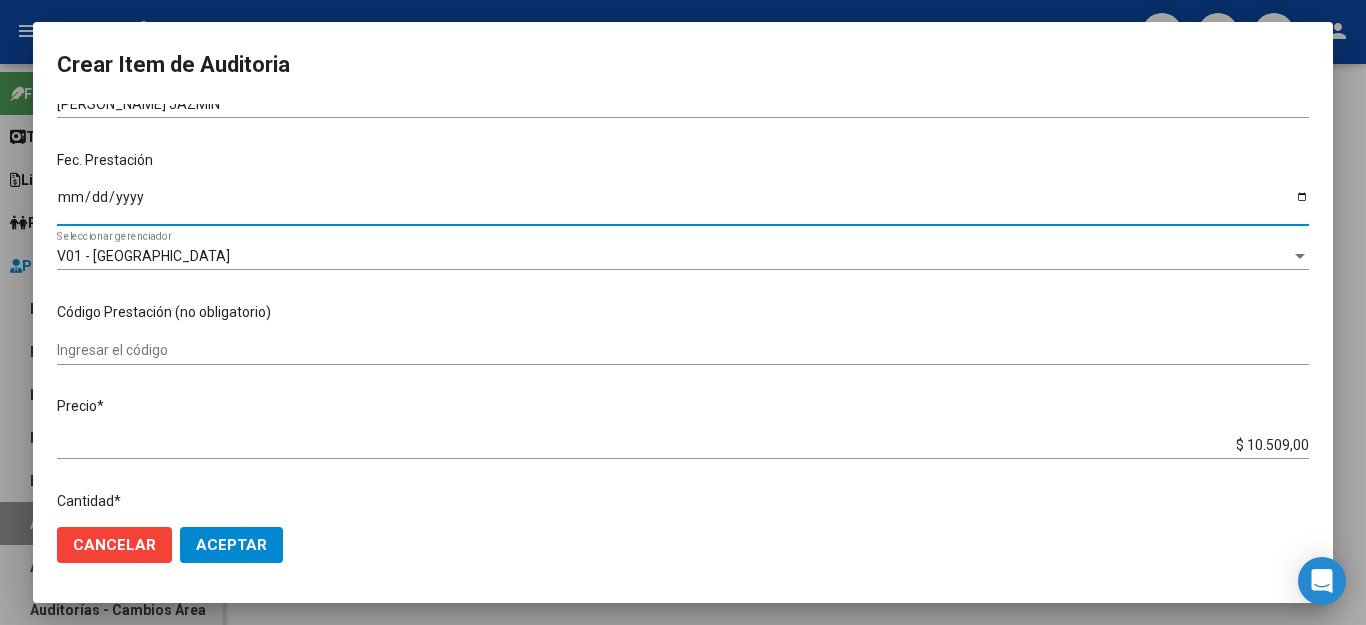 scroll, scrollTop: 200, scrollLeft: 0, axis: vertical 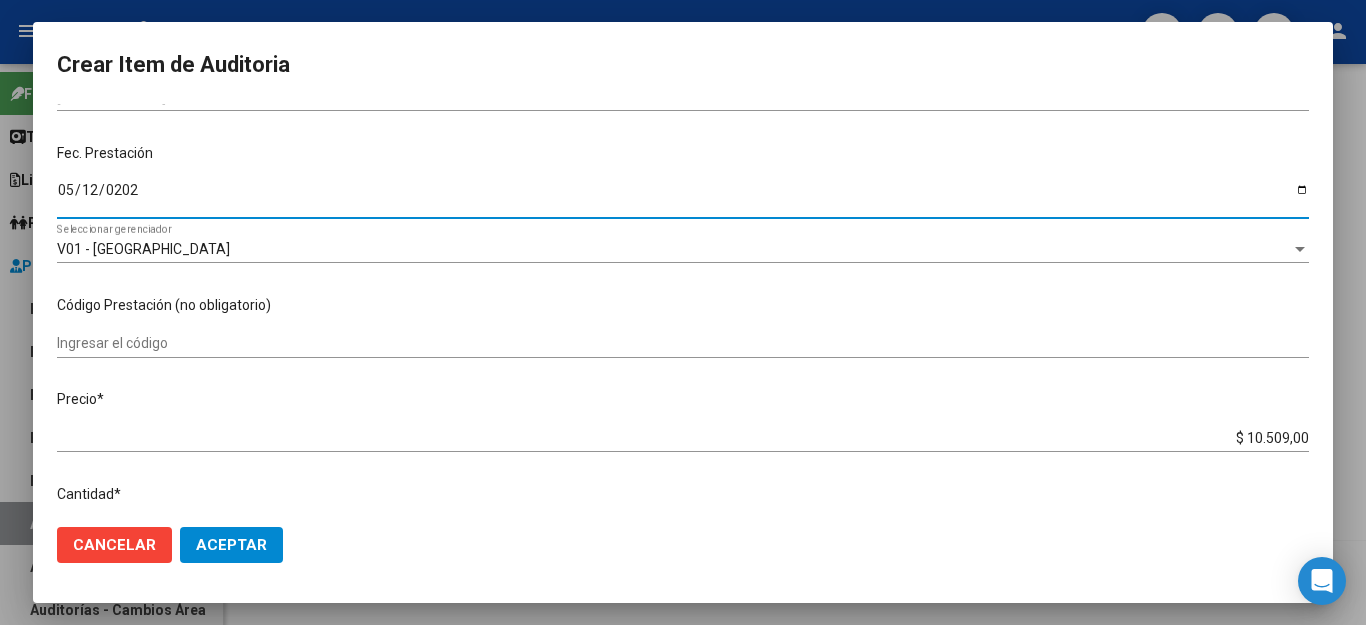 type on "2025-05-12" 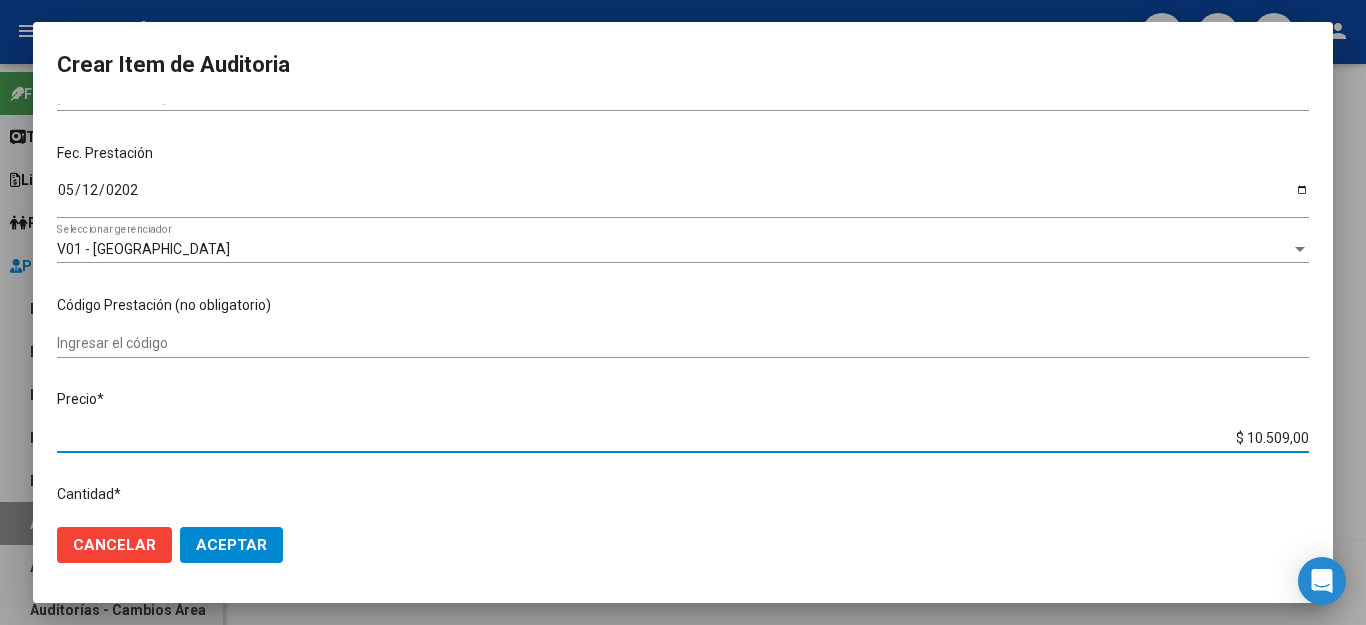 drag, startPoint x: 1203, startPoint y: 423, endPoint x: 1334, endPoint y: 425, distance: 131.01526 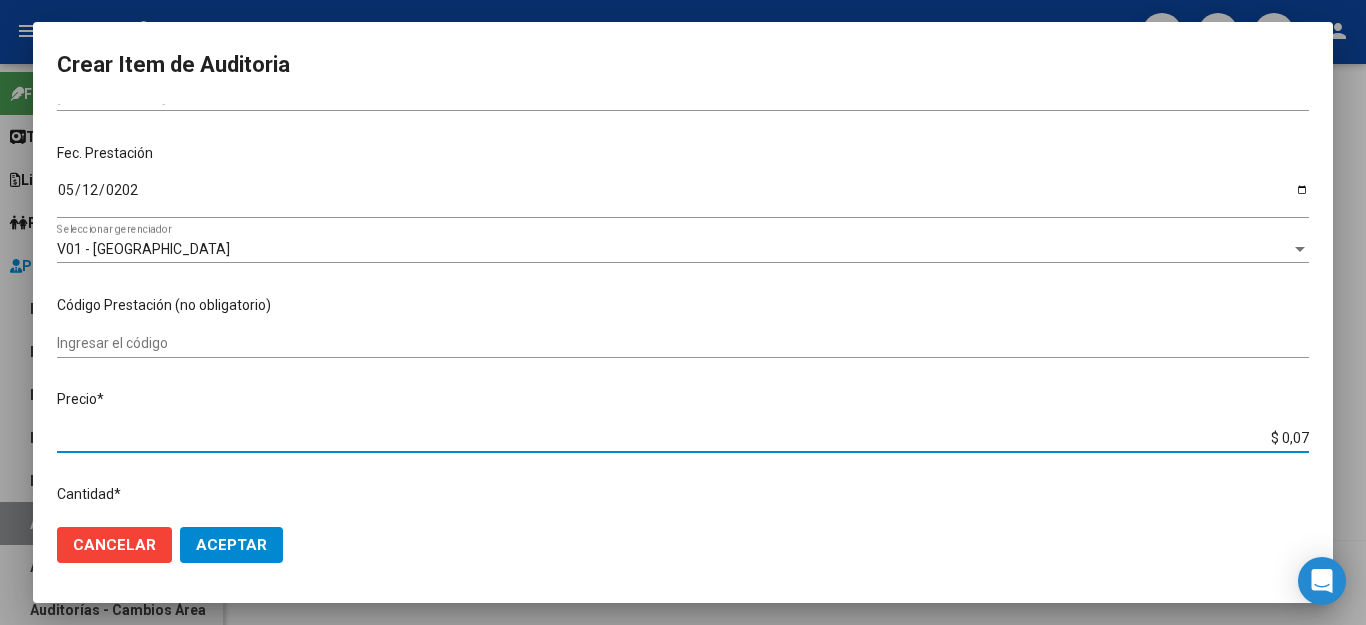 type on "$ 0,79" 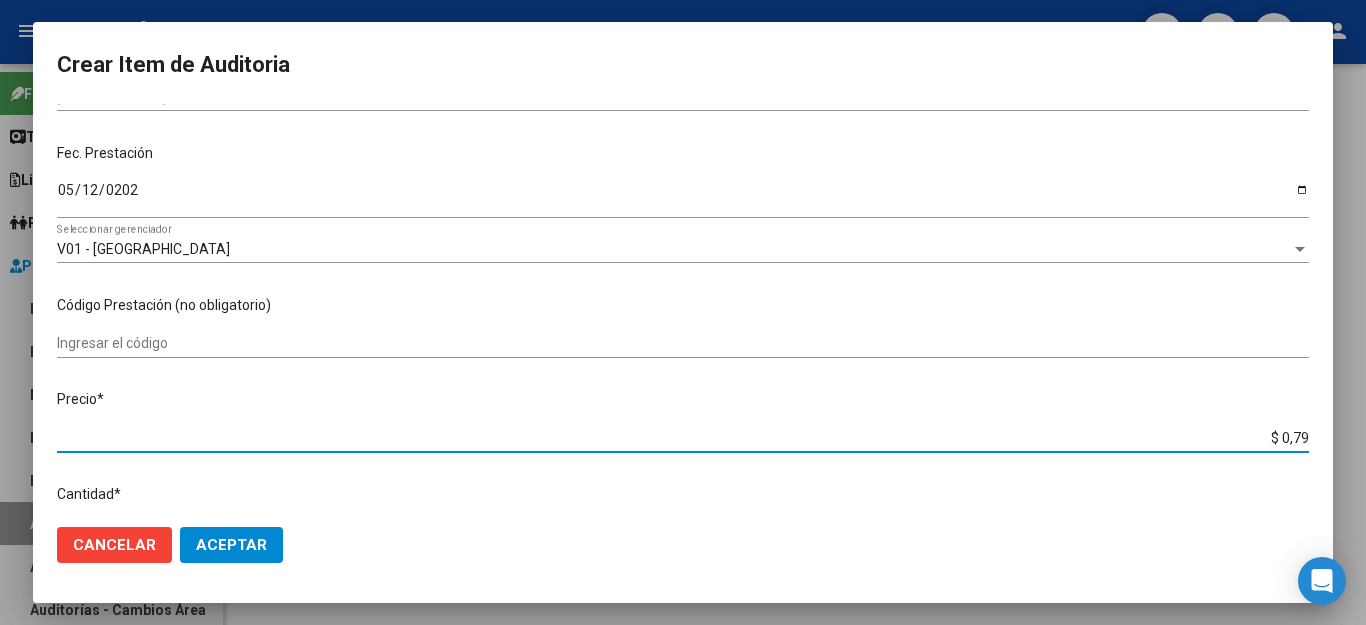 type on "$ 7,97" 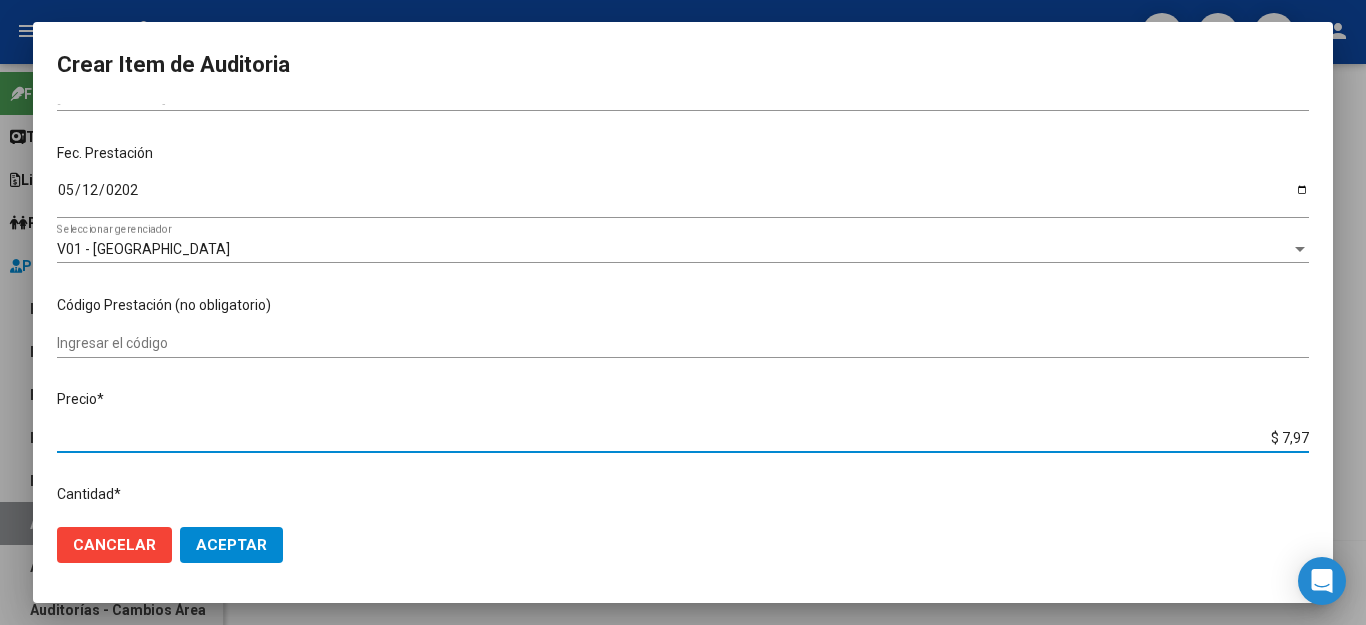 type on "$ 79,75" 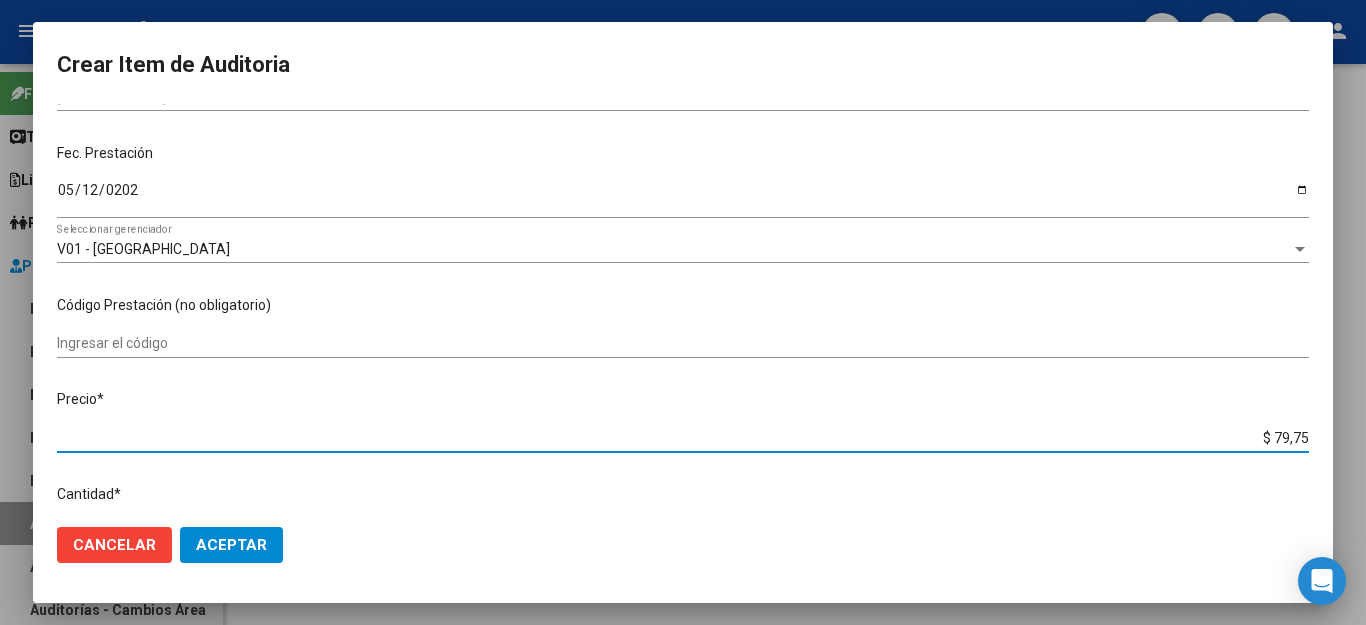 type on "$ 797,50" 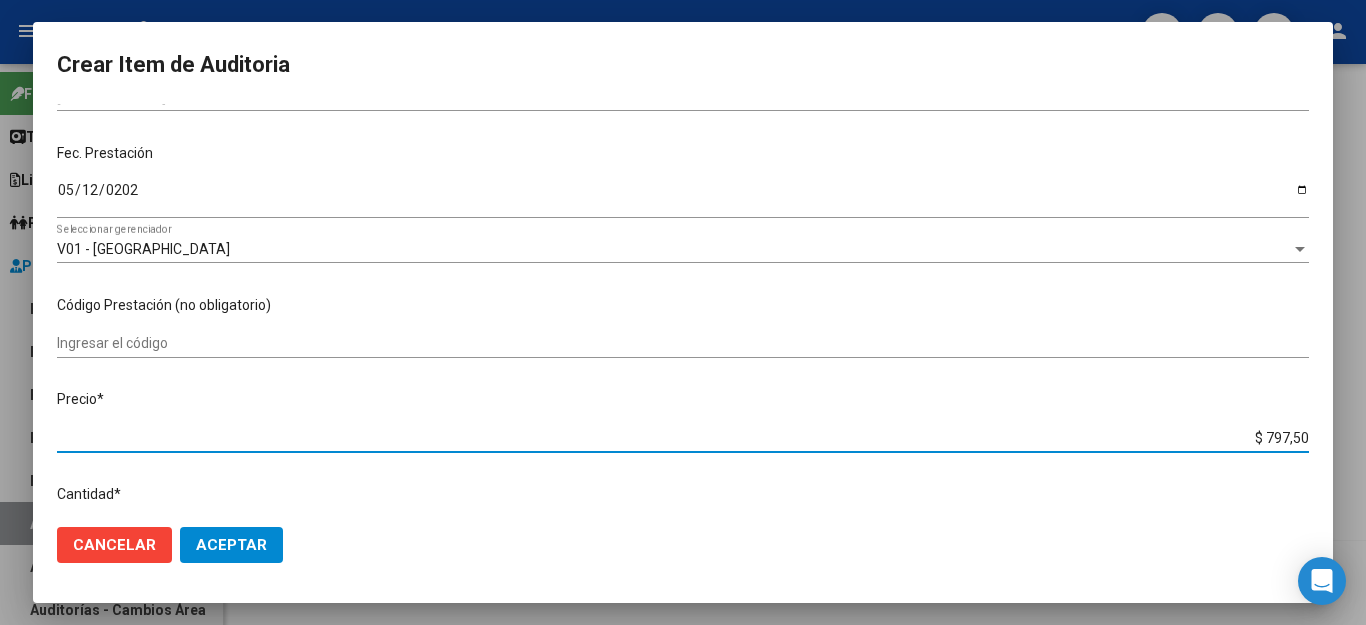 type on "$ 7.975,00" 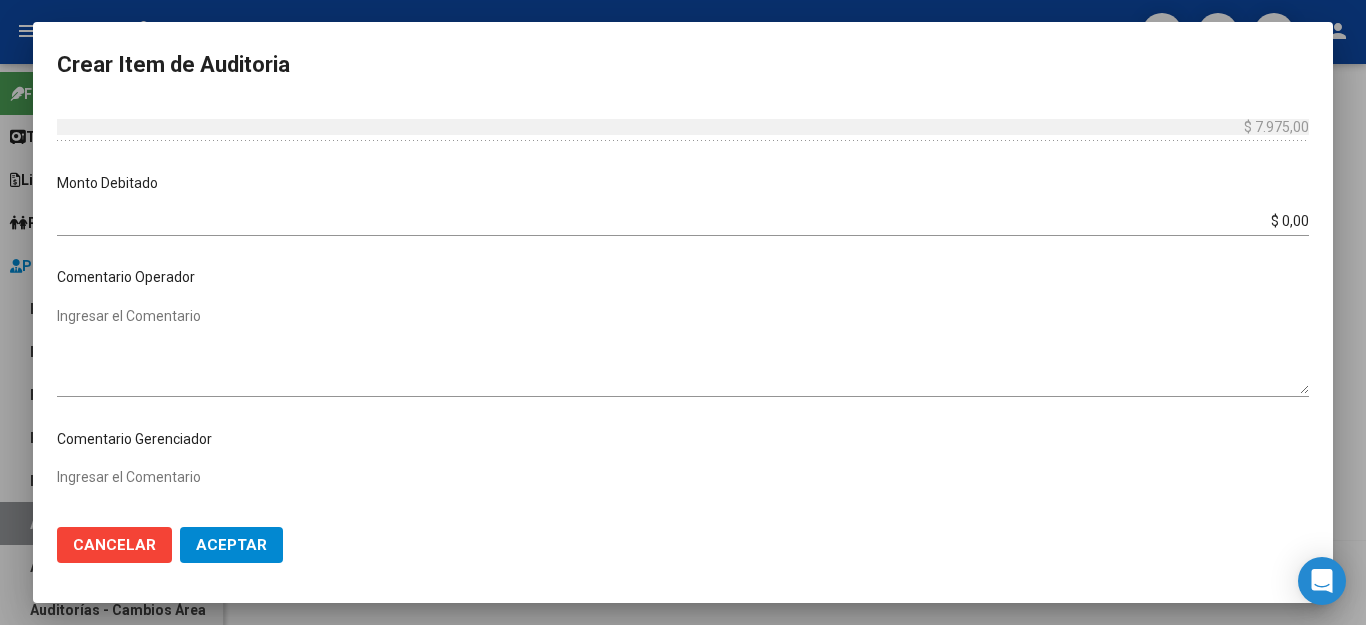 scroll, scrollTop: 1104, scrollLeft: 0, axis: vertical 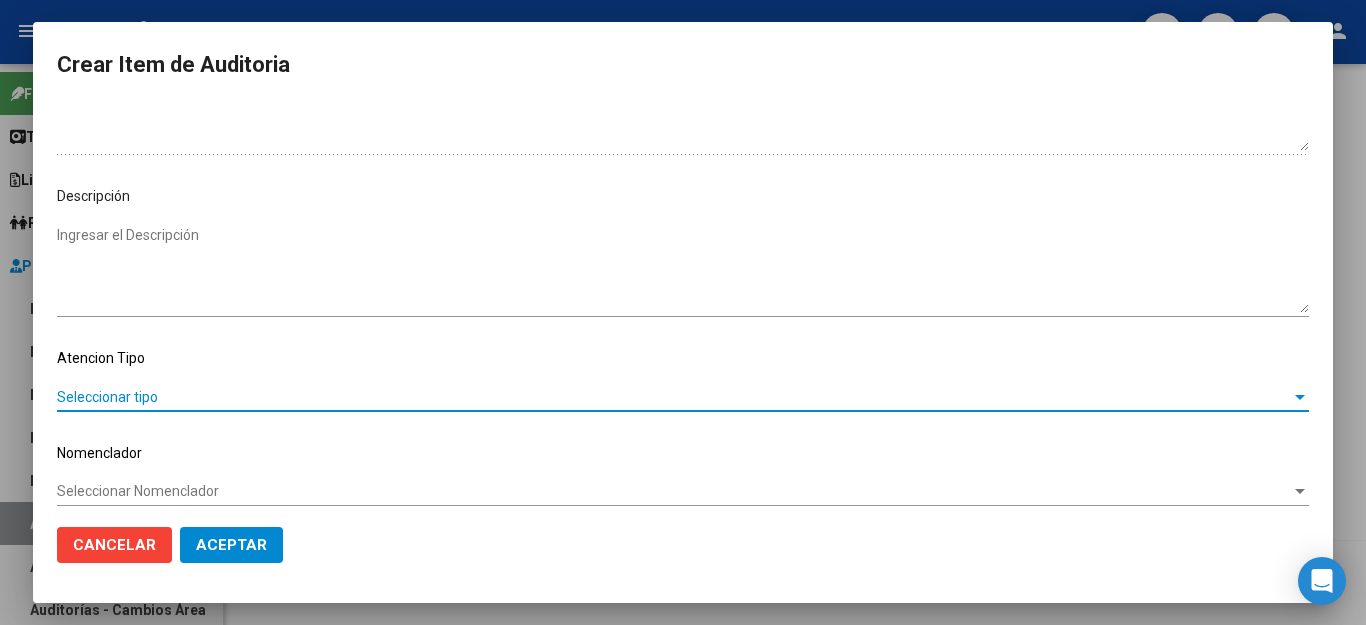 click on "Seleccionar tipo" at bounding box center (674, 397) 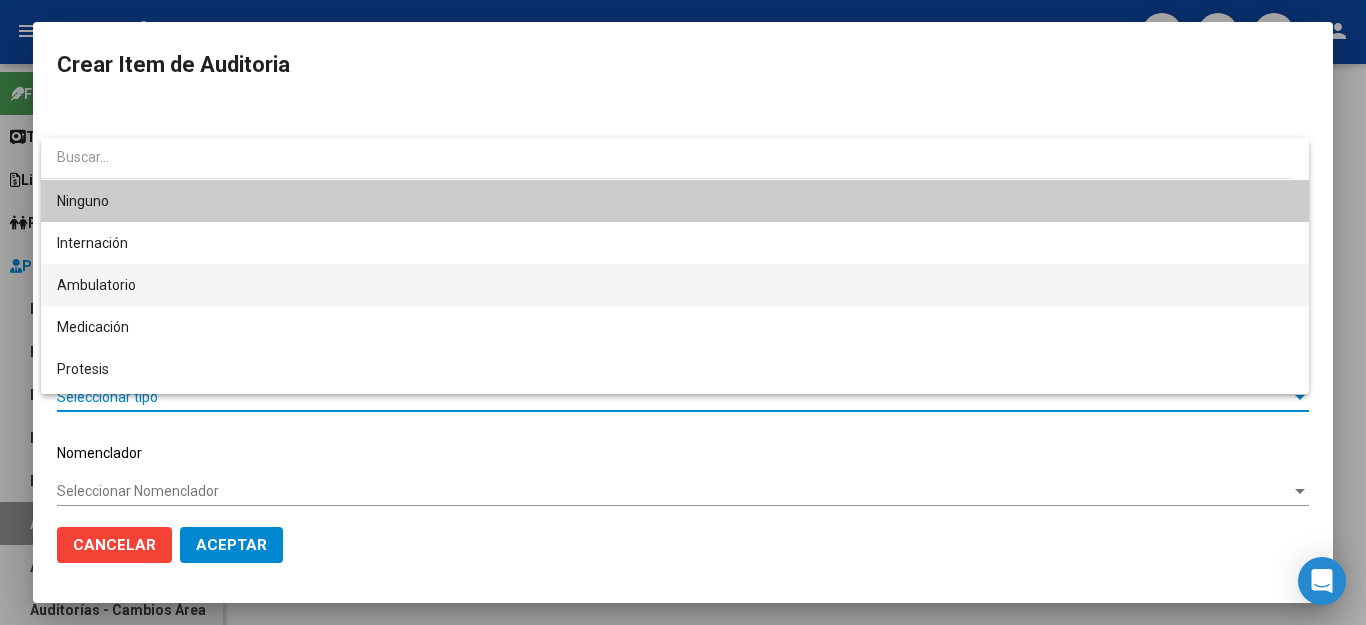 click on "Ambulatorio" at bounding box center (675, 285) 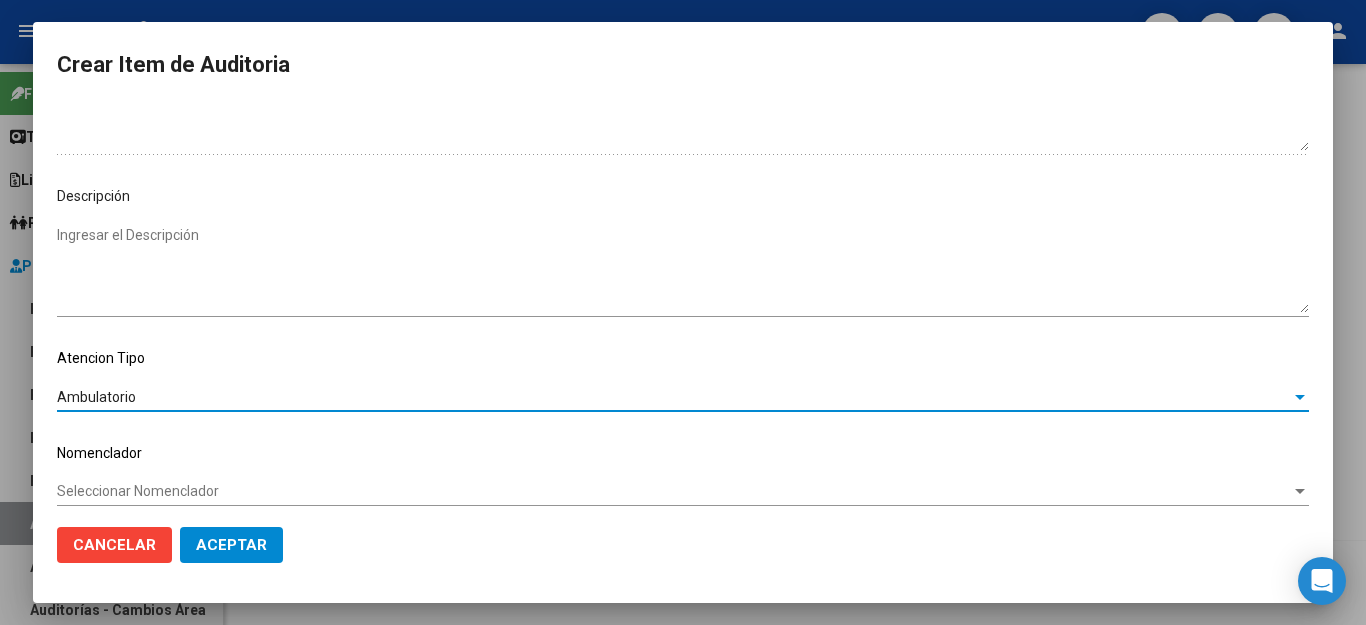 click on "Seleccionar Nomenclador" at bounding box center [674, 491] 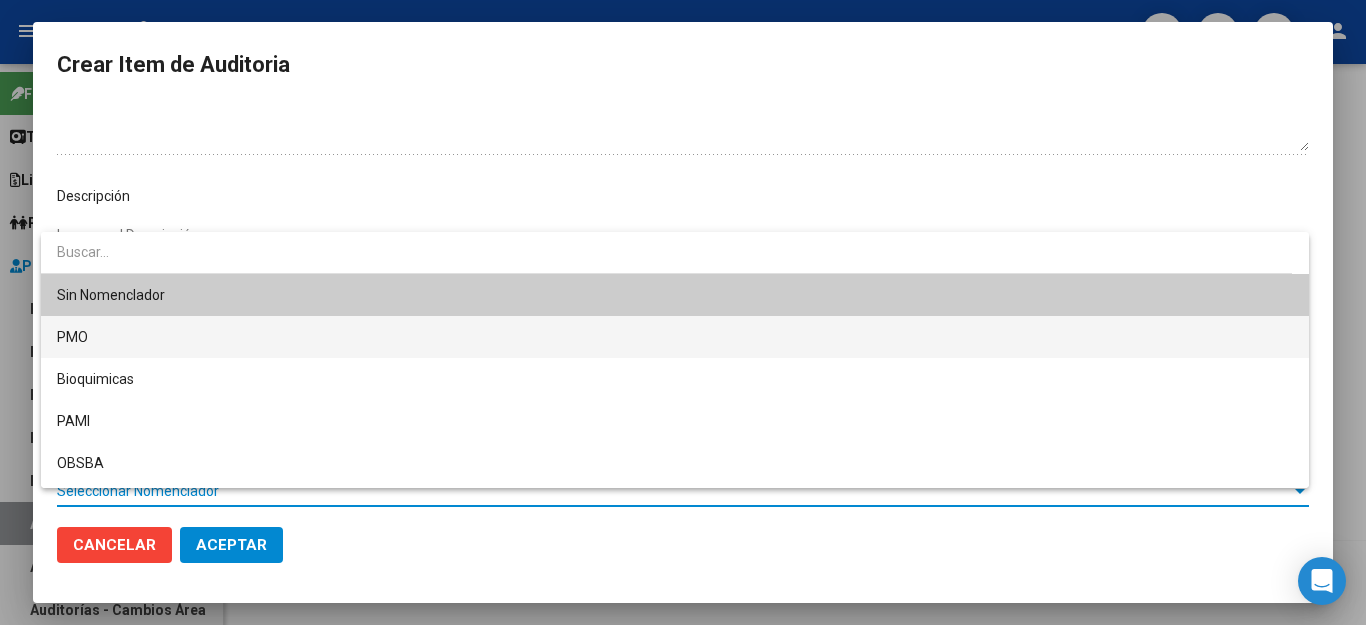 click on "PMO" at bounding box center (675, 337) 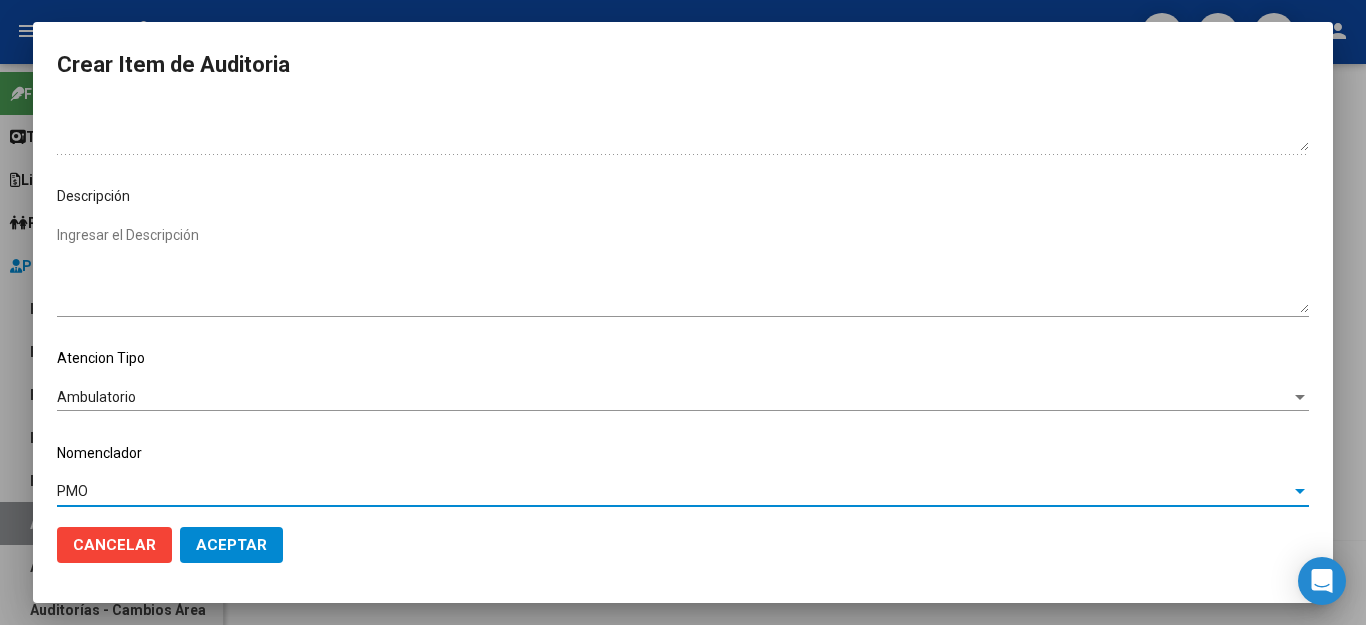 click on "Aceptar" 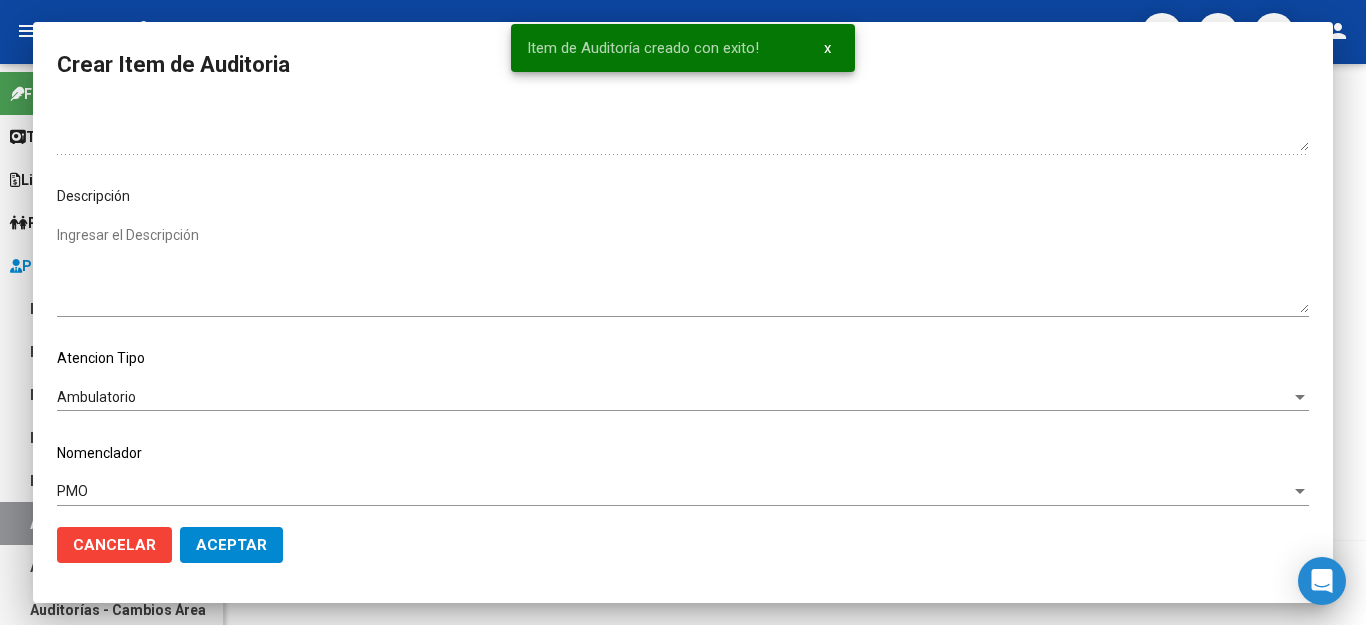 scroll, scrollTop: 0, scrollLeft: 0, axis: both 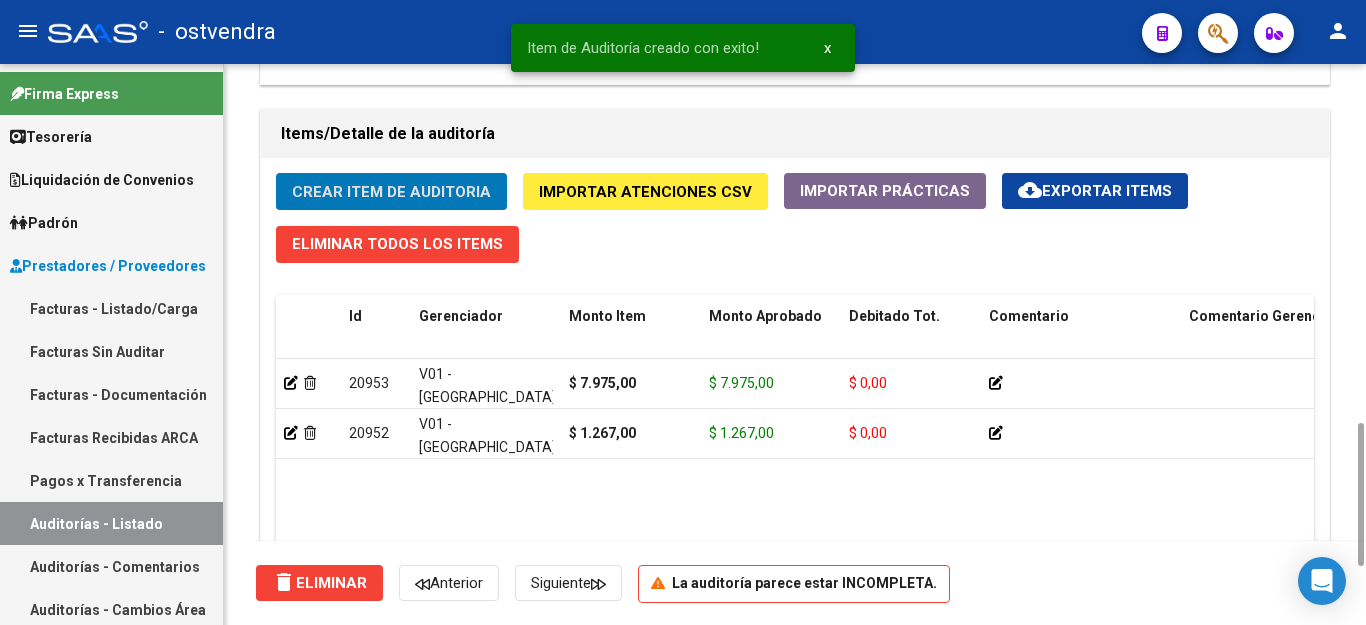 click on "Crear Item de Auditoria" 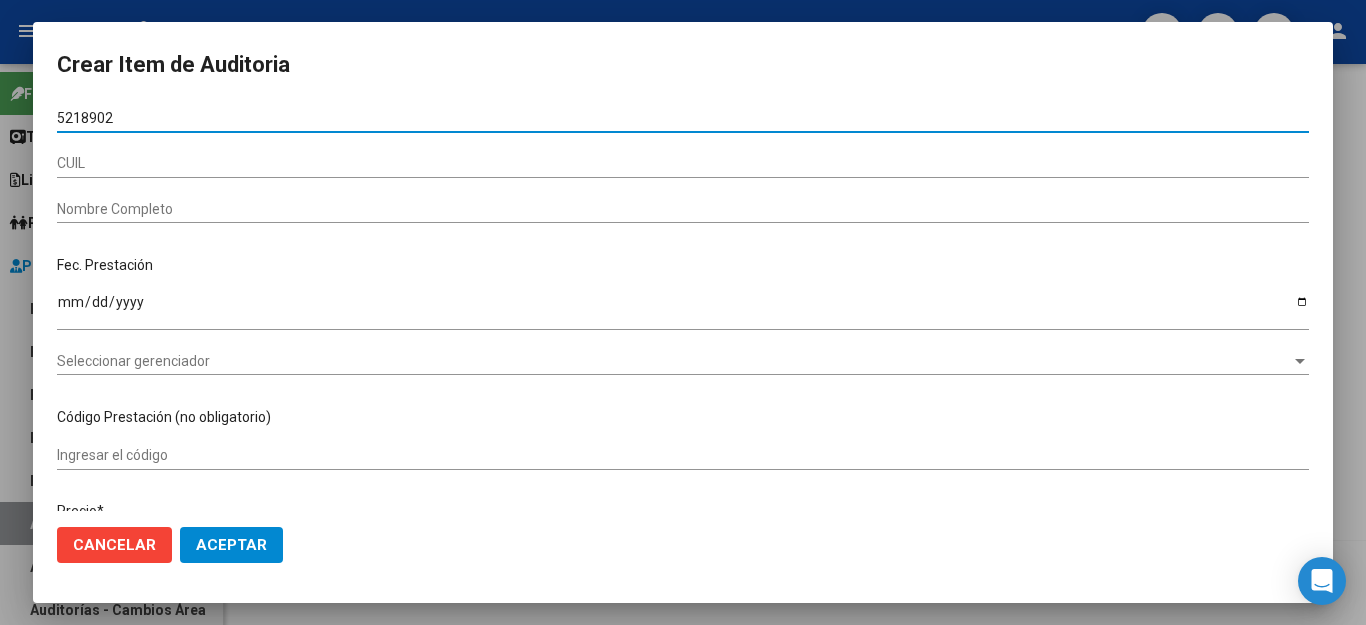 type on "52189023" 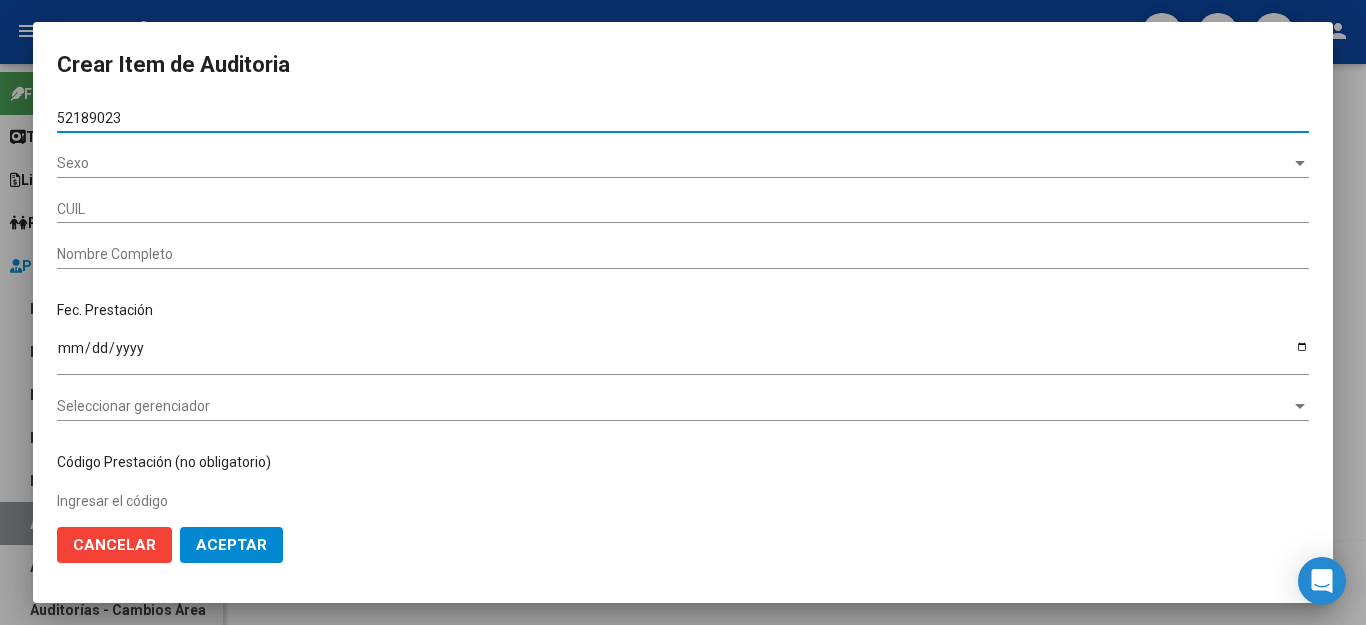 type on "27521890237" 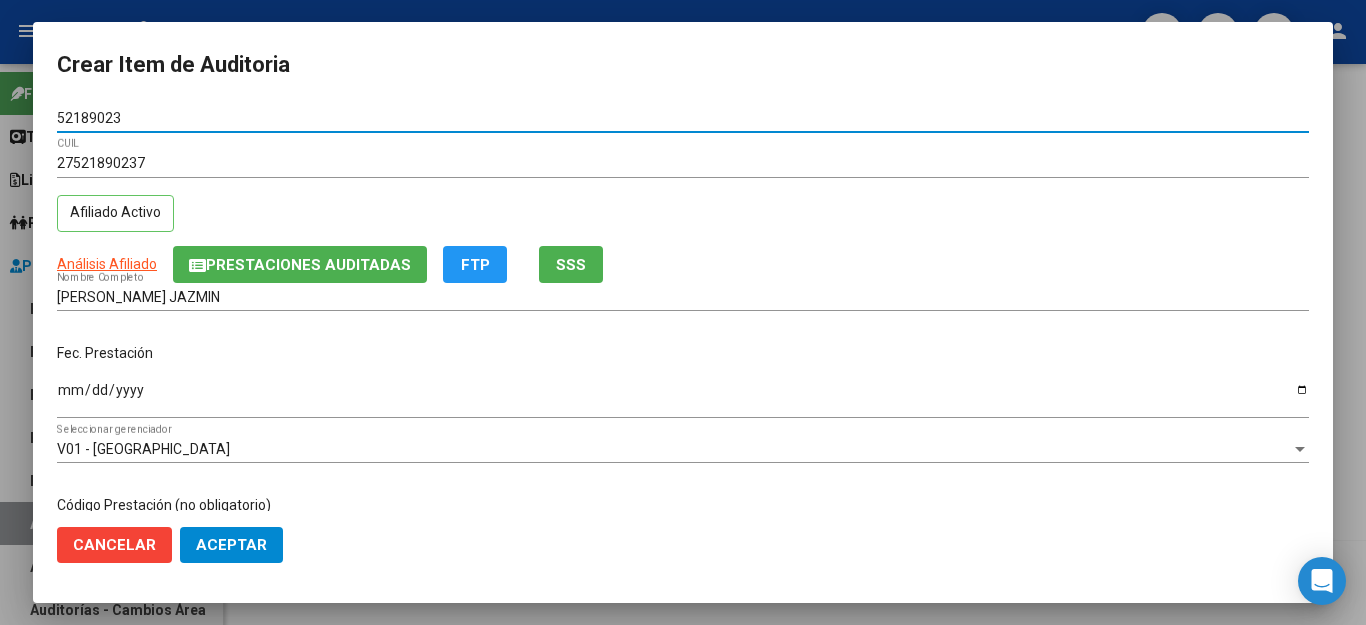 type on "52189023" 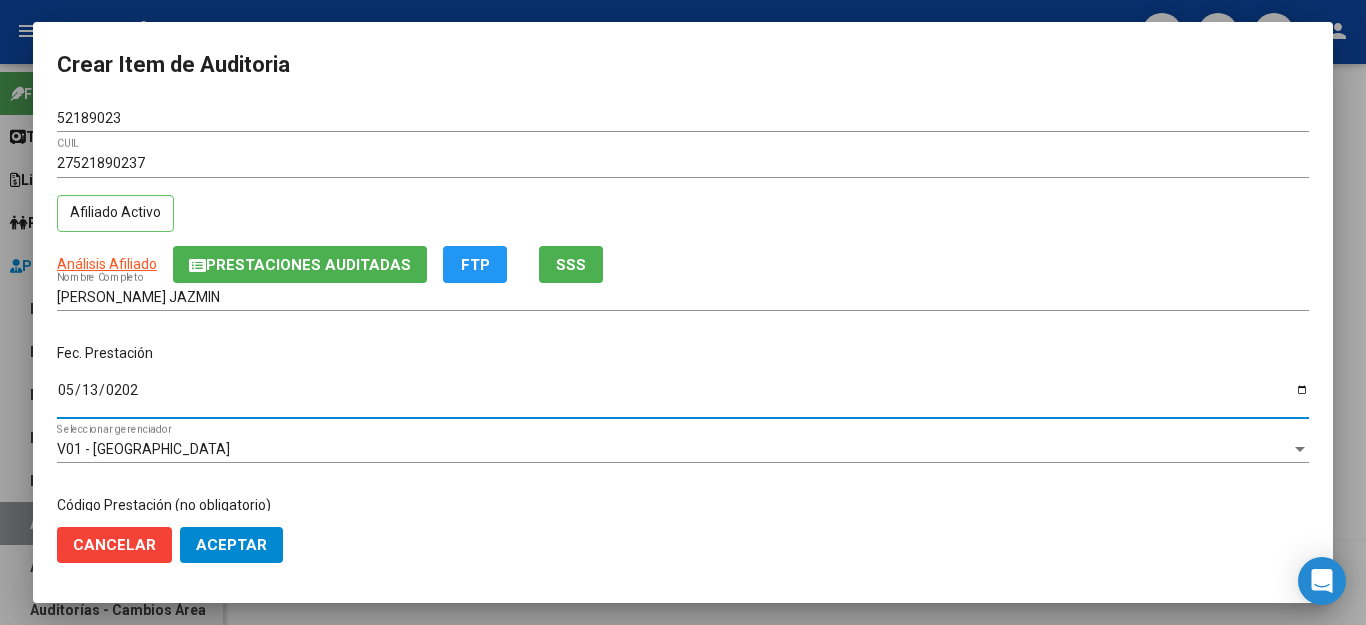 type on "[DATE]" 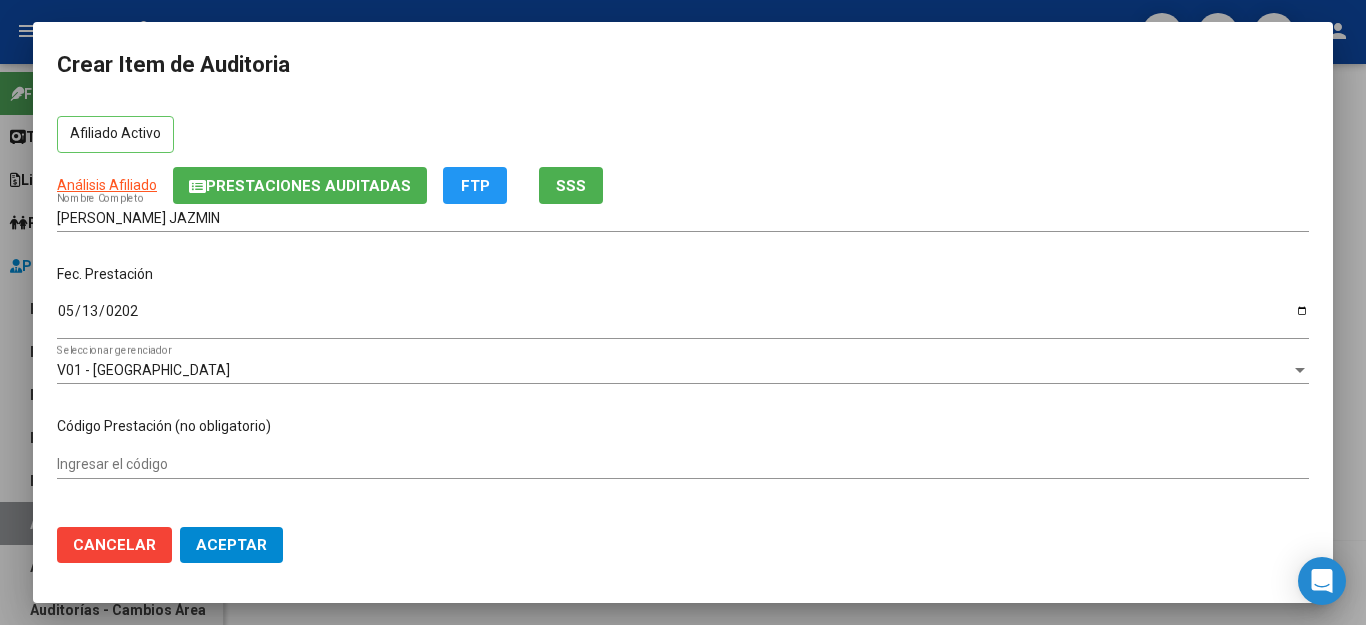 scroll, scrollTop: 300, scrollLeft: 0, axis: vertical 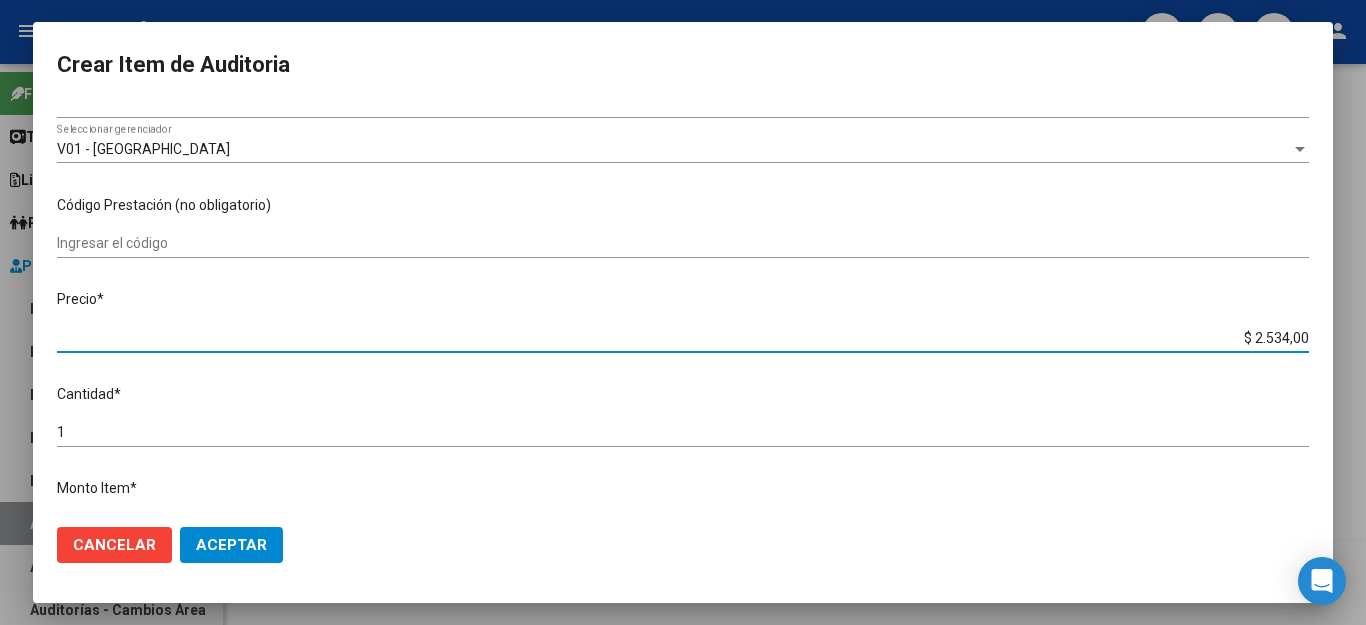 drag, startPoint x: 1215, startPoint y: 327, endPoint x: 1360, endPoint y: 330, distance: 145.03104 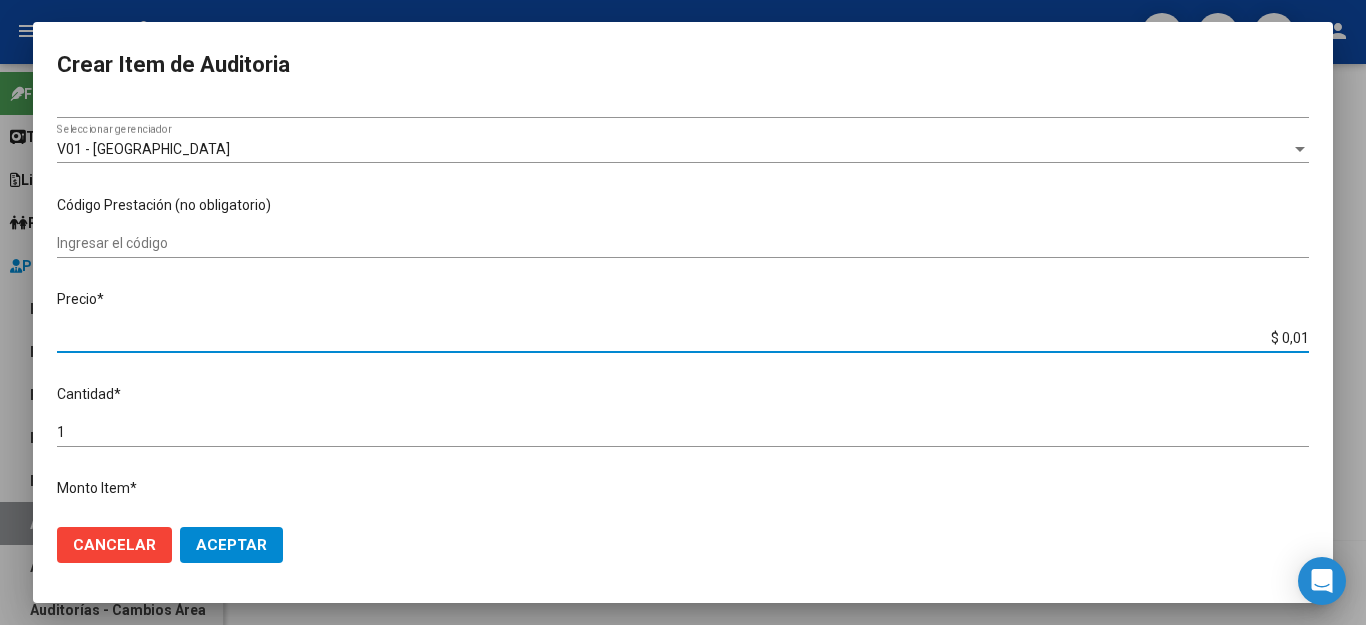 type on "$ 0,12" 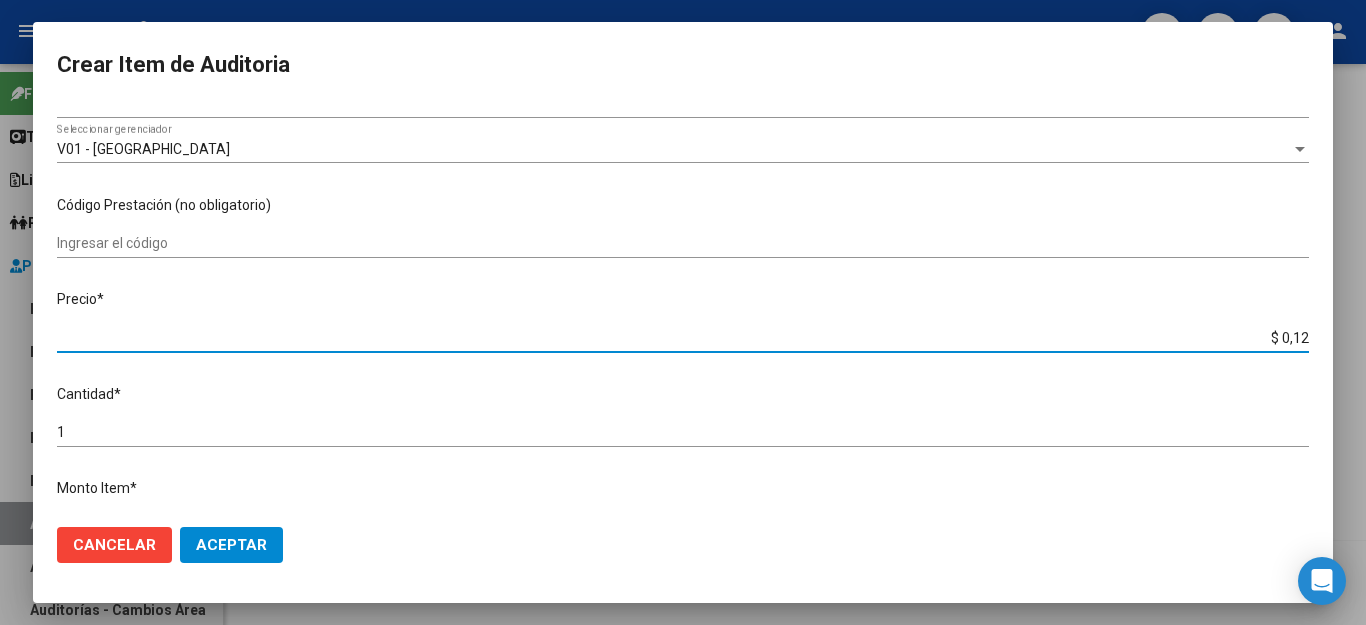 type on "$ 1,26" 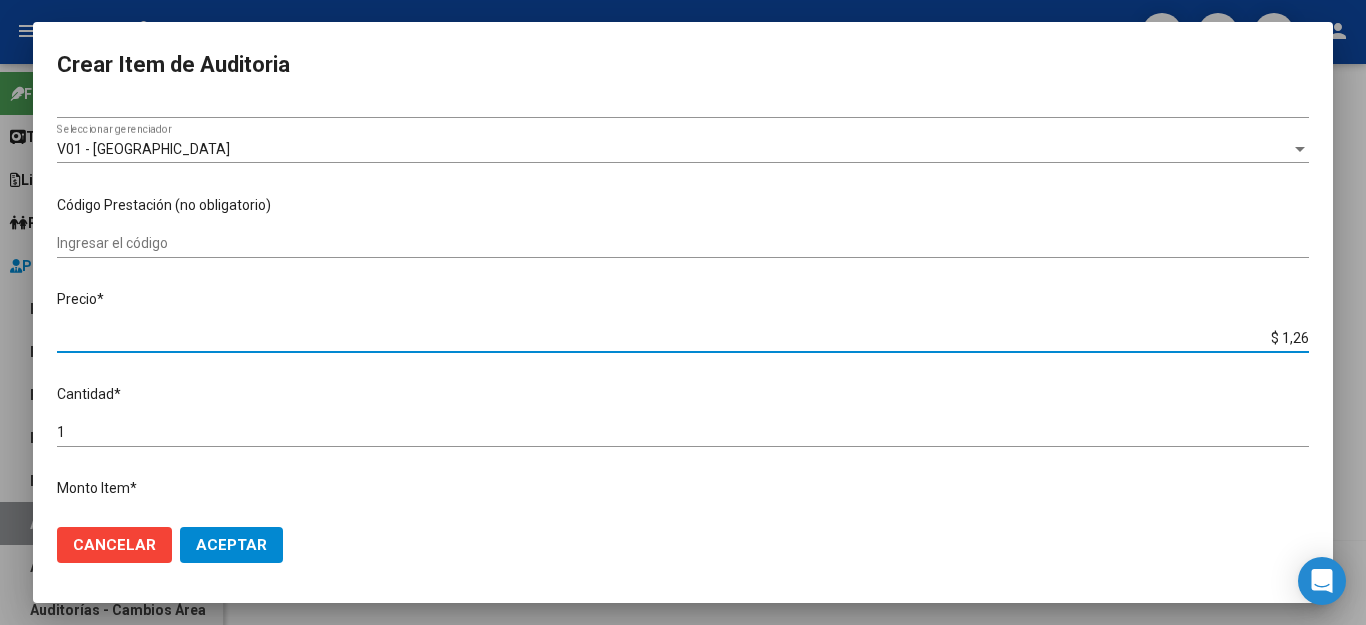 type on "$ 12,67" 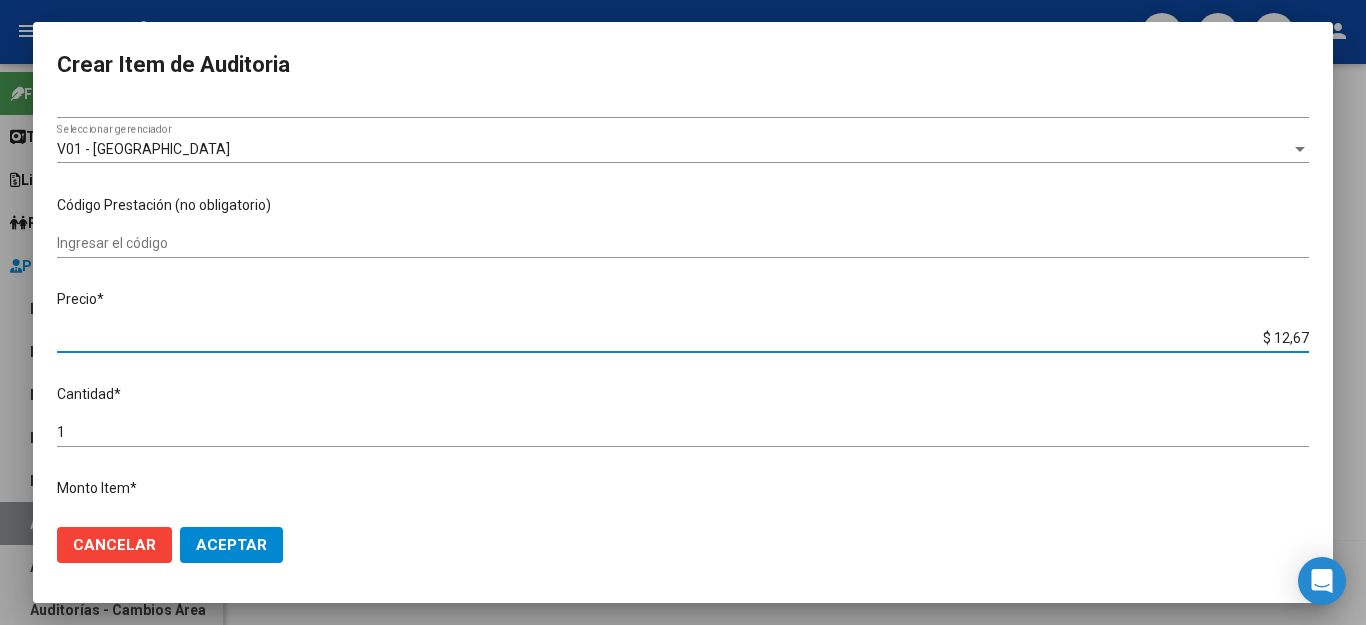 type on "$ 126,70" 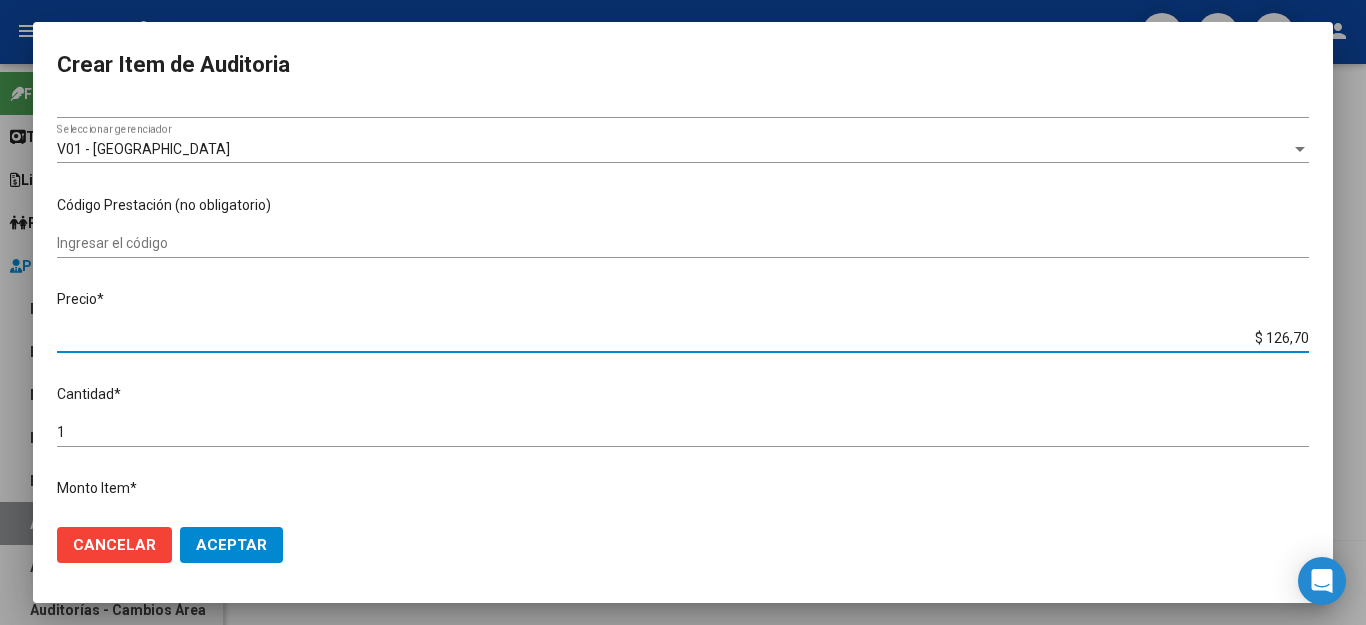 type on "$ 1.267,00" 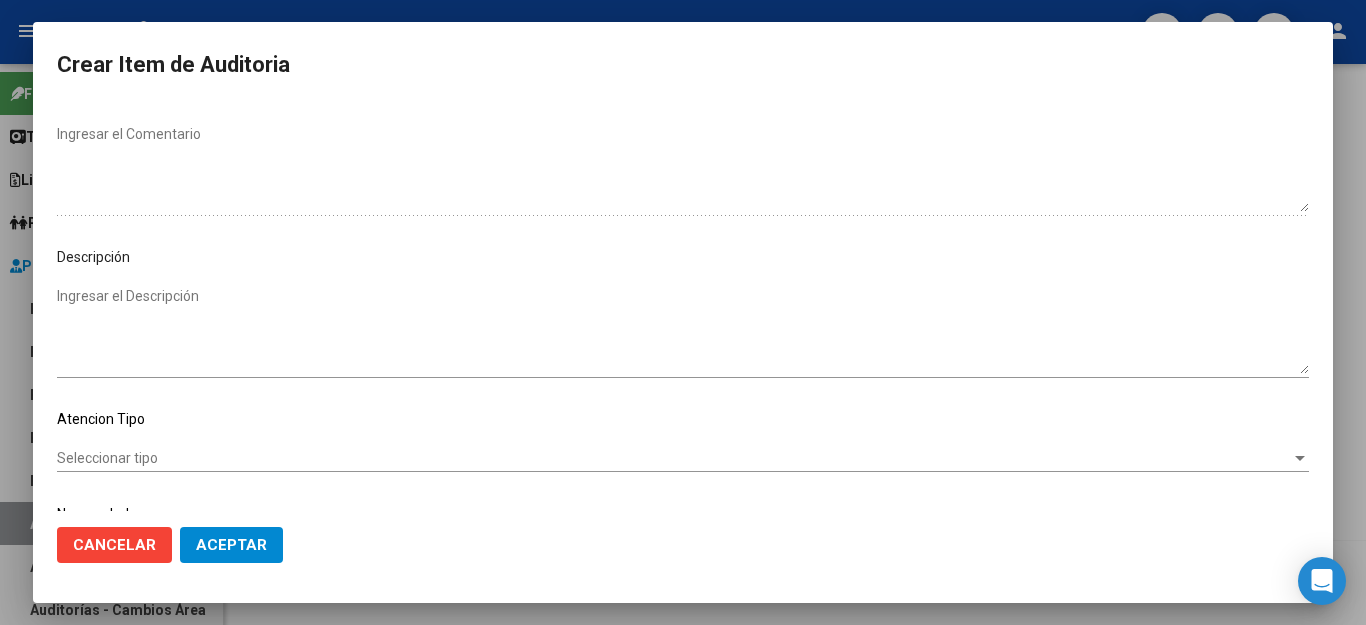 scroll, scrollTop: 1104, scrollLeft: 0, axis: vertical 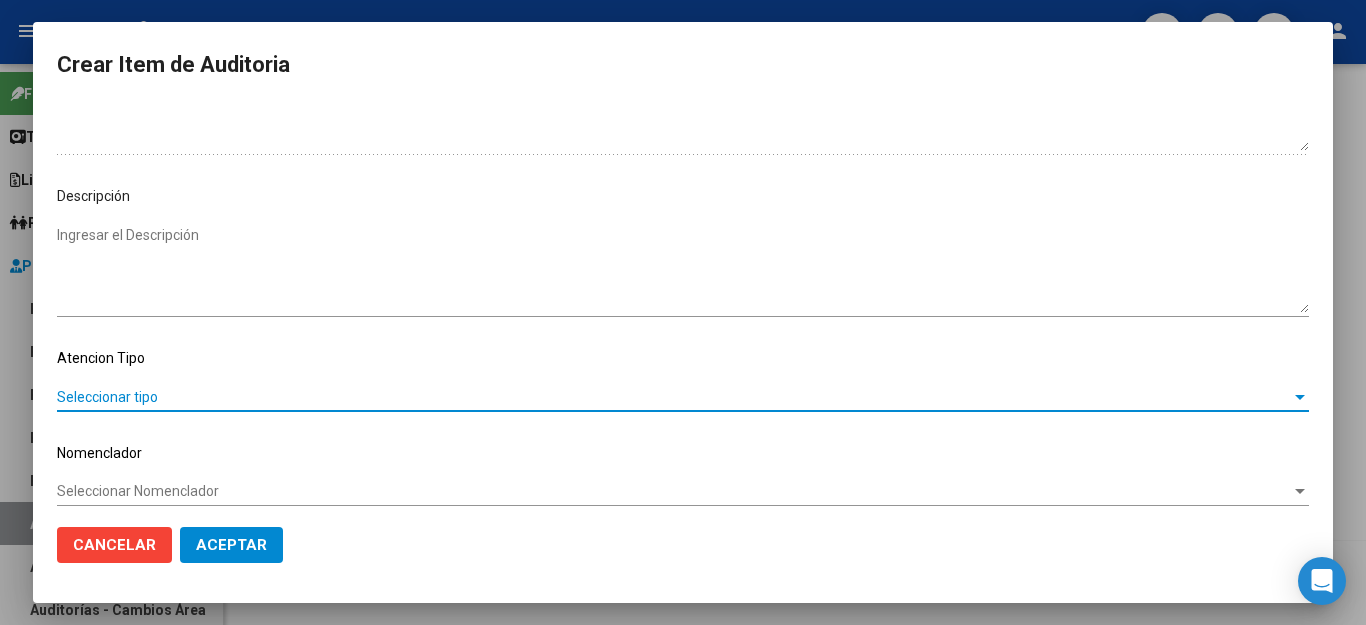click on "Seleccionar tipo" at bounding box center [674, 397] 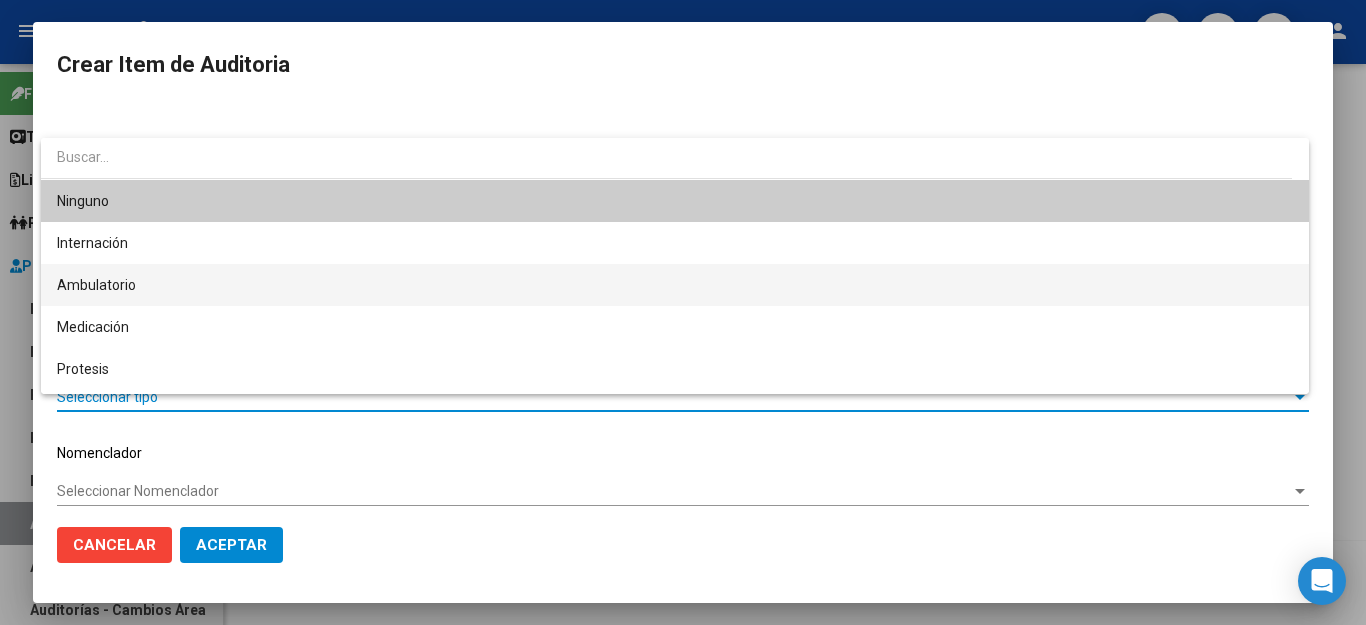 click on "Ambulatorio" at bounding box center (675, 285) 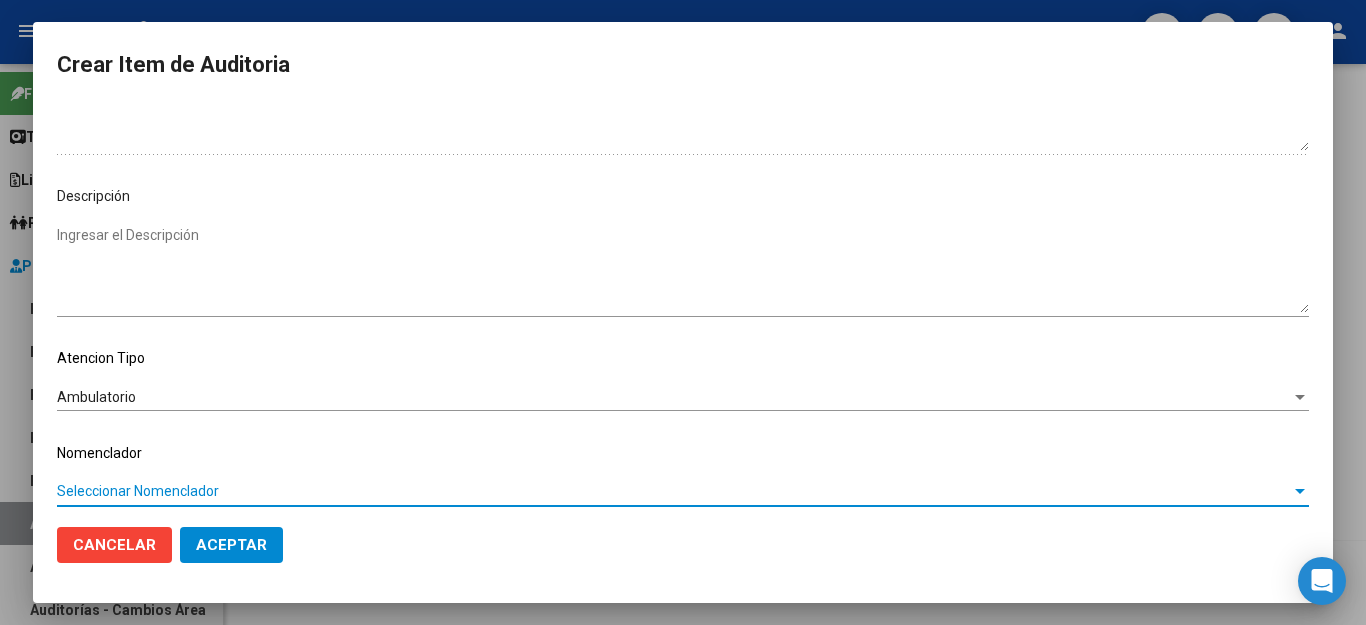 click on "Seleccionar Nomenclador" at bounding box center (674, 491) 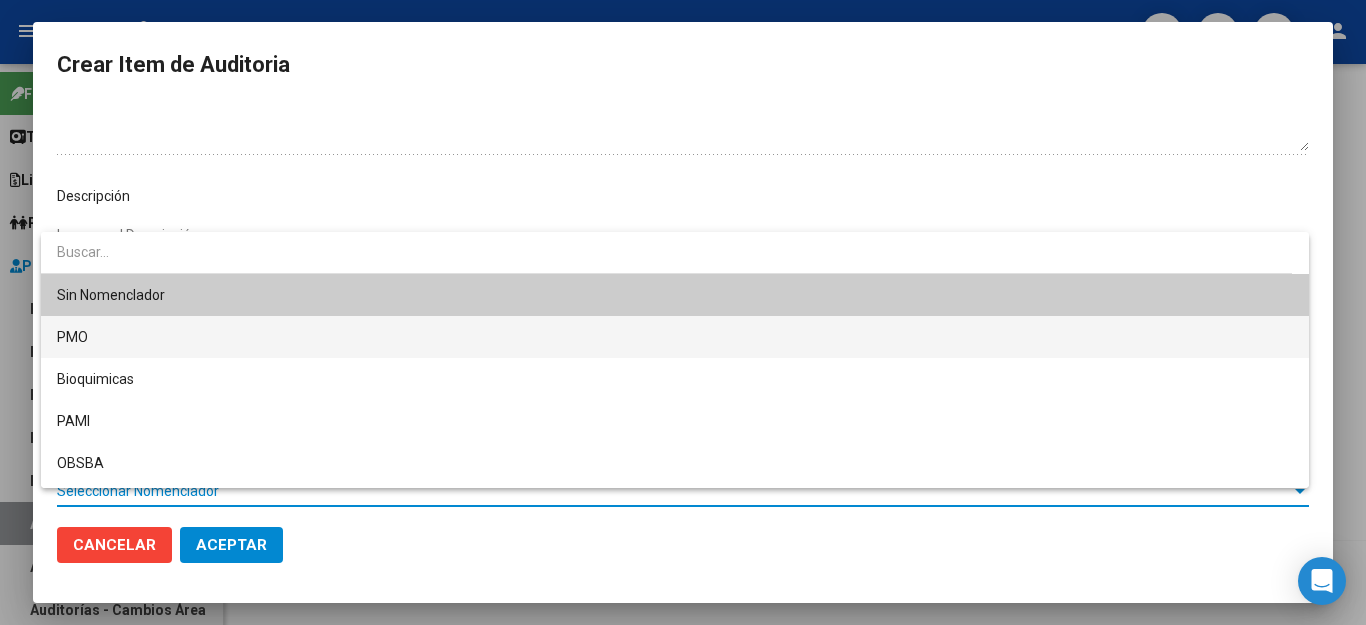 click on "PMO" at bounding box center (675, 337) 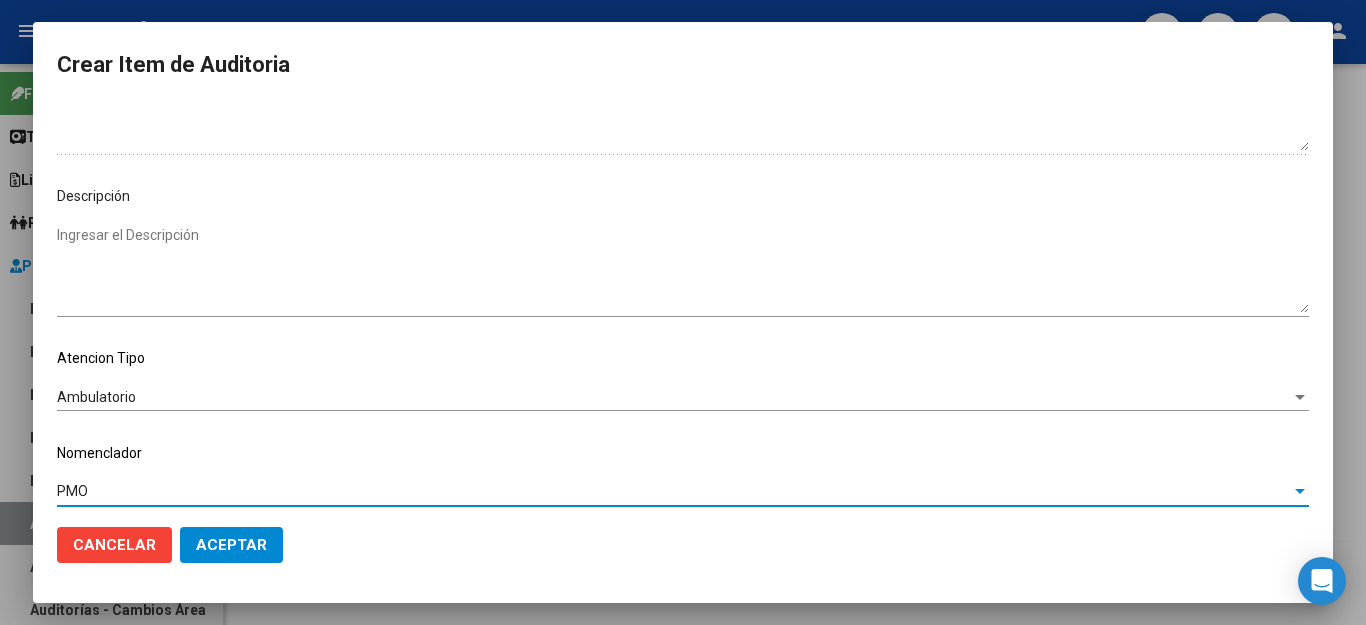 click on "Aceptar" 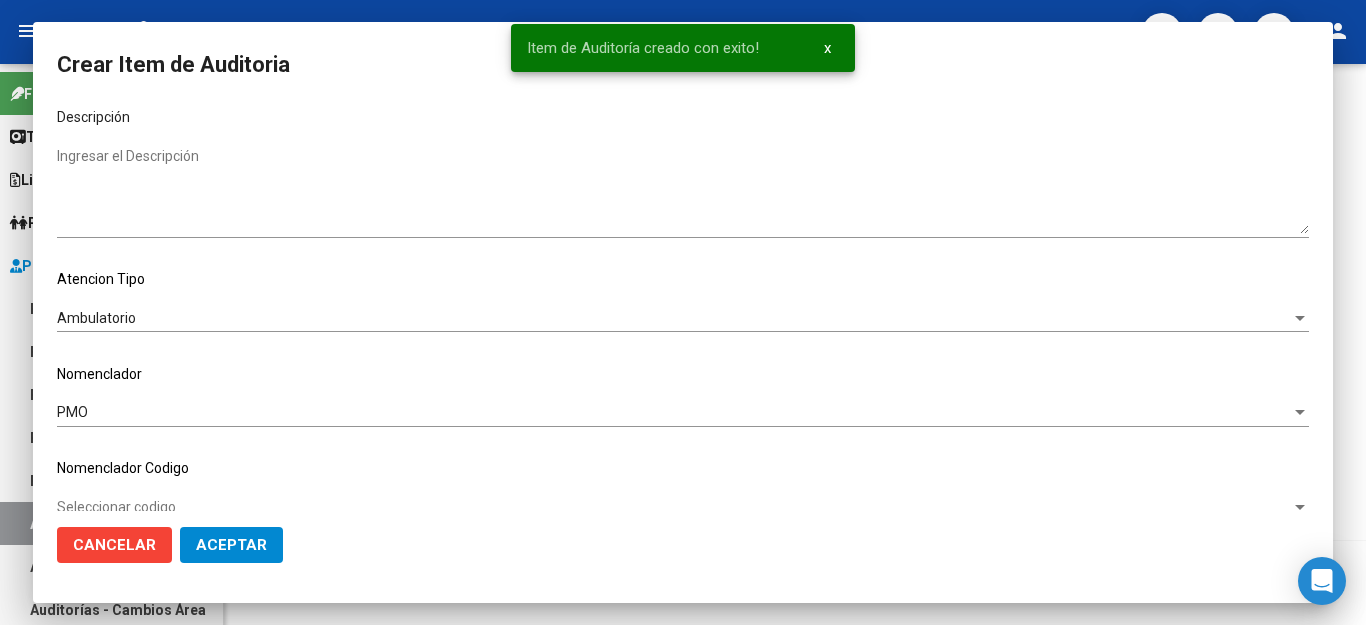scroll, scrollTop: 1199, scrollLeft: 0, axis: vertical 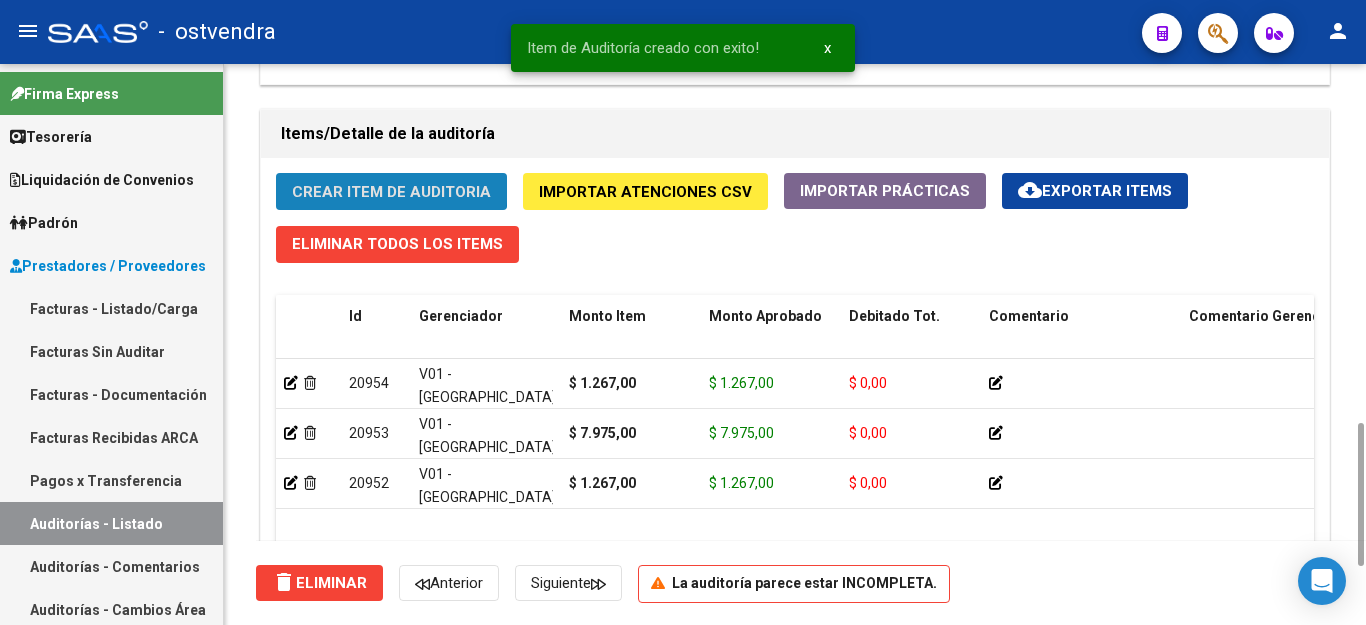 click on "Crear Item de Auditoria" 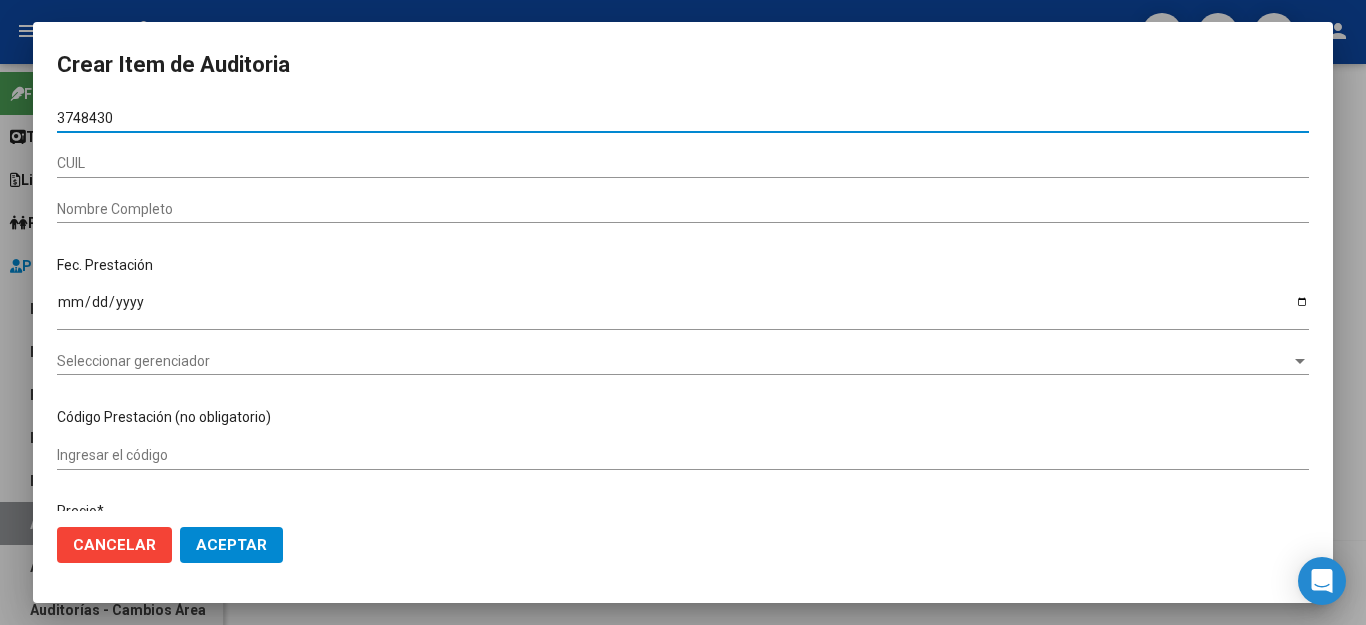 type on "37484308" 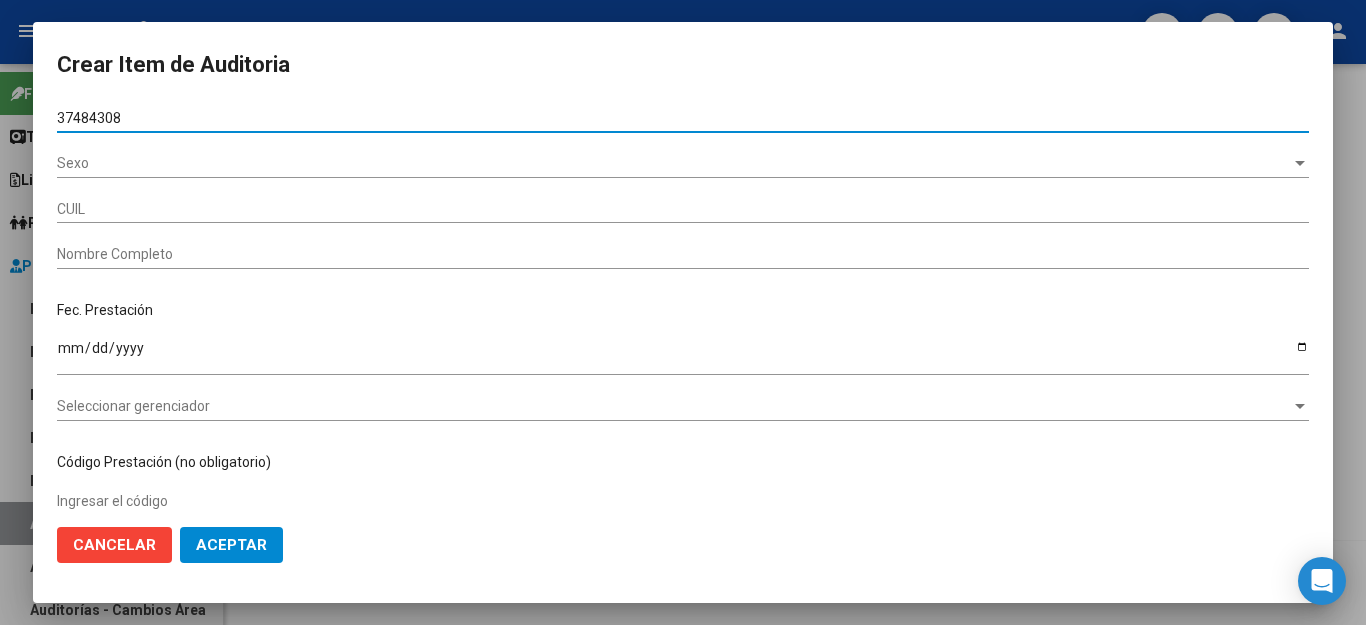 type on "20374843088" 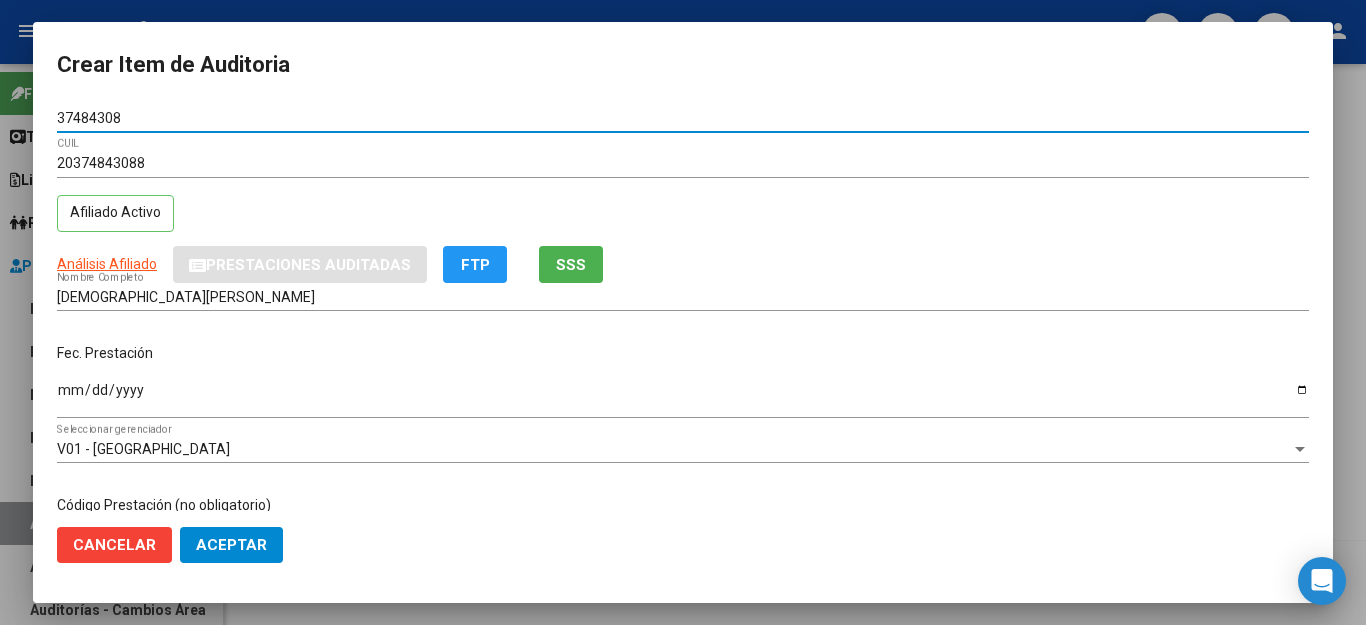 type on "37484308" 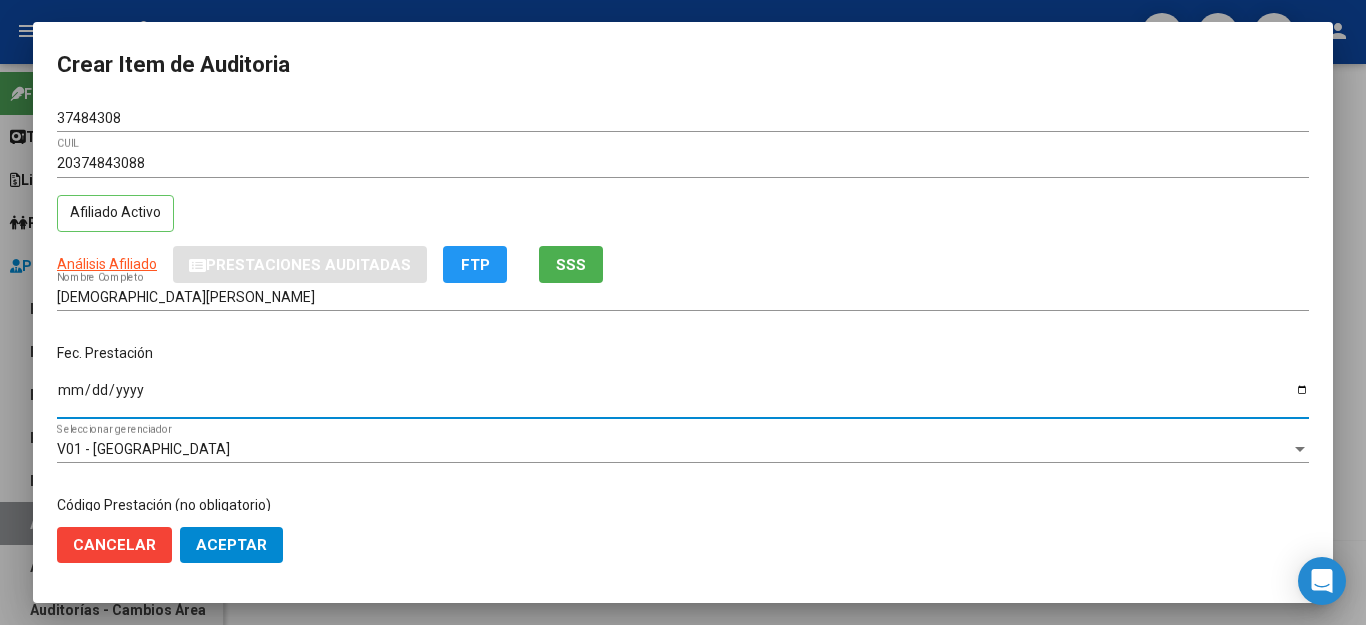 click on "Ingresar la fecha" at bounding box center [683, 397] 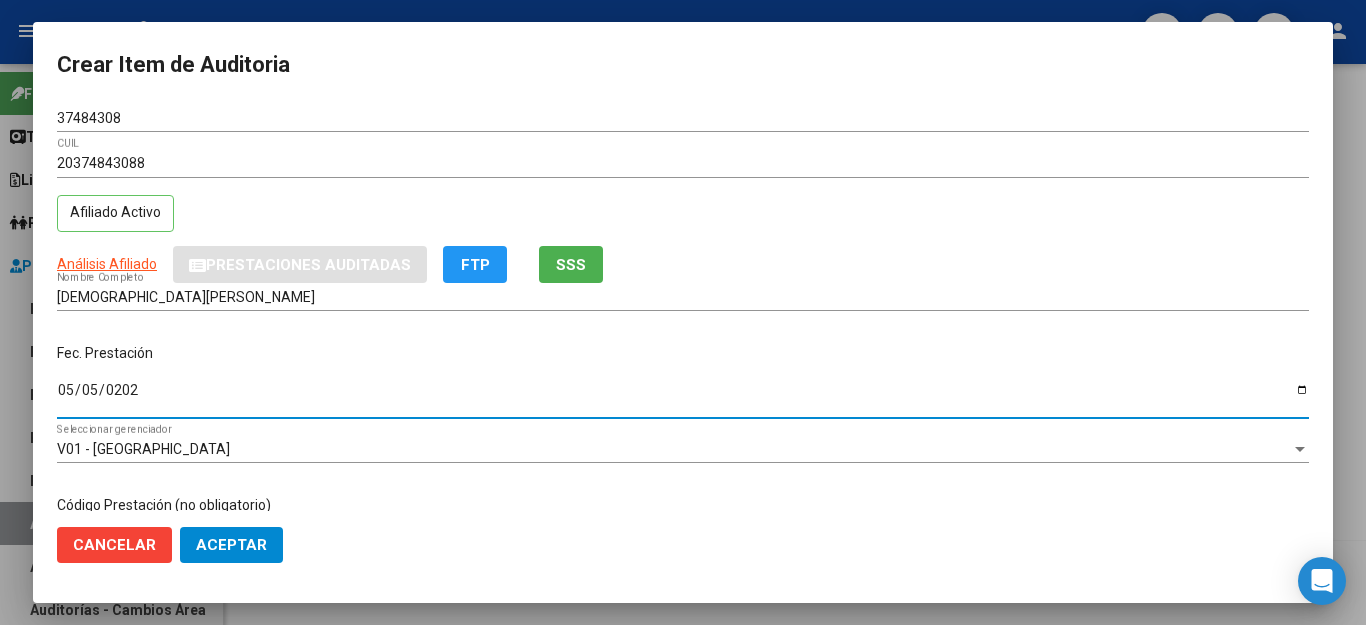 type on "2025-05-05" 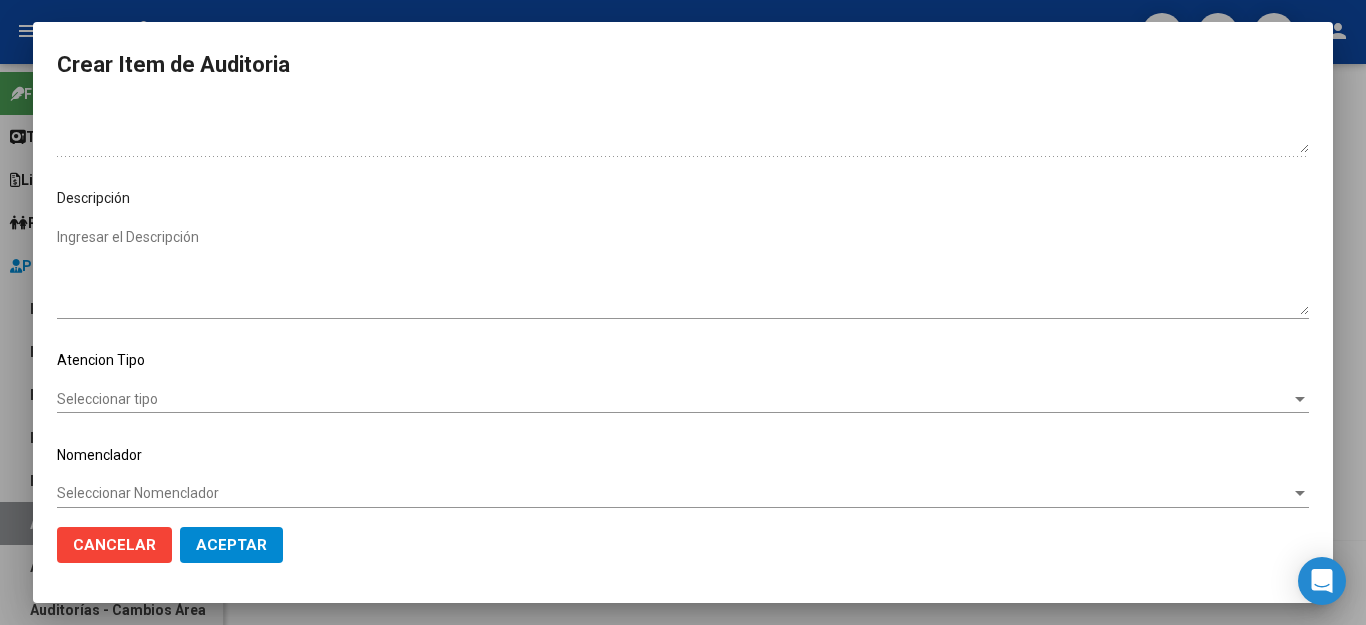 scroll, scrollTop: 1104, scrollLeft: 0, axis: vertical 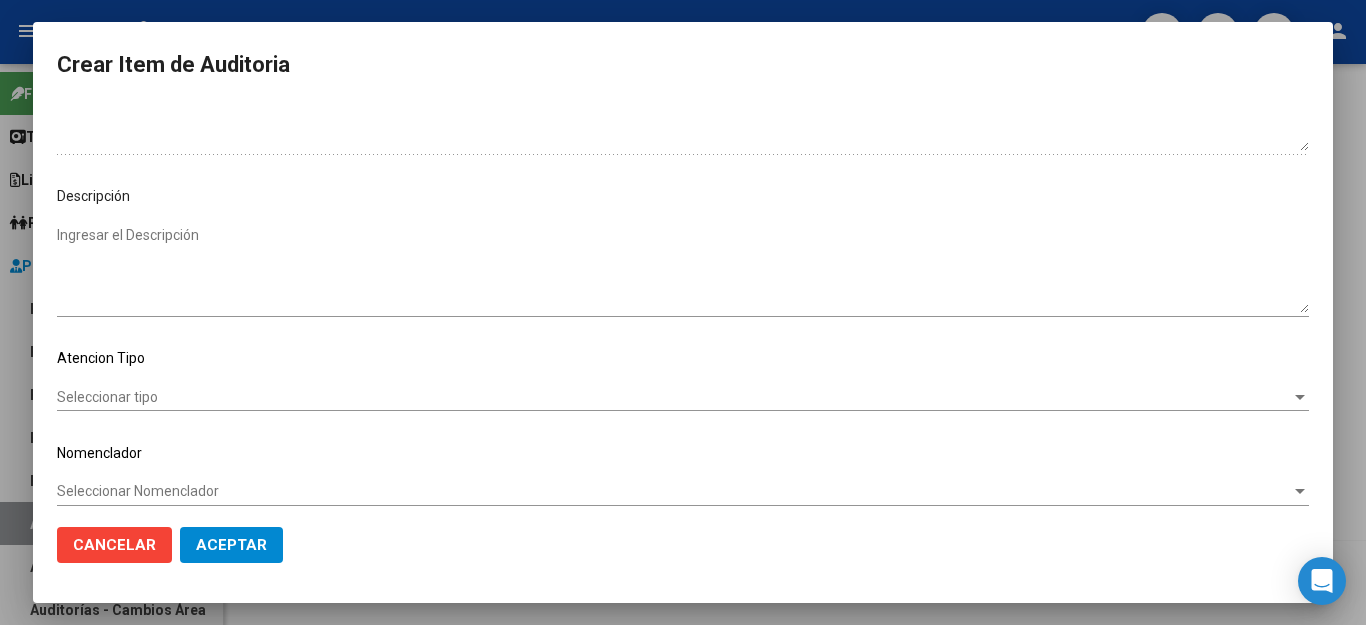 click on "Seleccionar tipo" at bounding box center (674, 397) 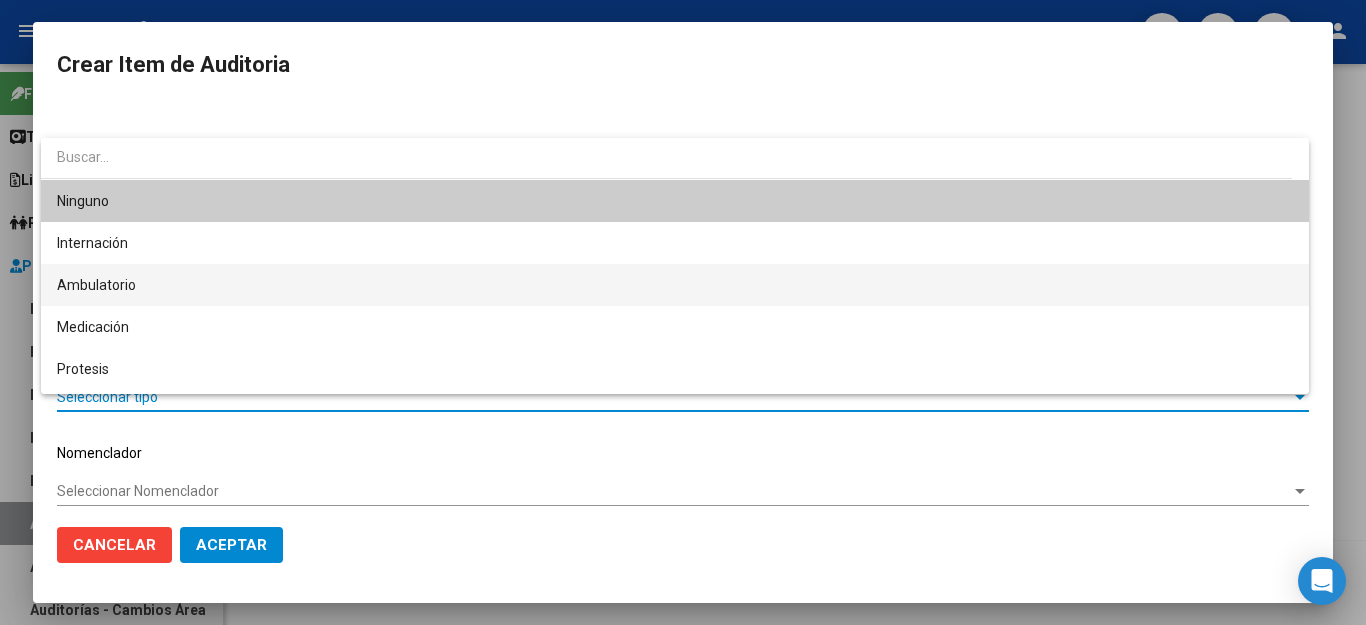 click on "Ambulatorio" at bounding box center [675, 285] 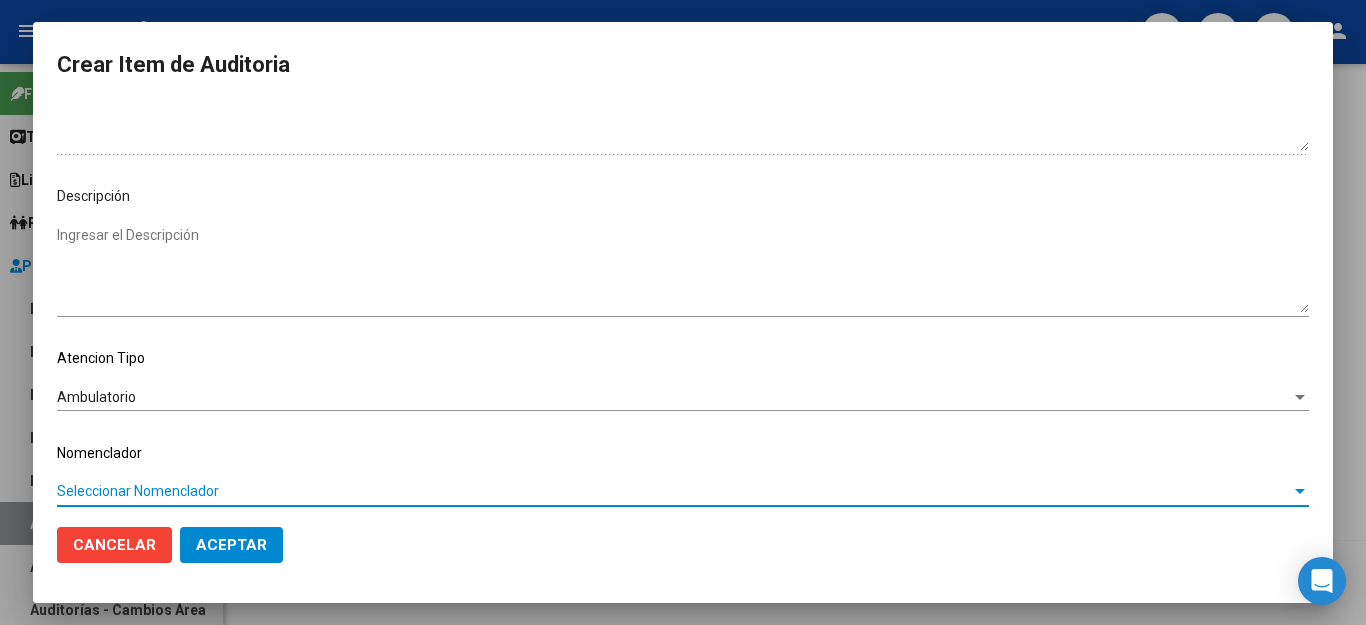 click on "Seleccionar Nomenclador" at bounding box center (674, 491) 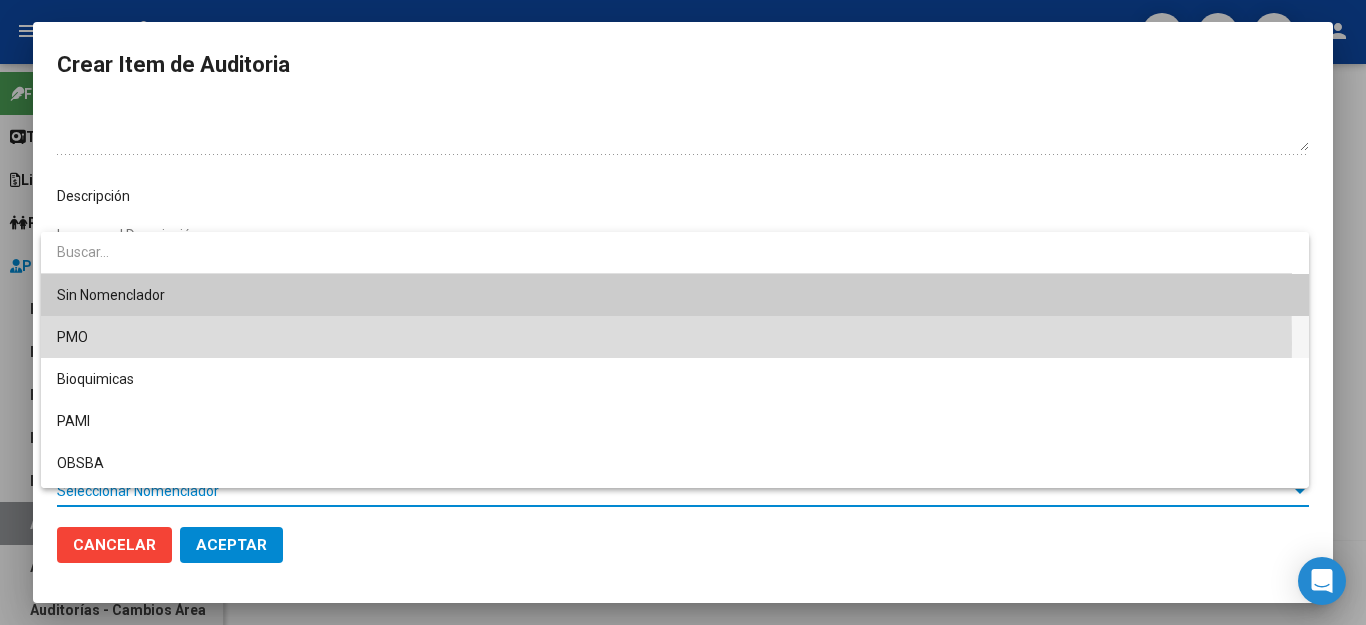 click on "PMO" at bounding box center [675, 337] 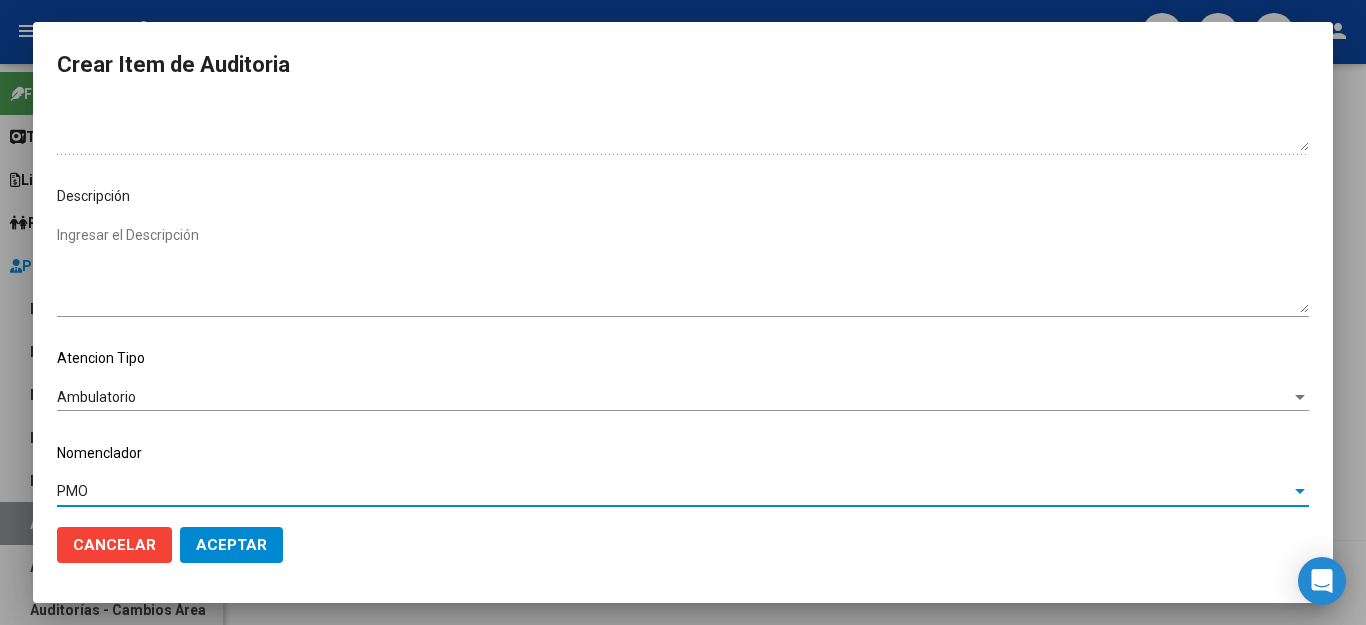 click on "Aceptar" 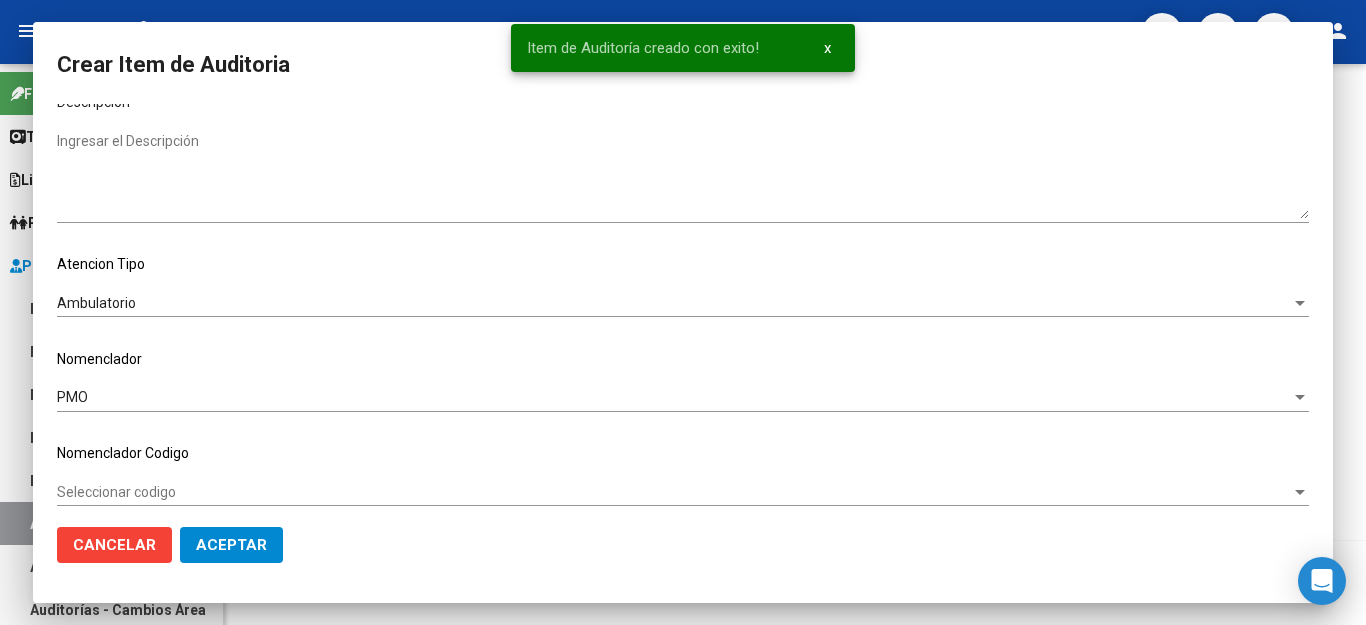 scroll, scrollTop: 1199, scrollLeft: 0, axis: vertical 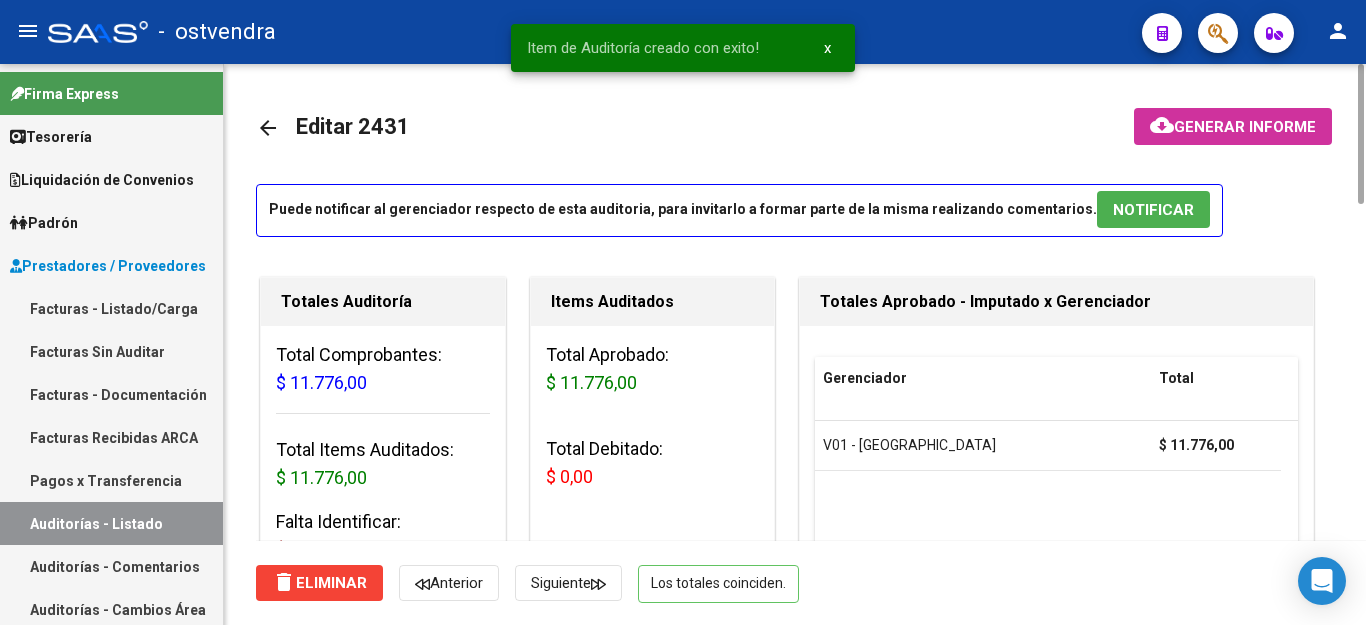 click on "NOTIFICAR" at bounding box center (1153, 210) 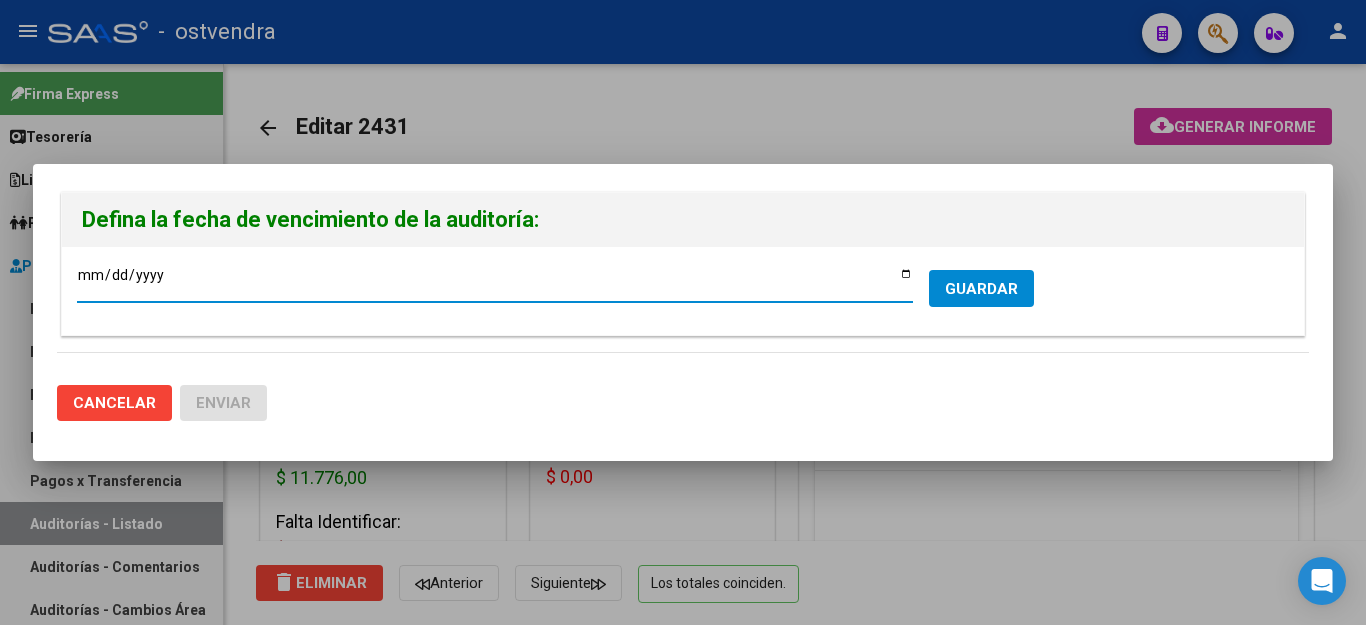 type on "[DATE]" 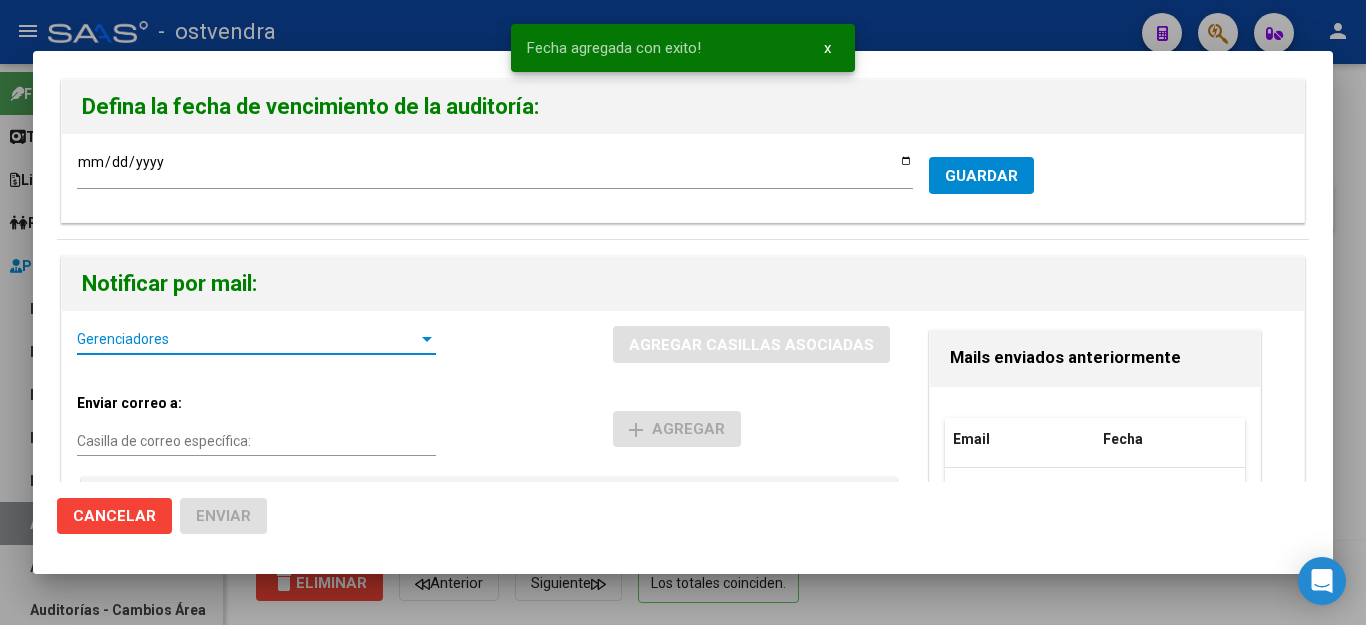 click on "Gerenciadores" at bounding box center [247, 339] 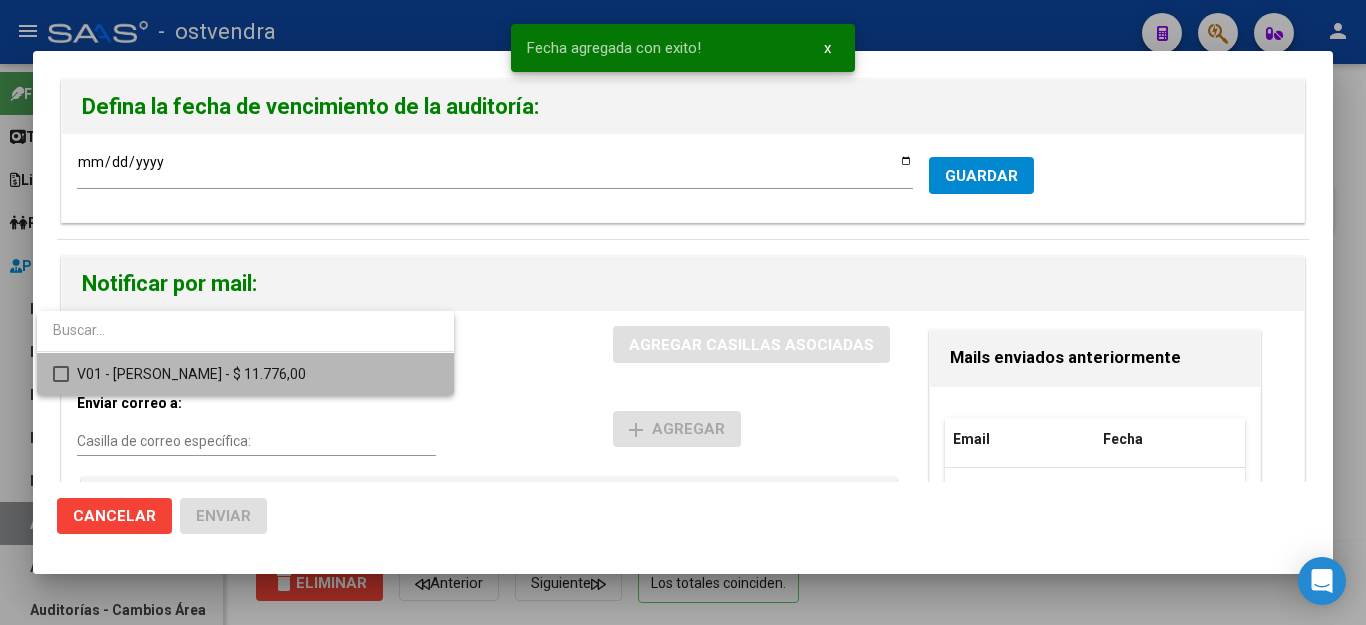 click at bounding box center [61, 374] 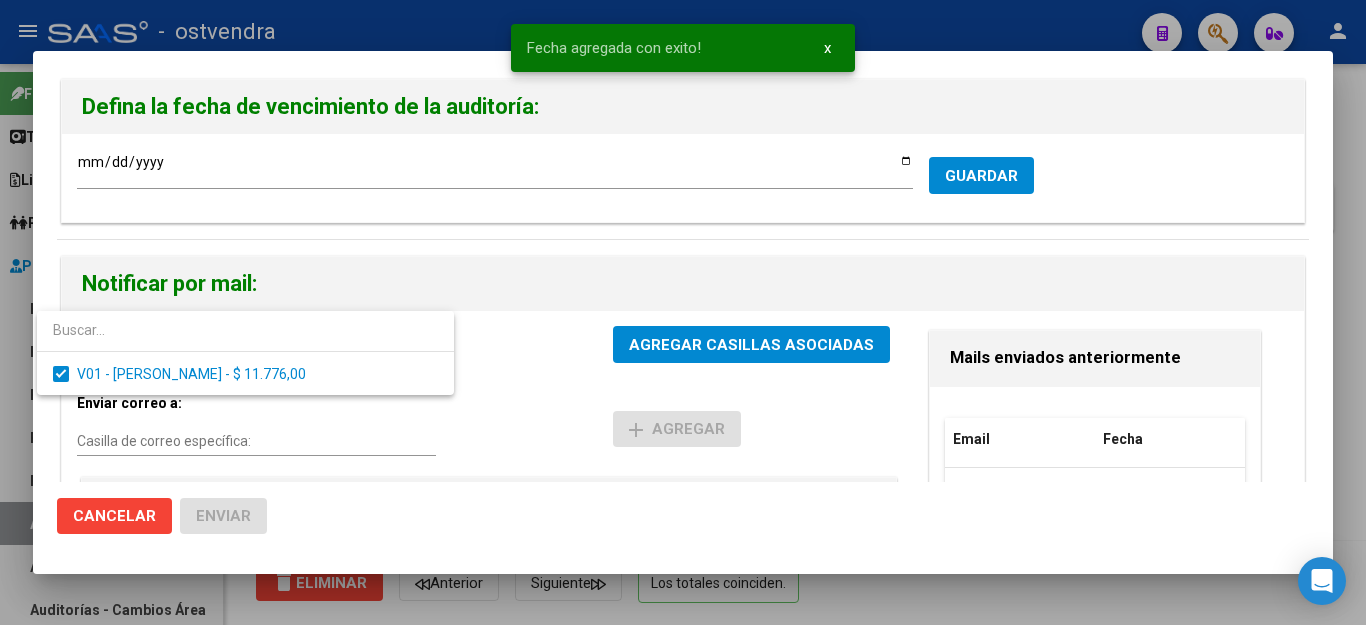 click at bounding box center (683, 312) 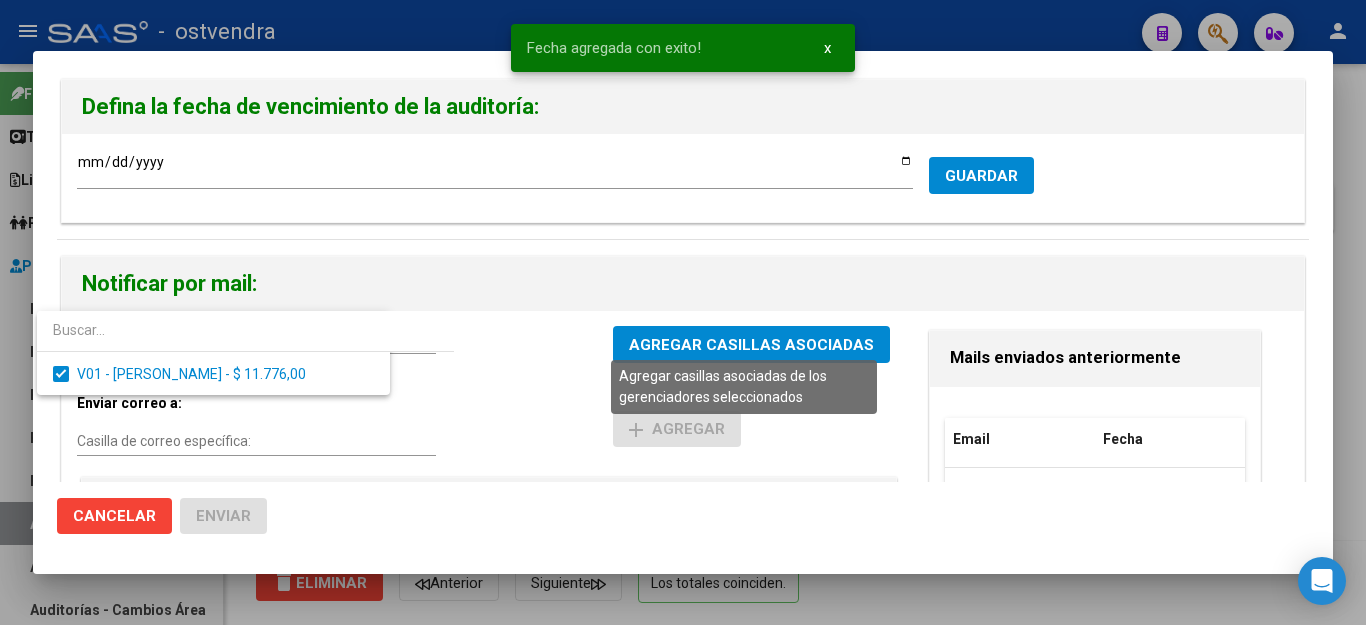 click on "AGREGAR CASILLAS ASOCIADAS" at bounding box center (751, 345) 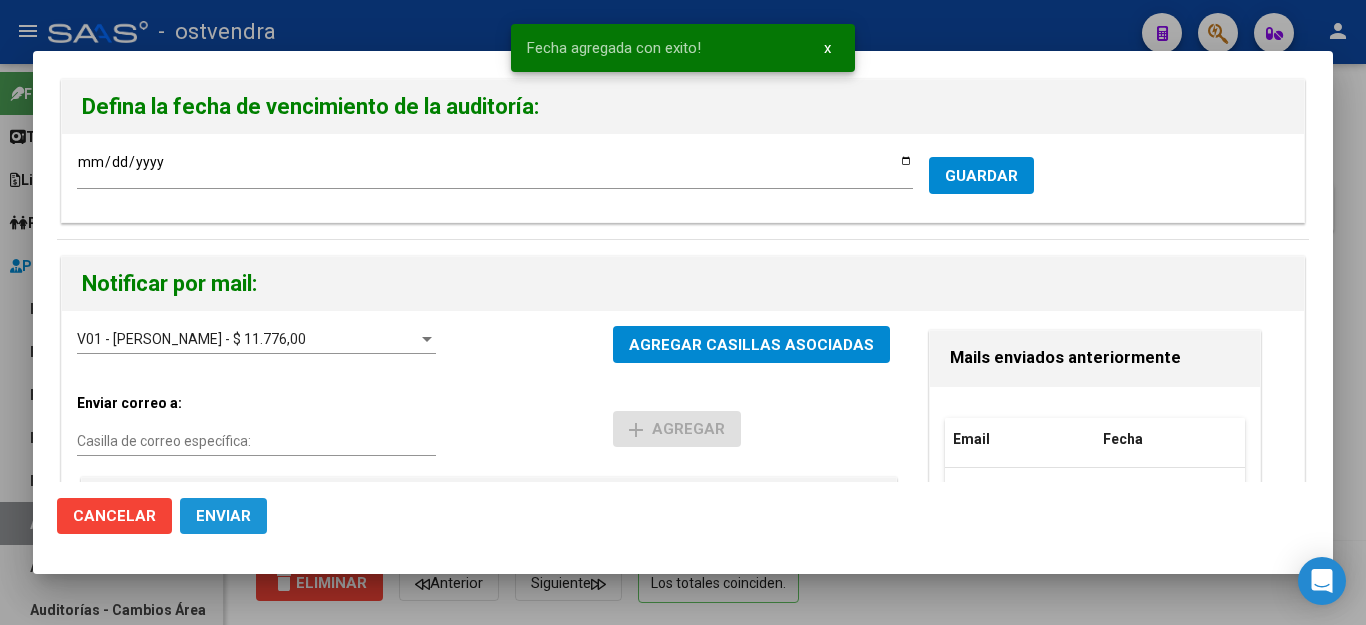 click on "Enviar" 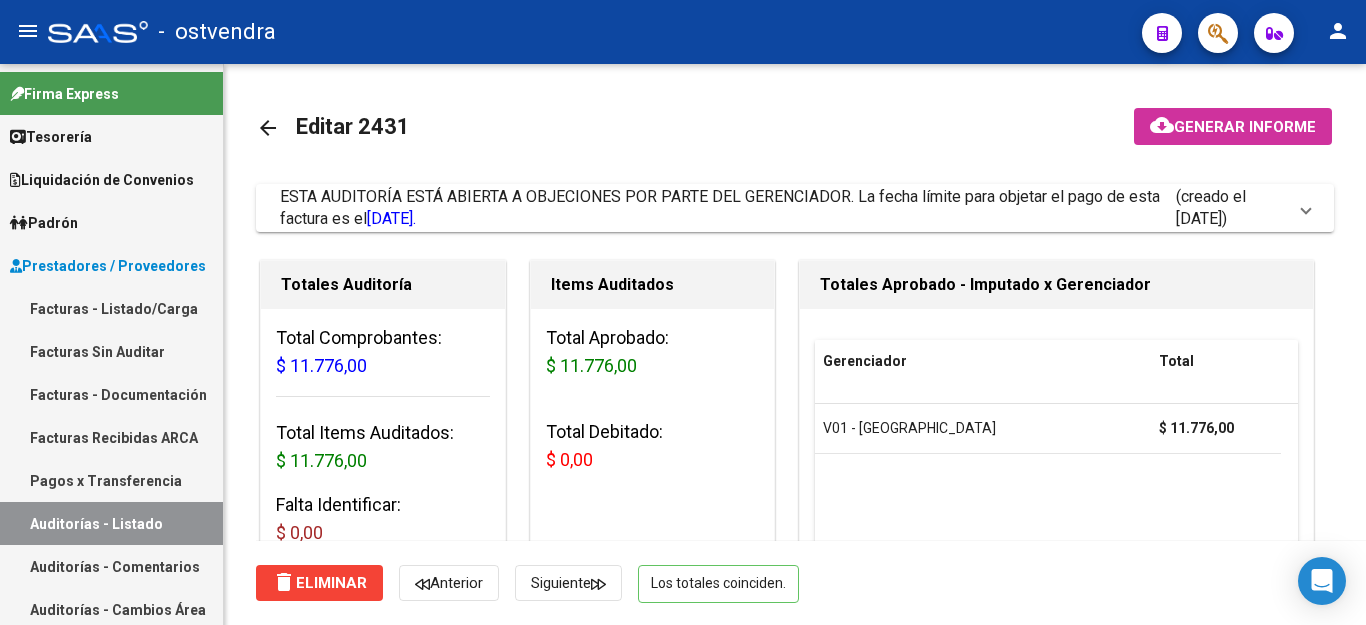 click on "Facturas - Listado/Carga" at bounding box center (111, 308) 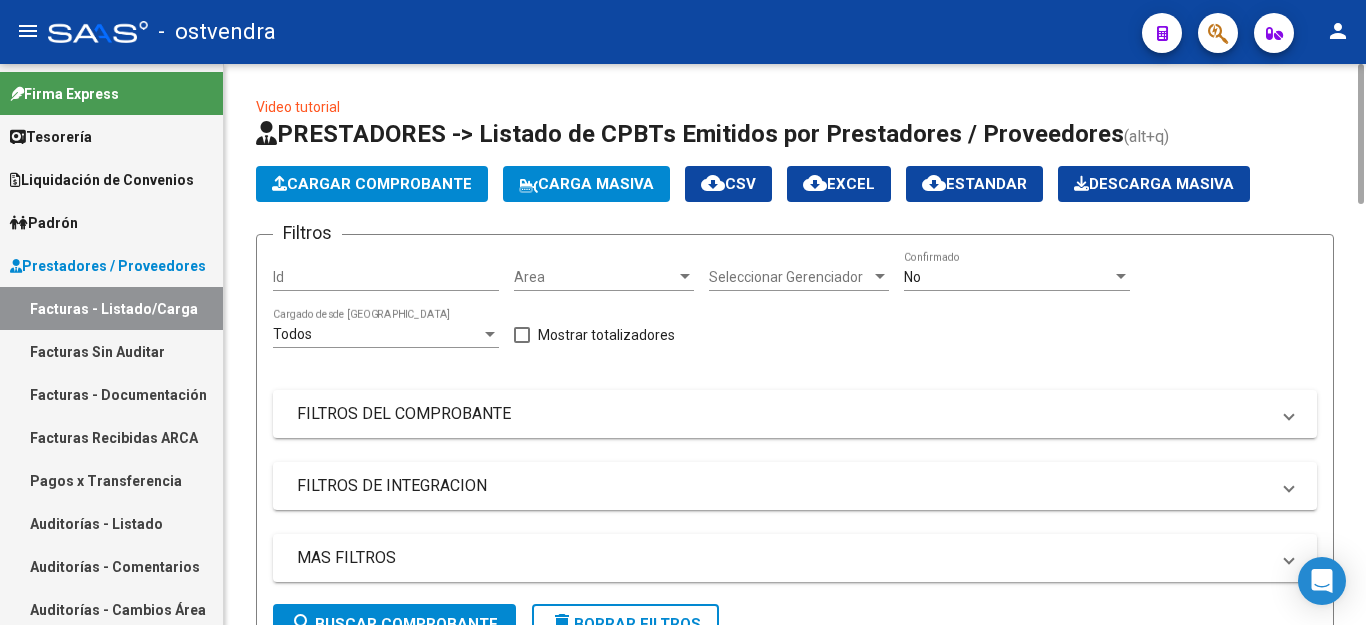 click on "Cargar Comprobante" 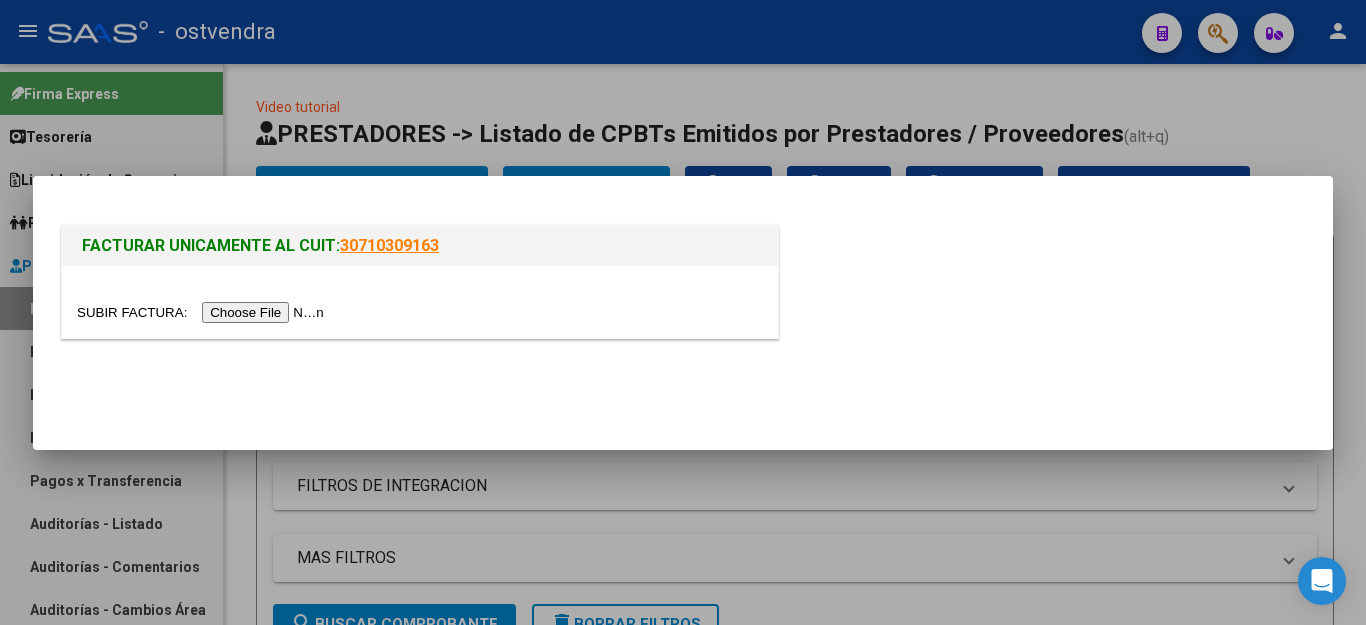 click at bounding box center (203, 312) 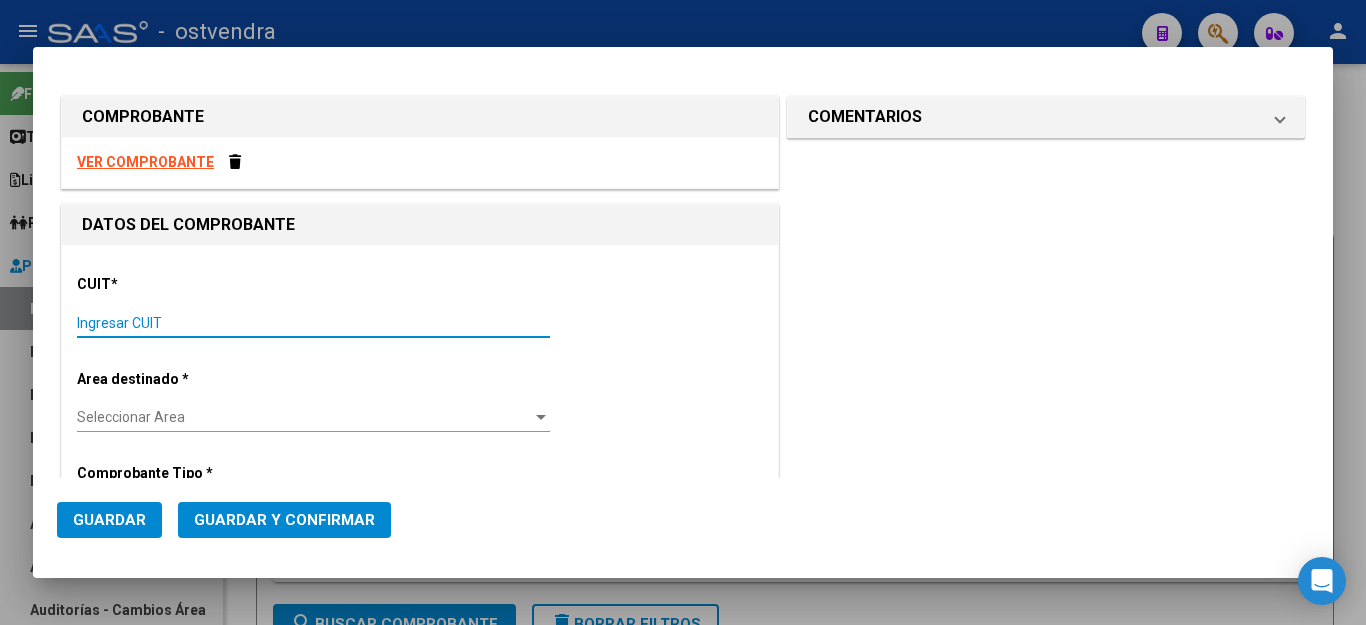 click on "Ingresar CUIT" at bounding box center [313, 323] 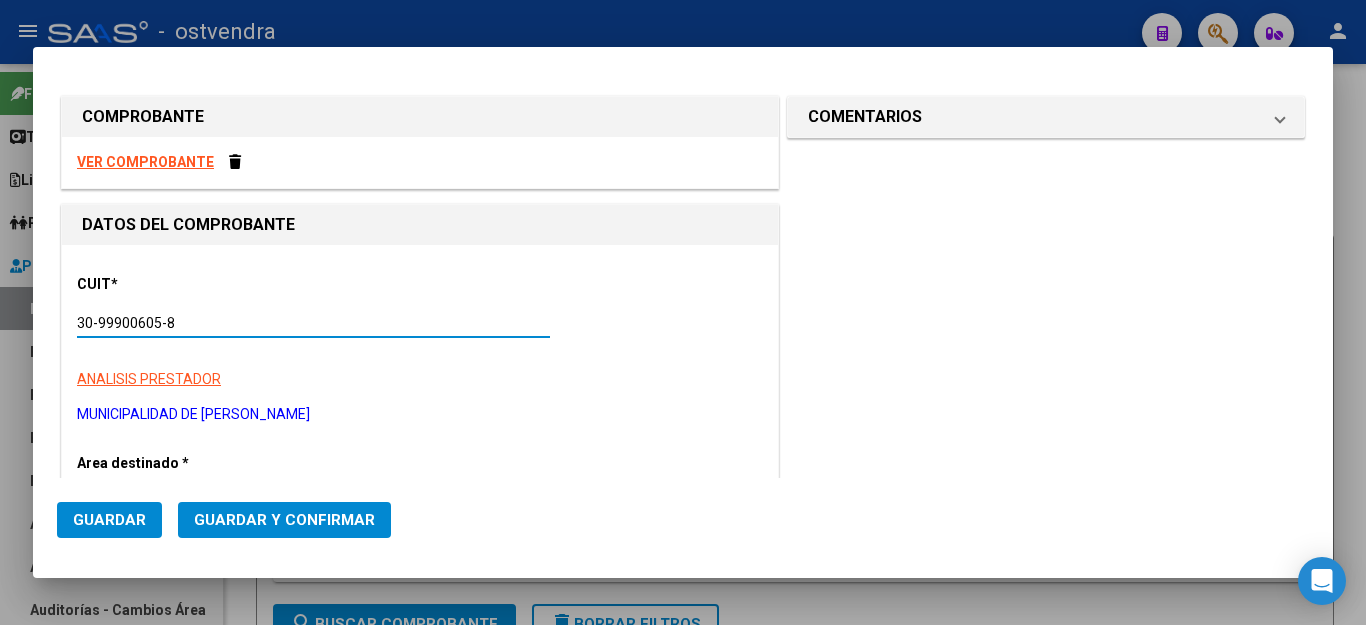 scroll, scrollTop: 200, scrollLeft: 0, axis: vertical 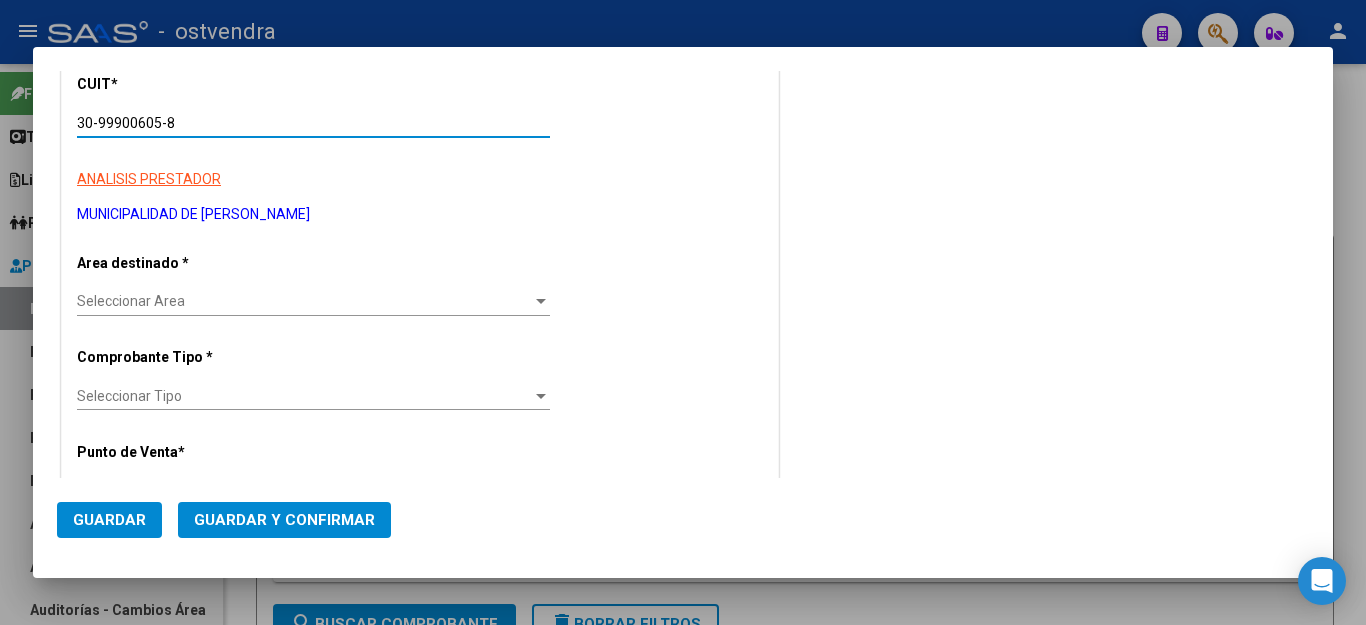 type on "30-99900605-8" 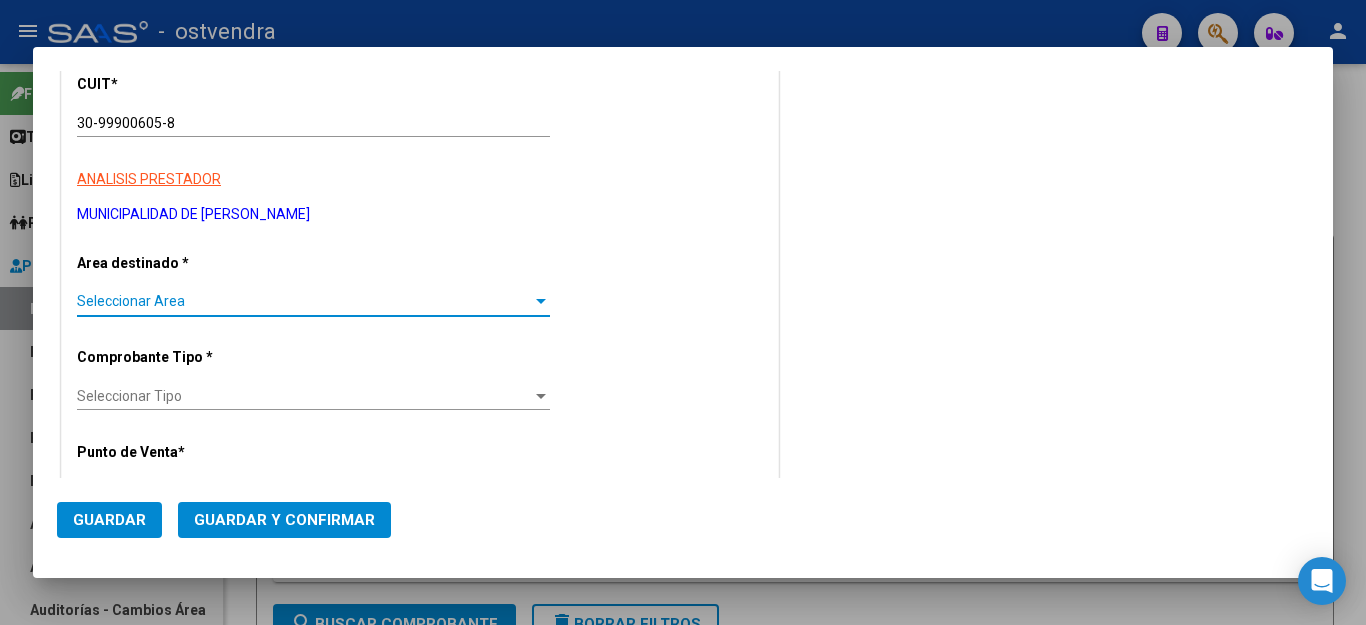 click on "Seleccionar Area" at bounding box center (304, 301) 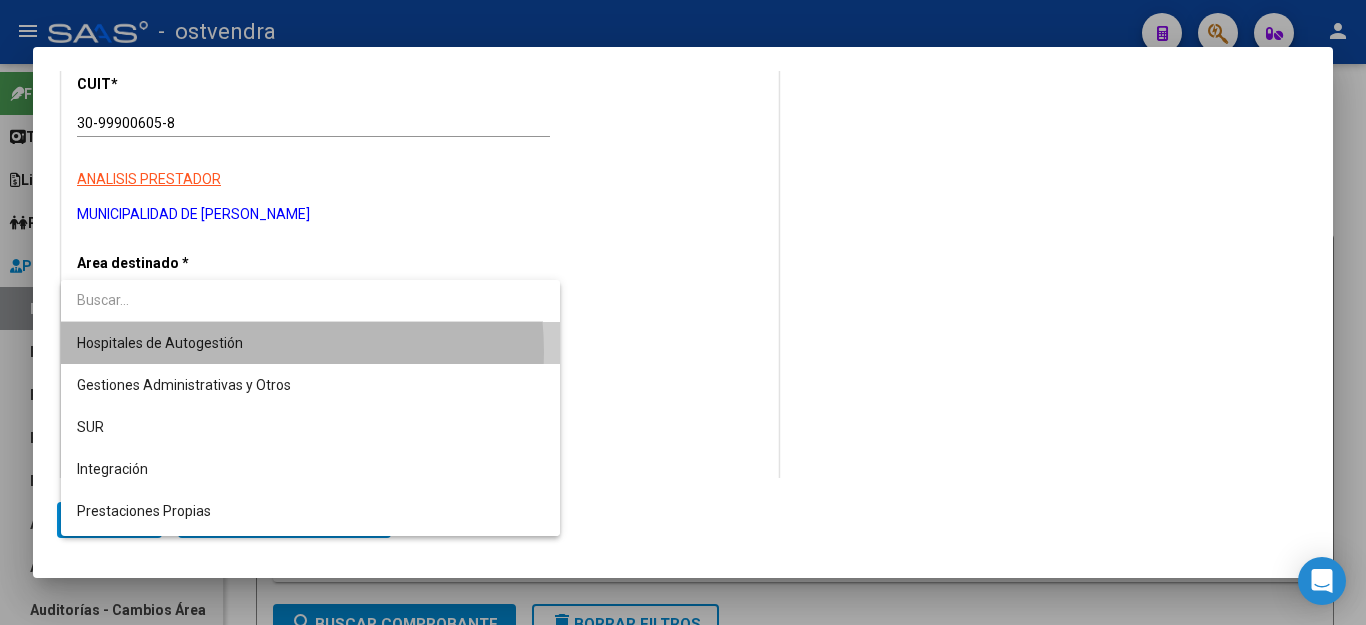 click on "Hospitales de Autogestión" at bounding box center (310, 343) 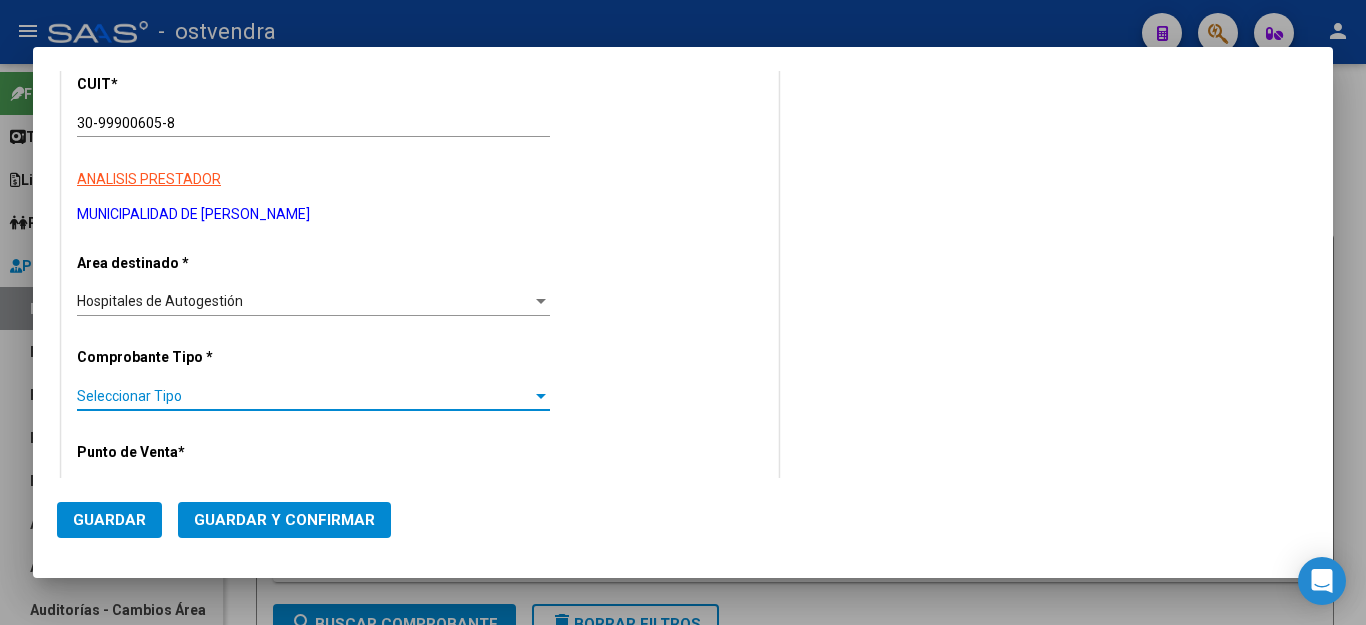 click on "Seleccionar Tipo" at bounding box center [304, 396] 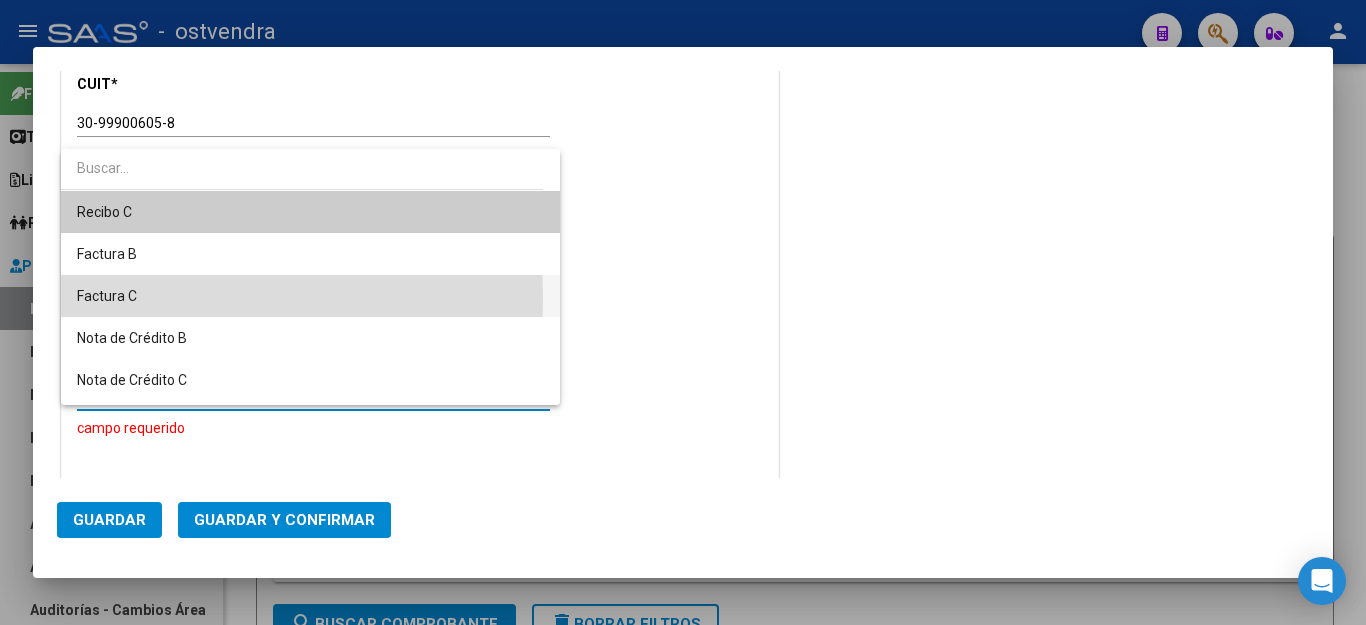 click on "Factura C" at bounding box center (310, 296) 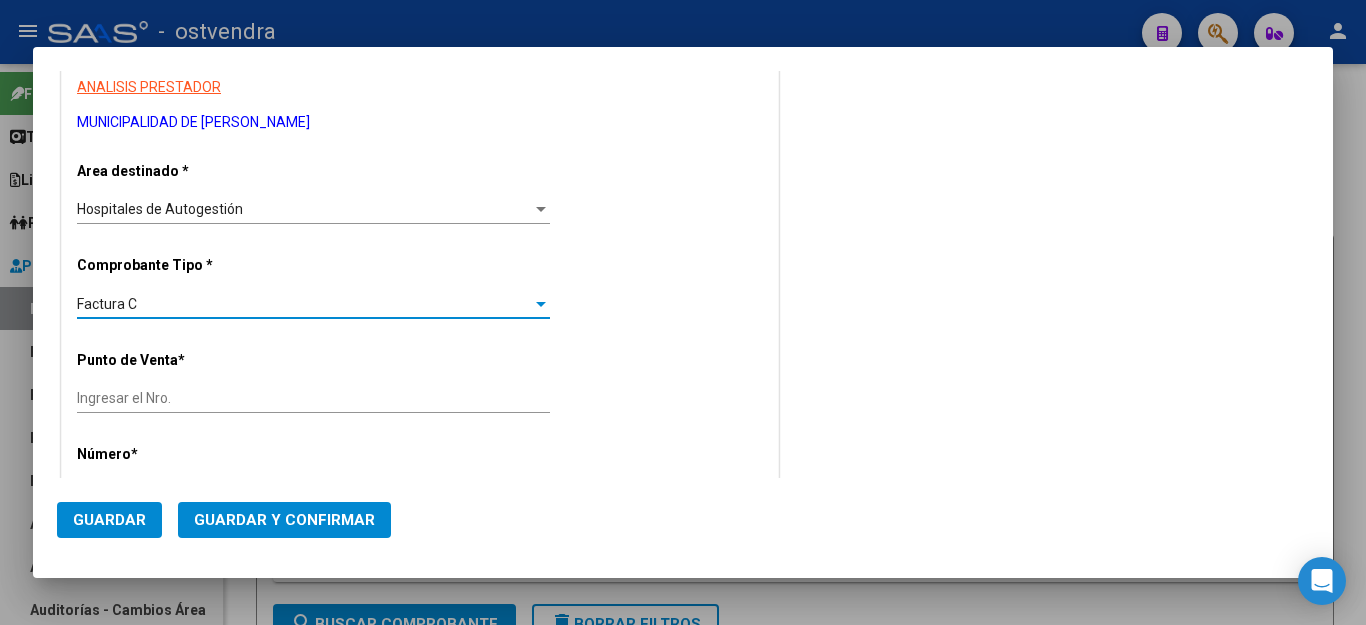 scroll, scrollTop: 400, scrollLeft: 0, axis: vertical 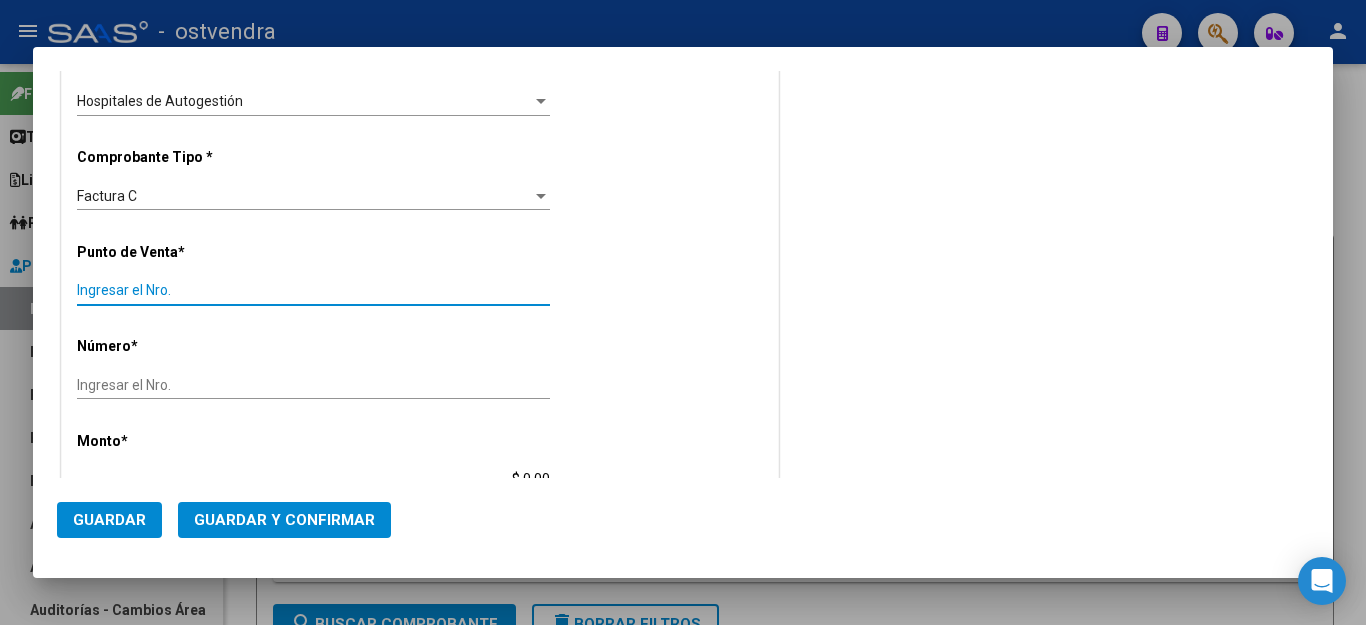 click on "Ingresar el Nro." at bounding box center [313, 290] 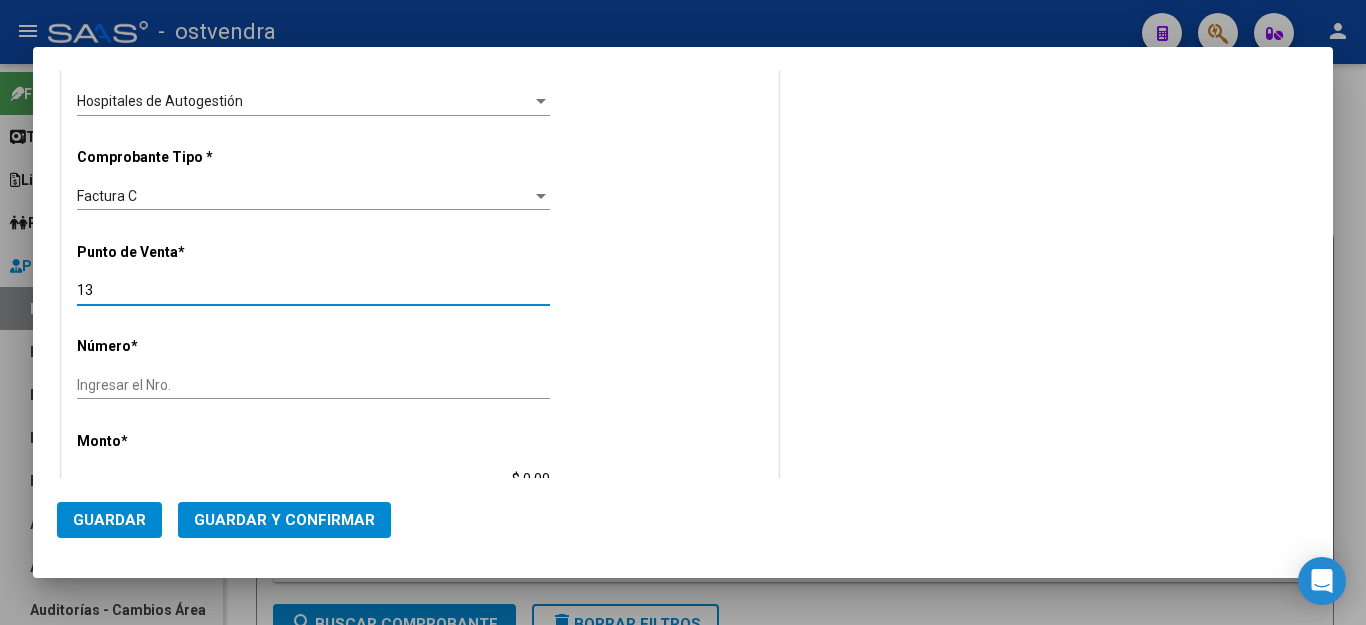 type on "13" 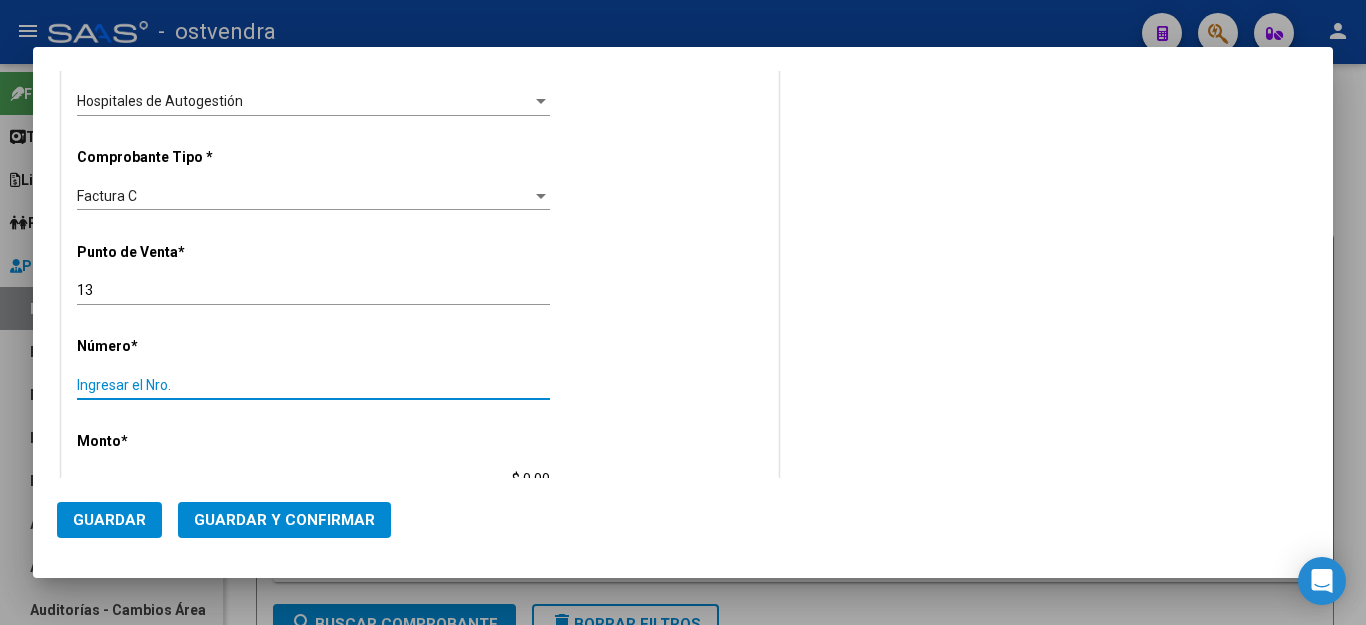 click on "Ingresar el Nro." at bounding box center (313, 385) 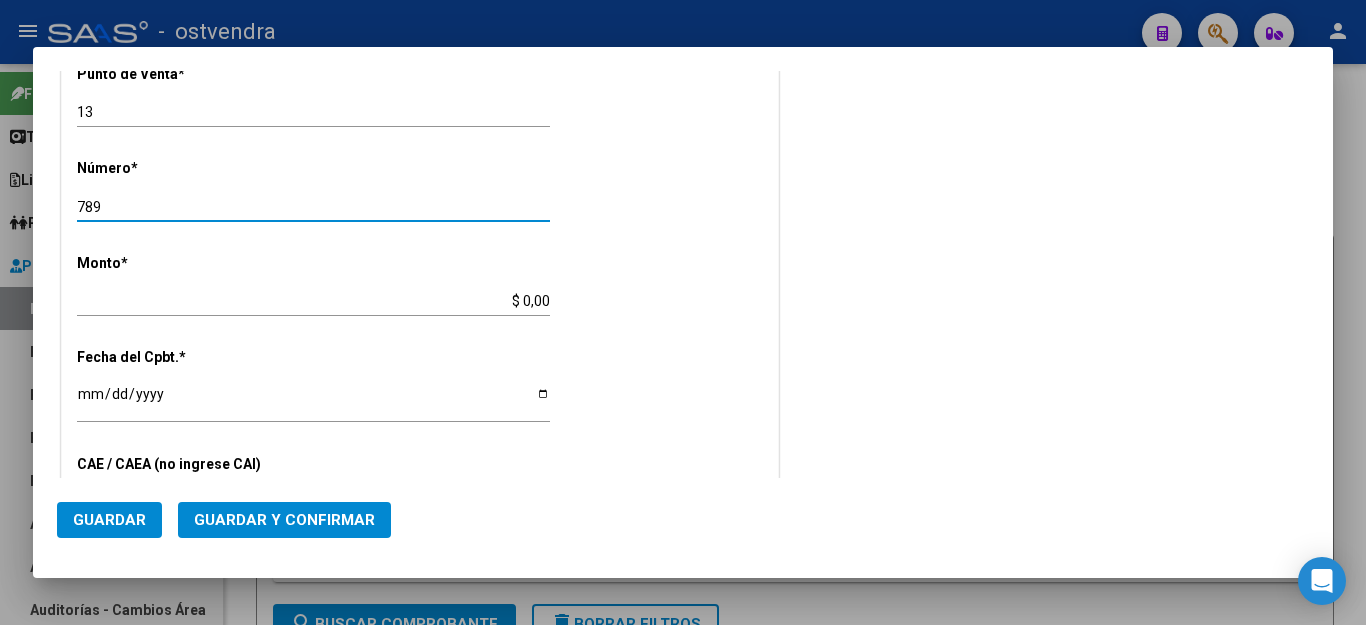 scroll, scrollTop: 600, scrollLeft: 0, axis: vertical 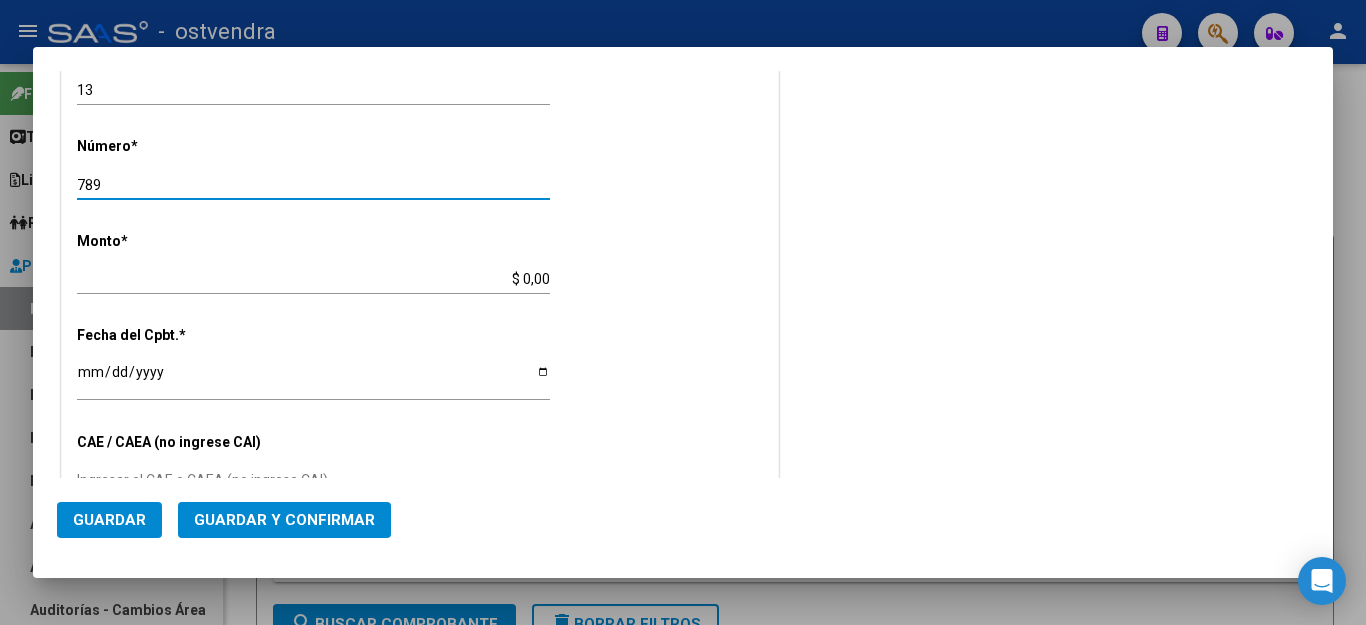 type on "789" 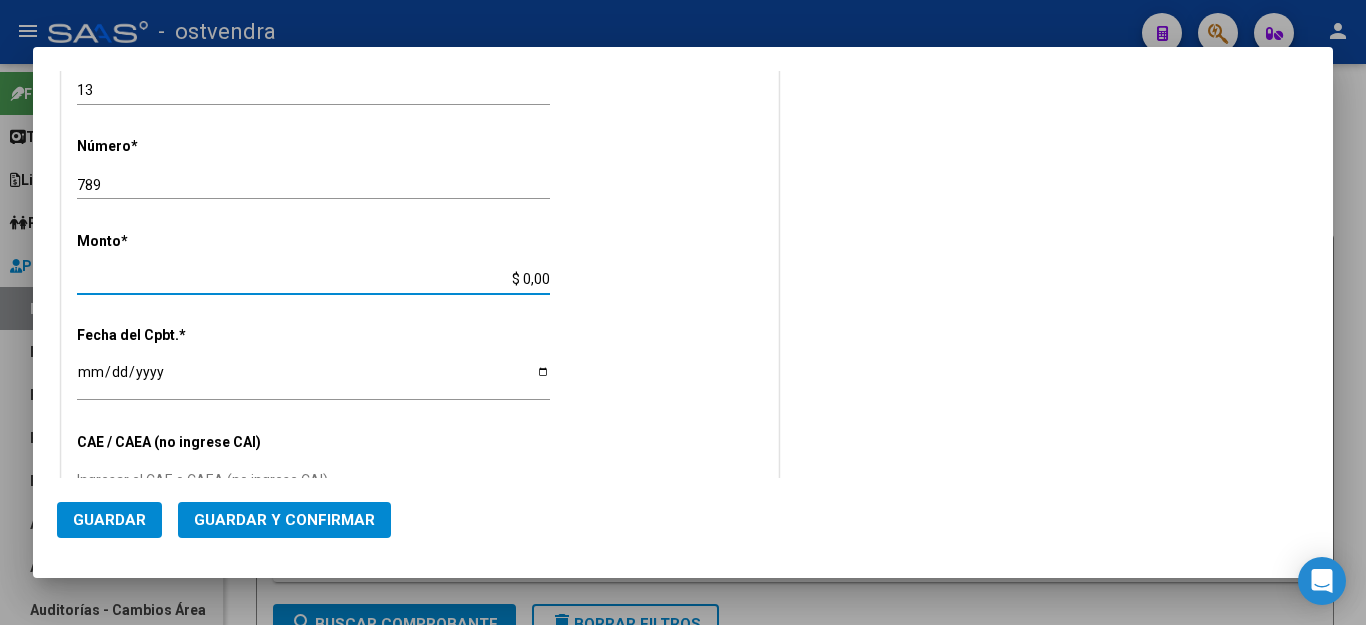drag, startPoint x: 502, startPoint y: 275, endPoint x: 552, endPoint y: 286, distance: 51.1957 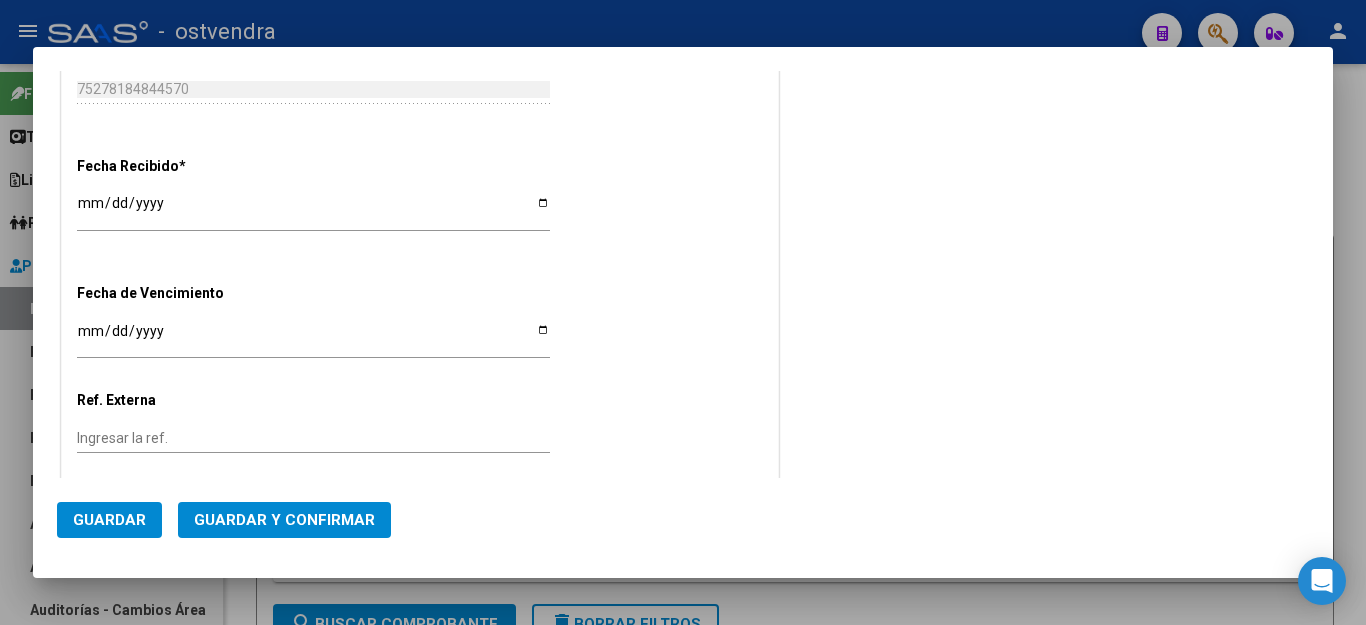 scroll, scrollTop: 1000, scrollLeft: 0, axis: vertical 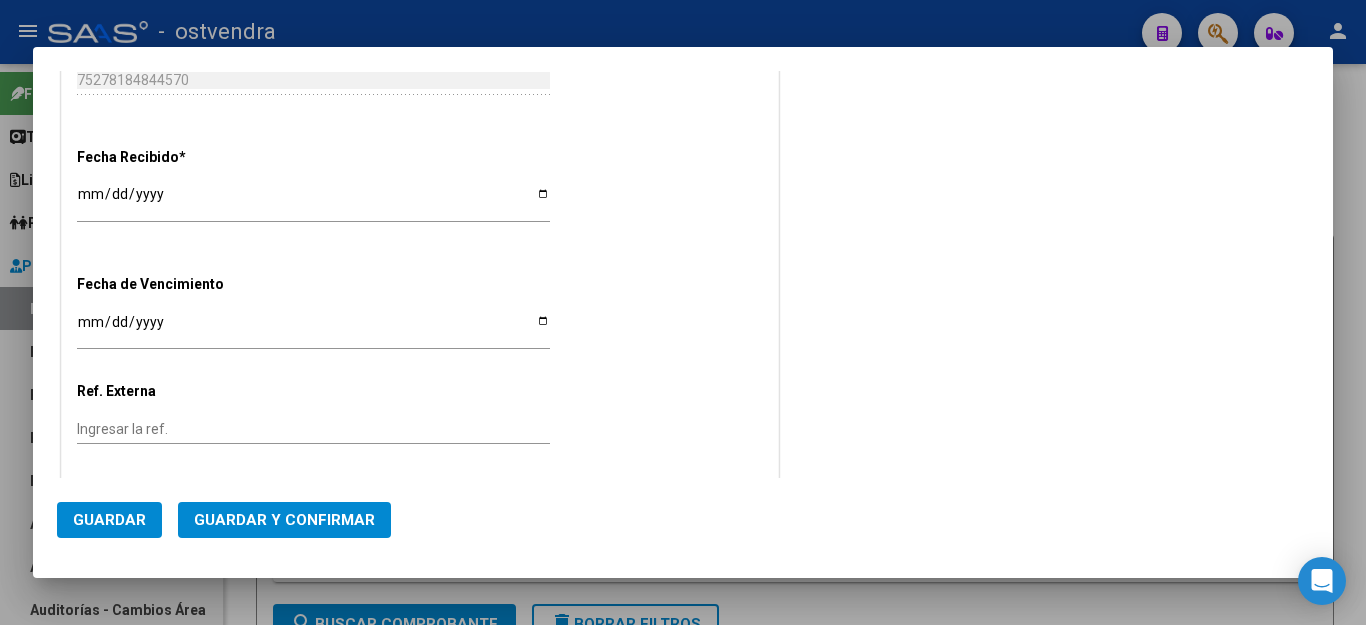 click on "Guardar y Confirmar" 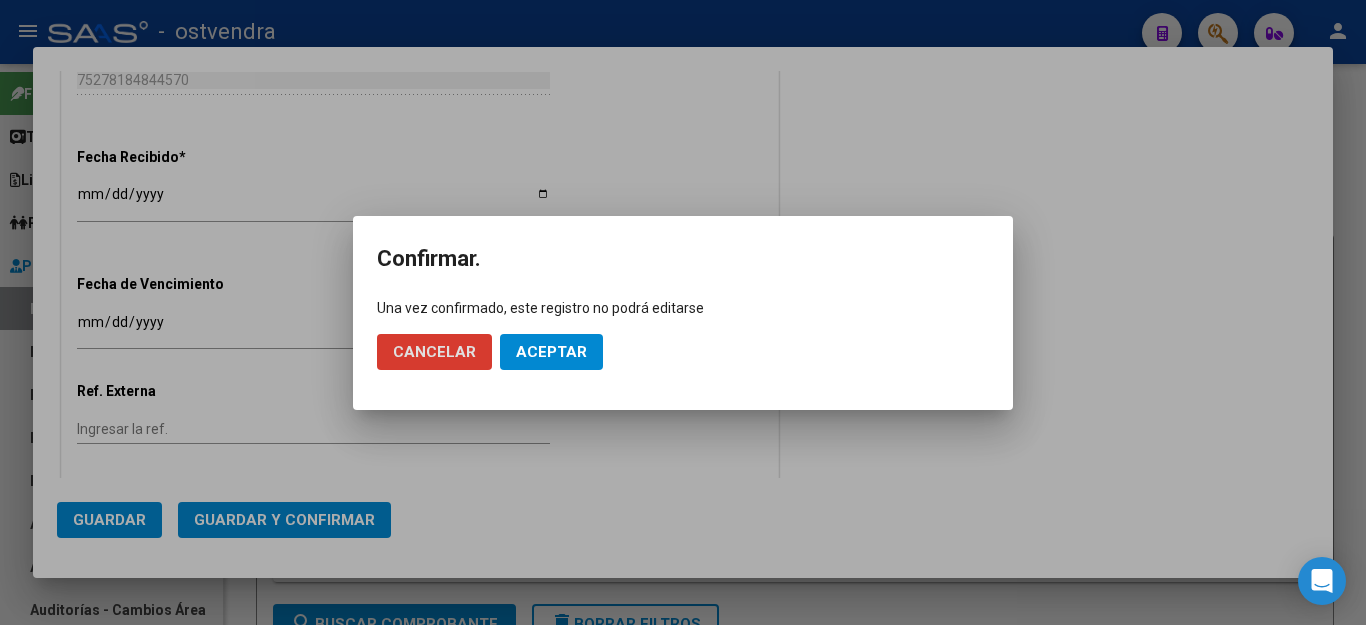 click on "Aceptar" 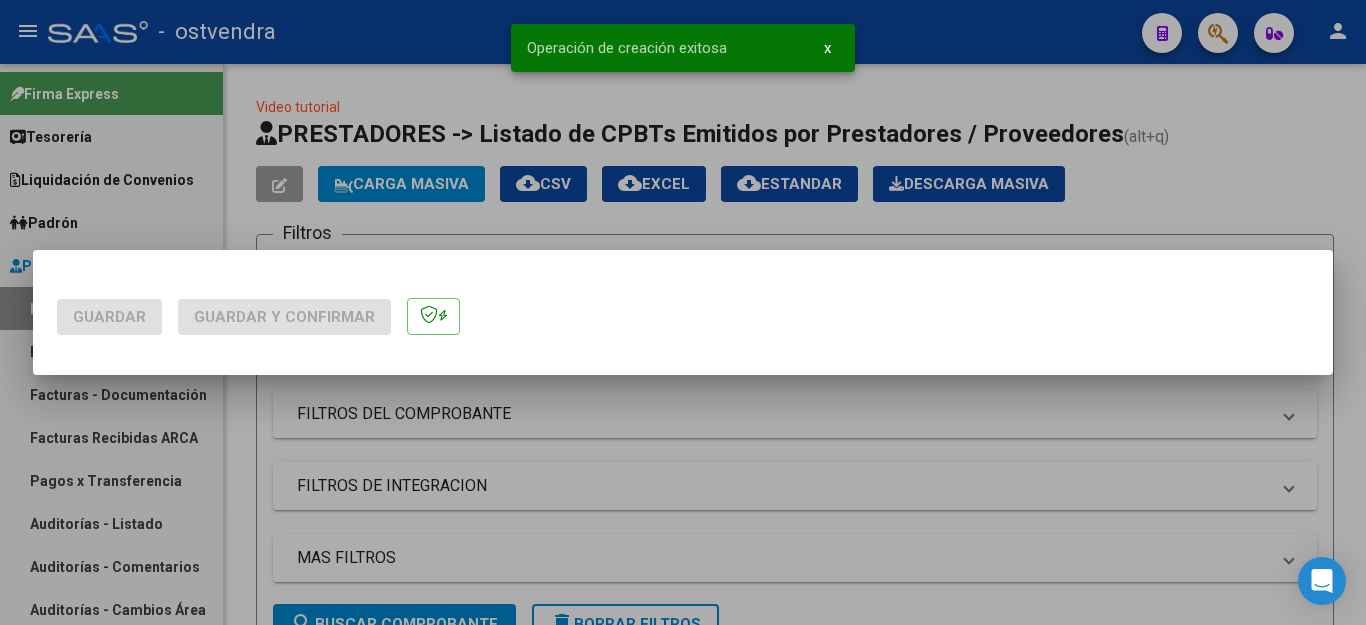 scroll, scrollTop: 0, scrollLeft: 0, axis: both 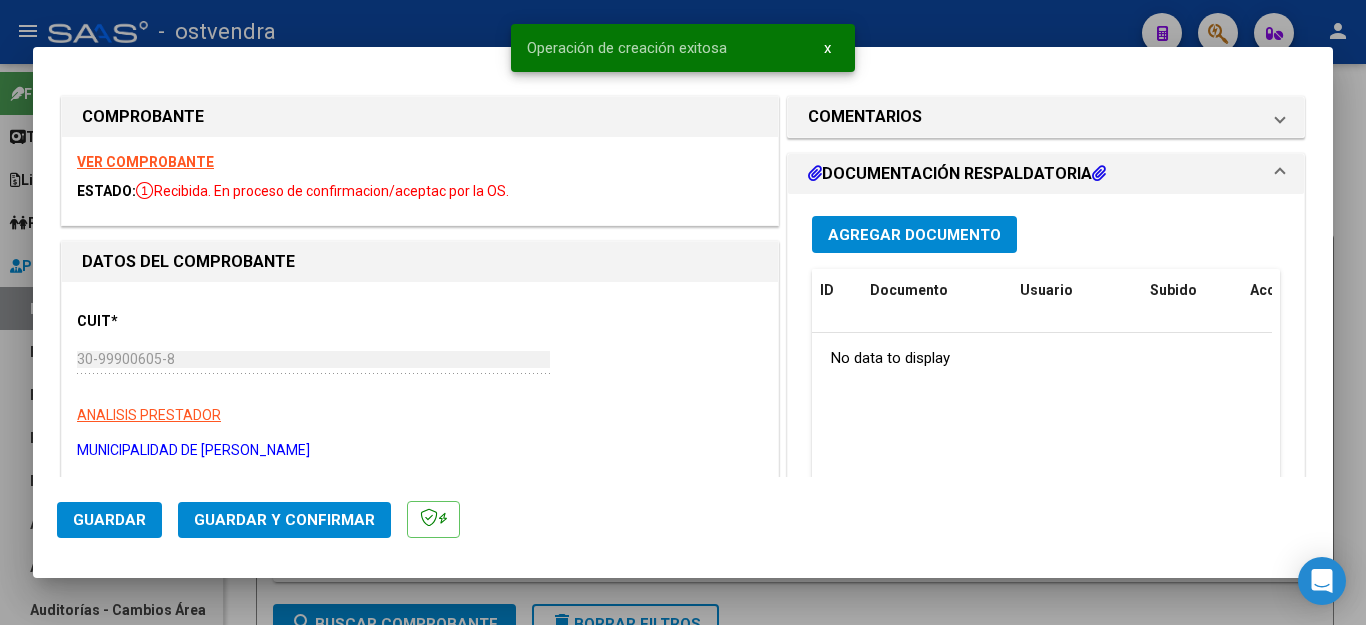 type on "2025-09-02" 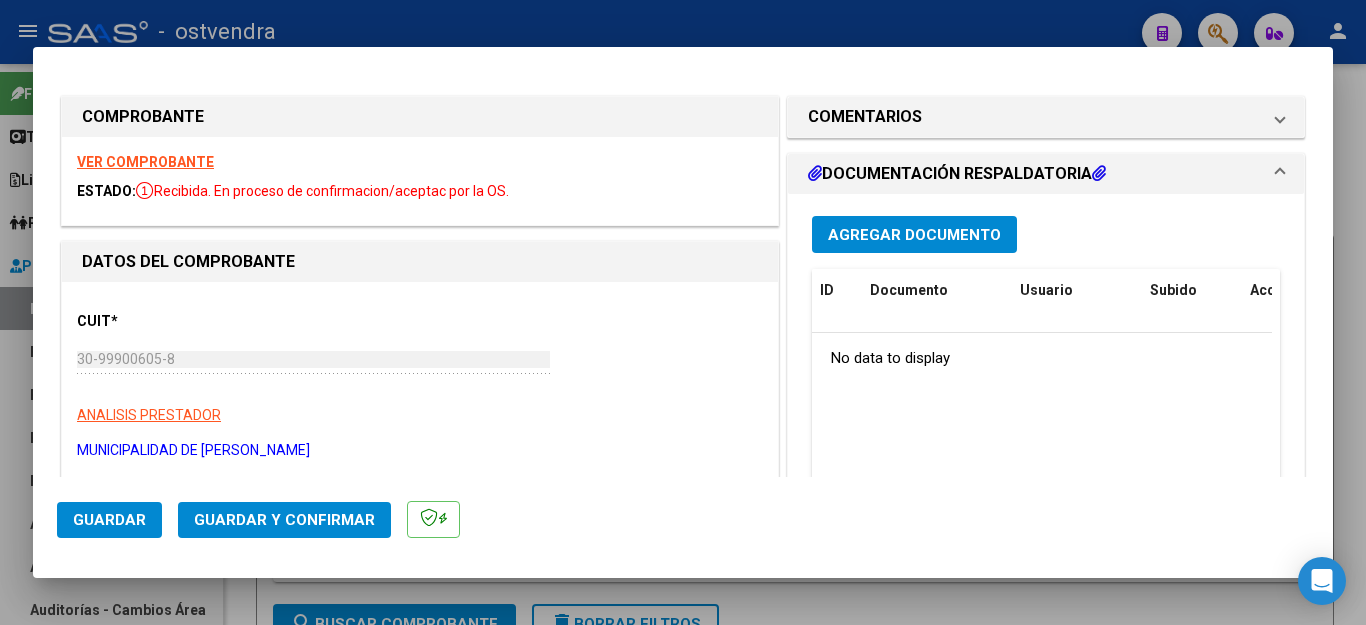 click on "Guardar y Confirmar" 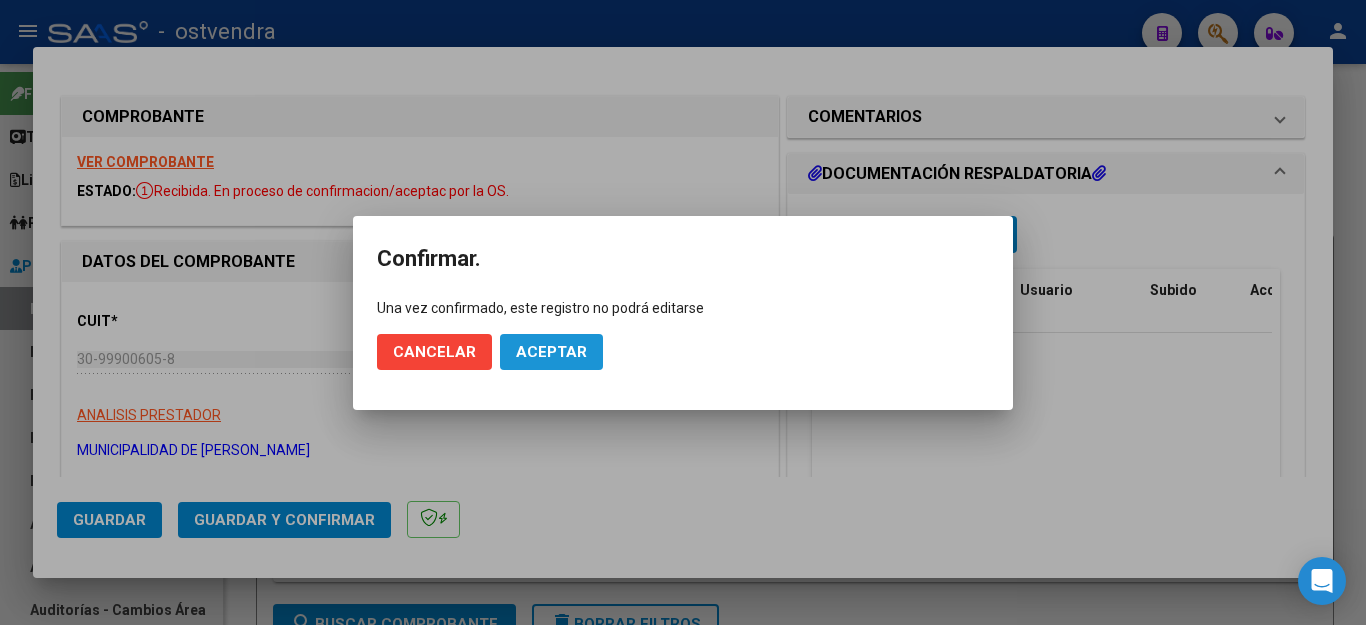 click on "Aceptar" 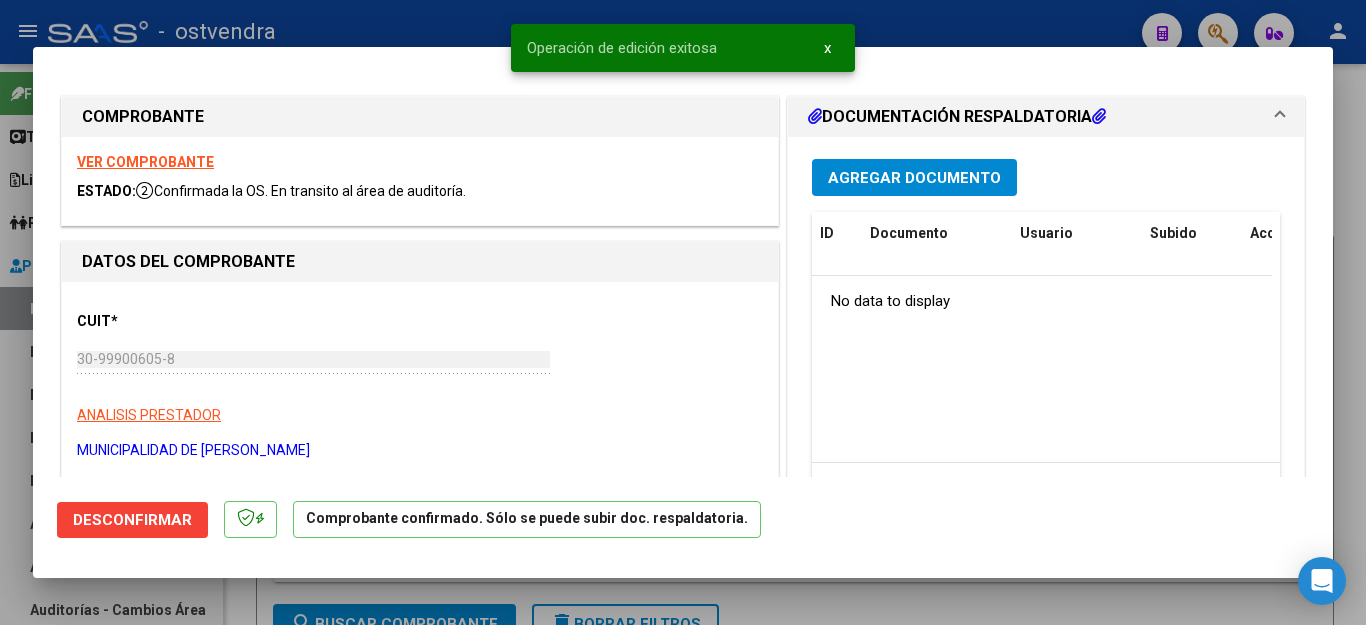 click at bounding box center [683, 312] 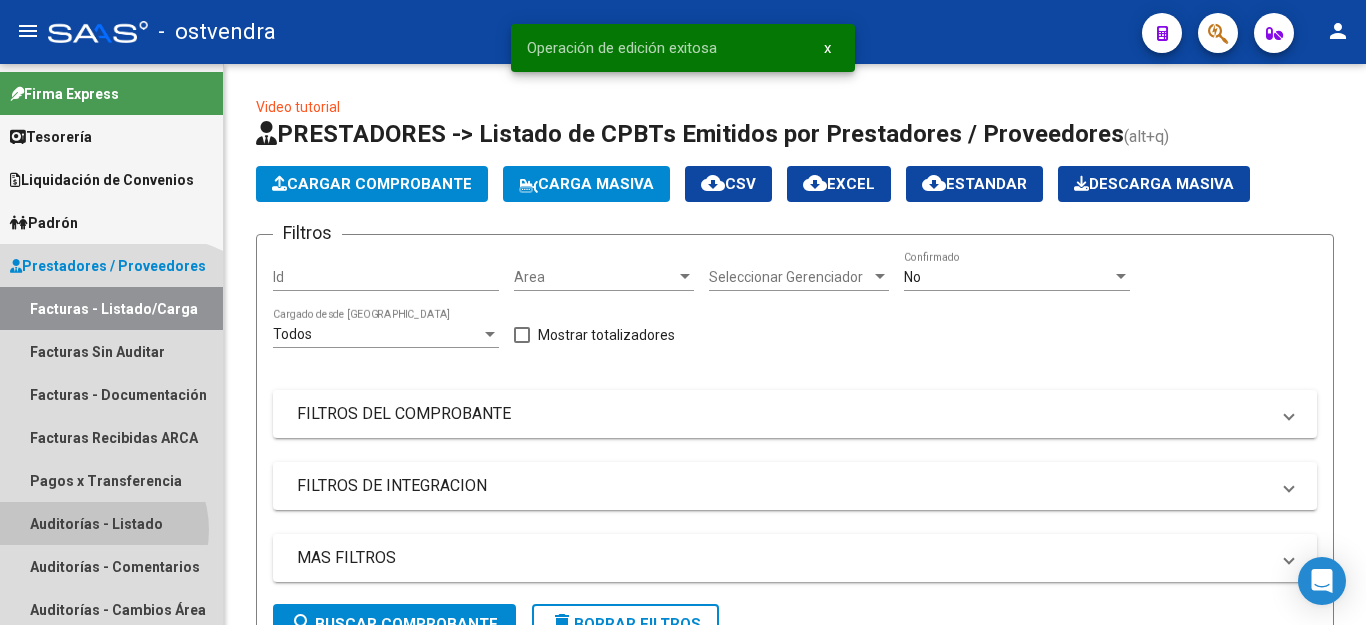 click on "Auditorías - Listado" at bounding box center (111, 523) 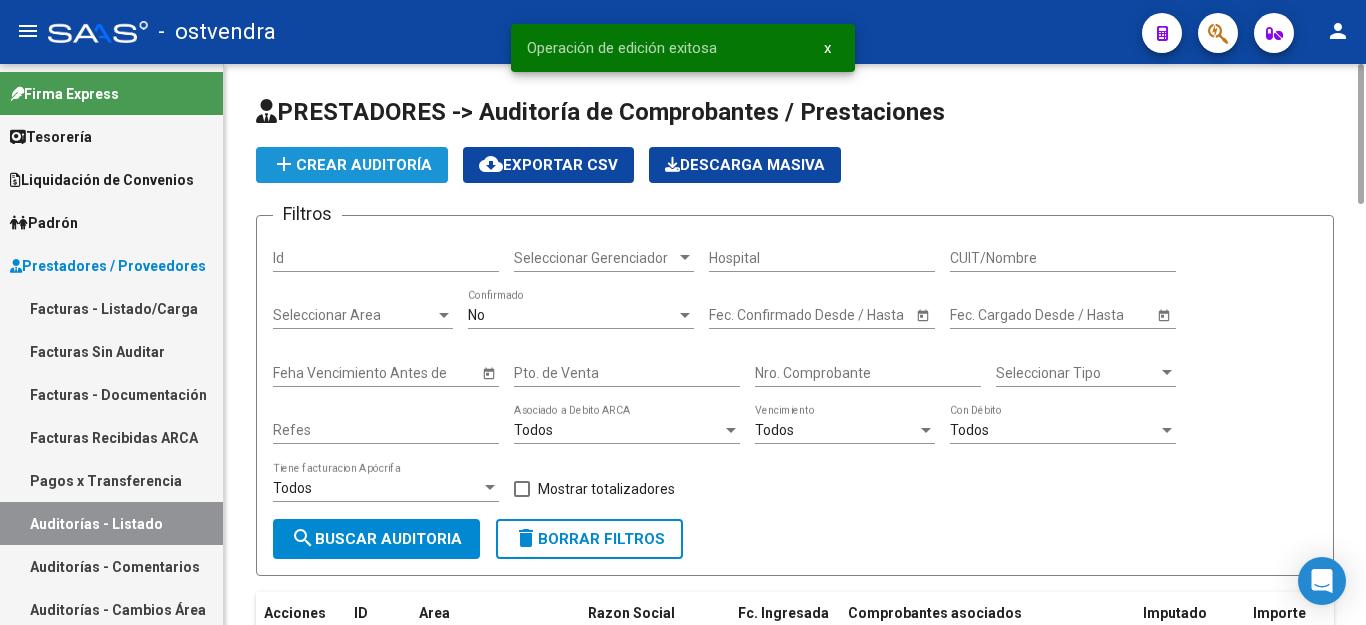 click on "add  Crear Auditoría" 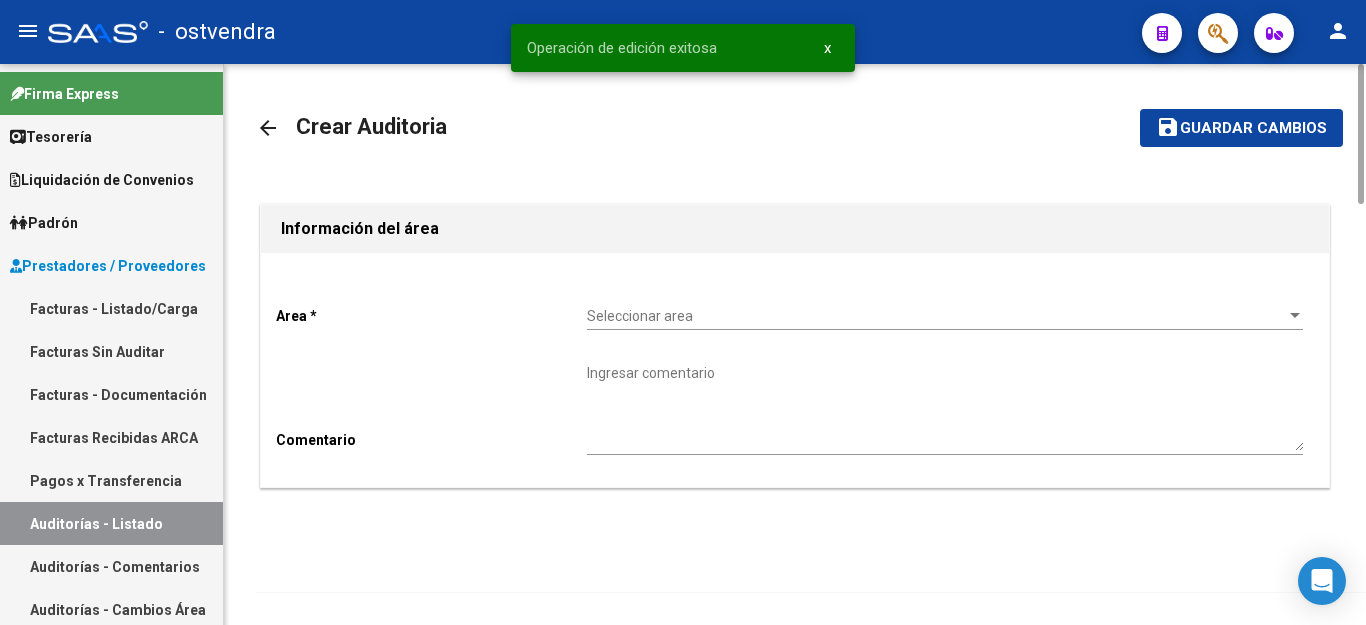 click on "Seleccionar area" at bounding box center [936, 316] 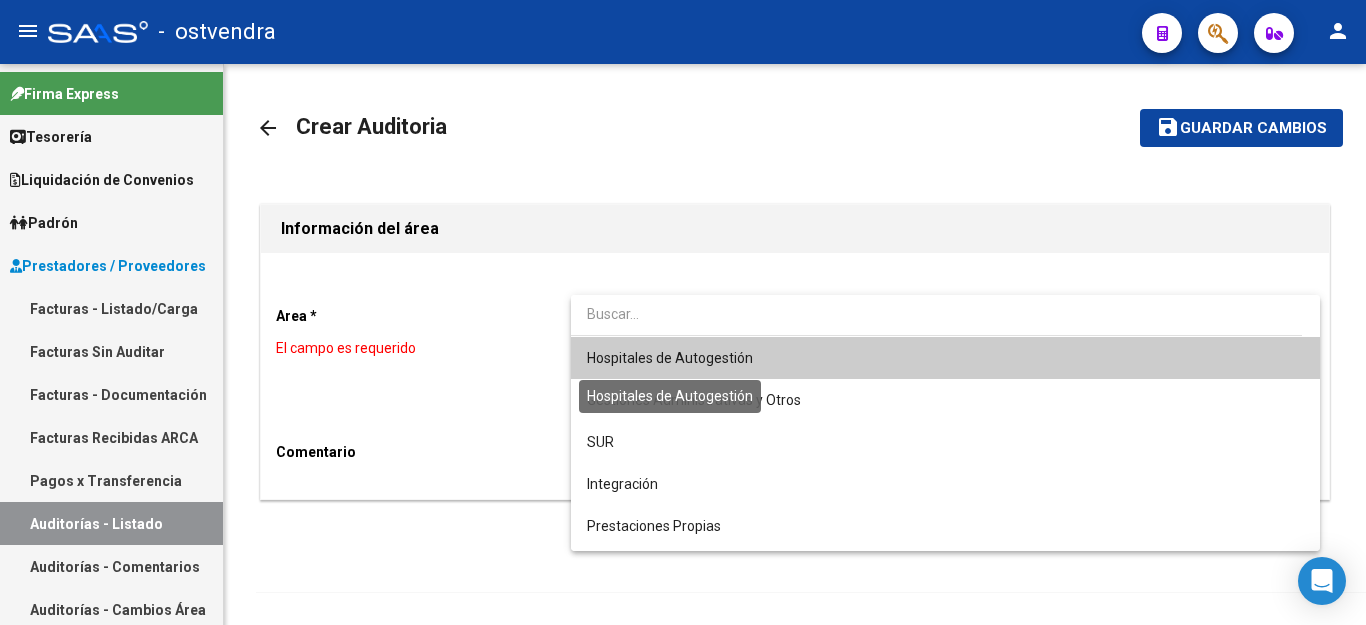 click on "Hospitales de Autogestión" at bounding box center (670, 358) 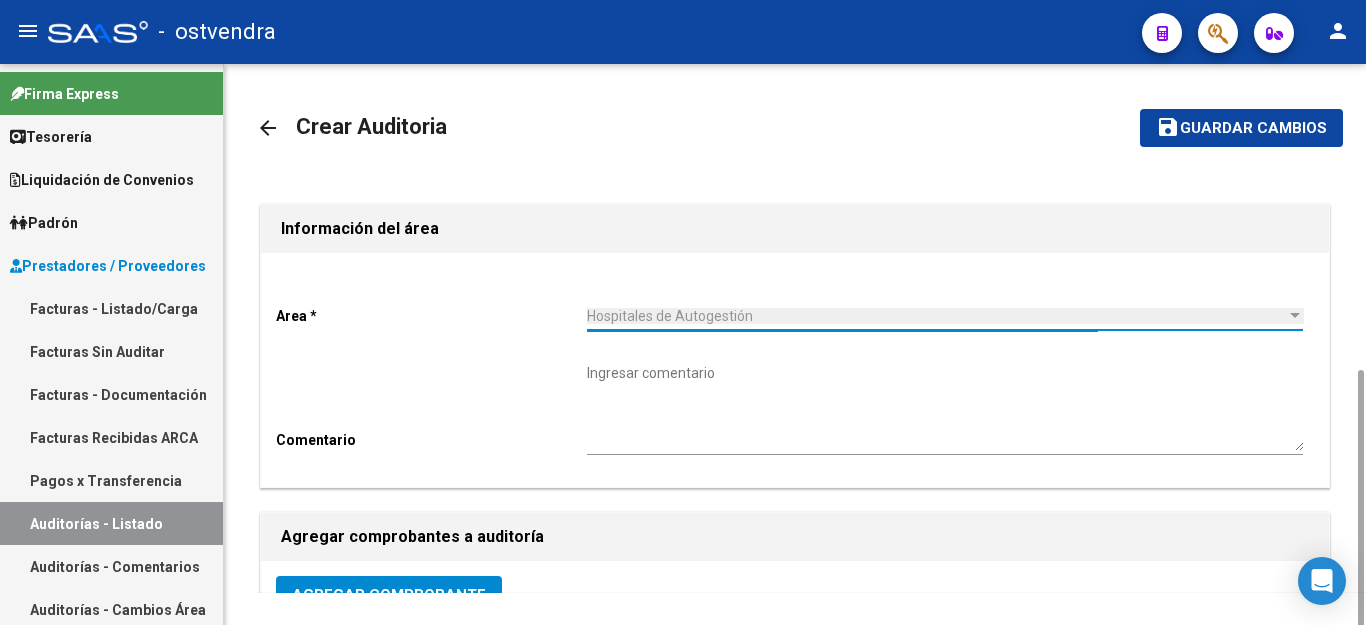 scroll, scrollTop: 400, scrollLeft: 0, axis: vertical 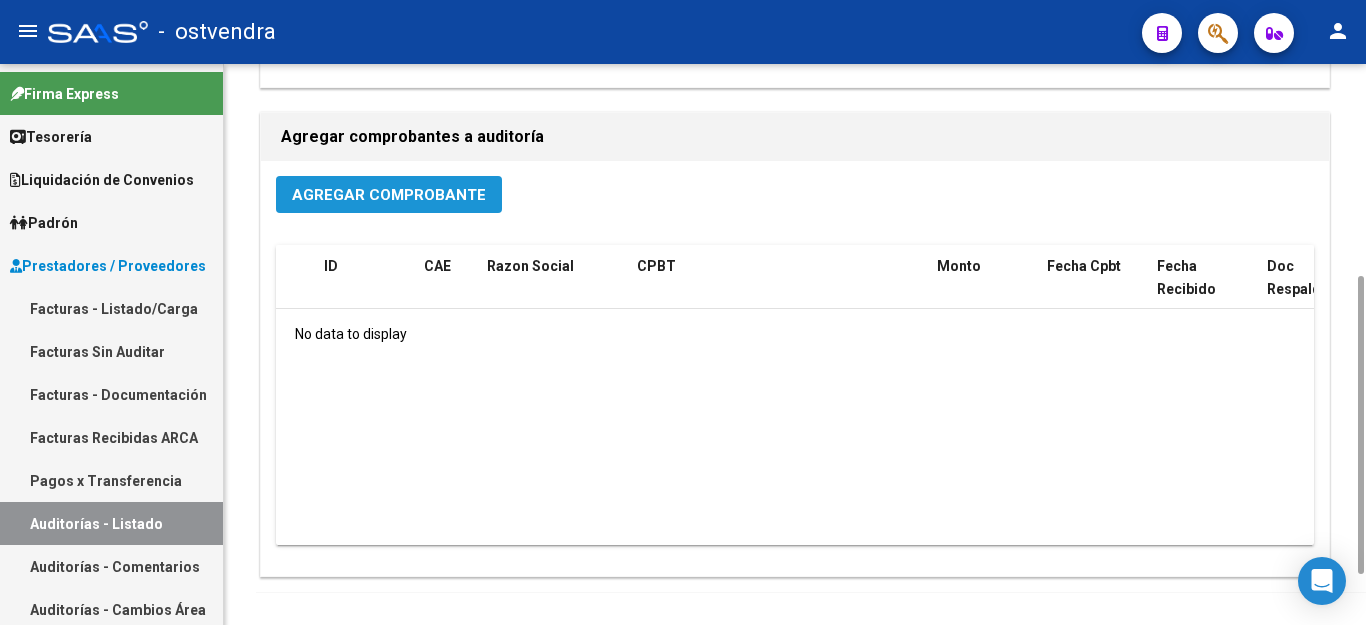click on "Agregar Comprobante" 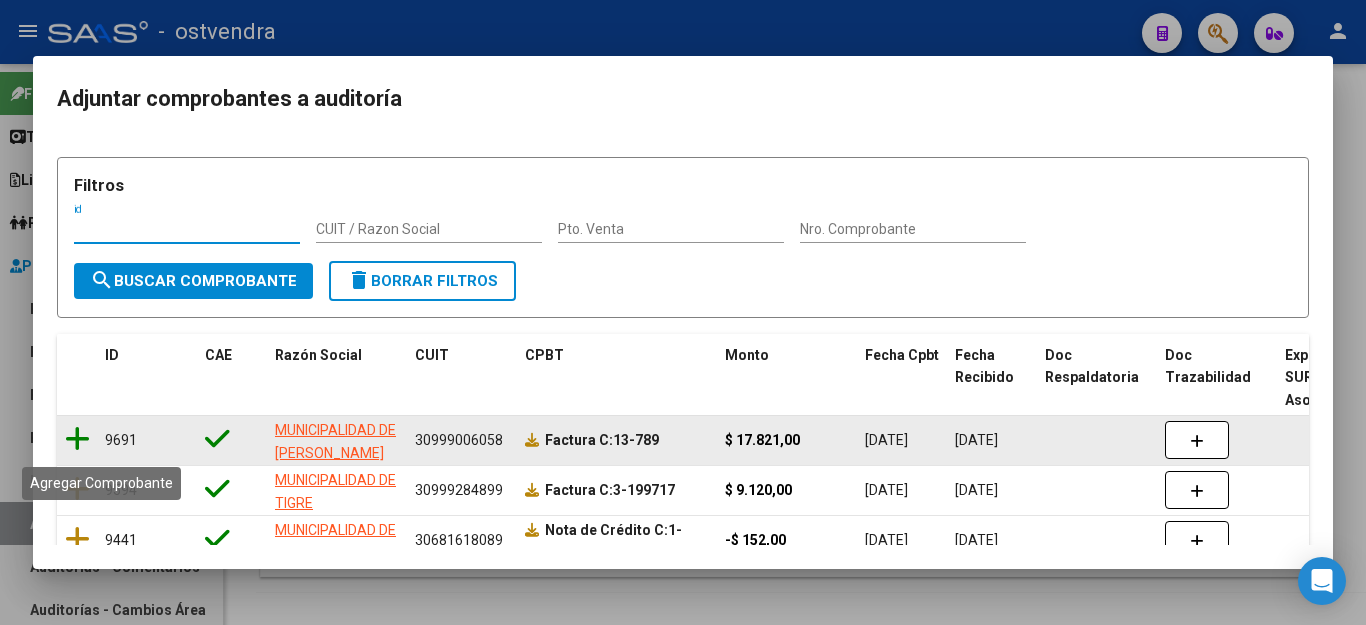 click 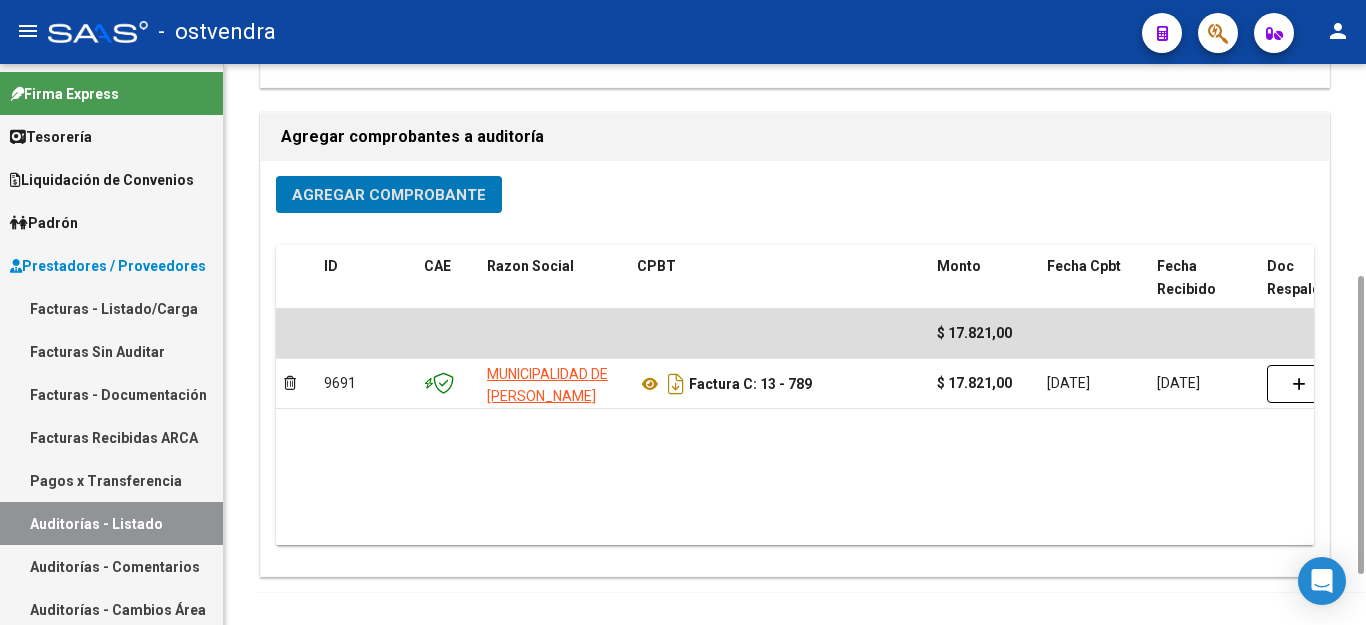scroll, scrollTop: 0, scrollLeft: 0, axis: both 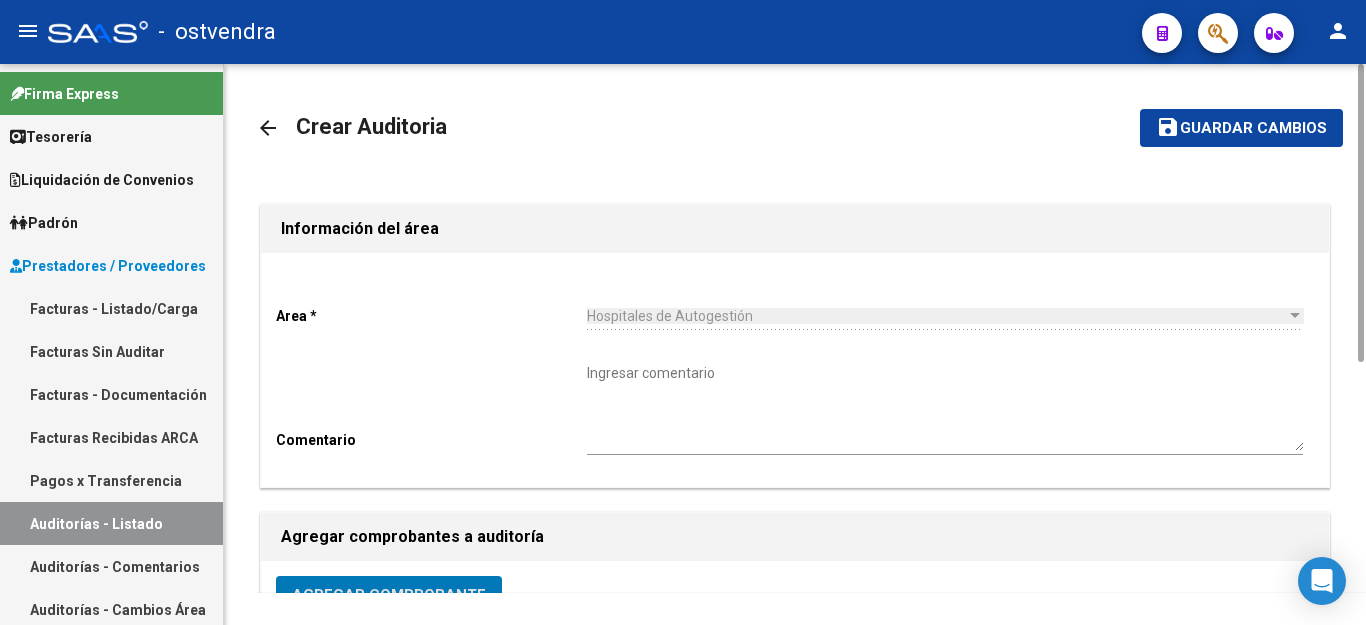 click on "Guardar cambios" 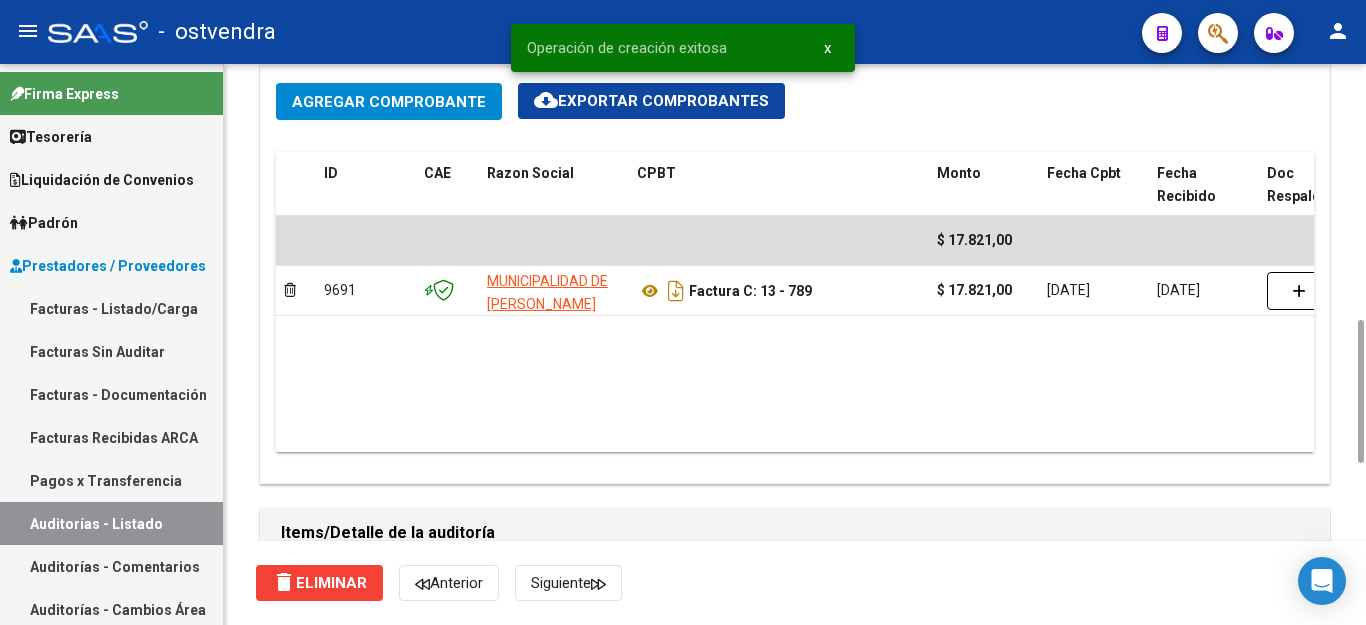scroll, scrollTop: 1200, scrollLeft: 0, axis: vertical 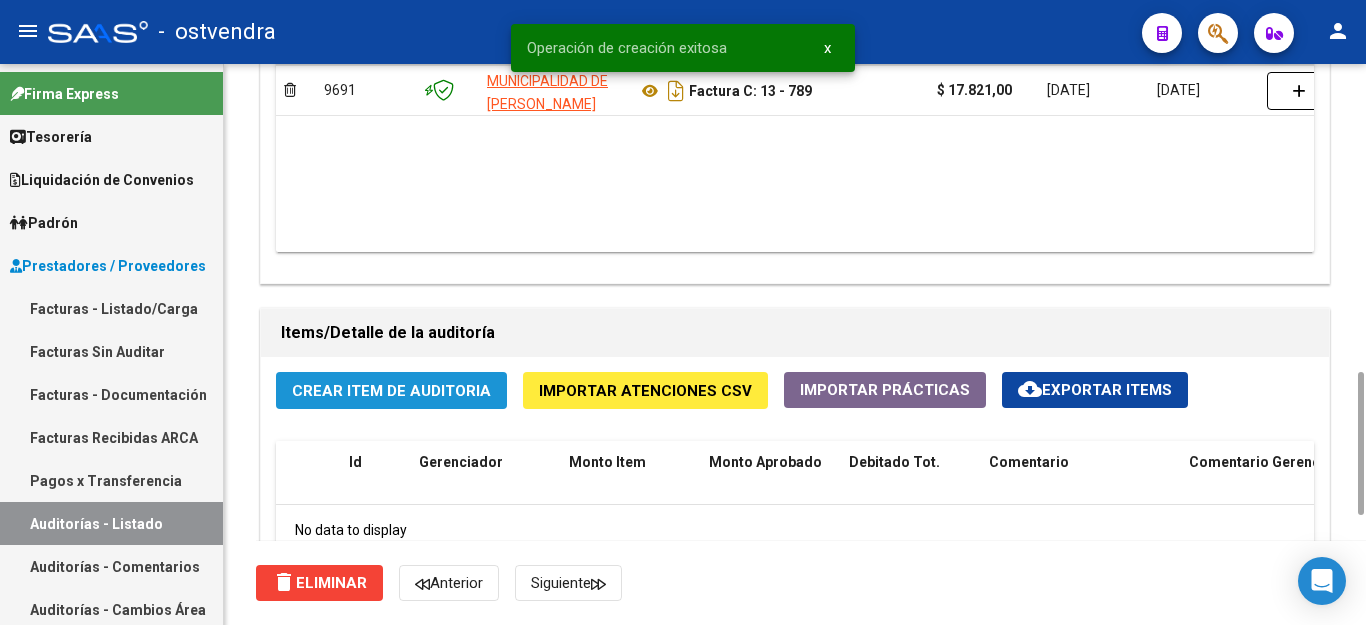 click on "Crear Item de Auditoria" 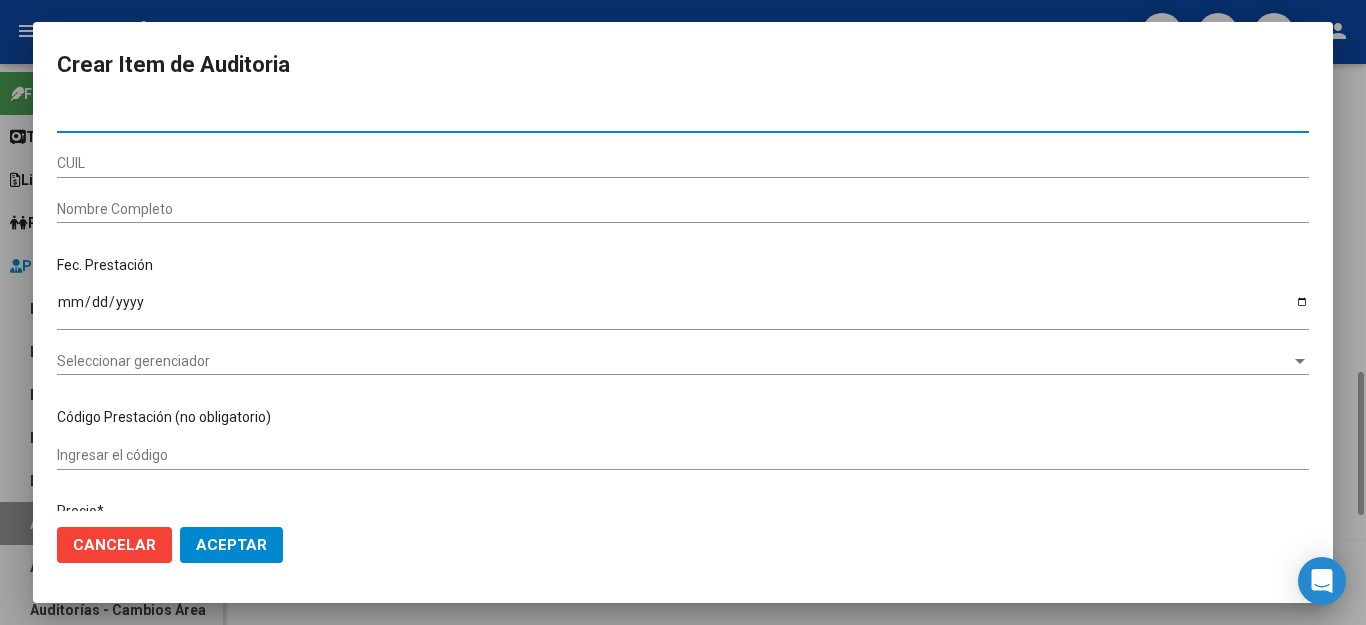 type on "2" 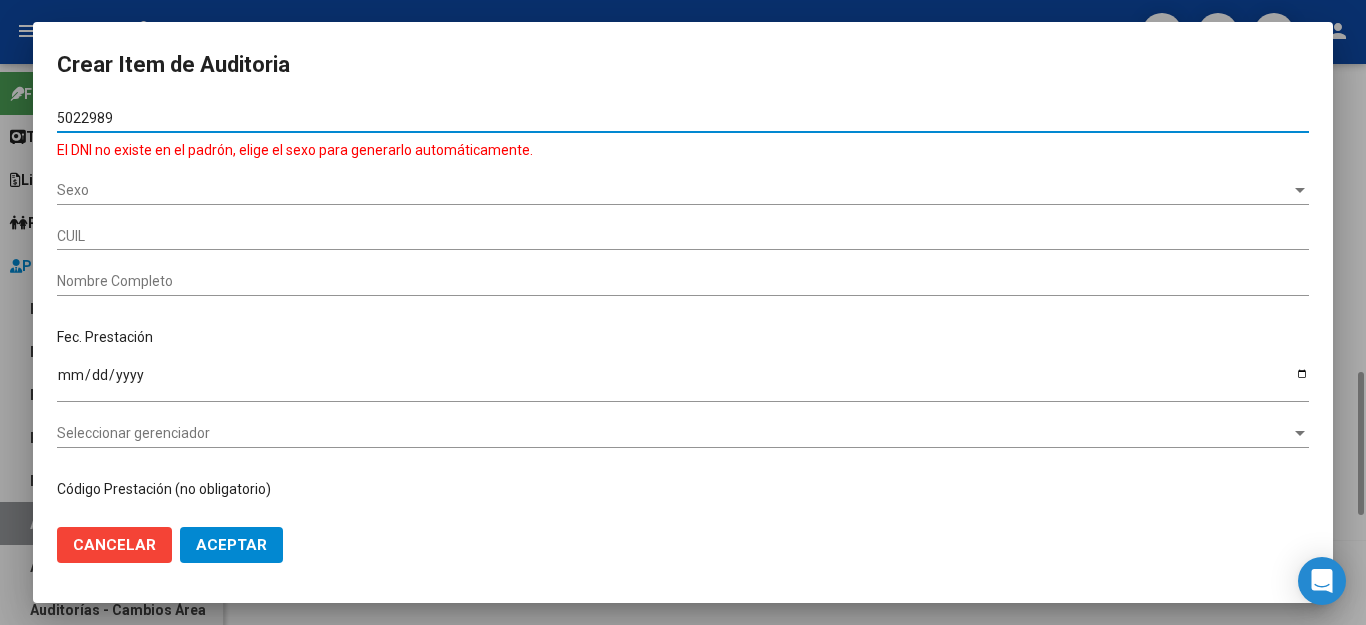 type on "50229891" 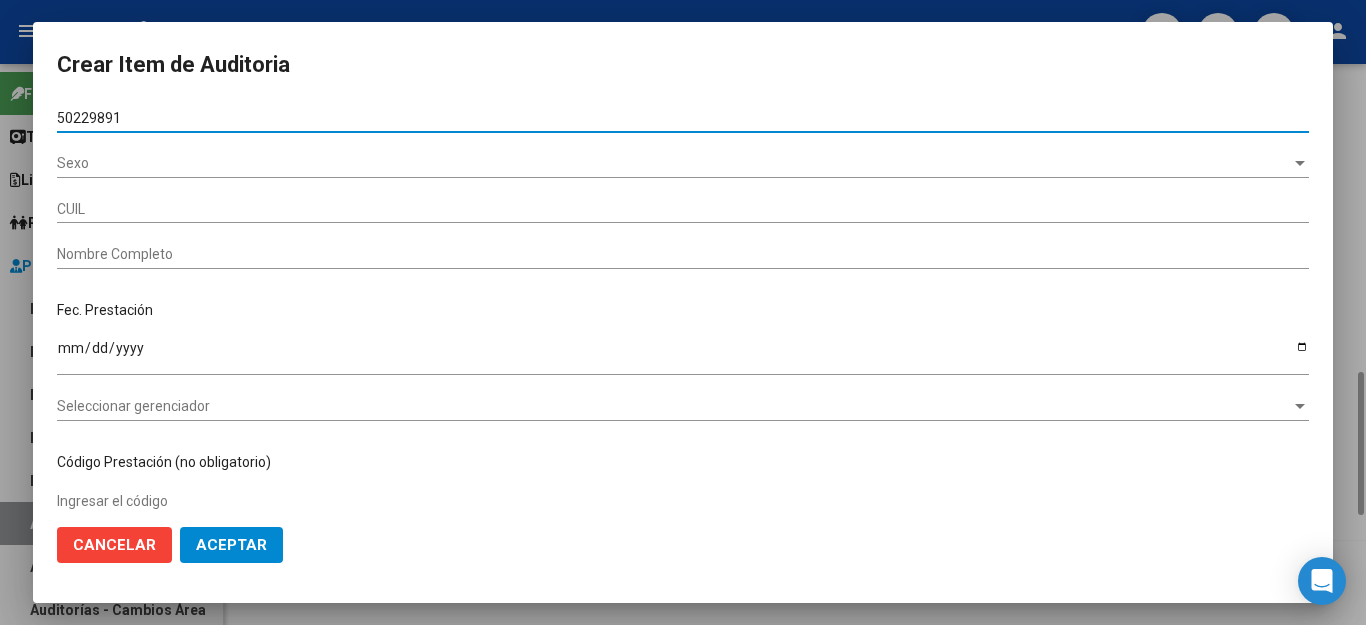 type on "27502298912" 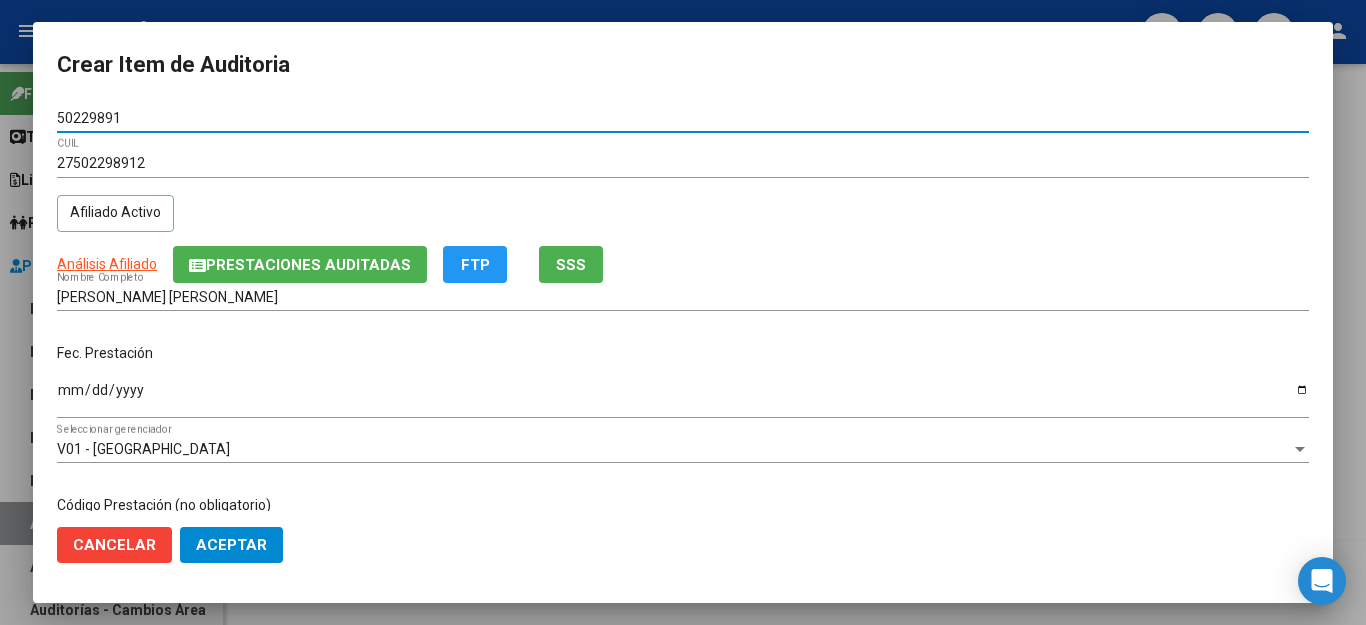 type on "50229891" 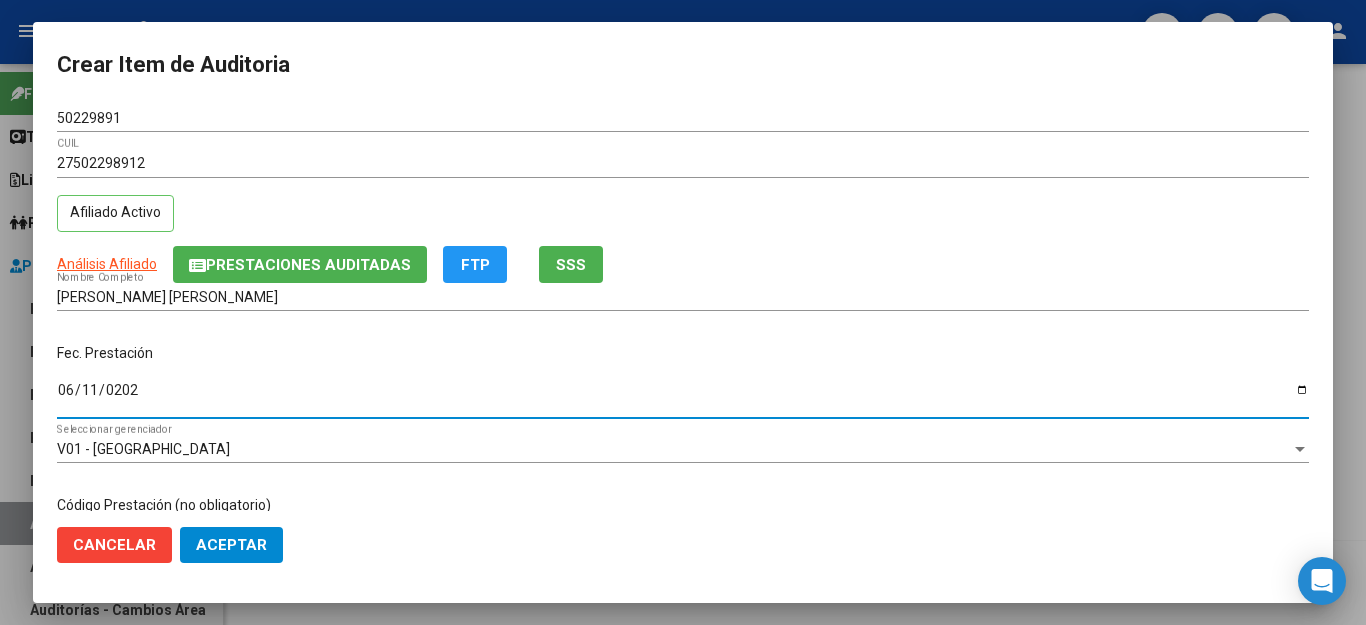 type on "2025-06-11" 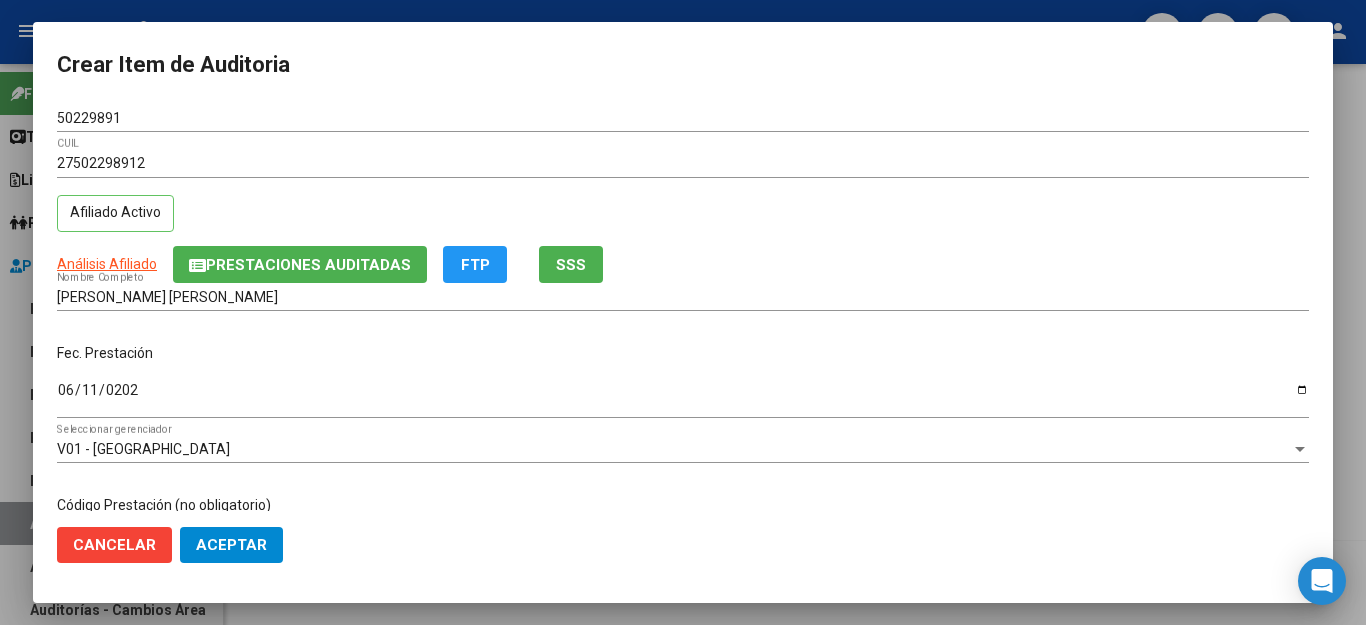 scroll, scrollTop: 300, scrollLeft: 0, axis: vertical 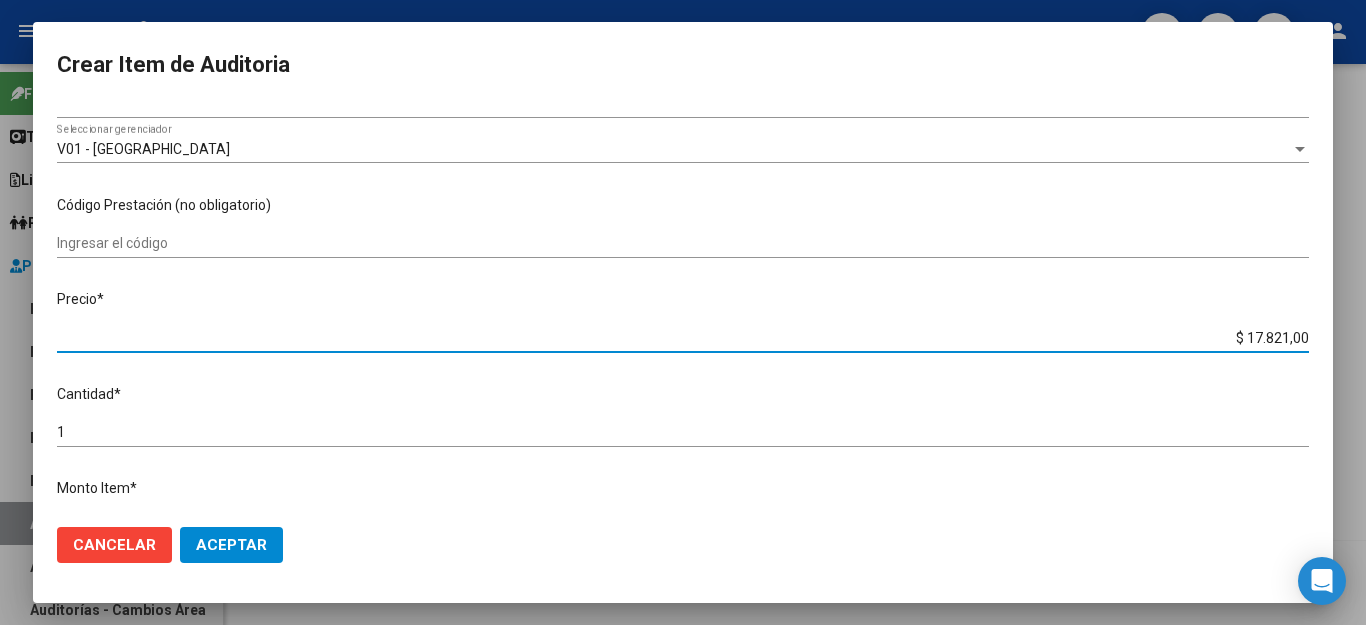 drag, startPoint x: 1204, startPoint y: 329, endPoint x: 1331, endPoint y: 332, distance: 127.03543 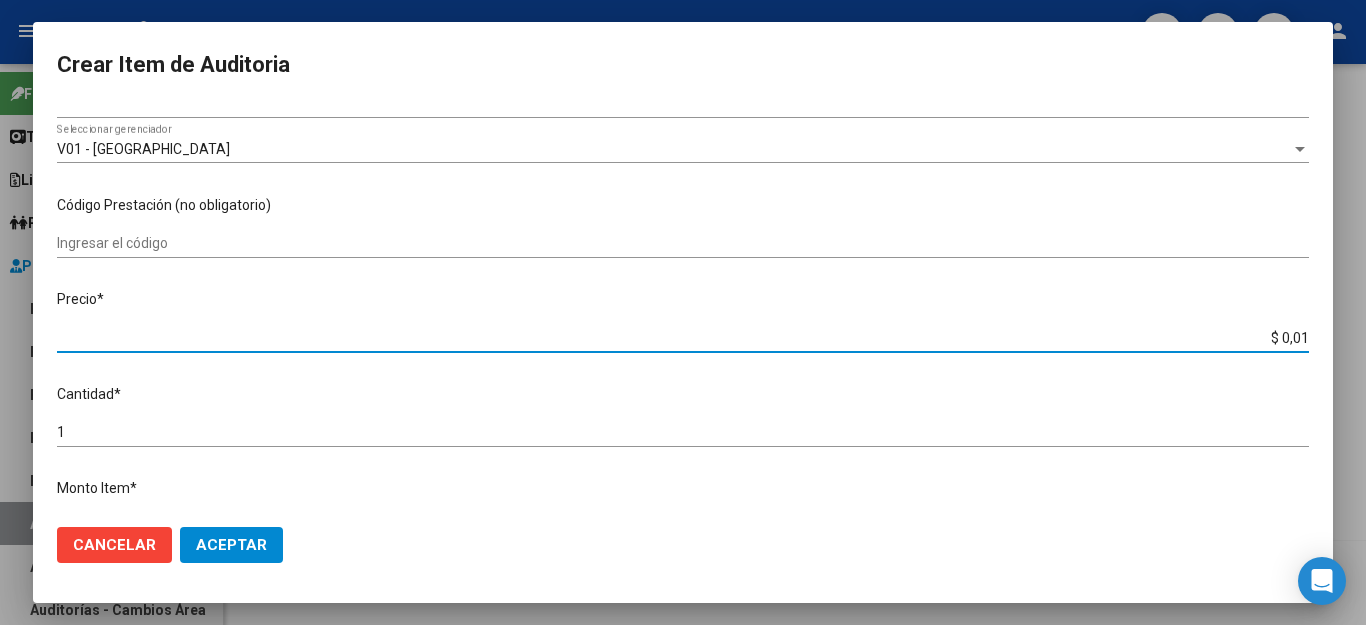 type on "$ 0,12" 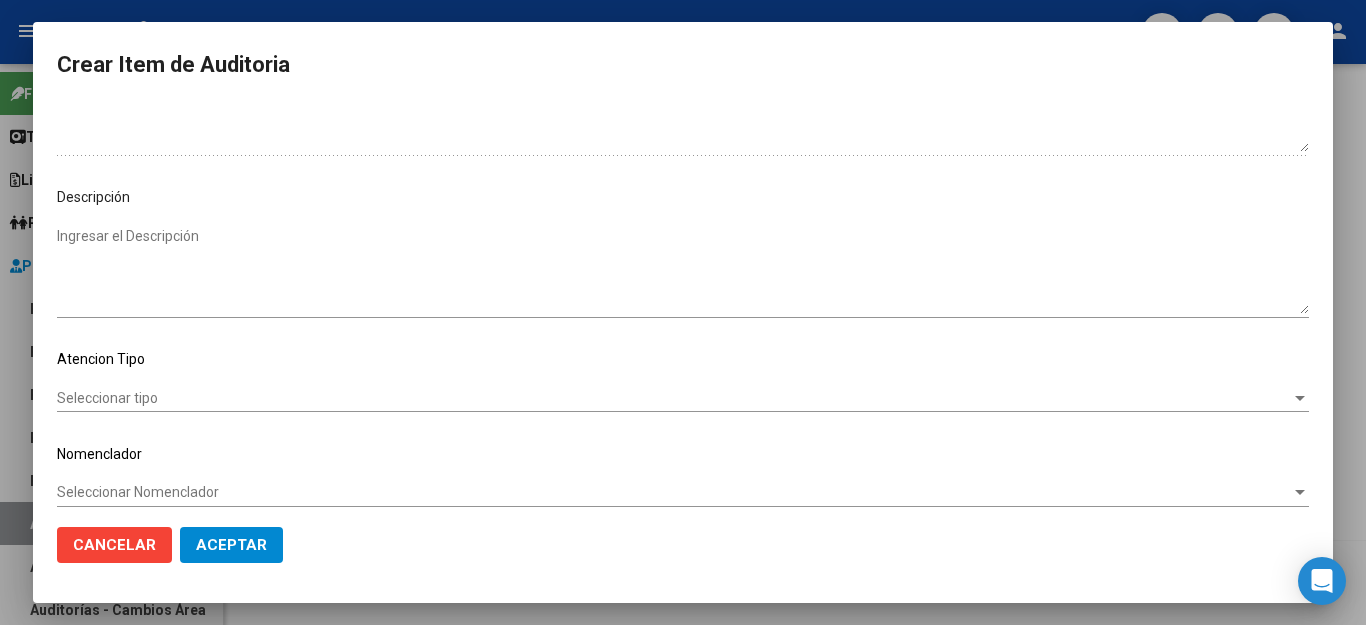 scroll, scrollTop: 1104, scrollLeft: 0, axis: vertical 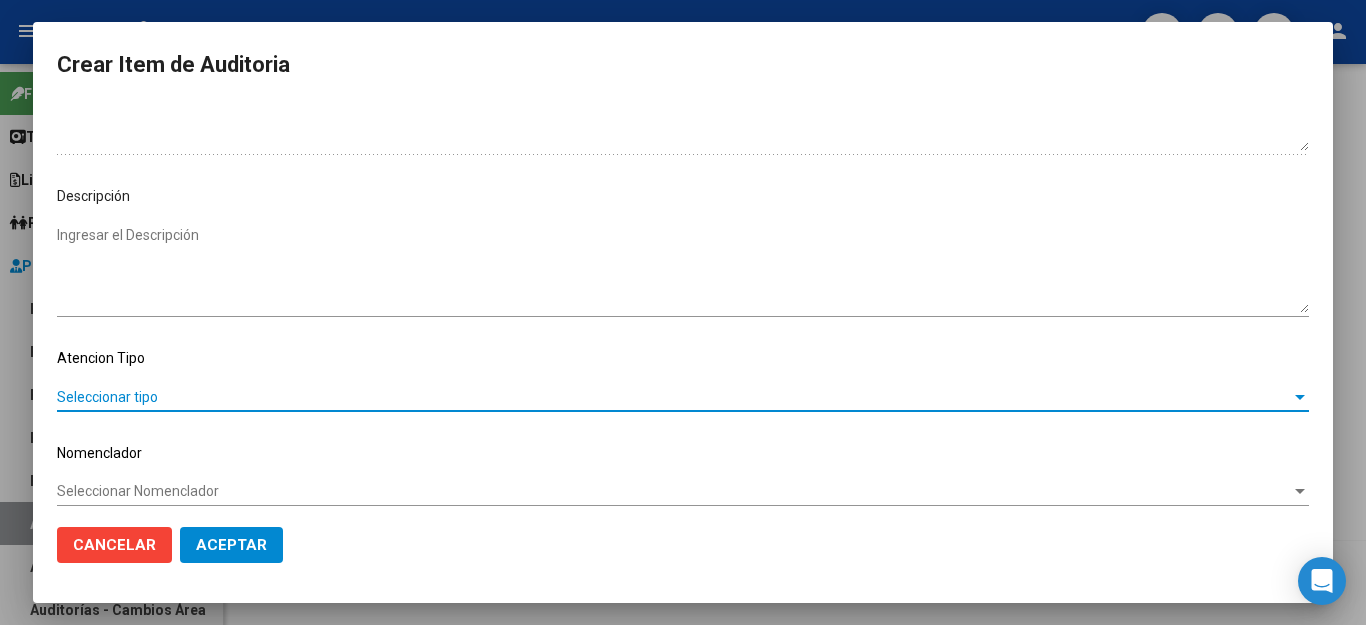 click on "Seleccionar tipo" at bounding box center [674, 397] 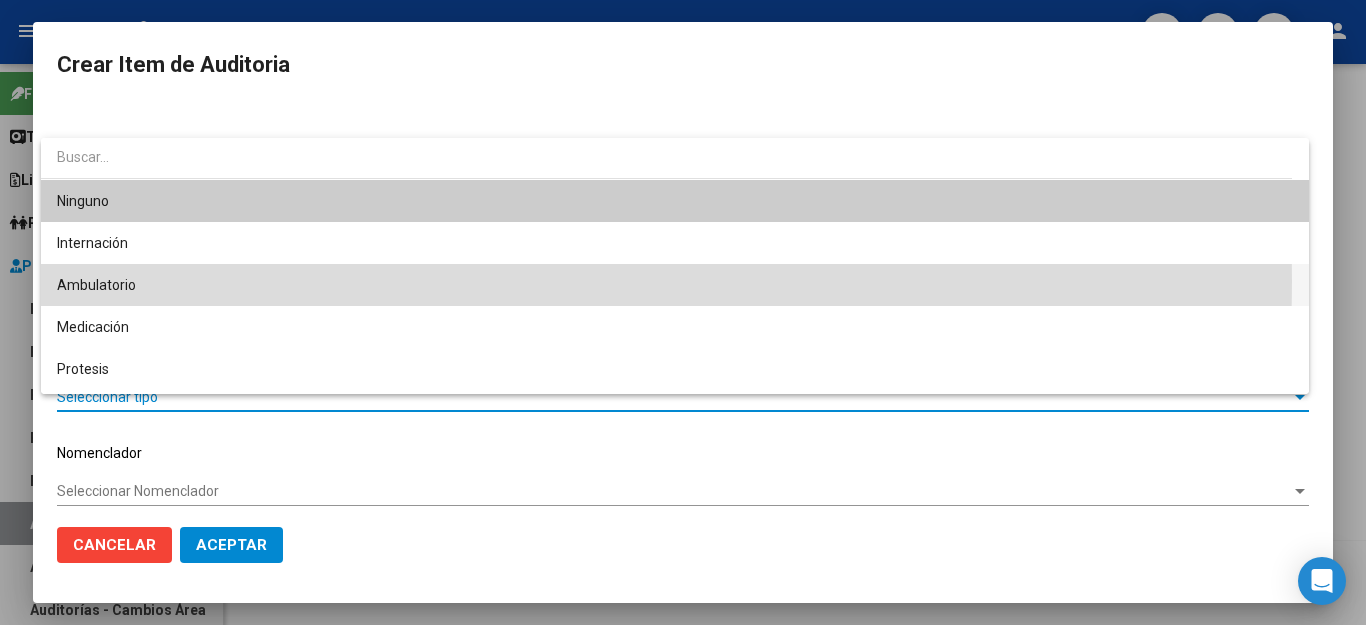 click on "Ambulatorio" at bounding box center (675, 285) 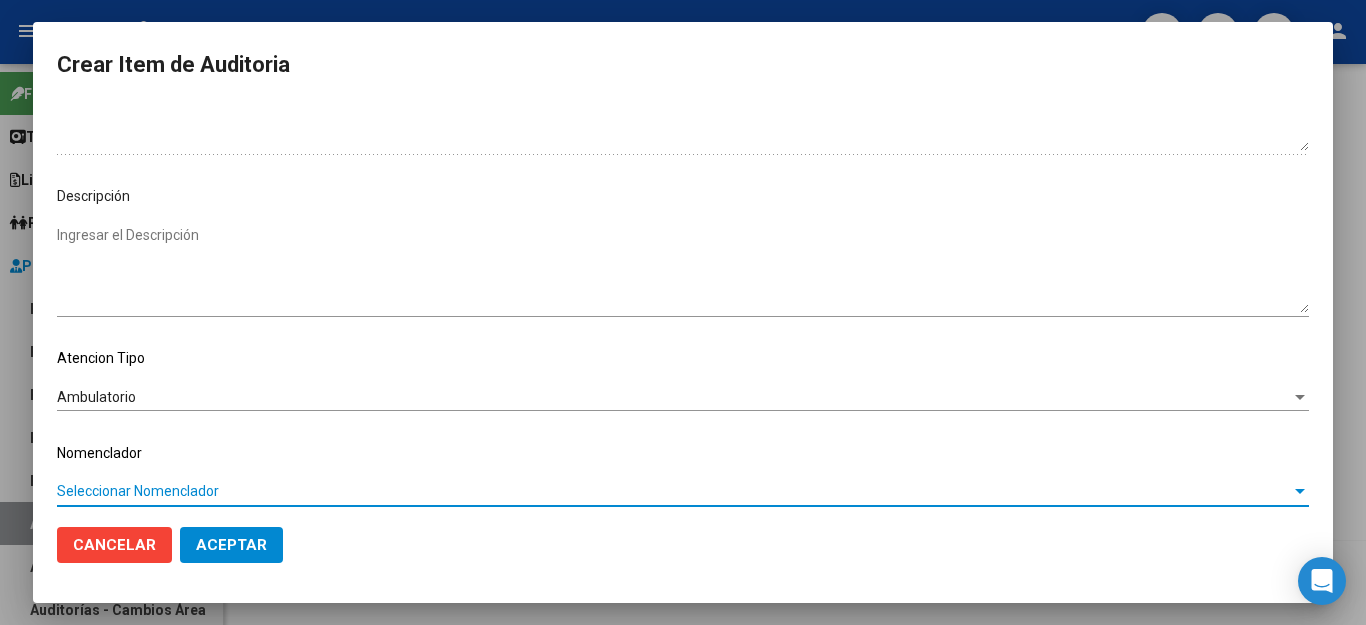 click on "Seleccionar Nomenclador" at bounding box center [674, 491] 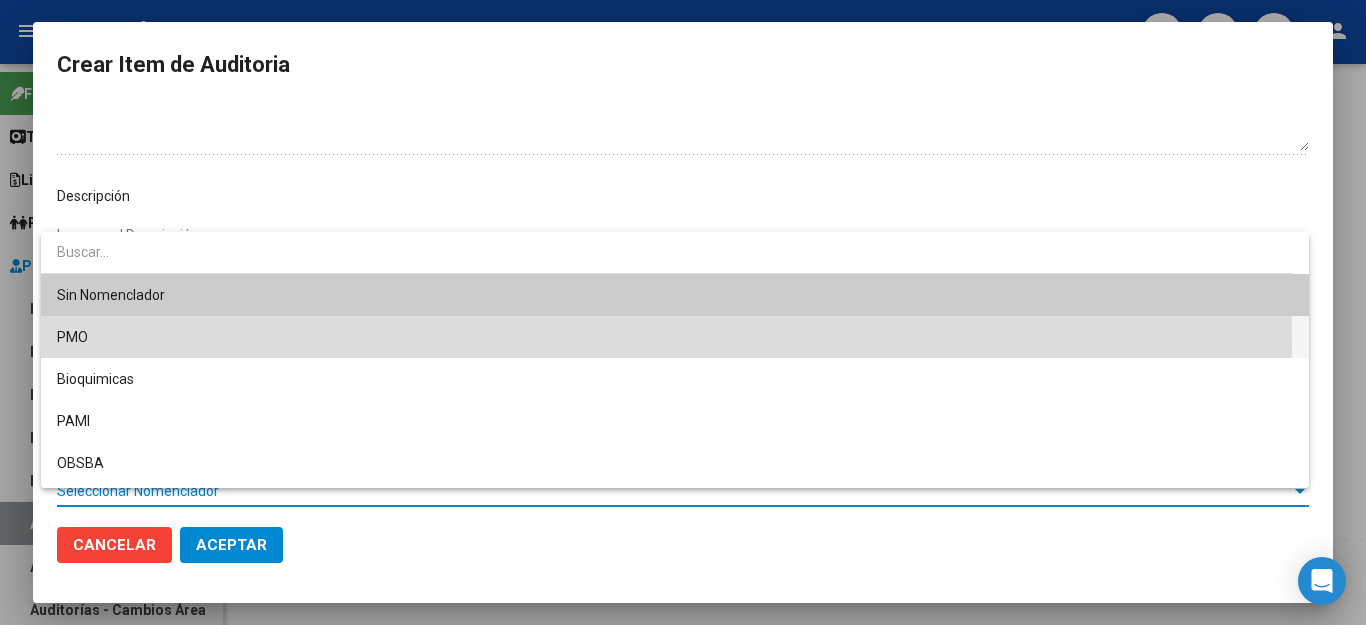 click on "PMO" at bounding box center (675, 337) 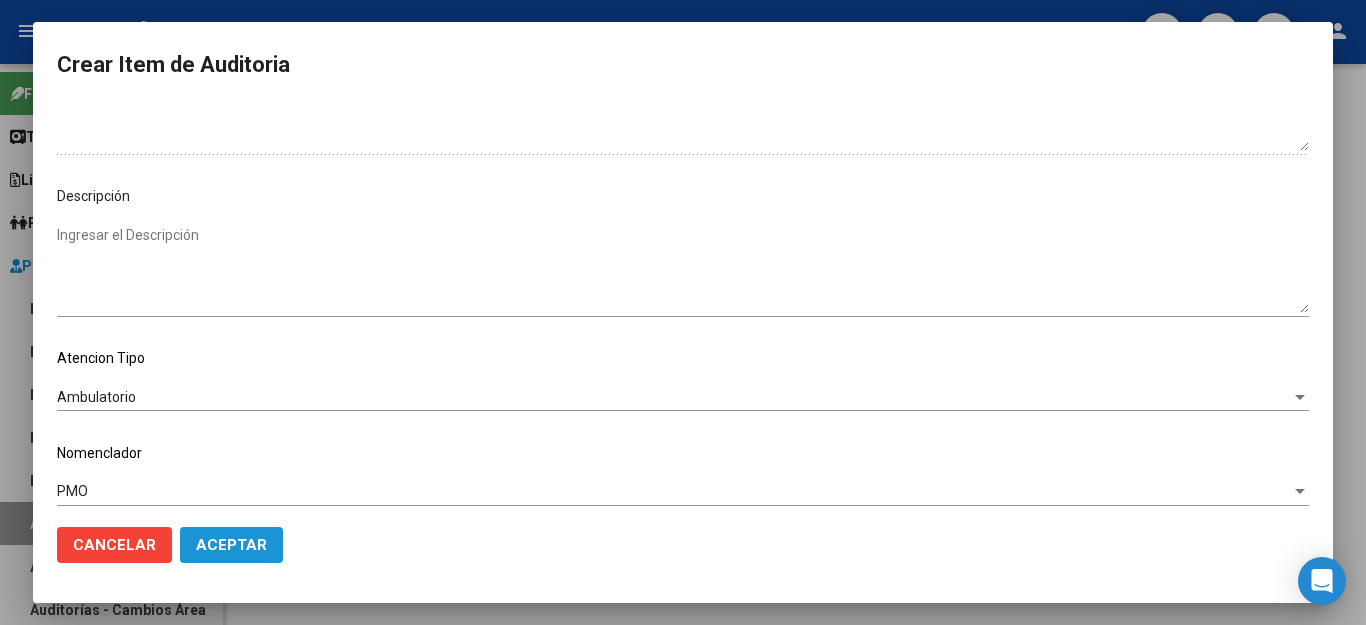 click on "Aceptar" 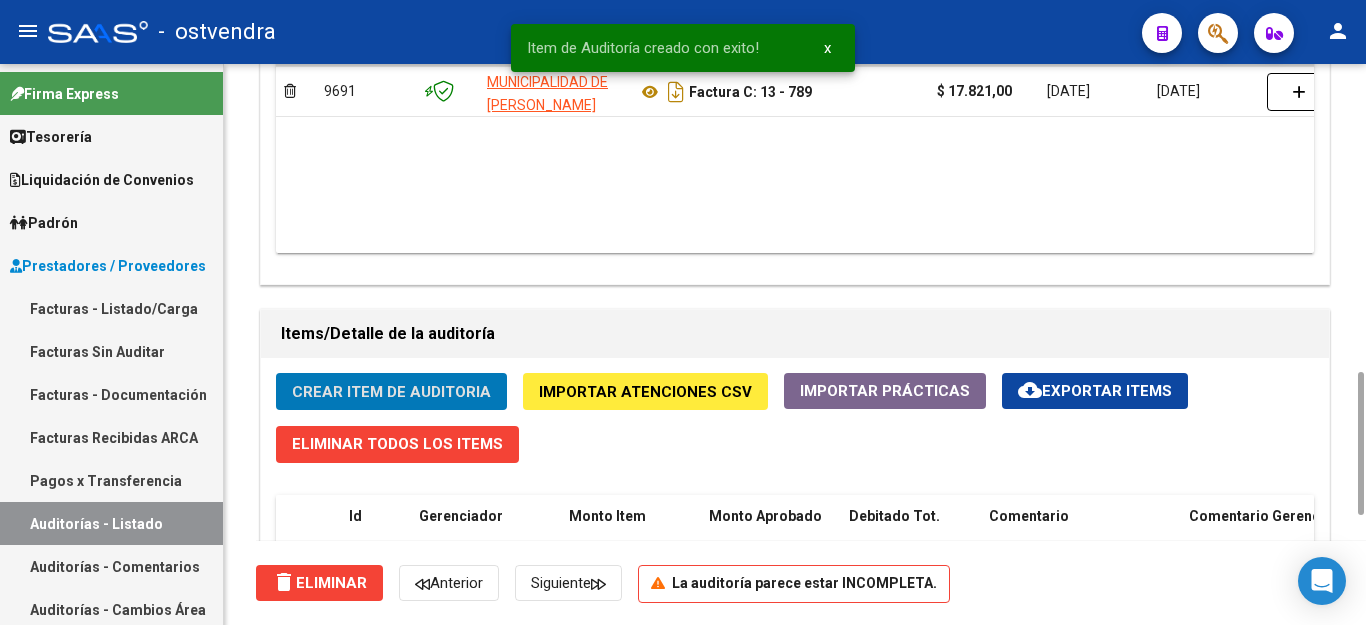 click on "Crear Item de Auditoria" 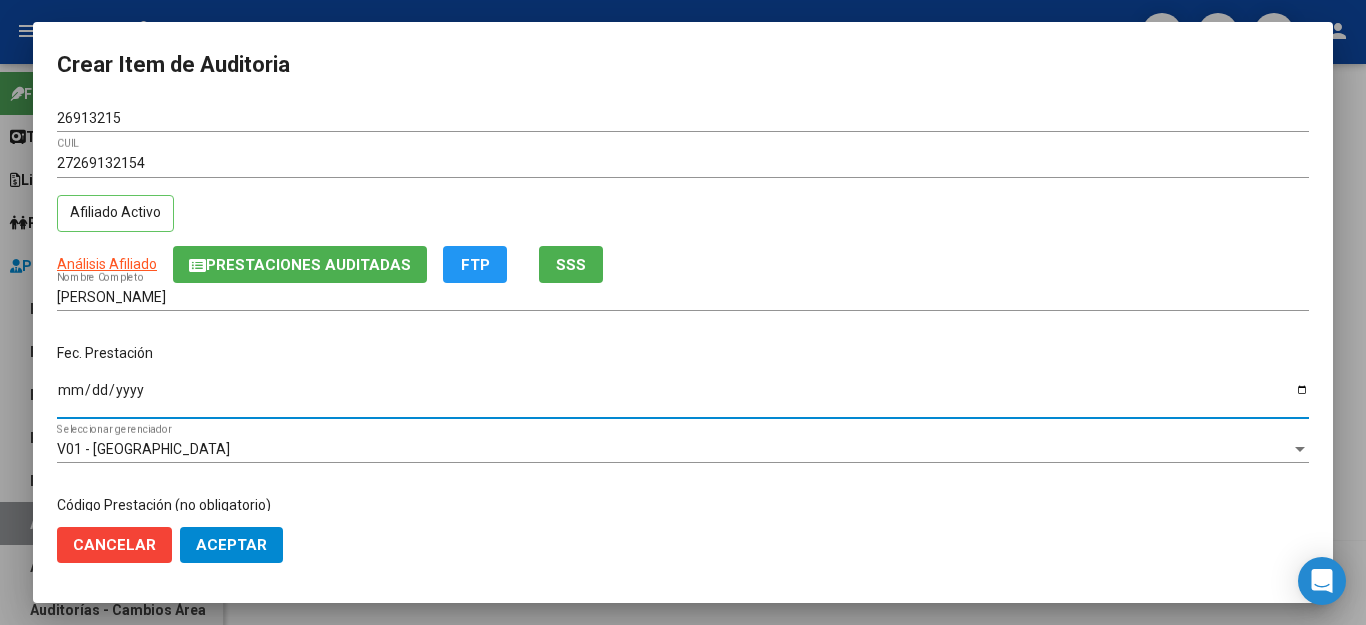 click on "Ingresar la fecha" at bounding box center (683, 397) 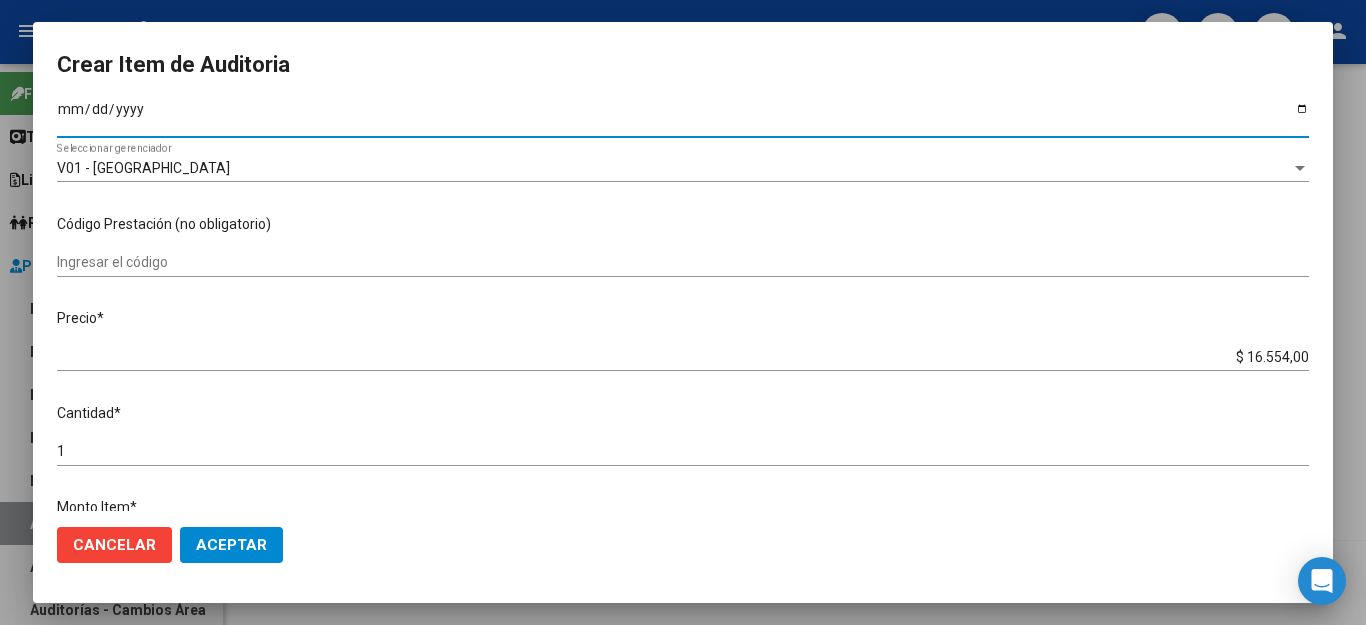 scroll, scrollTop: 300, scrollLeft: 0, axis: vertical 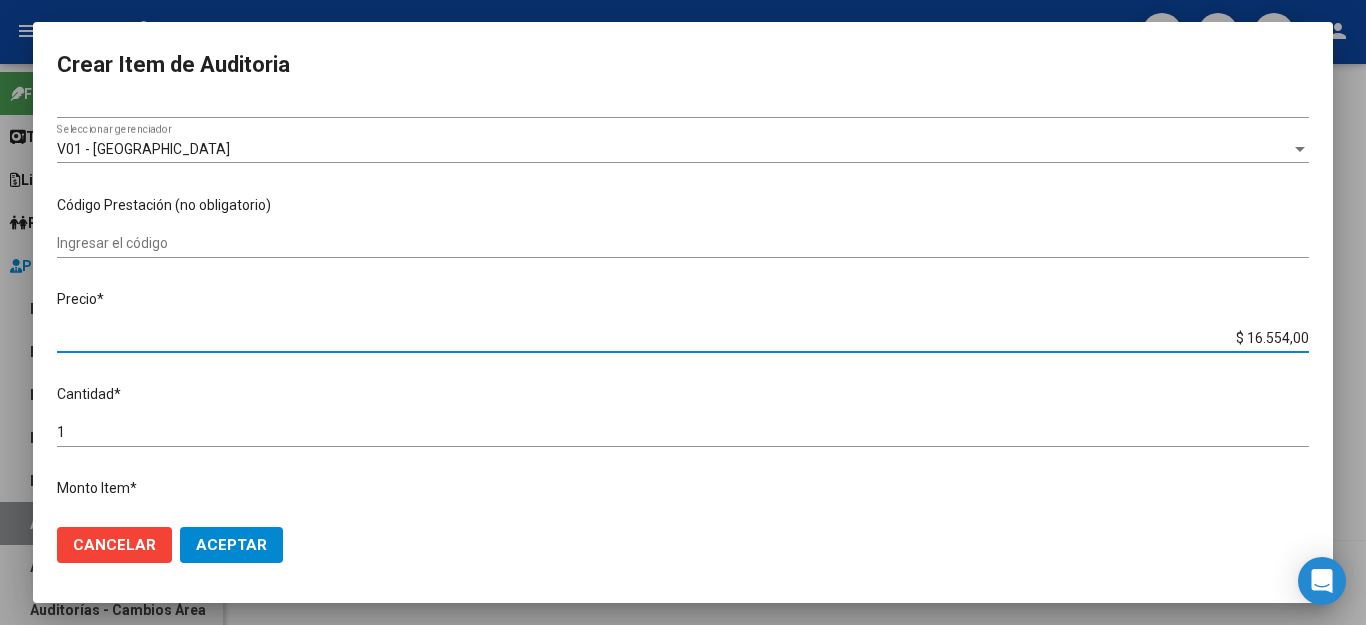 drag, startPoint x: 1203, startPoint y: 327, endPoint x: 1331, endPoint y: 342, distance: 128.87592 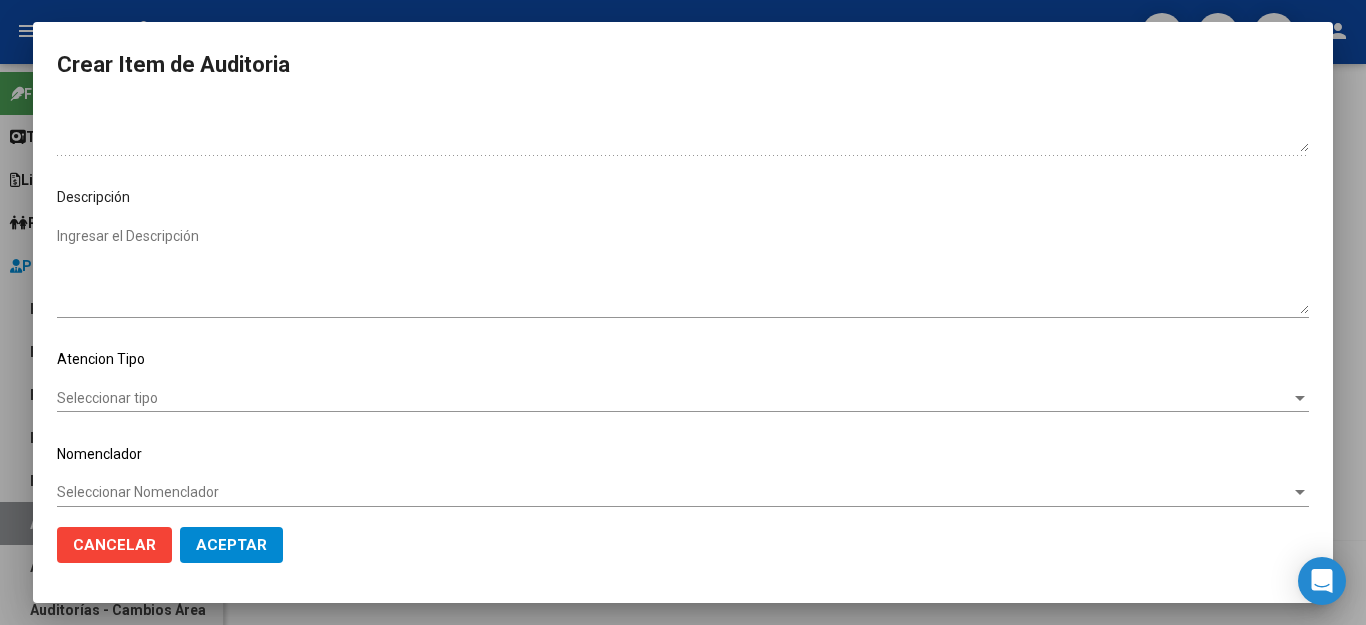scroll, scrollTop: 1104, scrollLeft: 0, axis: vertical 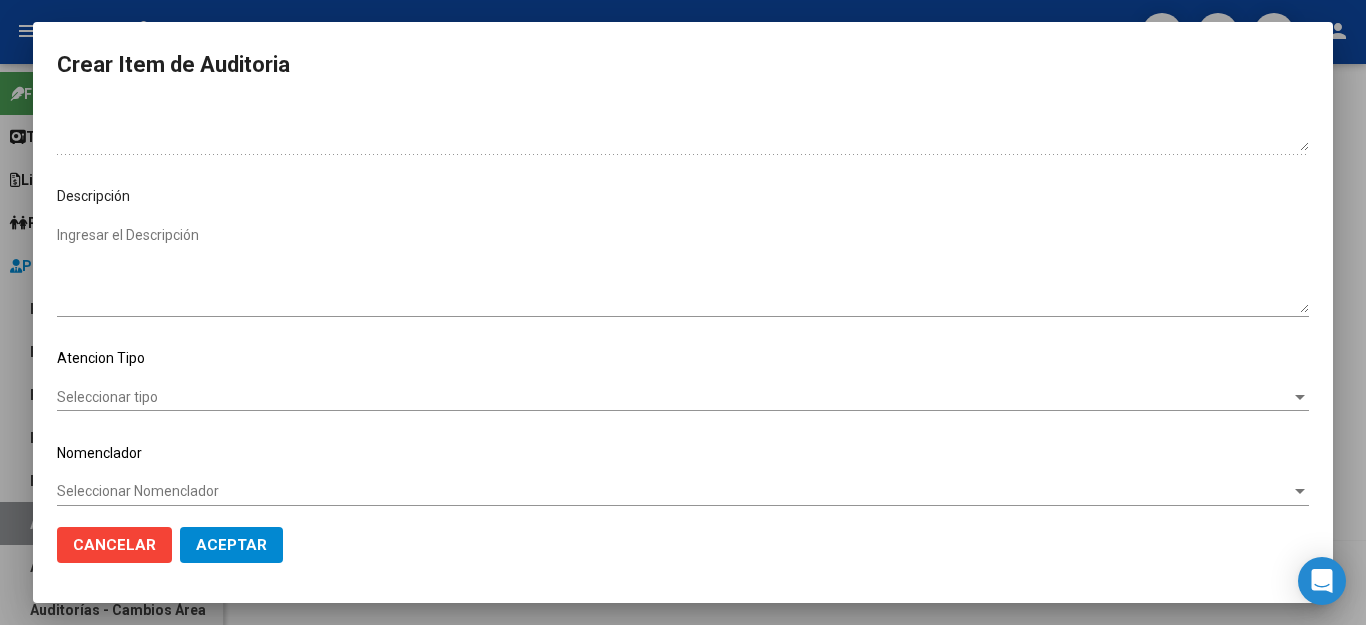 click on "Seleccionar tipo" at bounding box center (674, 397) 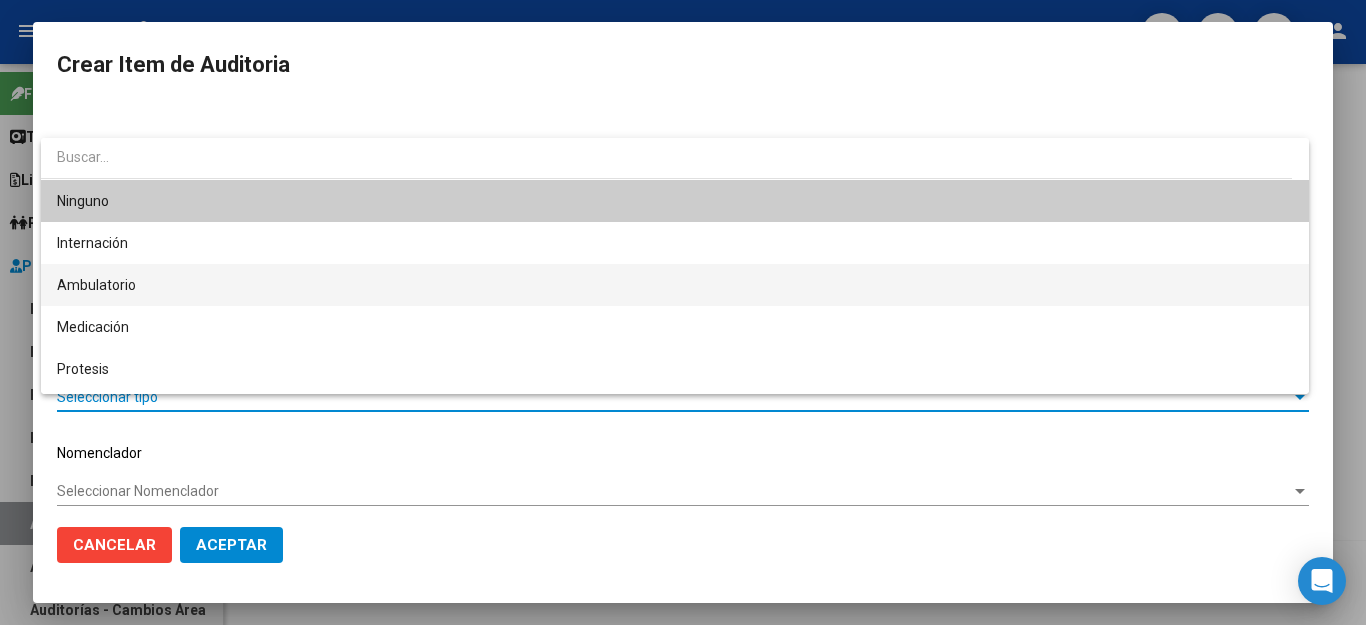 click on "Ambulatorio" at bounding box center [675, 285] 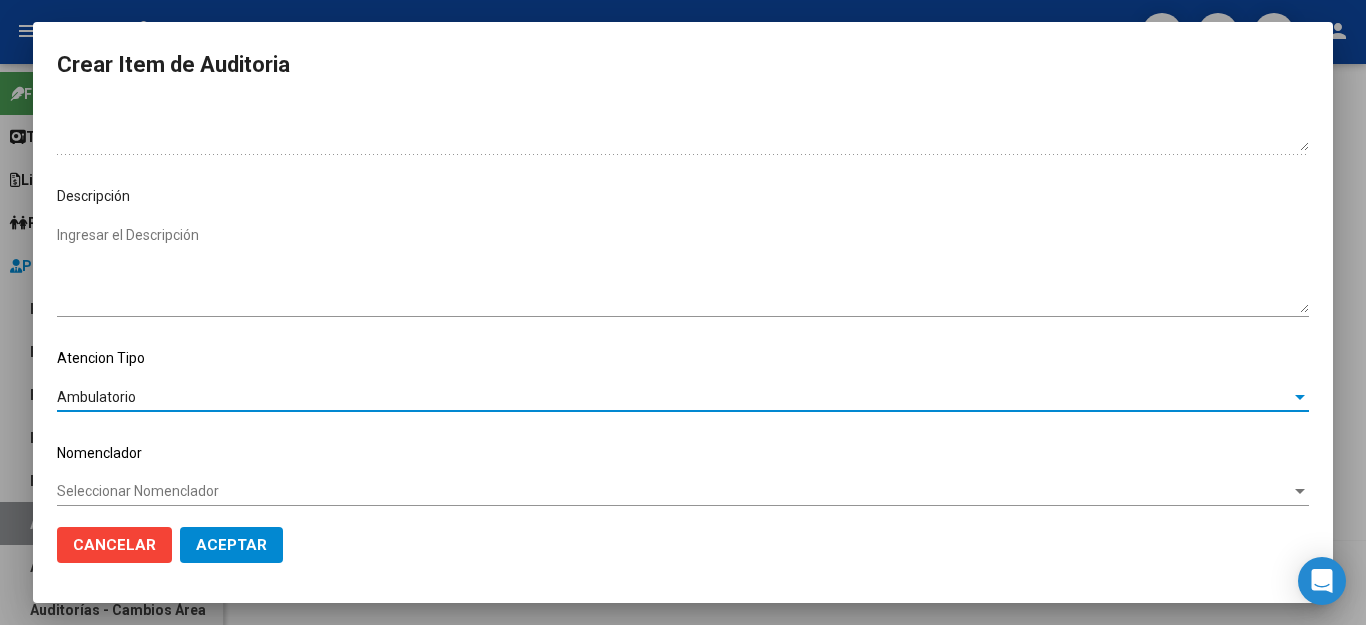 click on "Seleccionar Nomenclador" at bounding box center [674, 491] 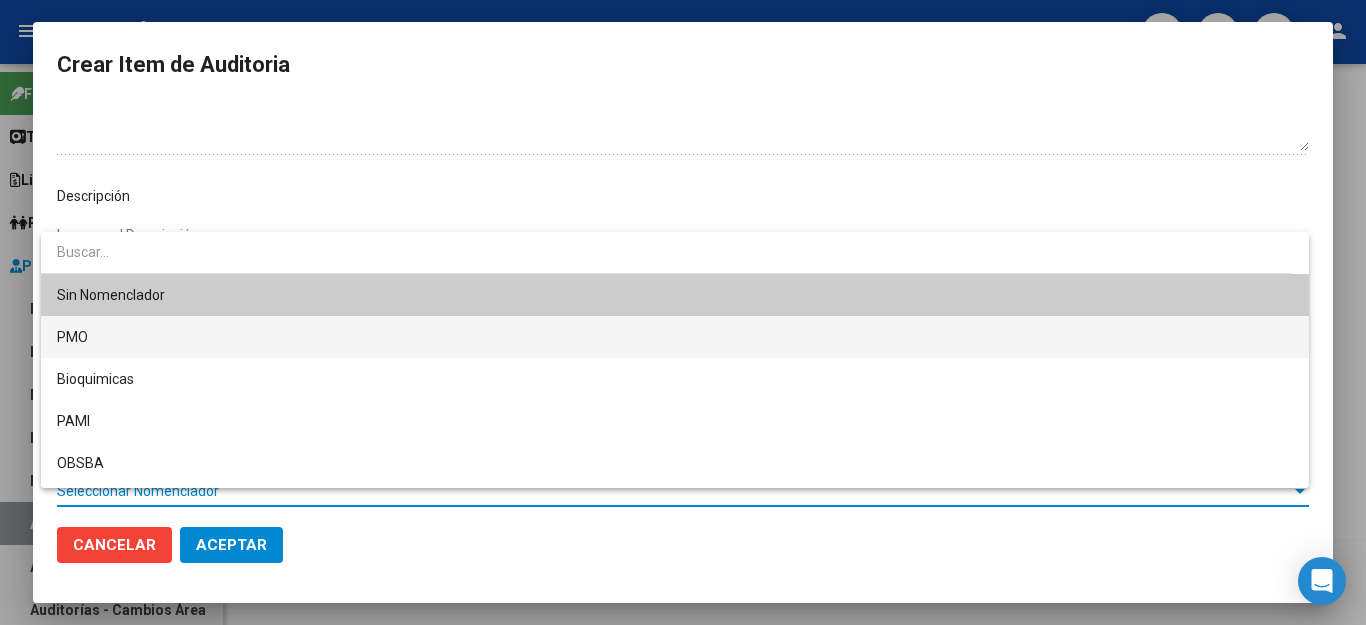 click on "PMO" at bounding box center (675, 337) 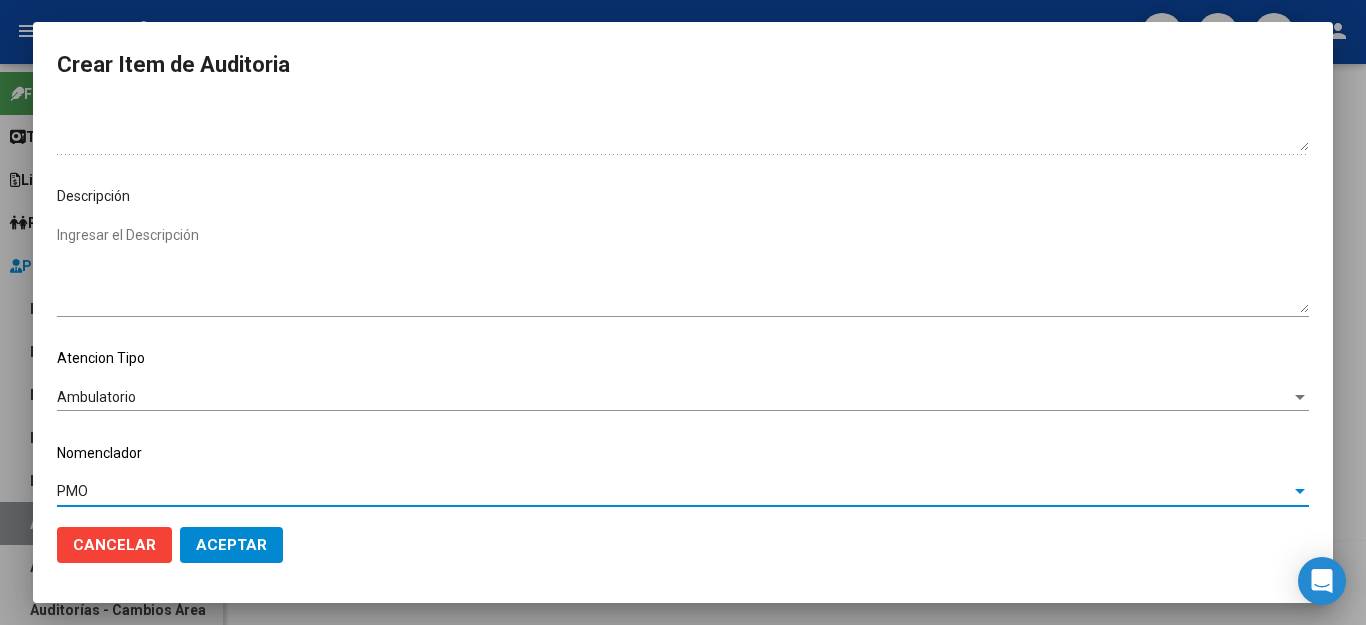 click on "Aceptar" 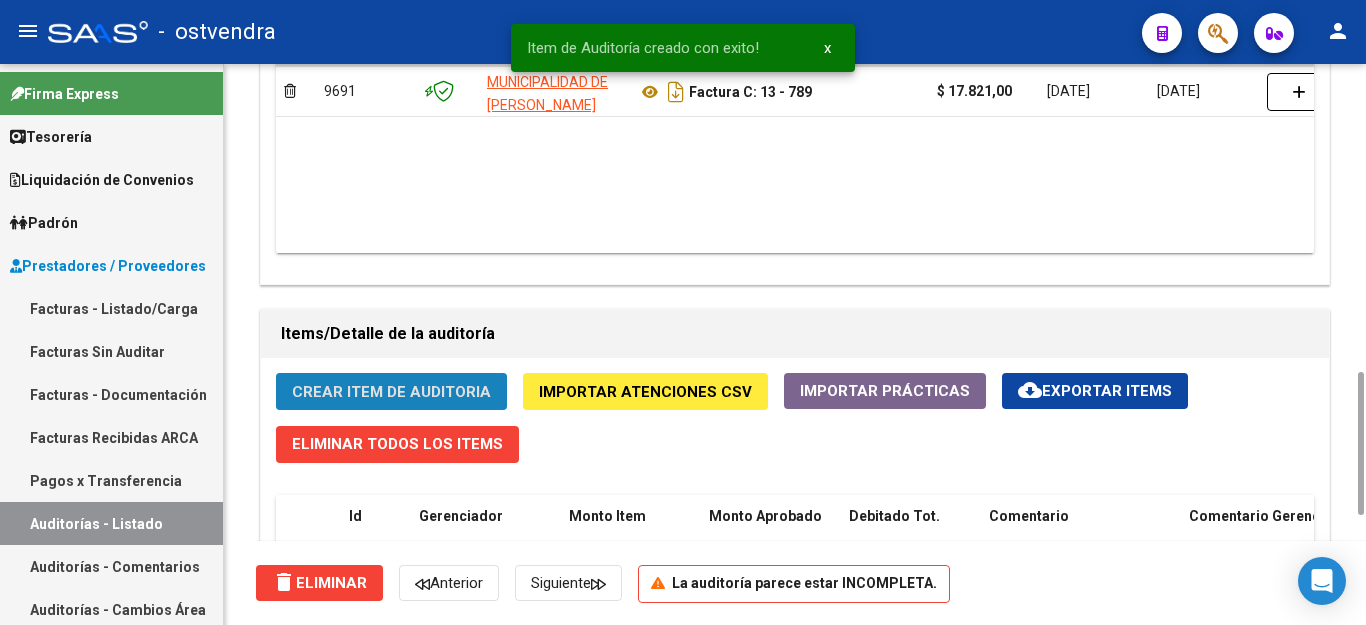 click on "Crear Item de Auditoria" 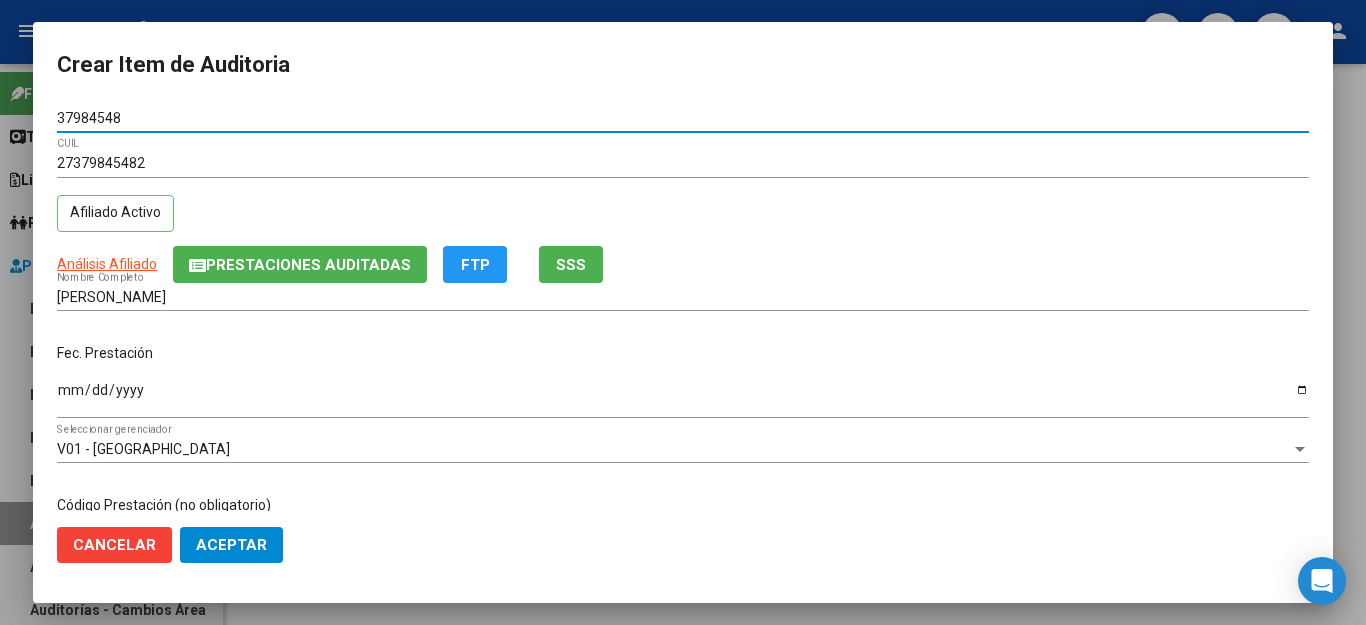 click on "Ingresar la fecha" at bounding box center [683, 397] 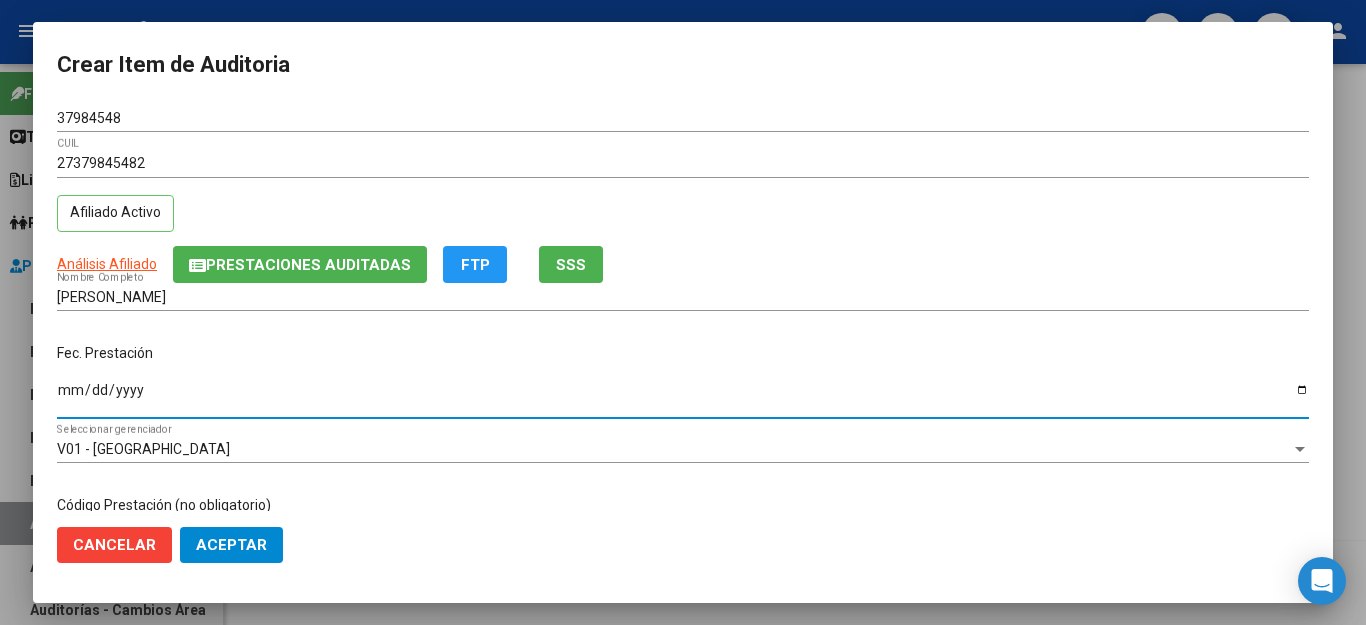 scroll, scrollTop: 300, scrollLeft: 0, axis: vertical 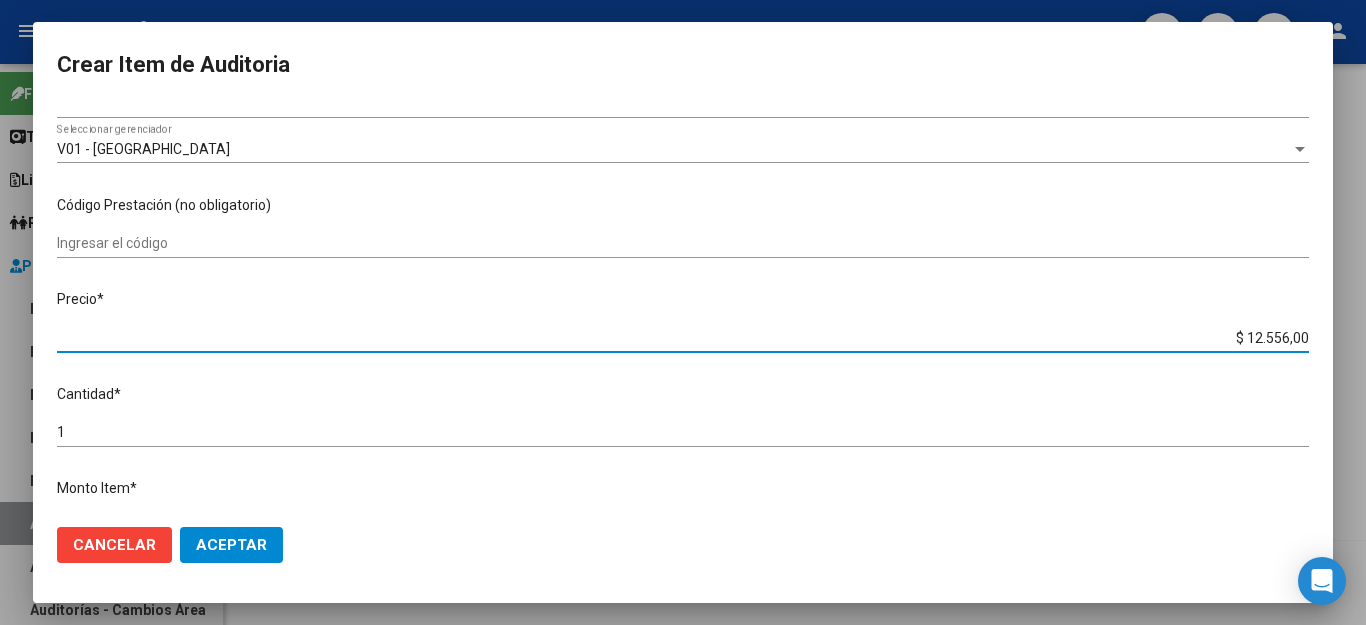 drag, startPoint x: 1184, startPoint y: 323, endPoint x: 1311, endPoint y: 323, distance: 127 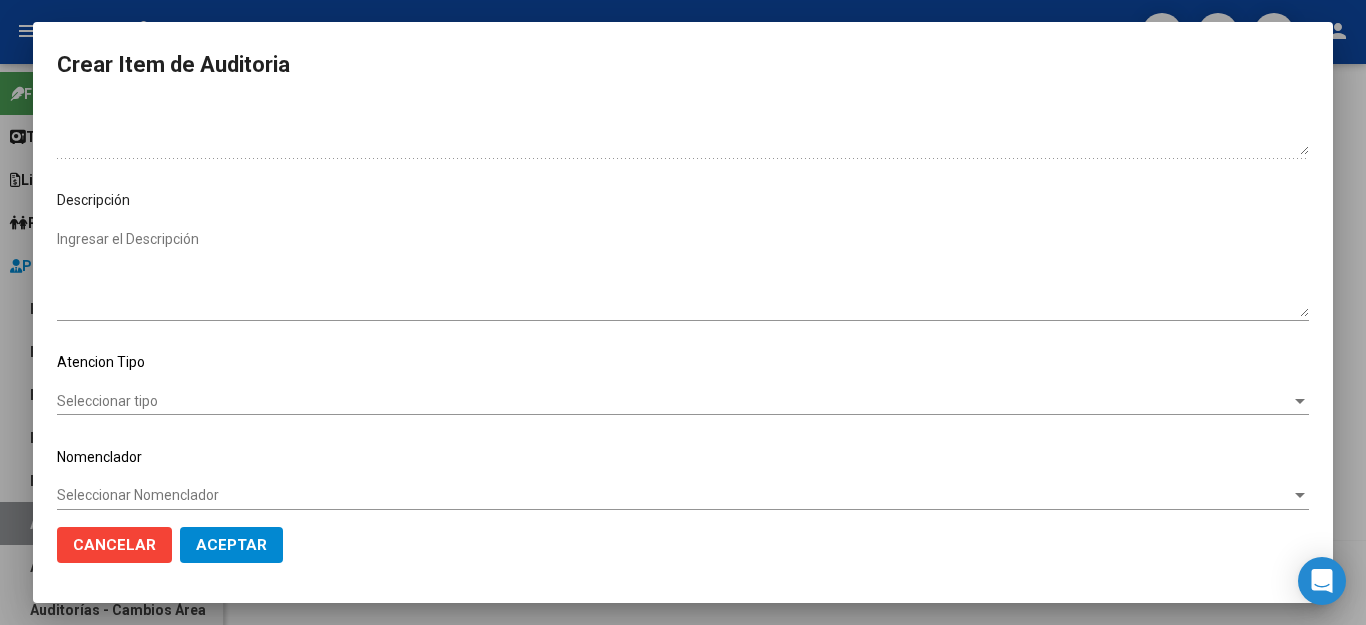 scroll, scrollTop: 1104, scrollLeft: 0, axis: vertical 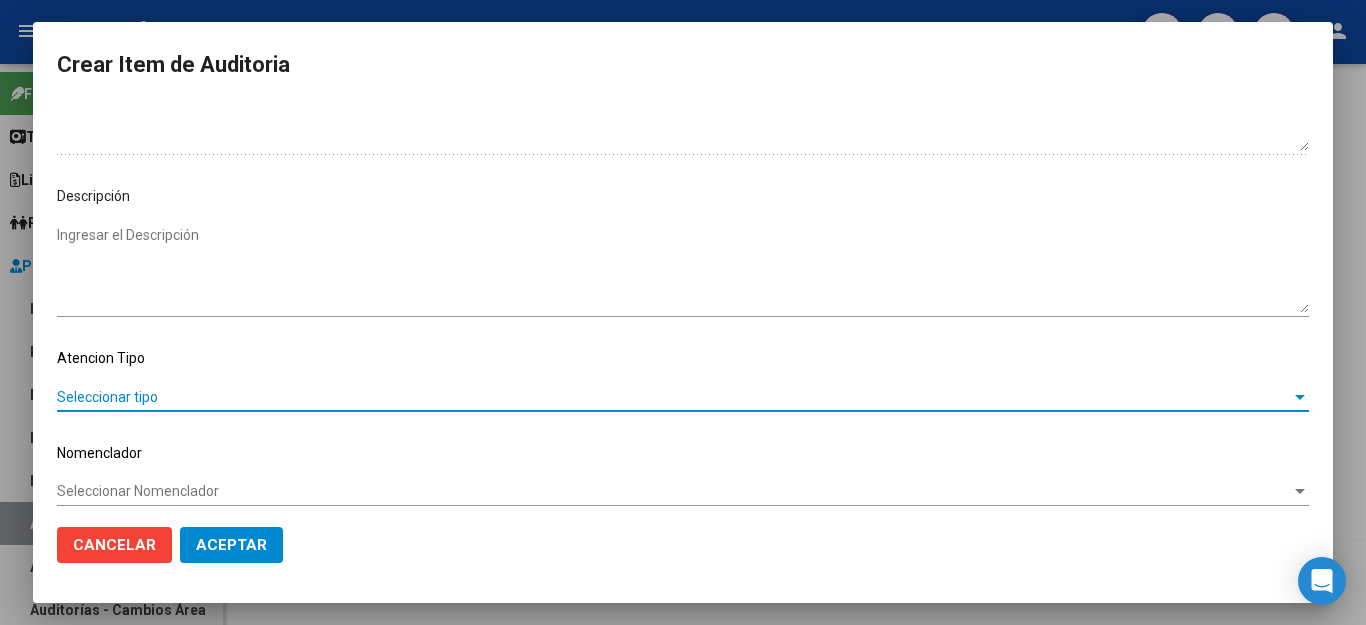 click on "Seleccionar tipo" at bounding box center (674, 397) 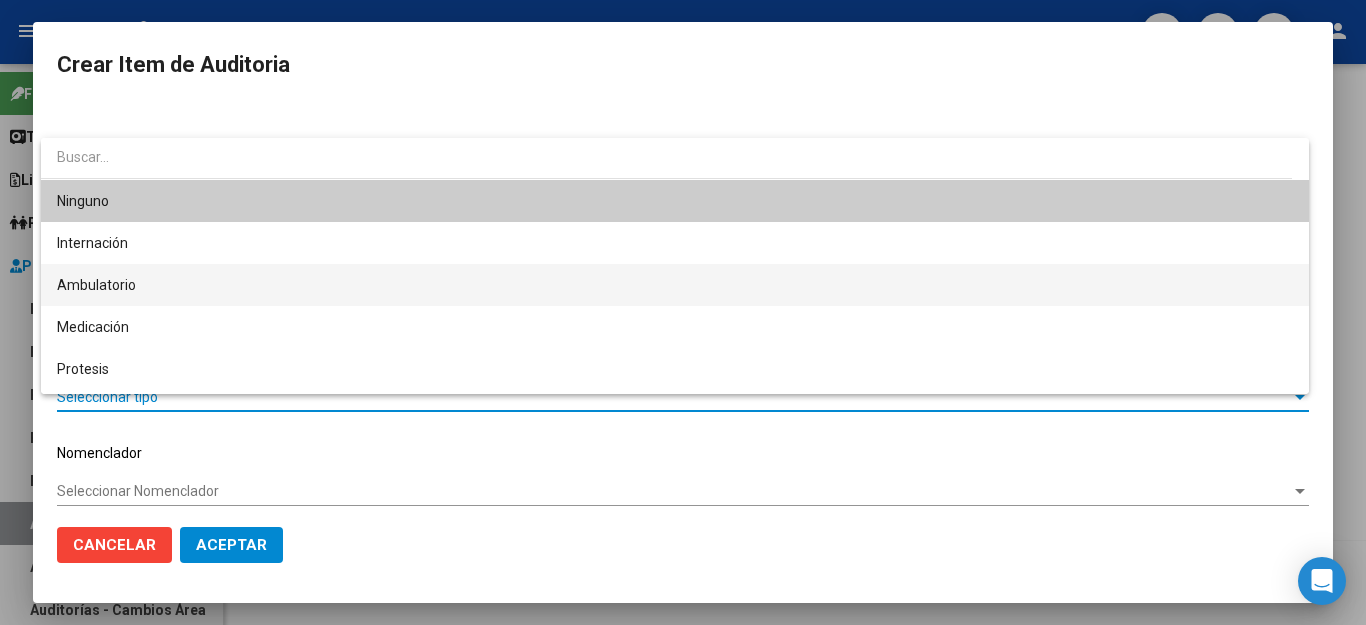 click on "Ambulatorio" at bounding box center (675, 285) 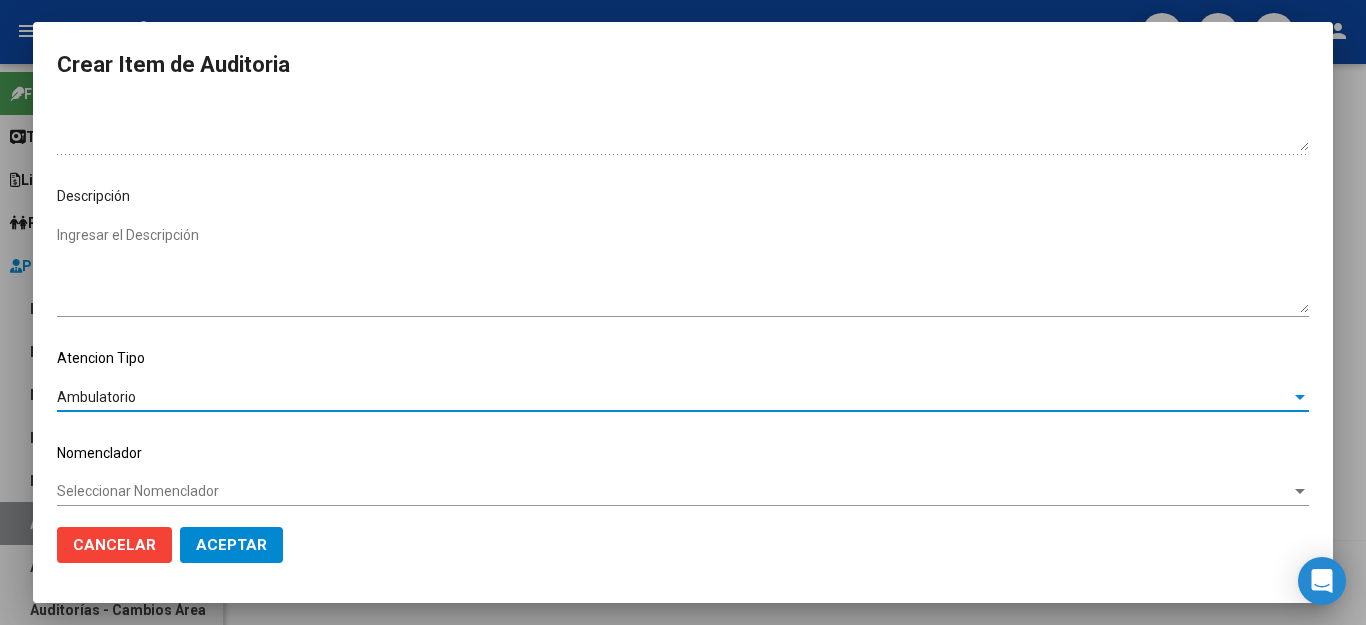 click on "Seleccionar Nomenclador" at bounding box center (674, 491) 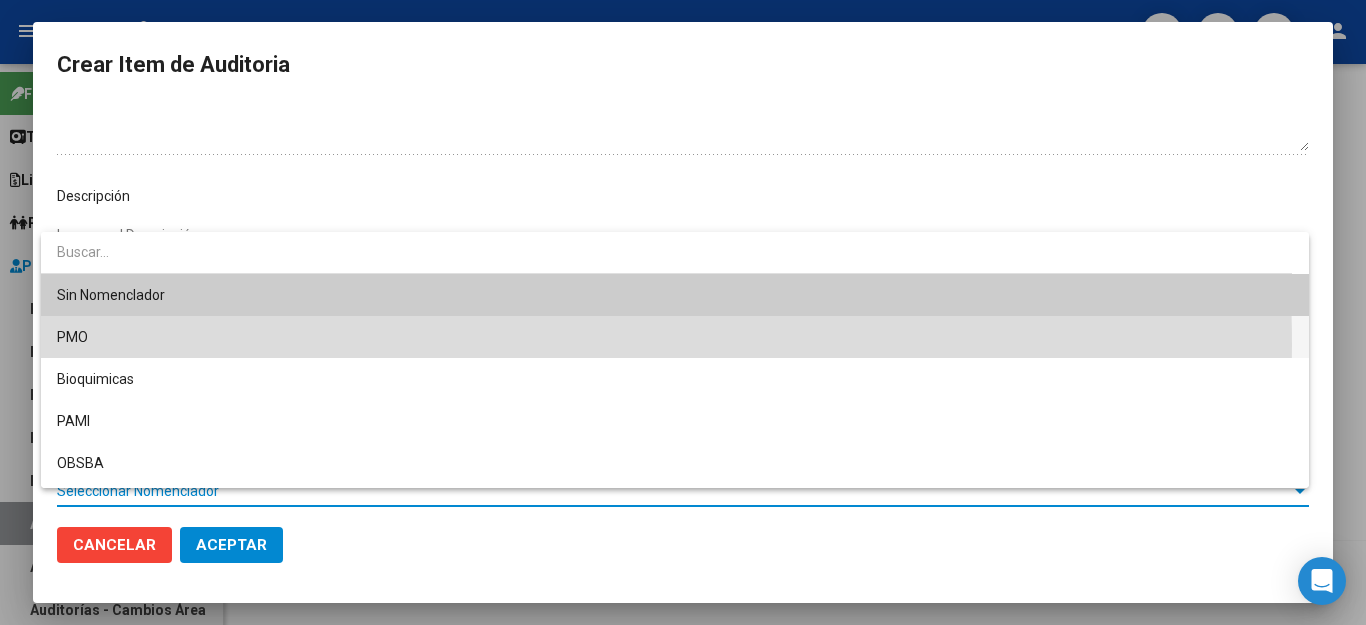click on "PMO" at bounding box center [675, 337] 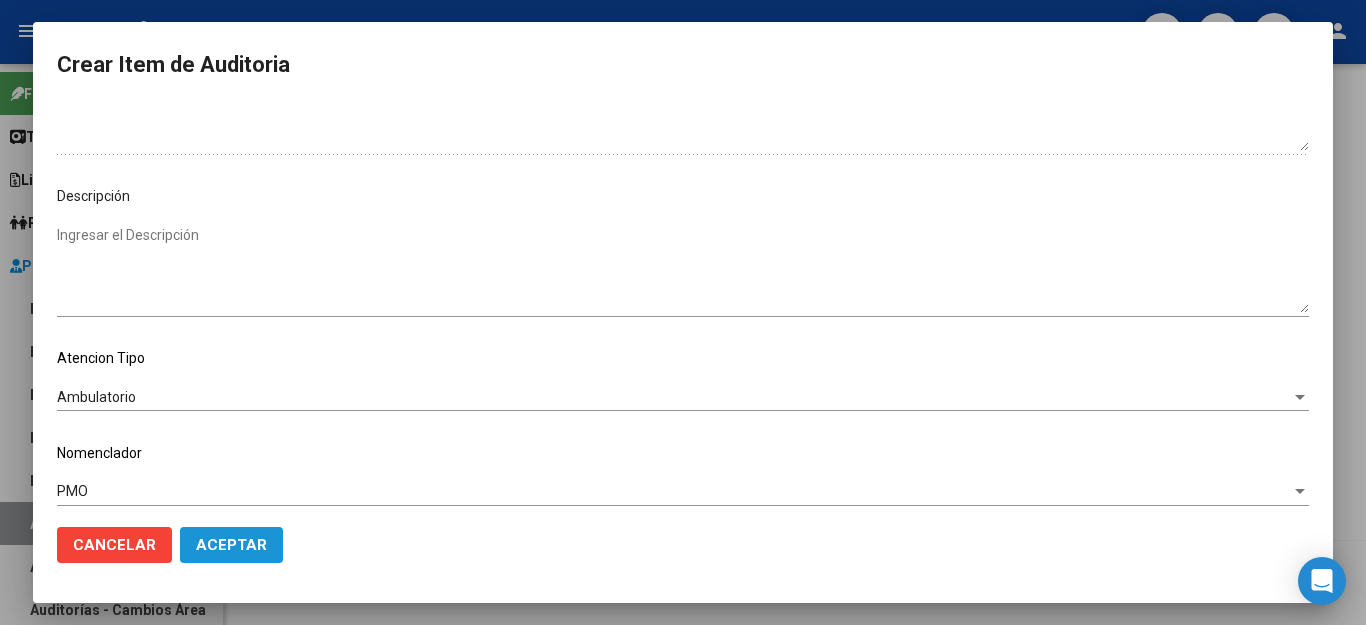click on "Aceptar" 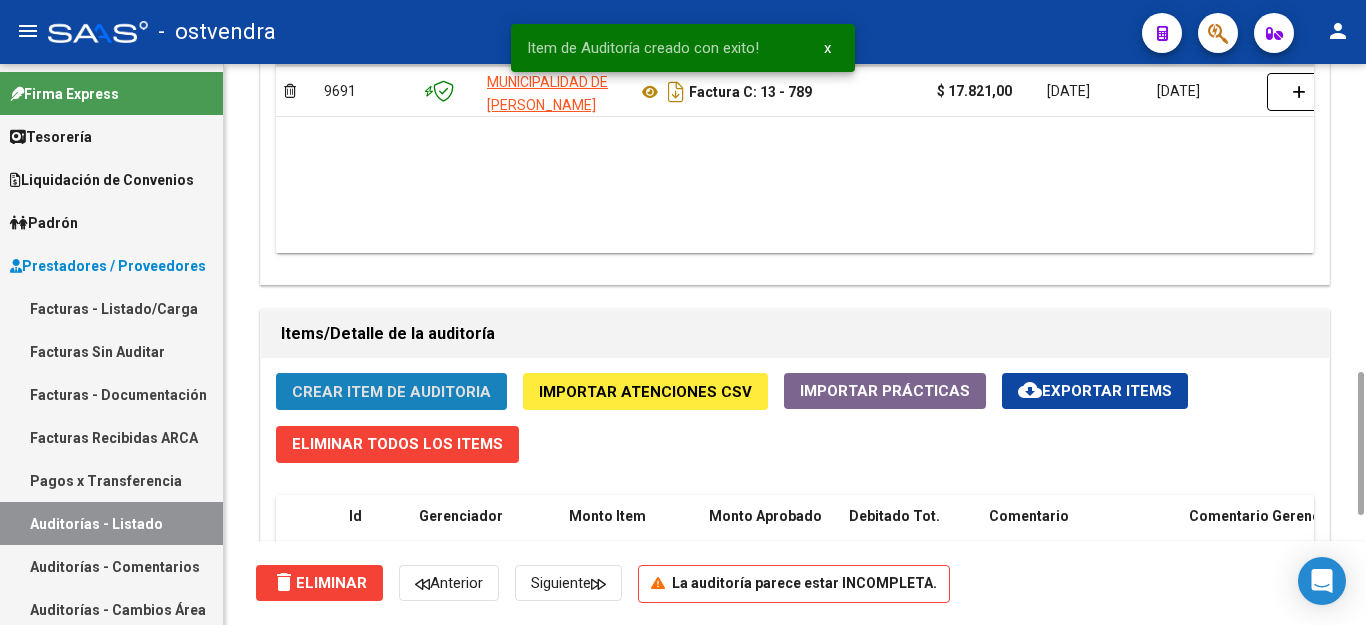 click on "Crear Item de Auditoria" 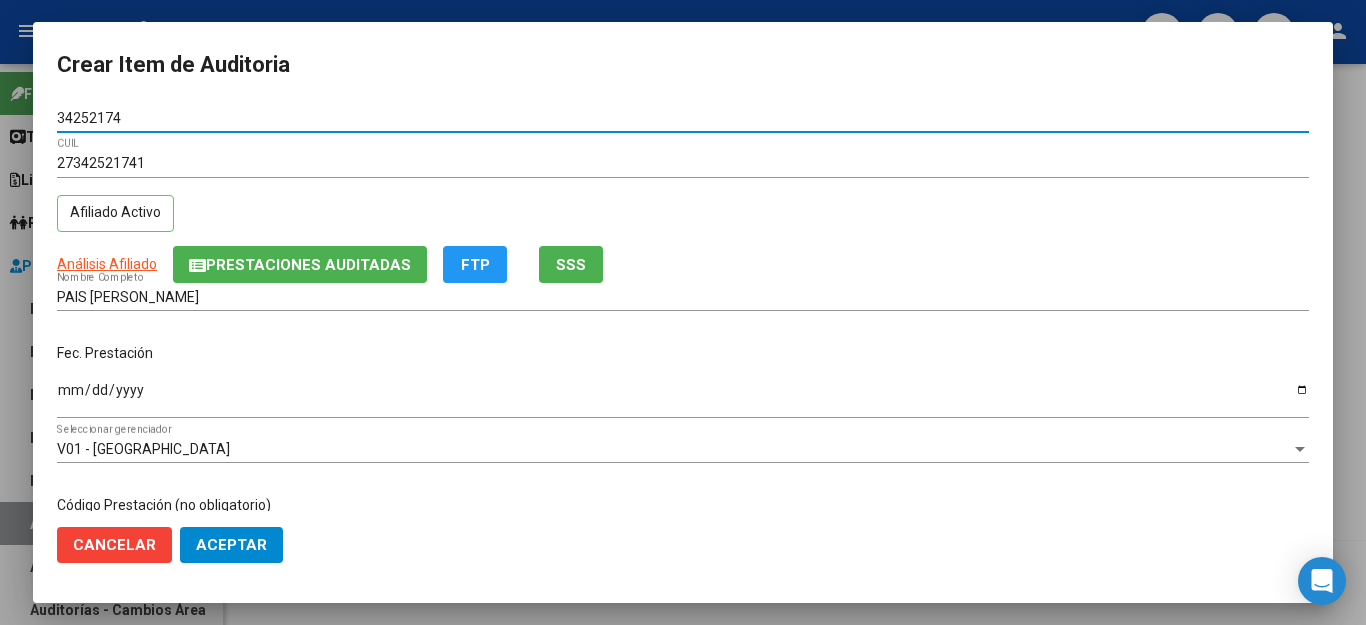 click on "Ingresar la fecha" at bounding box center (683, 397) 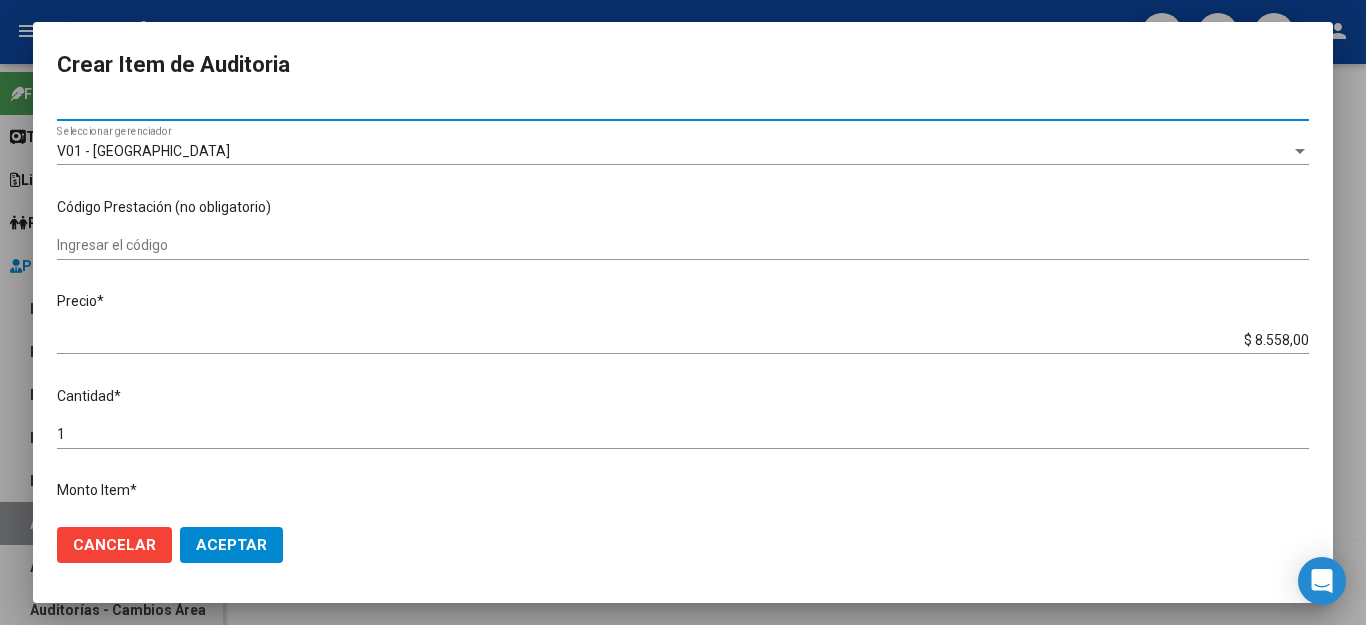 scroll, scrollTop: 300, scrollLeft: 0, axis: vertical 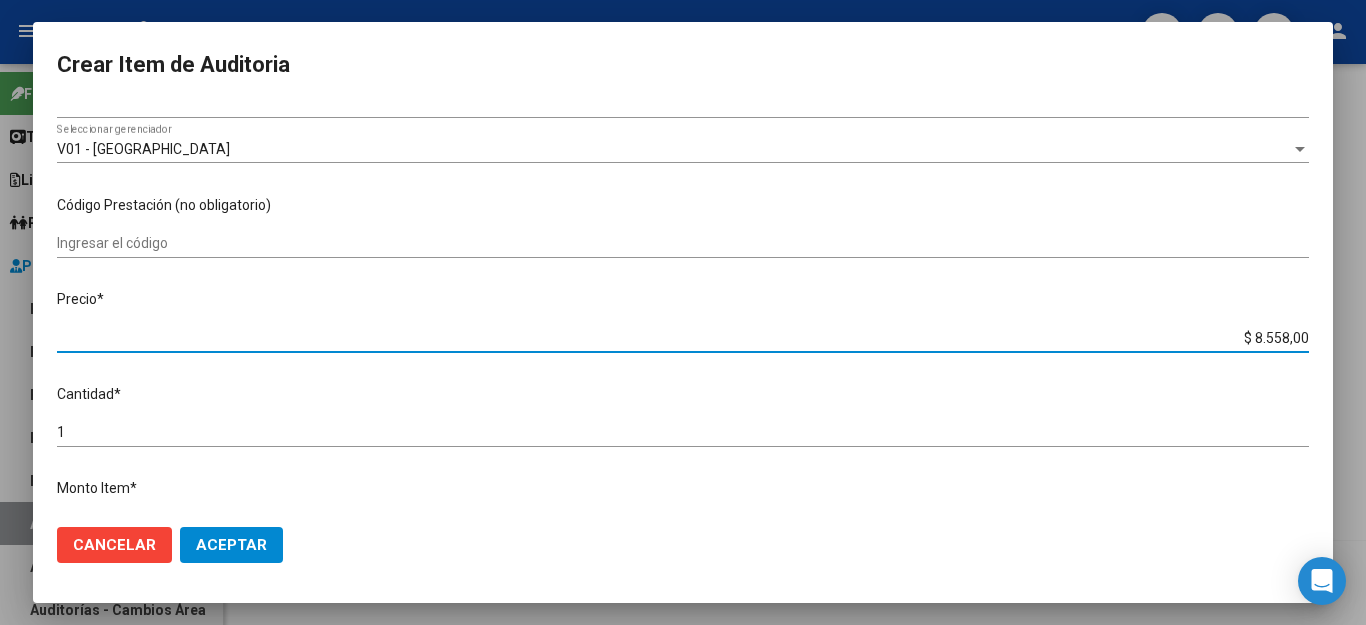 drag, startPoint x: 1225, startPoint y: 329, endPoint x: 1320, endPoint y: 329, distance: 95 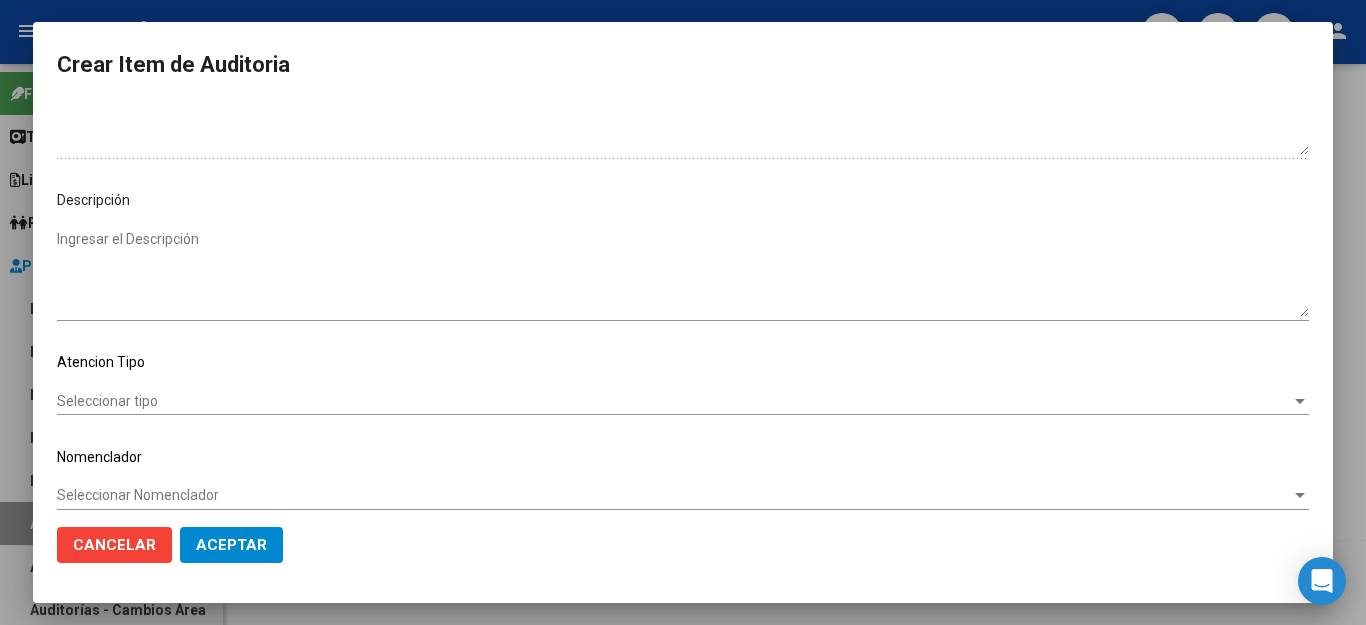 scroll, scrollTop: 1104, scrollLeft: 0, axis: vertical 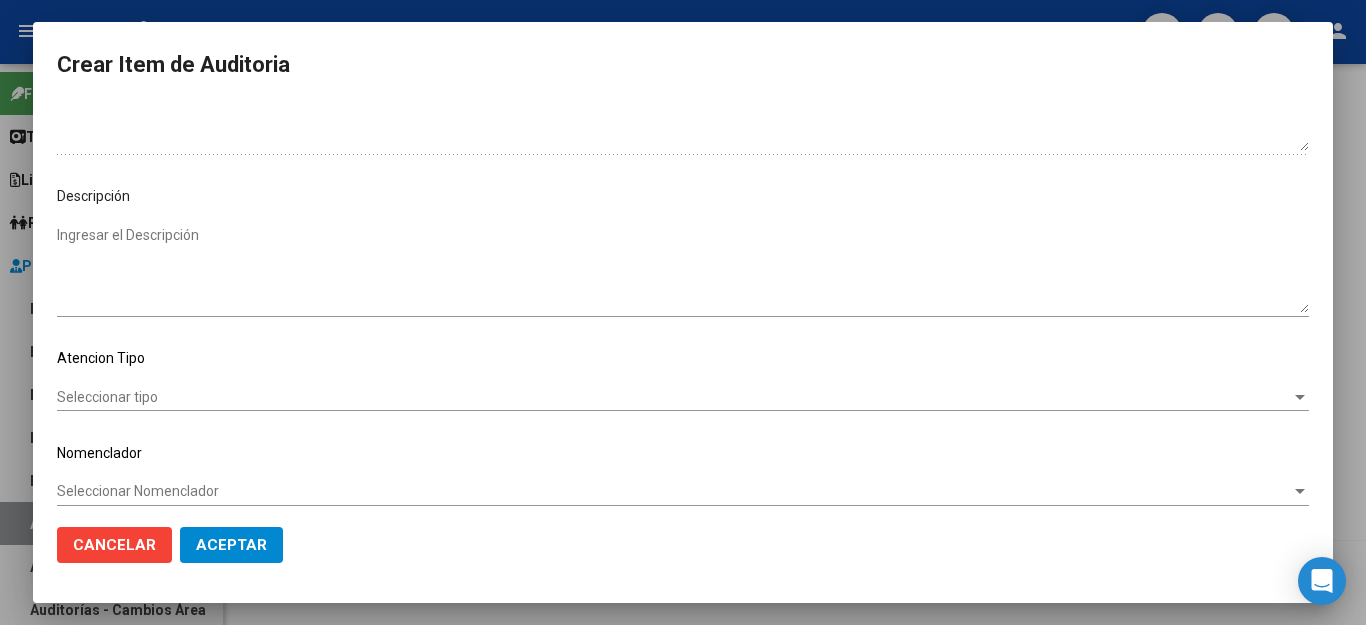 click on "Seleccionar tipo" at bounding box center [674, 397] 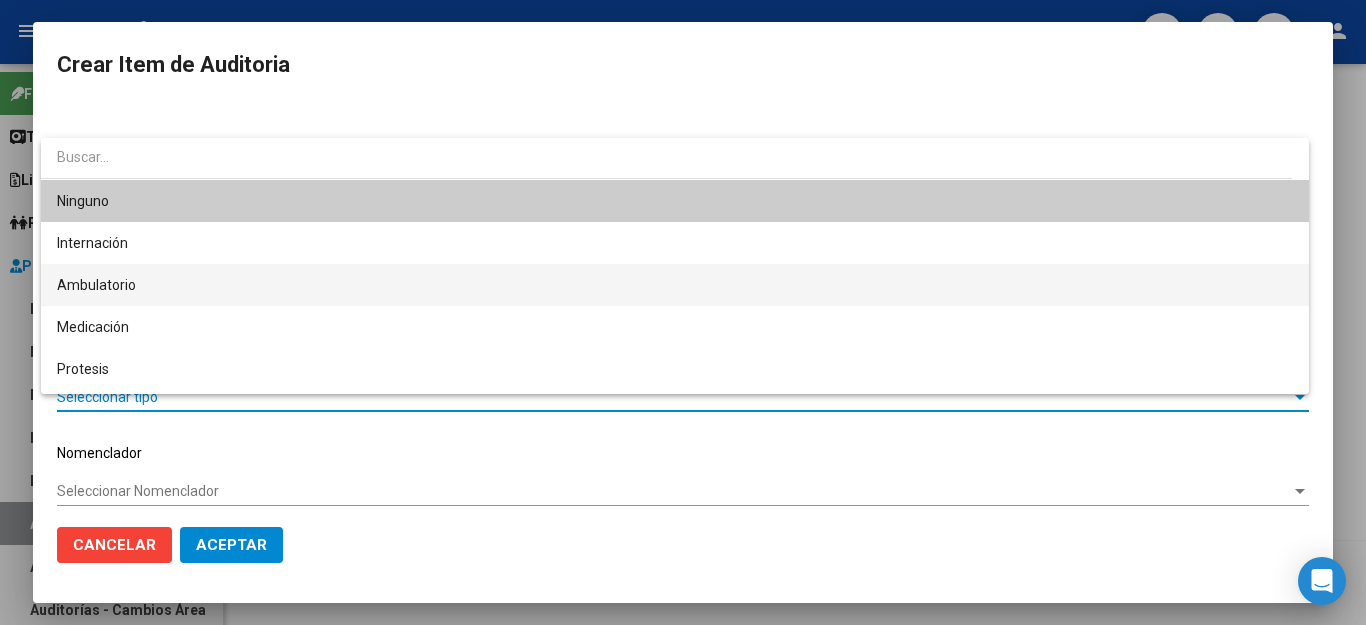 click on "Ambulatorio" at bounding box center [675, 285] 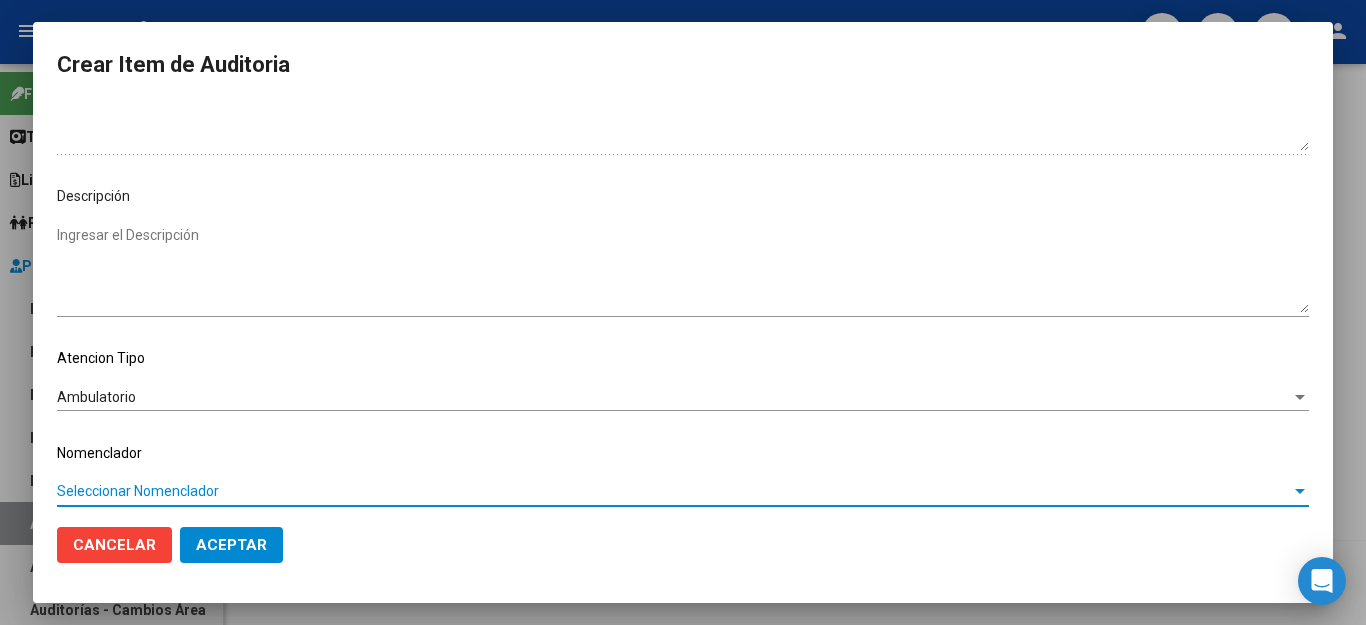 click on "Seleccionar Nomenclador" at bounding box center (674, 491) 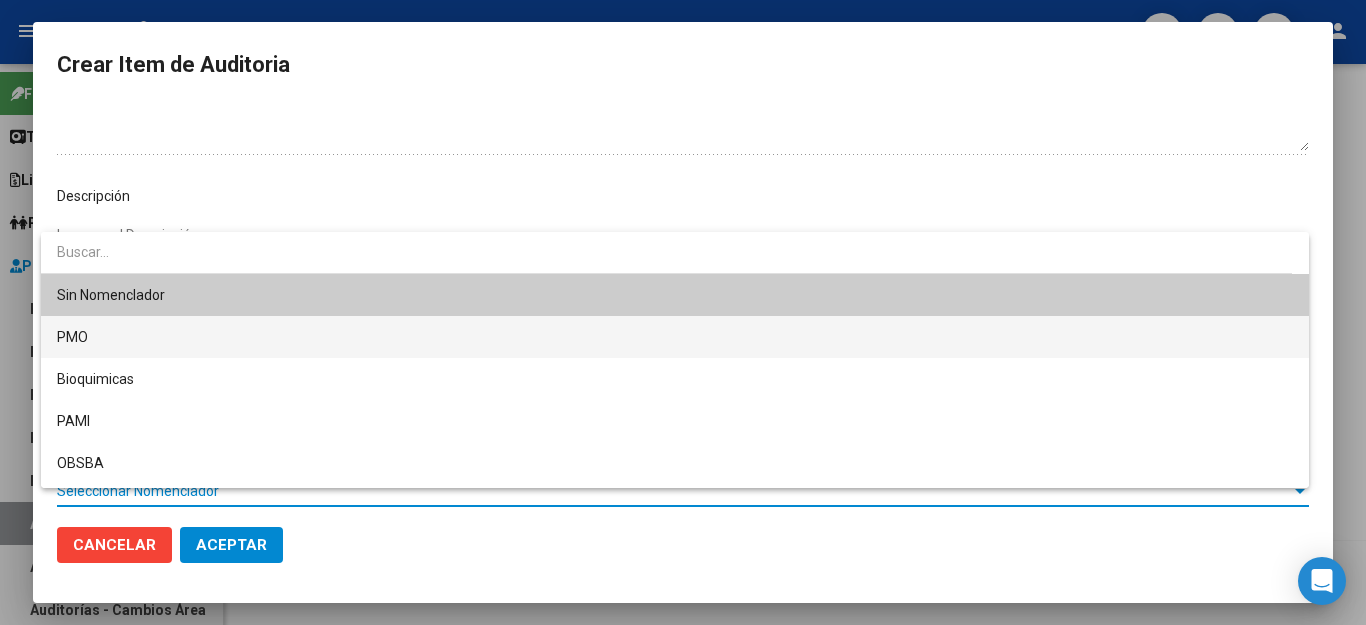 click on "PMO" at bounding box center [675, 337] 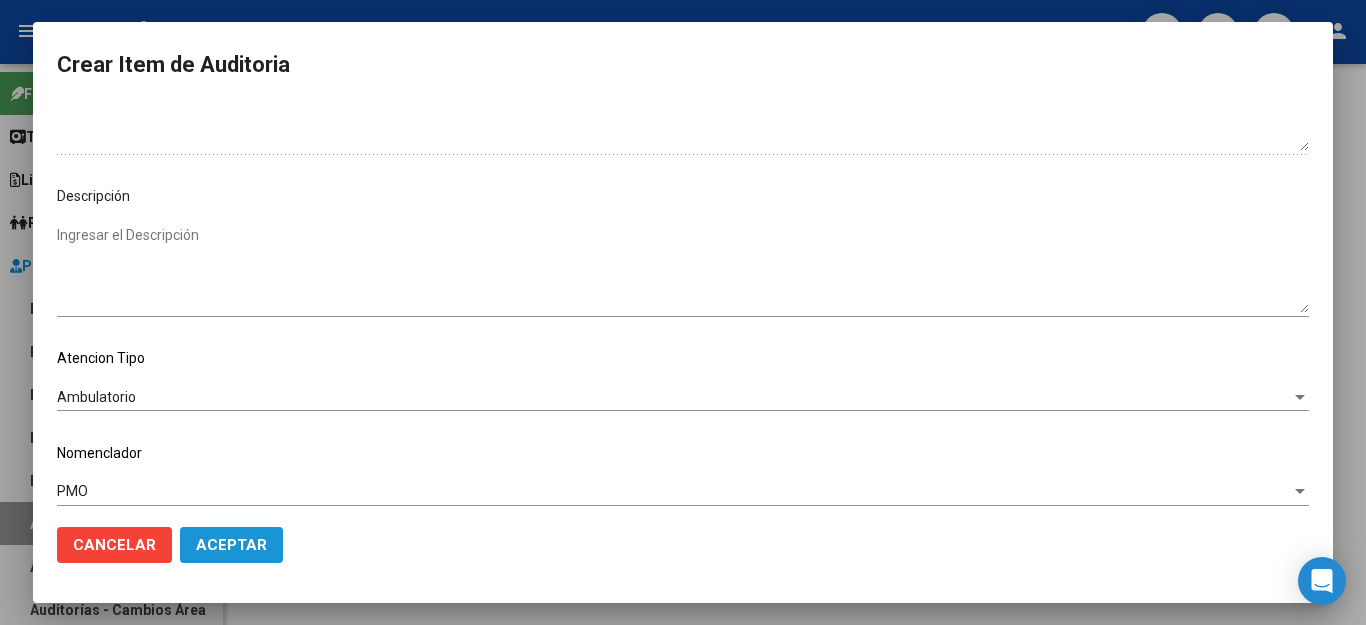 click on "Aceptar" 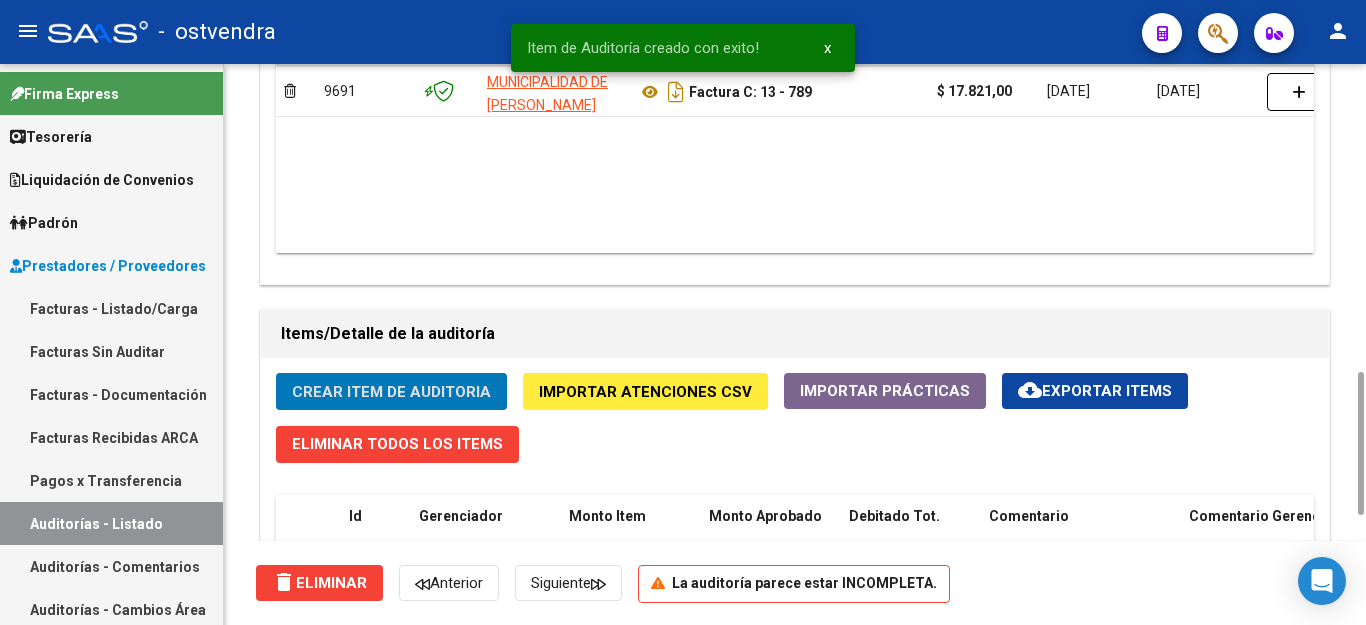 click on "Crear Item de Auditoria" 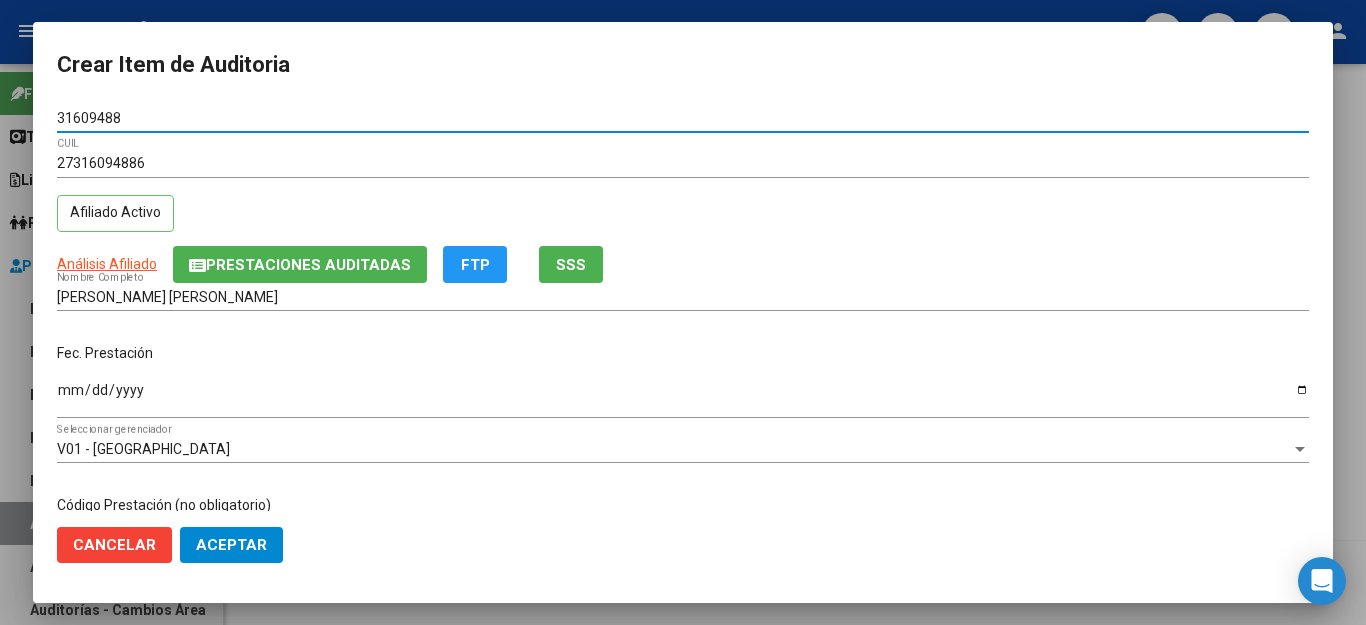 click on "Ingresar la fecha" at bounding box center (683, 397) 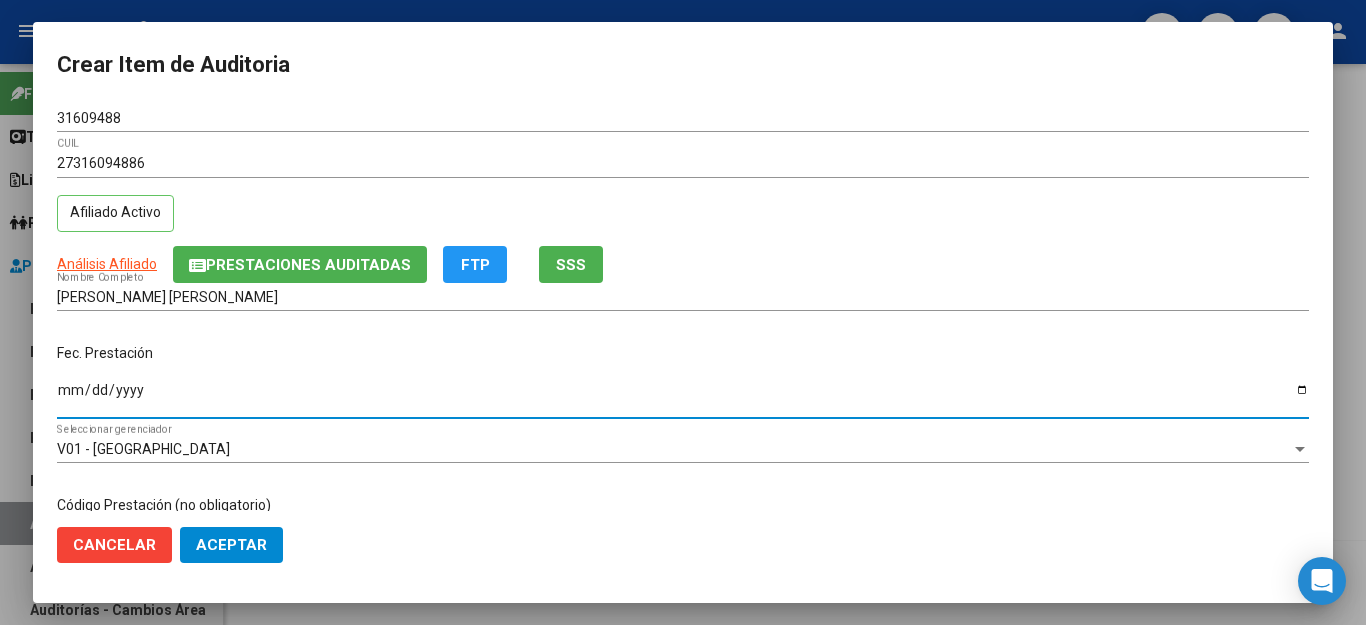 scroll, scrollTop: 200, scrollLeft: 0, axis: vertical 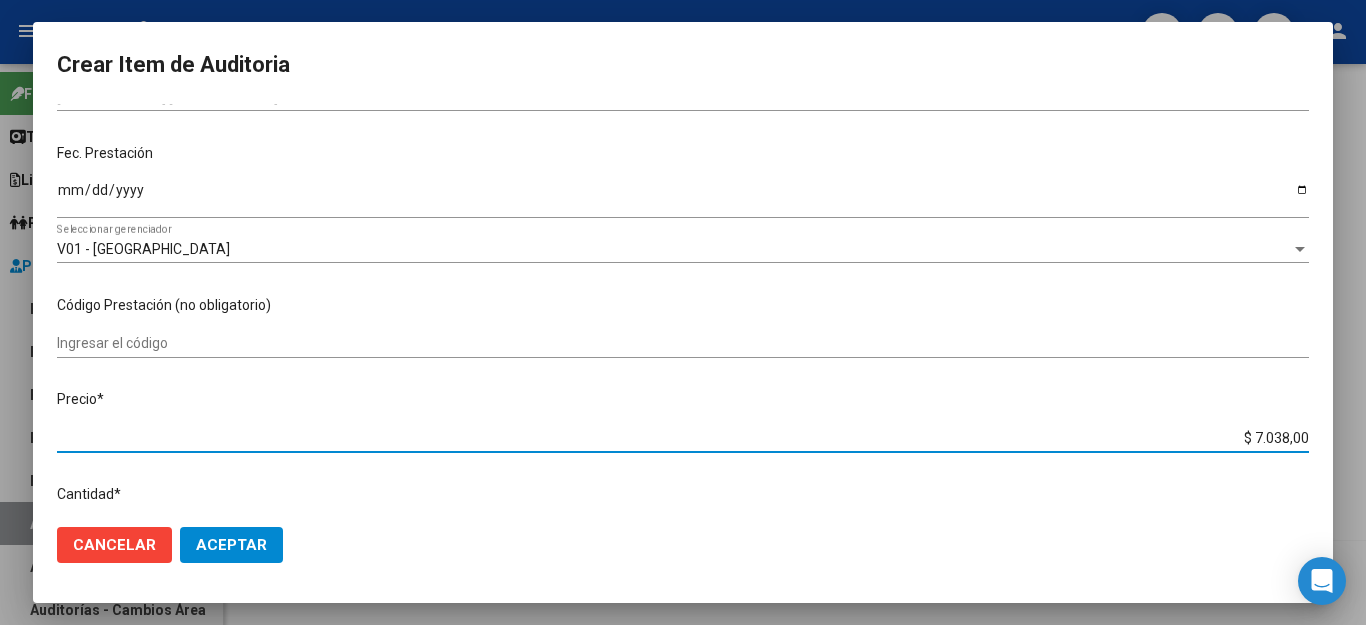 drag, startPoint x: 1197, startPoint y: 433, endPoint x: 1365, endPoint y: 442, distance: 168.2409 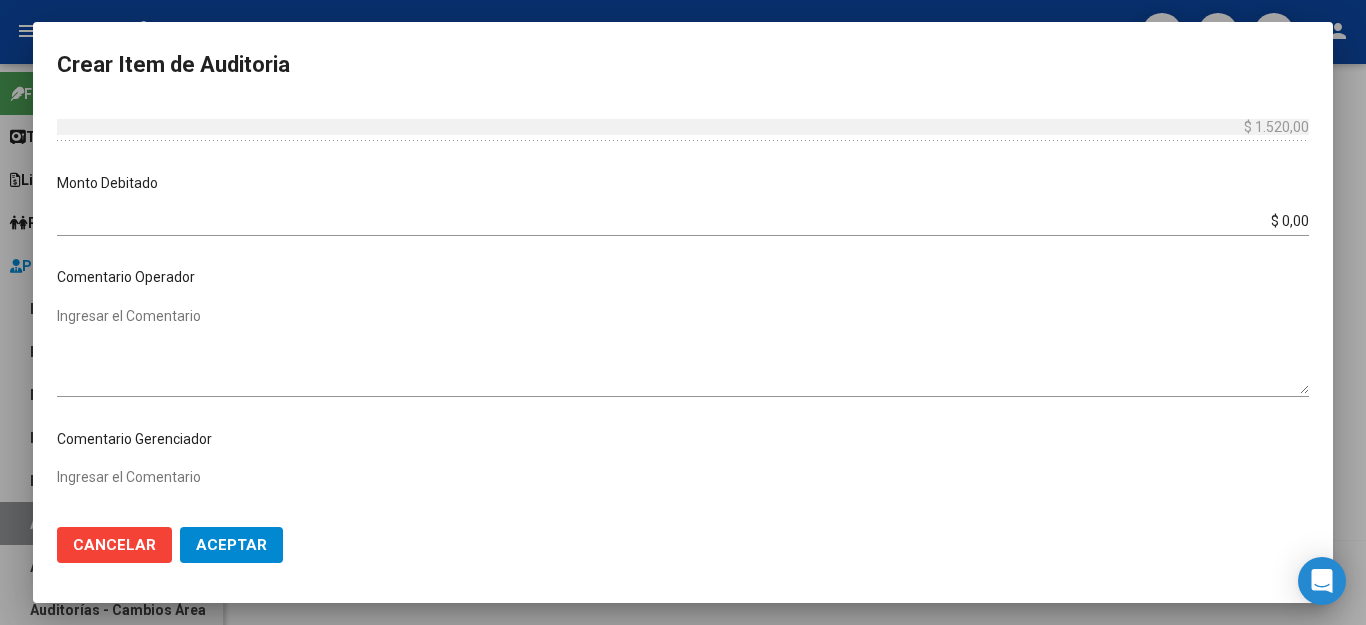 scroll, scrollTop: 1104, scrollLeft: 0, axis: vertical 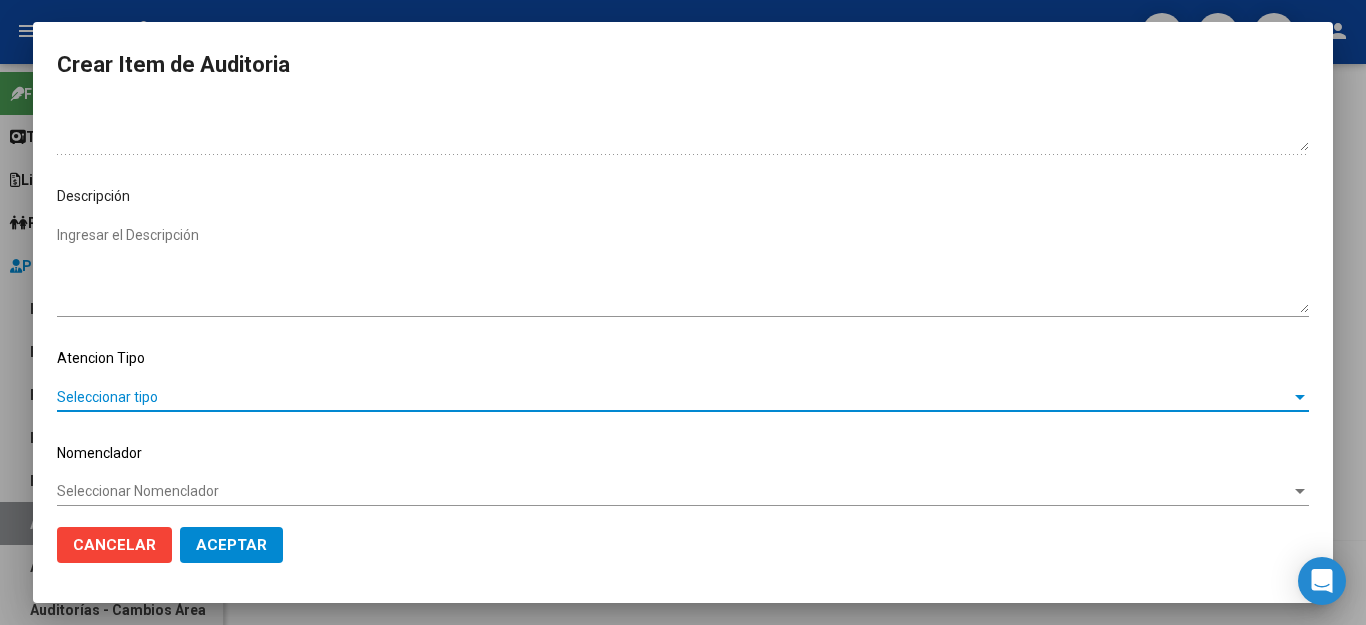 click on "Seleccionar tipo" at bounding box center [674, 397] 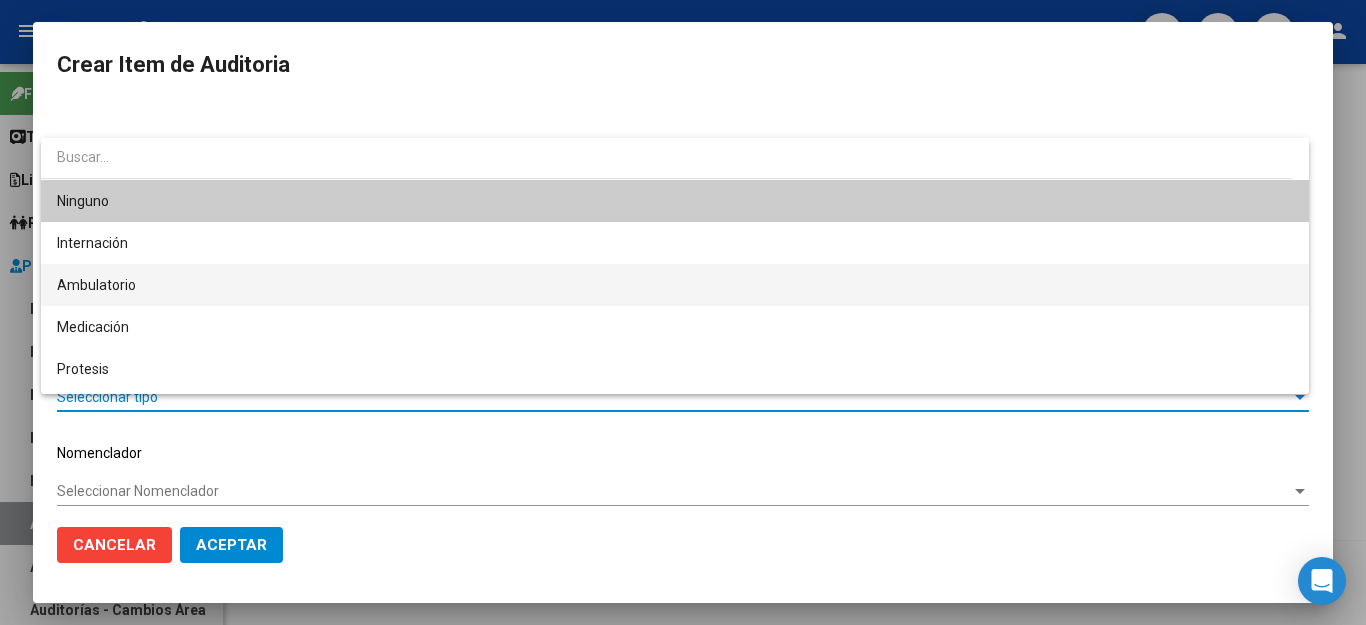 click on "Ambulatorio" at bounding box center (675, 285) 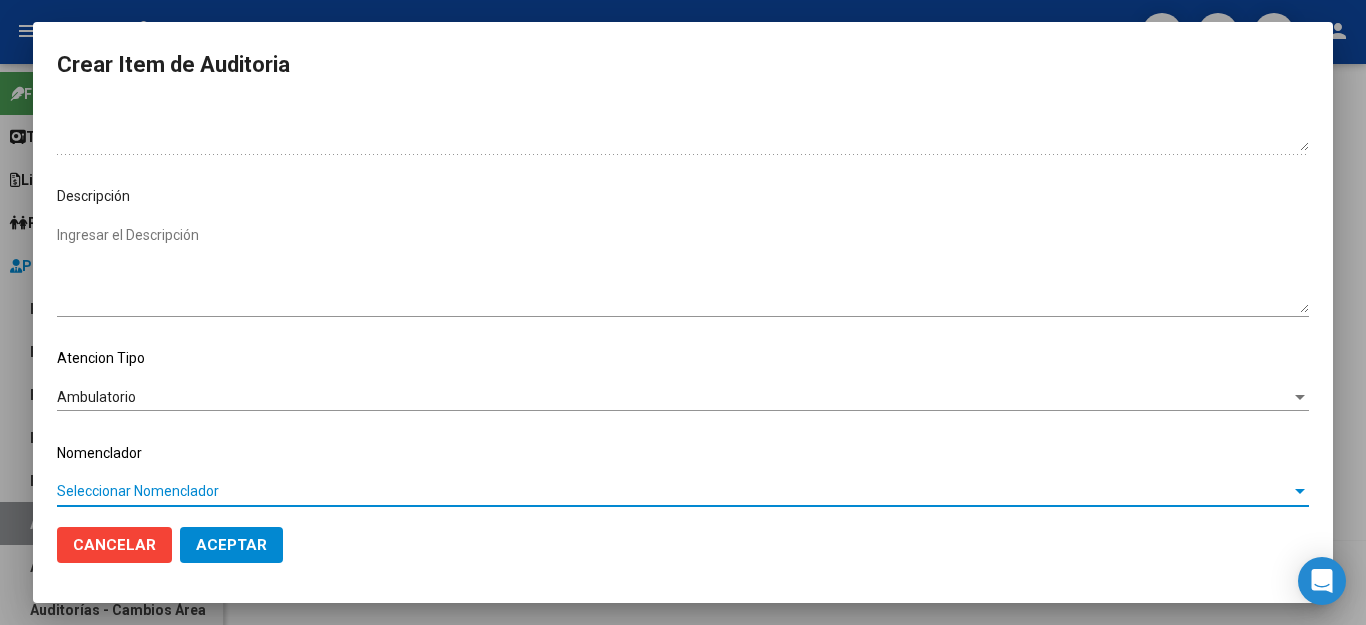 click on "Seleccionar Nomenclador" at bounding box center (674, 491) 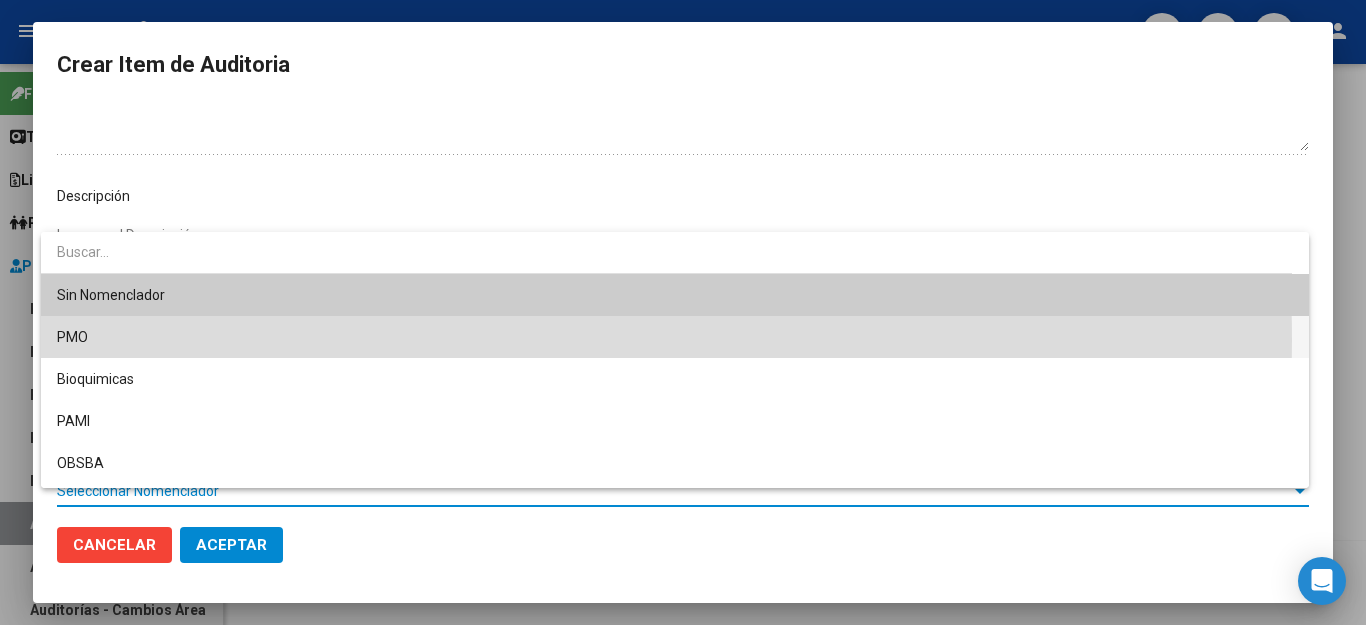 click on "PMO" at bounding box center [675, 337] 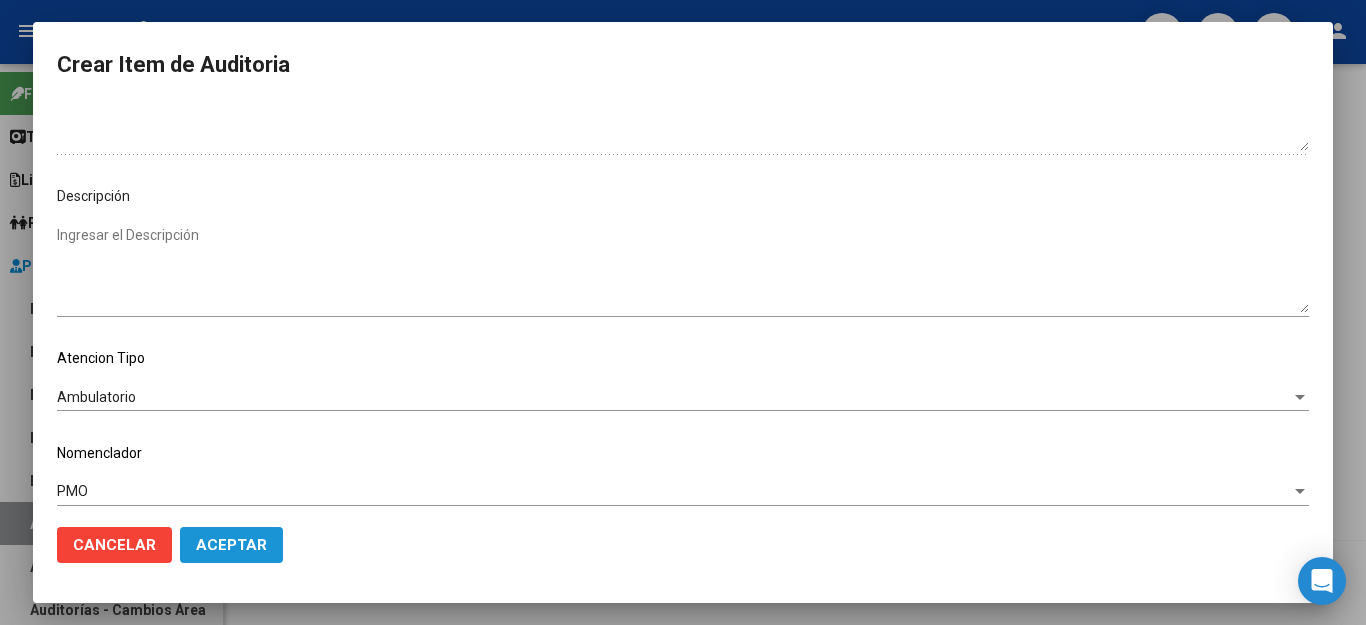 click on "Aceptar" 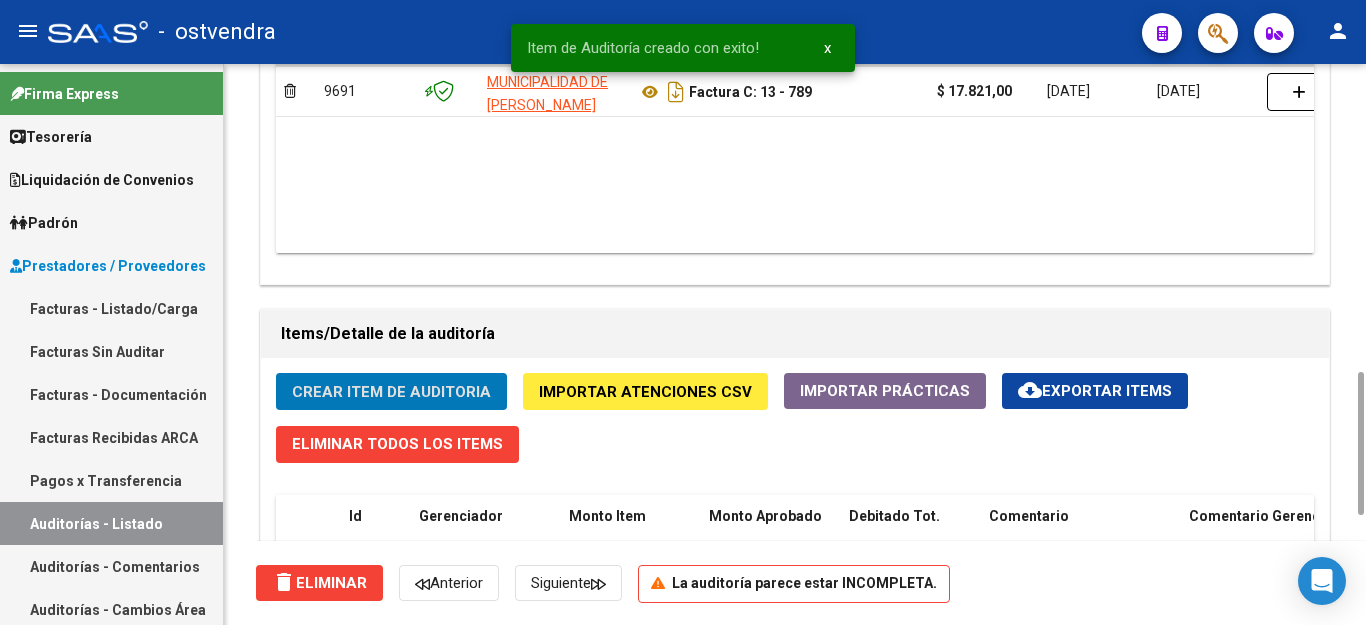 scroll, scrollTop: 1400, scrollLeft: 0, axis: vertical 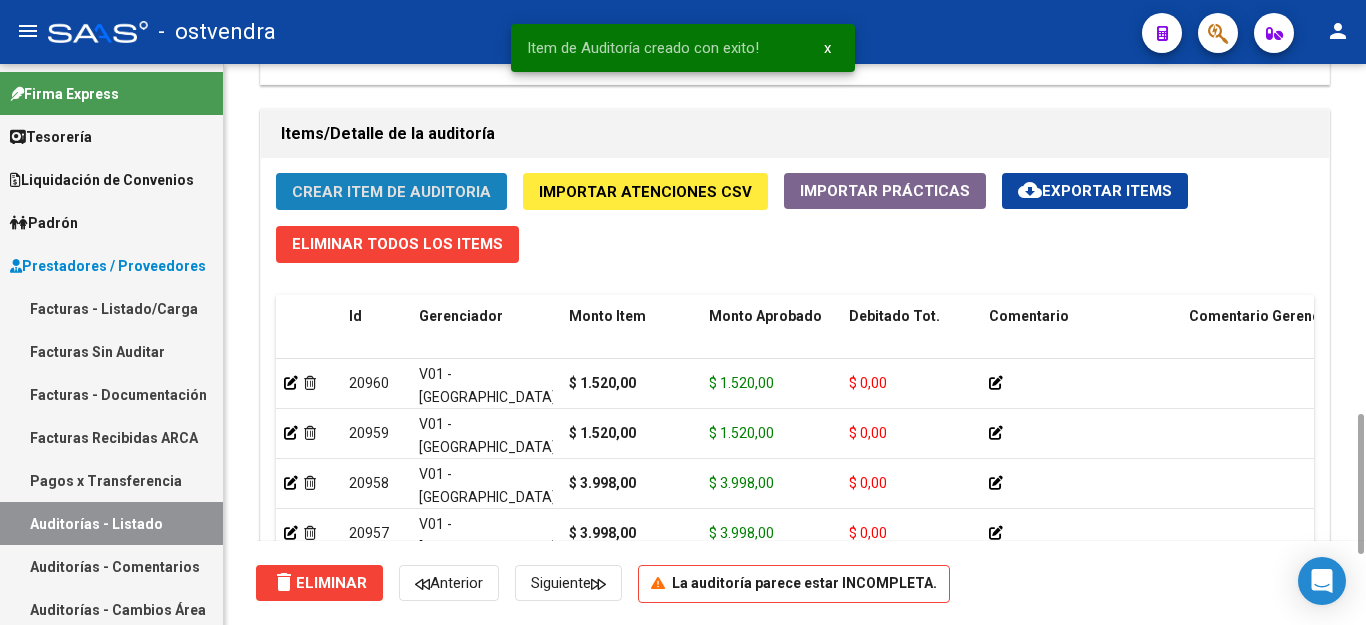click on "Crear Item de Auditoria" 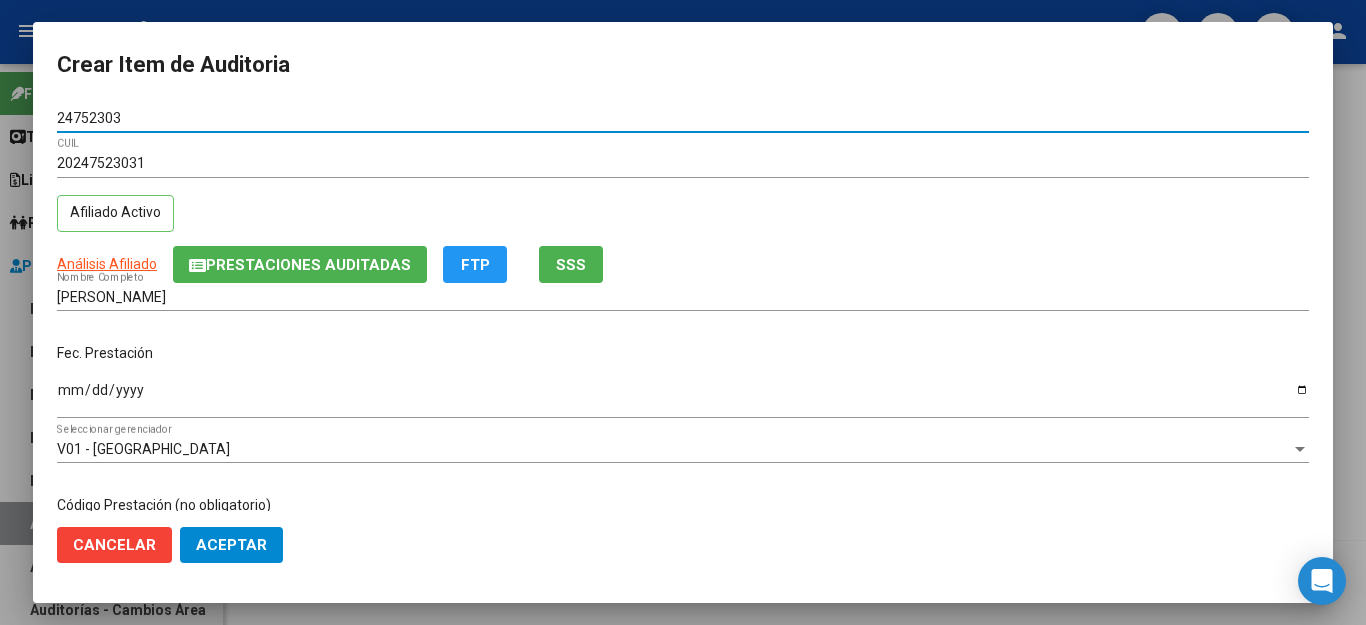 click on "Ingresar la fecha" at bounding box center [683, 397] 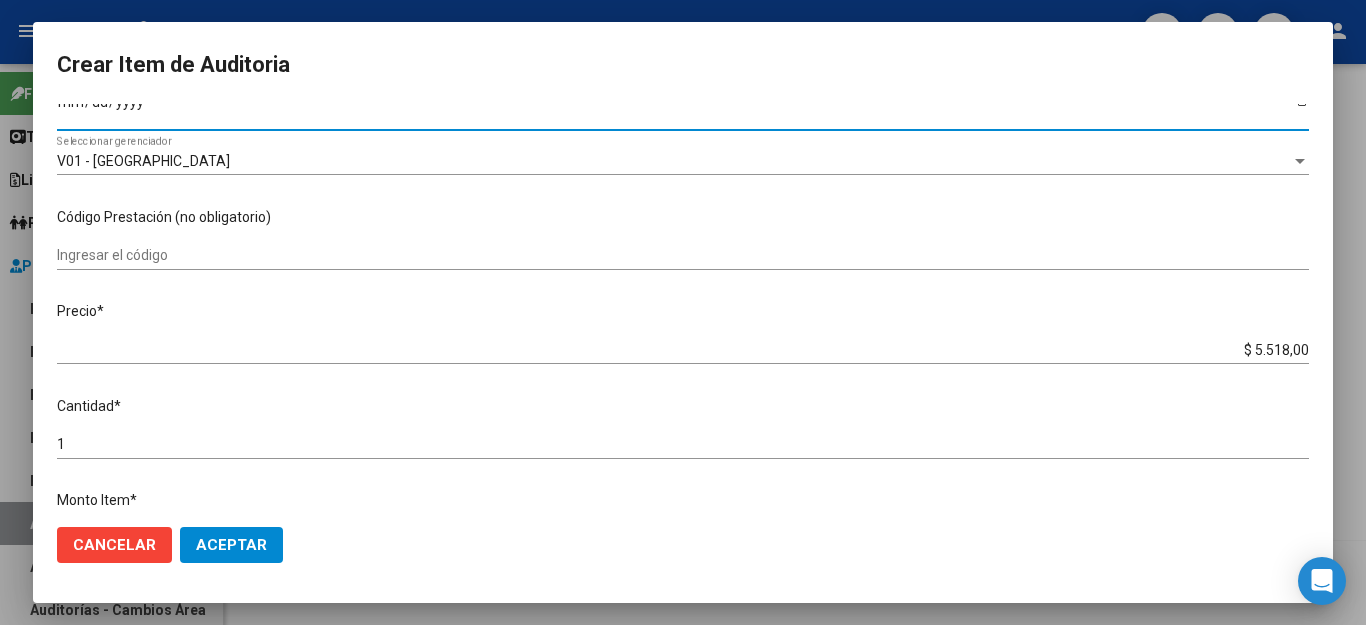 scroll, scrollTop: 300, scrollLeft: 0, axis: vertical 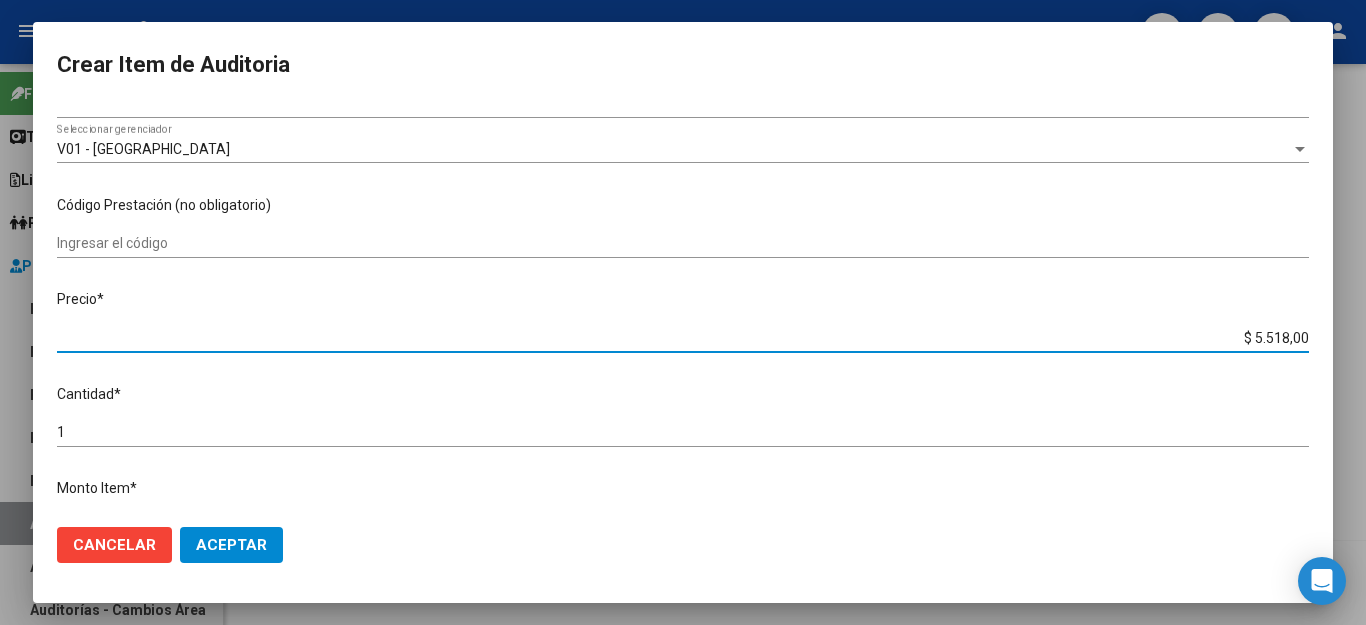drag, startPoint x: 1219, startPoint y: 327, endPoint x: 1333, endPoint y: 327, distance: 114 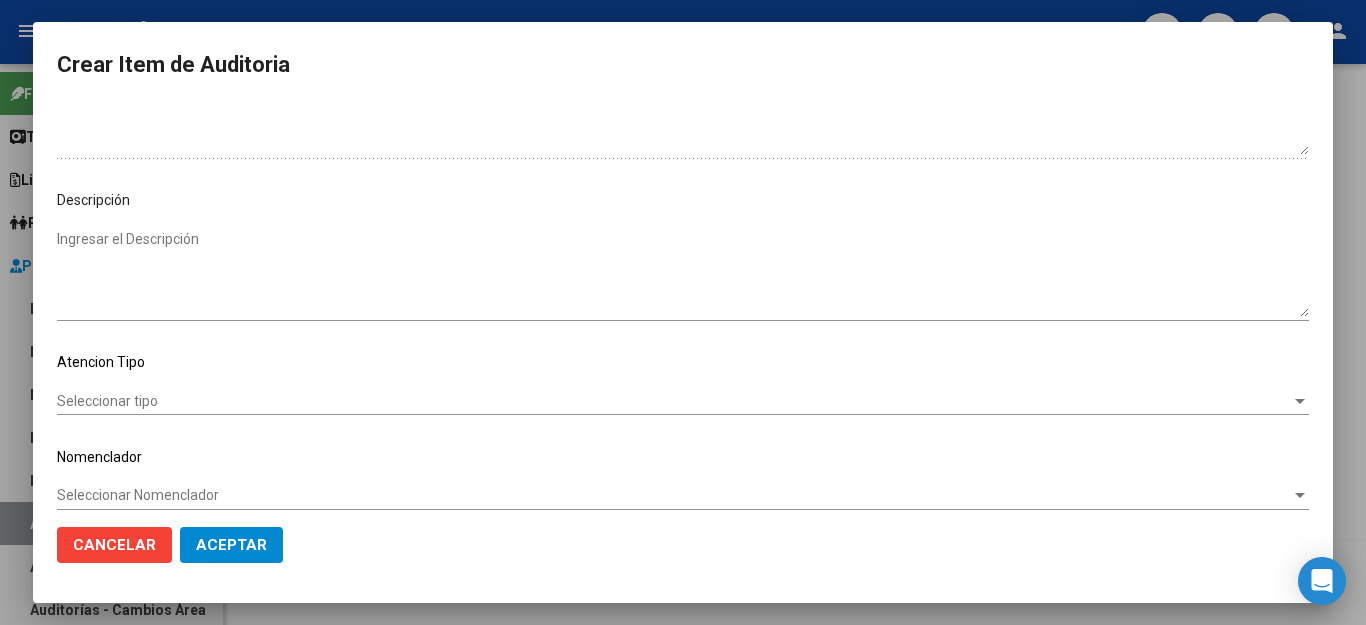 scroll, scrollTop: 1104, scrollLeft: 0, axis: vertical 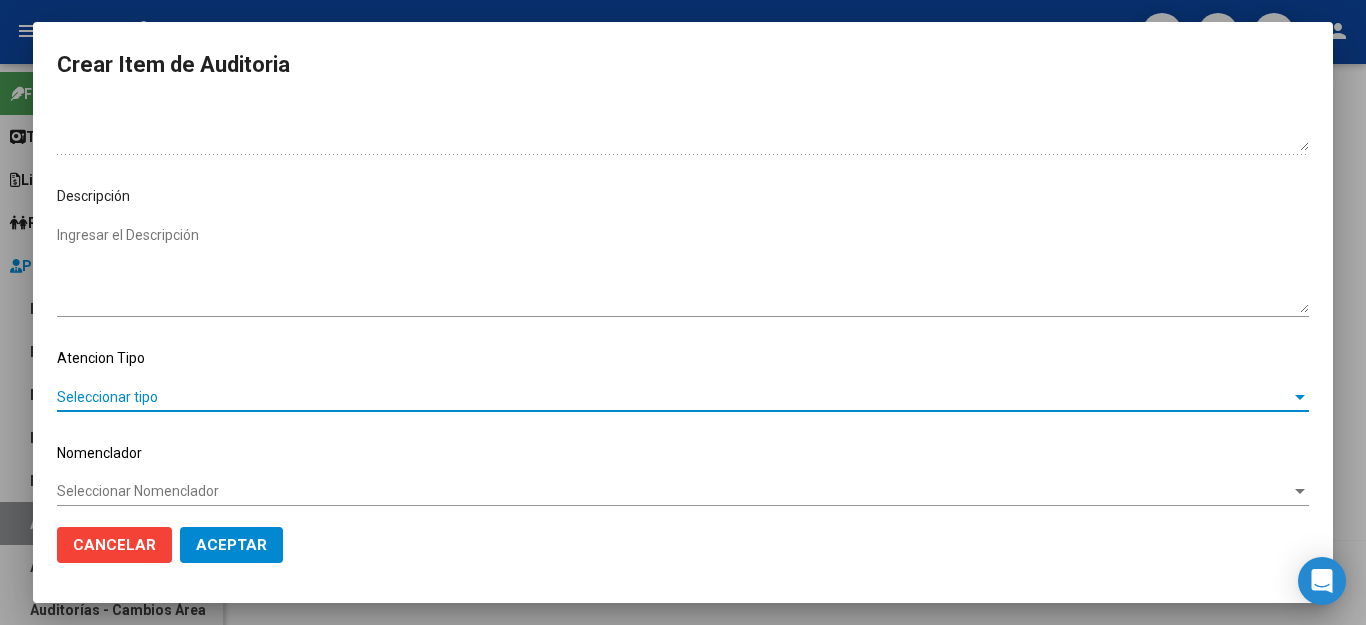 click on "Seleccionar tipo" at bounding box center [674, 397] 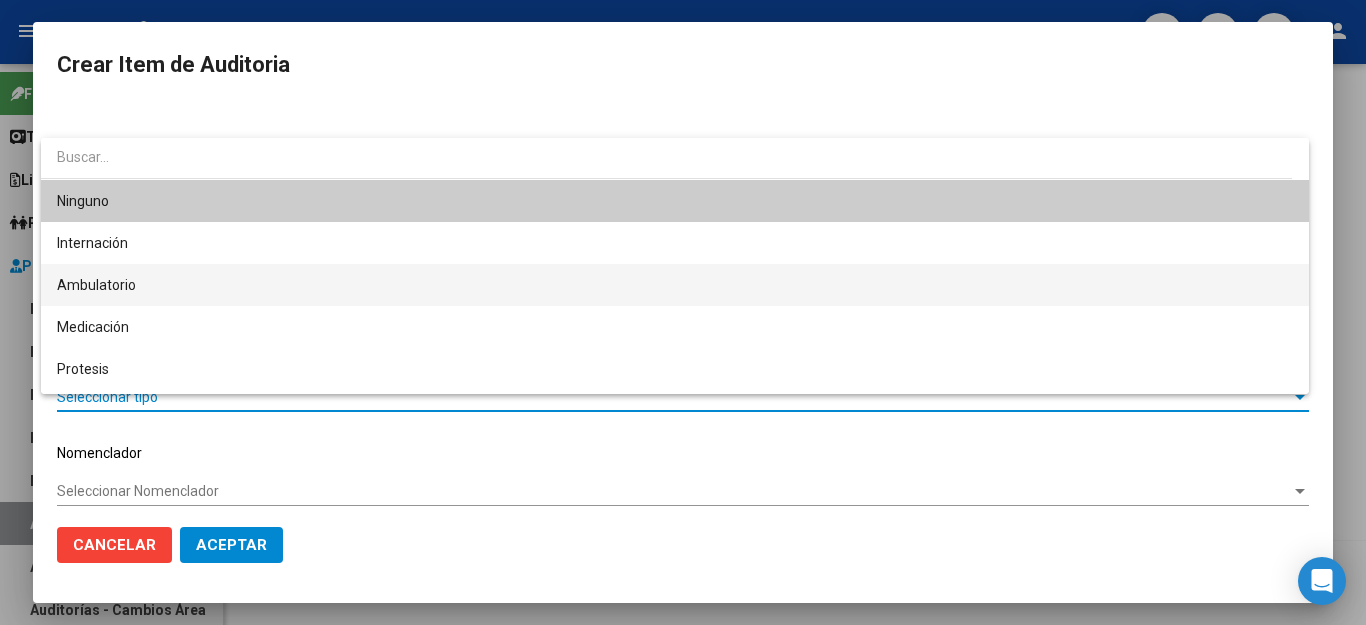 click on "Ambulatorio" at bounding box center [675, 285] 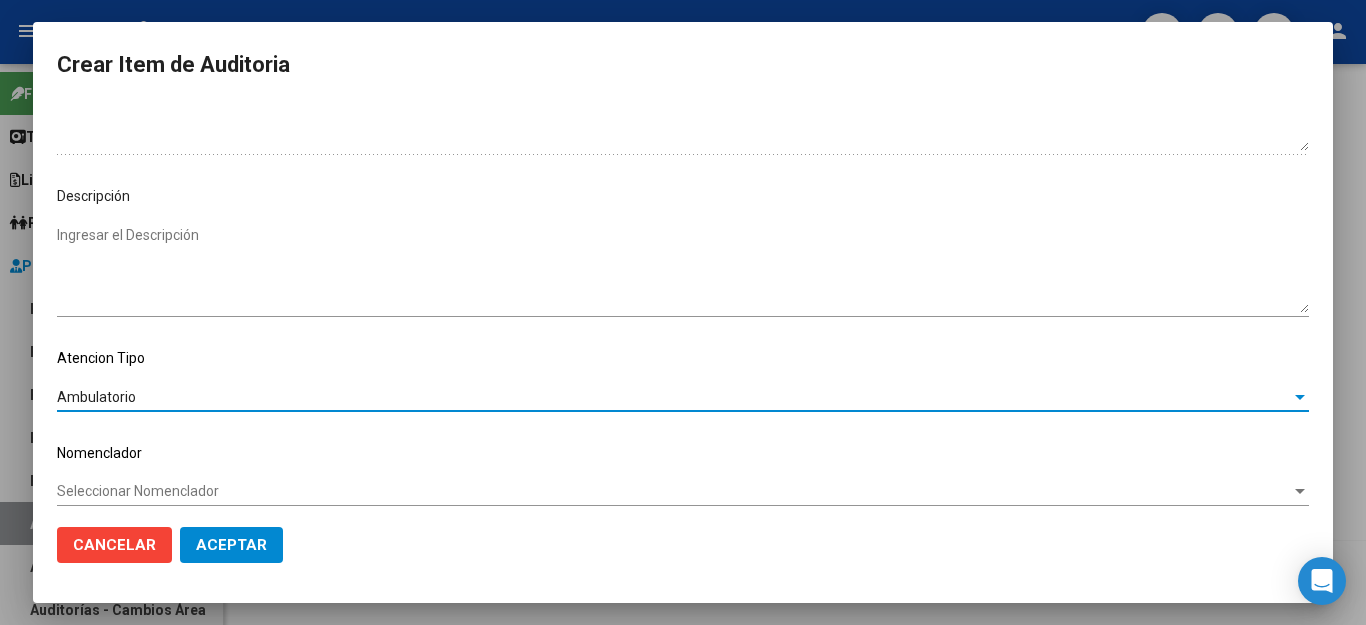 click on "Seleccionar Nomenclador" at bounding box center (674, 491) 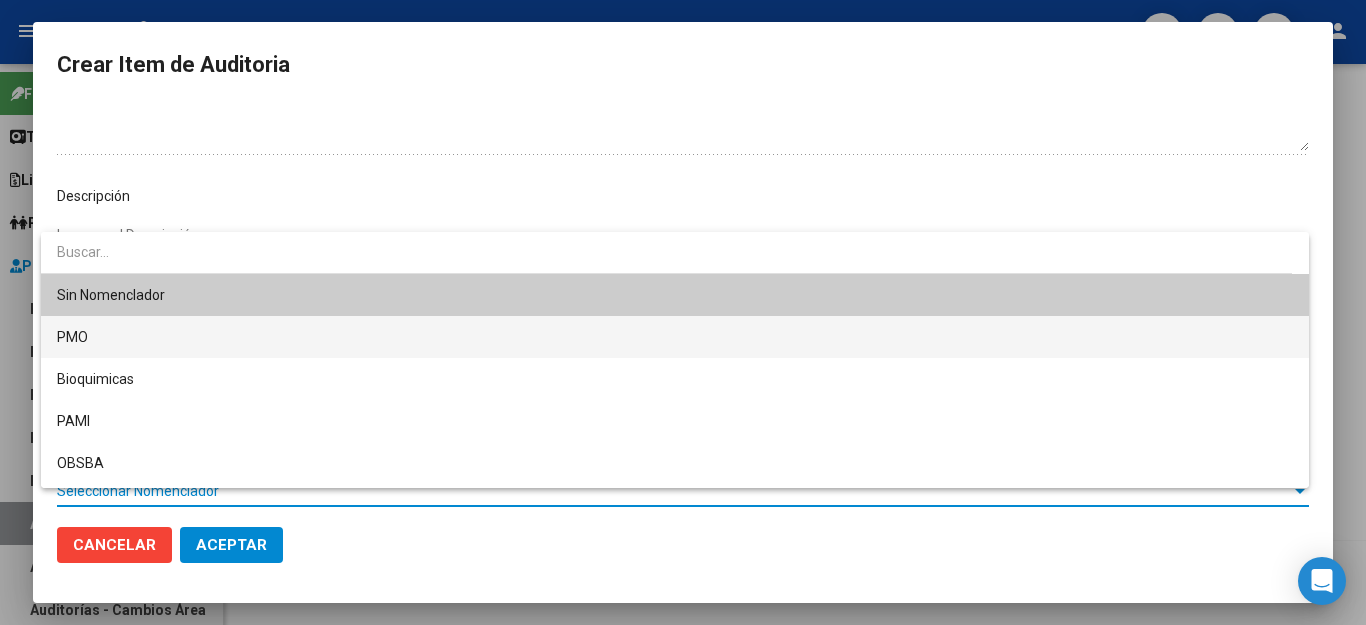 click on "PMO" at bounding box center [675, 337] 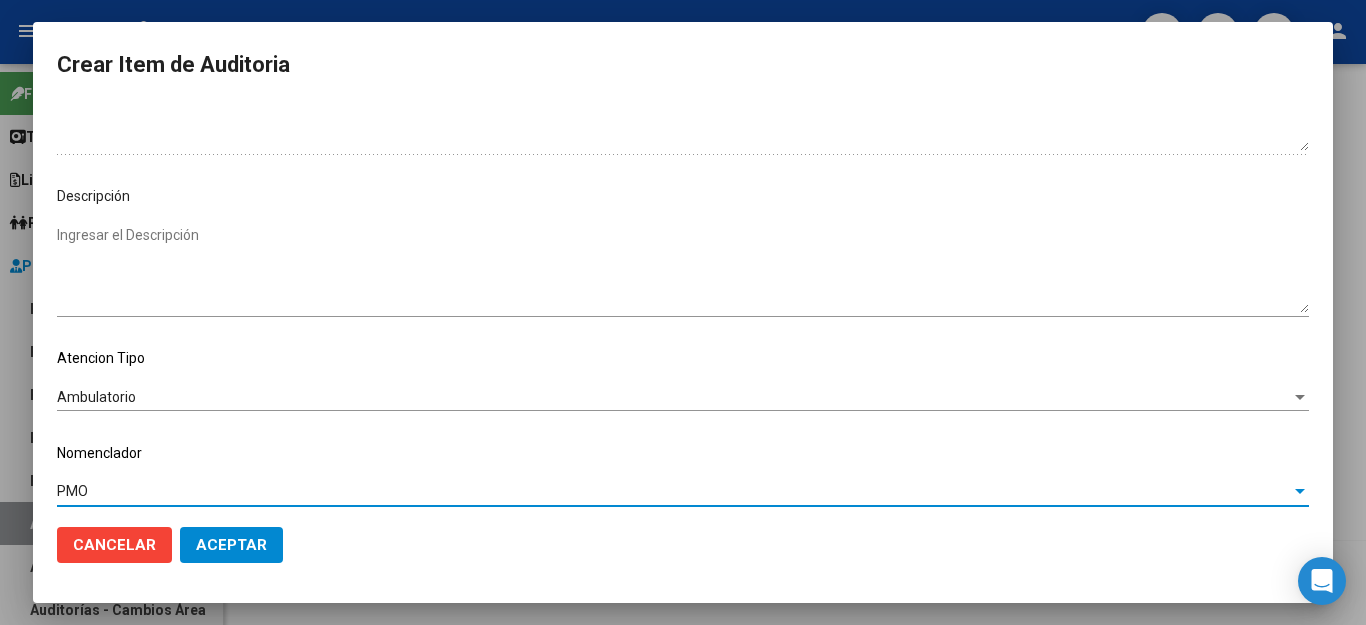 click on "Aceptar" 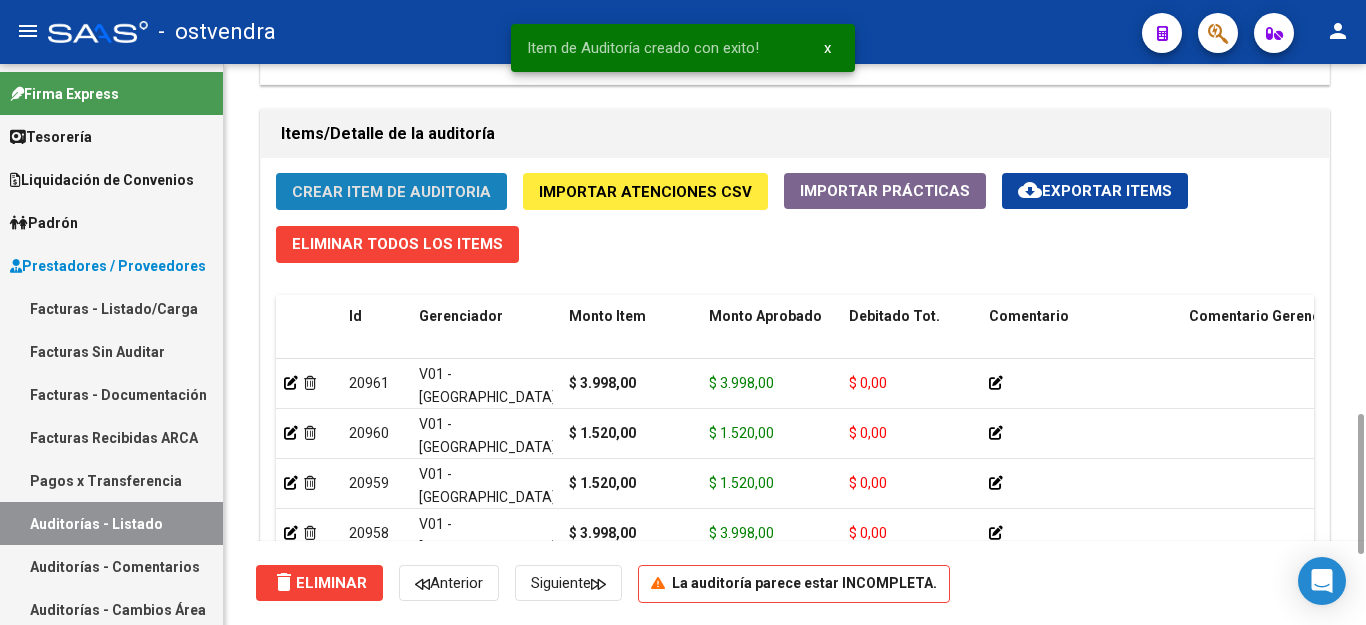 click on "Crear Item de Auditoria" 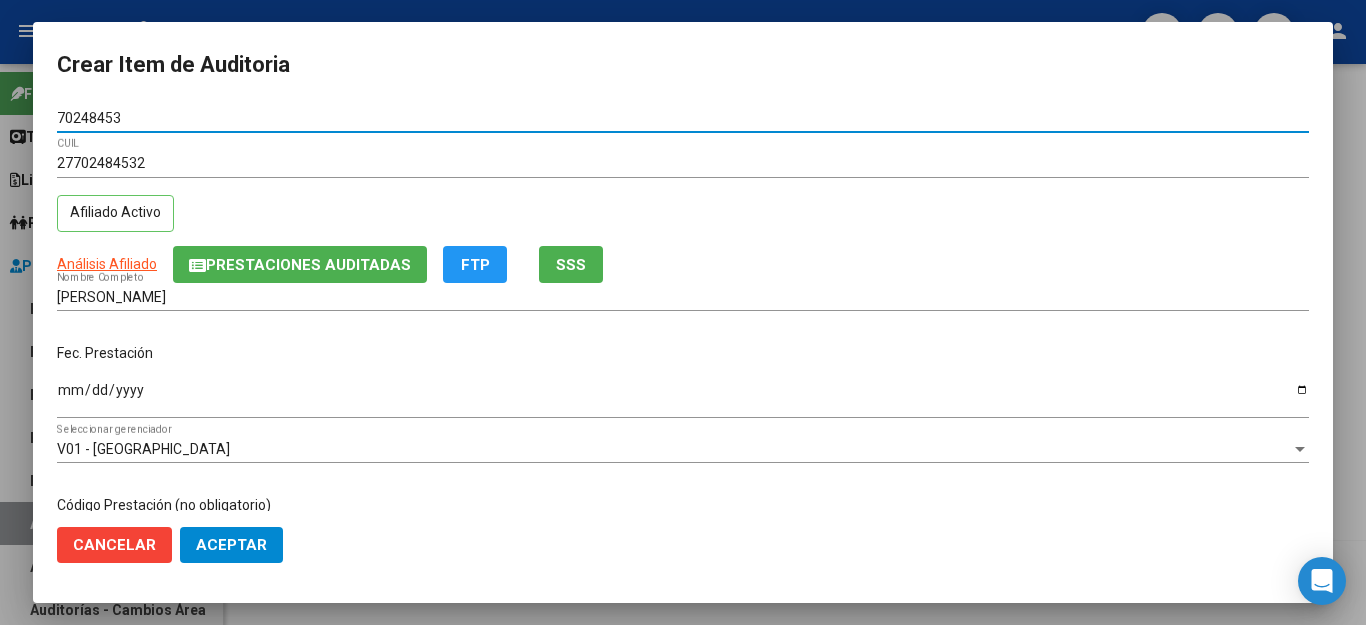click on "Ingresar la fecha" at bounding box center (683, 397) 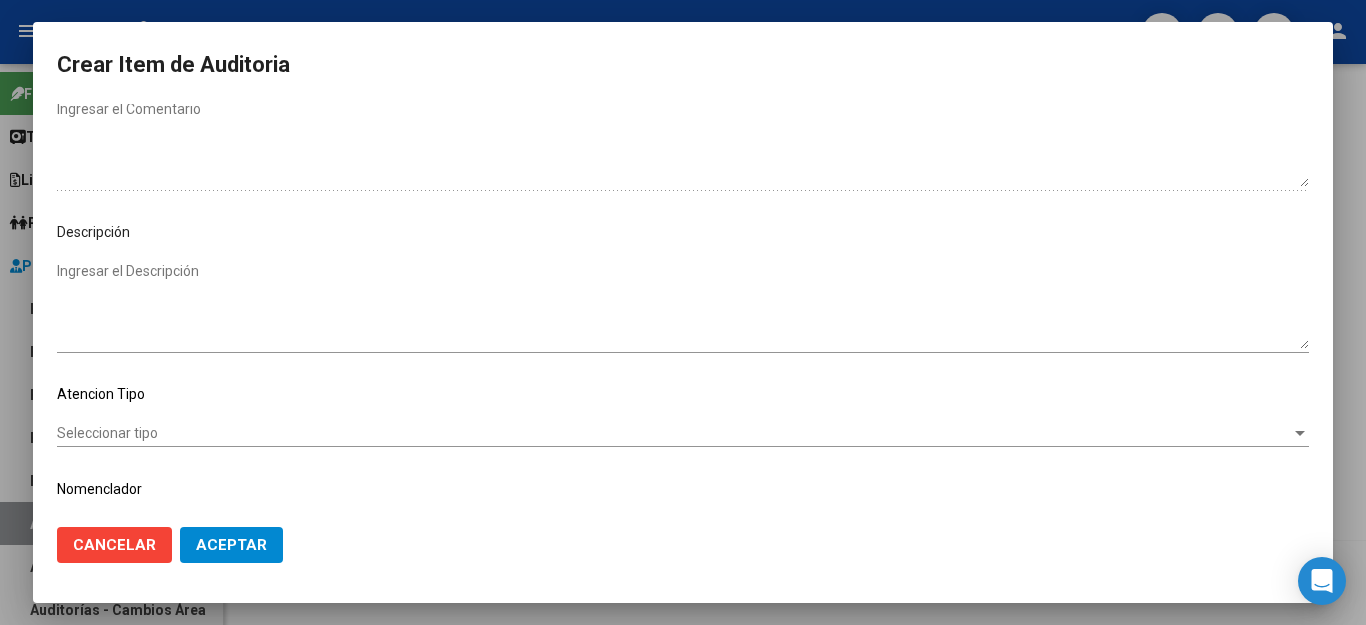 scroll, scrollTop: 1104, scrollLeft: 0, axis: vertical 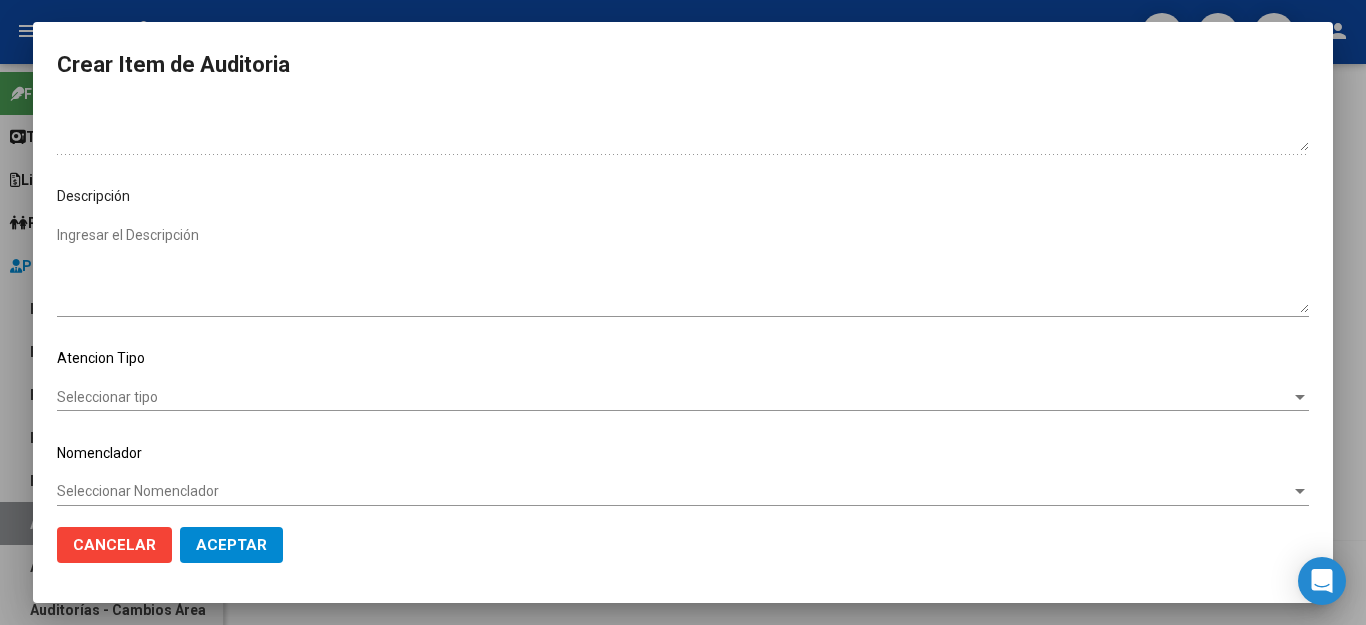 click on "Seleccionar tipo" at bounding box center [674, 397] 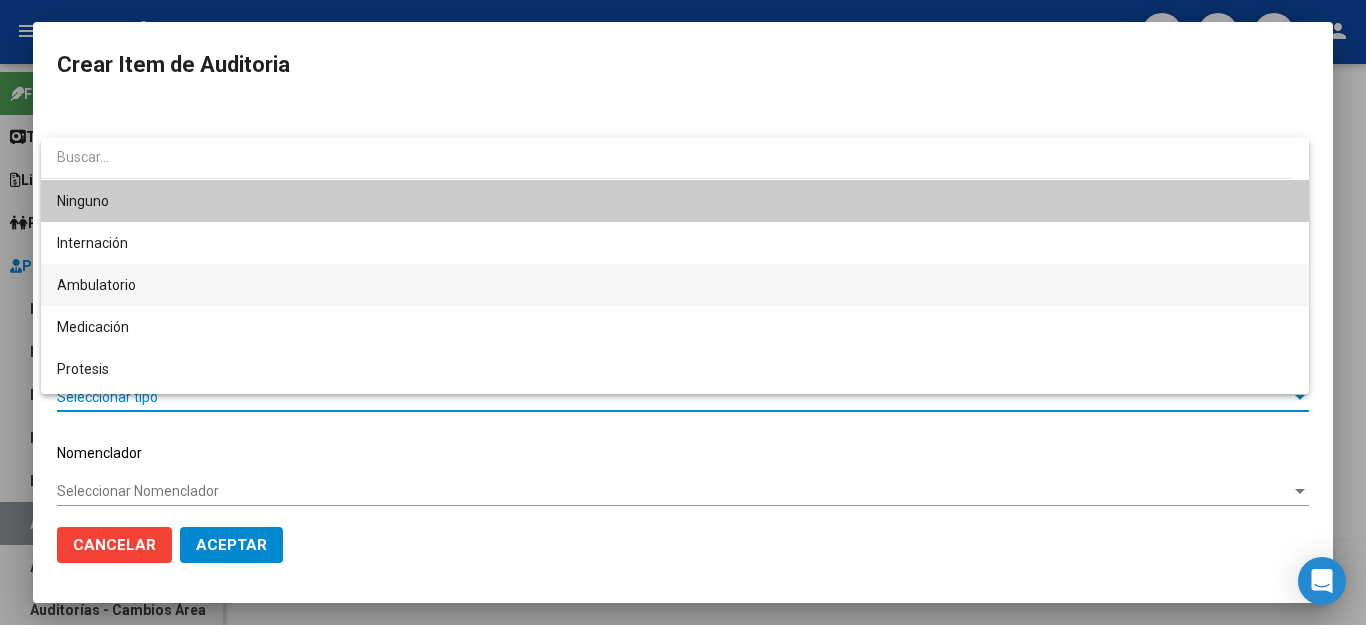 click on "Ambulatorio" at bounding box center (675, 285) 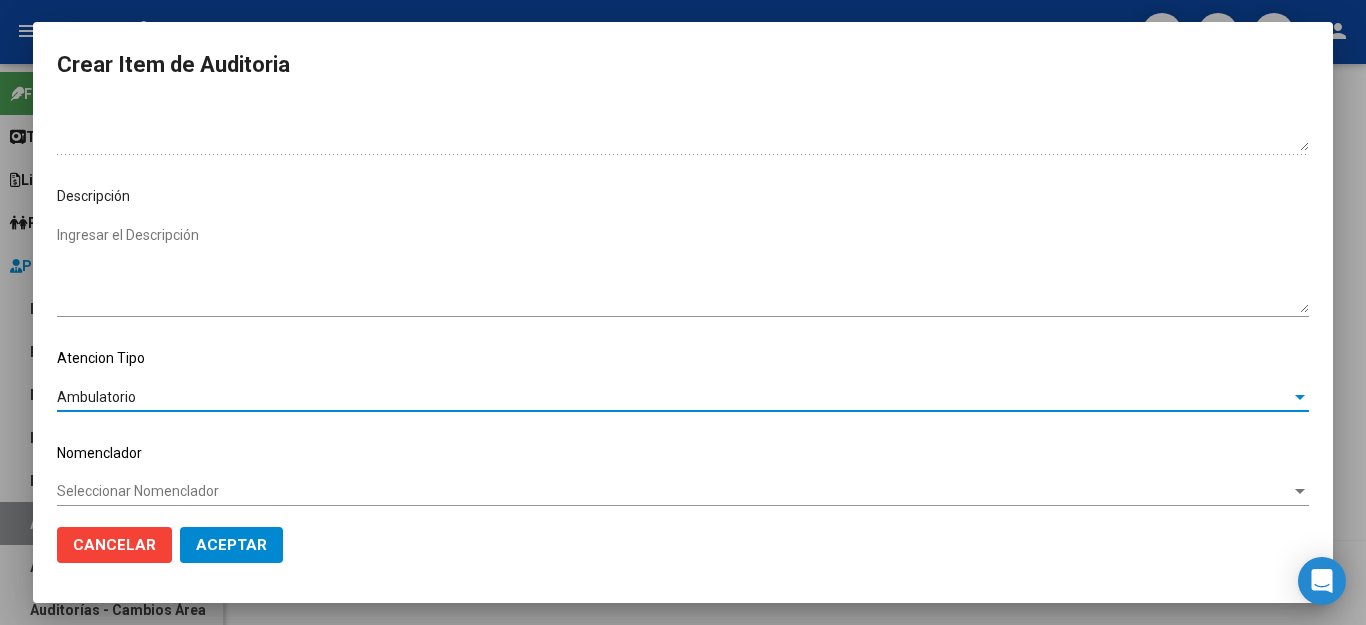 click on "Seleccionar Nomenclador" at bounding box center [674, 491] 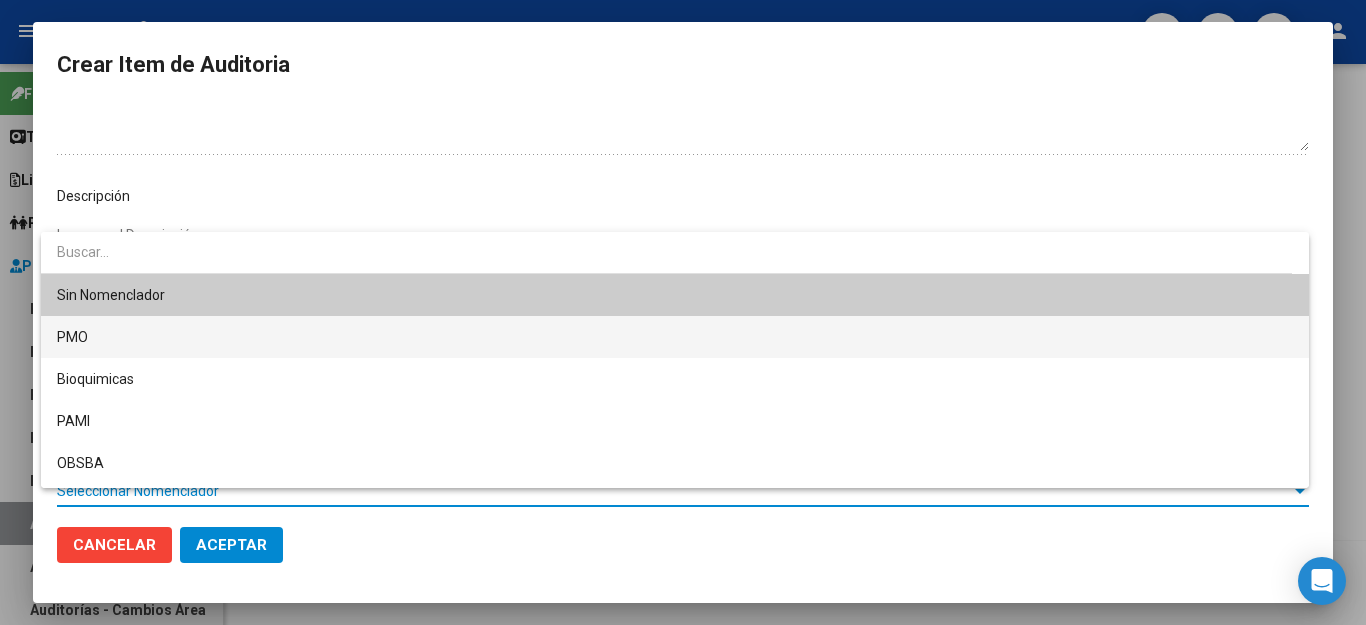 click on "PMO" at bounding box center (675, 337) 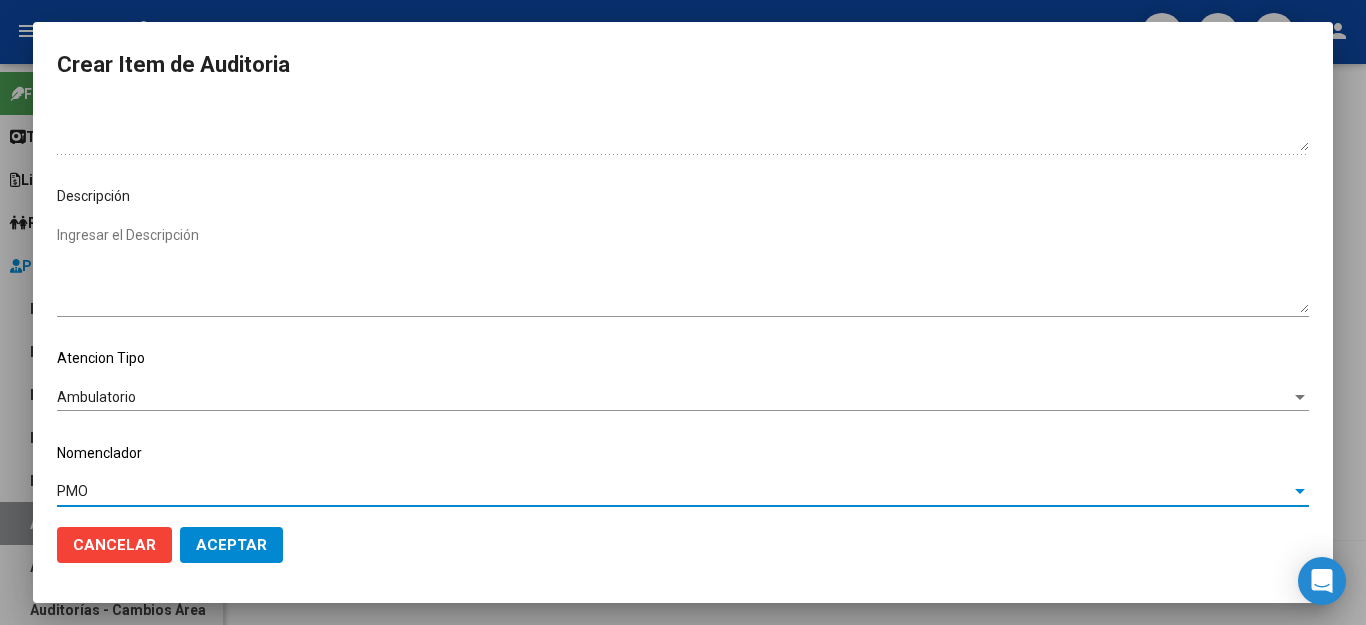 click on "Aceptar" 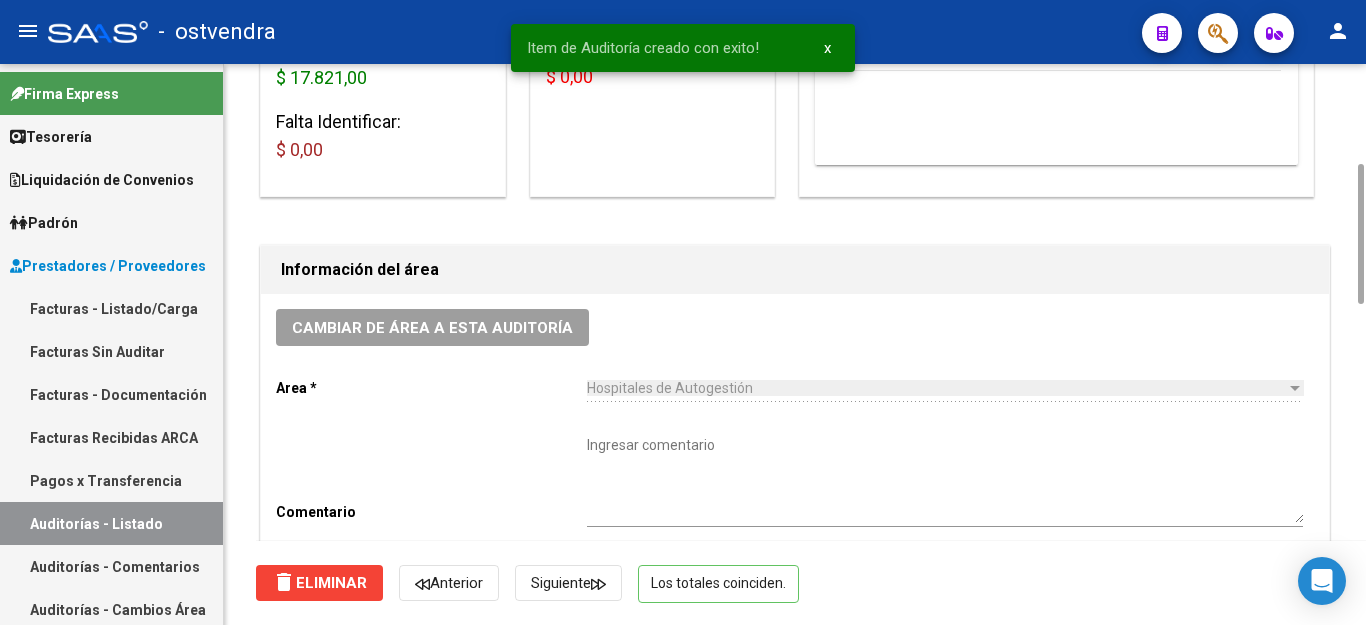scroll, scrollTop: 0, scrollLeft: 0, axis: both 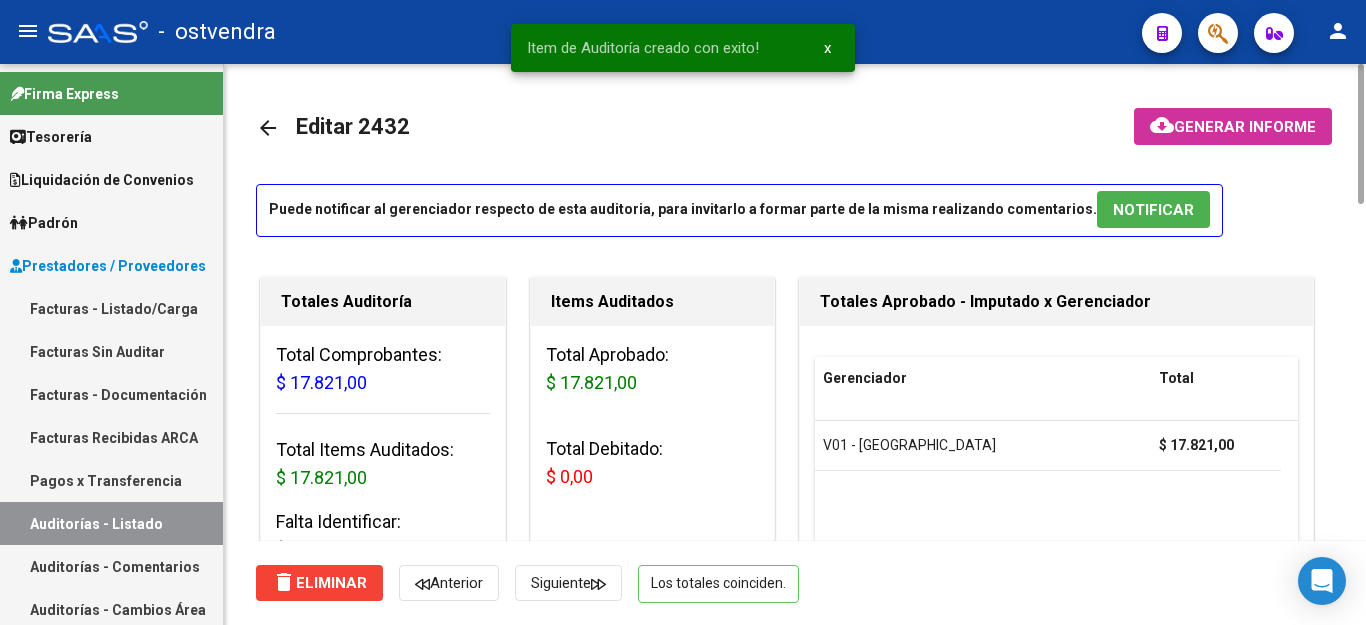 click on "NOTIFICAR" at bounding box center [1153, 209] 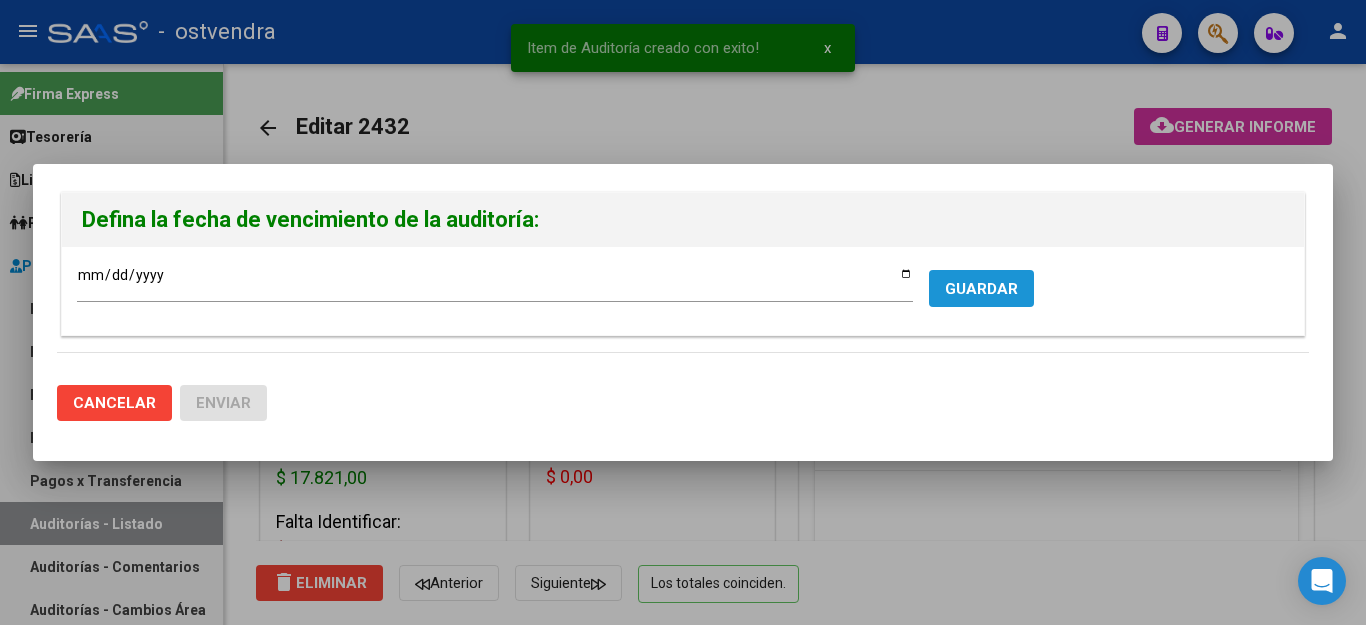 click on "GUARDAR" at bounding box center (981, 289) 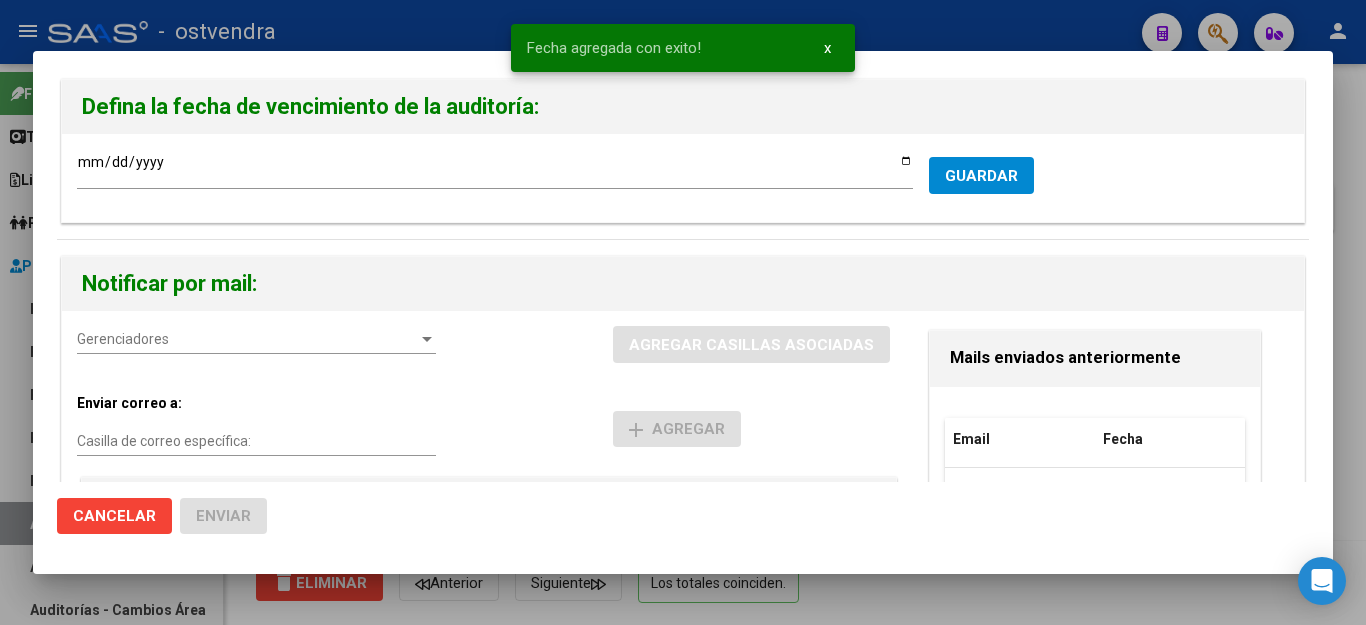 click on "Gerenciadores" at bounding box center (247, 339) 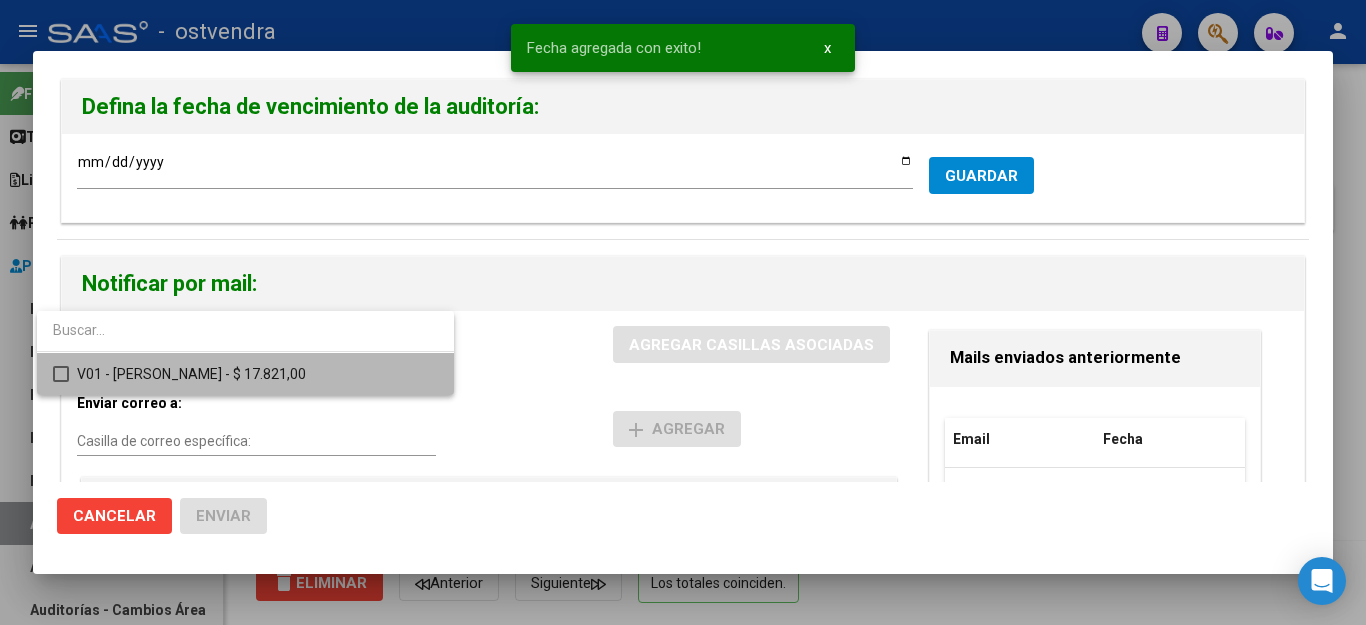 click at bounding box center [61, 374] 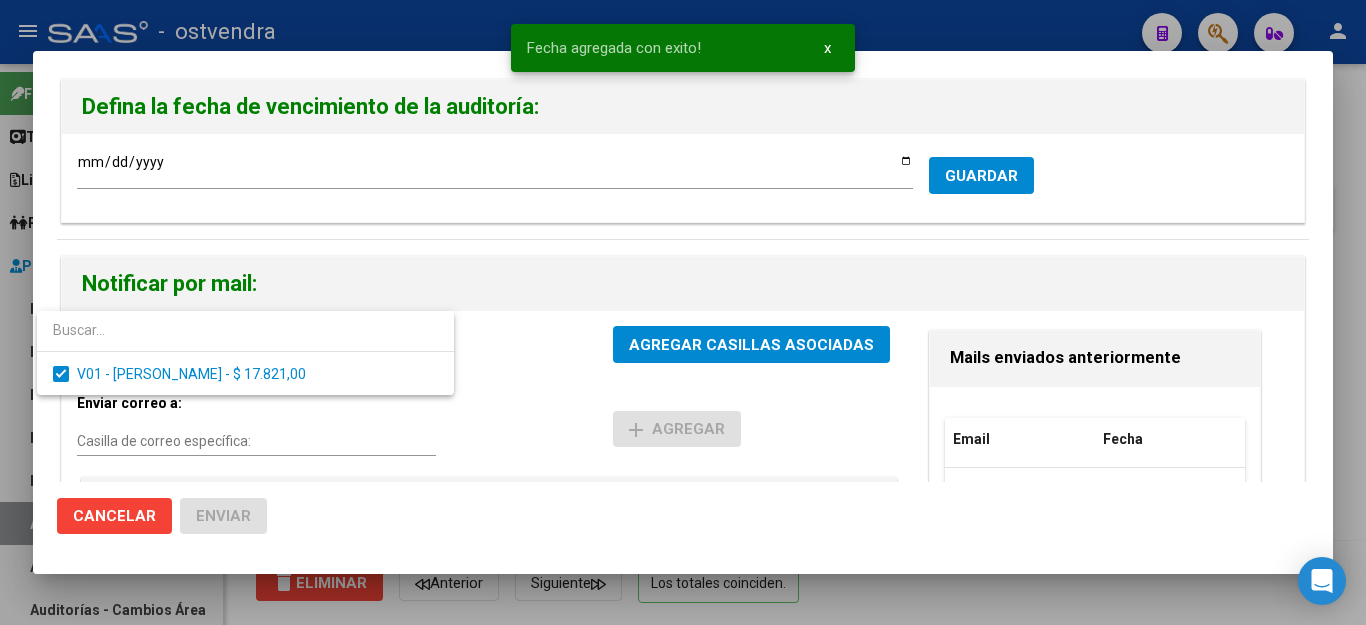 click at bounding box center [683, 312] 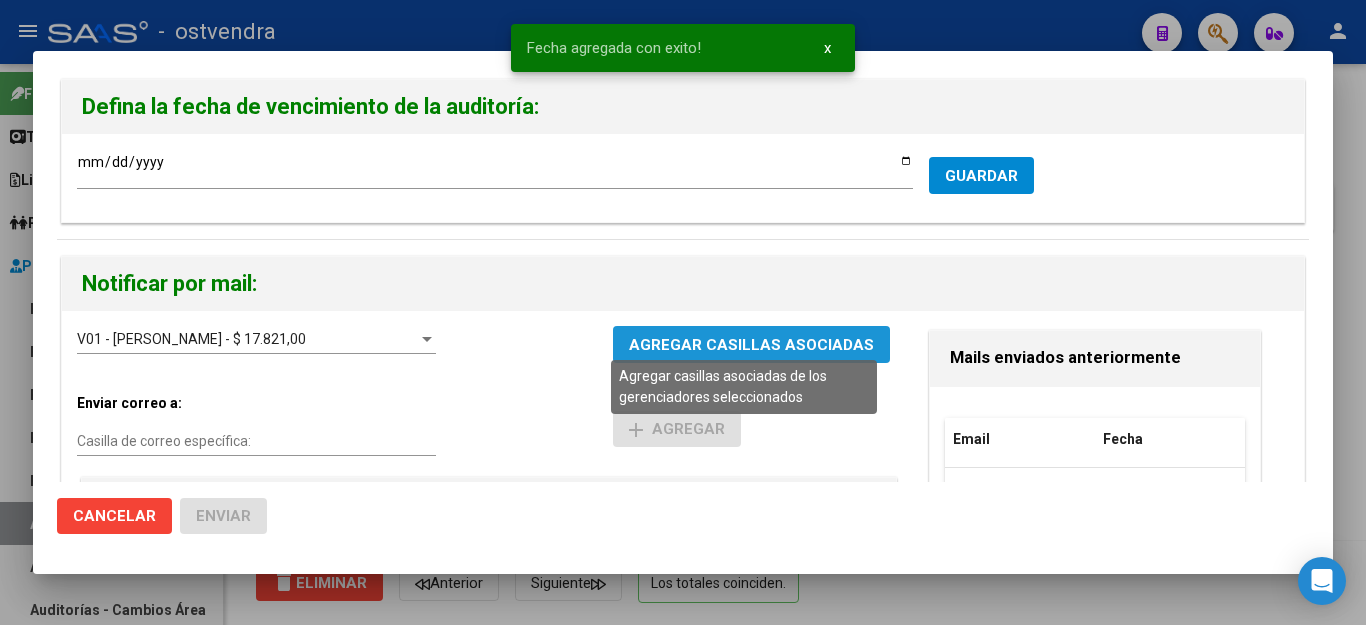 click on "AGREGAR CASILLAS ASOCIADAS" at bounding box center [751, 345] 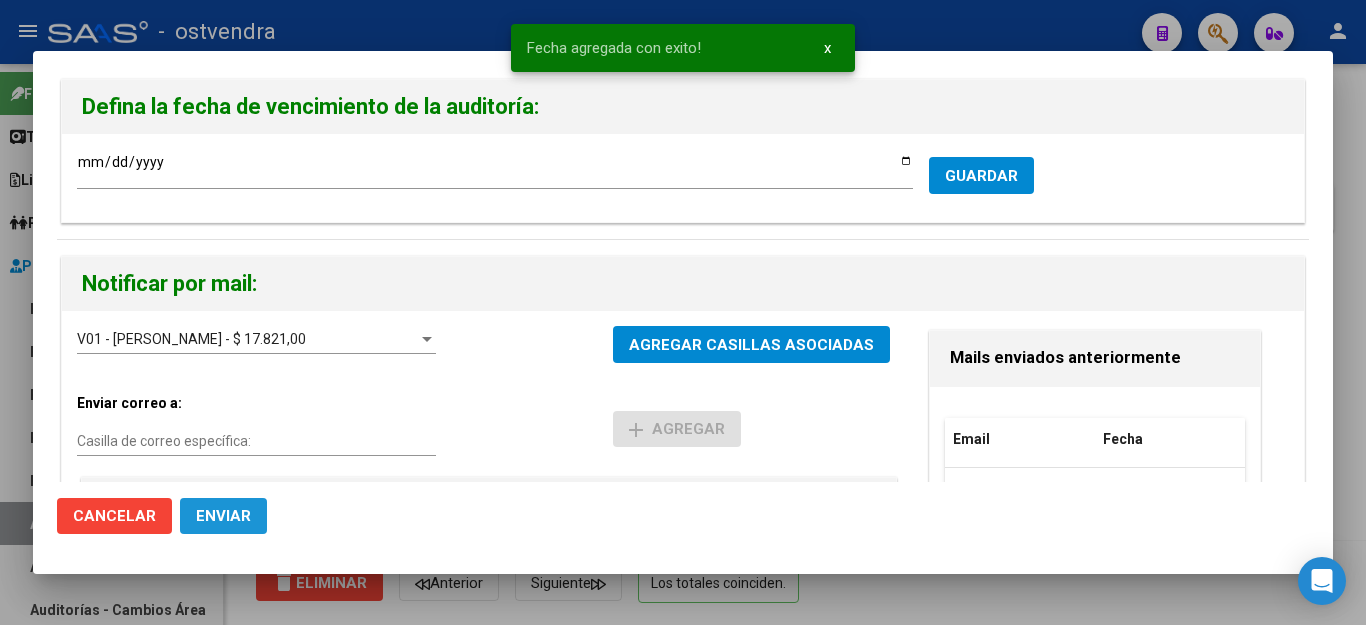 click on "Enviar" 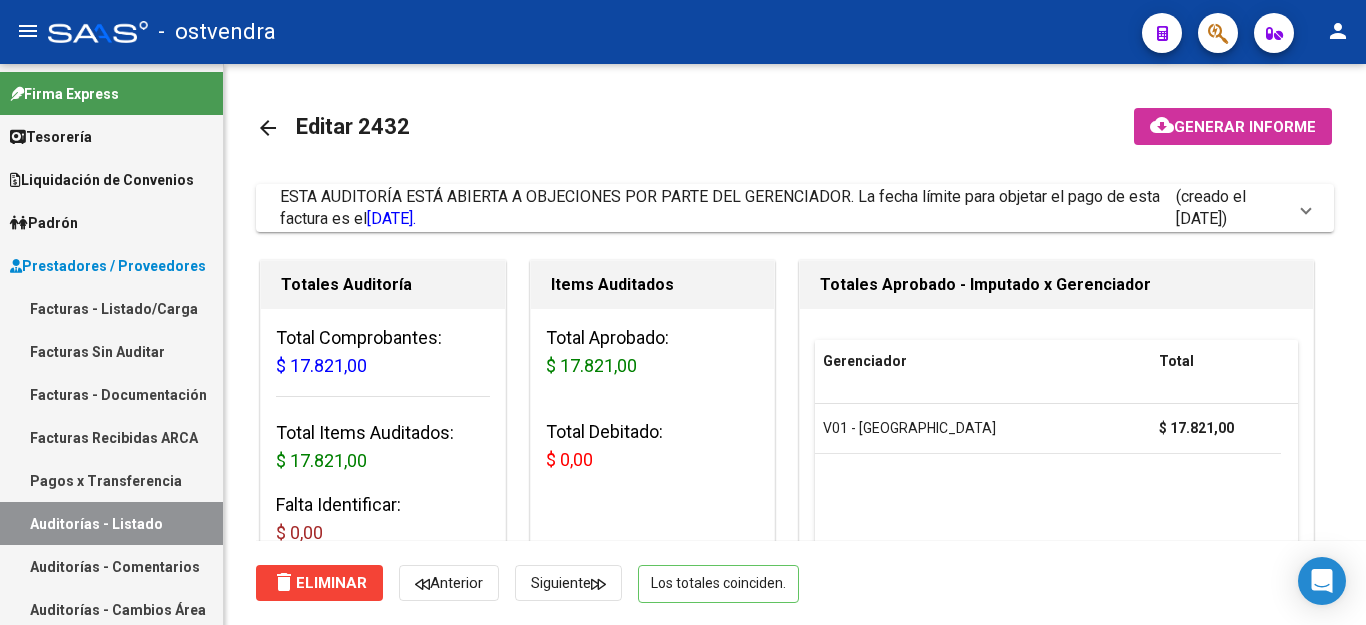 click on "Facturas - Listado/Carga" at bounding box center (111, 308) 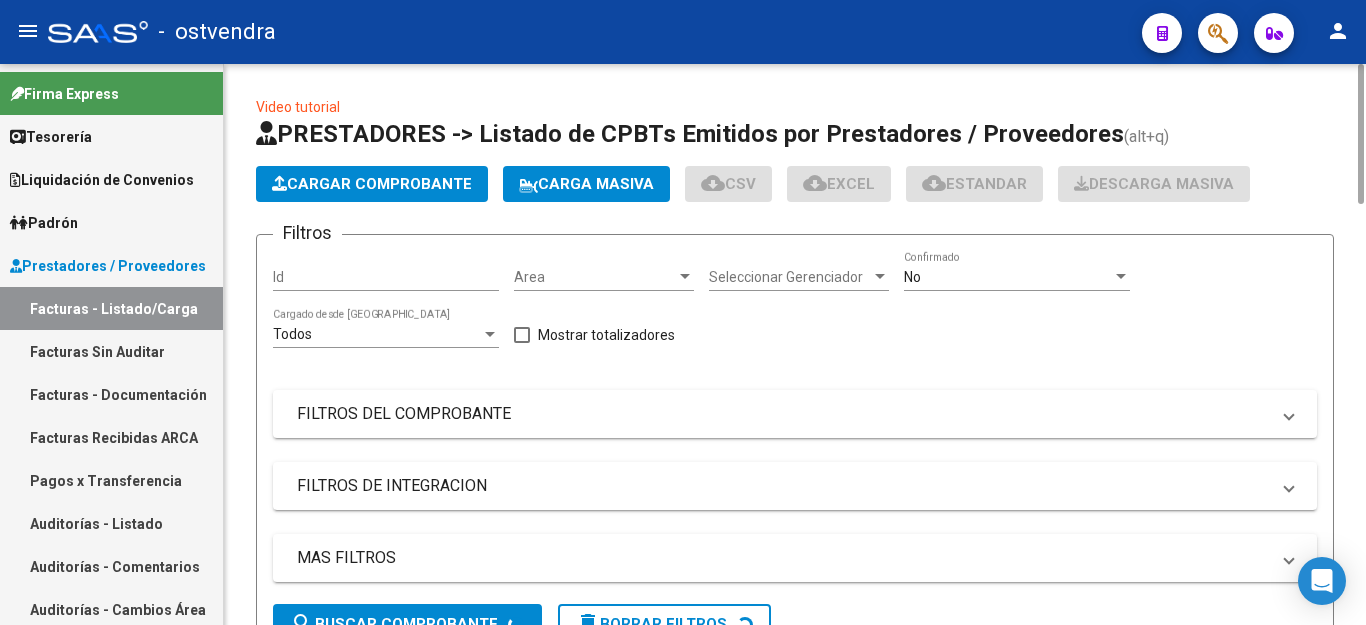 click on "Cargar Comprobante" 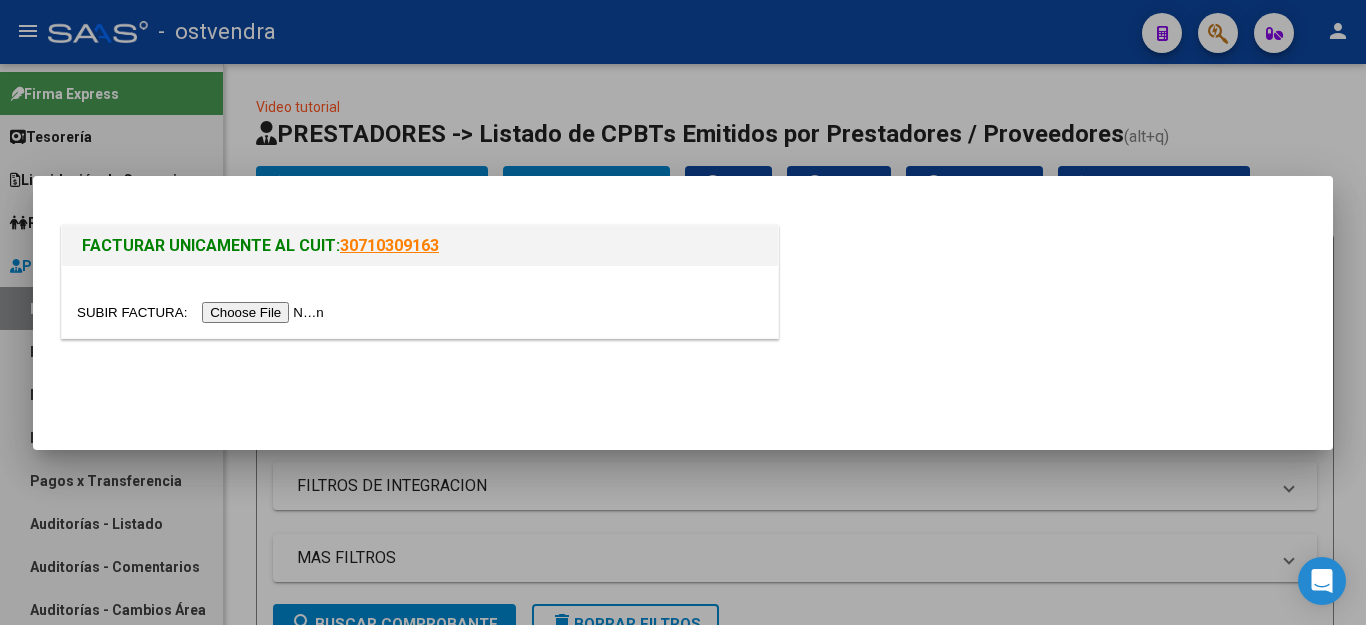 click at bounding box center (203, 312) 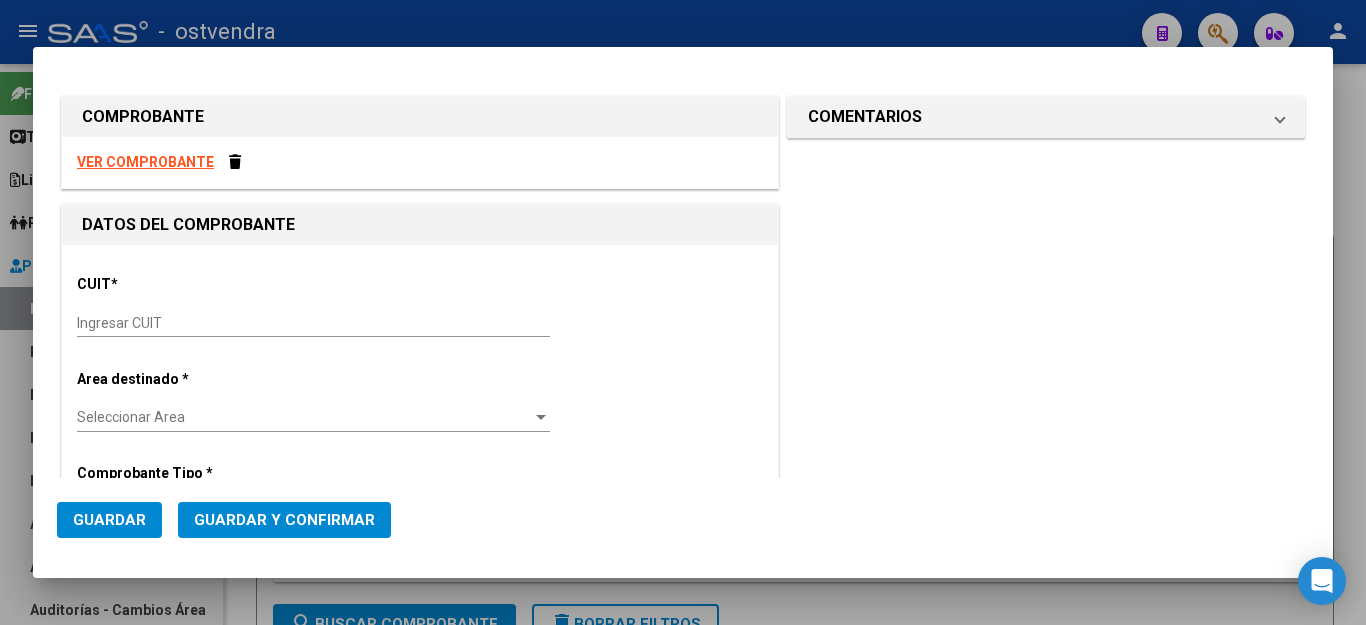 click on "Ingresar CUIT" at bounding box center (313, 323) 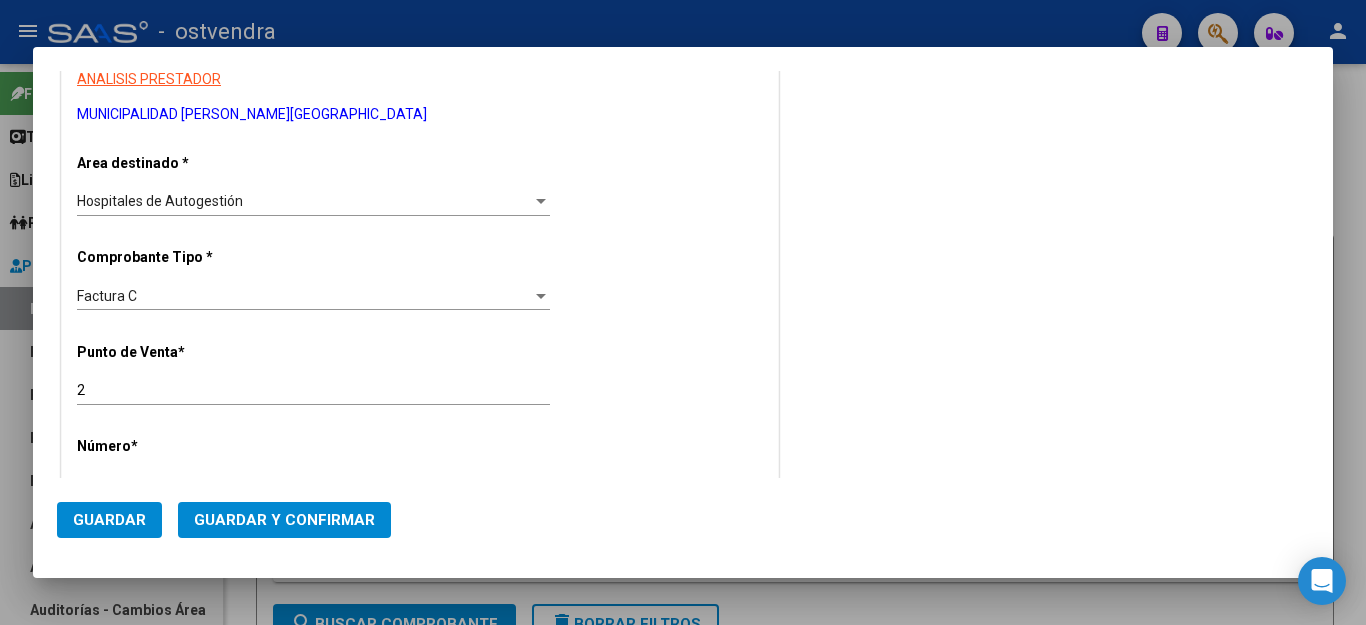 scroll, scrollTop: 400, scrollLeft: 0, axis: vertical 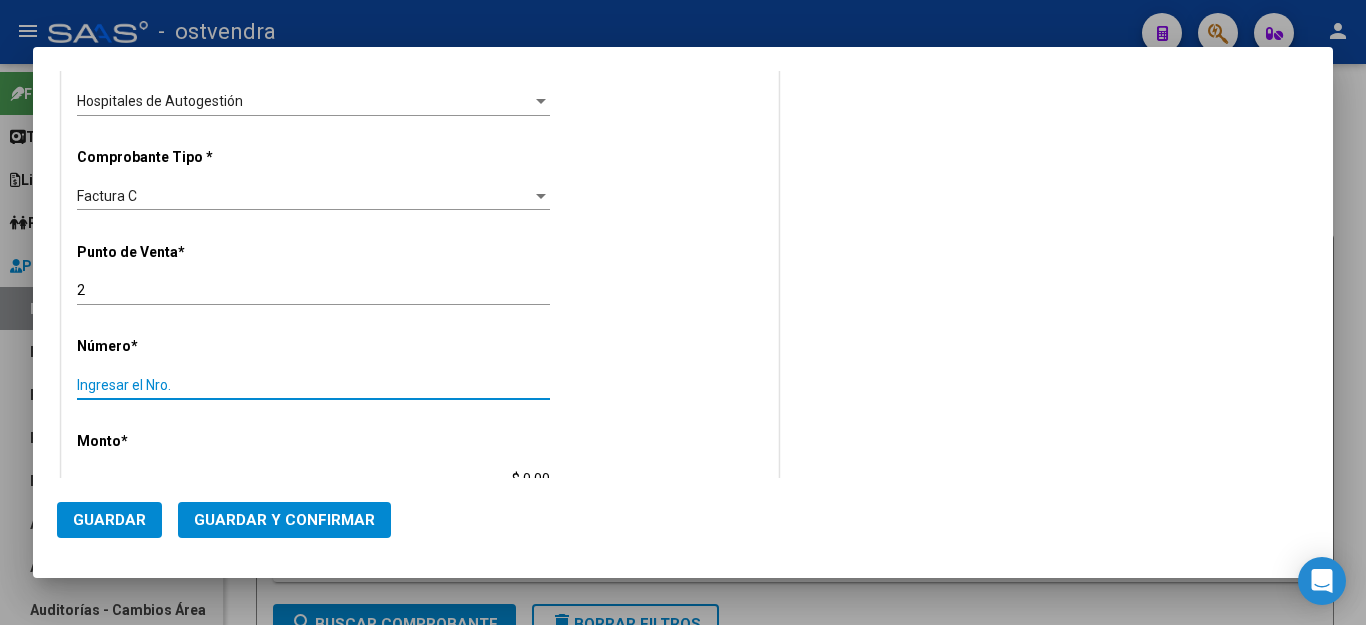 click on "Ingresar el Nro." at bounding box center [313, 385] 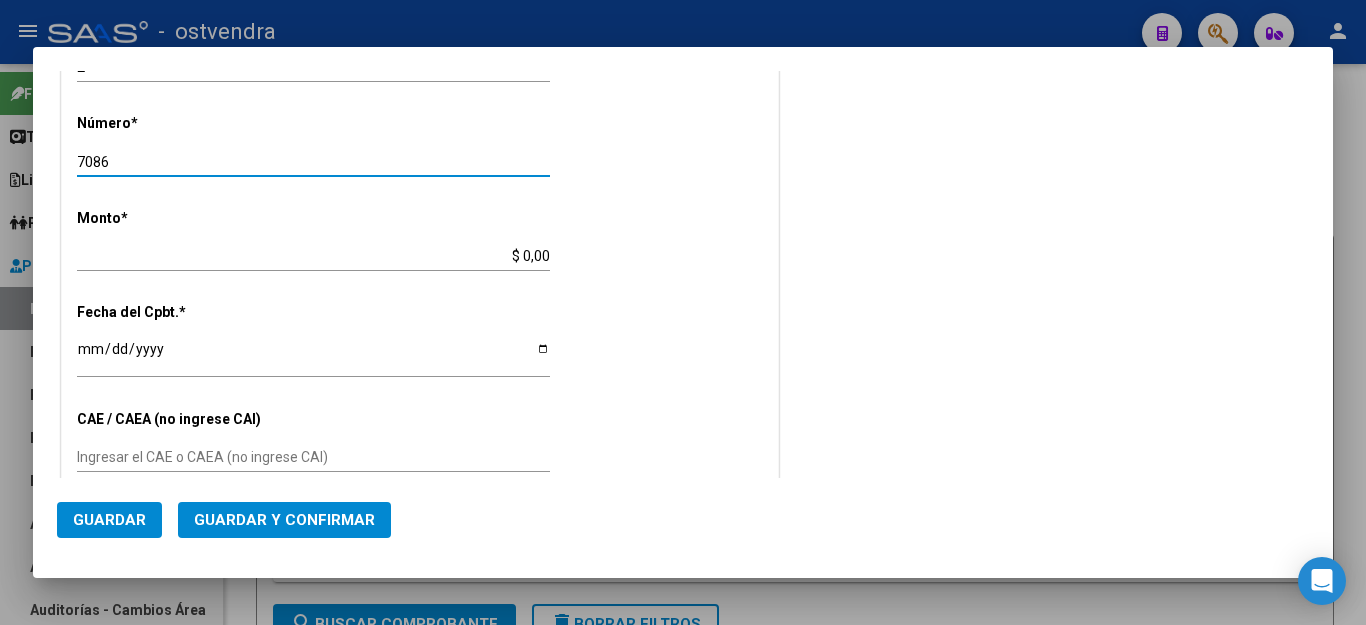 scroll, scrollTop: 700, scrollLeft: 0, axis: vertical 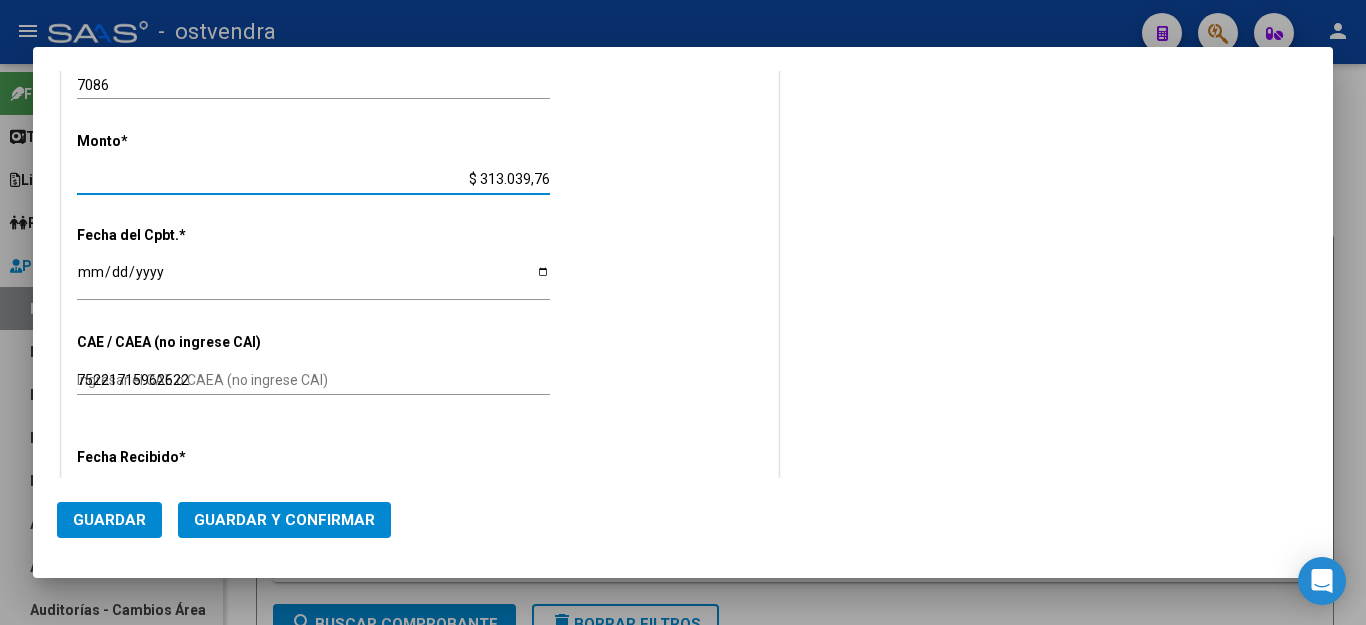 drag, startPoint x: 492, startPoint y: 174, endPoint x: 662, endPoint y: 210, distance: 173.76996 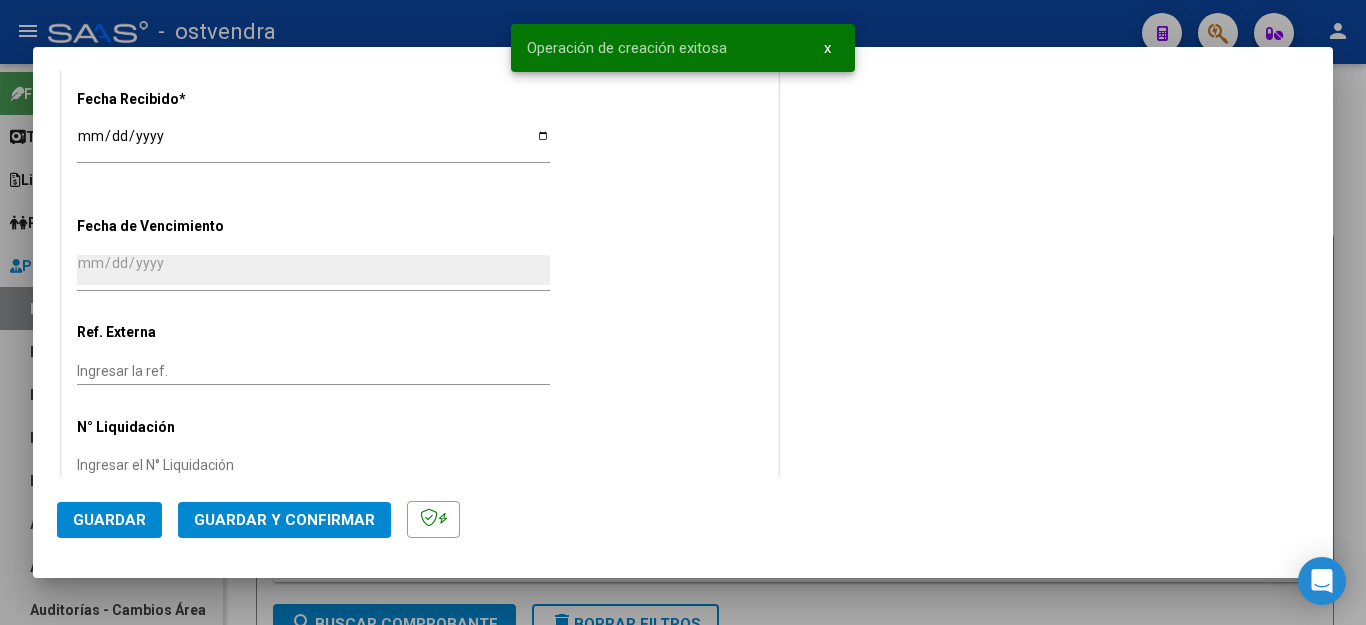 scroll, scrollTop: 1100, scrollLeft: 0, axis: vertical 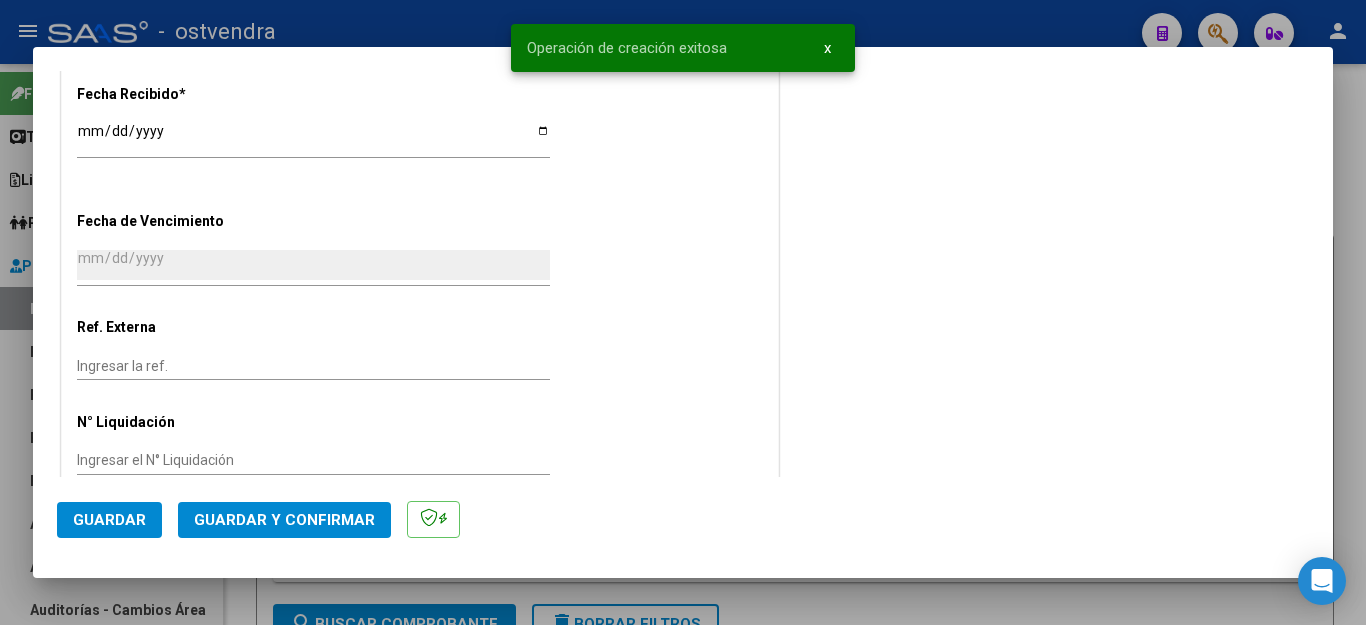 click on "Guardar y Confirmar" 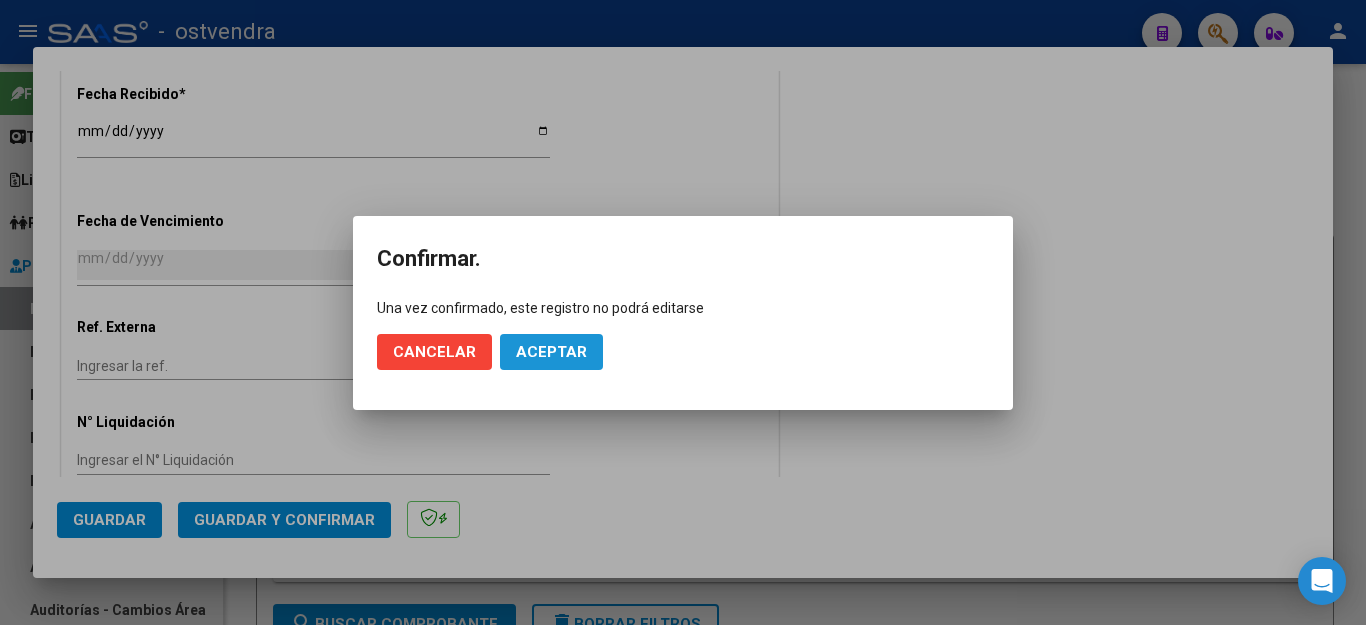 click on "Aceptar" 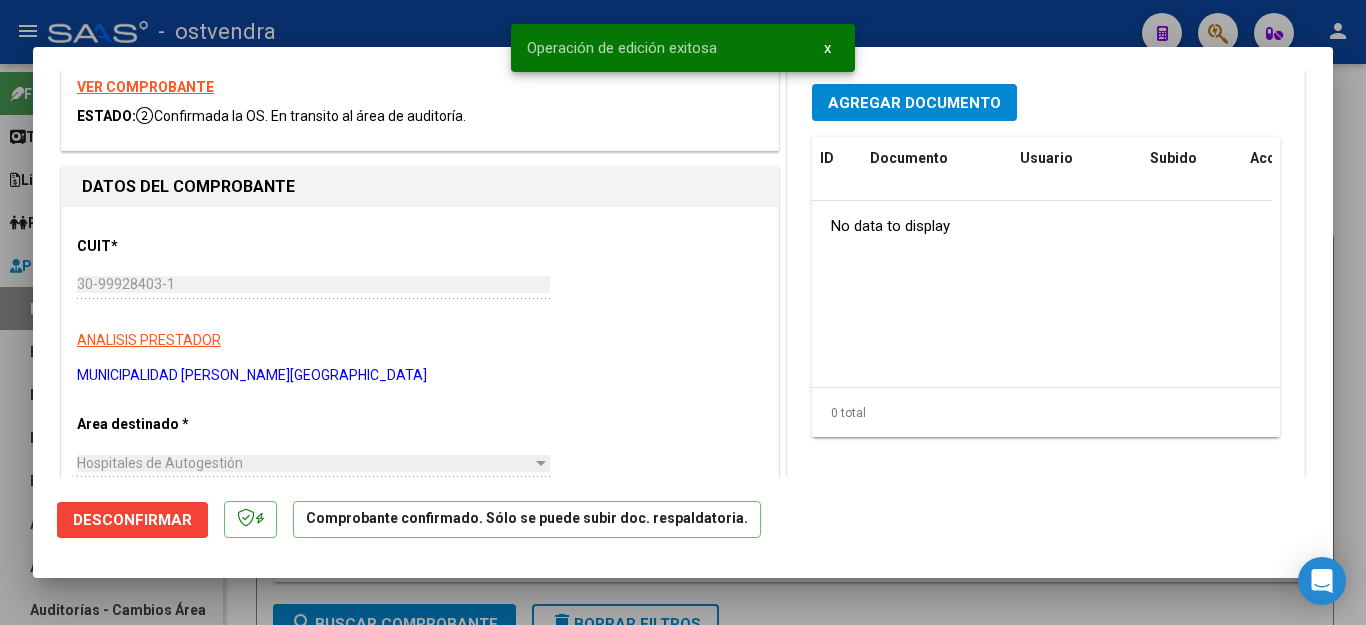 scroll, scrollTop: 0, scrollLeft: 0, axis: both 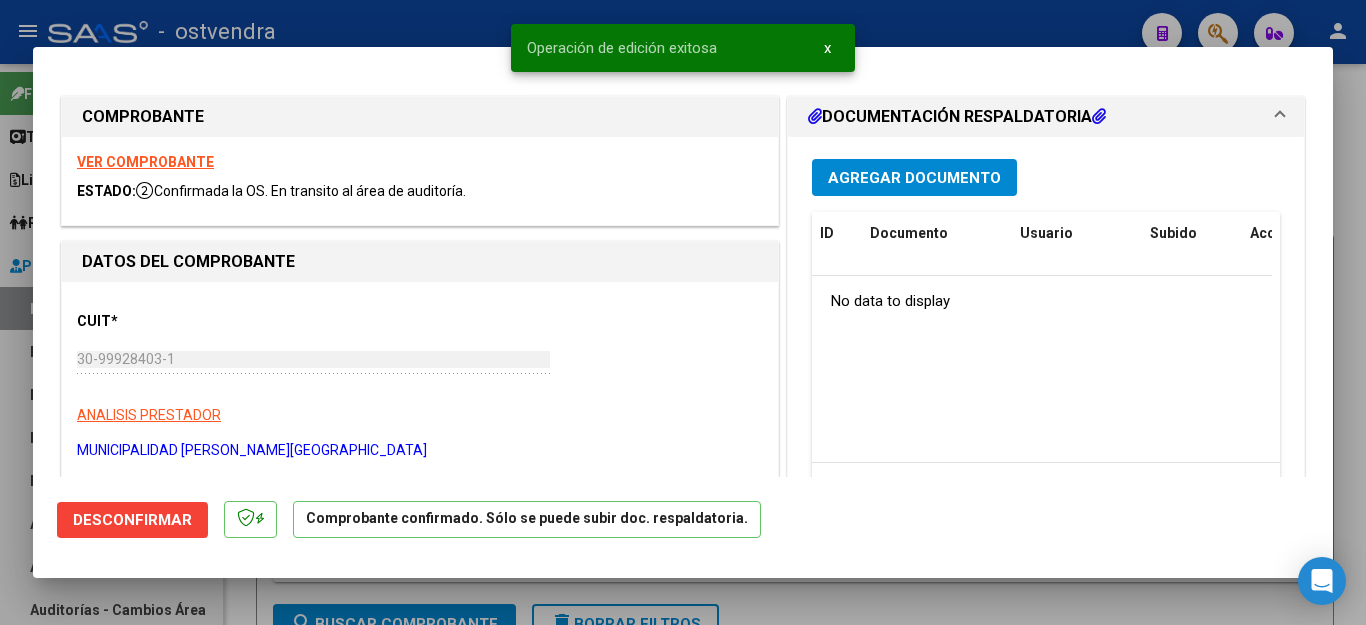 click on "Agregar Documento" at bounding box center (914, 178) 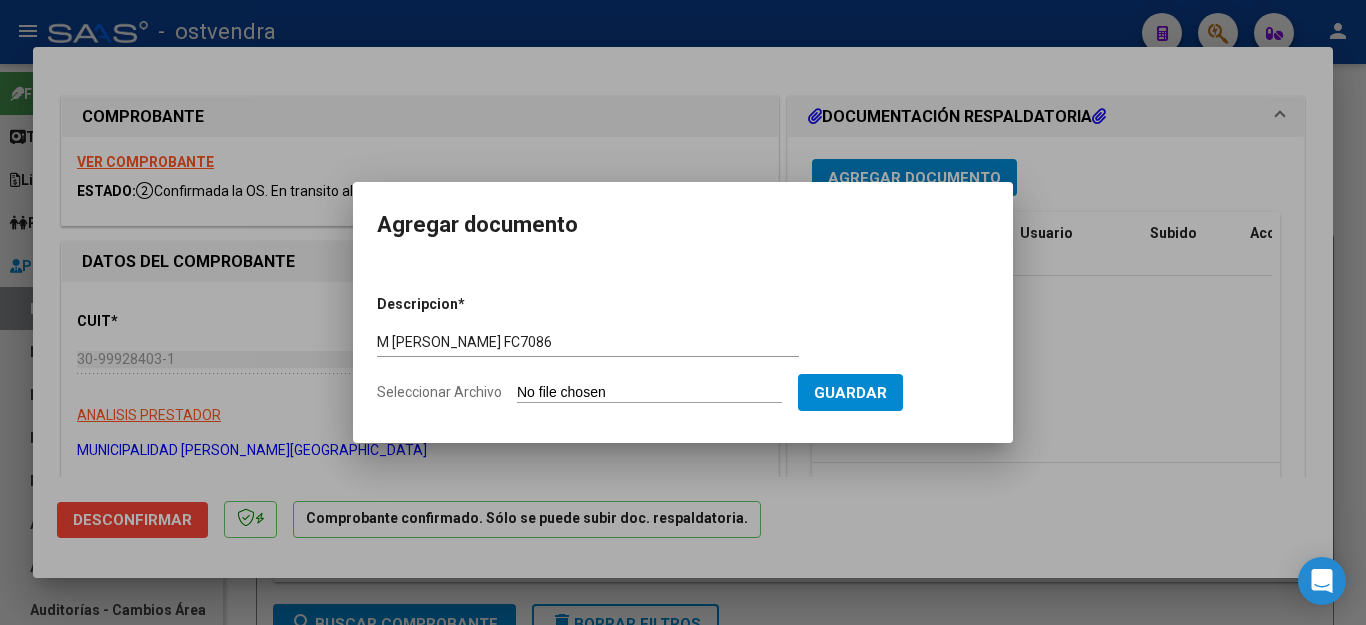 click on "Seleccionar Archivo" at bounding box center (649, 393) 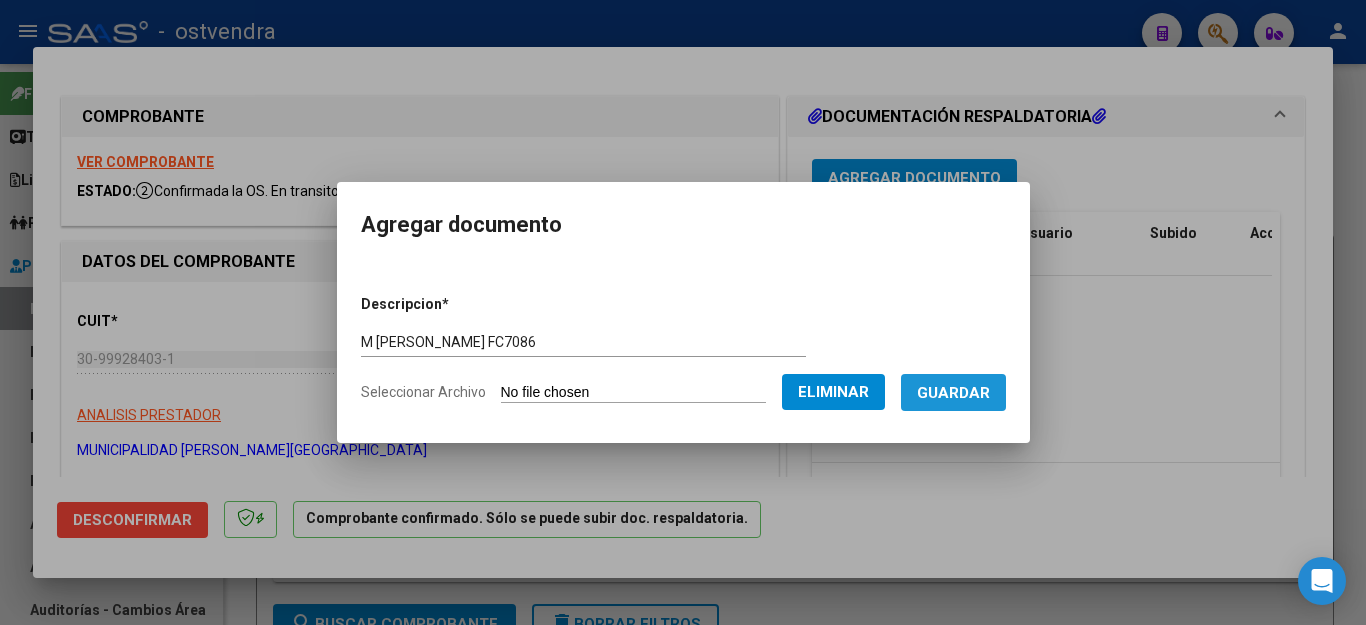click on "Guardar" at bounding box center [953, 393] 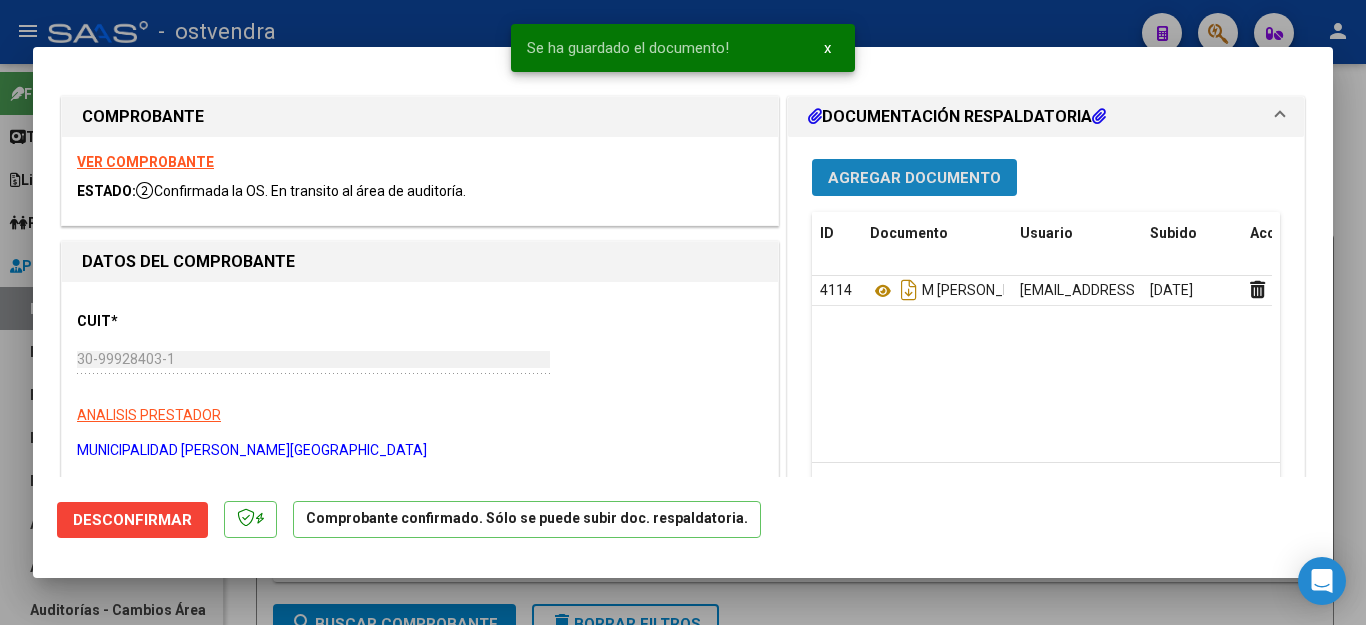click on "Agregar Documento" at bounding box center [914, 177] 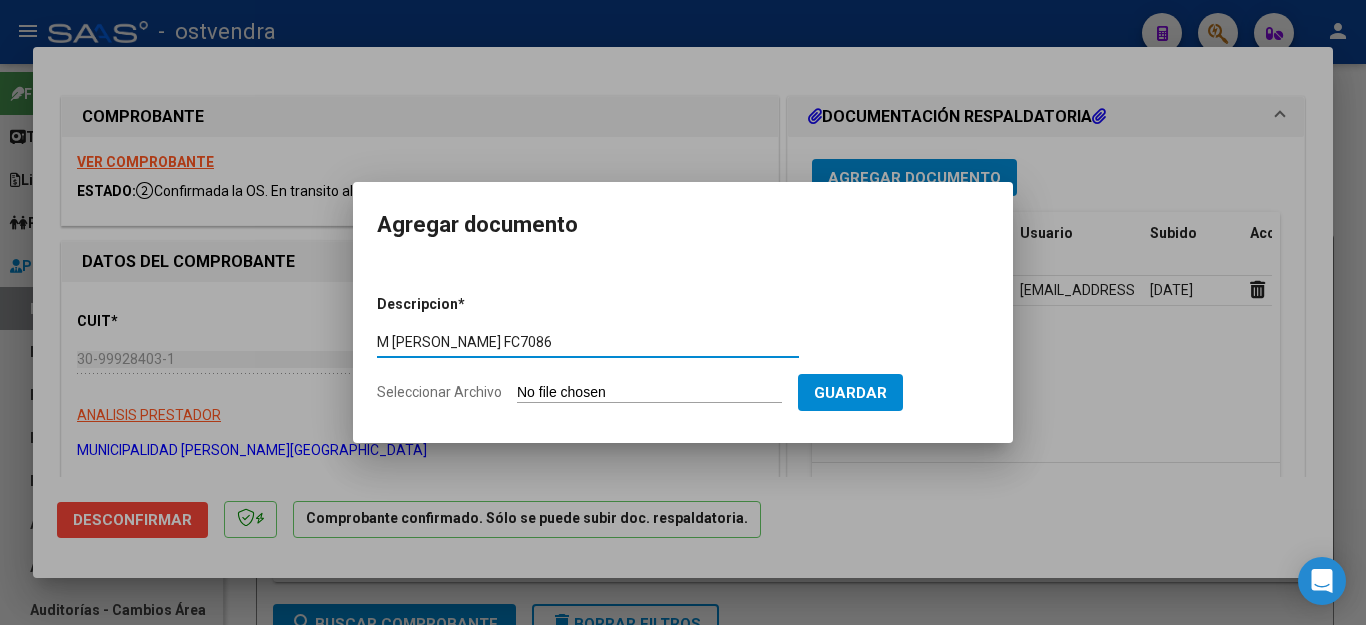 click on "Seleccionar Archivo" at bounding box center (649, 393) 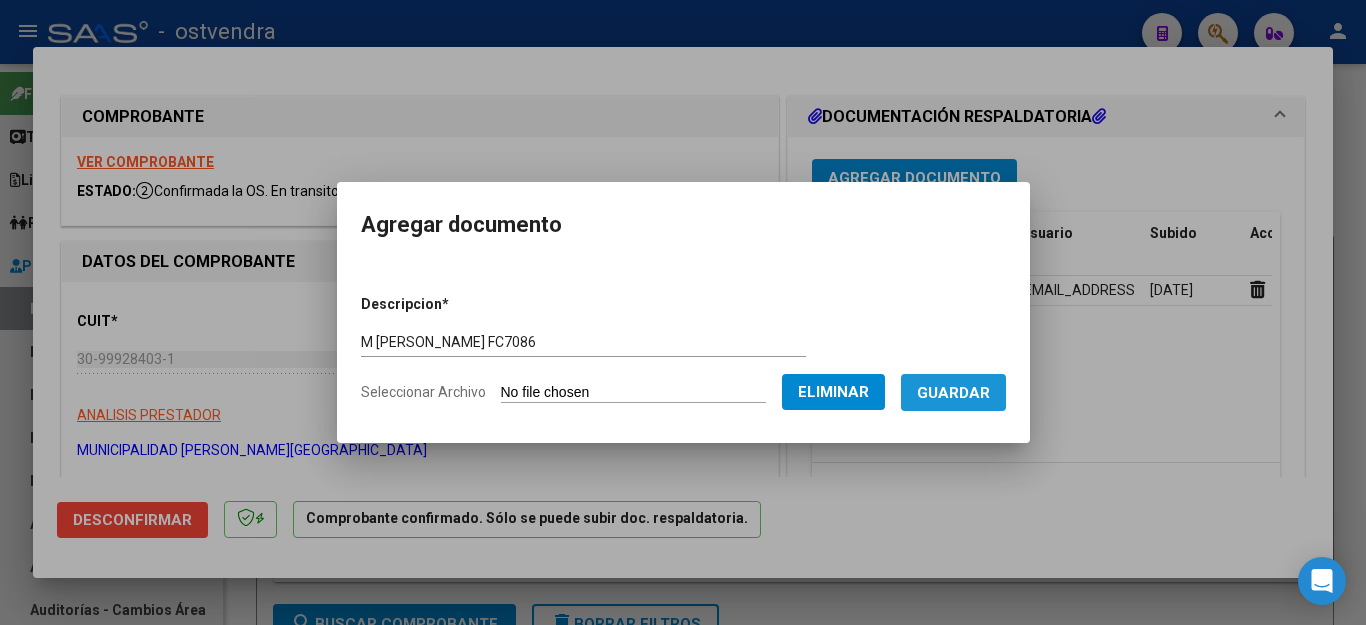 click on "Guardar" at bounding box center (953, 393) 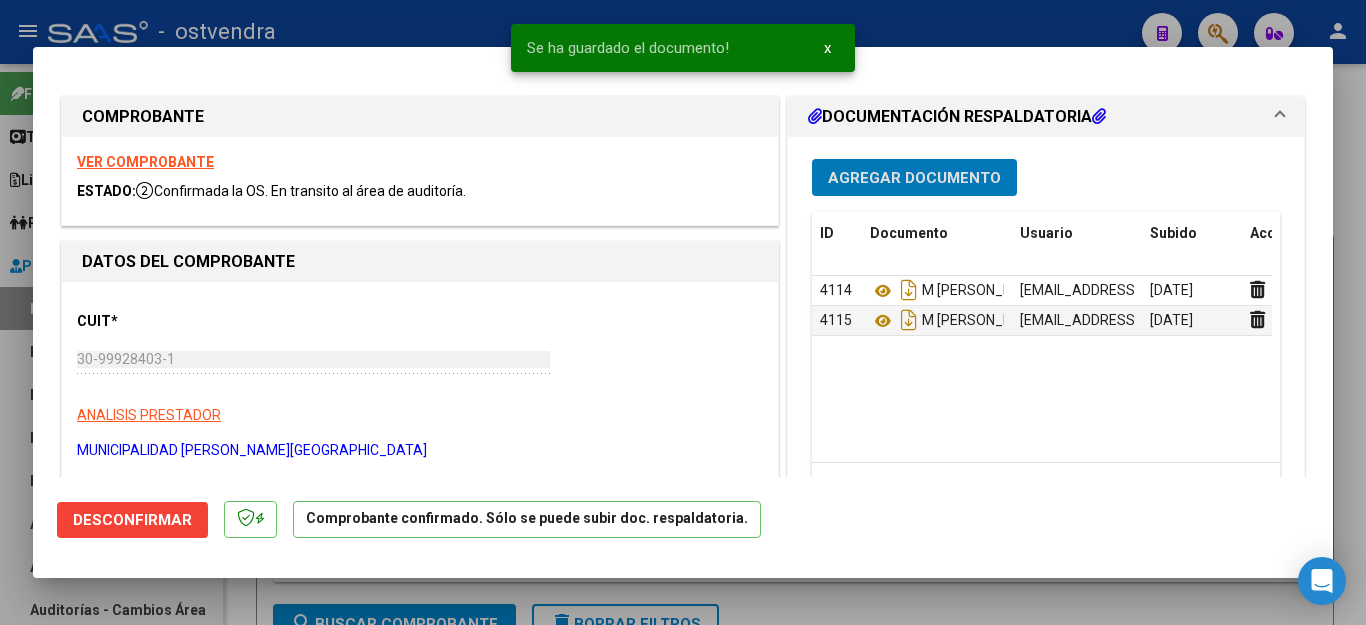 click at bounding box center [683, 312] 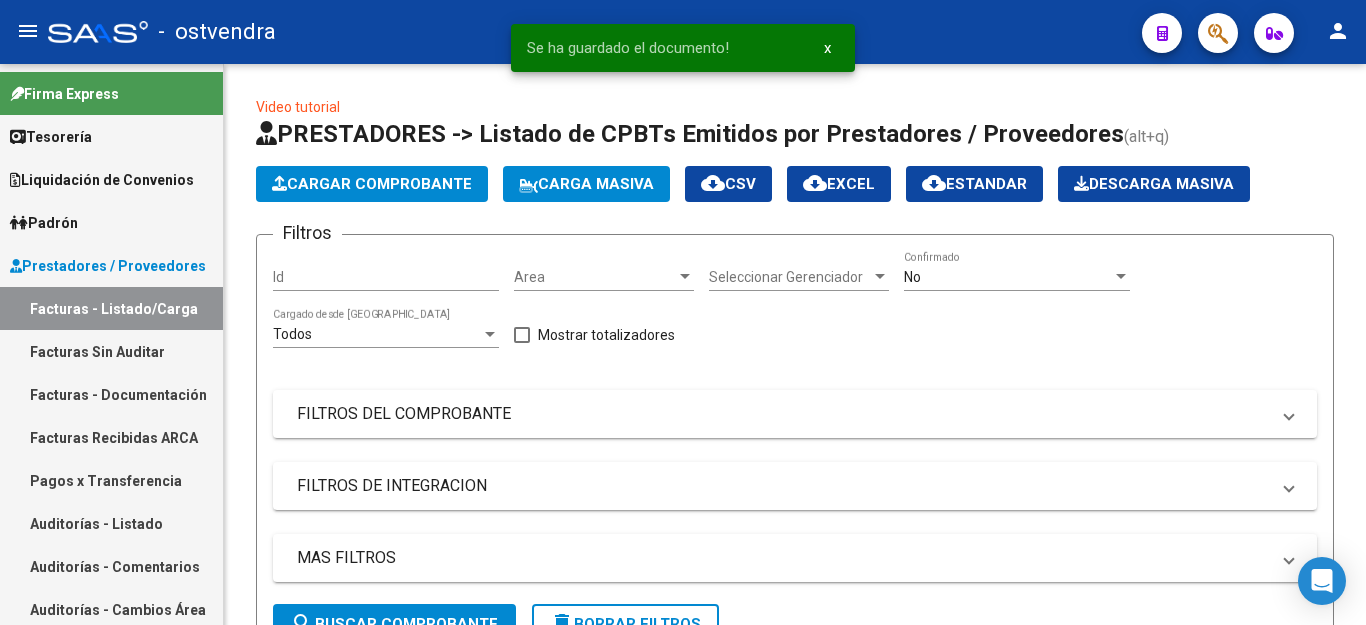 click on "Auditorías - Listado" at bounding box center (111, 523) 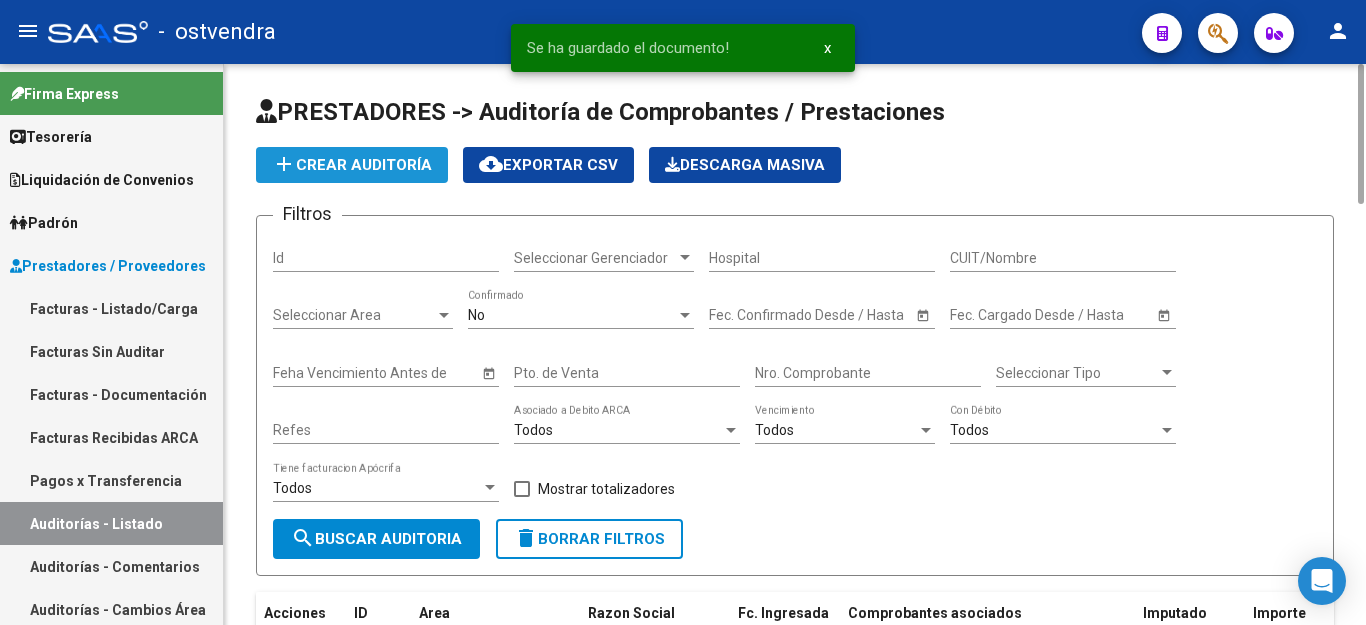 click on "add  Crear Auditoría" 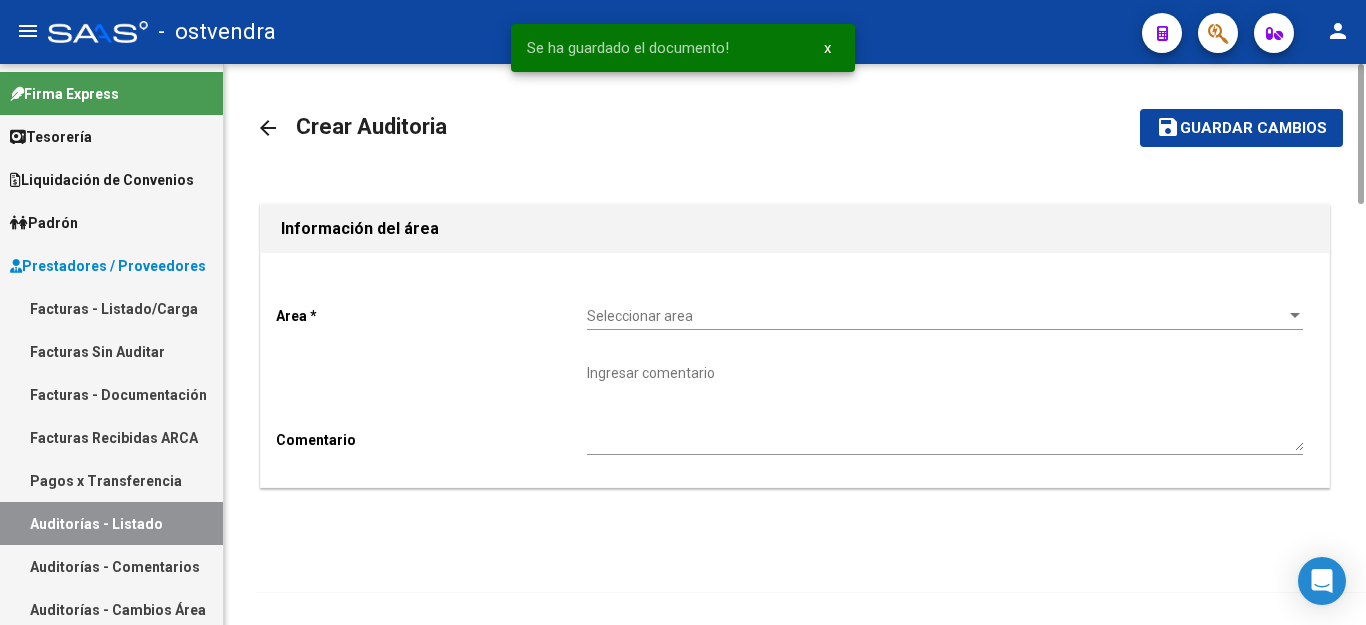 click on "Seleccionar area Seleccionar area" 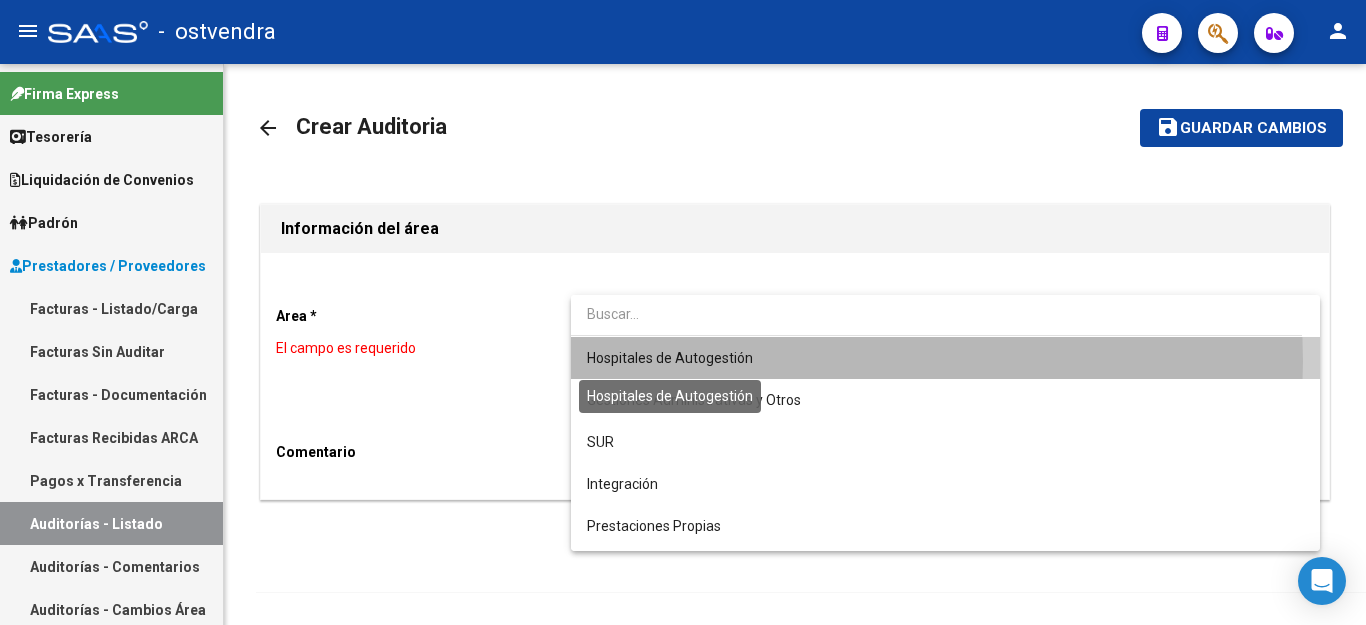 click on "Hospitales de Autogestión" at bounding box center [670, 358] 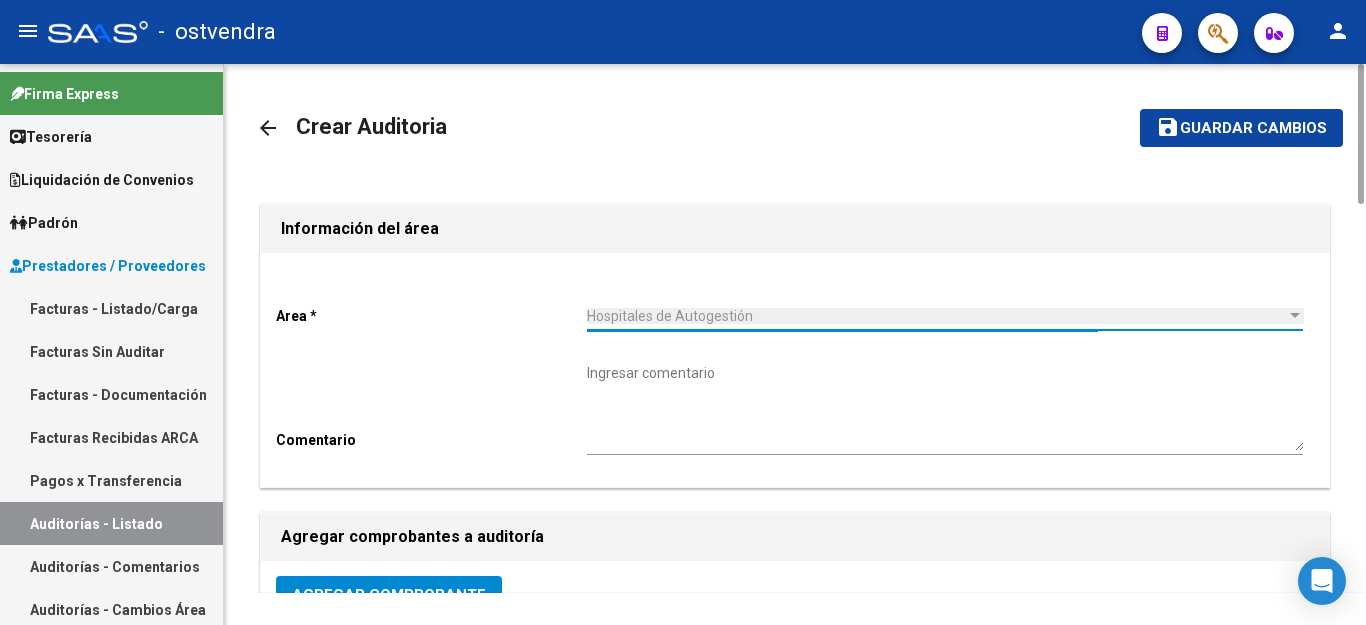 scroll, scrollTop: 200, scrollLeft: 0, axis: vertical 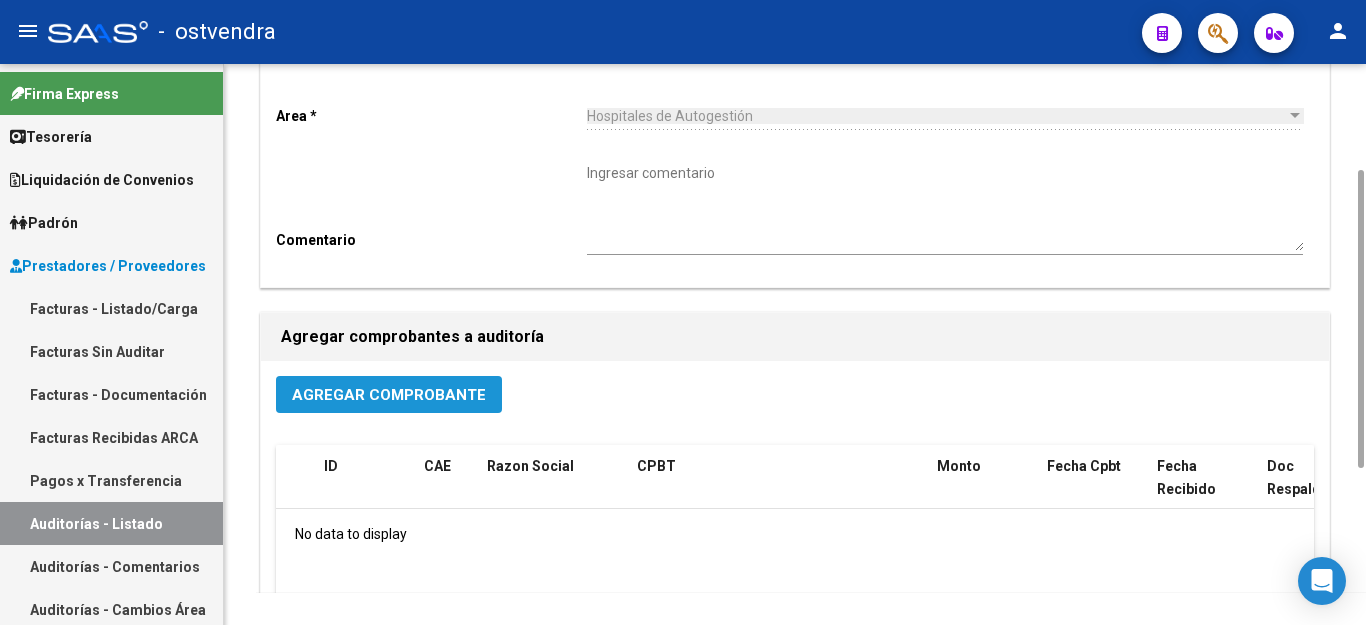 click on "Agregar Comprobante" 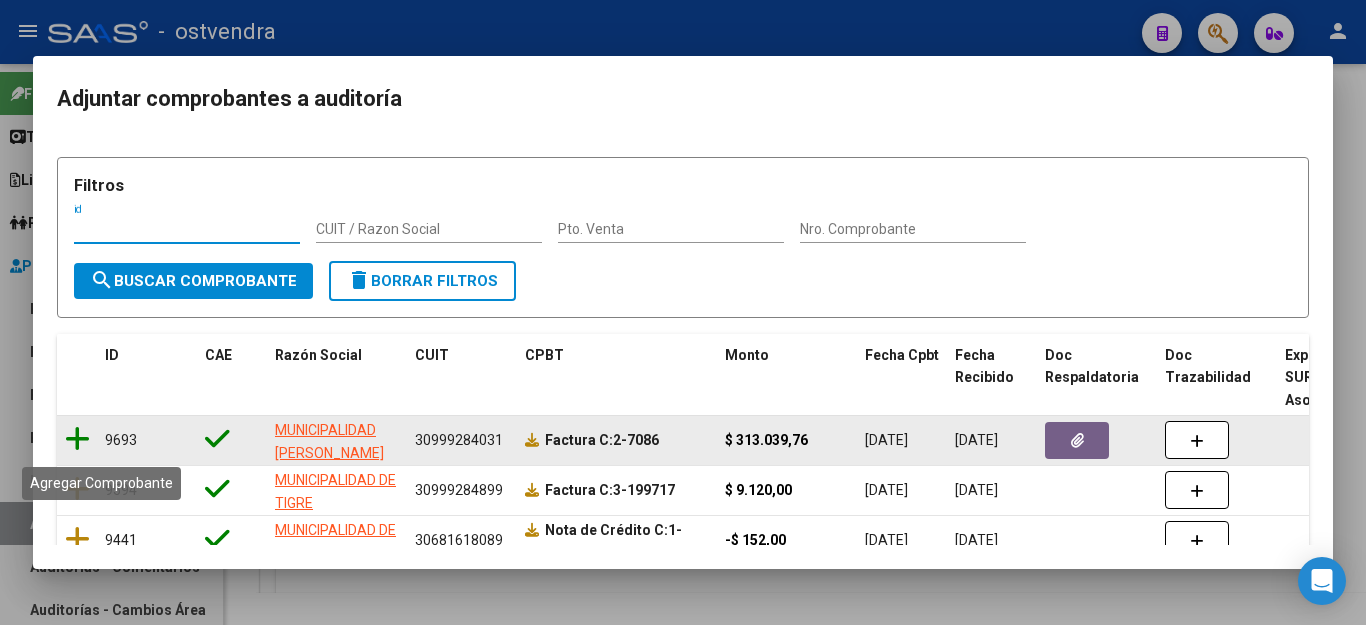 click 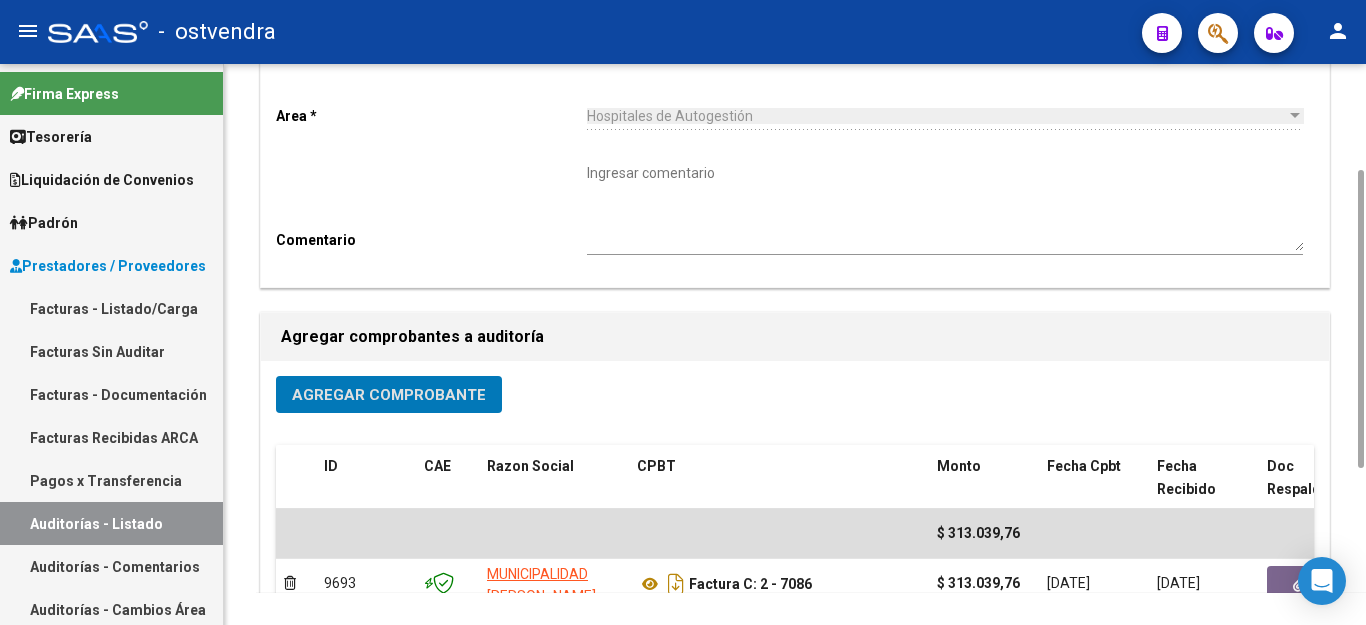 scroll, scrollTop: 0, scrollLeft: 0, axis: both 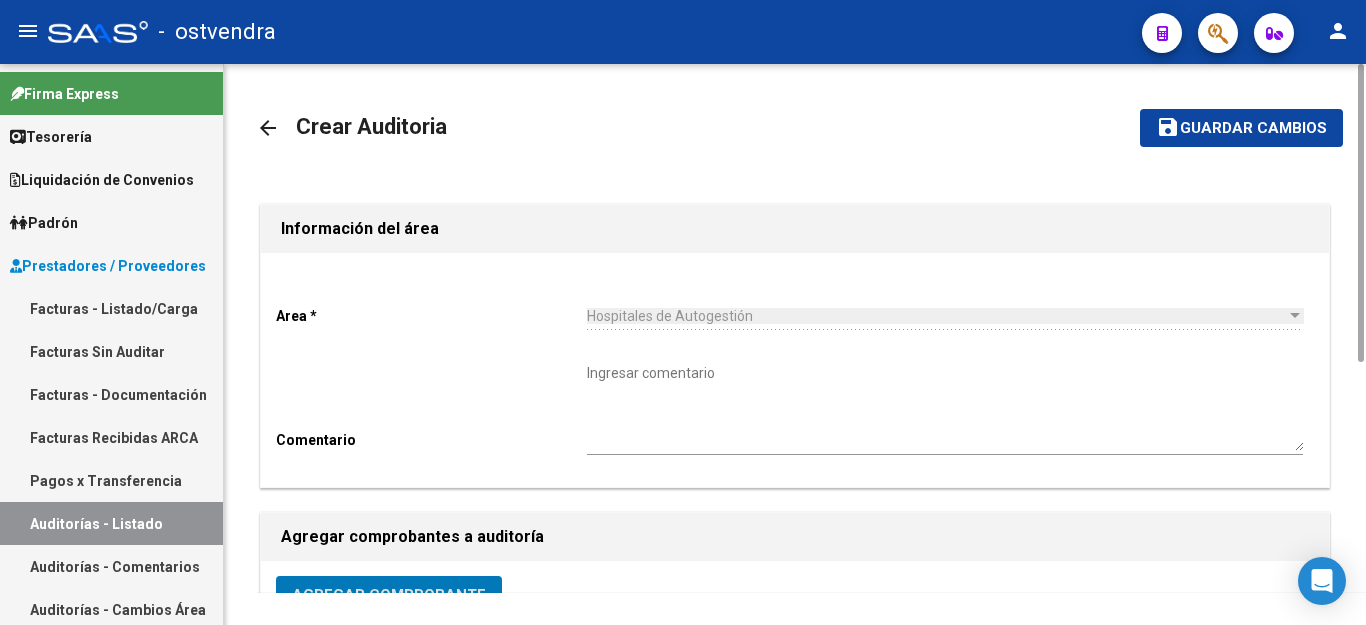click on "save Guardar cambios" 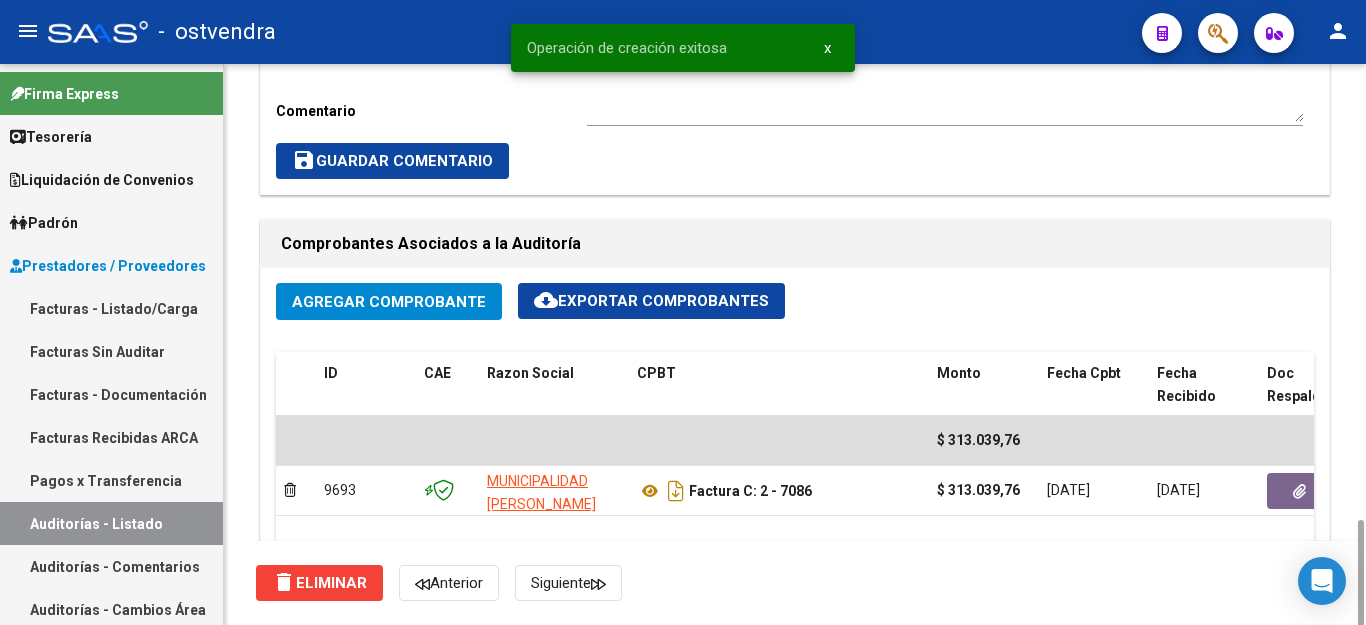 scroll, scrollTop: 1400, scrollLeft: 0, axis: vertical 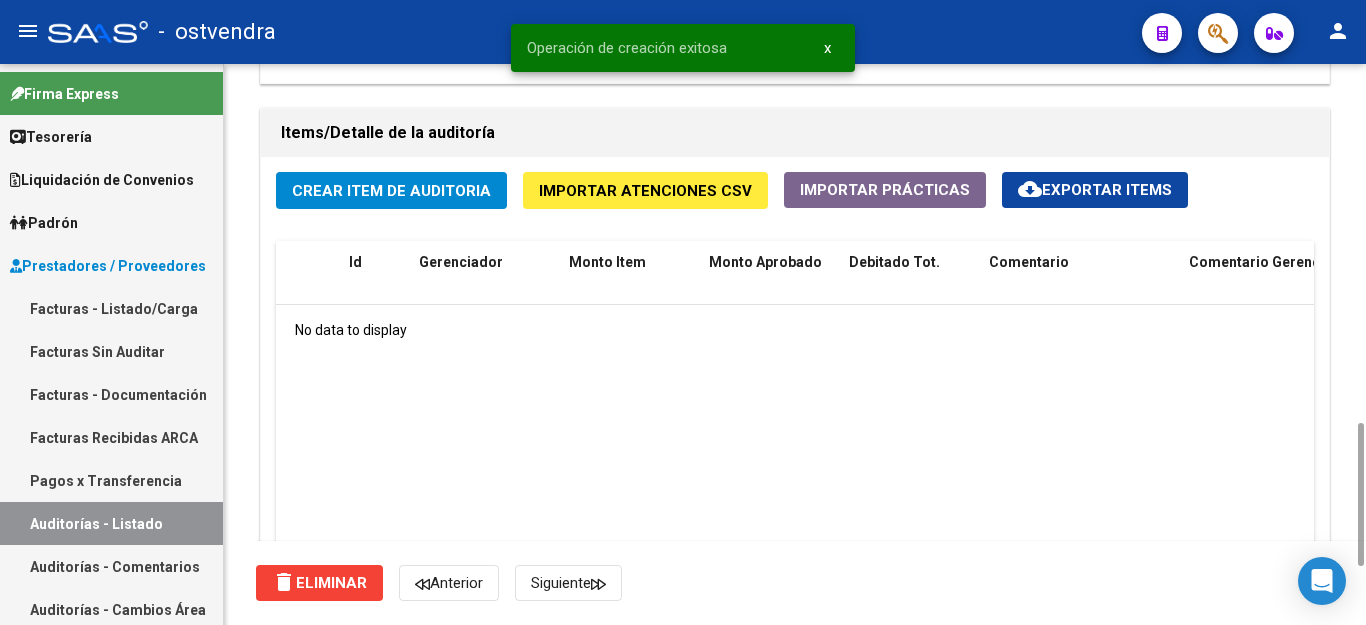 click on "Crear Item de Auditoria" 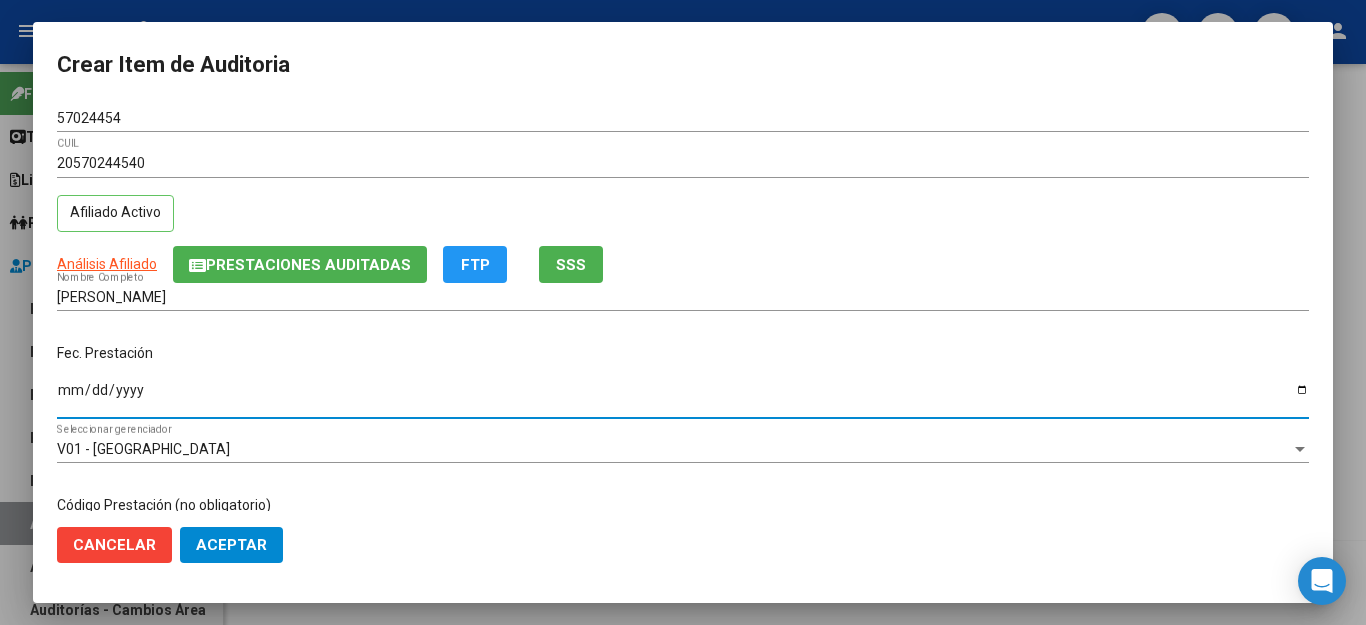 click on "Ingresar la fecha" at bounding box center [683, 397] 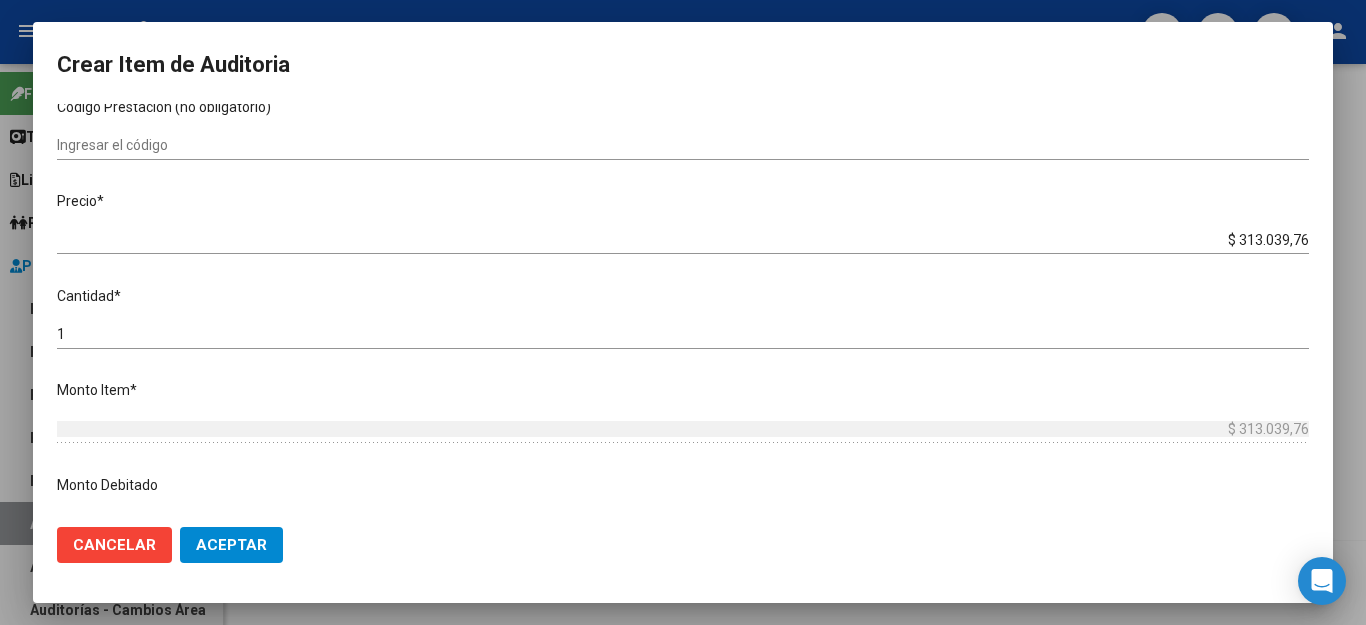 scroll, scrollTop: 400, scrollLeft: 0, axis: vertical 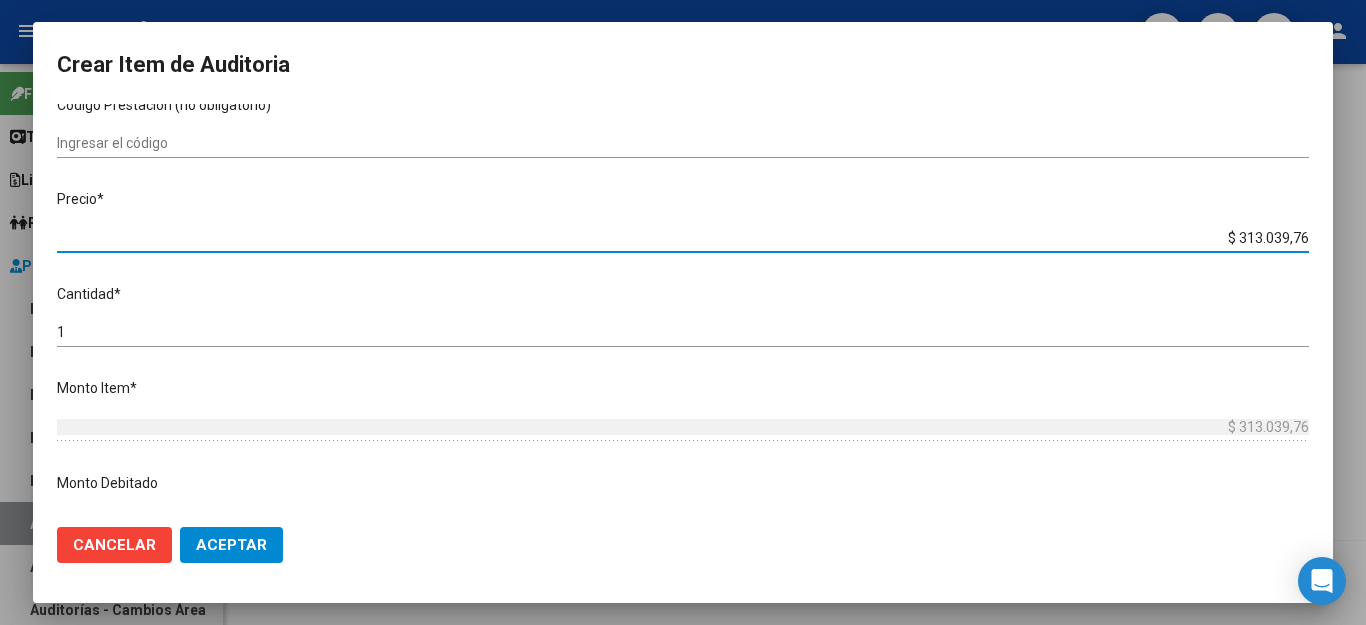 drag, startPoint x: 1204, startPoint y: 218, endPoint x: 1344, endPoint y: 226, distance: 140.22838 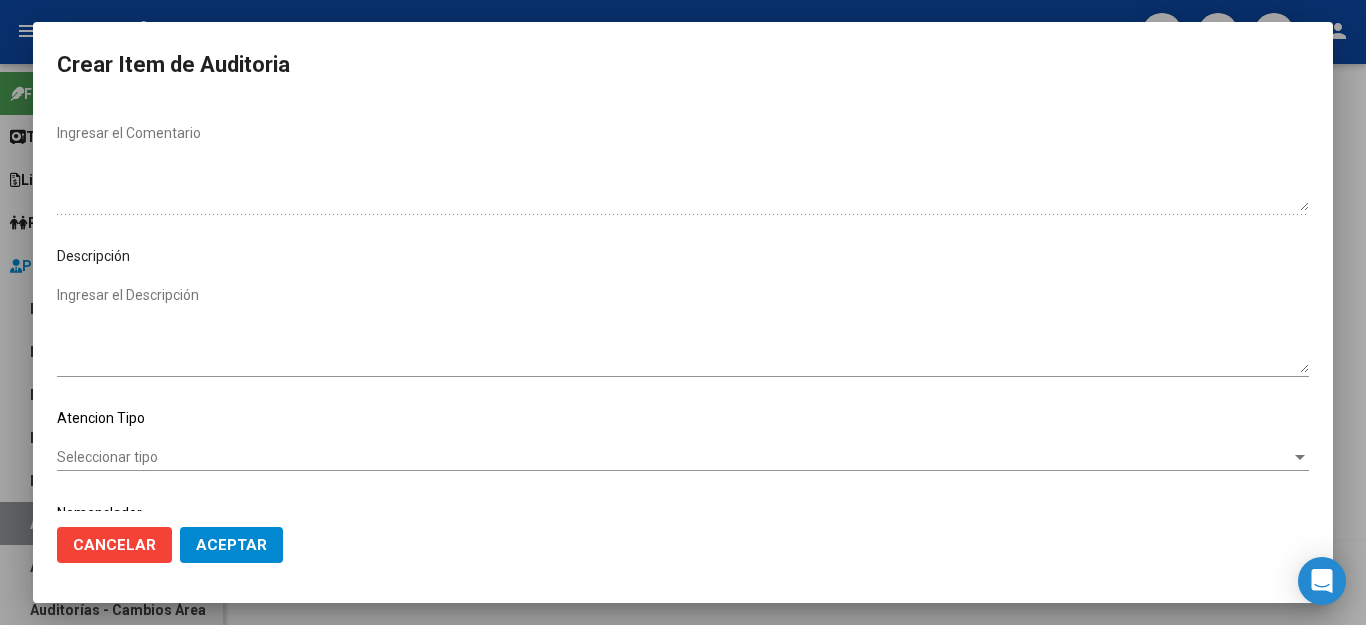scroll, scrollTop: 1104, scrollLeft: 0, axis: vertical 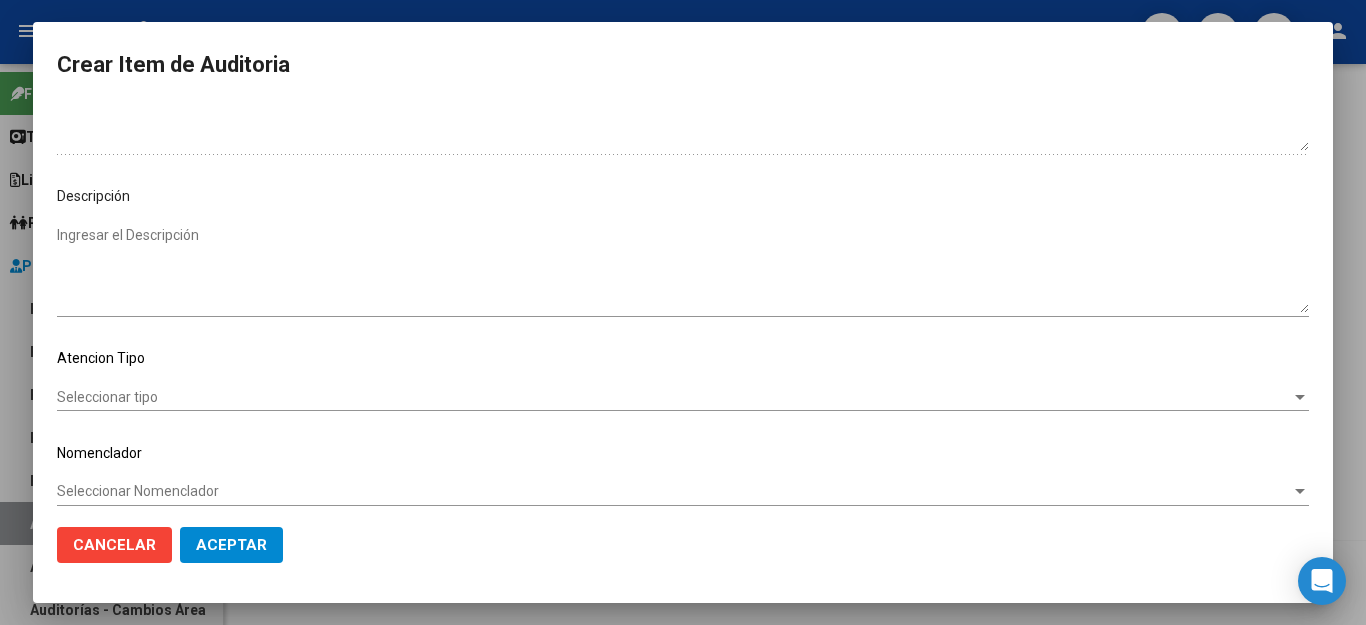 click on "Seleccionar tipo" at bounding box center [674, 397] 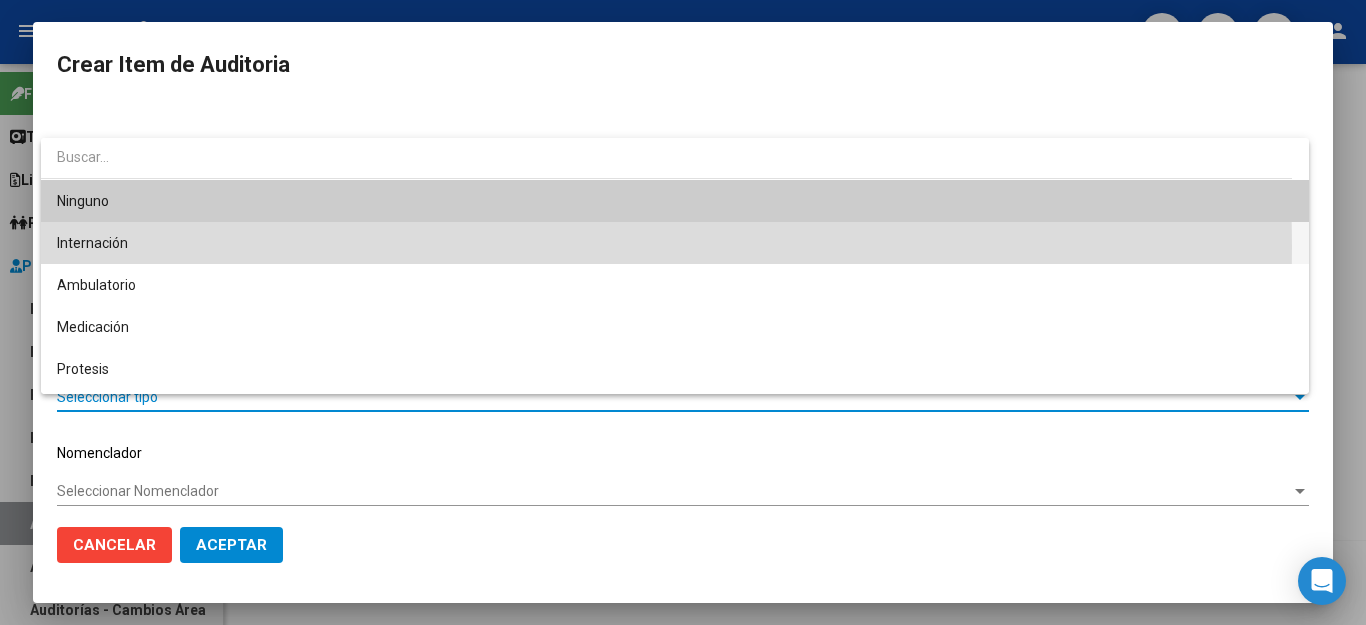 click on "Internación" at bounding box center [675, 243] 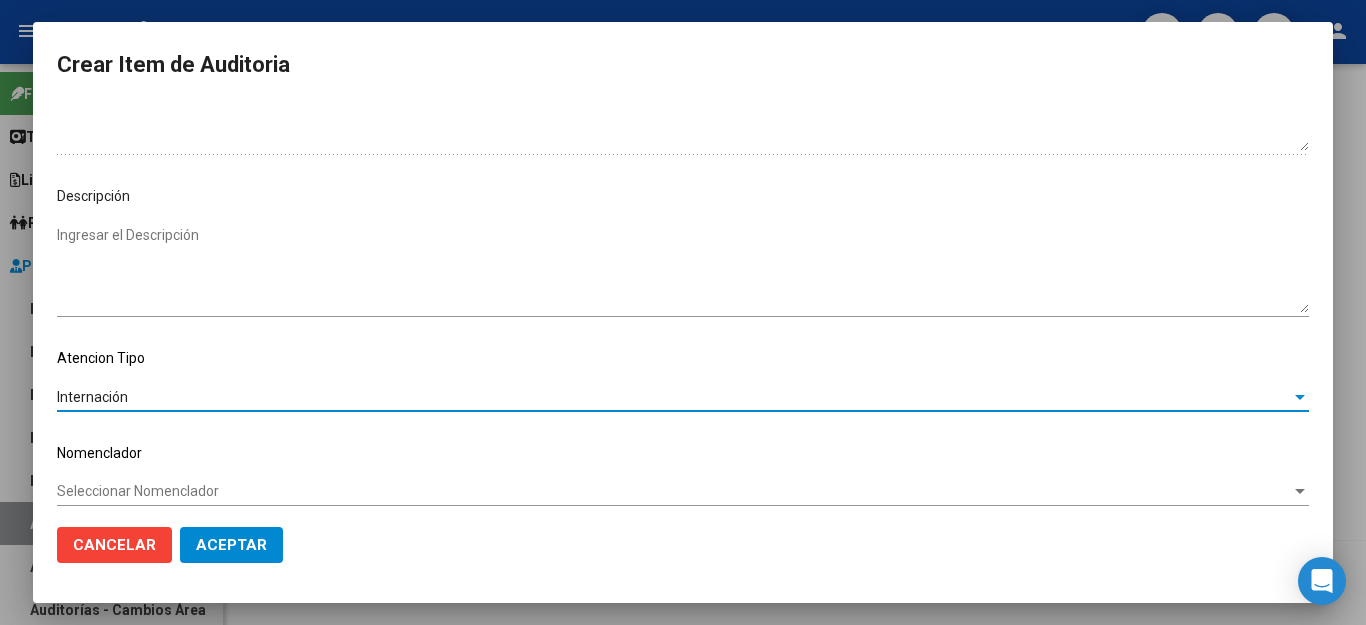 click on "Seleccionar Nomenclador" at bounding box center (674, 491) 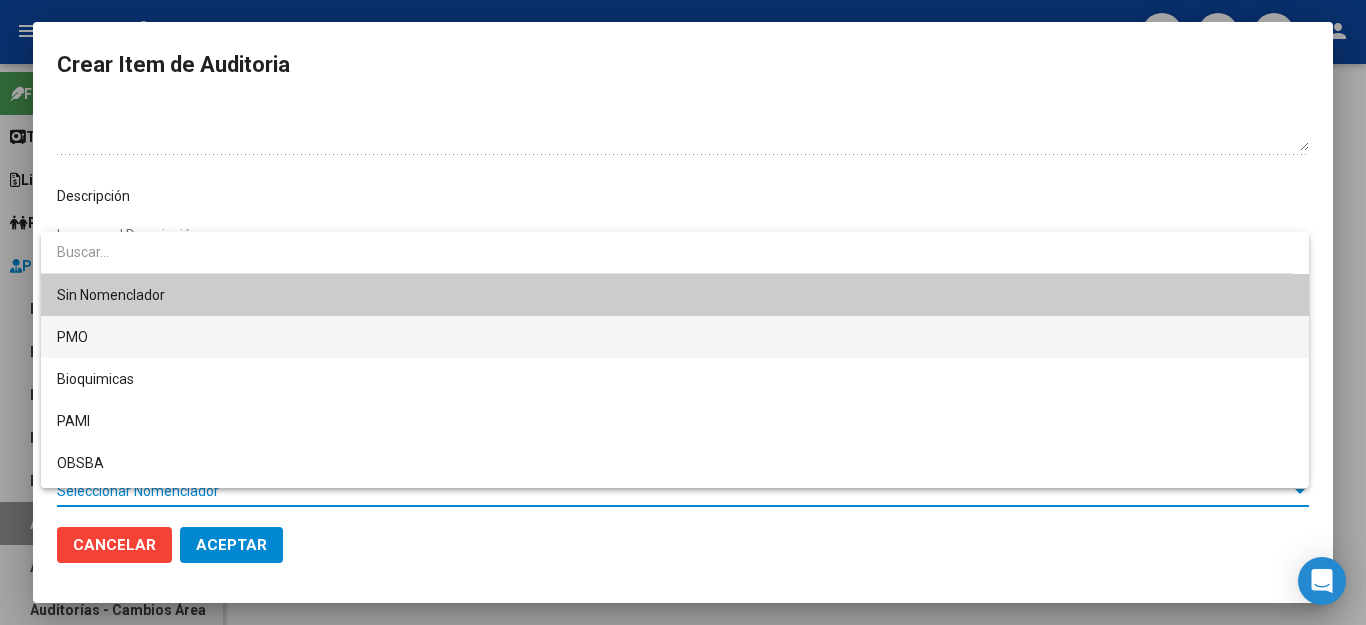 click on "PMO" at bounding box center [675, 337] 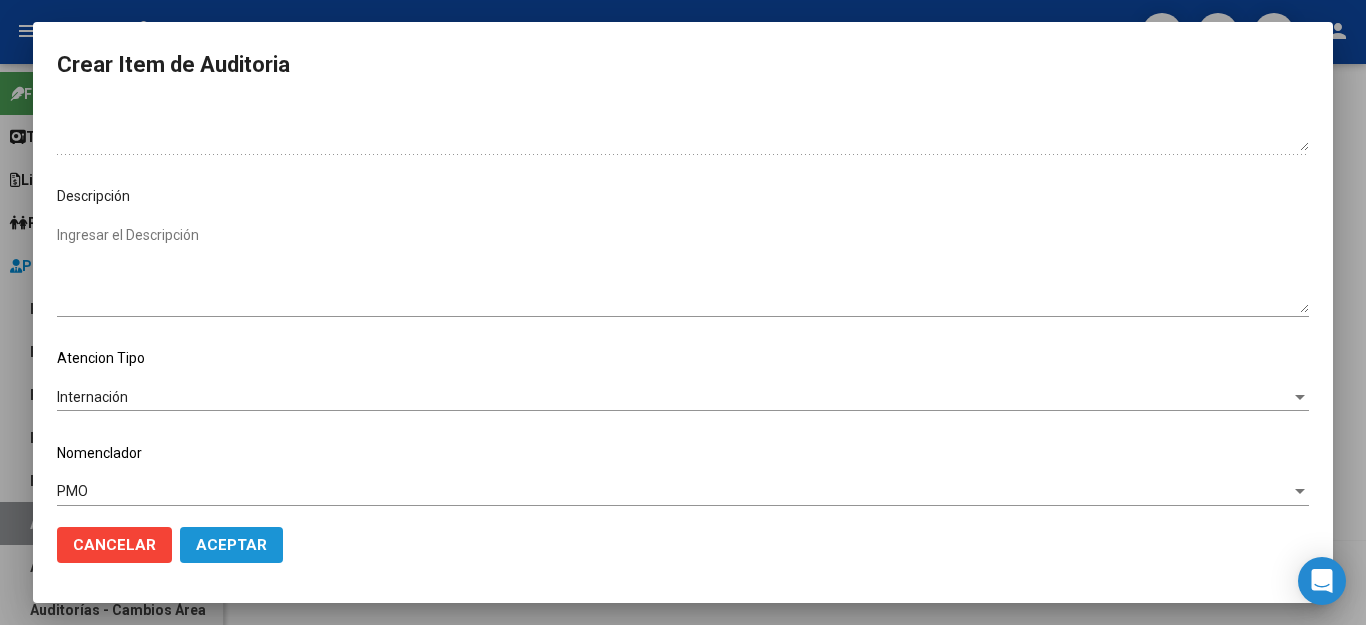 click on "Aceptar" 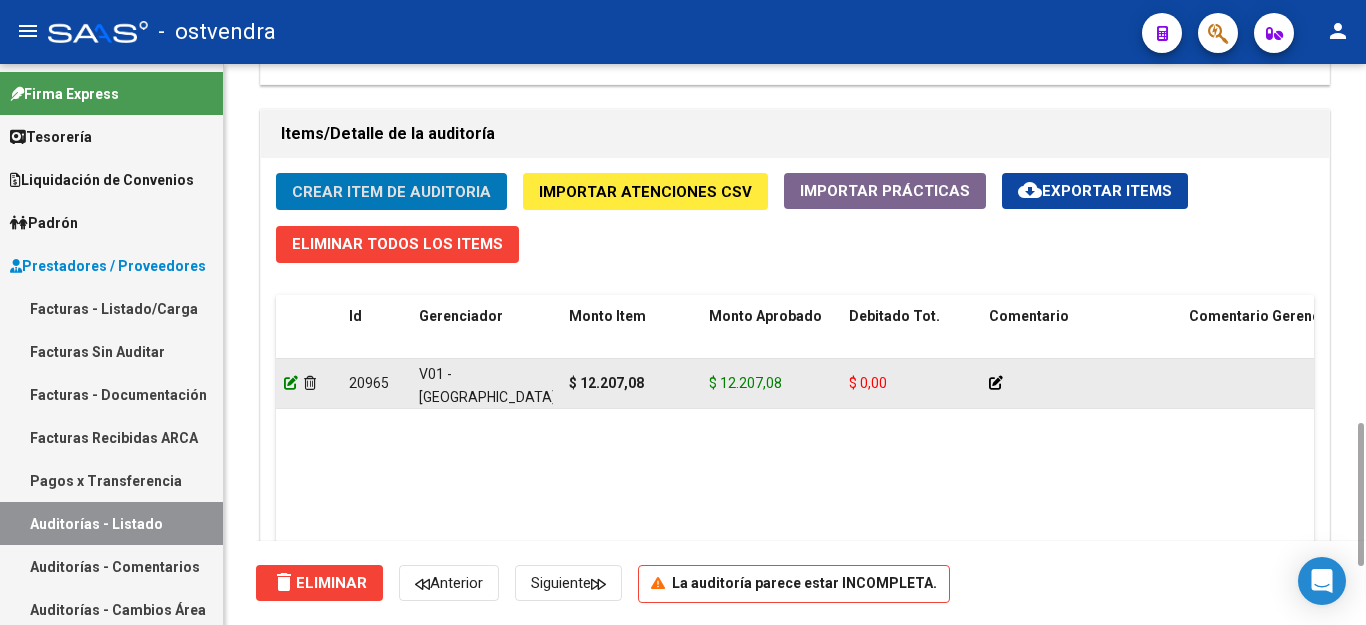 click 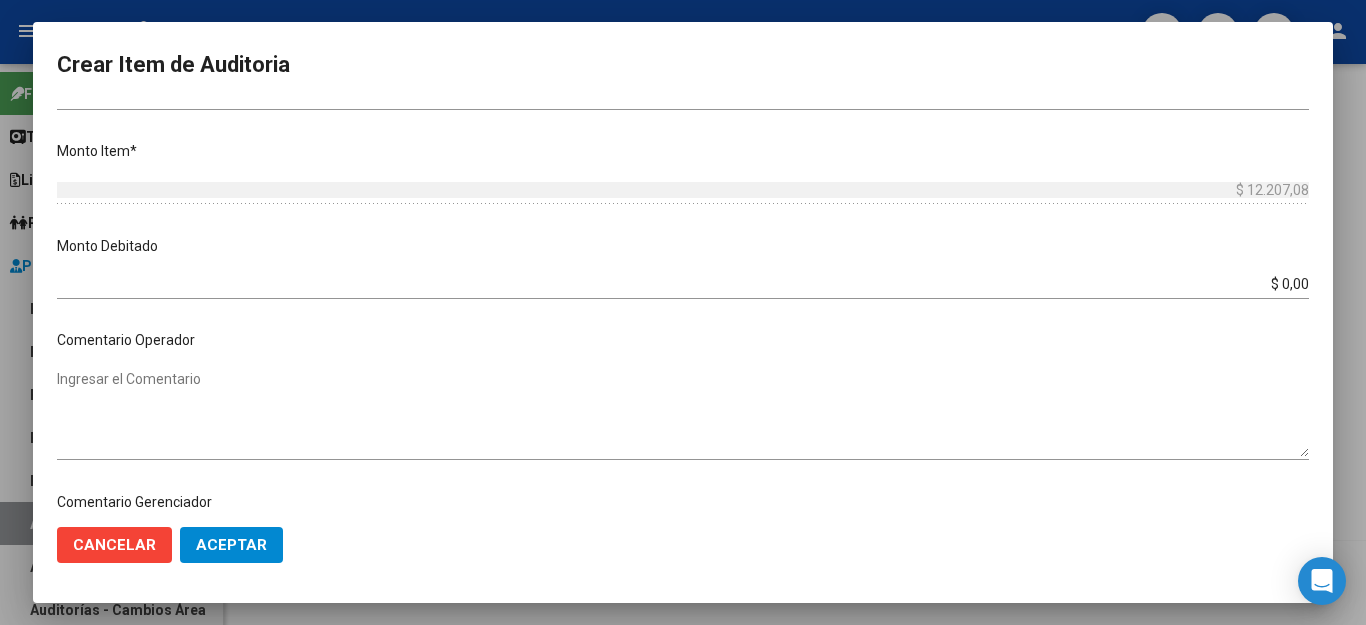 scroll, scrollTop: 1067, scrollLeft: 0, axis: vertical 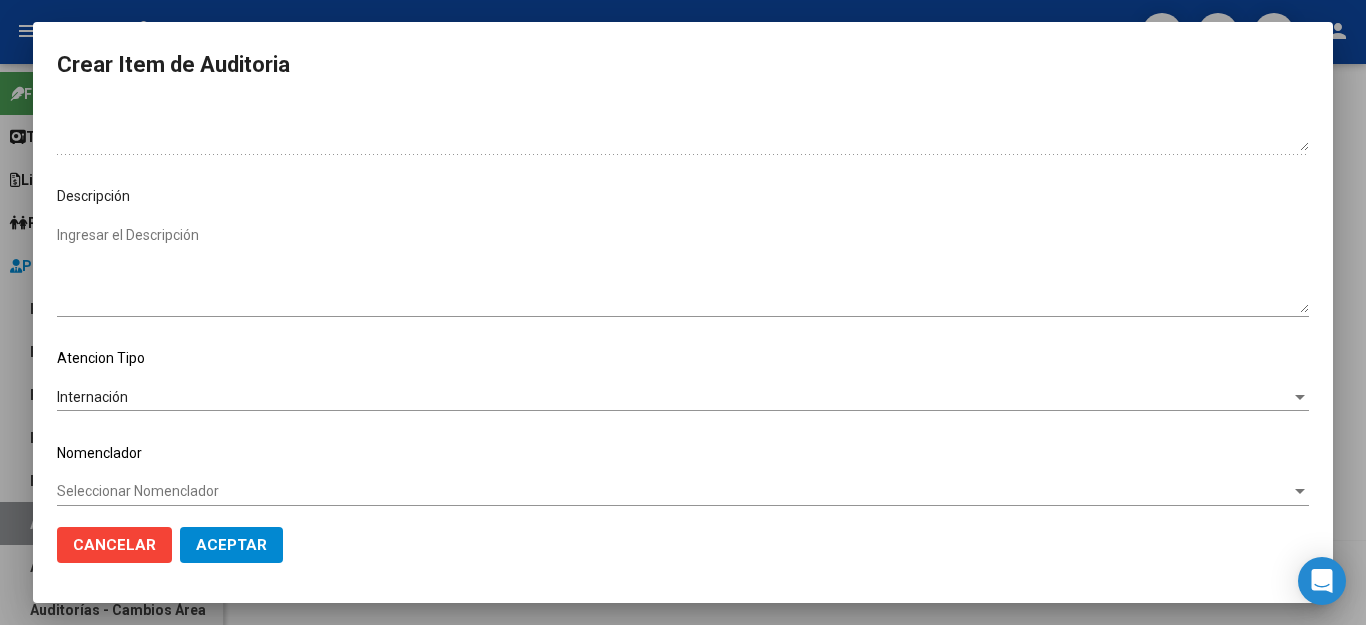 click on "Internación" at bounding box center [674, 397] 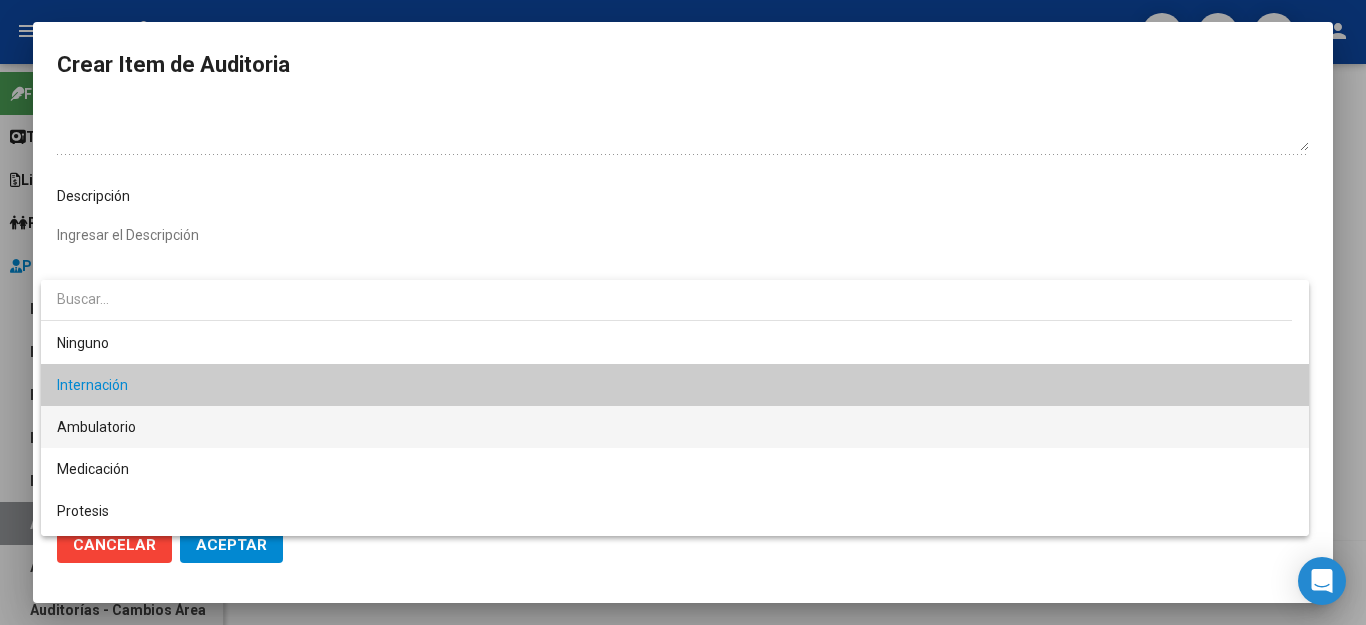 click on "Ambulatorio" at bounding box center (675, 427) 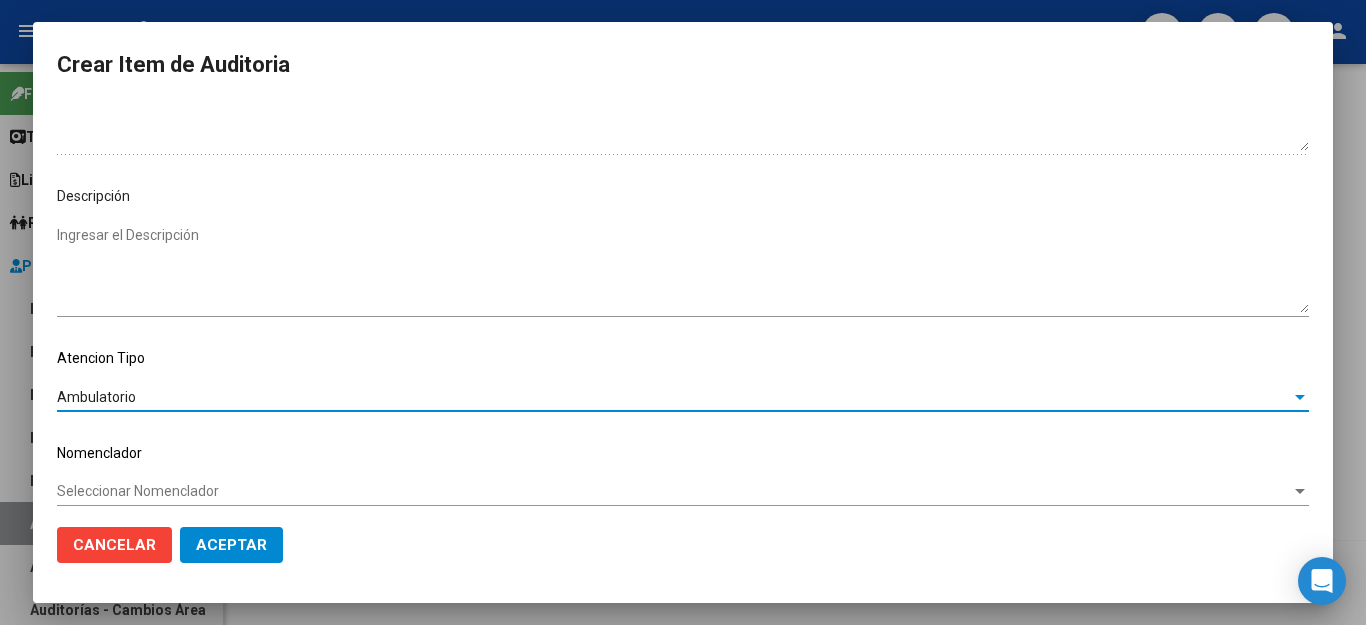 click on "Aceptar" 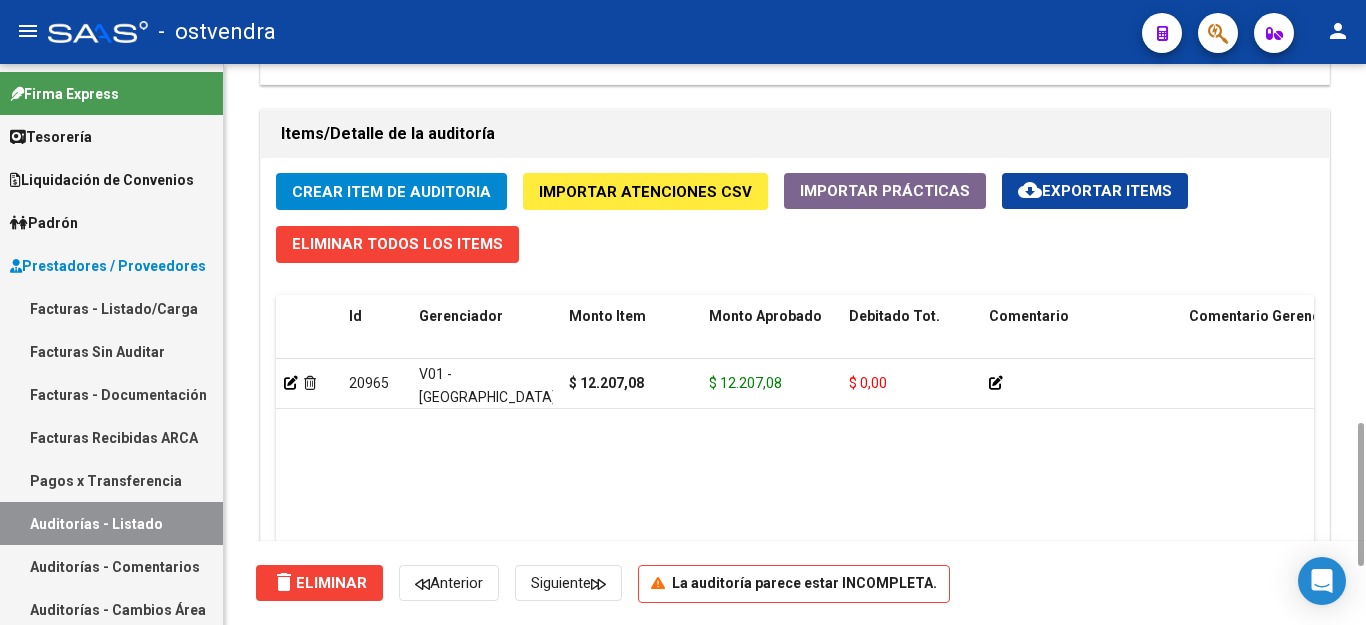 click on "Crear Item de Auditoria" 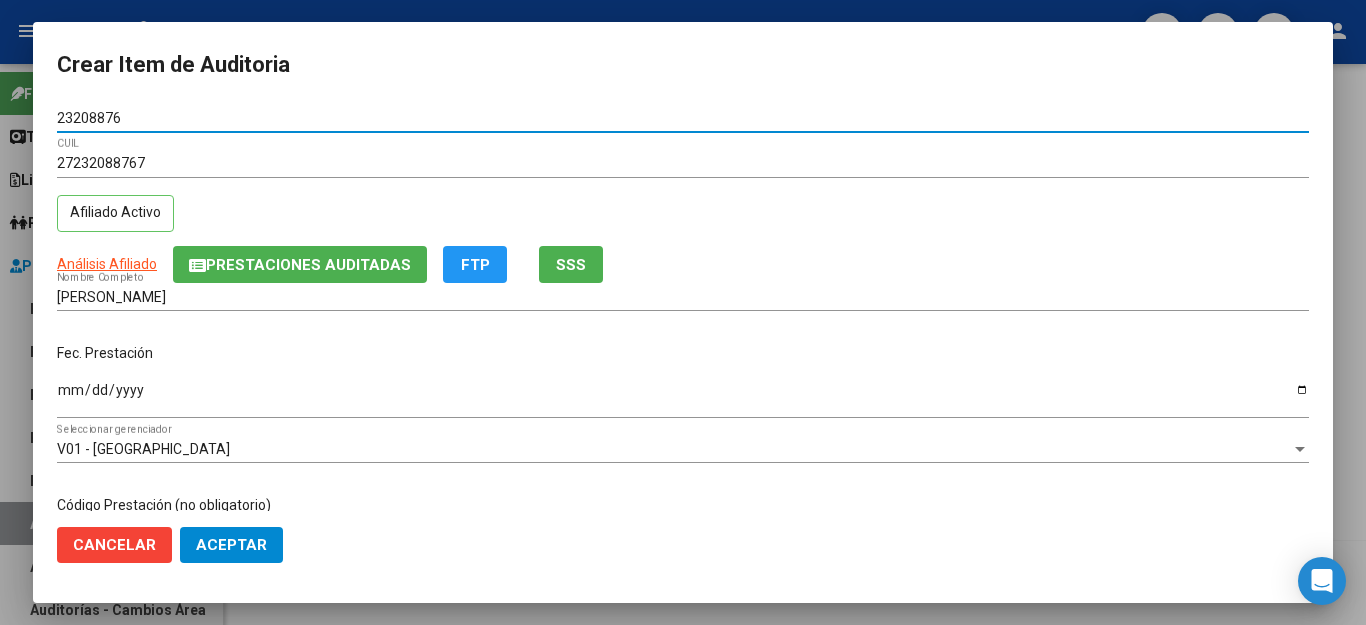 click on "Ingresar la fecha" at bounding box center [683, 397] 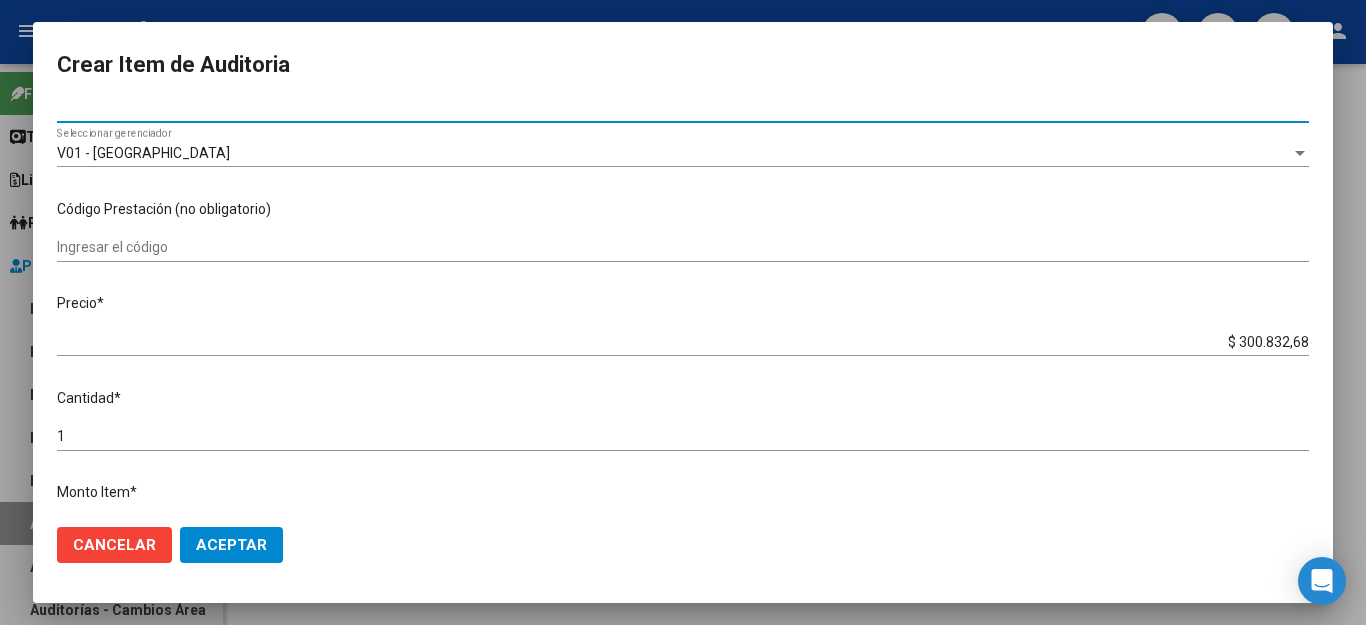 scroll, scrollTop: 300, scrollLeft: 0, axis: vertical 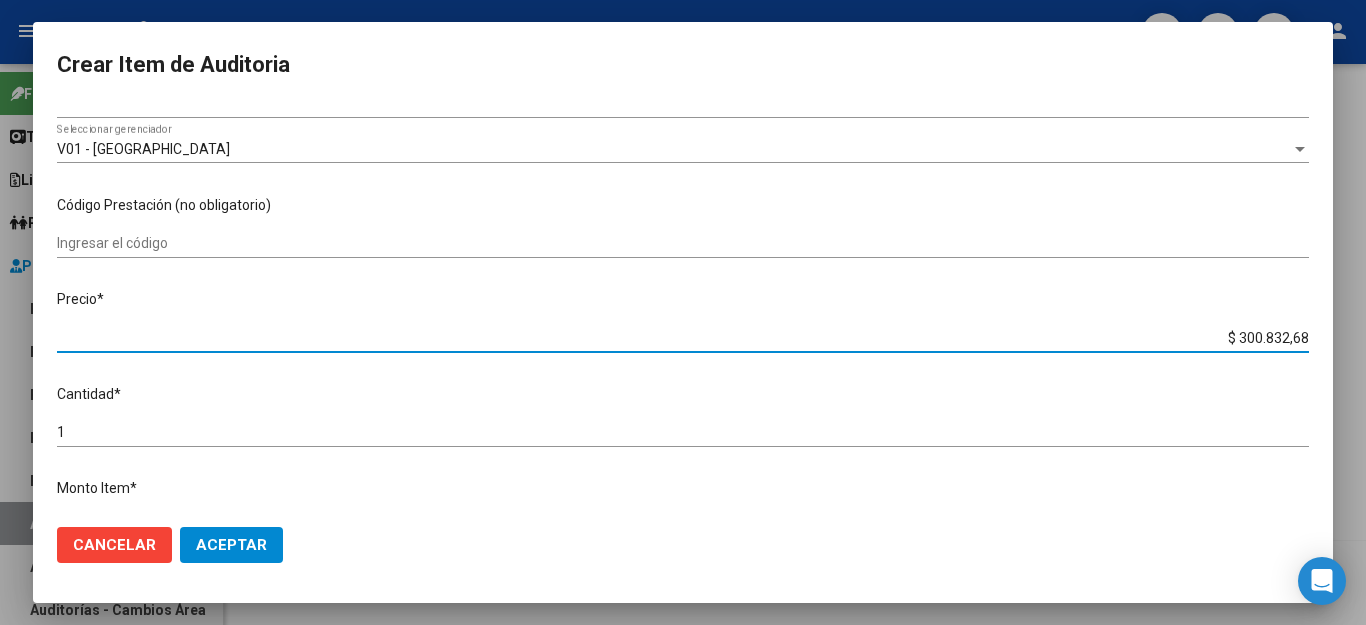 drag, startPoint x: 1180, startPoint y: 327, endPoint x: 1307, endPoint y: 321, distance: 127.141655 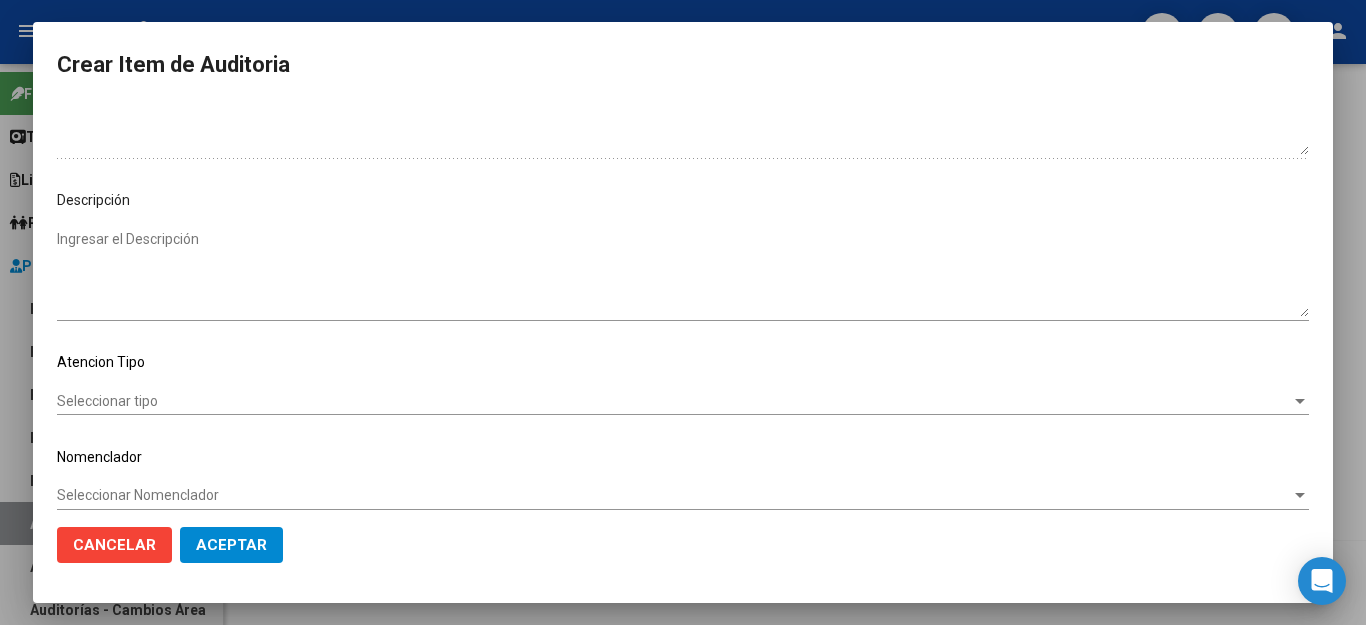 scroll, scrollTop: 1104, scrollLeft: 0, axis: vertical 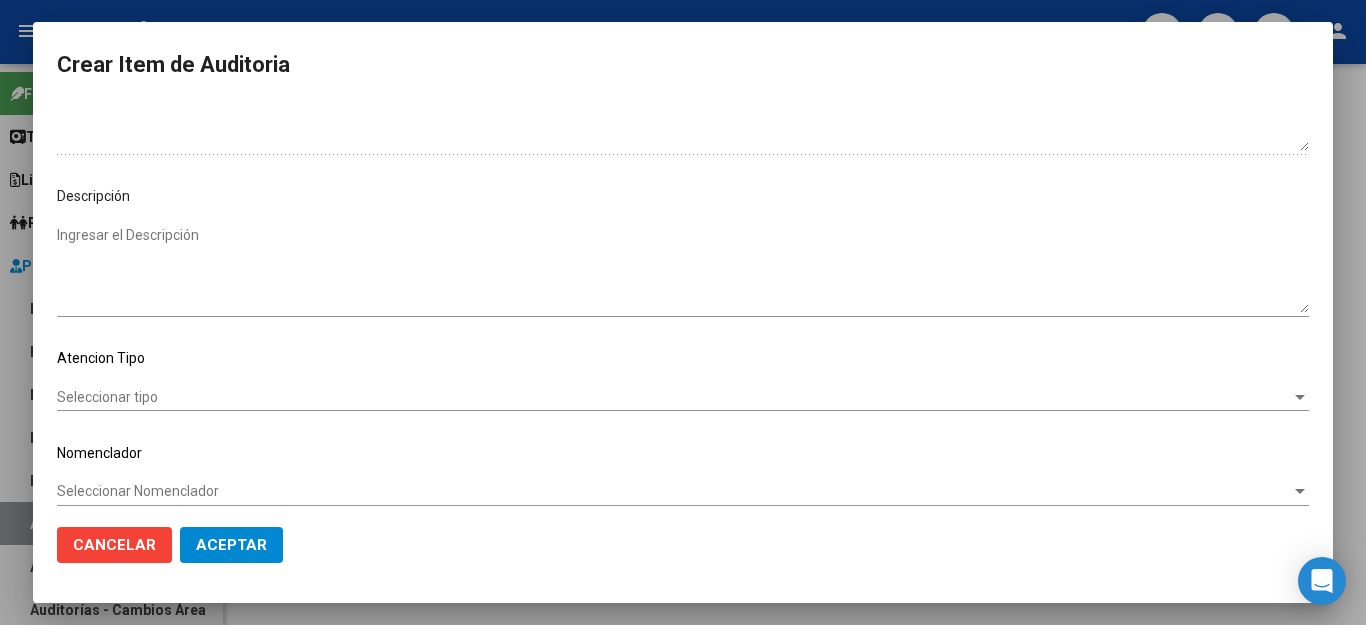 click on "Seleccionar tipo" at bounding box center (674, 397) 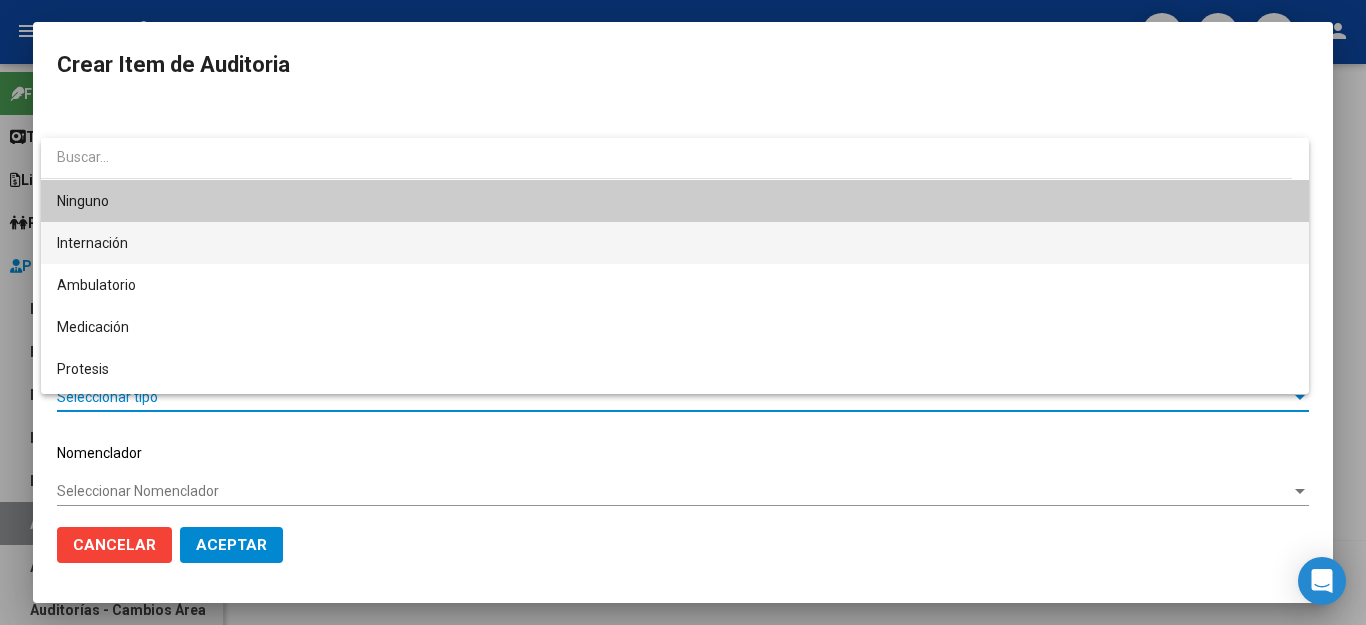 click on "Internación" at bounding box center [675, 243] 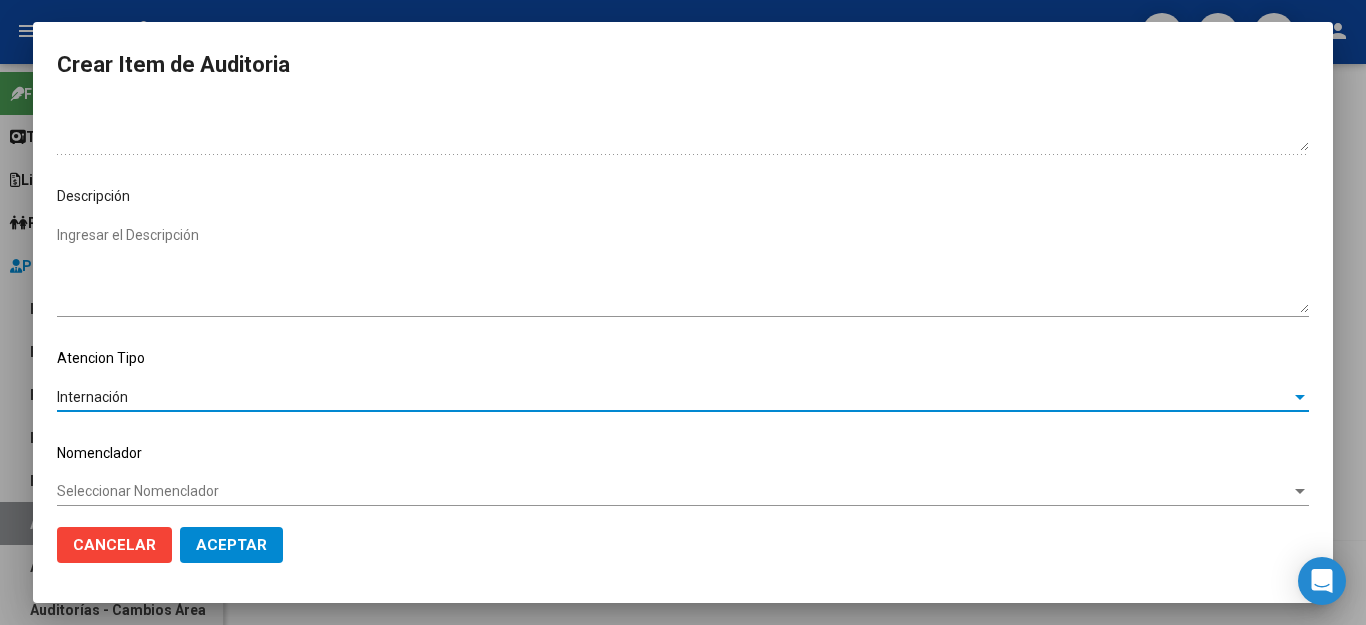 click on "Seleccionar Nomenclador" at bounding box center (674, 491) 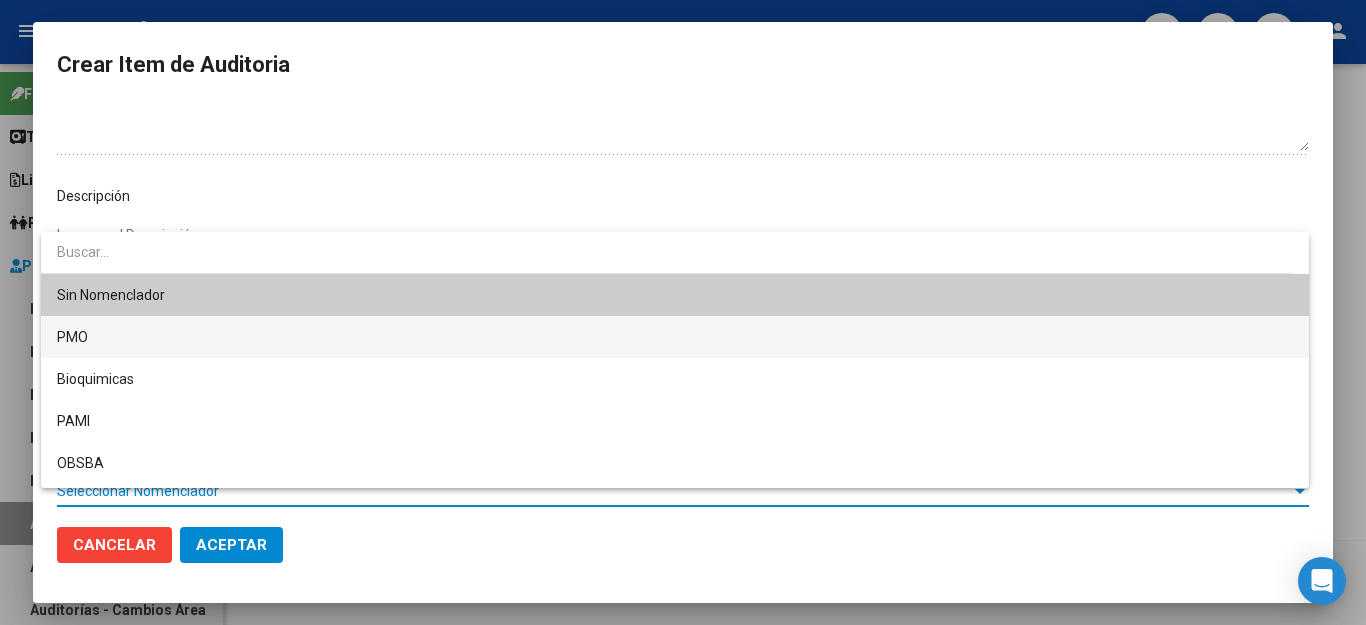 click on "PMO" at bounding box center [675, 337] 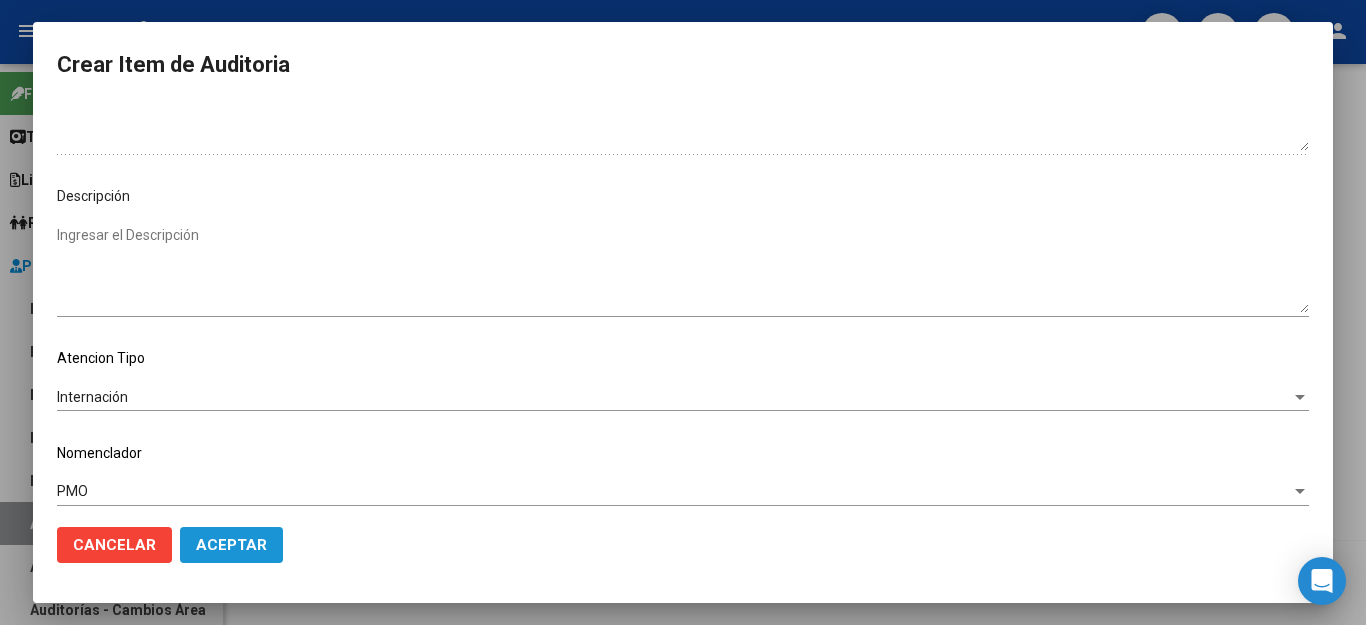 click on "Aceptar" 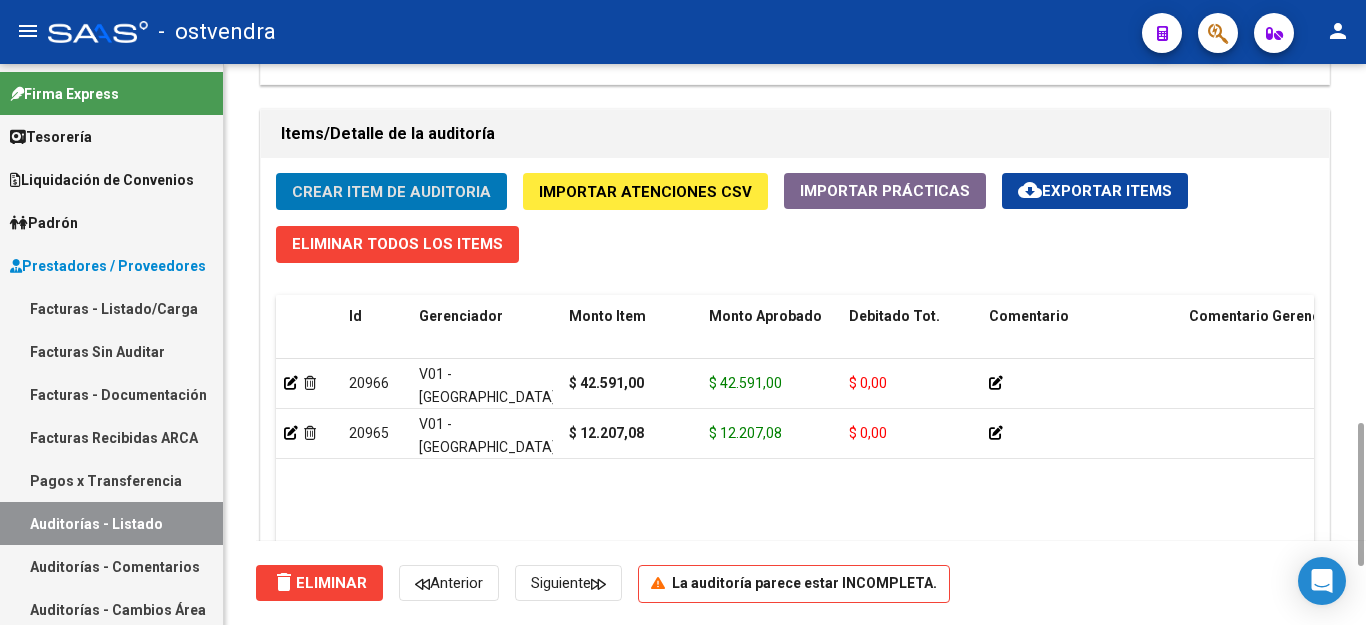 click on "Crear Item de Auditoria" 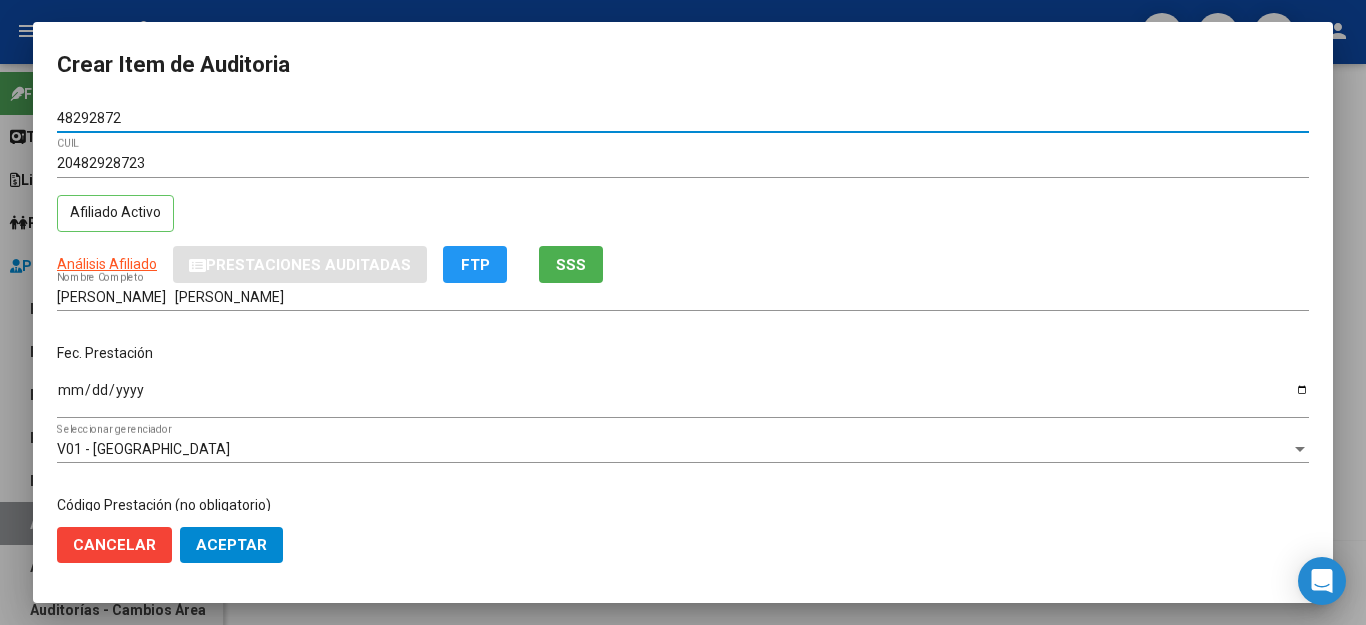 click on "Ingresar la fecha" at bounding box center (683, 397) 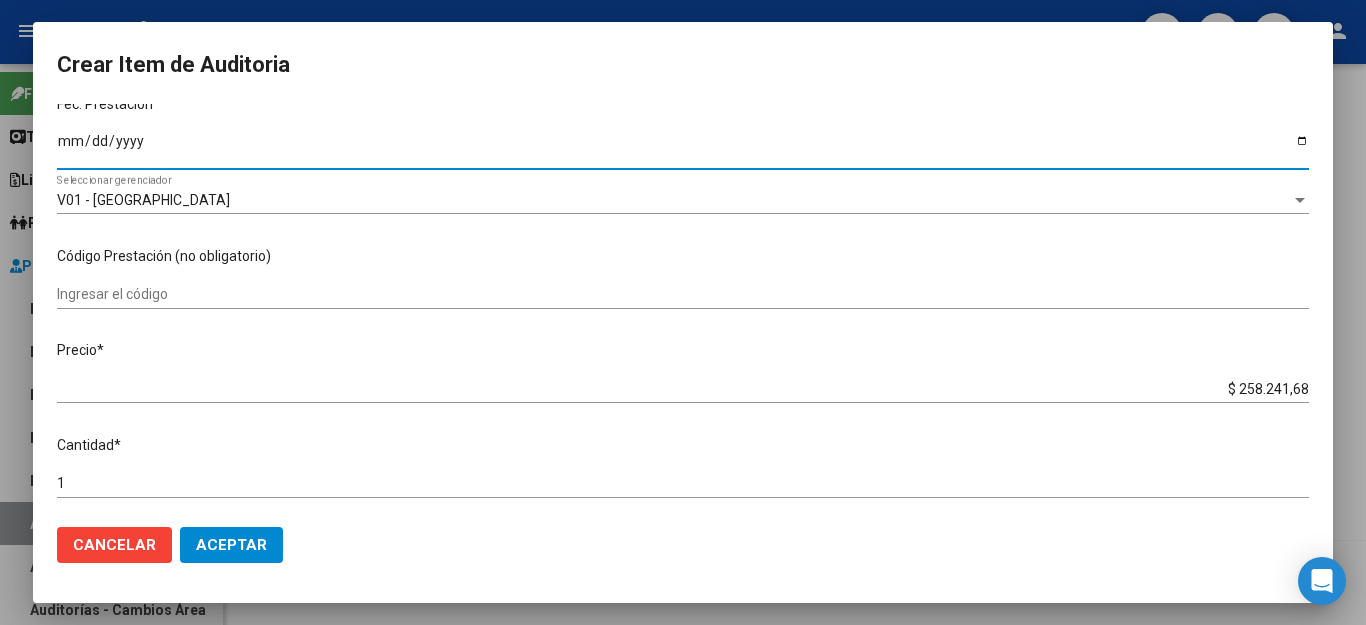 scroll, scrollTop: 300, scrollLeft: 0, axis: vertical 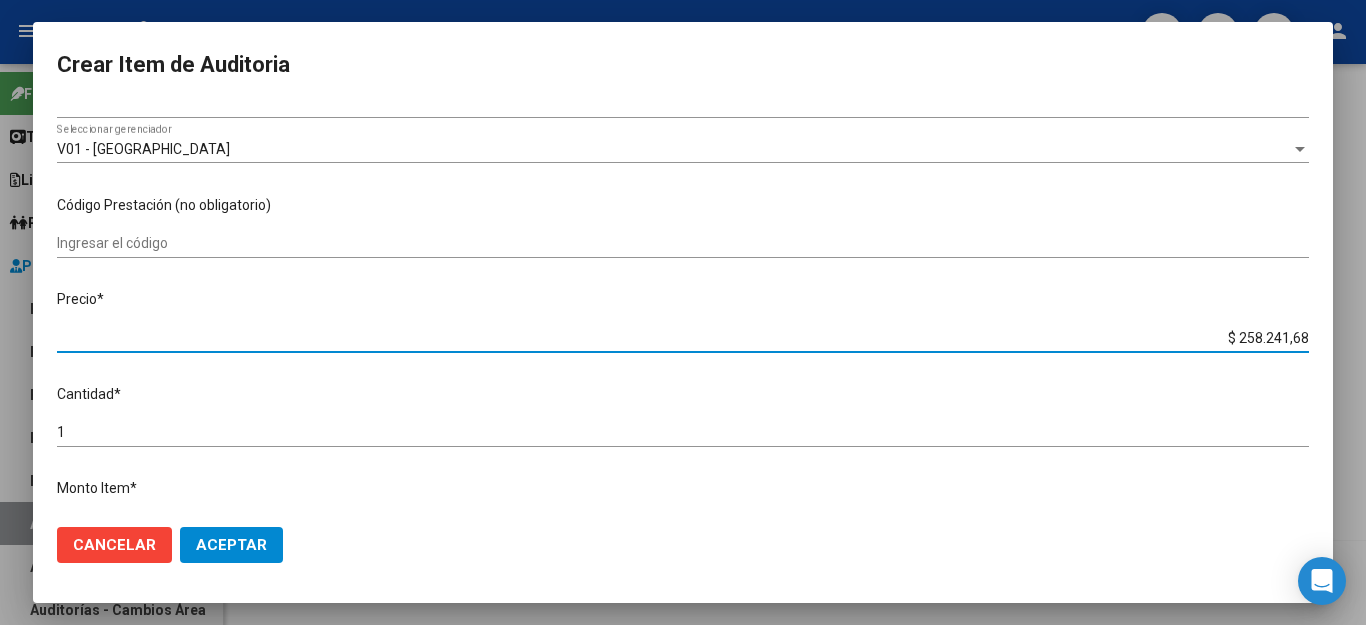 drag, startPoint x: 1205, startPoint y: 327, endPoint x: 1301, endPoint y: 328, distance: 96.00521 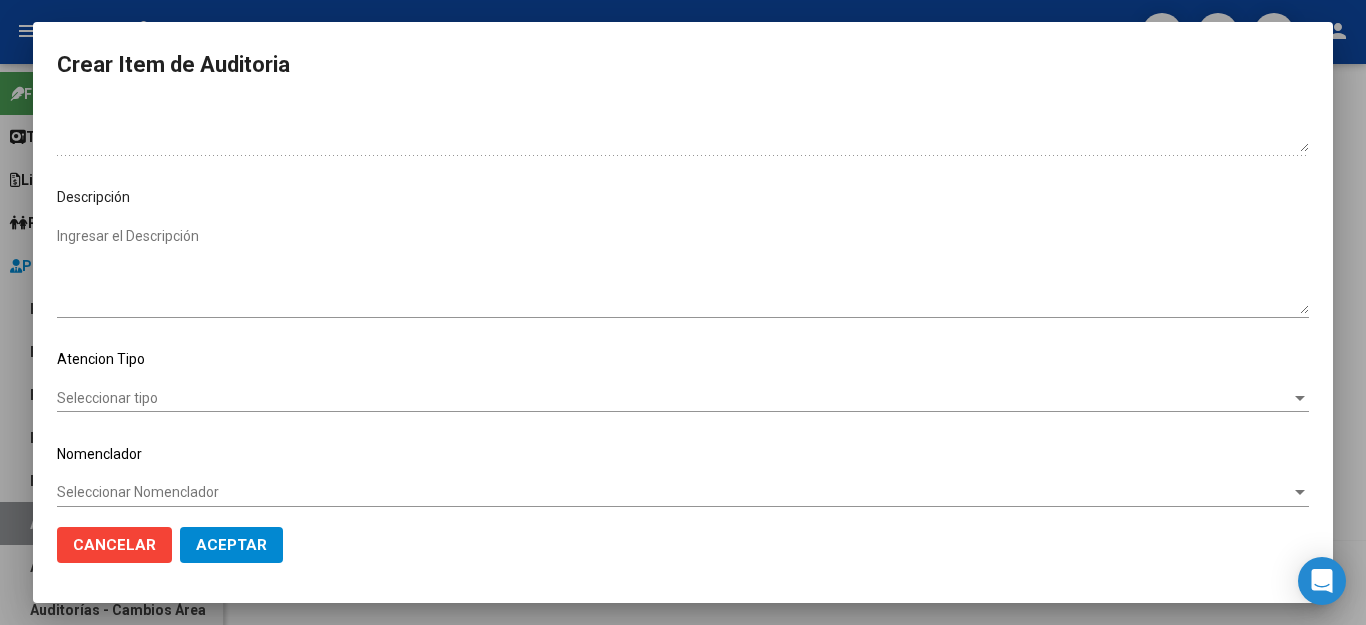 scroll, scrollTop: 1104, scrollLeft: 0, axis: vertical 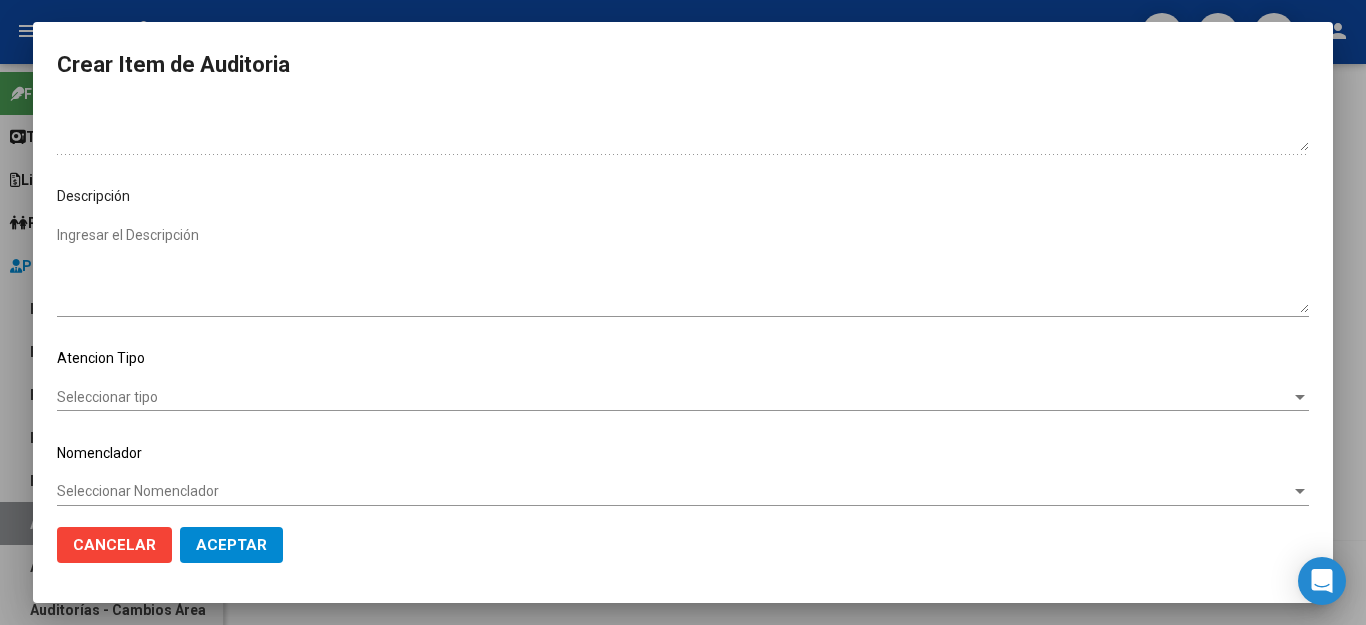 click on "Seleccionar tipo Seleccionar tipo" 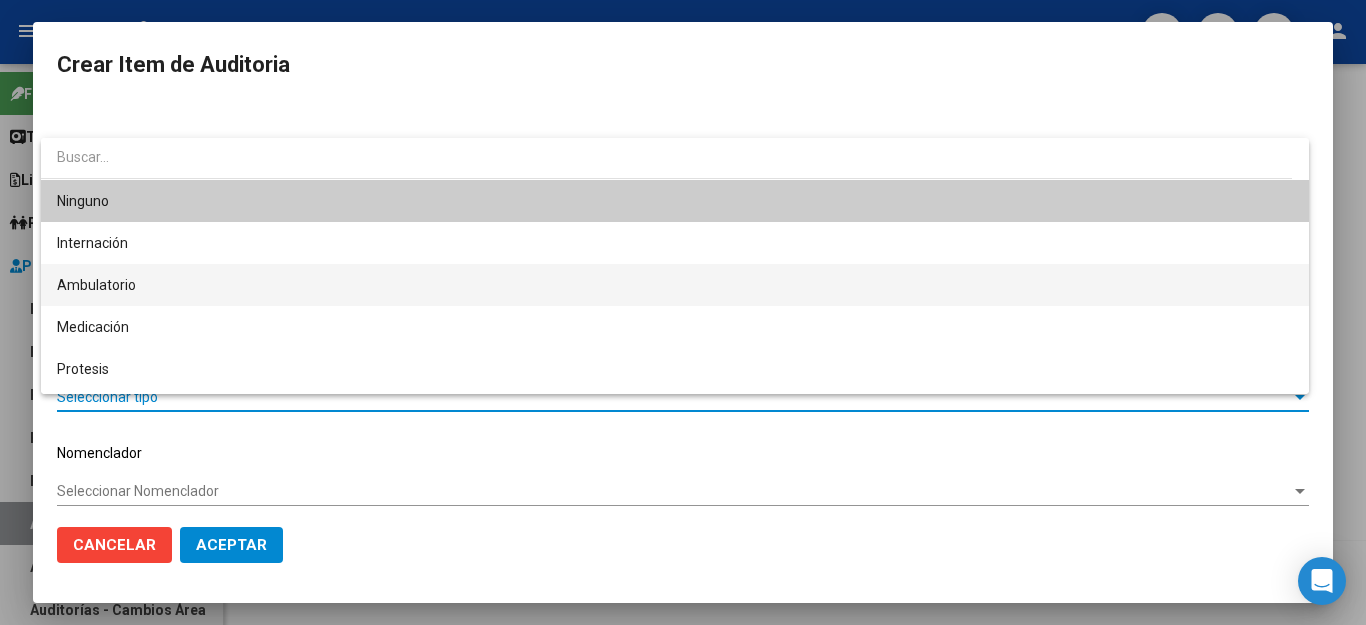 click on "Ambulatorio" at bounding box center [675, 285] 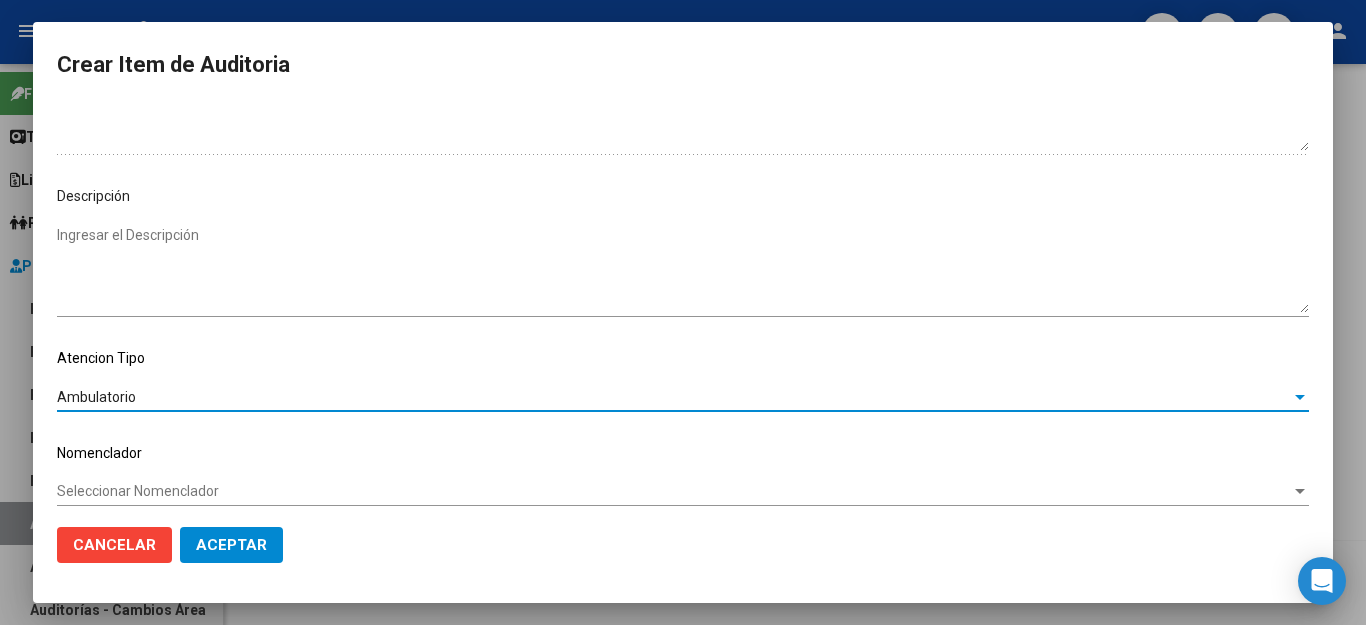 click on "Ambulatorio" at bounding box center [674, 397] 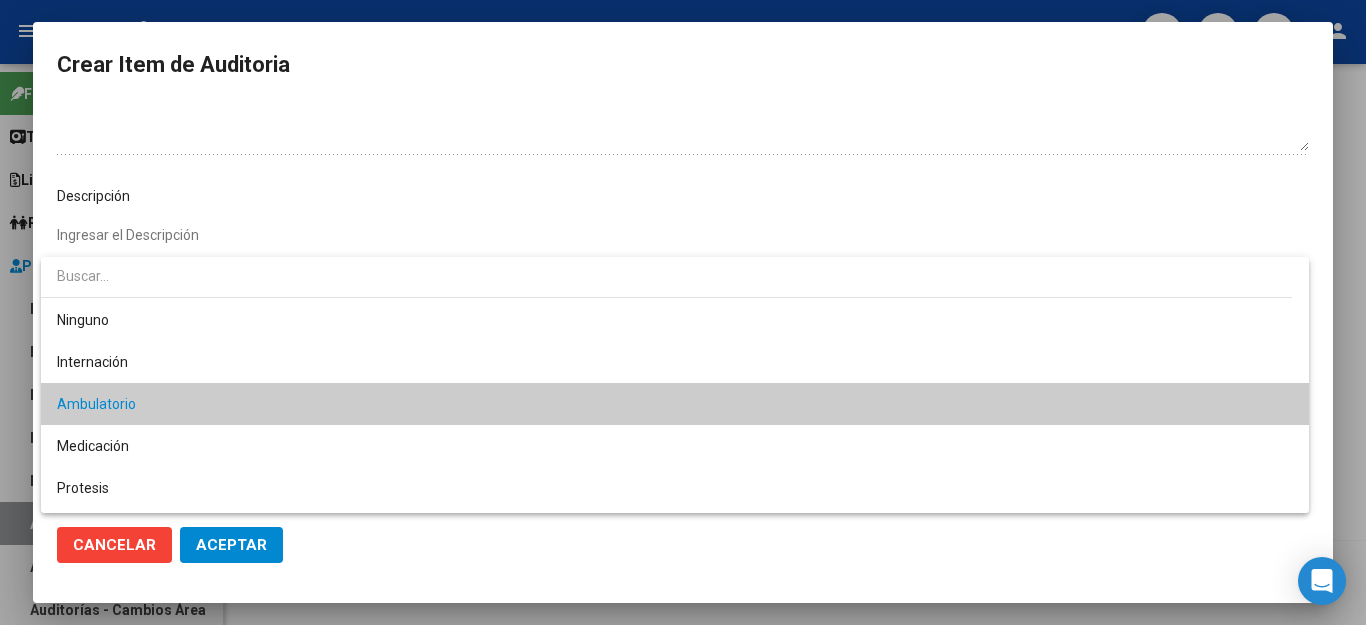 scroll, scrollTop: 19, scrollLeft: 0, axis: vertical 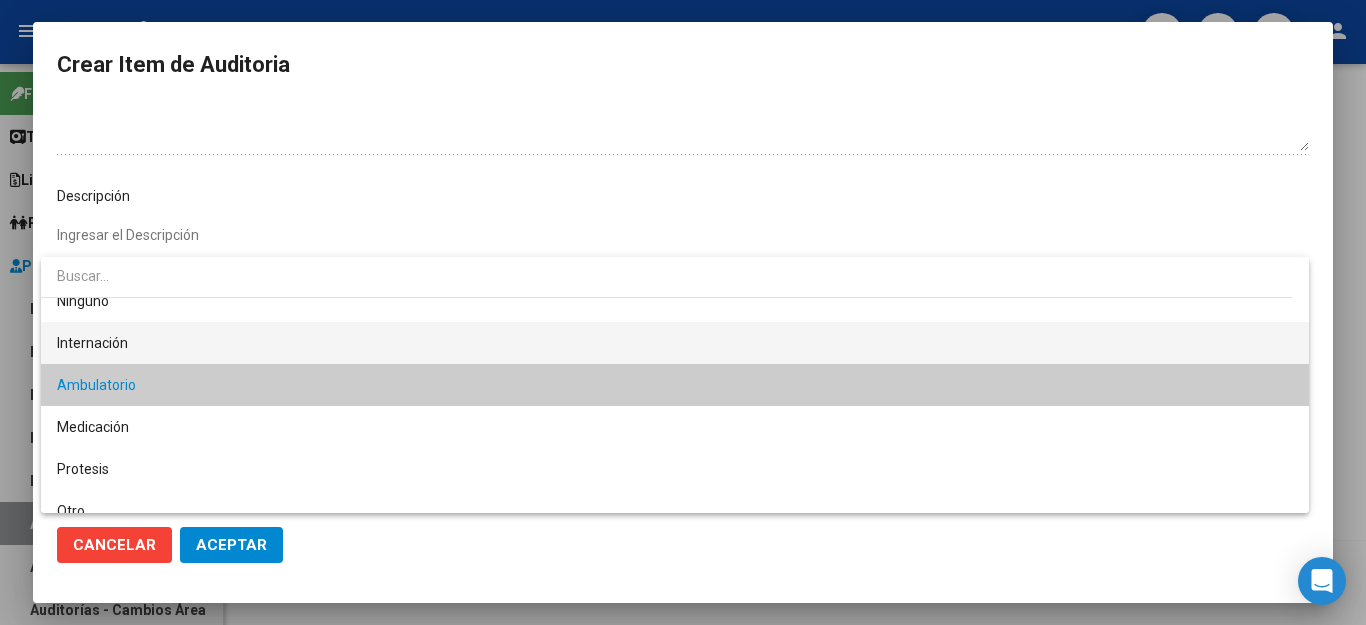 click on "Internación" at bounding box center (675, 343) 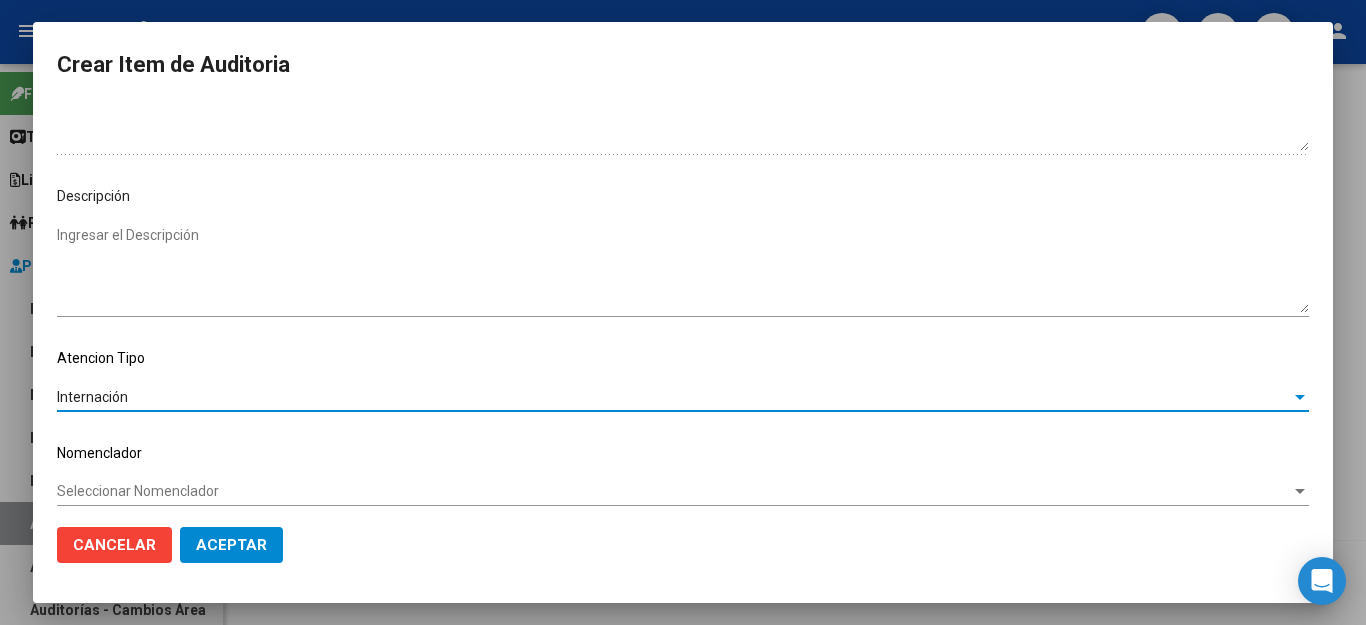 click on "Seleccionar Nomenclador" at bounding box center (674, 491) 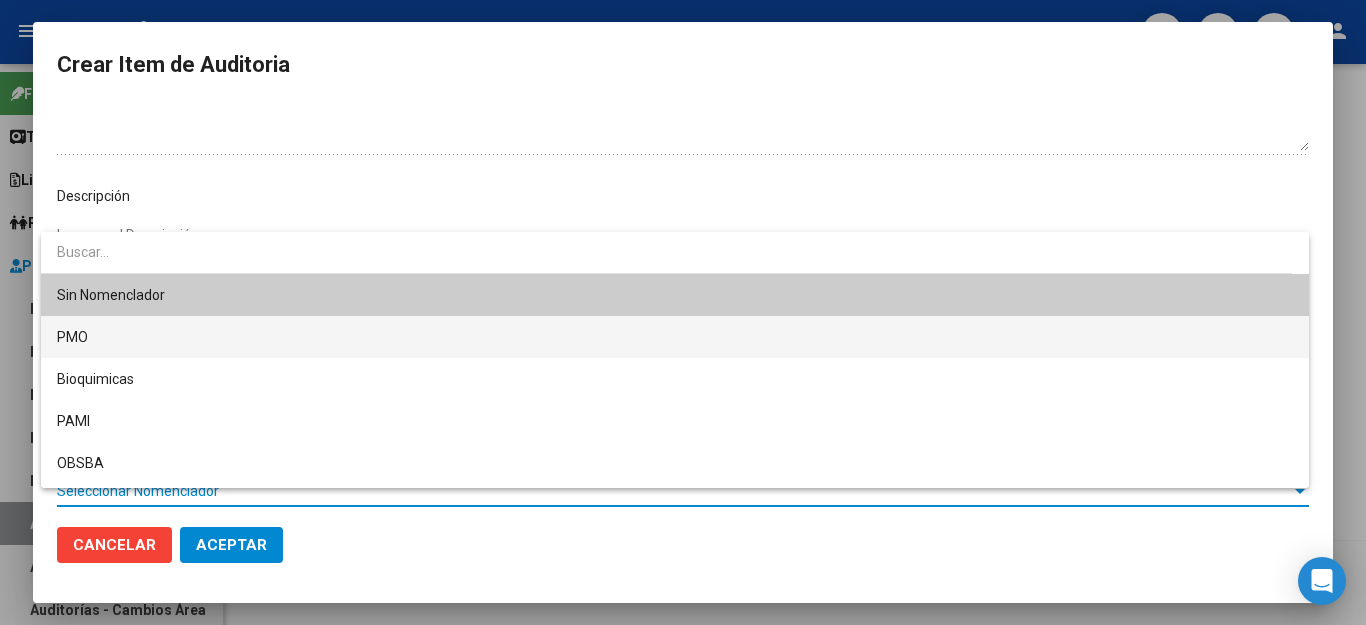 click on "PMO" at bounding box center (675, 337) 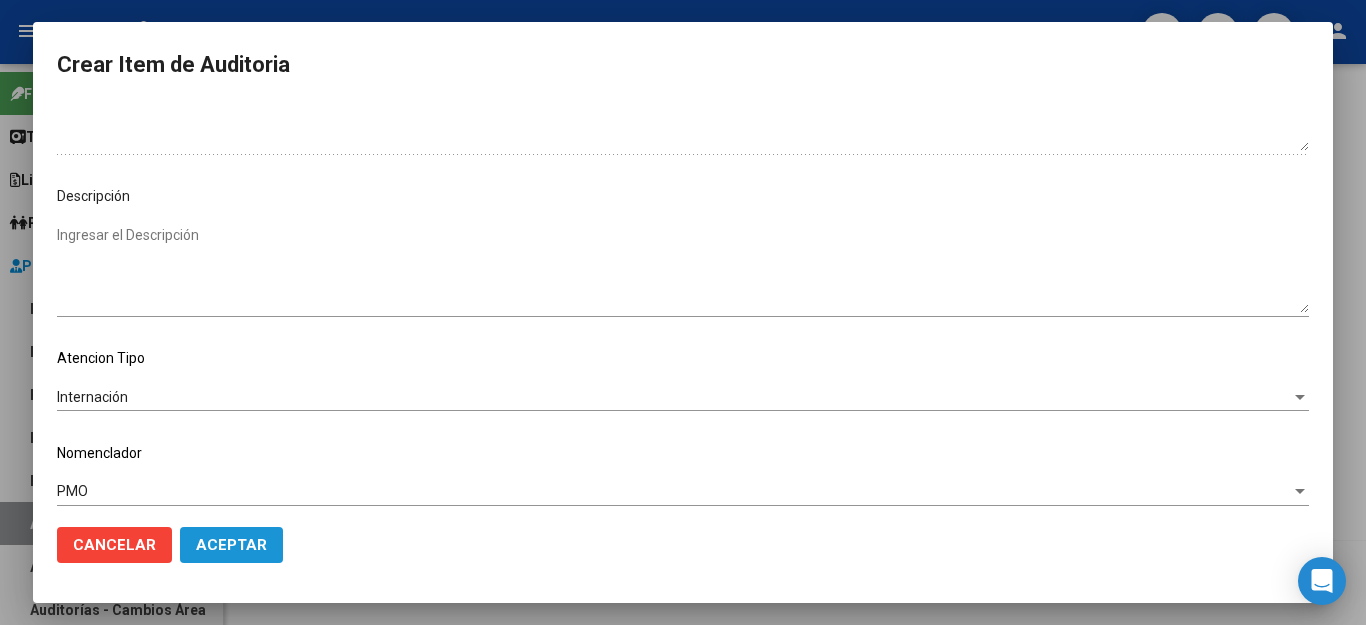 click on "Aceptar" 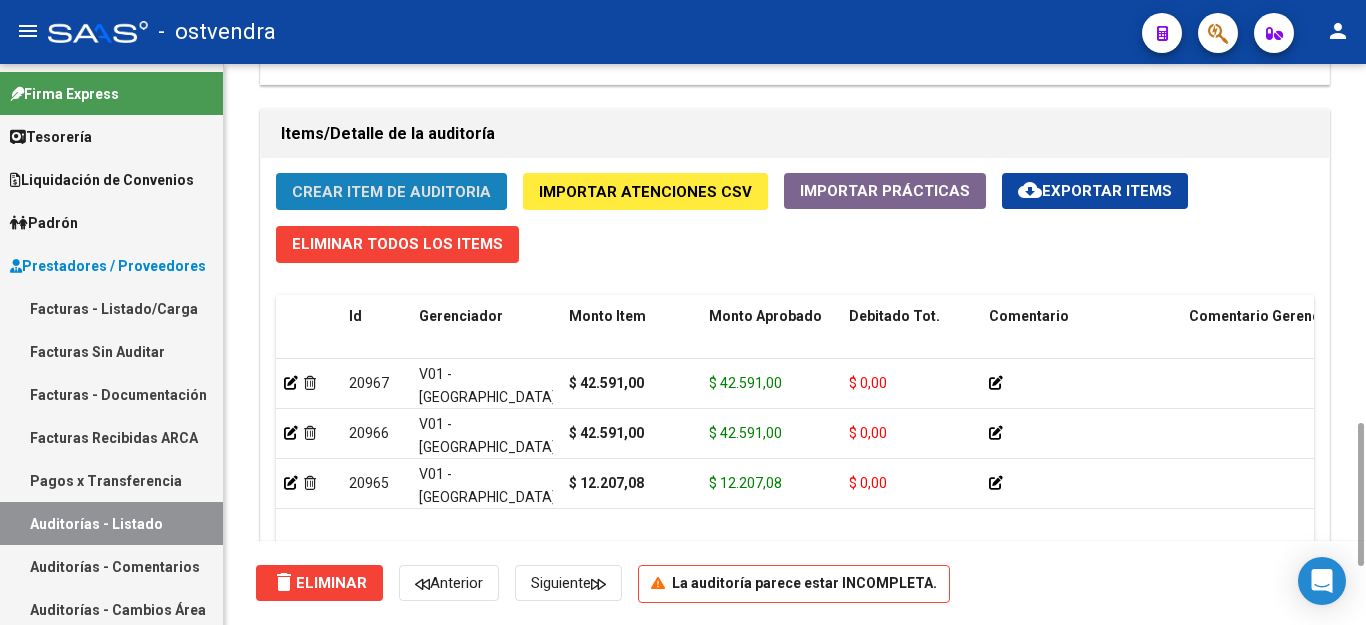 click on "Crear Item de Auditoria" 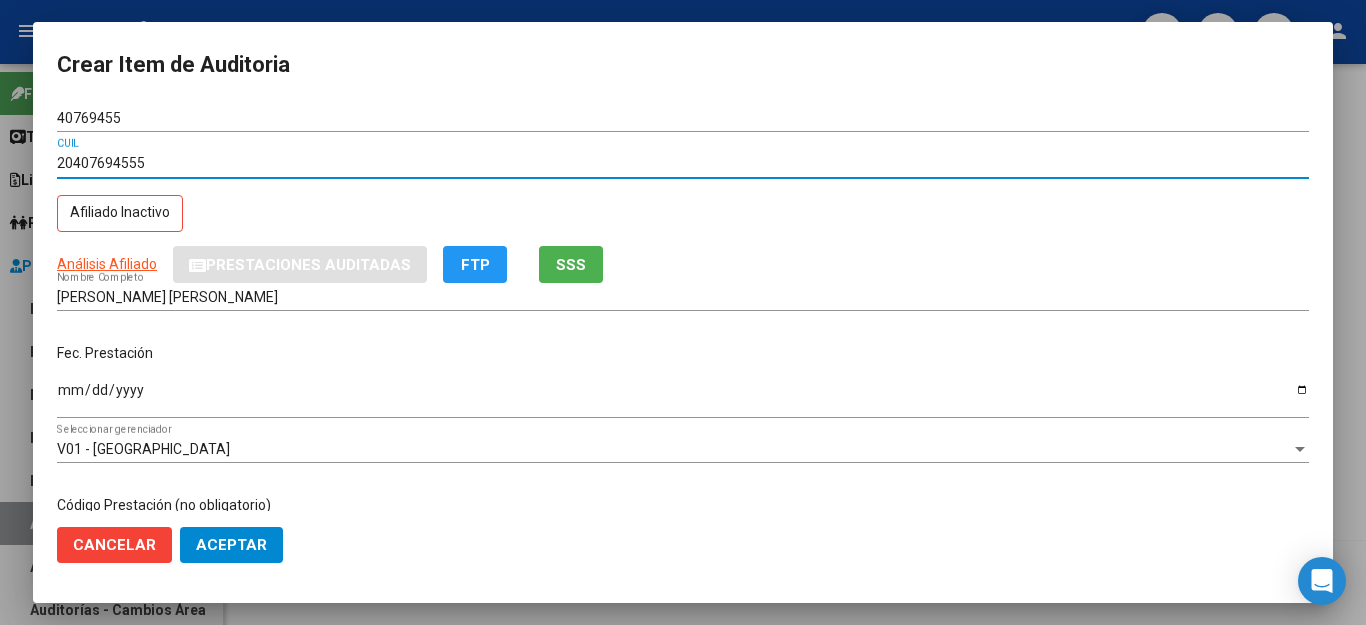 drag, startPoint x: 157, startPoint y: 165, endPoint x: 0, endPoint y: 146, distance: 158.14551 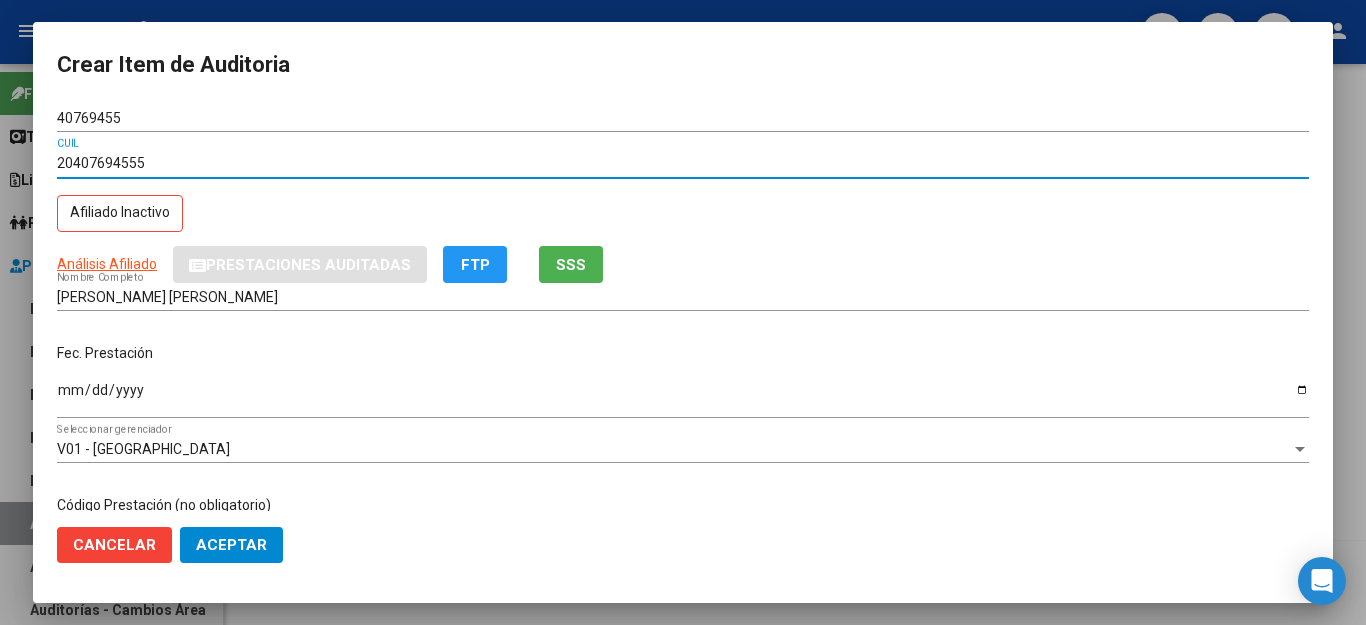 click on "Ingresar la fecha" at bounding box center (683, 397) 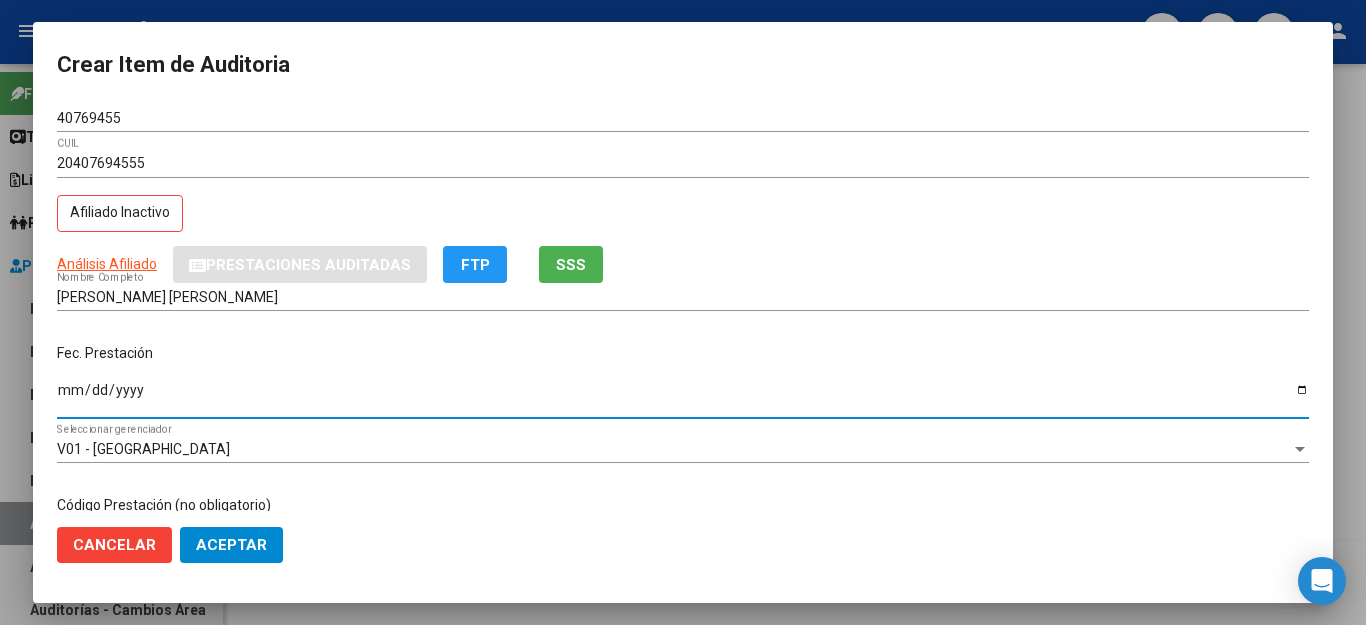 click on "2025-05-31" at bounding box center [683, 397] 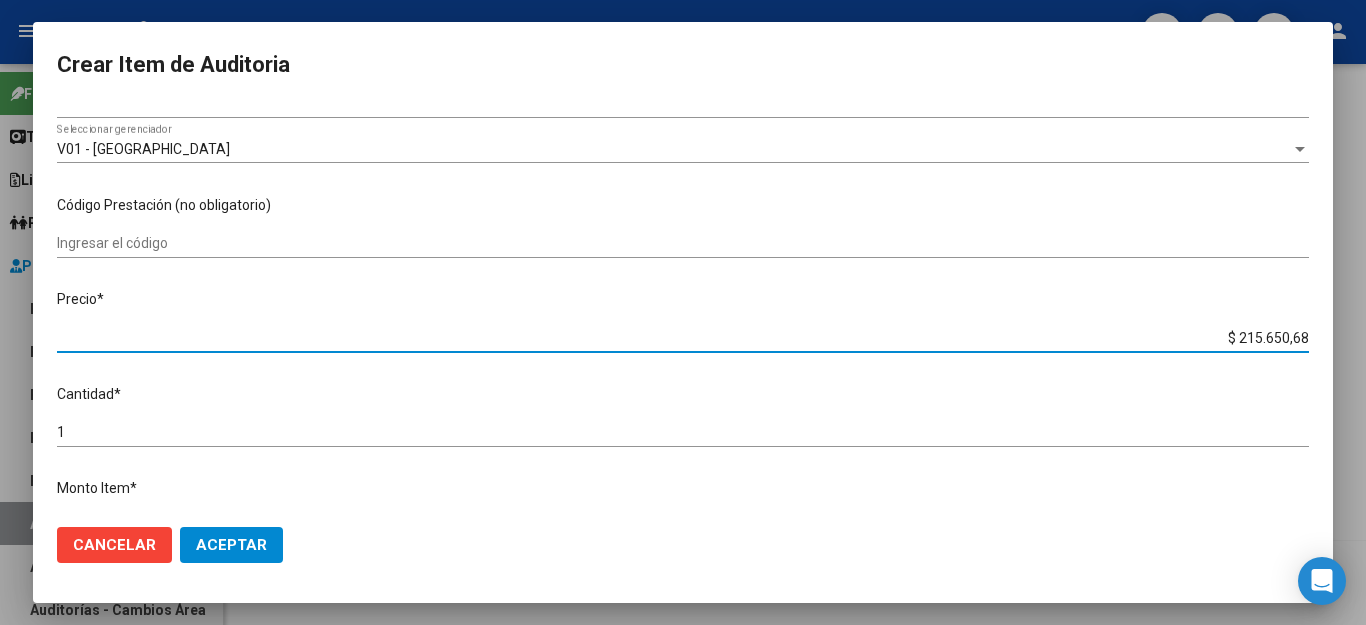 drag, startPoint x: 1200, startPoint y: 320, endPoint x: 1365, endPoint y: 314, distance: 165.10905 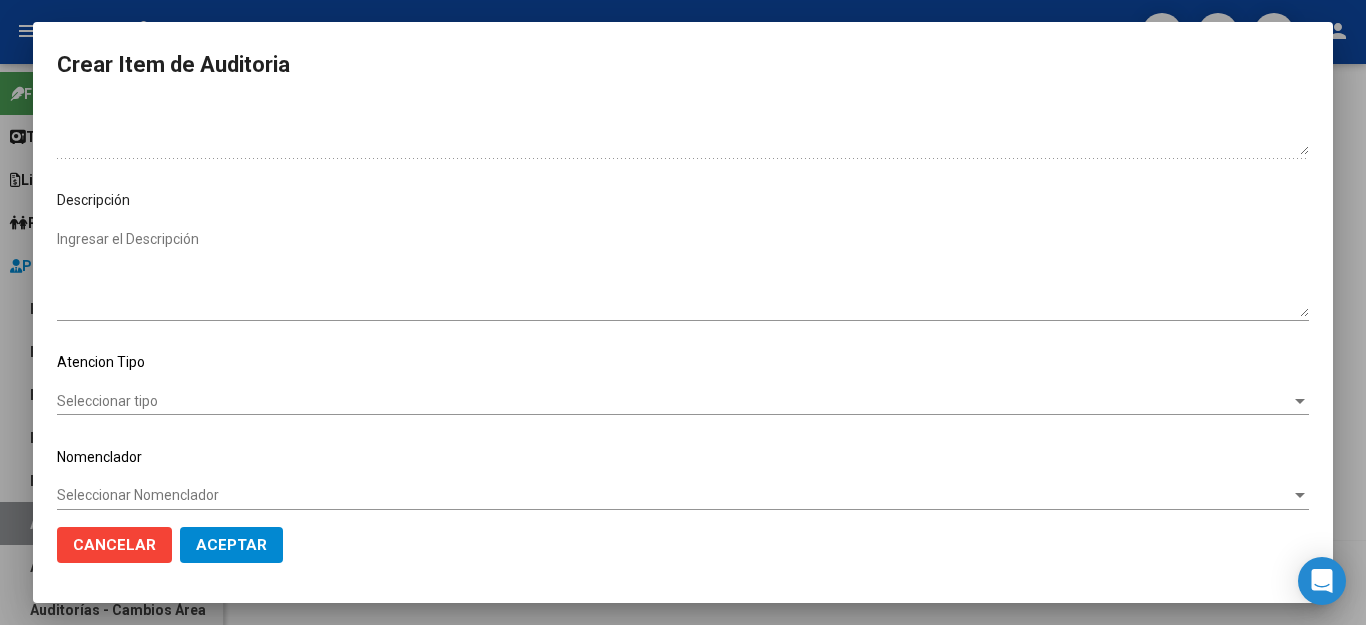 scroll, scrollTop: 1104, scrollLeft: 0, axis: vertical 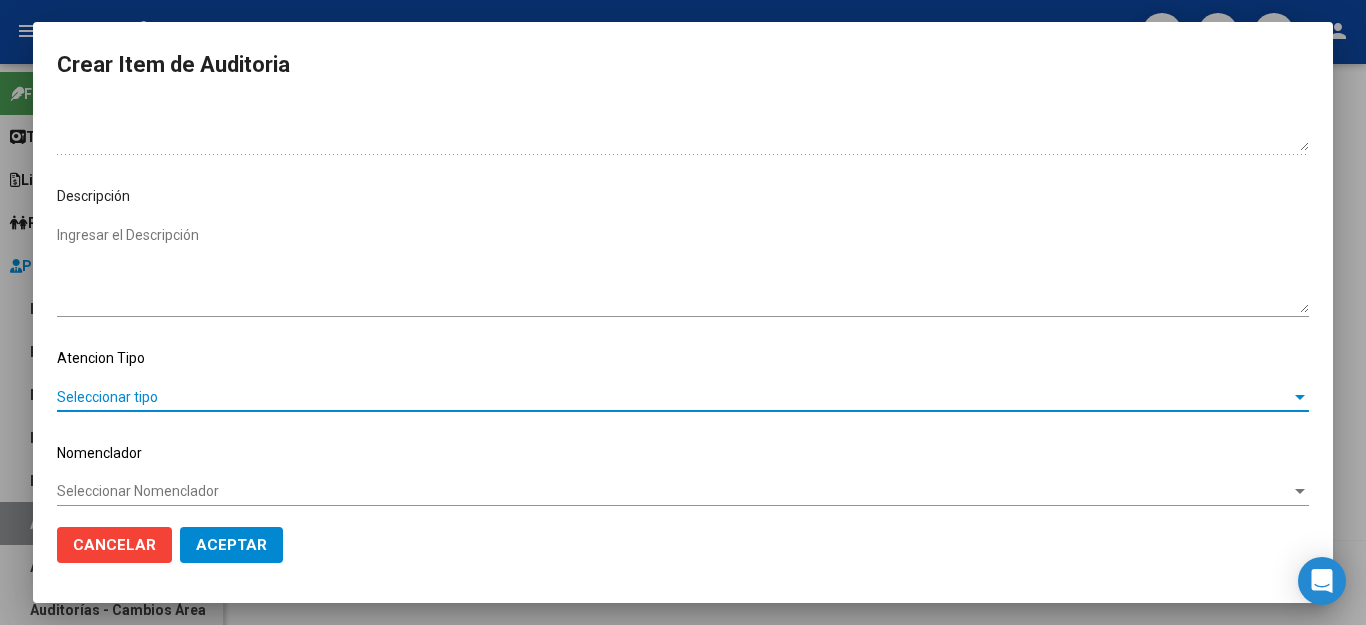 click on "Seleccionar tipo" at bounding box center (674, 397) 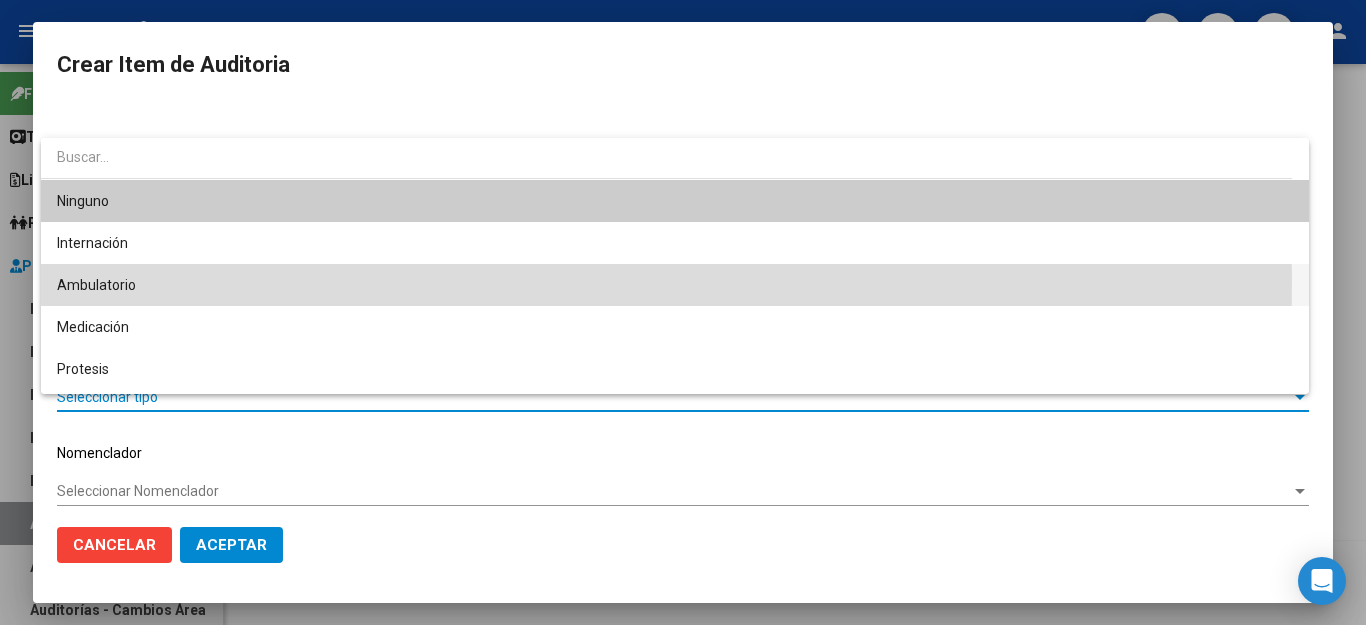 click on "Ambulatorio" at bounding box center [675, 285] 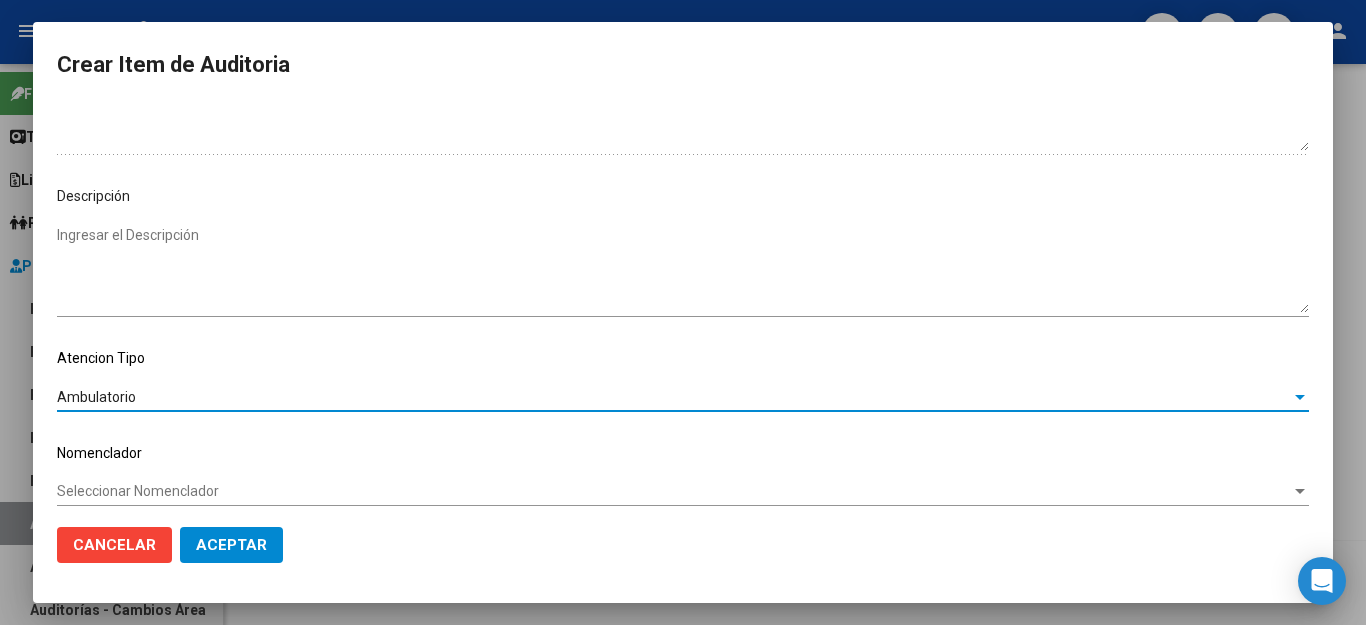 click on "Seleccionar Nomenclador" at bounding box center (674, 491) 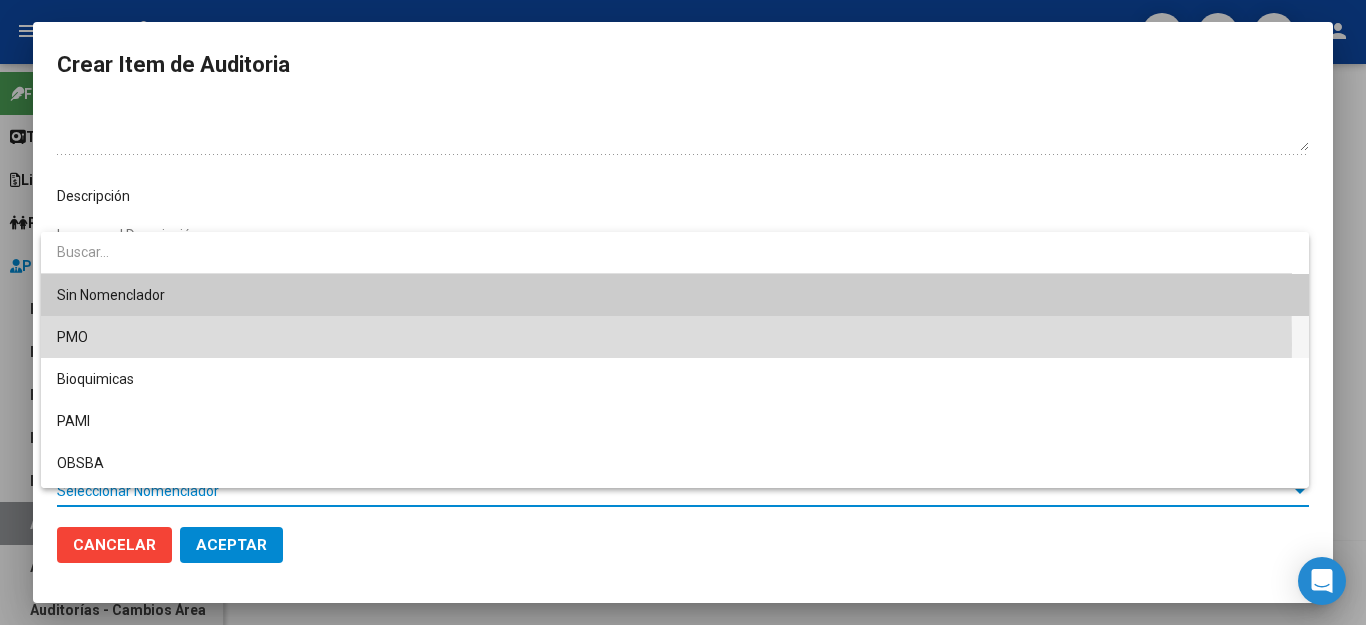 click on "PMO" at bounding box center (675, 337) 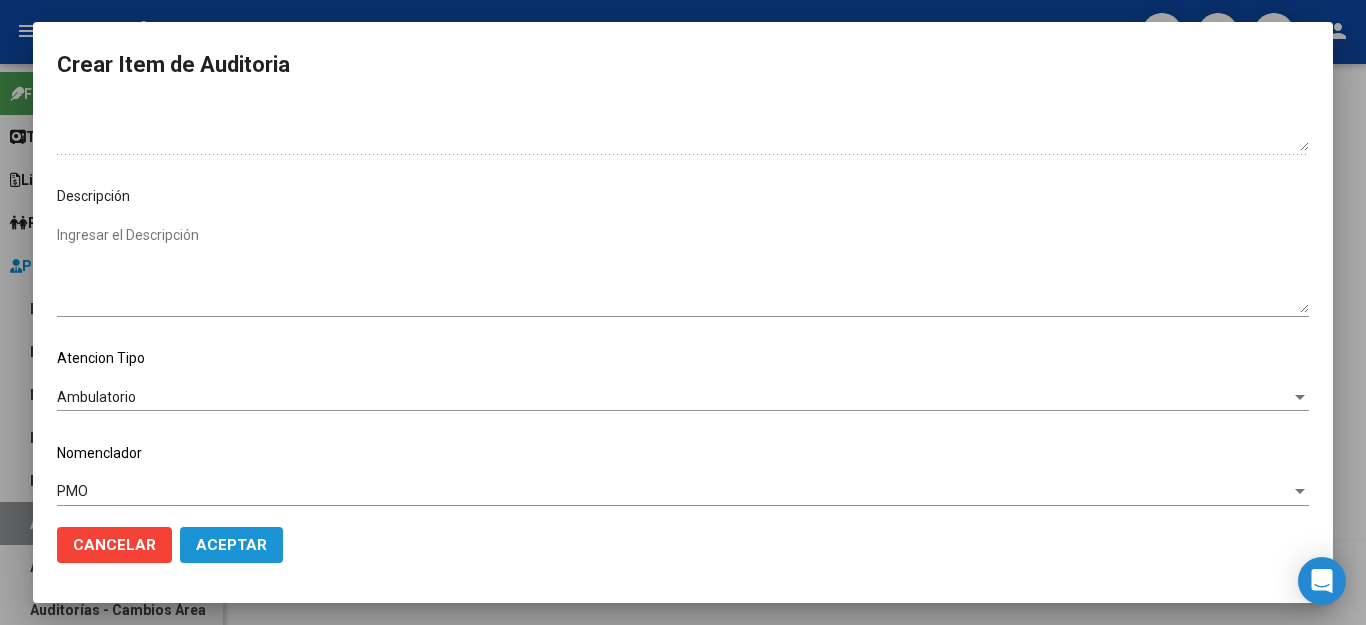 click on "Aceptar" 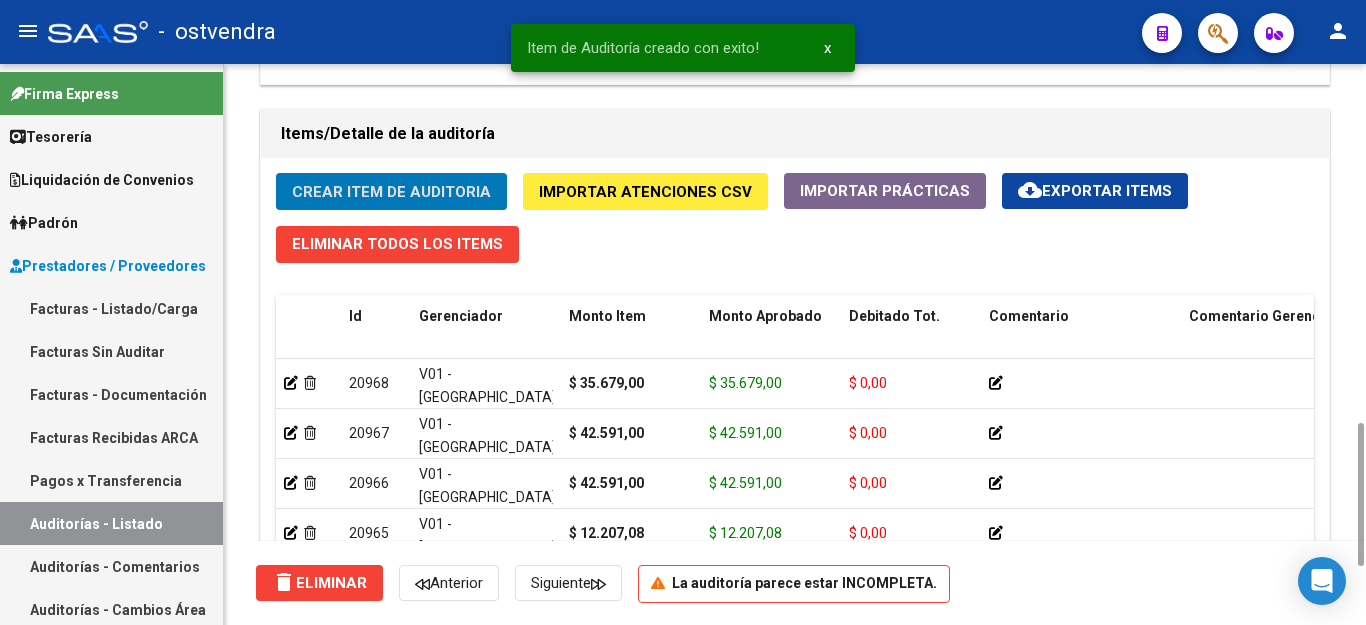 click on "Crear Item de Auditoria" 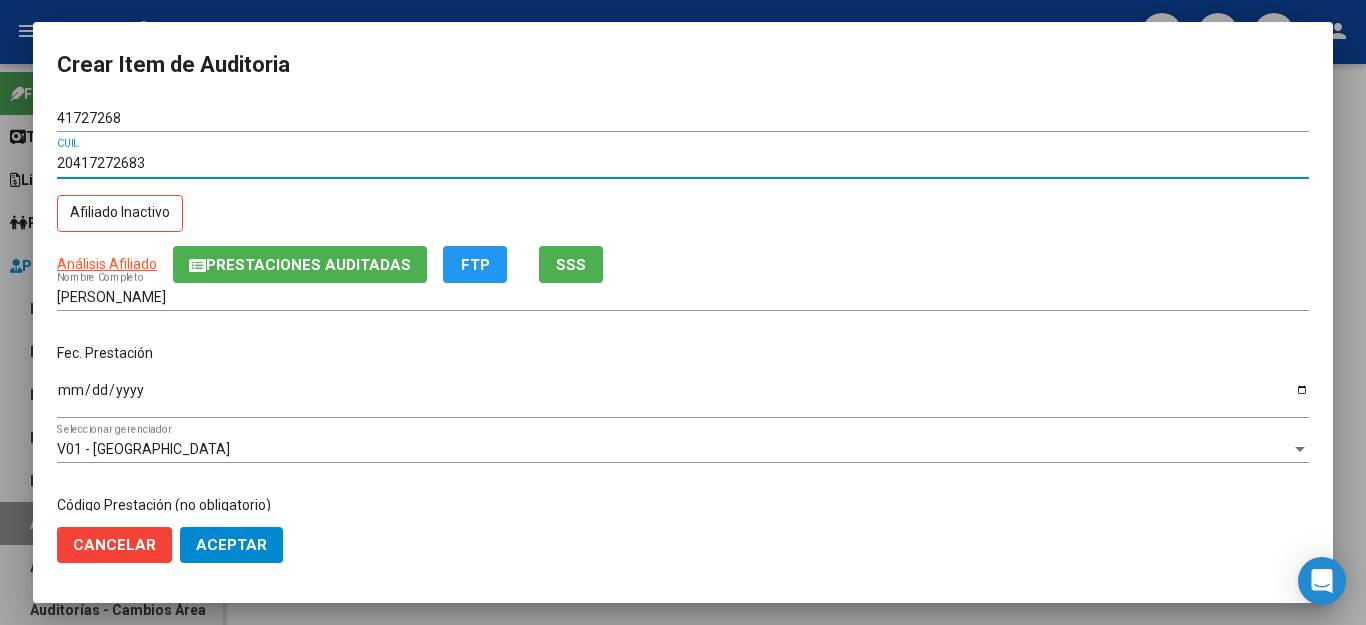drag, startPoint x: 163, startPoint y: 170, endPoint x: 32, endPoint y: 154, distance: 131.97348 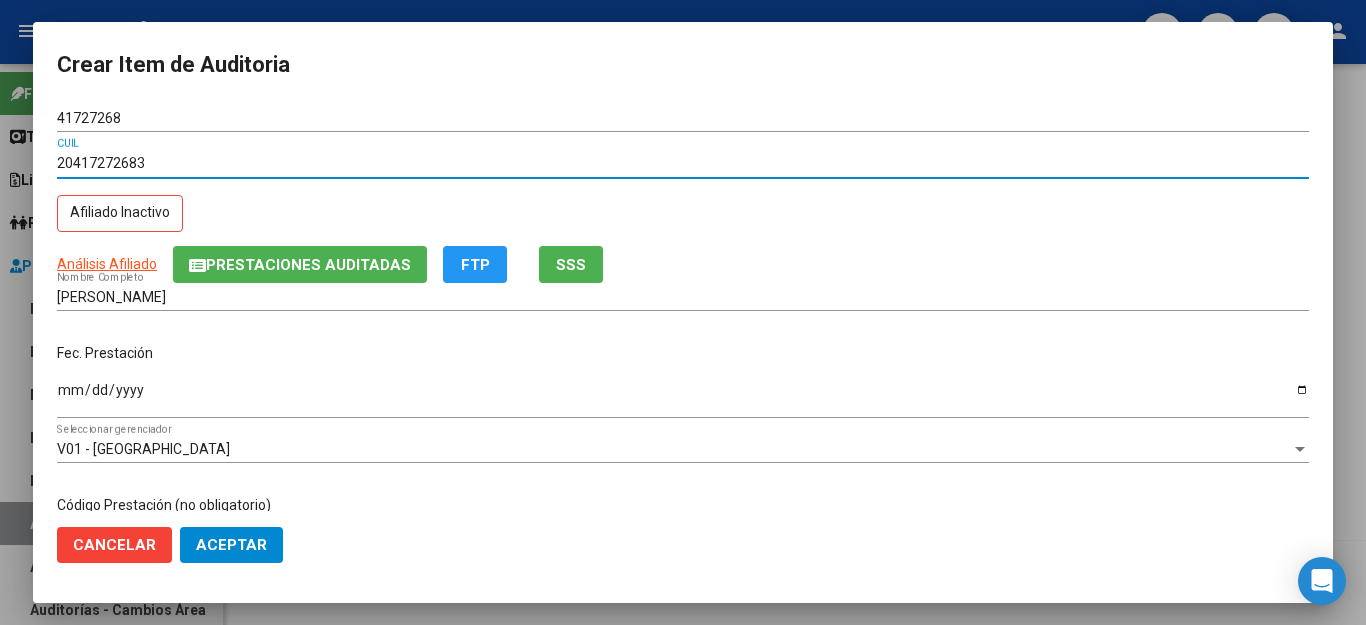 click on "Ingresar la fecha" at bounding box center [683, 397] 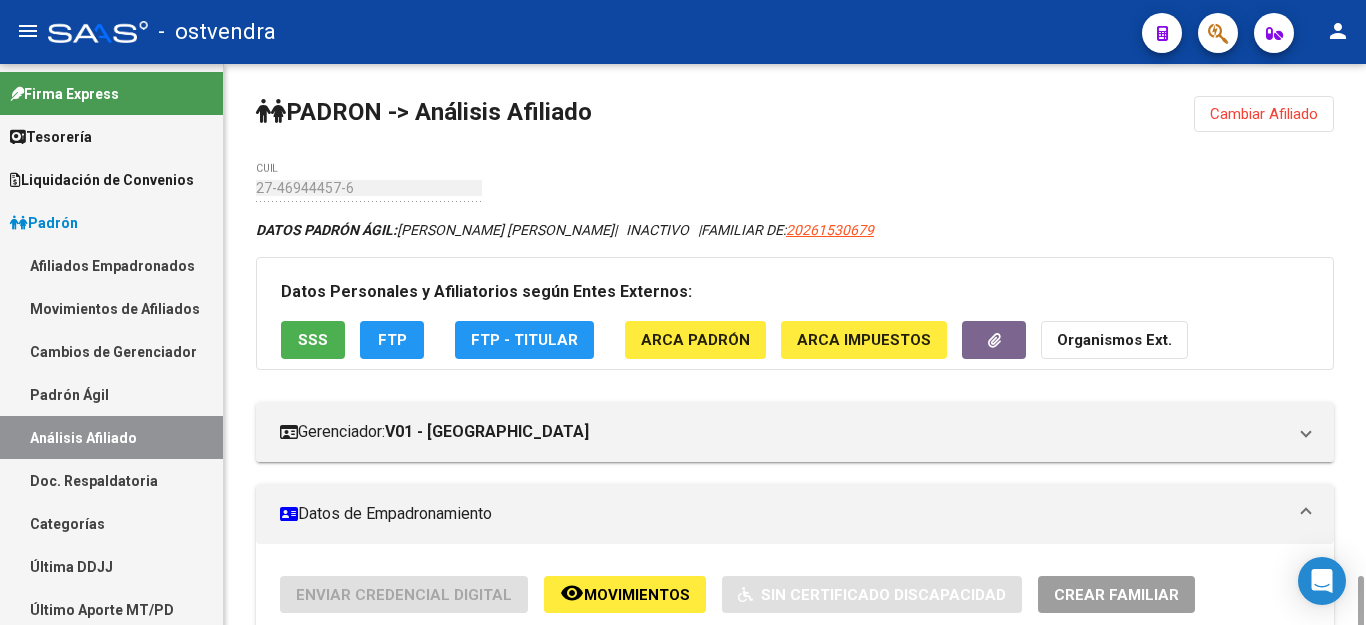 scroll, scrollTop: 0, scrollLeft: 0, axis: both 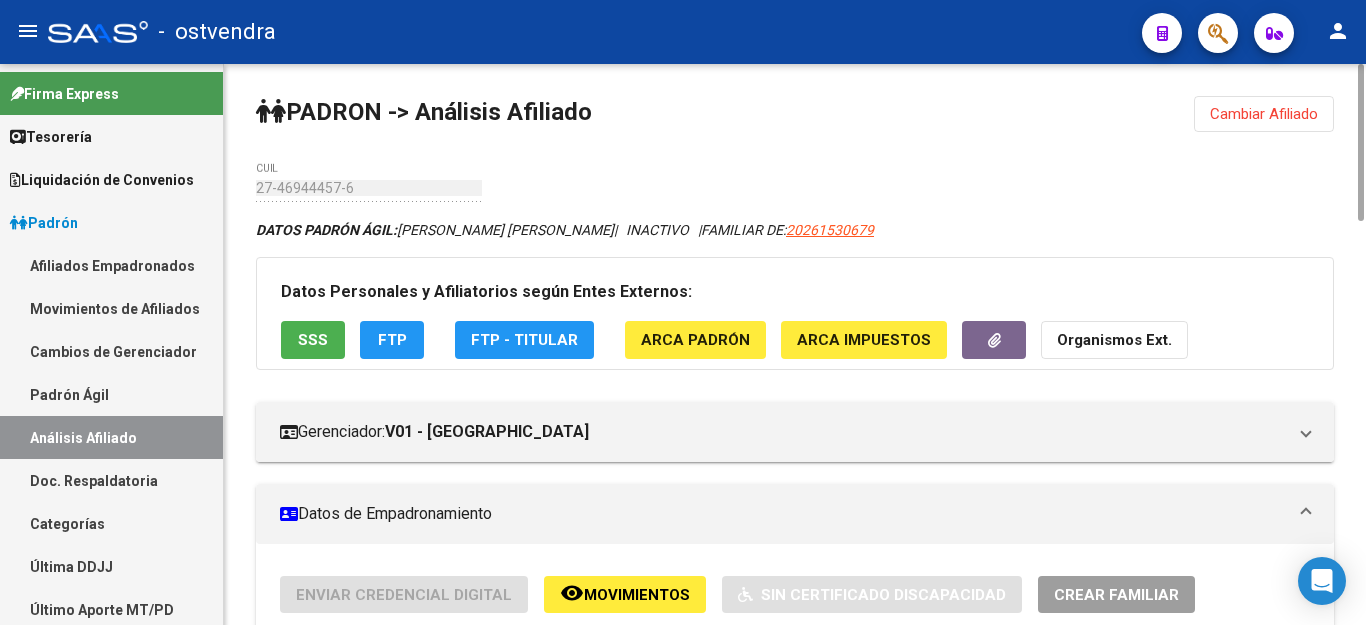 click on "SSS" 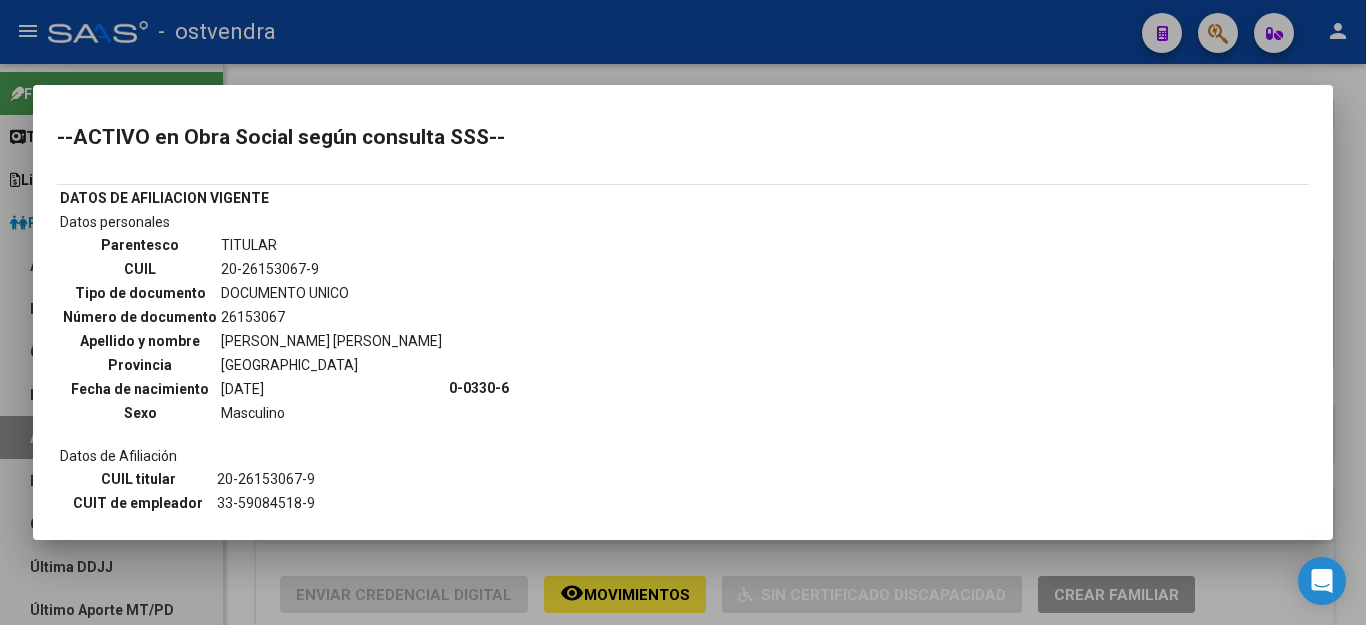 click at bounding box center (683, 312) 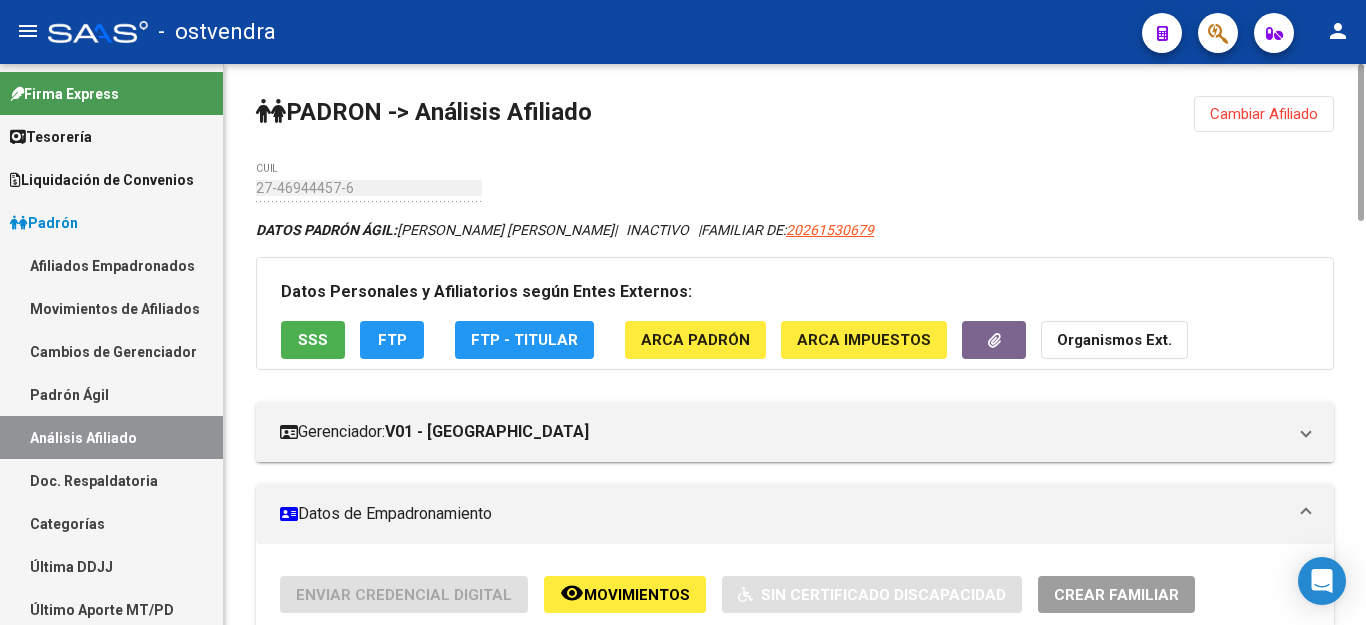 click on "Cambiar Afiliado" 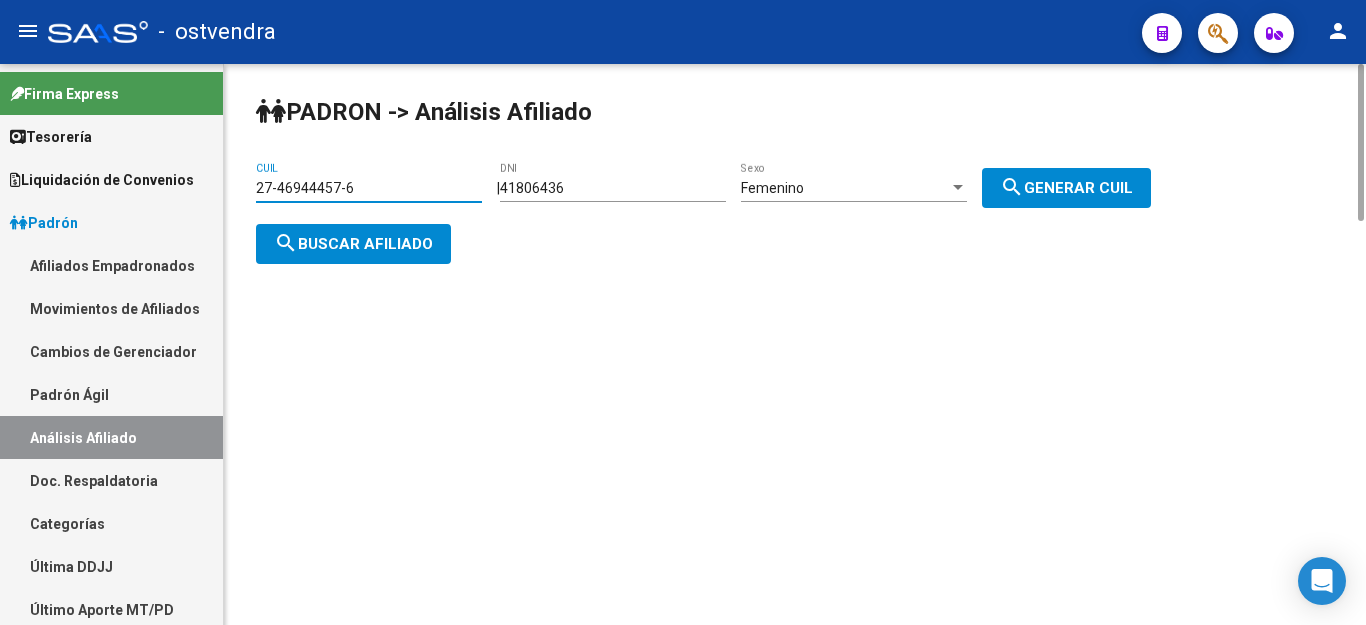 drag, startPoint x: 372, startPoint y: 190, endPoint x: 235, endPoint y: 183, distance: 137.17871 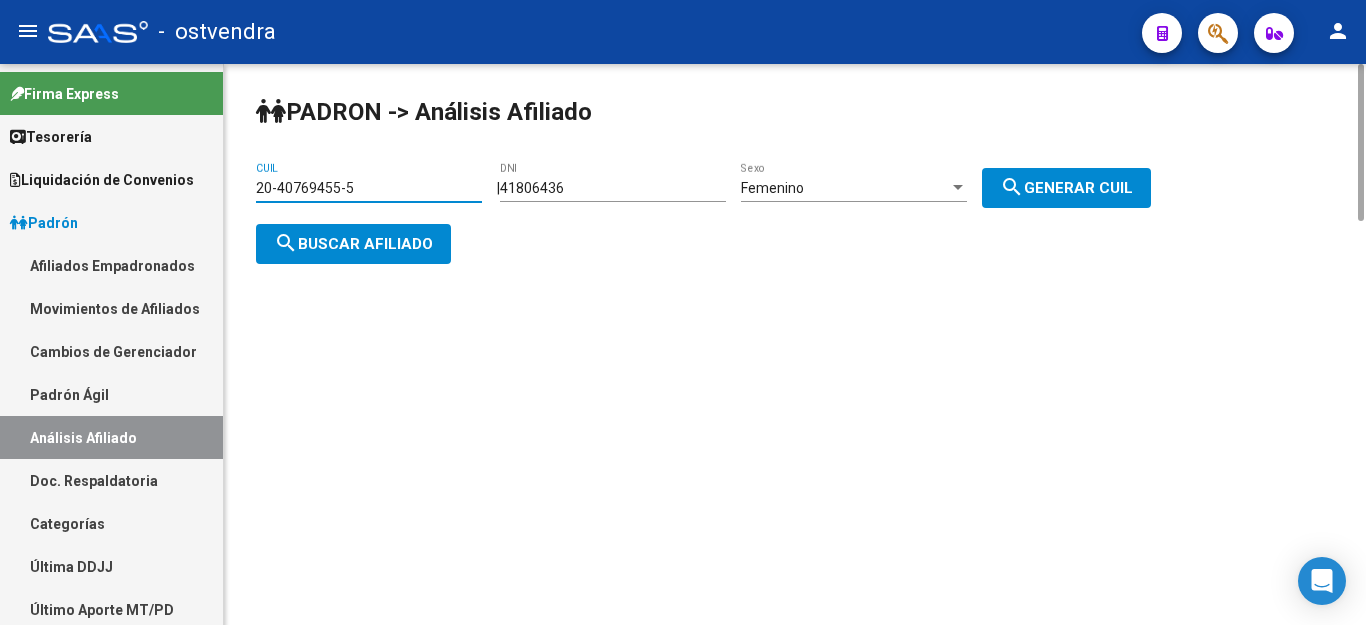 click on "search  Buscar afiliado" 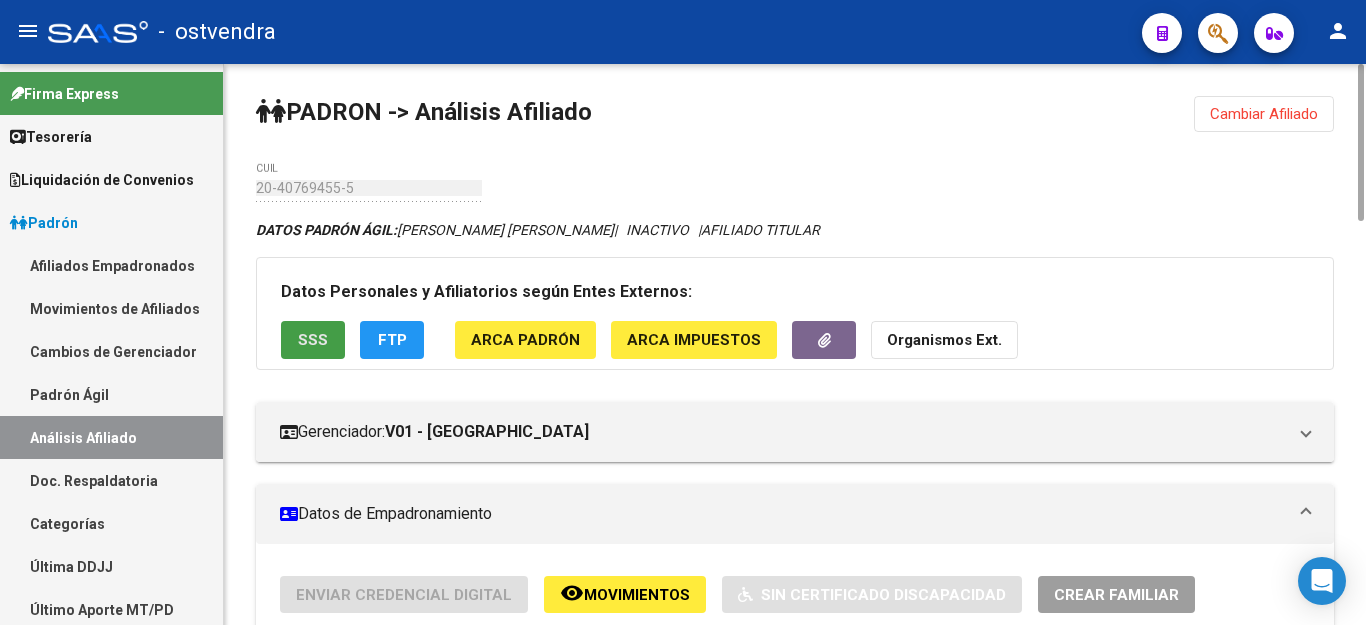 click on "SSS" 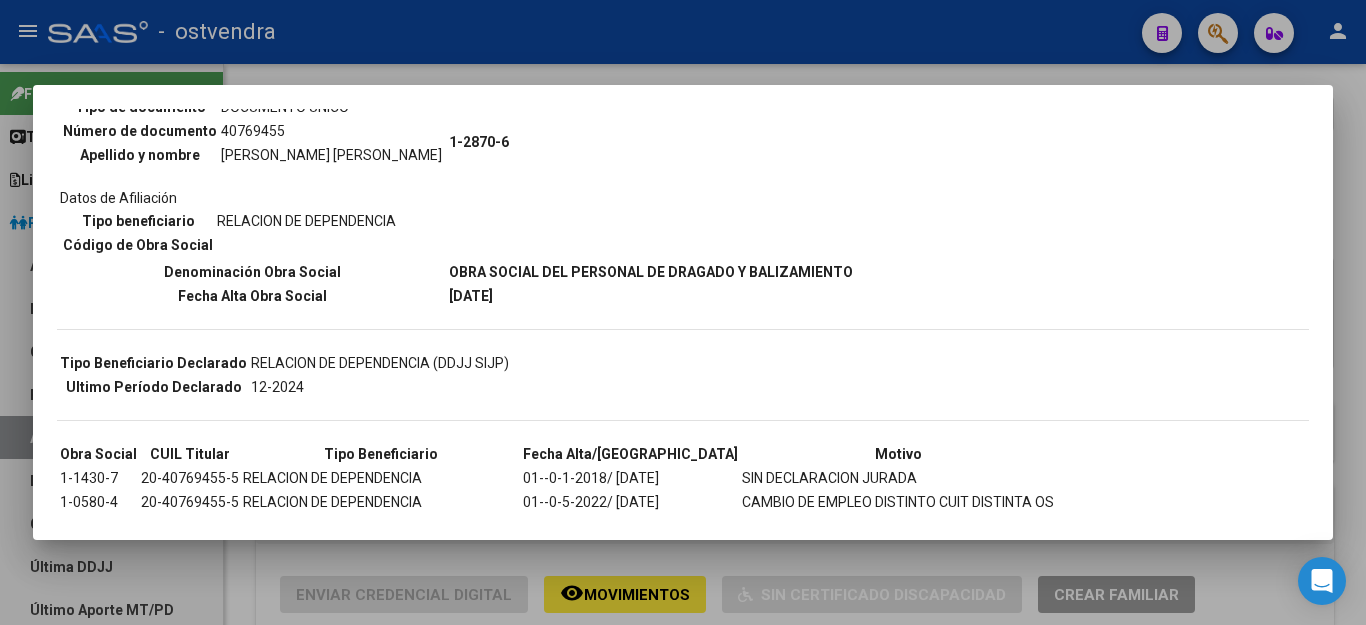scroll, scrollTop: 360, scrollLeft: 0, axis: vertical 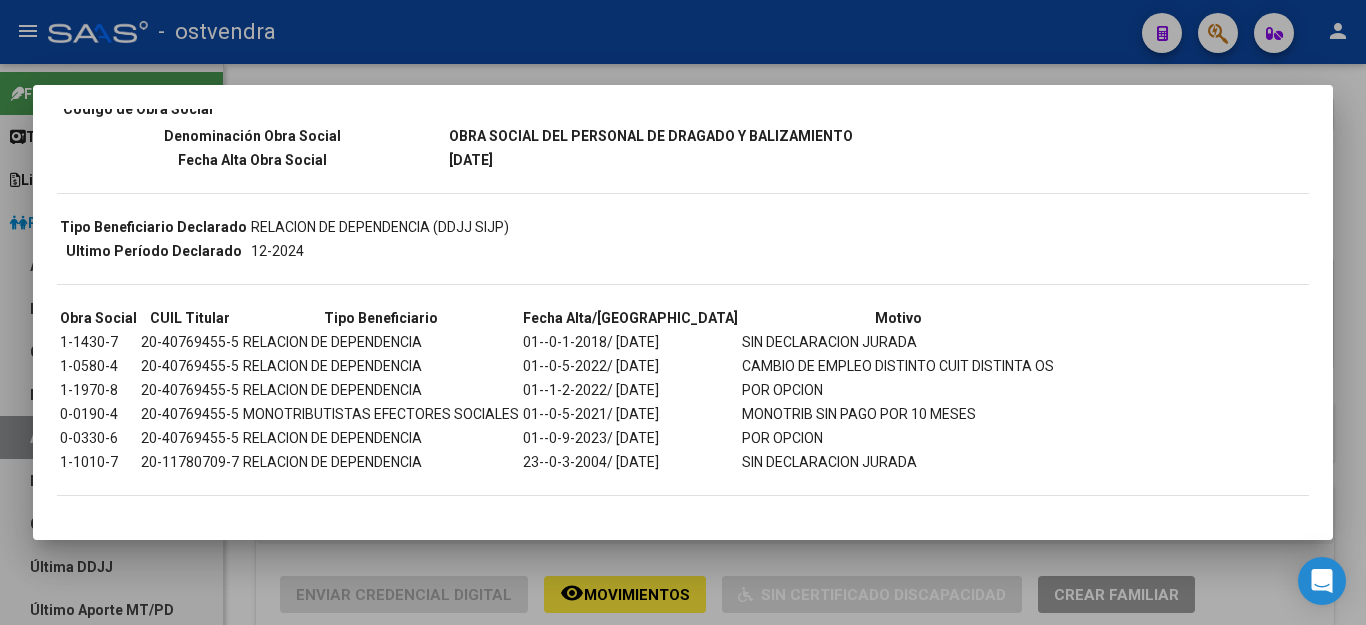 click at bounding box center (683, 312) 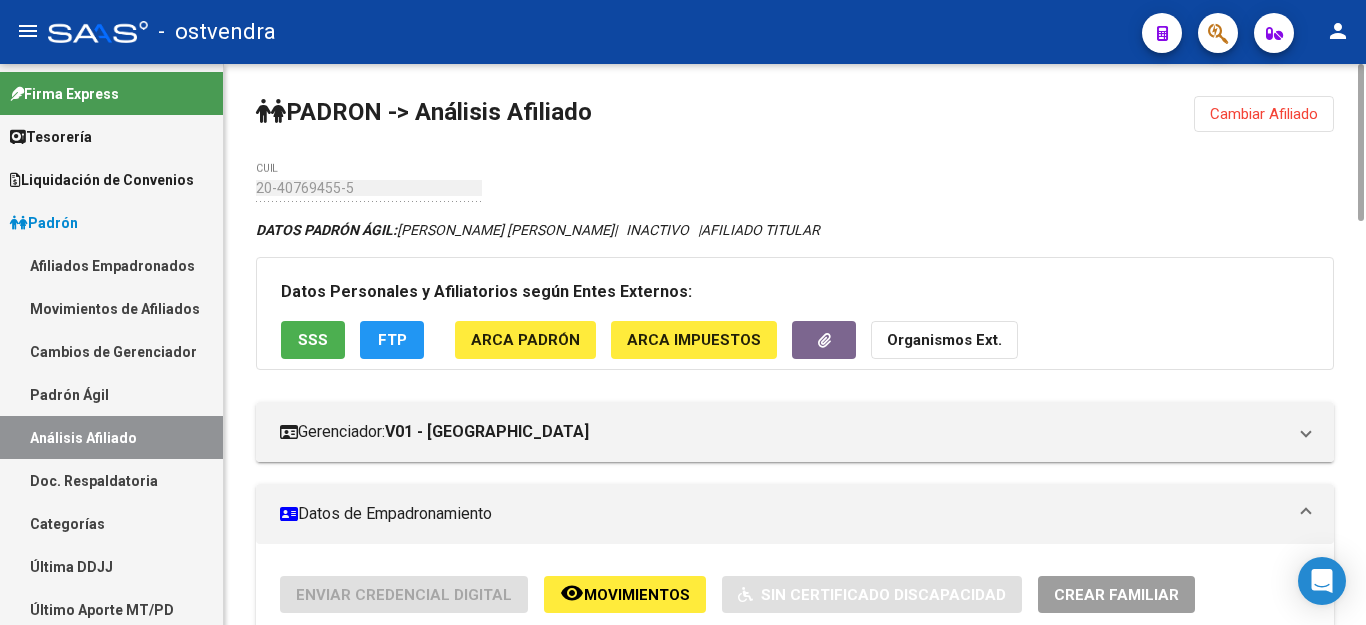 click on "Cambiar Afiliado" 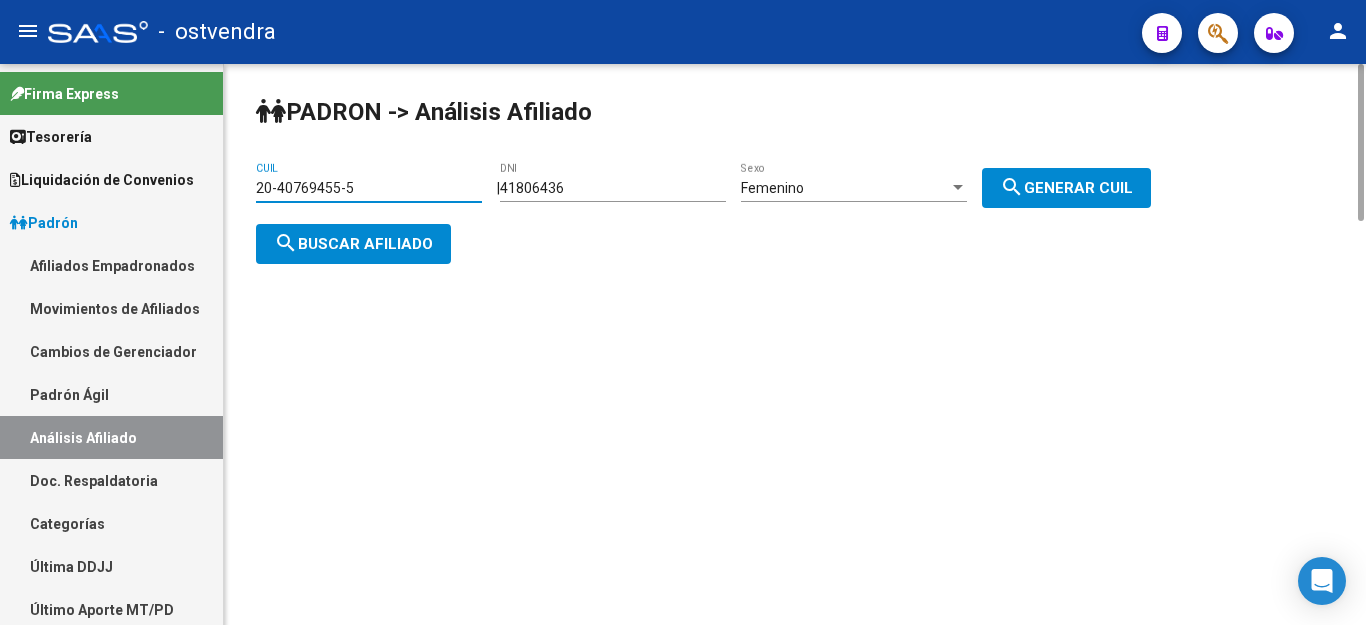 drag, startPoint x: 384, startPoint y: 195, endPoint x: 262, endPoint y: 182, distance: 122.69067 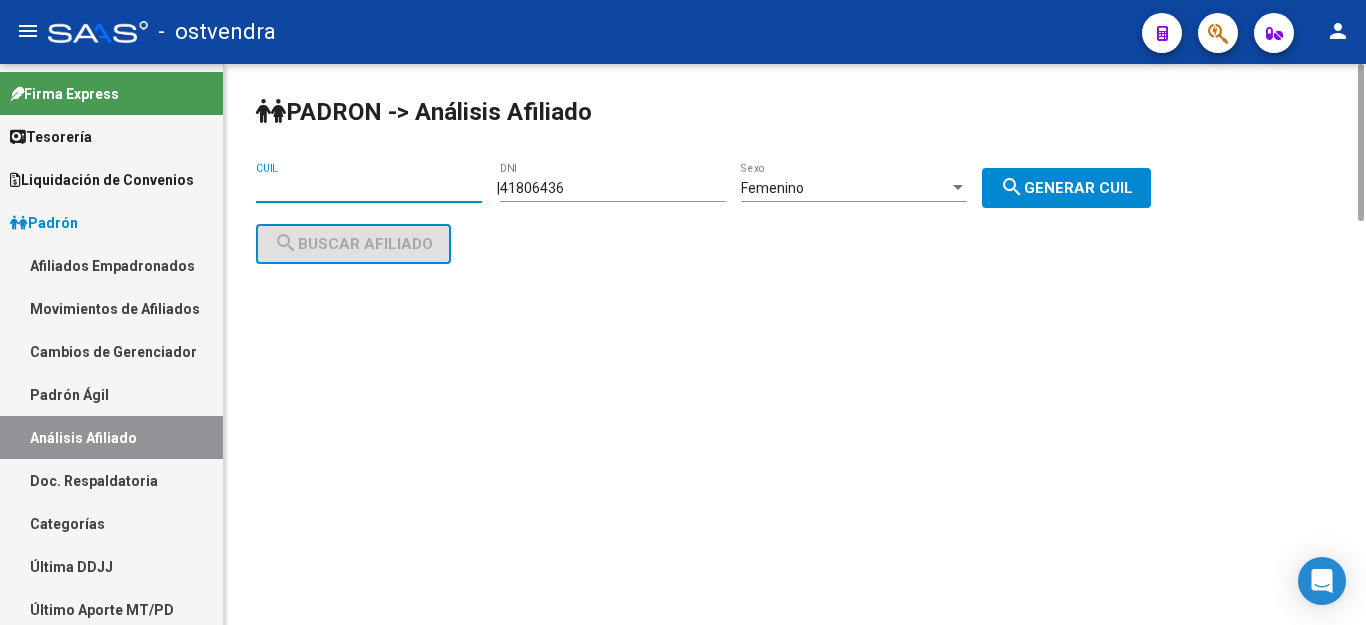 paste on "20-41727268-3" 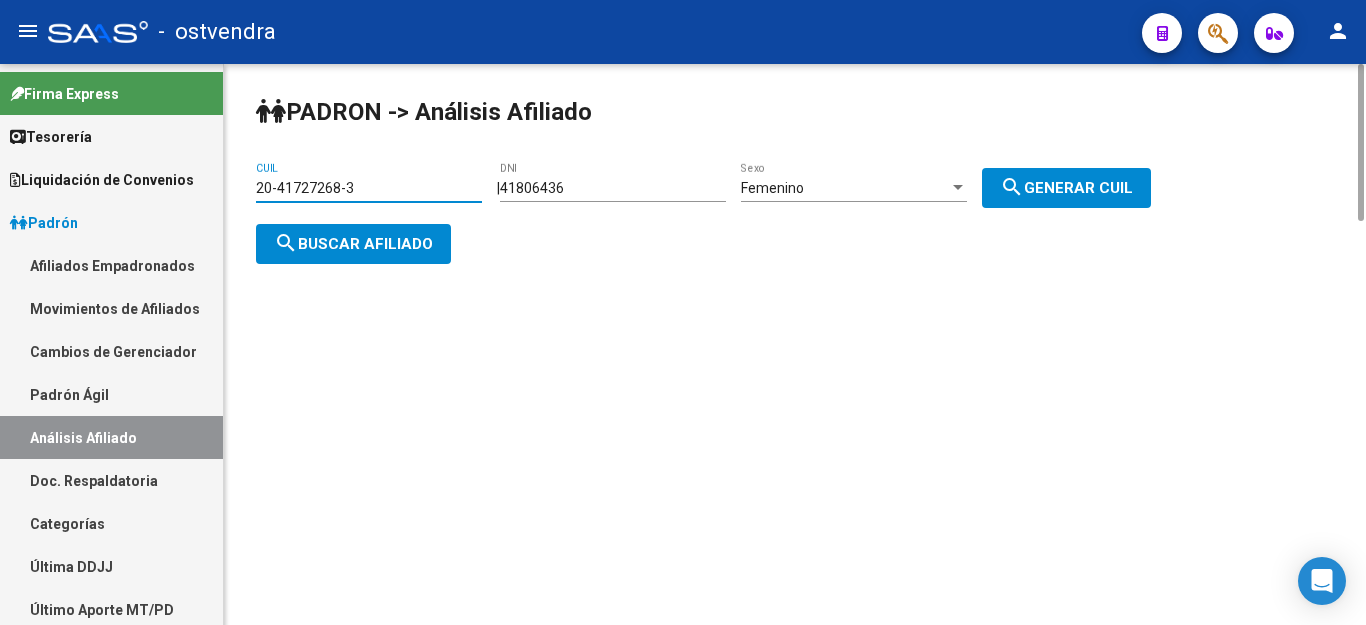 click on "search  Buscar afiliado" 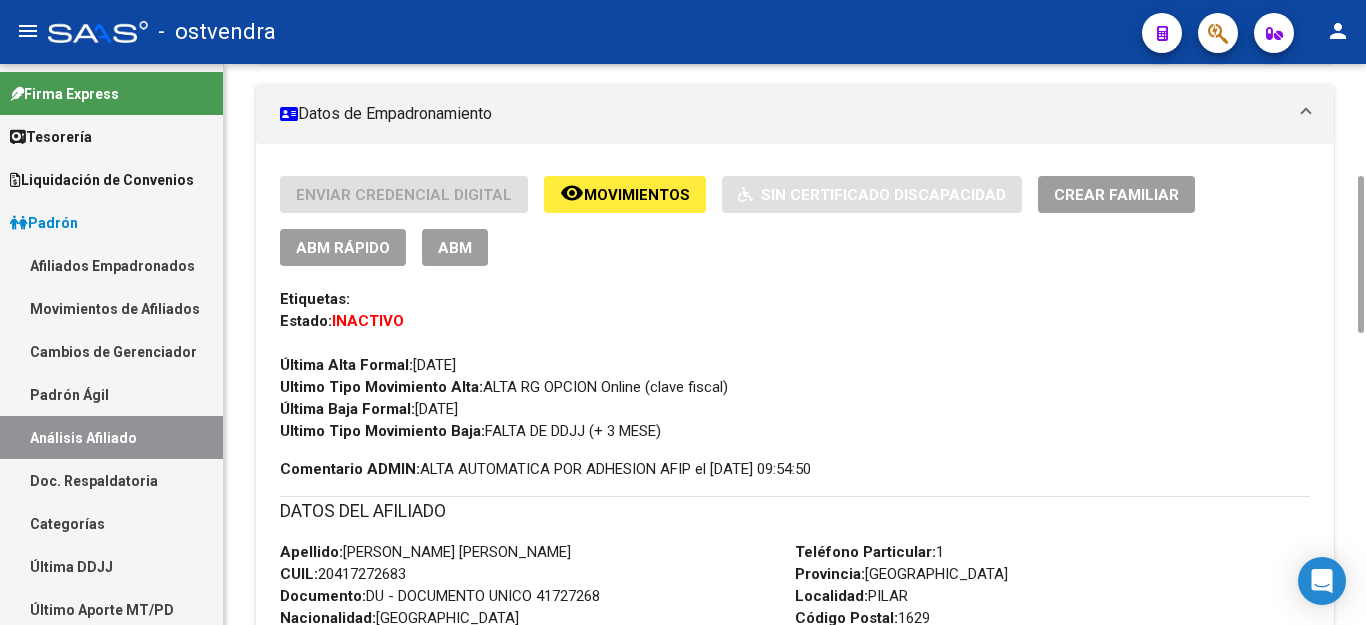 scroll, scrollTop: 0, scrollLeft: 0, axis: both 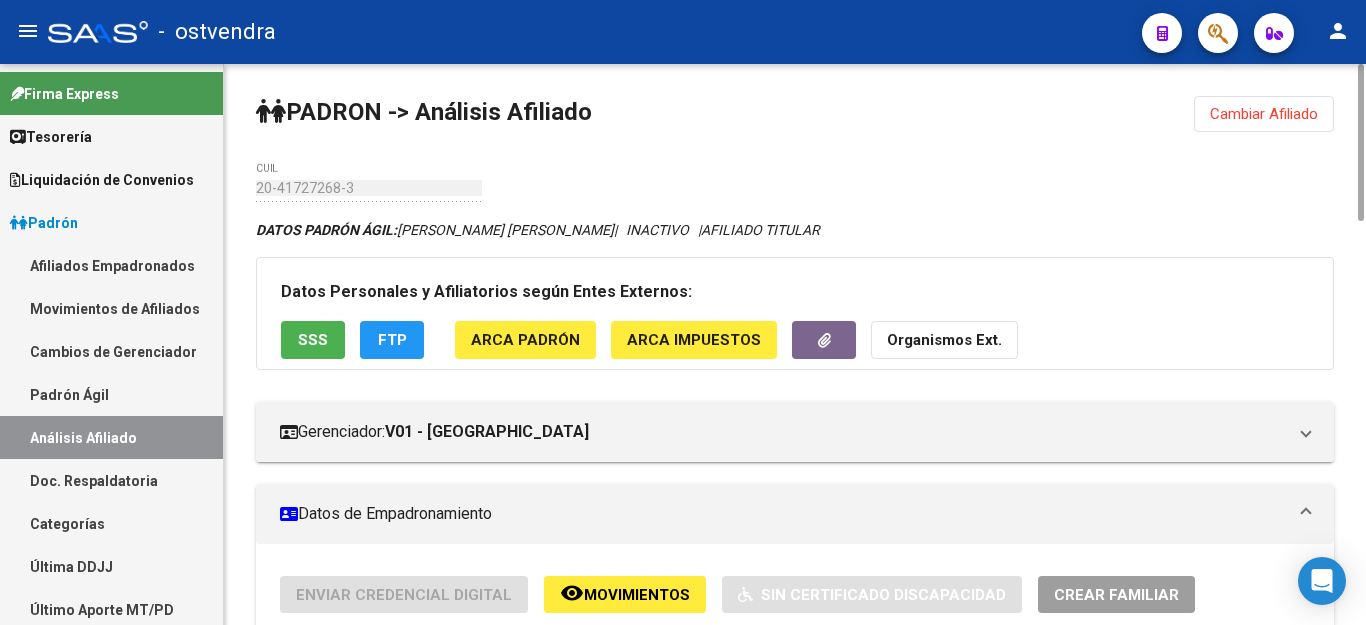 click on "SSS" 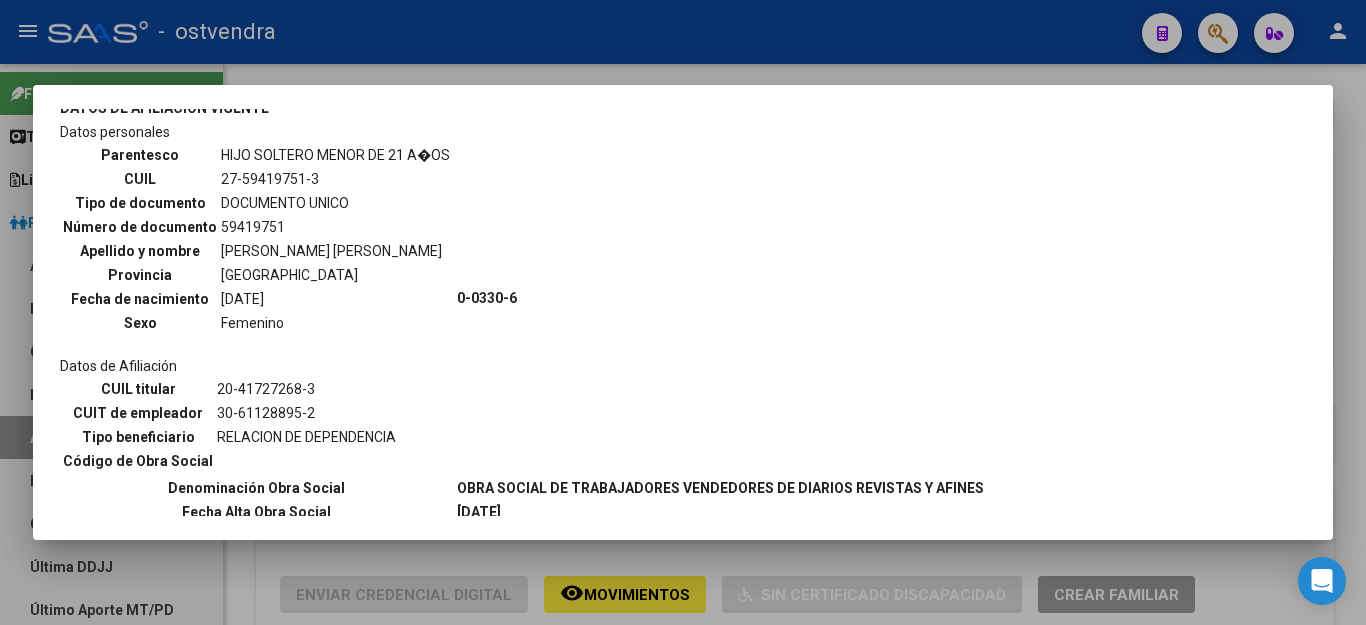 scroll, scrollTop: 1104, scrollLeft: 0, axis: vertical 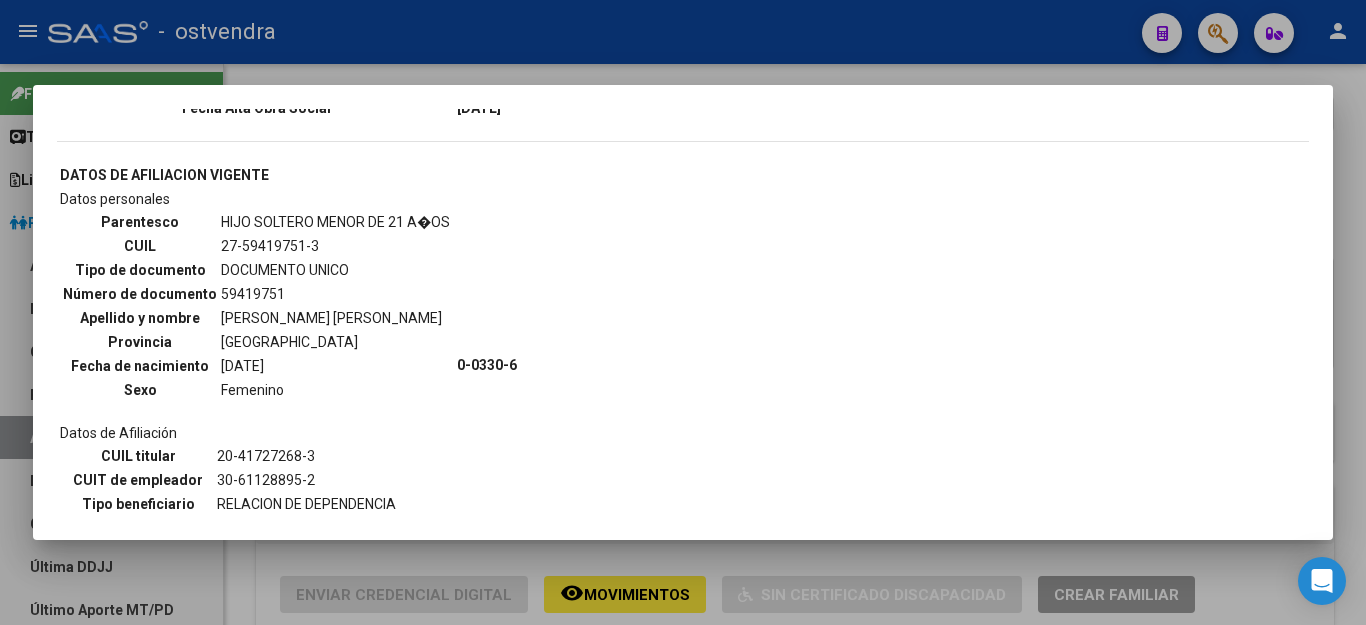 click at bounding box center [683, 312] 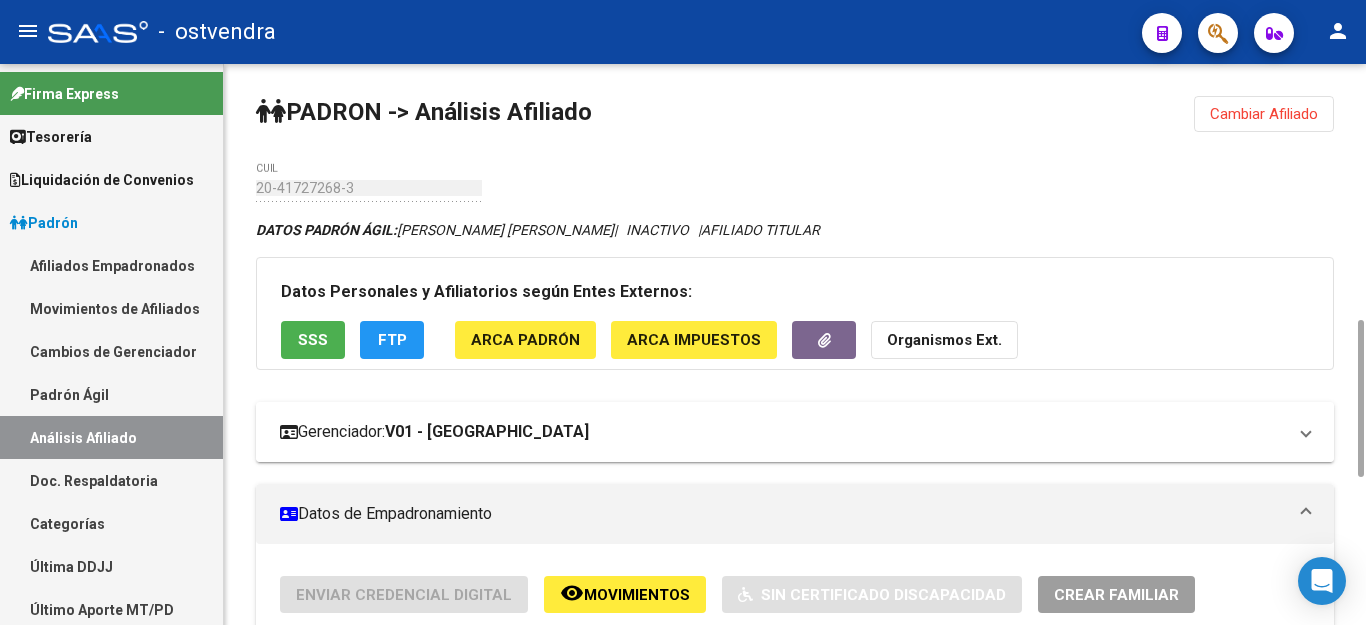 scroll, scrollTop: 400, scrollLeft: 0, axis: vertical 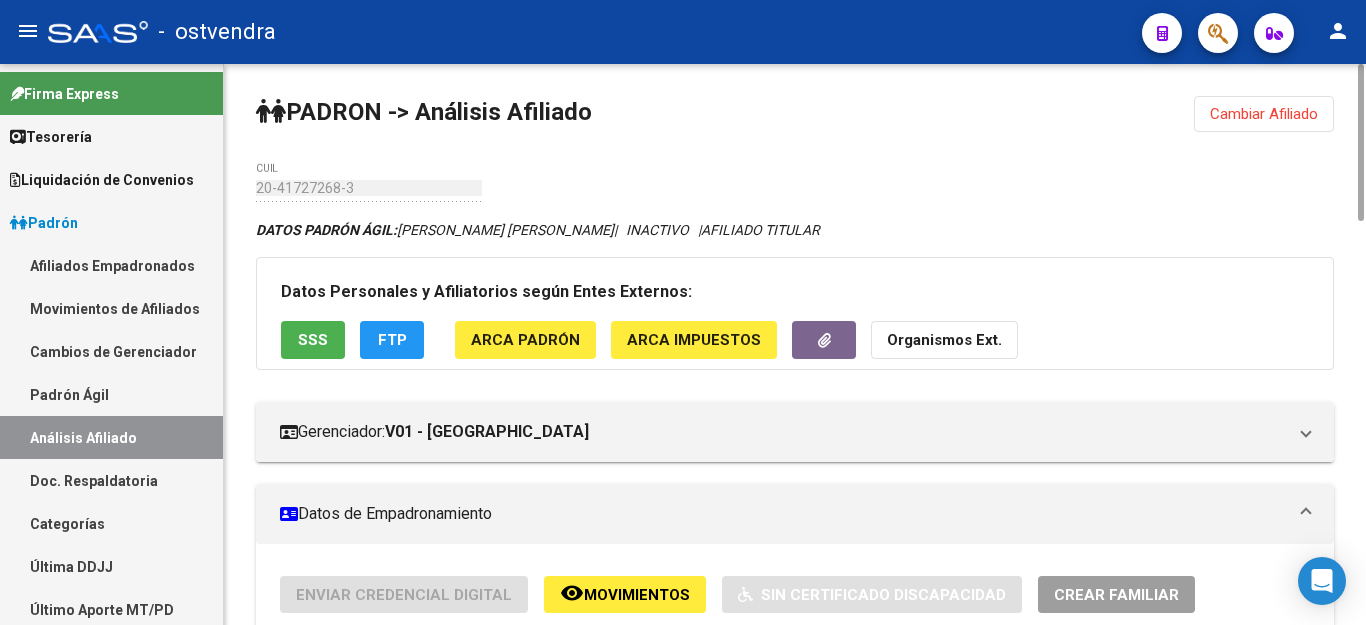 click on "Cambiar Afiliado" 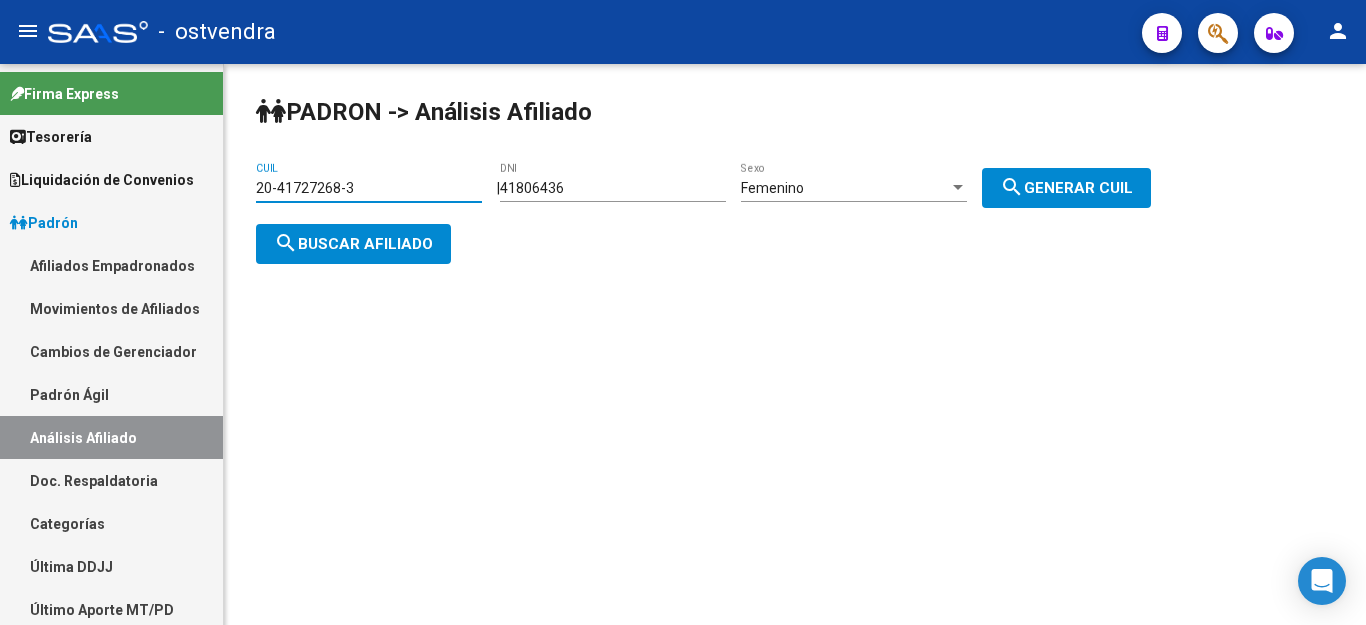 drag, startPoint x: 374, startPoint y: 183, endPoint x: 209, endPoint y: 203, distance: 166.2077 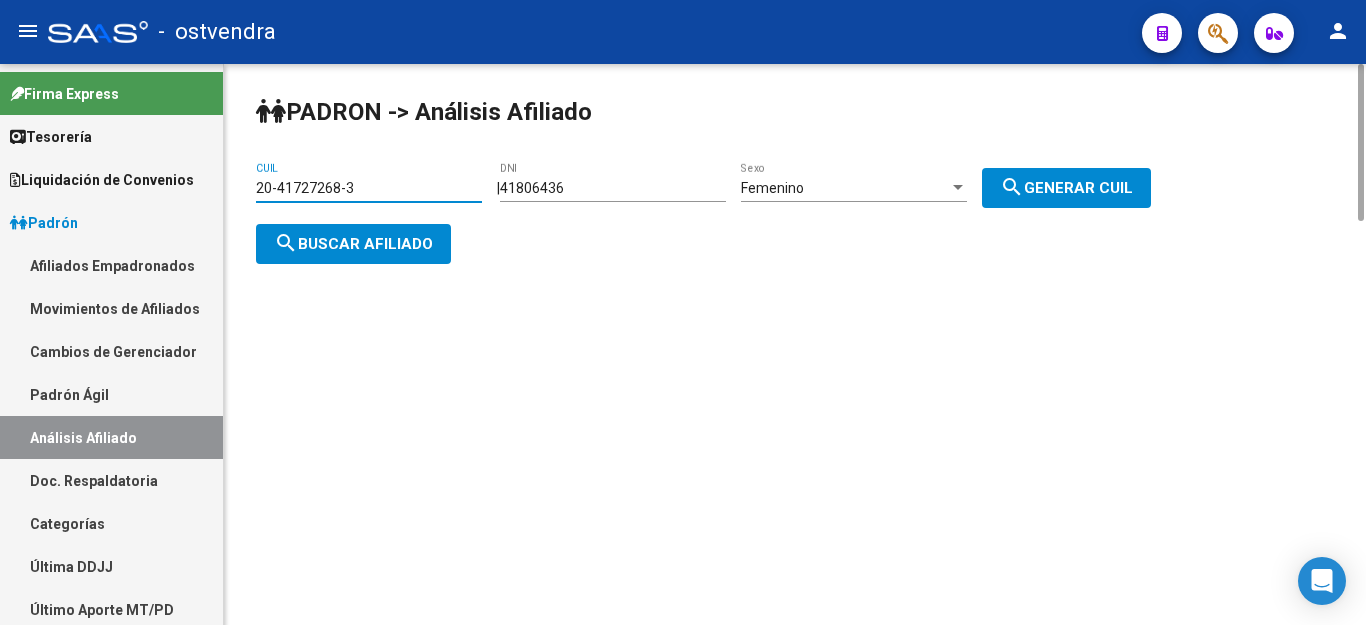 paste on "54362858-2" 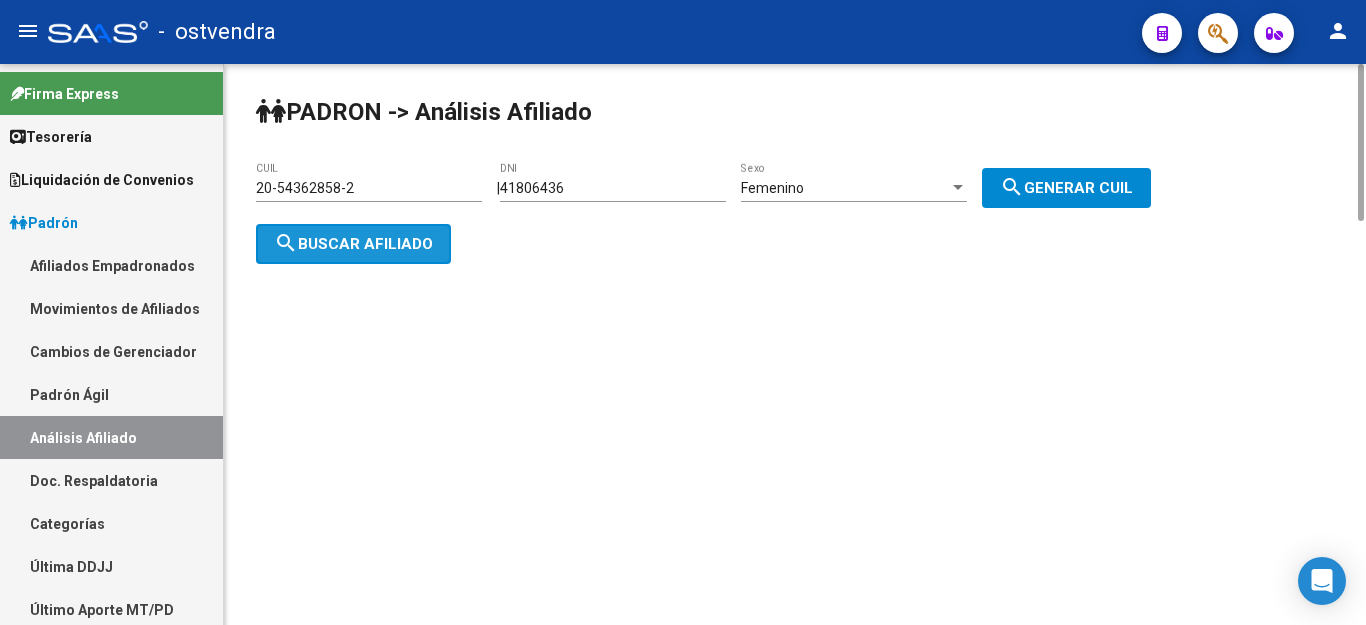 click on "search  Buscar afiliado" 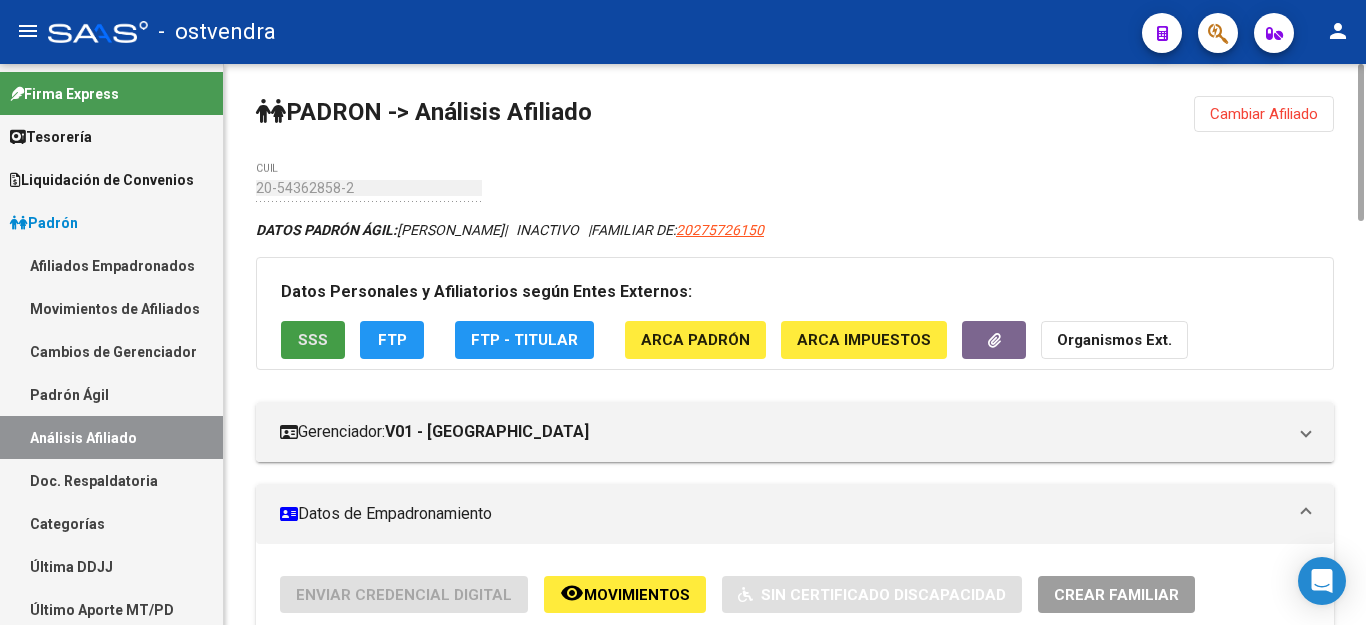 click on "SSS" 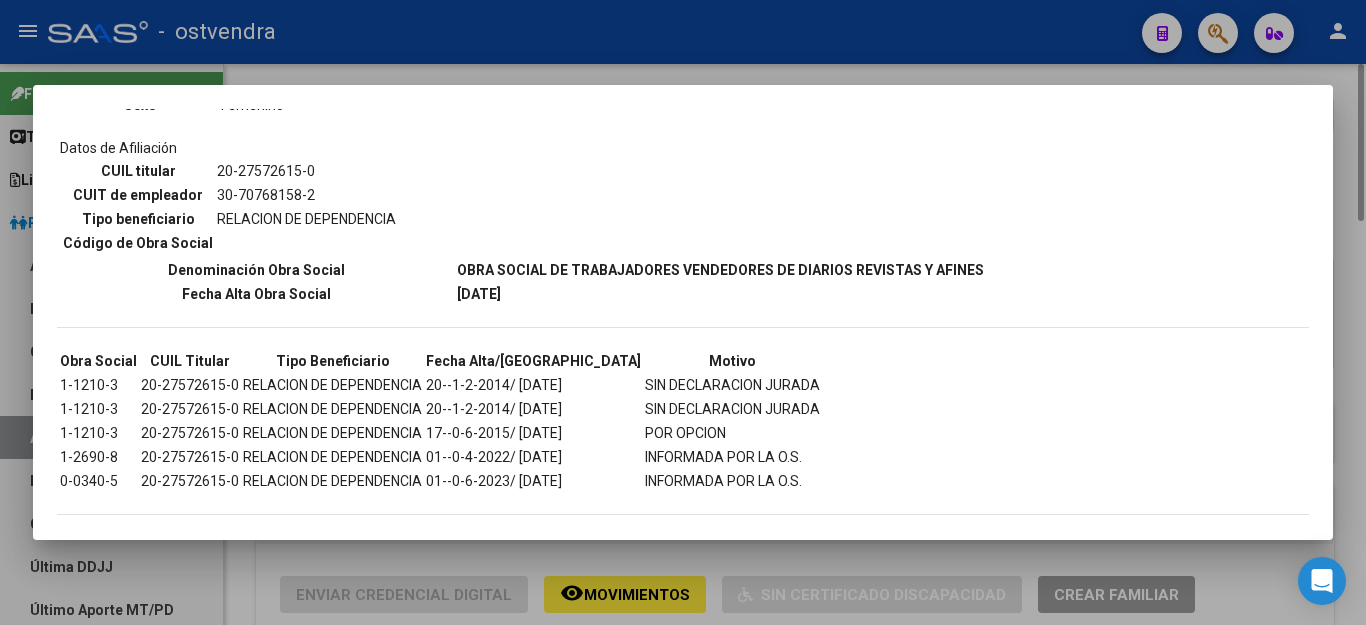 scroll, scrollTop: 1879, scrollLeft: 0, axis: vertical 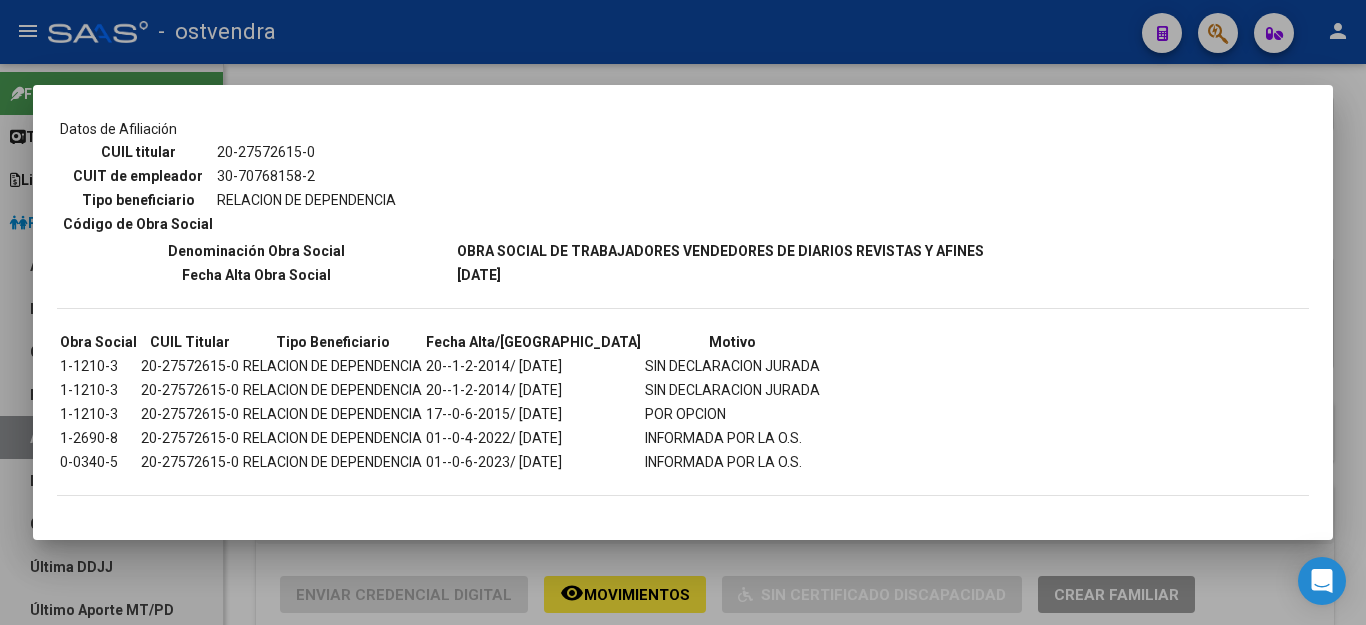 click at bounding box center [683, 312] 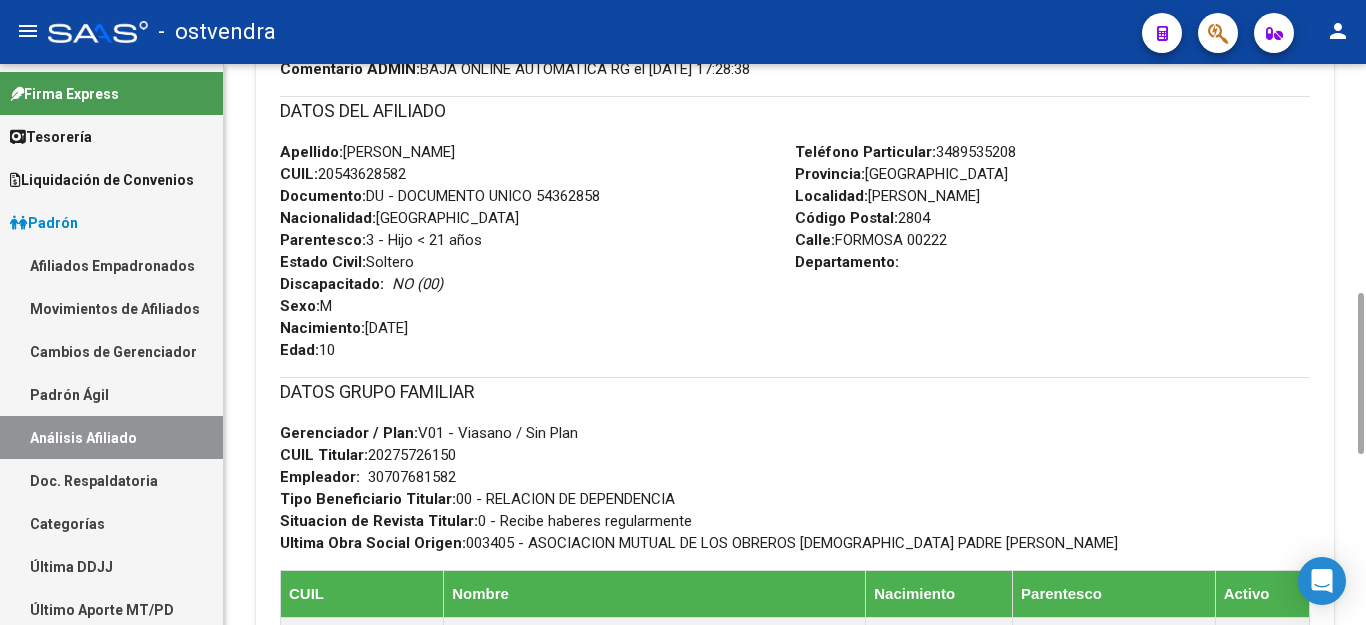 scroll, scrollTop: 400, scrollLeft: 0, axis: vertical 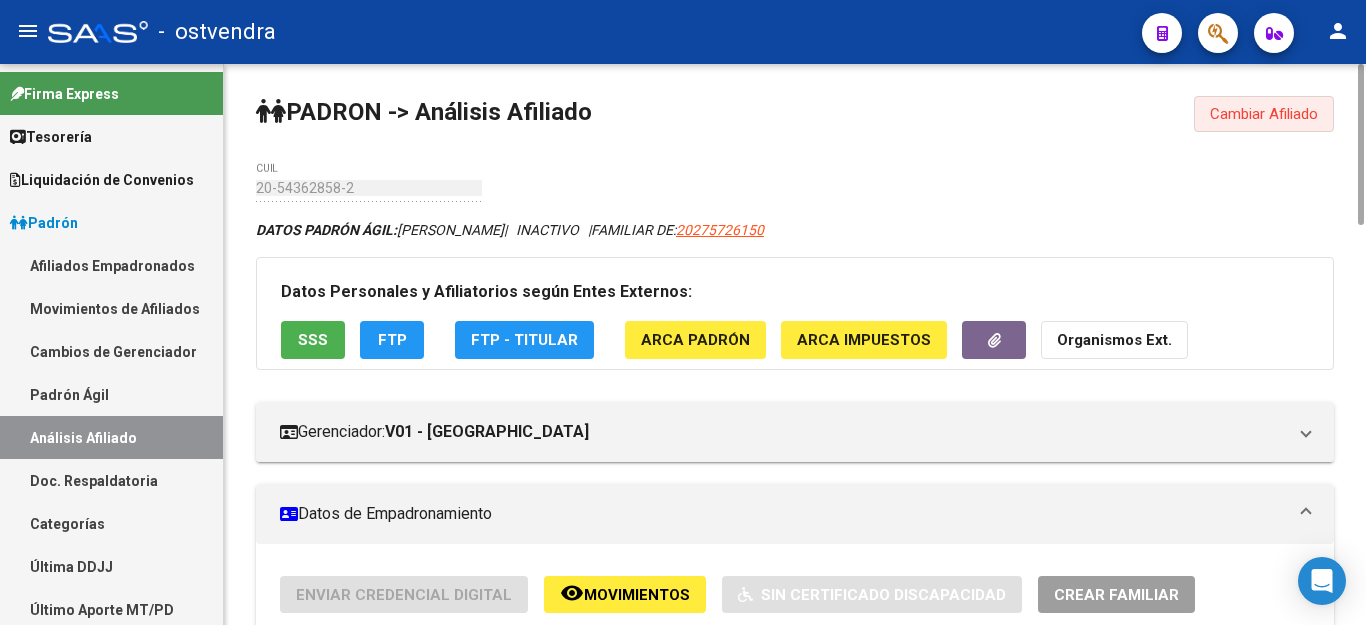 click on "Cambiar Afiliado" 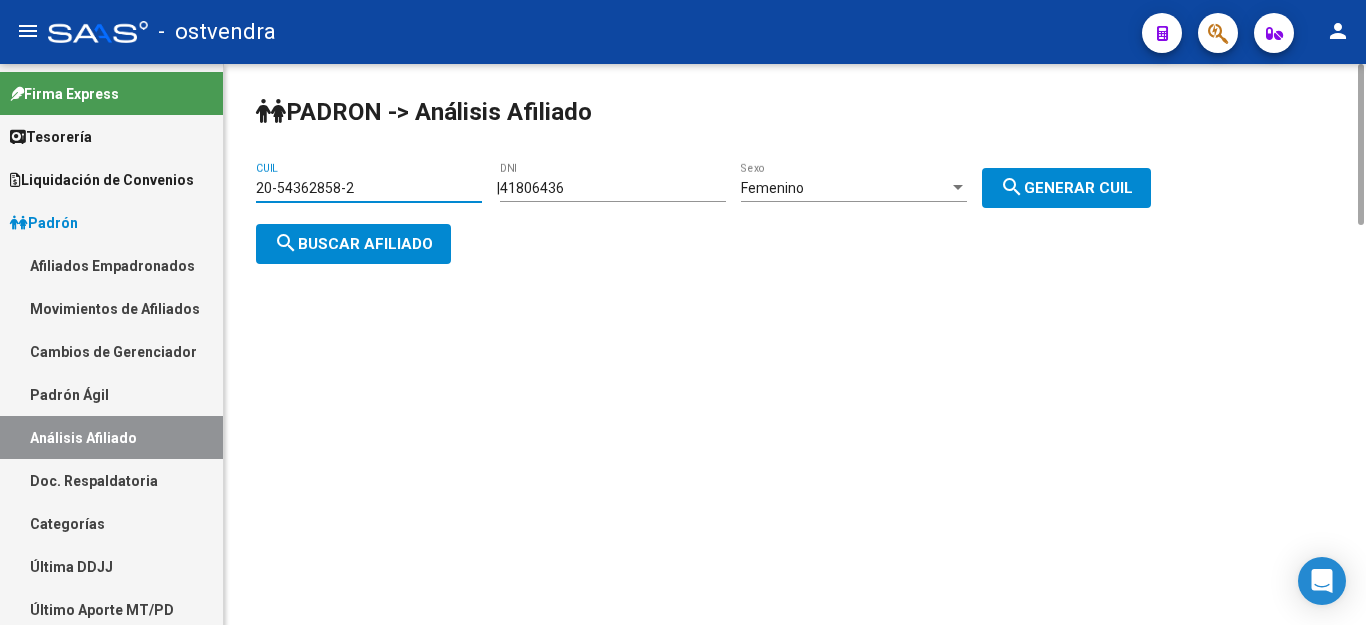 drag, startPoint x: 369, startPoint y: 188, endPoint x: 250, endPoint y: 191, distance: 119.03781 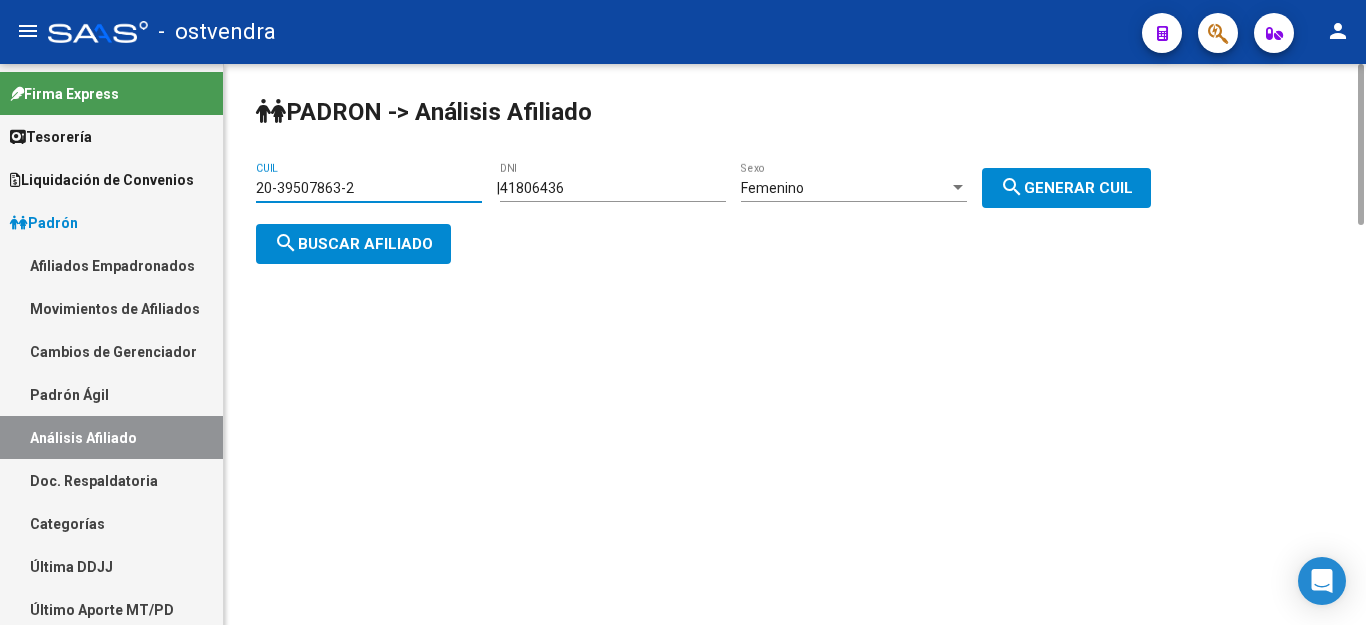 click on "search  Buscar afiliado" 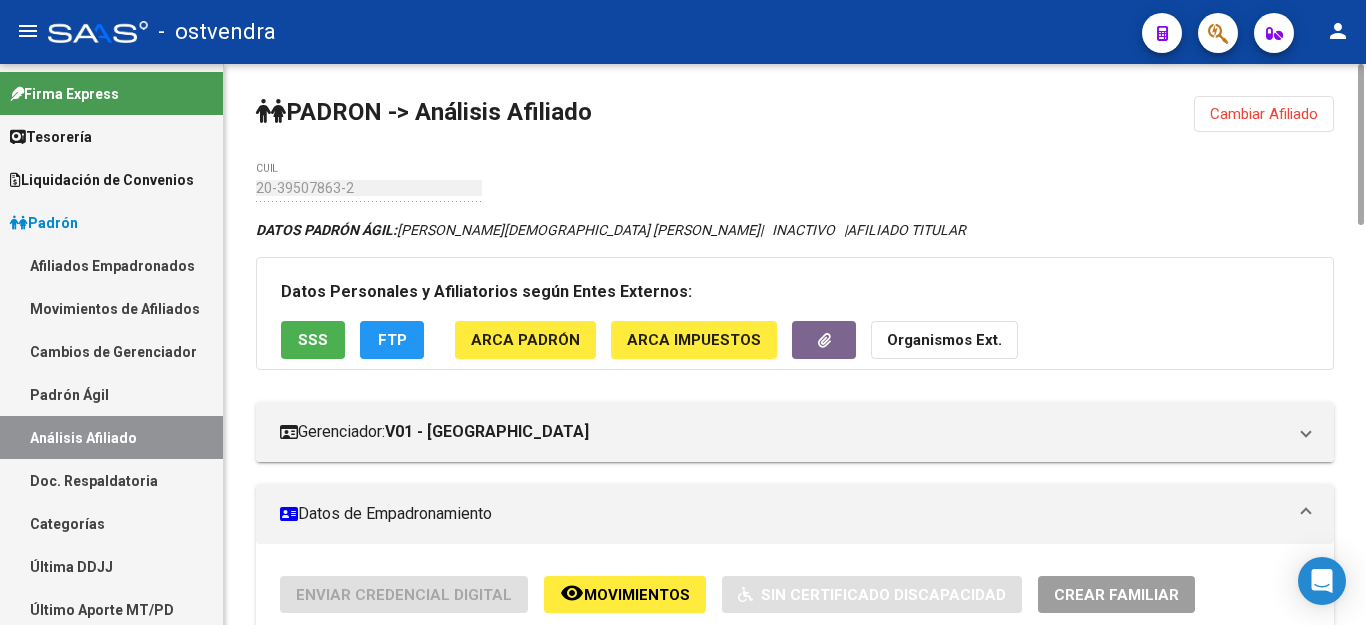 click on "SSS" 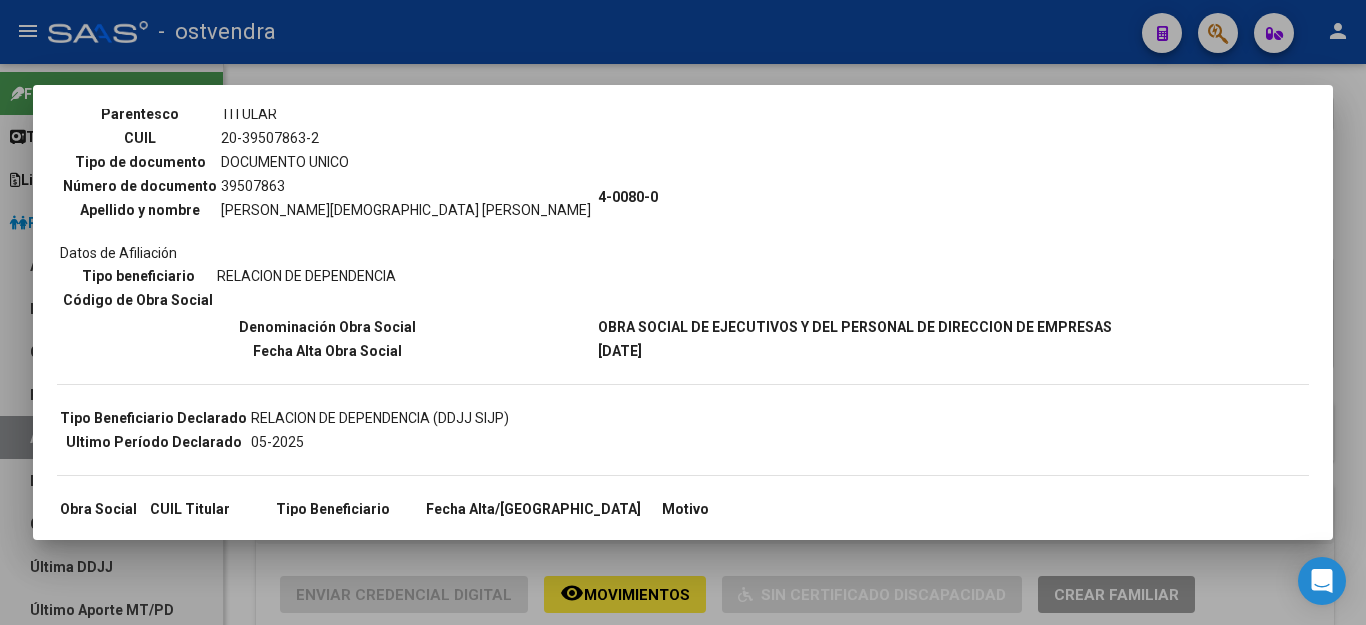 scroll, scrollTop: 264, scrollLeft: 0, axis: vertical 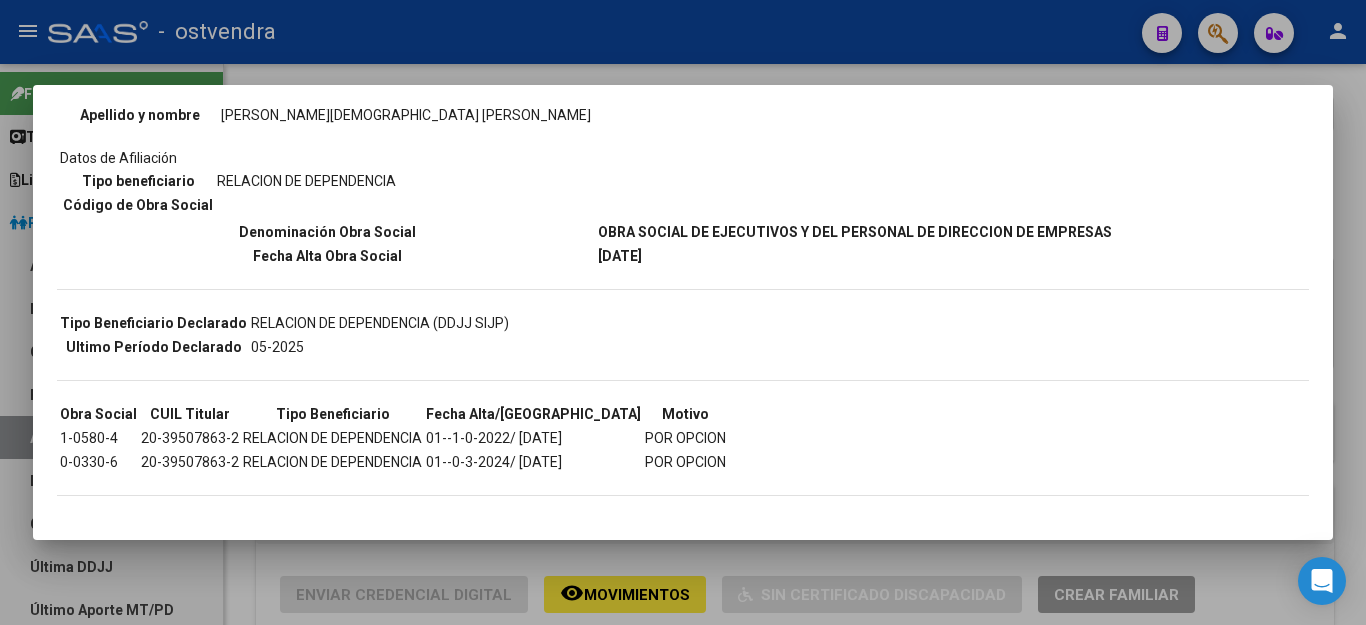 click at bounding box center [683, 312] 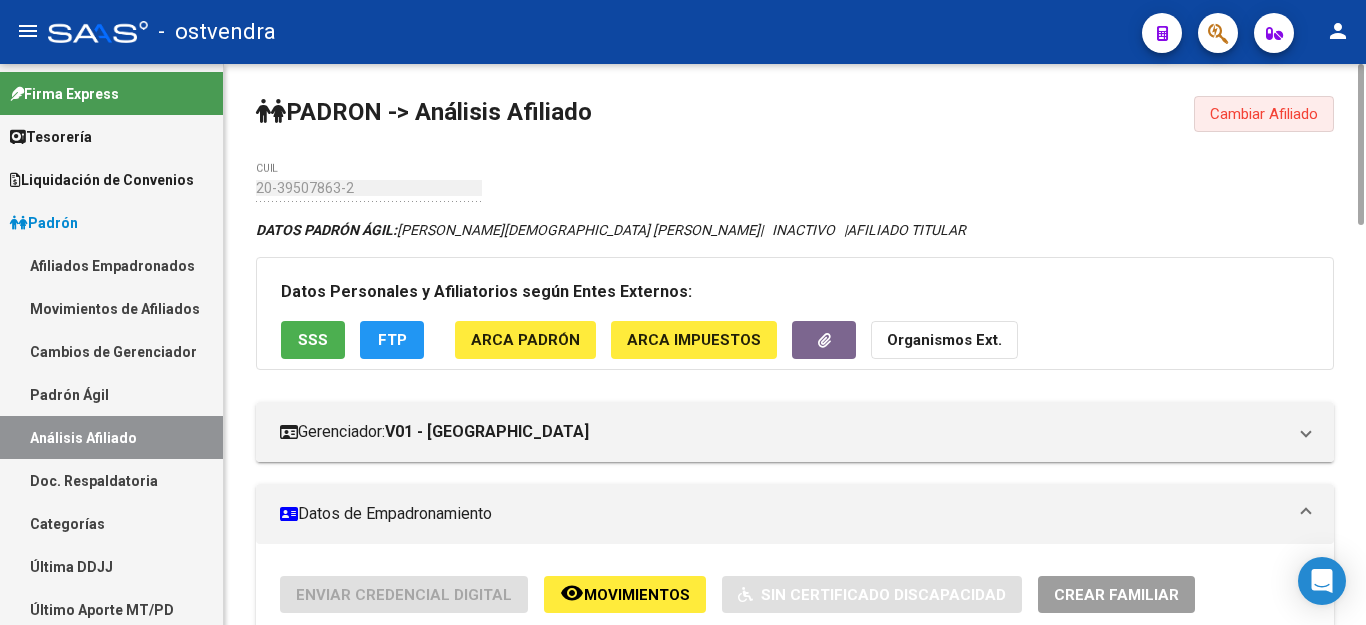 click on "Cambiar Afiliado" 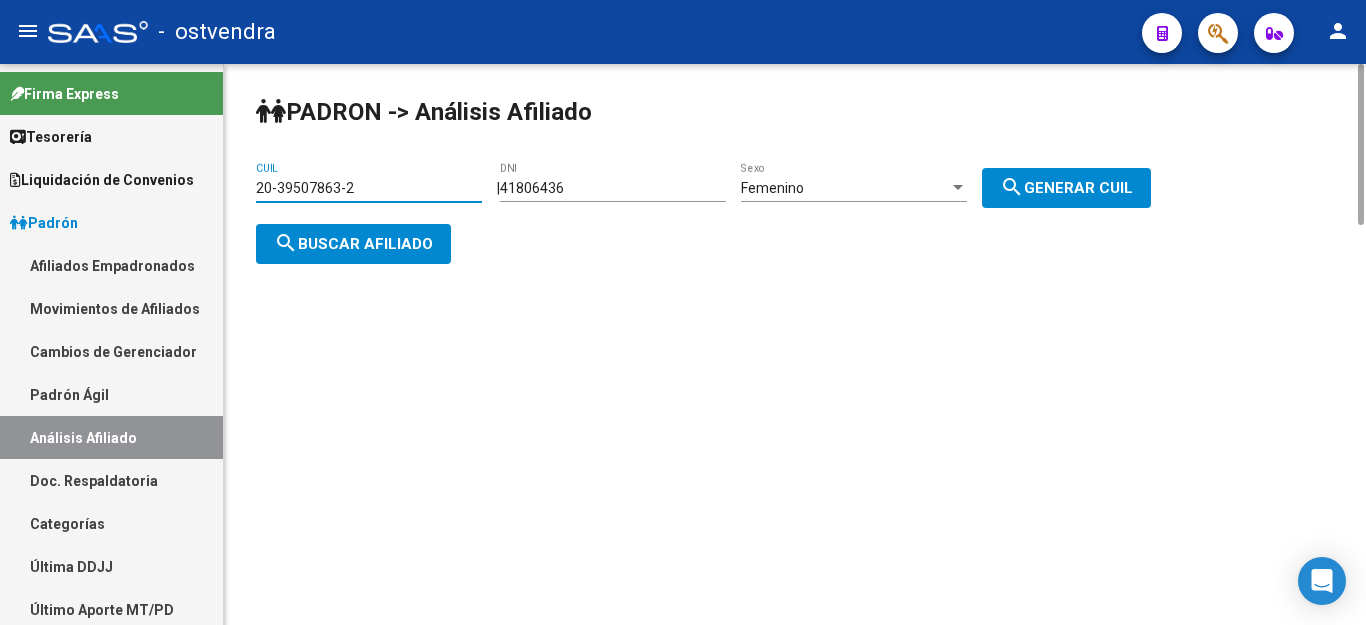 drag, startPoint x: 393, startPoint y: 187, endPoint x: 251, endPoint y: 183, distance: 142.05632 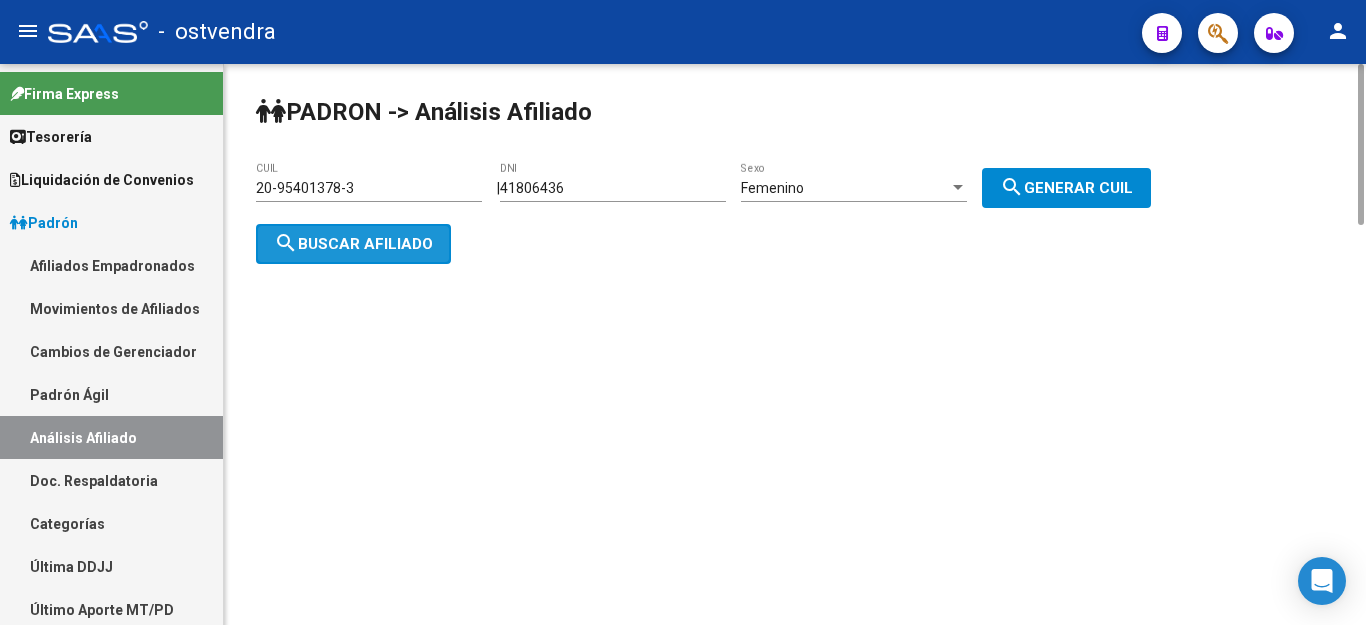 click on "search  Buscar afiliado" 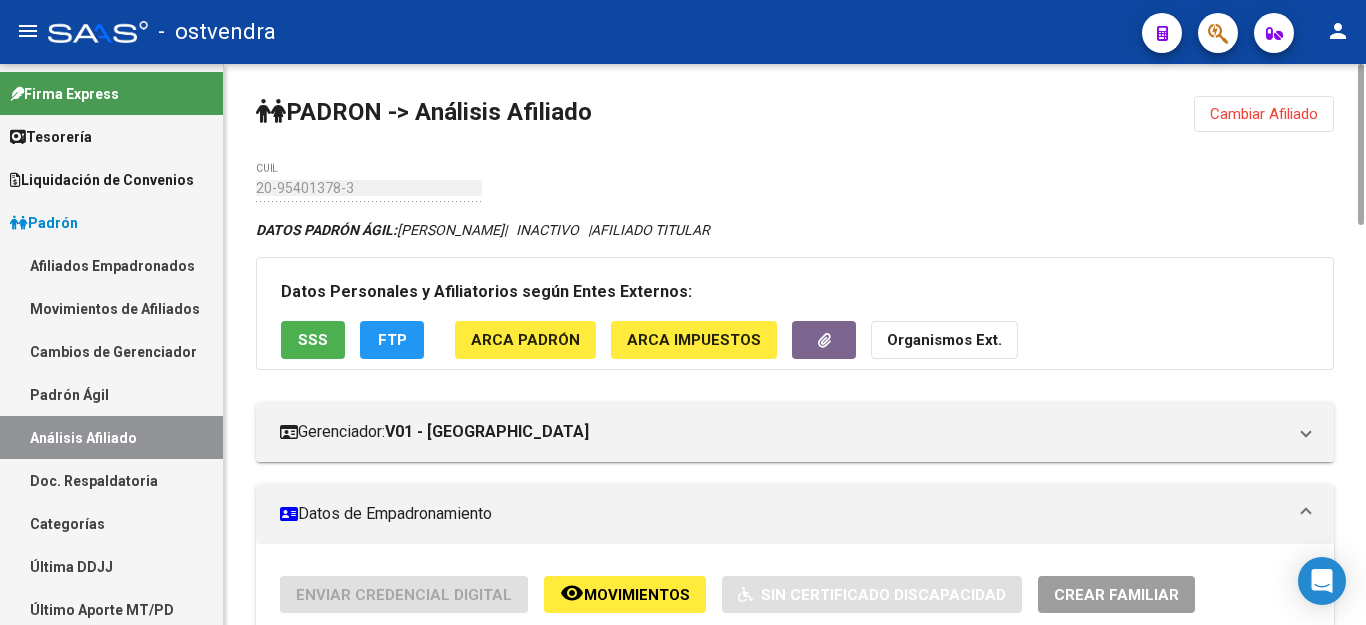 click on "SSS" 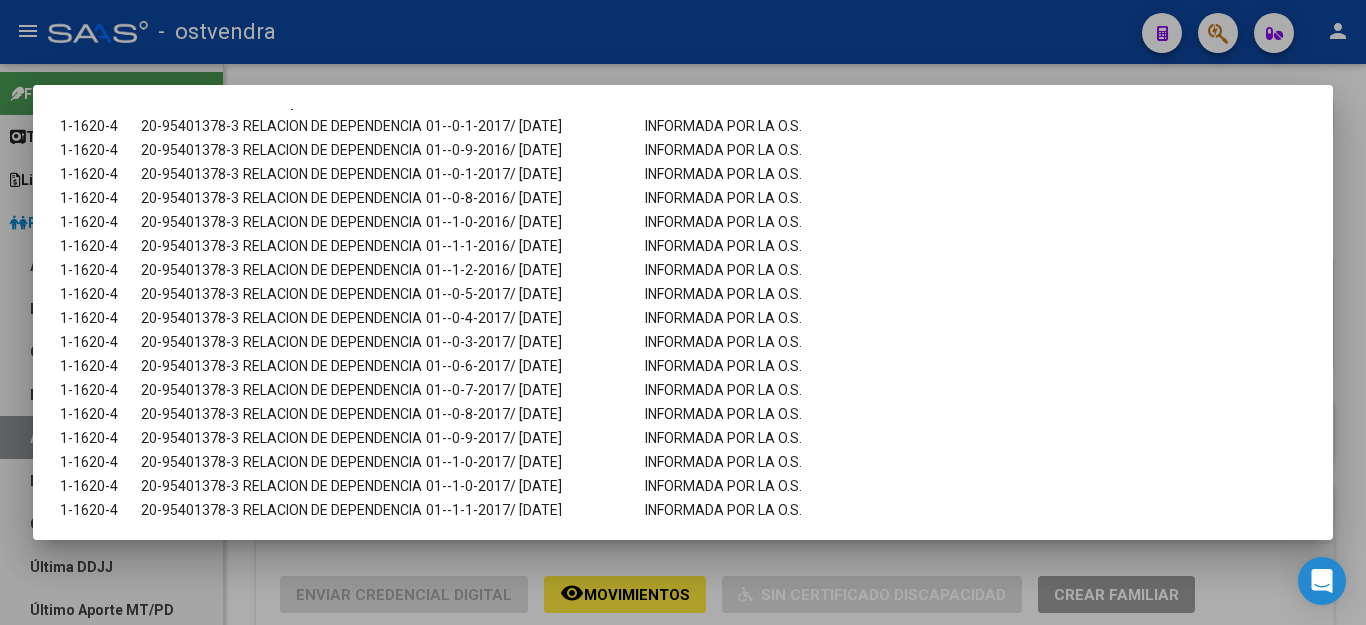 scroll, scrollTop: 898, scrollLeft: 0, axis: vertical 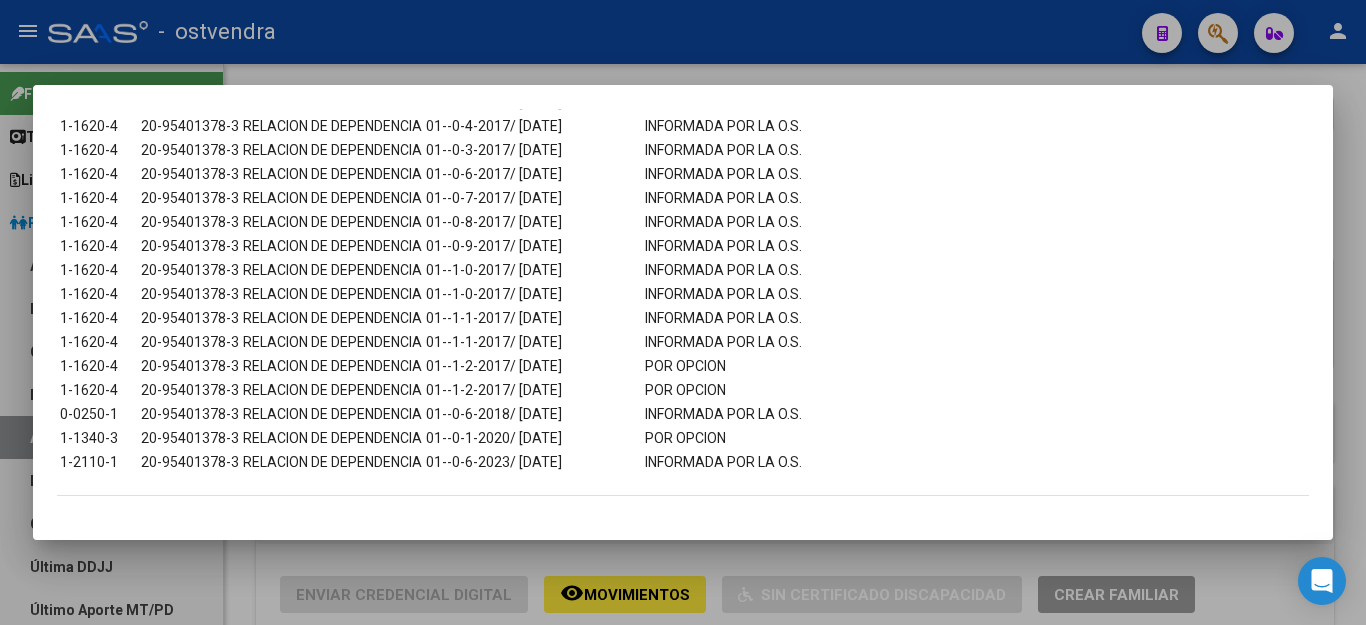 click at bounding box center (683, 312) 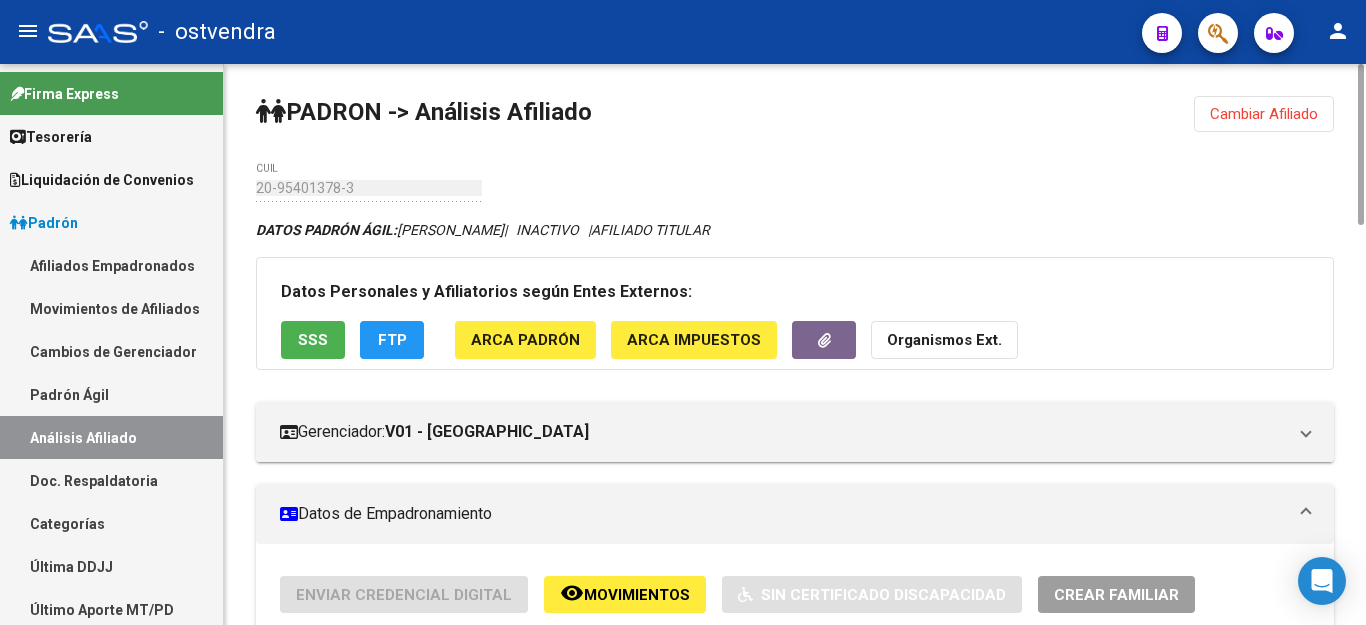 scroll, scrollTop: 400, scrollLeft: 0, axis: vertical 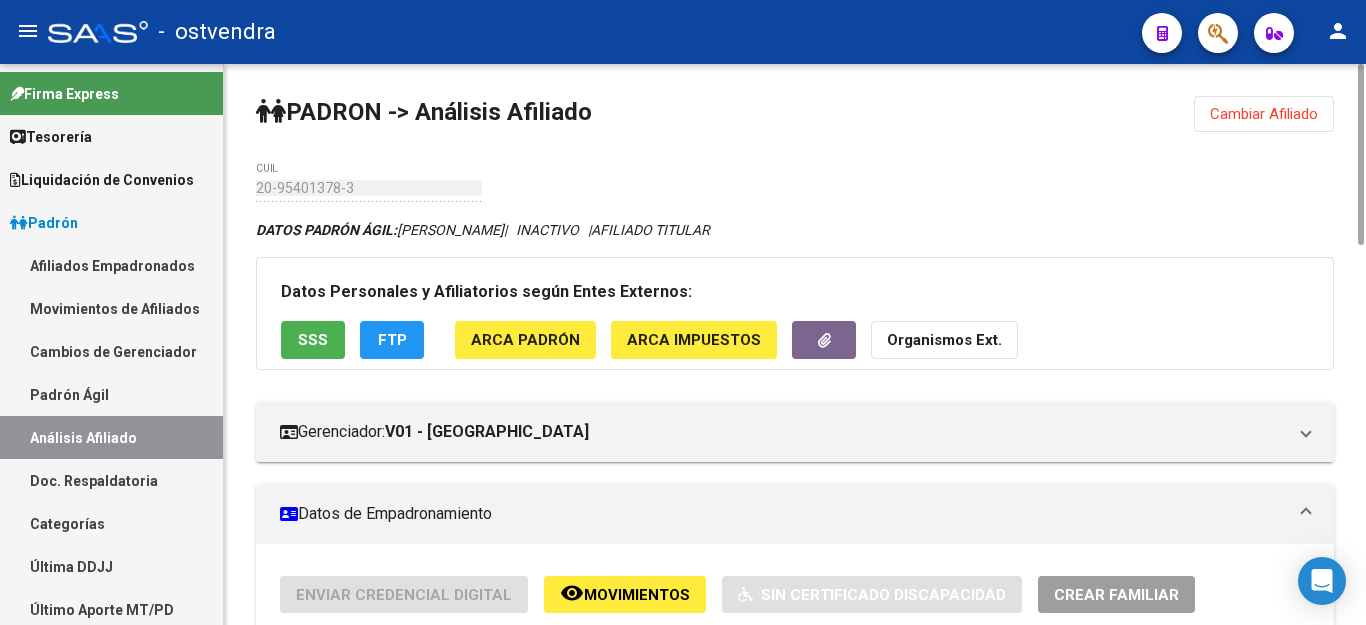 click on "Cambiar Afiliado" 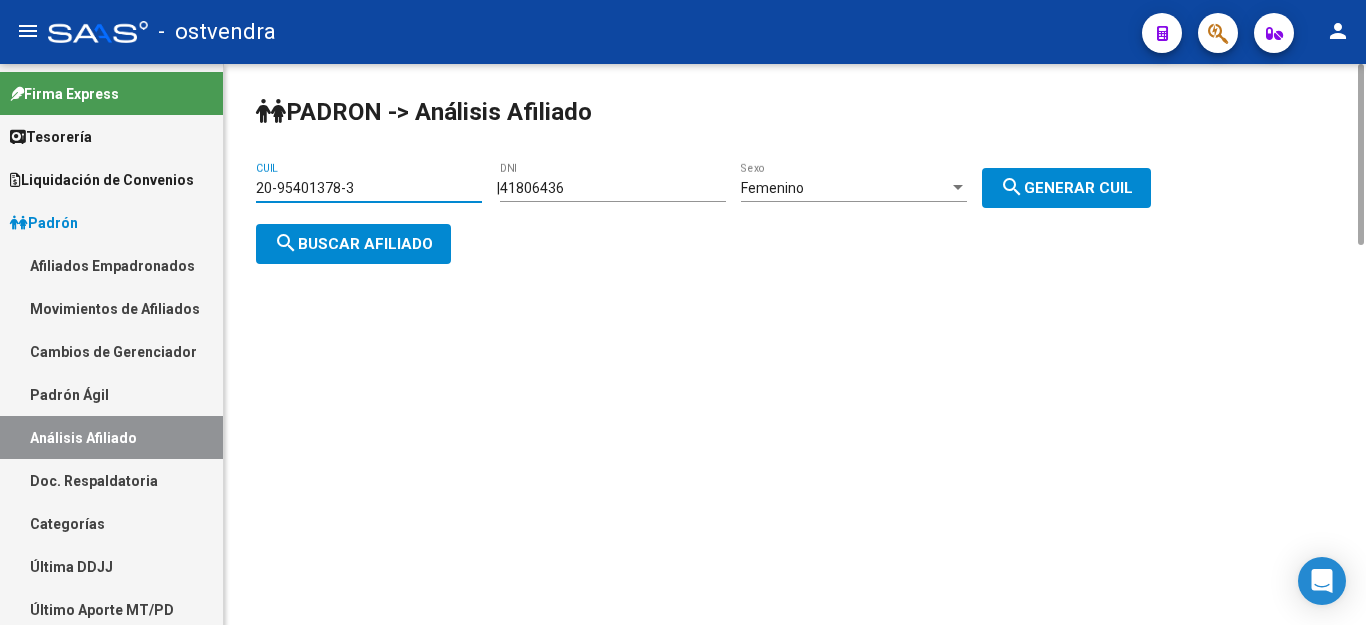drag, startPoint x: 370, startPoint y: 191, endPoint x: 232, endPoint y: 197, distance: 138.13037 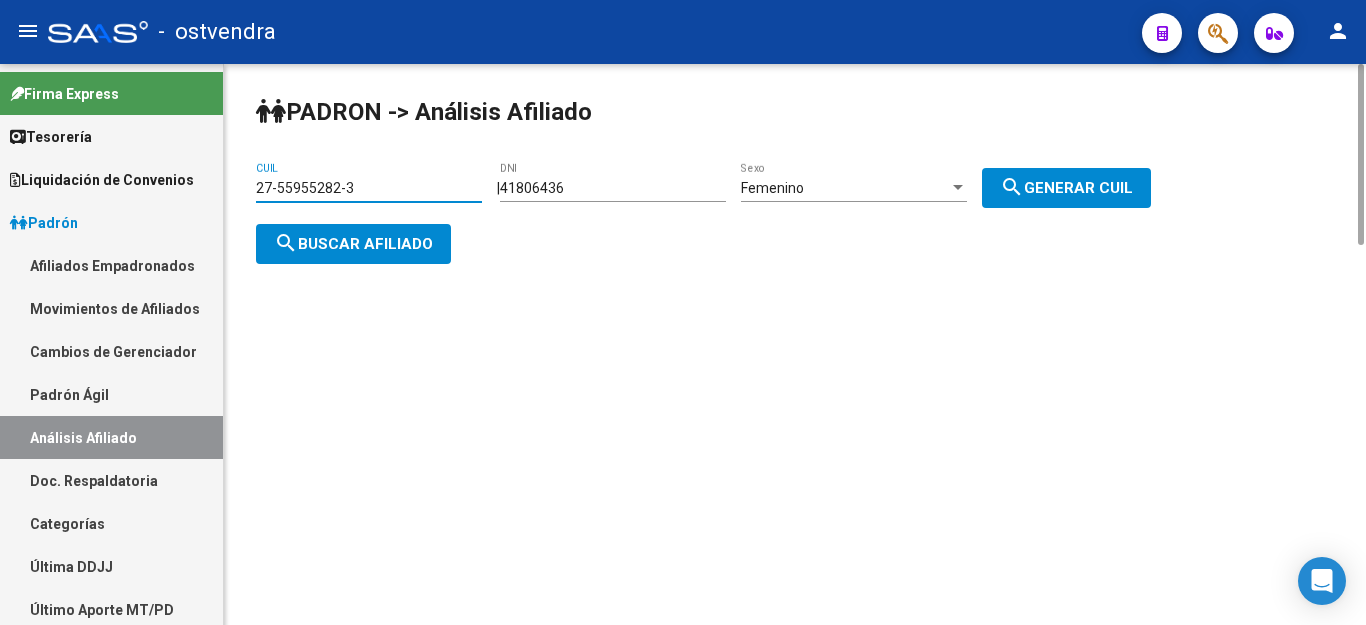 click on "search  Buscar afiliado" 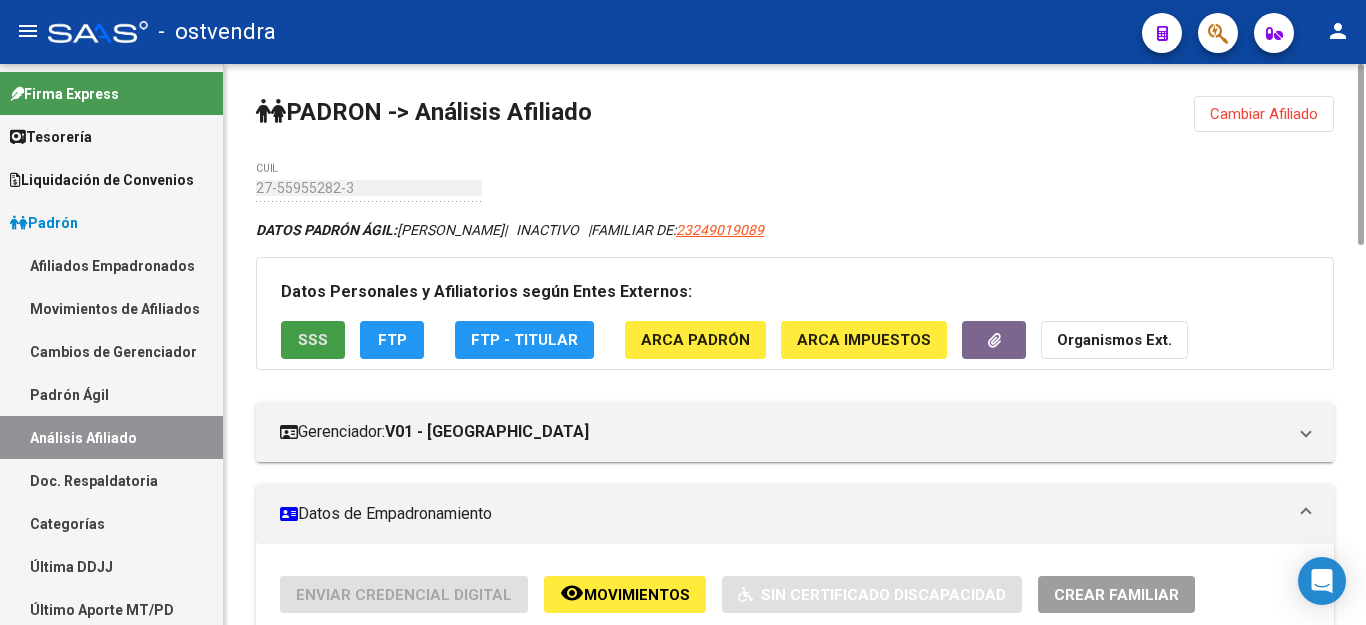 click on "SSS" 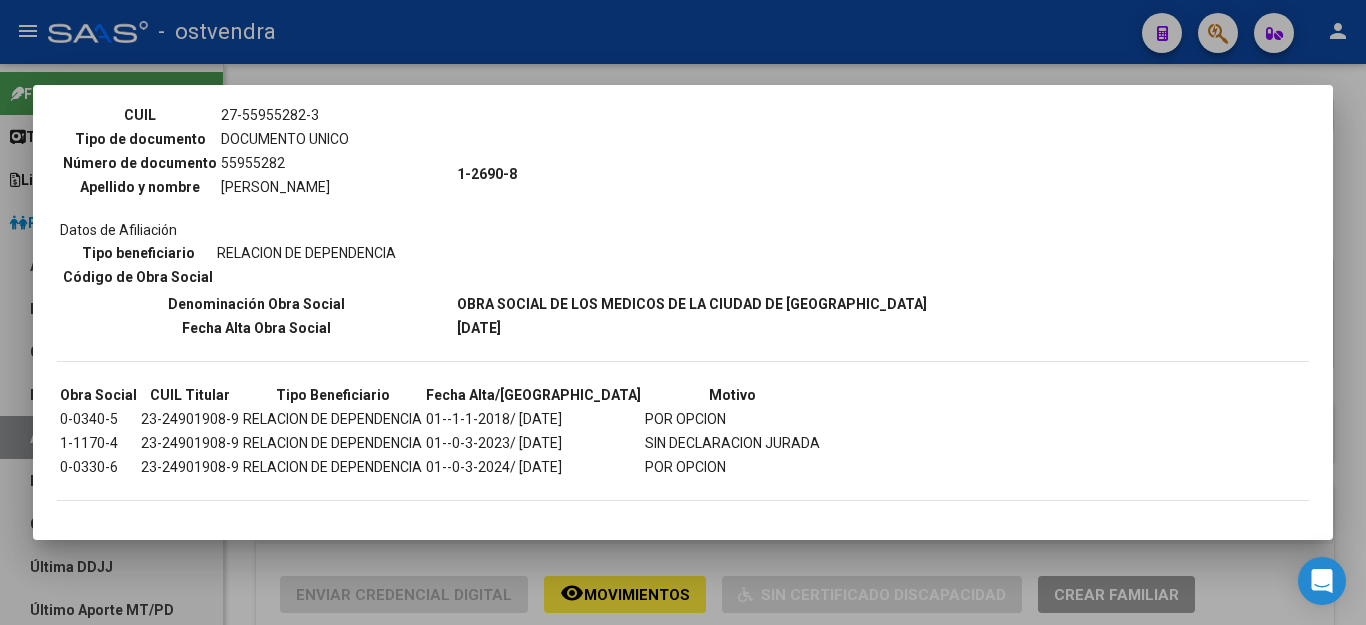 scroll, scrollTop: 197, scrollLeft: 0, axis: vertical 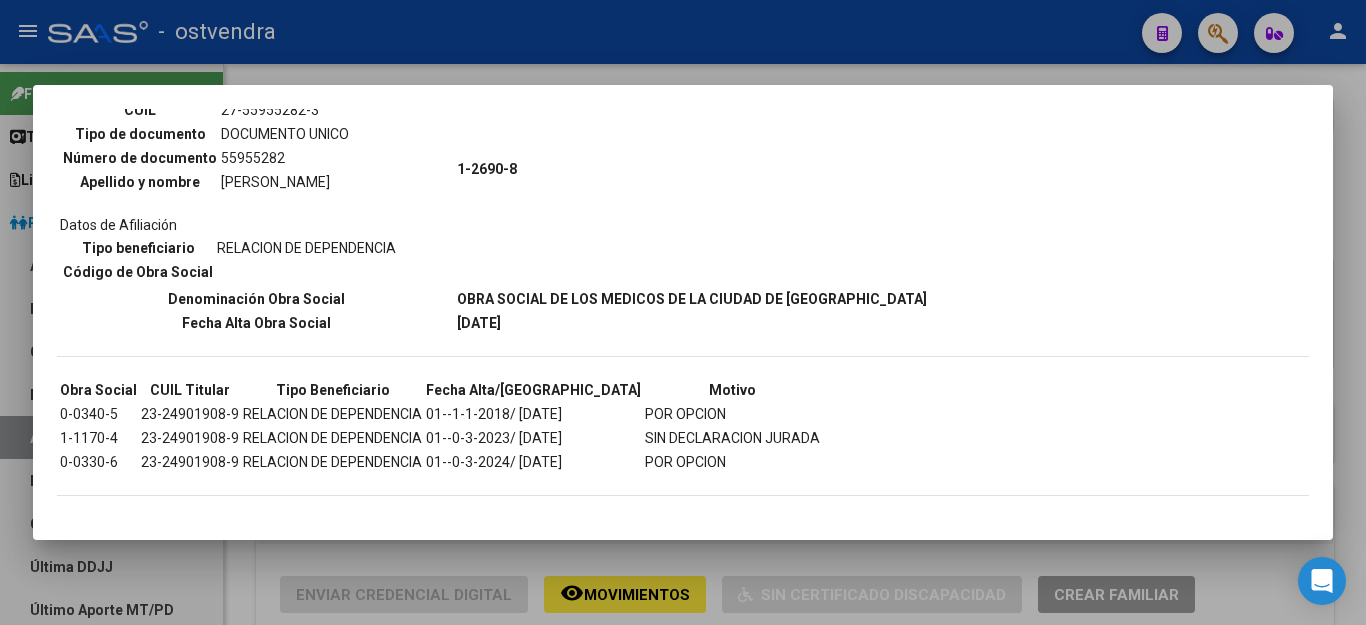 click at bounding box center [683, 312] 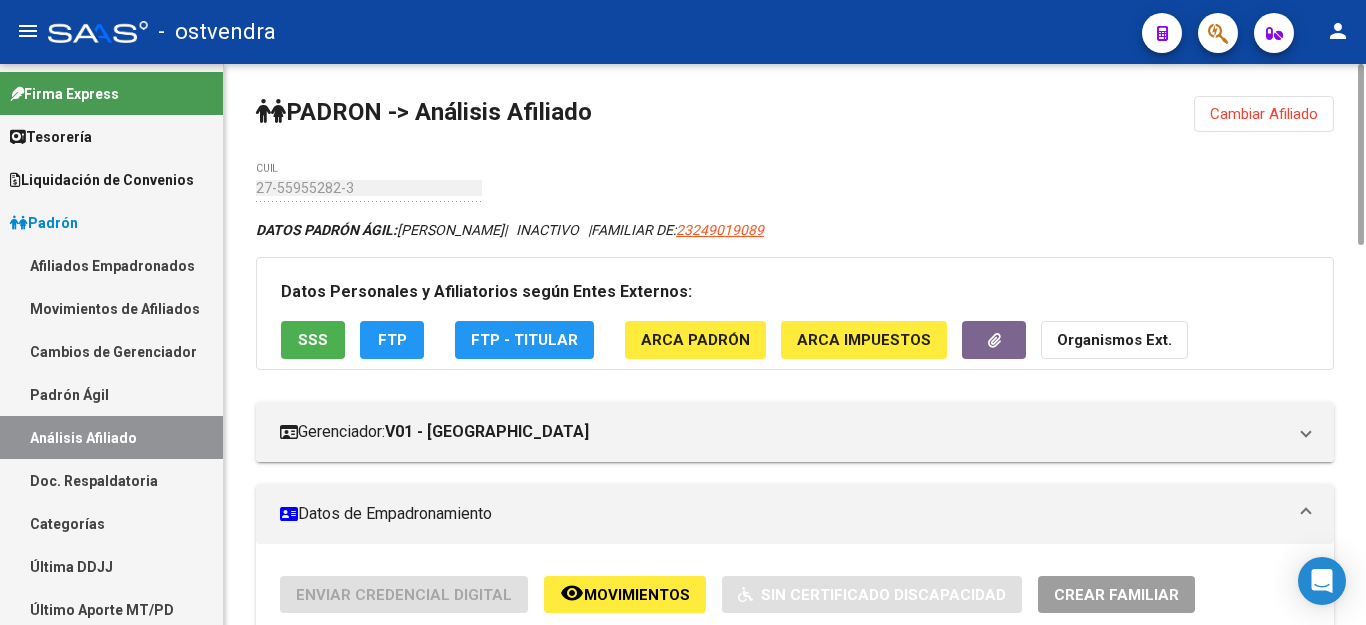 click on "Cambiar Afiliado" 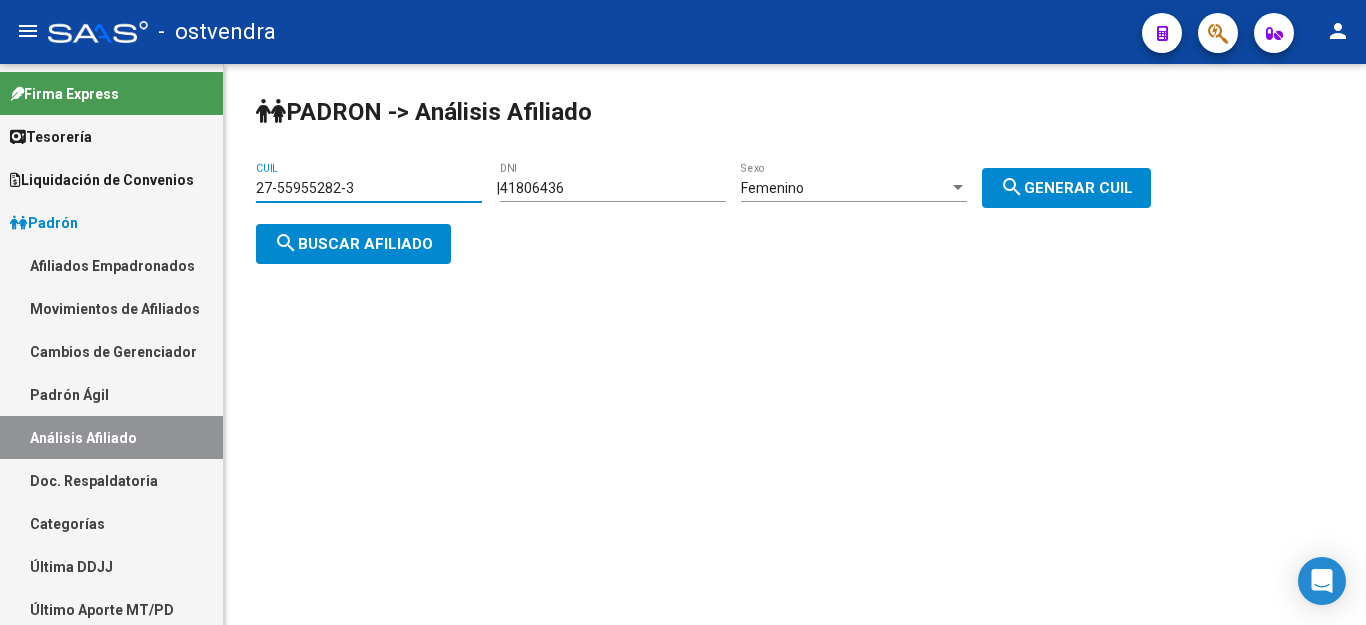 drag, startPoint x: 386, startPoint y: 195, endPoint x: 223, endPoint y: 193, distance: 163.01227 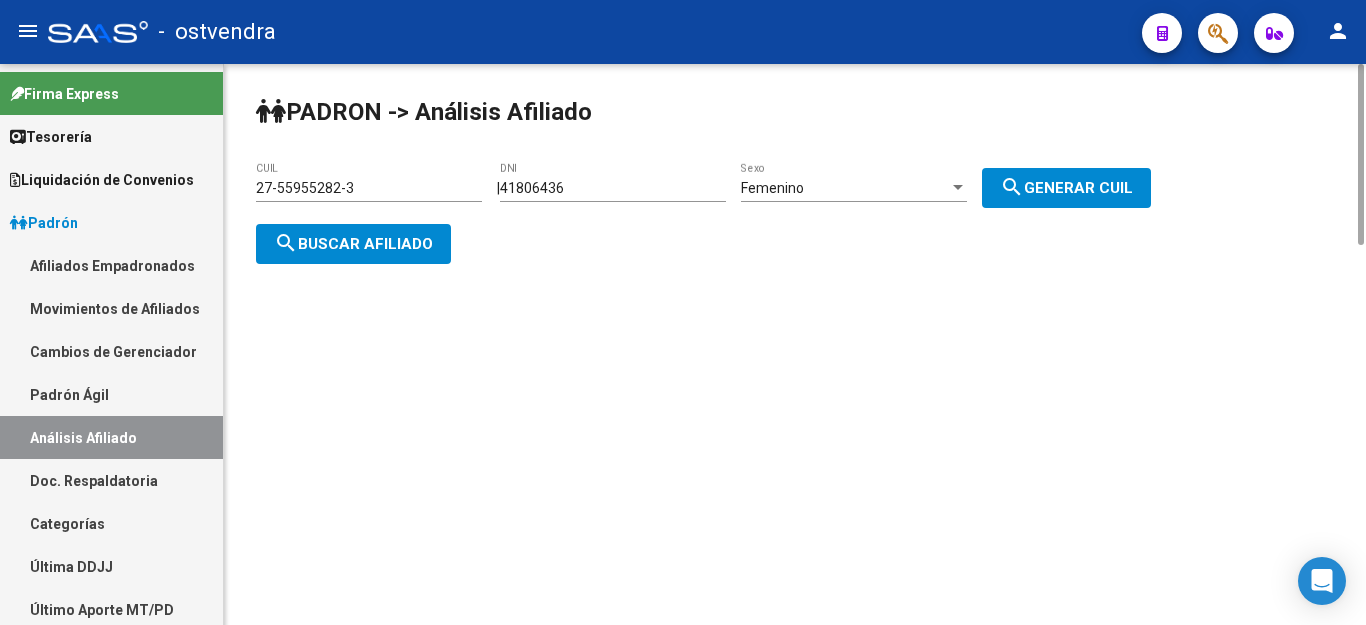 drag, startPoint x: 282, startPoint y: 178, endPoint x: 438, endPoint y: 137, distance: 161.29787 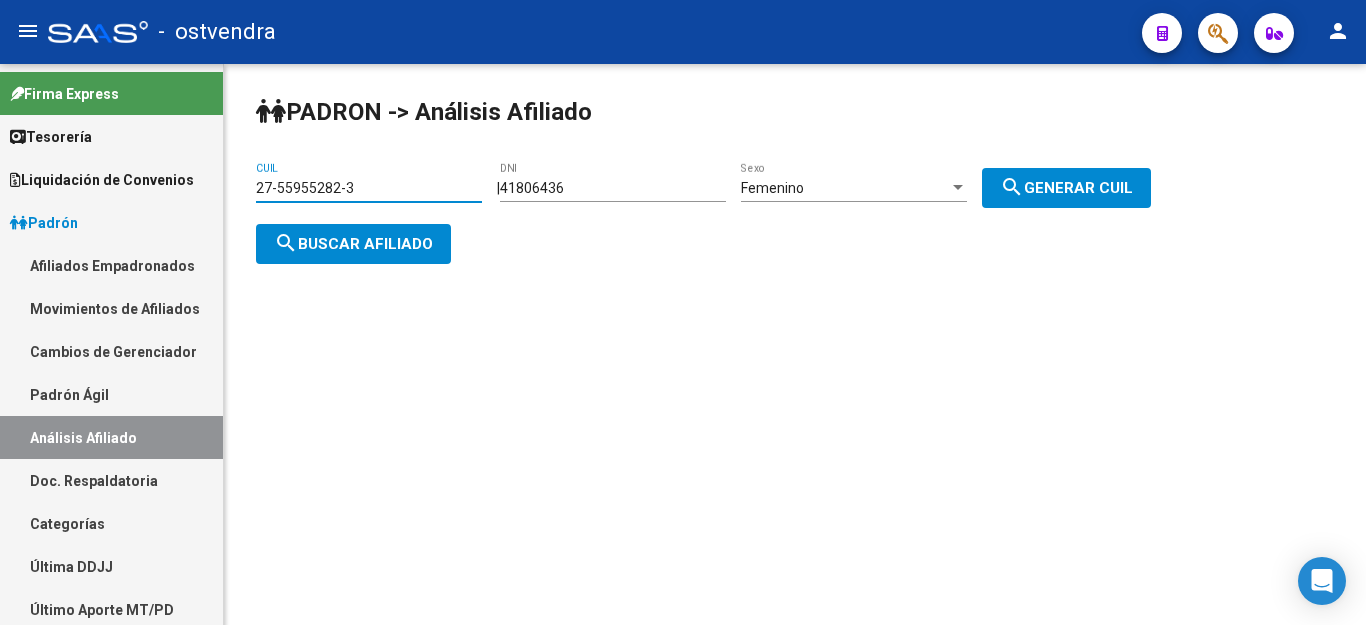drag, startPoint x: 379, startPoint y: 186, endPoint x: 221, endPoint y: 189, distance: 158.02847 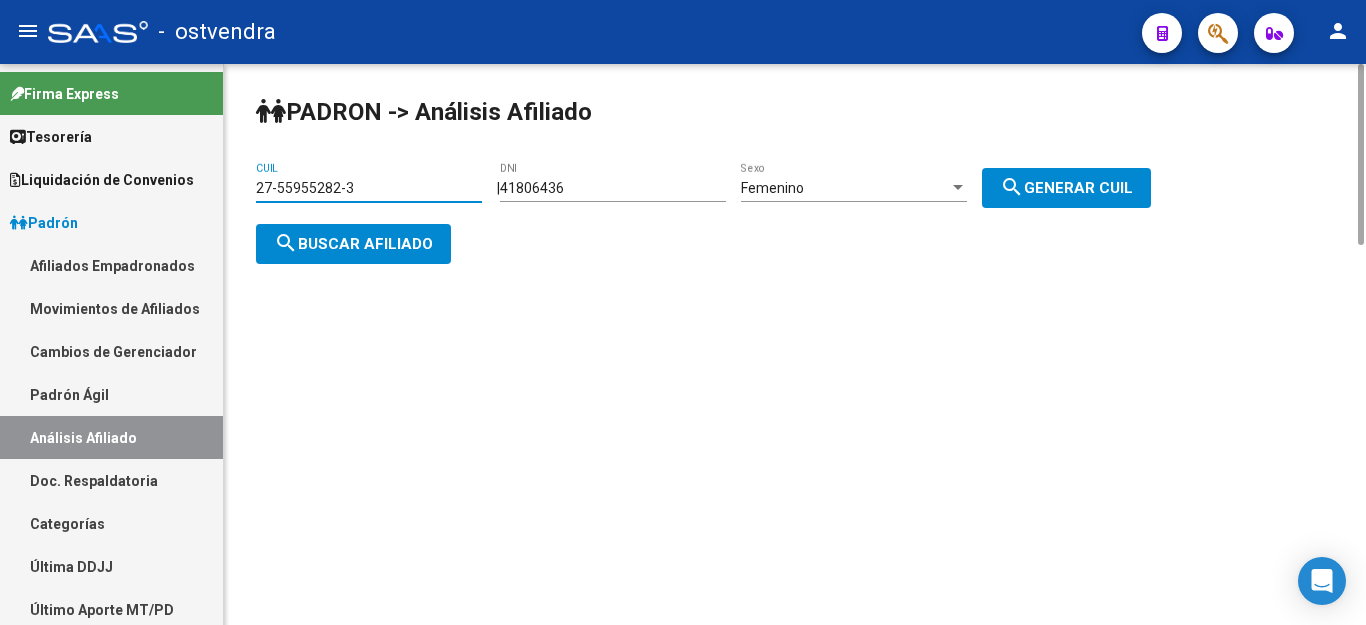 paste on "0-95401378" 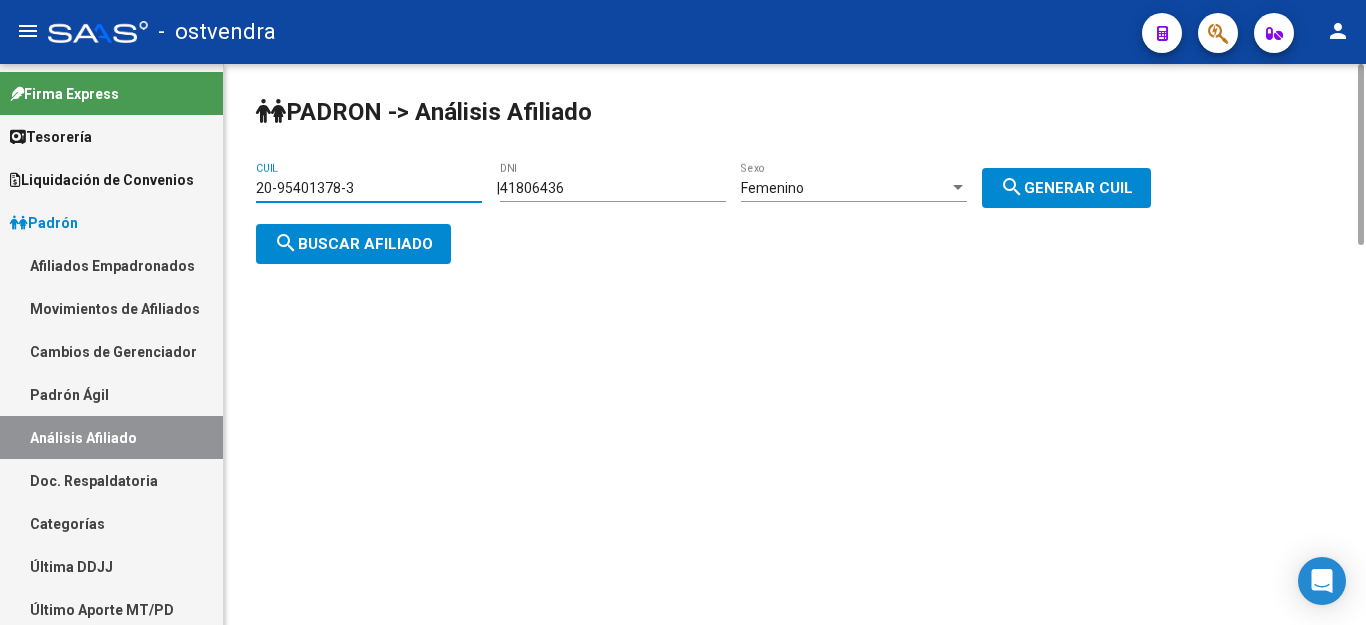 click on "search  Buscar afiliado" 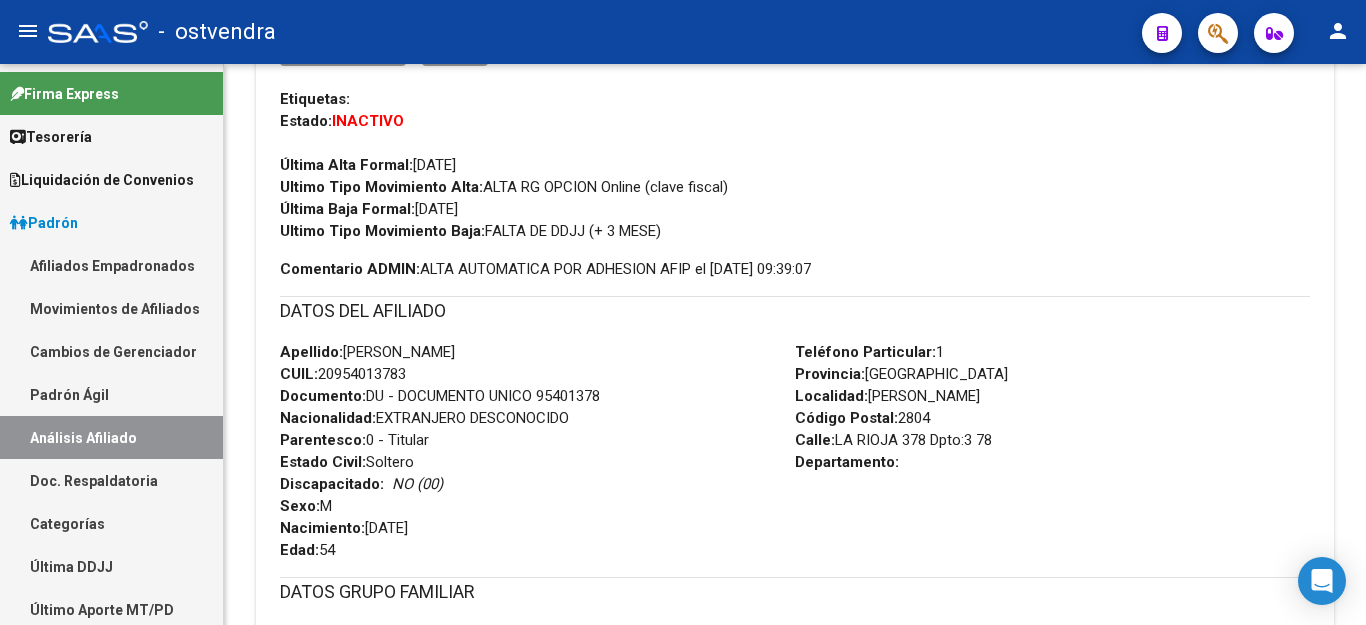 scroll, scrollTop: 0, scrollLeft: 0, axis: both 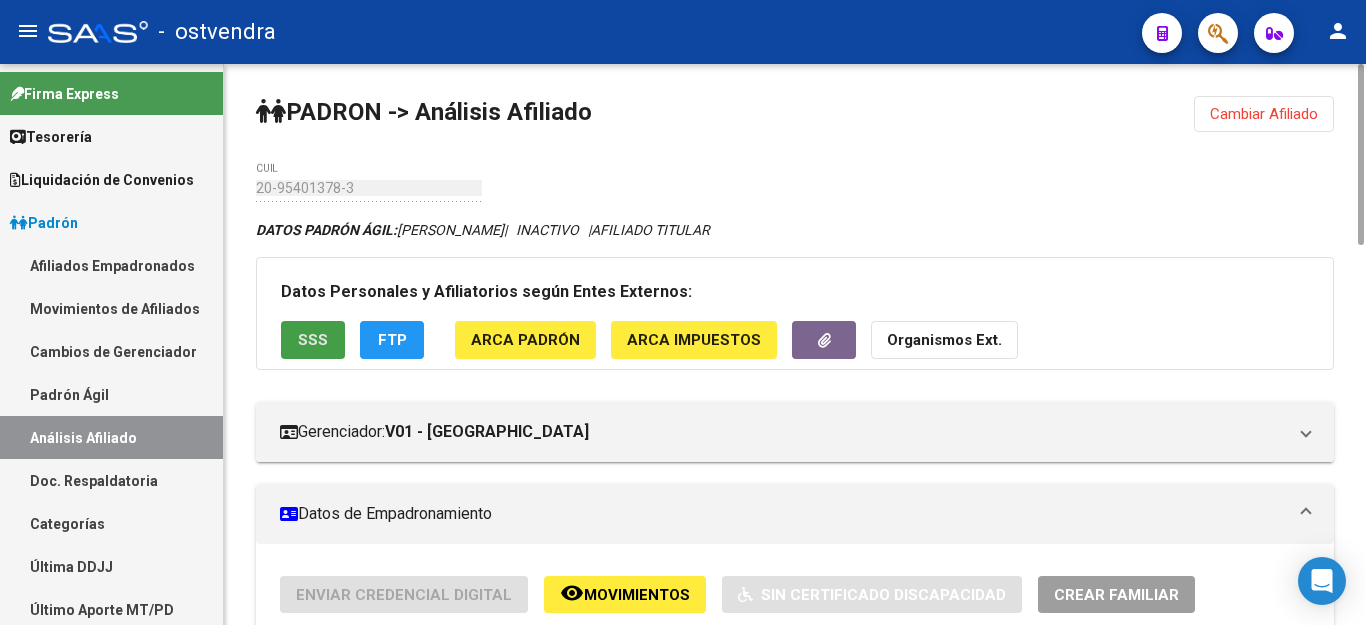 click on "SSS" 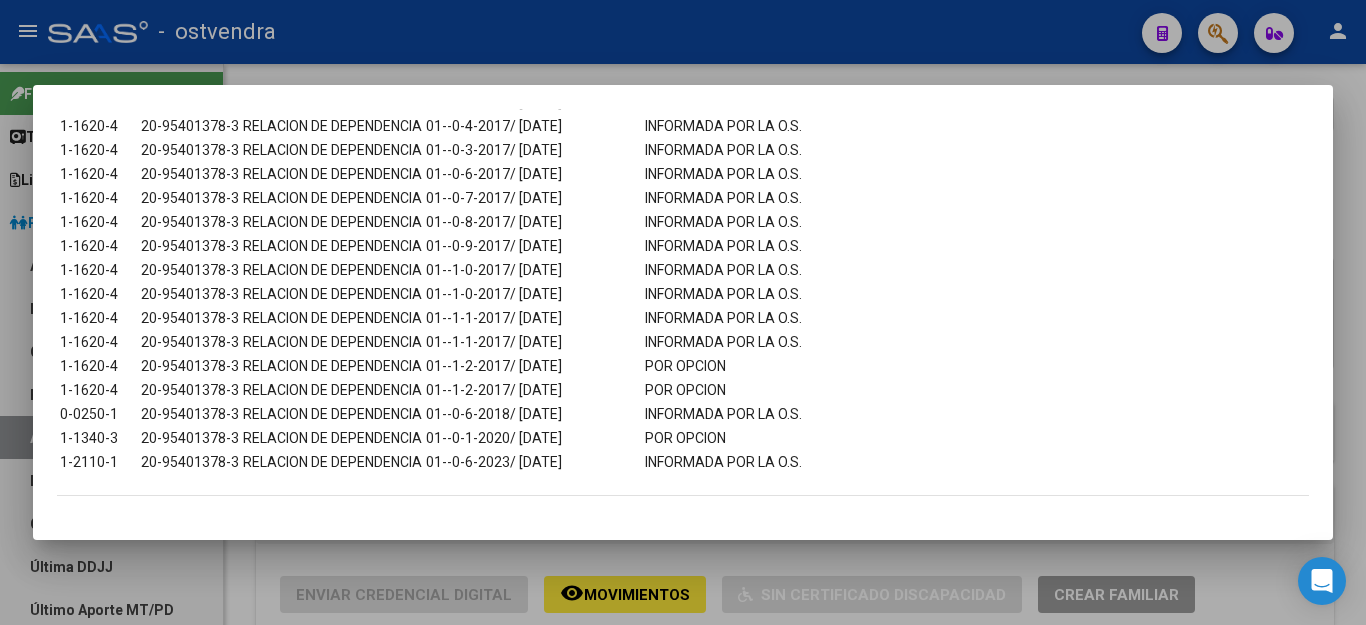 scroll, scrollTop: 398, scrollLeft: 0, axis: vertical 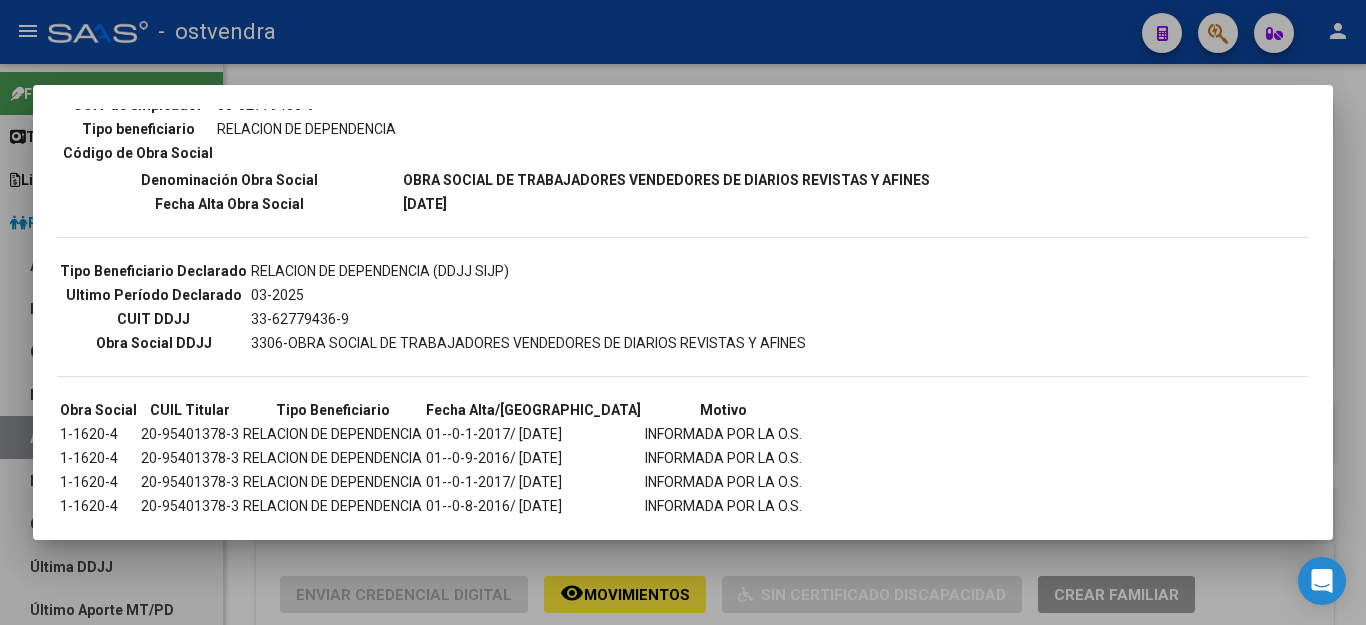 click at bounding box center [683, 312] 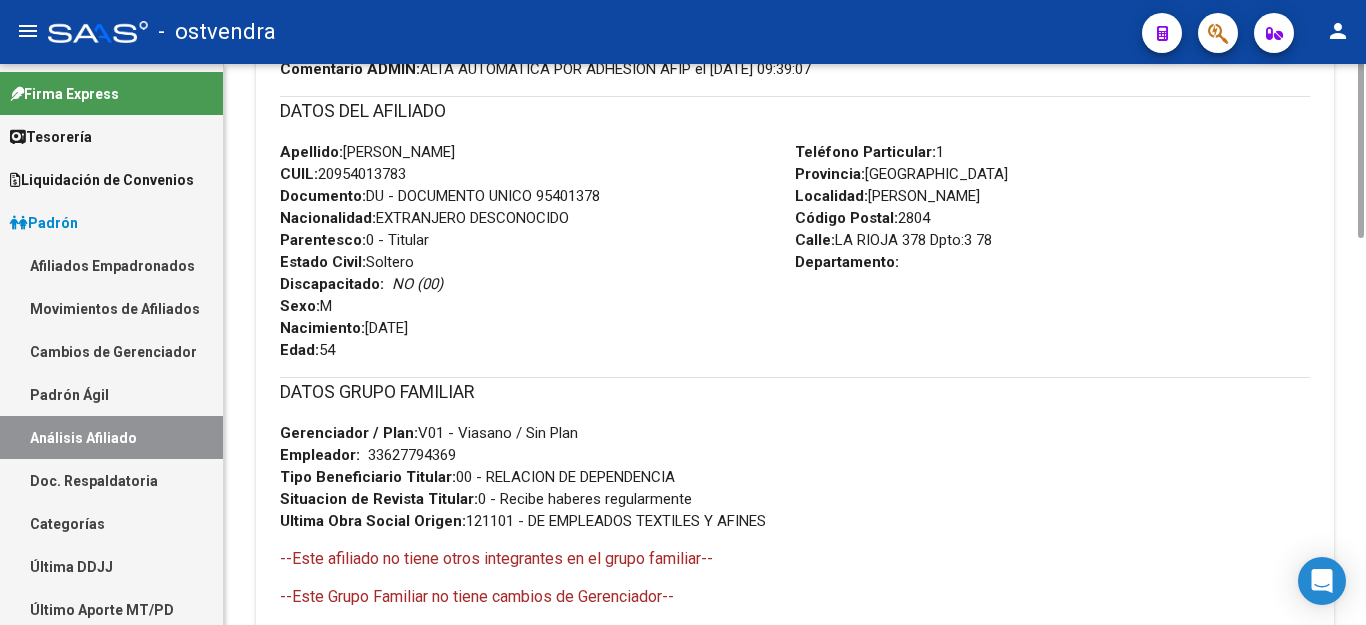scroll, scrollTop: 600, scrollLeft: 0, axis: vertical 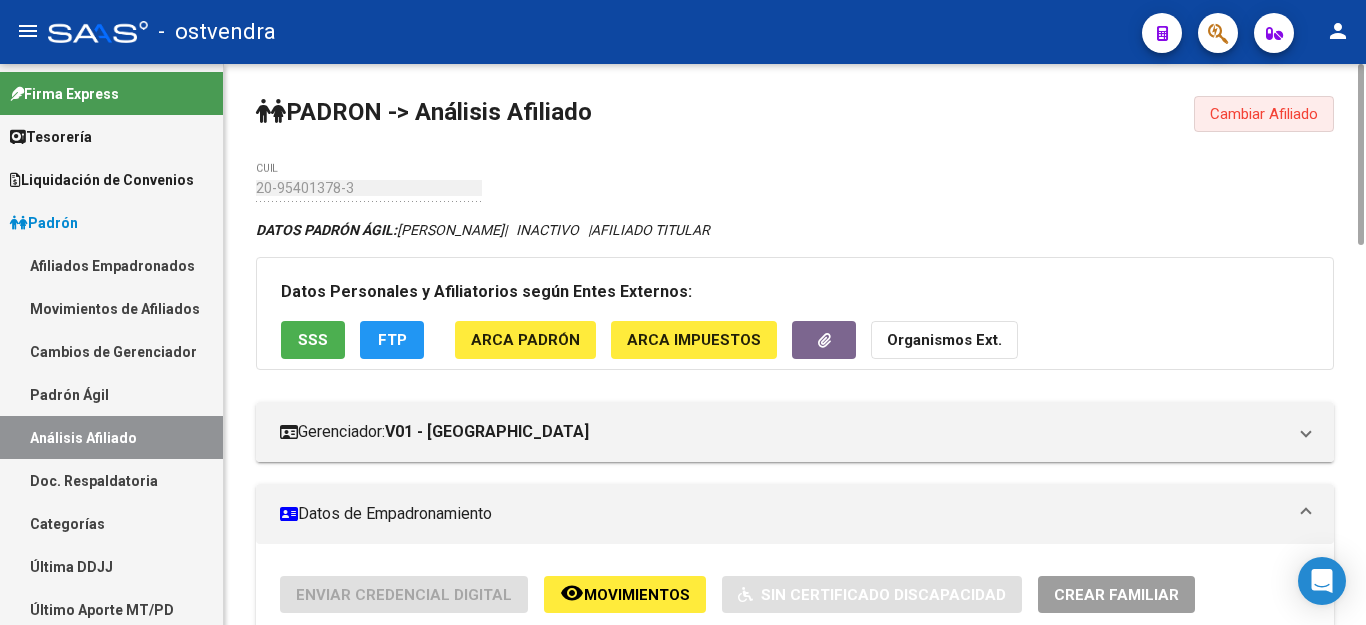 click on "Cambiar Afiliado" 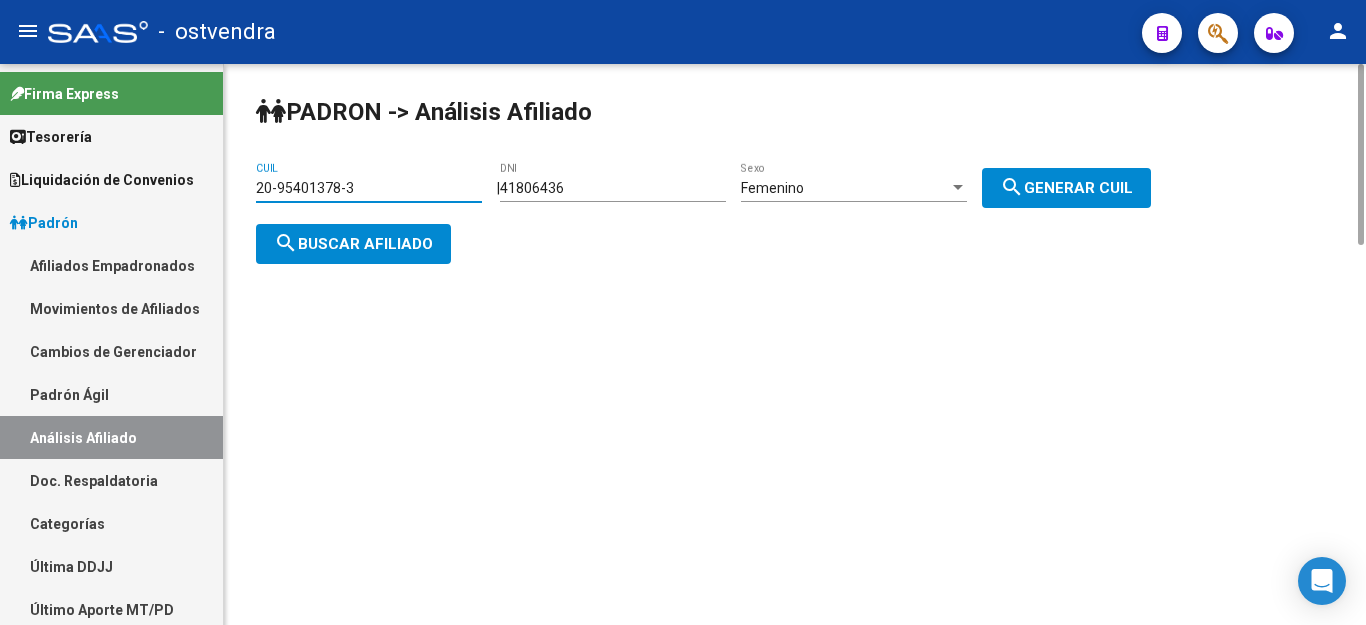 drag, startPoint x: 391, startPoint y: 190, endPoint x: 239, endPoint y: 192, distance: 152.01315 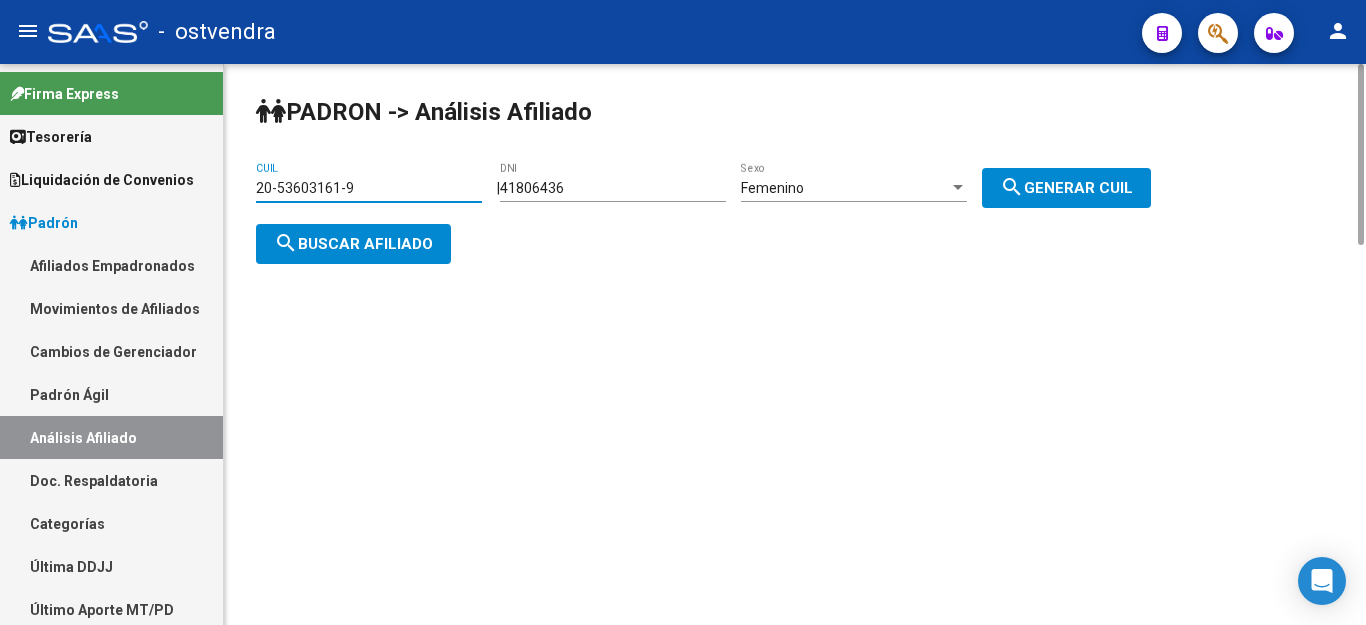click on "search  Buscar afiliado" 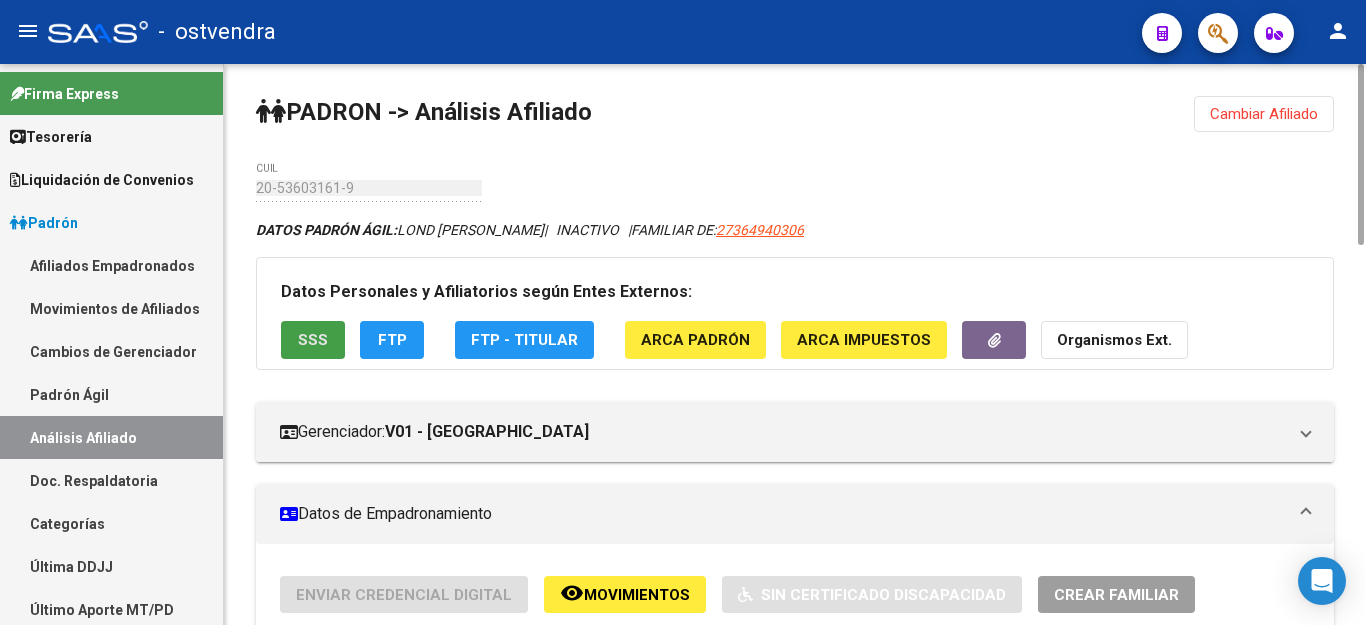 click on "SSS" 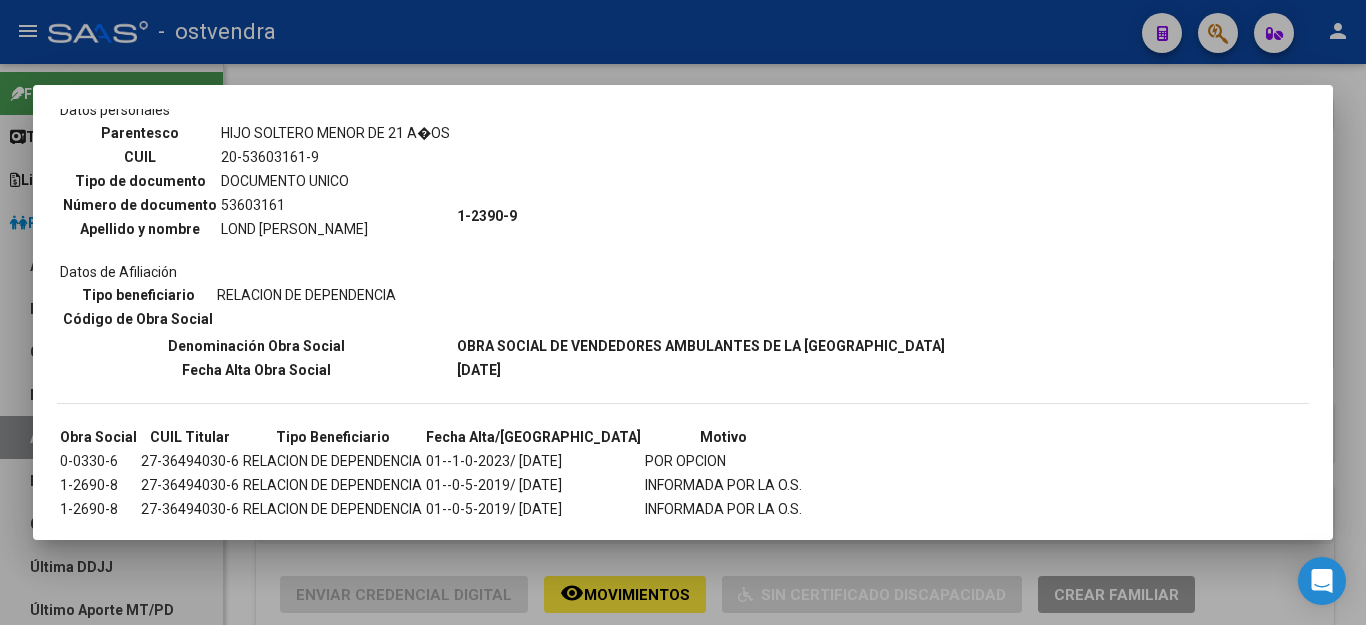 scroll, scrollTop: 197, scrollLeft: 0, axis: vertical 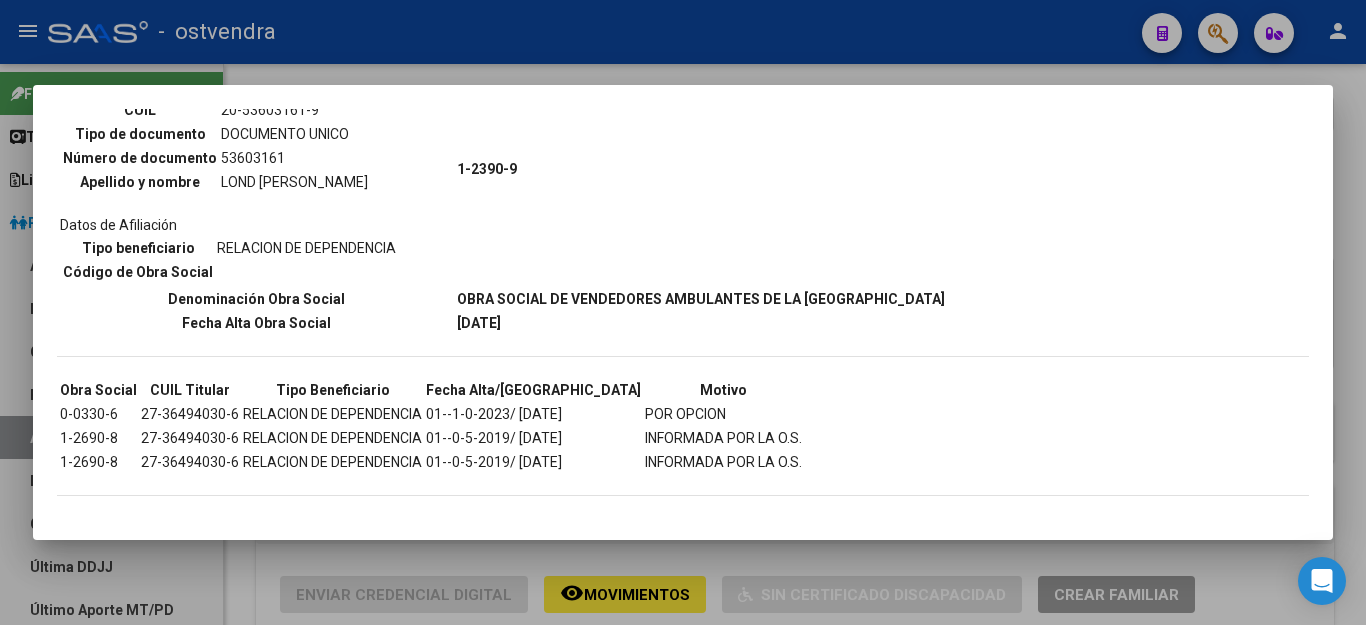 click at bounding box center [683, 312] 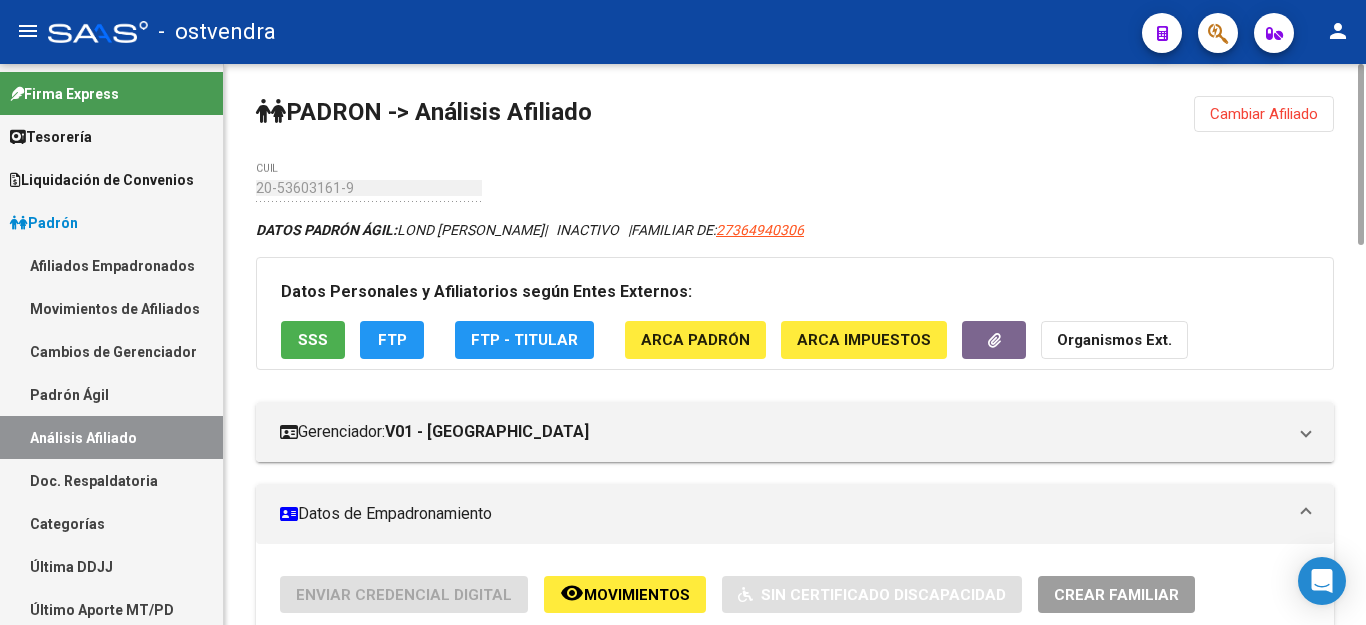 click on "Cambiar Afiliado" 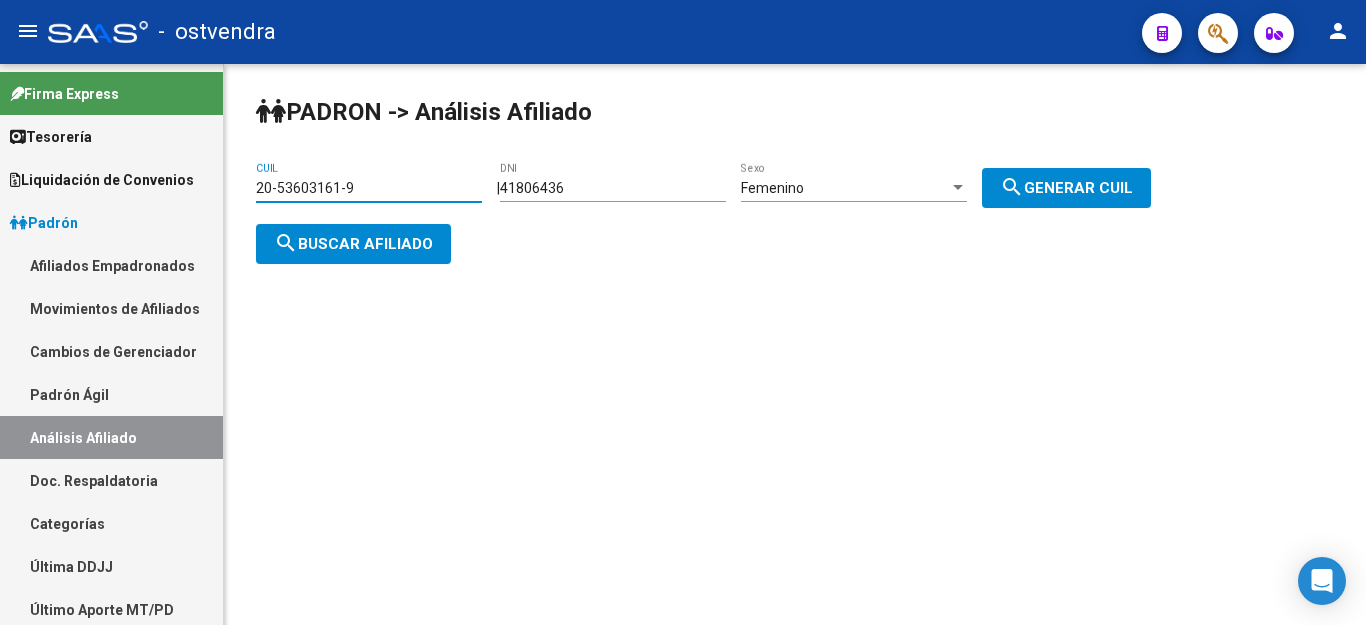 drag, startPoint x: 354, startPoint y: 187, endPoint x: 169, endPoint y: 178, distance: 185.2188 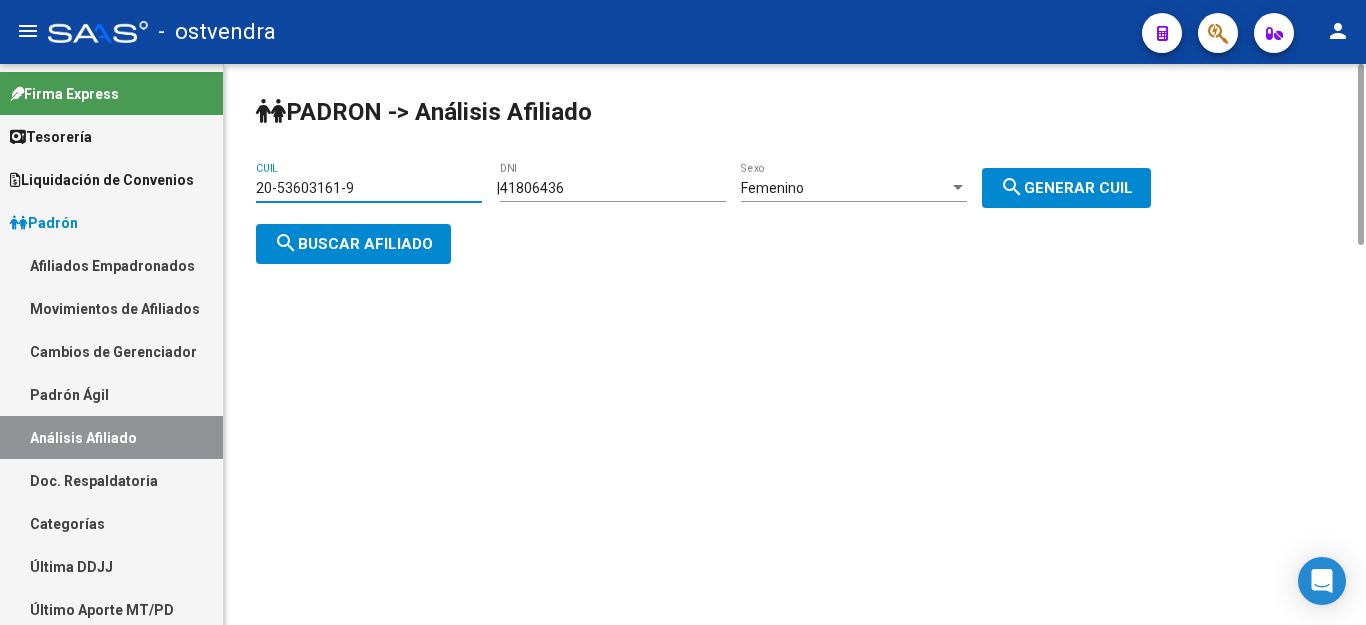 paste on "95401378-3" 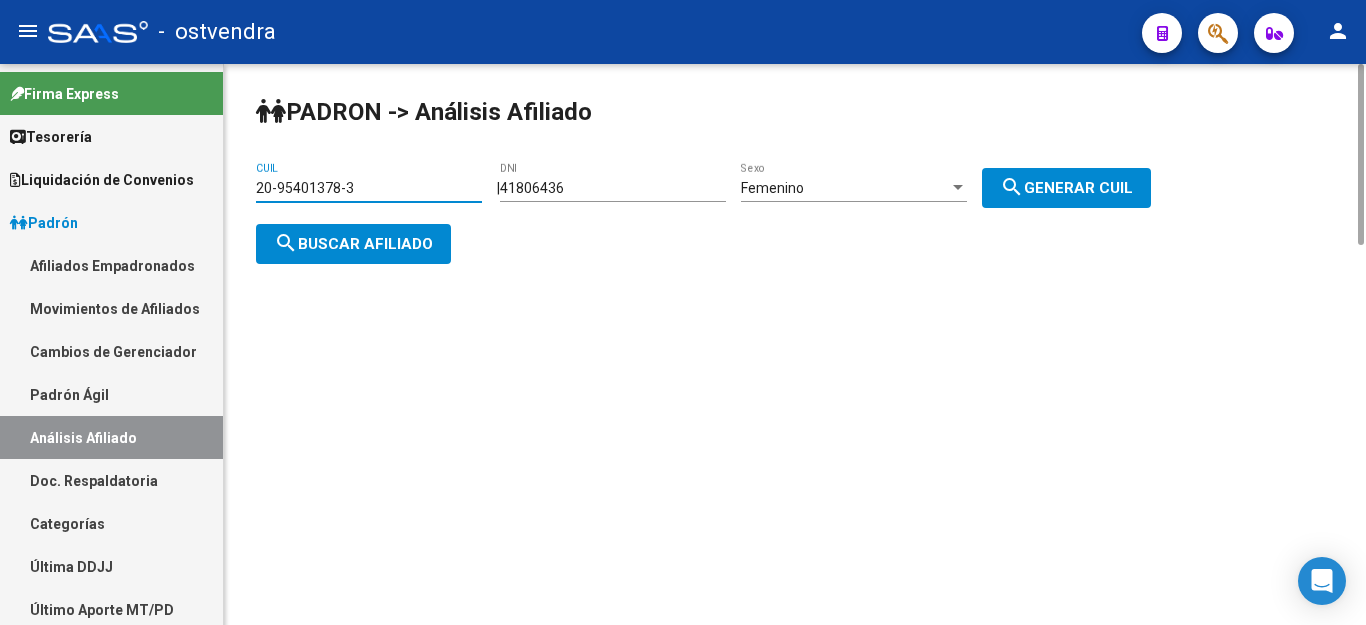 type on "20-95401378-3" 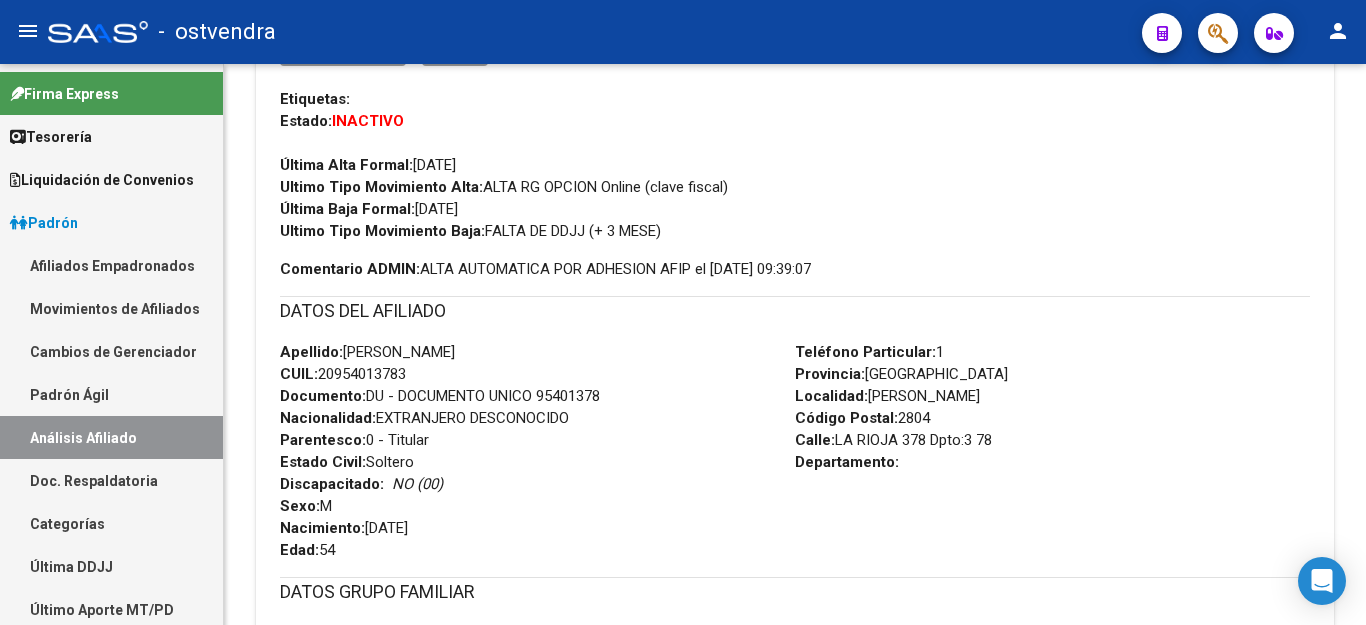 scroll, scrollTop: 0, scrollLeft: 0, axis: both 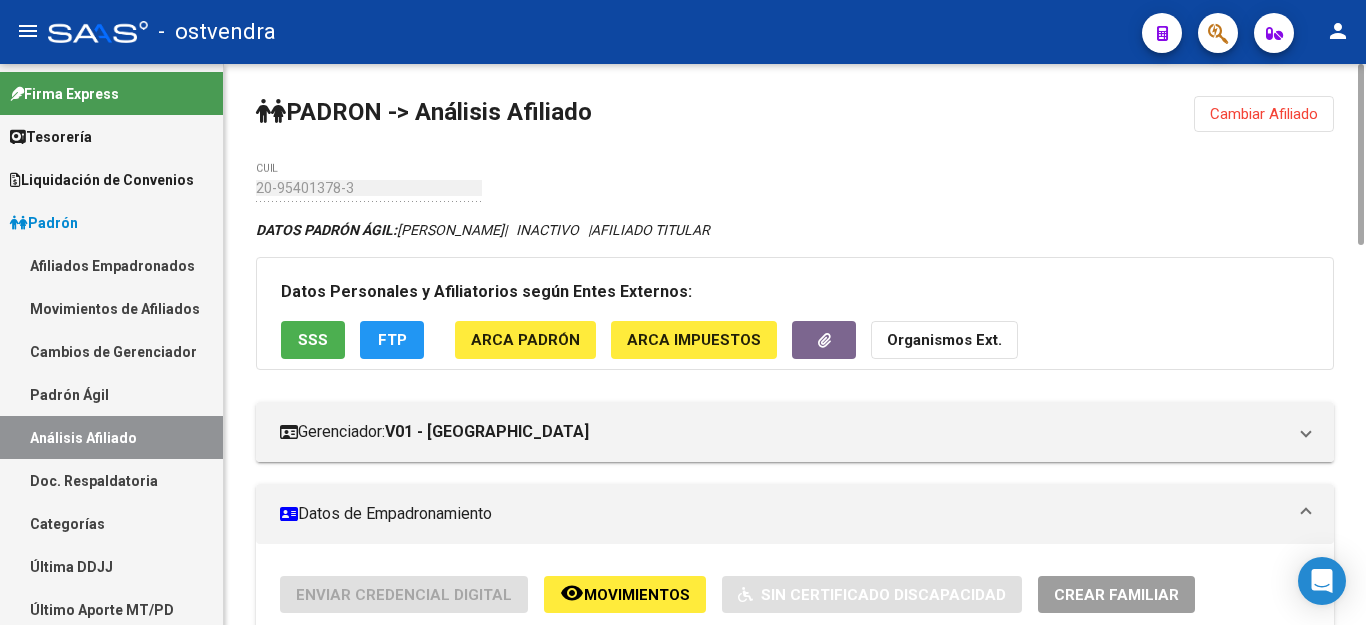 click on "SSS" 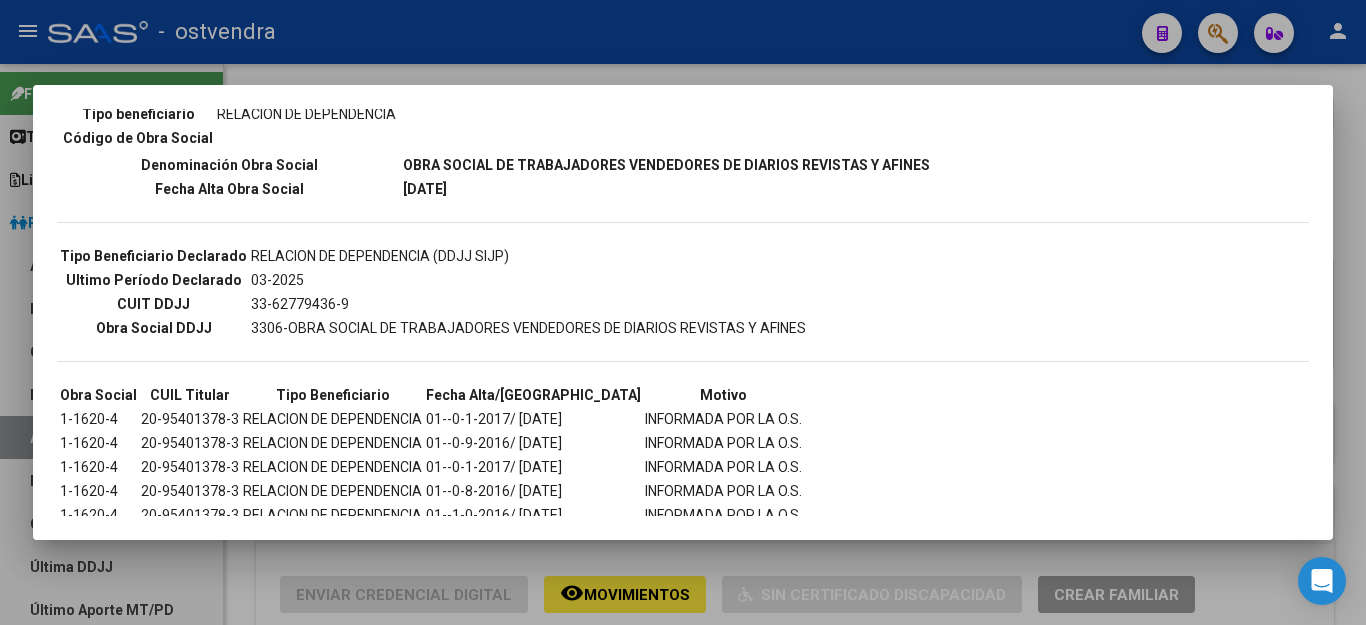 scroll, scrollTop: 398, scrollLeft: 0, axis: vertical 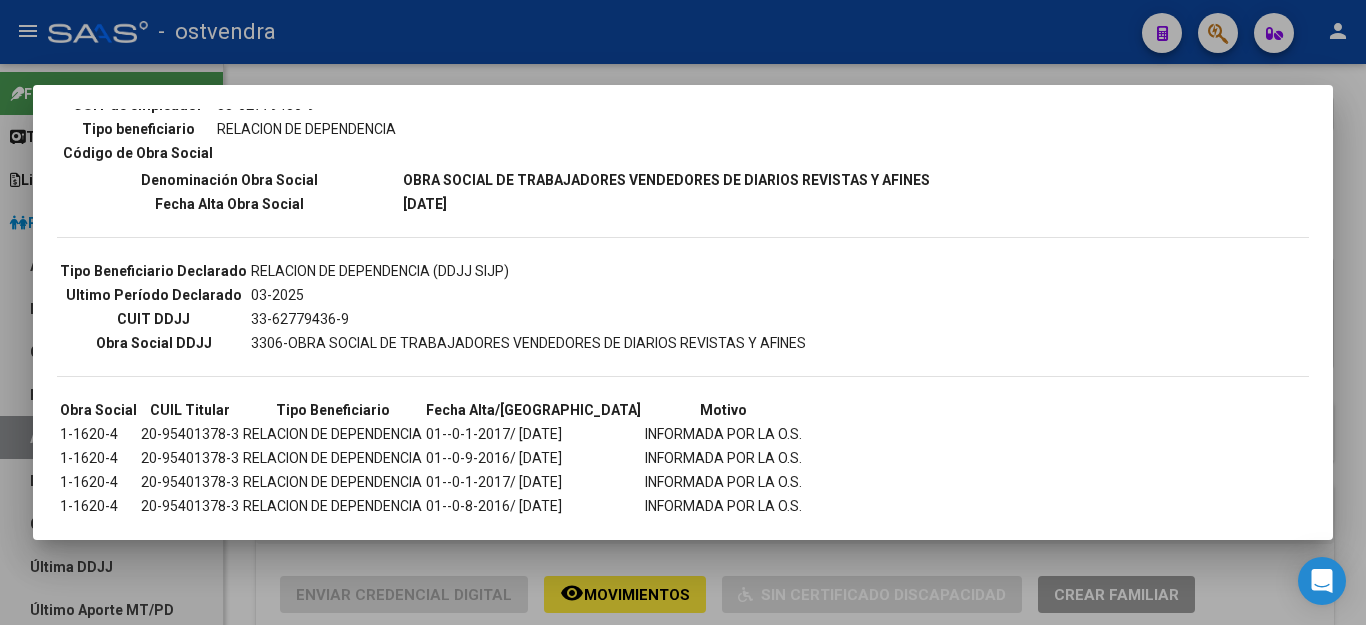 click at bounding box center (683, 312) 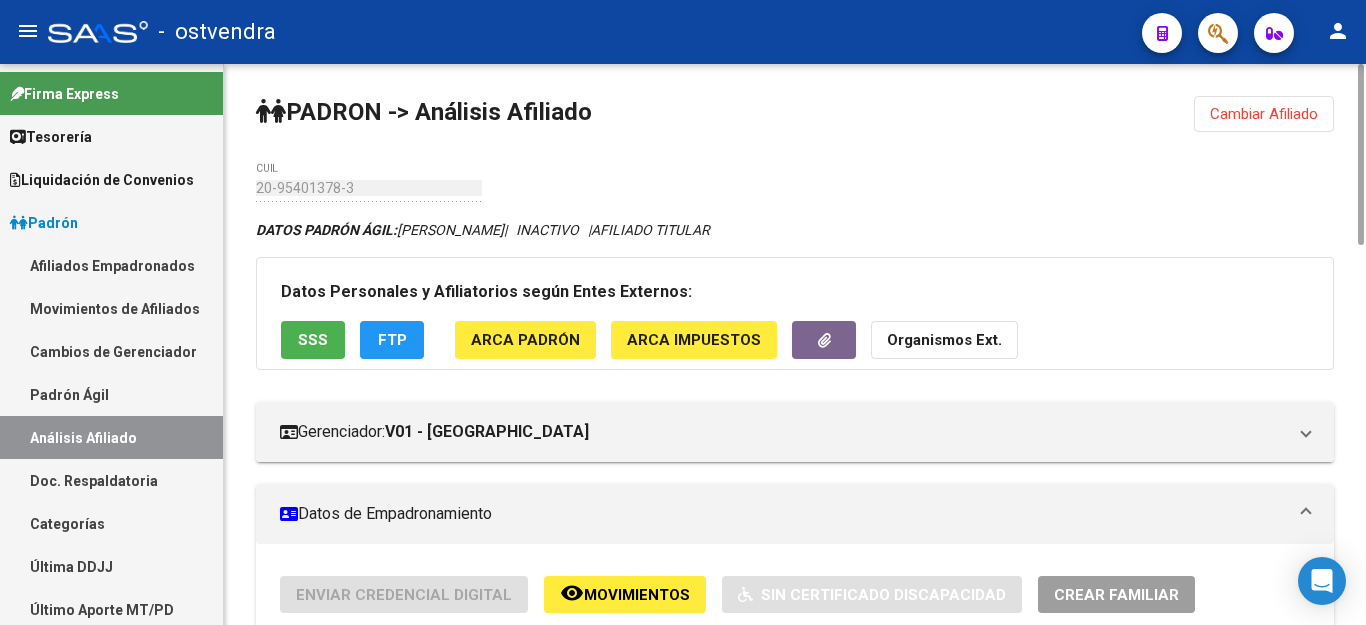 scroll, scrollTop: 400, scrollLeft: 0, axis: vertical 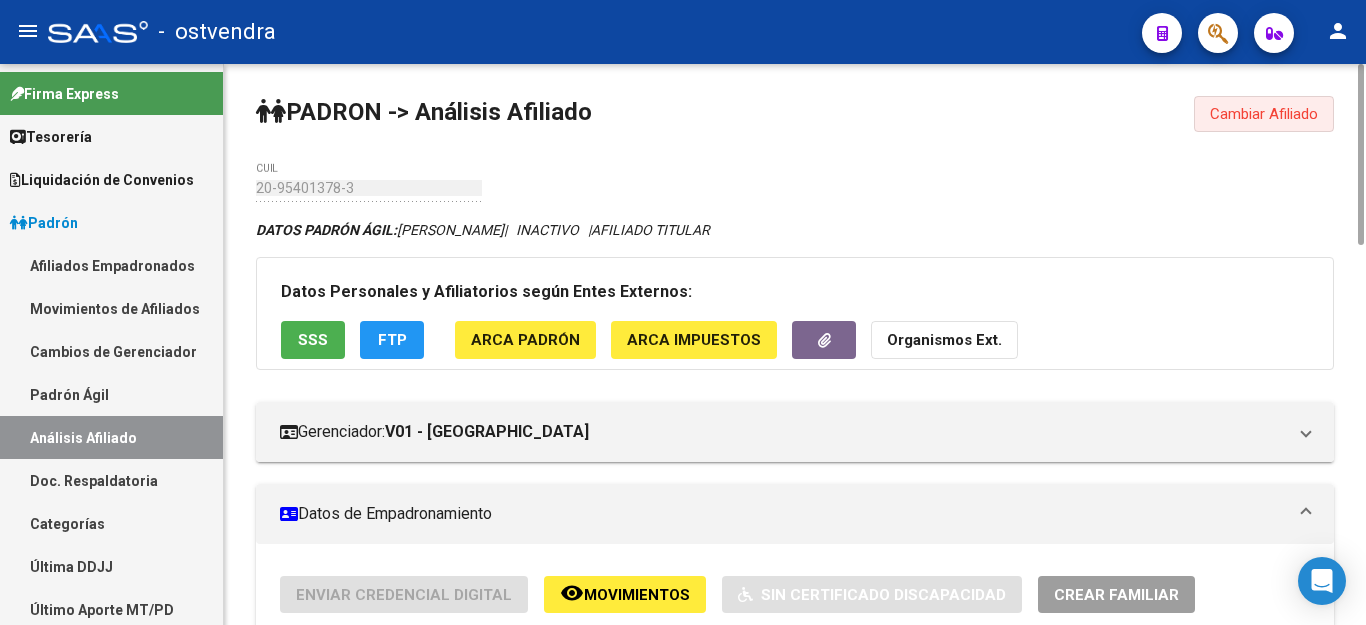 click on "Cambiar Afiliado" 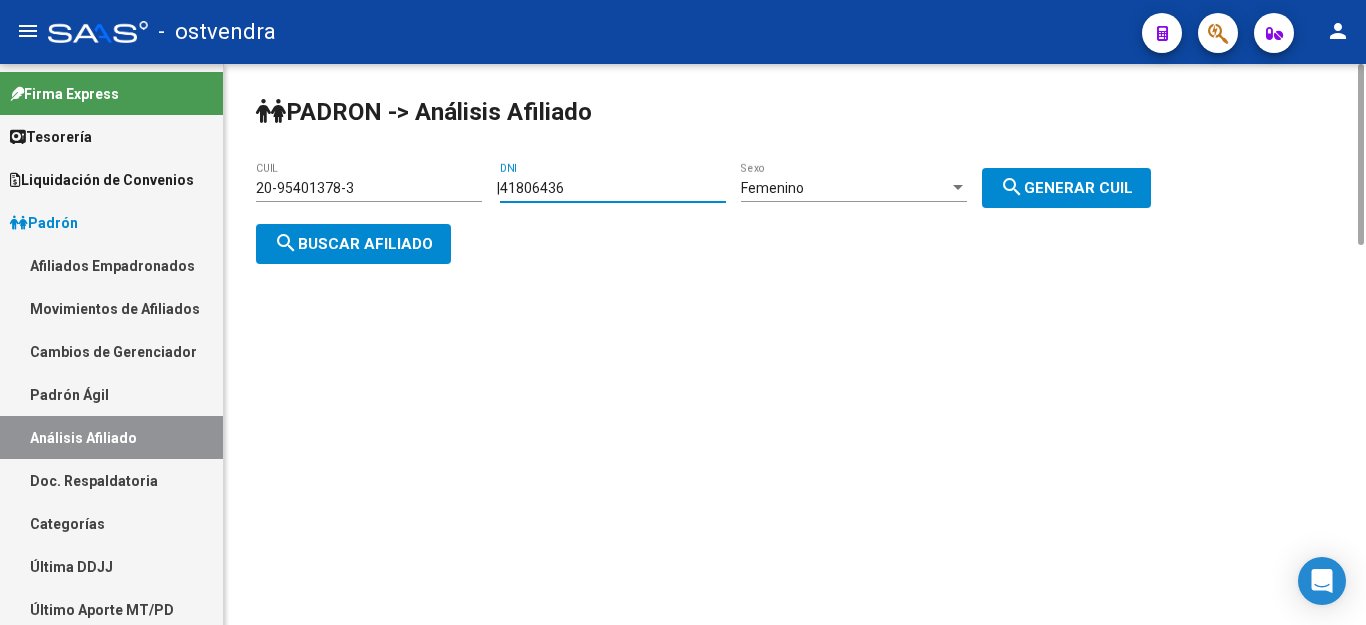 drag, startPoint x: 594, startPoint y: 190, endPoint x: 435, endPoint y: 182, distance: 159.20113 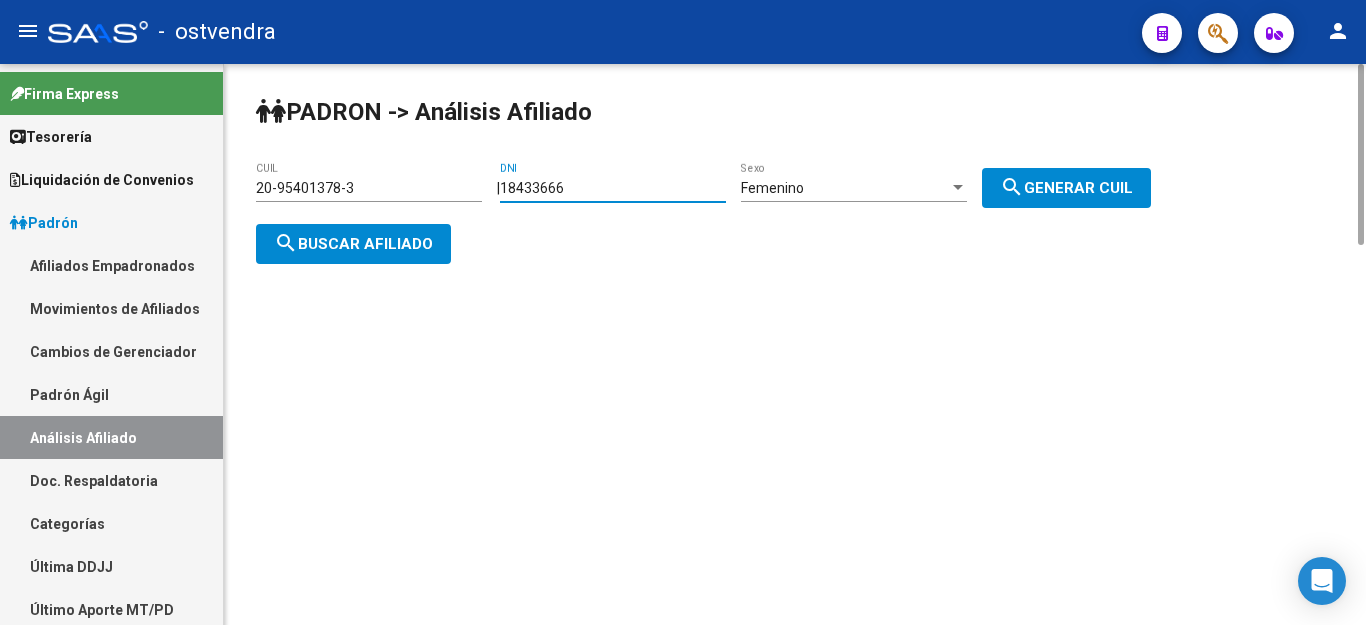 type on "18433666" 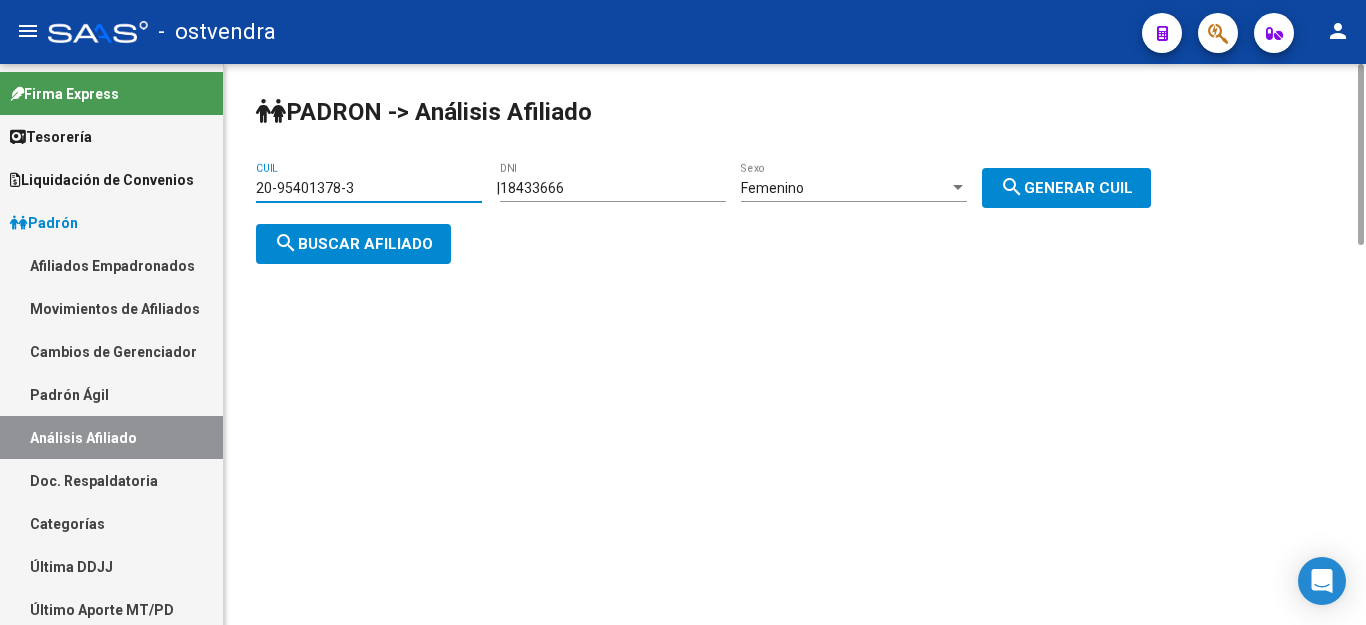 drag, startPoint x: 363, startPoint y: 190, endPoint x: 228, endPoint y: 200, distance: 135.36986 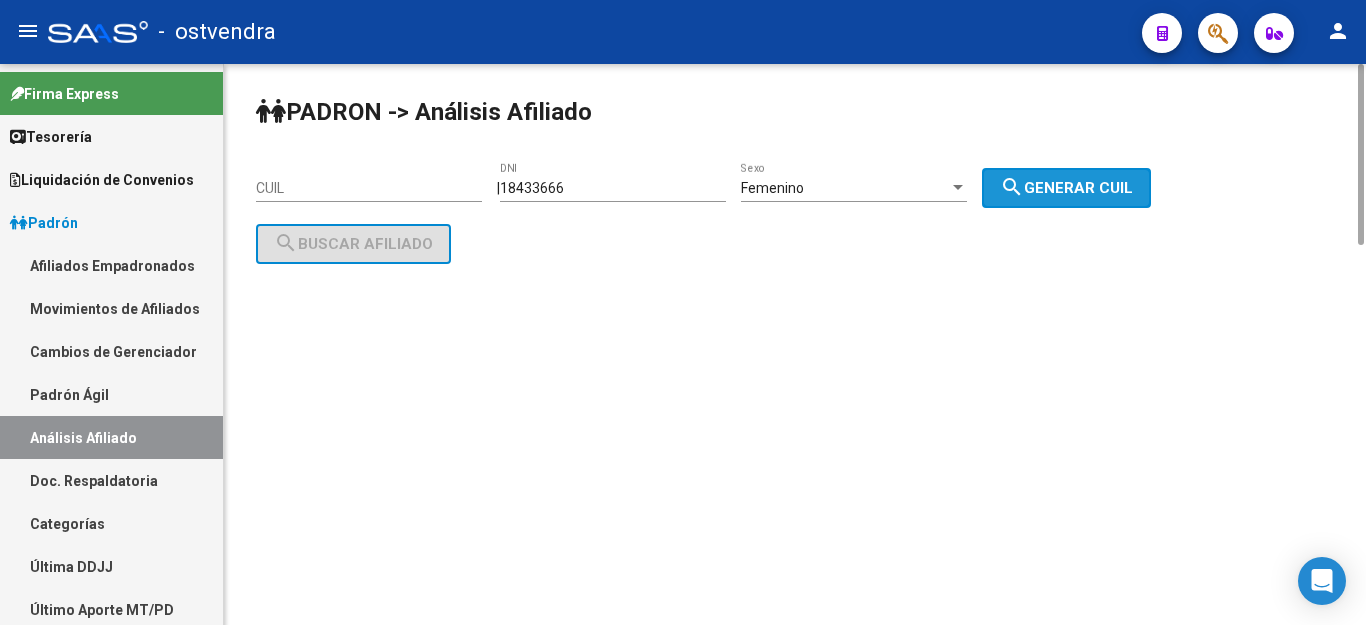 click on "search  Generar CUIL" 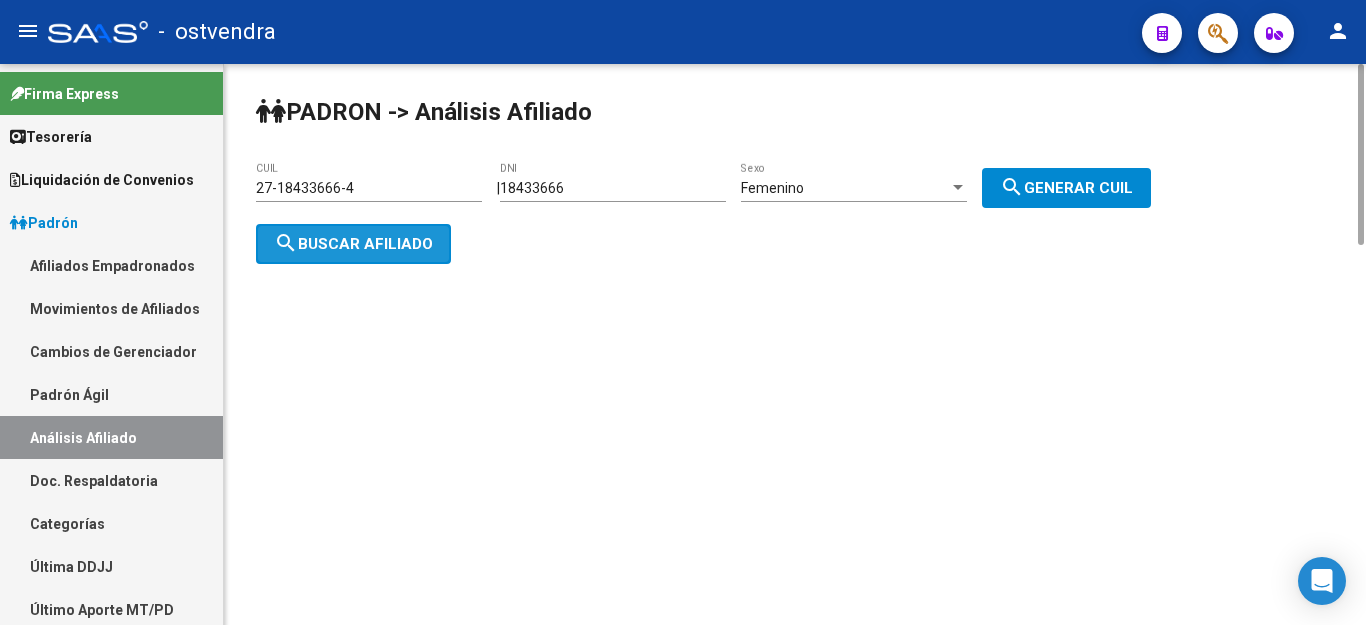 click on "search  Buscar afiliado" 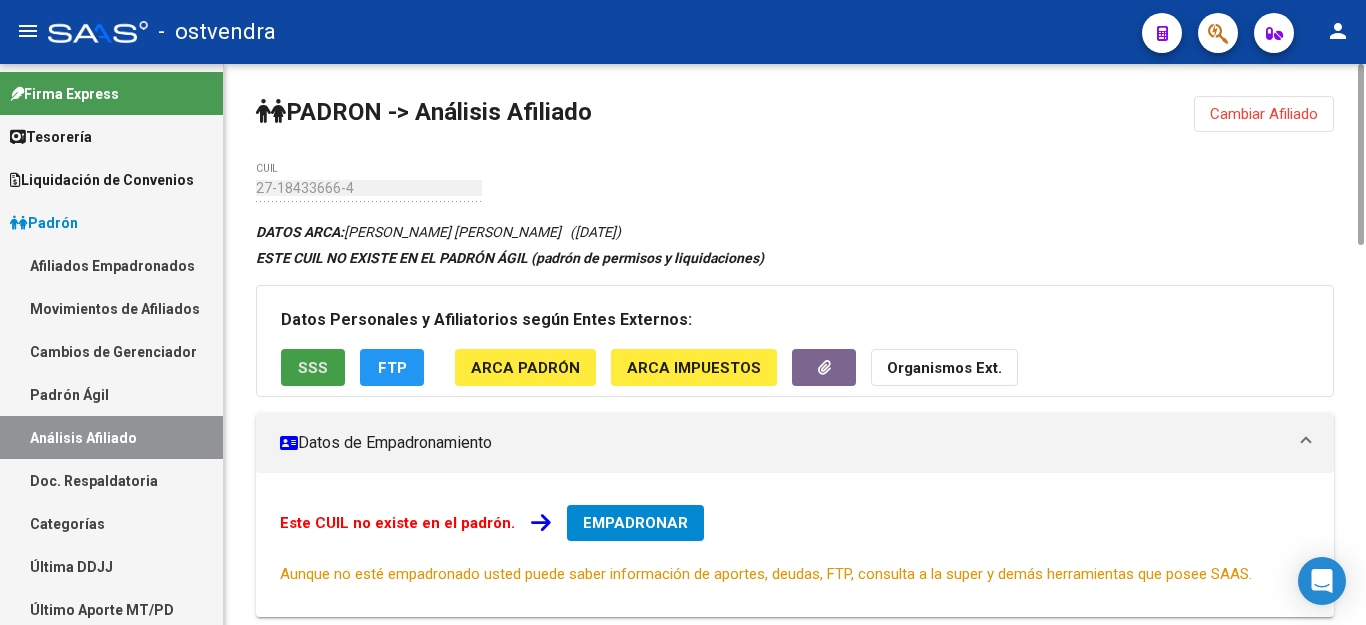 click on "SSS" 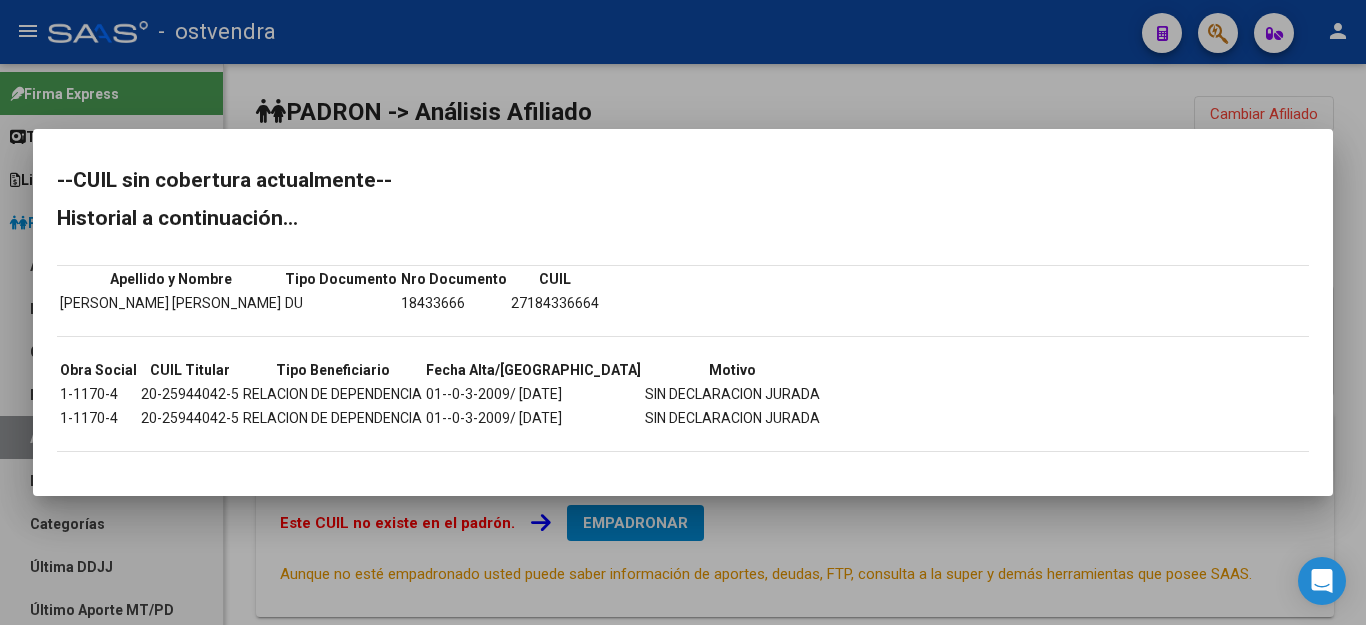 click at bounding box center (683, 312) 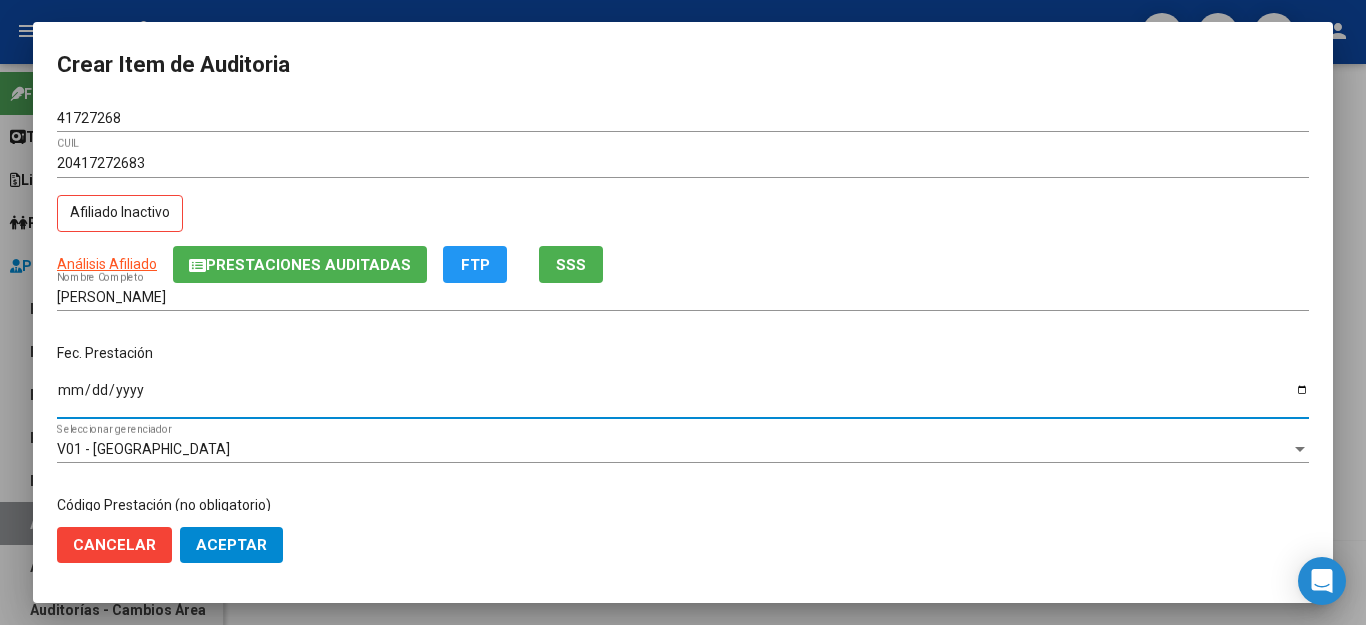 scroll, scrollTop: 0, scrollLeft: 0, axis: both 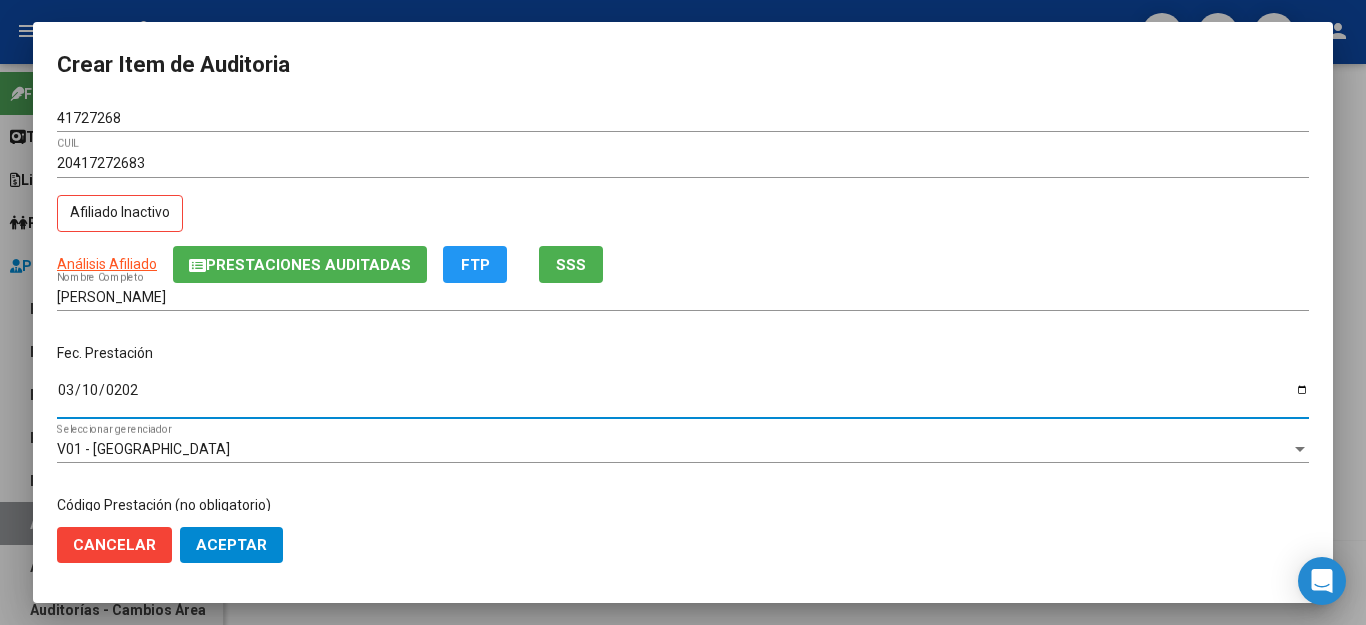 type on "[DATE]" 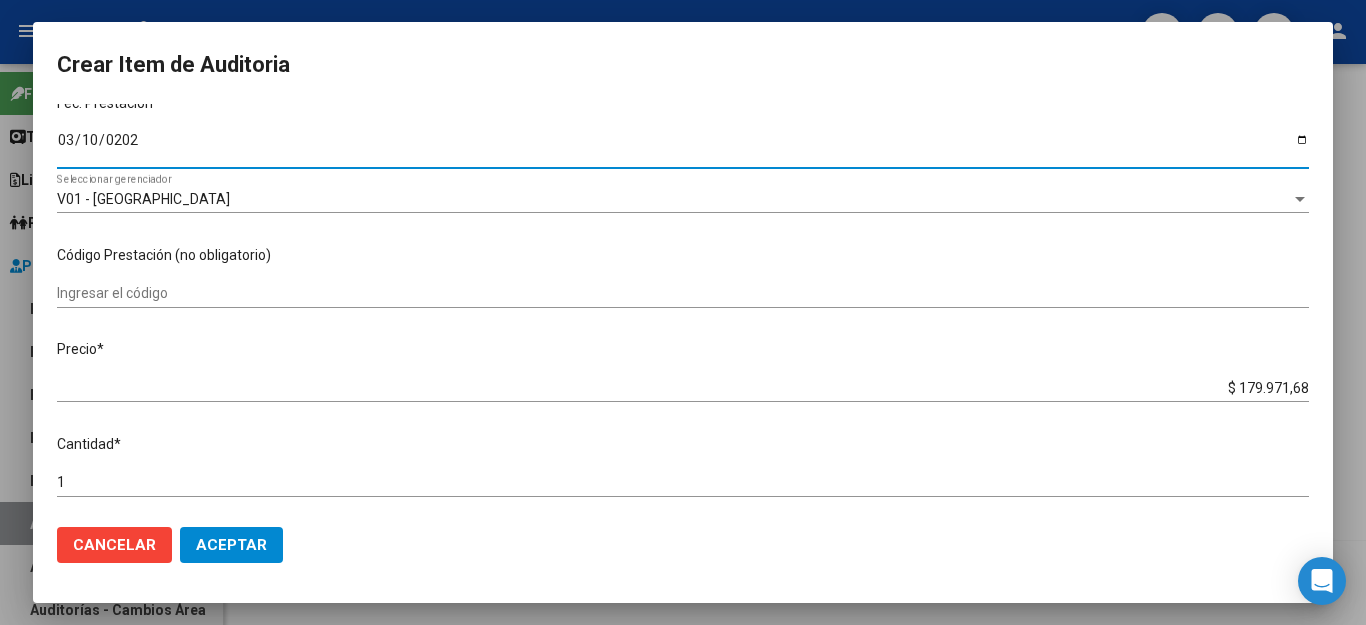 scroll, scrollTop: 300, scrollLeft: 0, axis: vertical 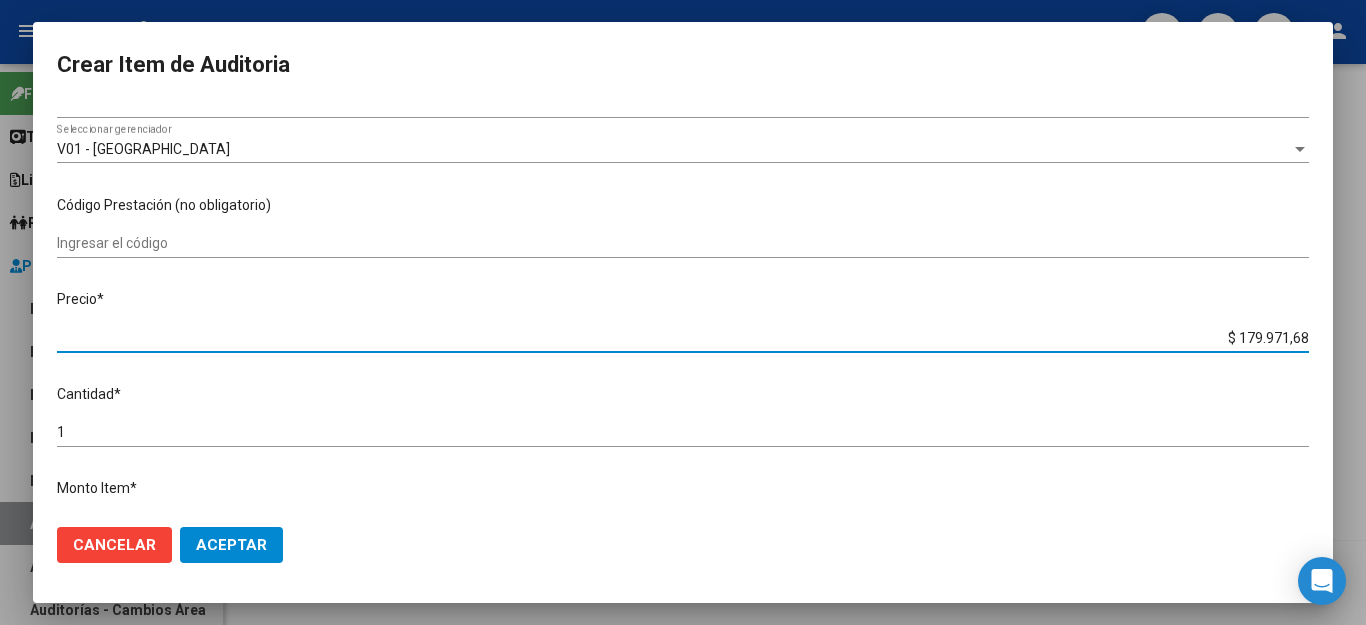 drag, startPoint x: 1203, startPoint y: 322, endPoint x: 1300, endPoint y: 321, distance: 97.00516 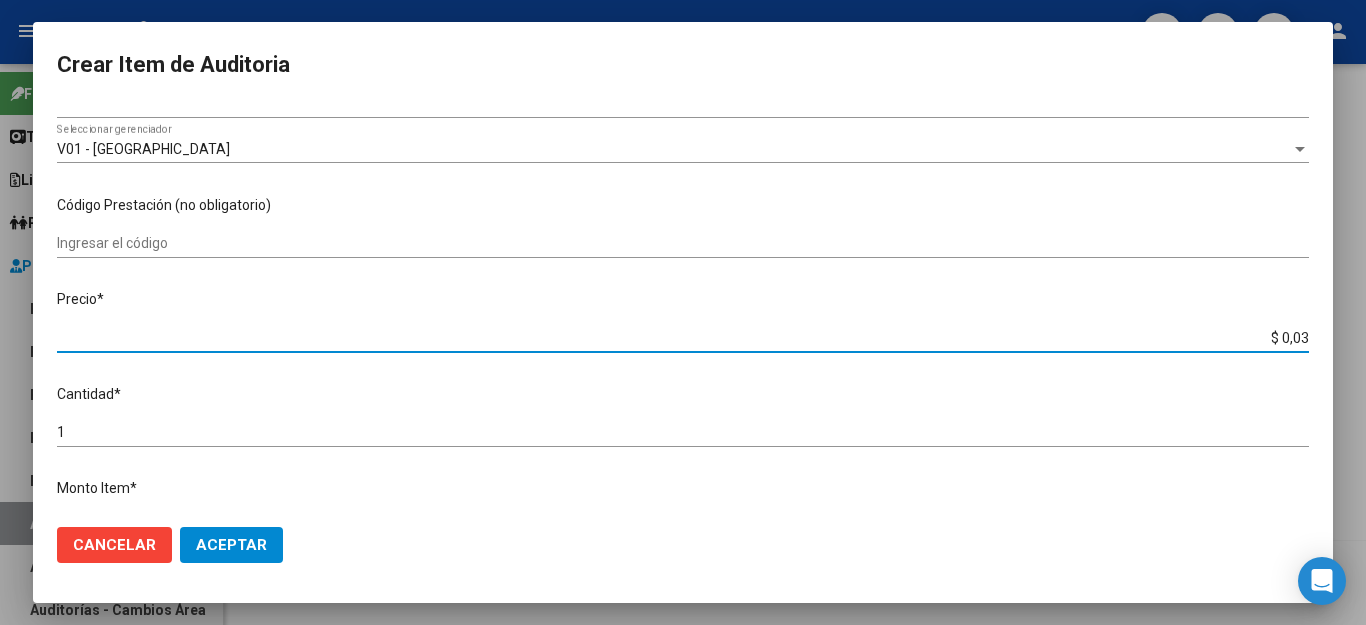 type on "$ 0,35" 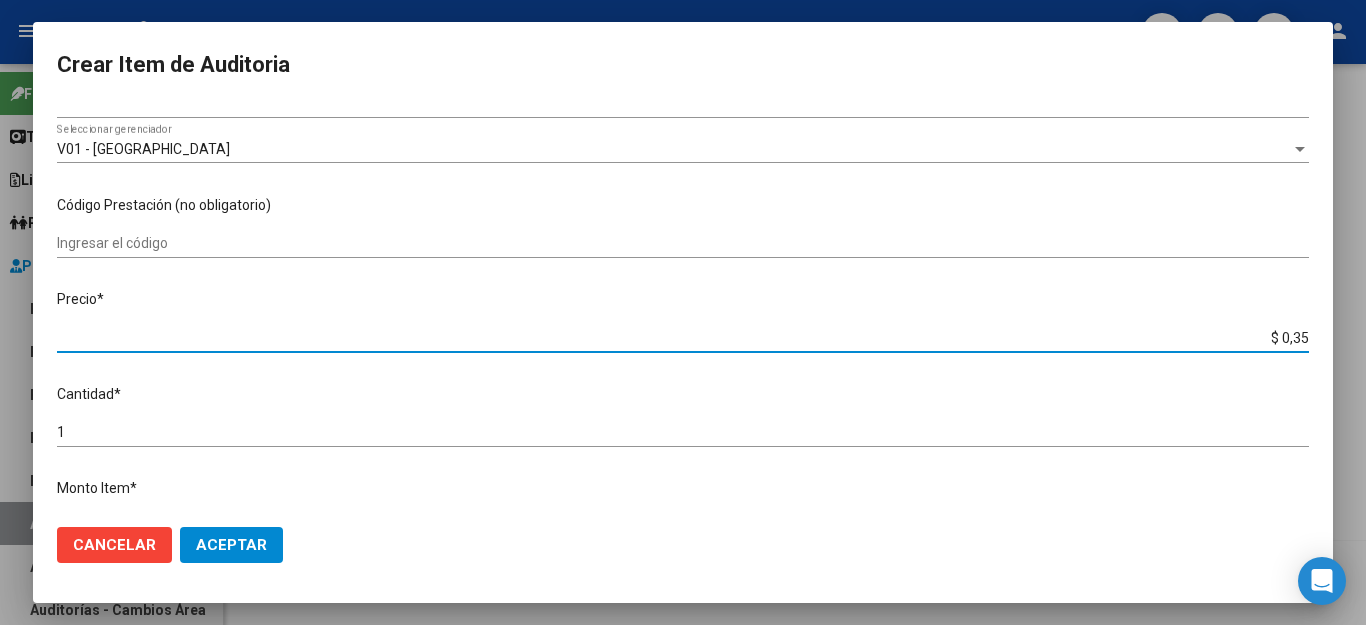 type on "$ 3,56" 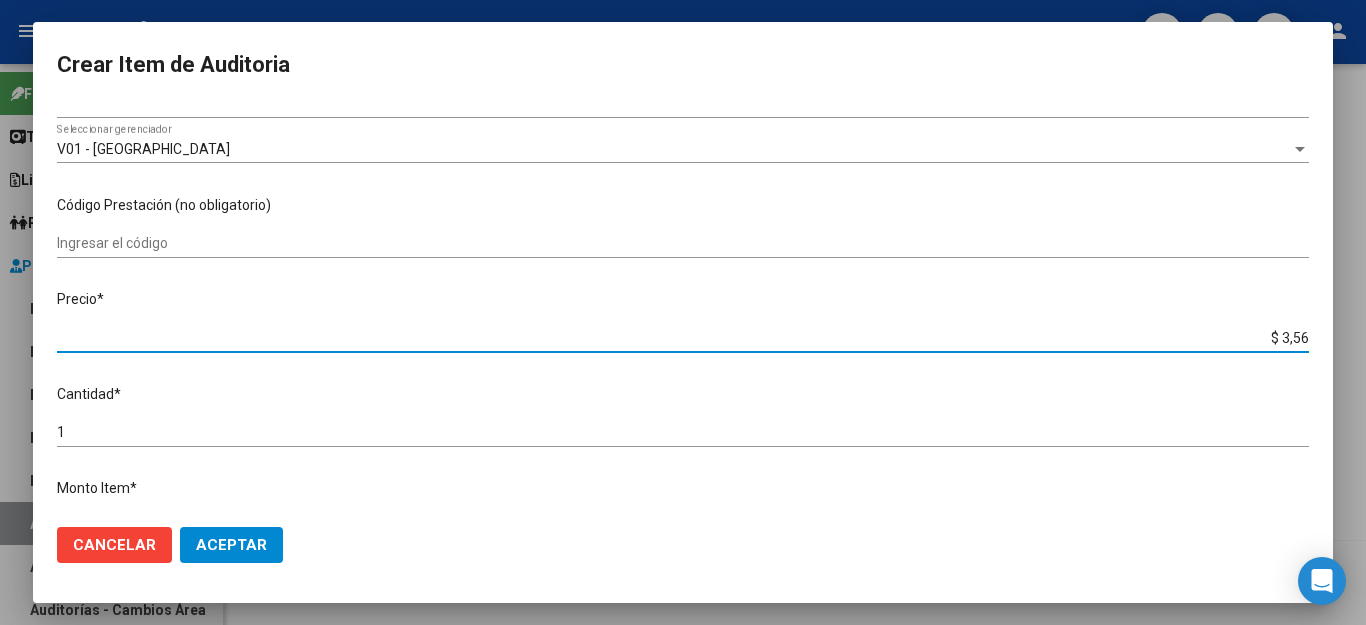 type on "$ 35,67" 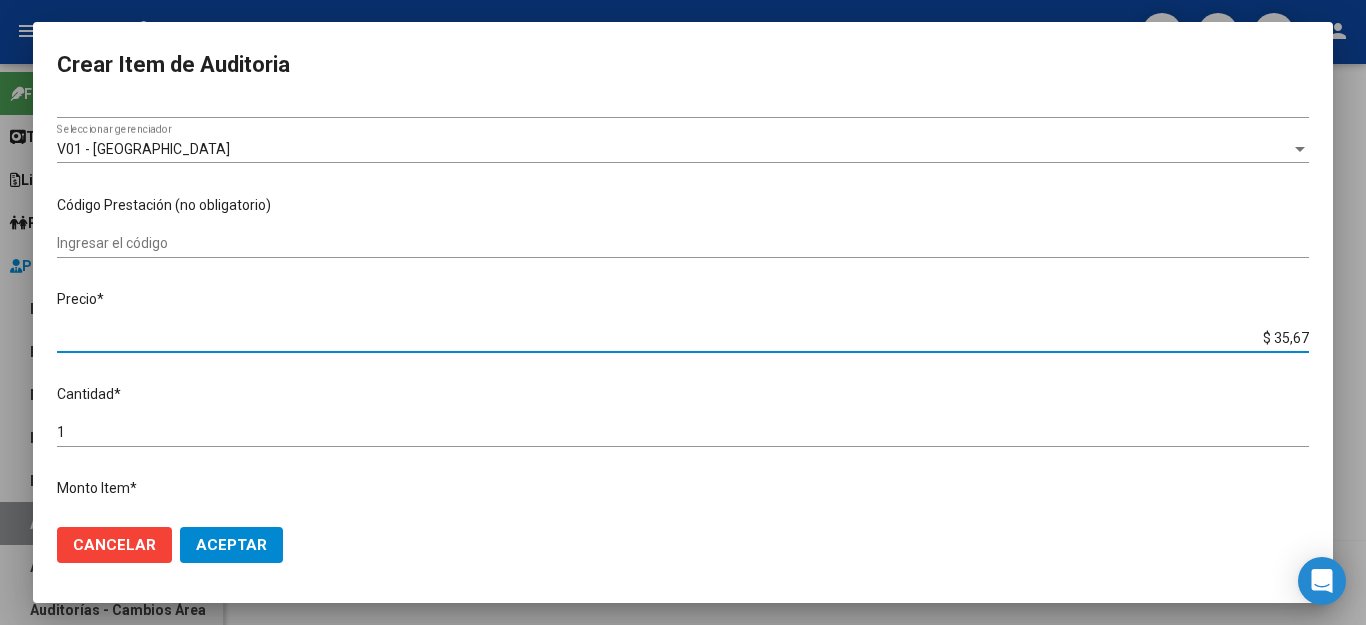 type on "$ 356,79" 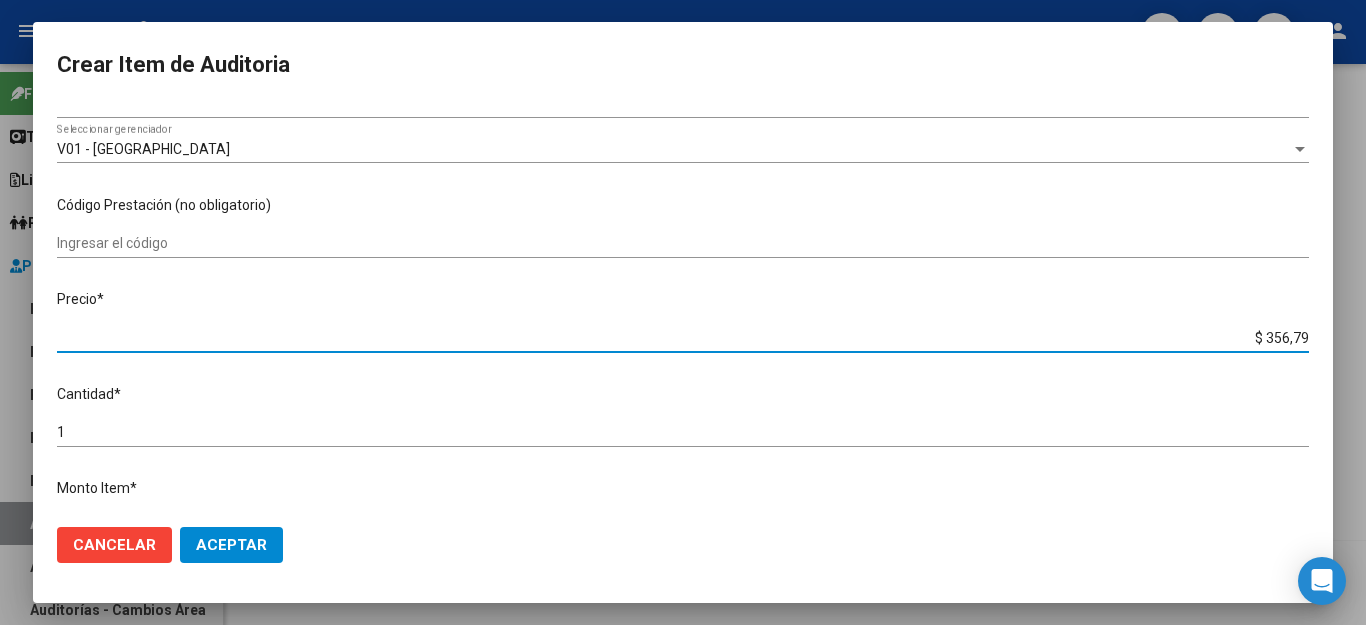 type on "$ 3.567,90" 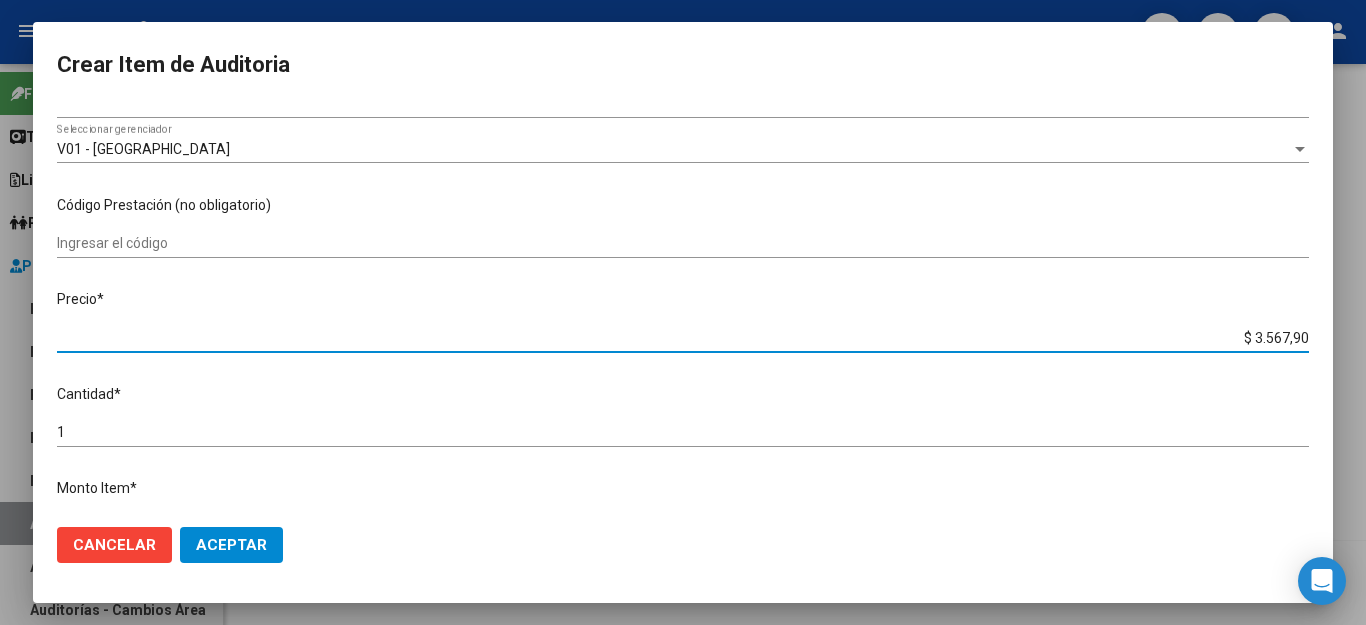 type on "$ 35.679,00" 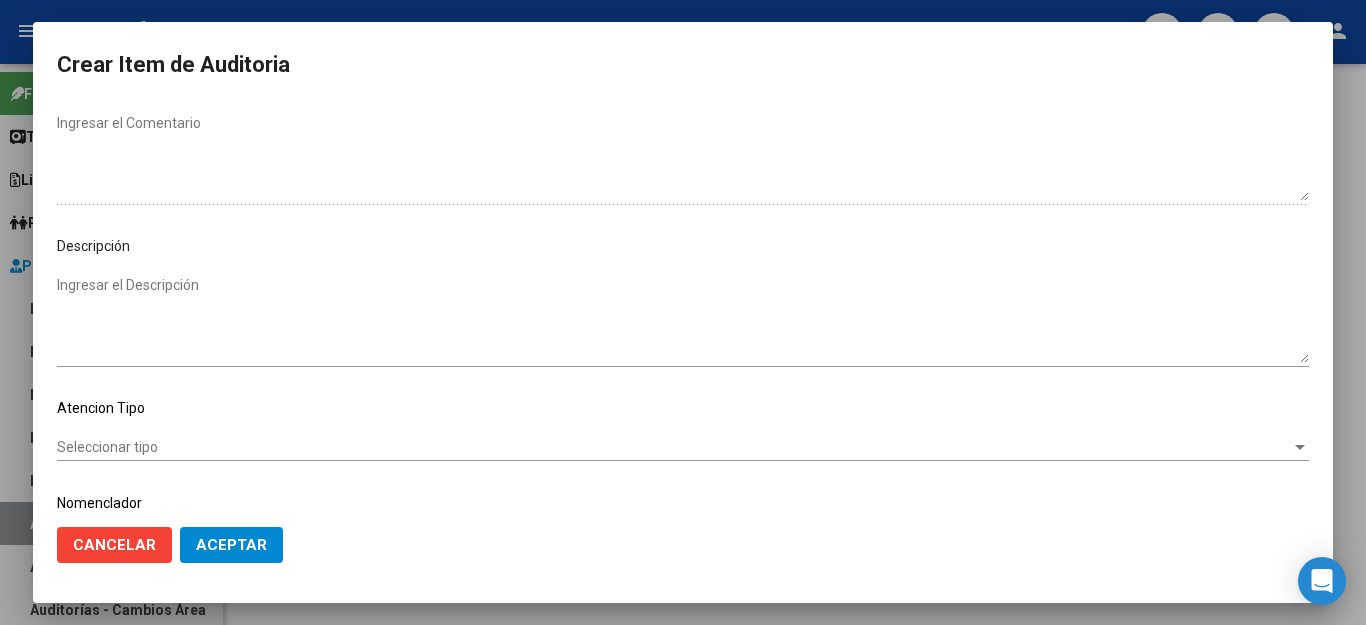 scroll, scrollTop: 1104, scrollLeft: 0, axis: vertical 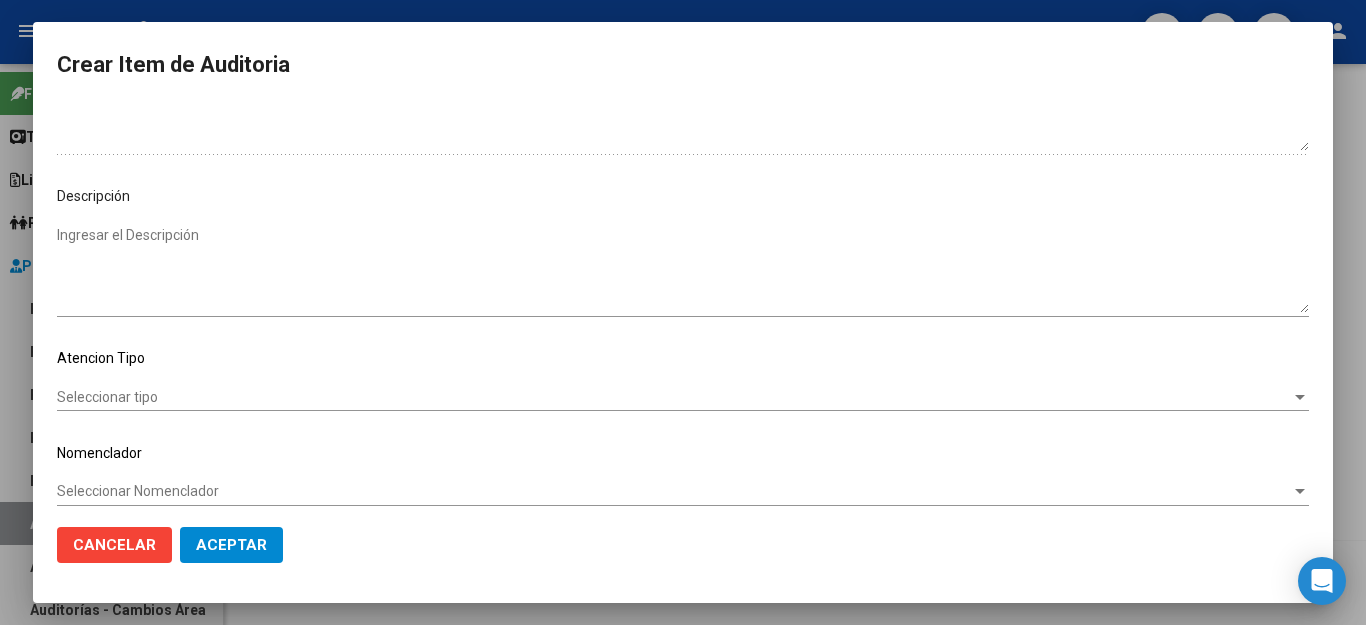 click on "Seleccionar tipo" at bounding box center [674, 397] 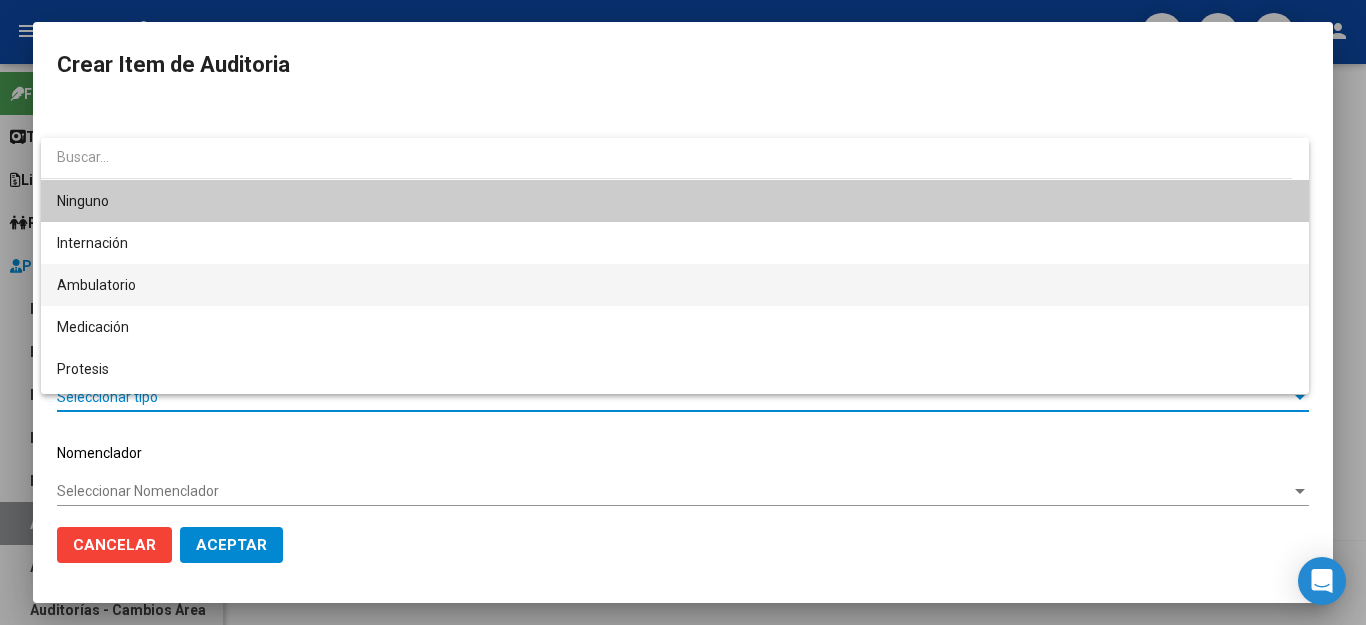 click on "Ambulatorio" at bounding box center [675, 285] 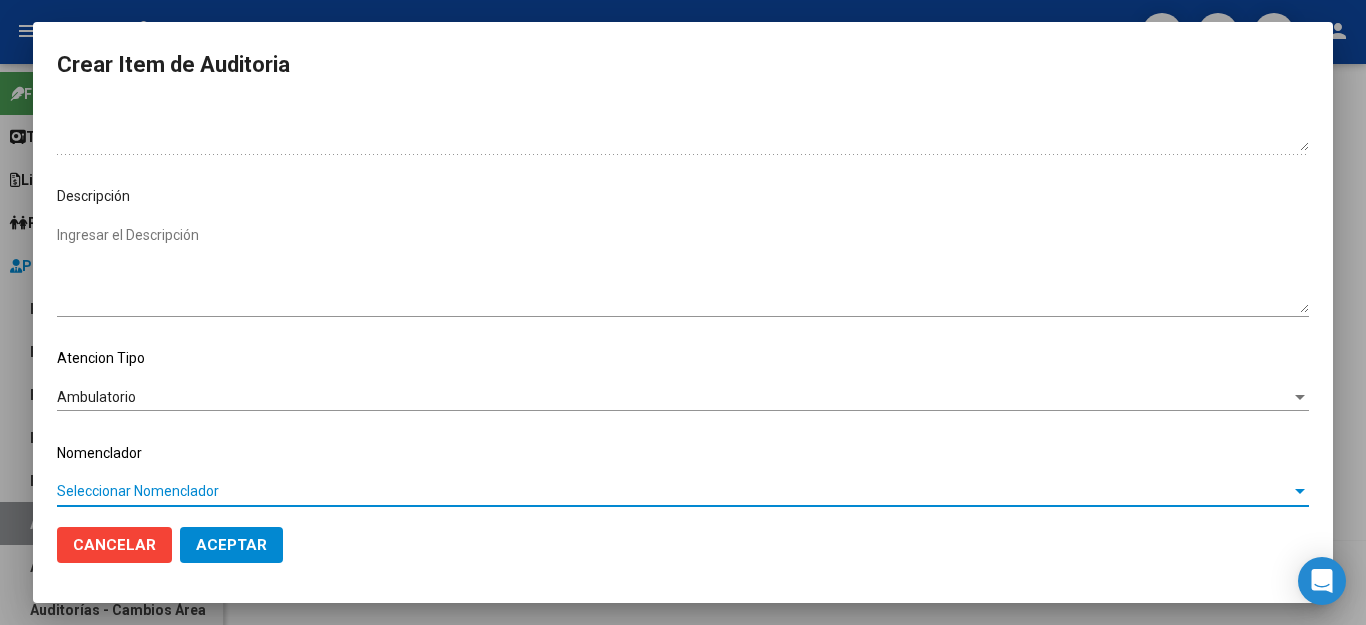 click on "Seleccionar Nomenclador" at bounding box center [674, 491] 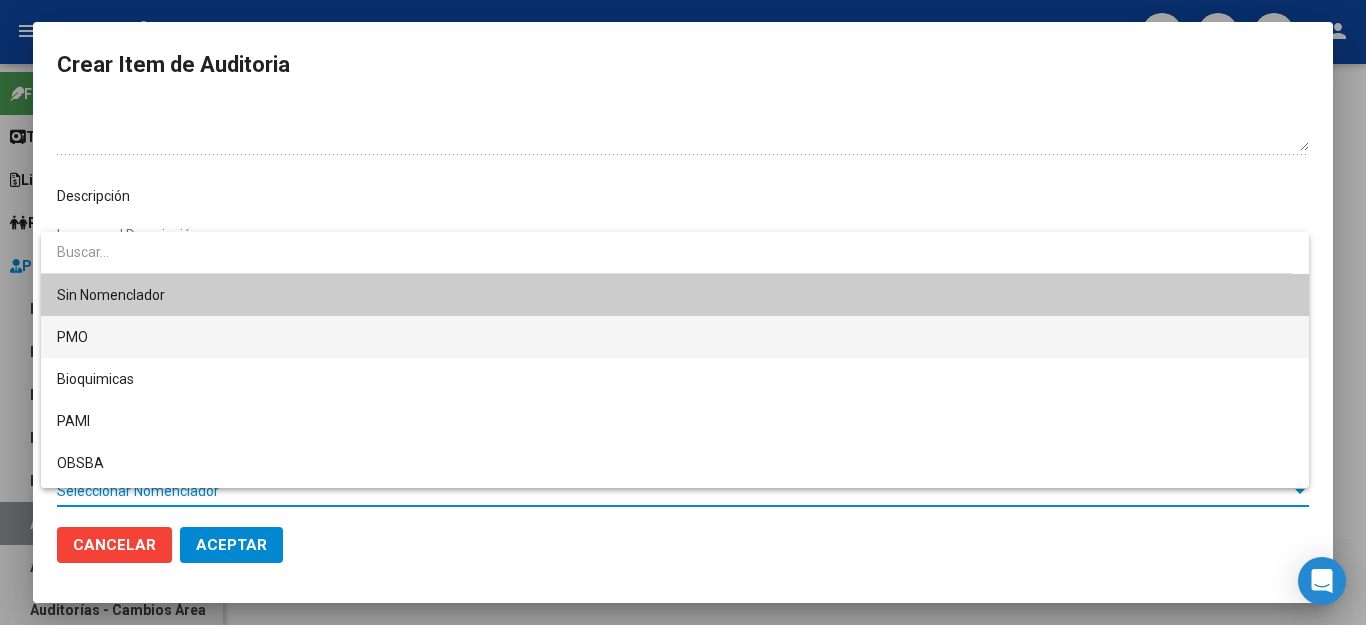click on "PMO" at bounding box center (675, 337) 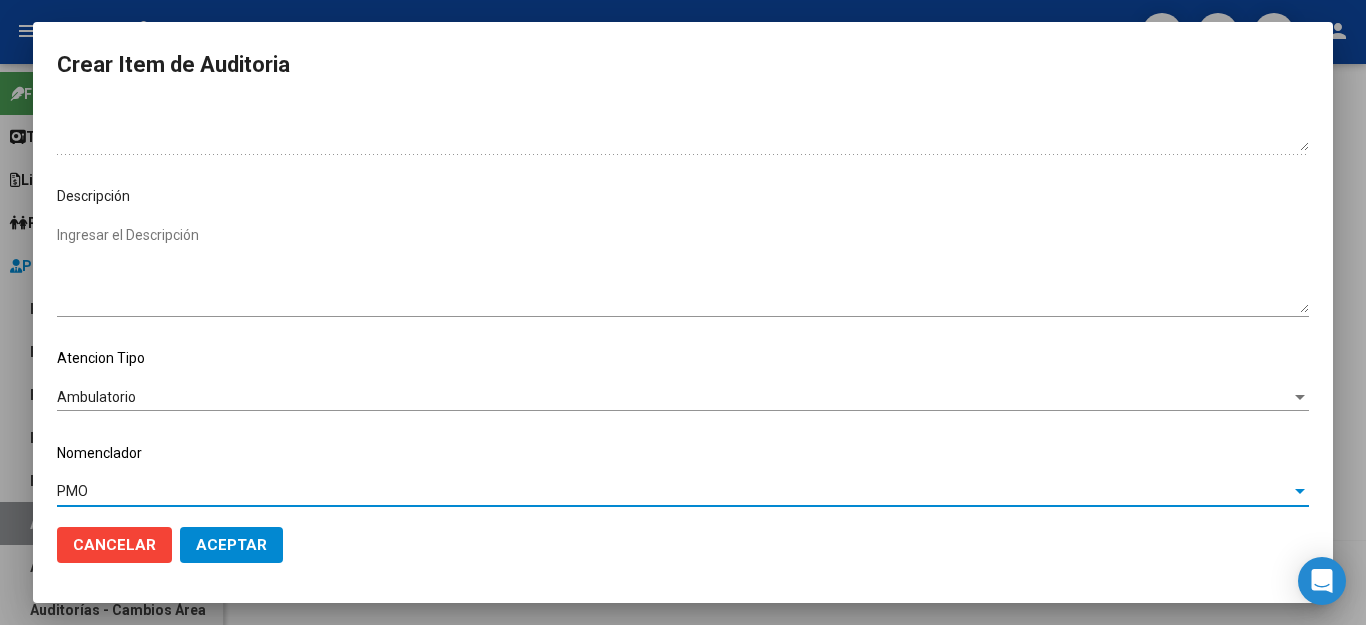 click on "Aceptar" 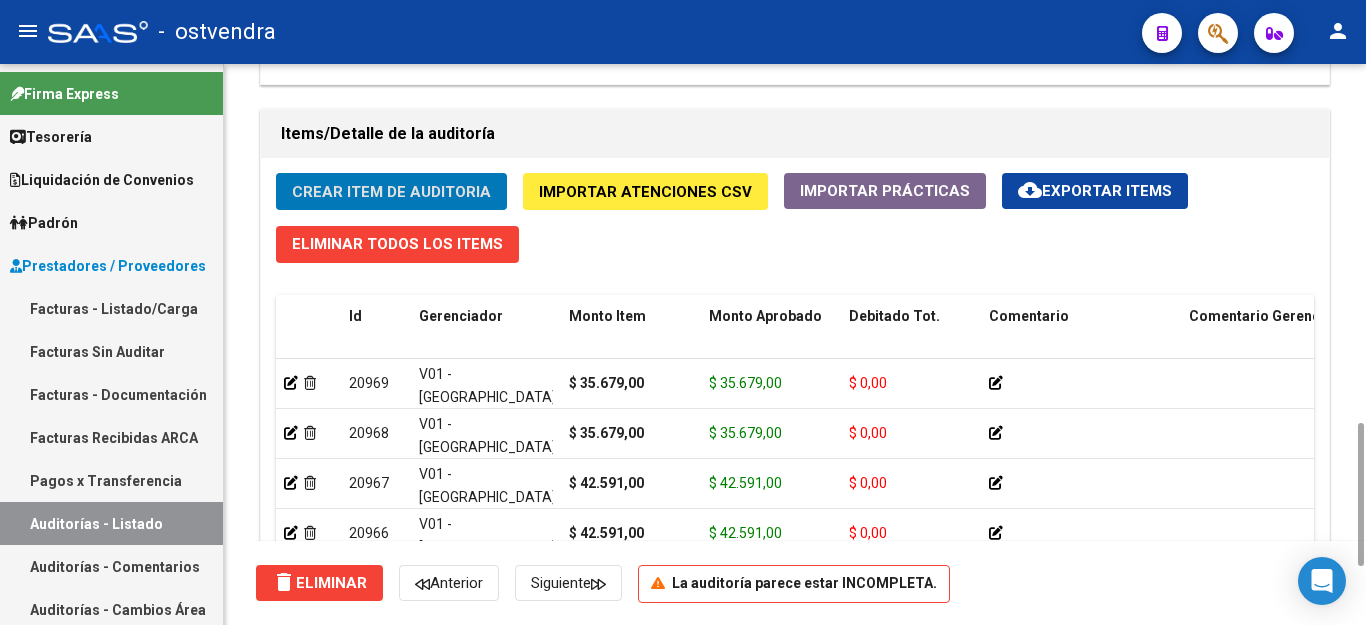 click on "Crear Item de Auditoria" 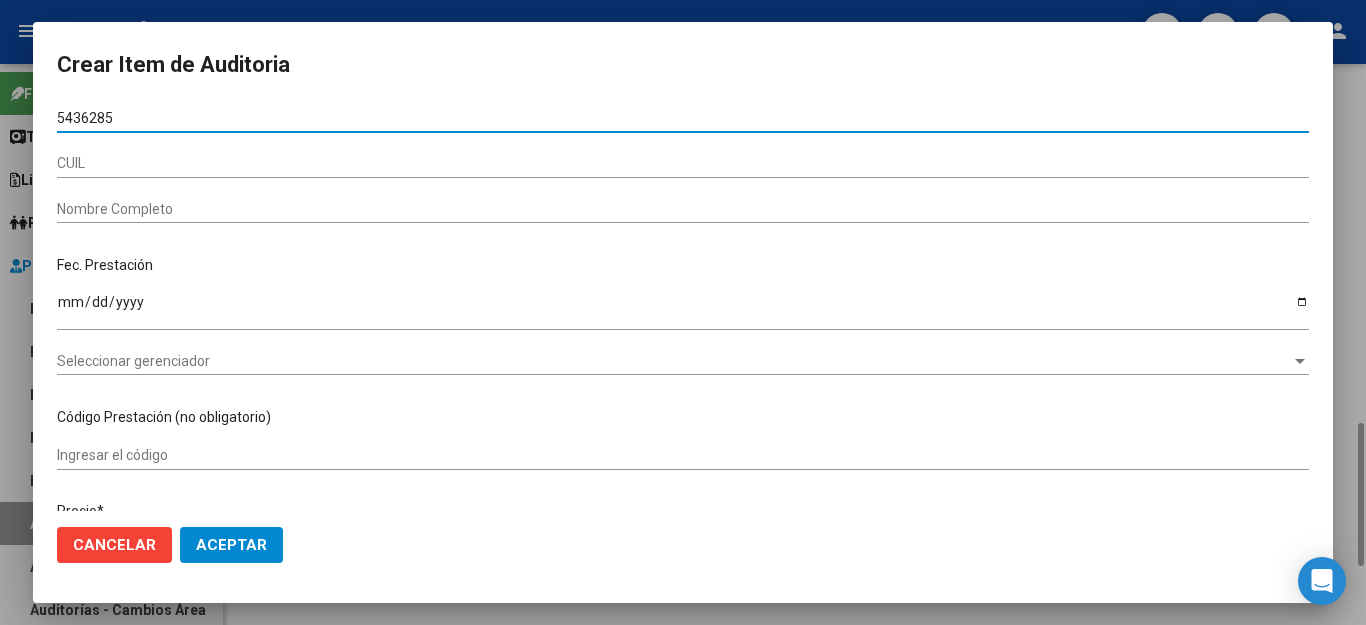type on "54362858" 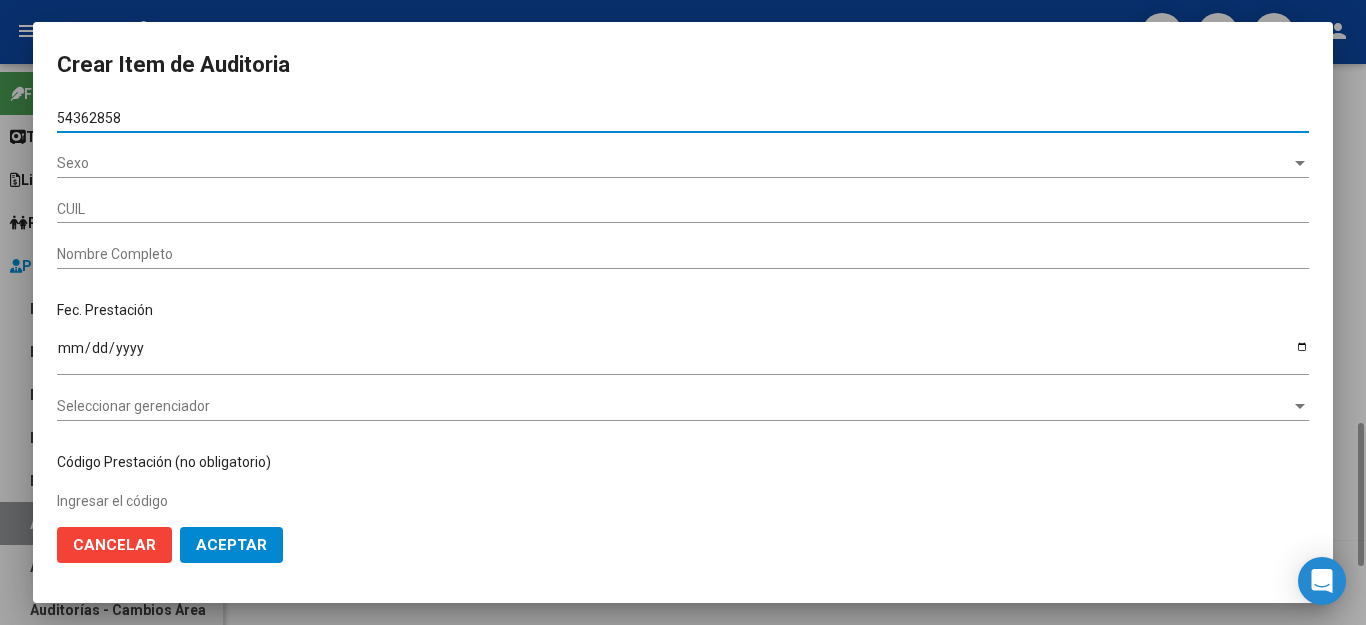 type on "20543628582" 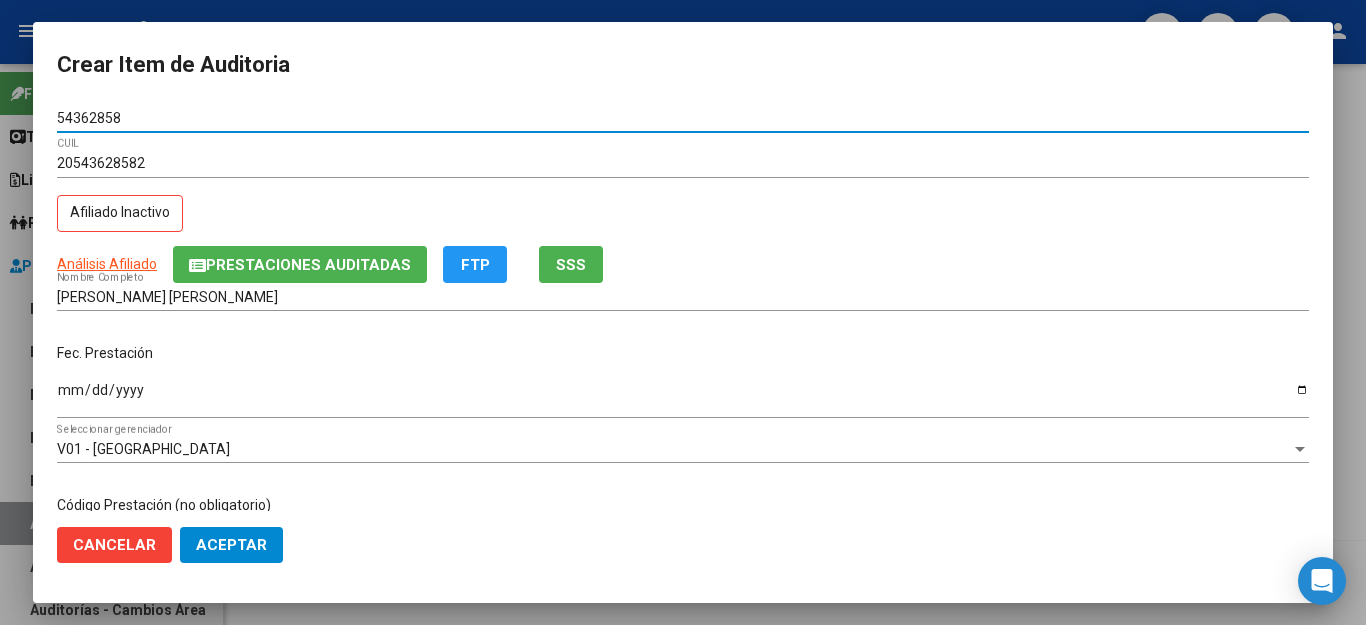 type on "54362858" 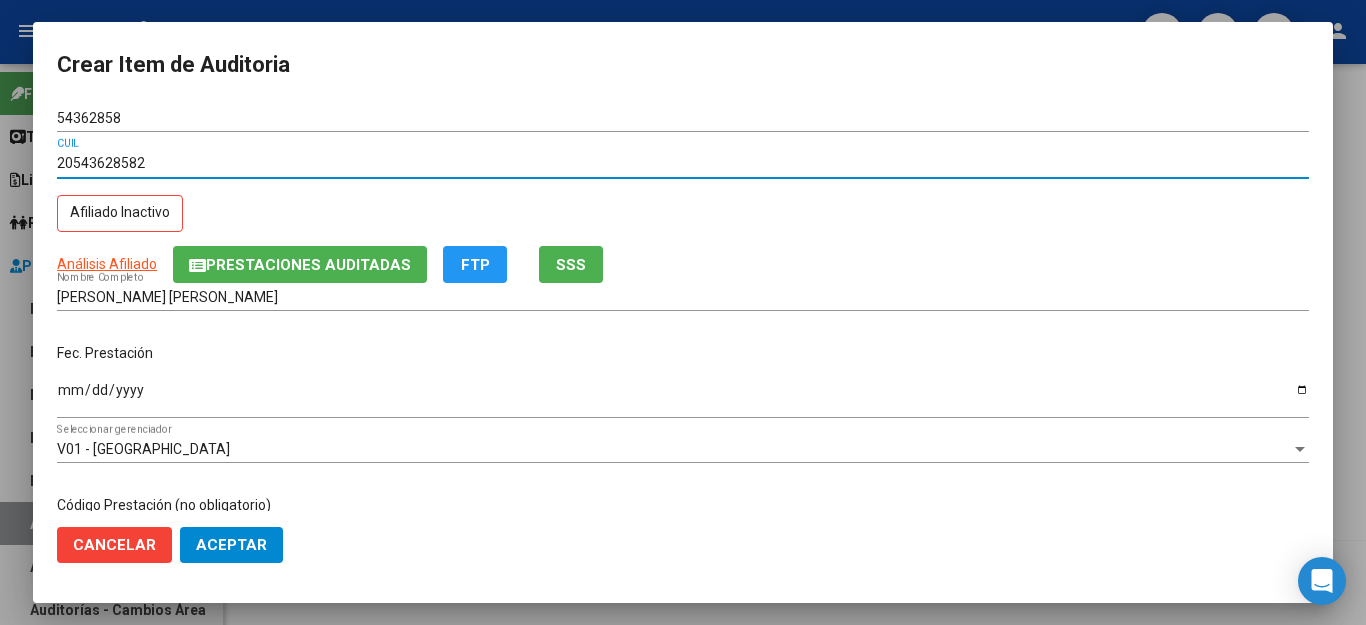 drag, startPoint x: 176, startPoint y: 165, endPoint x: 1, endPoint y: 159, distance: 175.10283 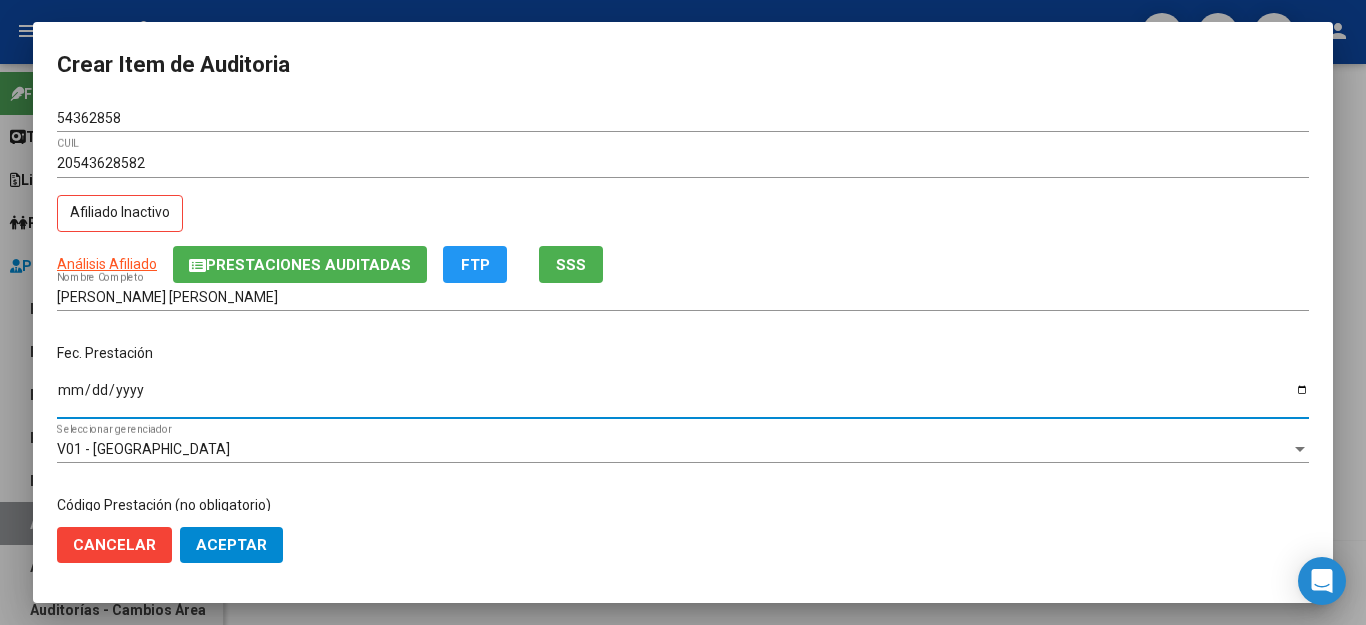 click on "Ingresar la fecha" at bounding box center [683, 397] 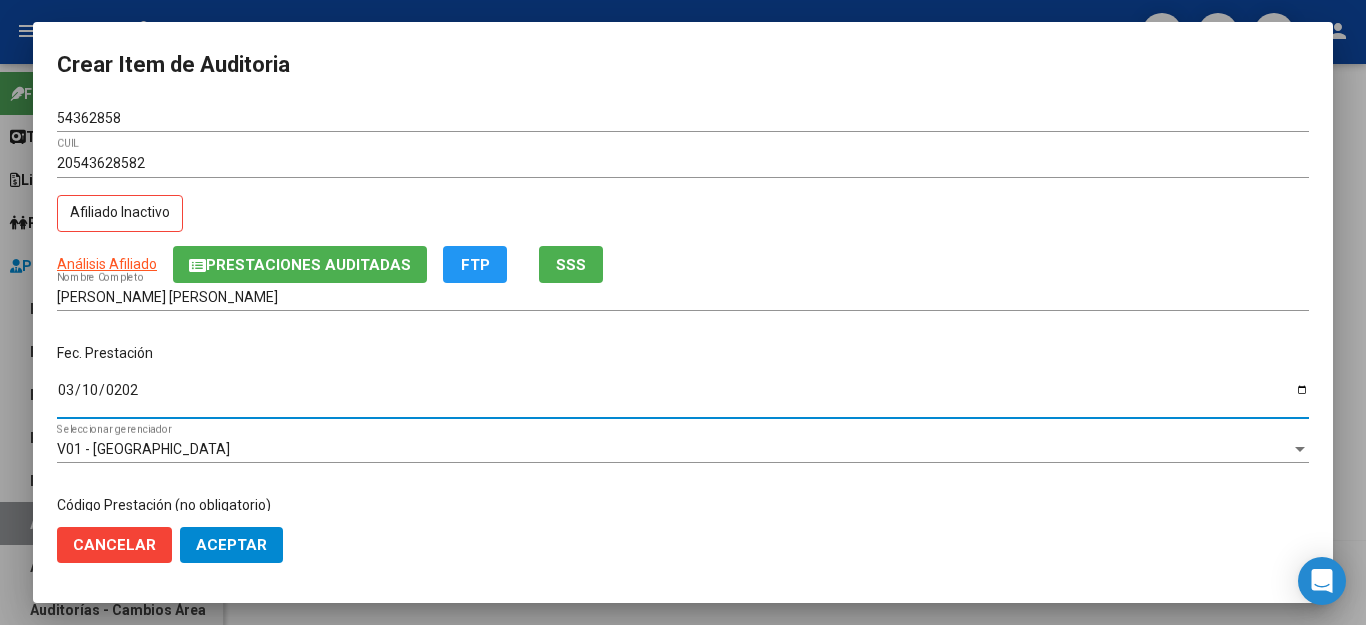 type on "[DATE]" 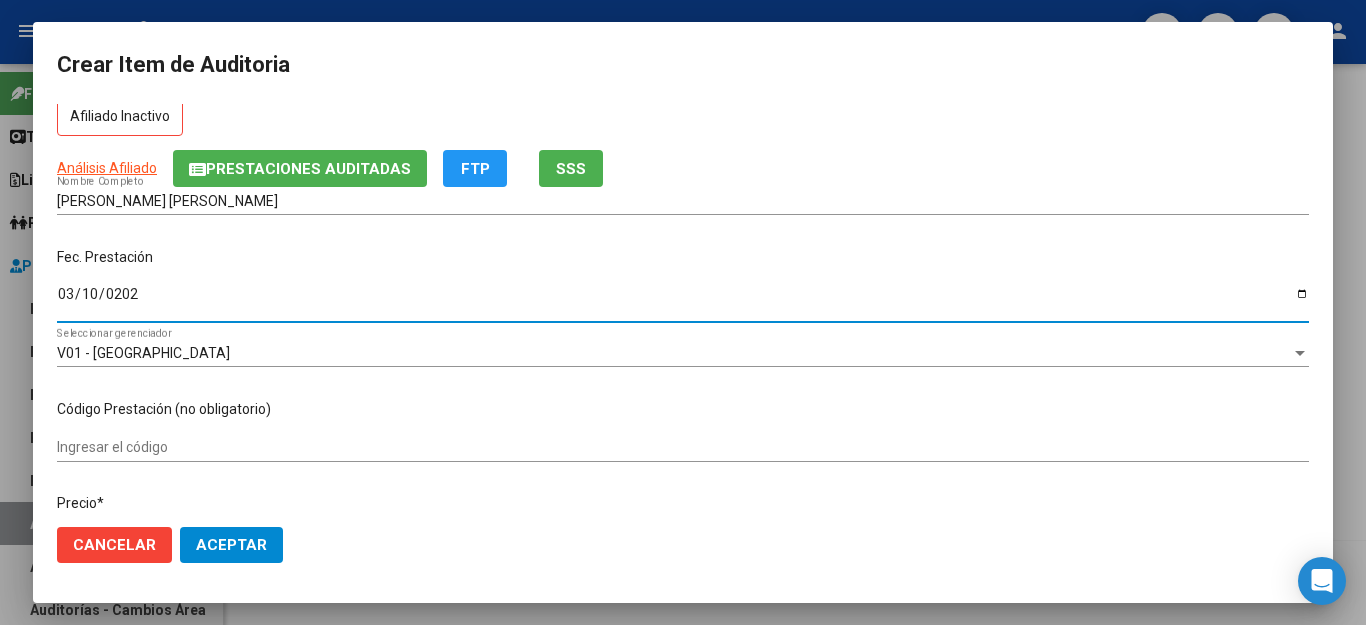 scroll, scrollTop: 300, scrollLeft: 0, axis: vertical 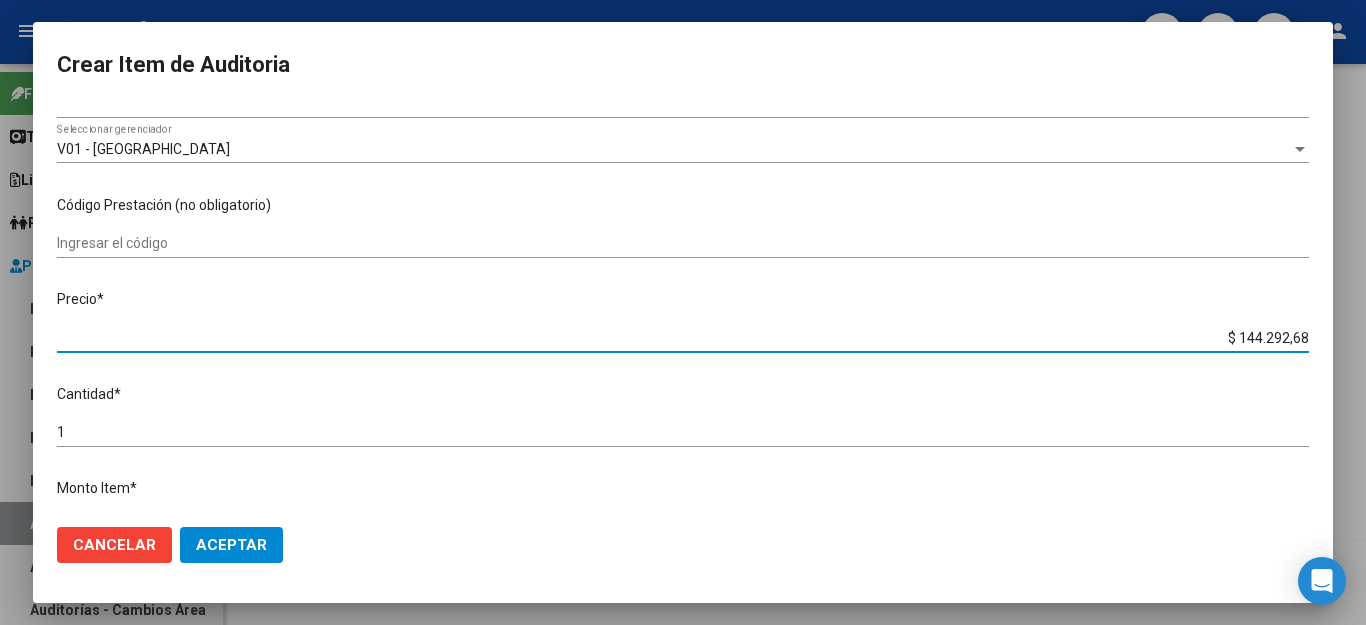 drag, startPoint x: 1201, startPoint y: 332, endPoint x: 1365, endPoint y: 321, distance: 164.36848 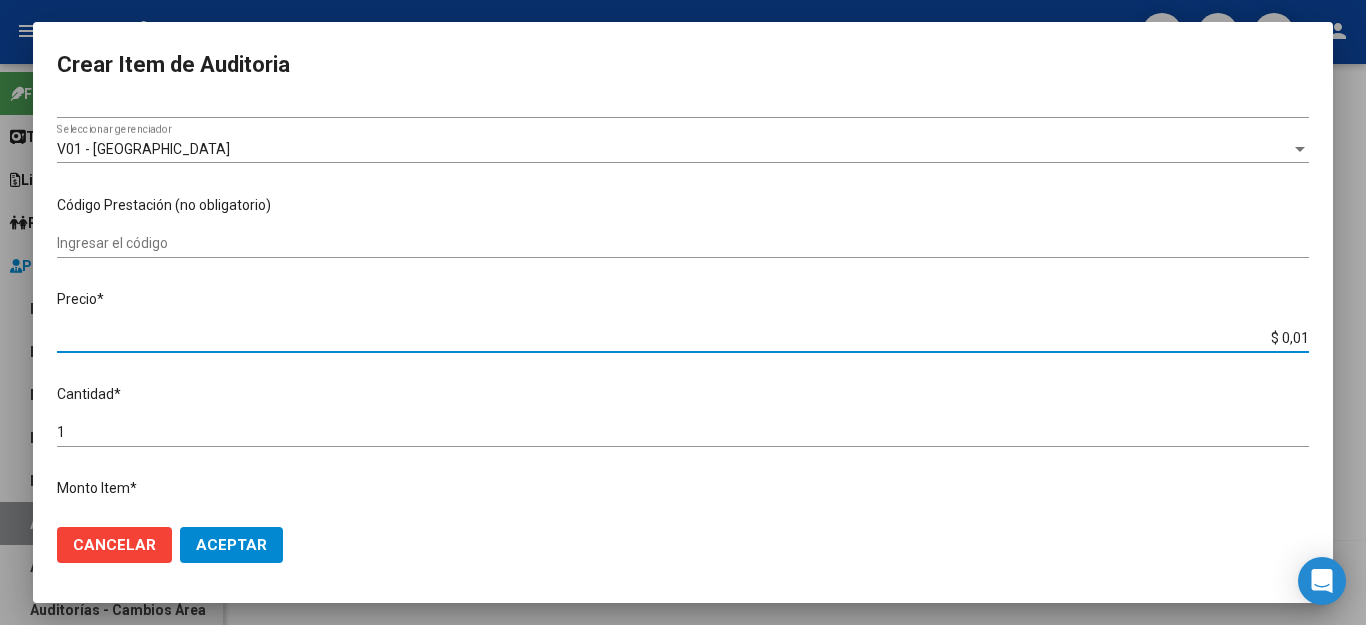 type on "$ 0,11" 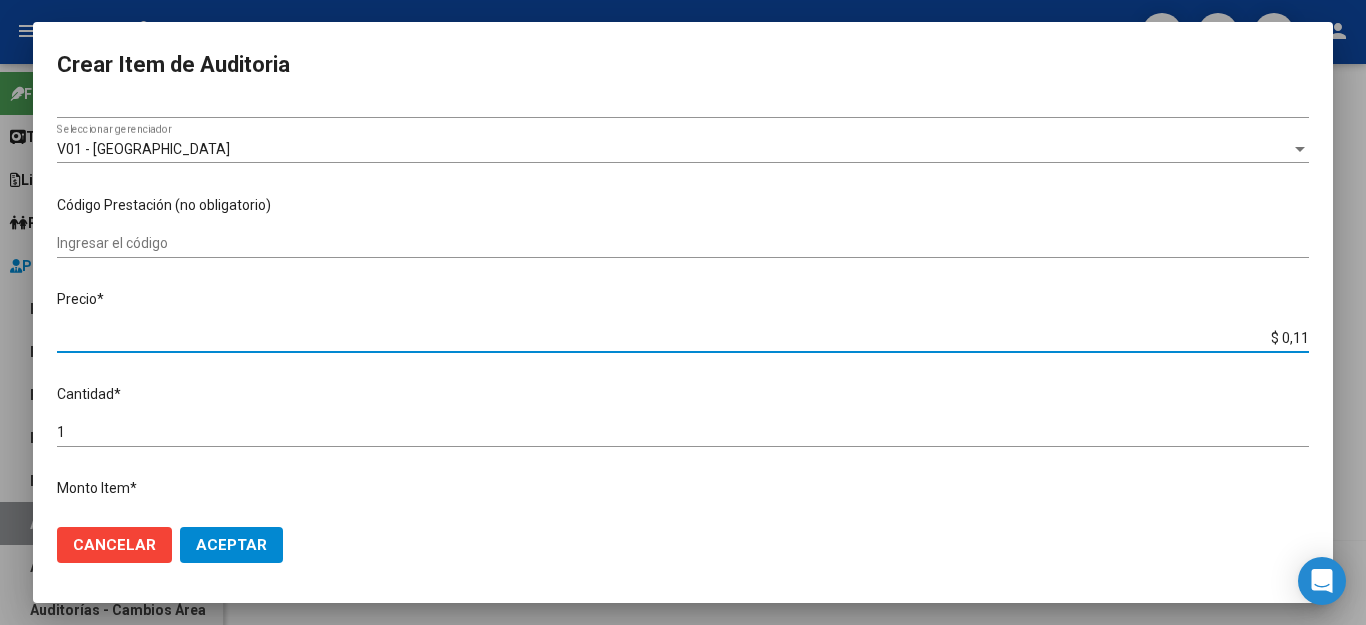 type on "$ 1,18" 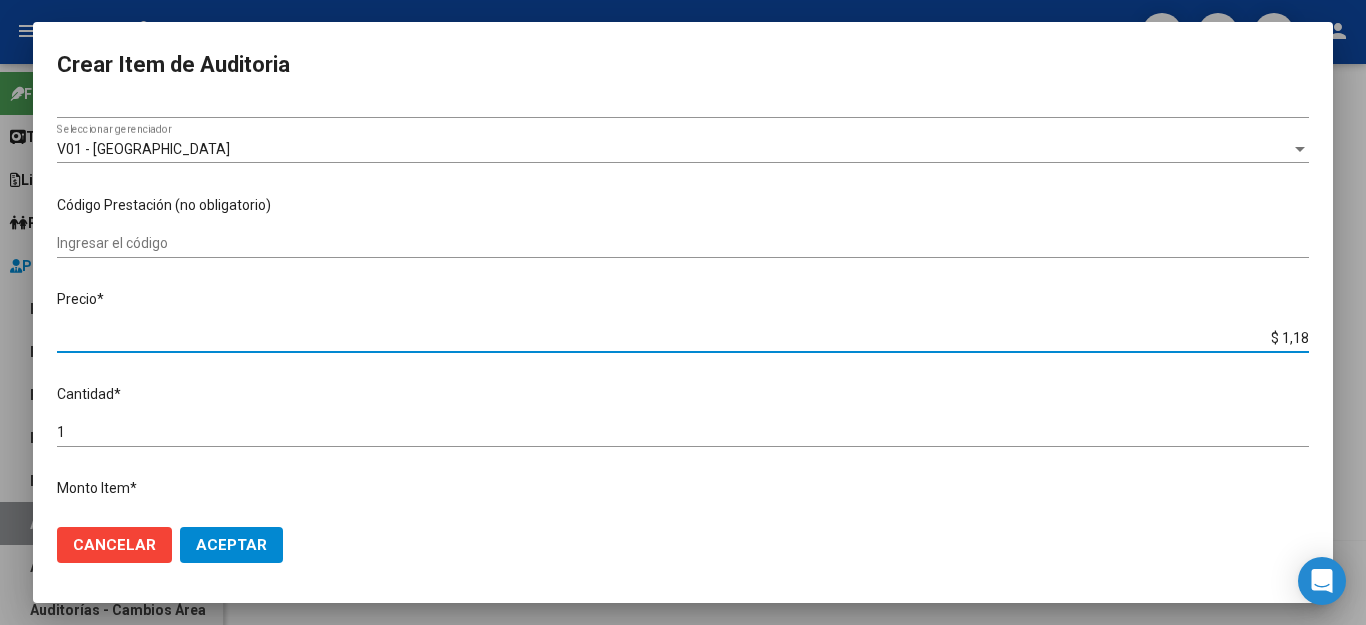type on "$ 11,88" 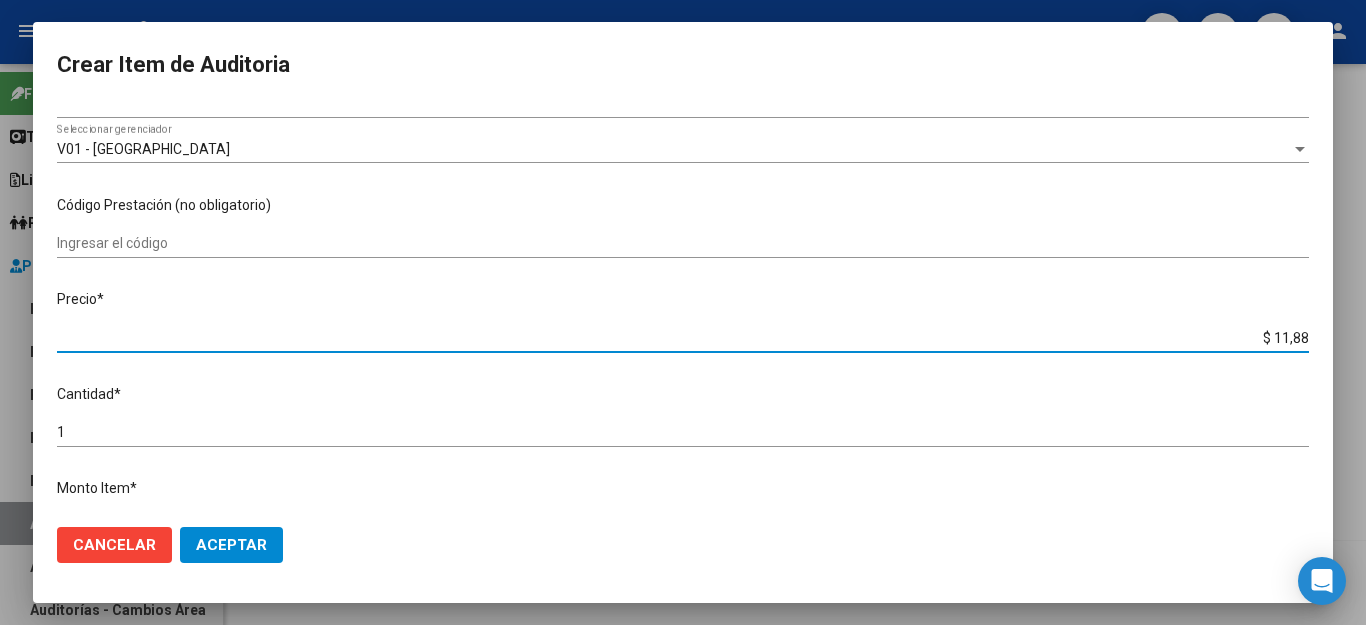 type on "$ 118,89" 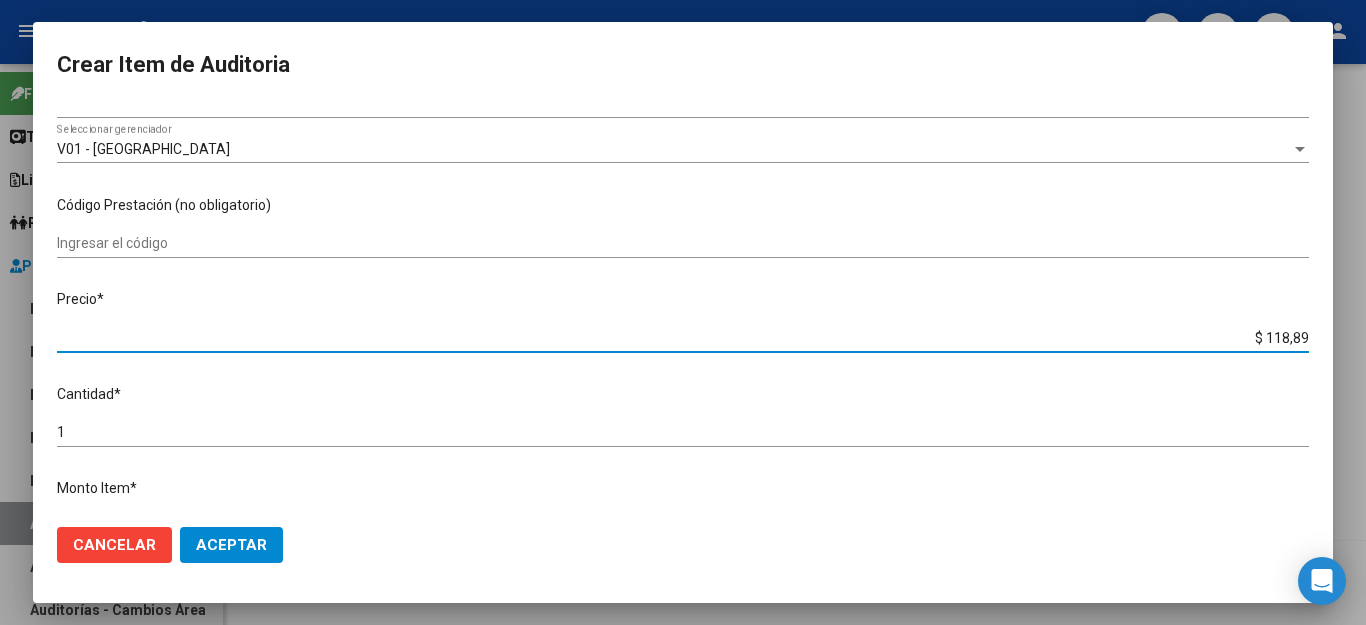 type on "$ 1.188,90" 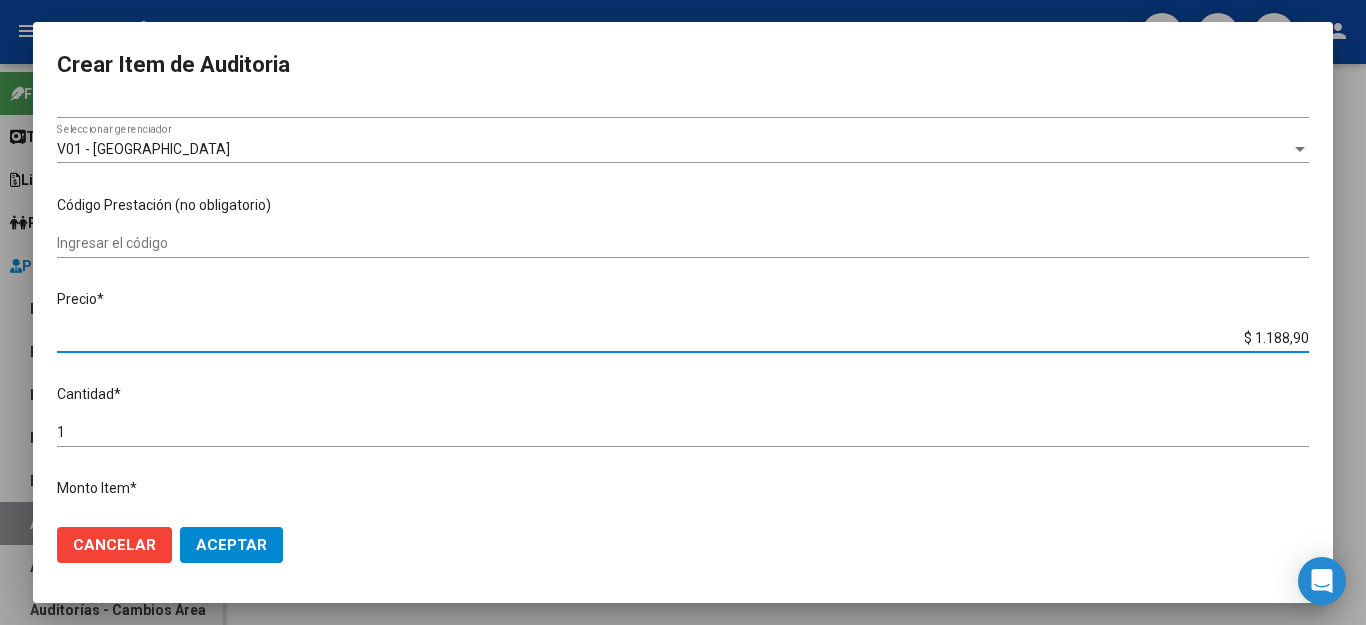 type on "$ 11.889,00" 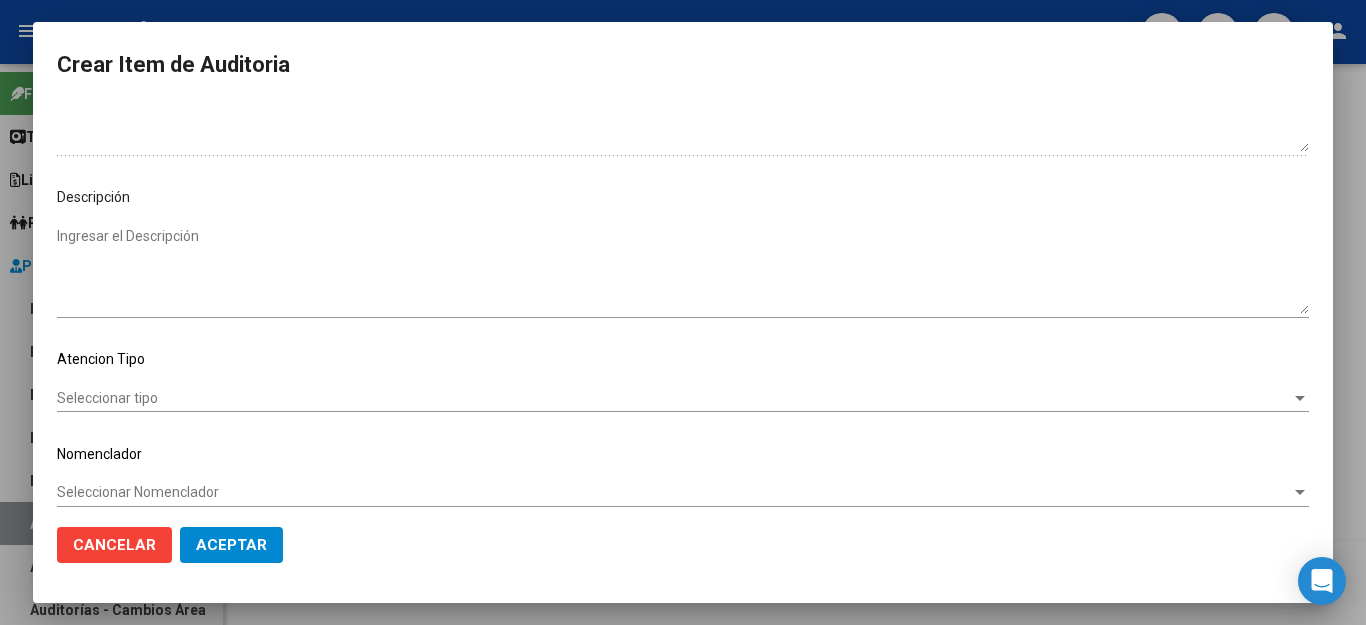 scroll, scrollTop: 1104, scrollLeft: 0, axis: vertical 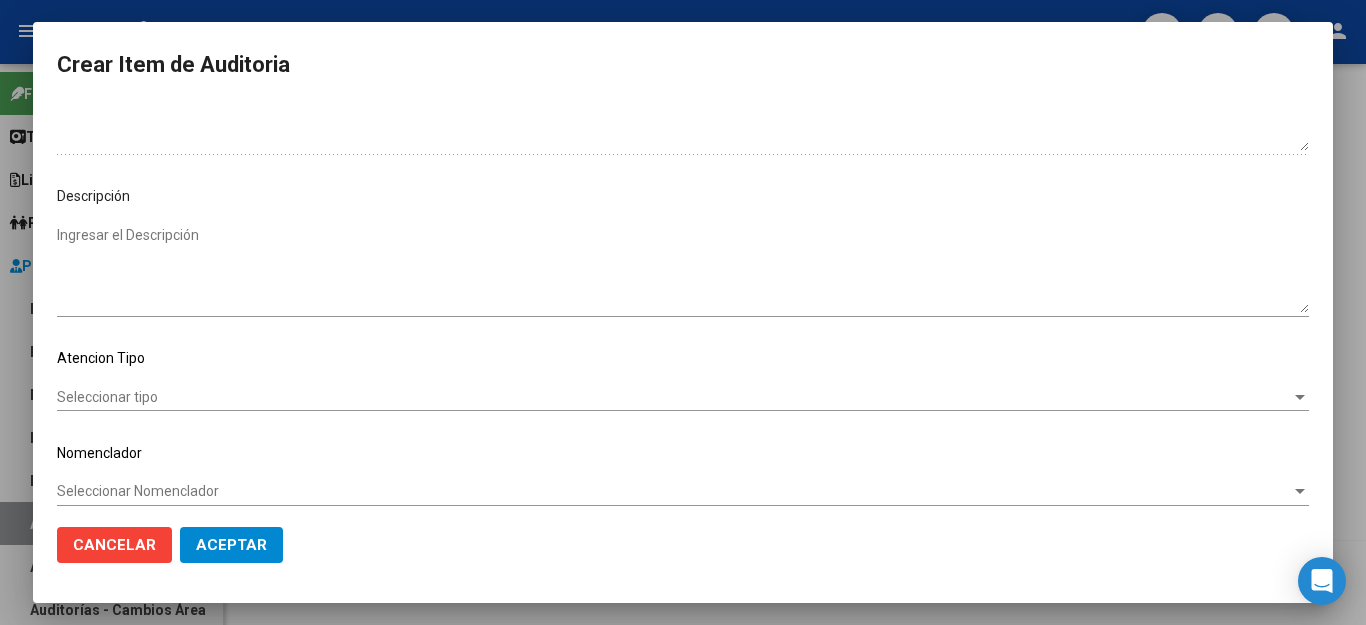 click on "Seleccionar tipo" at bounding box center [674, 397] 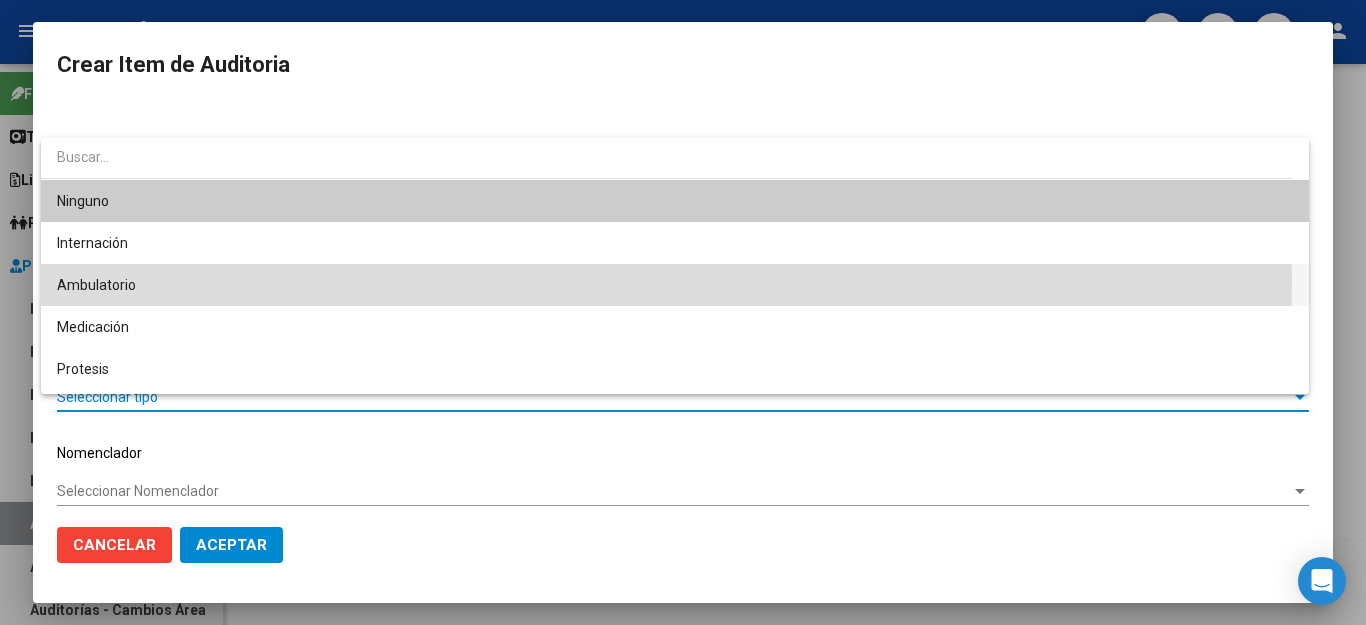 click on "Ambulatorio" at bounding box center [675, 285] 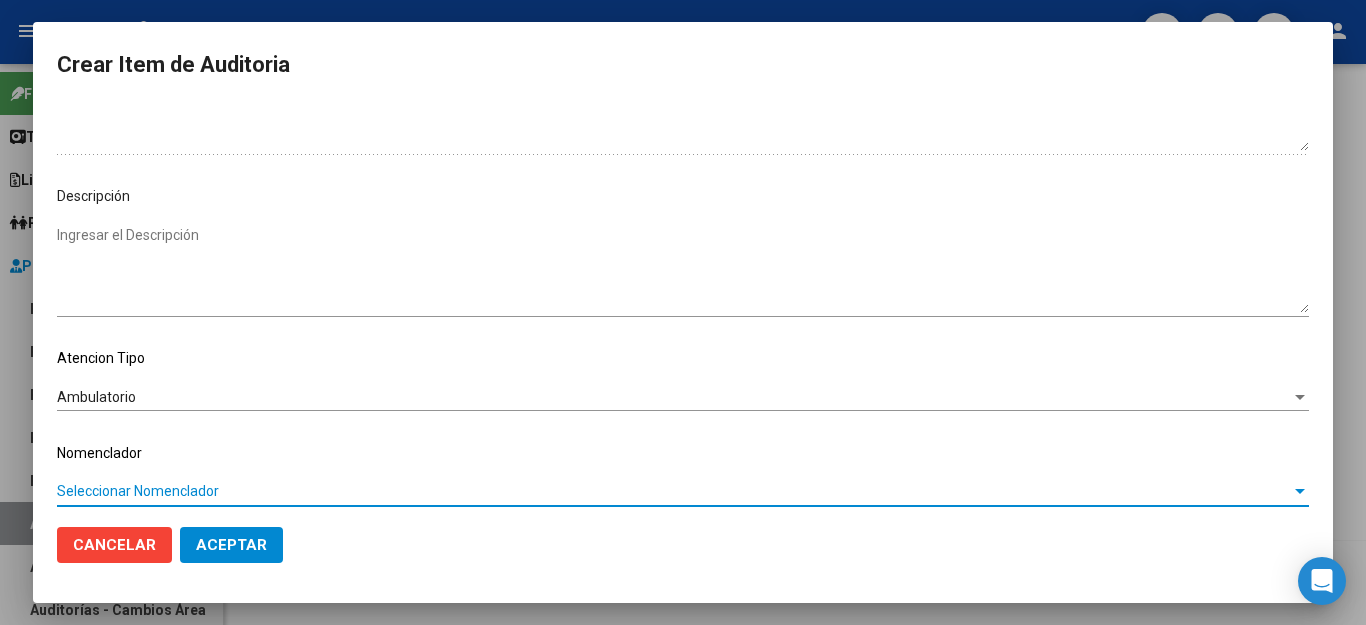 click on "Seleccionar Nomenclador" at bounding box center (674, 491) 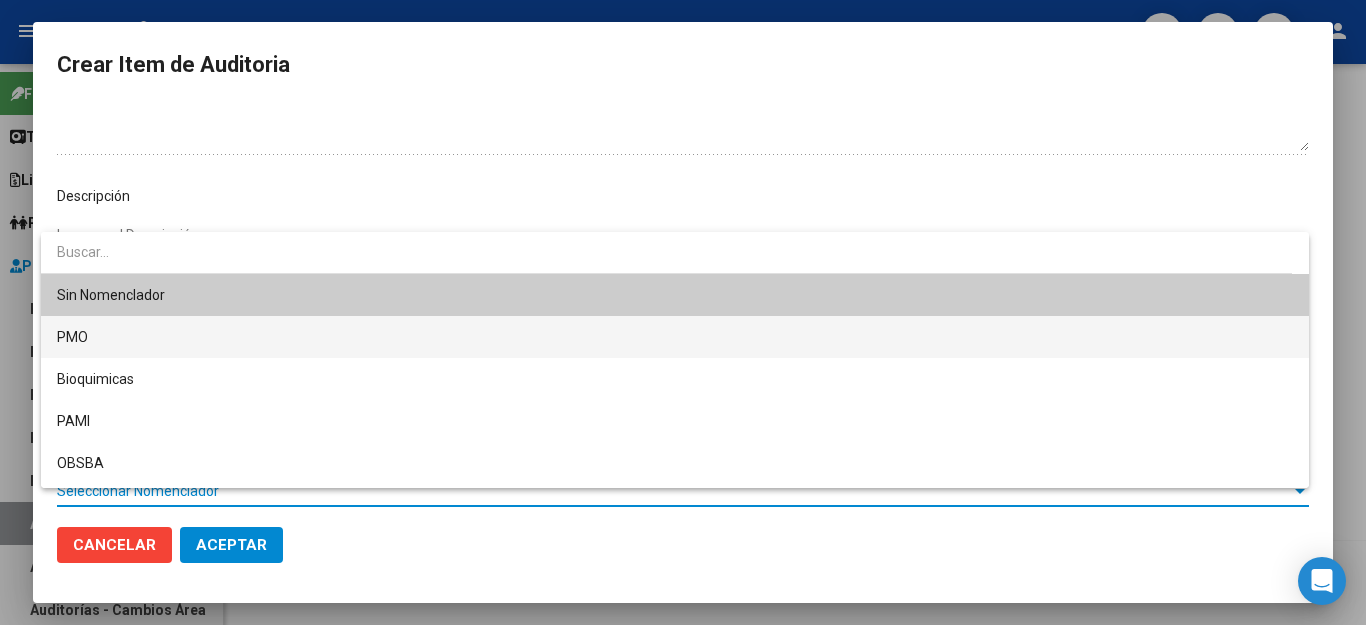 click on "PMO" at bounding box center [675, 337] 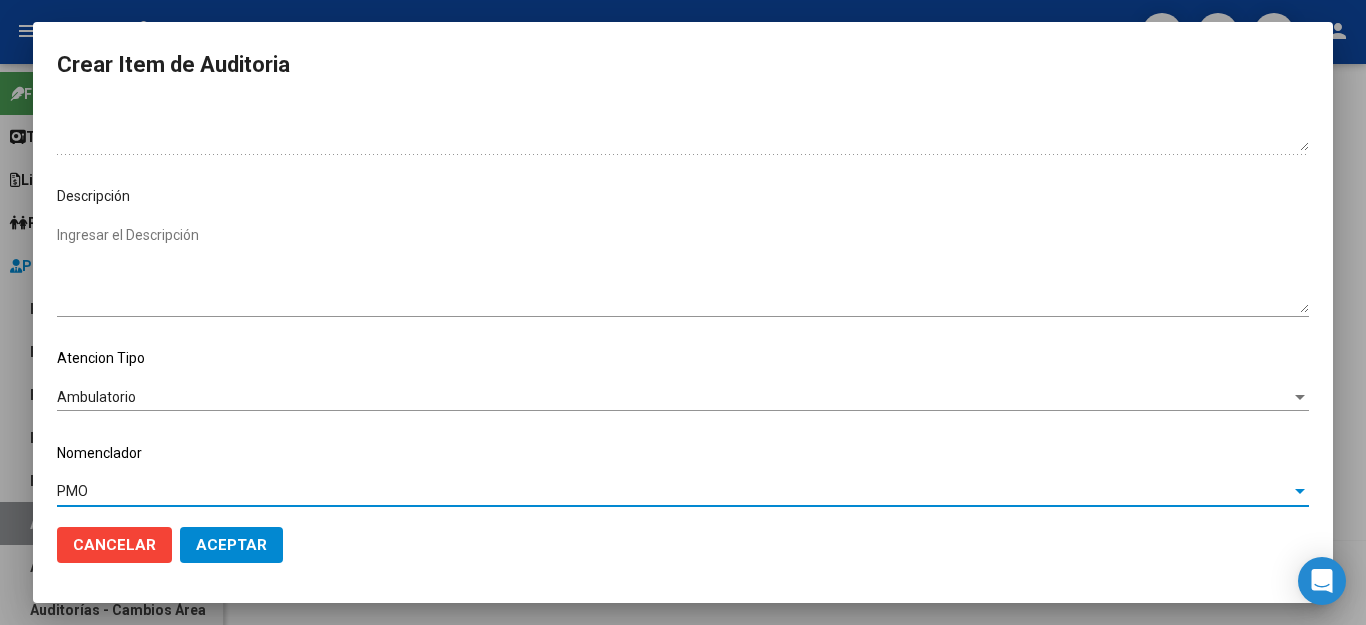 click on "Aceptar" 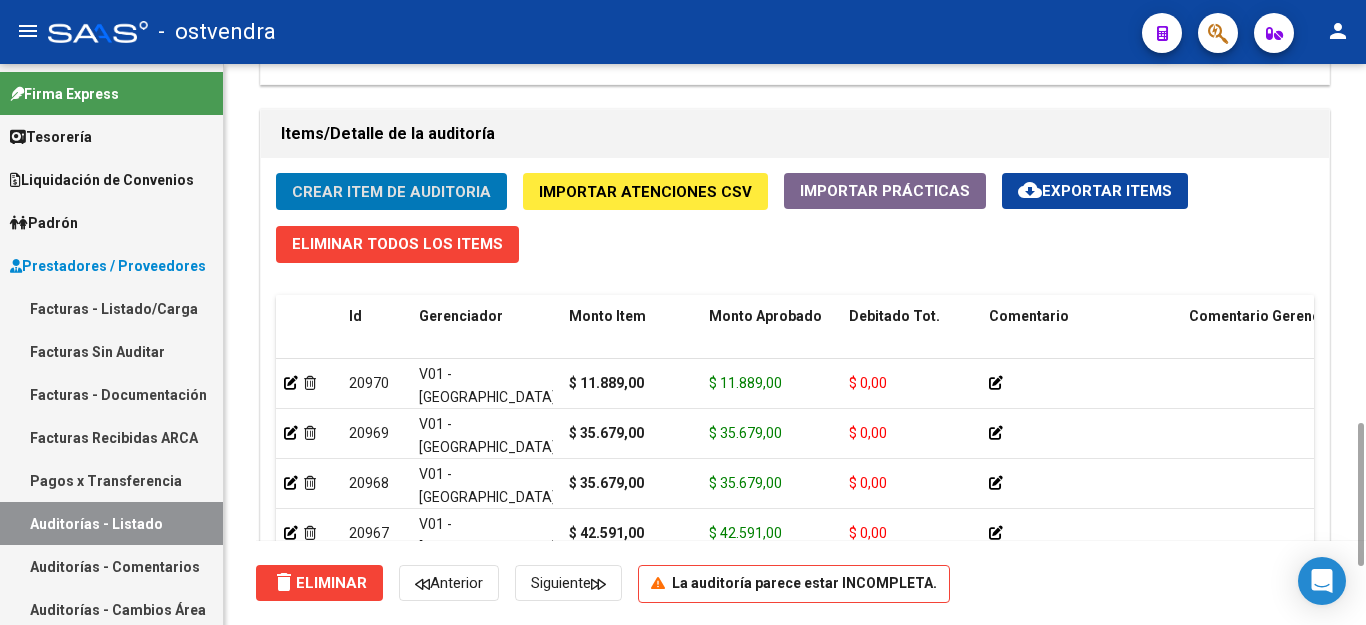 click on "Crear Item de Auditoria" 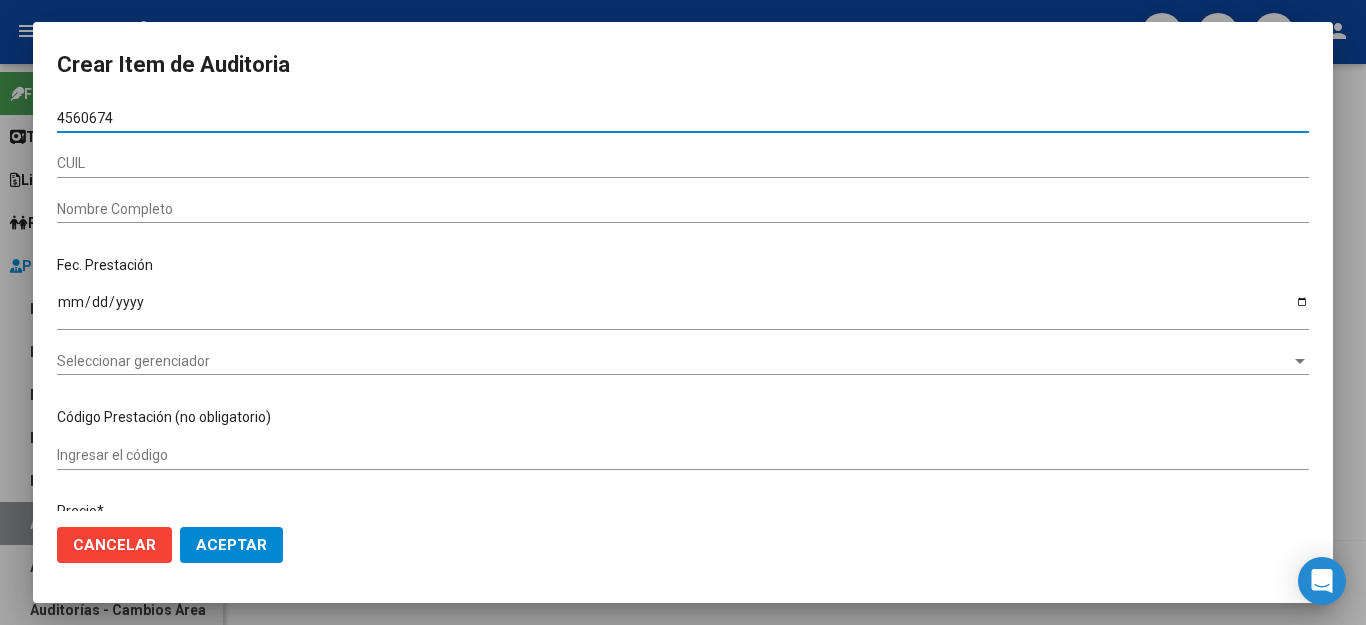 type on "45606741" 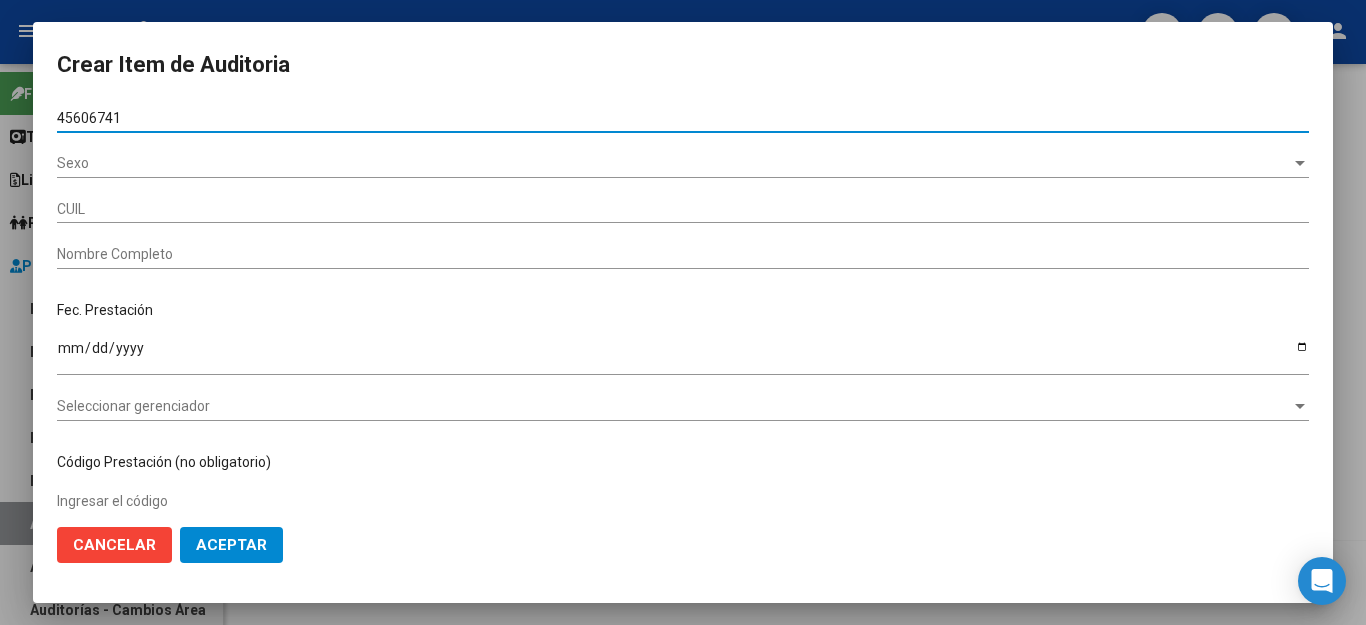 type on "20456067418" 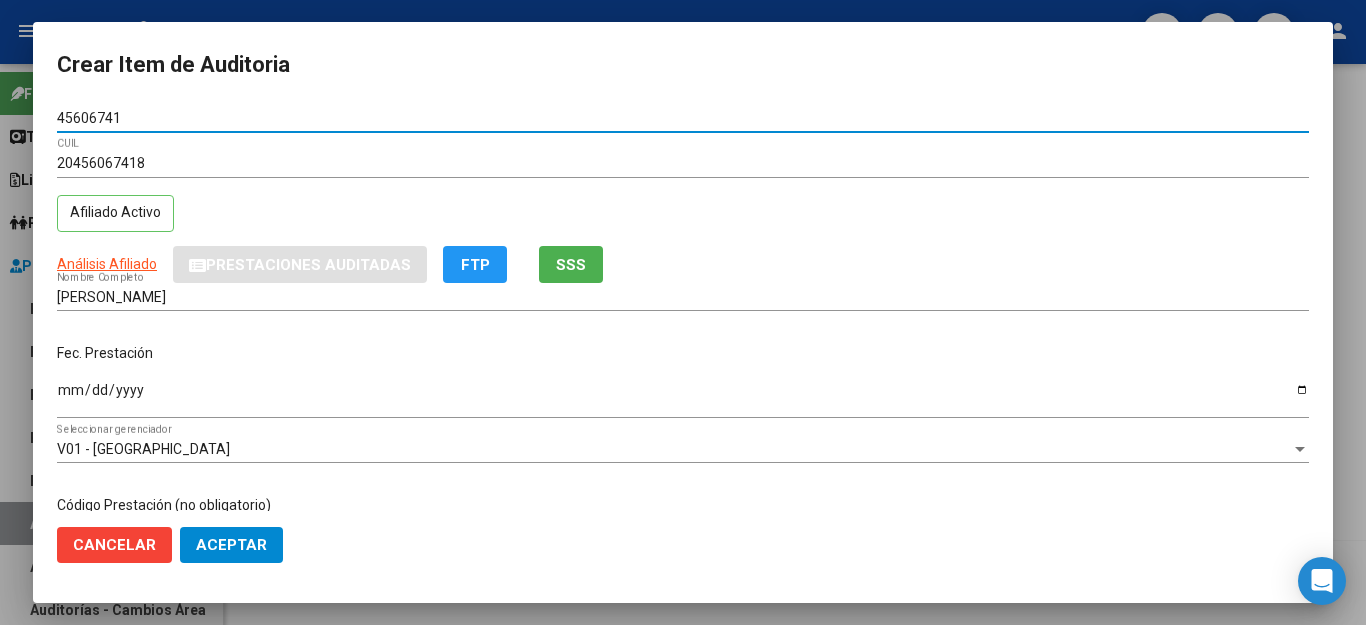 type on "45606741" 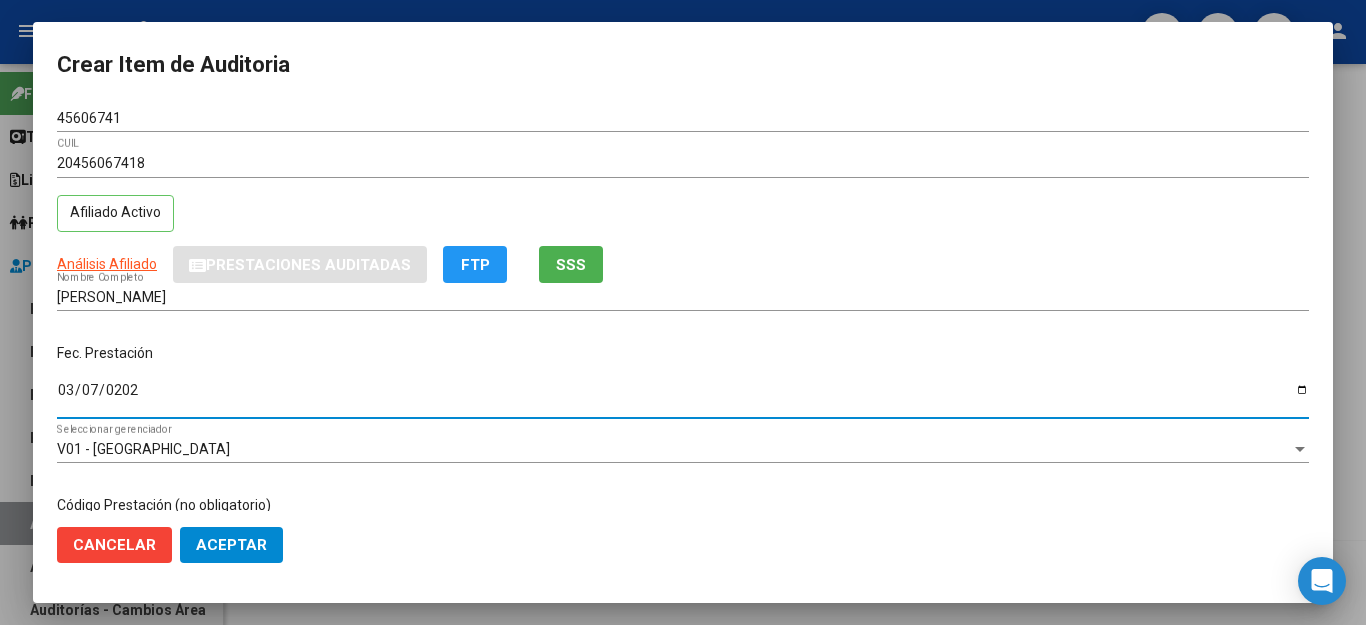 type on "[DATE]" 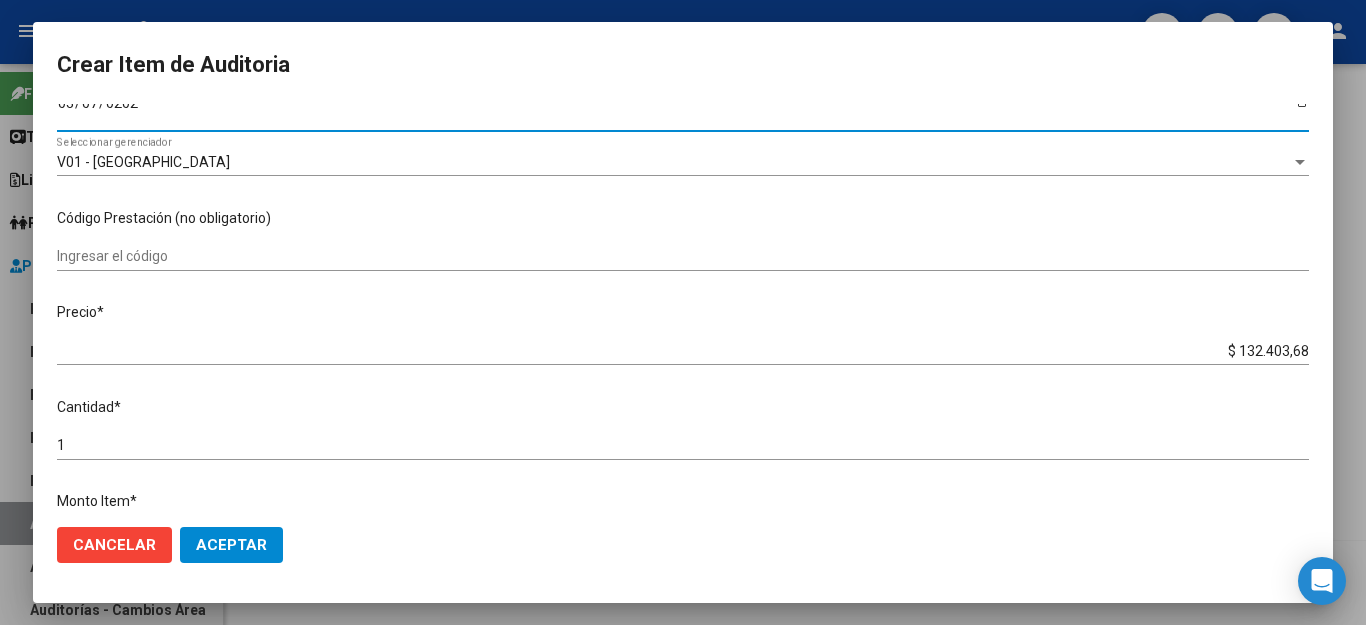 scroll, scrollTop: 300, scrollLeft: 0, axis: vertical 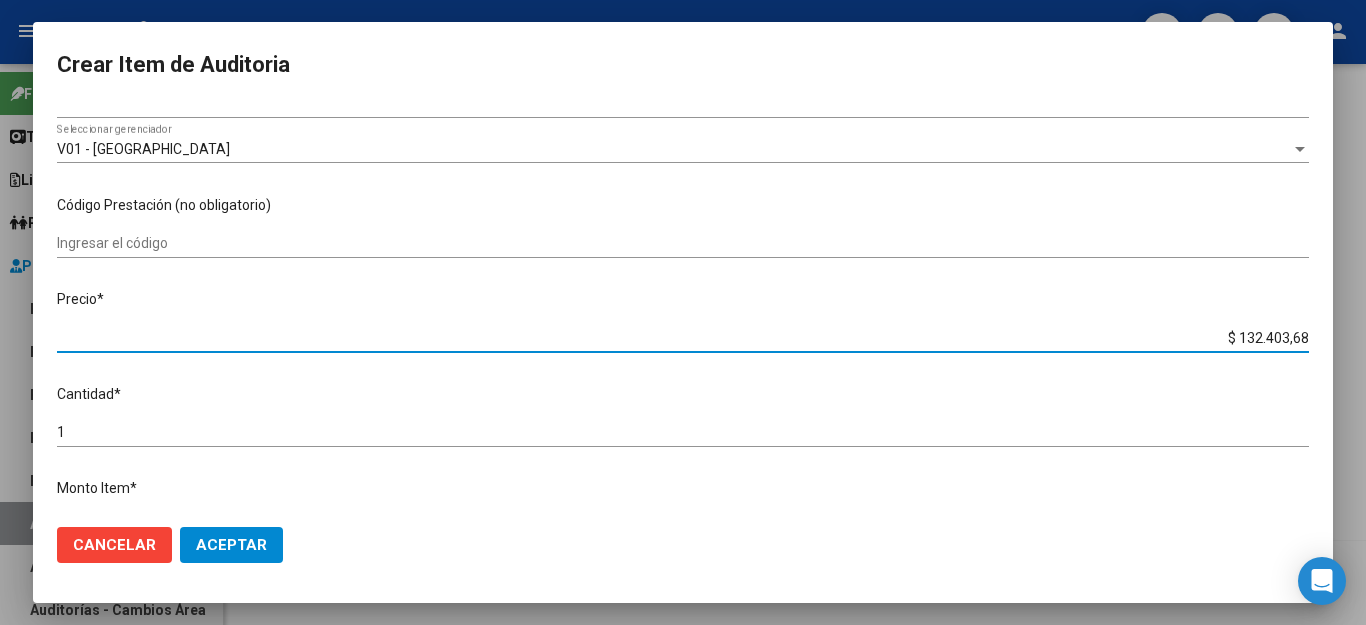 drag, startPoint x: 1188, startPoint y: 327, endPoint x: 1308, endPoint y: 331, distance: 120.06665 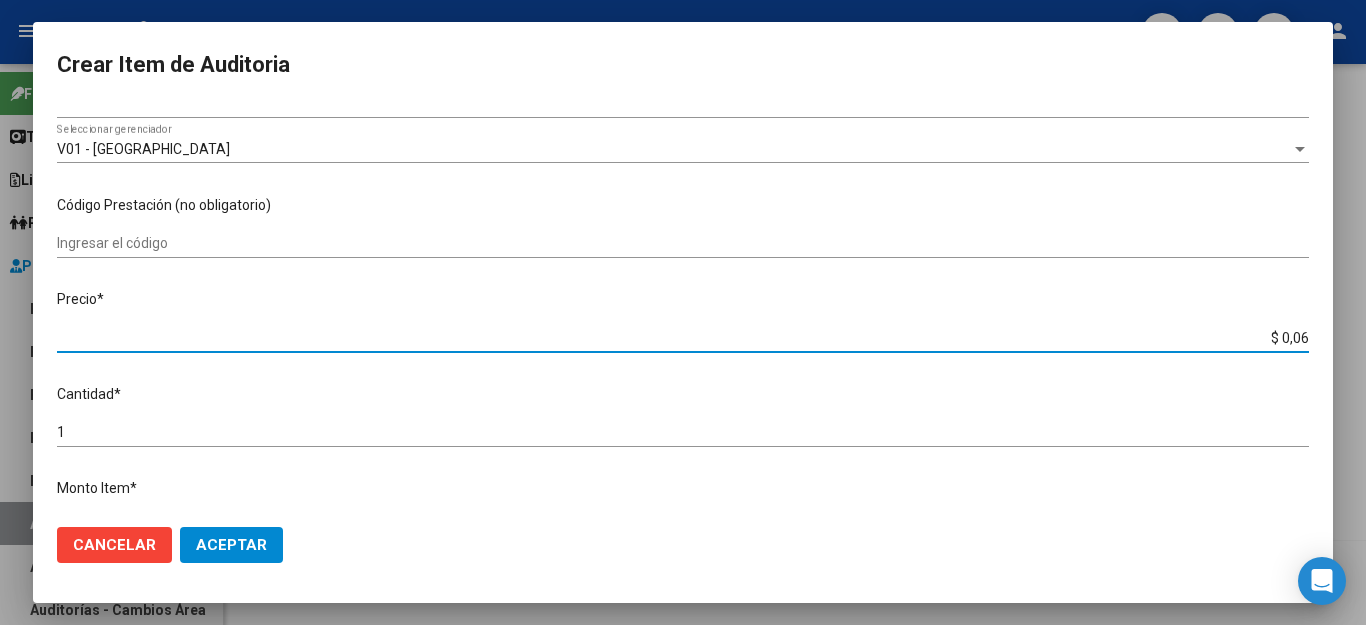 type on "$ 0,68" 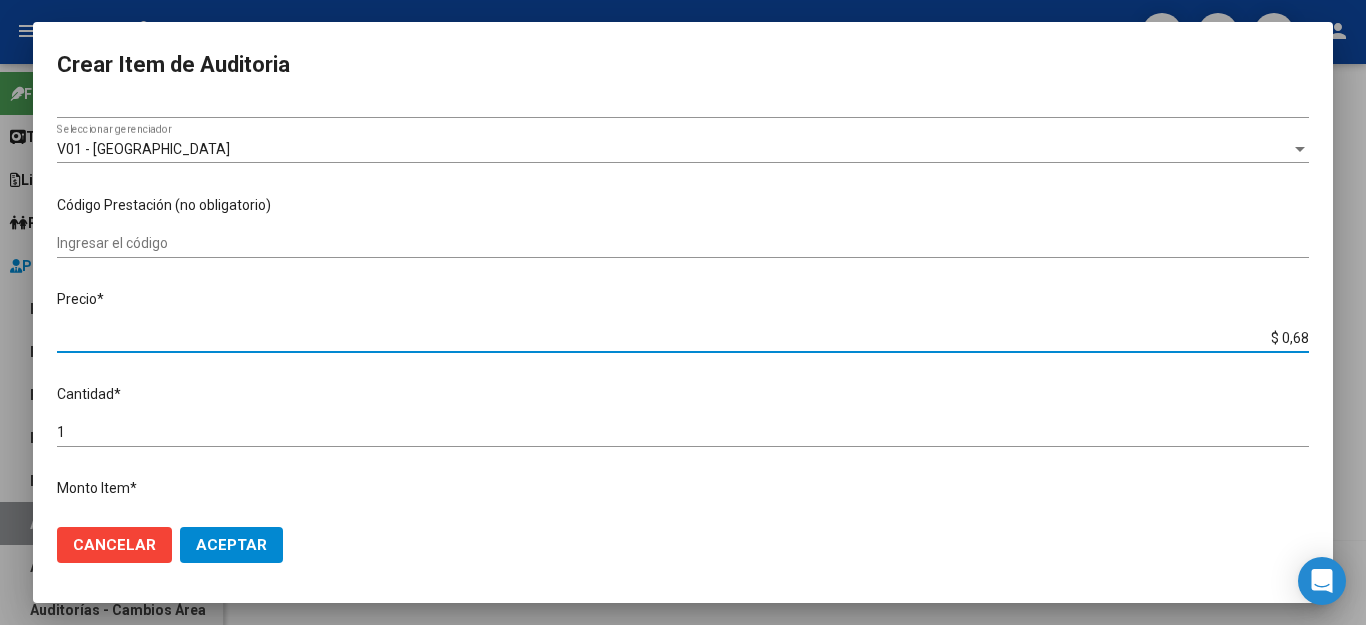 type on "$ 6,88" 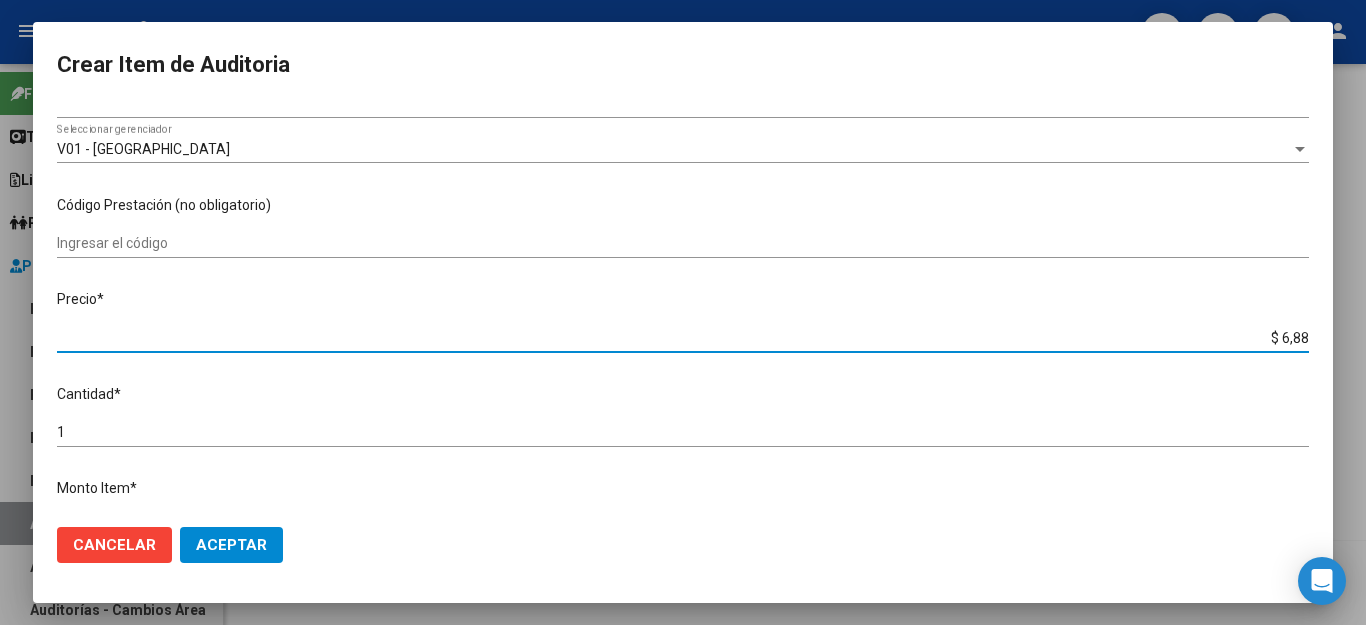 type on "$ 68,83" 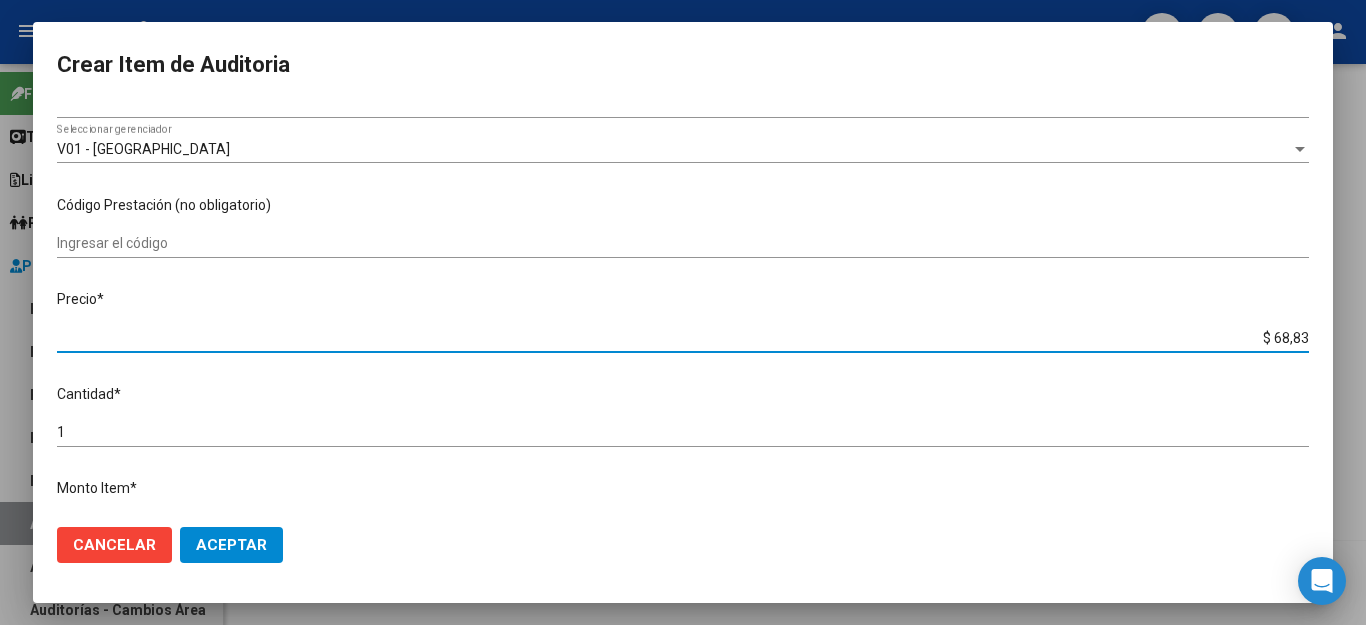 type on "$ 688,38" 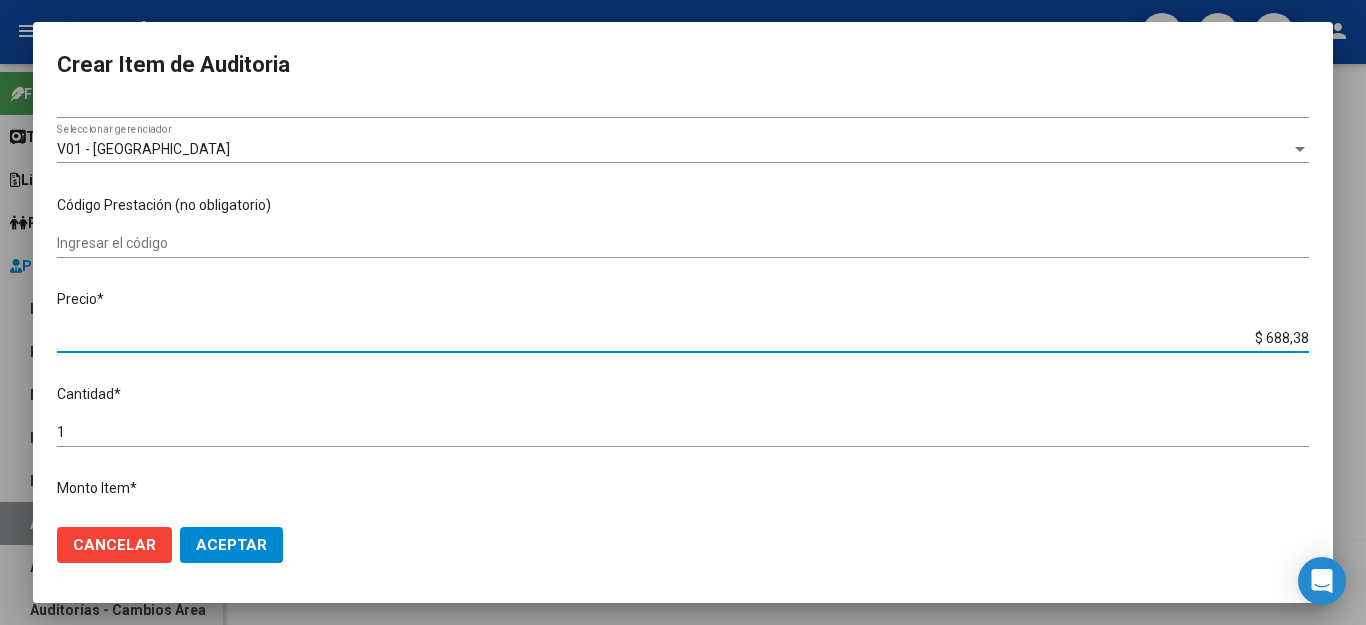 type on "$ 6.883,86" 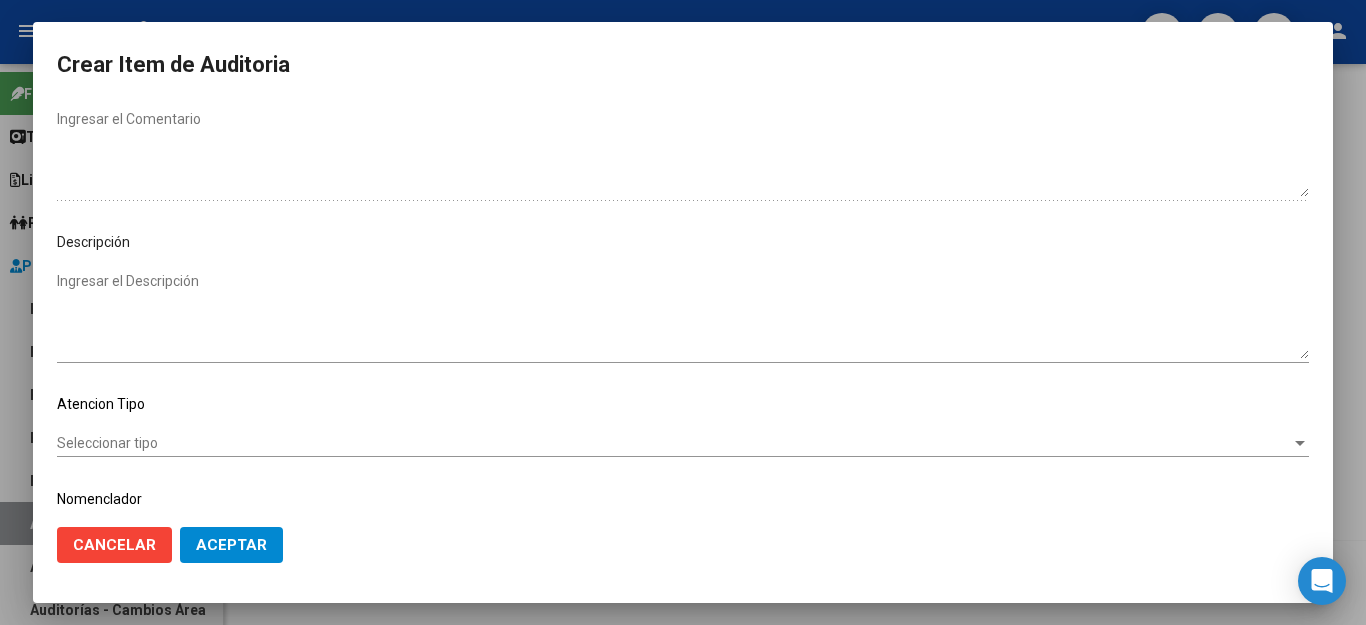 scroll, scrollTop: 1104, scrollLeft: 0, axis: vertical 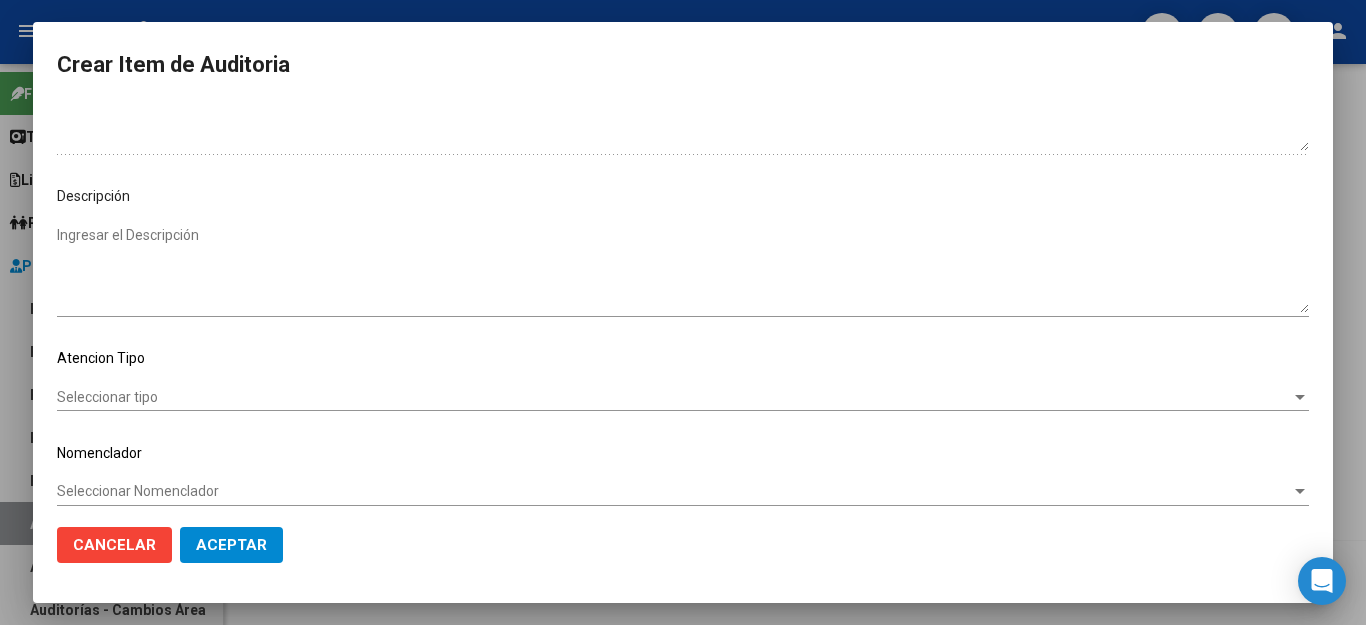 click on "Seleccionar tipo" at bounding box center (674, 397) 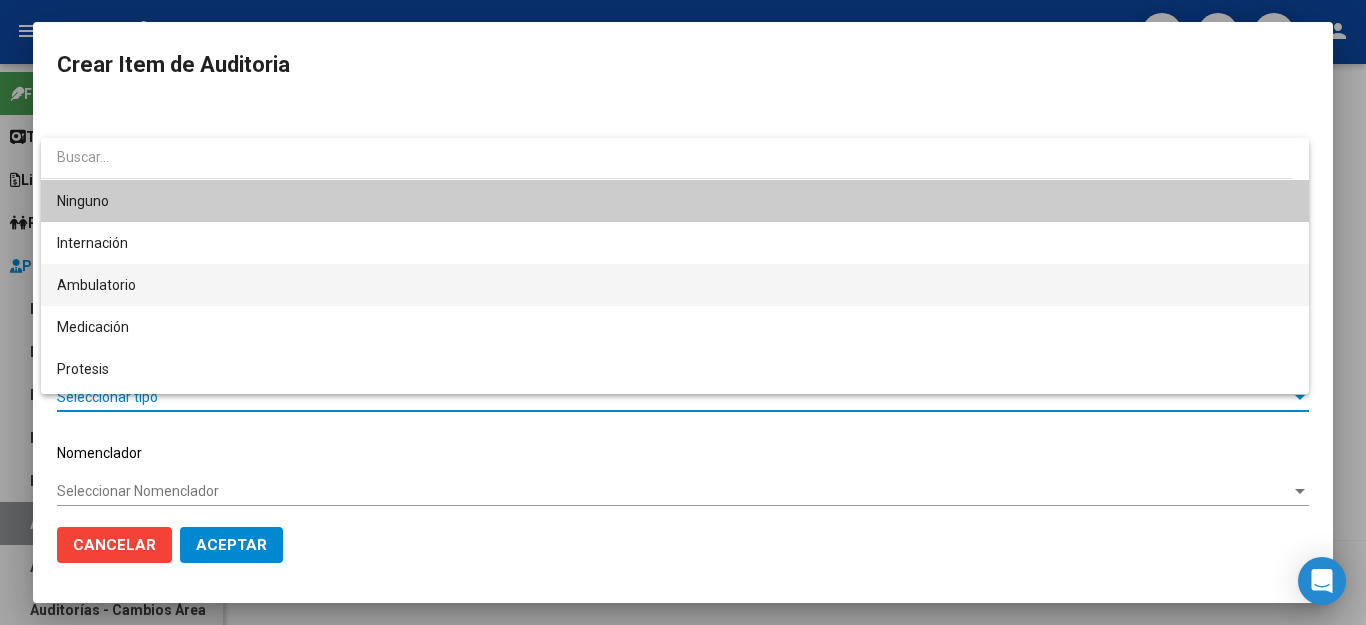 click on "Ambulatorio" at bounding box center (675, 285) 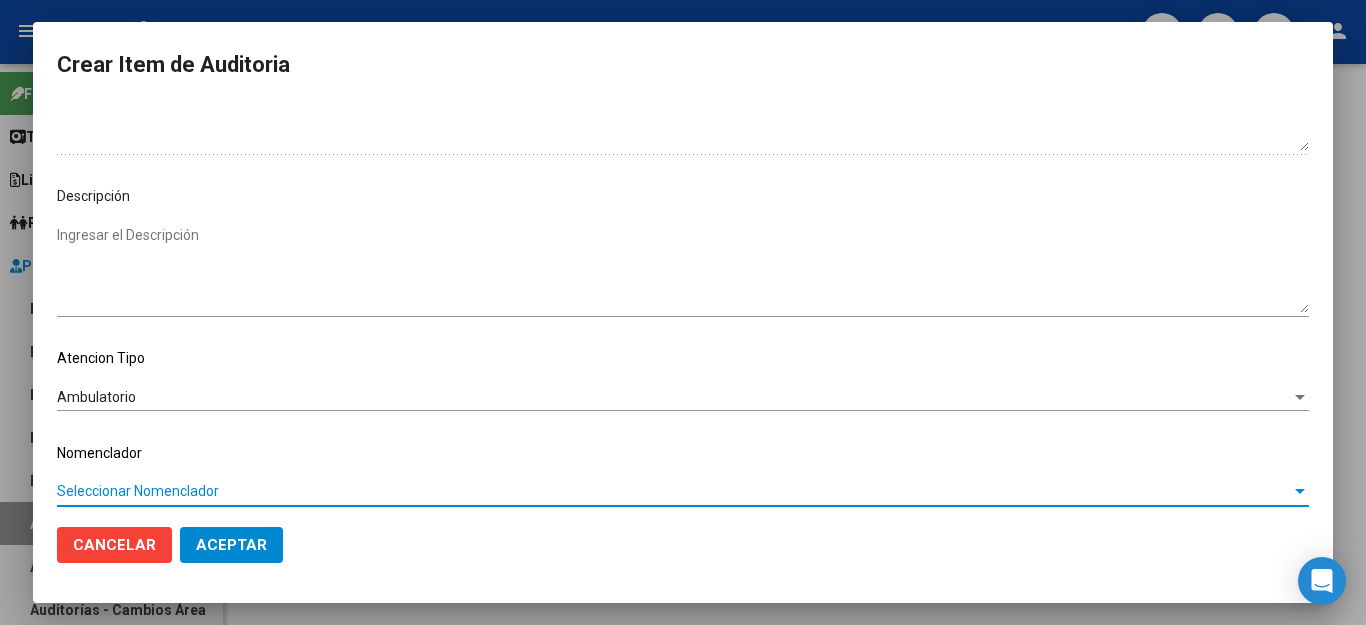 click on "Seleccionar Nomenclador" at bounding box center (674, 491) 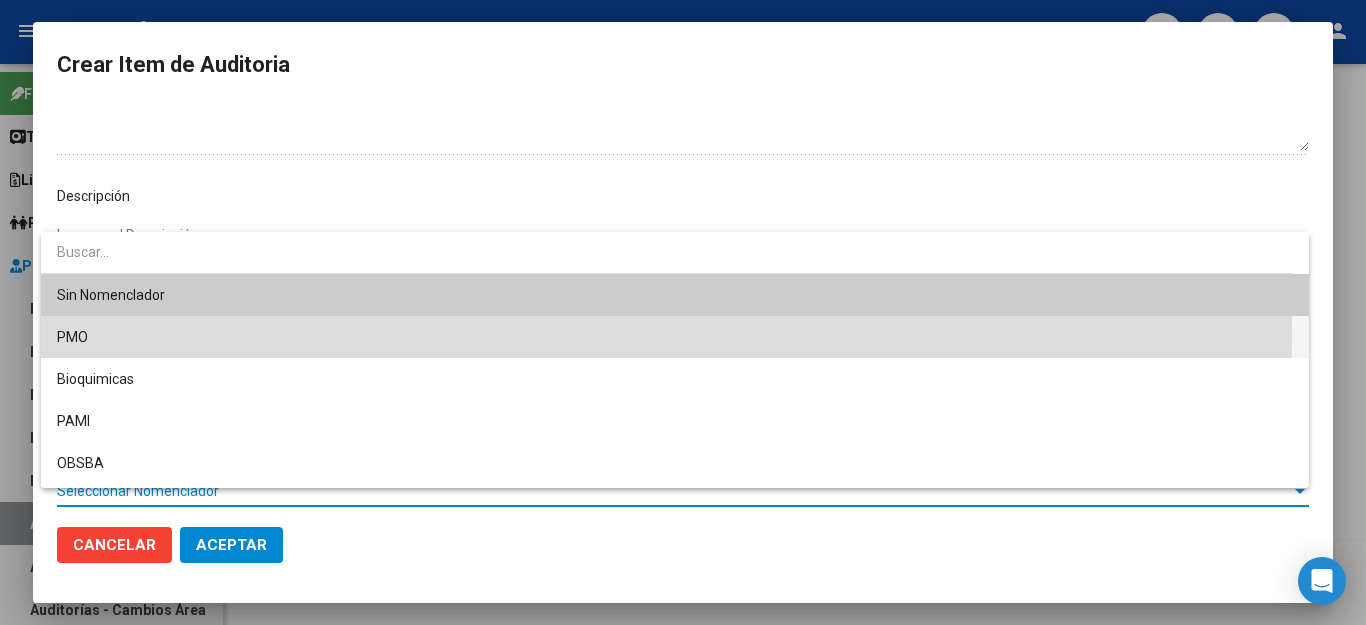 click on "PMO" at bounding box center (675, 337) 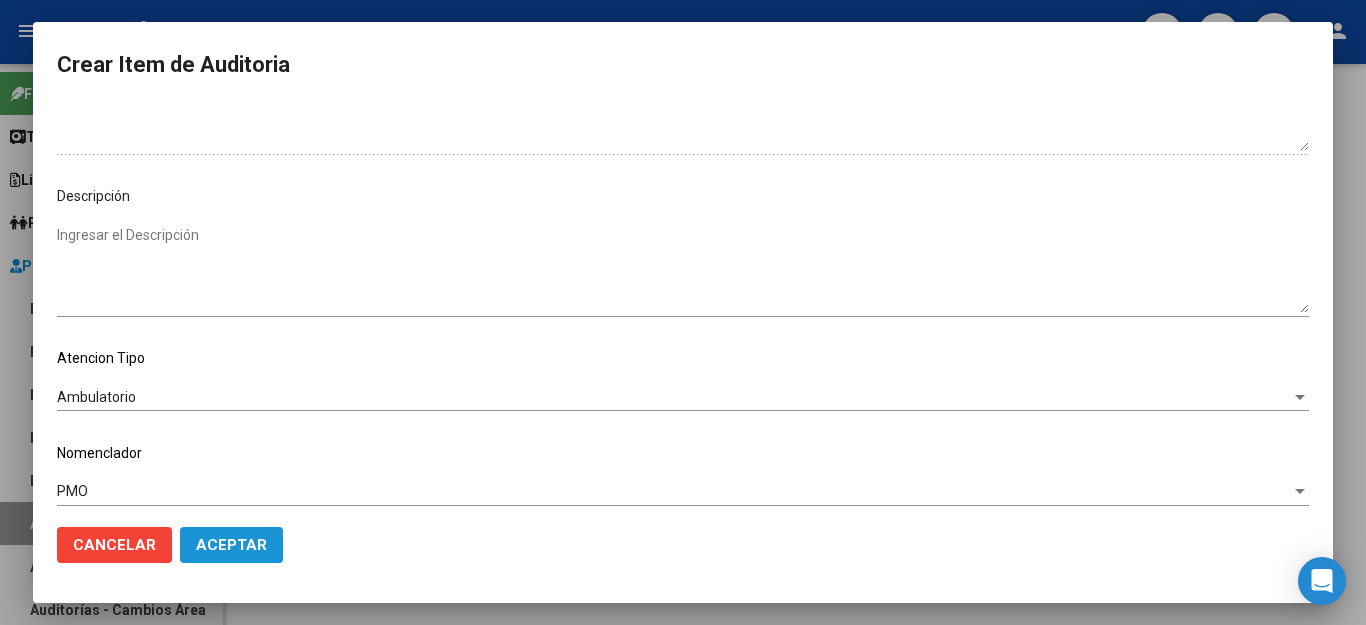 click on "Aceptar" 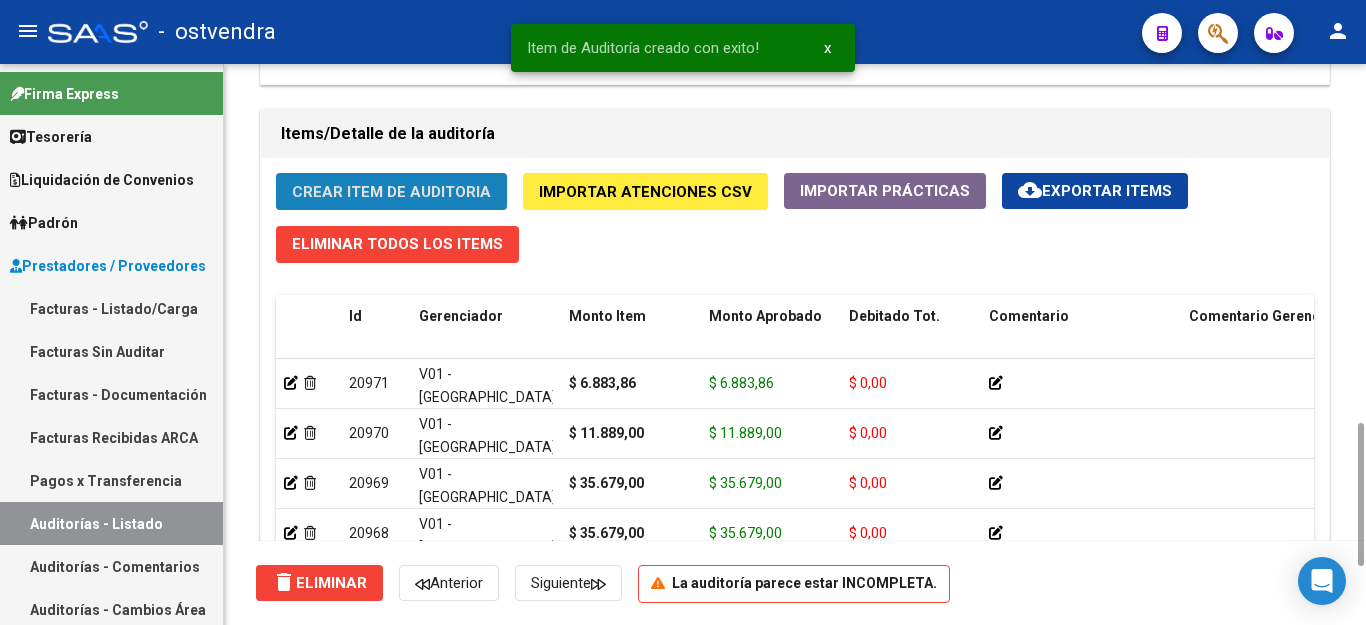 click on "Crear Item de Auditoria" 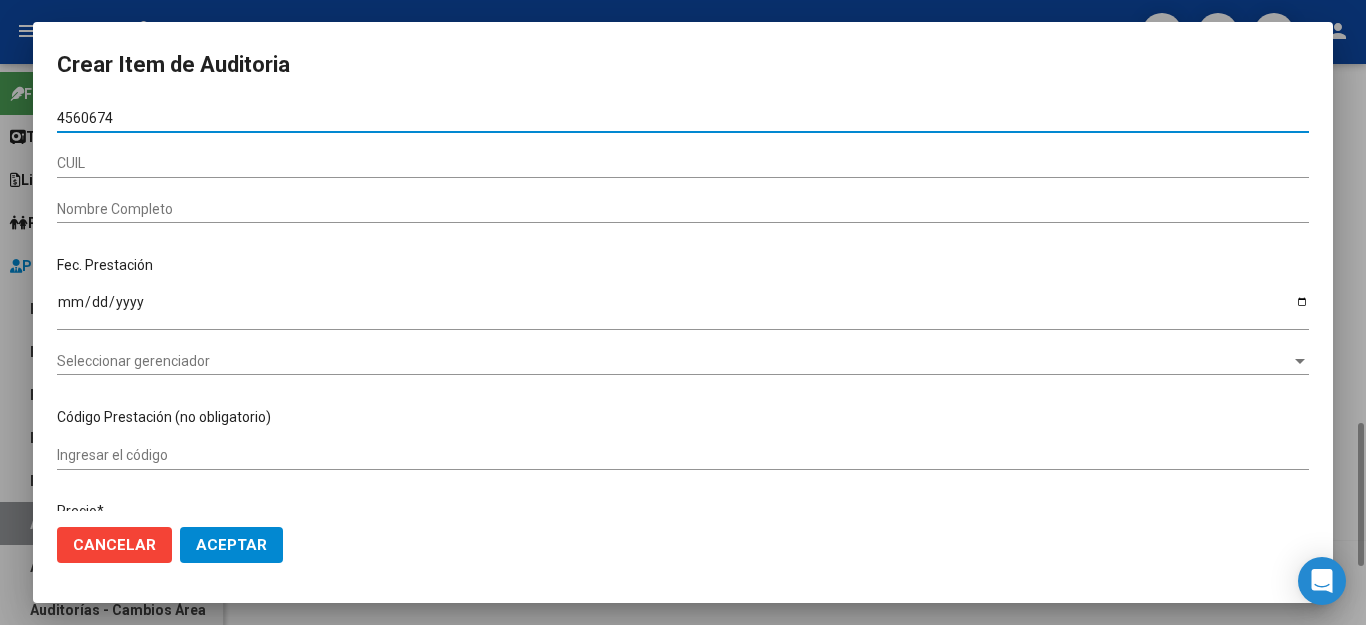 type on "45606741" 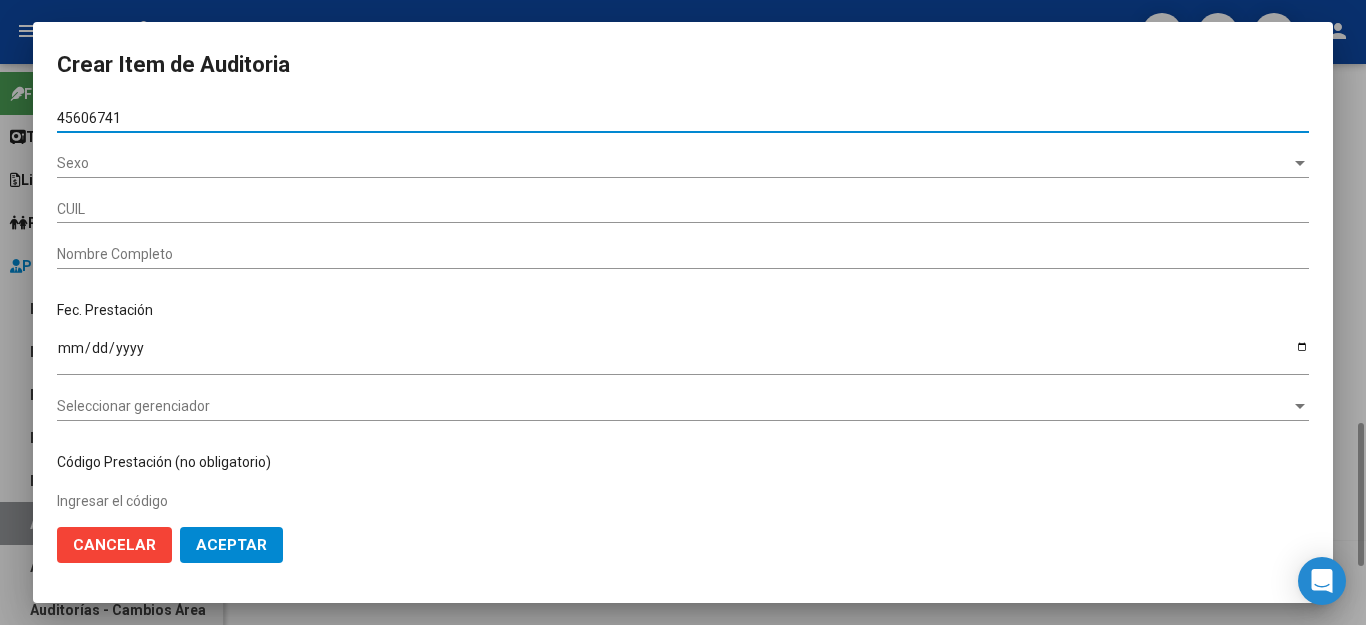 type on "20456067418" 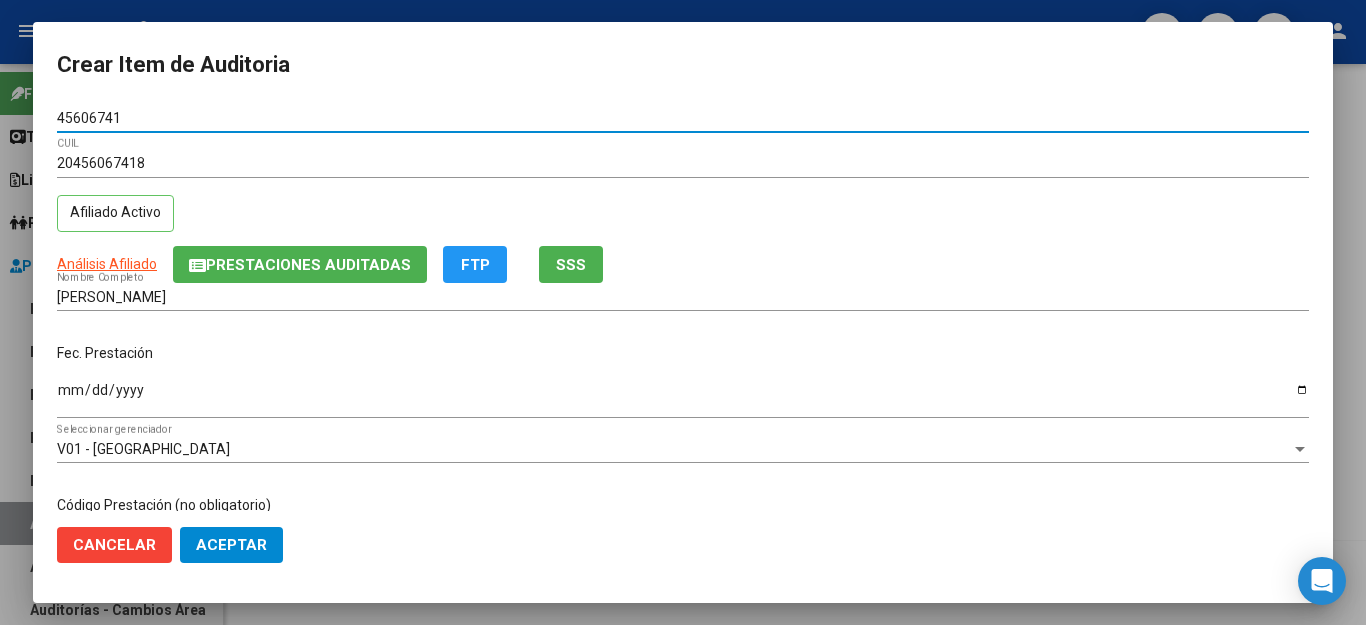 type on "45606741" 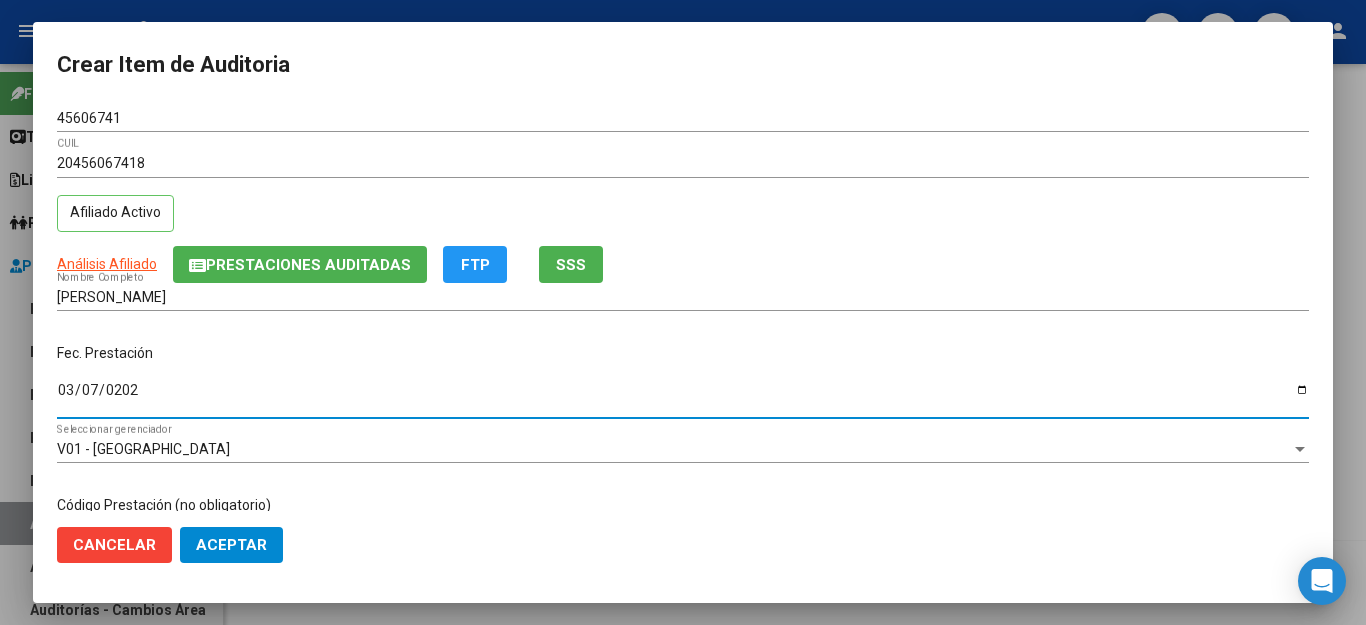 type on "[DATE]" 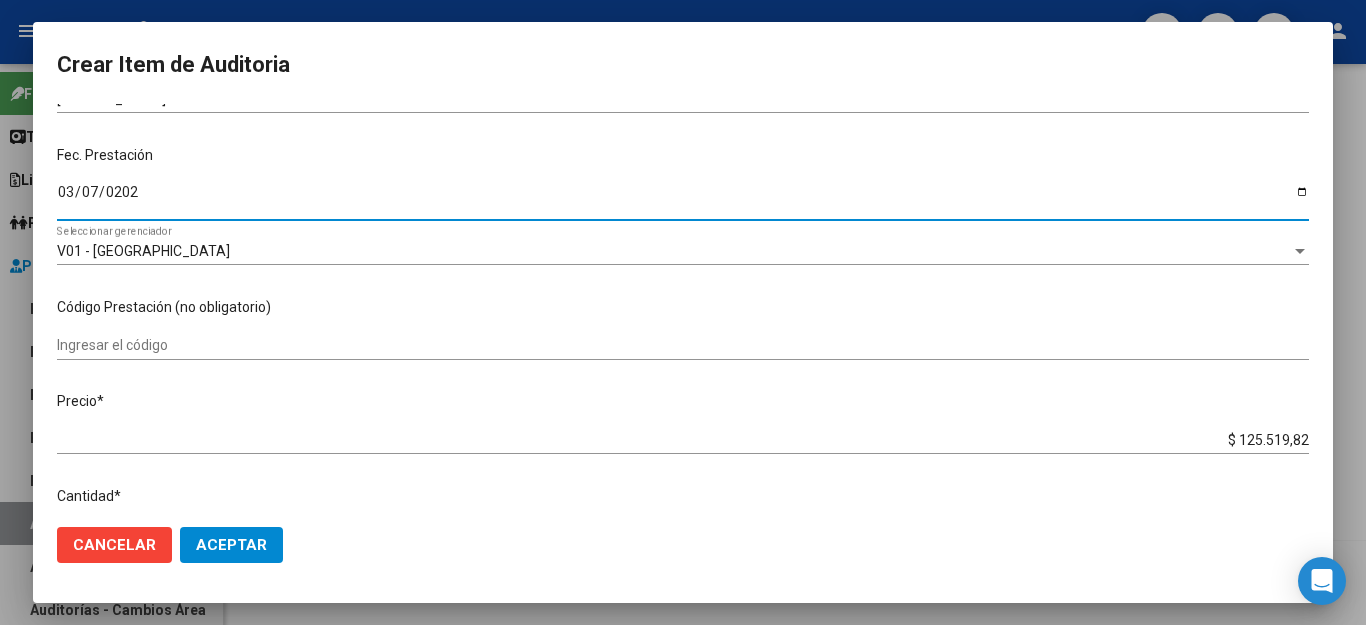 scroll, scrollTop: 200, scrollLeft: 0, axis: vertical 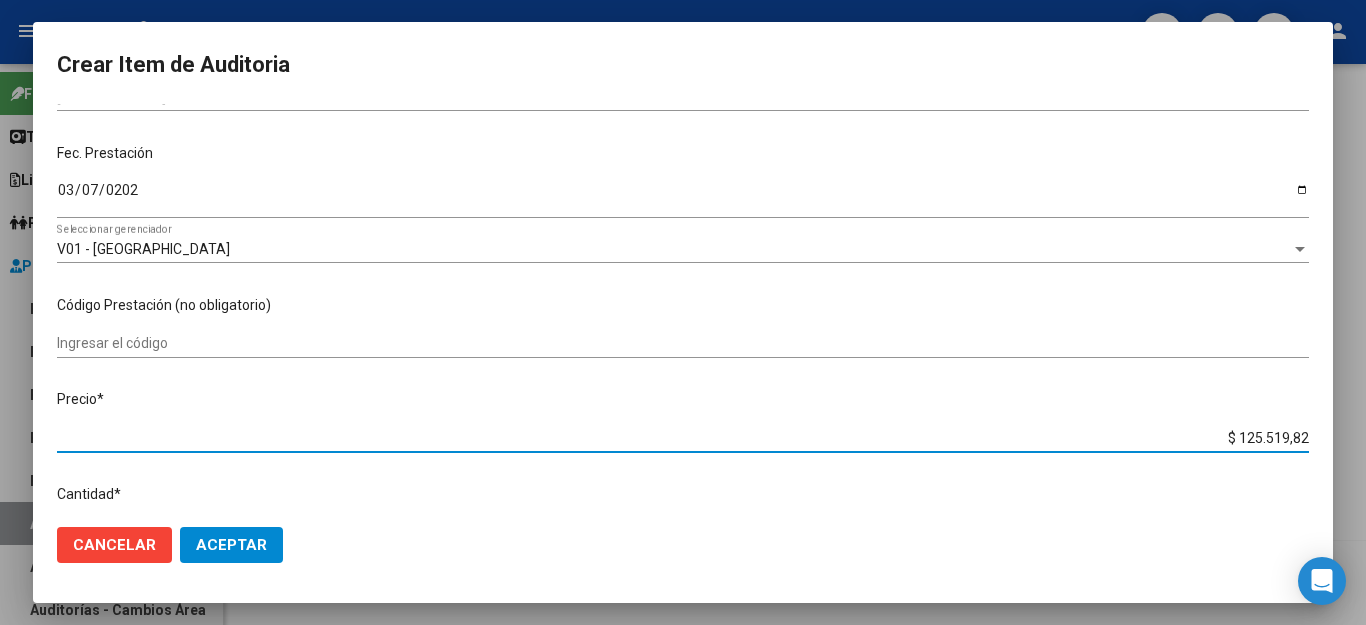drag, startPoint x: 1213, startPoint y: 430, endPoint x: 1311, endPoint y: 425, distance: 98.12747 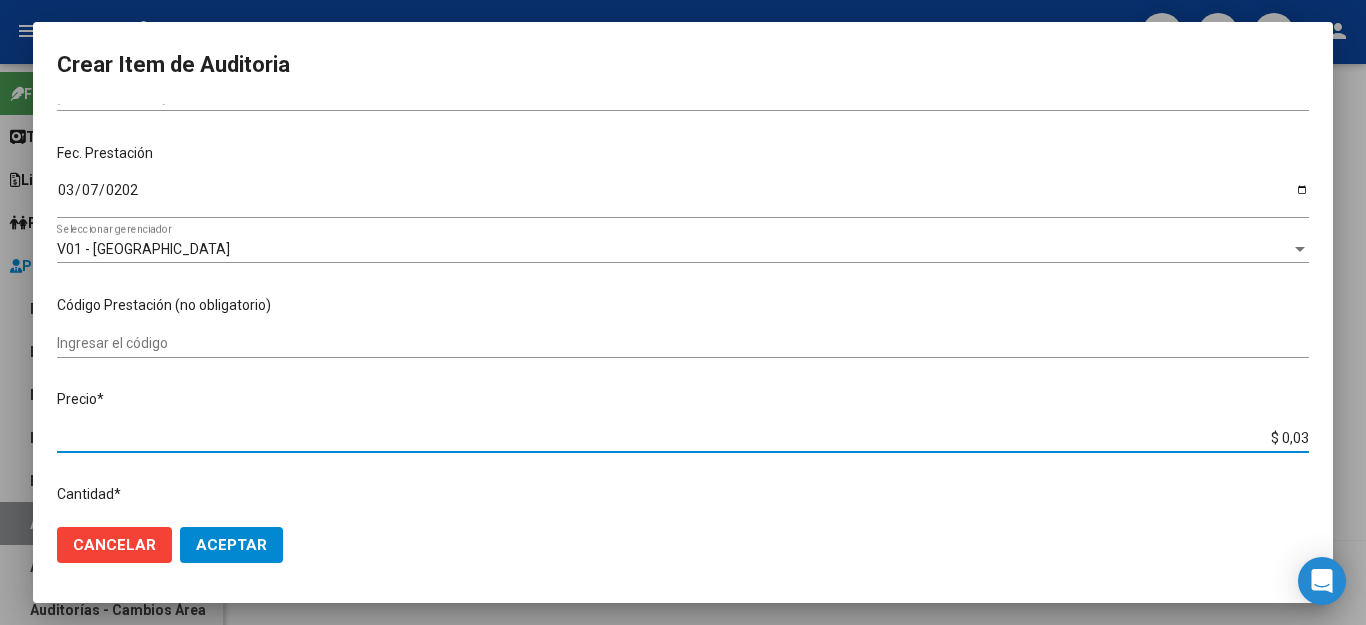type on "$ 0,39" 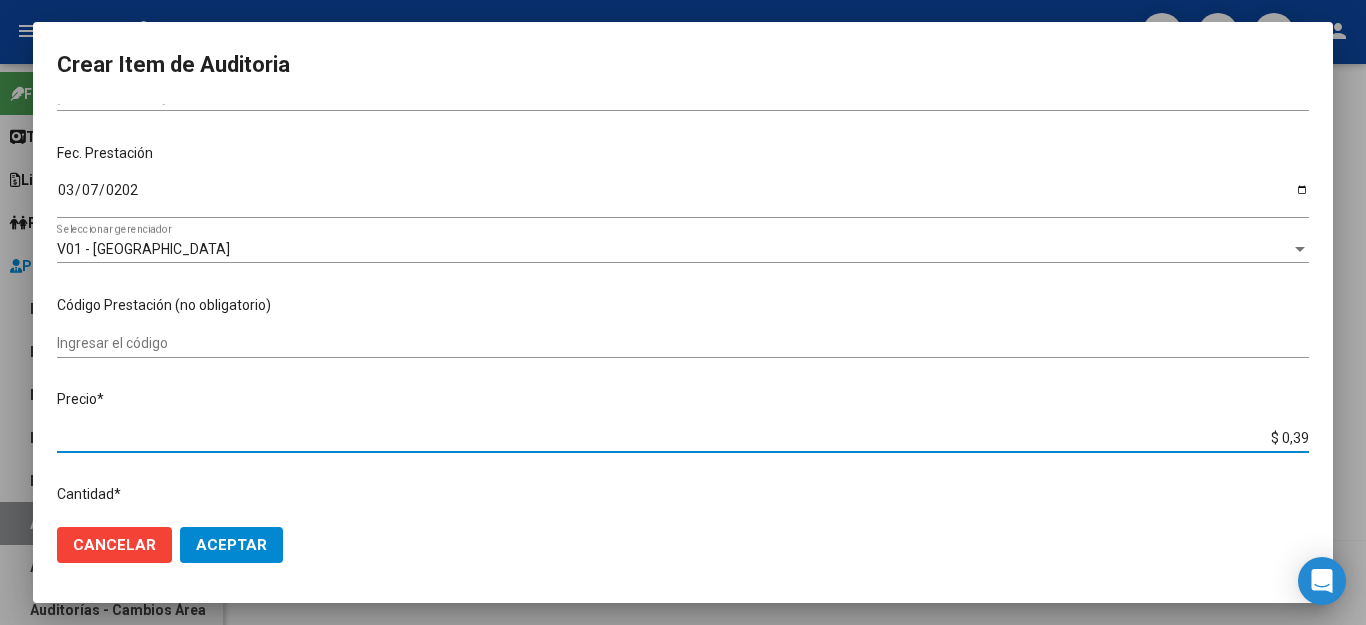 type on "$ 3,98" 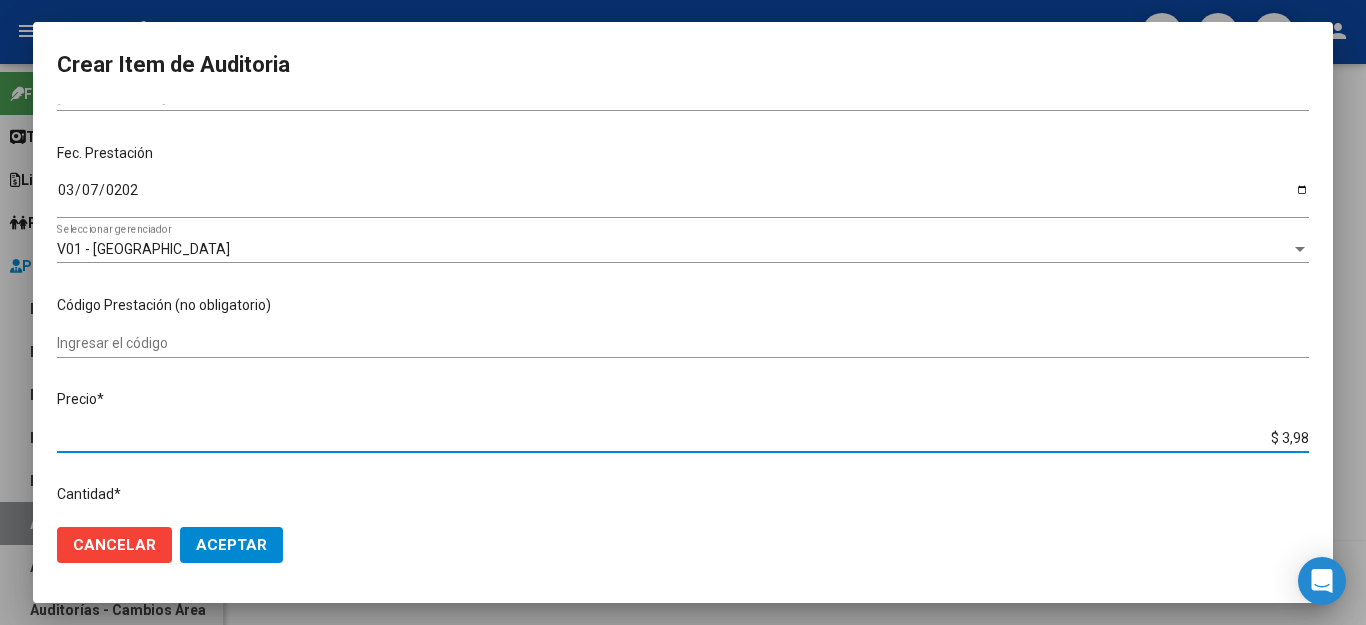type on "$ 39,86" 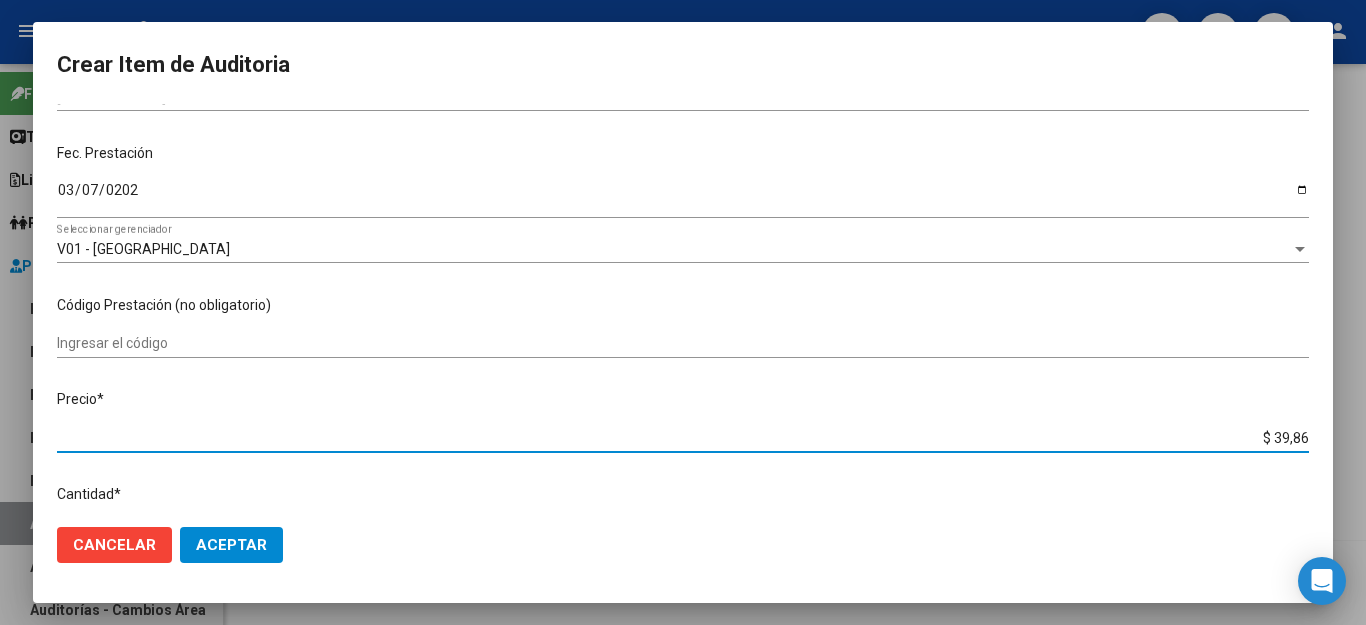 type on "$ 398,66" 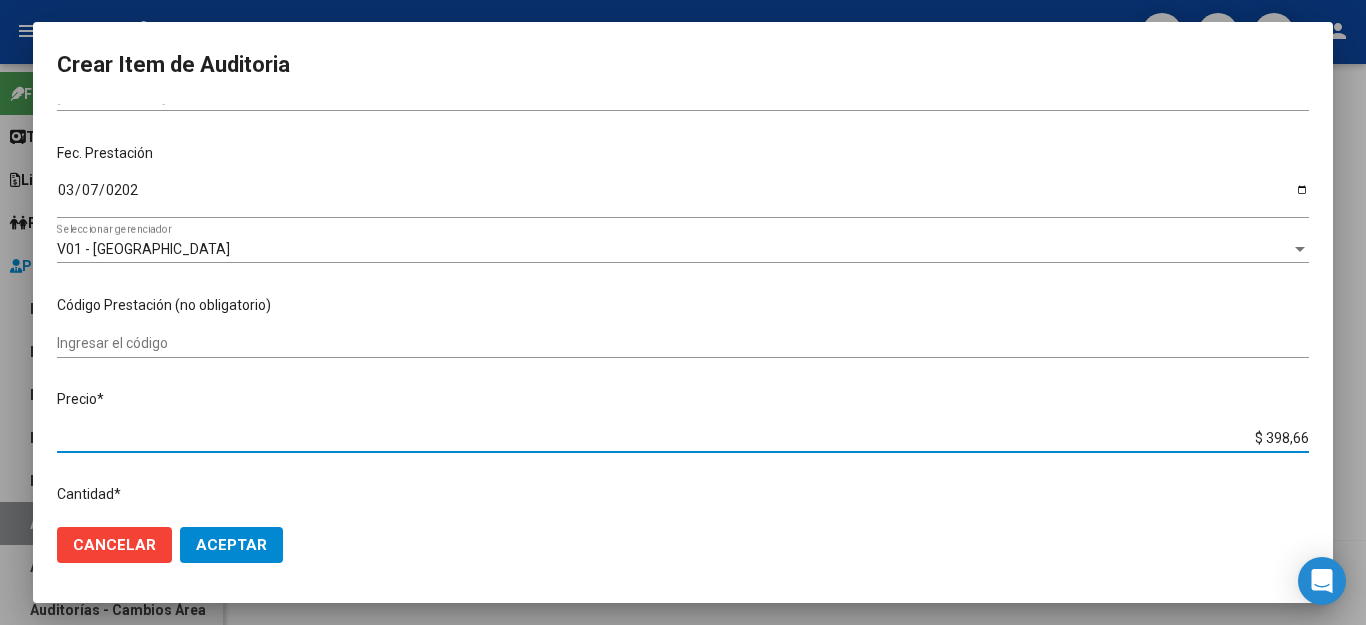 type on "$ 3.986,67" 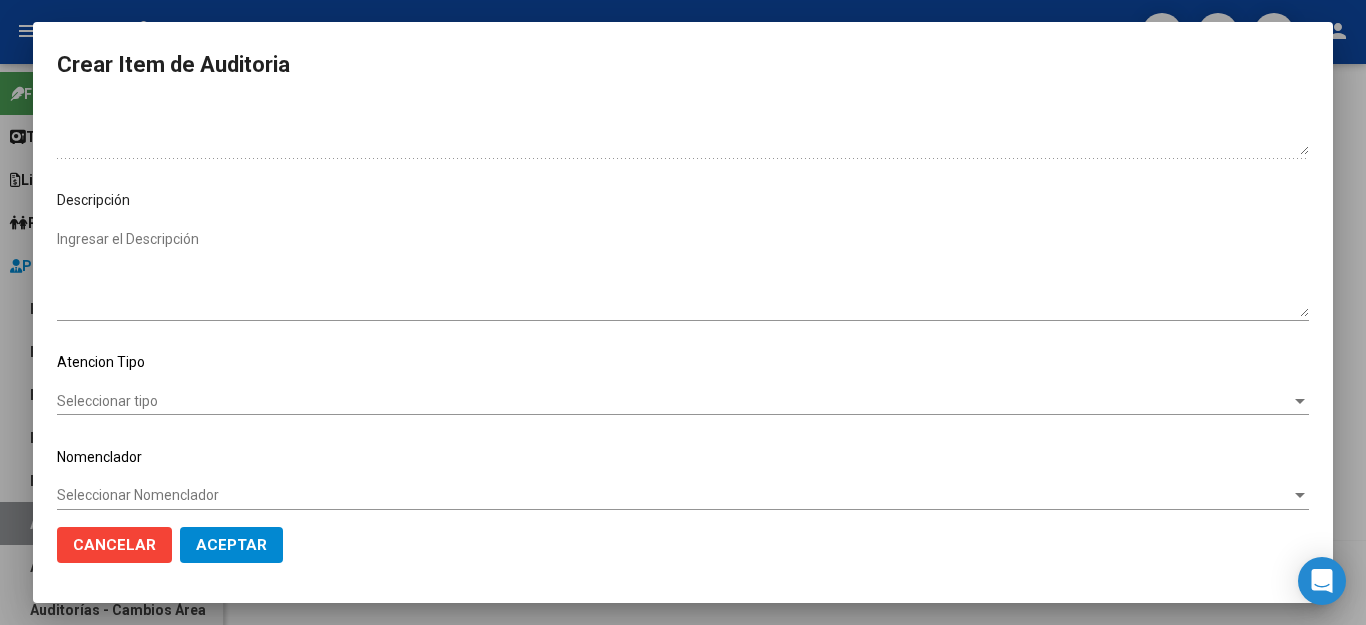 scroll, scrollTop: 1104, scrollLeft: 0, axis: vertical 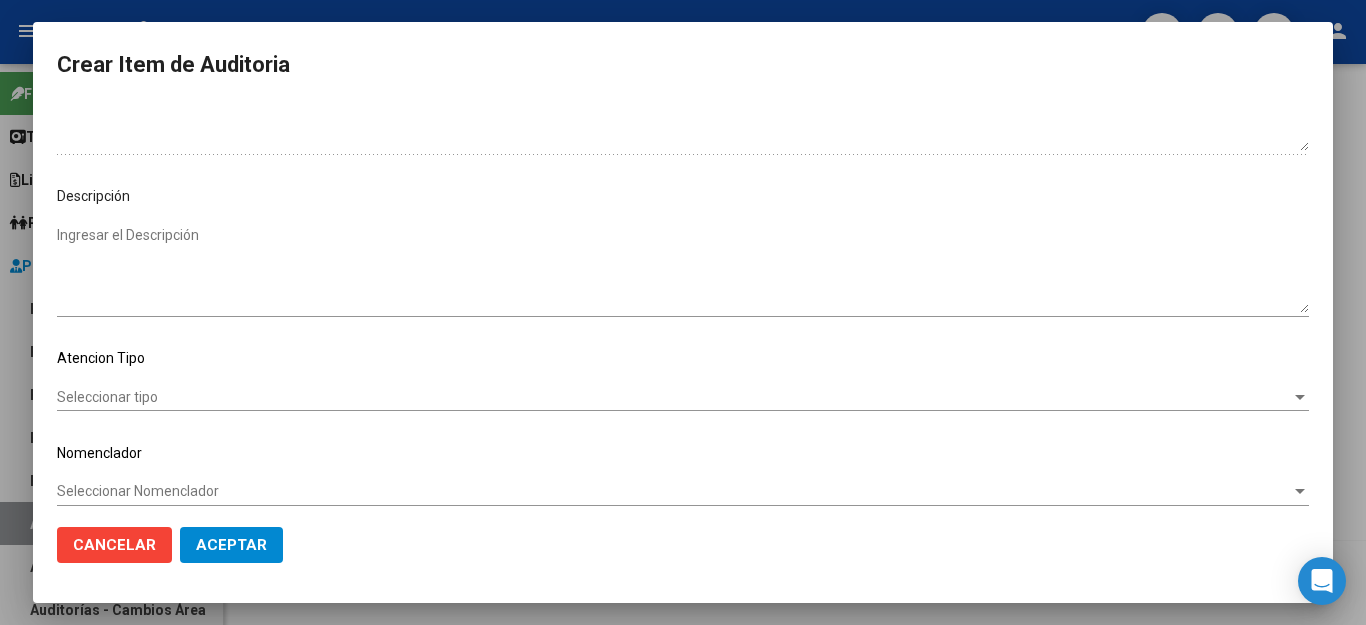 click on "Seleccionar tipo" at bounding box center [674, 397] 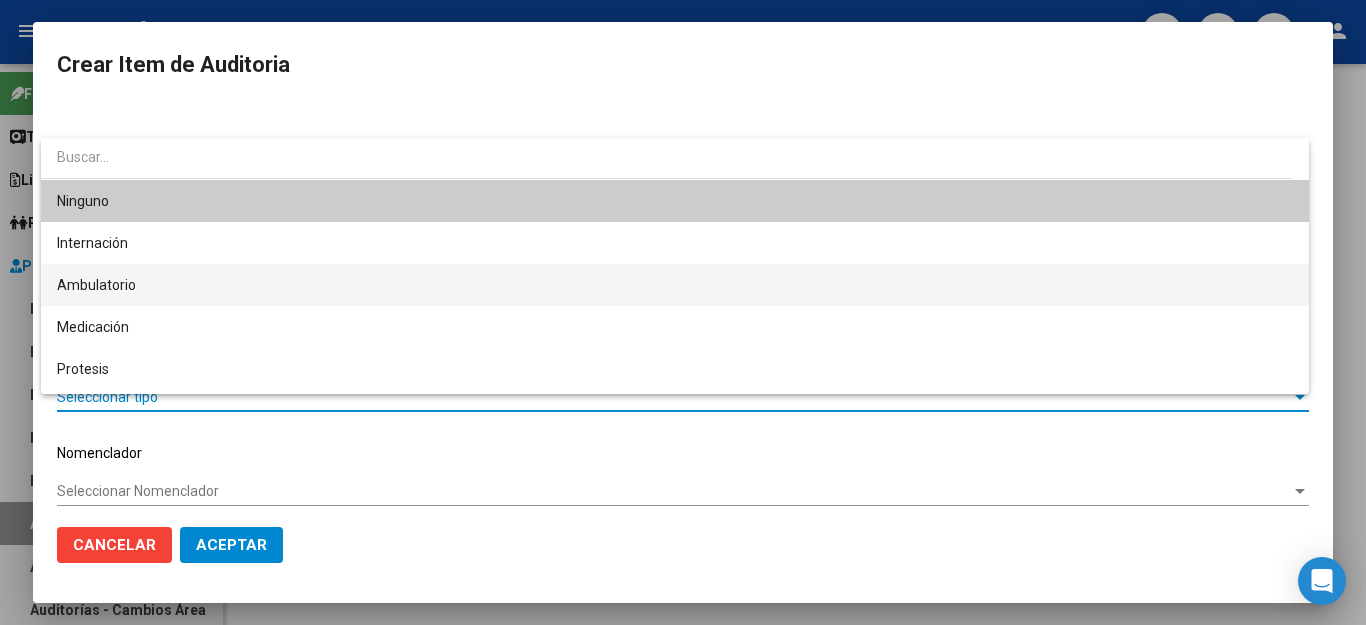 click on "Ambulatorio" at bounding box center [675, 285] 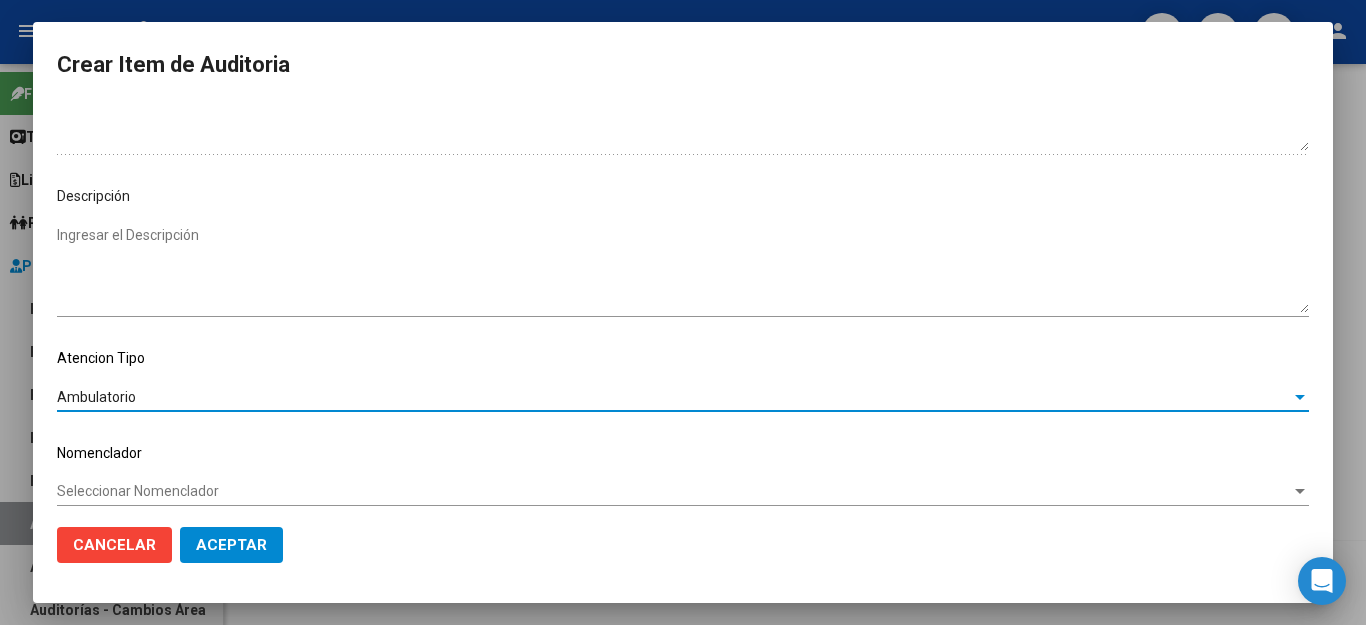 click on "Seleccionar Nomenclador" at bounding box center [674, 491] 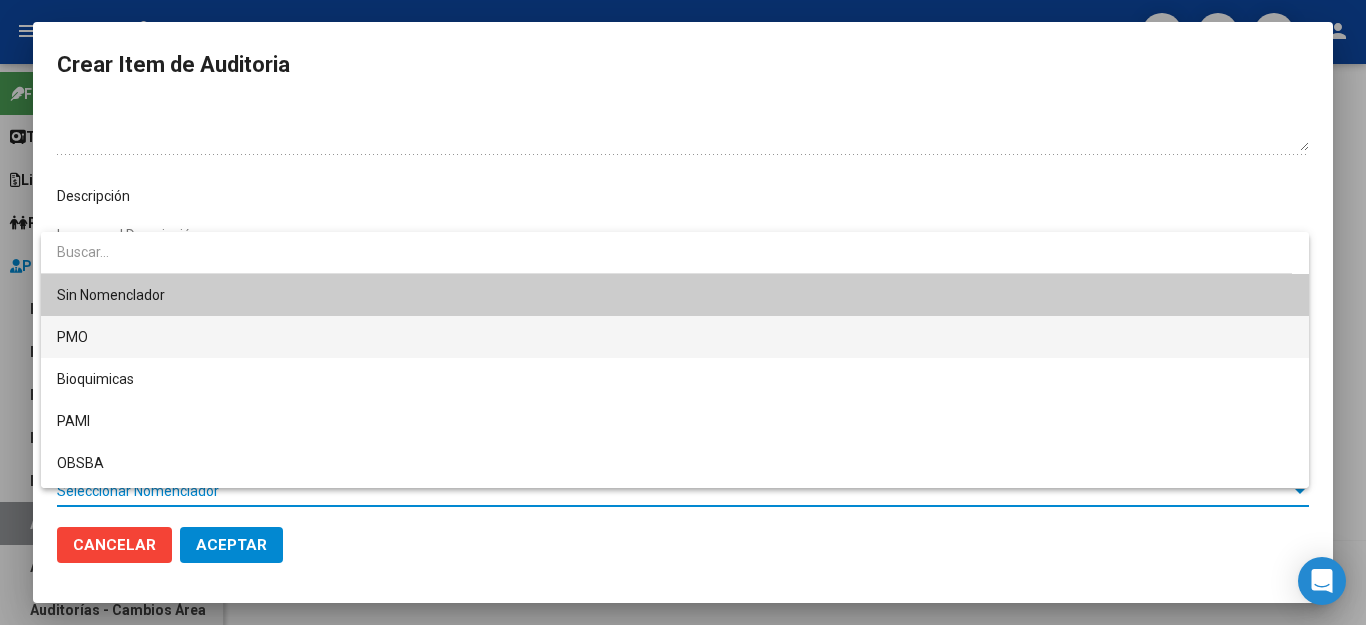click on "PMO" at bounding box center [675, 337] 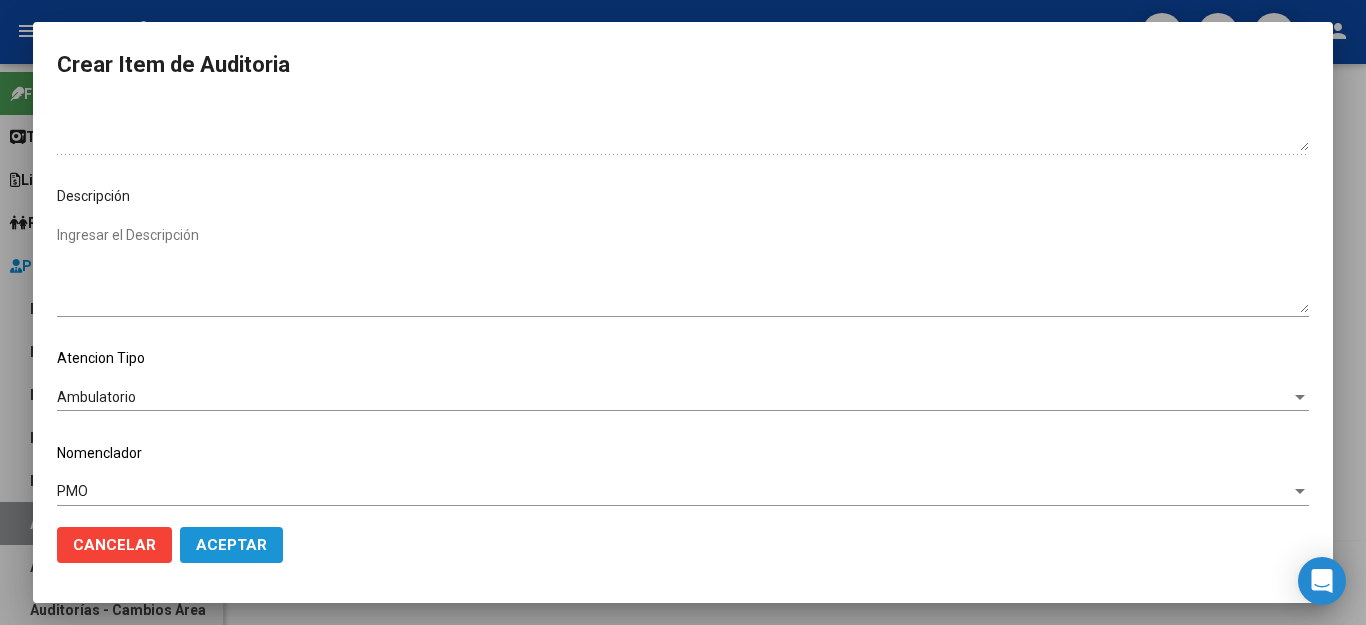 click on "Aceptar" 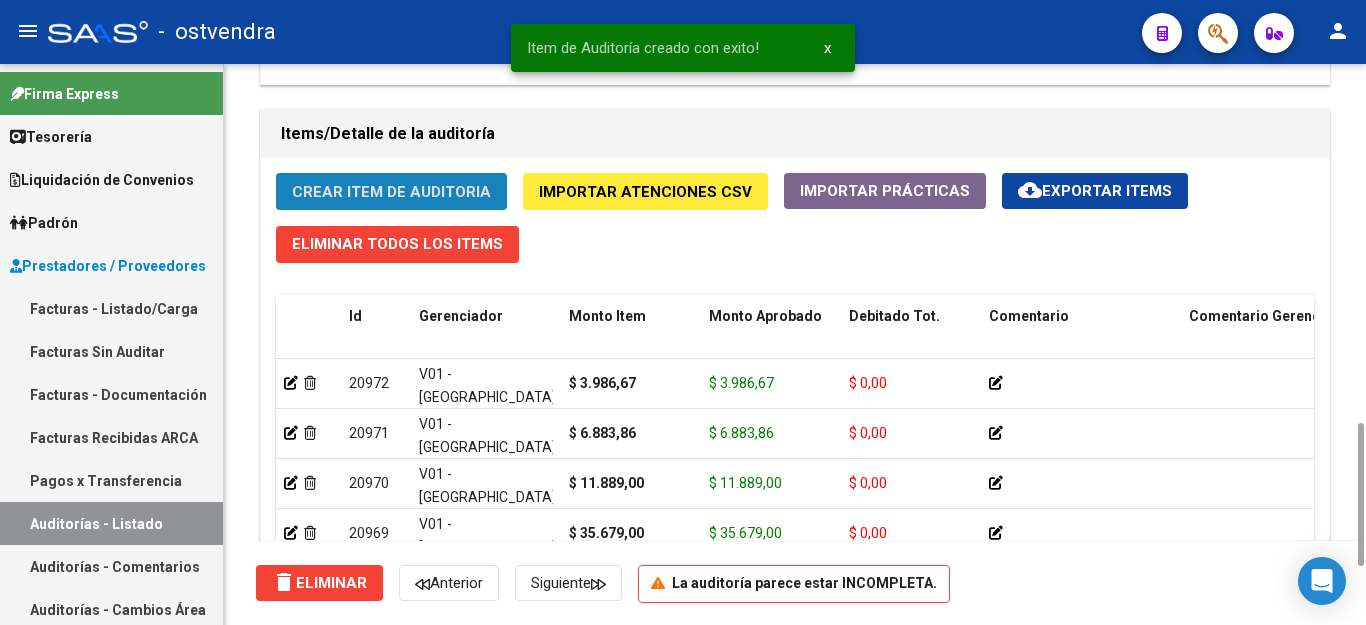 click on "Crear Item de Auditoria" 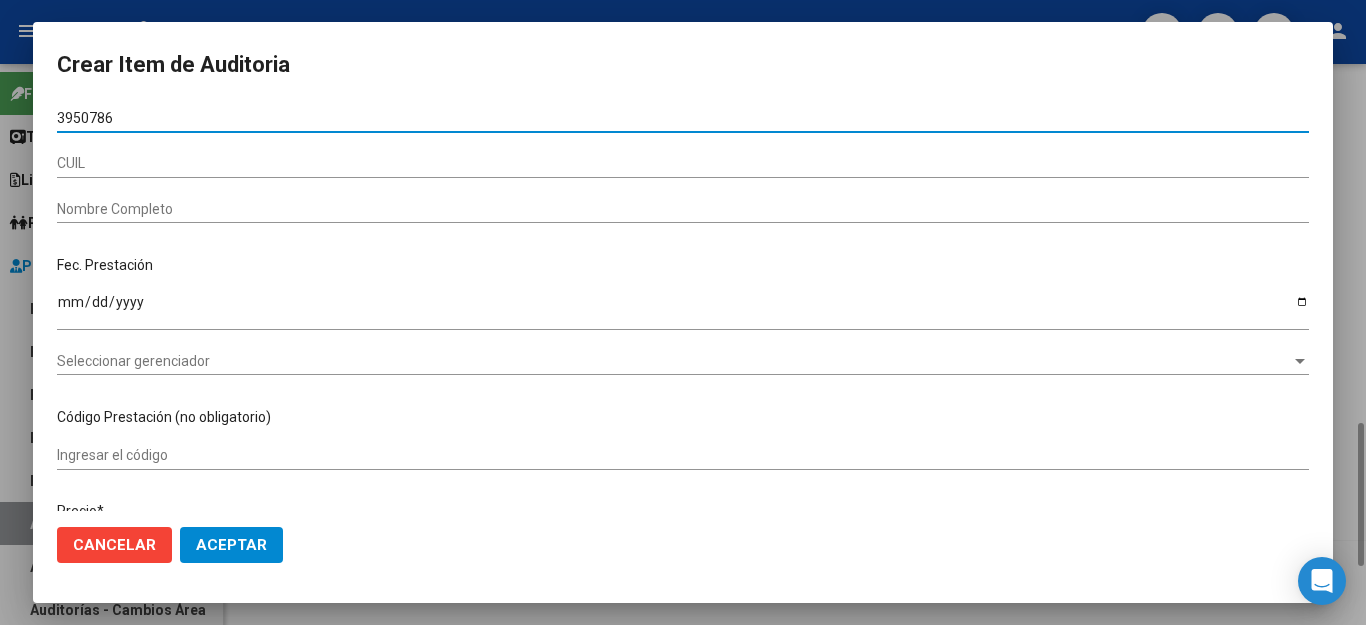 type on "39507863" 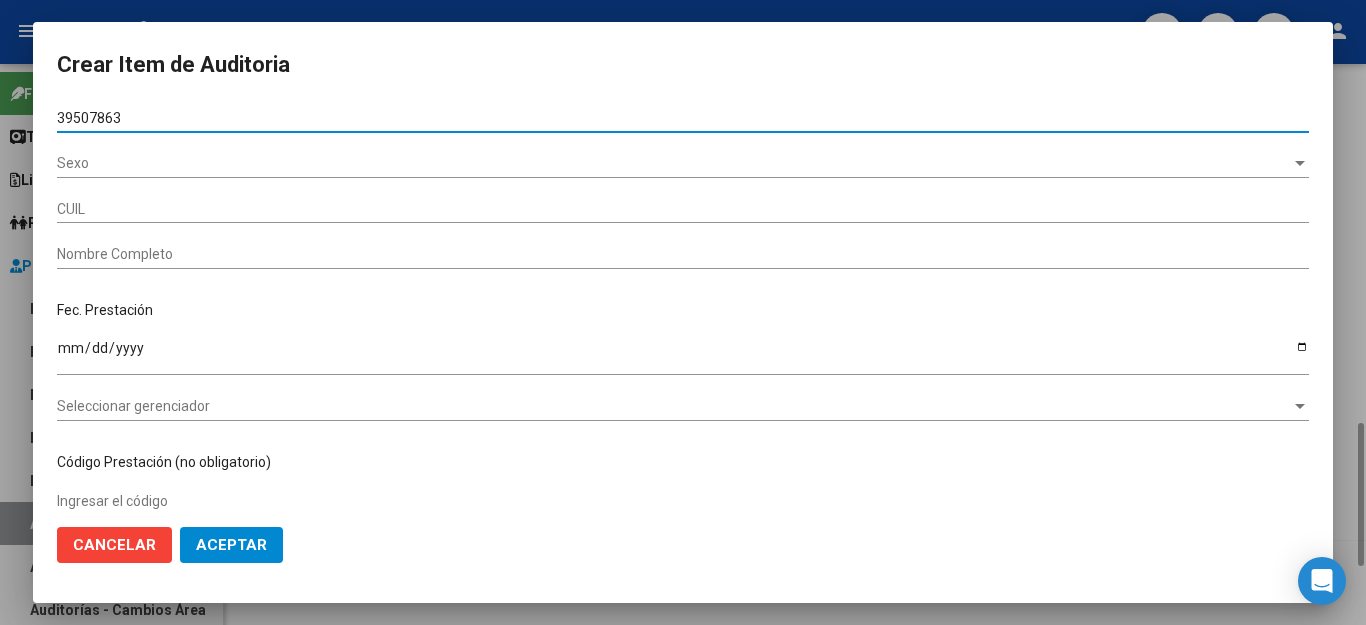 type on "20395078632" 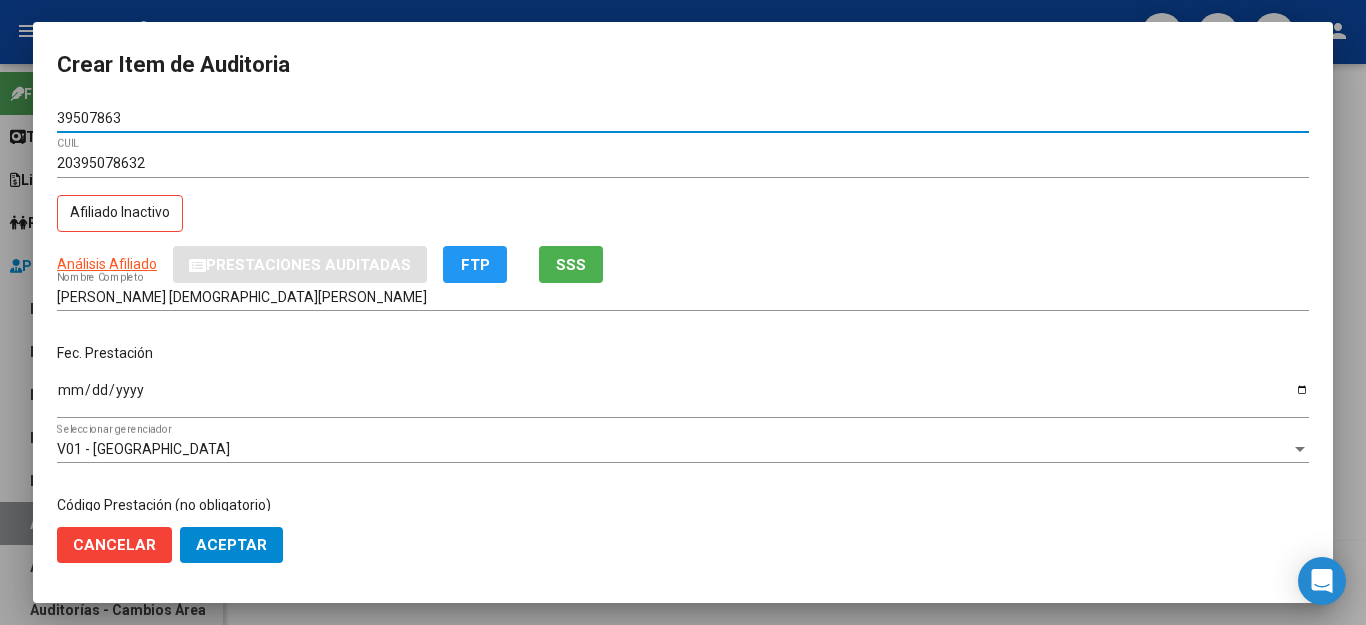 type on "39507863" 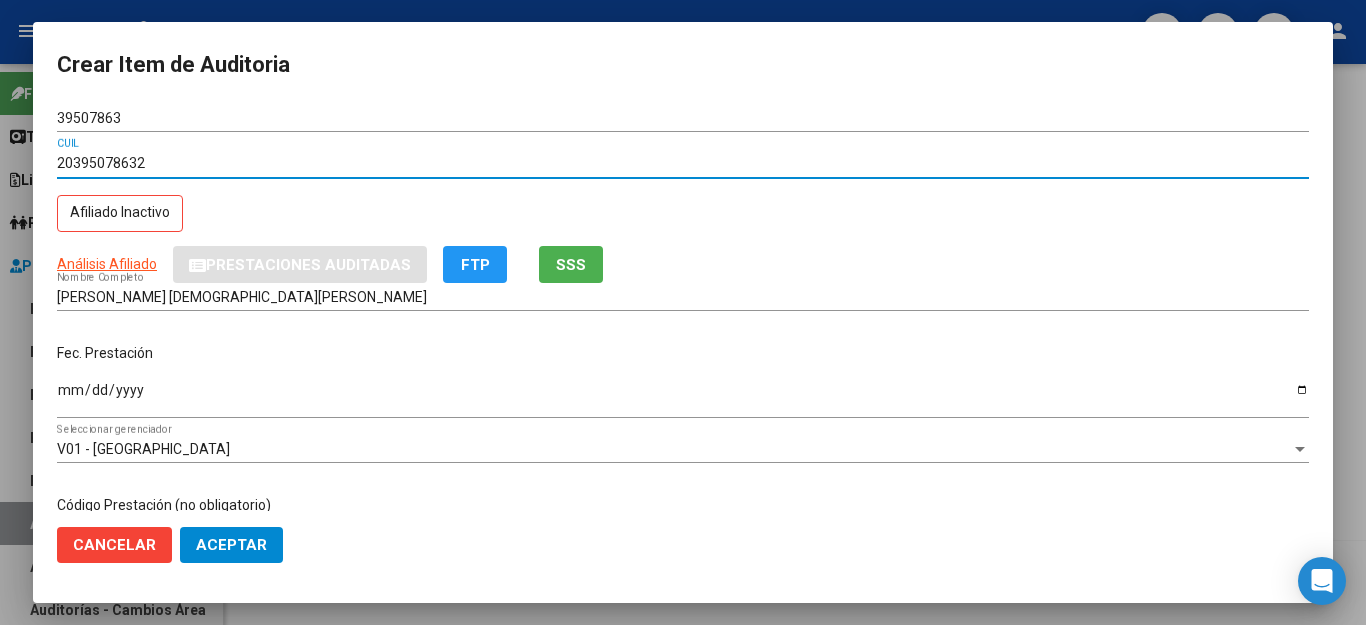 drag, startPoint x: 167, startPoint y: 160, endPoint x: 13, endPoint y: 155, distance: 154.08115 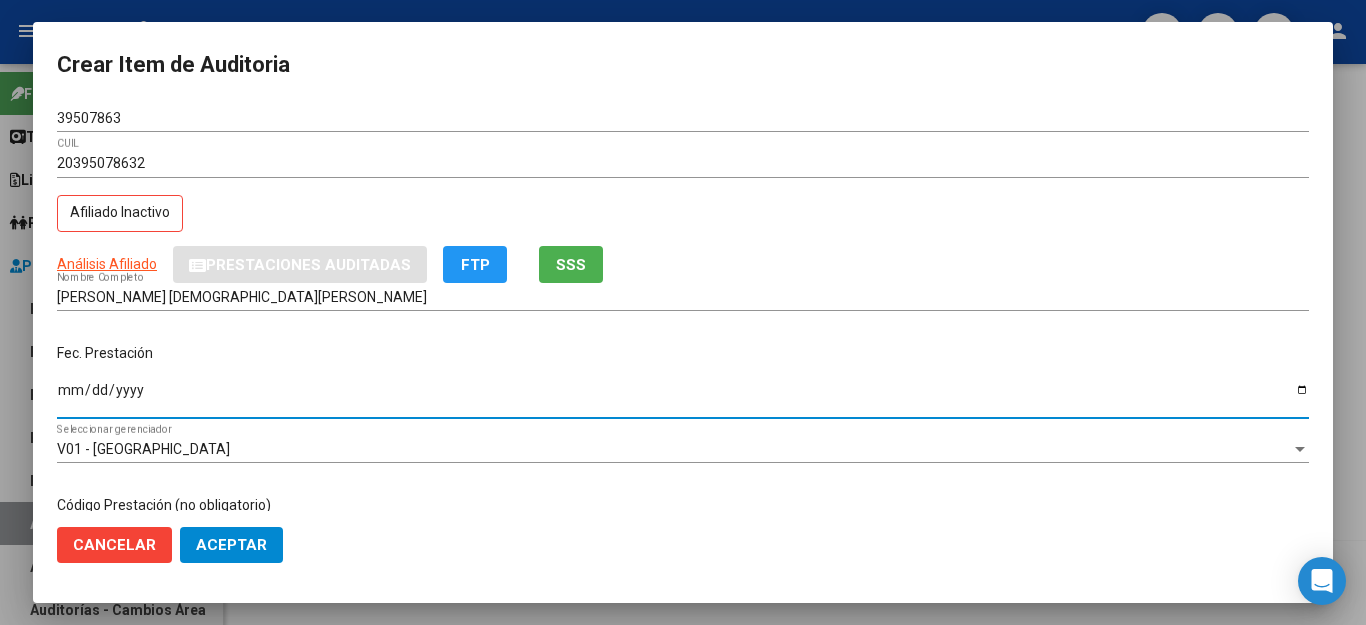 click on "Ingresar la fecha" at bounding box center (683, 397) 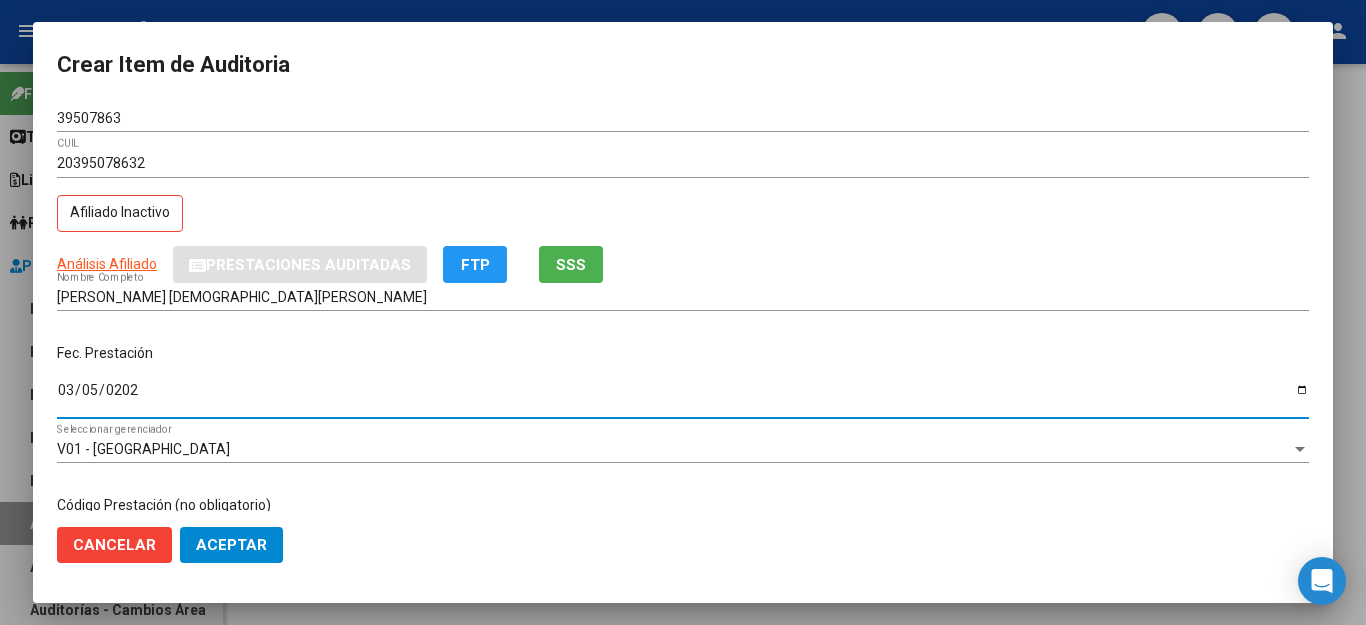 type on "[DATE]" 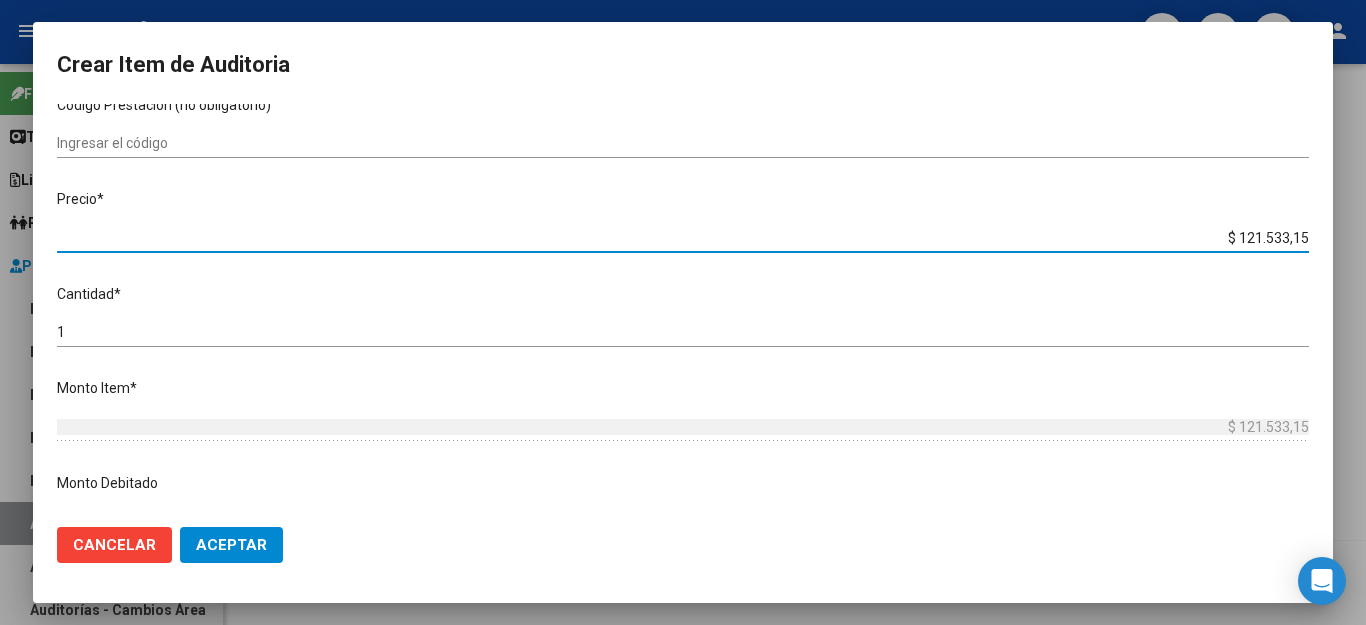 drag, startPoint x: 1192, startPoint y: 228, endPoint x: 1319, endPoint y: 228, distance: 127 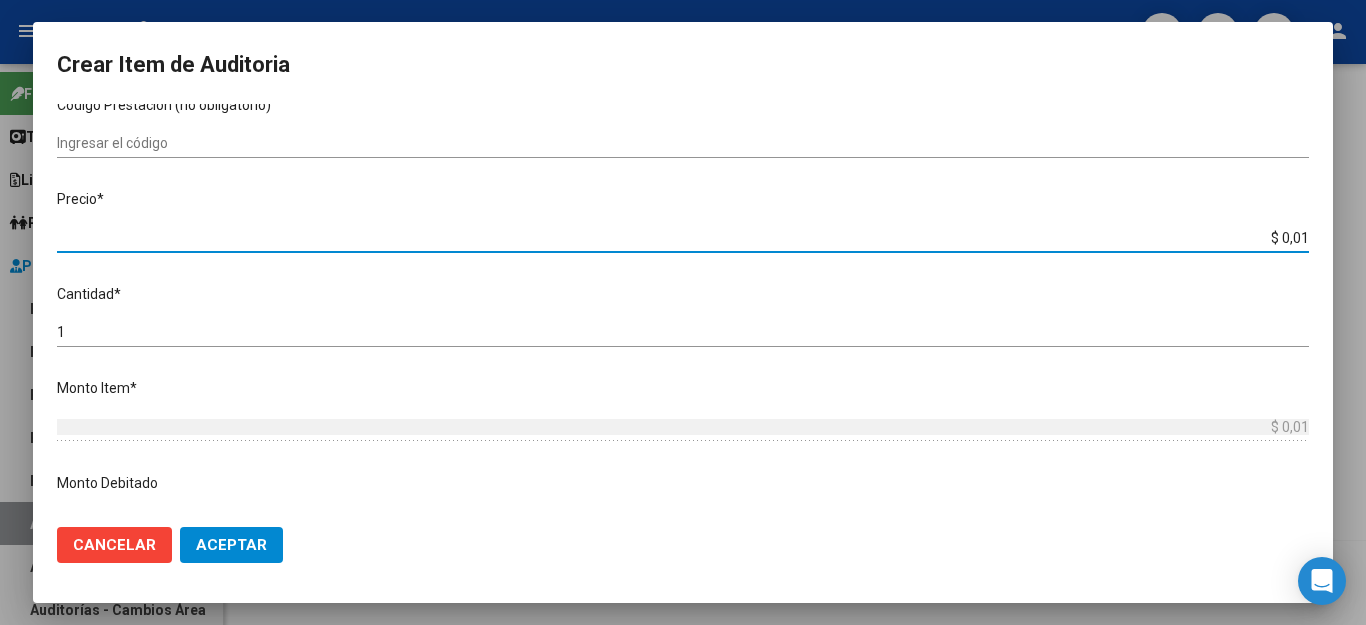 type on "$ 0,14" 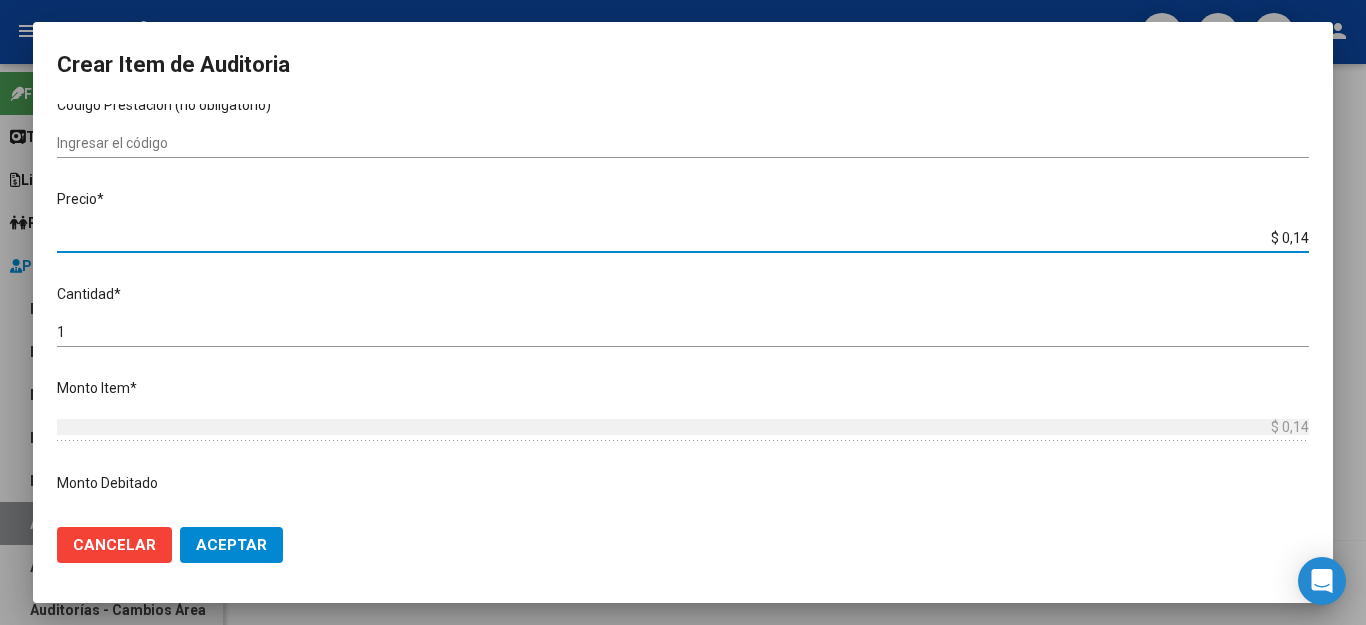 type on "$ 1,42" 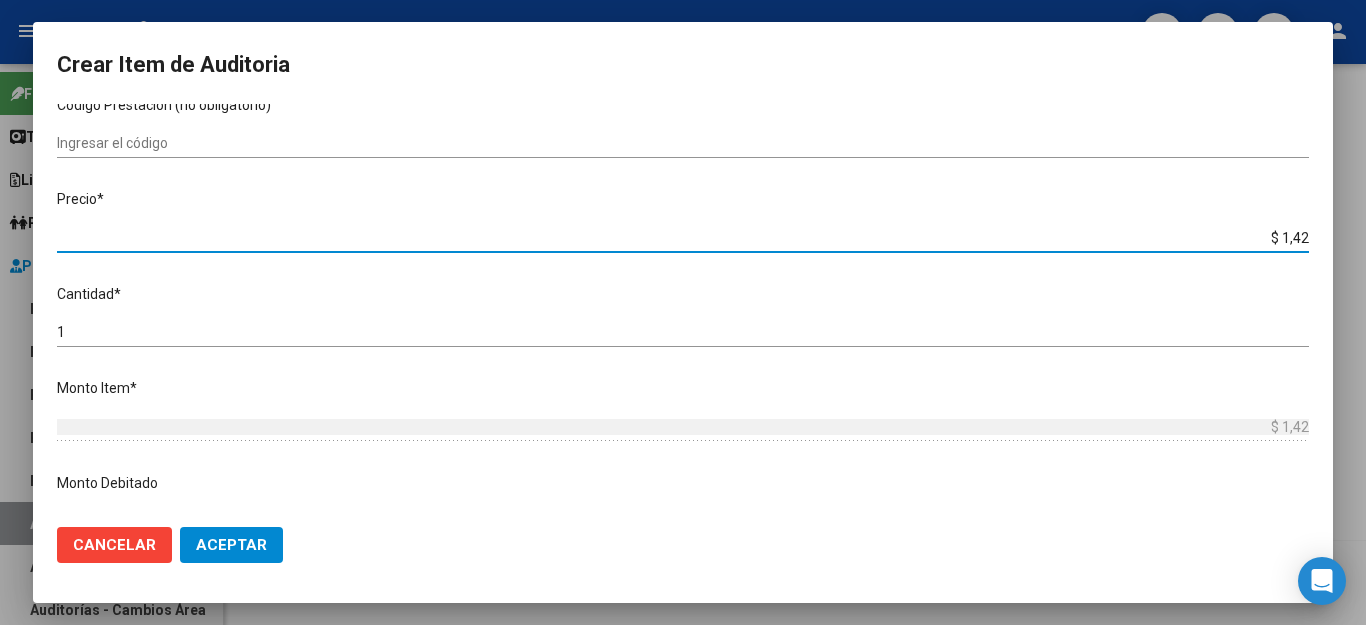 type on "$ 14,27" 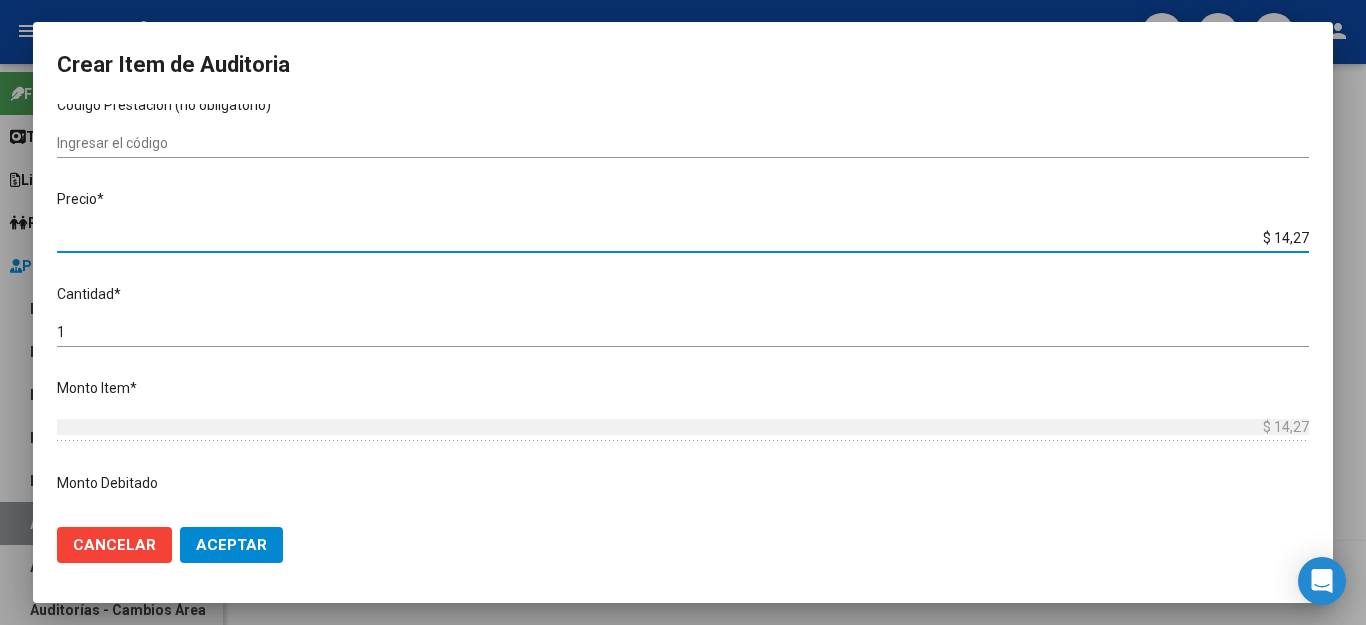 type on "$ 142,77" 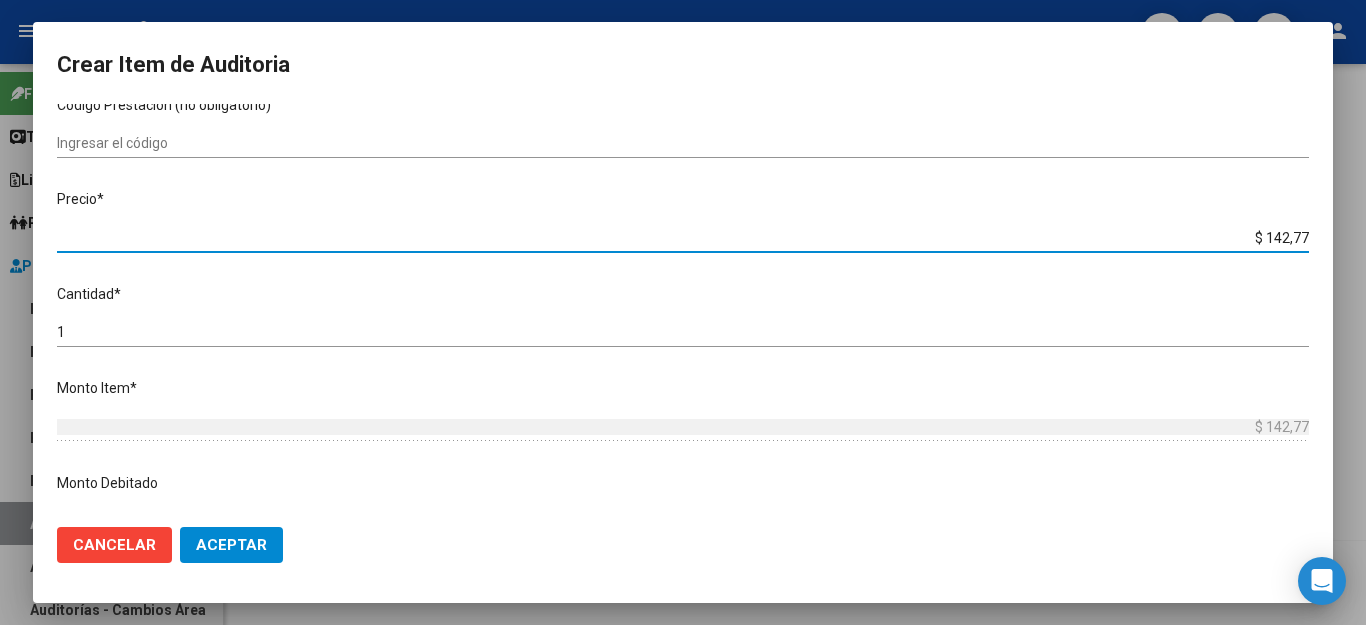 type on "$ 1.427,72" 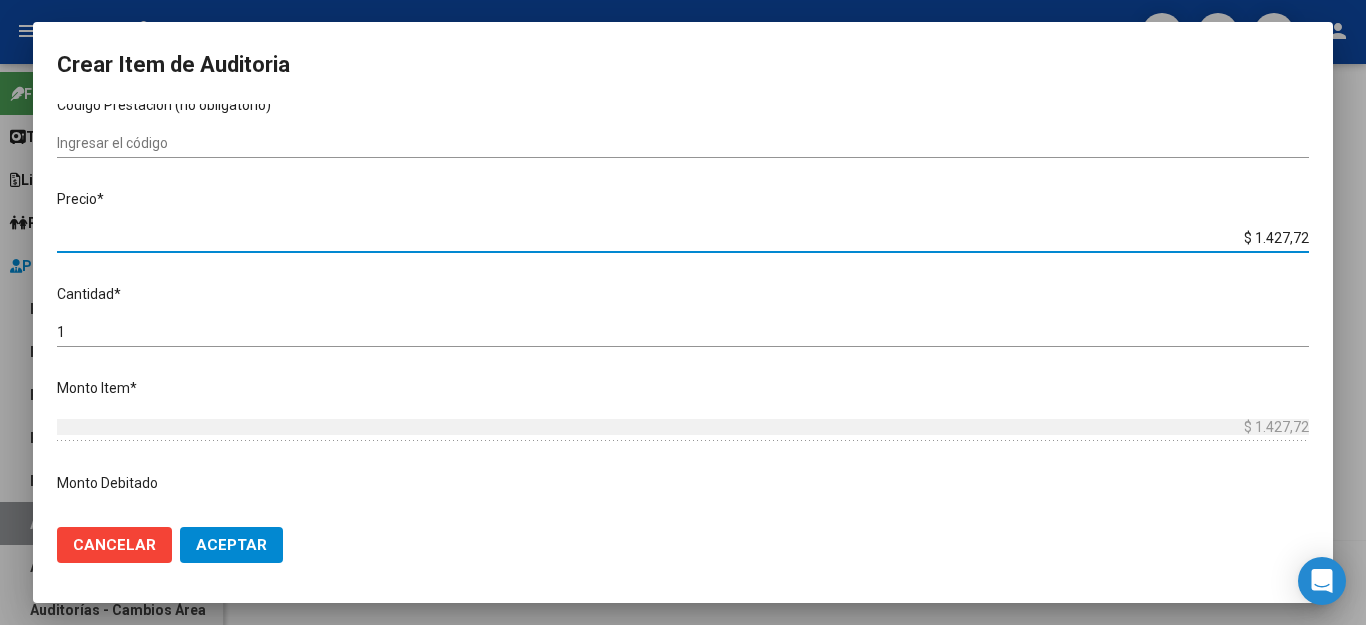 type on "$ 14.277,23" 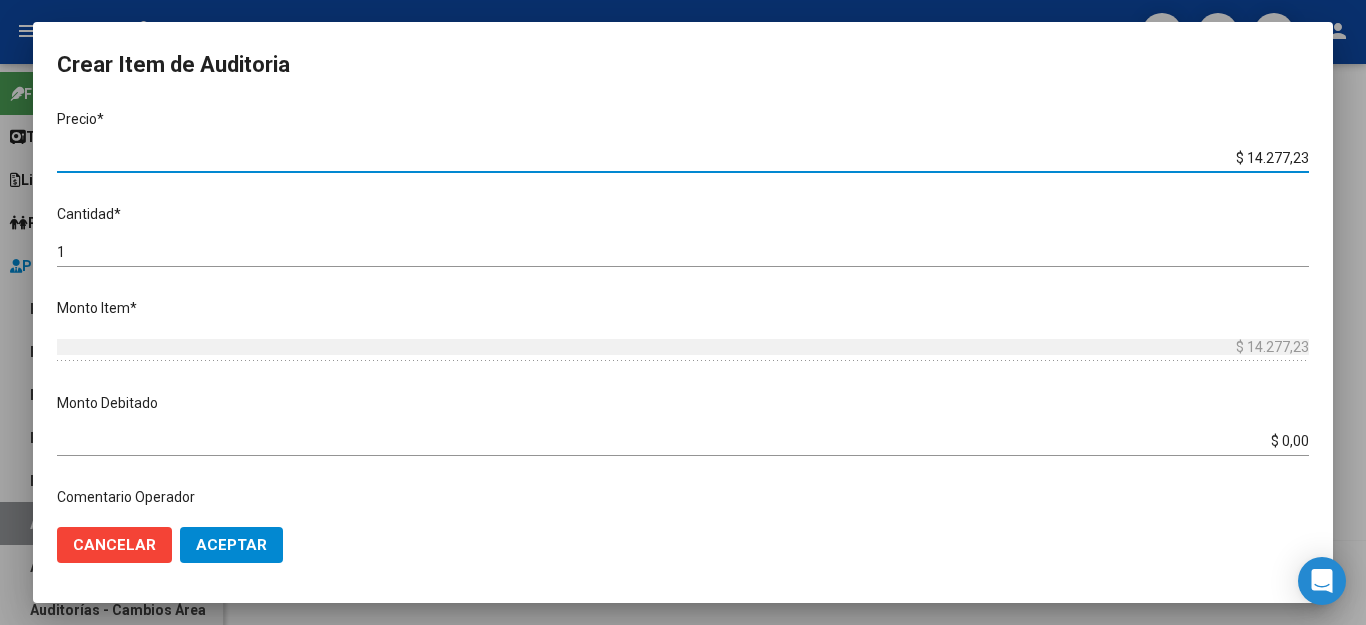scroll, scrollTop: 1104, scrollLeft: 0, axis: vertical 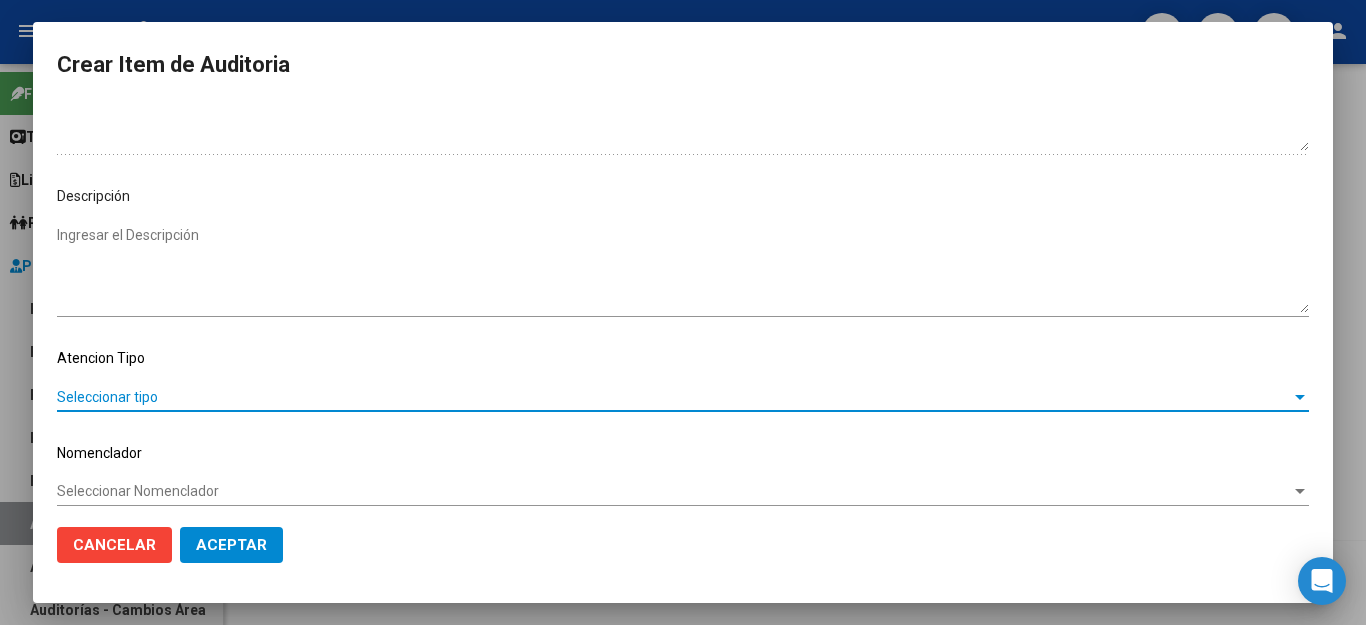 click on "Seleccionar tipo" at bounding box center (674, 397) 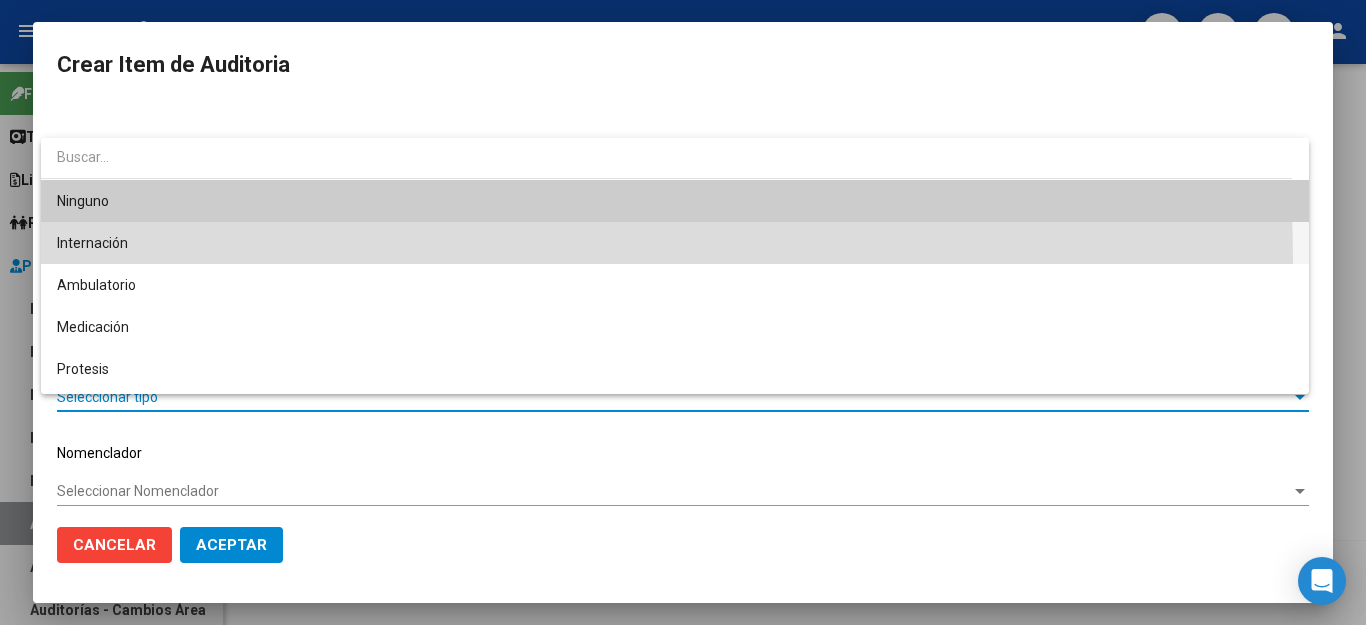 click on "Internación" at bounding box center (675, 243) 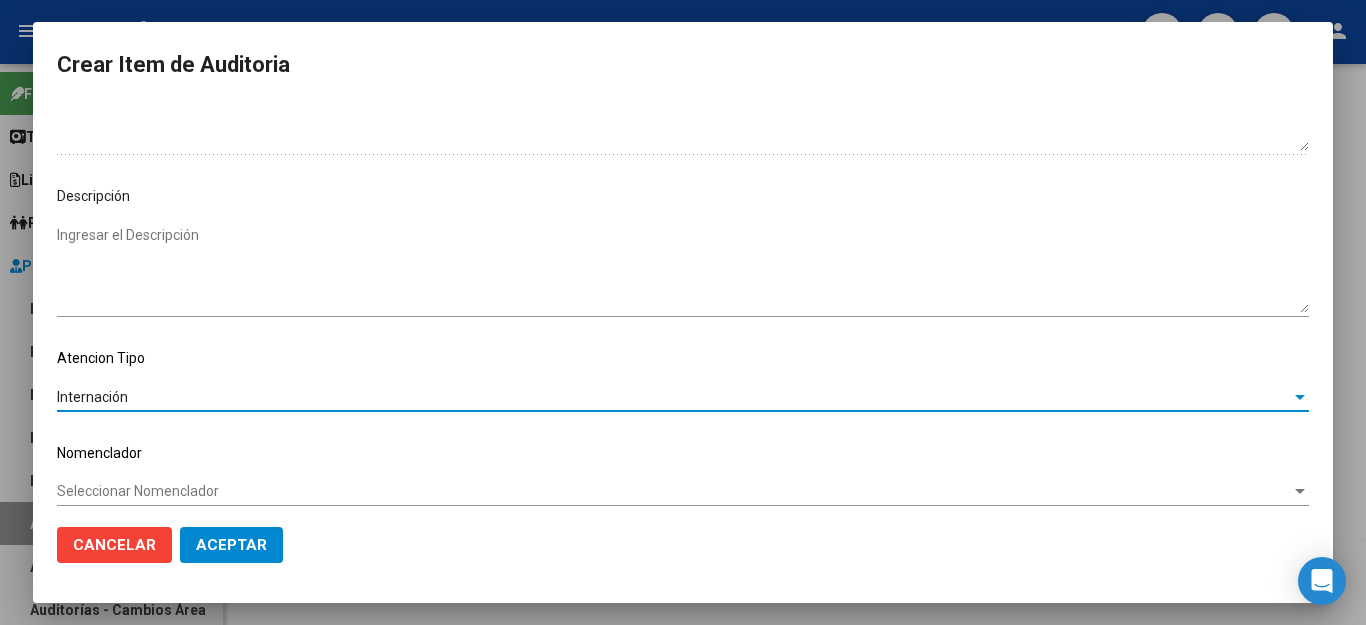 click on "Internación" at bounding box center (674, 397) 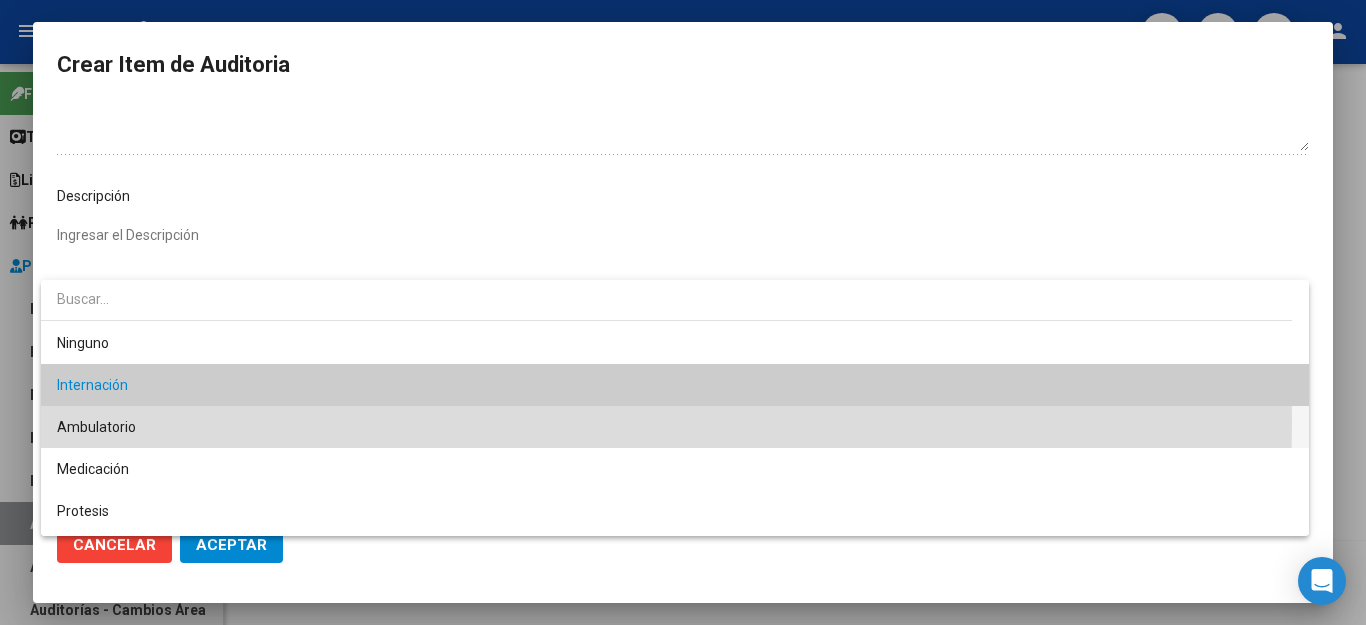 click on "Ambulatorio" at bounding box center [675, 427] 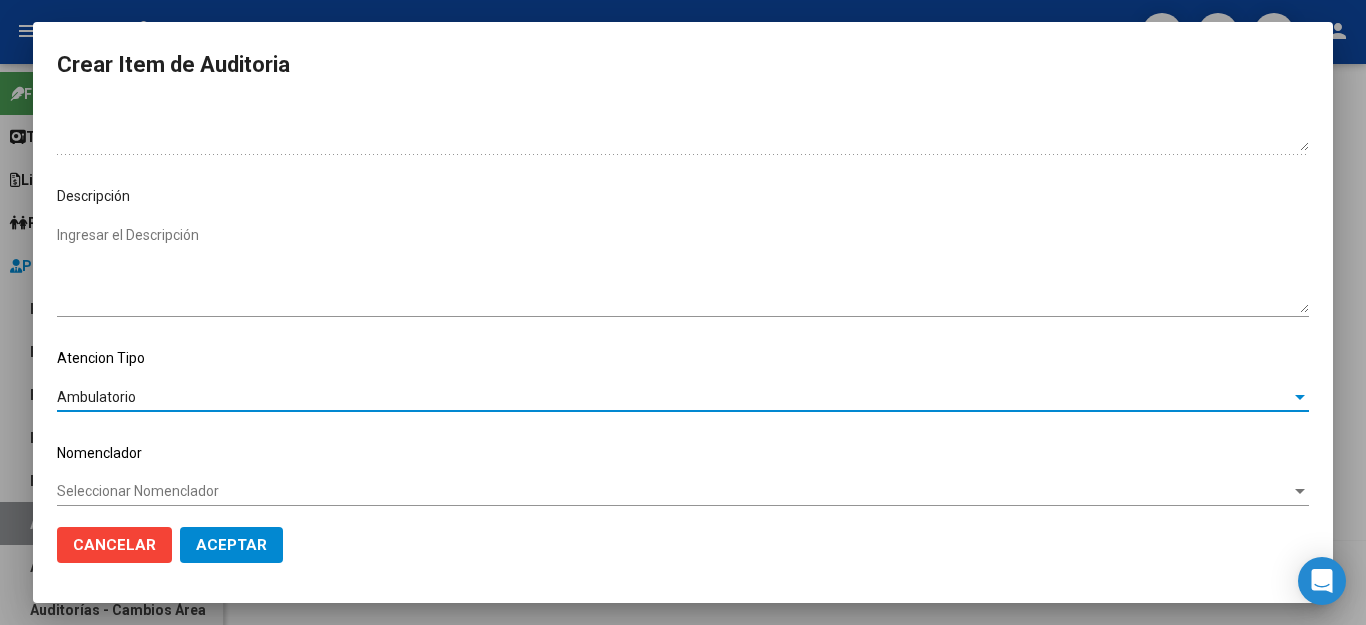 click on "Seleccionar Nomenclador" at bounding box center [674, 491] 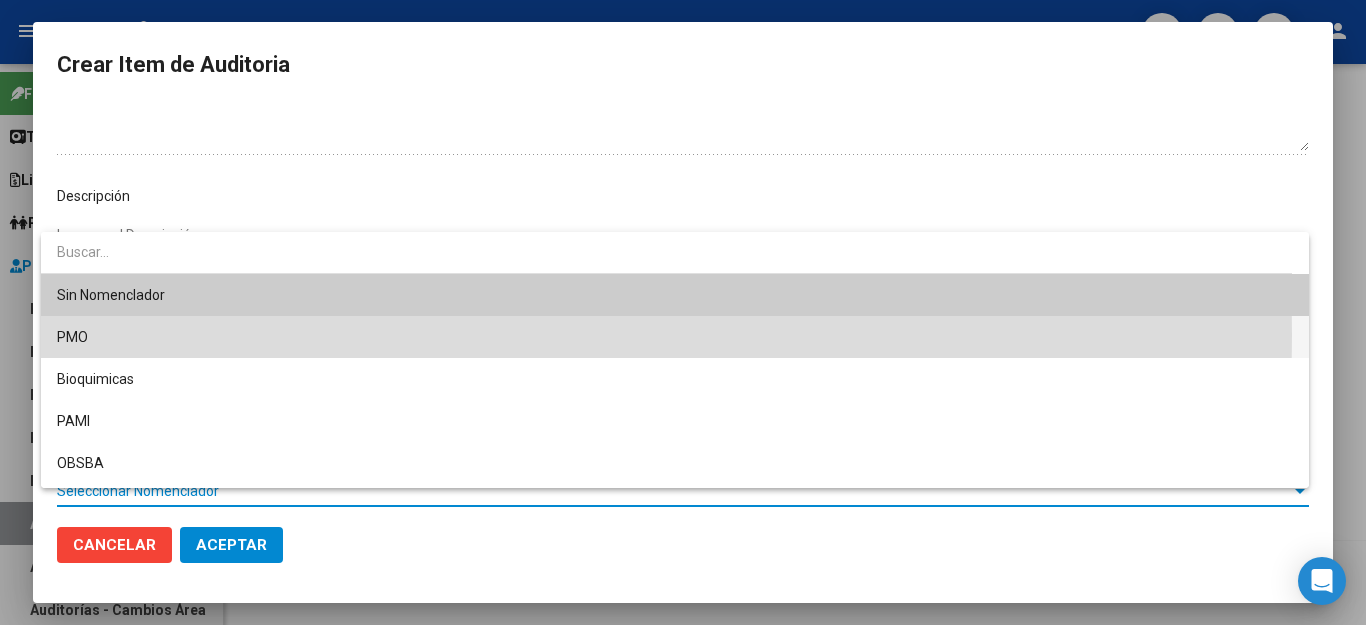 click on "PMO" at bounding box center (675, 337) 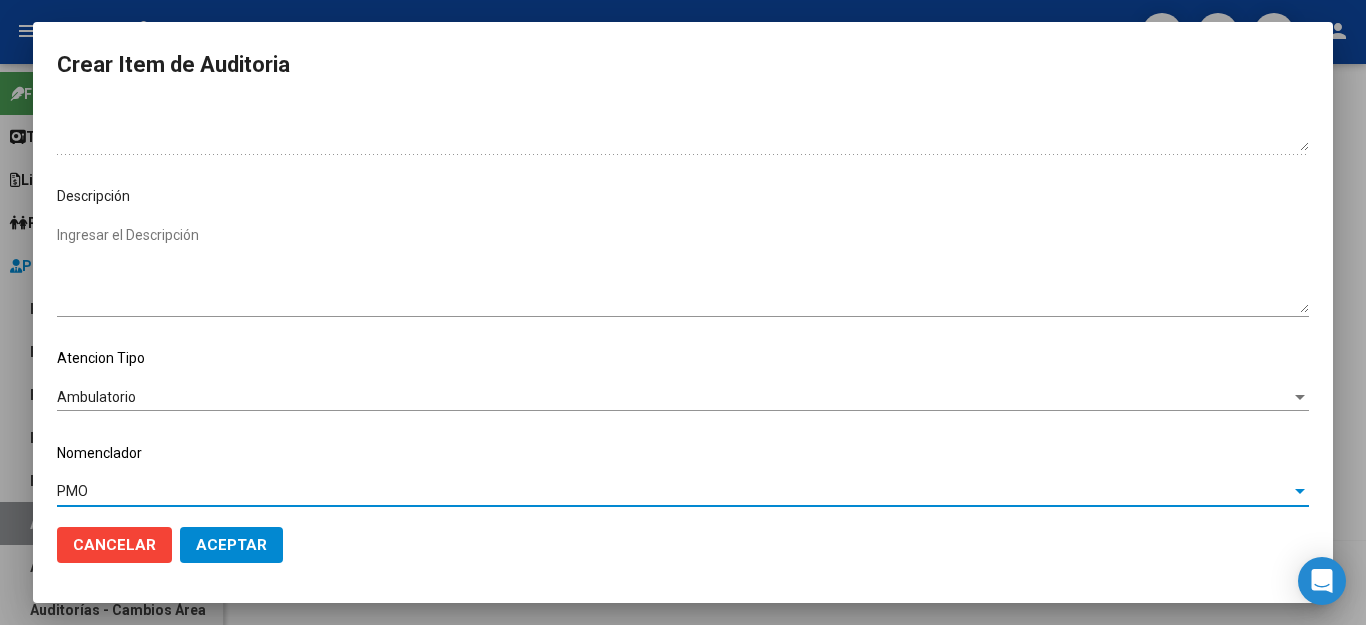 click on "Aceptar" 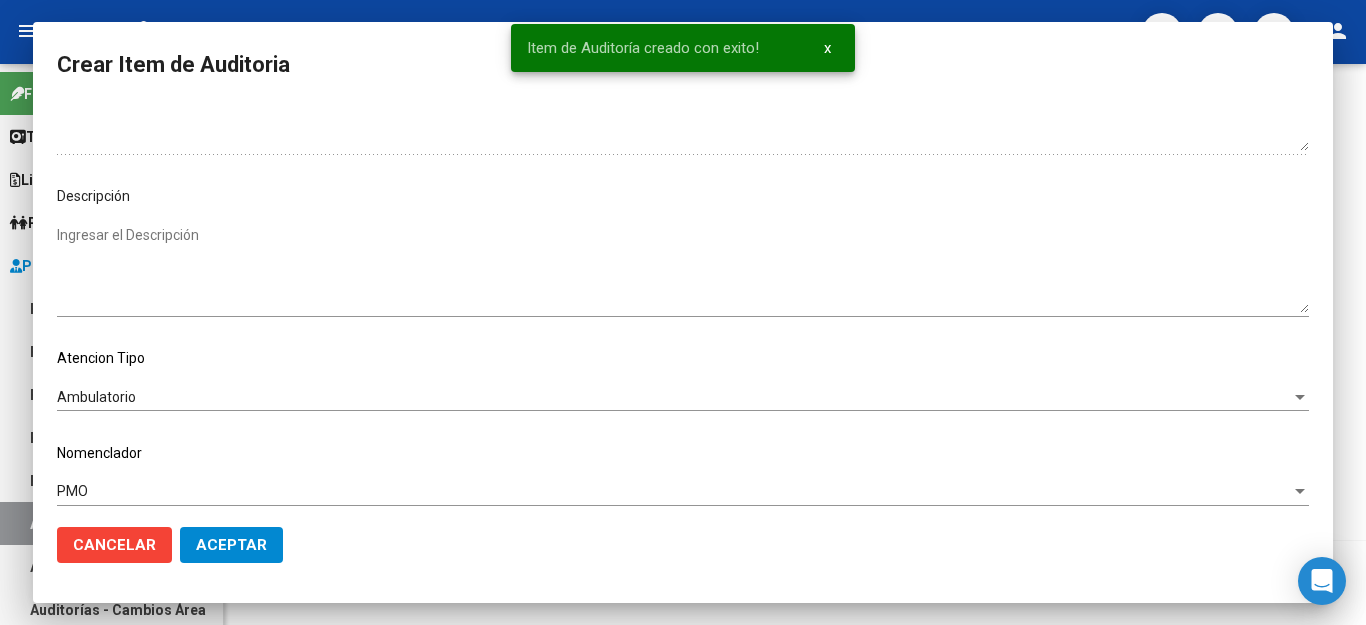 scroll, scrollTop: 0, scrollLeft: 0, axis: both 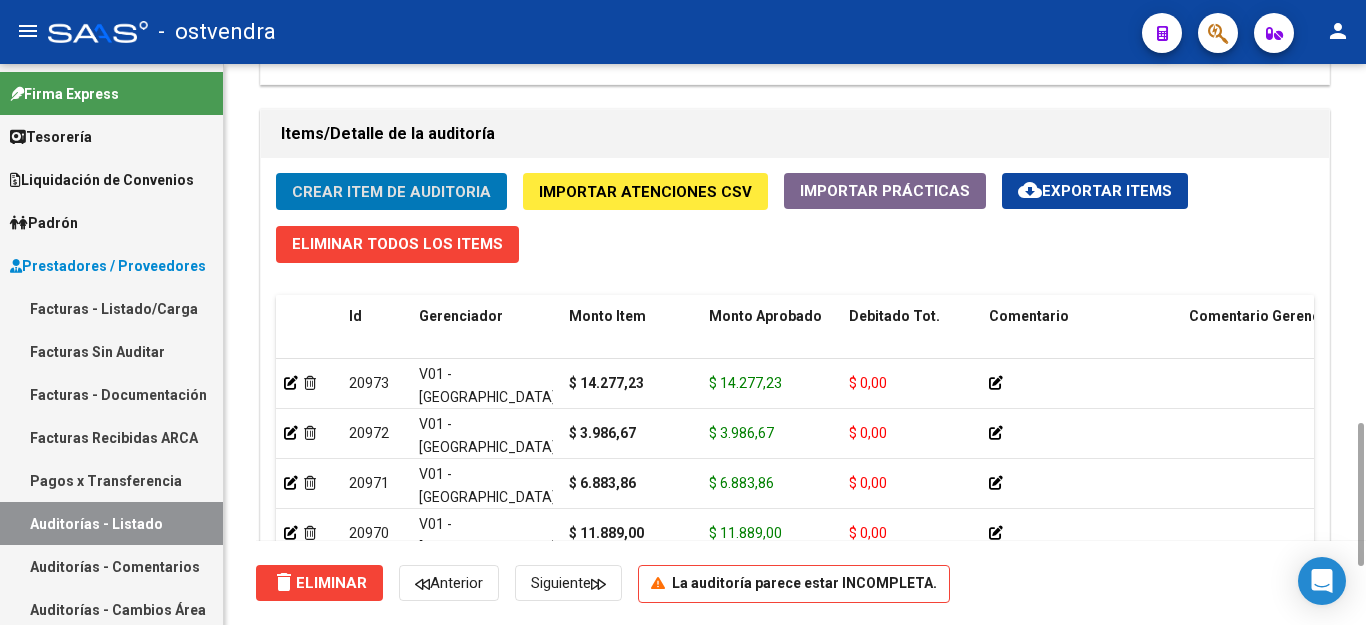 click on "Crear Item de Auditoria" 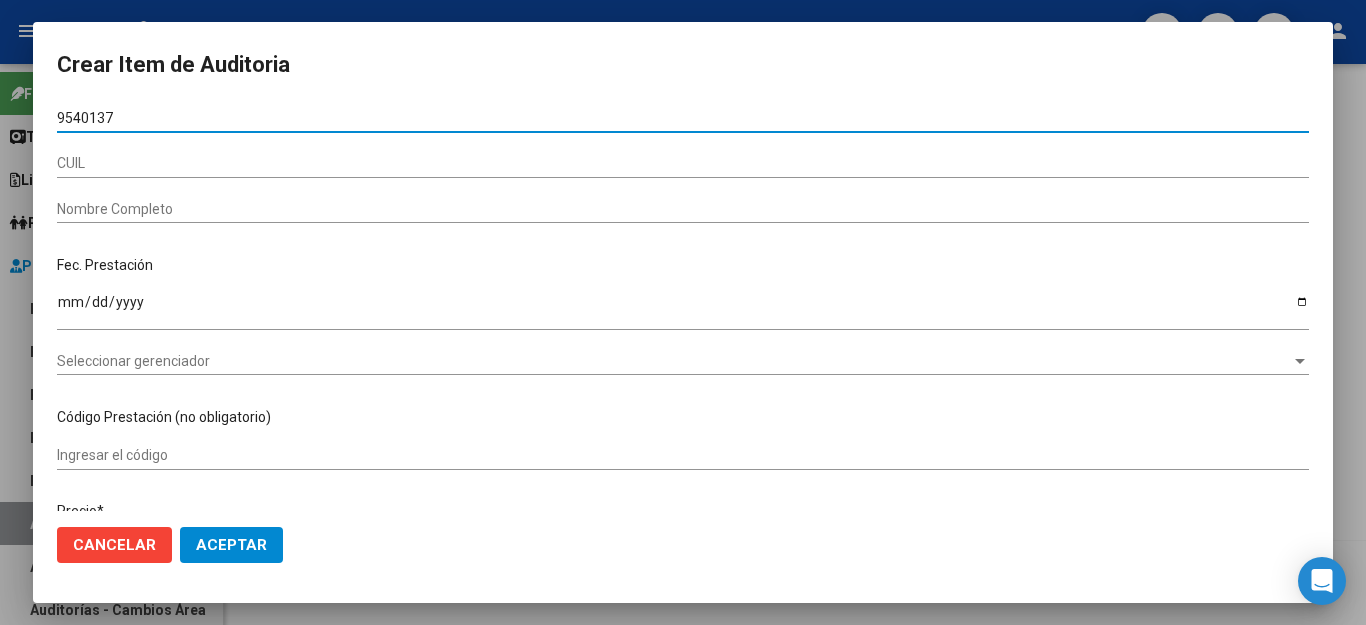 type on "95401378" 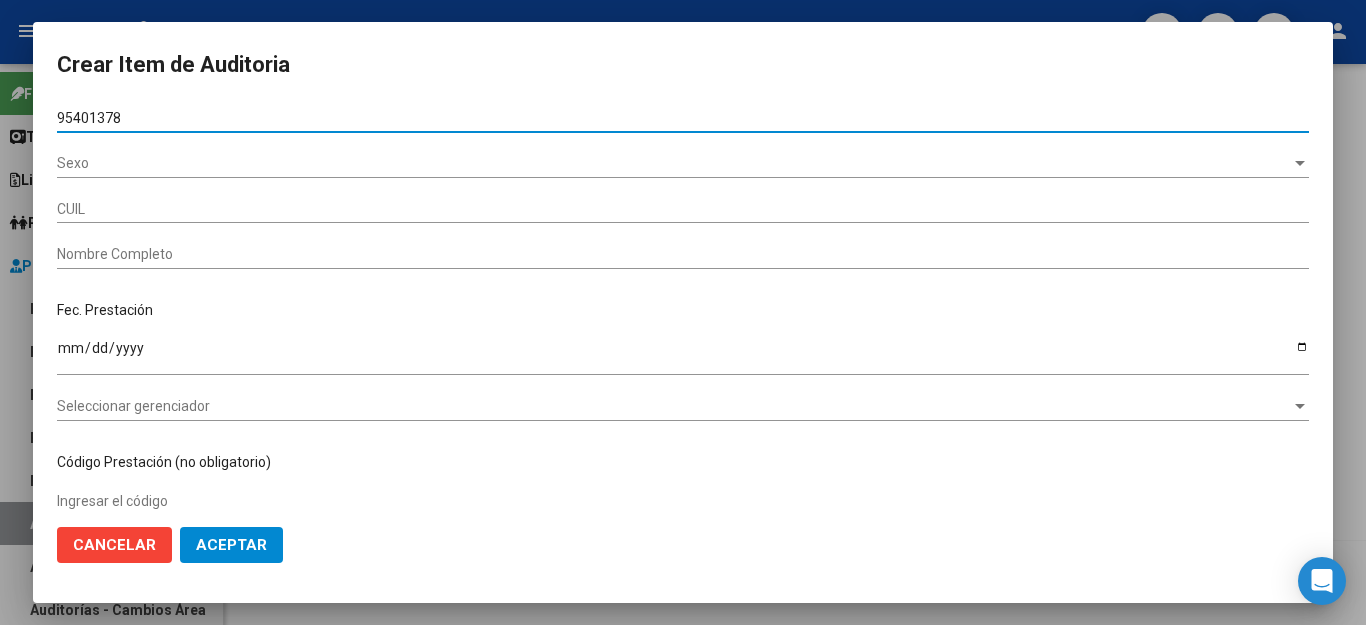 type on "20954013783" 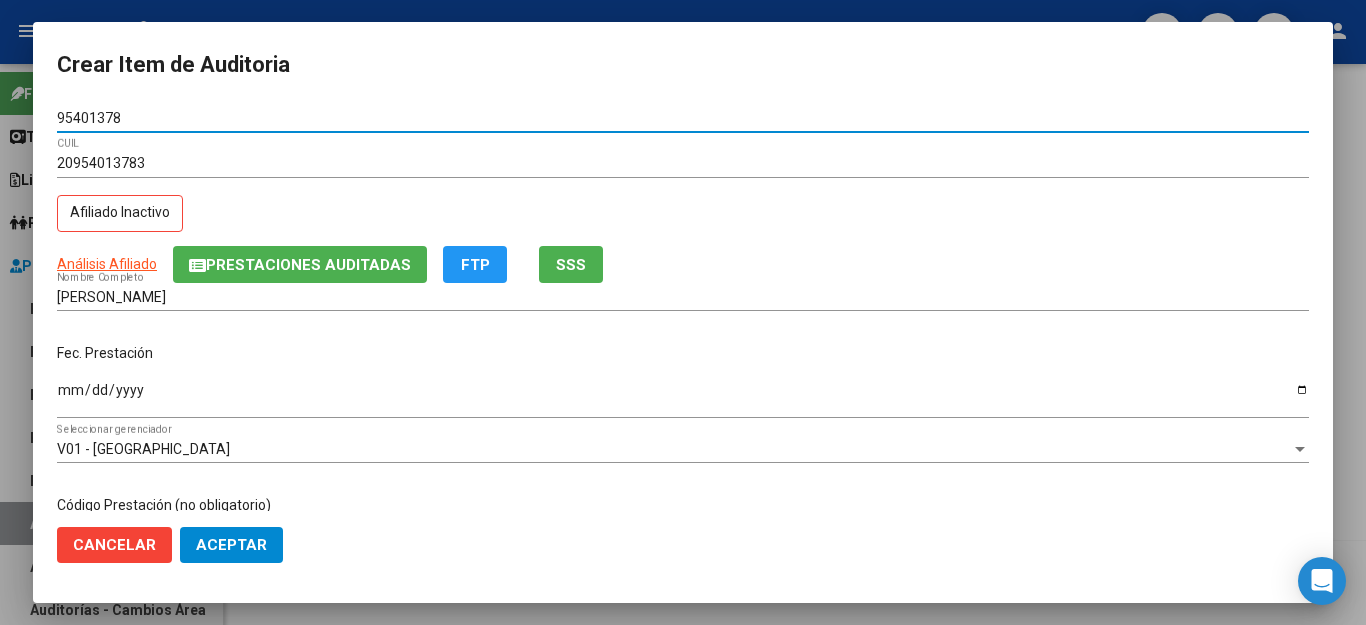 type on "95401378" 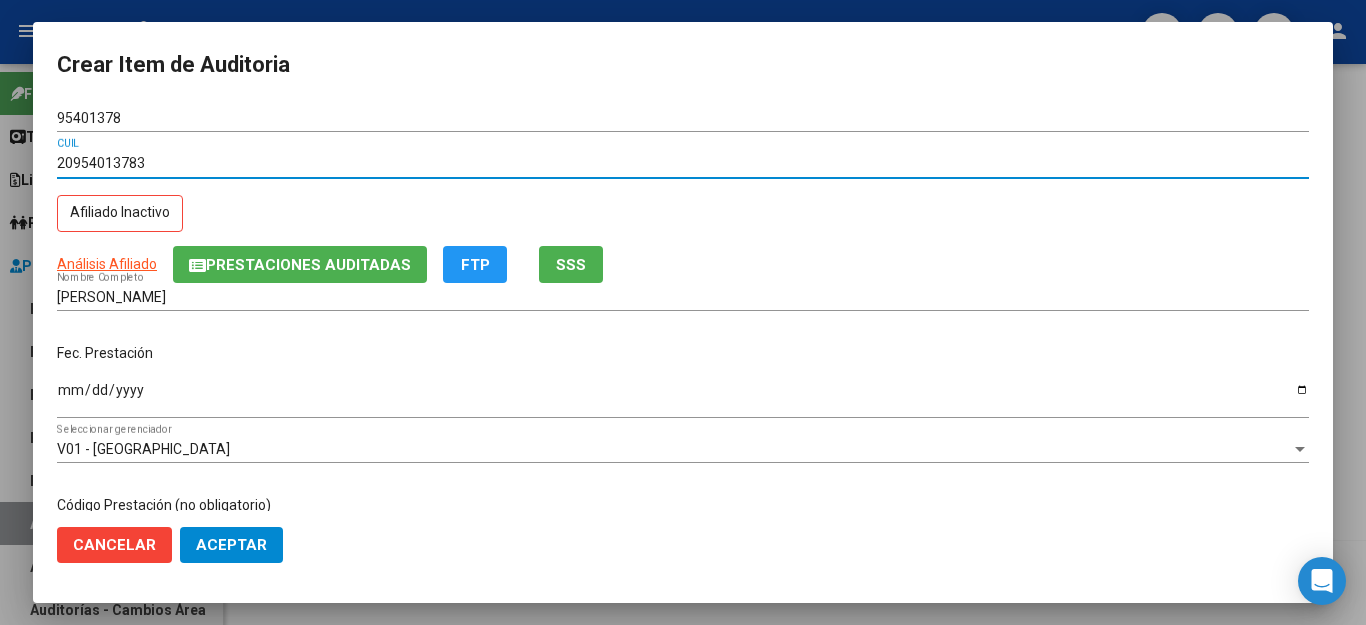 drag, startPoint x: 156, startPoint y: 164, endPoint x: 44, endPoint y: 164, distance: 112 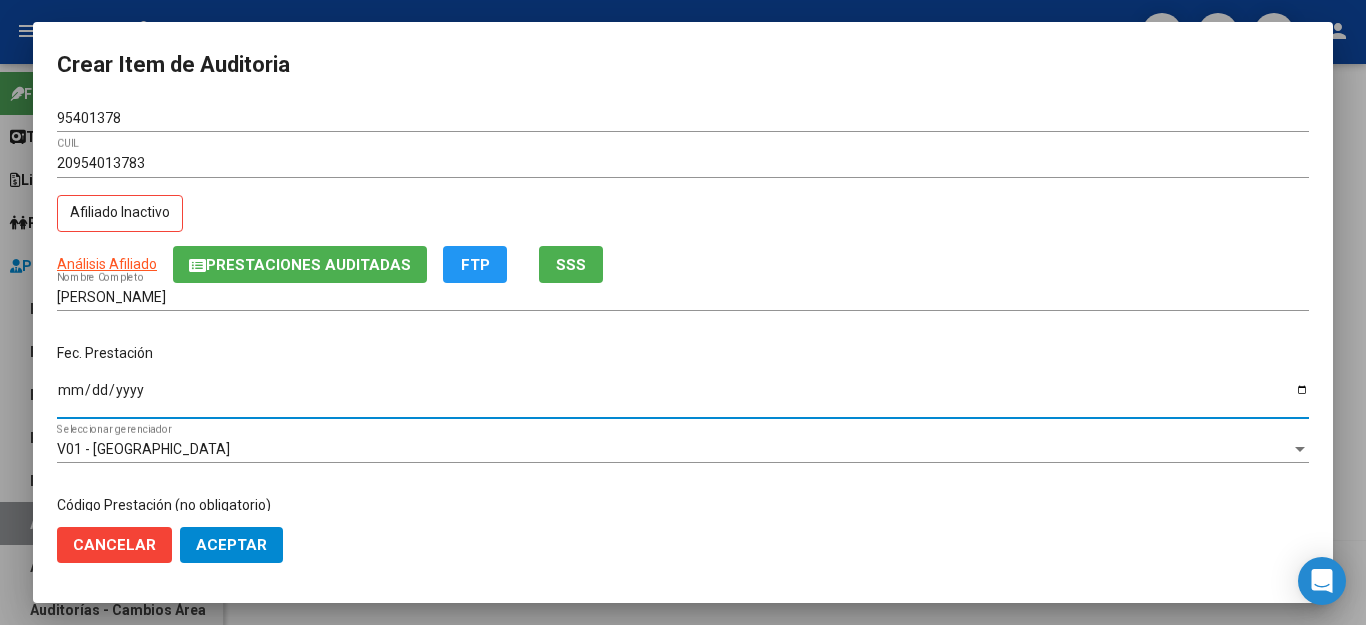 click on "Ingresar la fecha" at bounding box center (683, 397) 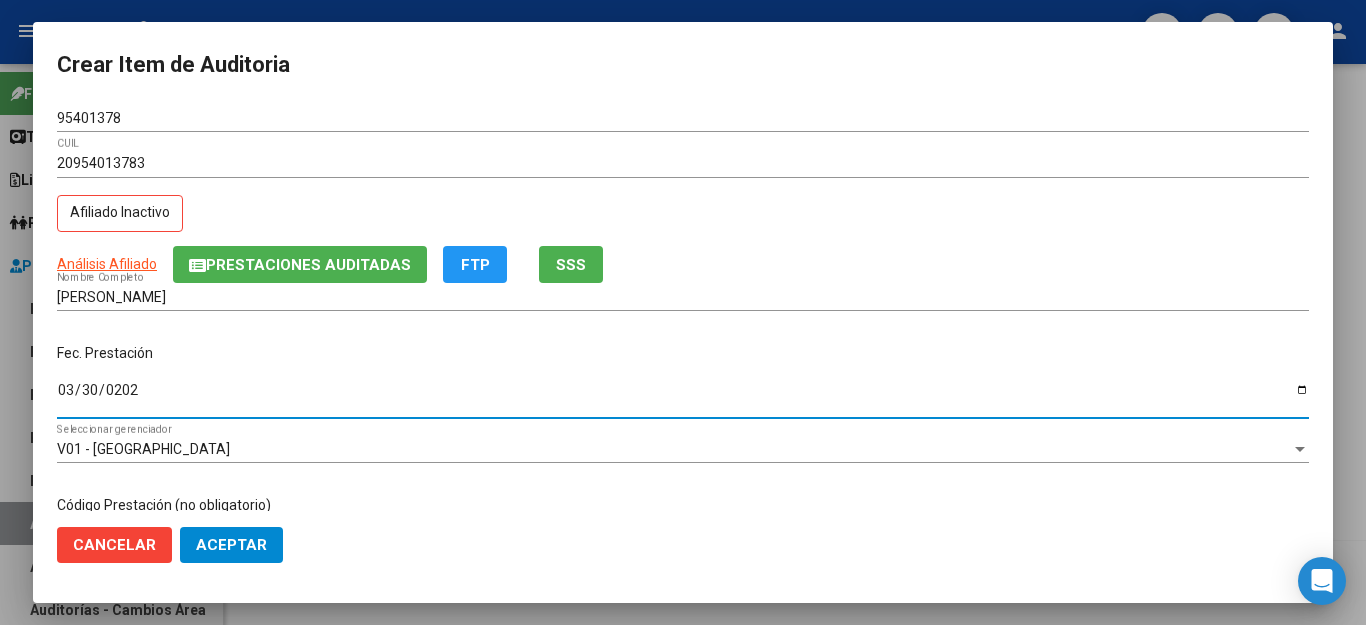 type on "[DATE]" 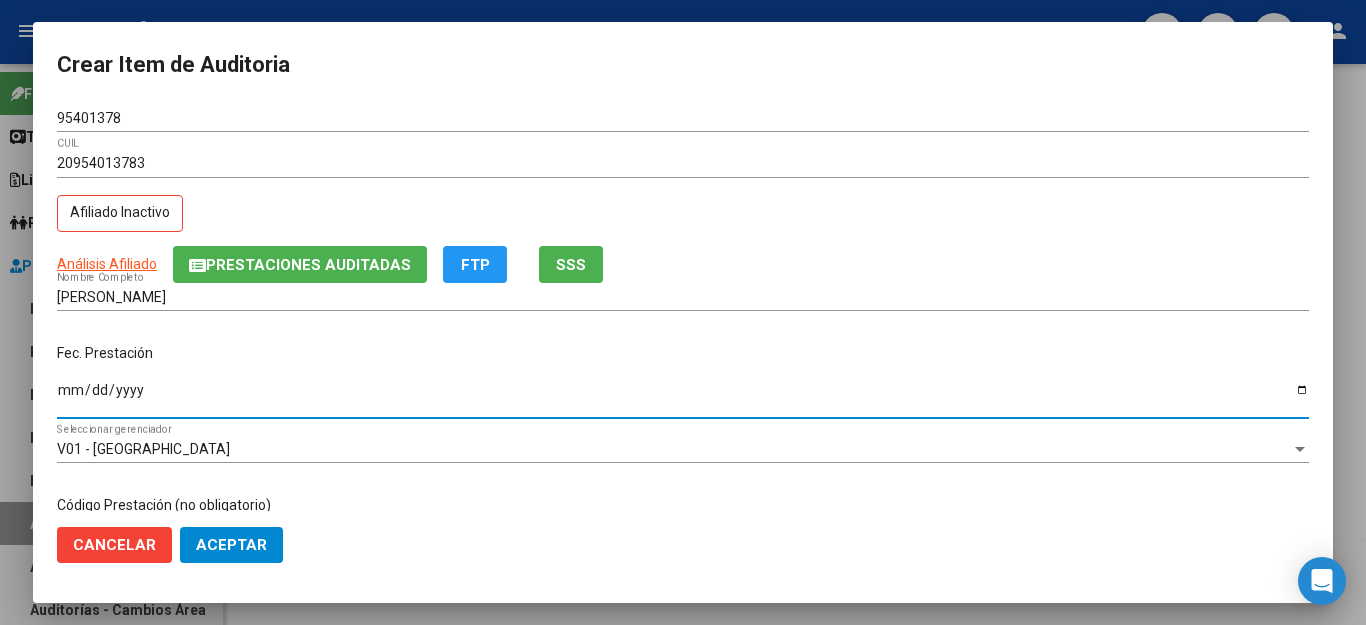 type on "[DATE]" 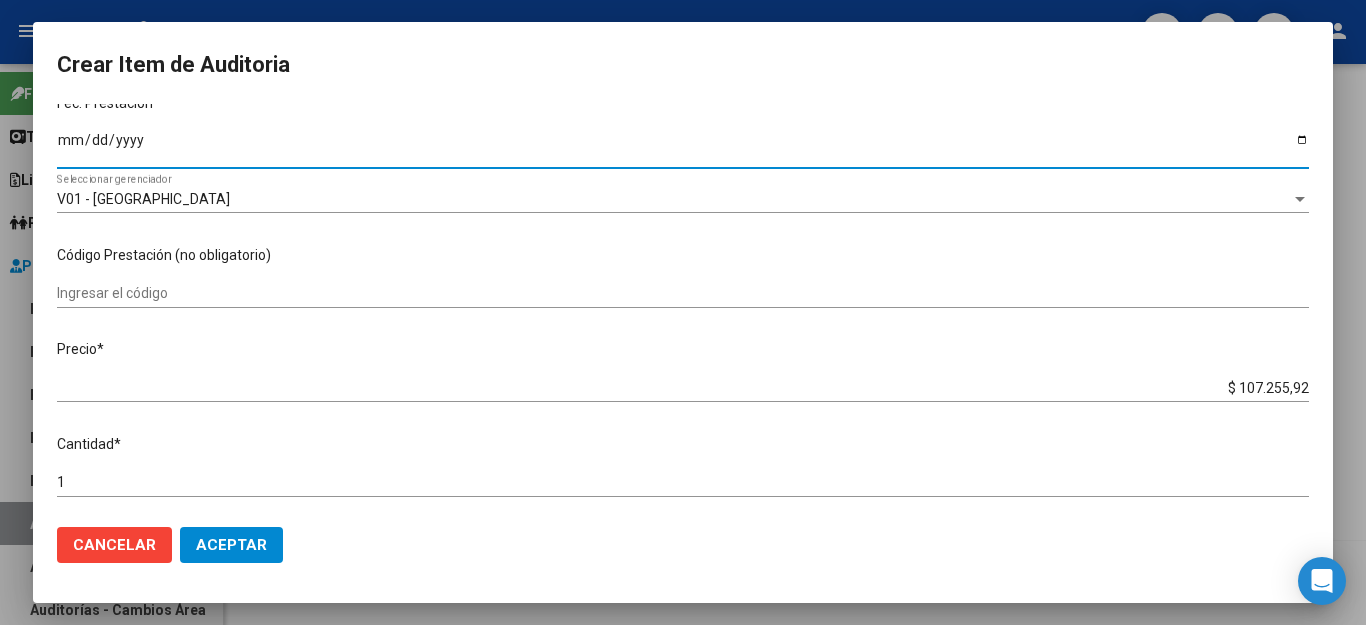 scroll, scrollTop: 300, scrollLeft: 0, axis: vertical 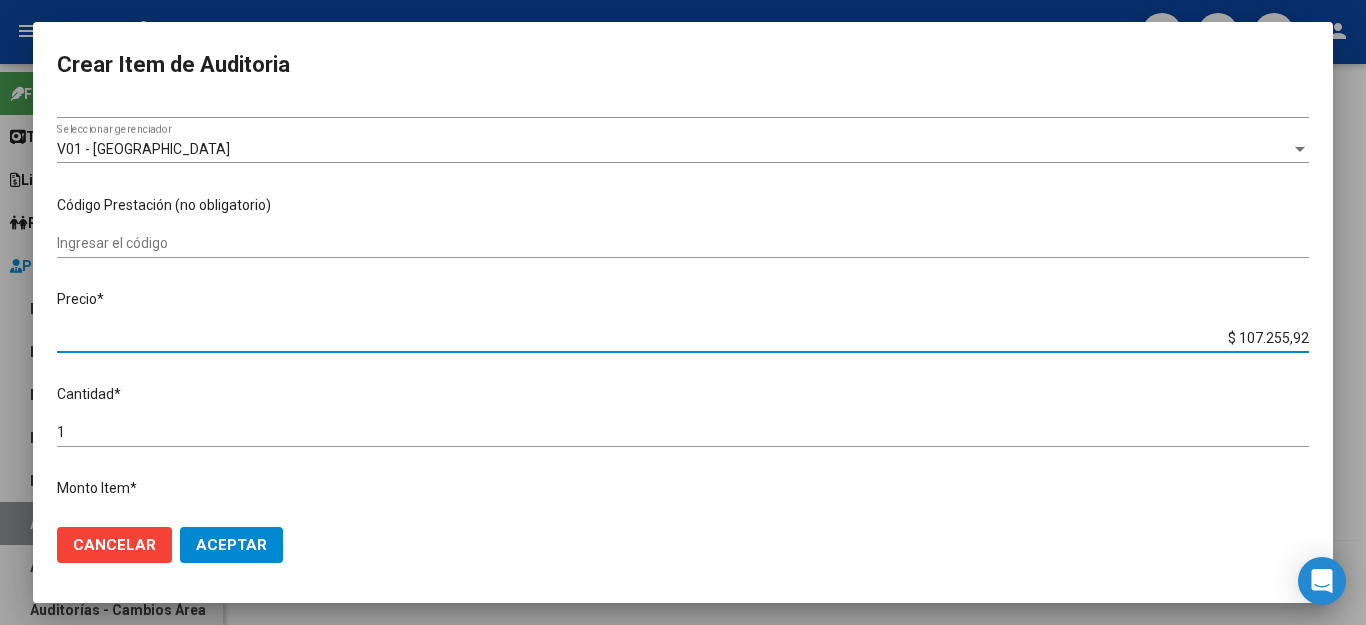 drag, startPoint x: 1195, startPoint y: 325, endPoint x: 1329, endPoint y: 332, distance: 134.18271 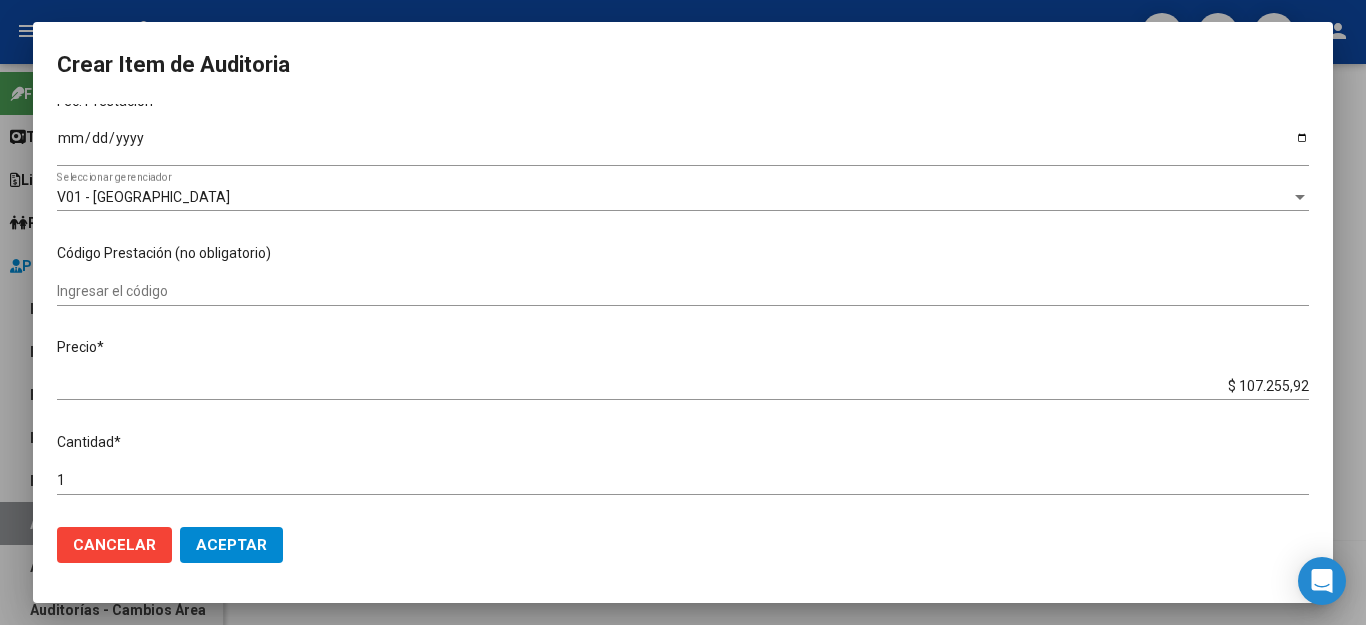 scroll, scrollTop: 300, scrollLeft: 0, axis: vertical 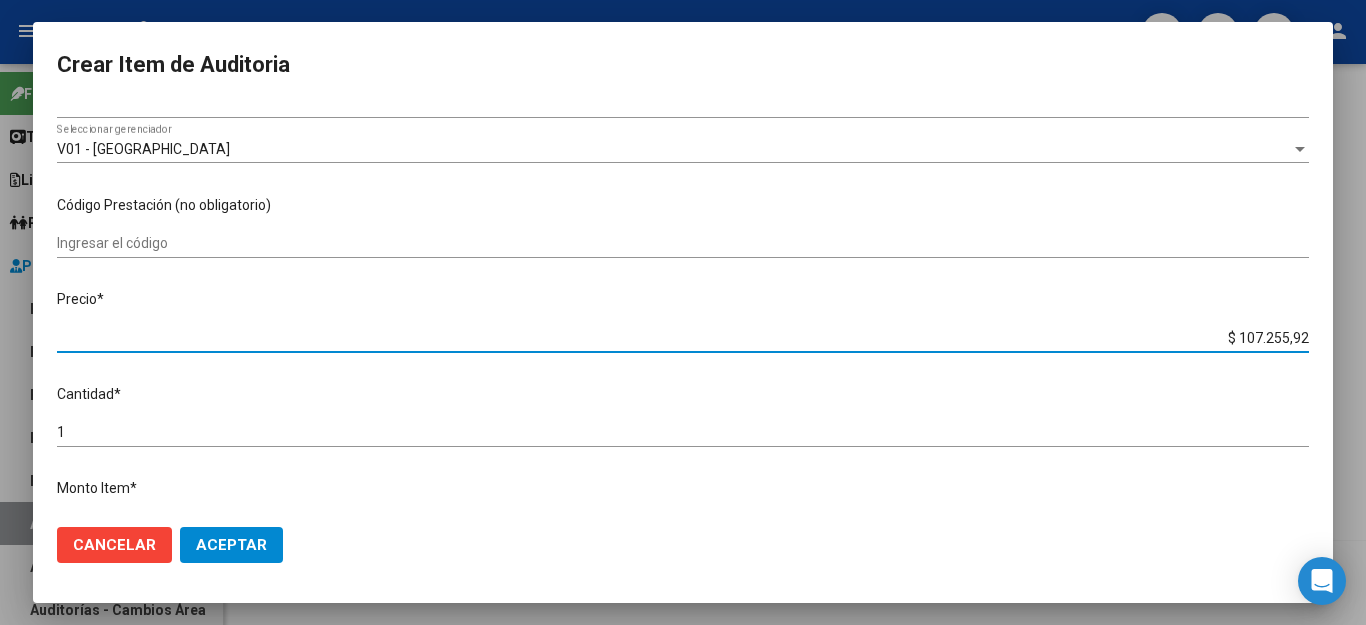 type on "$ 0,06" 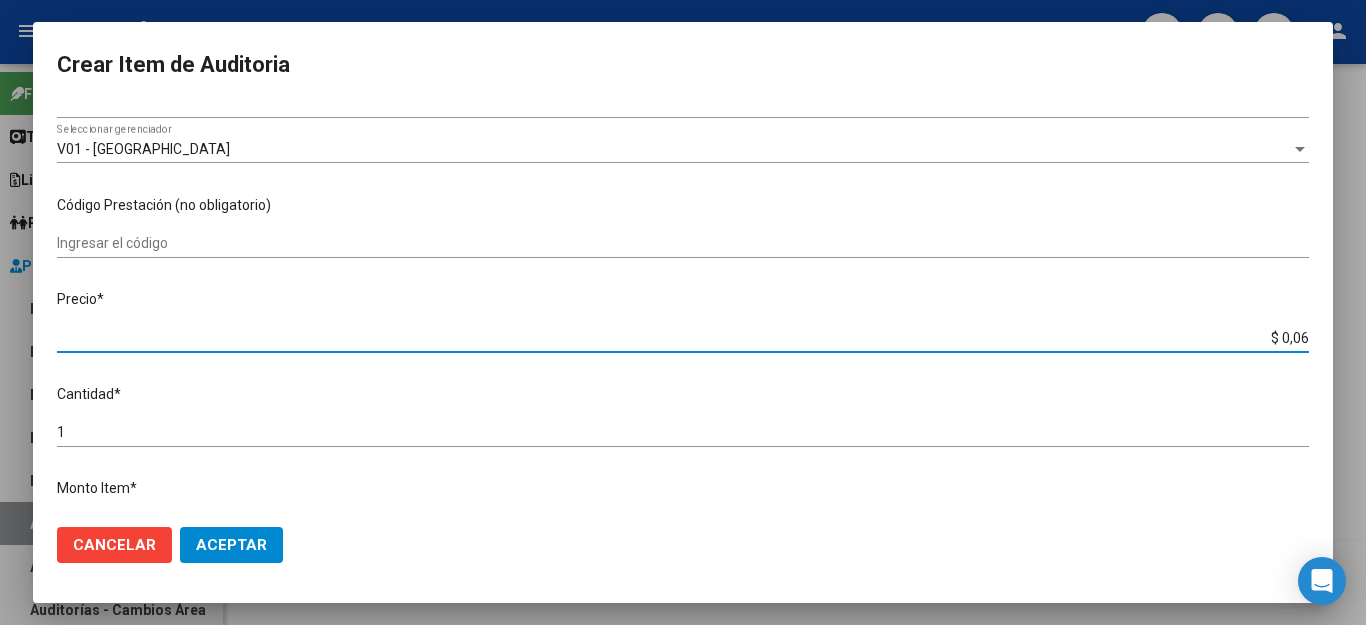 type on "$ 0,66" 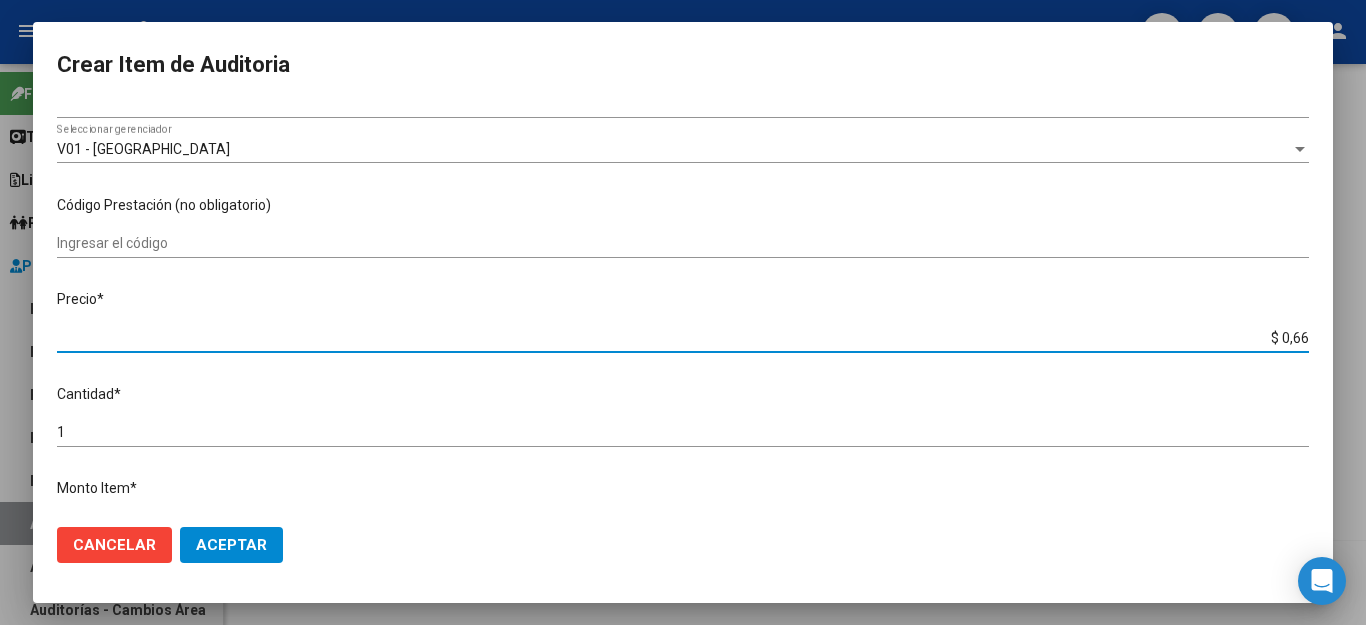 type on "$ 6,68" 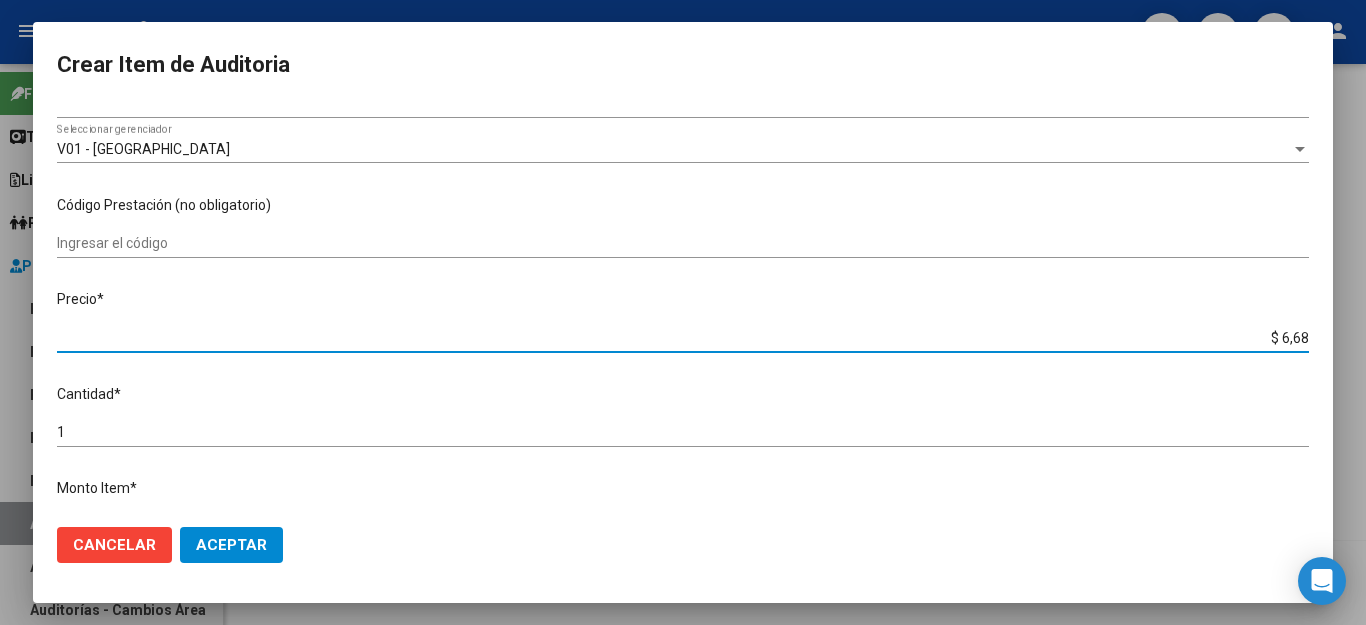 type on "$ 66,83" 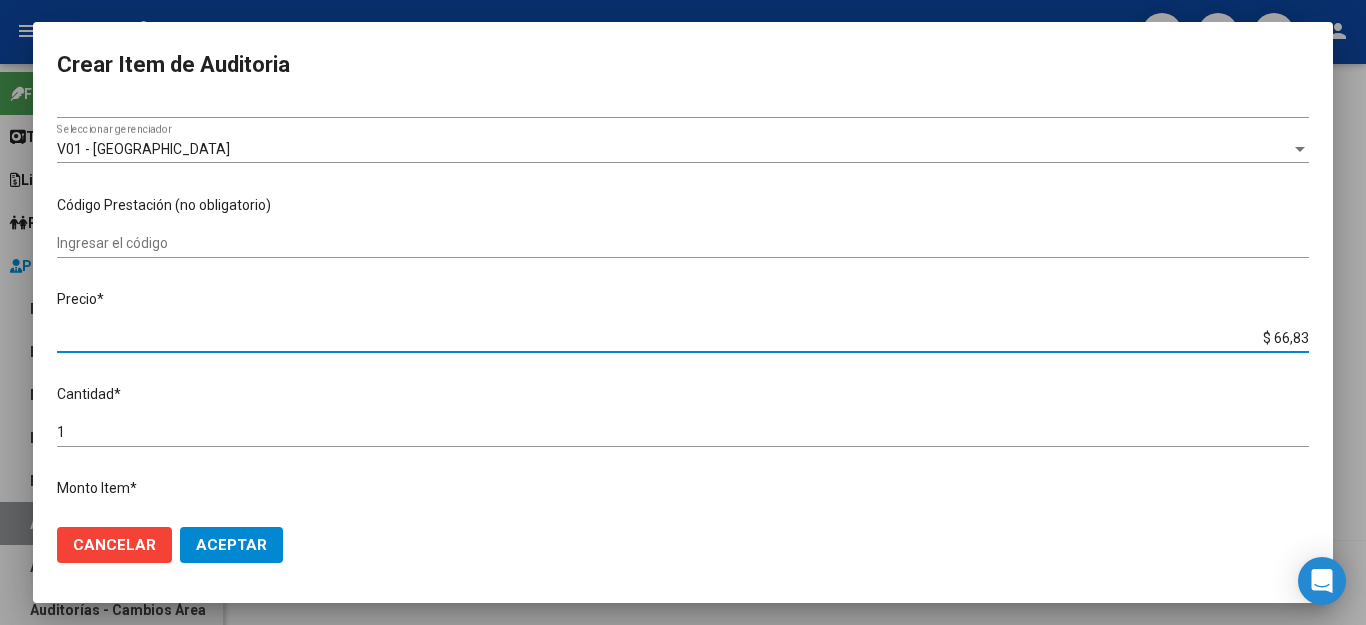 type on "$ 668,38" 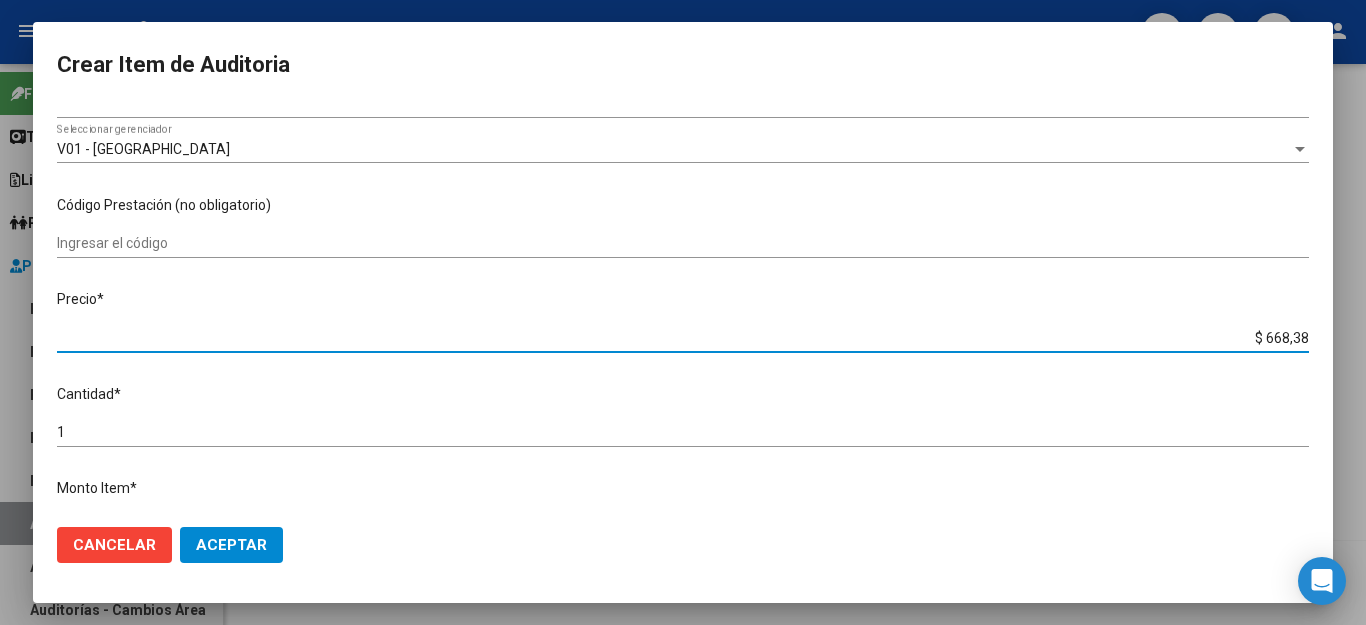 type on "$ 6.683,86" 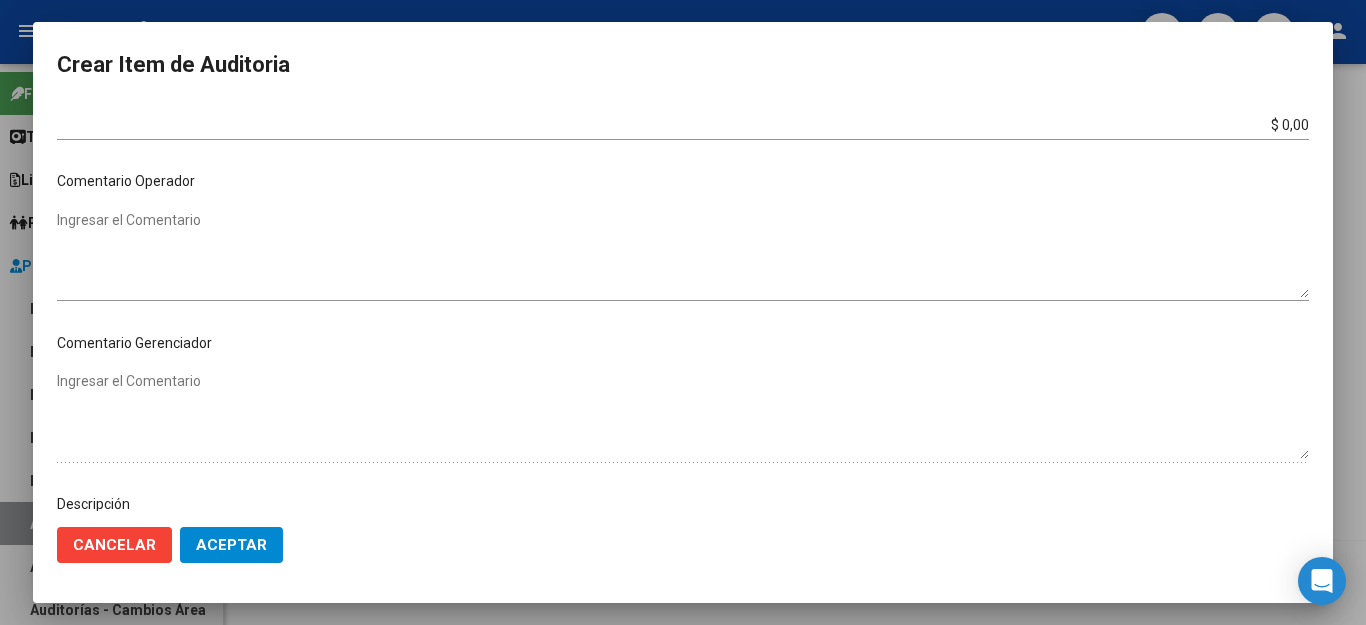 scroll, scrollTop: 1104, scrollLeft: 0, axis: vertical 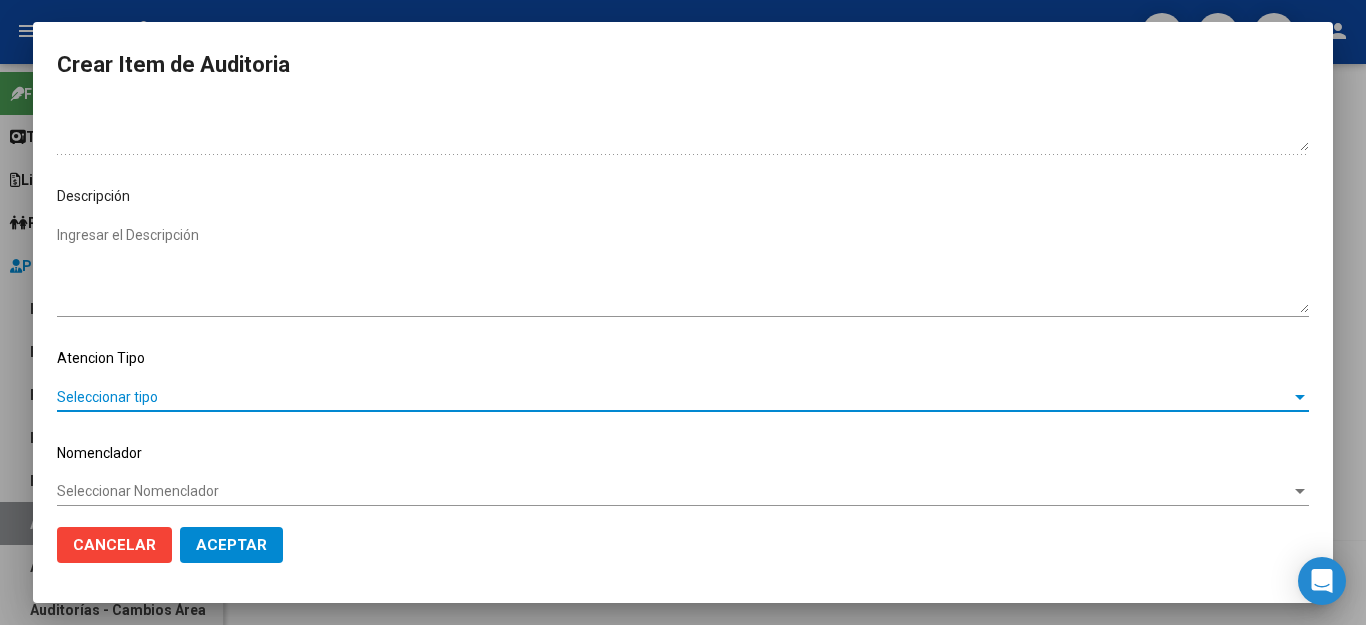 click on "Seleccionar tipo" at bounding box center (674, 397) 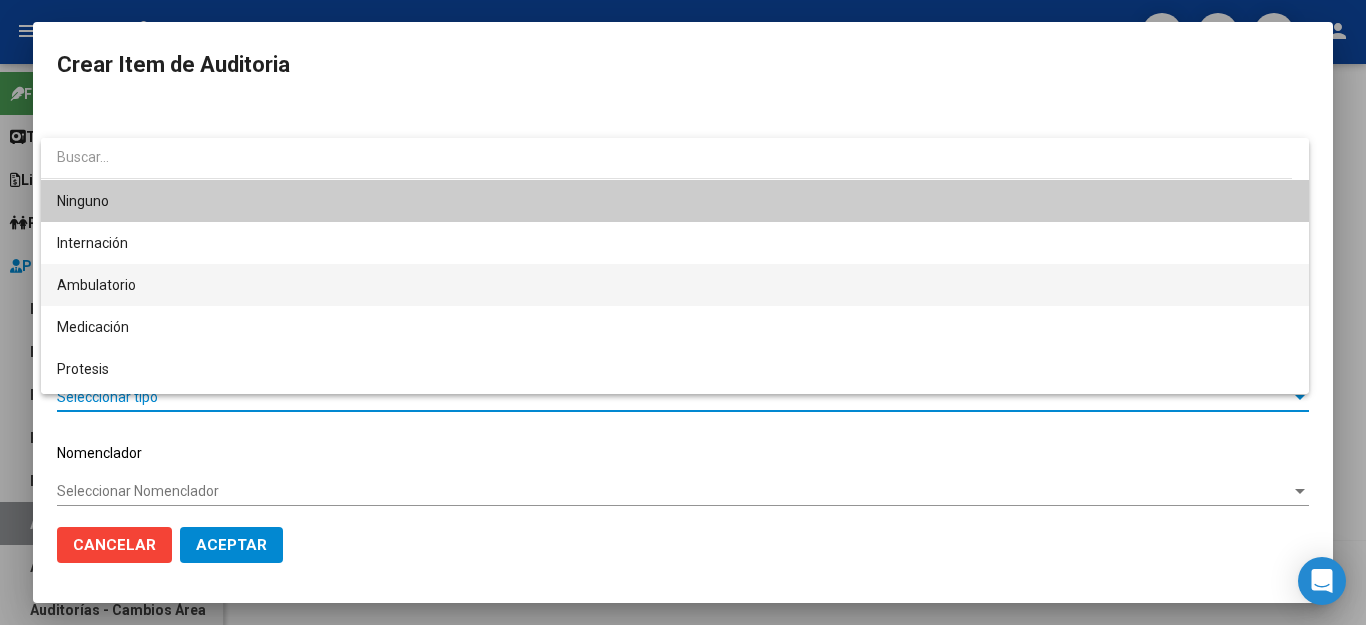 click on "Ambulatorio" at bounding box center [675, 285] 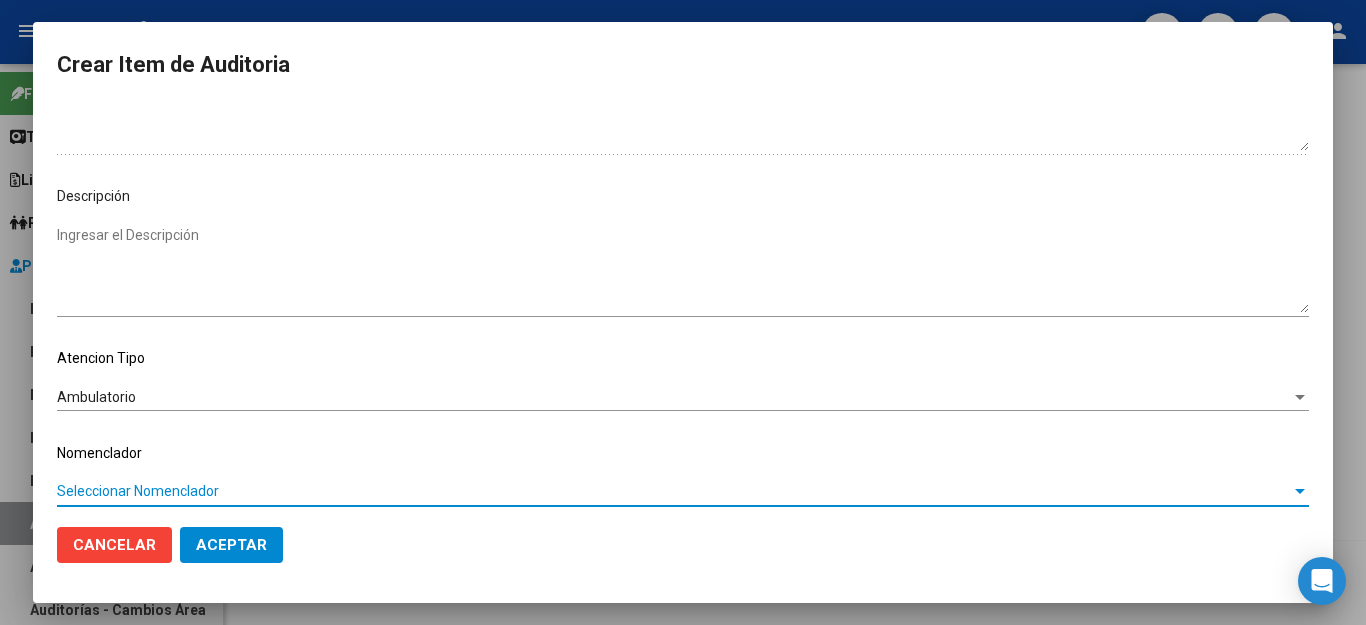 click on "Seleccionar Nomenclador" at bounding box center (674, 491) 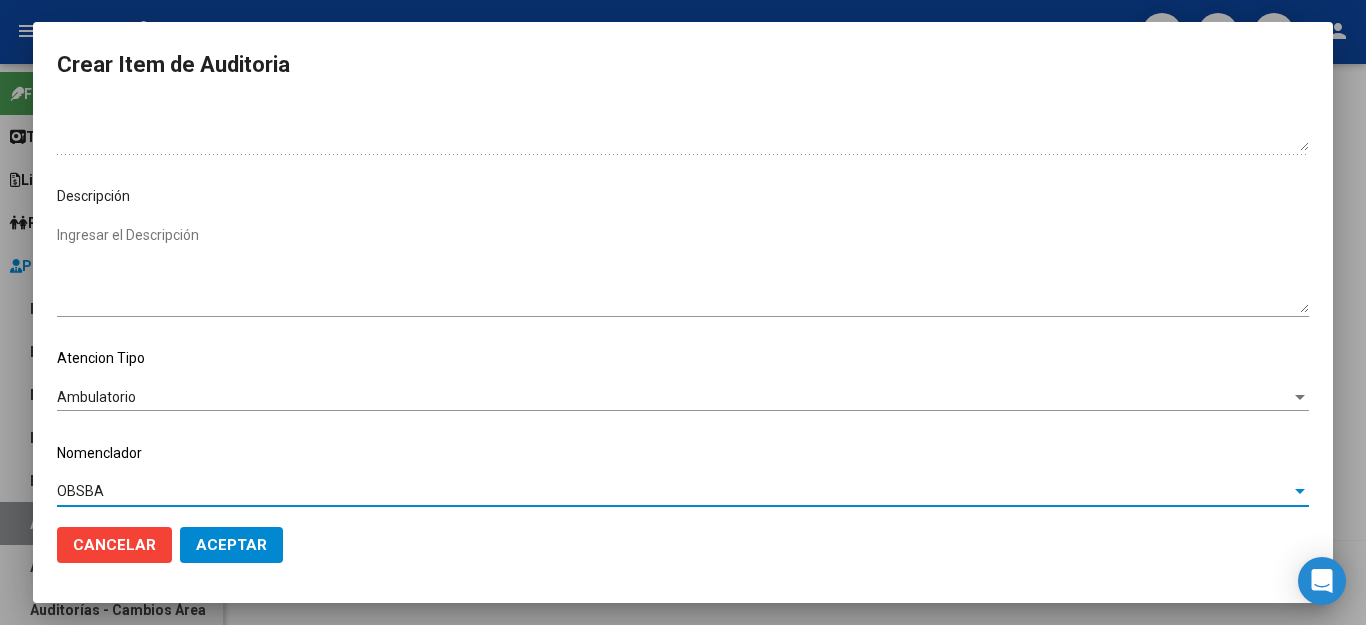 click on "OBSBA" at bounding box center (674, 491) 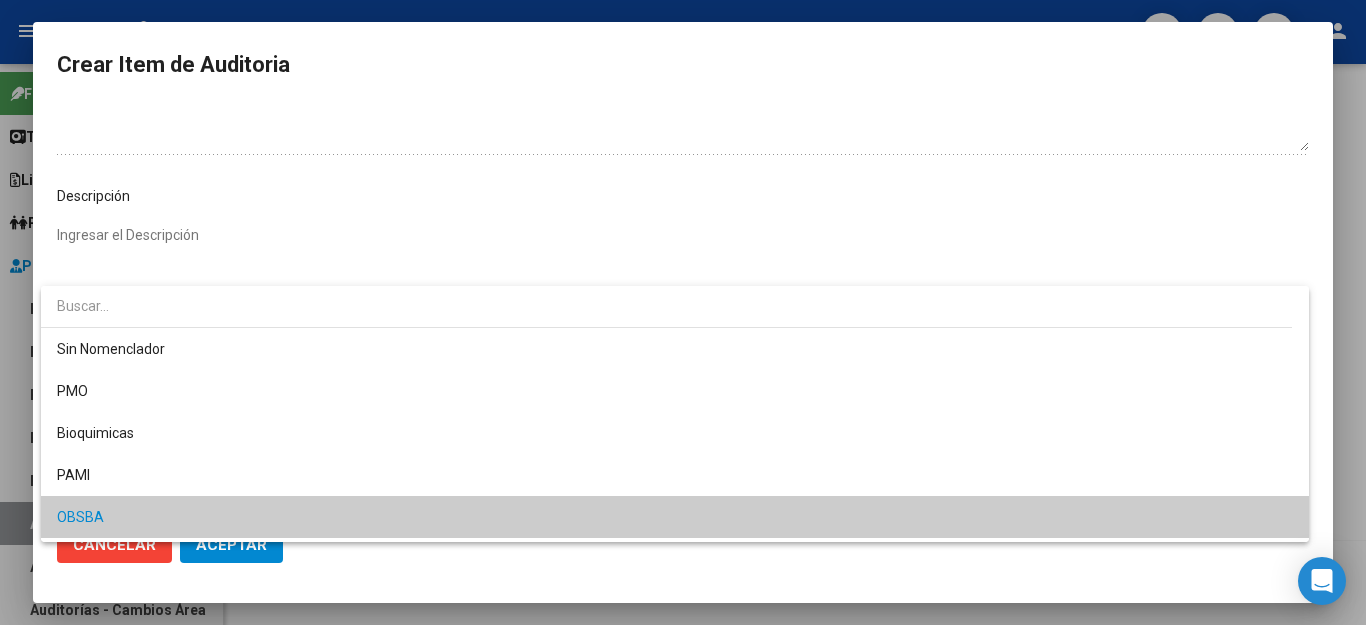 scroll, scrollTop: 38, scrollLeft: 0, axis: vertical 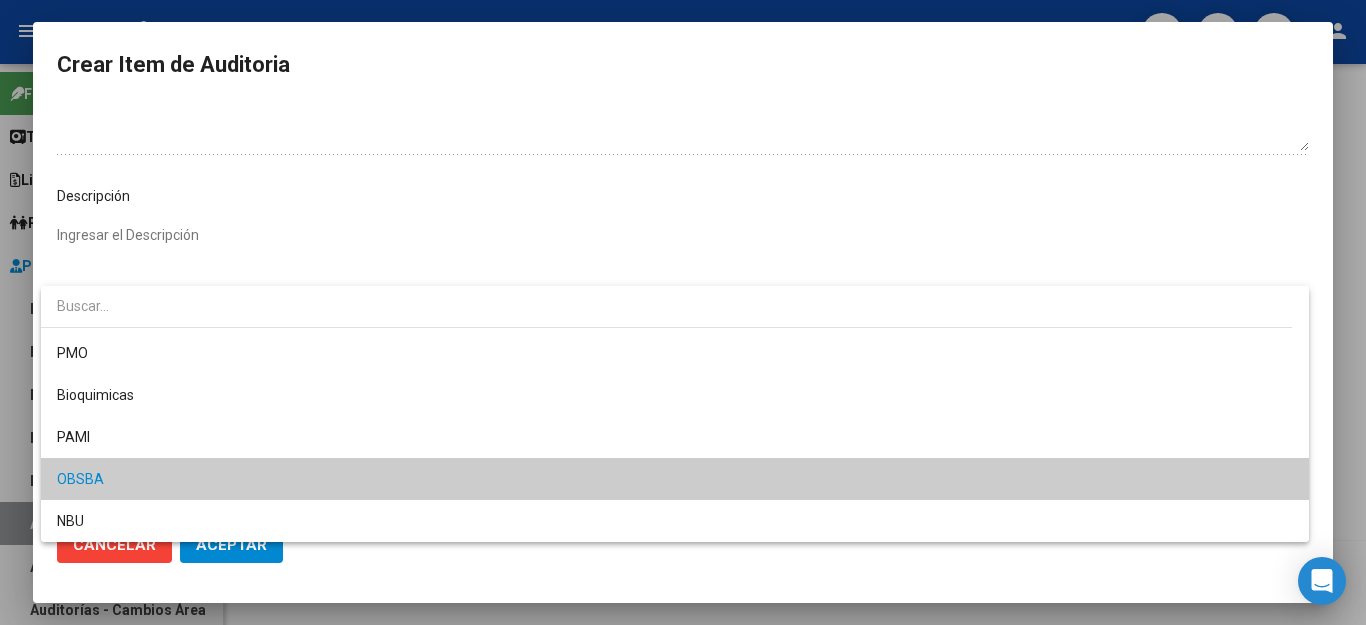 click on "OBSBA" at bounding box center [675, 479] 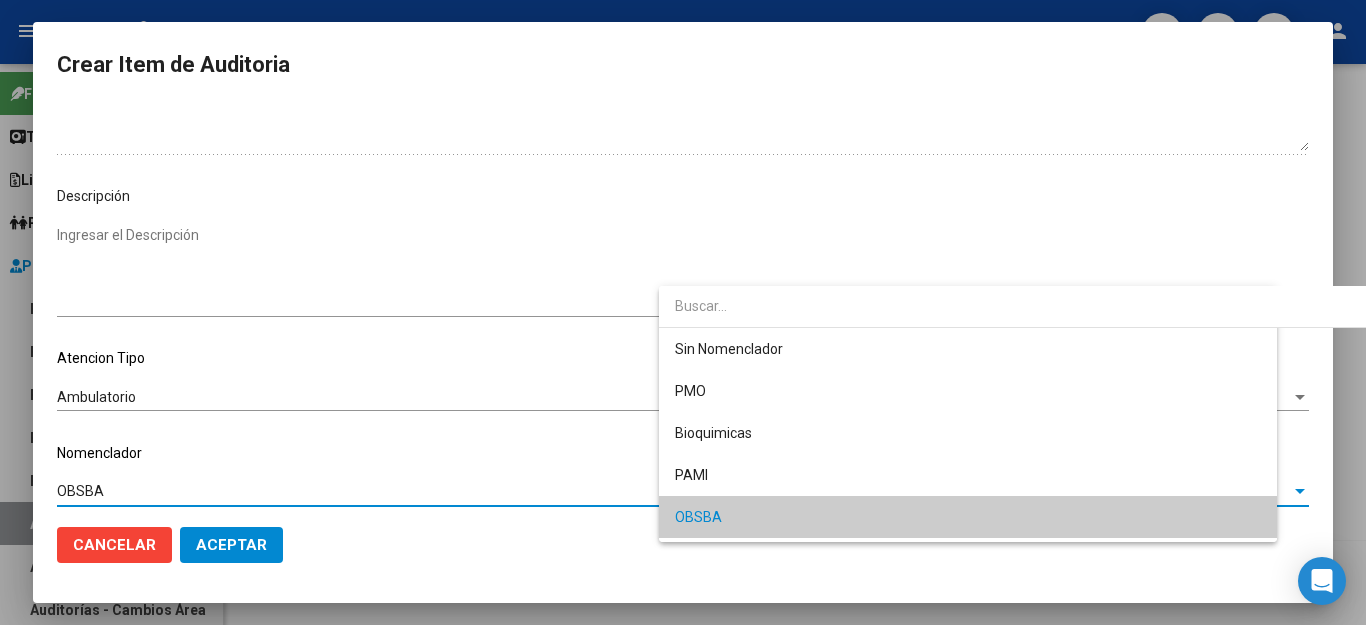 scroll, scrollTop: 0, scrollLeft: 0, axis: both 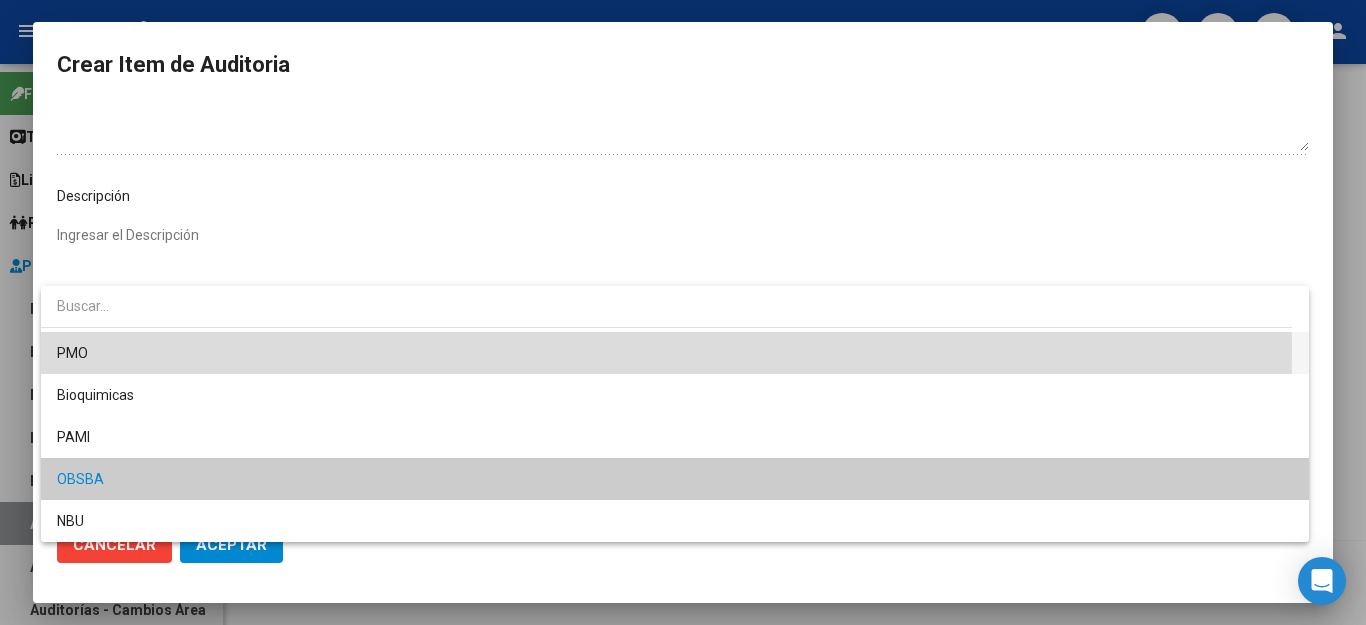 click on "PMO" at bounding box center [675, 353] 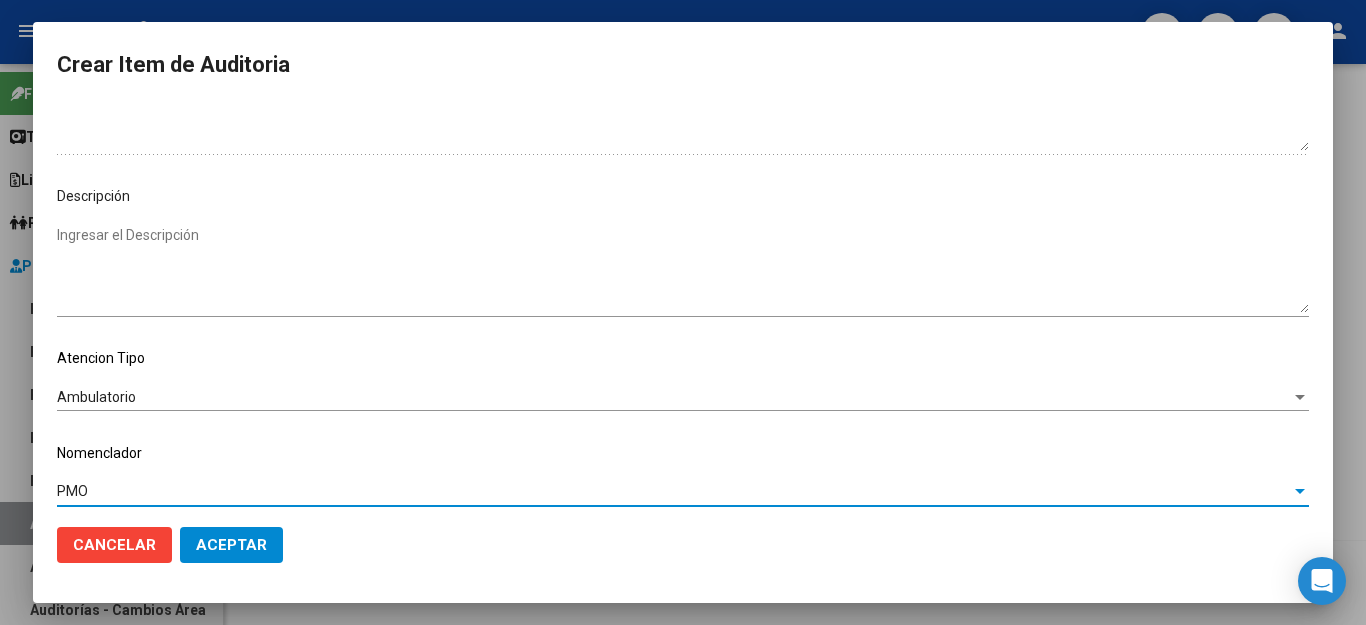 click on "Aceptar" 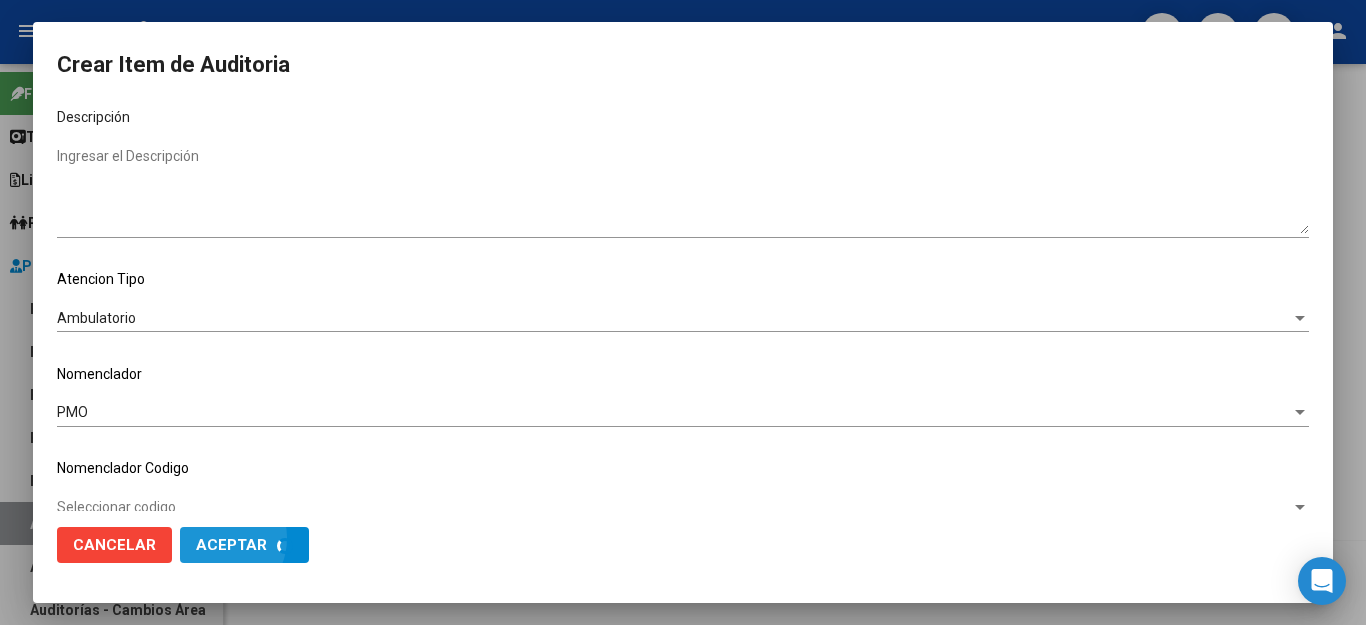 scroll, scrollTop: 1199, scrollLeft: 0, axis: vertical 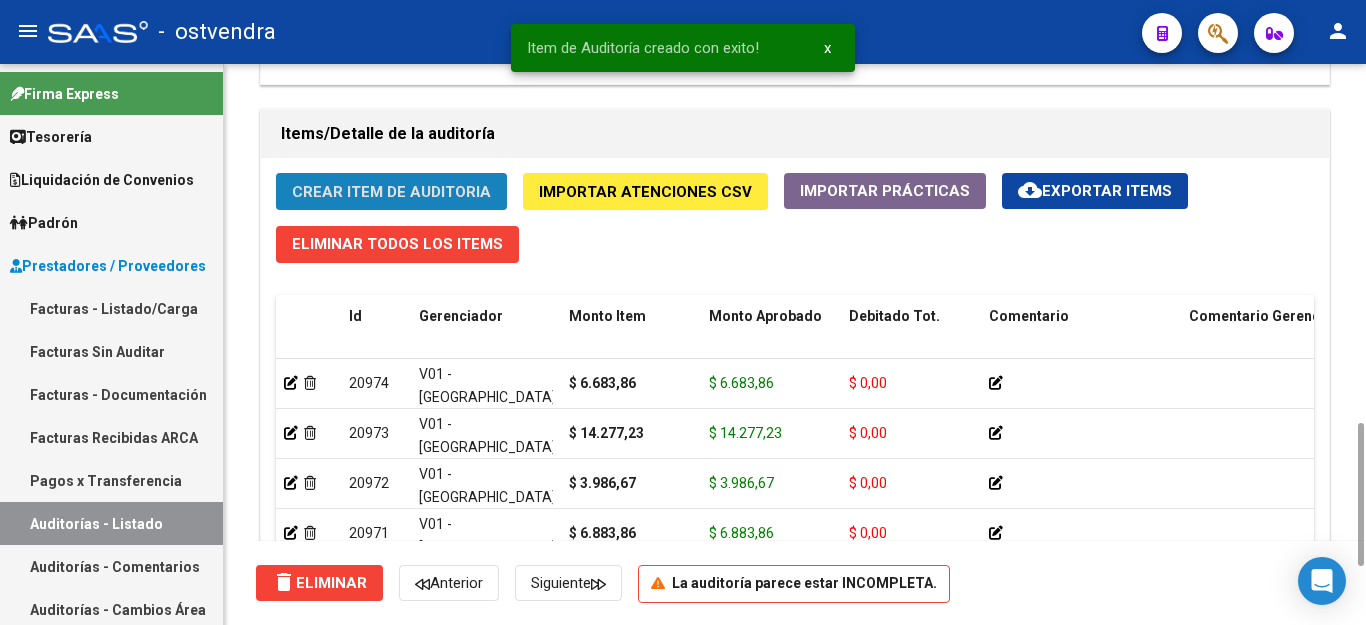 click on "Crear Item de Auditoria" 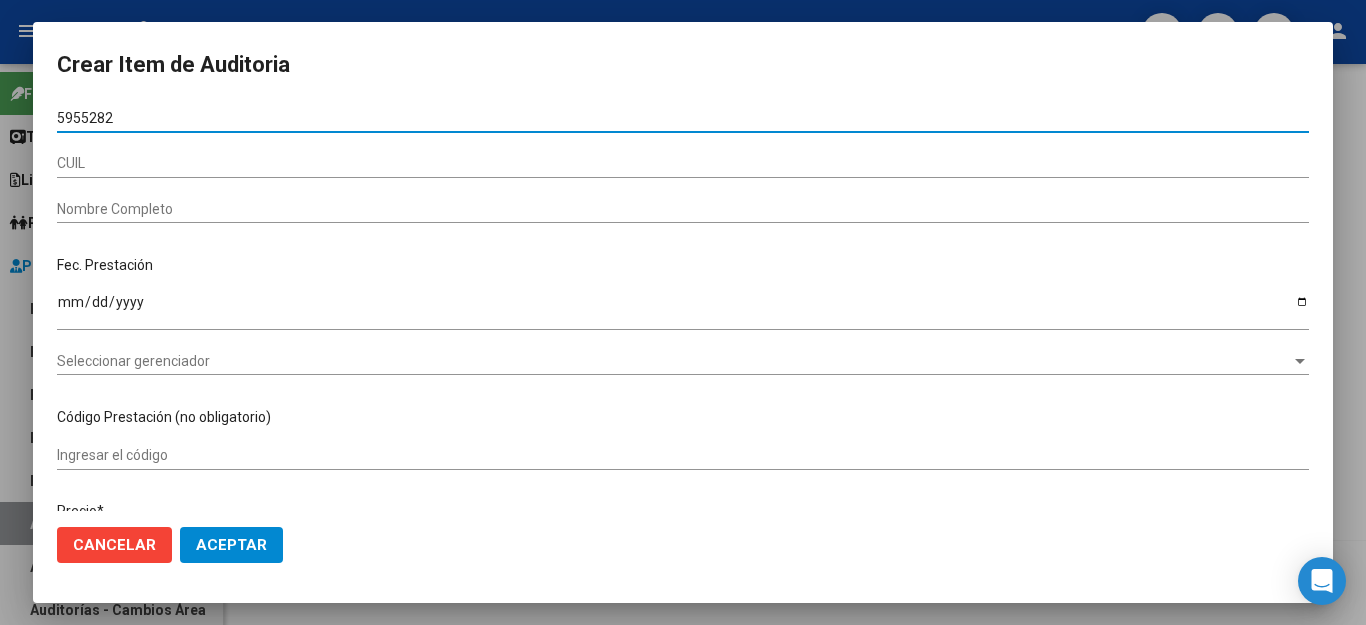click on "5955282" at bounding box center (683, 118) 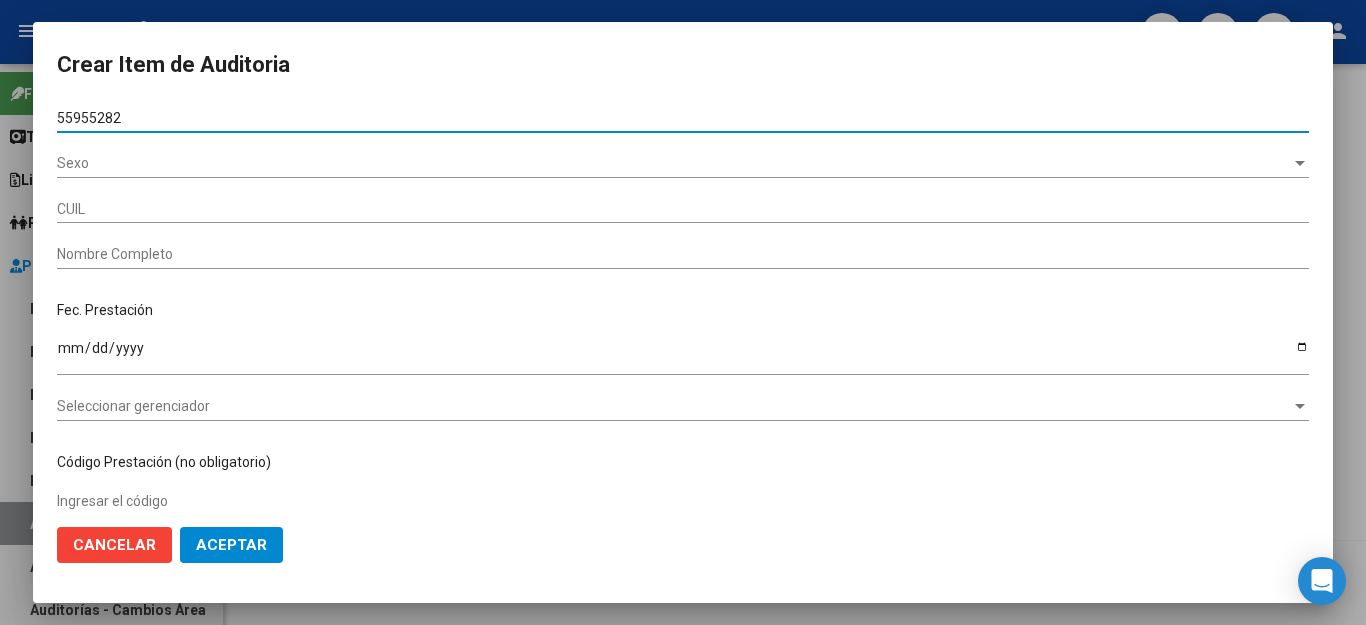type on "27559552823" 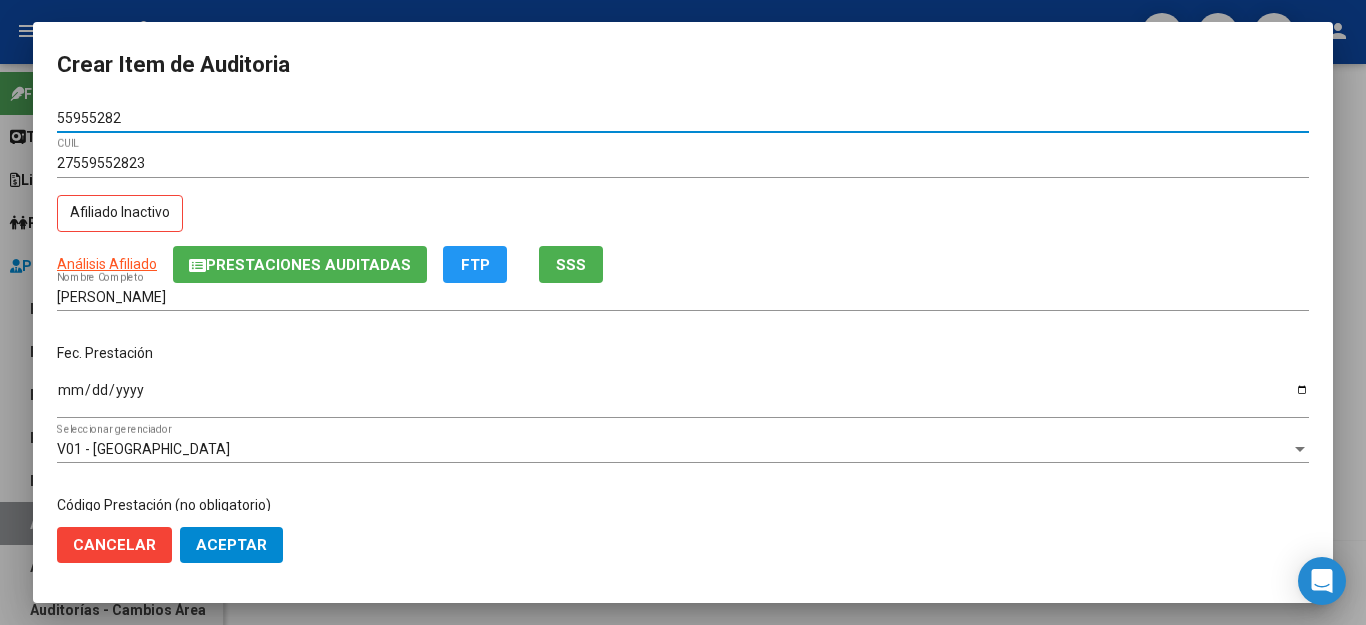 type on "55955282" 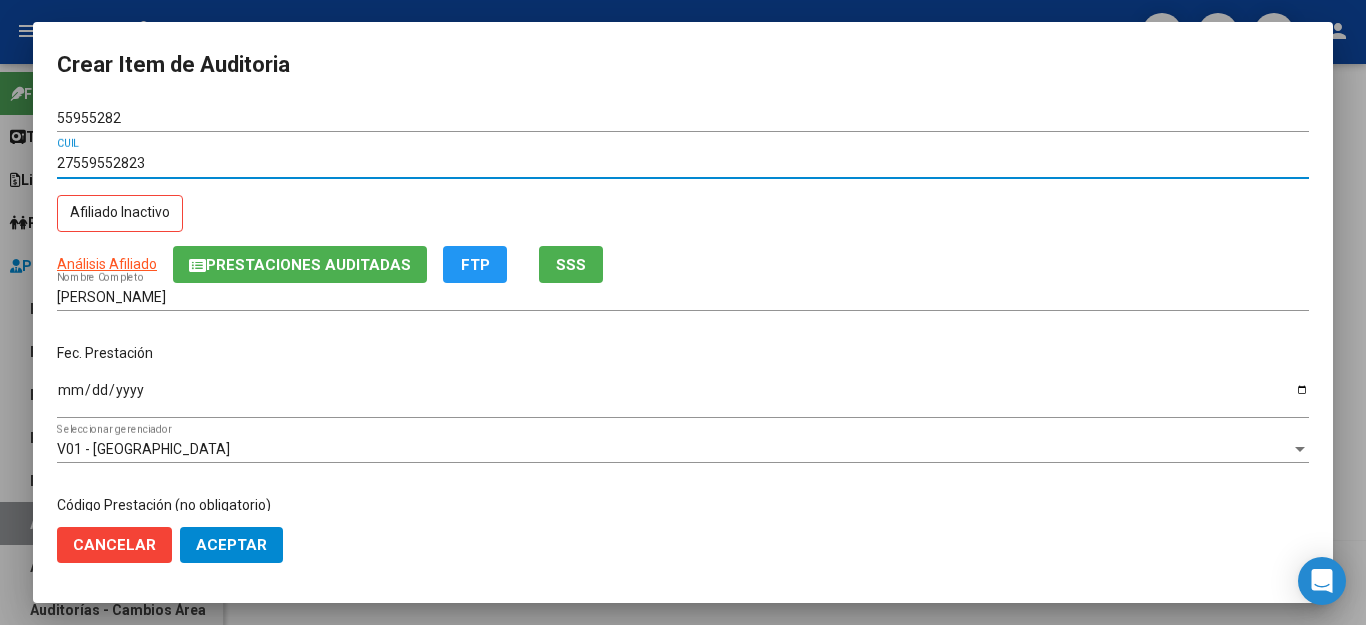 drag, startPoint x: 169, startPoint y: 161, endPoint x: 38, endPoint y: 161, distance: 131 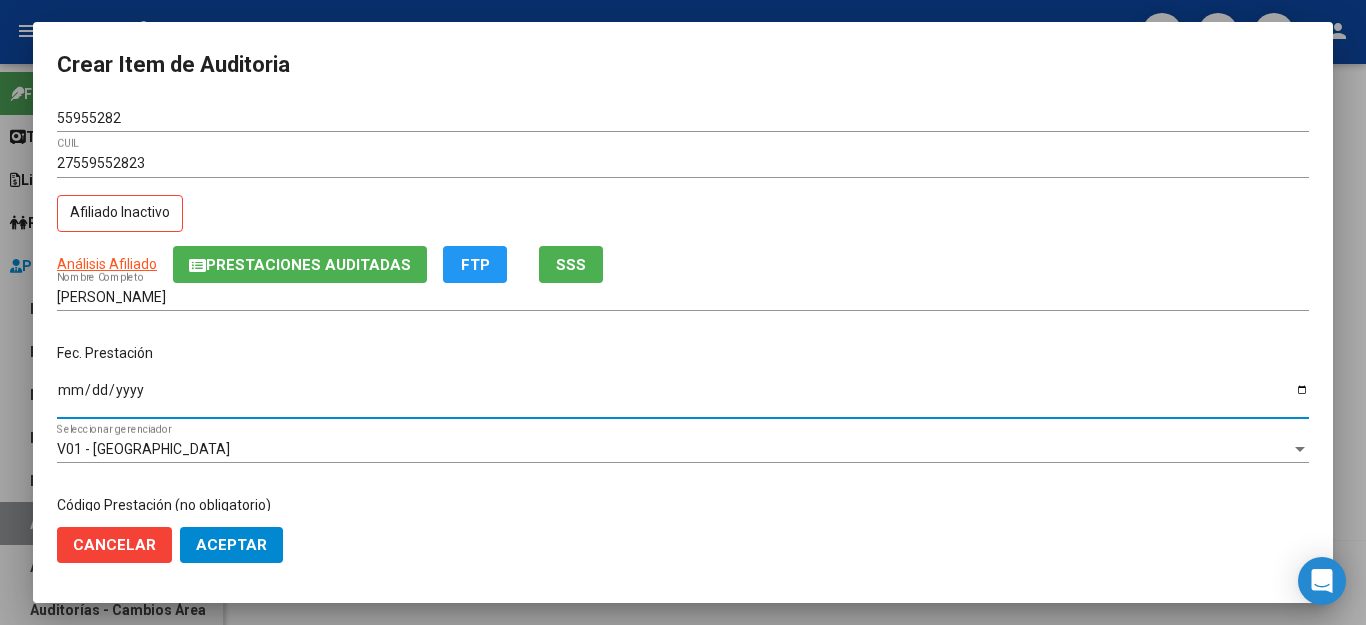 click on "Ingresar la fecha" at bounding box center (683, 397) 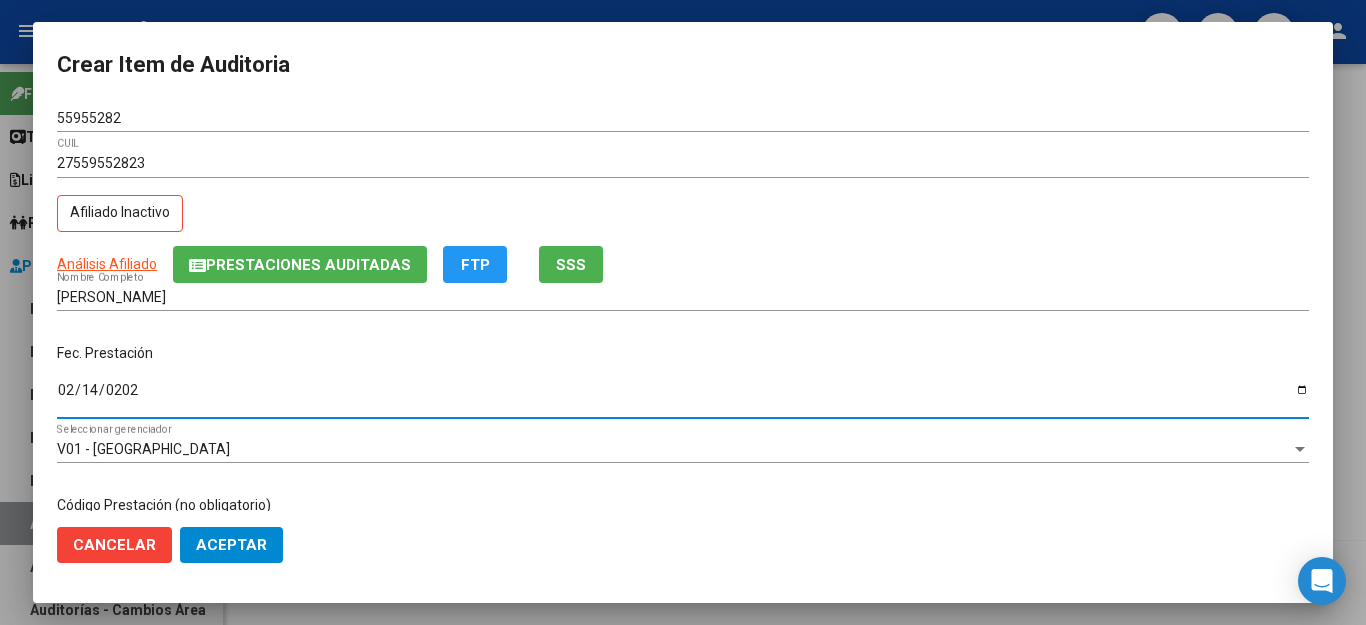 type on "[DATE]" 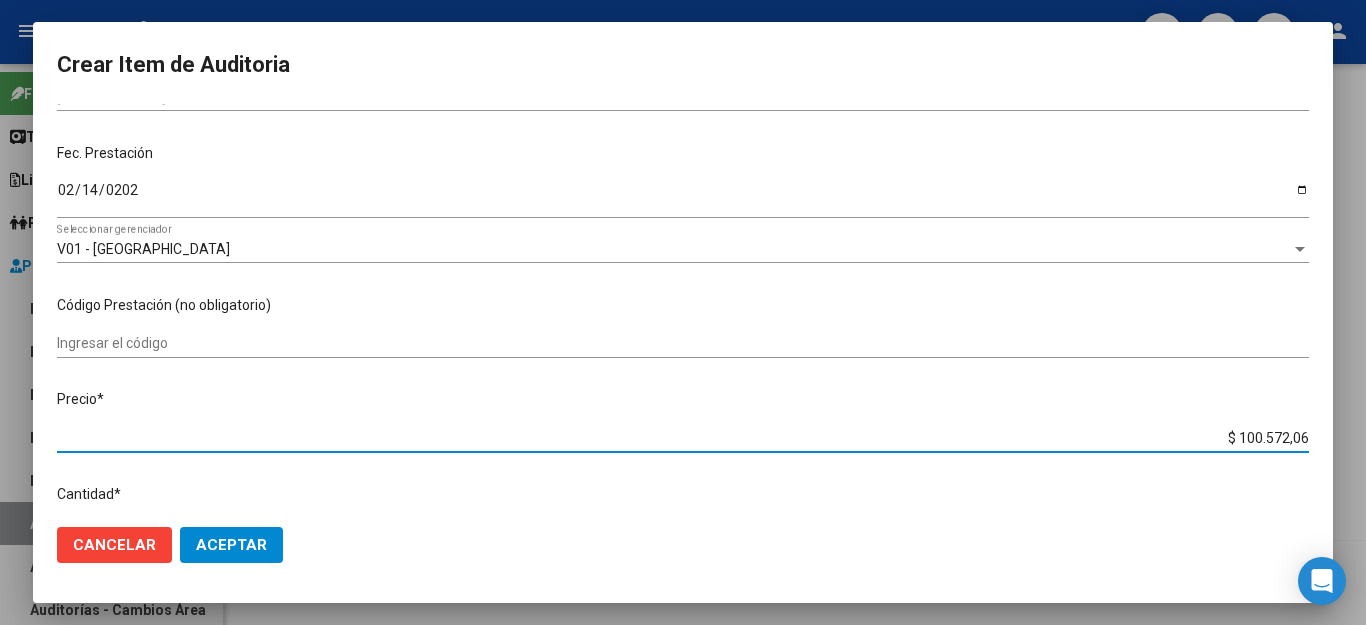 drag, startPoint x: 1207, startPoint y: 426, endPoint x: 1344, endPoint y: 426, distance: 137 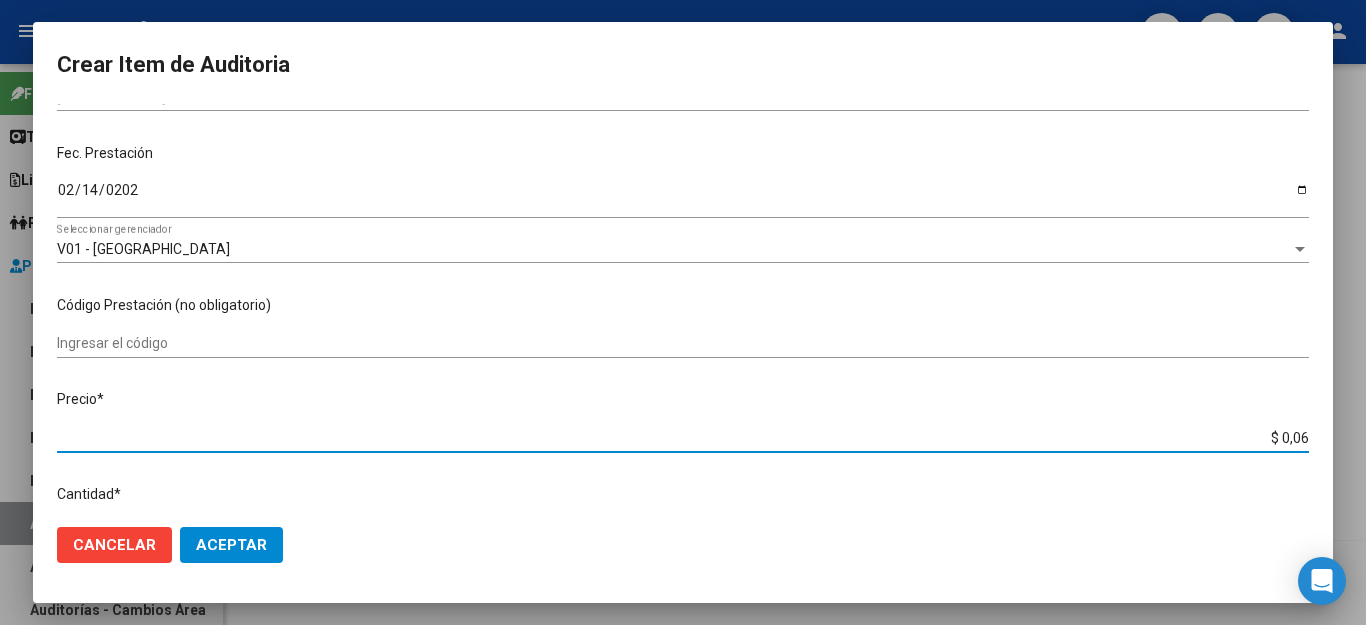 type on "$ 0,66" 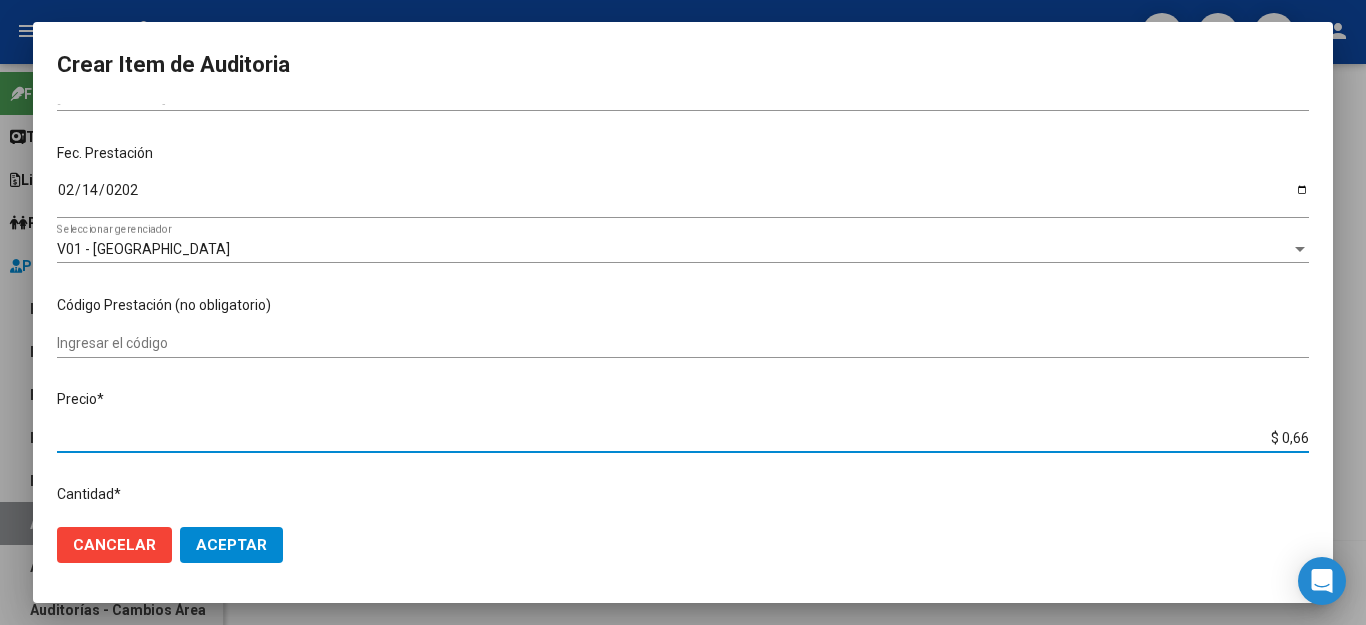 type on "$ 6,68" 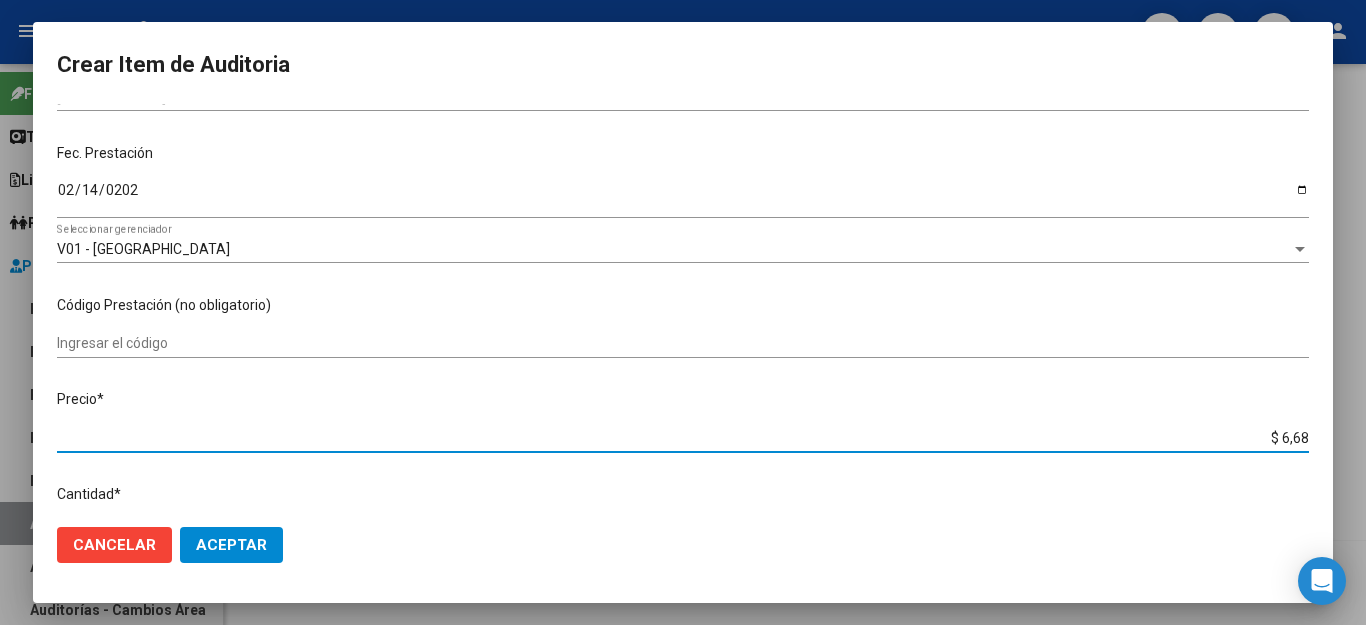 type on "$ 66,83" 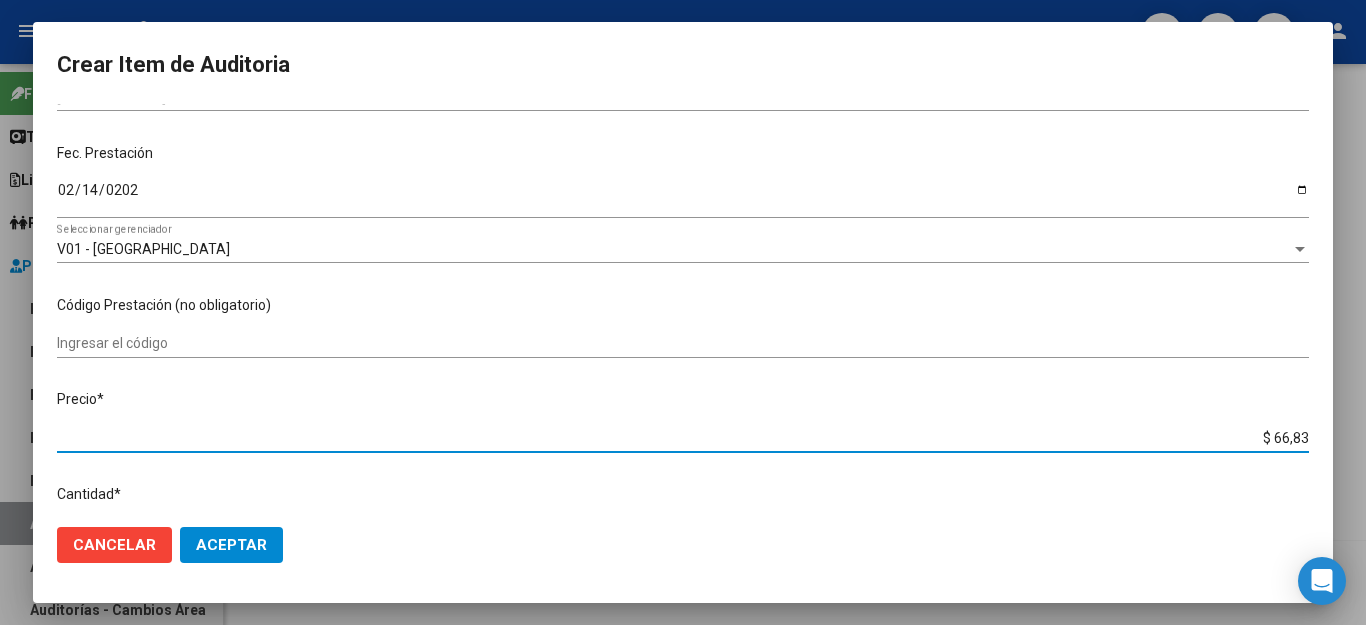 type on "$ 668,38" 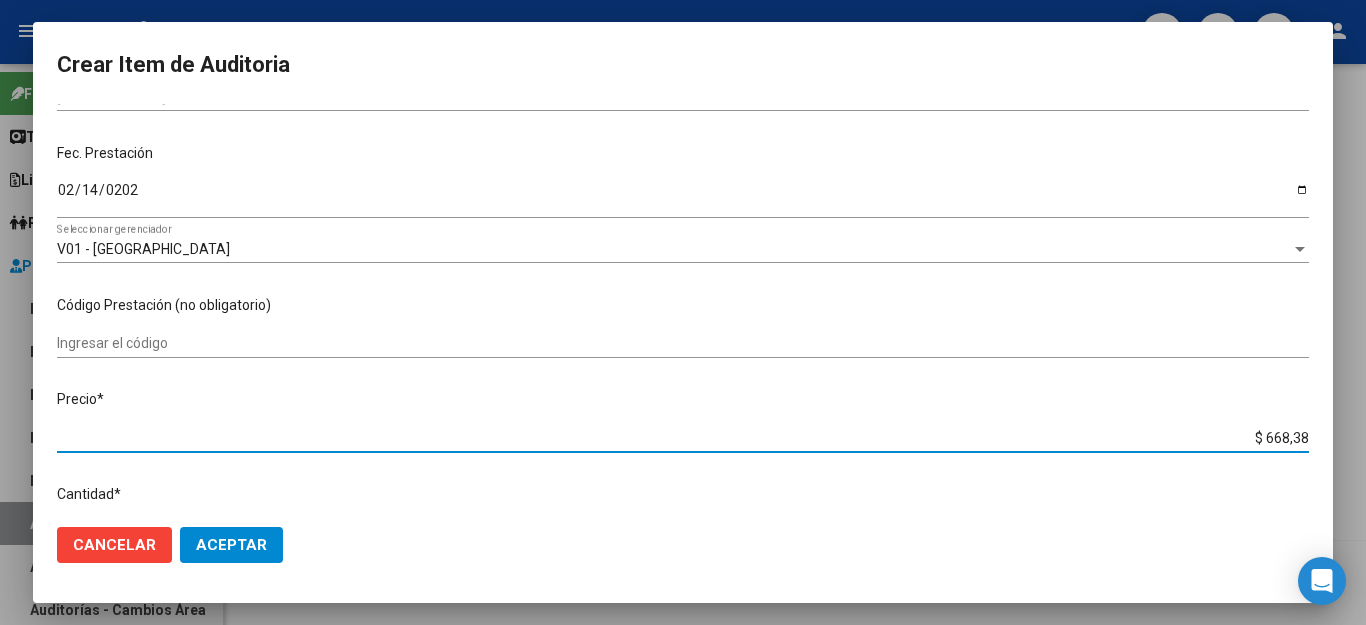 type on "$ 6.683,86" 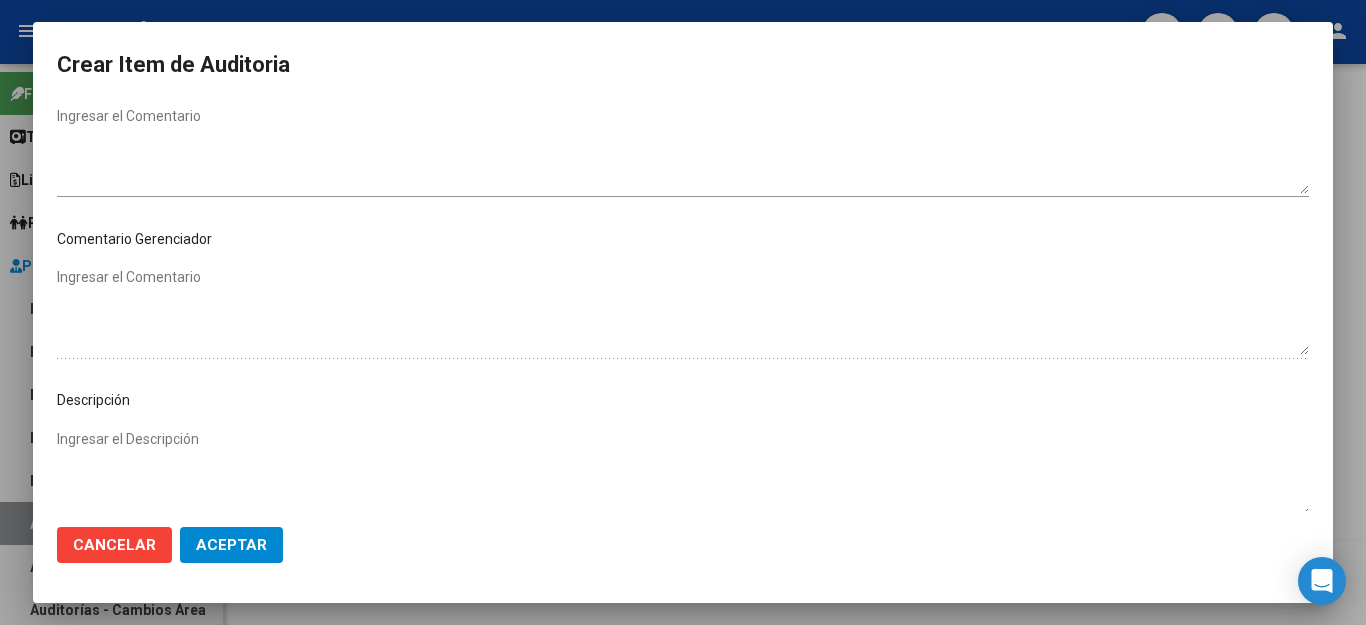 scroll, scrollTop: 1104, scrollLeft: 0, axis: vertical 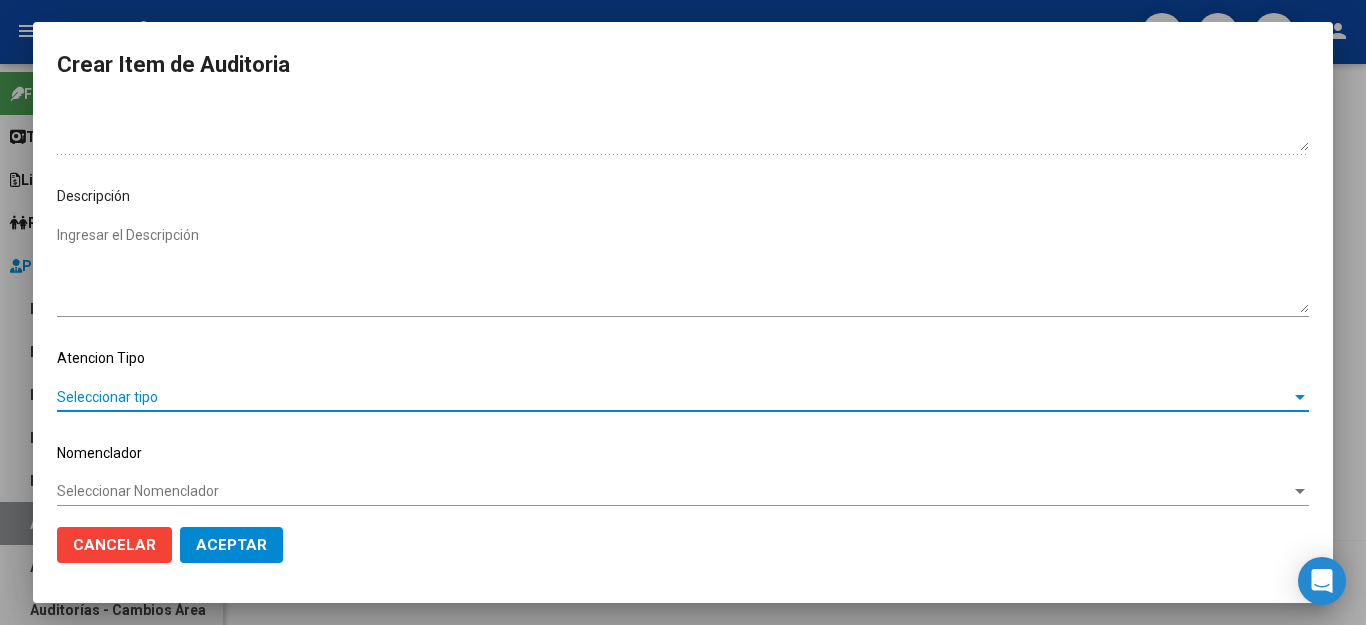 click on "Seleccionar tipo" at bounding box center [674, 397] 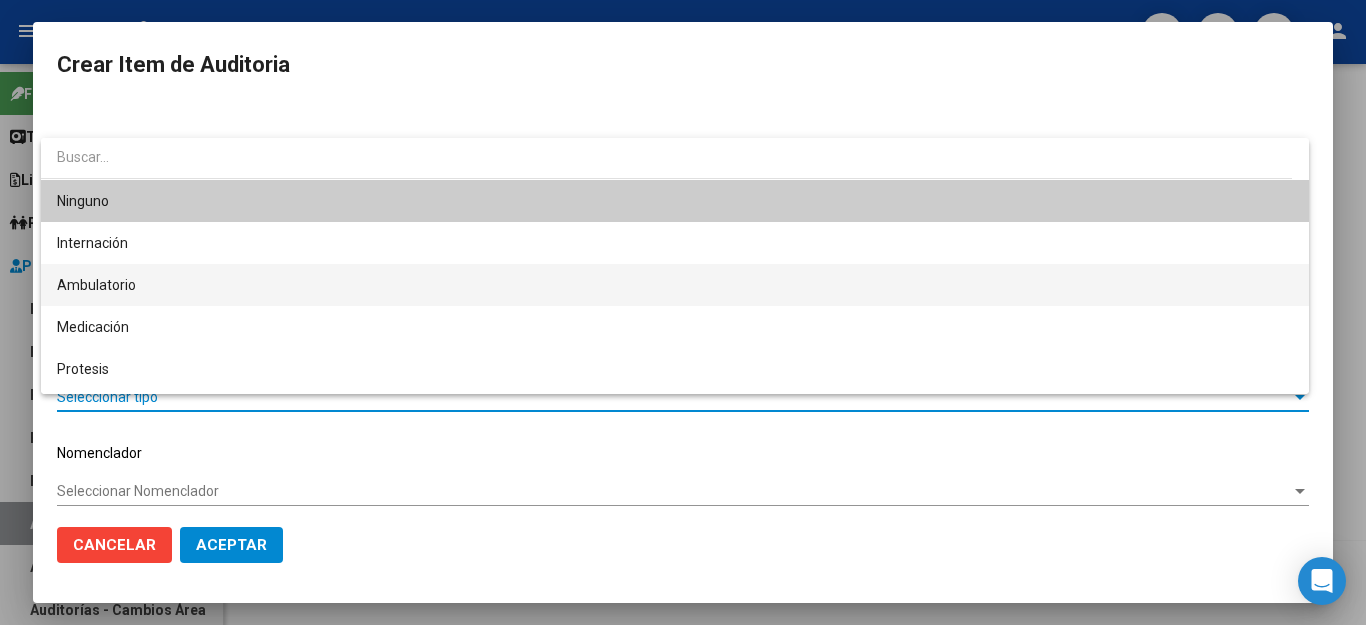 click on "Ambulatorio" at bounding box center [675, 285] 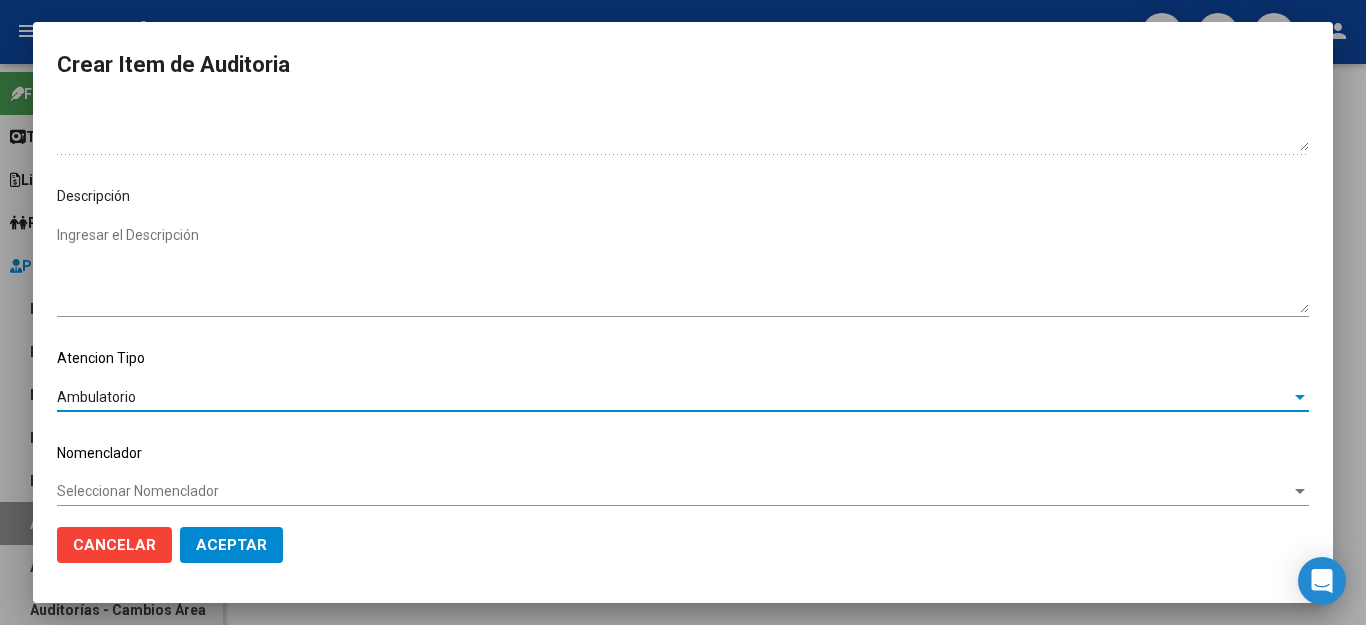 click on "Seleccionar Nomenclador" at bounding box center (674, 491) 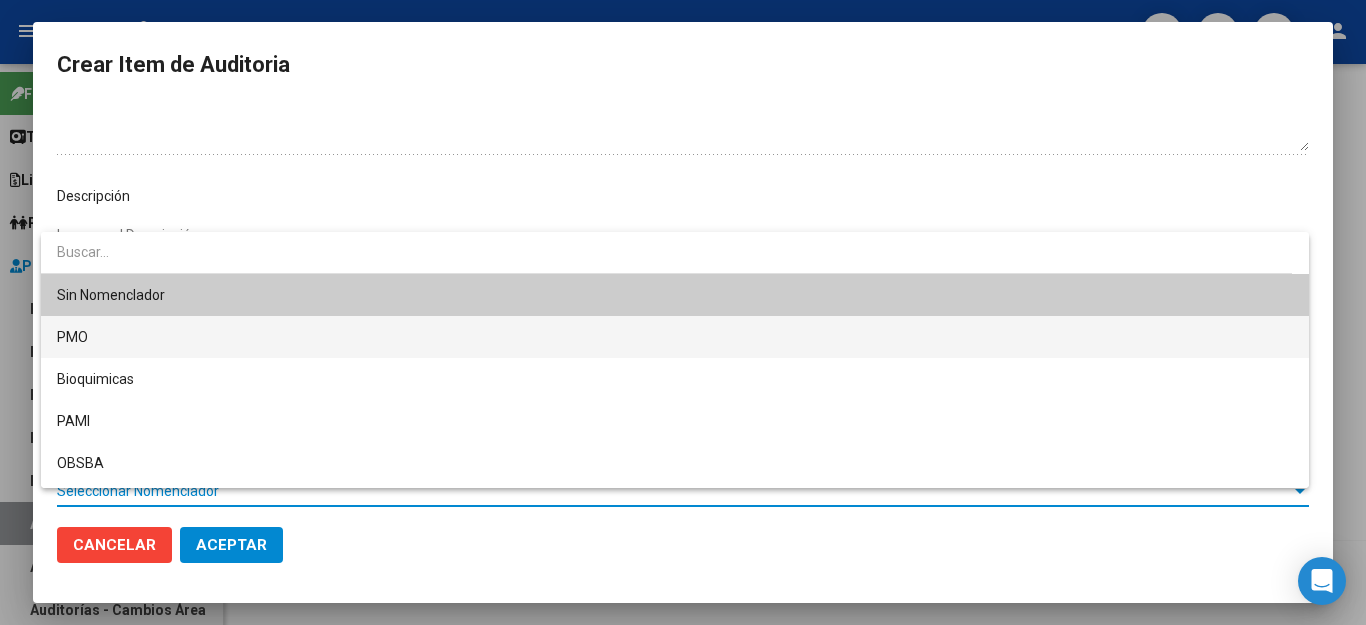 click on "PMO" at bounding box center (675, 337) 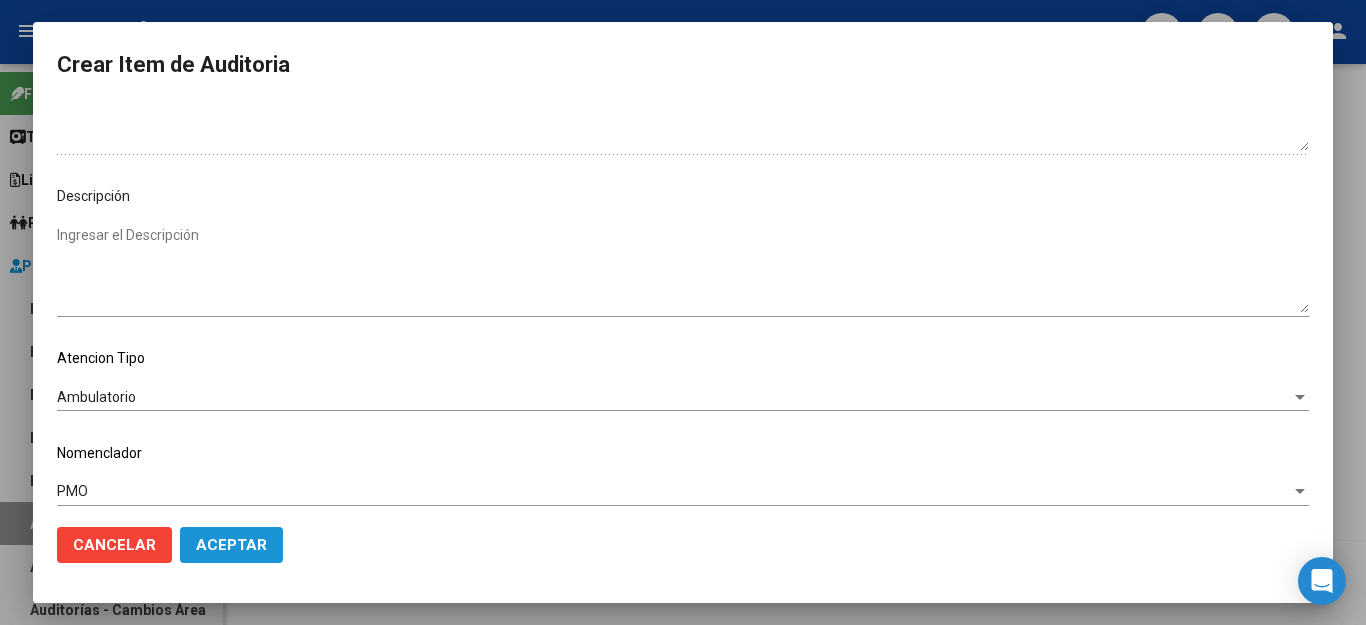 click on "Aceptar" 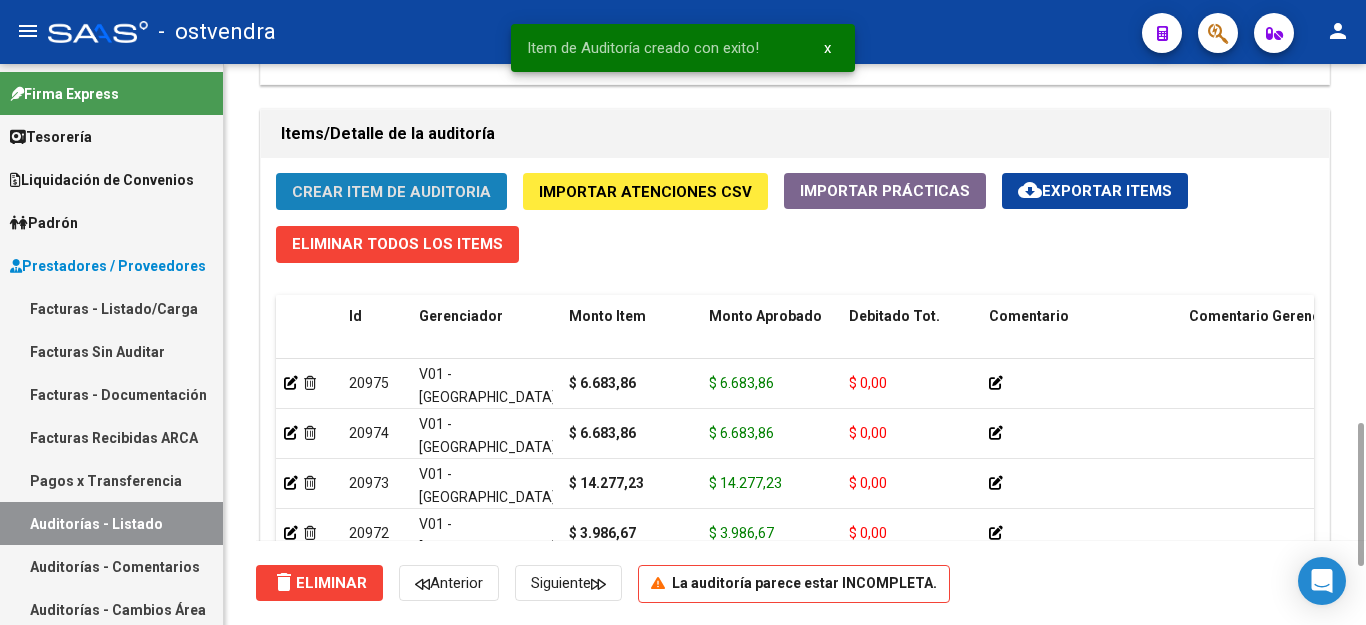 click on "Crear Item de Auditoria" 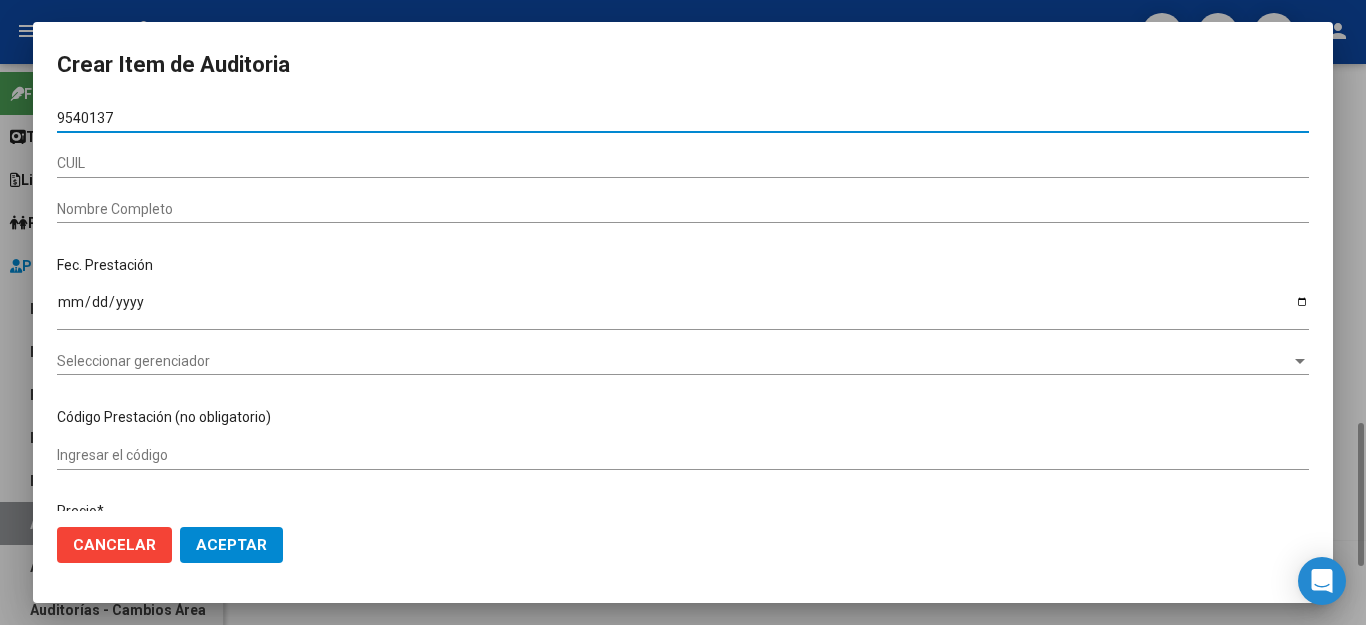 type on "95401378" 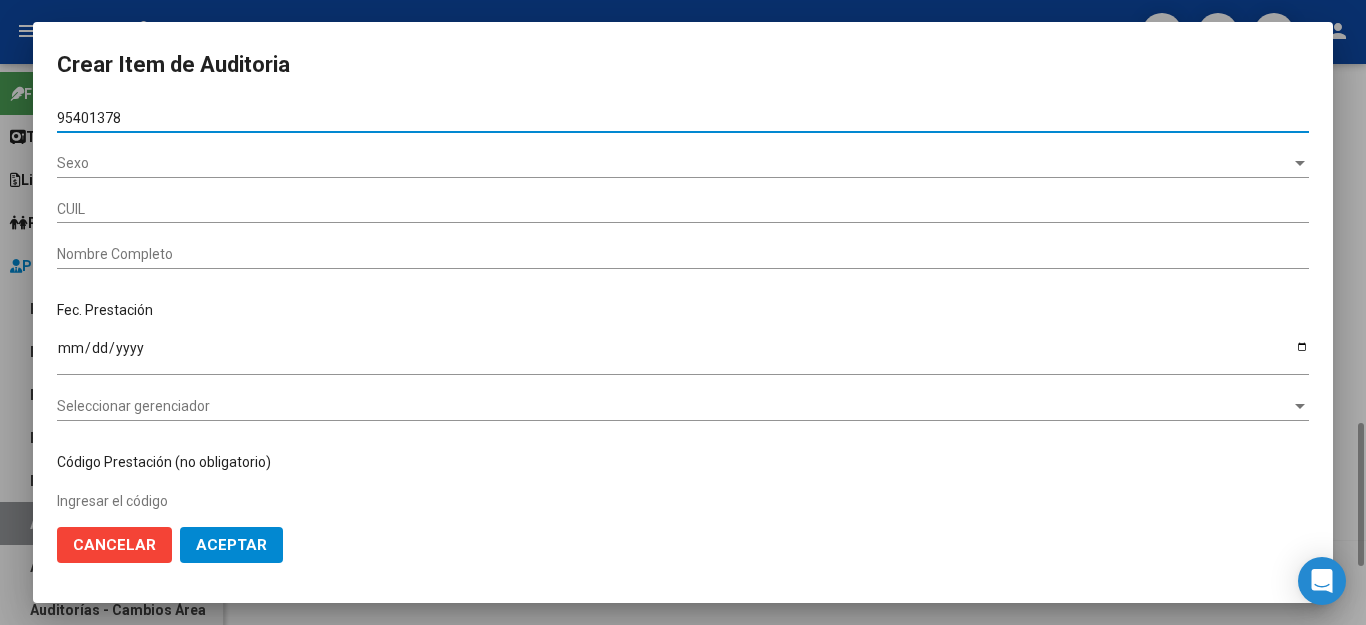 type on "20954013783" 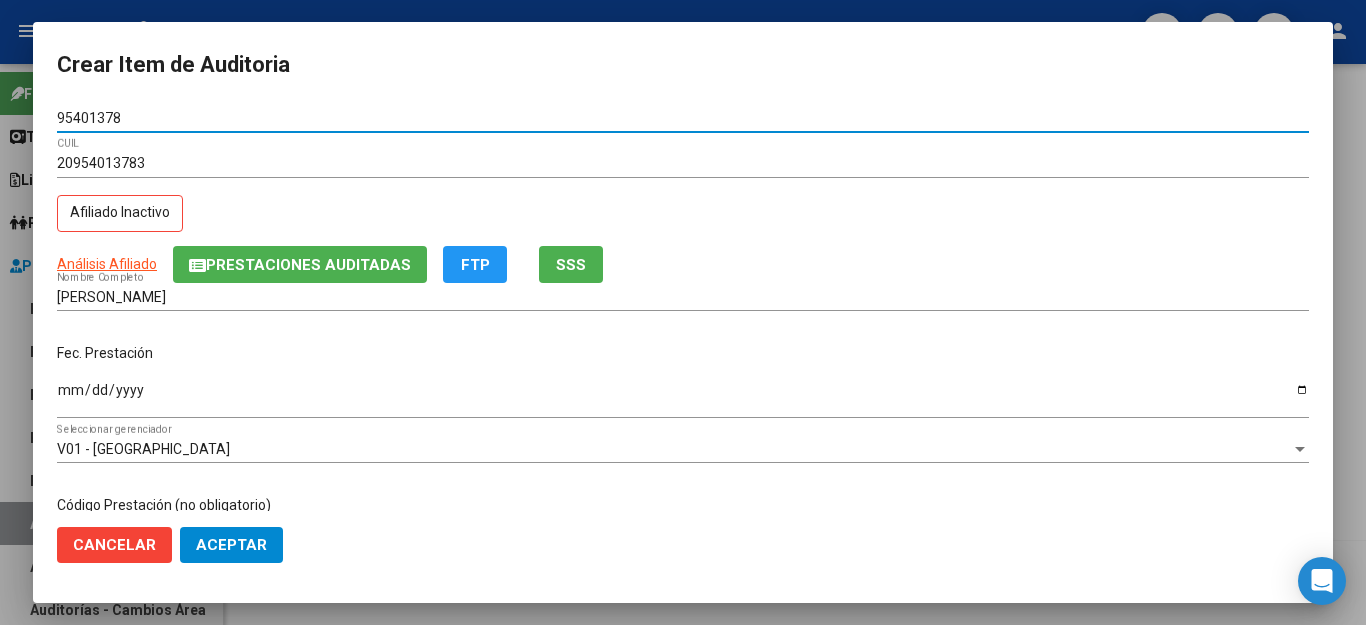 type on "95401378" 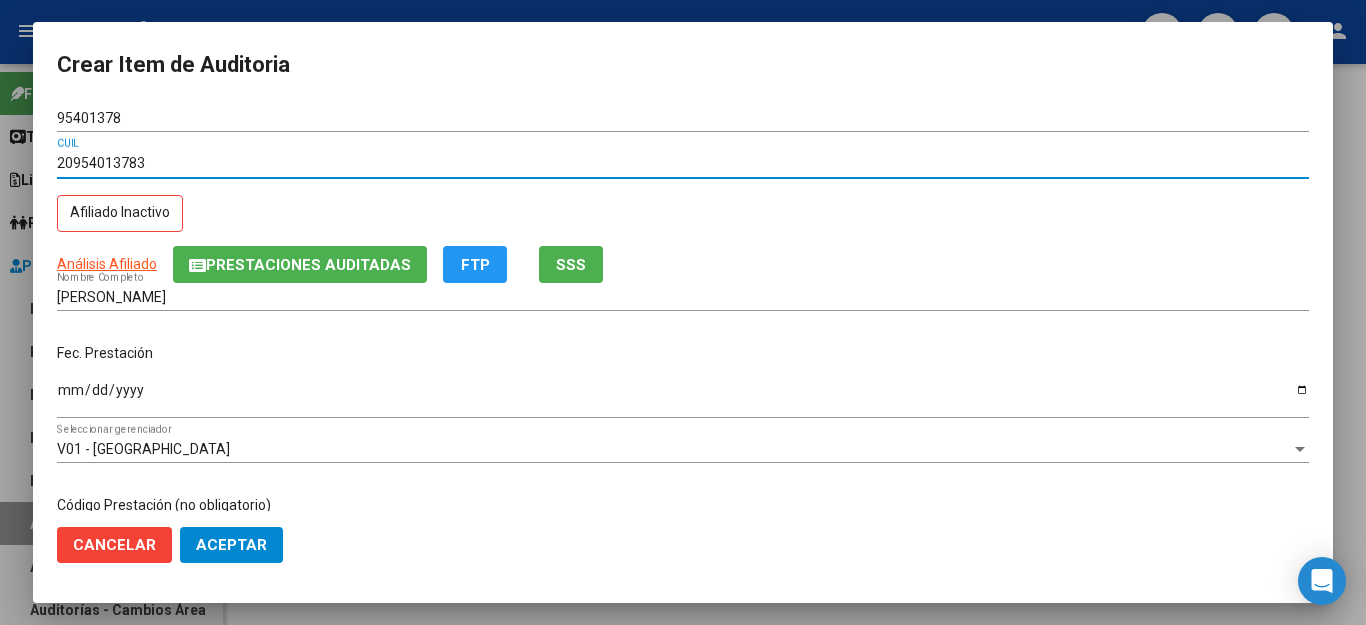 drag, startPoint x: 161, startPoint y: 161, endPoint x: 52, endPoint y: 164, distance: 109.041275 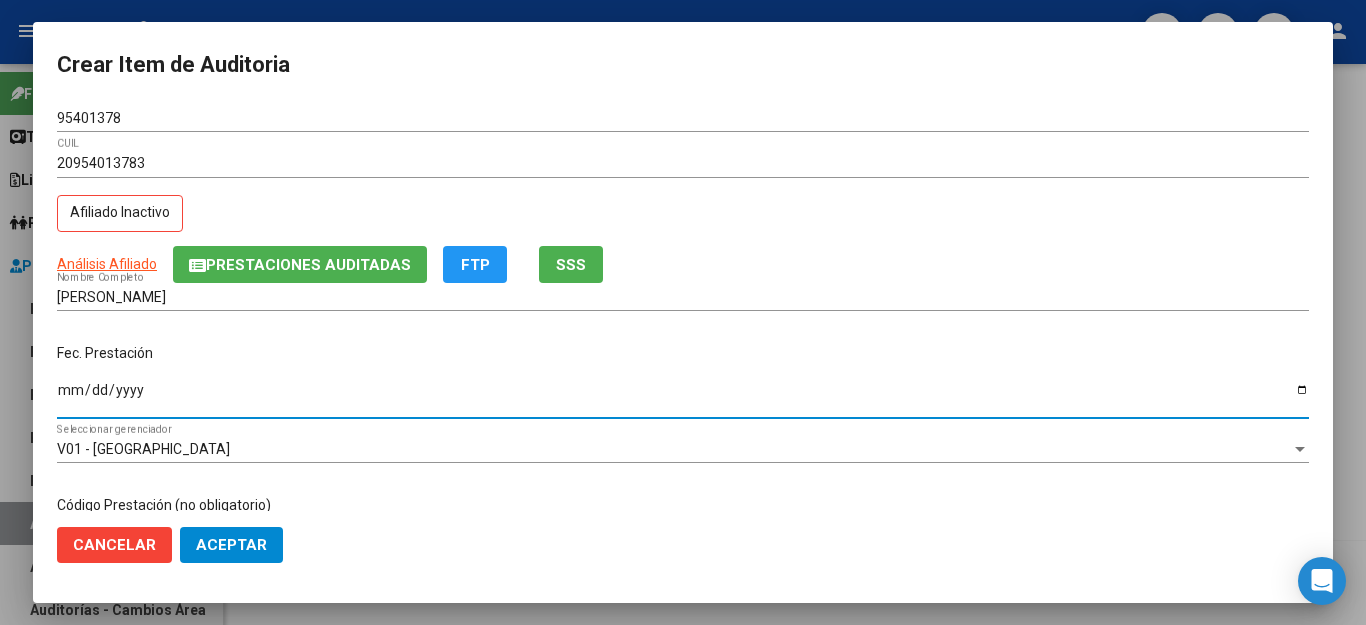 click on "Ingresar la fecha" at bounding box center (683, 397) 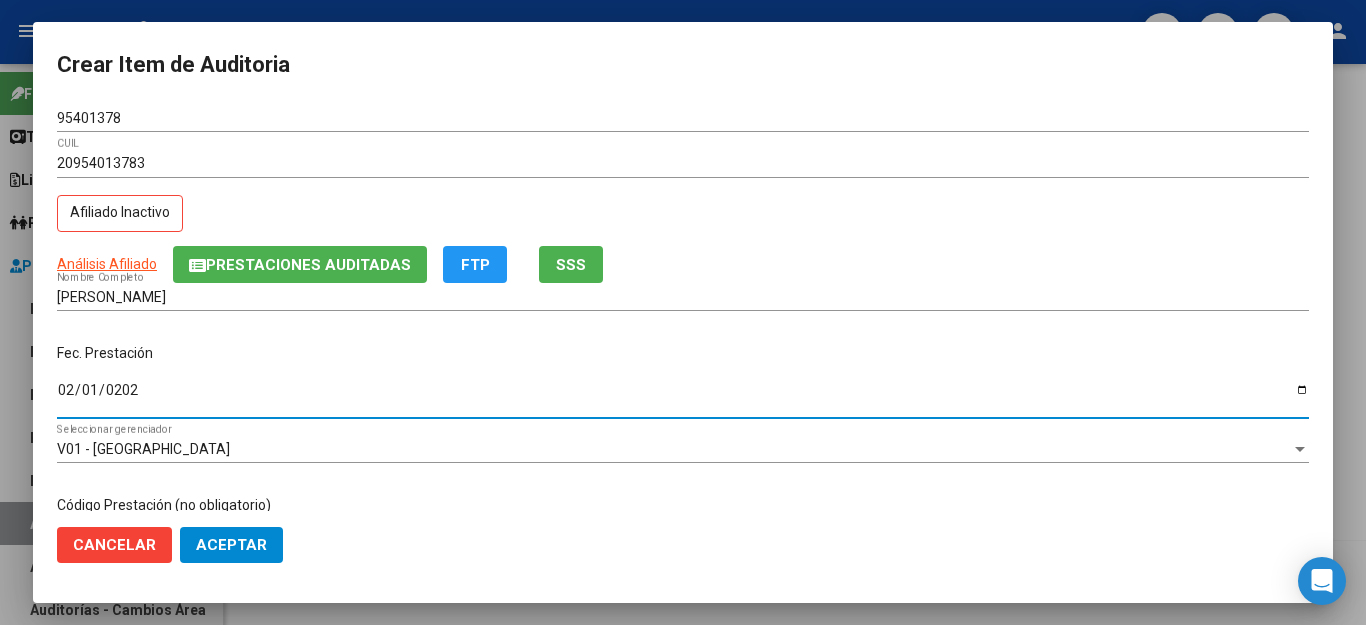 type on "[DATE]" 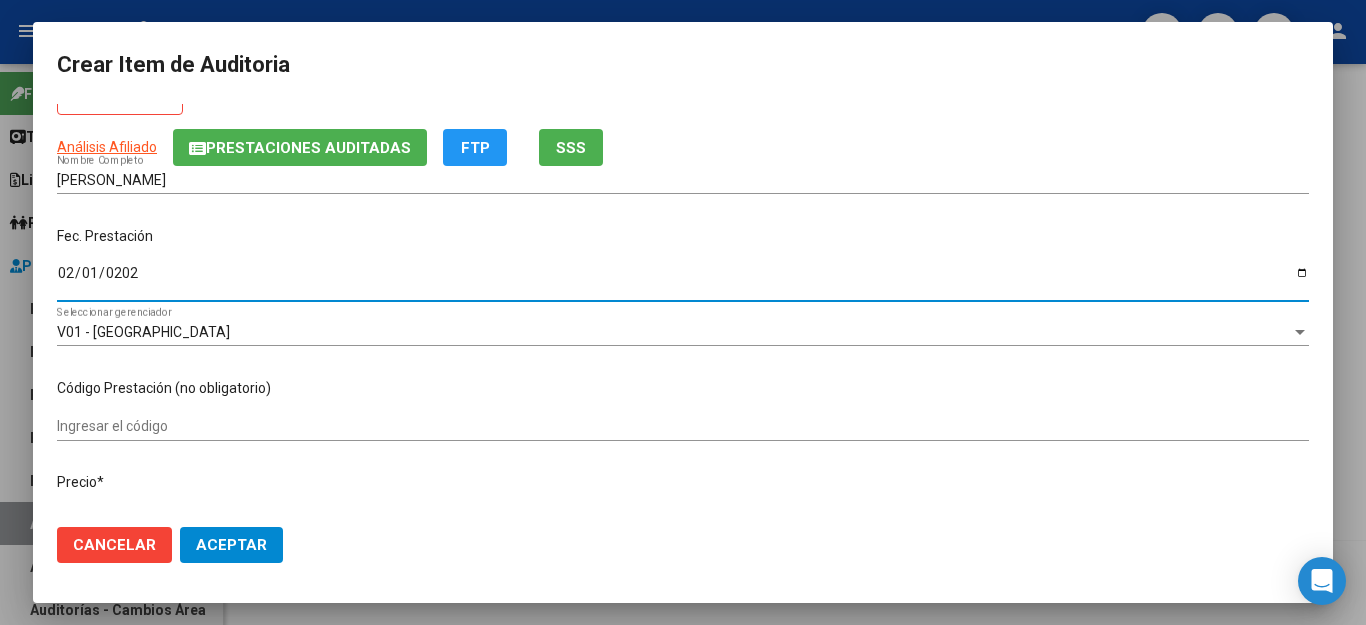 scroll, scrollTop: 300, scrollLeft: 0, axis: vertical 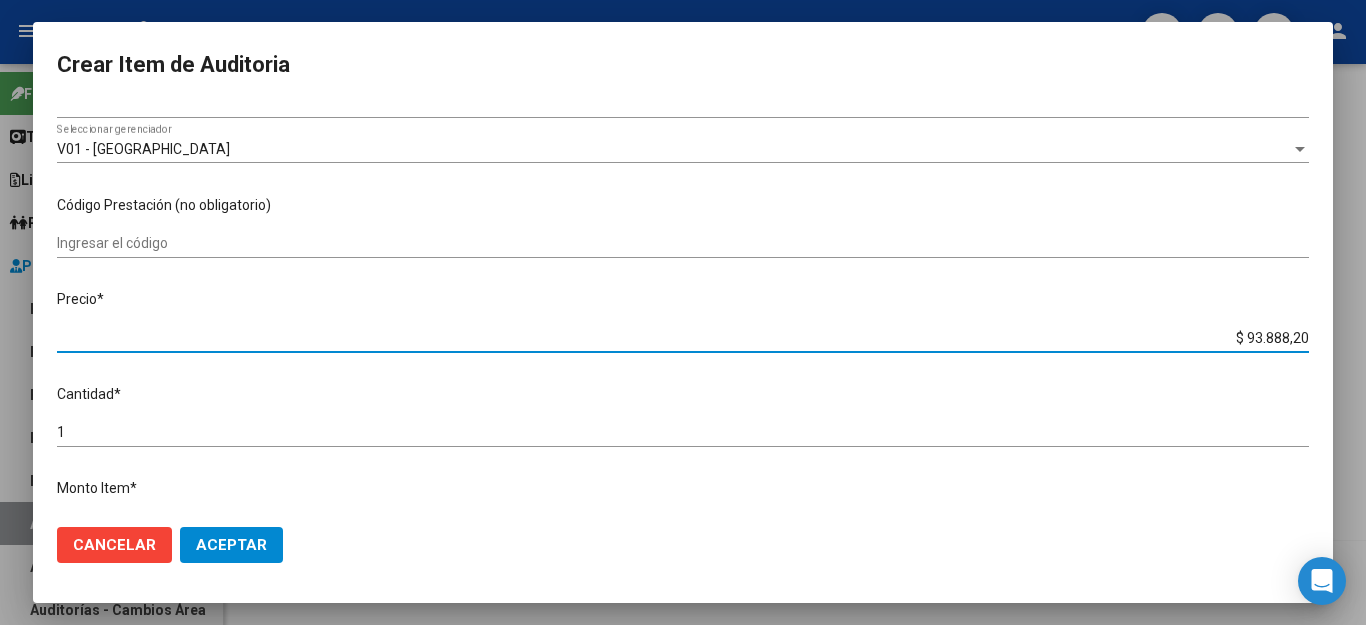 drag, startPoint x: 1190, startPoint y: 332, endPoint x: 1321, endPoint y: 352, distance: 132.51793 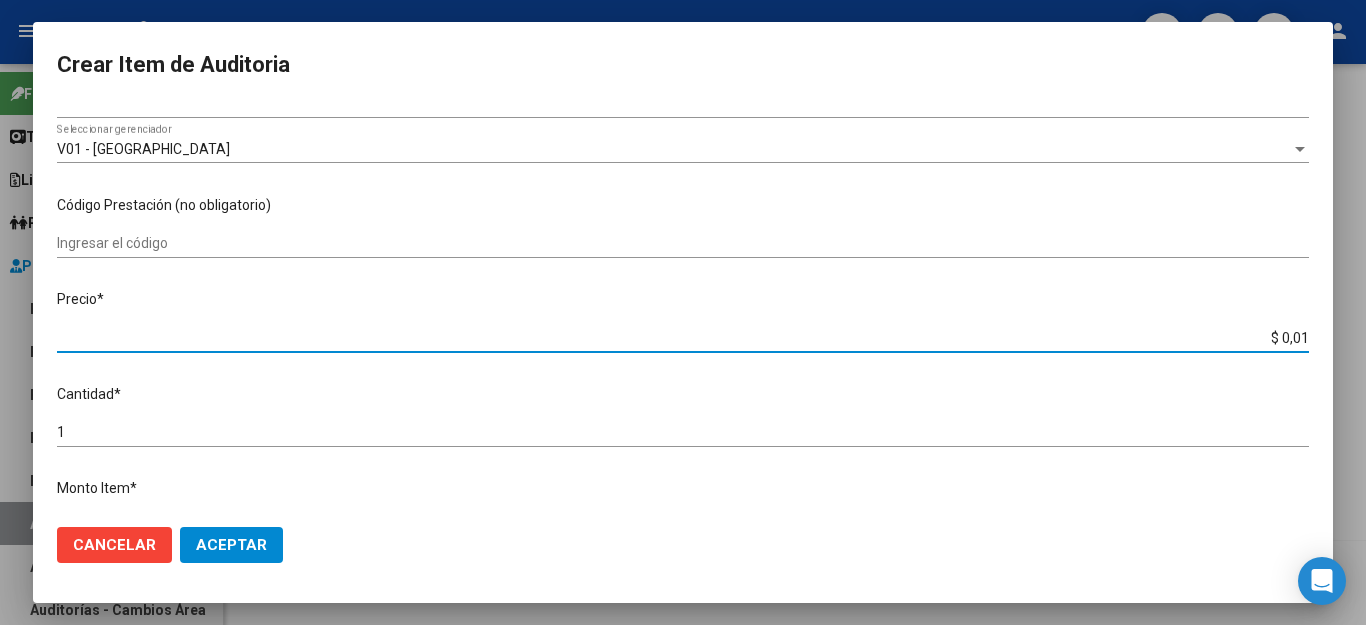 type on "$ 0,11" 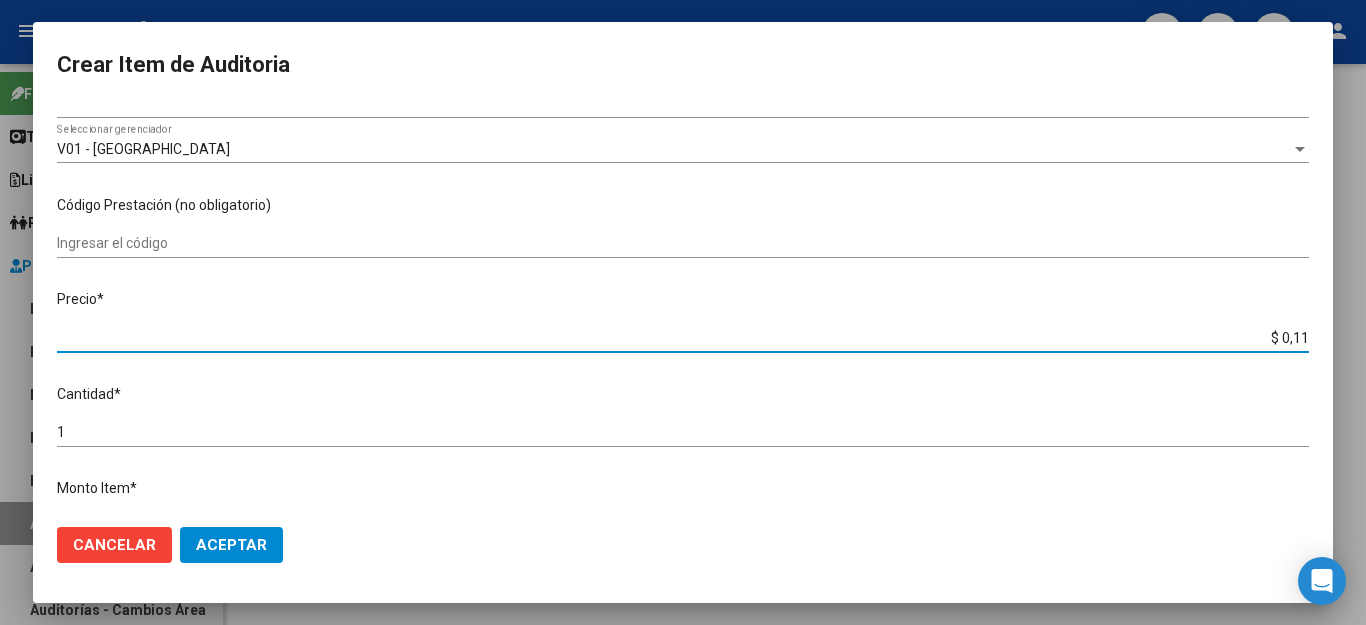 type on "$ 1,18" 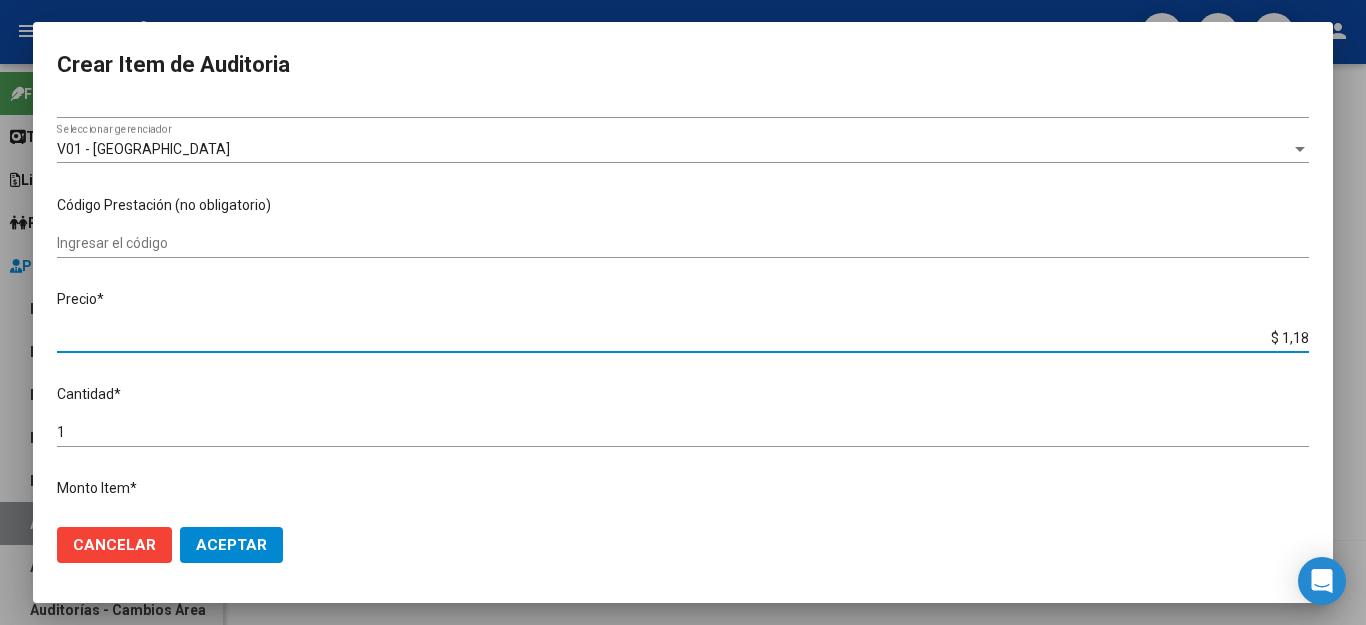 type on "$ 11,88" 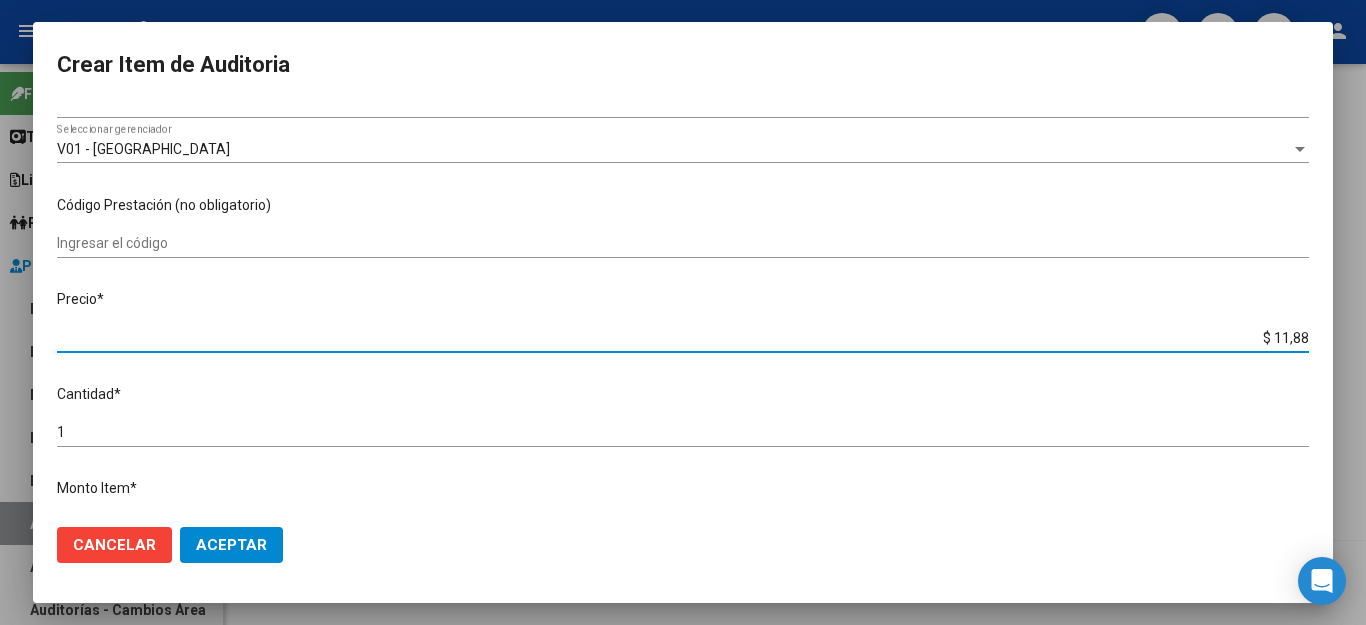 type on "$ 118,89" 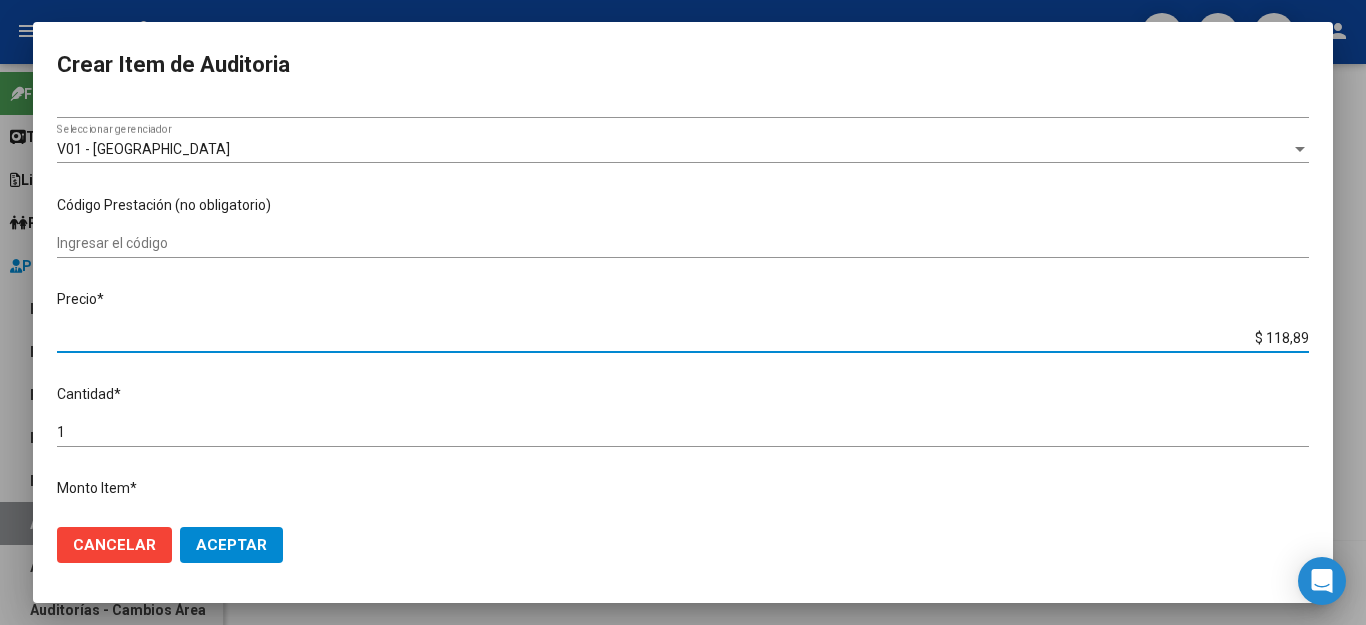 type on "$ 1.188,90" 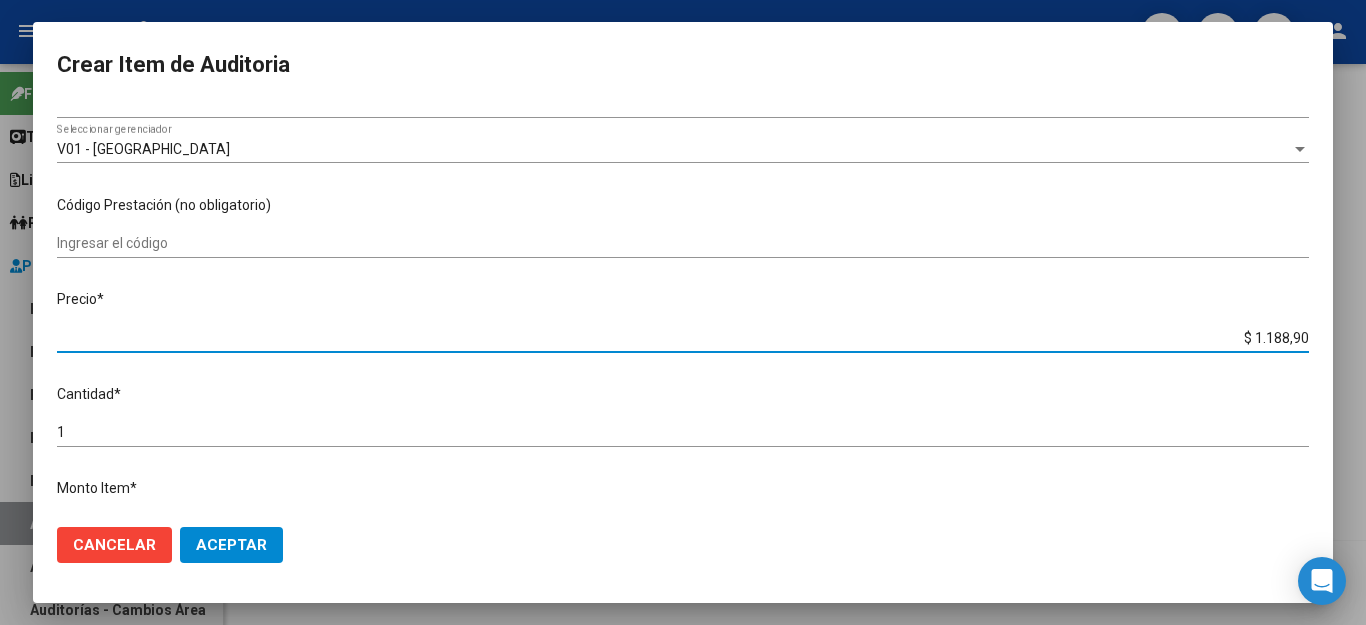 type on "$ 11.889,00" 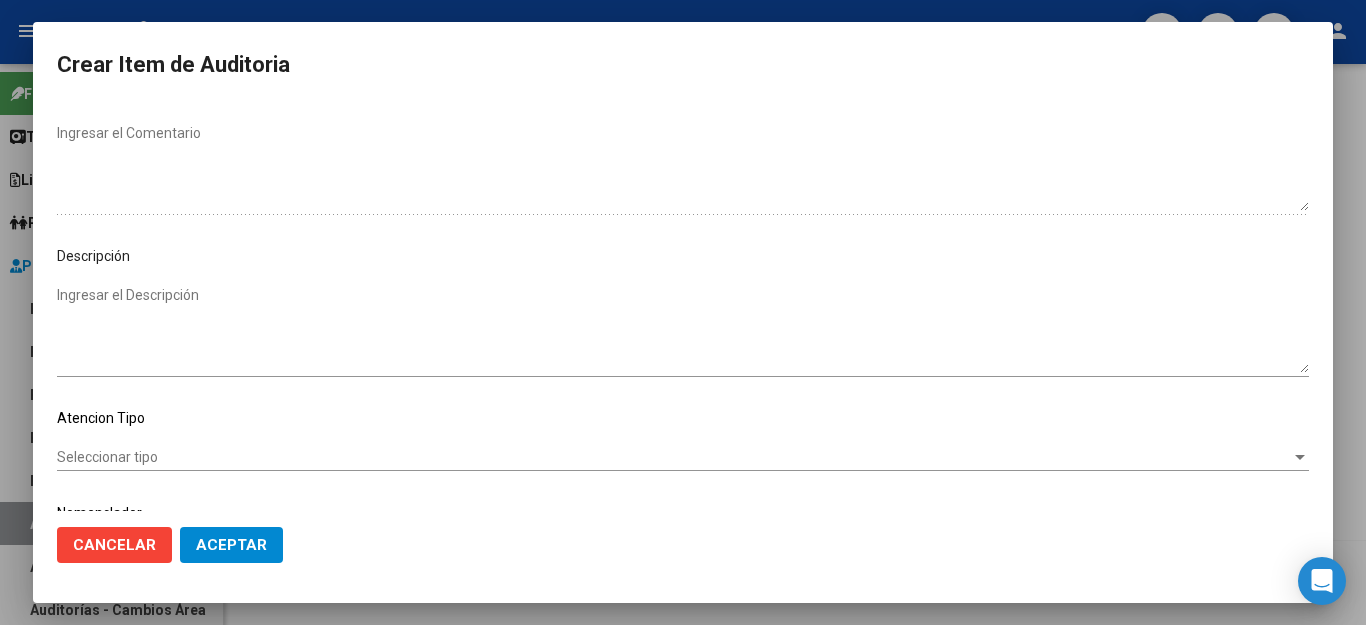 scroll, scrollTop: 1104, scrollLeft: 0, axis: vertical 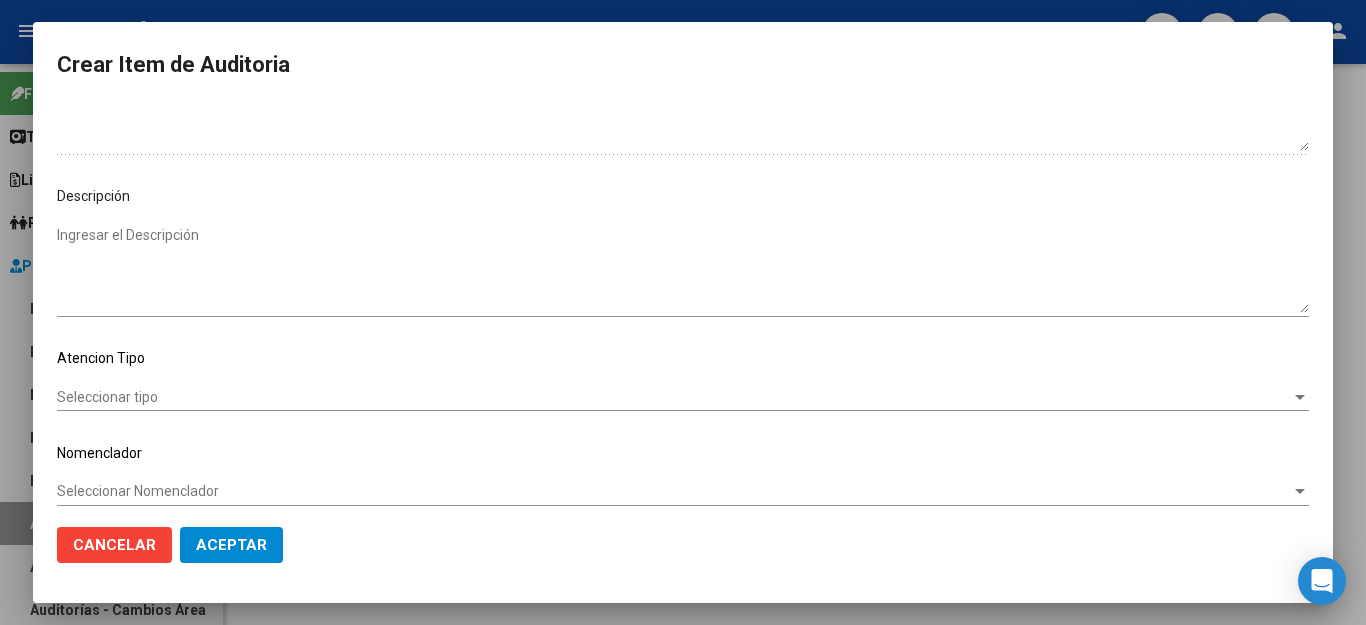click on "Seleccionar tipo" at bounding box center [674, 397] 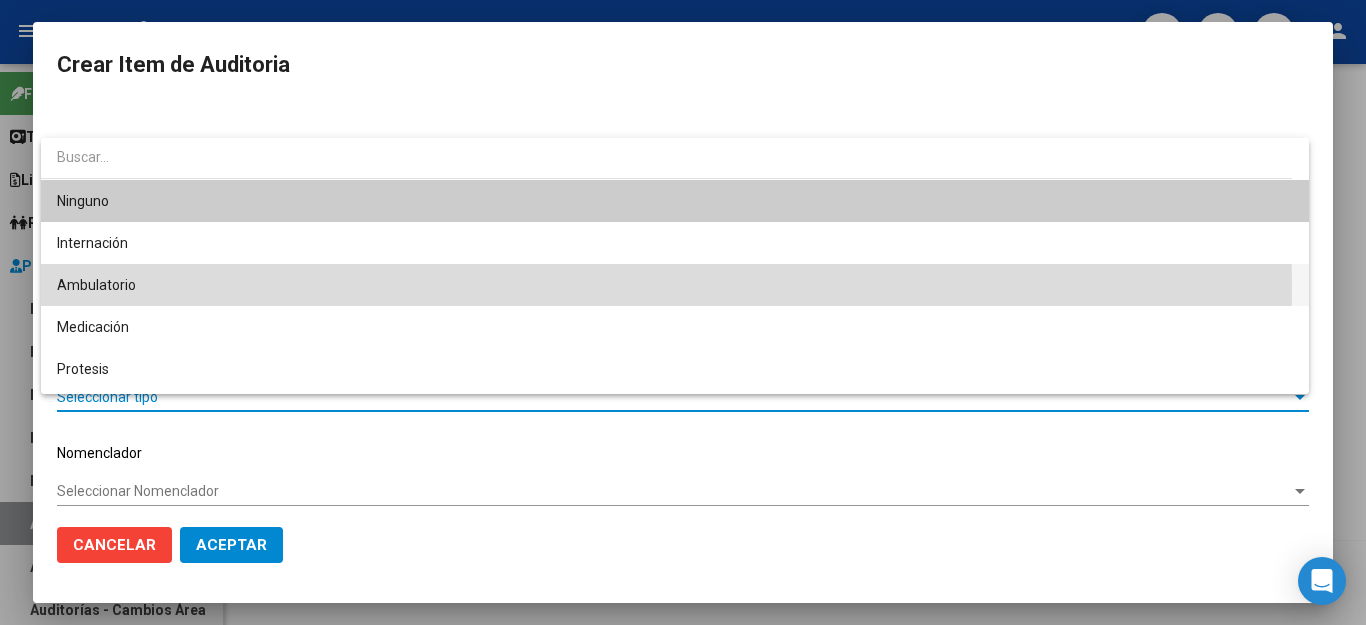 click on "Ambulatorio" at bounding box center [675, 285] 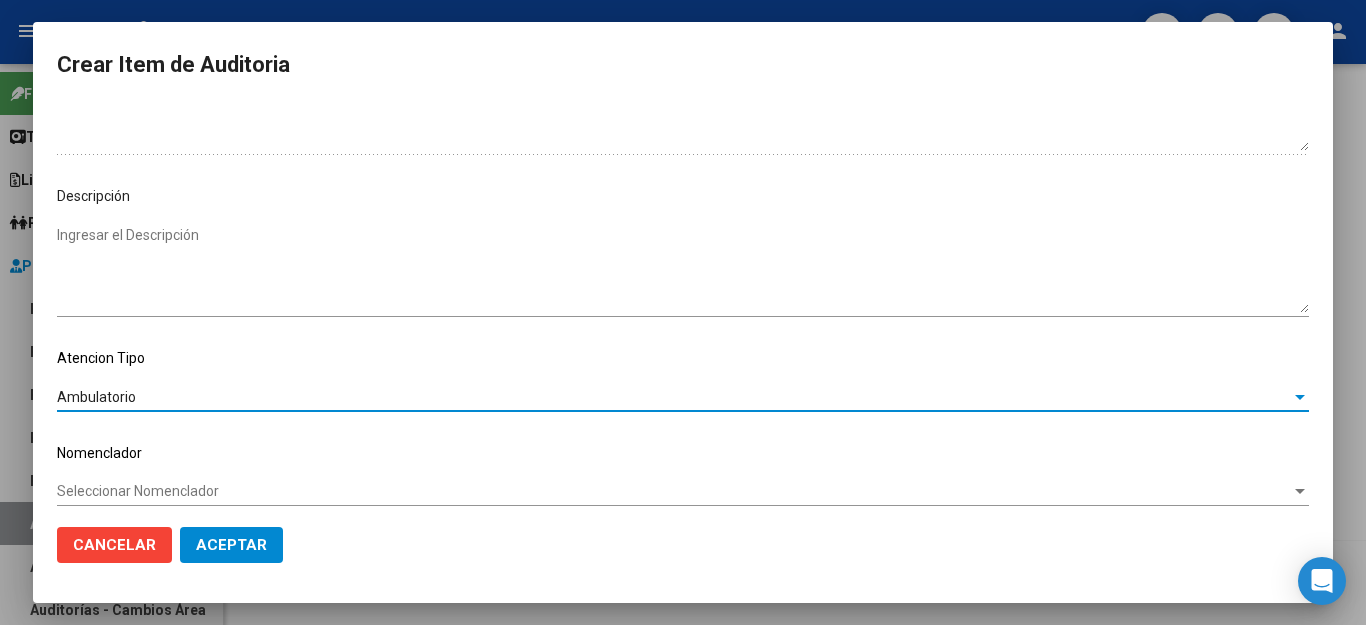 click on "Seleccionar Nomenclador" at bounding box center (674, 491) 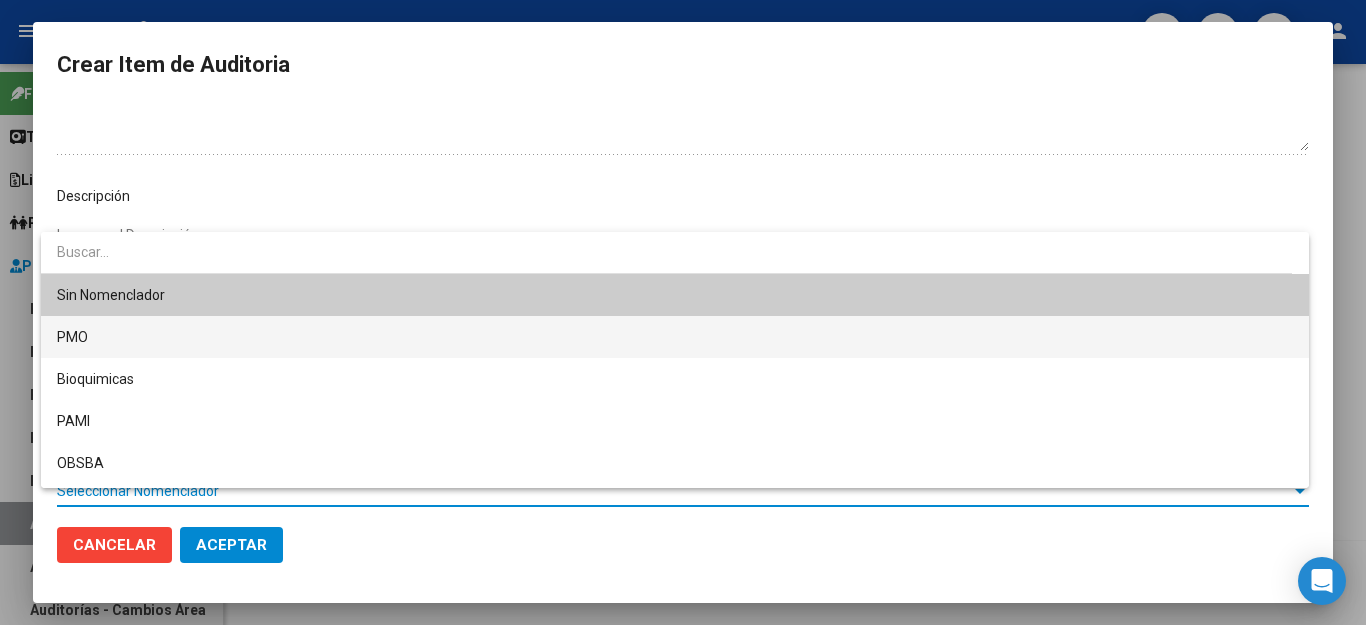click on "PMO" at bounding box center [675, 337] 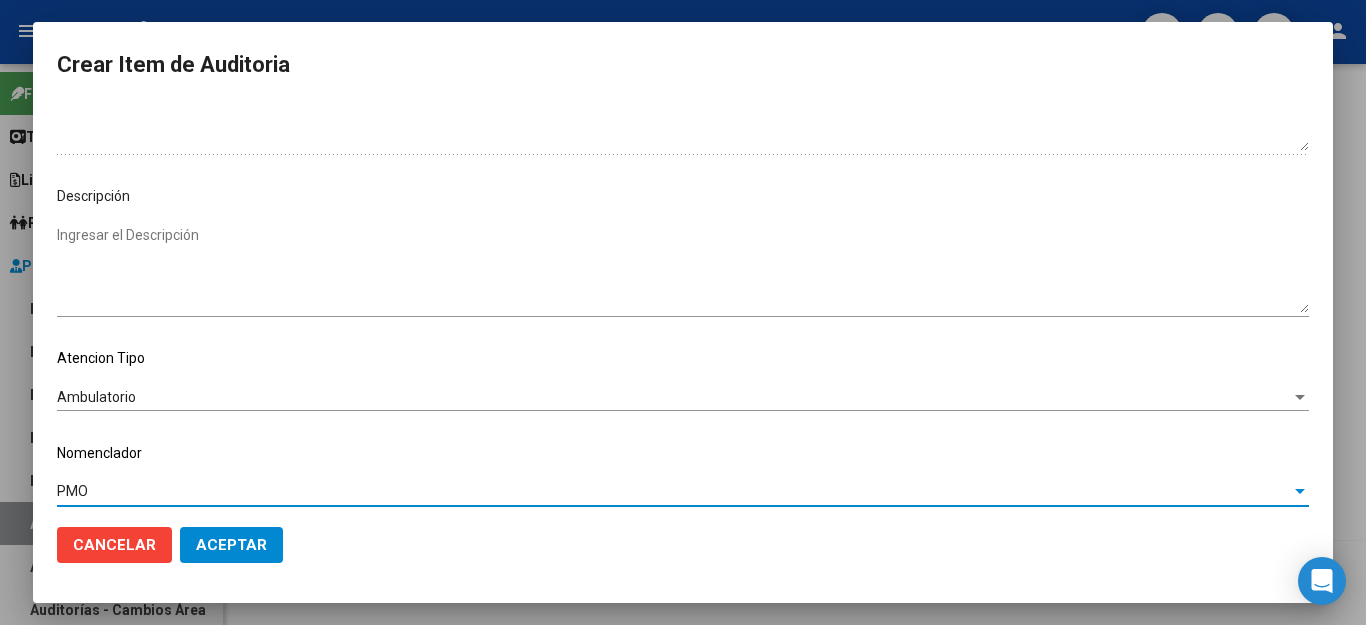 click on "Aceptar" 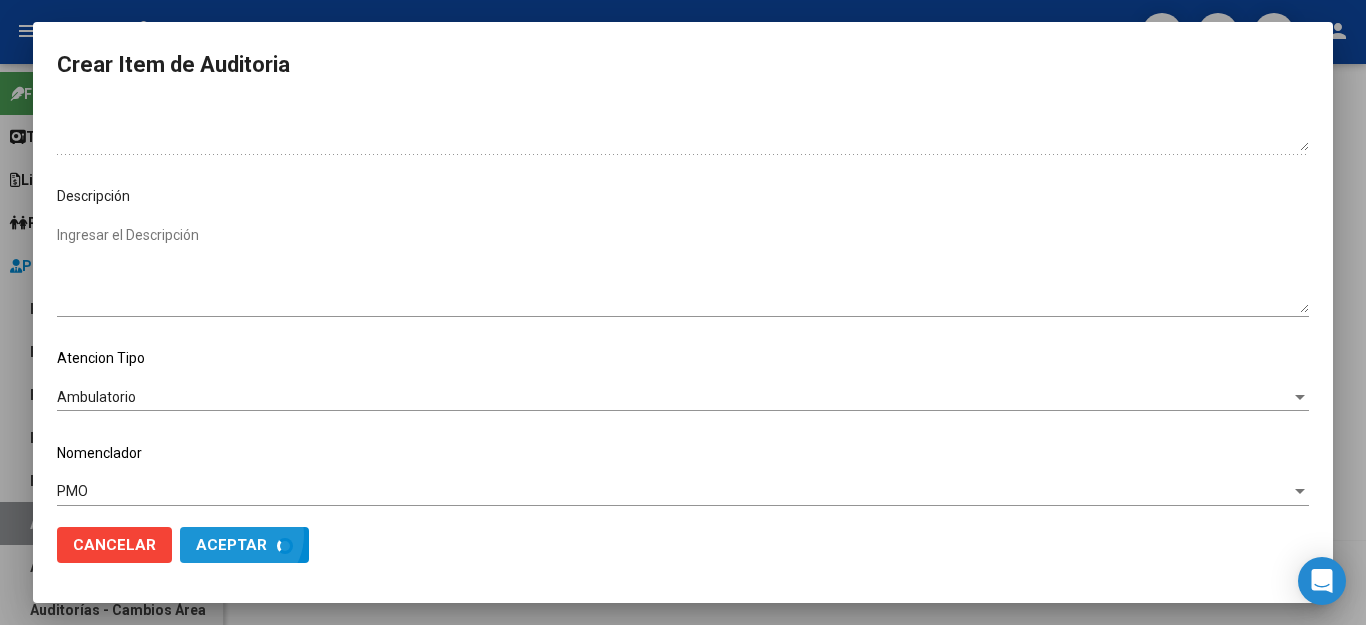 scroll, scrollTop: 1199, scrollLeft: 0, axis: vertical 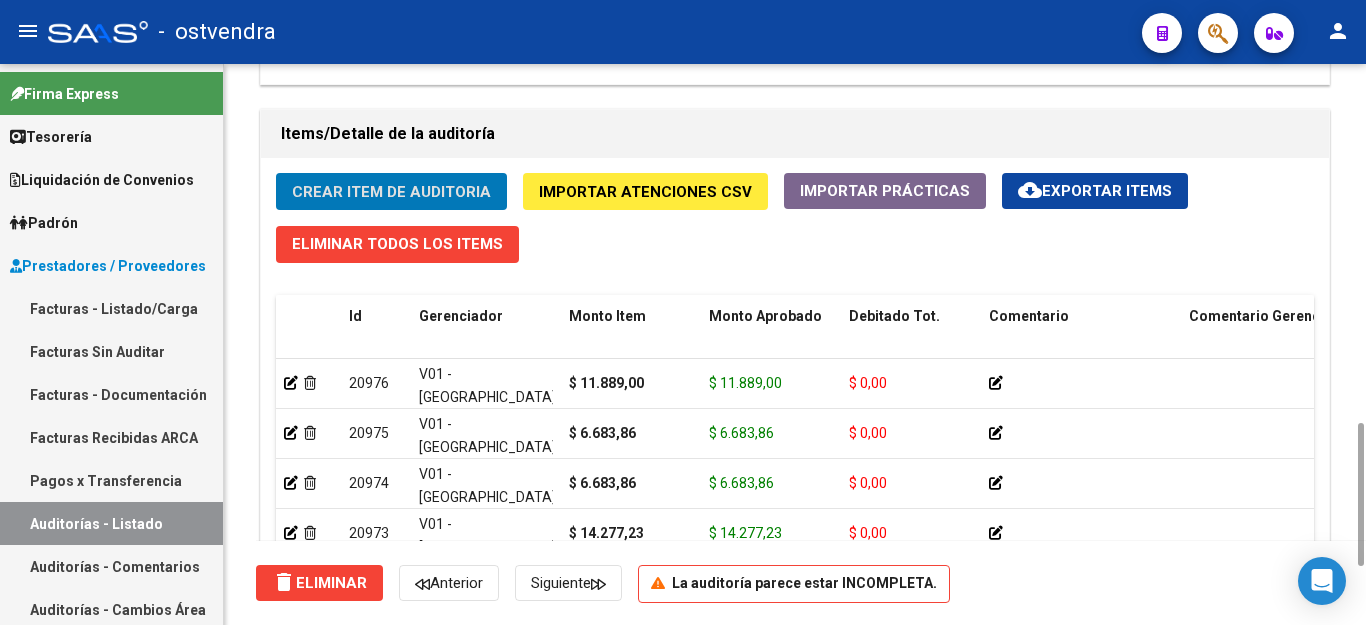 click on "Crear Item de Auditoria" 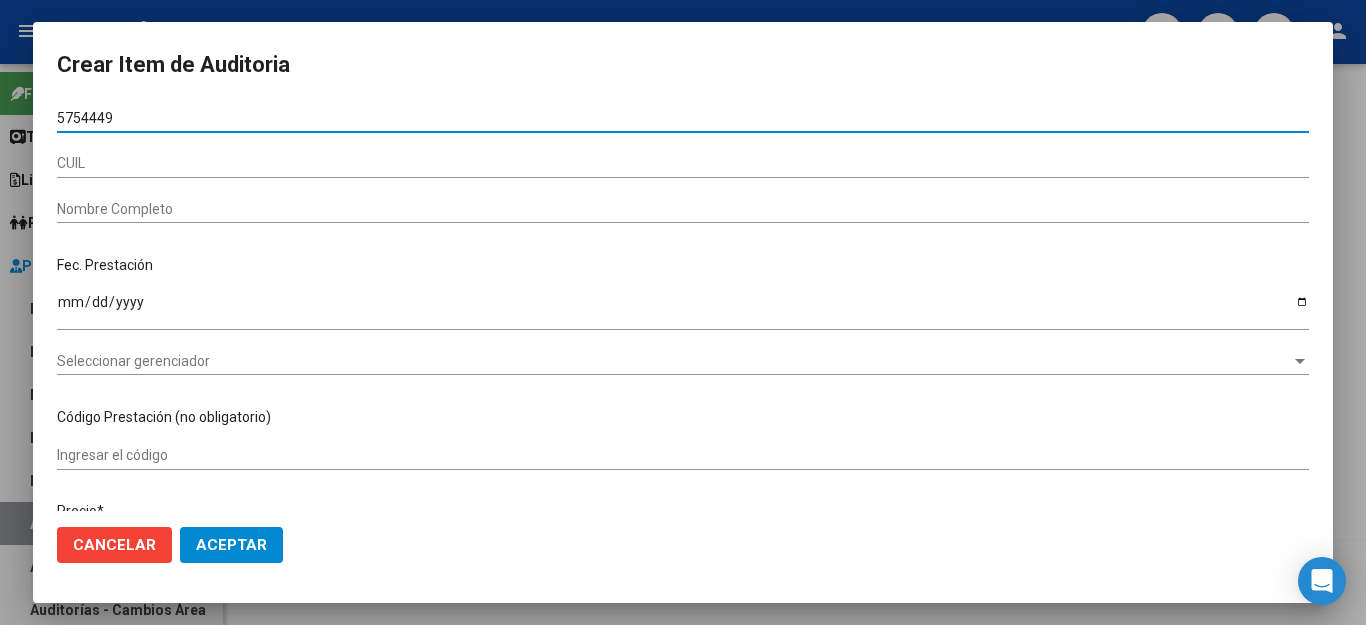 type on "57544492" 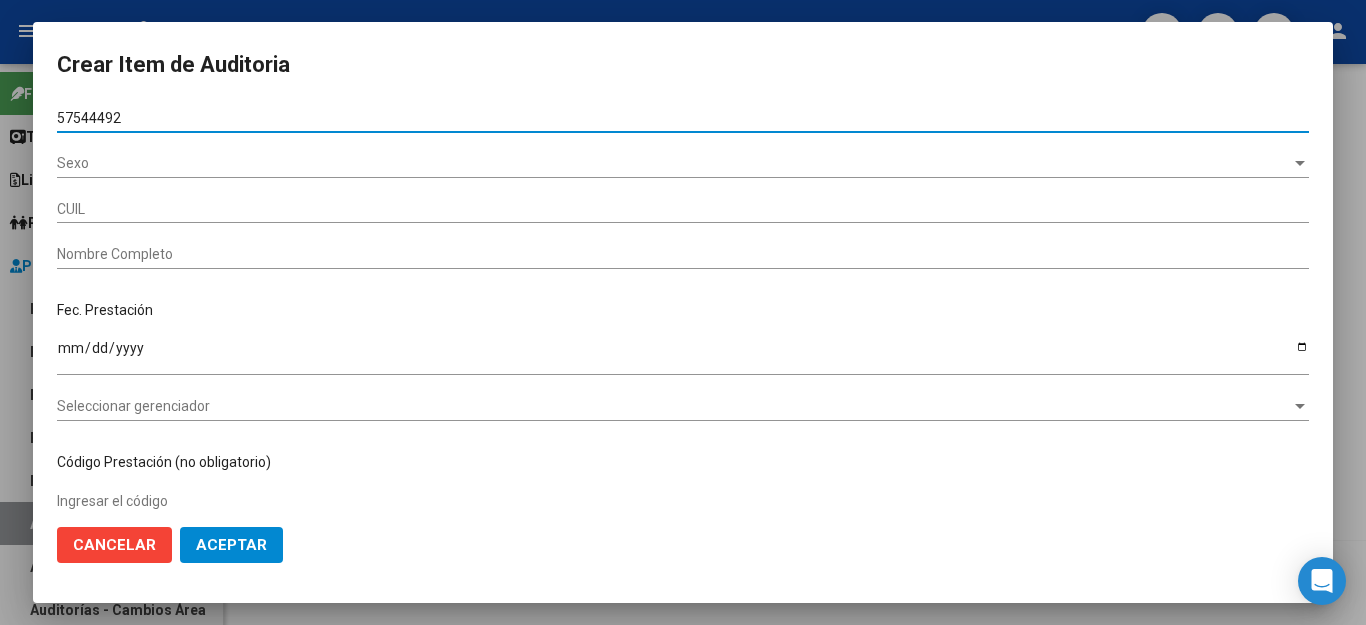 type on "20575444920" 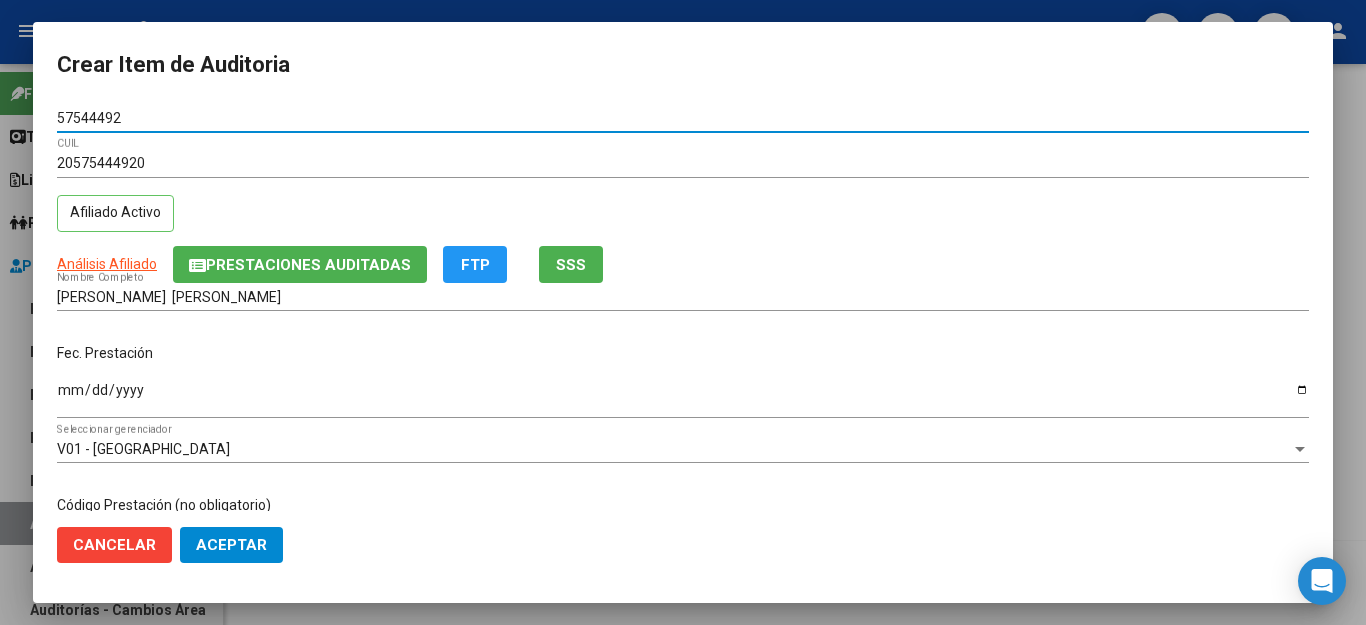 type on "57544492" 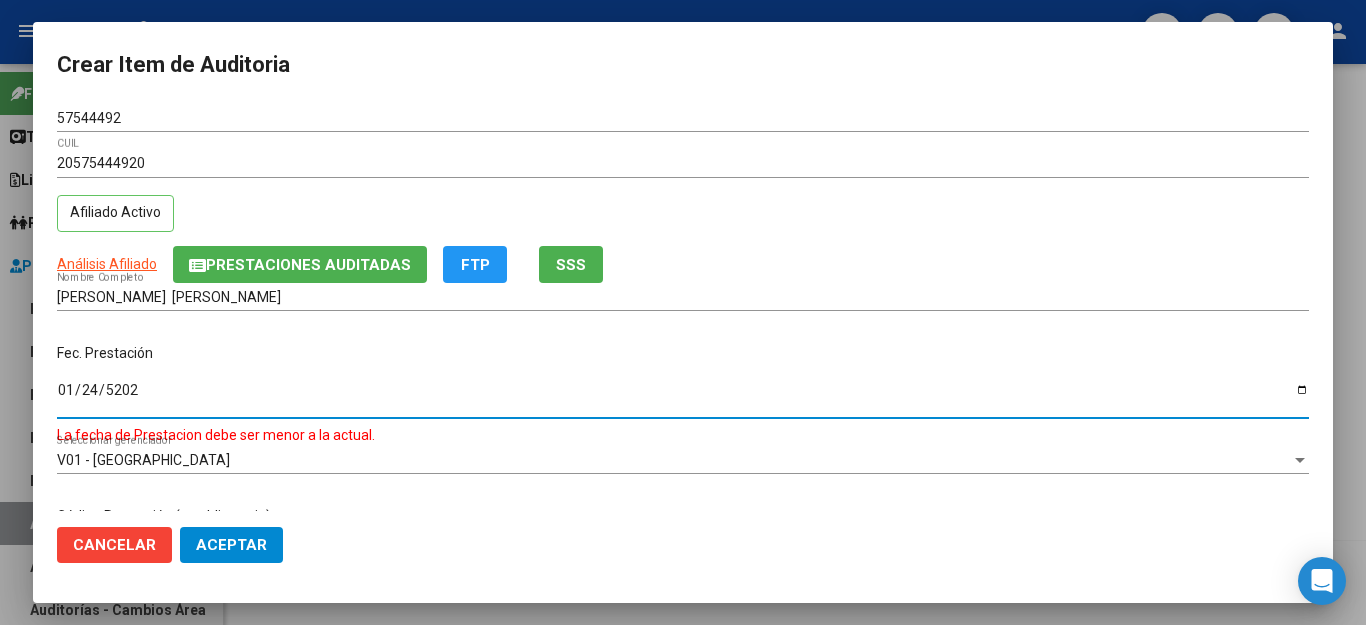 type on "[DATE]" 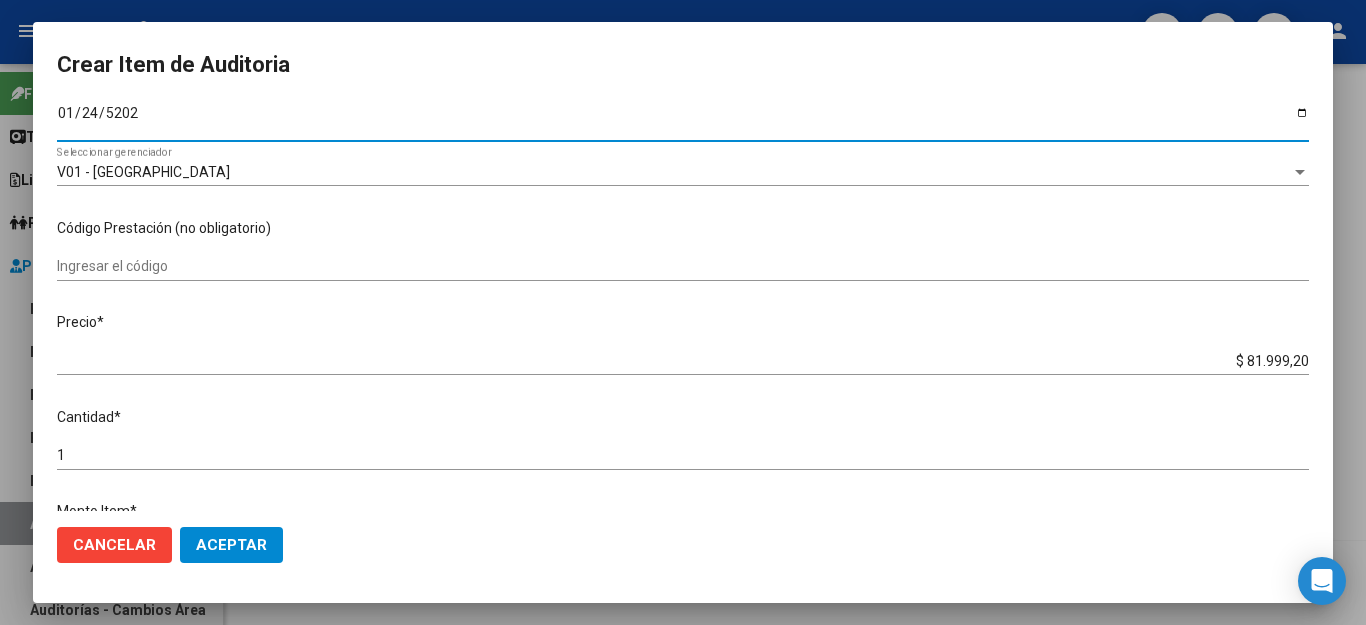scroll, scrollTop: 300, scrollLeft: 0, axis: vertical 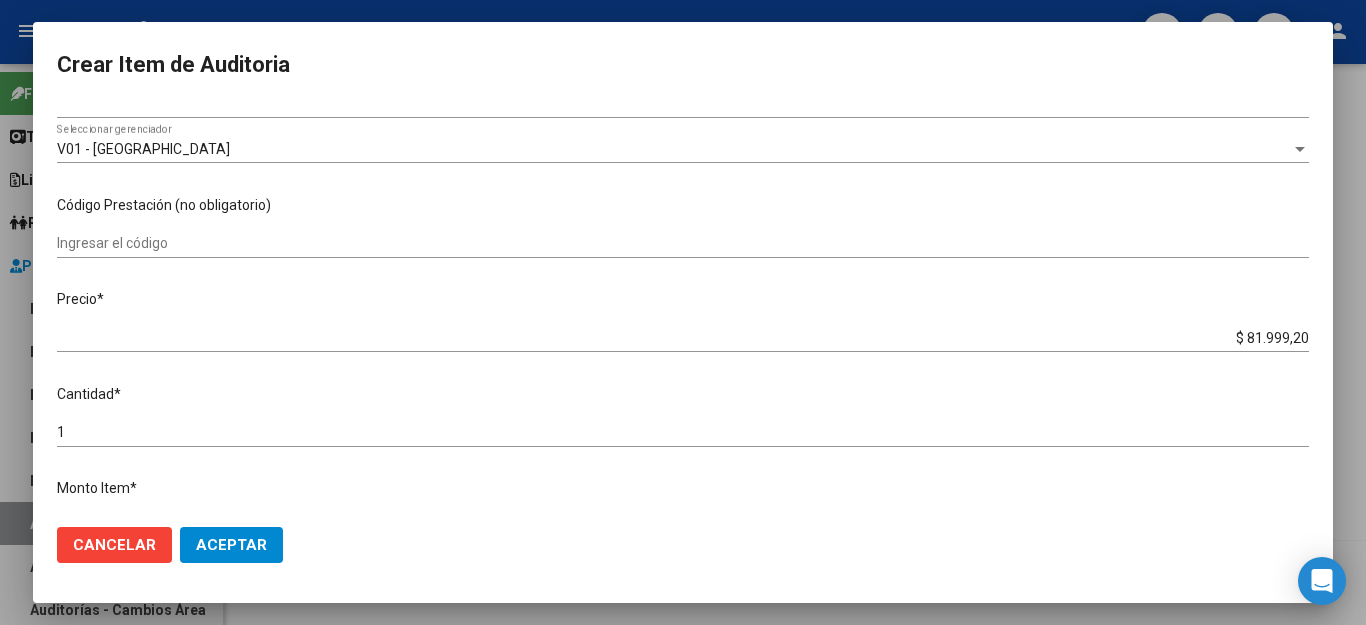 drag, startPoint x: 1205, startPoint y: 335, endPoint x: 1213, endPoint y: 327, distance: 11.313708 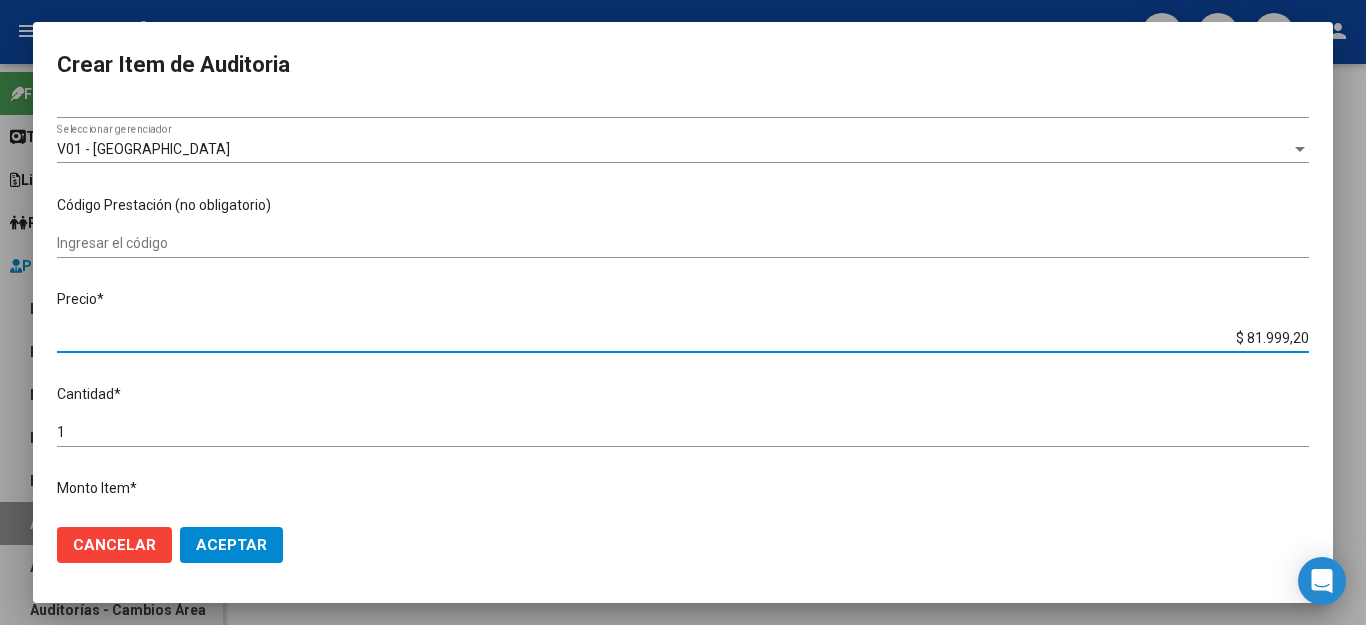 drag, startPoint x: 1213, startPoint y: 327, endPoint x: 1318, endPoint y: 327, distance: 105 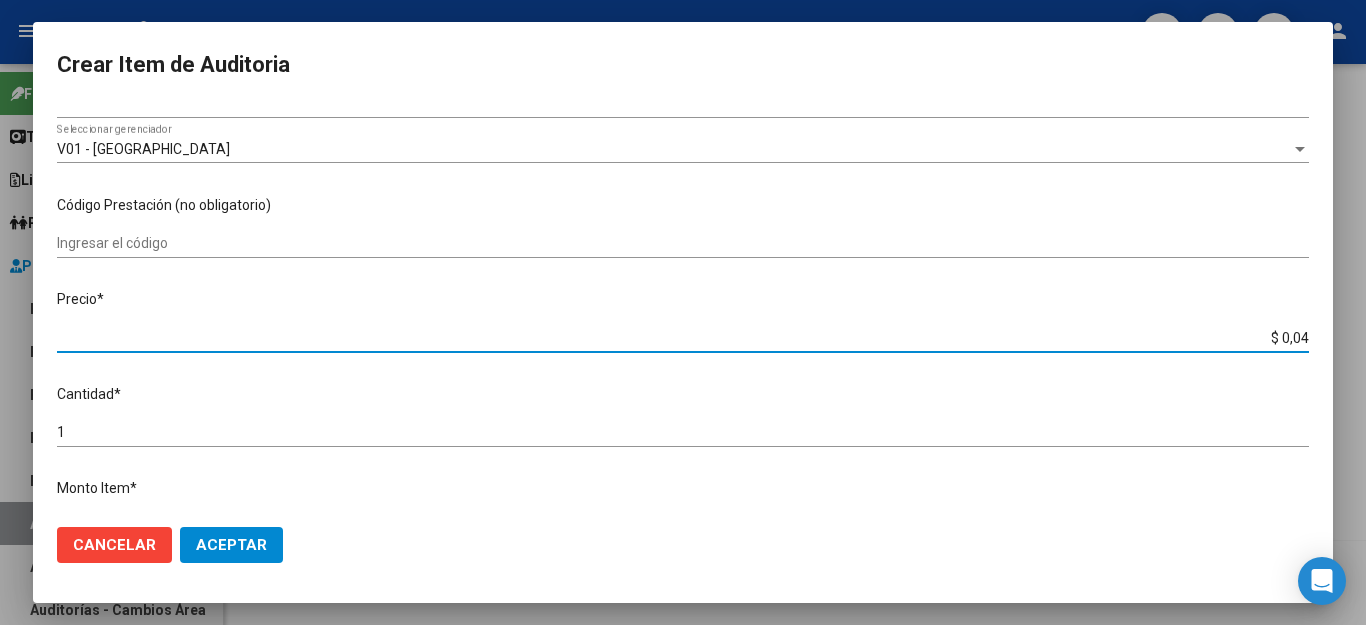 type on "$ 0,42" 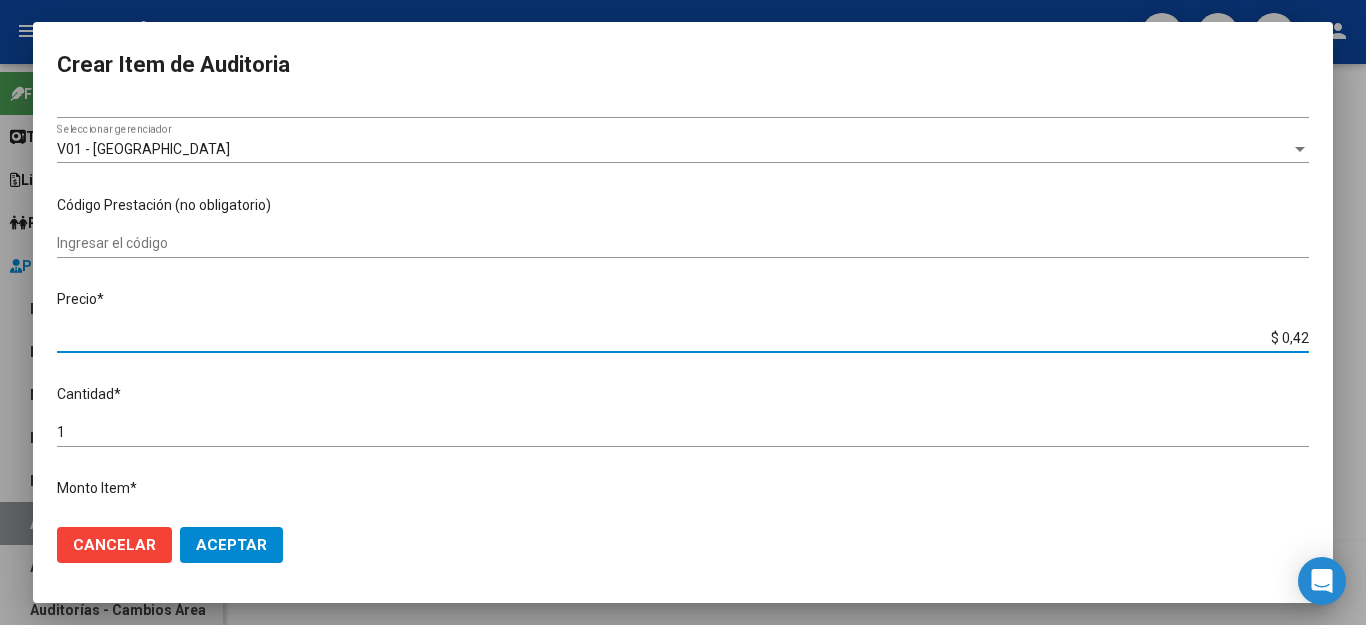 type on "$ 4,25" 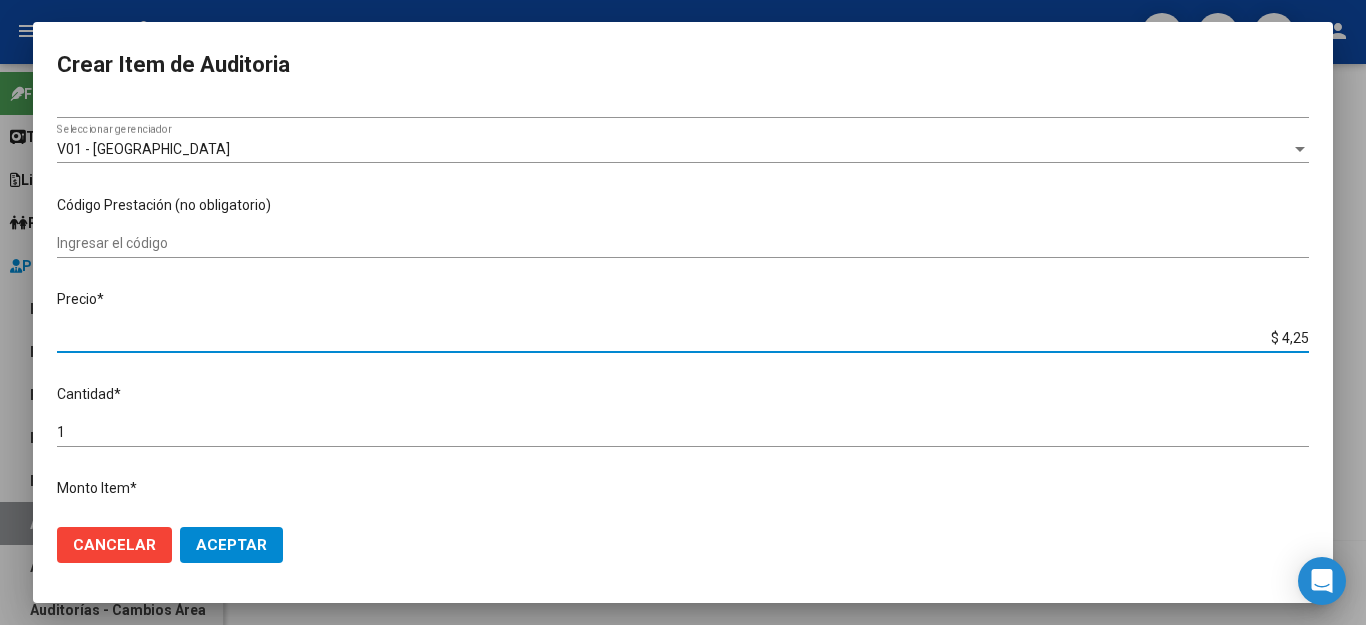 type on "$ 42,59" 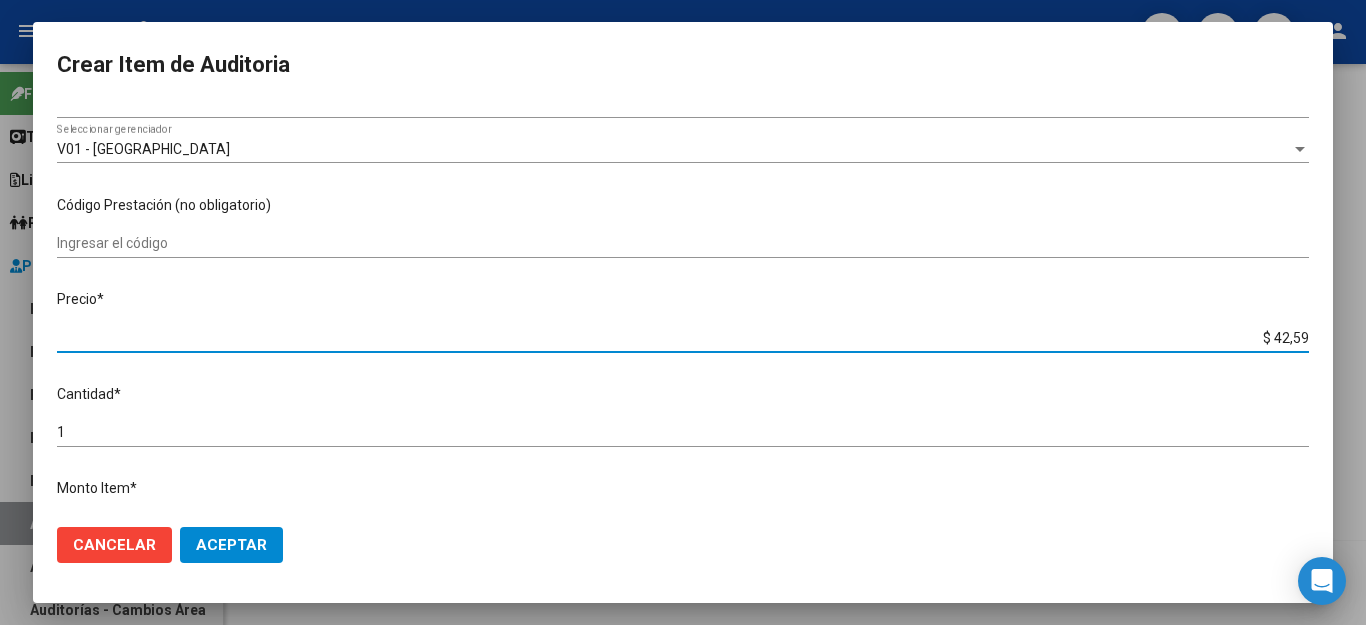 type on "$ 425,91" 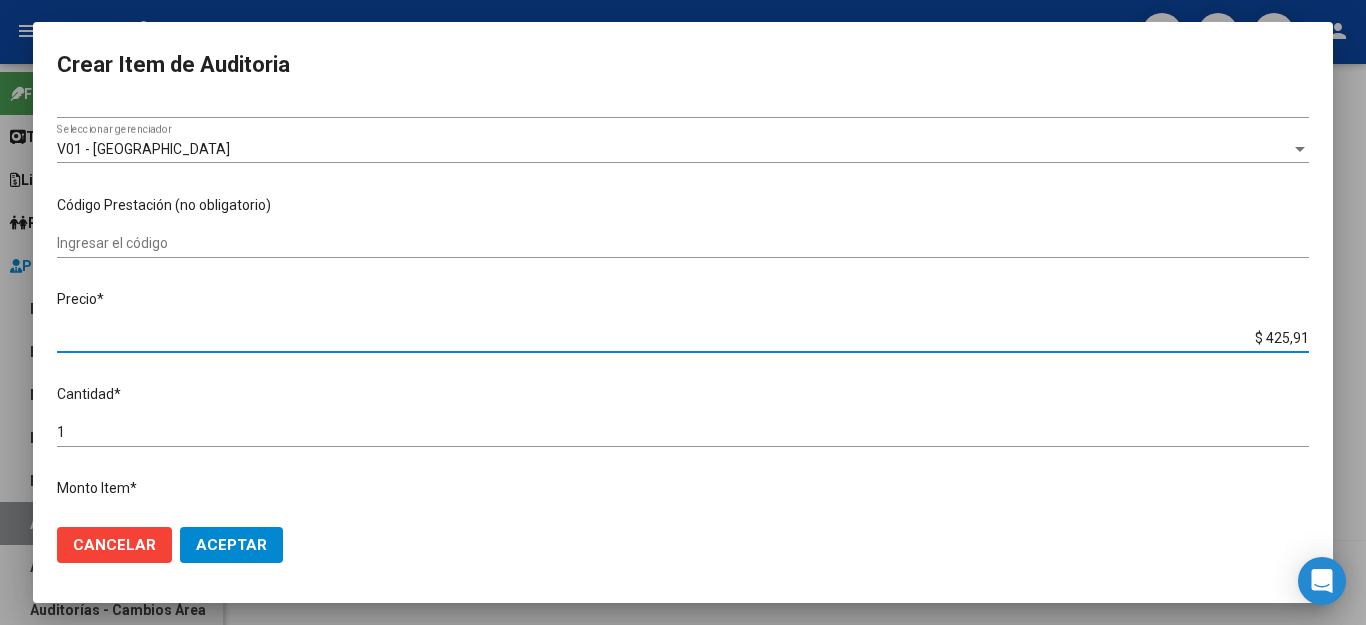 type on "$ 4.259,10" 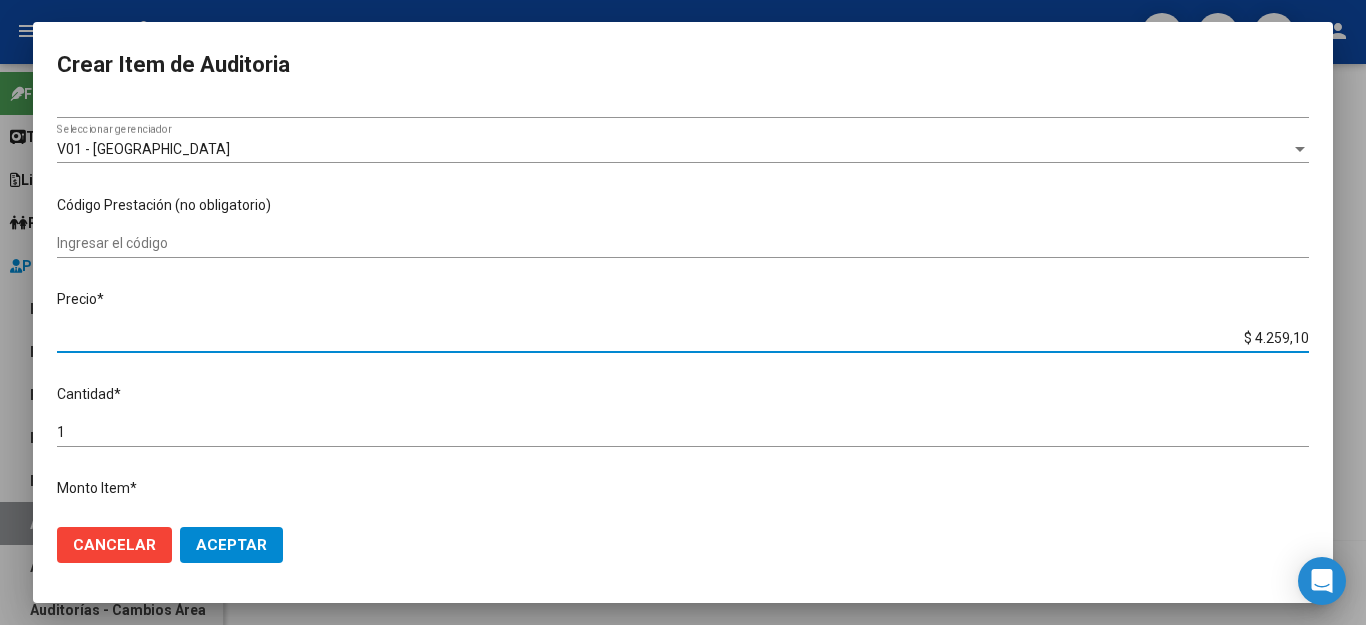 type on "$ 42.591,00" 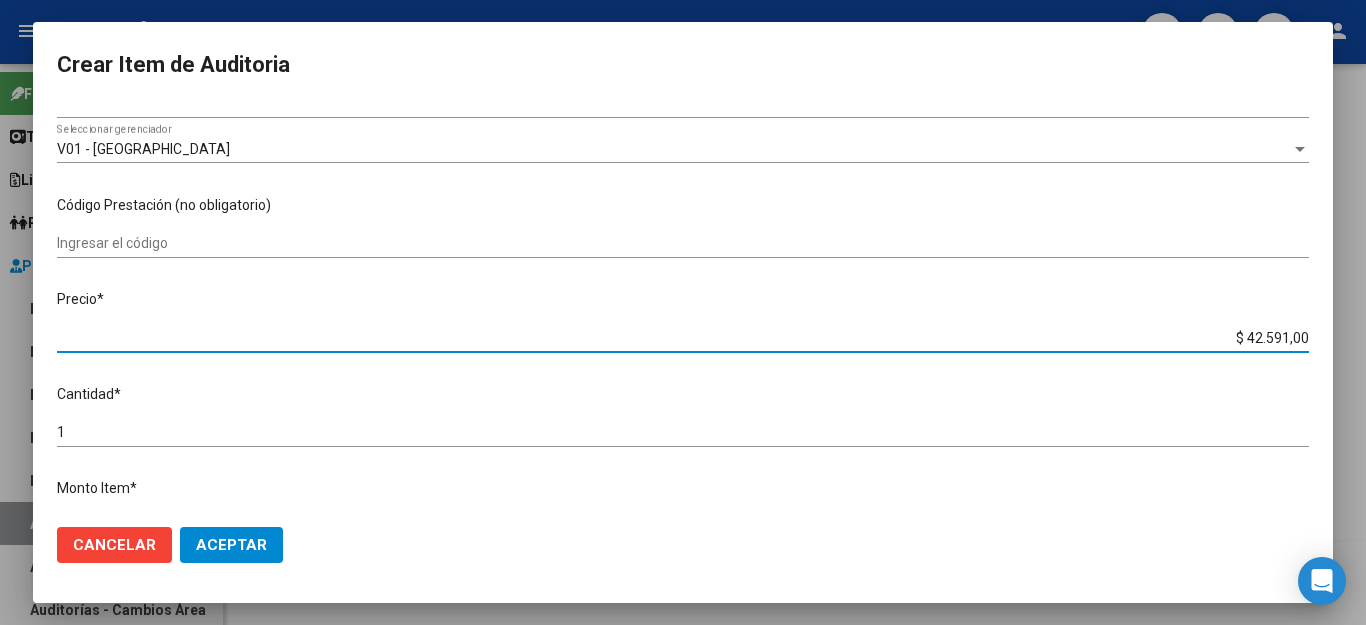 scroll, scrollTop: 1104, scrollLeft: 0, axis: vertical 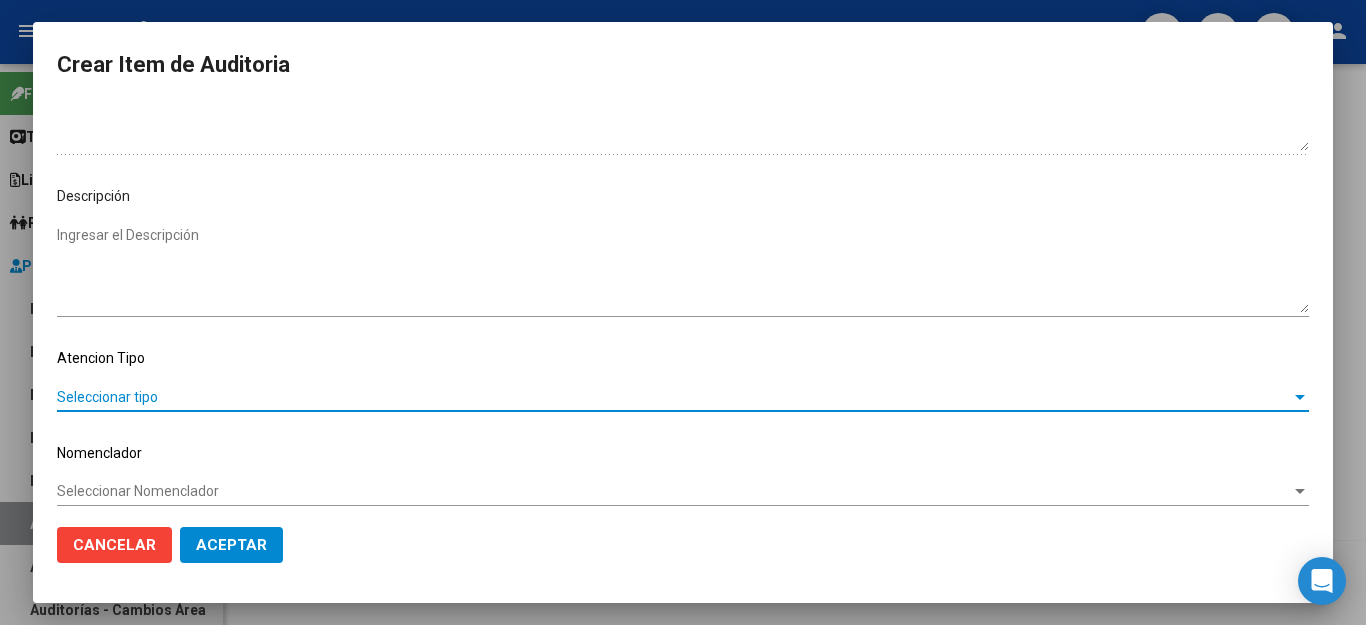 click on "Seleccionar tipo" at bounding box center [674, 397] 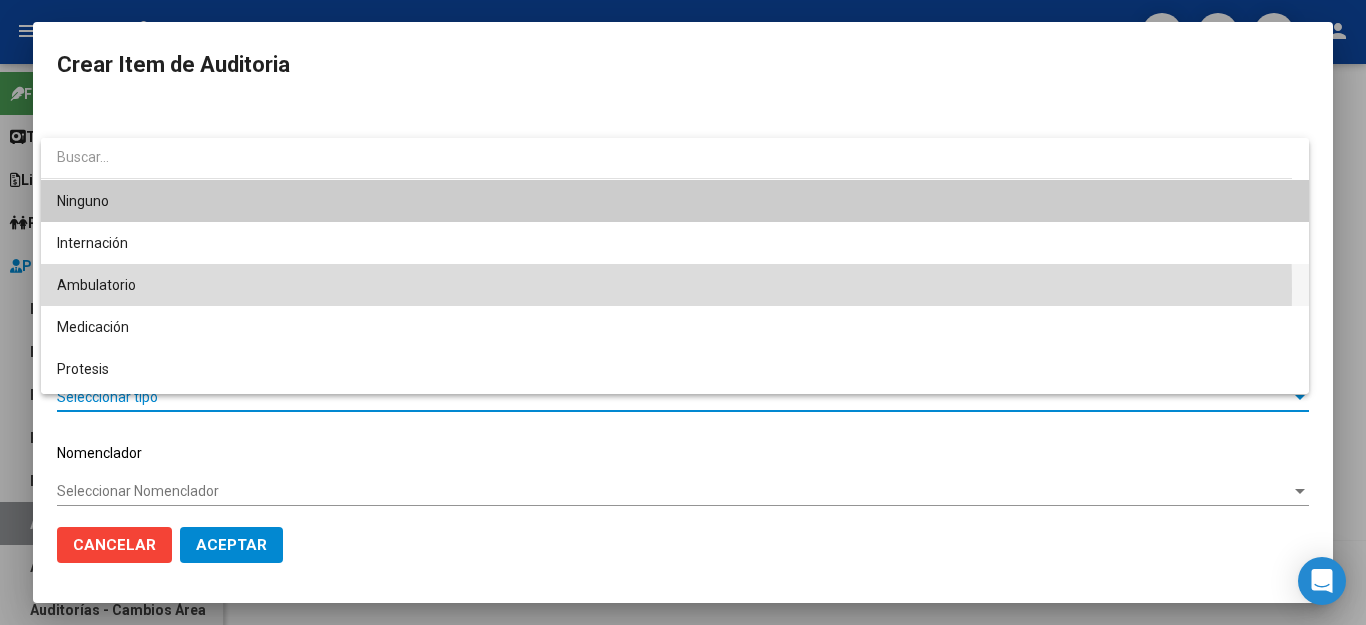click on "Ambulatorio" at bounding box center [675, 285] 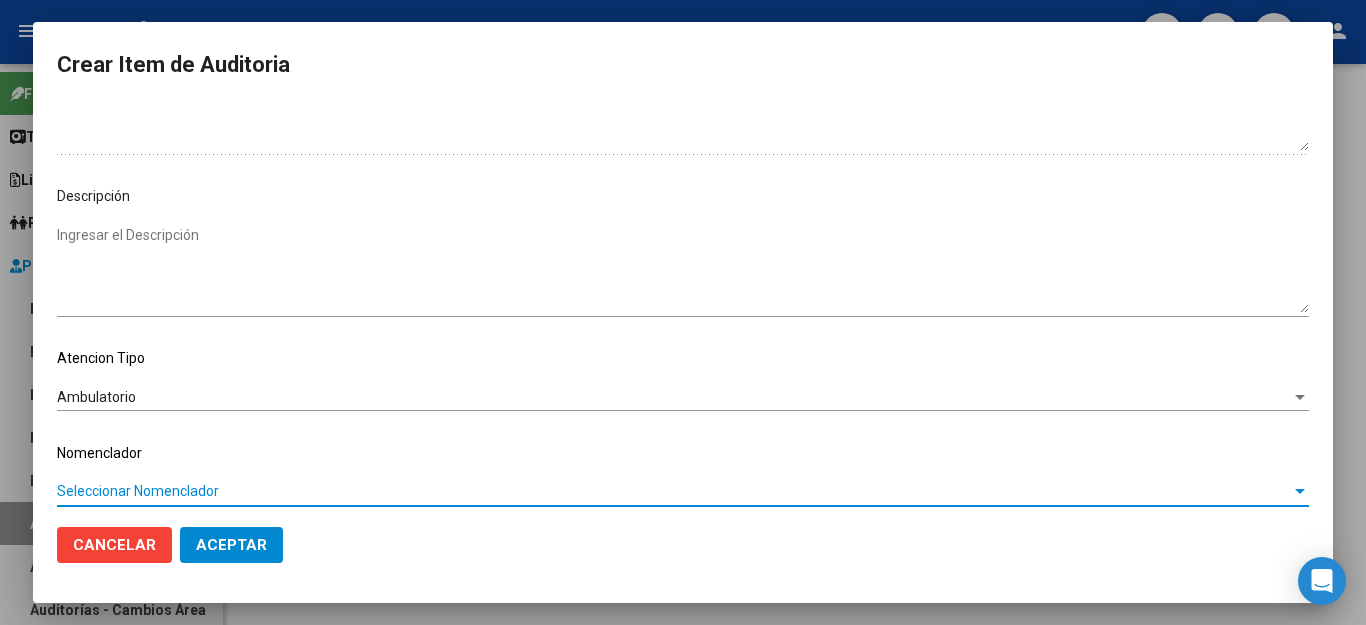 click on "Seleccionar Nomenclador" at bounding box center [674, 491] 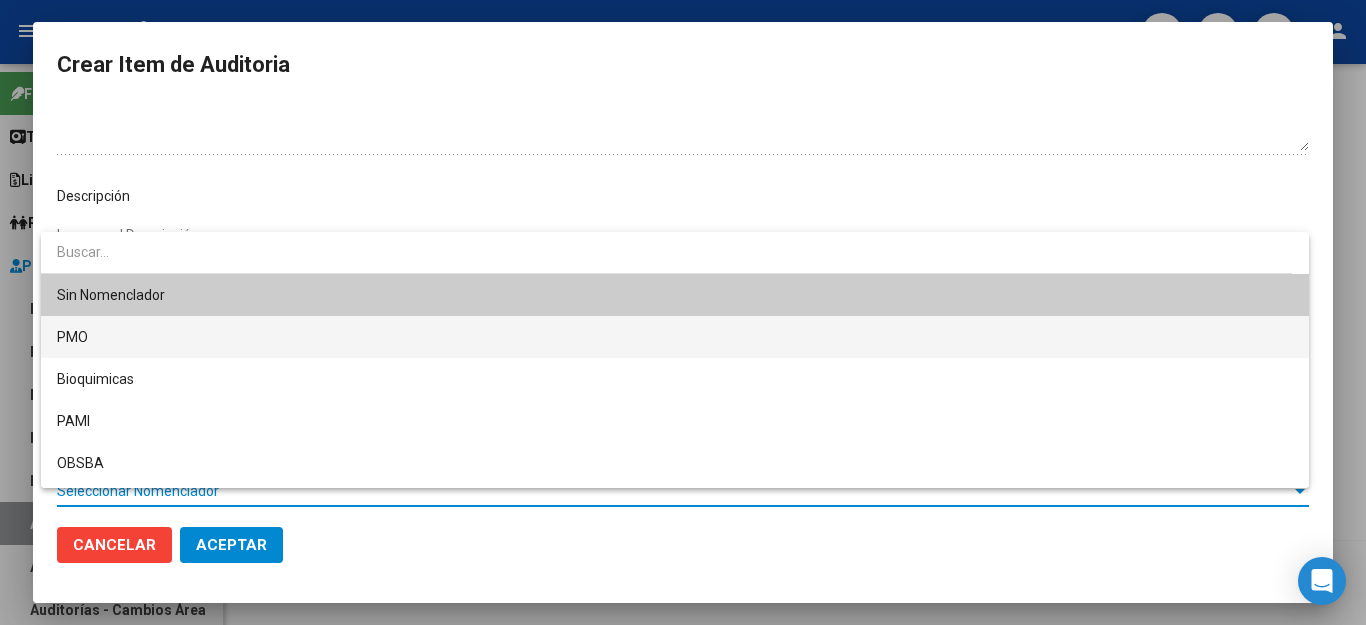 click on "PMO" at bounding box center (675, 337) 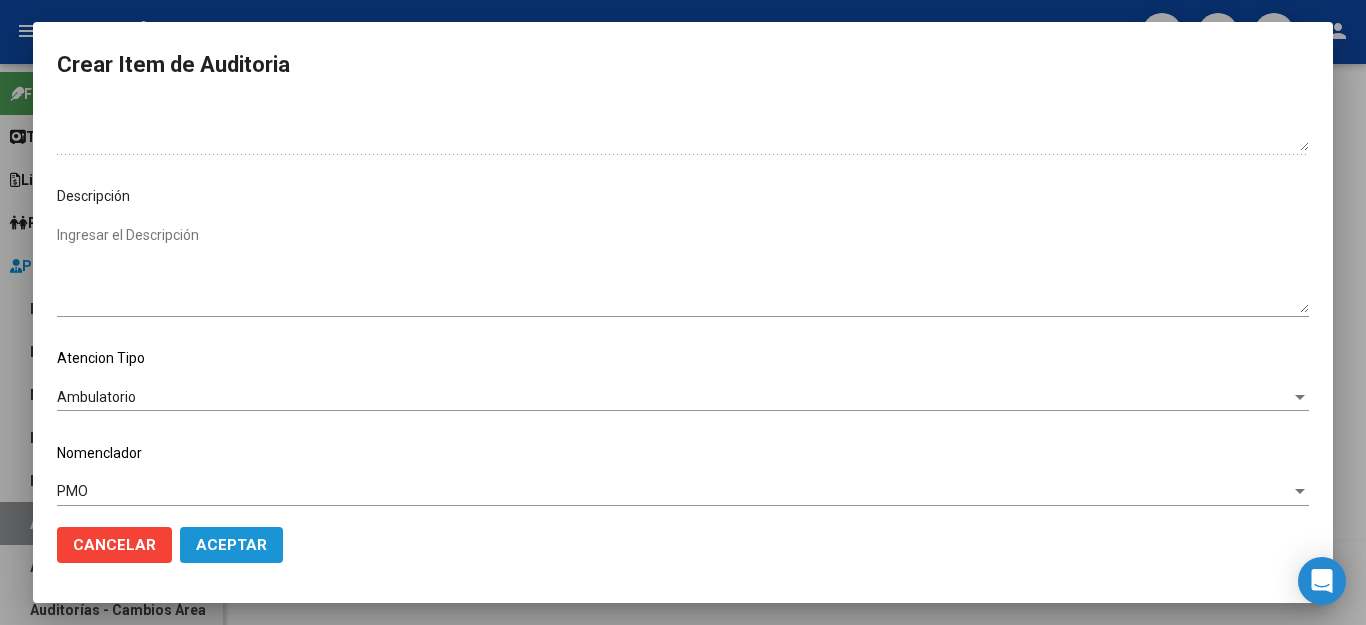 click on "Aceptar" 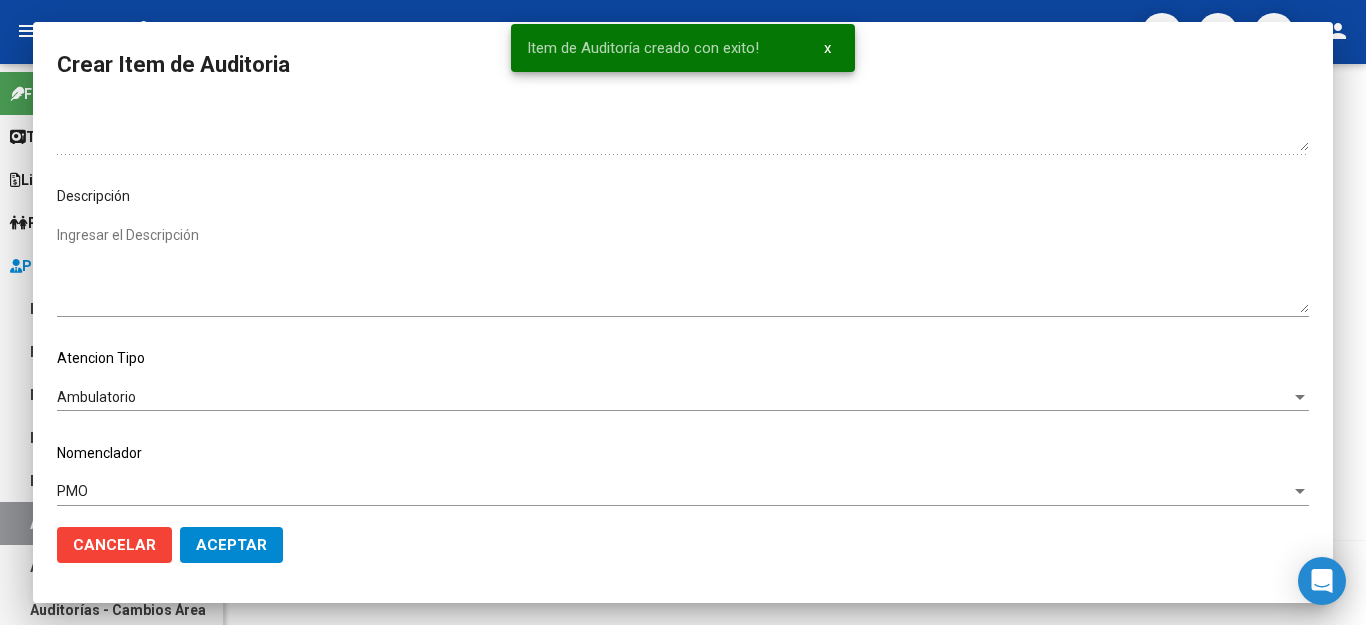 scroll, scrollTop: 0, scrollLeft: 0, axis: both 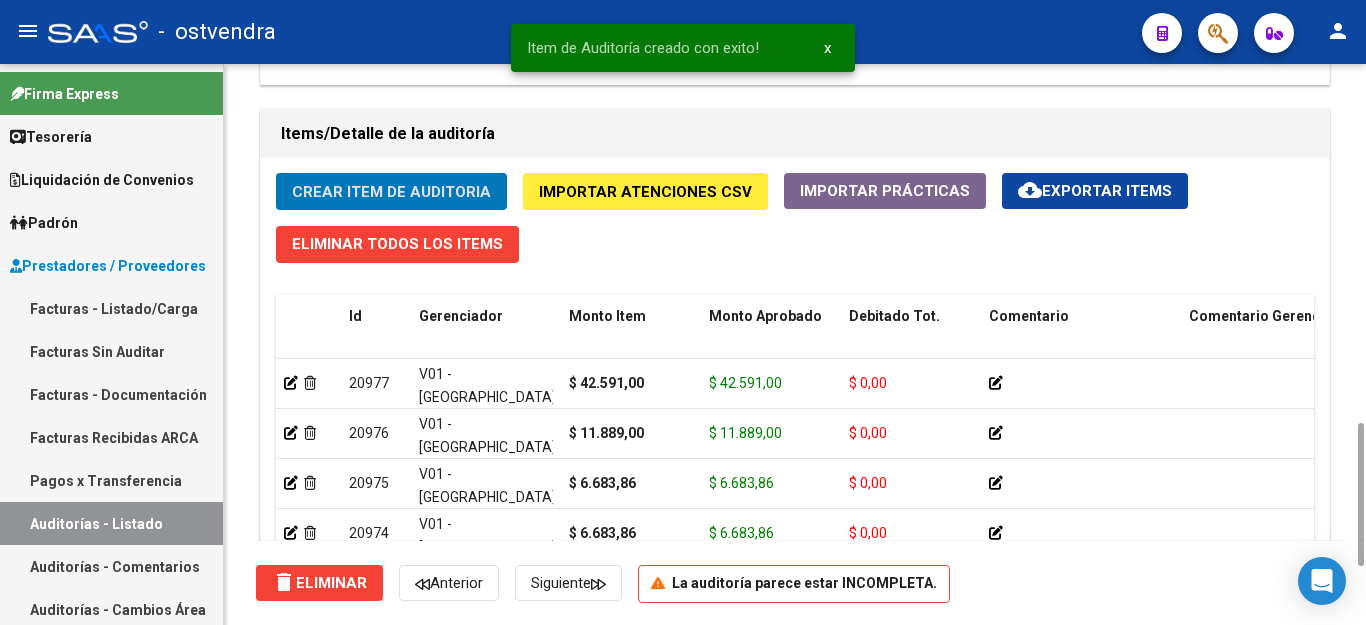 click on "Crear Item de Auditoria" 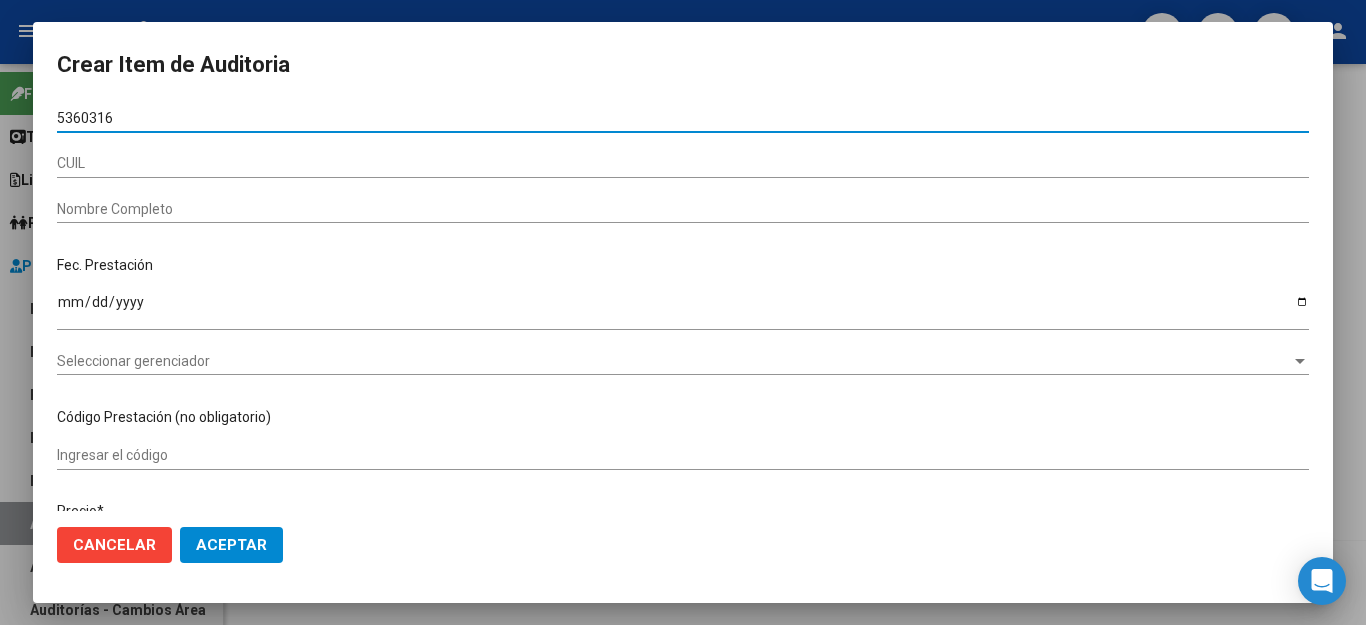 type on "53603161" 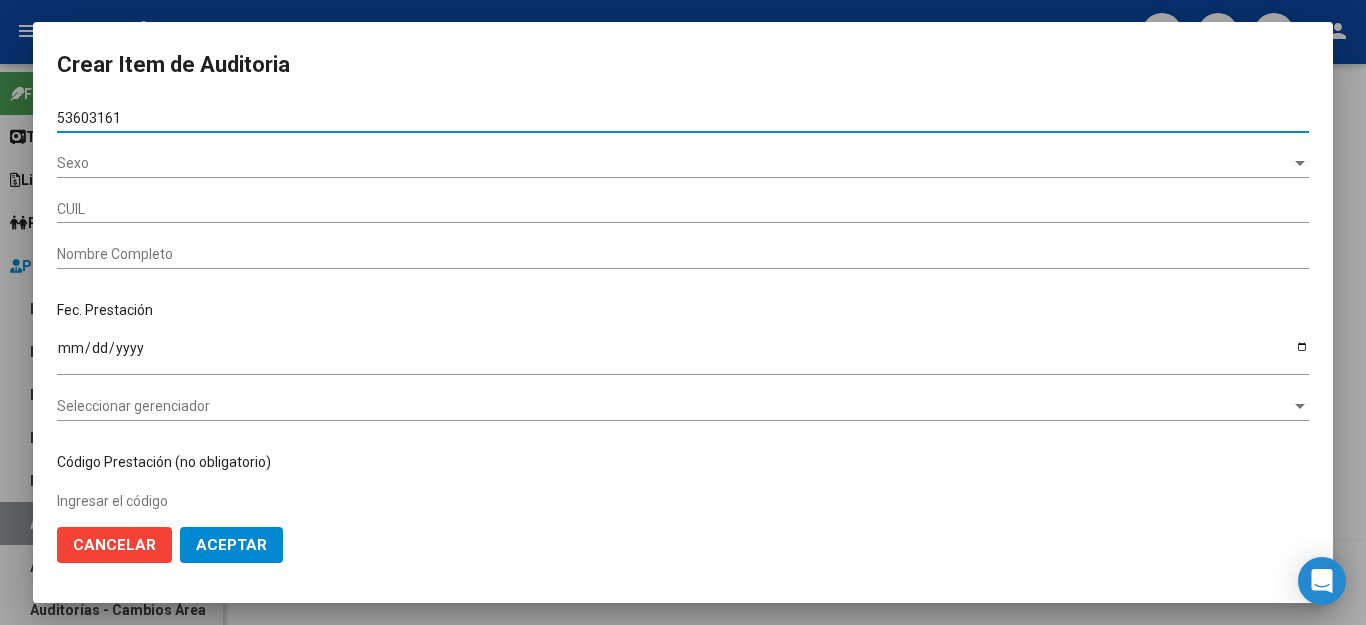 type on "20536031619" 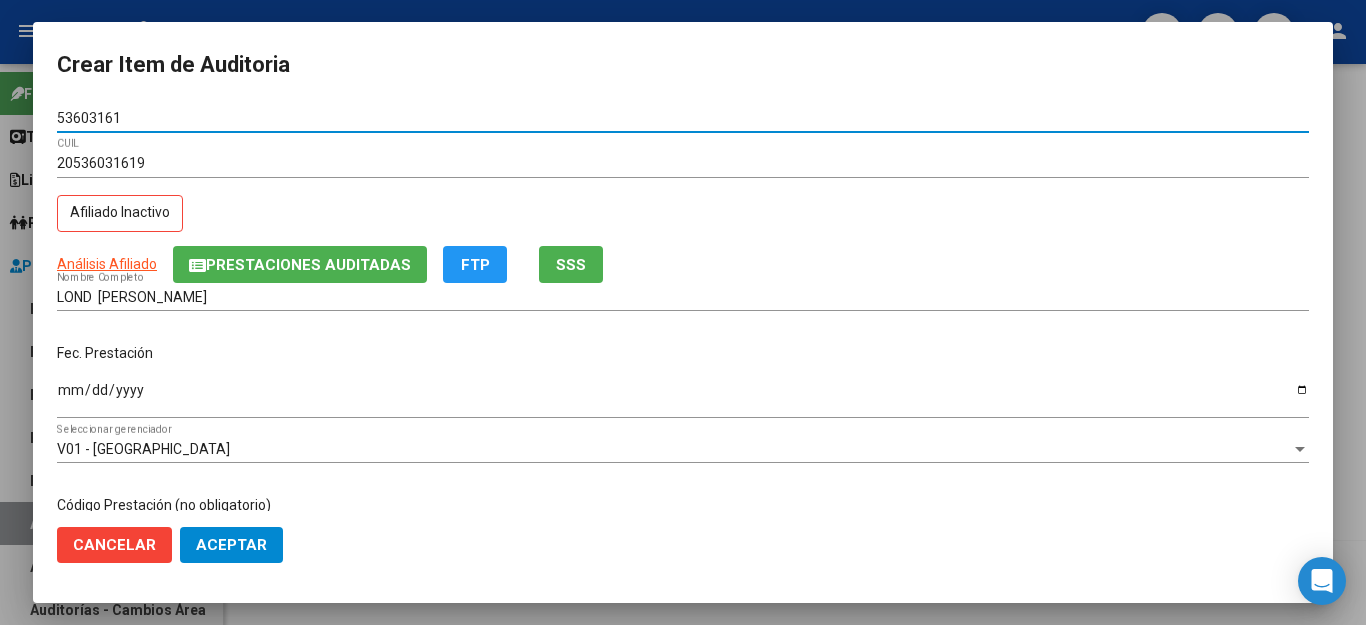 type on "53603161" 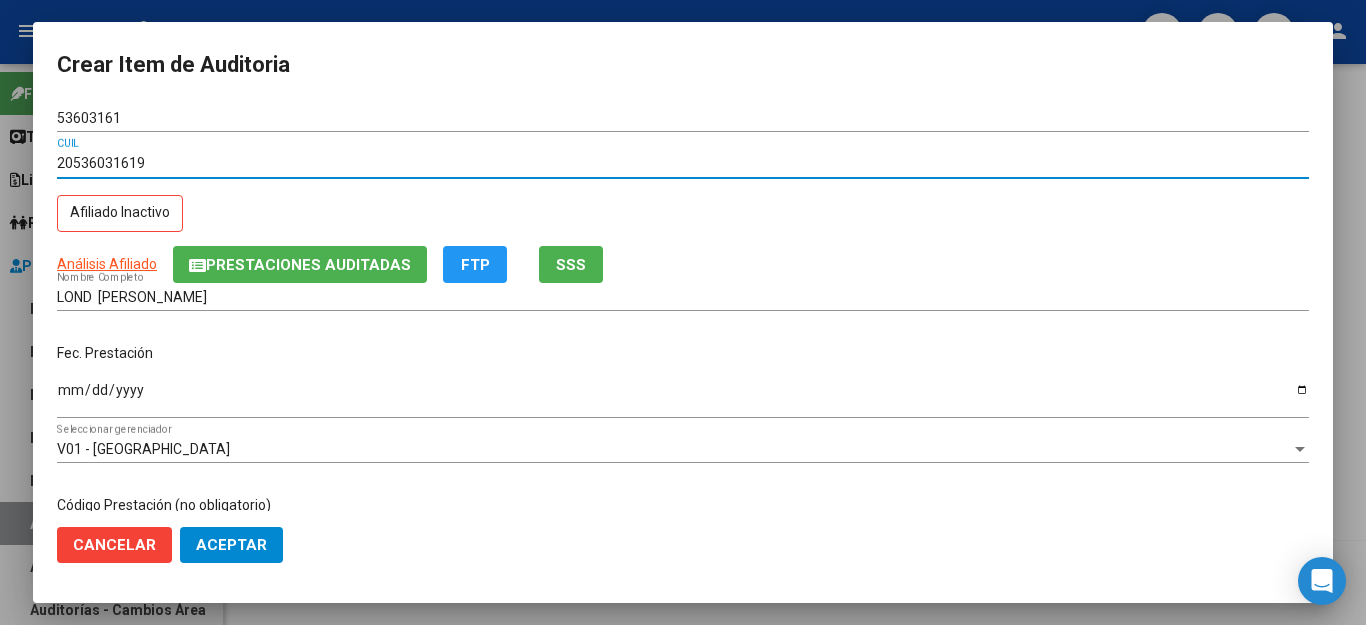 drag, startPoint x: 162, startPoint y: 161, endPoint x: 40, endPoint y: 167, distance: 122.14745 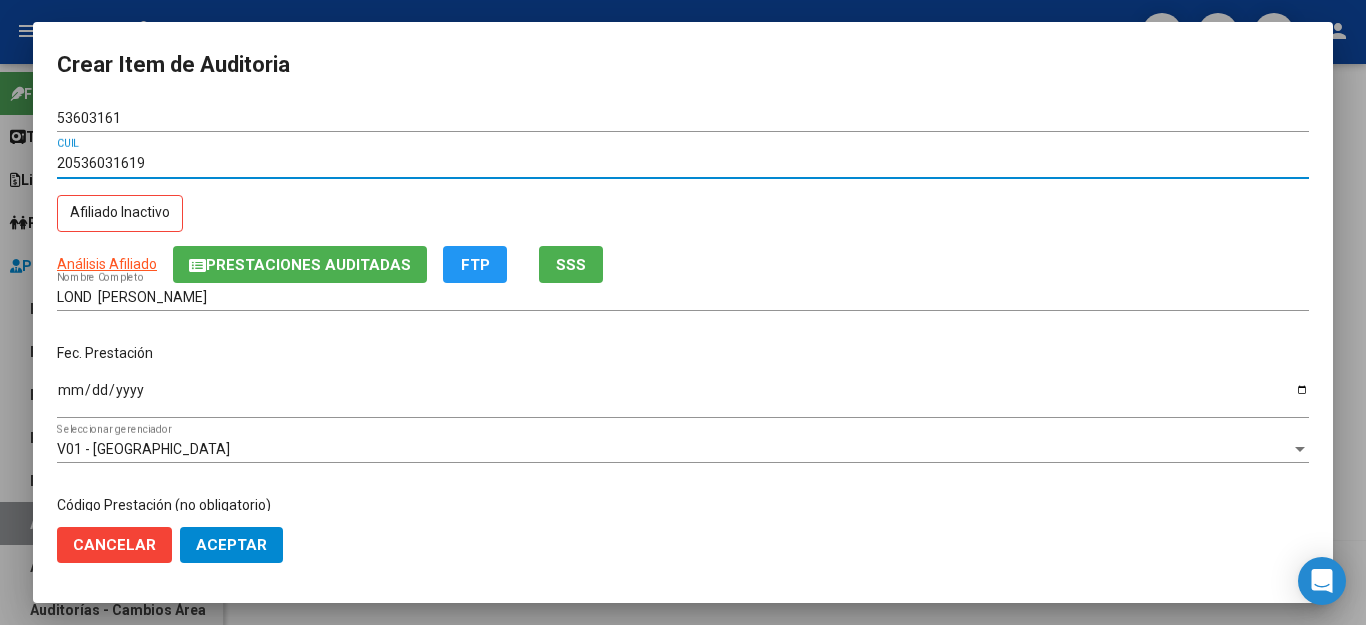 click on "Ingresar la fecha" at bounding box center (683, 397) 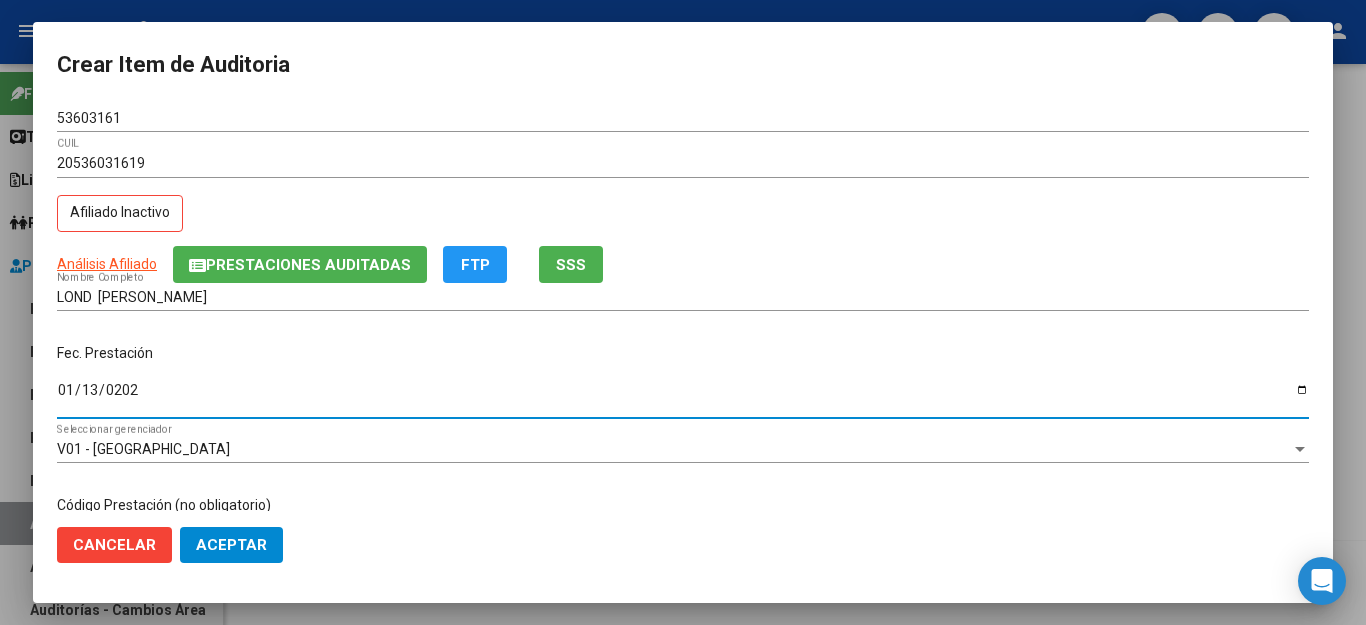 type on "[DATE]" 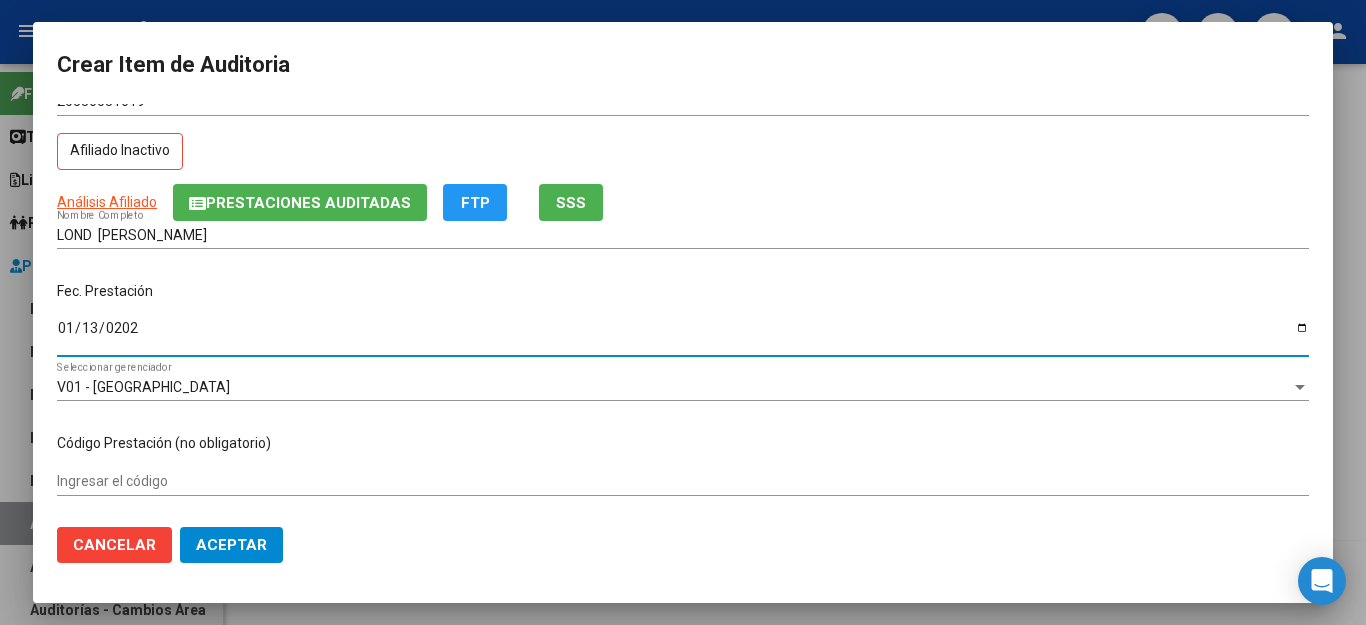 scroll, scrollTop: 200, scrollLeft: 0, axis: vertical 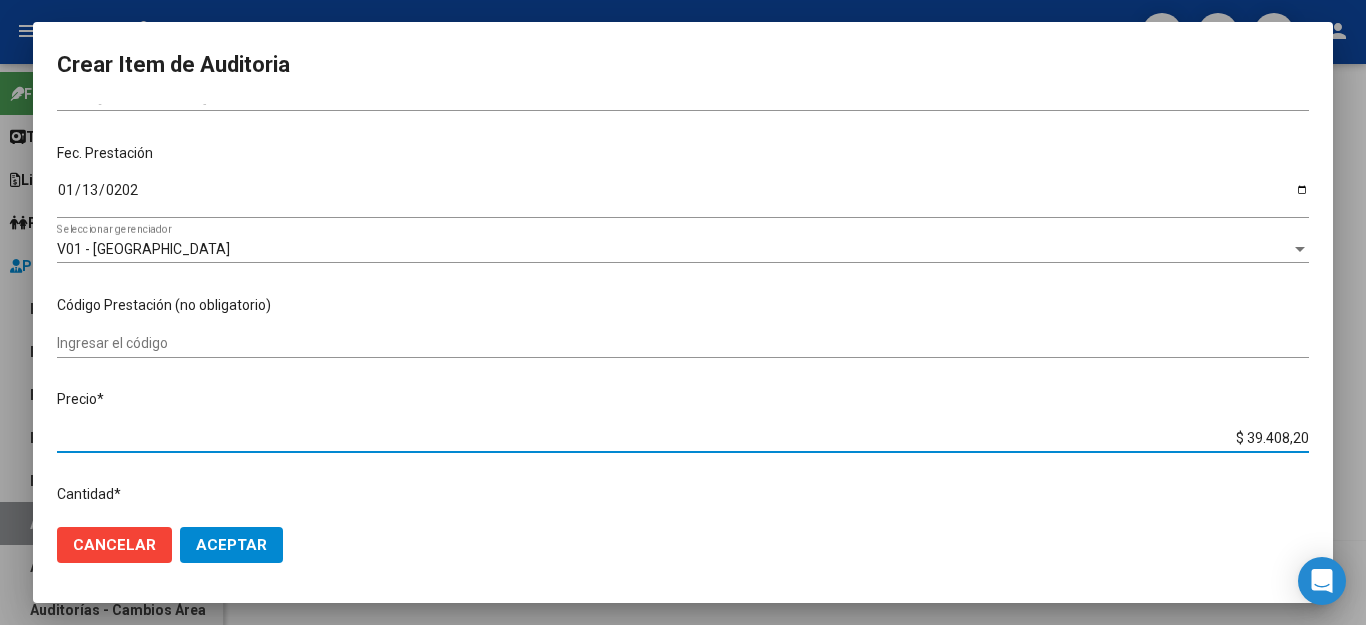 drag, startPoint x: 1214, startPoint y: 431, endPoint x: 1365, endPoint y: 428, distance: 151.0298 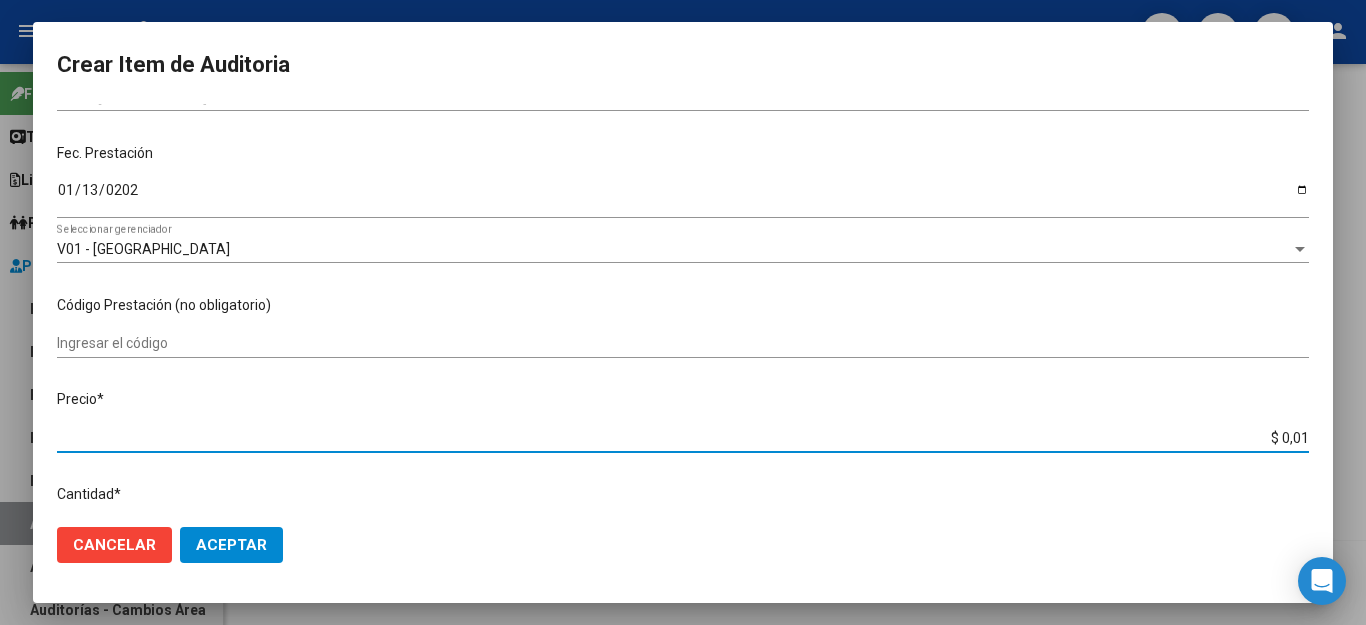 type on "$ 0,11" 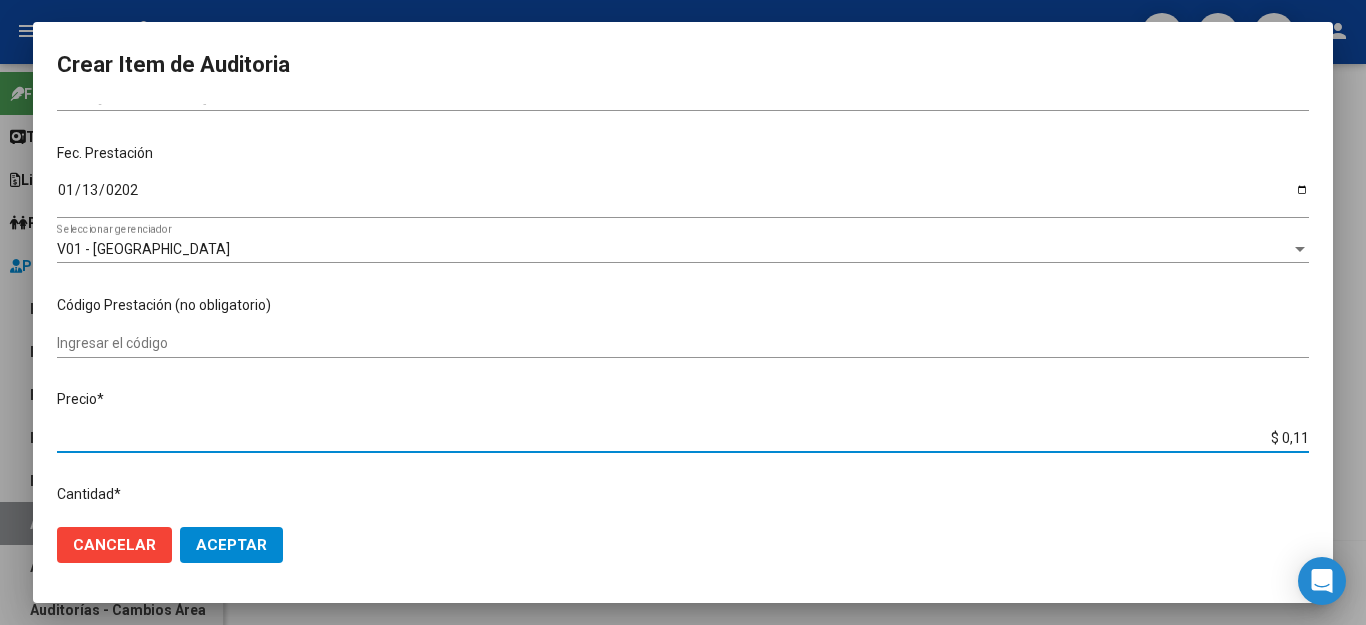 type on "$ 1,18" 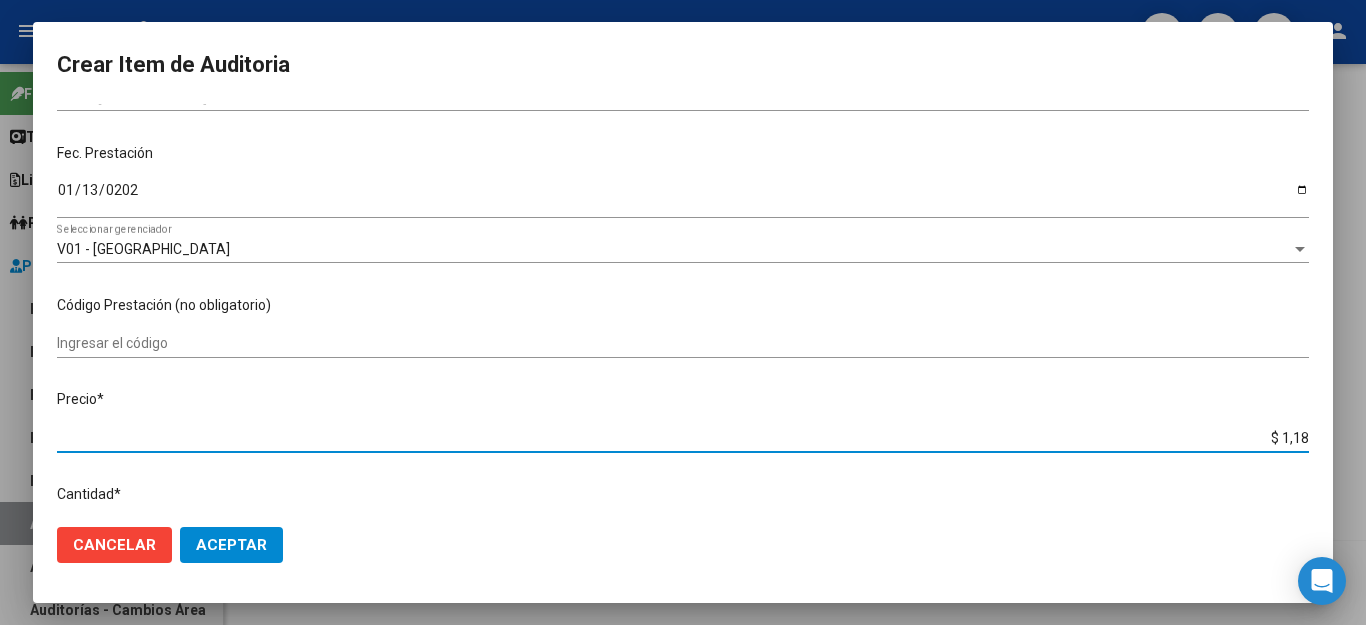 type on "$ 11,88" 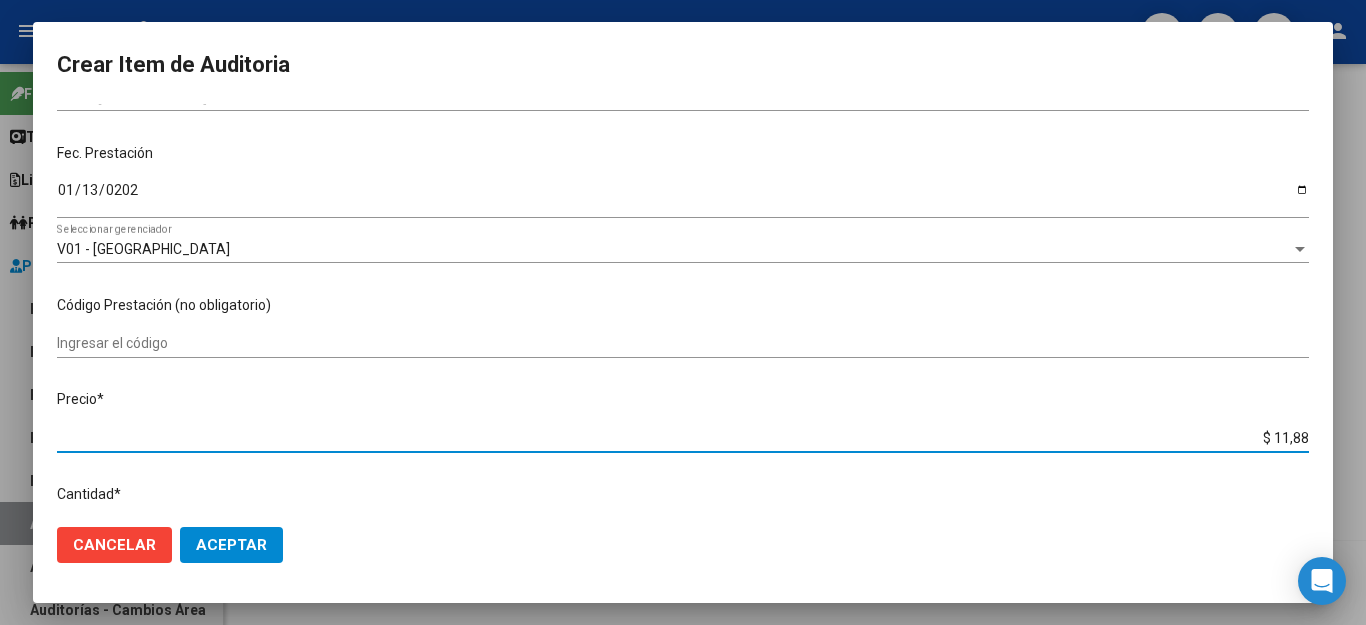 type on "$ 118,89" 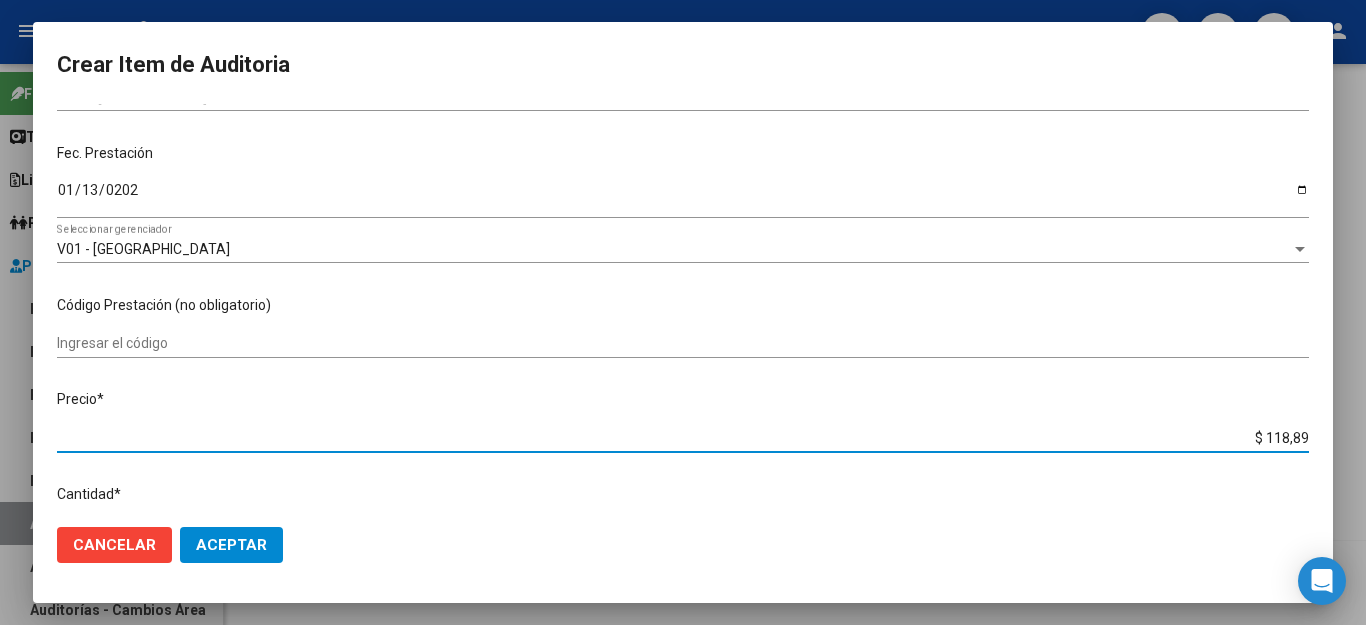 type on "$ 1.188,90" 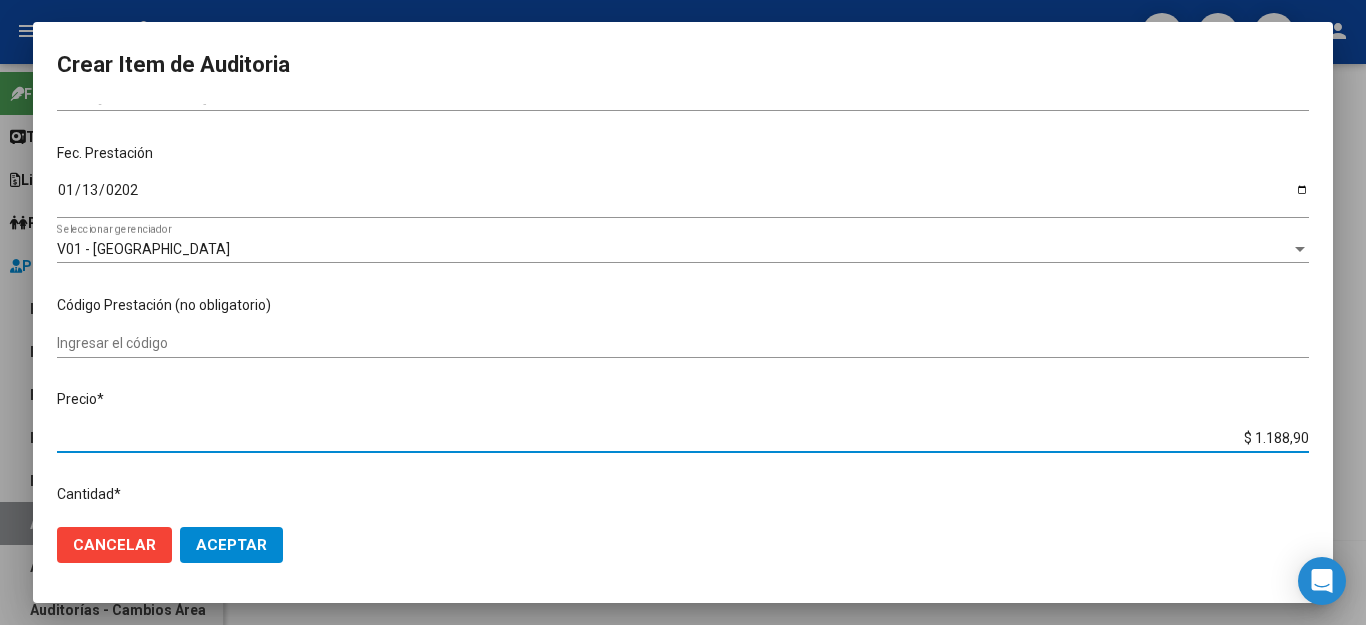 type on "$ 11.889,00" 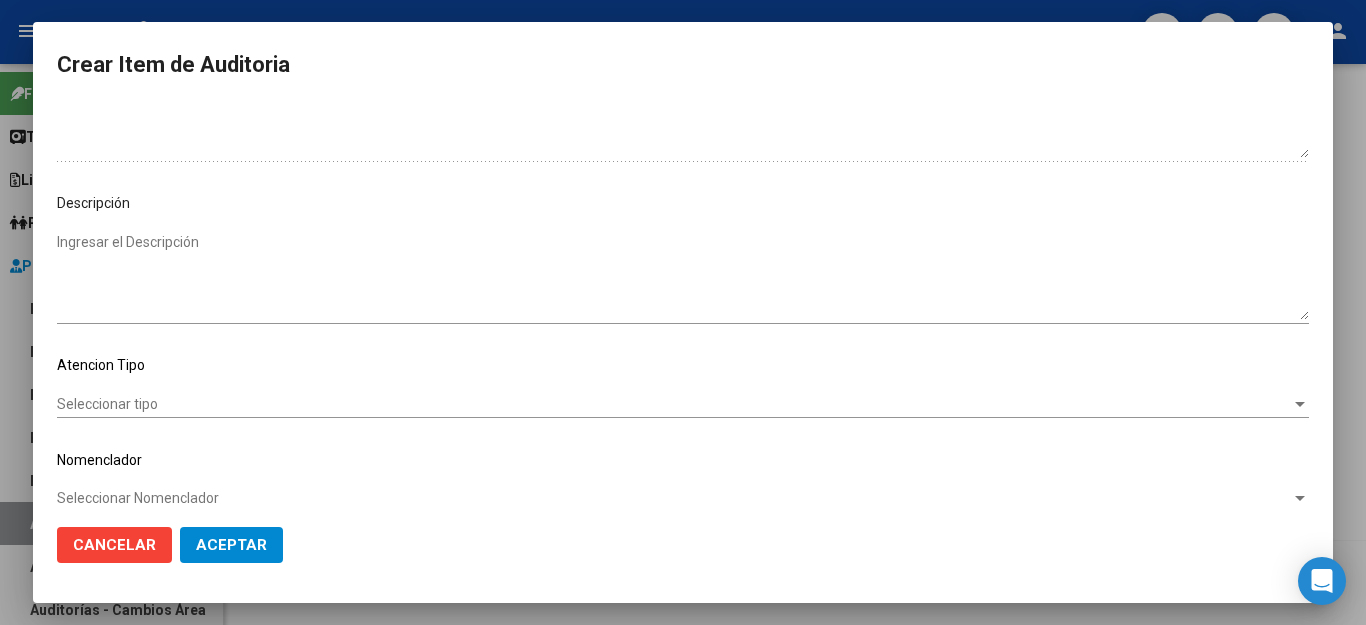 scroll, scrollTop: 1104, scrollLeft: 0, axis: vertical 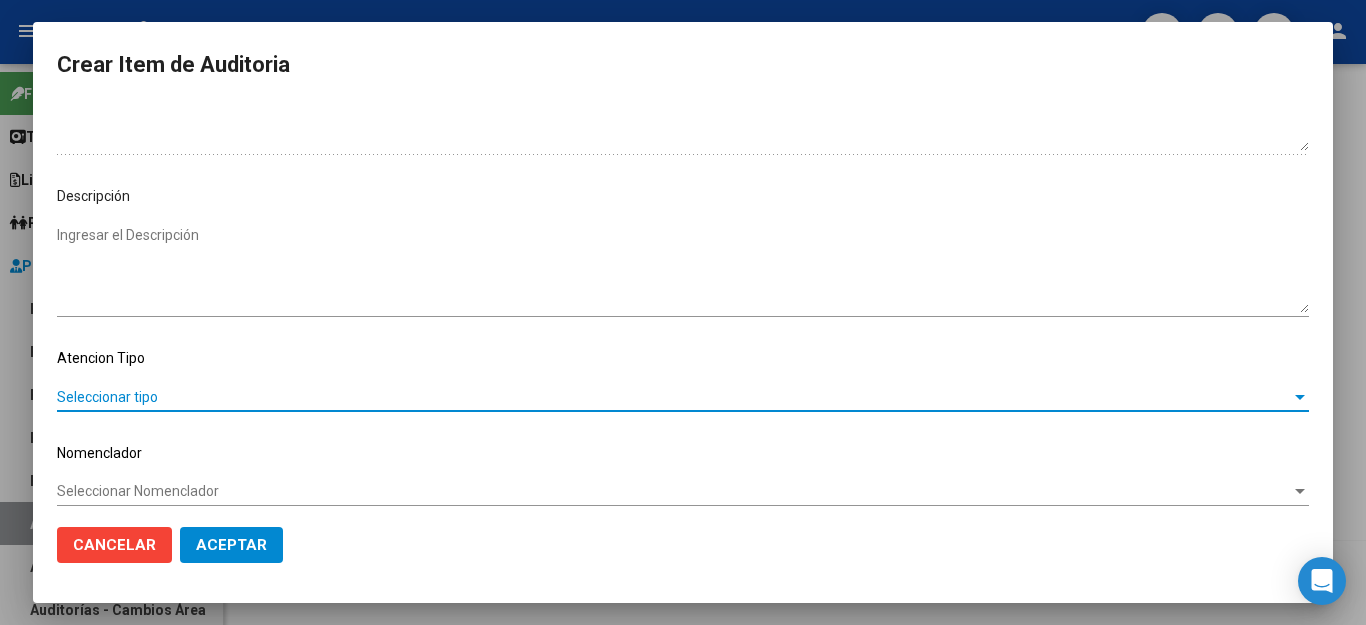 click on "Seleccionar tipo" at bounding box center [674, 397] 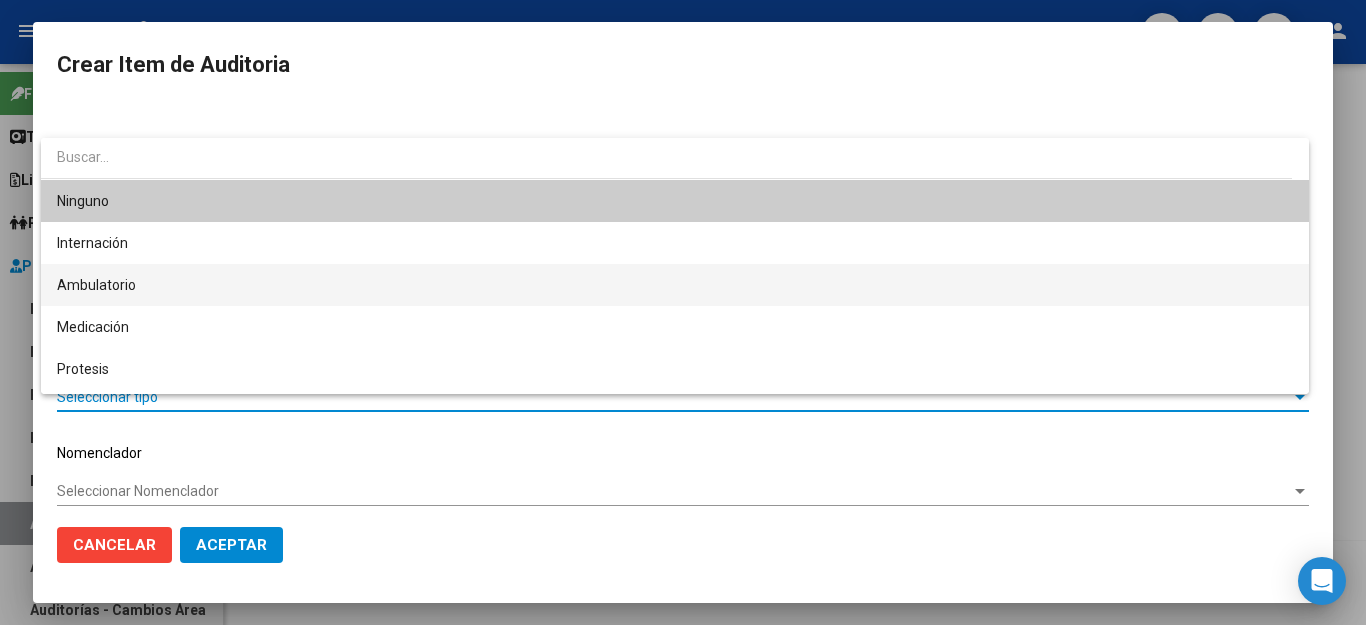 click on "Ambulatorio" at bounding box center [675, 285] 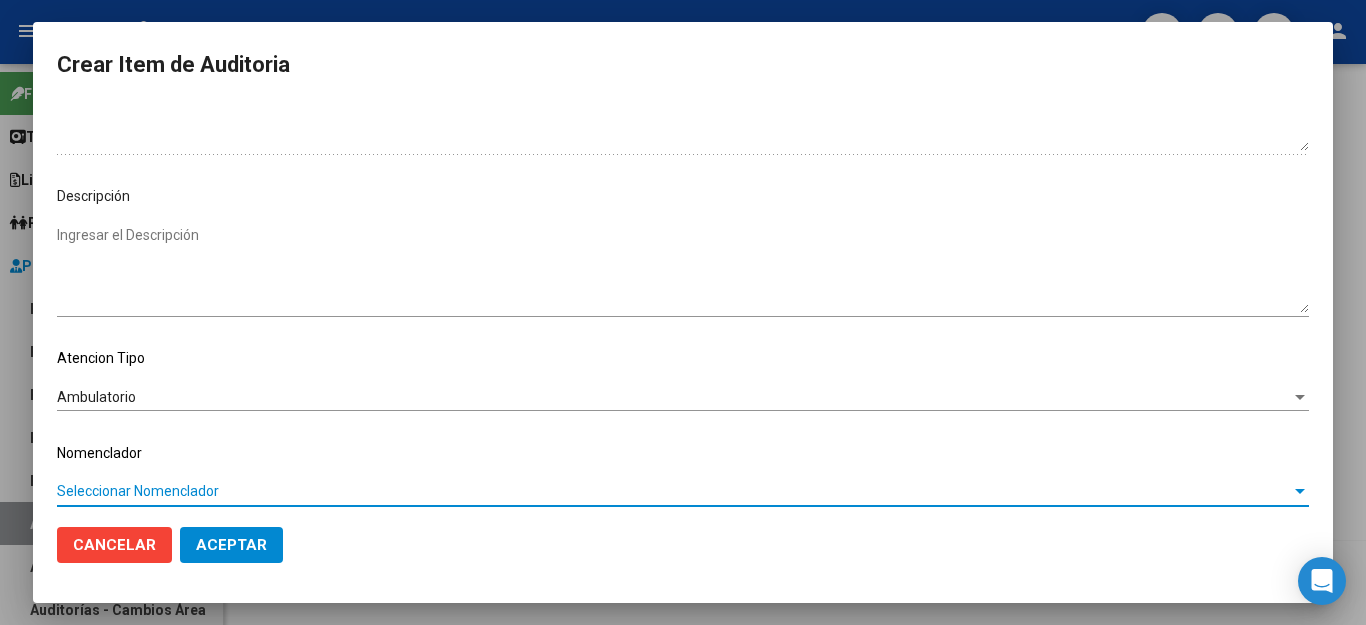 click on "Seleccionar Nomenclador" at bounding box center [674, 491] 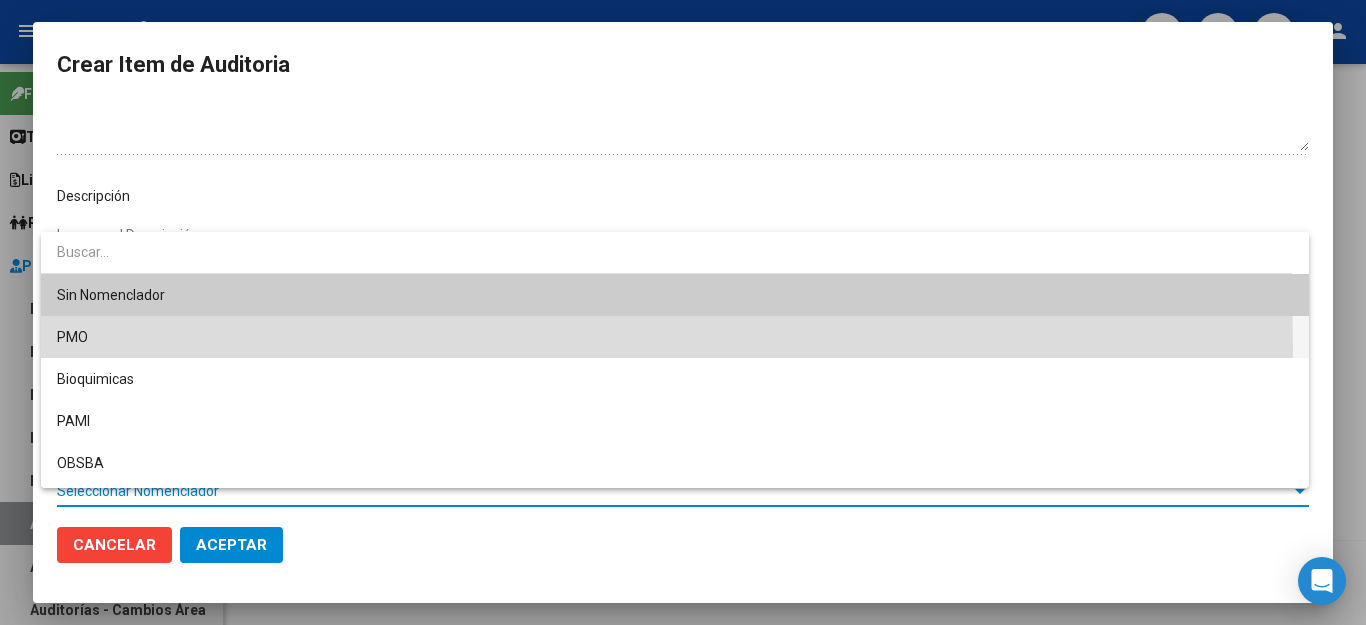 click on "PMO" at bounding box center [675, 337] 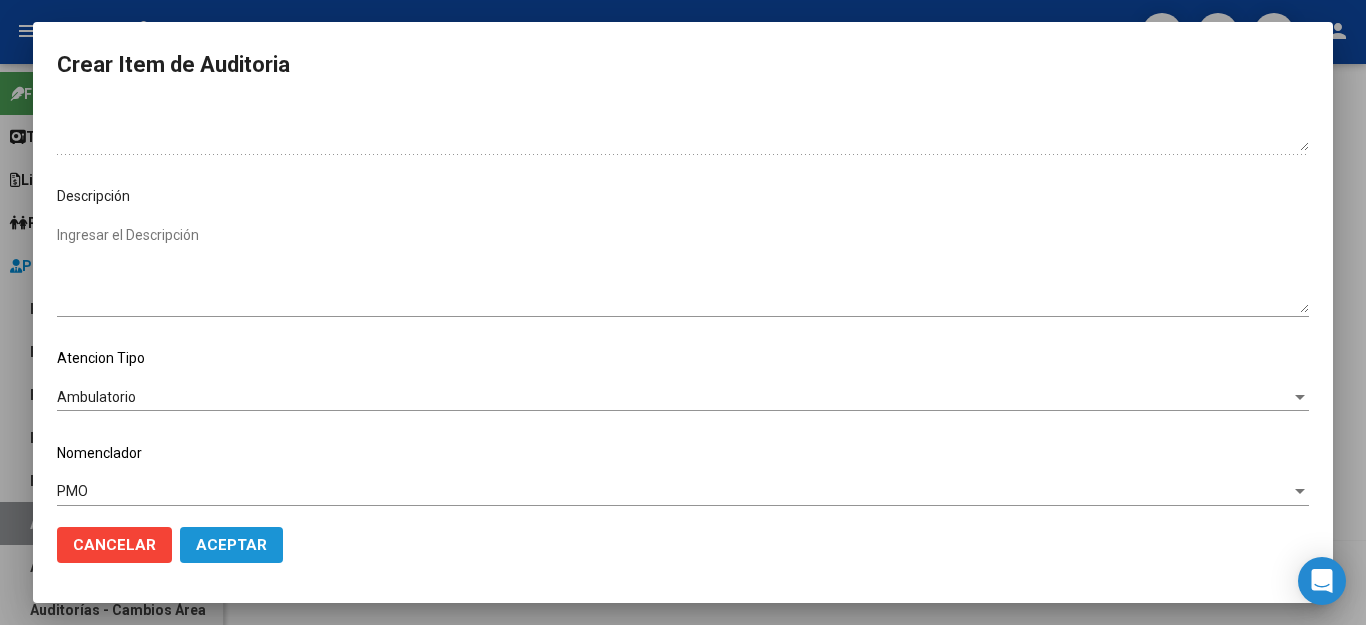click on "Aceptar" 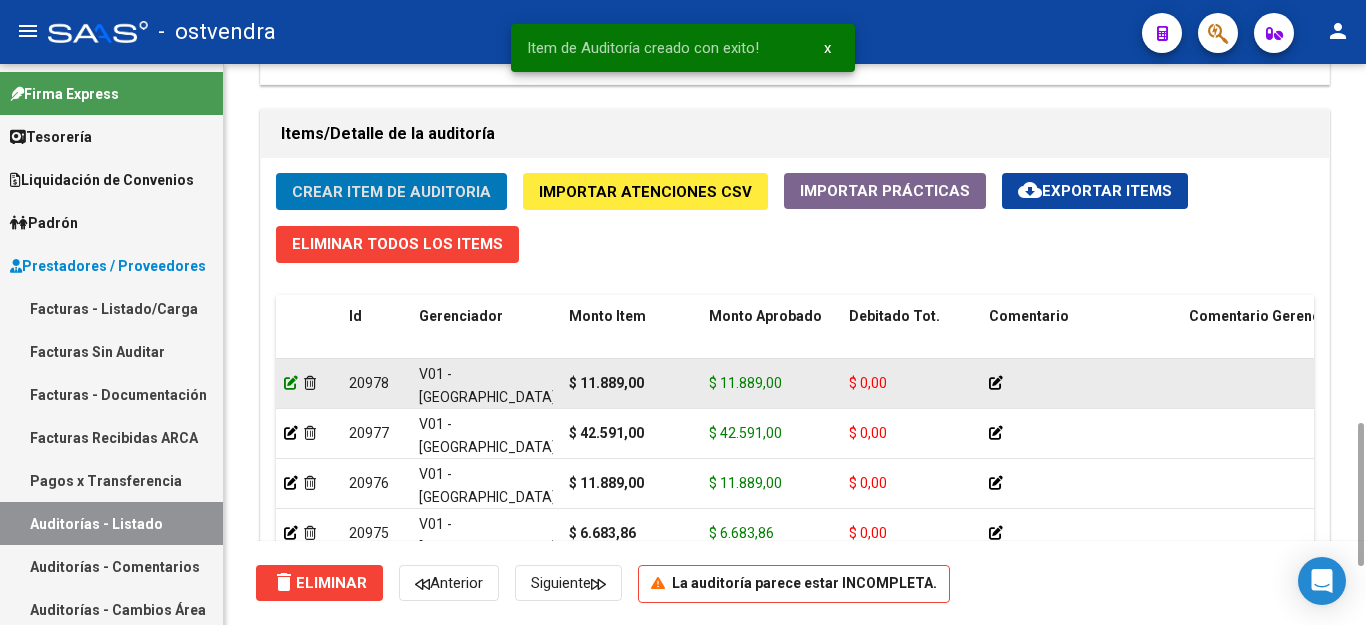 click 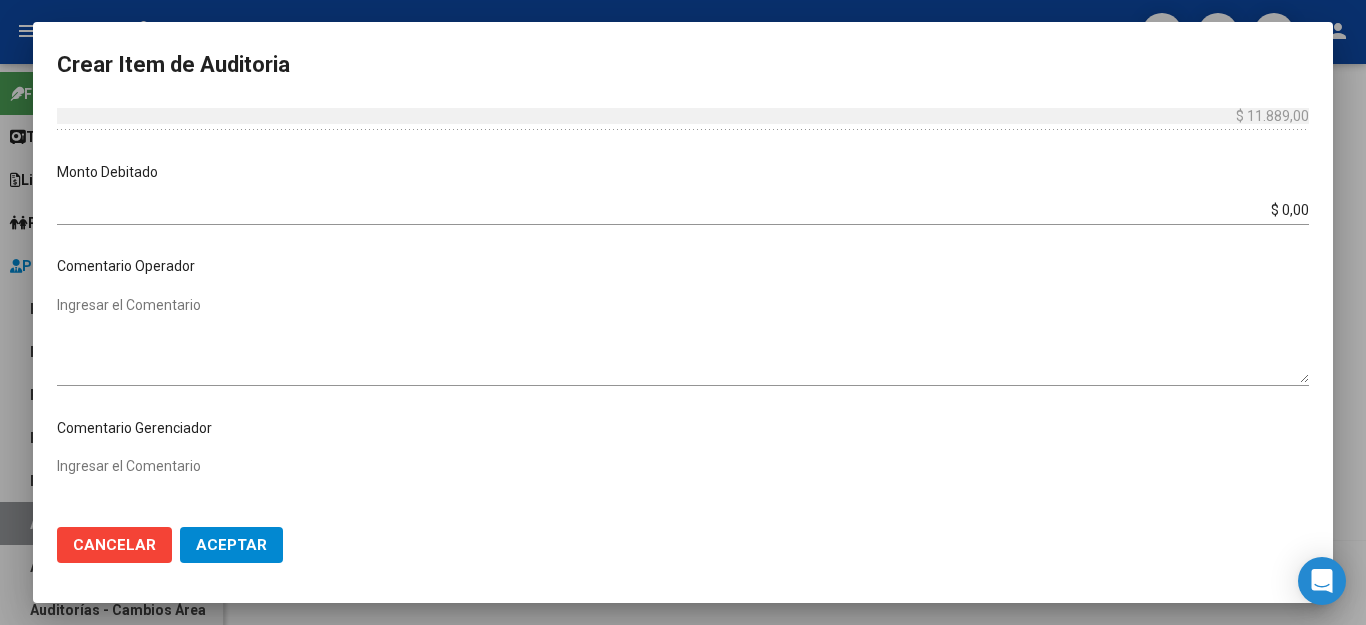 scroll, scrollTop: 600, scrollLeft: 0, axis: vertical 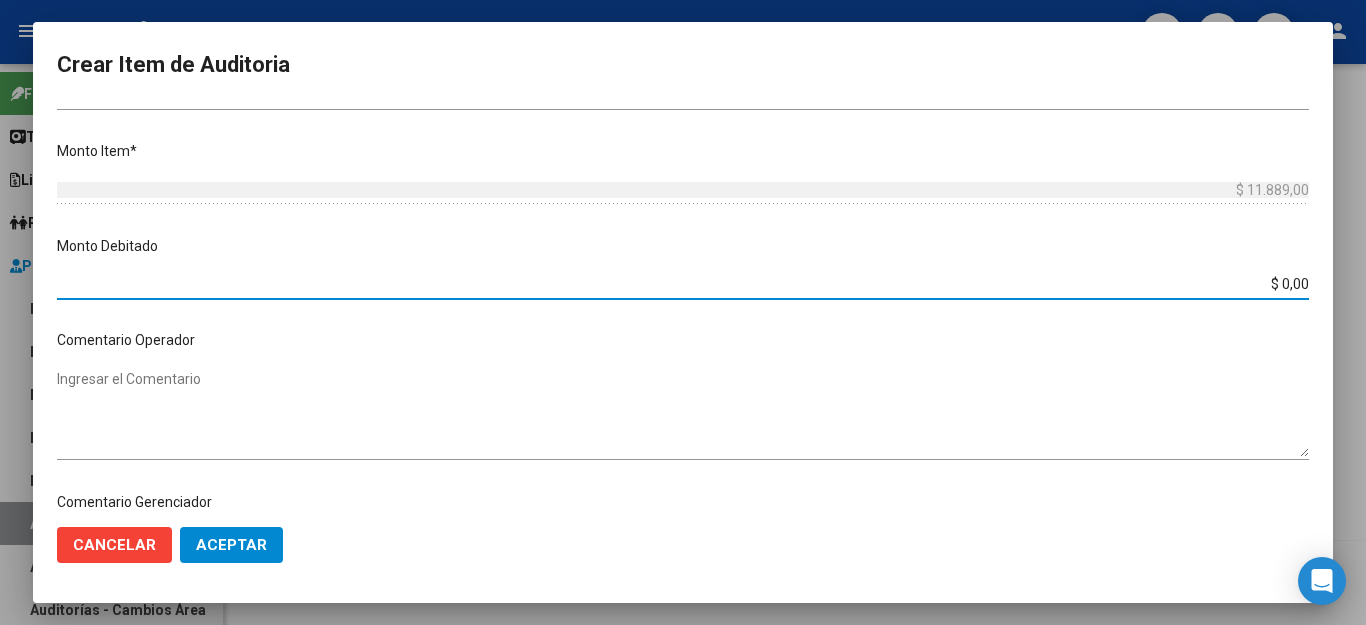 drag, startPoint x: 1222, startPoint y: 269, endPoint x: 1365, endPoint y: 292, distance: 144.83784 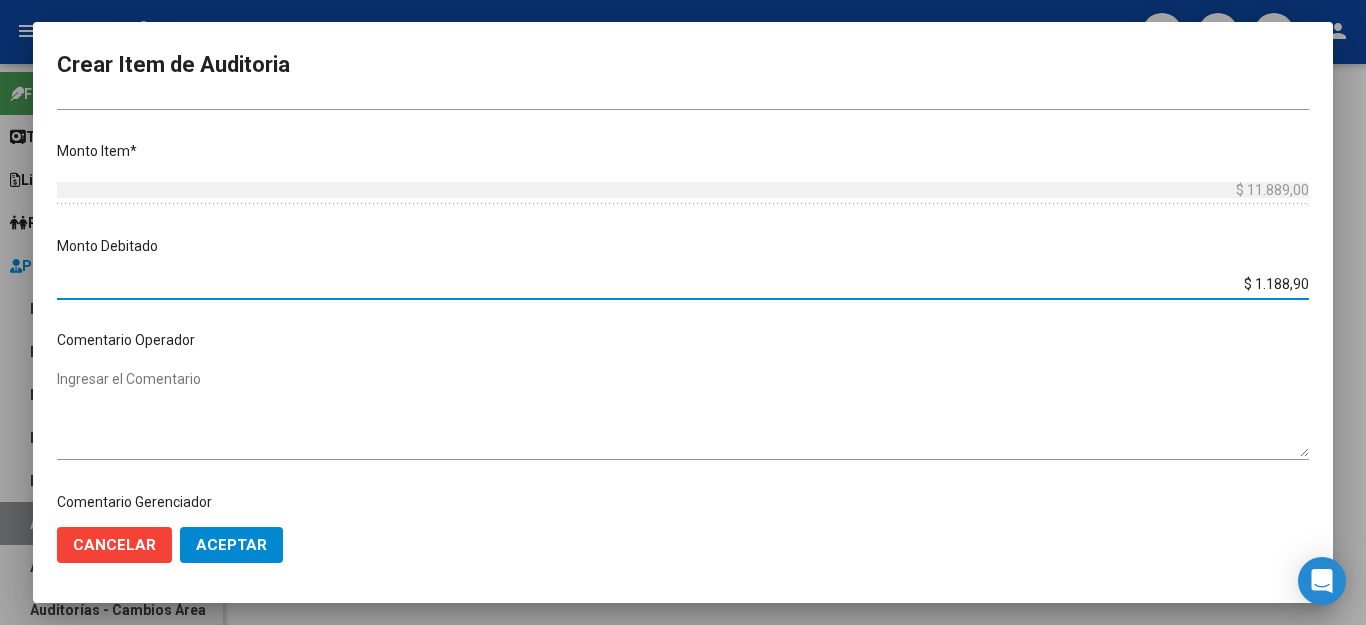 type on "$ 11.889,00" 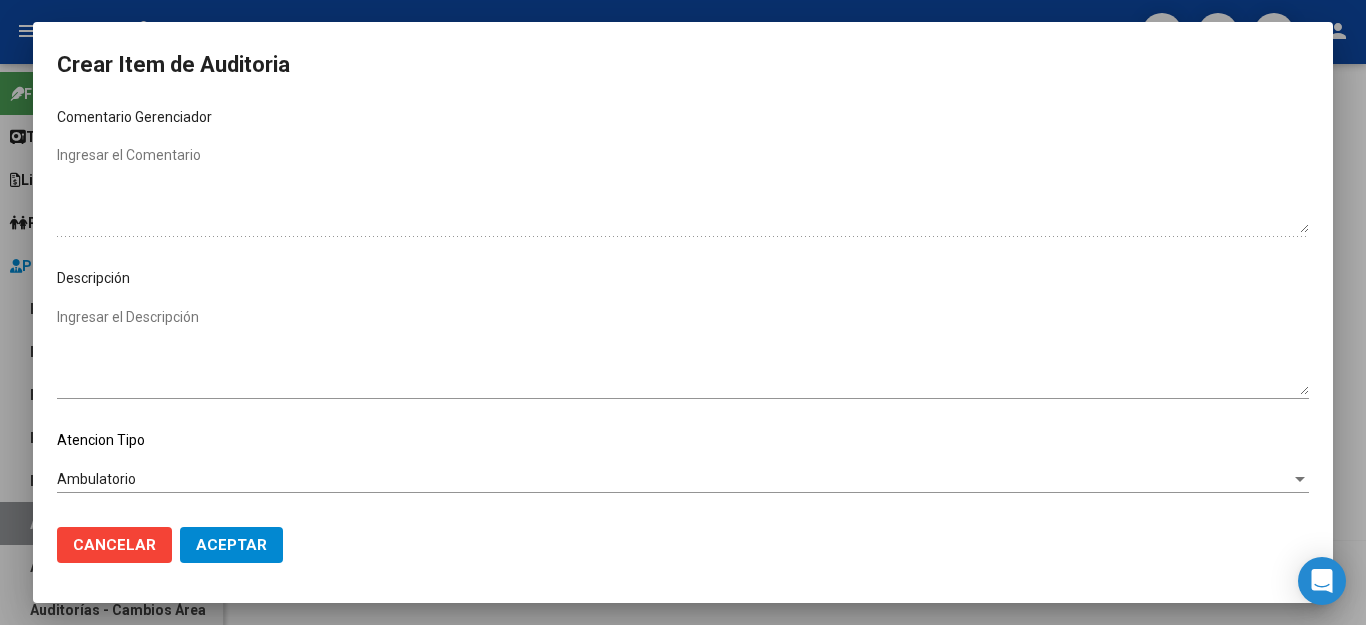 scroll, scrollTop: 1067, scrollLeft: 0, axis: vertical 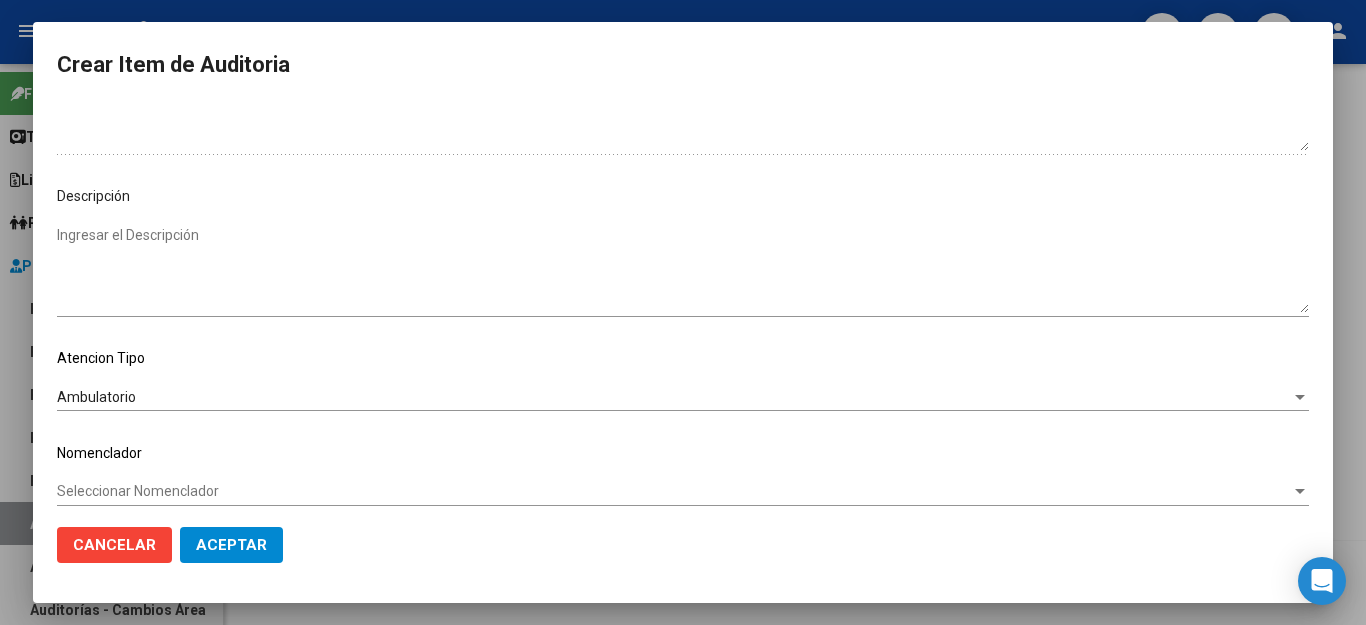 drag, startPoint x: 224, startPoint y: 551, endPoint x: 359, endPoint y: 501, distance: 143.9618 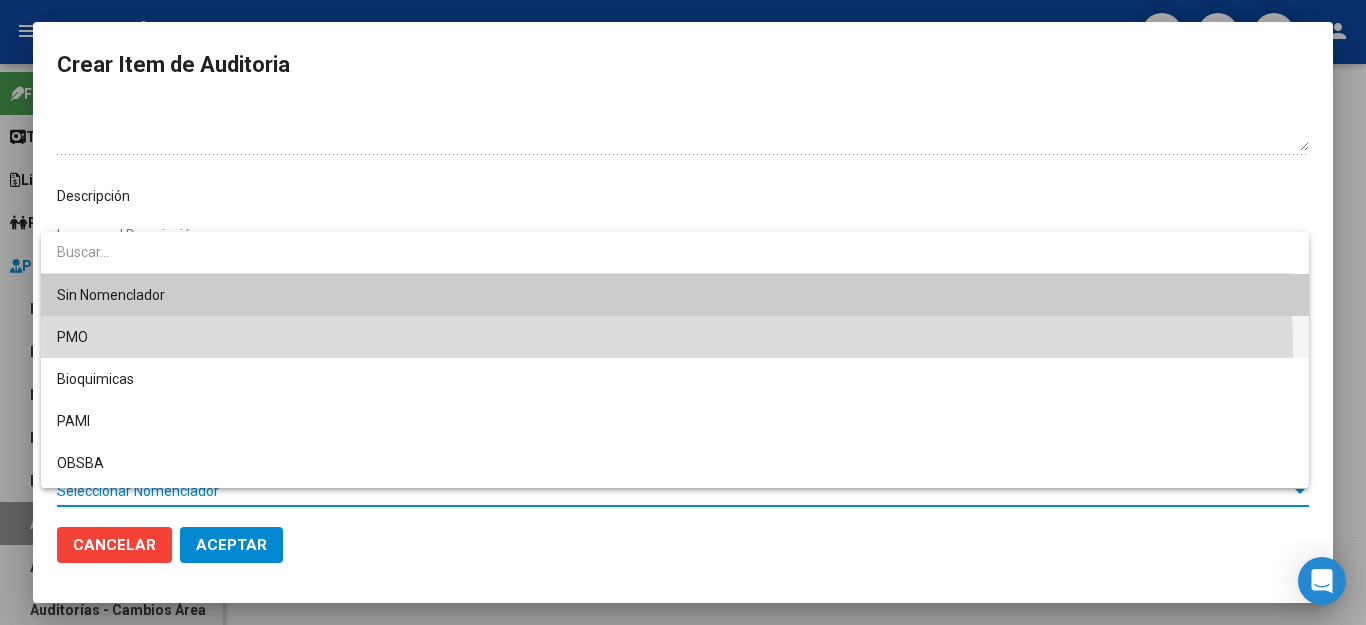 click on "PMO" at bounding box center (675, 337) 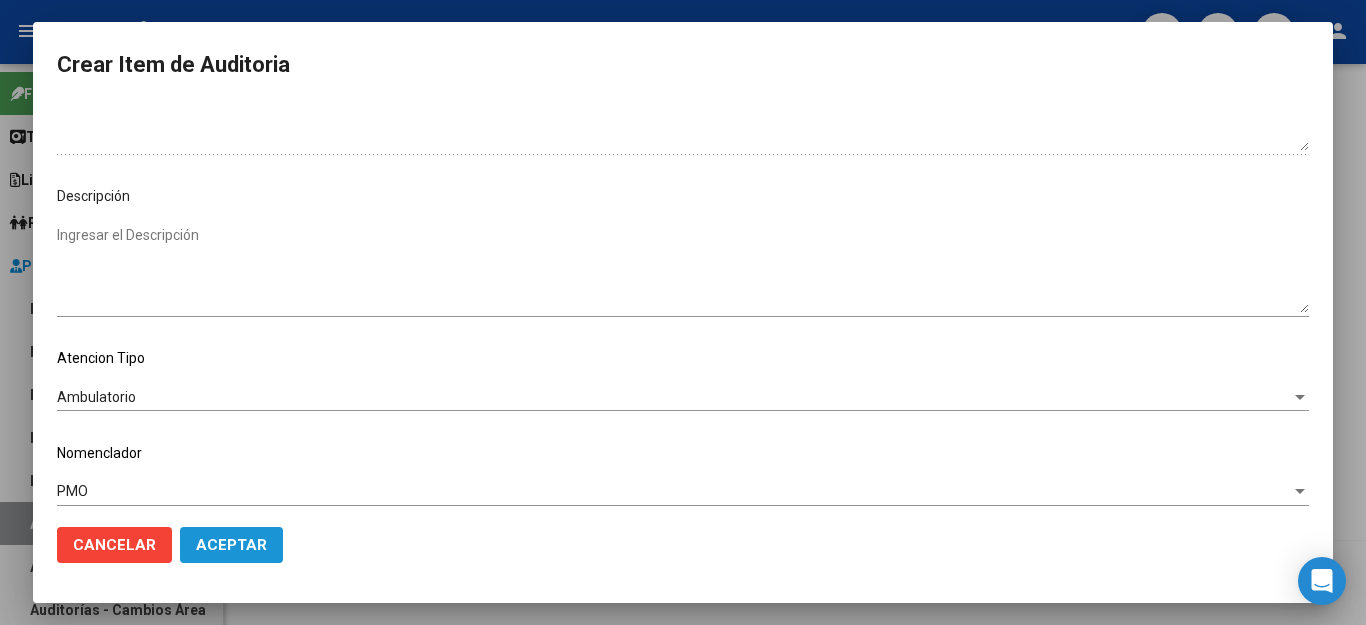 click on "Aceptar" 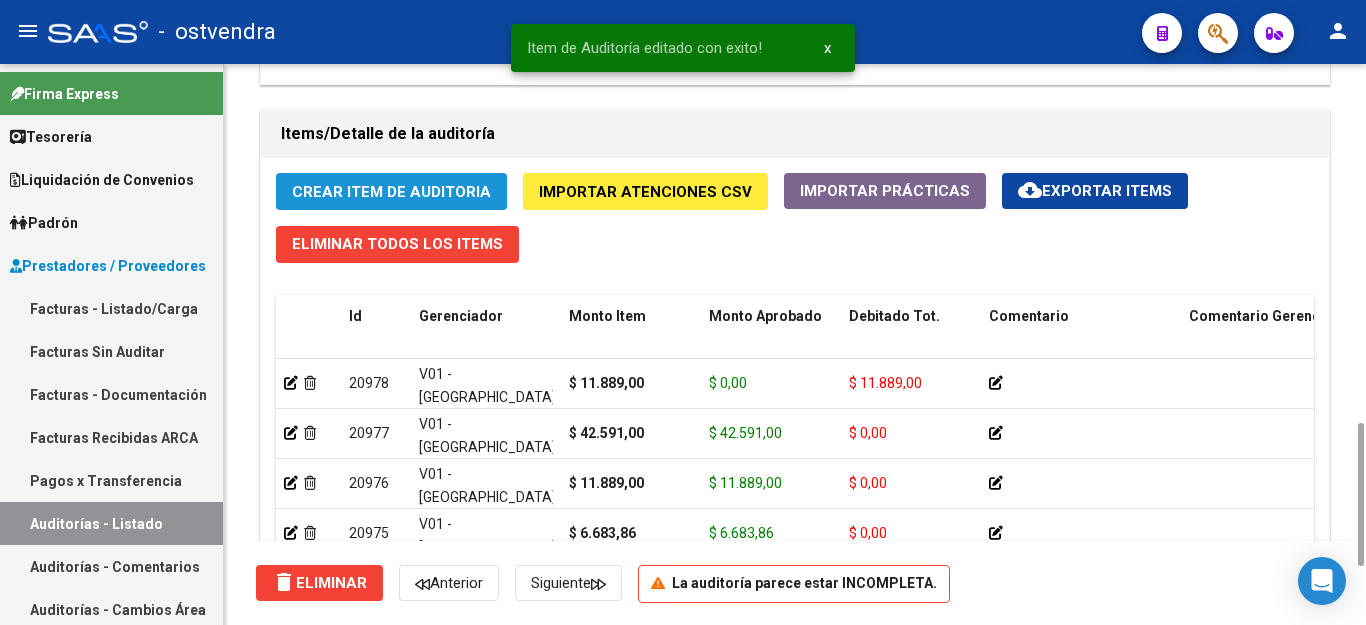 click on "Crear Item de Auditoria" 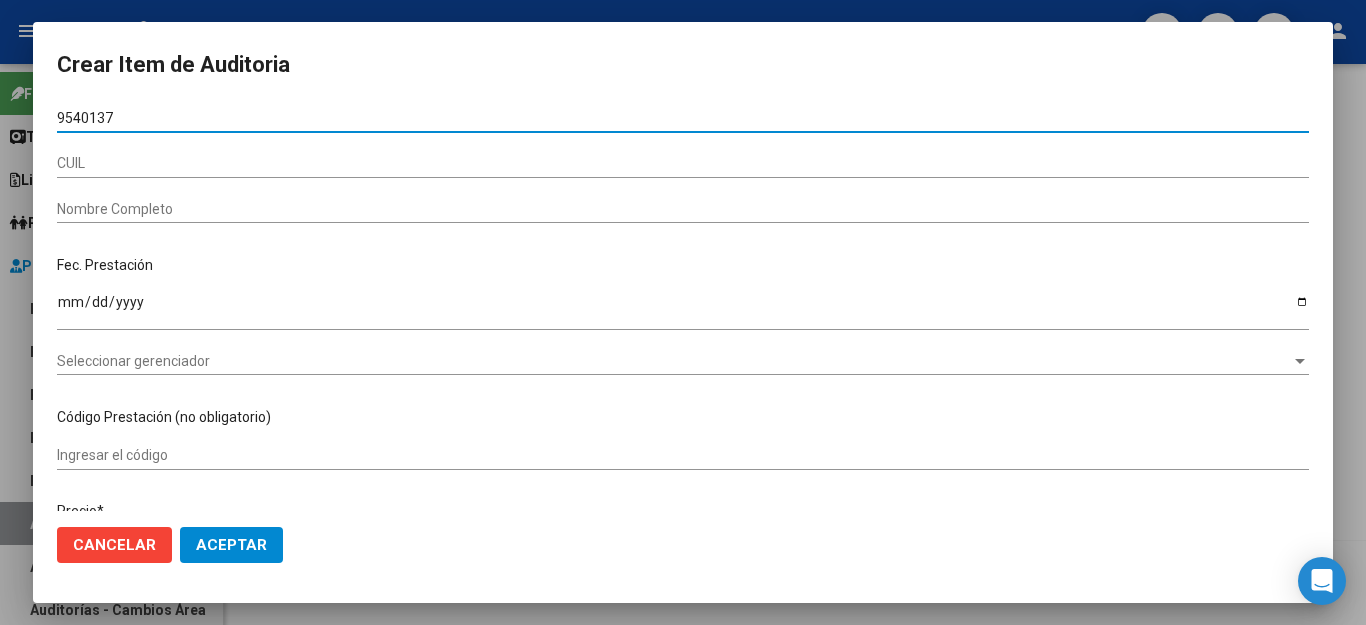 type on "95401378" 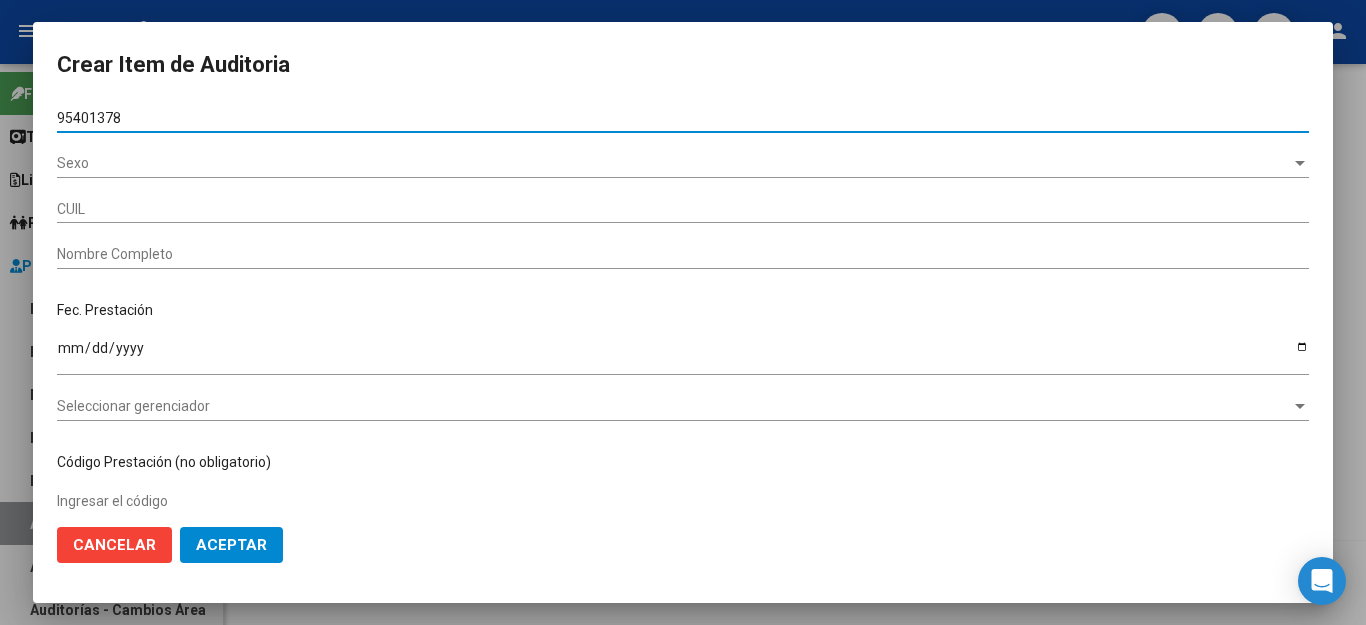 type on "20954013783" 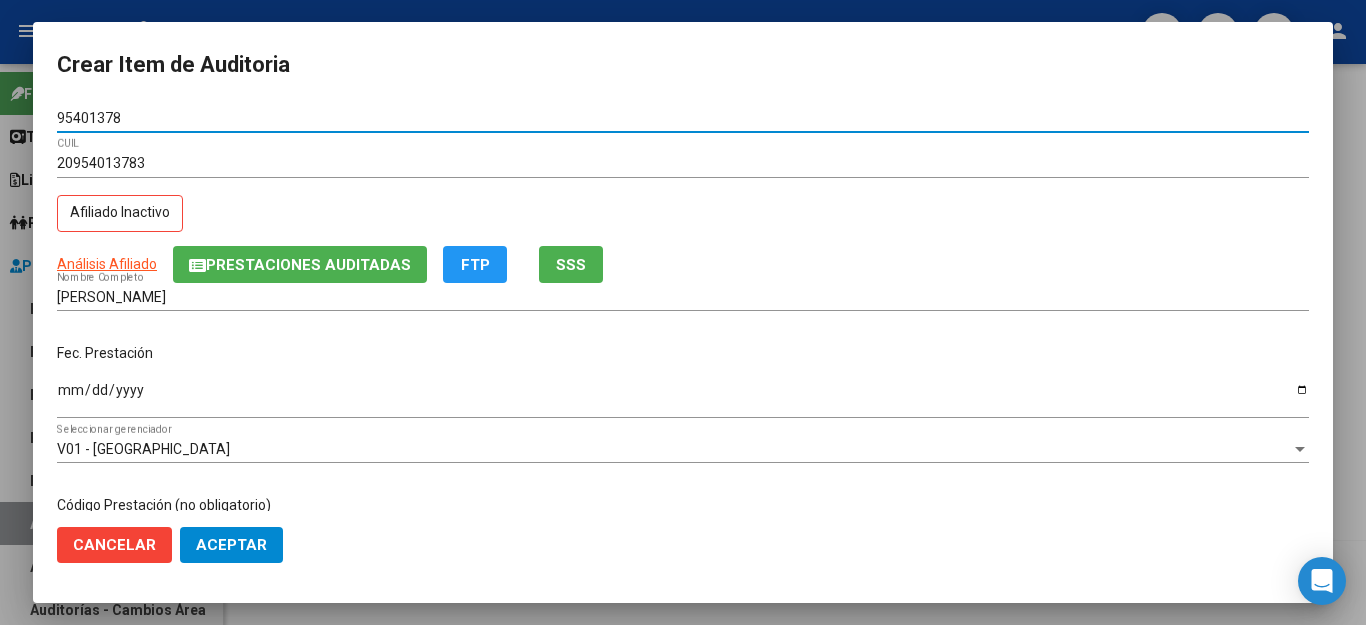 type on "95401378" 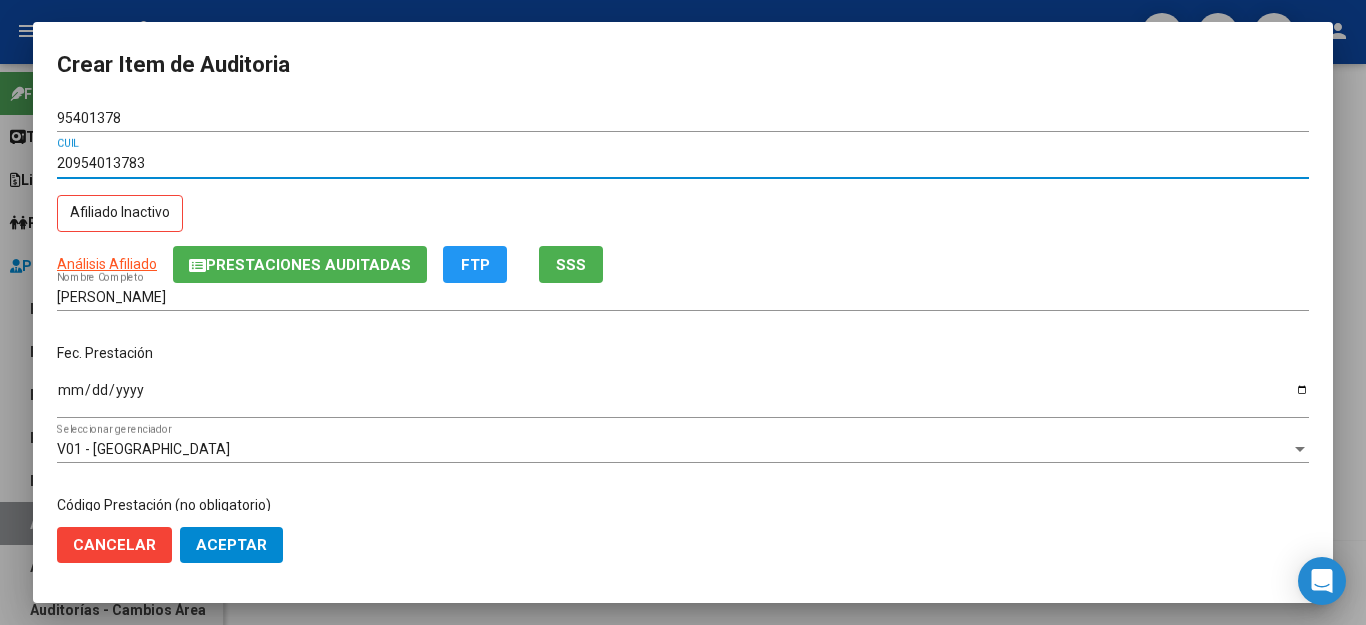 drag, startPoint x: 158, startPoint y: 161, endPoint x: 57, endPoint y: 167, distance: 101.17806 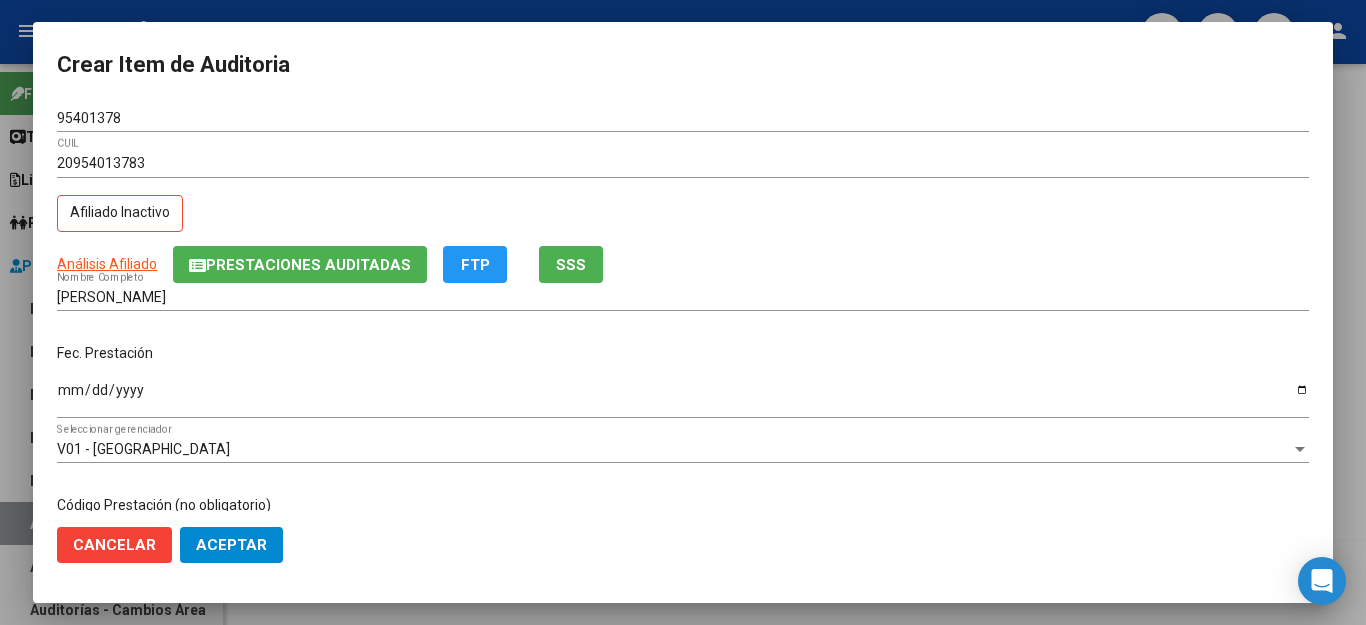 click on "95401378 Nro Documento    20954013783 CUIL   Afiliado Inactivo  Análisis Afiliado  Prestaciones Auditadas FTP SSS   [PERSON_NAME] Nombre Completo  Fec. Prestación    Ingresar la fecha  V01 - [PERSON_NAME]  Seleccionar gerenciador Código Prestación (no obligatorio)    Ingresar el código  Precio  *   $ 27.519,20 Ingresar el precio  Cantidad  *   1 Ingresar la cantidad  Monto Item  *   $ 27.519,20 Ingresar el monto  Monto Debitado    $ 0,00 Ingresar el monto  Comentario Operador    Ingresar el Comentario  Comentario Gerenciador    Ingresar el Comentario  Descripción    Ingresar el Descripción   Atencion Tipo  Seleccionar tipo Seleccionar tipo  Nomenclador  Seleccionar Nomenclador Seleccionar Nomenclador" at bounding box center (683, 307) 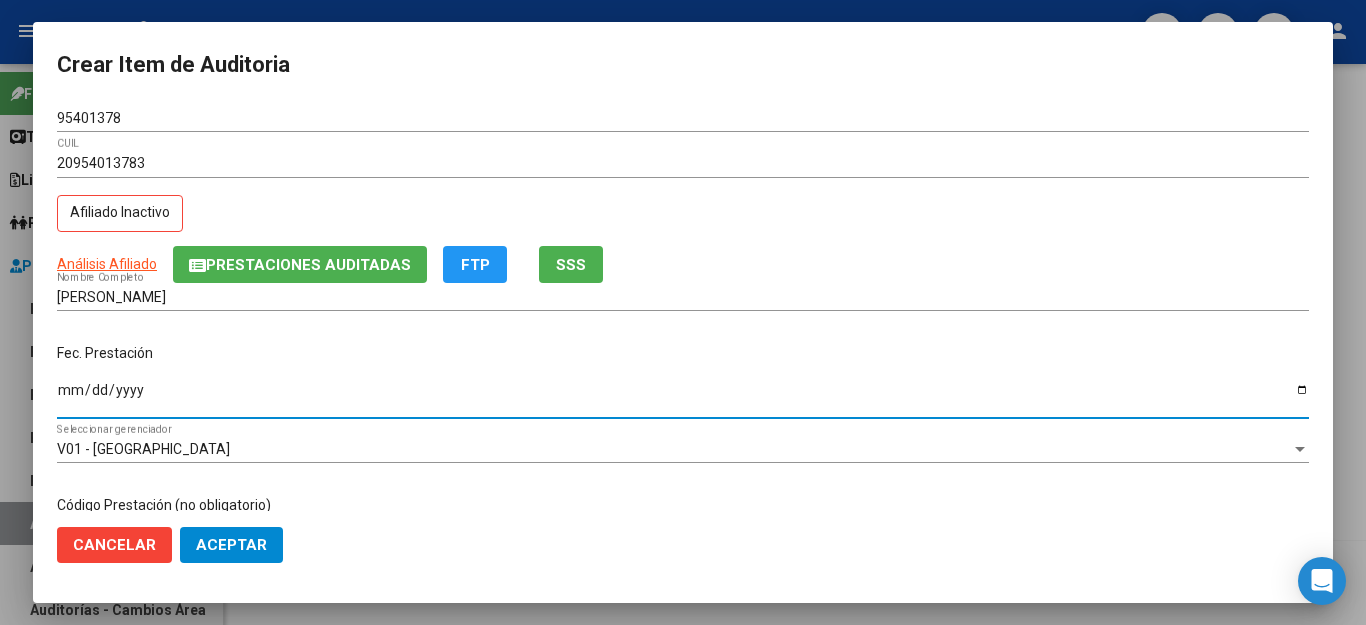 click on "Ingresar la fecha" at bounding box center (683, 397) 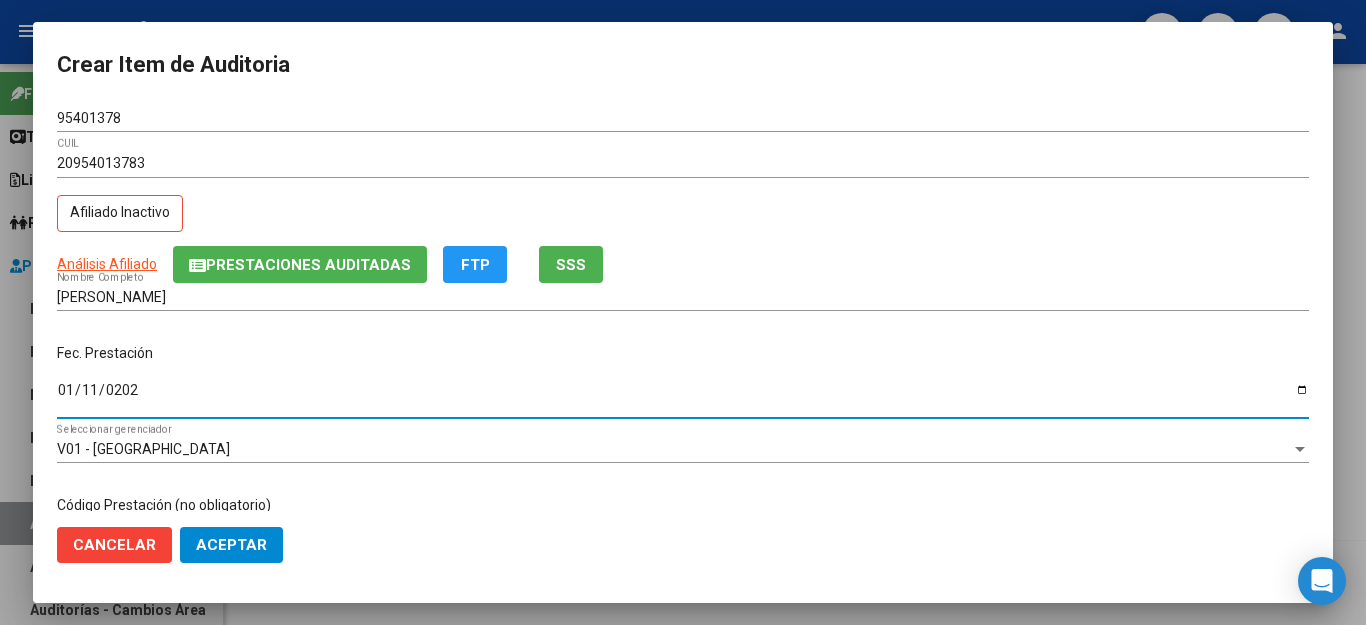 type on "[DATE]" 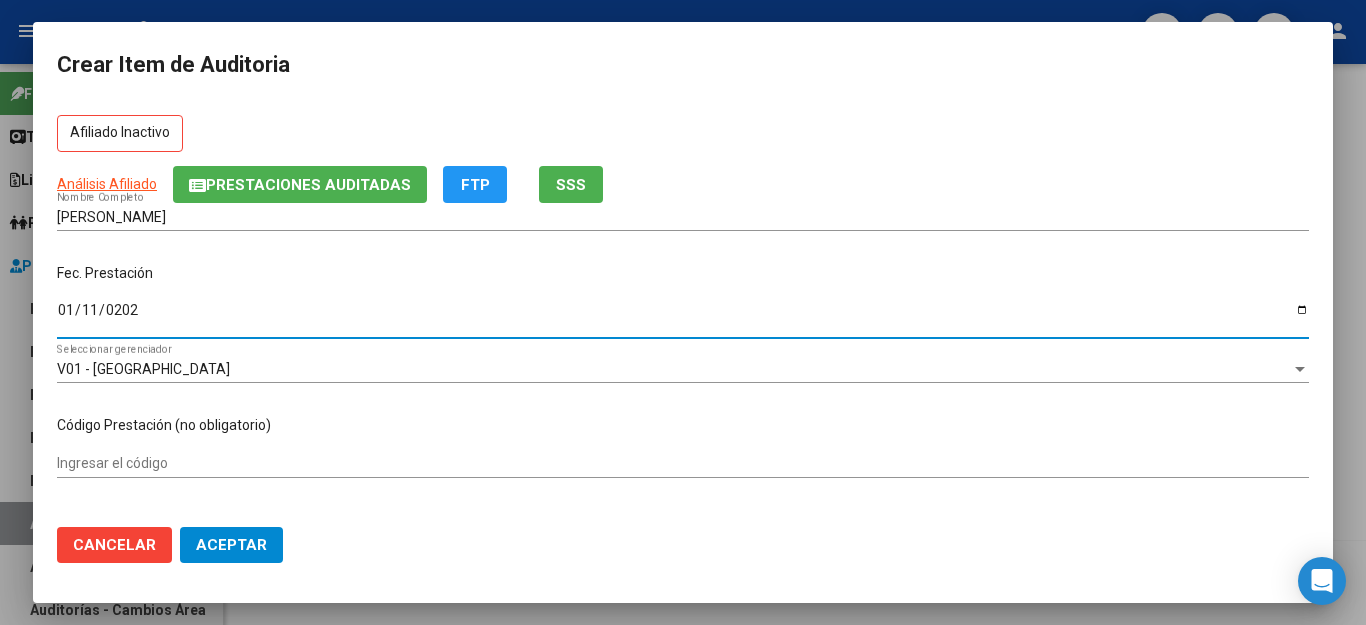 scroll, scrollTop: 200, scrollLeft: 0, axis: vertical 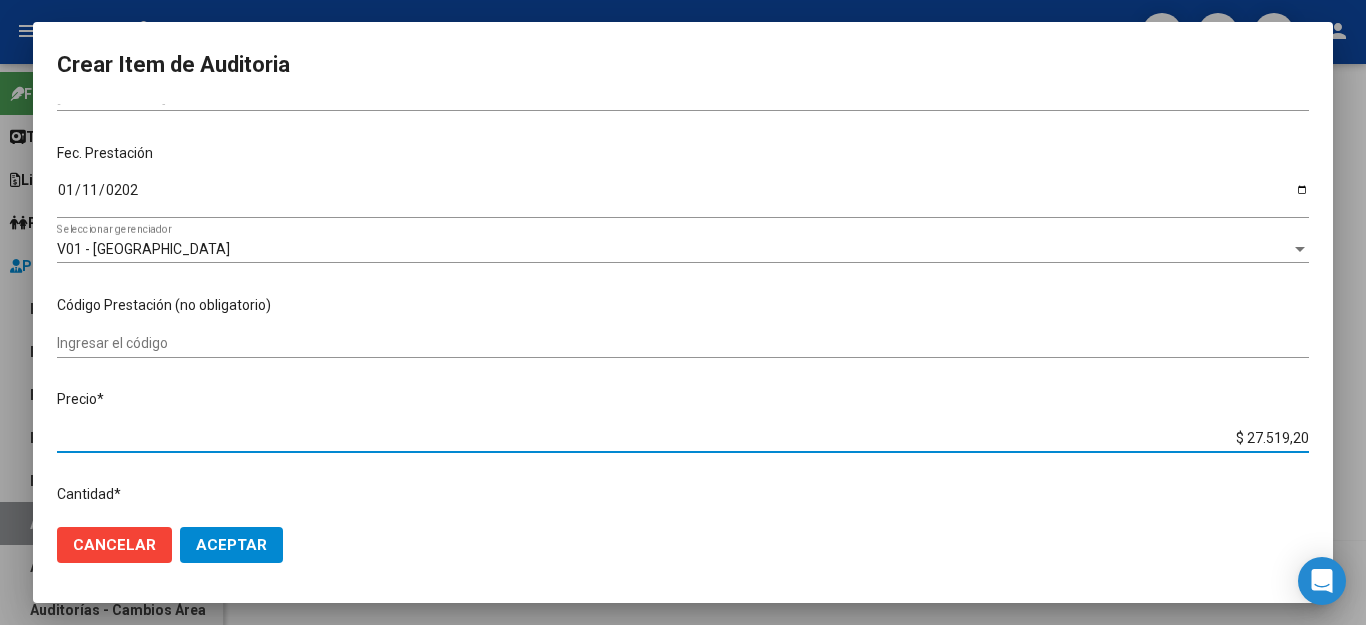 drag, startPoint x: 1206, startPoint y: 419, endPoint x: 1302, endPoint y: 431, distance: 96.74709 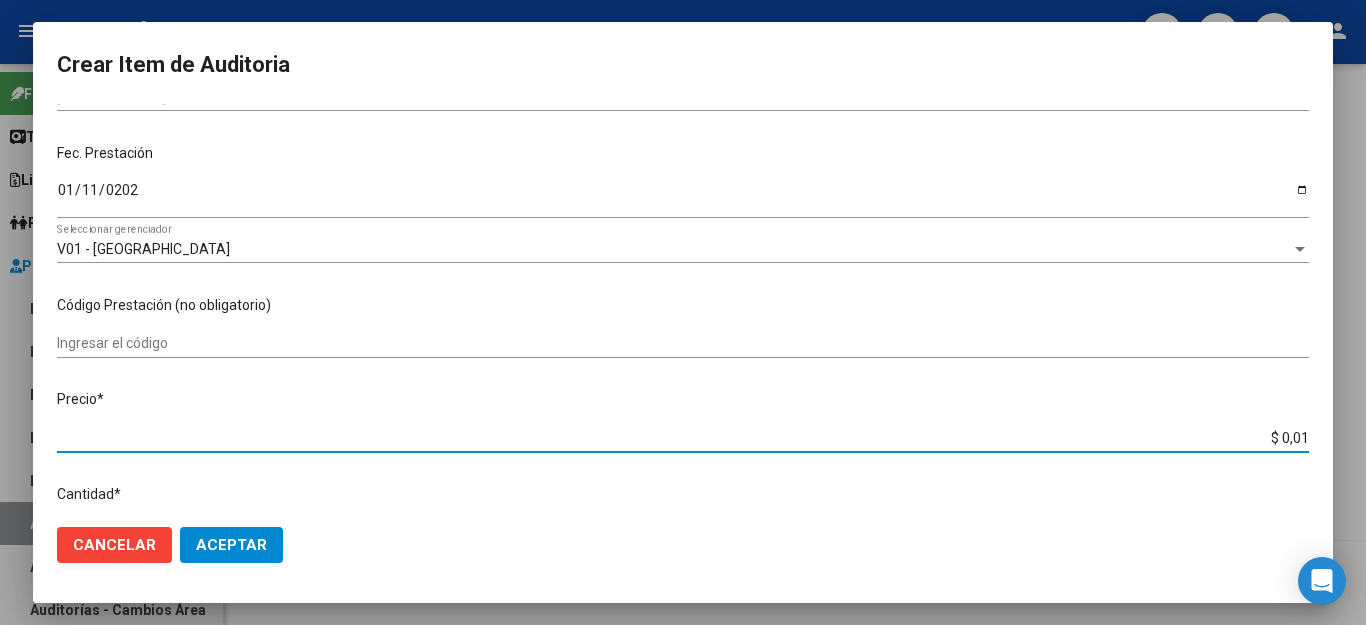 type on "$ 0,11" 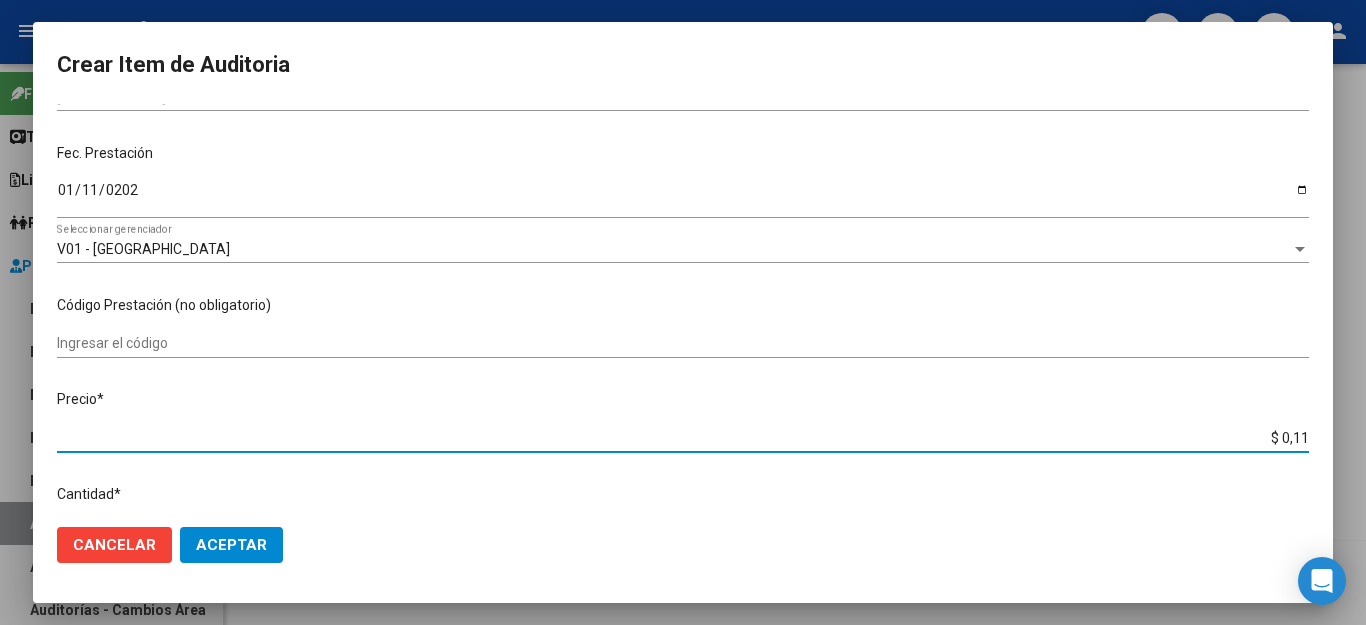 type on "$ 1,18" 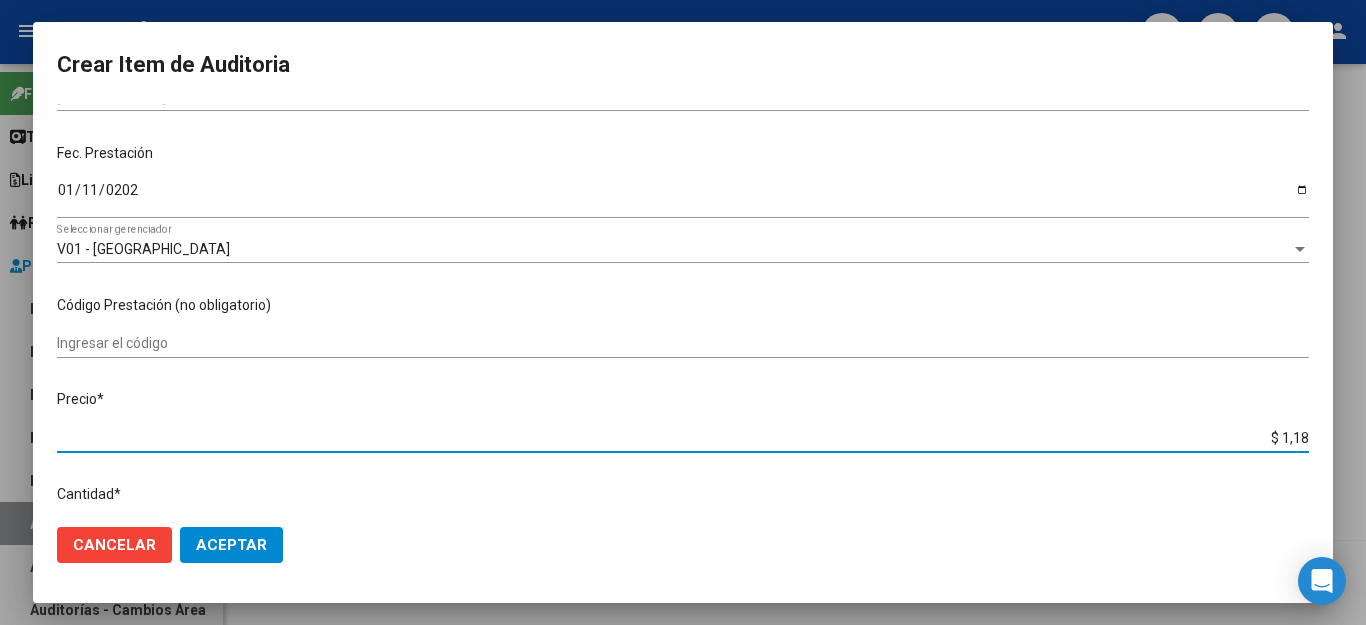 type on "$ 11,88" 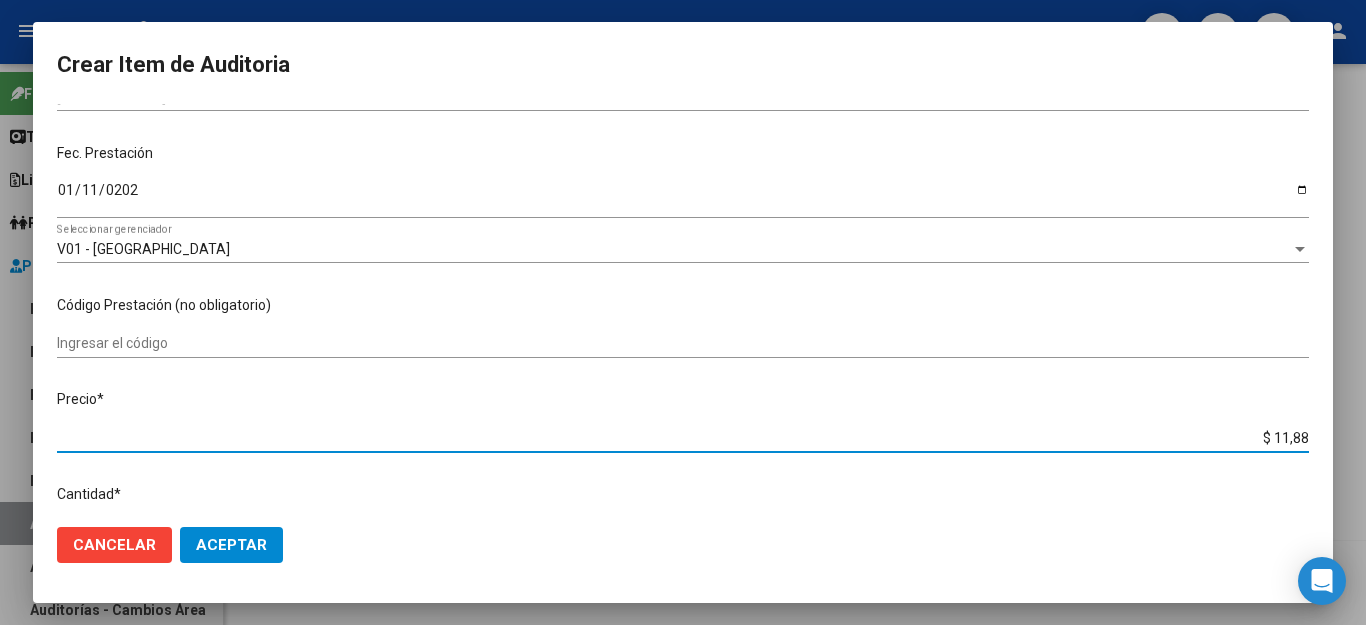 type on "$ 118,89" 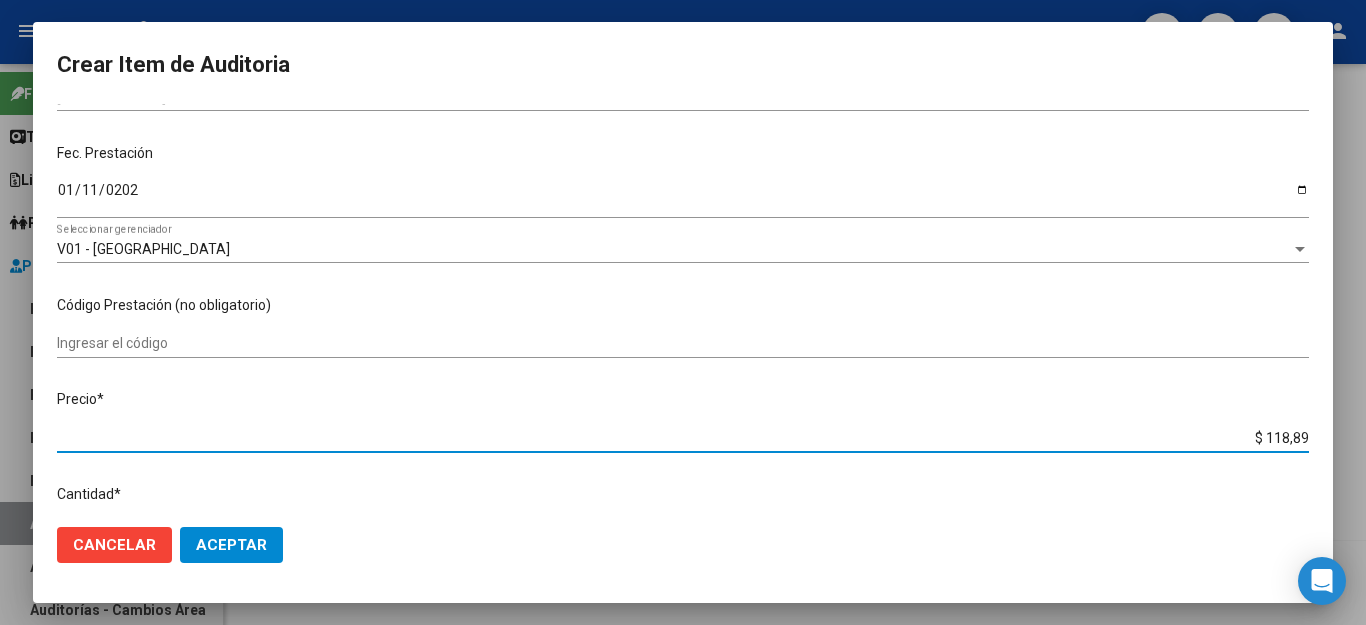 type on "$ 1.188,90" 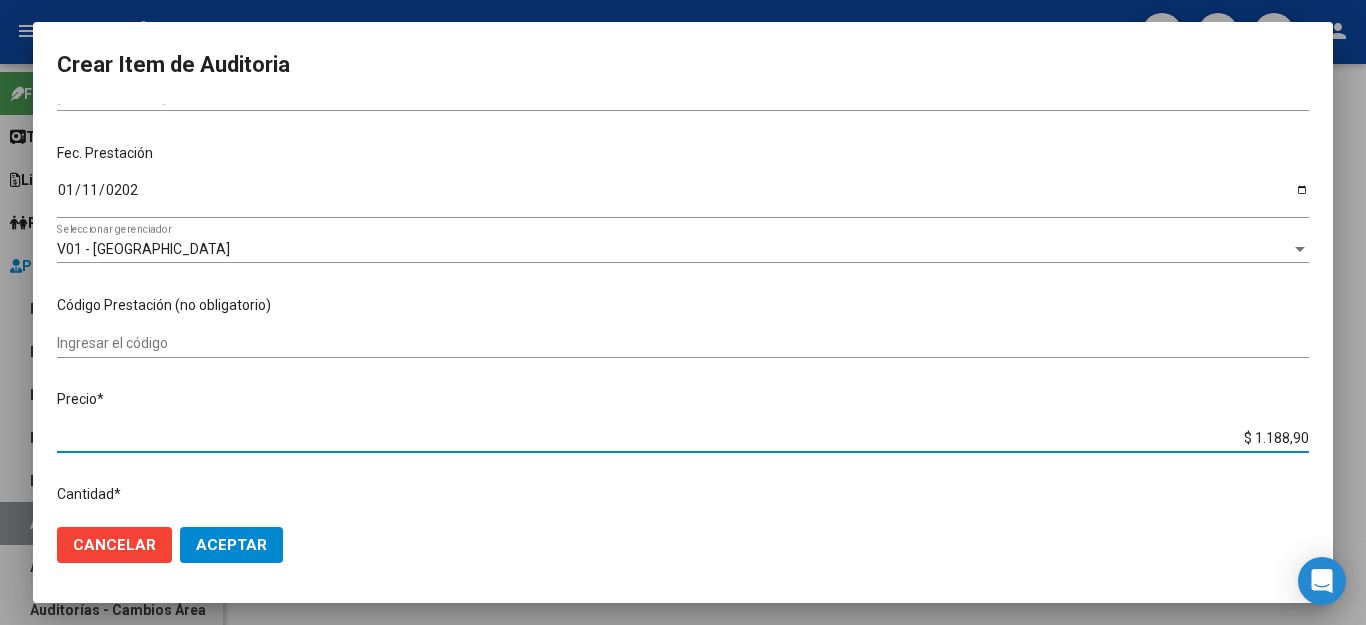 type on "$ 11.889,00" 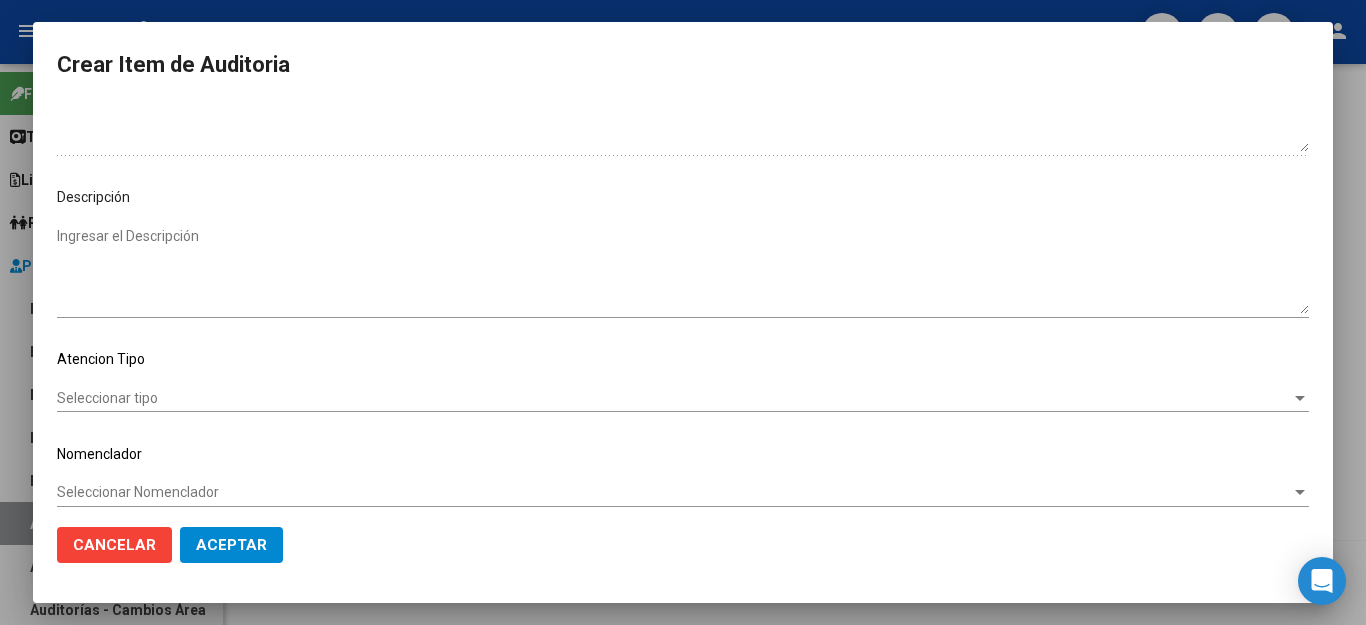 scroll, scrollTop: 1104, scrollLeft: 0, axis: vertical 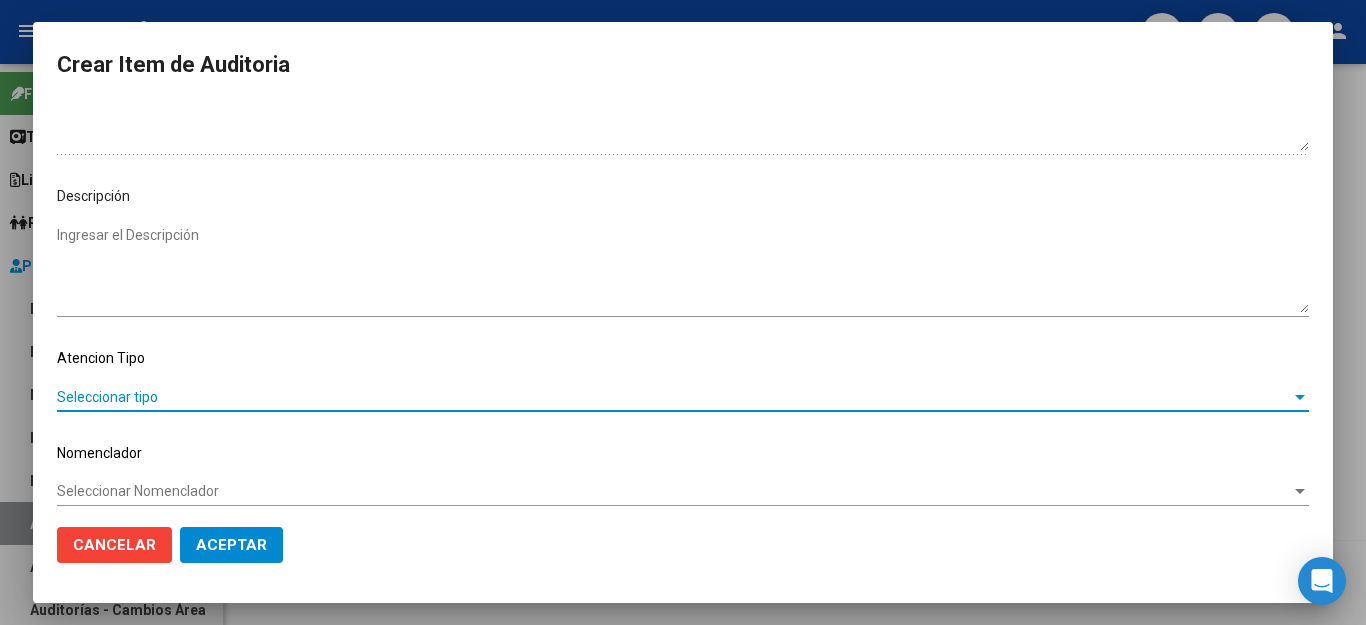 click on "Seleccionar tipo" at bounding box center [674, 397] 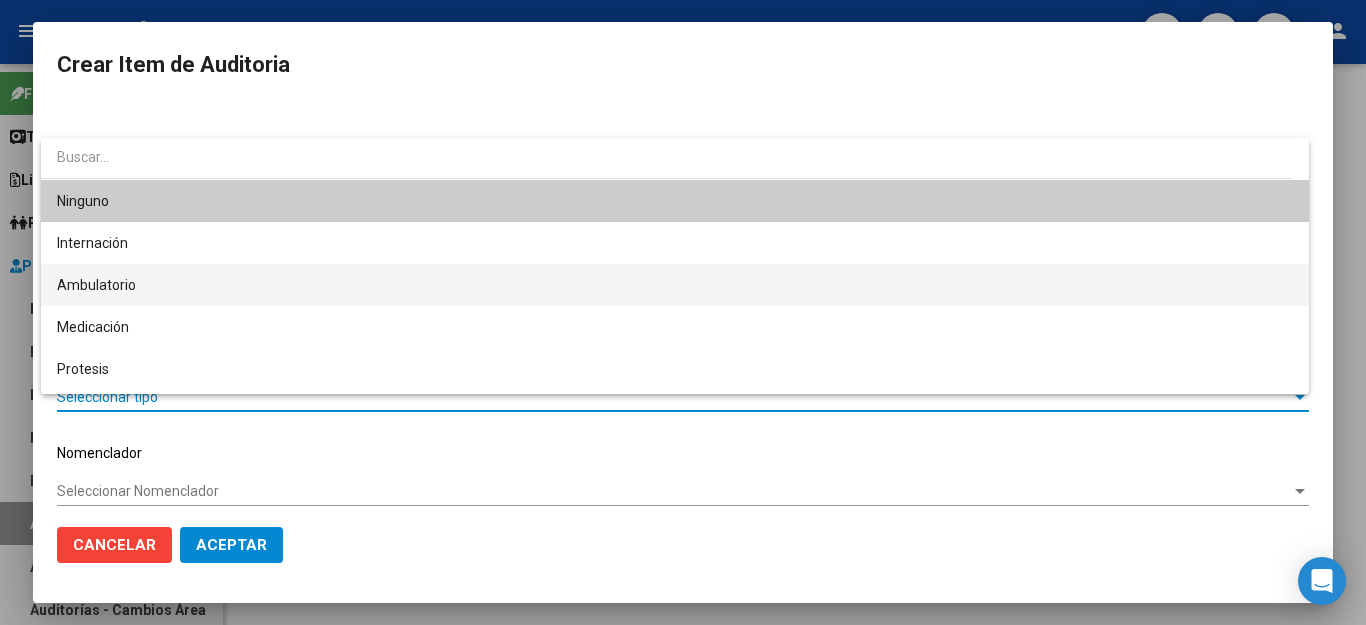 click on "Ambulatorio" at bounding box center (675, 285) 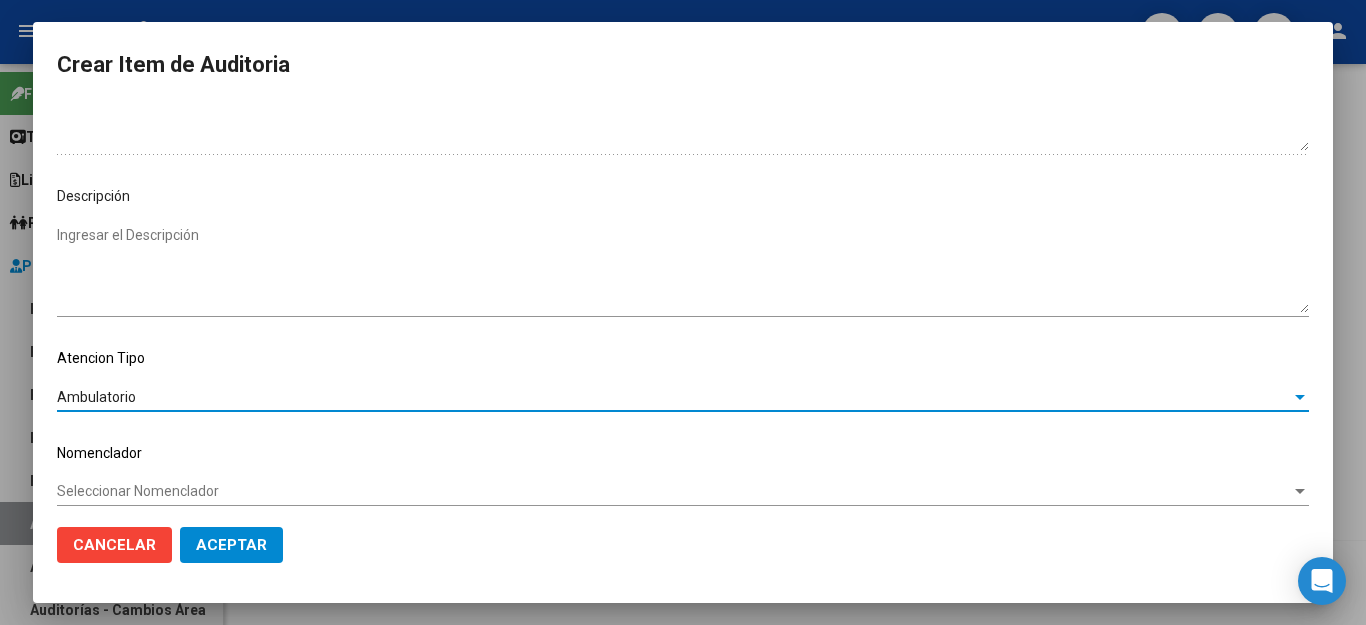 click on "Seleccionar Nomenclador" at bounding box center (674, 491) 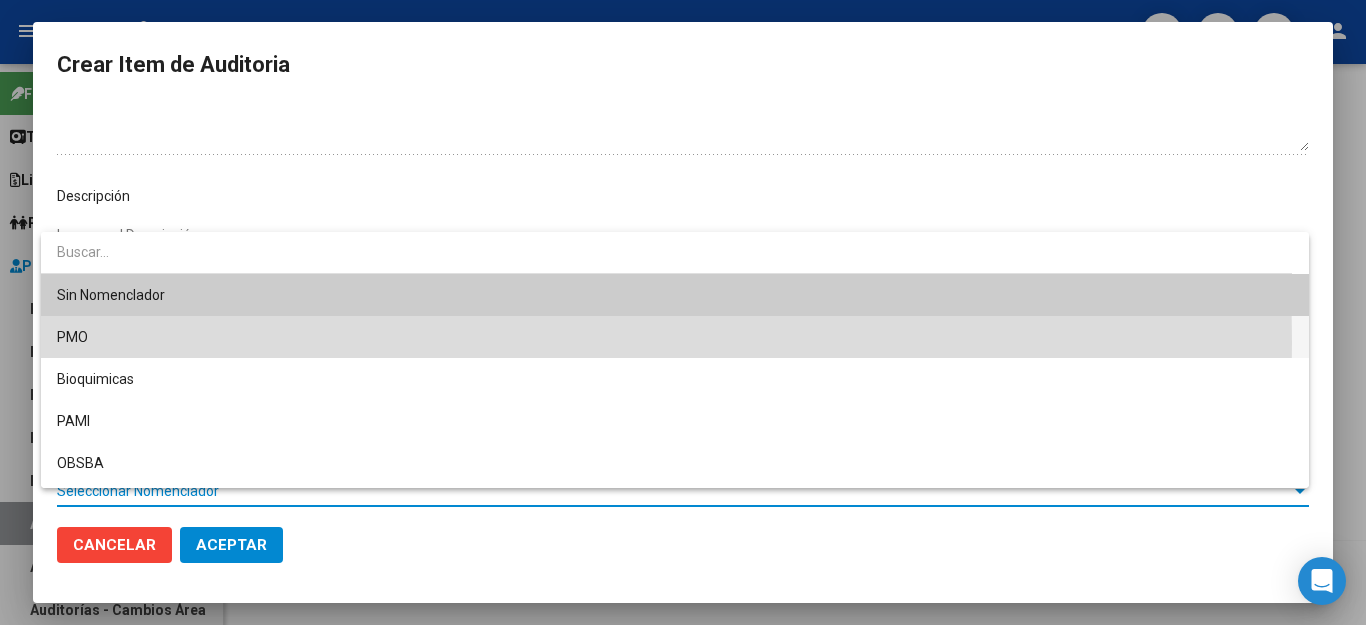 click on "PMO" at bounding box center (675, 337) 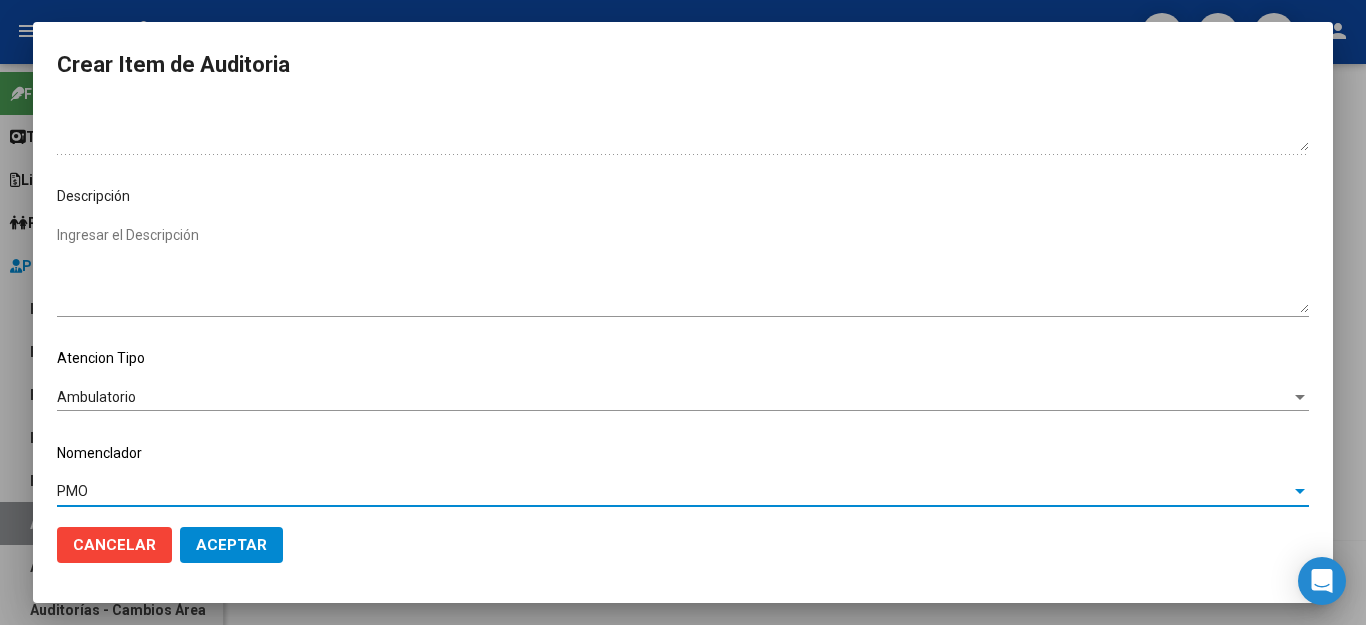 click on "Aceptar" 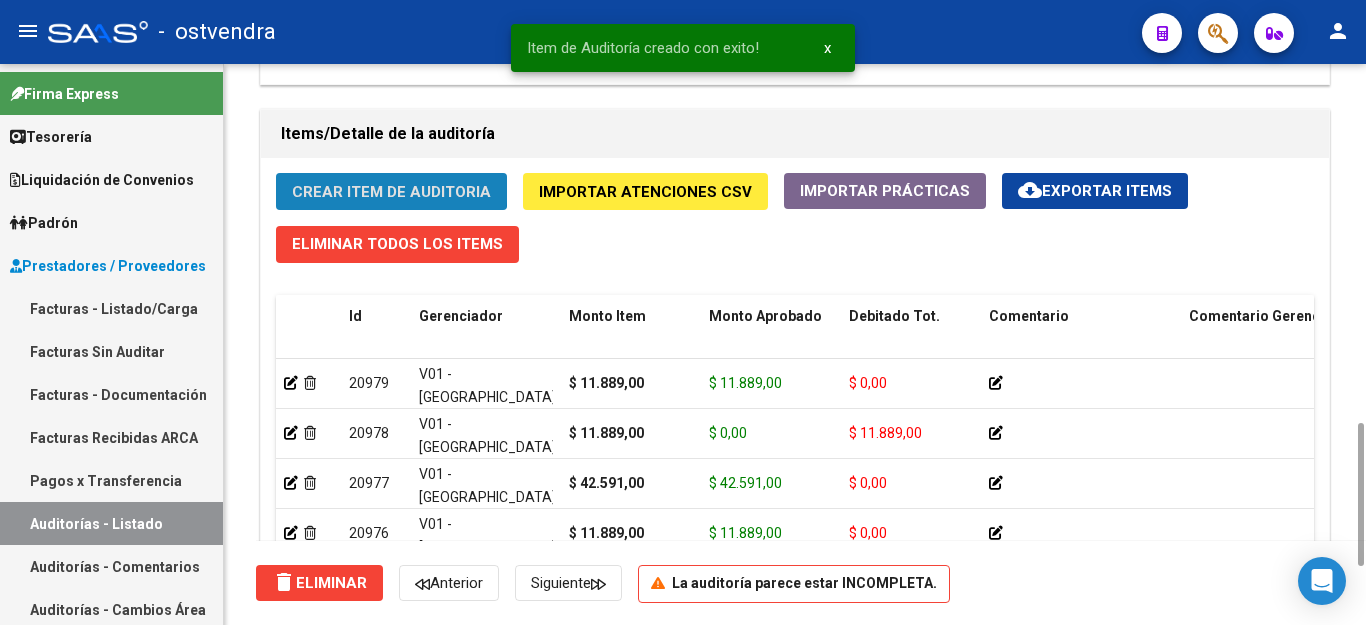 click on "Crear Item de Auditoria" 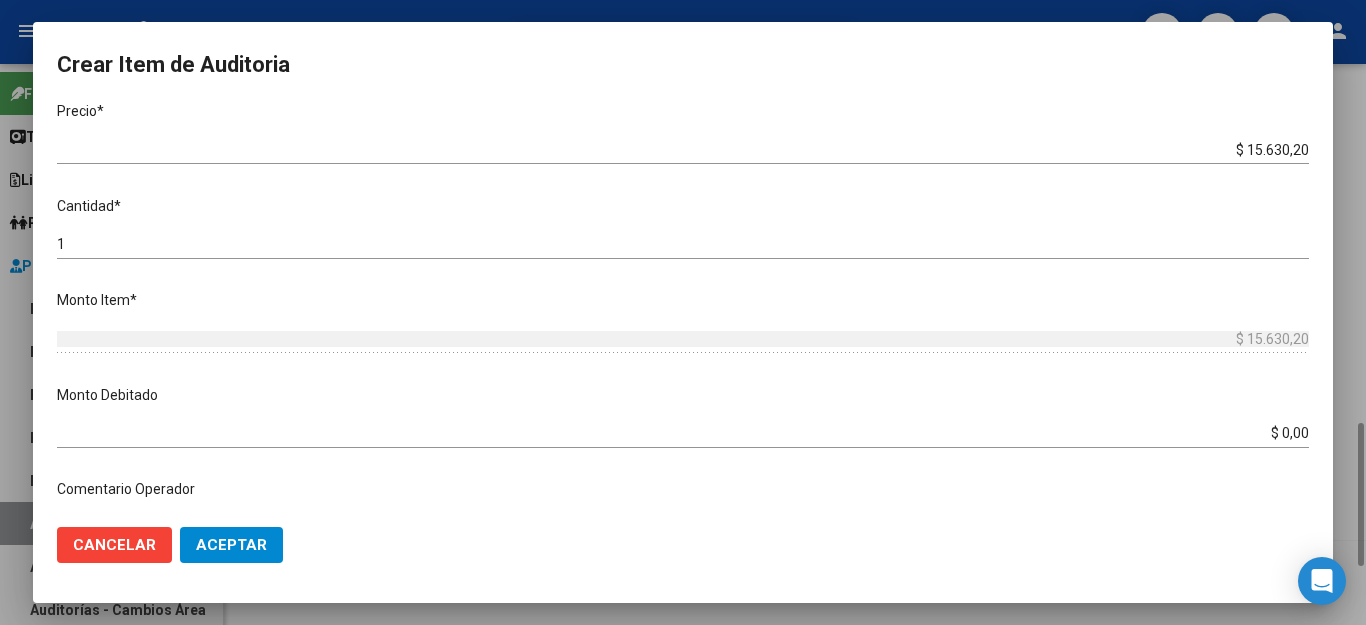 scroll, scrollTop: 0, scrollLeft: 0, axis: both 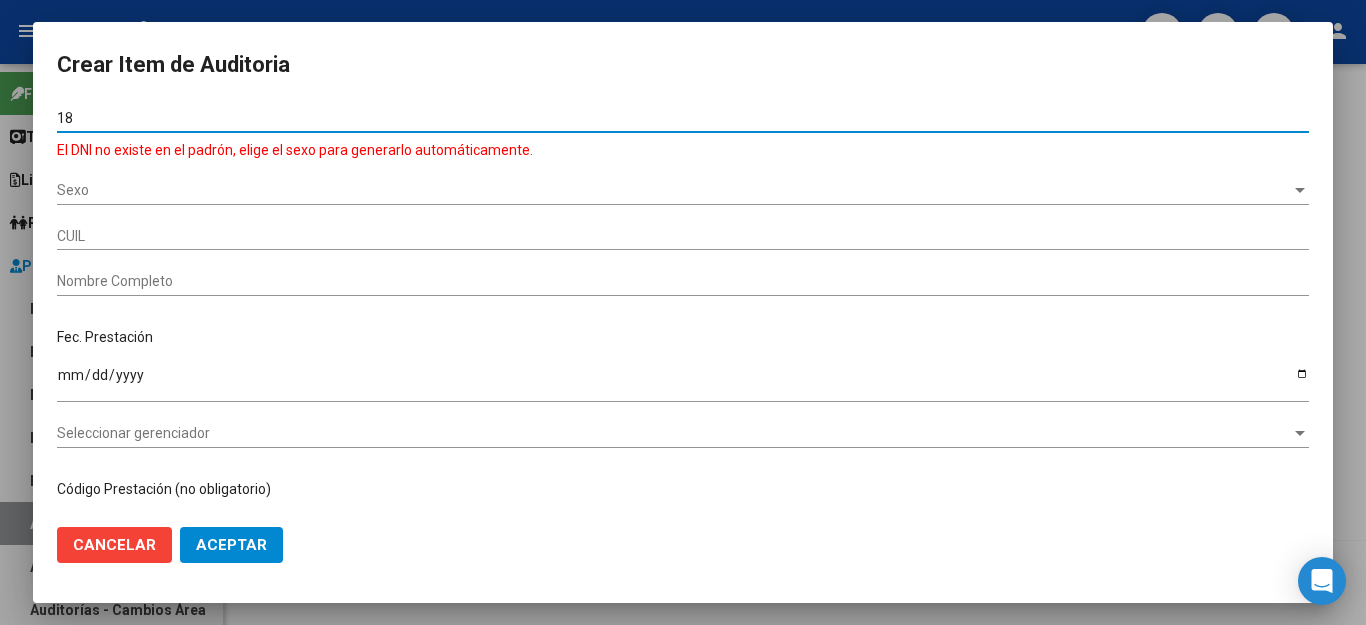type on "1" 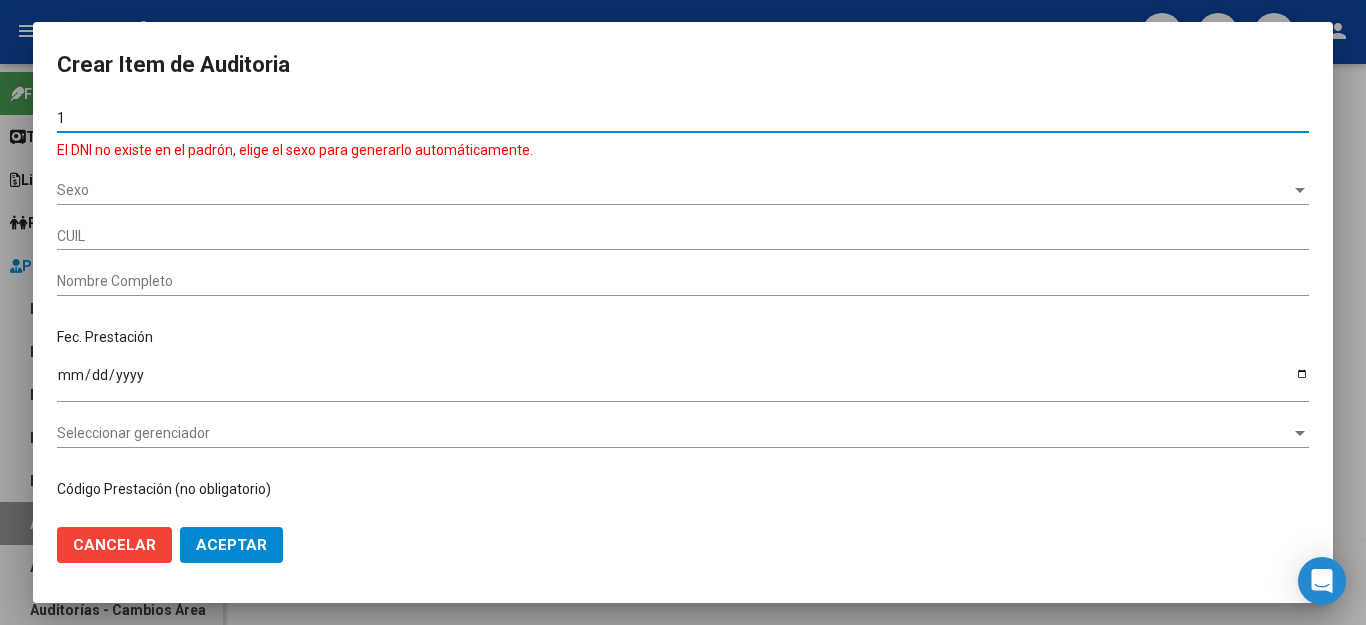 type 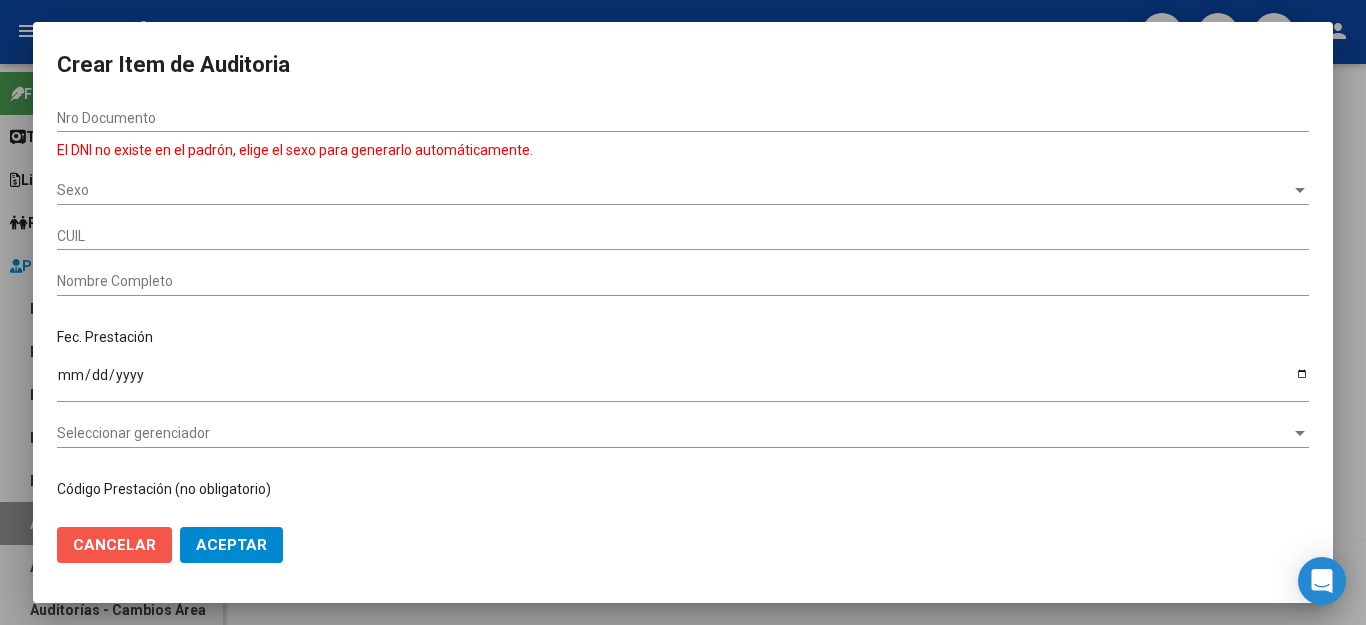 click on "Cancelar" 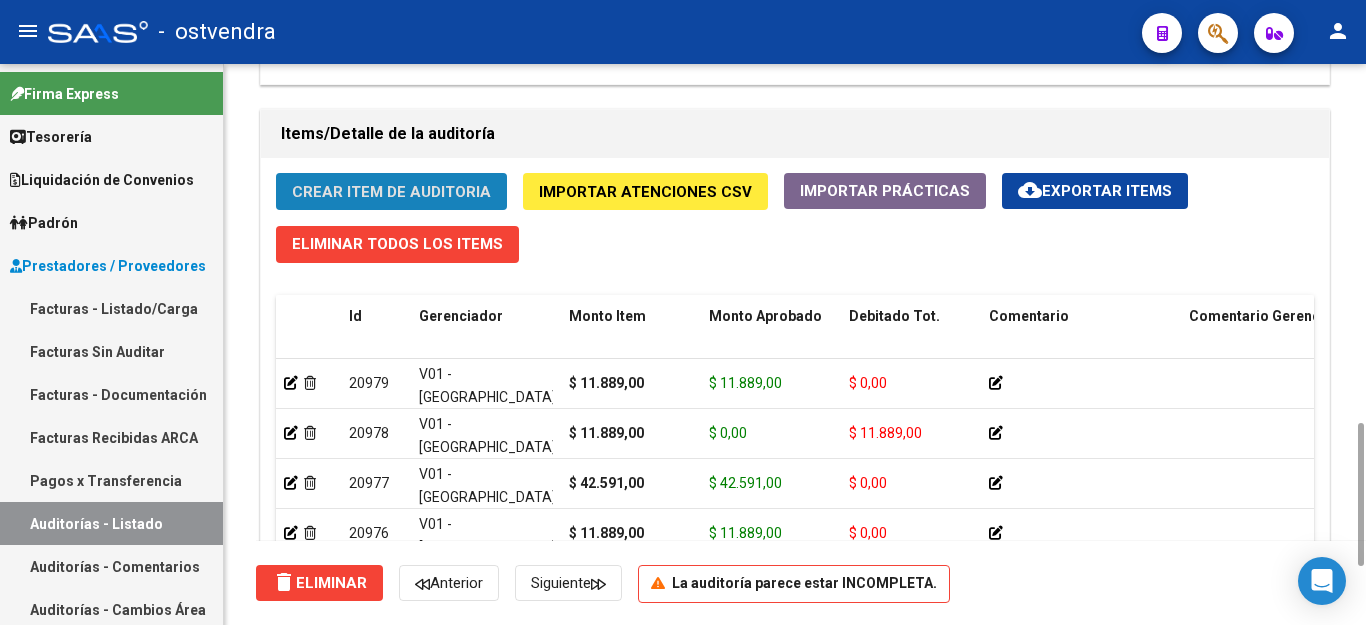 click on "Crear Item de Auditoria" 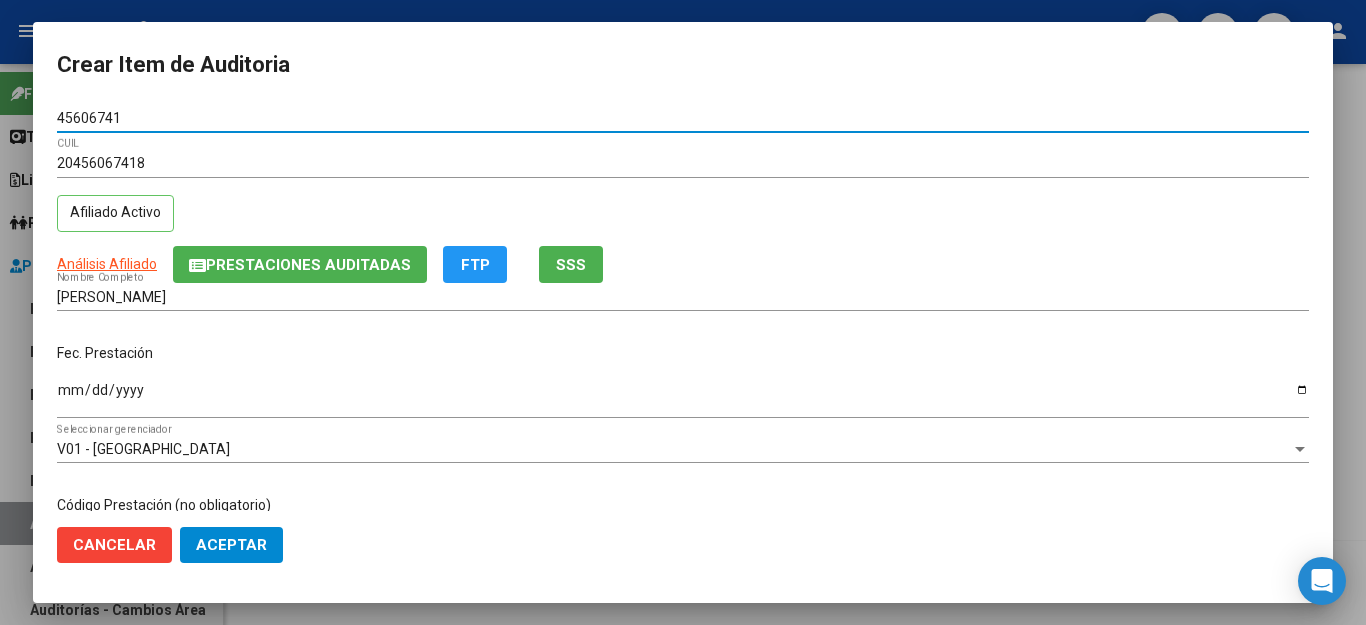 click on "Ingresar la fecha" at bounding box center (683, 397) 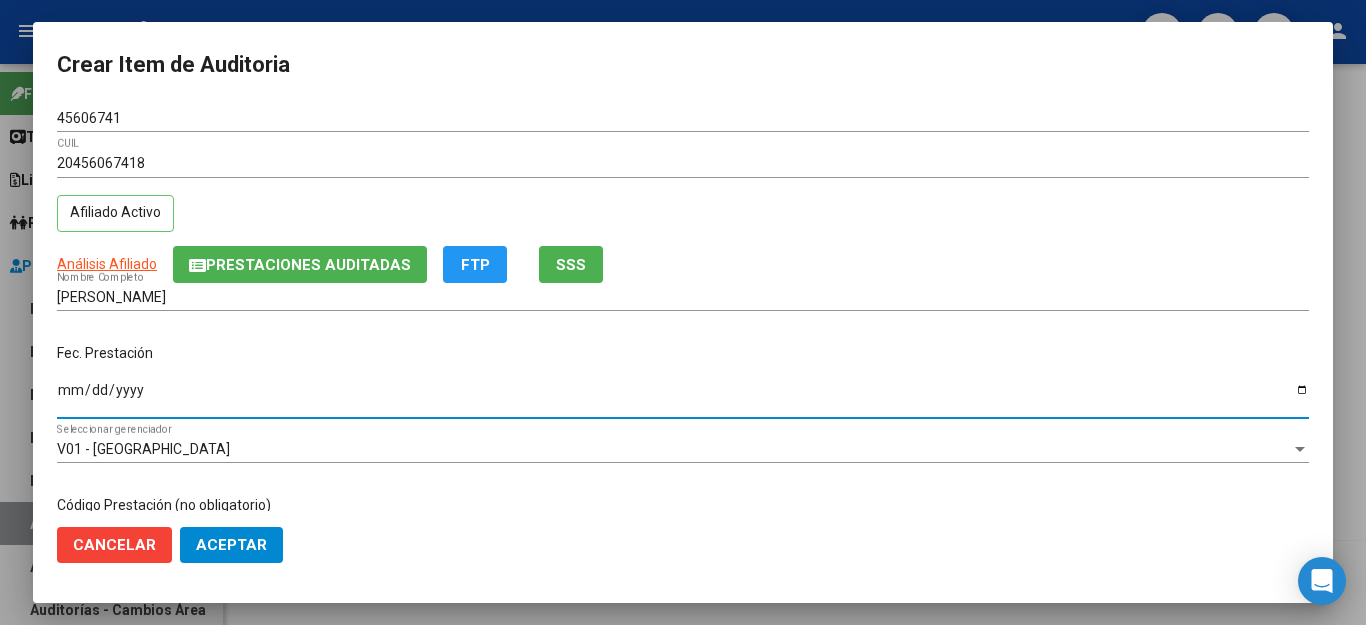 scroll, scrollTop: 400, scrollLeft: 0, axis: vertical 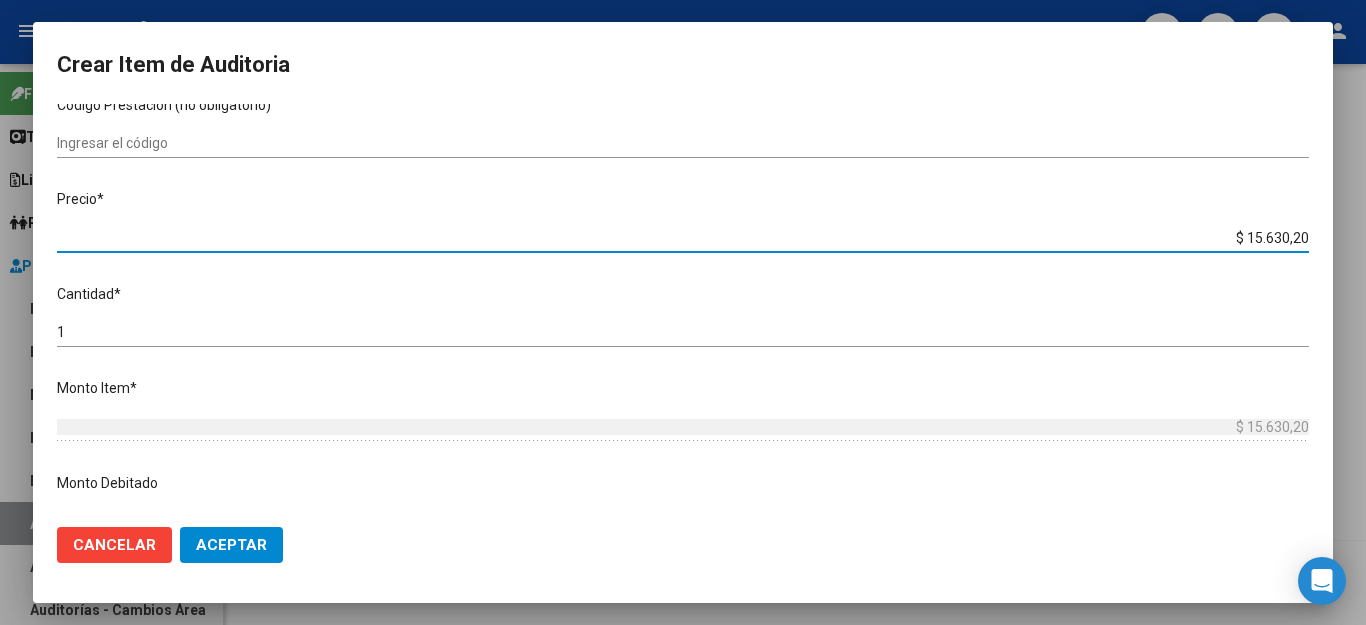 drag, startPoint x: 1209, startPoint y: 223, endPoint x: 1365, endPoint y: 232, distance: 156.2594 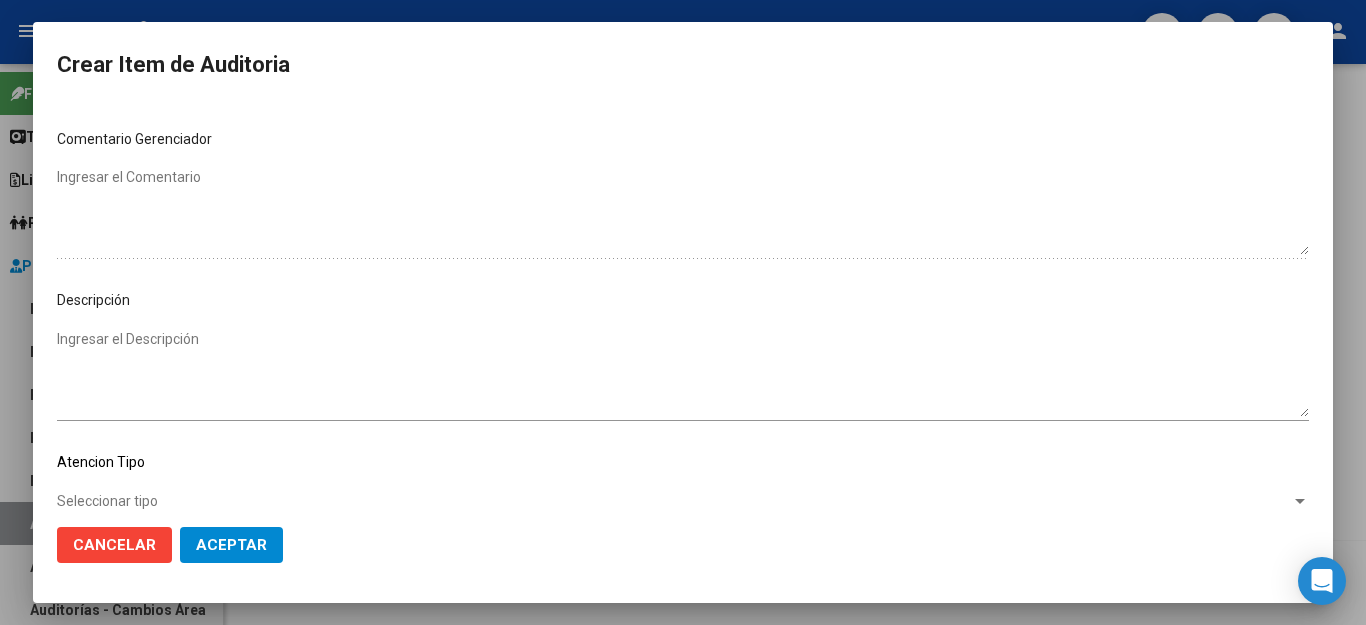 scroll, scrollTop: 1104, scrollLeft: 0, axis: vertical 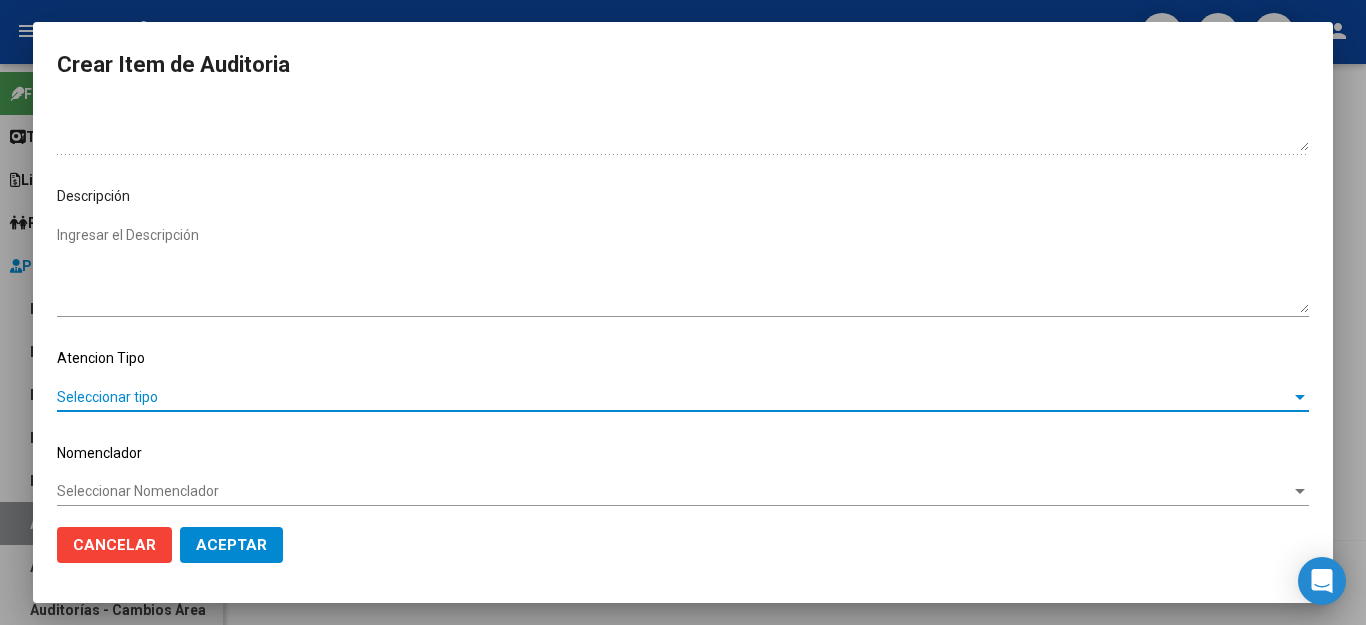 click on "Seleccionar tipo" at bounding box center (674, 397) 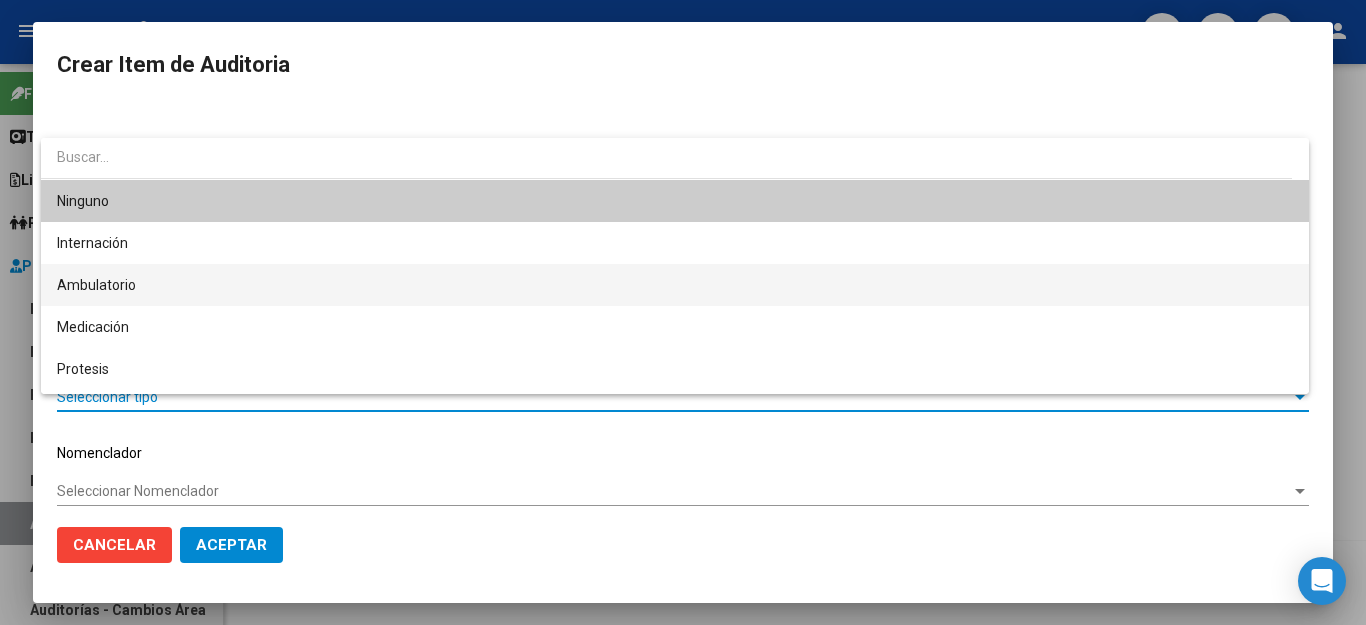 click on "Ambulatorio" at bounding box center [675, 285] 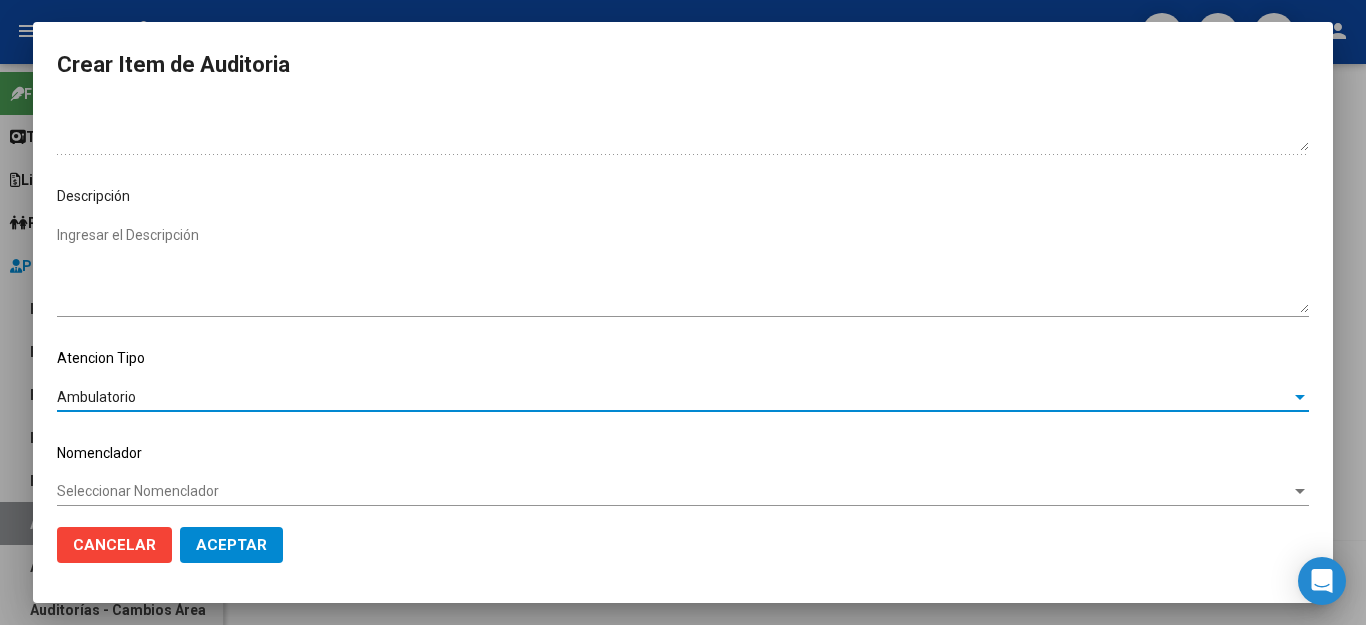 click on "Seleccionar Nomenclador" at bounding box center [674, 491] 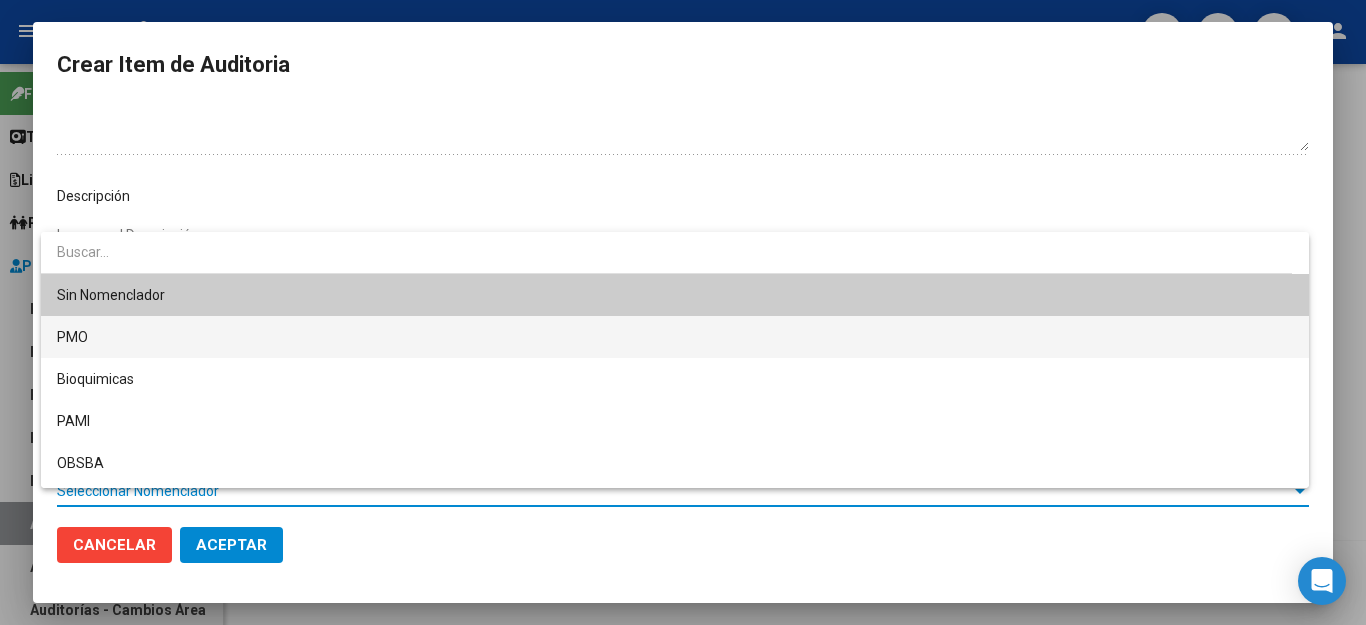 click on "PMO" at bounding box center [675, 337] 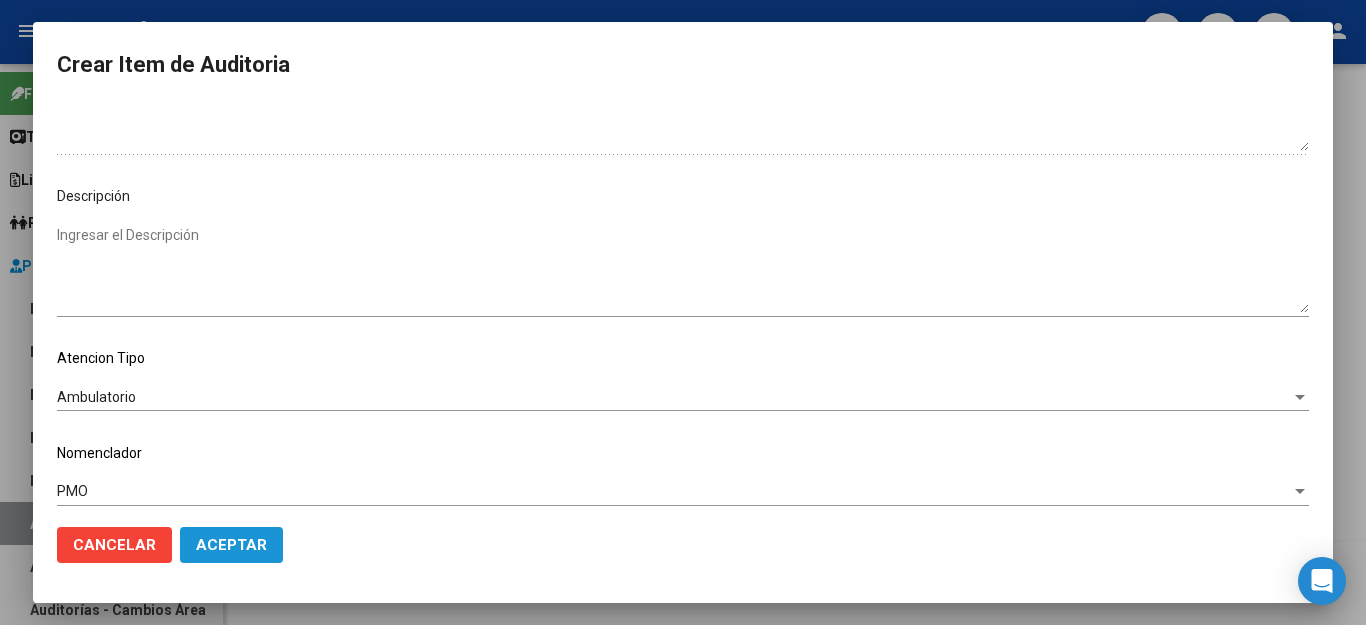 click on "Aceptar" 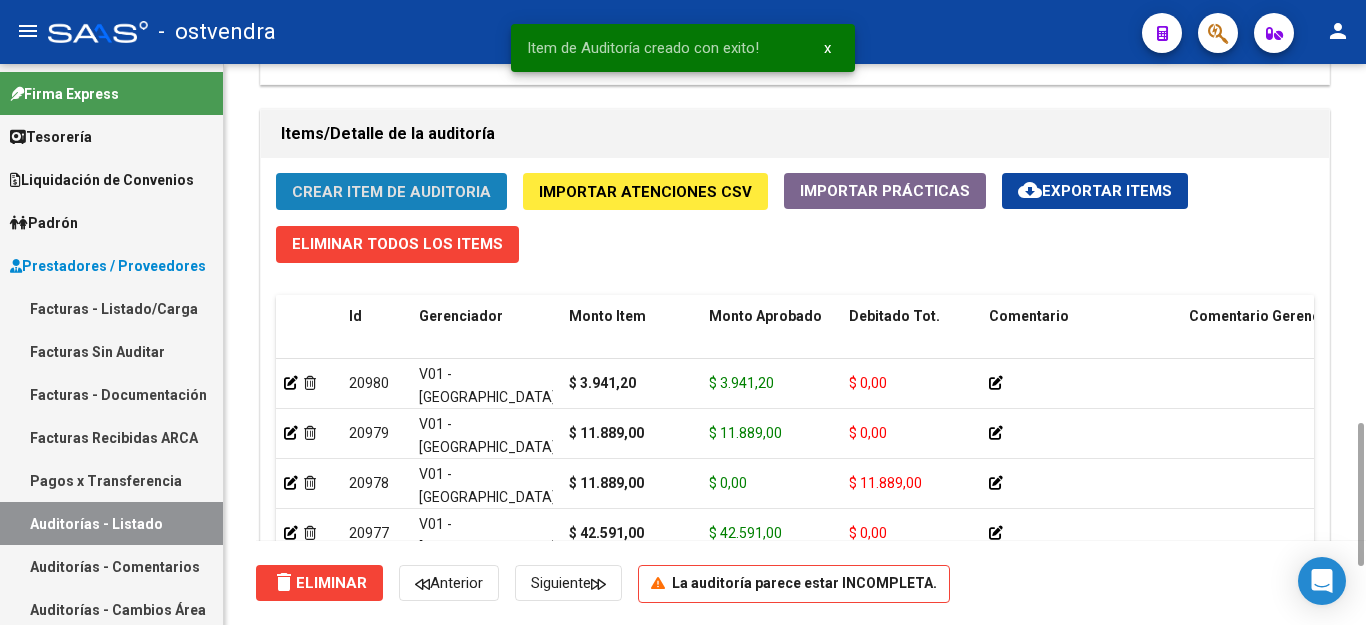 click on "Crear Item de Auditoria" 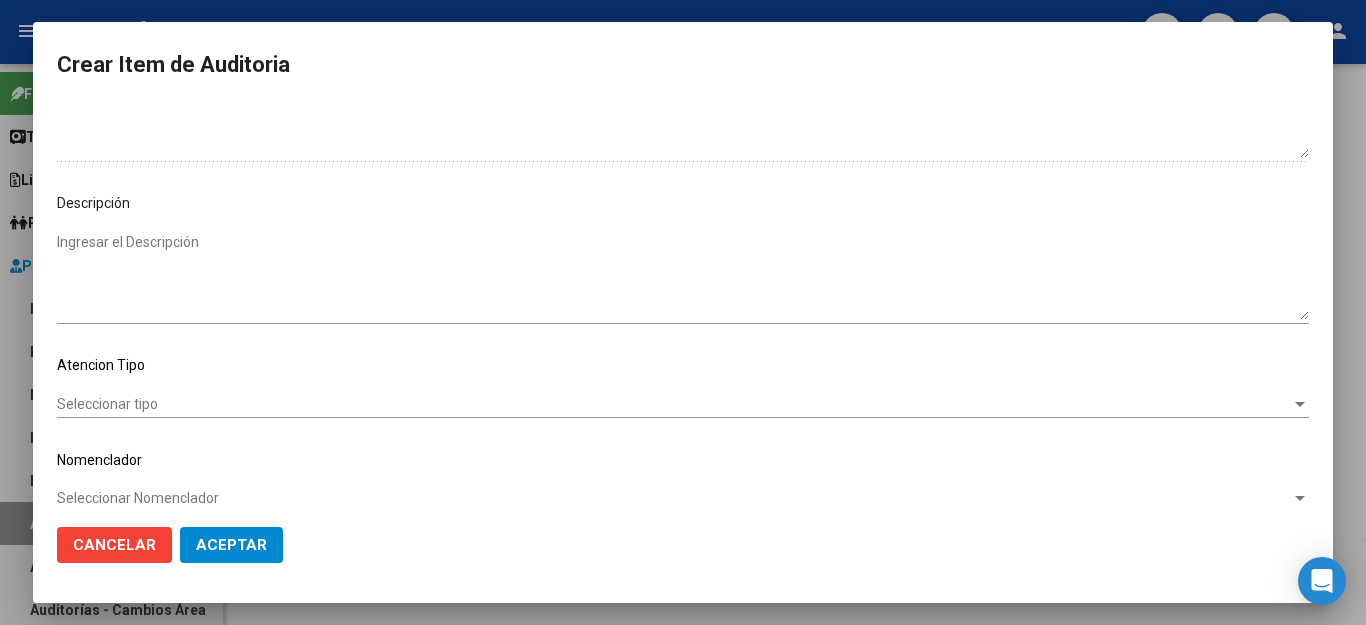 scroll, scrollTop: 1016, scrollLeft: 0, axis: vertical 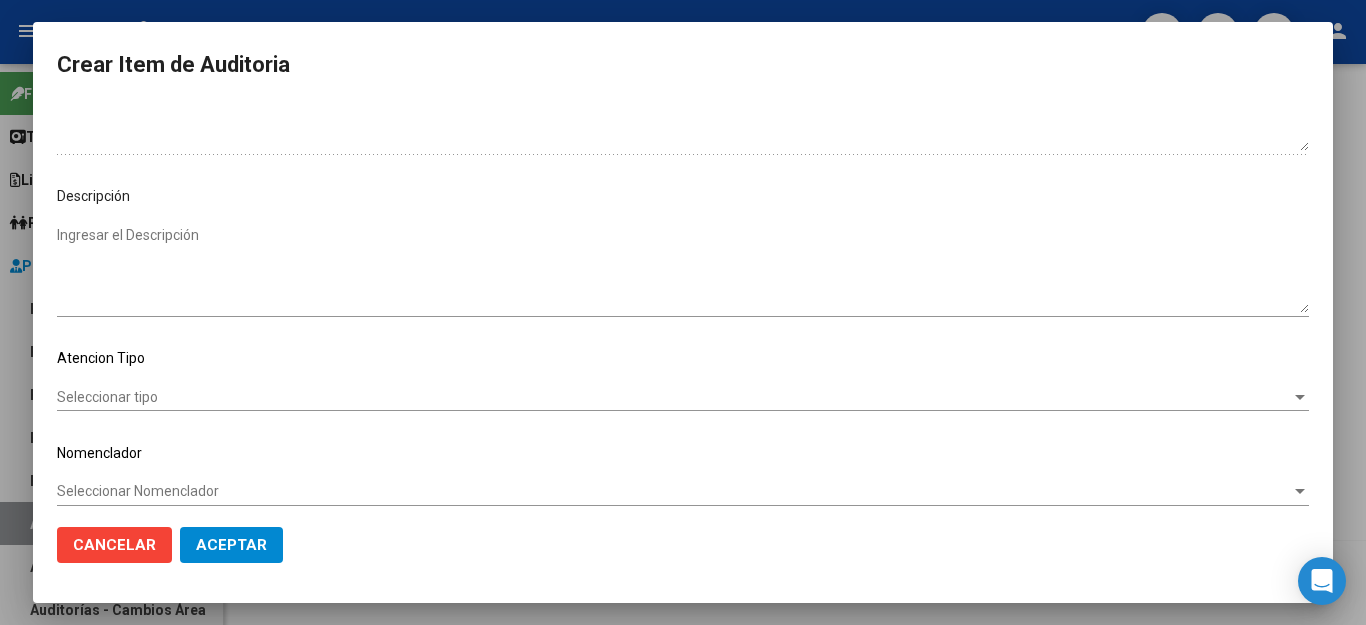 click on "Seleccionar tipo" at bounding box center [674, 397] 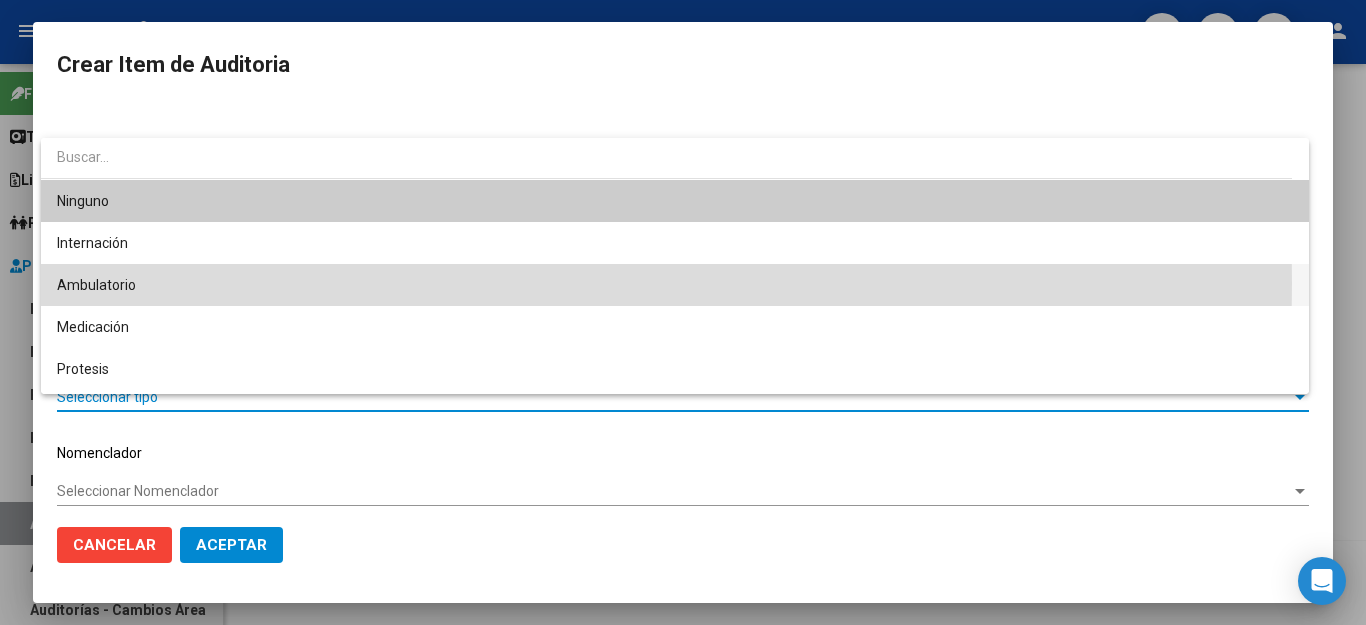 click on "Ambulatorio" at bounding box center [675, 285] 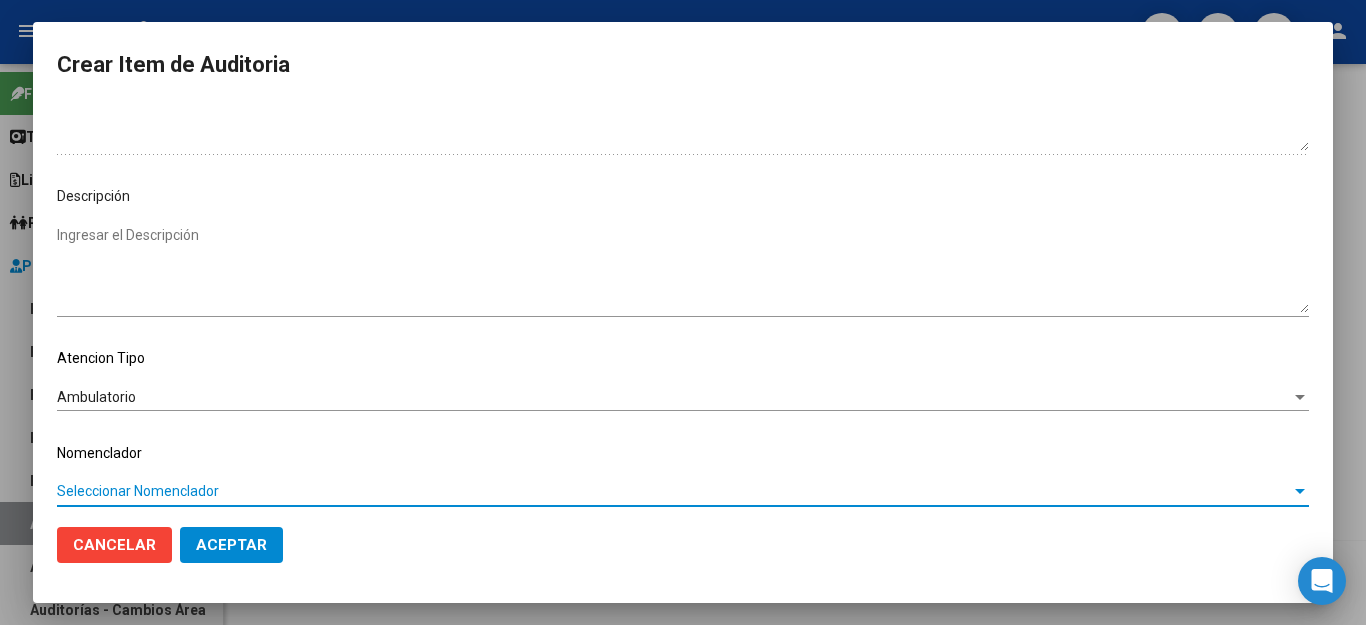 click on "Seleccionar Nomenclador" at bounding box center (674, 491) 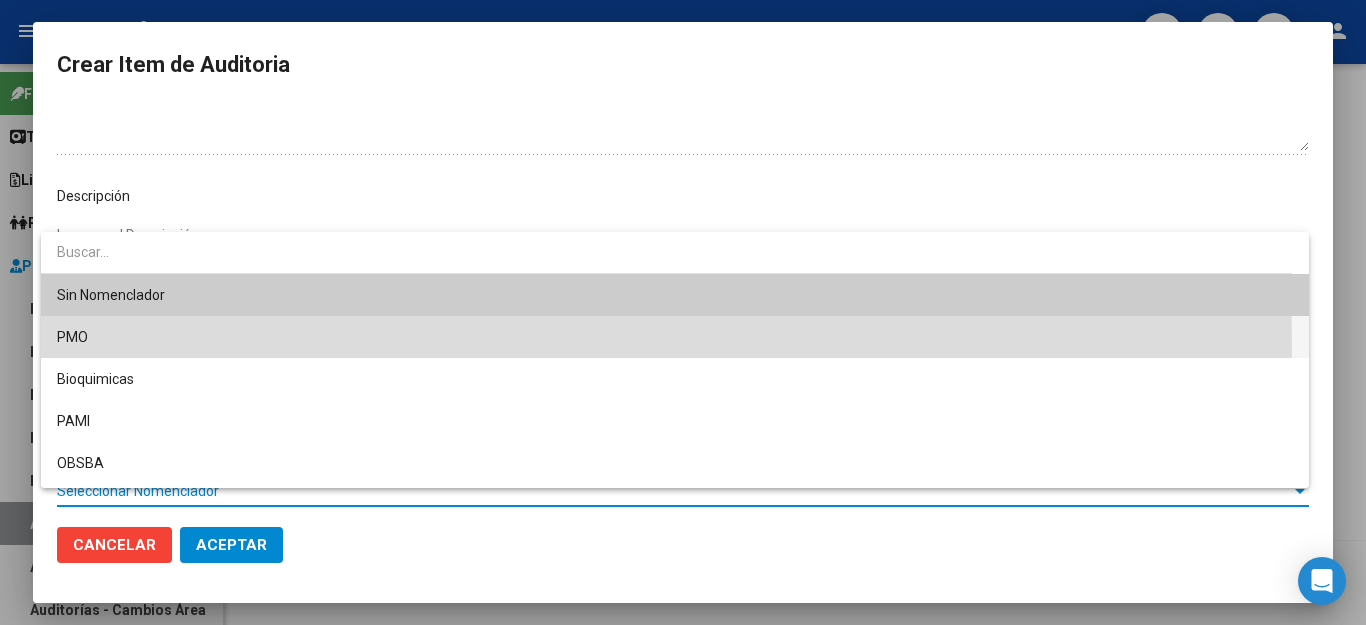 click on "PMO" at bounding box center (675, 337) 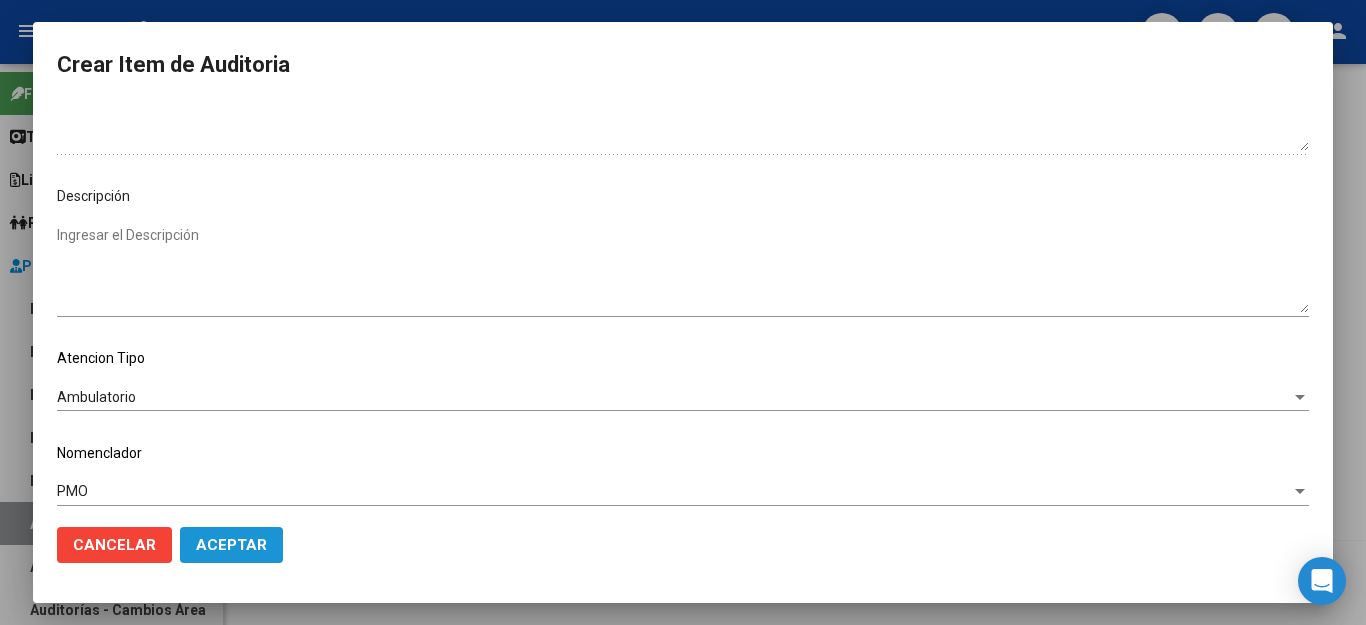 click on "Aceptar" 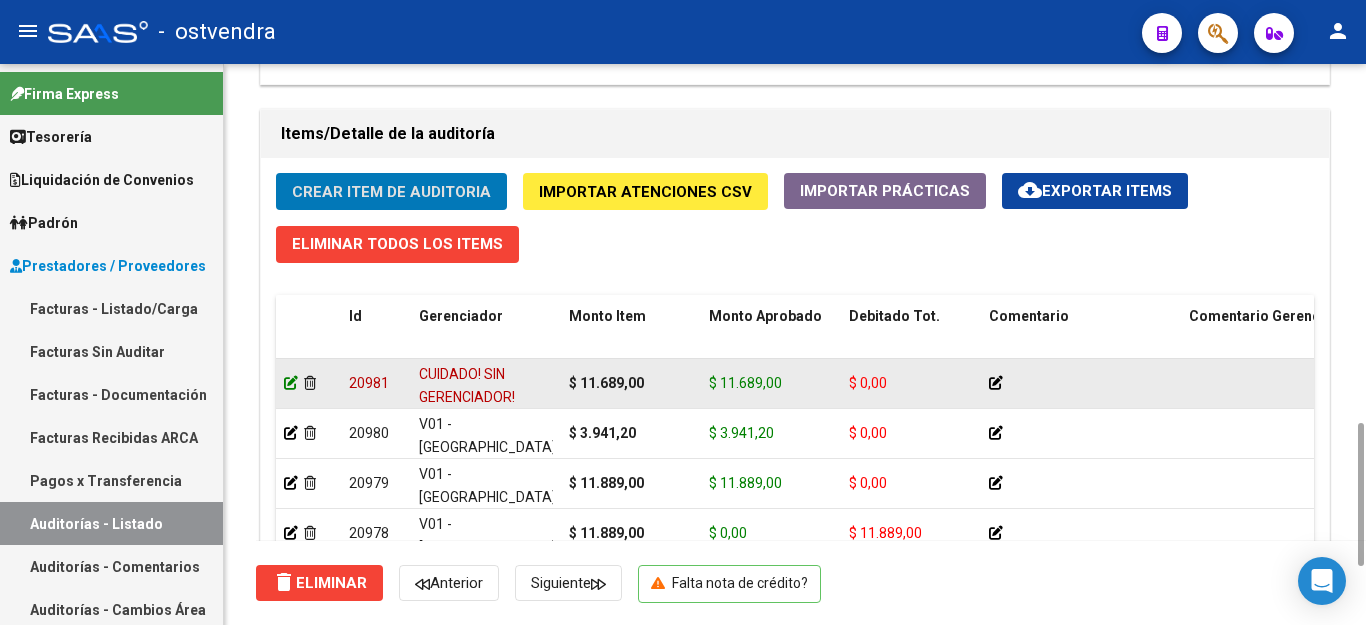 click 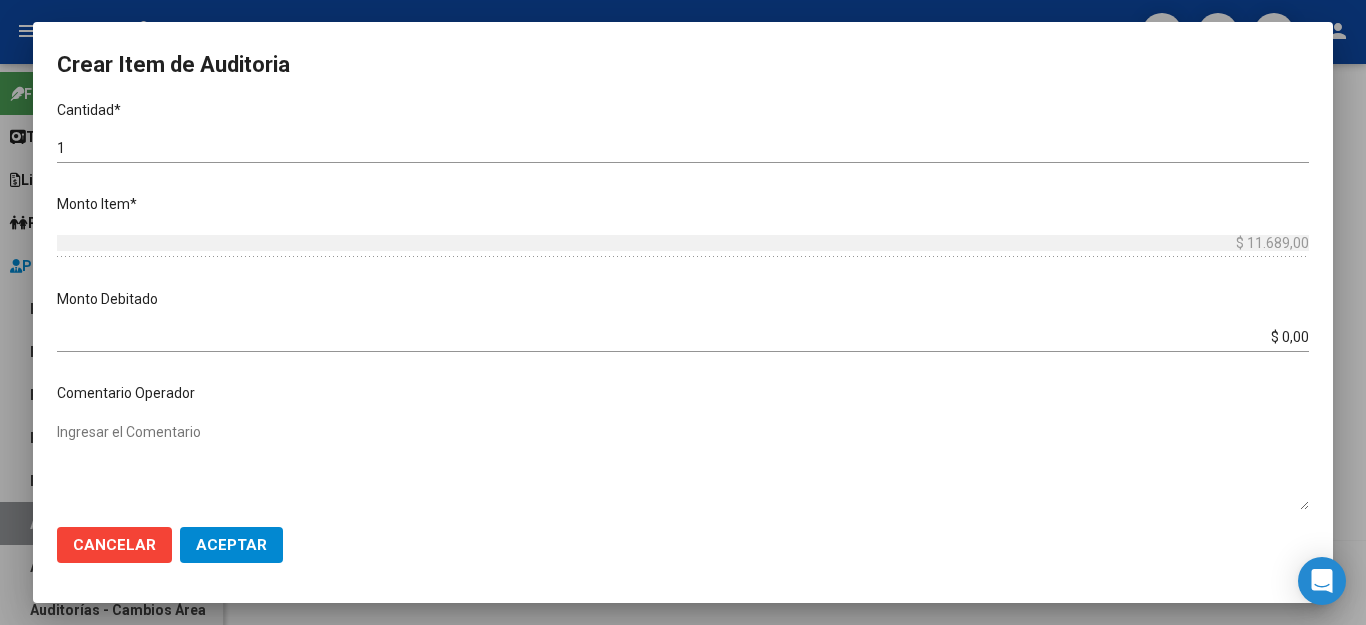 scroll, scrollTop: 500, scrollLeft: 0, axis: vertical 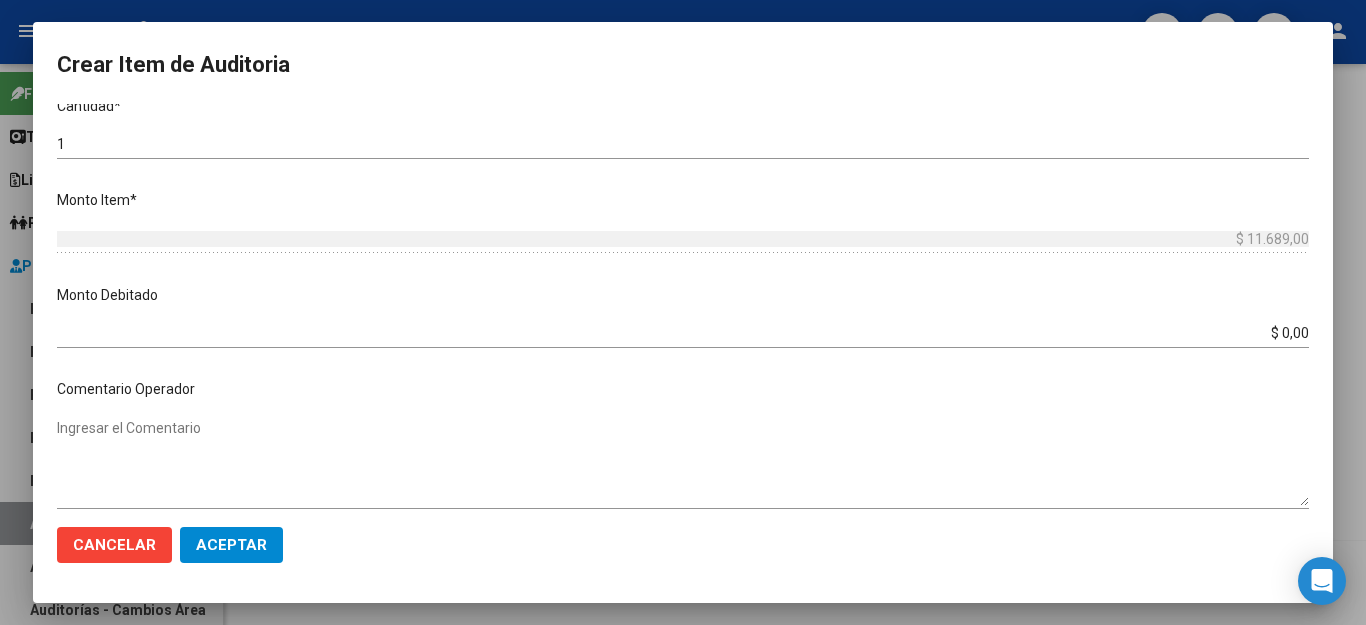click on "Cancelar" 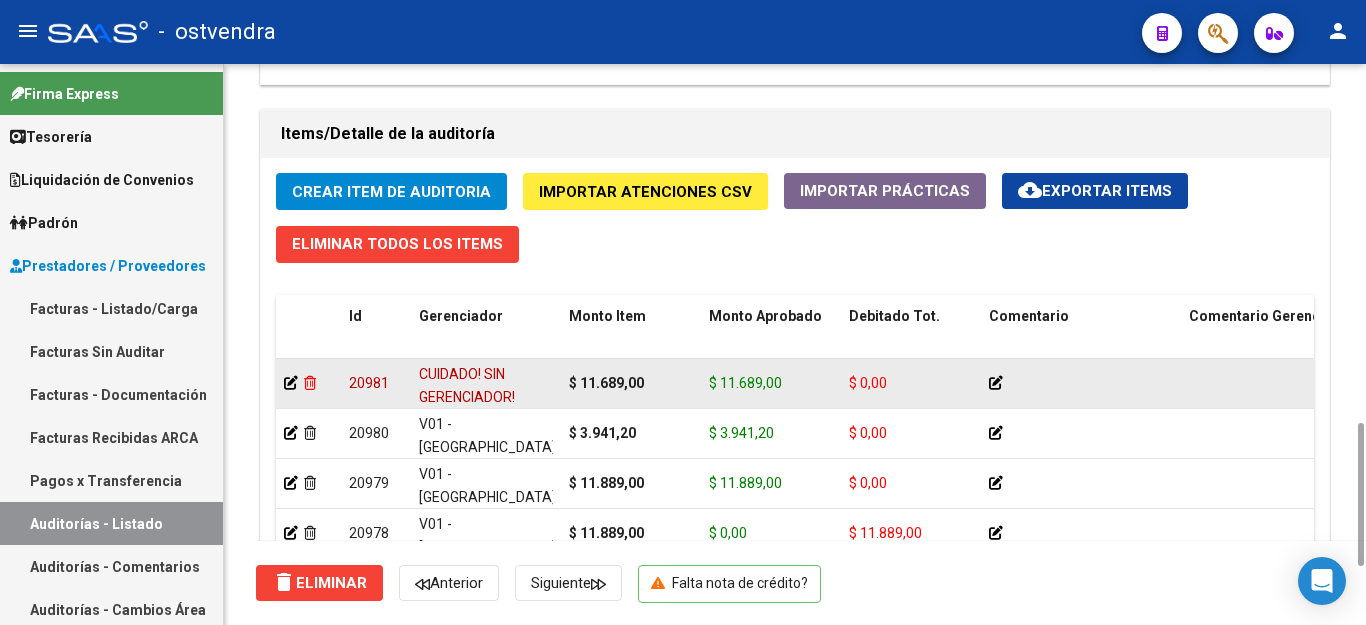 click 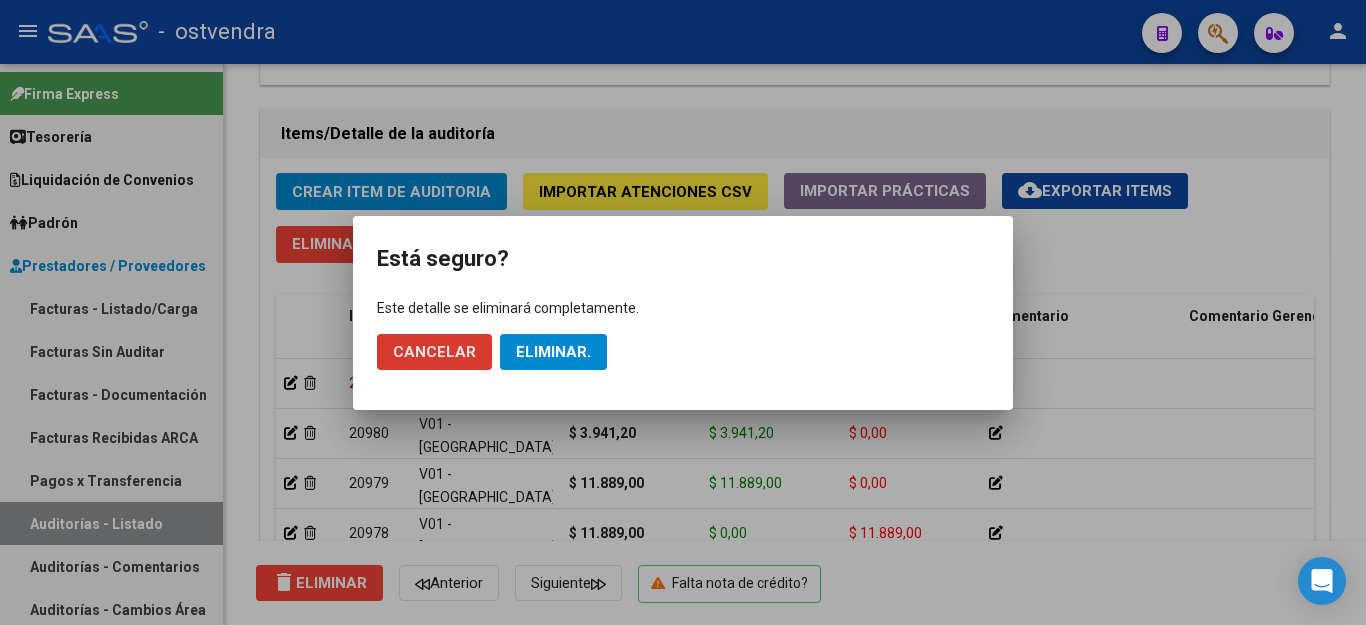 click on "Eliminar." 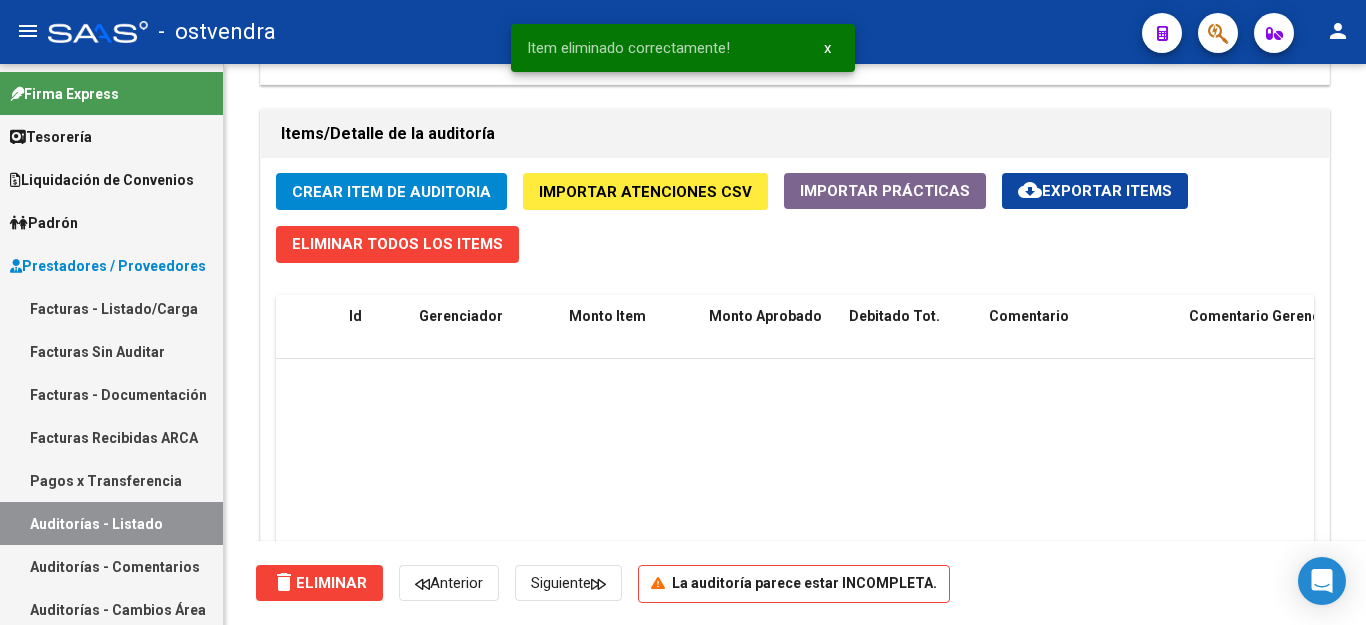 scroll, scrollTop: 1682, scrollLeft: 0, axis: vertical 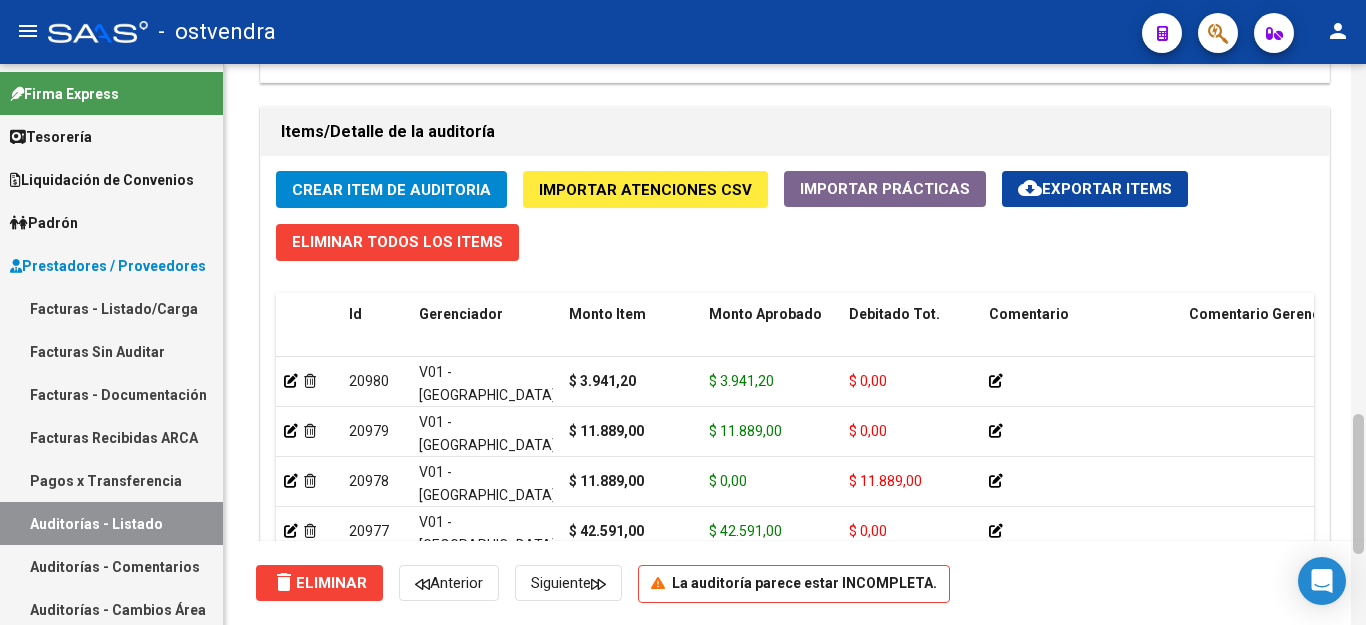 drag, startPoint x: 1361, startPoint y: 533, endPoint x: 1360, endPoint y: 463, distance: 70.00714 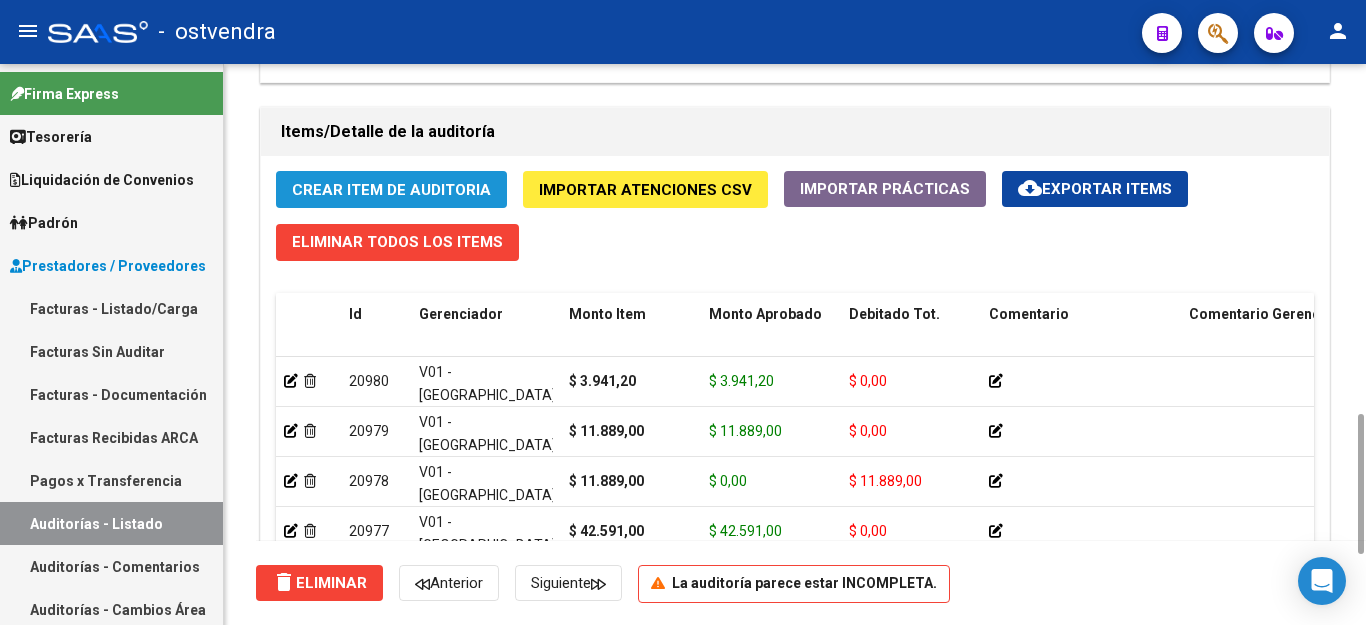 click on "Crear Item de Auditoria" 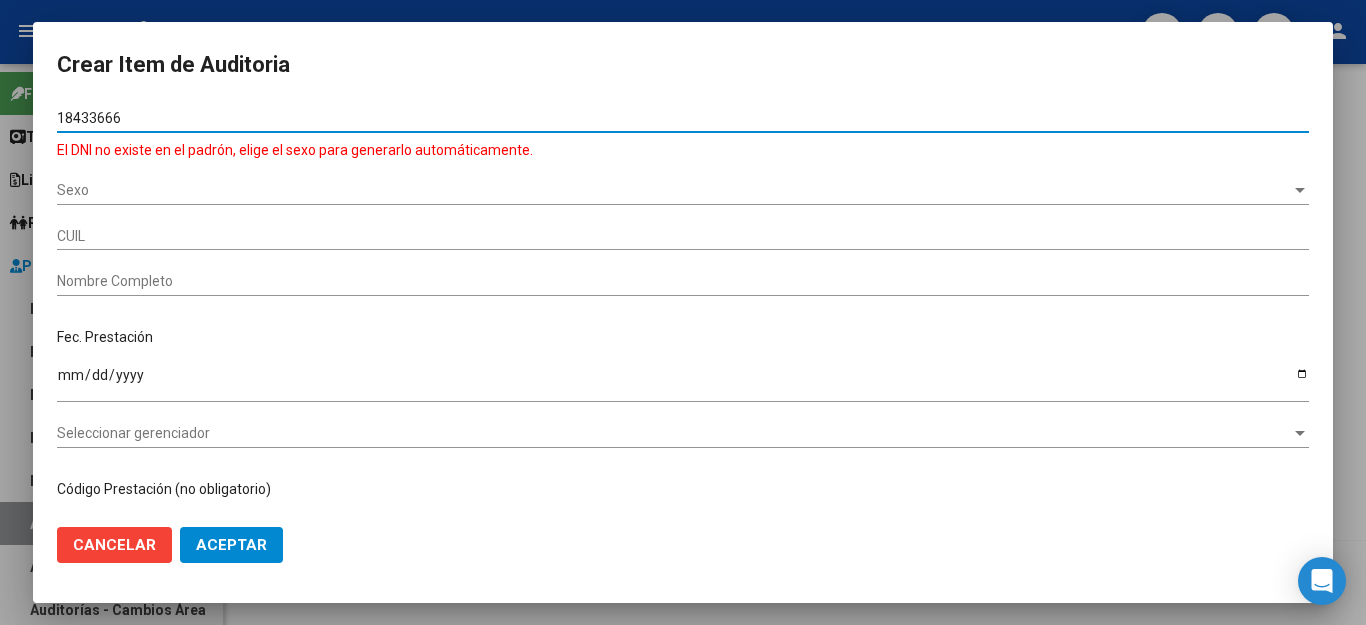 click on "Ingresar la fecha" at bounding box center (683, 382) 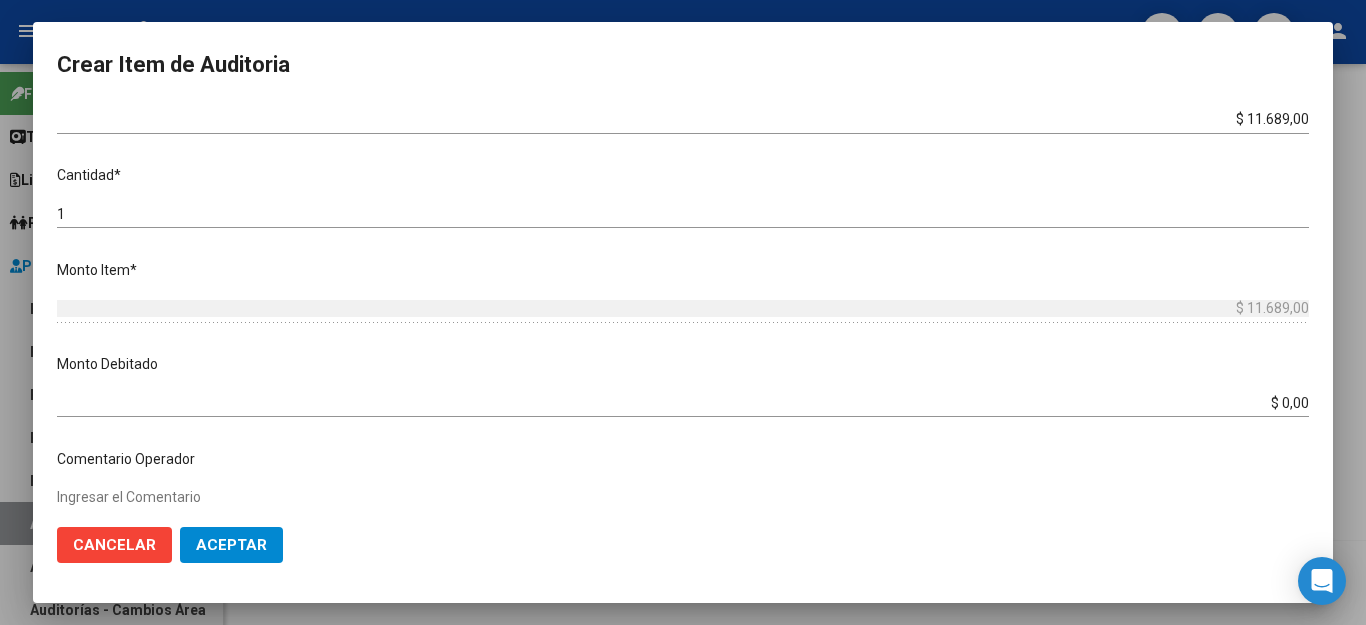 scroll, scrollTop: 500, scrollLeft: 0, axis: vertical 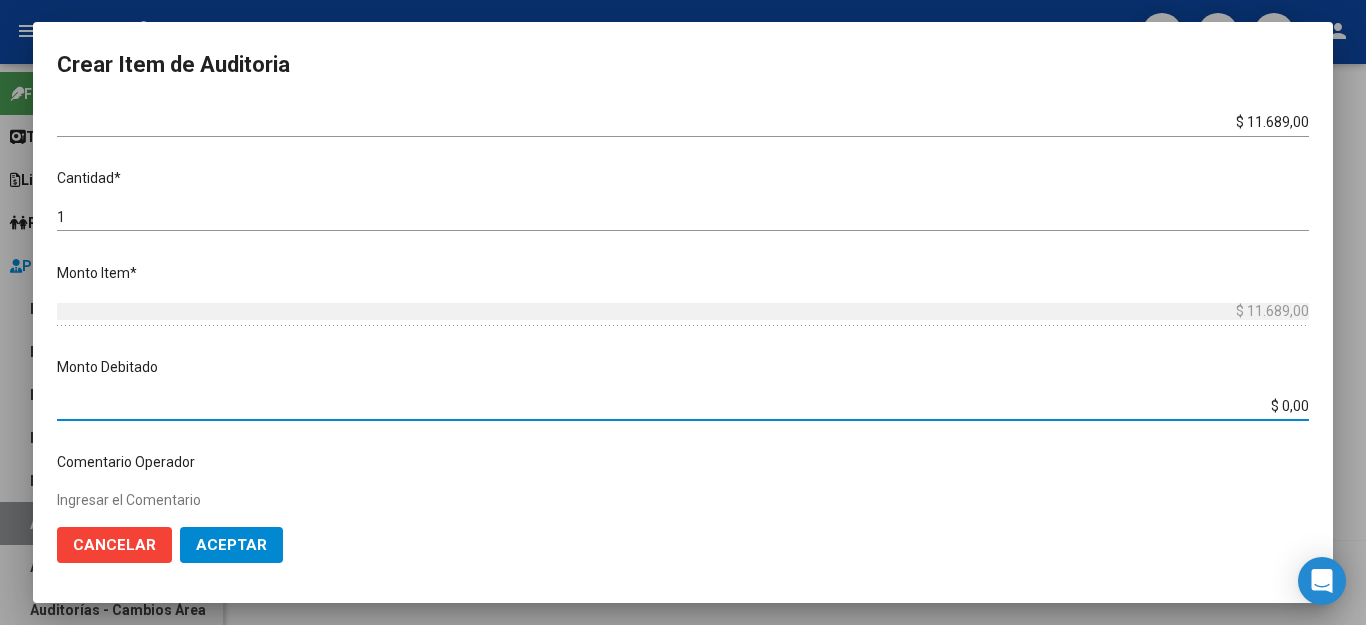 drag, startPoint x: 1248, startPoint y: 391, endPoint x: 1312, endPoint y: 391, distance: 64 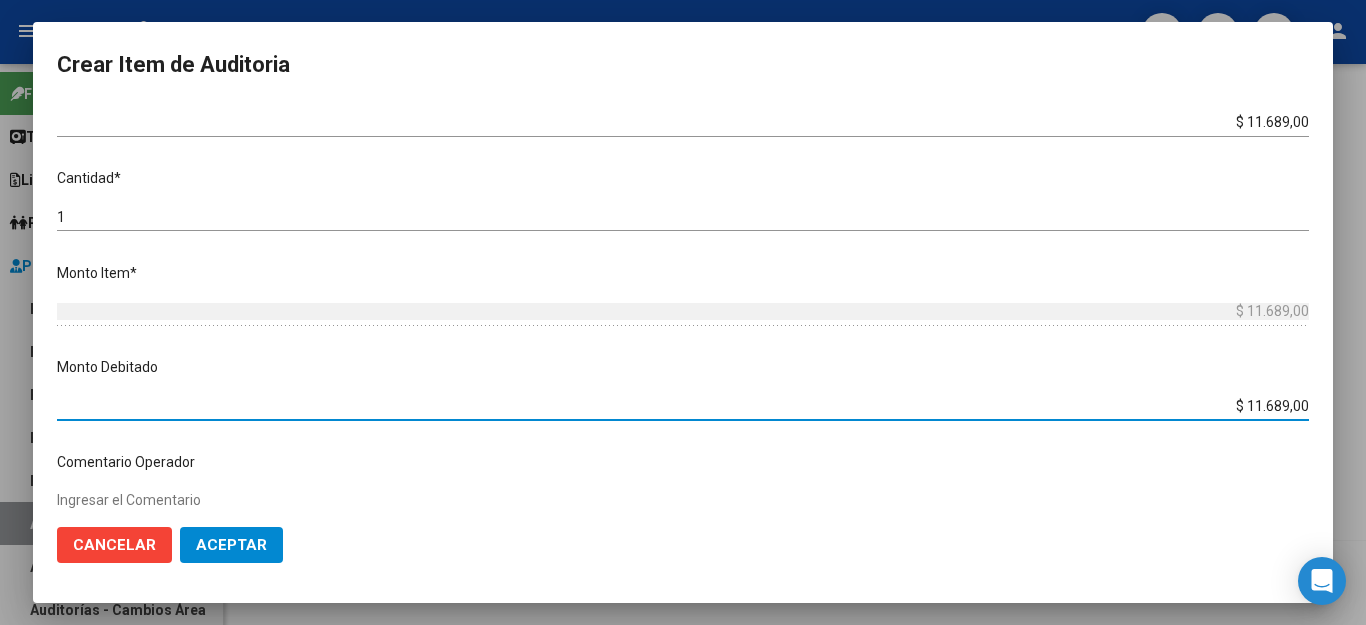 scroll, scrollTop: 1089, scrollLeft: 0, axis: vertical 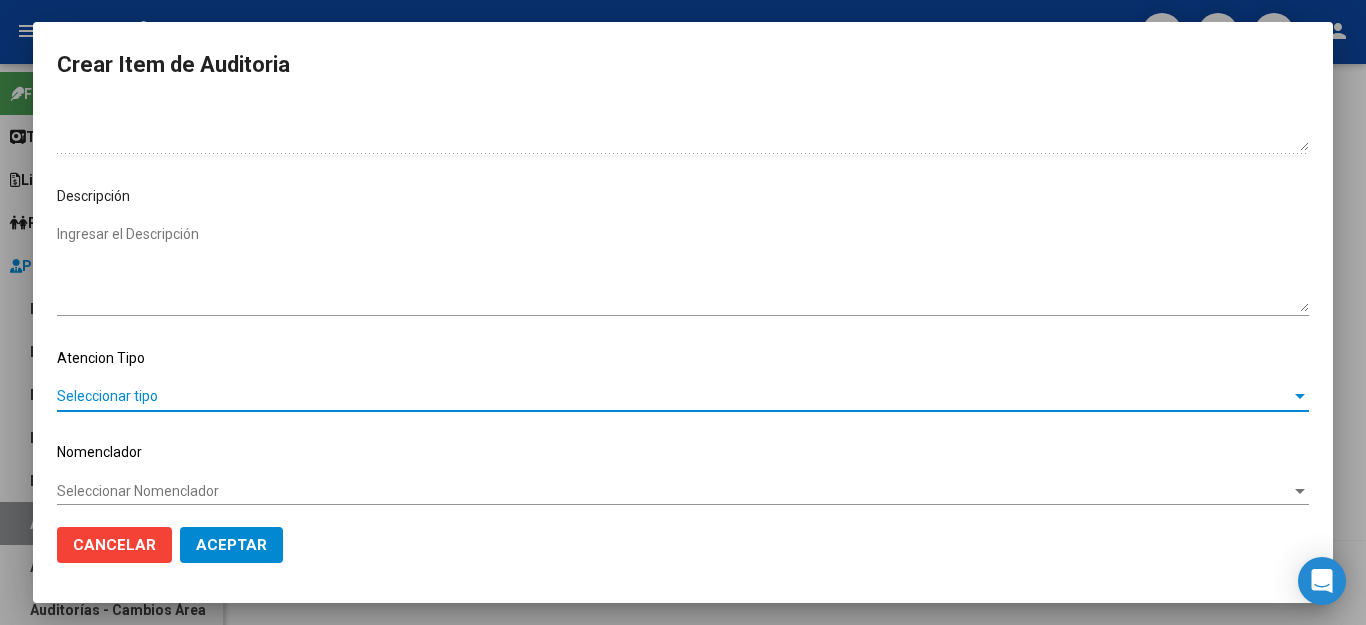 click on "Seleccionar tipo" at bounding box center [674, 396] 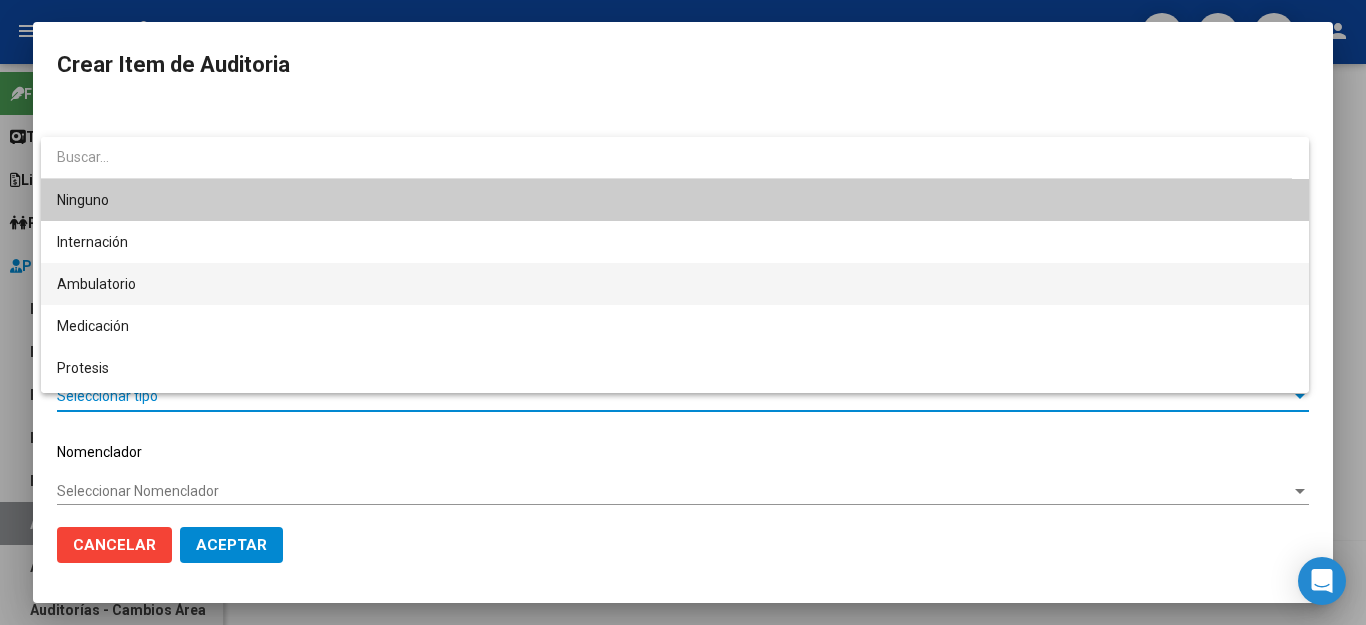 click on "Ambulatorio" at bounding box center [675, 284] 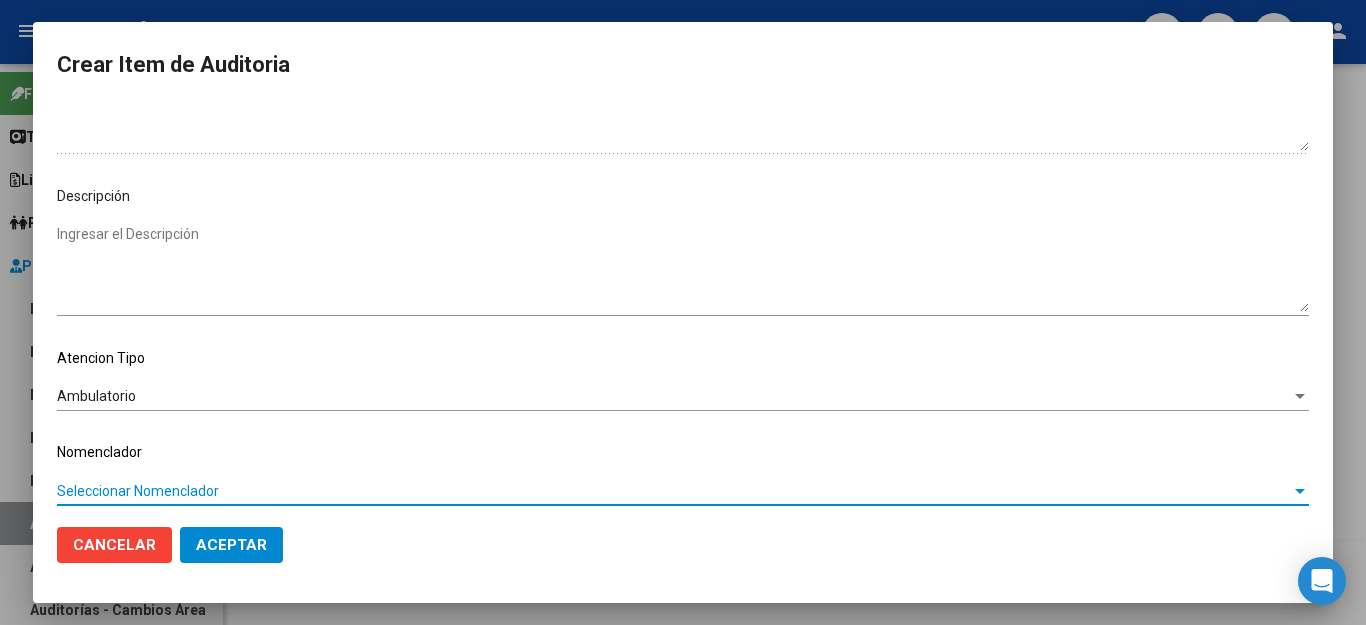 click on "Seleccionar Nomenclador" at bounding box center (674, 491) 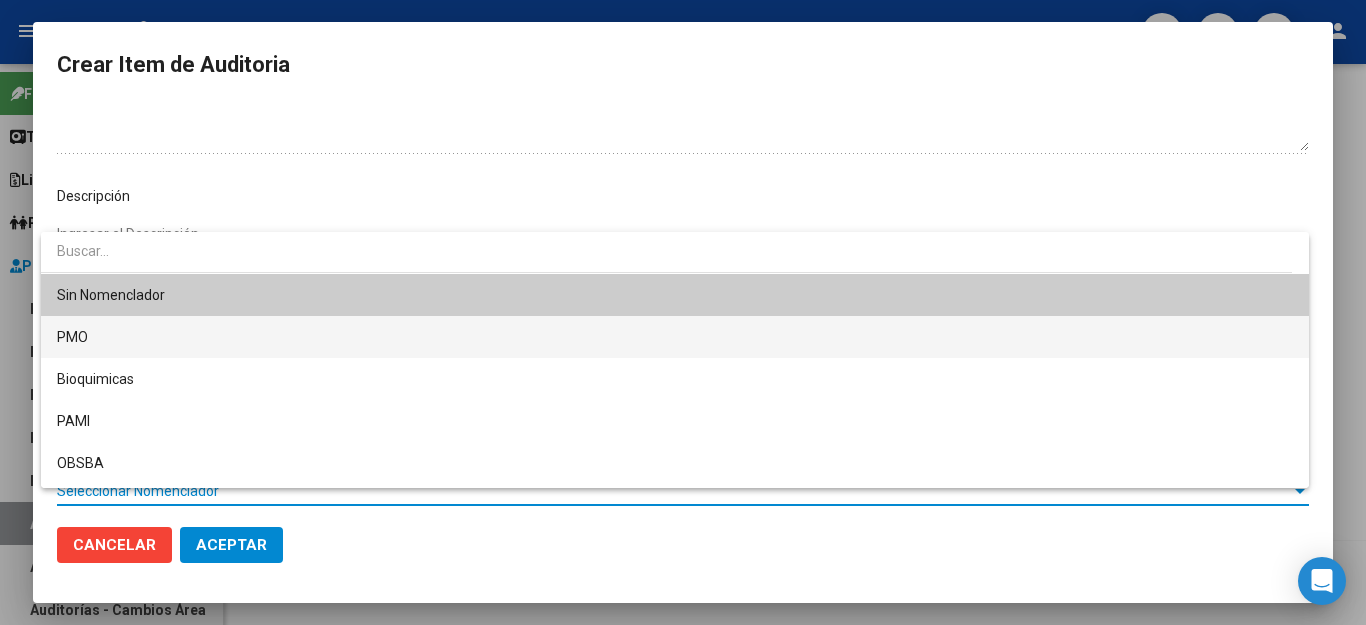 click on "PMO" at bounding box center (675, 337) 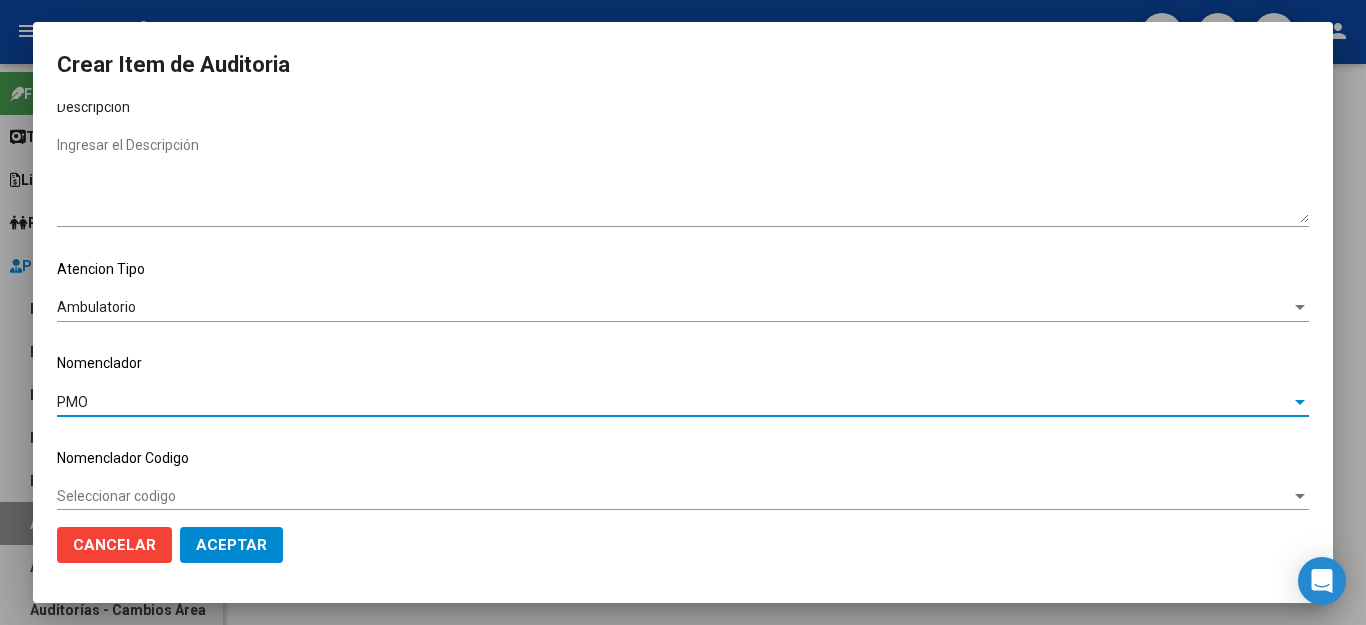 scroll, scrollTop: 1184, scrollLeft: 0, axis: vertical 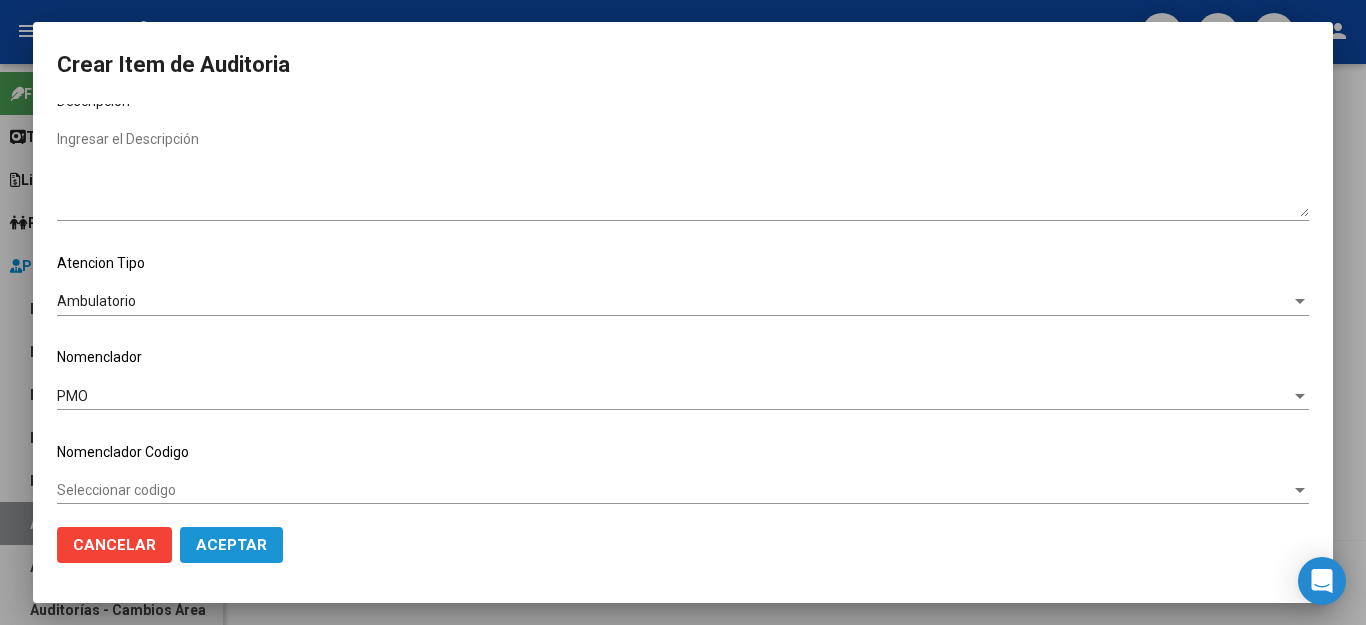 click on "Aceptar" 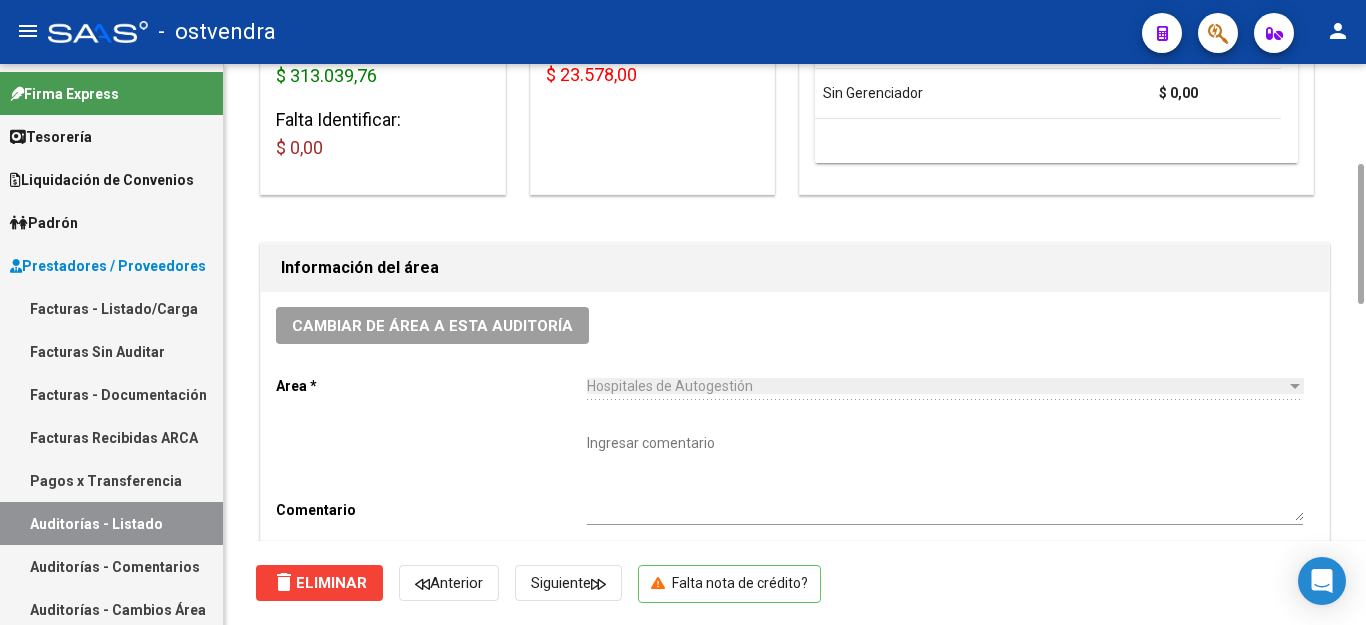 scroll, scrollTop: 0, scrollLeft: 0, axis: both 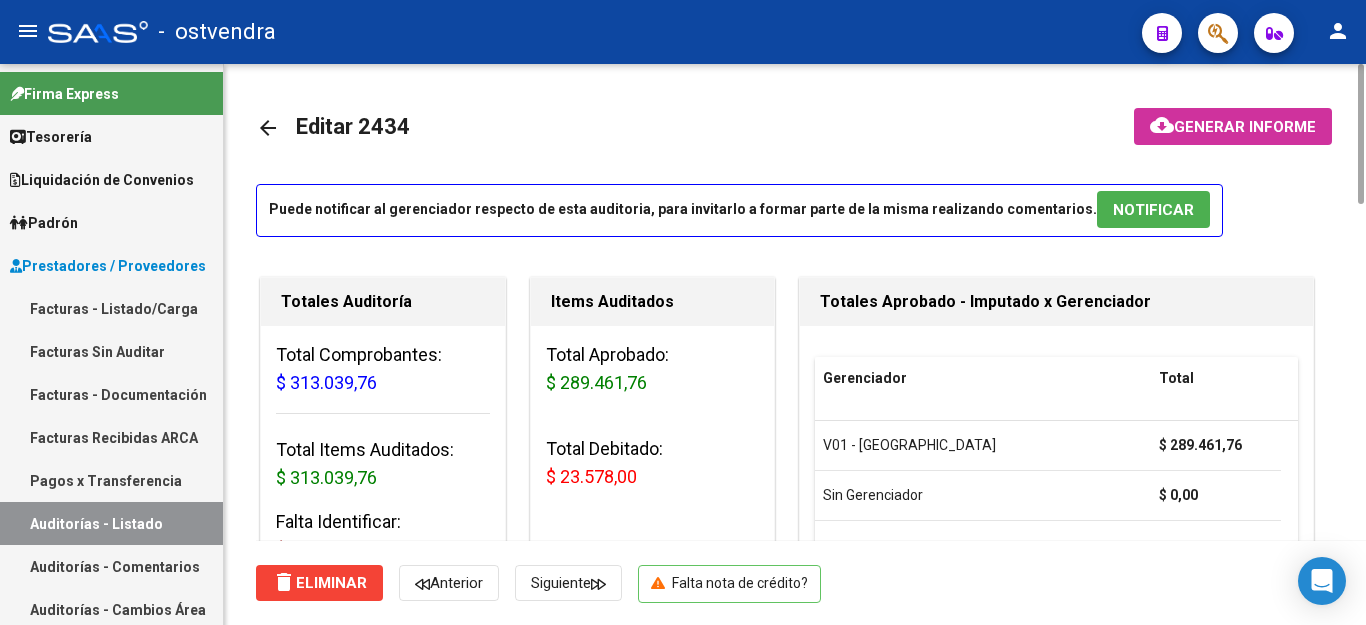 click on "NOTIFICAR" at bounding box center [1153, 210] 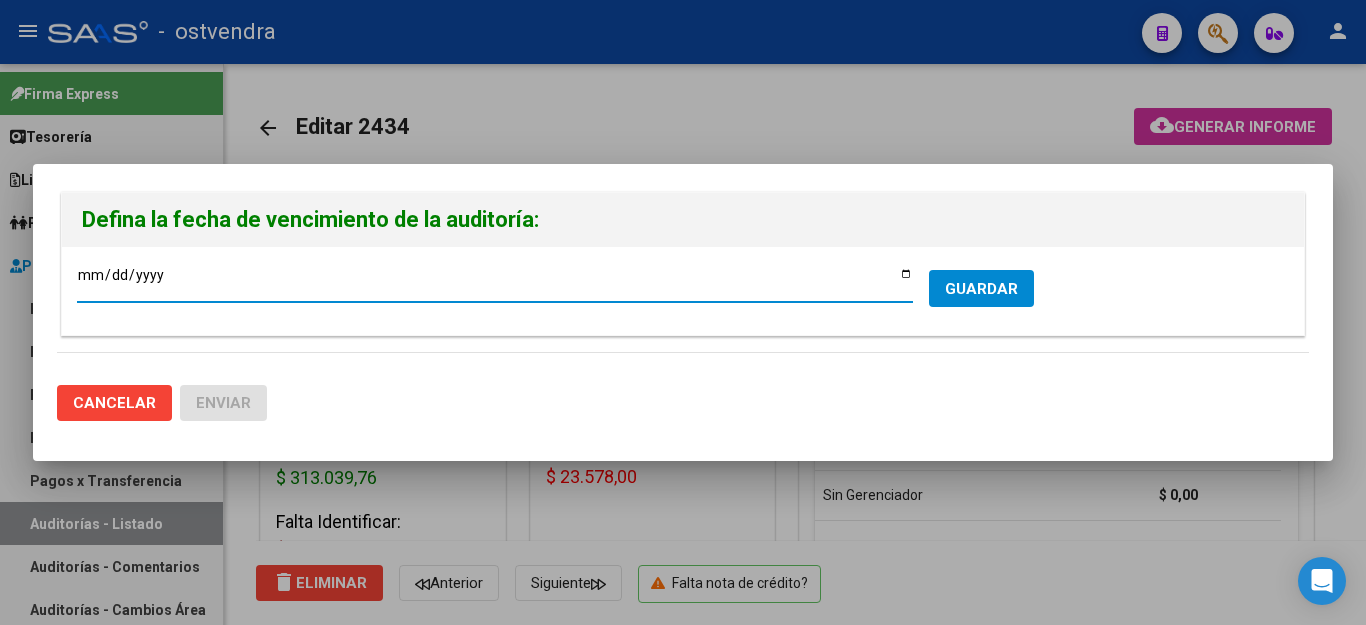 click on "GUARDAR" at bounding box center (981, 289) 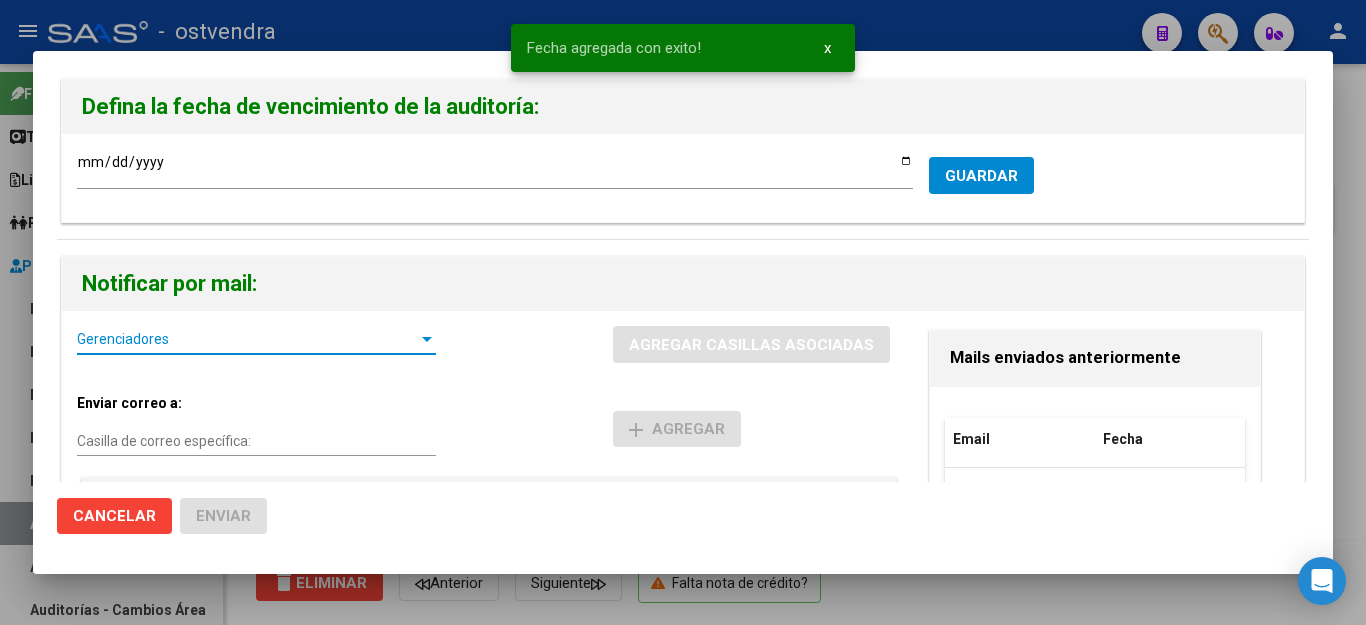 click on "Gerenciadores" at bounding box center [247, 339] 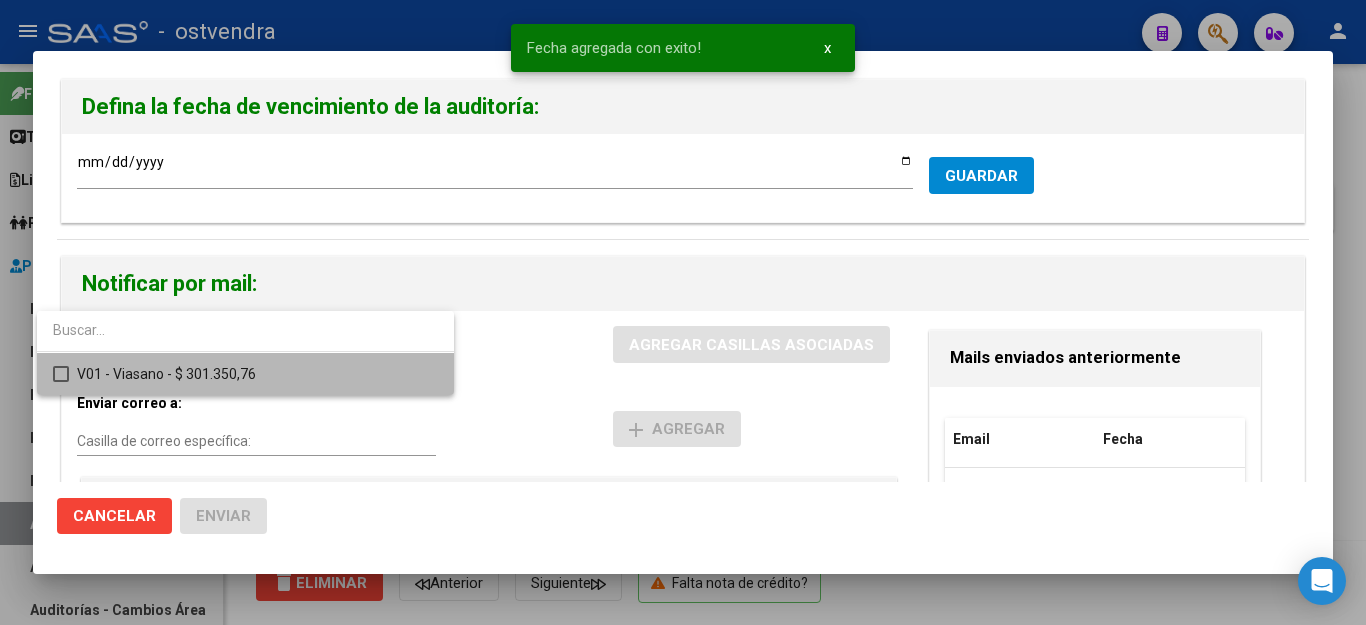 click at bounding box center (61, 374) 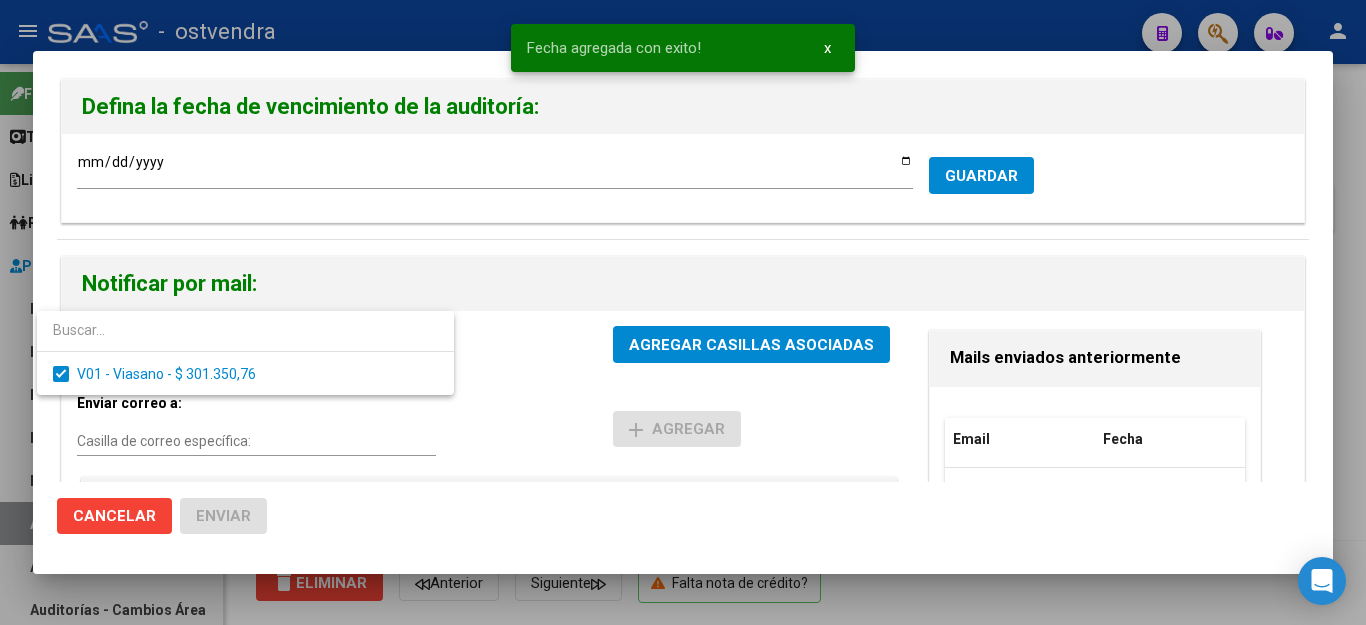 click at bounding box center (683, 312) 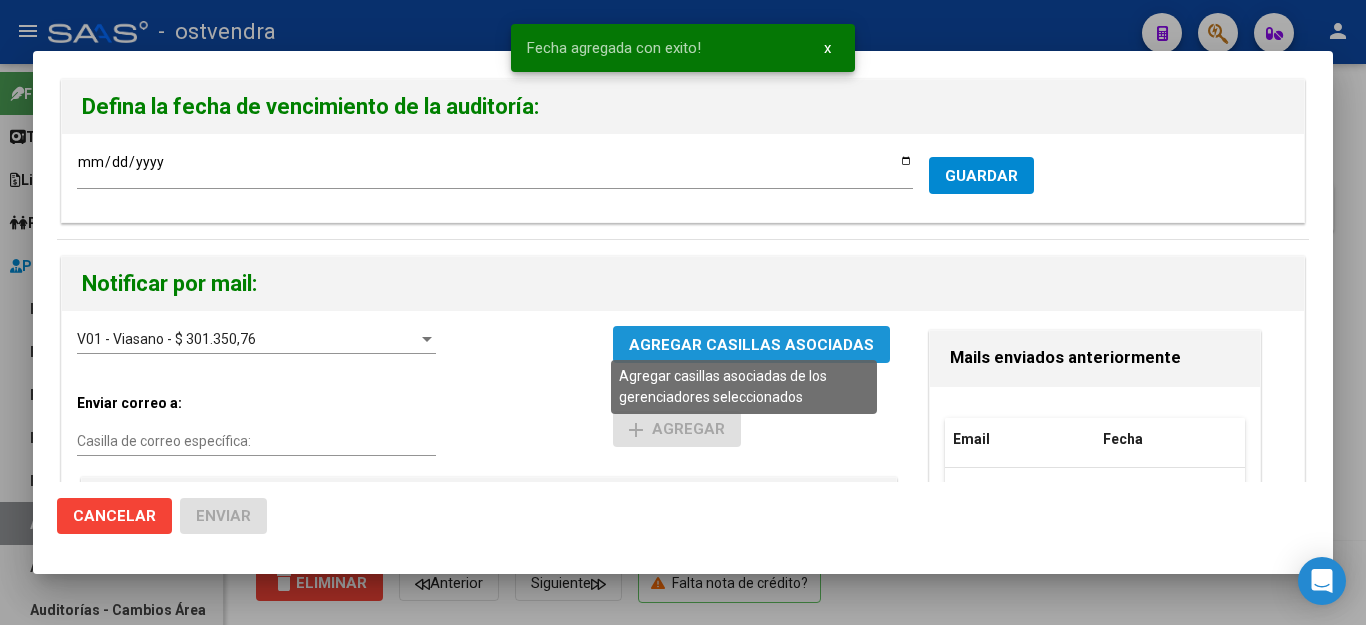 click on "AGREGAR CASILLAS ASOCIADAS" at bounding box center (751, 345) 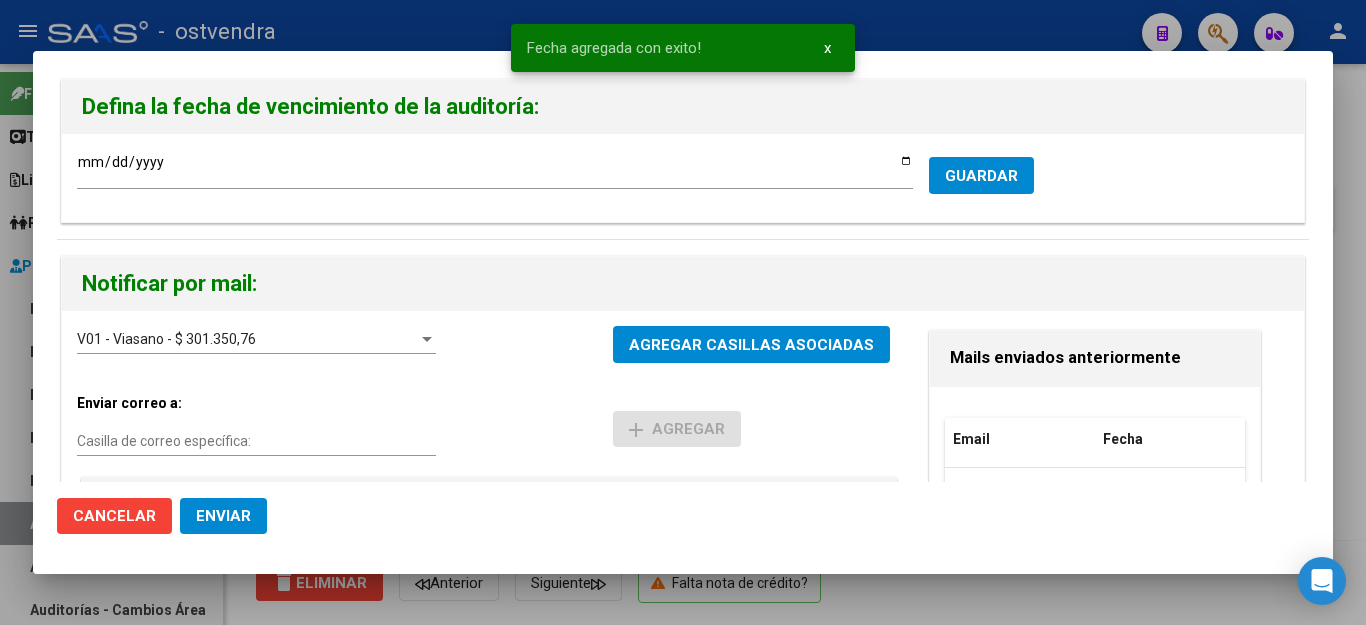 click on "Enviar" 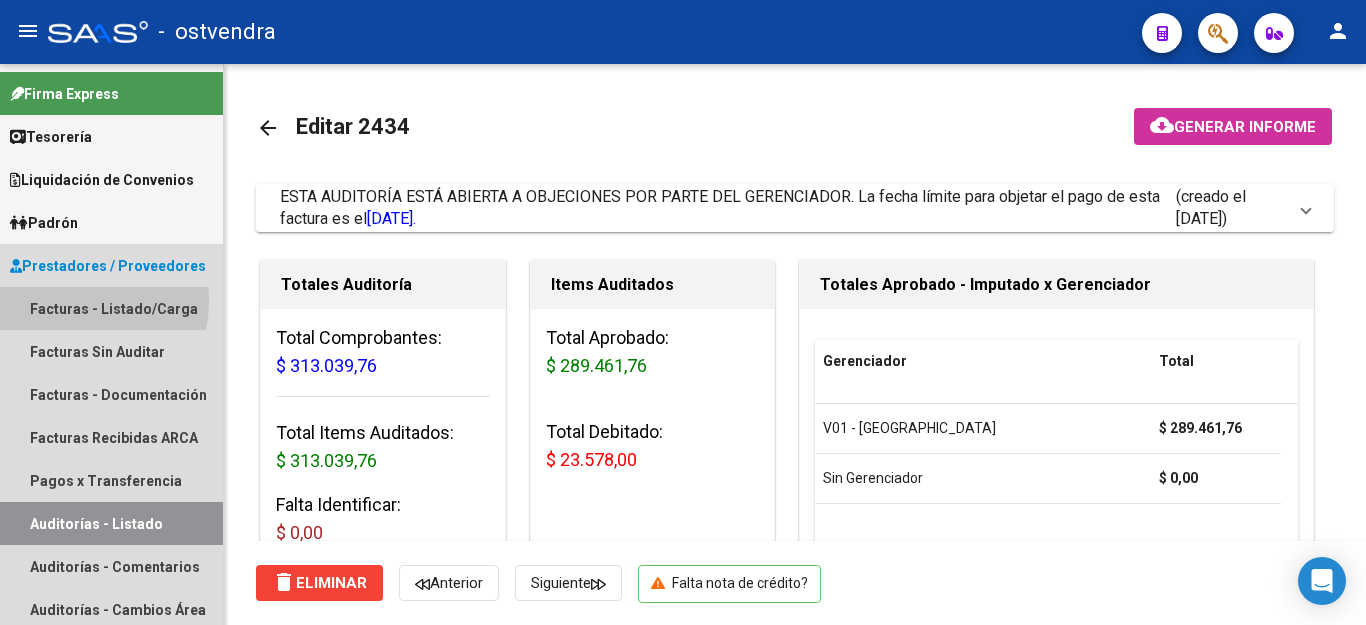click on "Facturas - Listado/Carga" at bounding box center [111, 308] 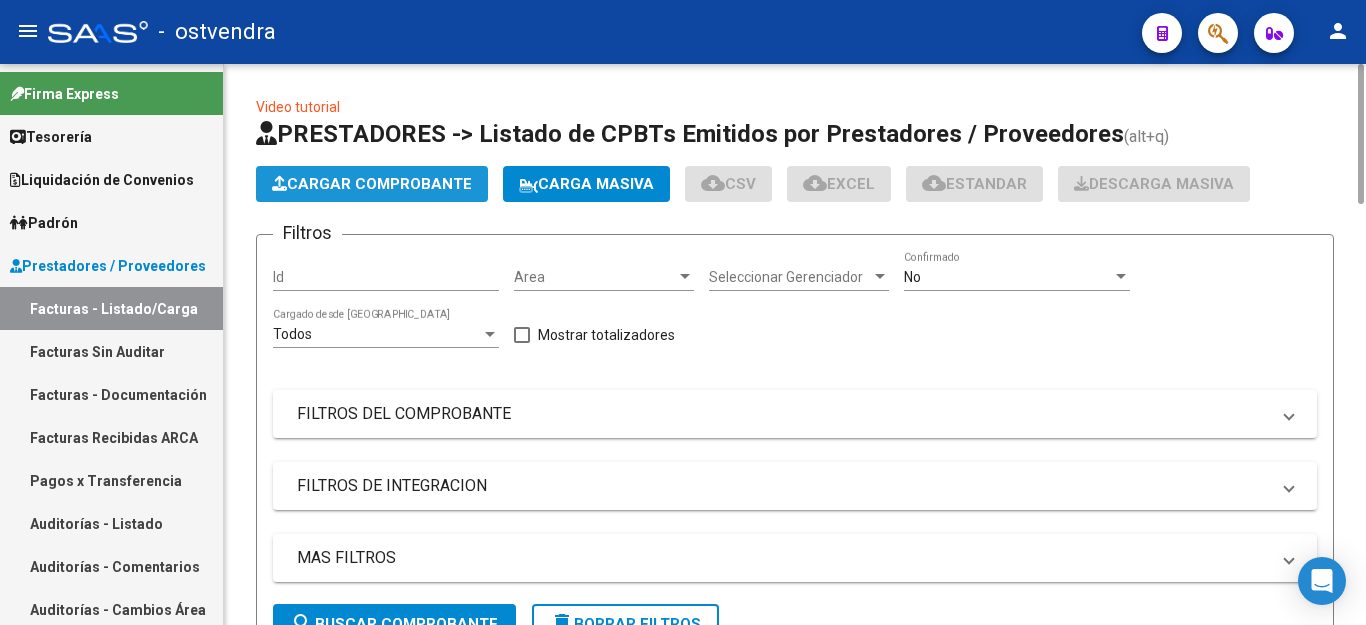 click on "Cargar Comprobante" 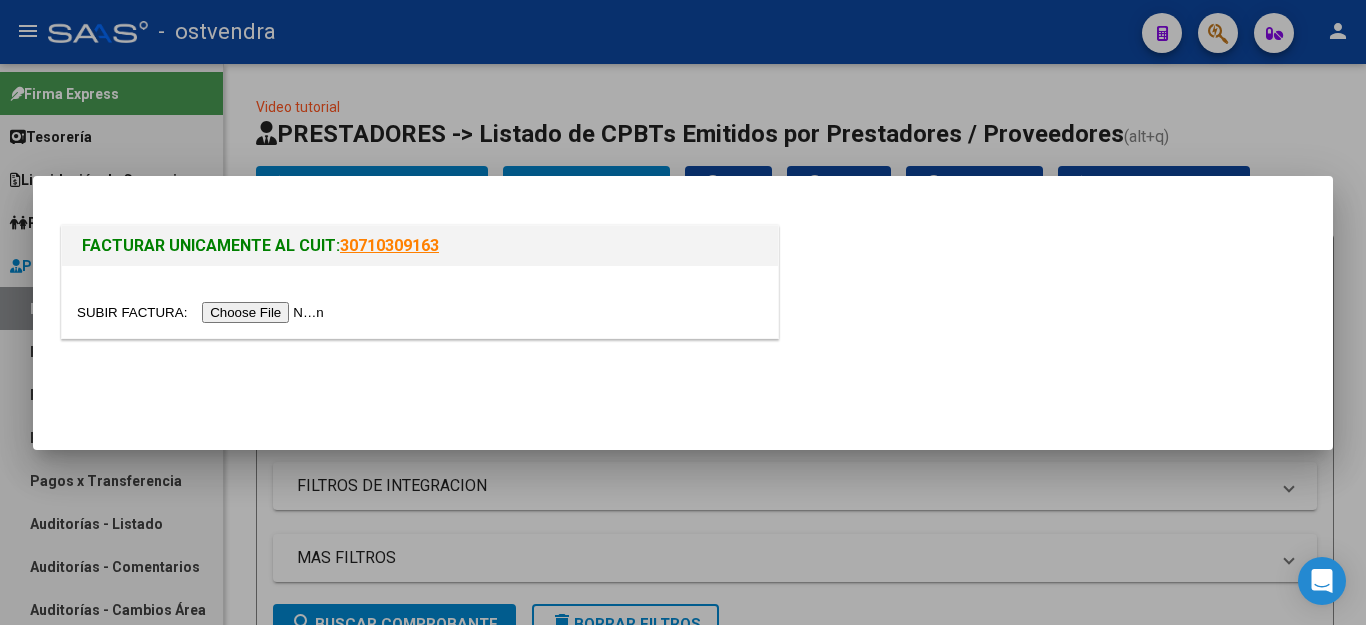 click at bounding box center (203, 312) 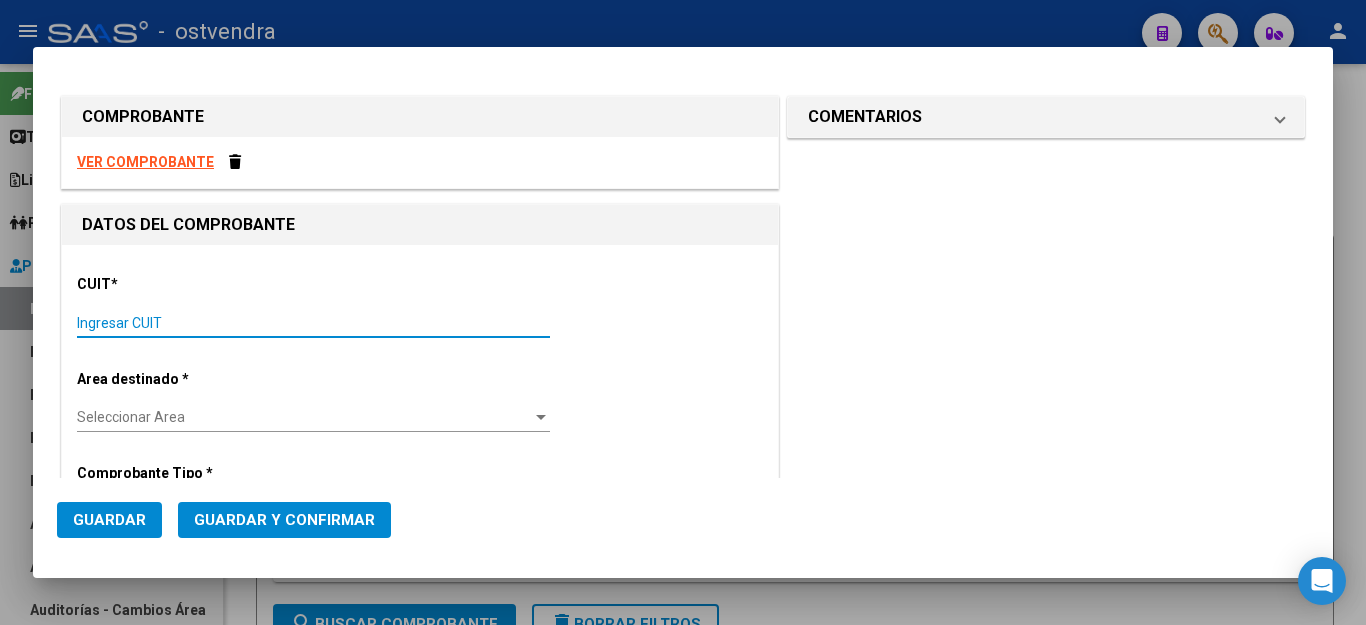 click on "Ingresar CUIT" at bounding box center (313, 323) 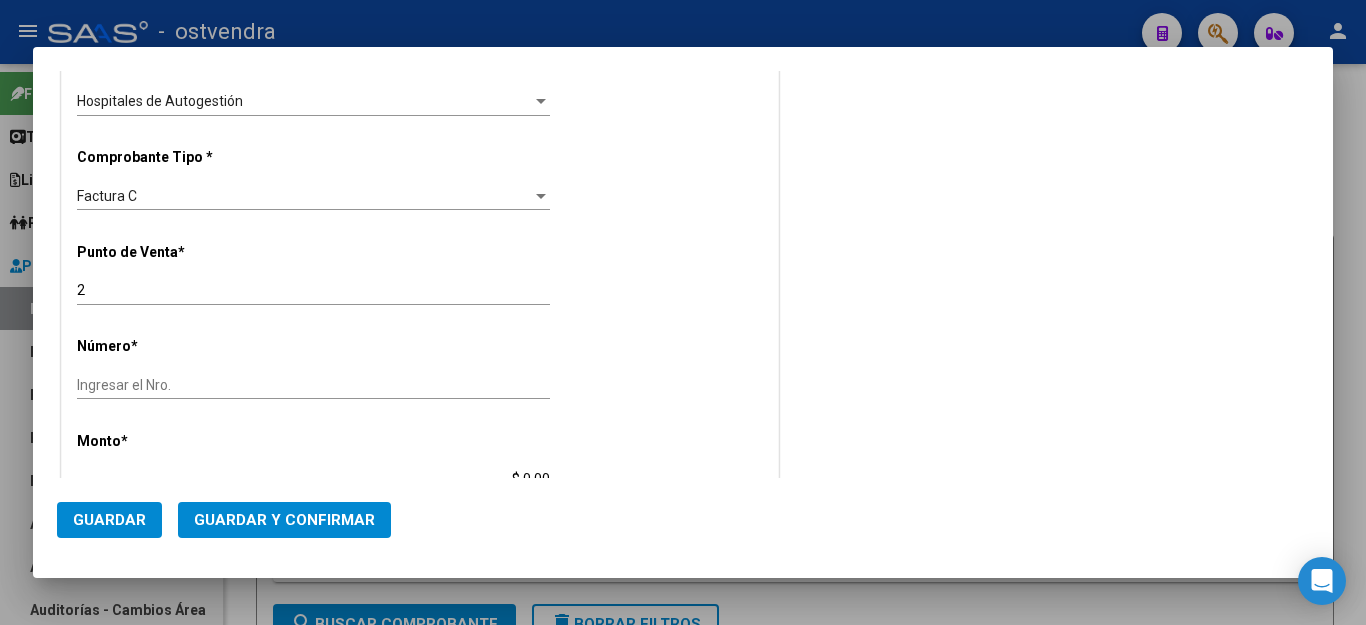 scroll, scrollTop: 500, scrollLeft: 0, axis: vertical 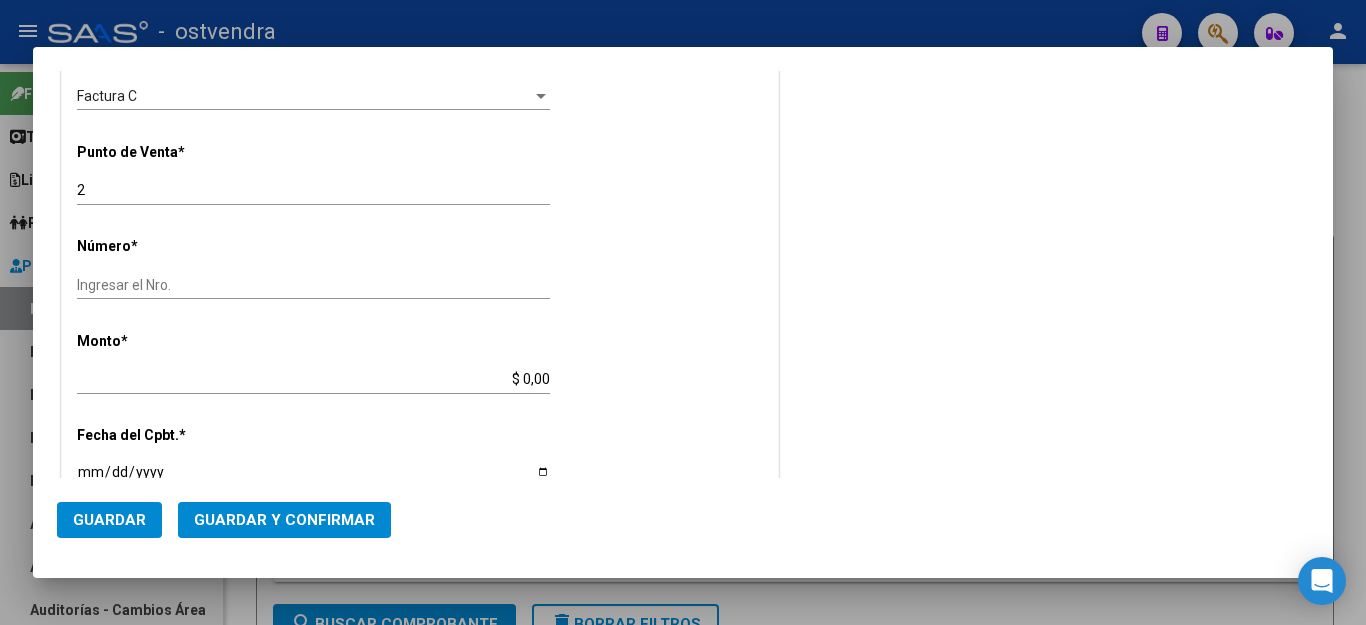 click on "Ingresar el Nro." at bounding box center (313, 285) 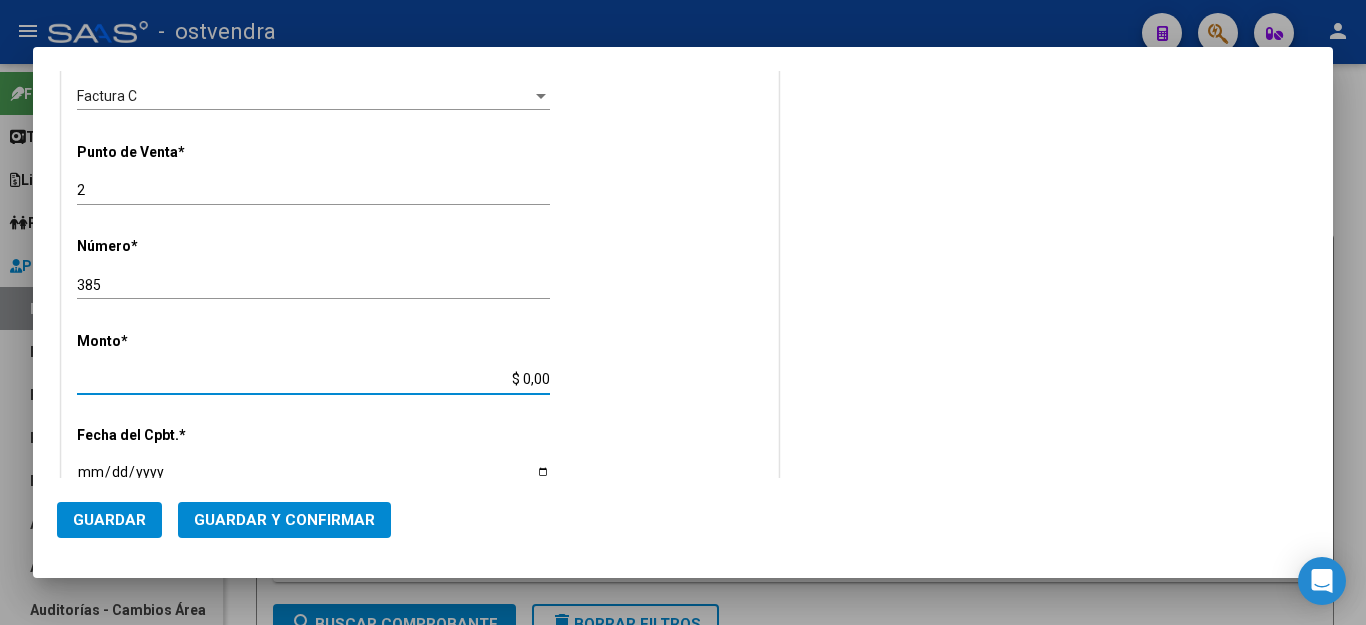 drag, startPoint x: 496, startPoint y: 378, endPoint x: 596, endPoint y: 378, distance: 100 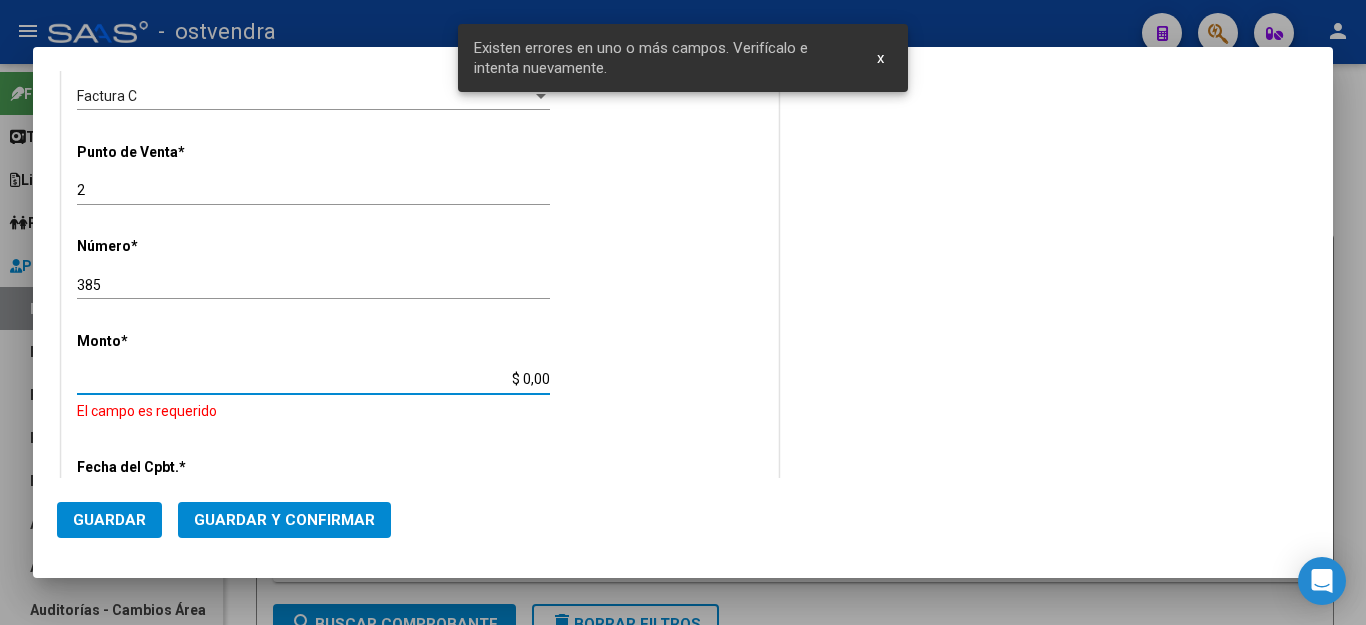 scroll, scrollTop: 597, scrollLeft: 0, axis: vertical 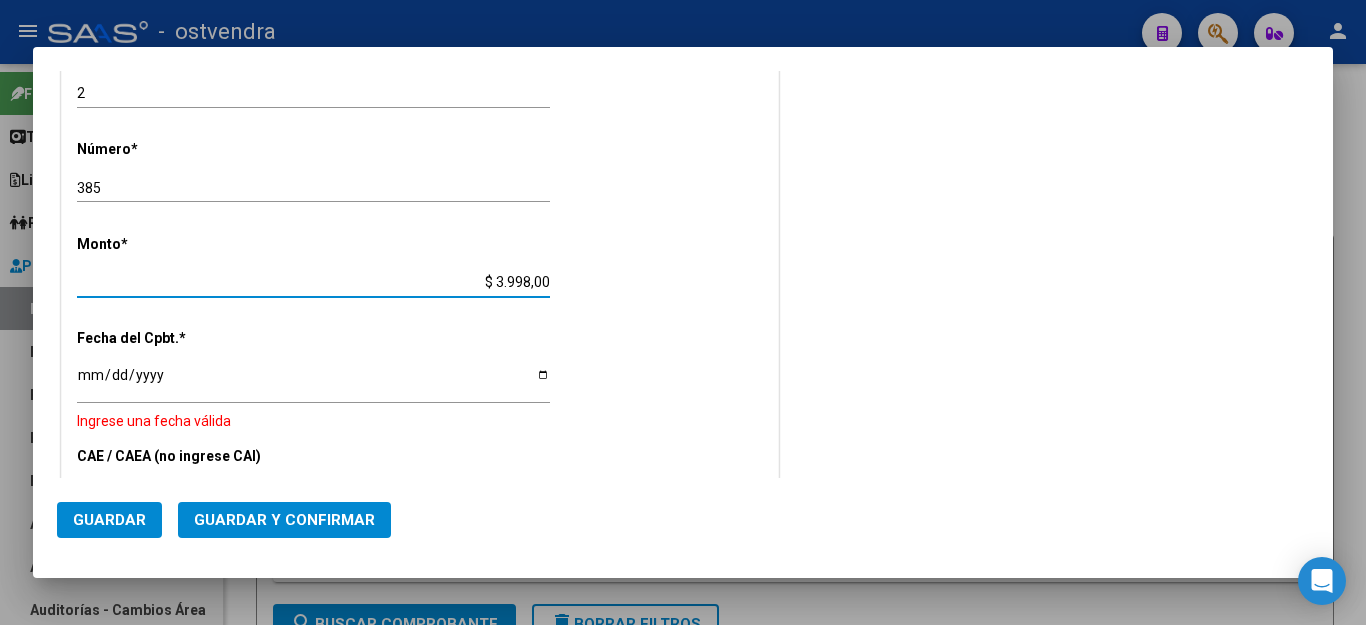 click on "Ingresar la fecha" at bounding box center (313, 382) 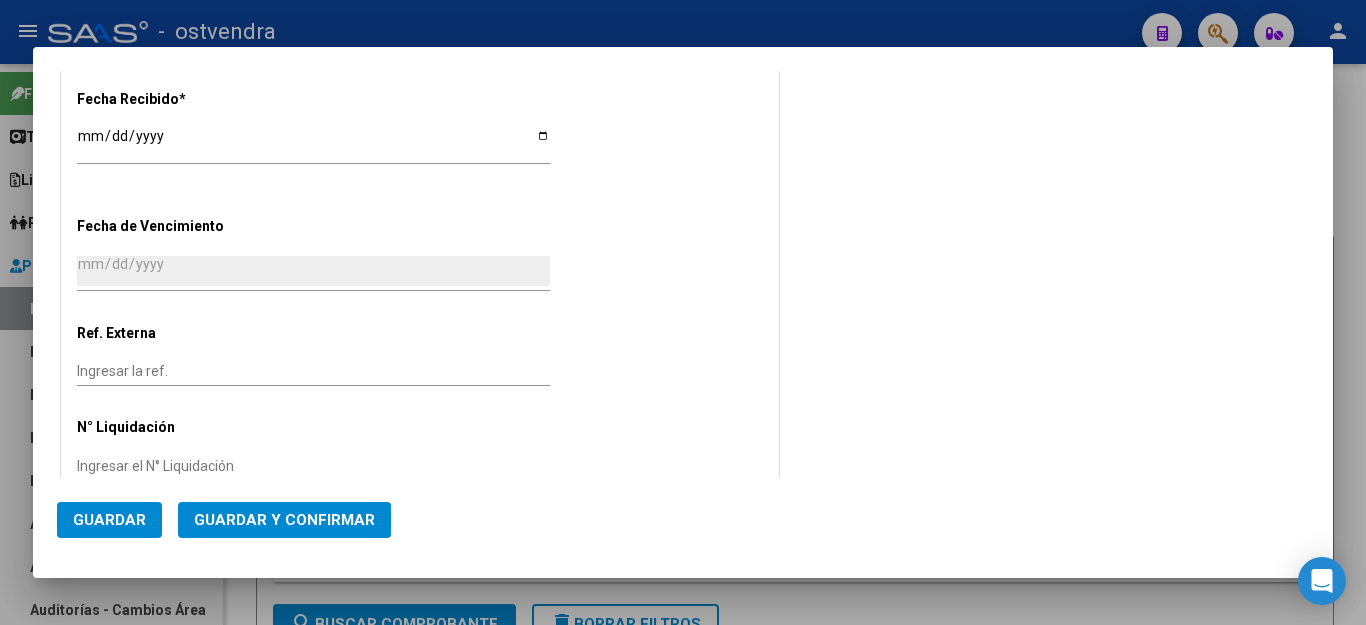 scroll, scrollTop: 1062, scrollLeft: 0, axis: vertical 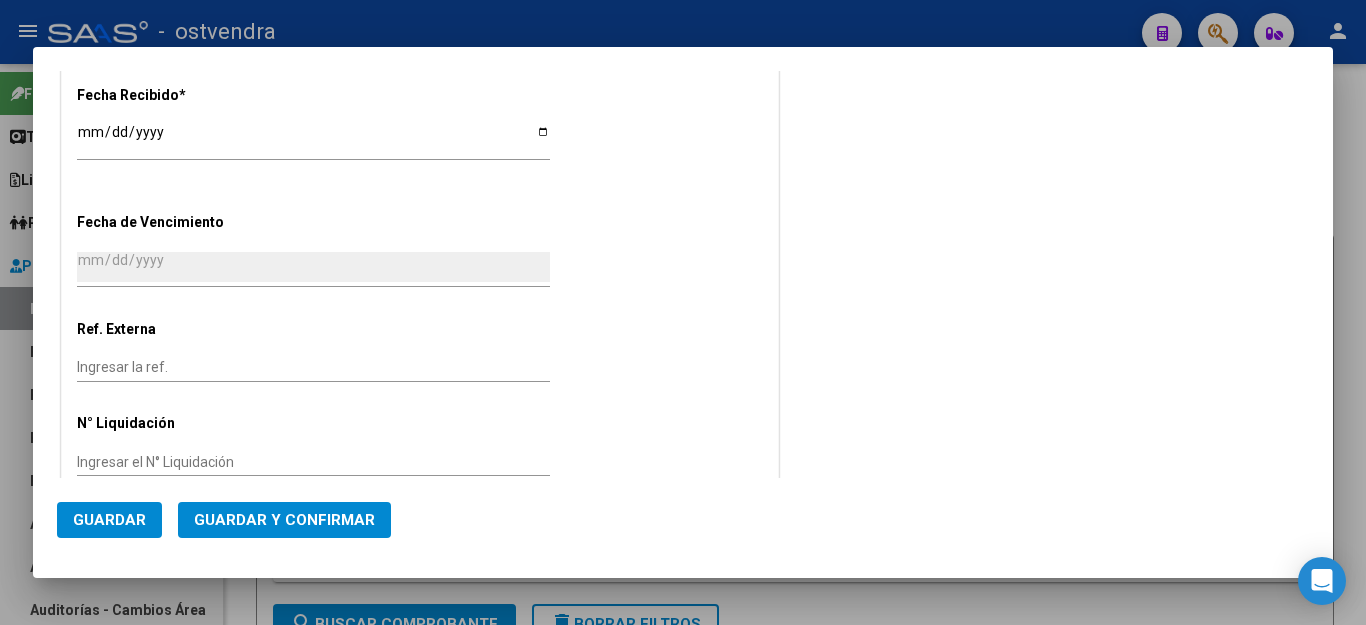 click on "Guardar y Confirmar" 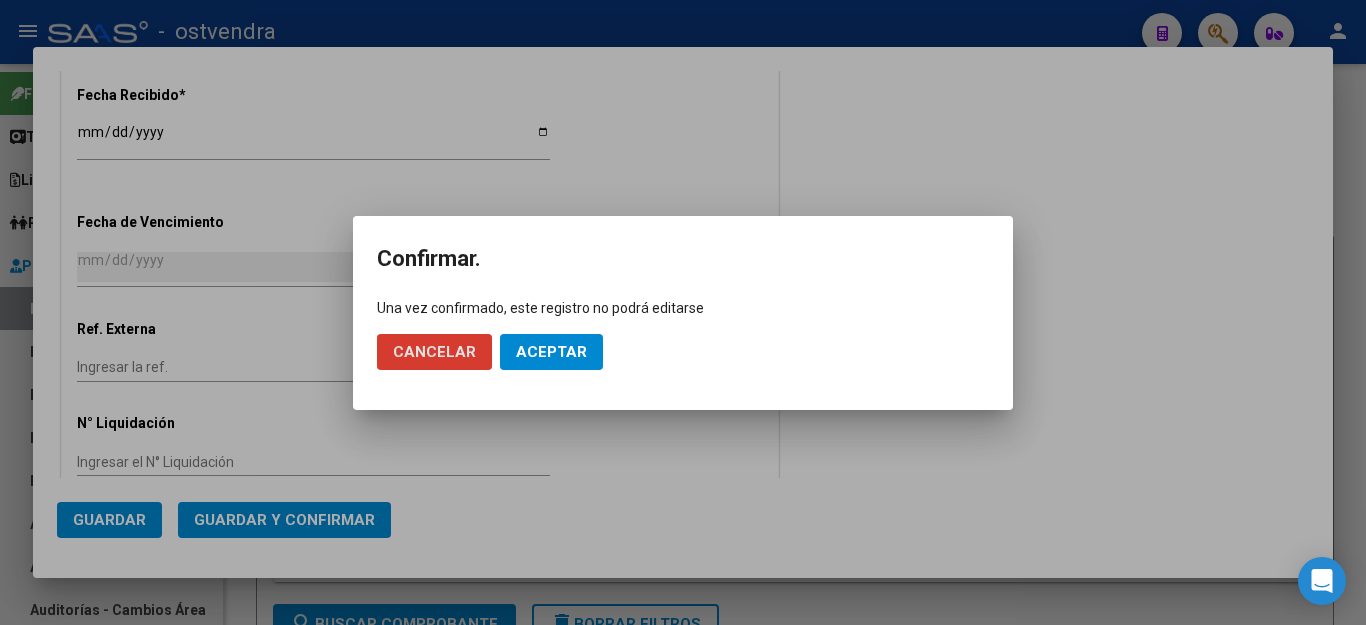 click on "Aceptar" 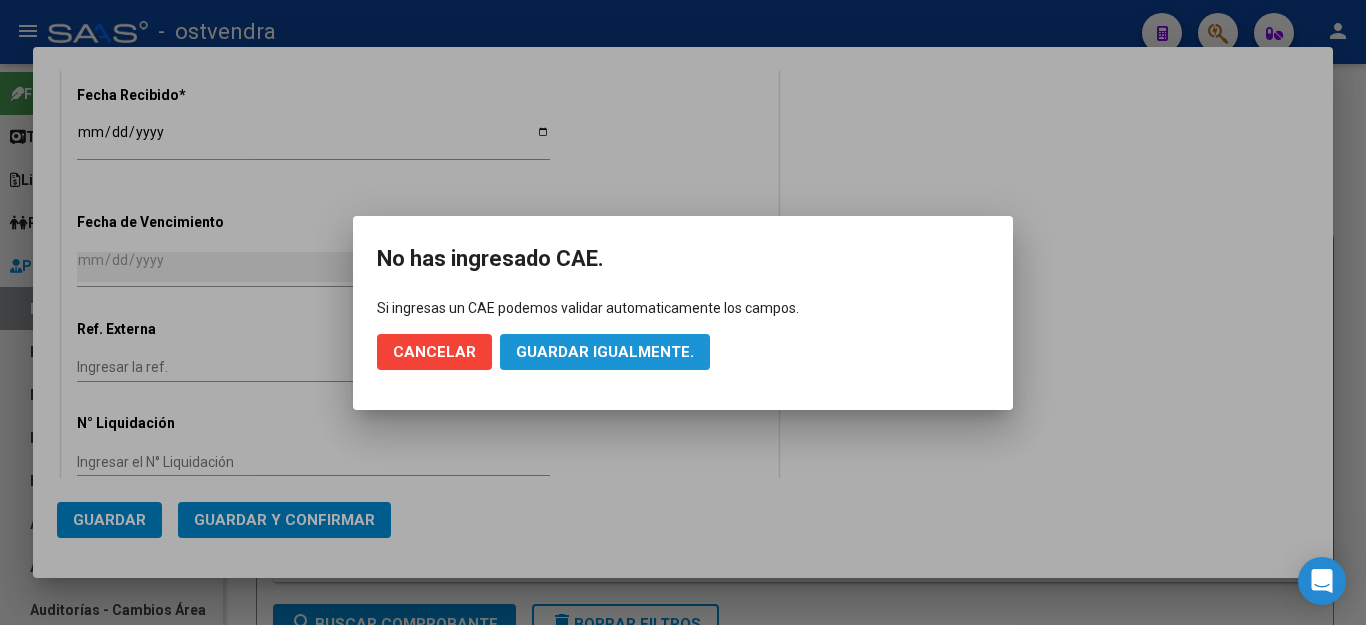 click on "Guardar igualmente." 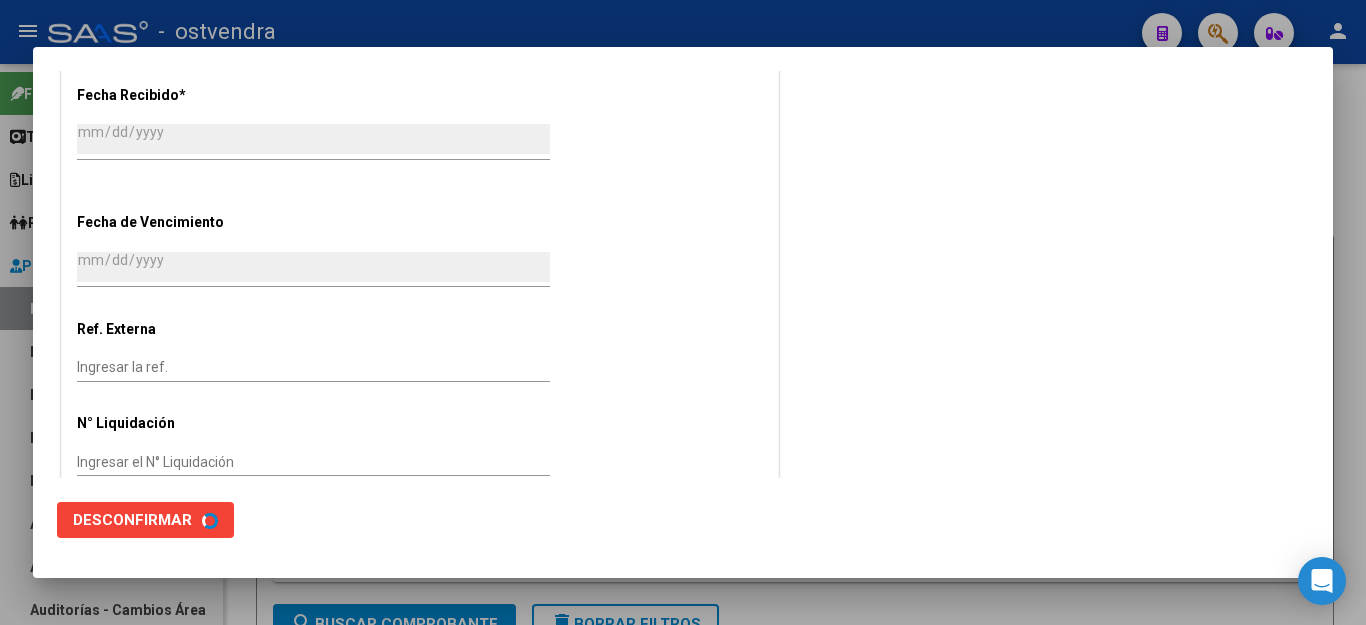 scroll, scrollTop: 0, scrollLeft: 0, axis: both 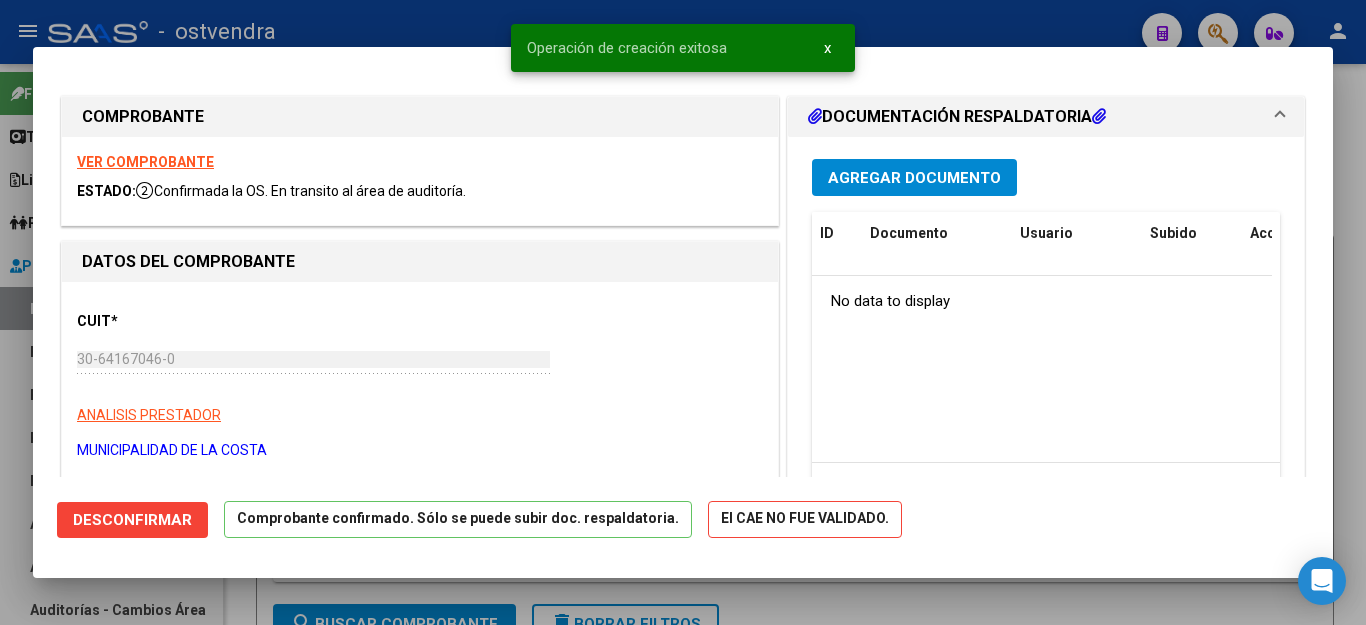 click at bounding box center (683, 312) 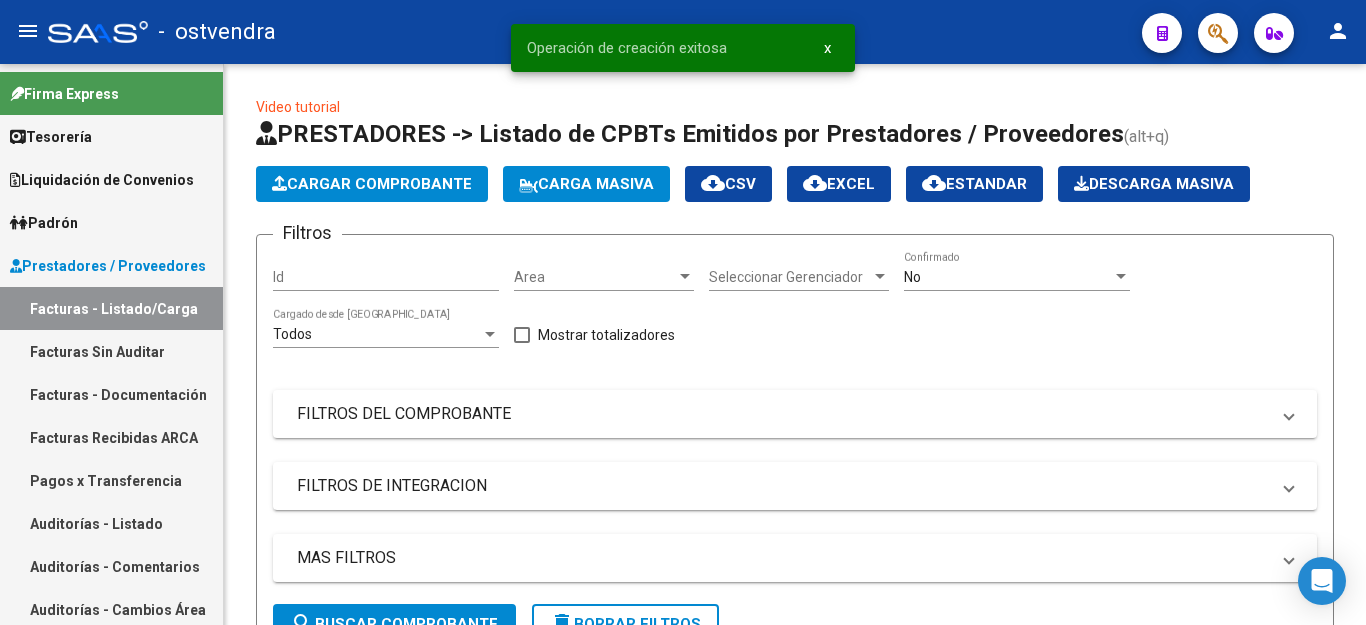 click on "Auditorías - Listado" at bounding box center (111, 523) 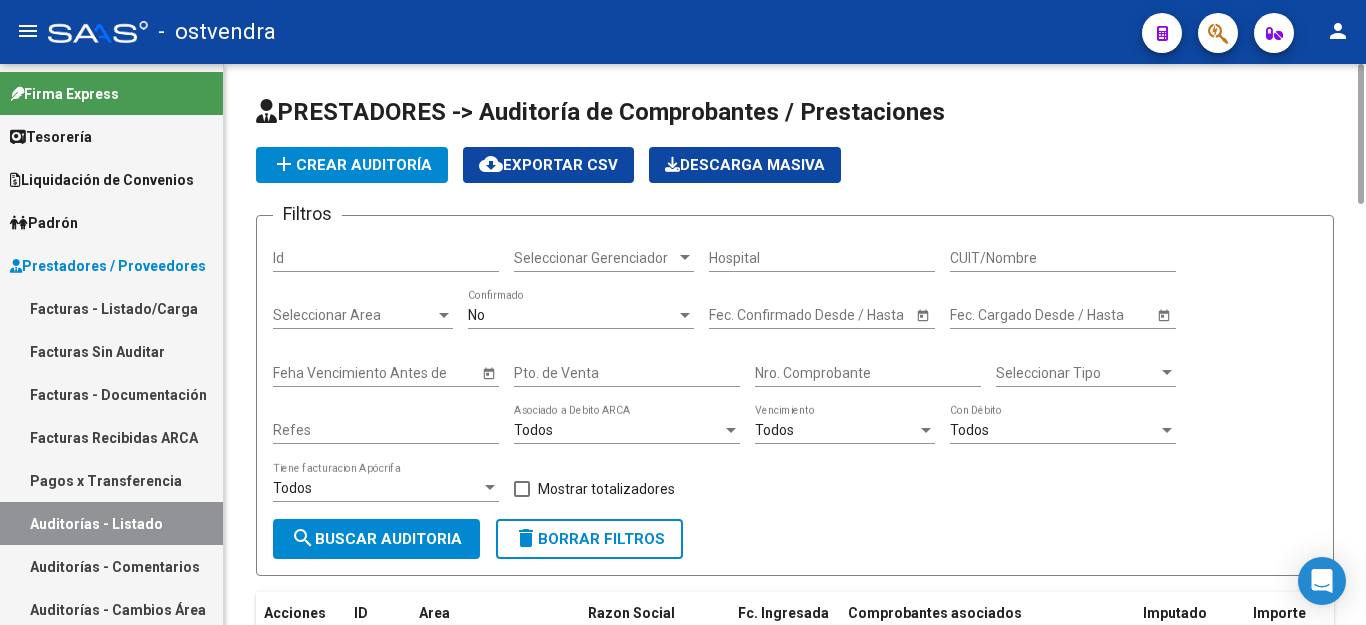 click on "add  Crear Auditoría" 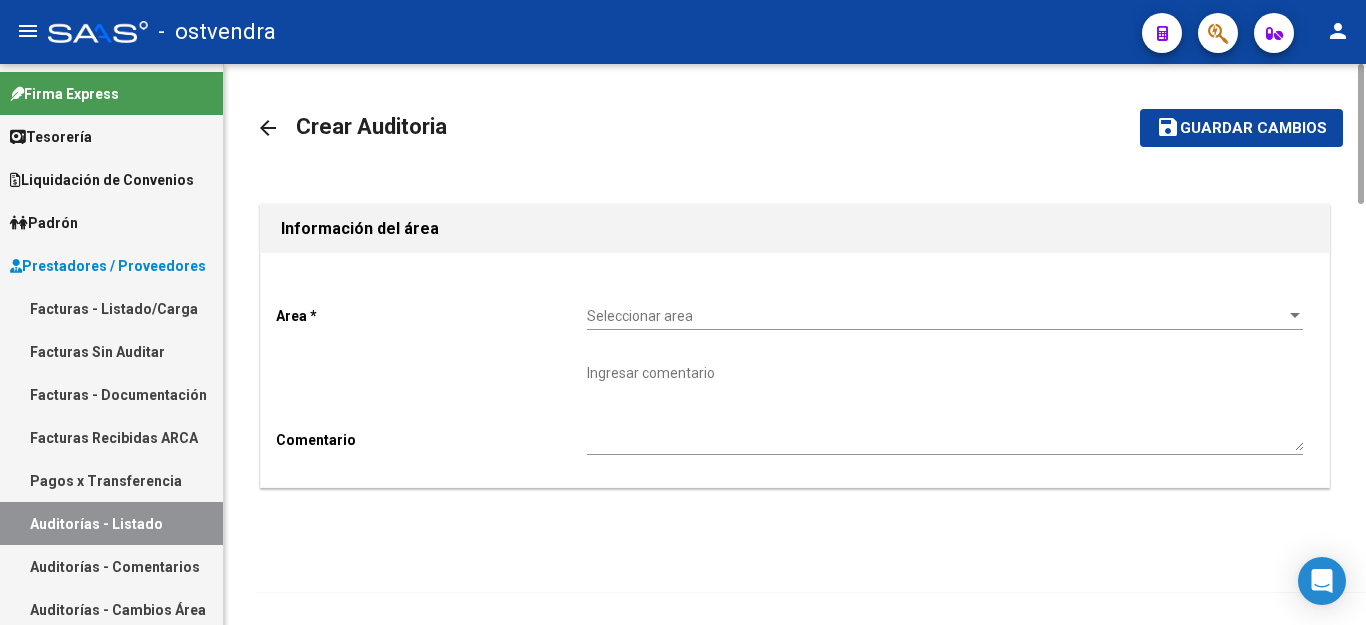 click on "Seleccionar area Seleccionar area" 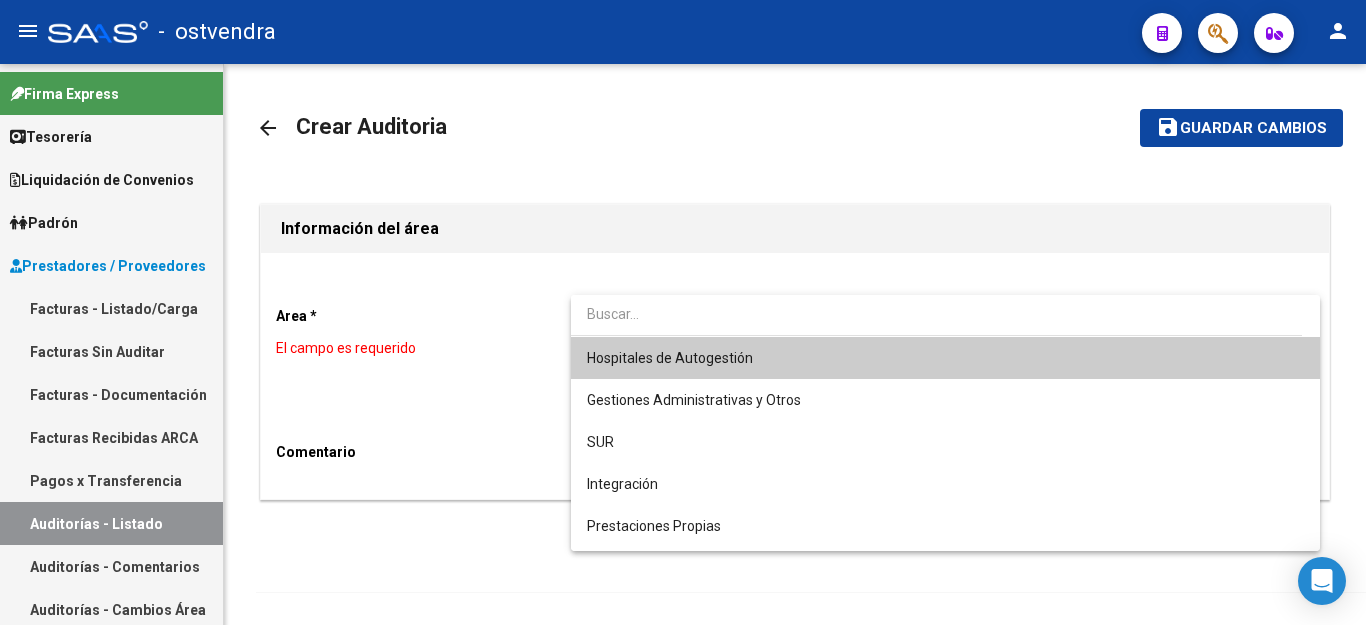 click on "Hospitales de Autogestión" at bounding box center (945, 358) 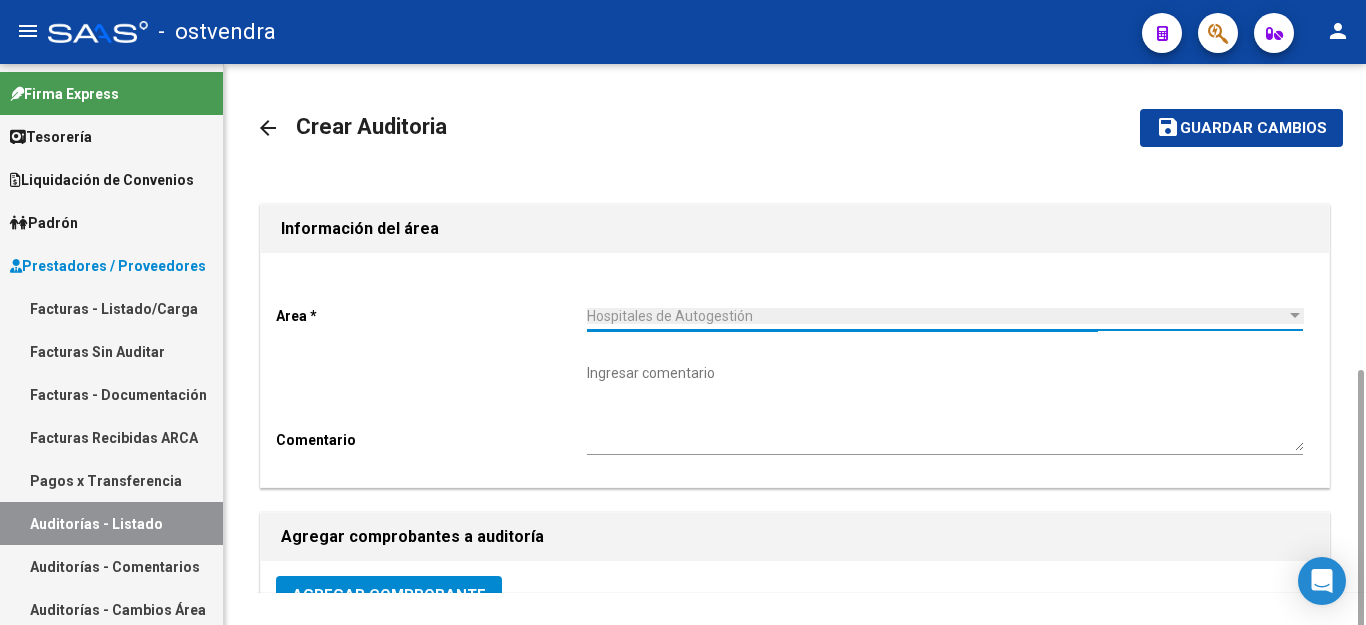 scroll, scrollTop: 200, scrollLeft: 0, axis: vertical 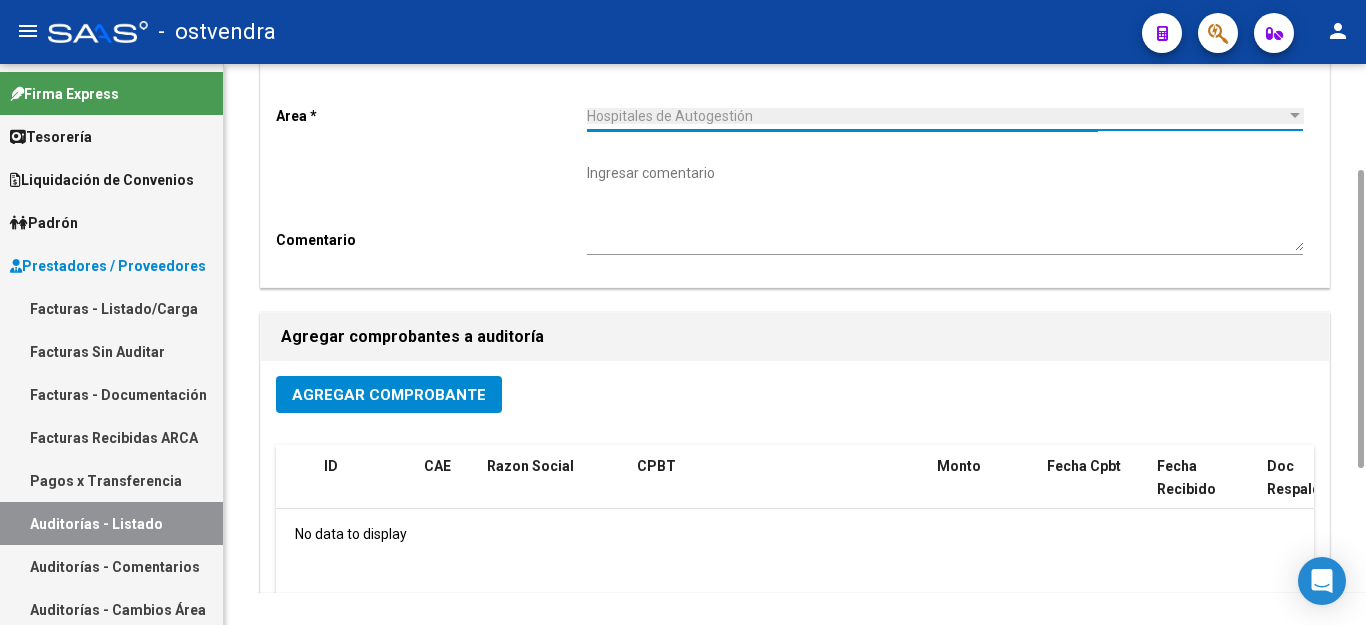 click on "Agregar Comprobante" 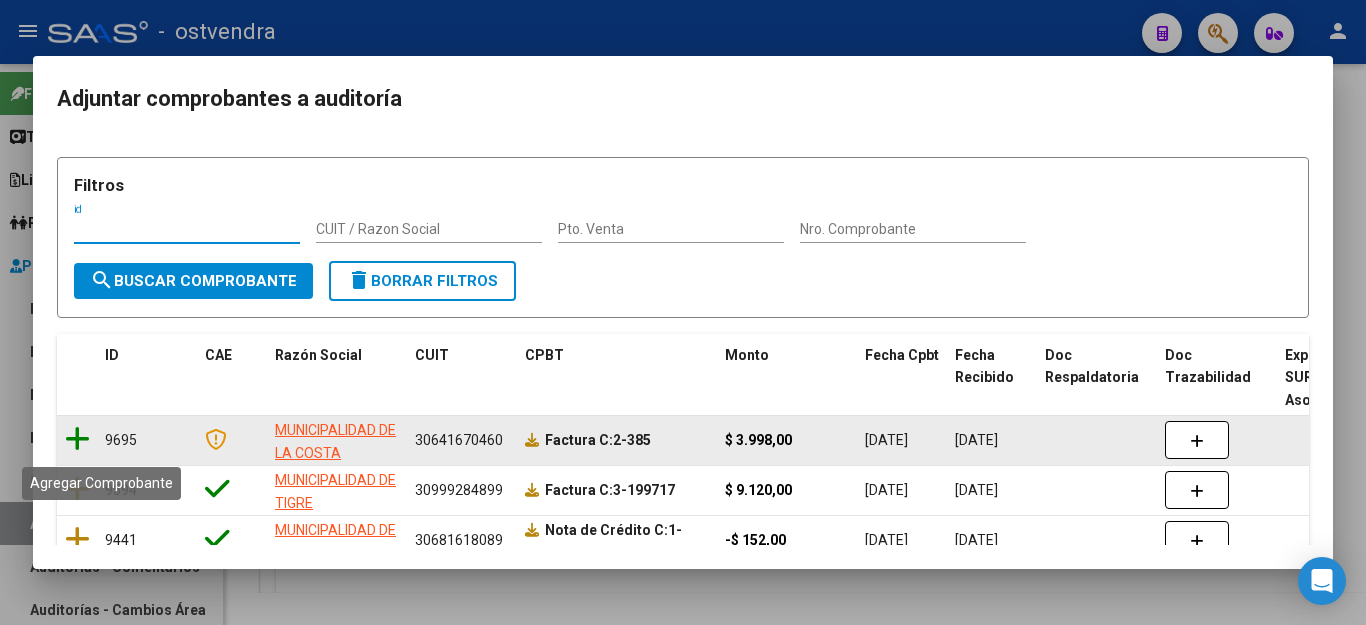 click 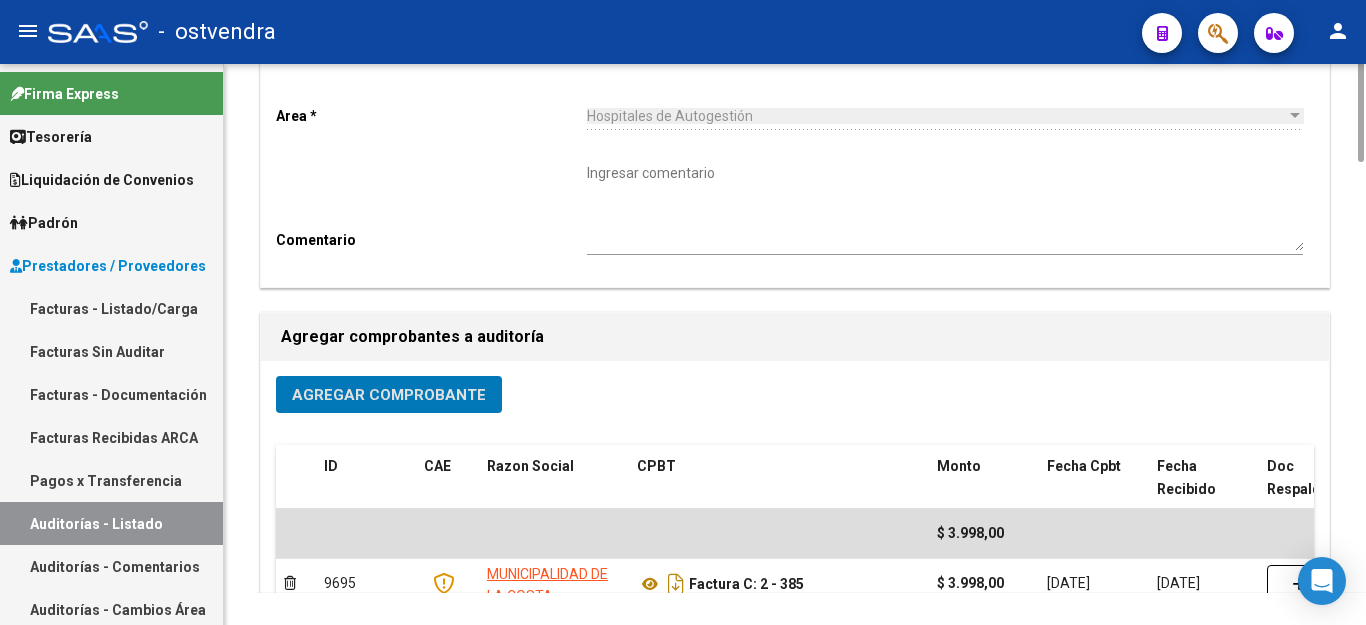 scroll, scrollTop: 0, scrollLeft: 0, axis: both 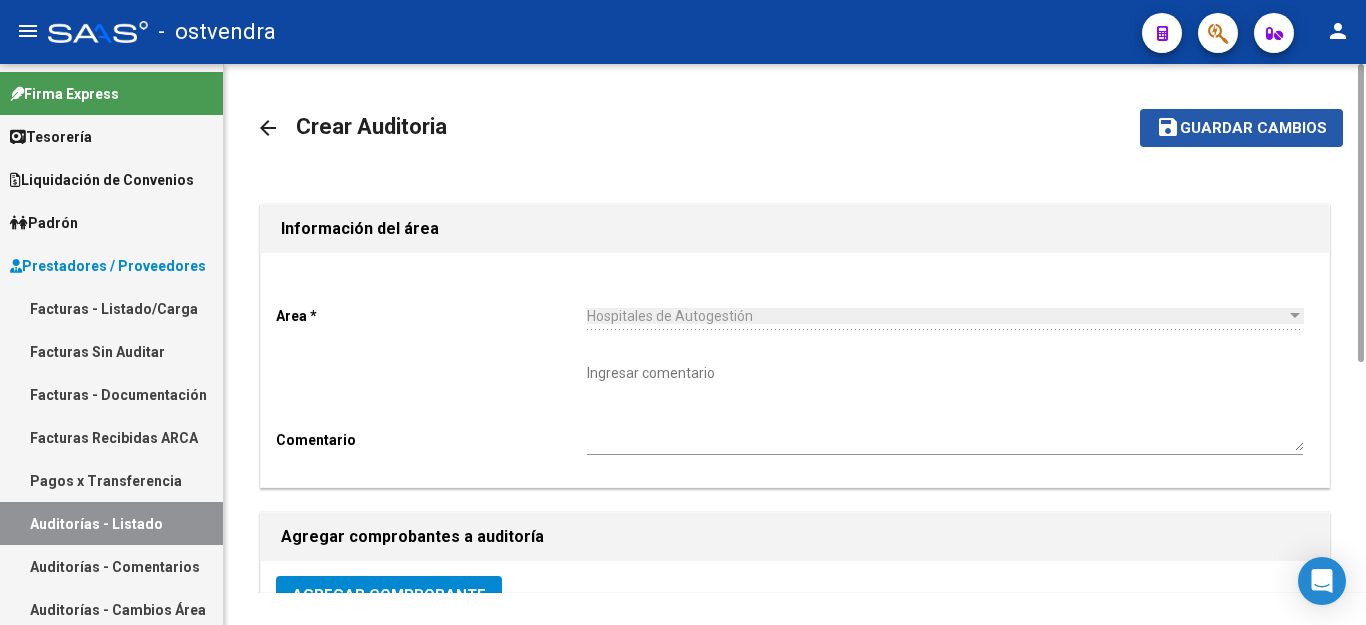 click on "Guardar cambios" 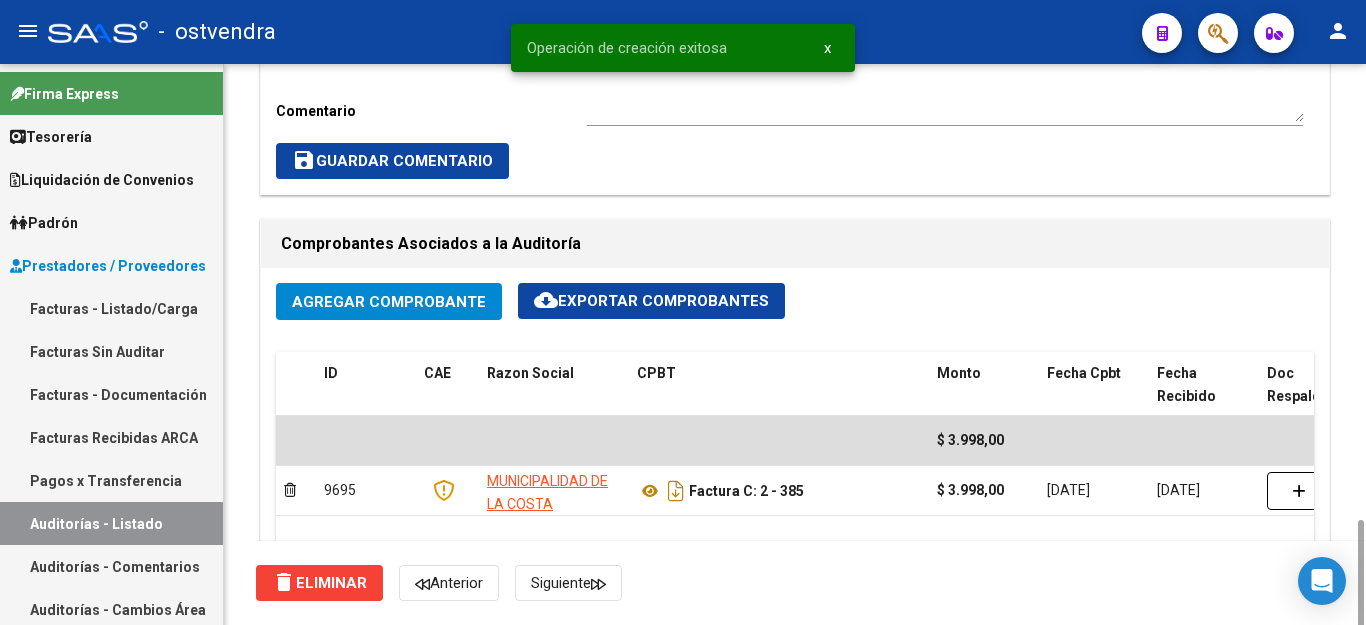 scroll, scrollTop: 1200, scrollLeft: 0, axis: vertical 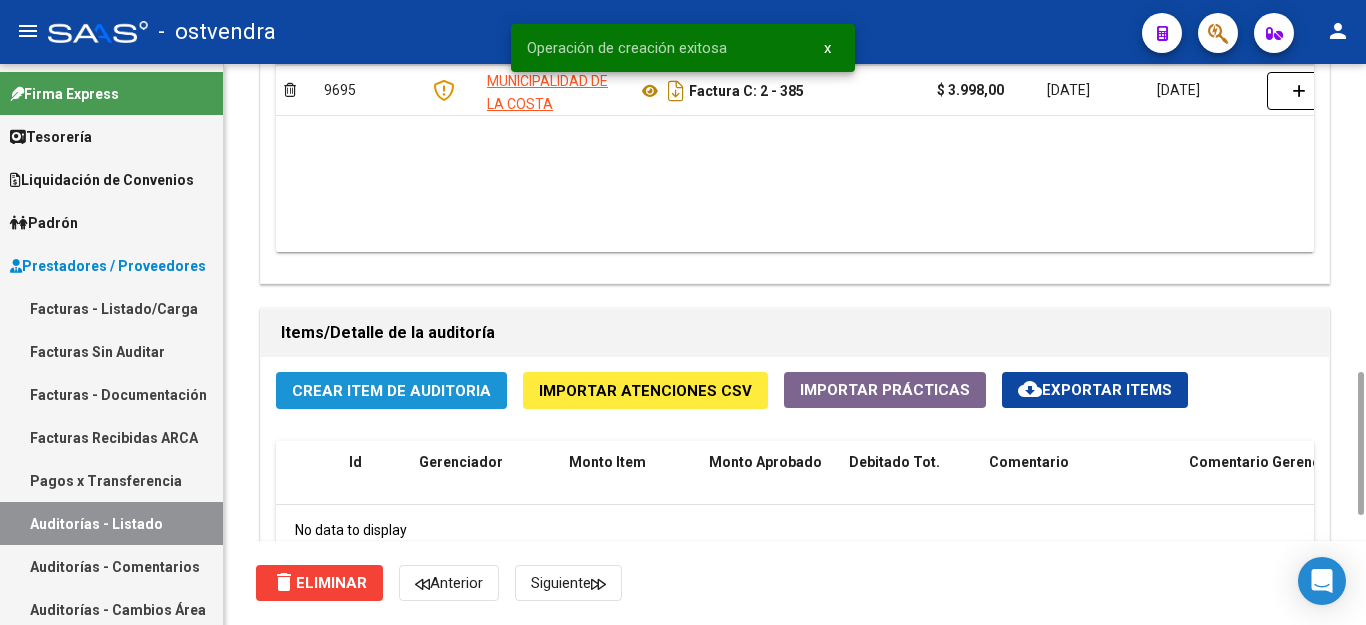 click on "Crear Item de Auditoria" 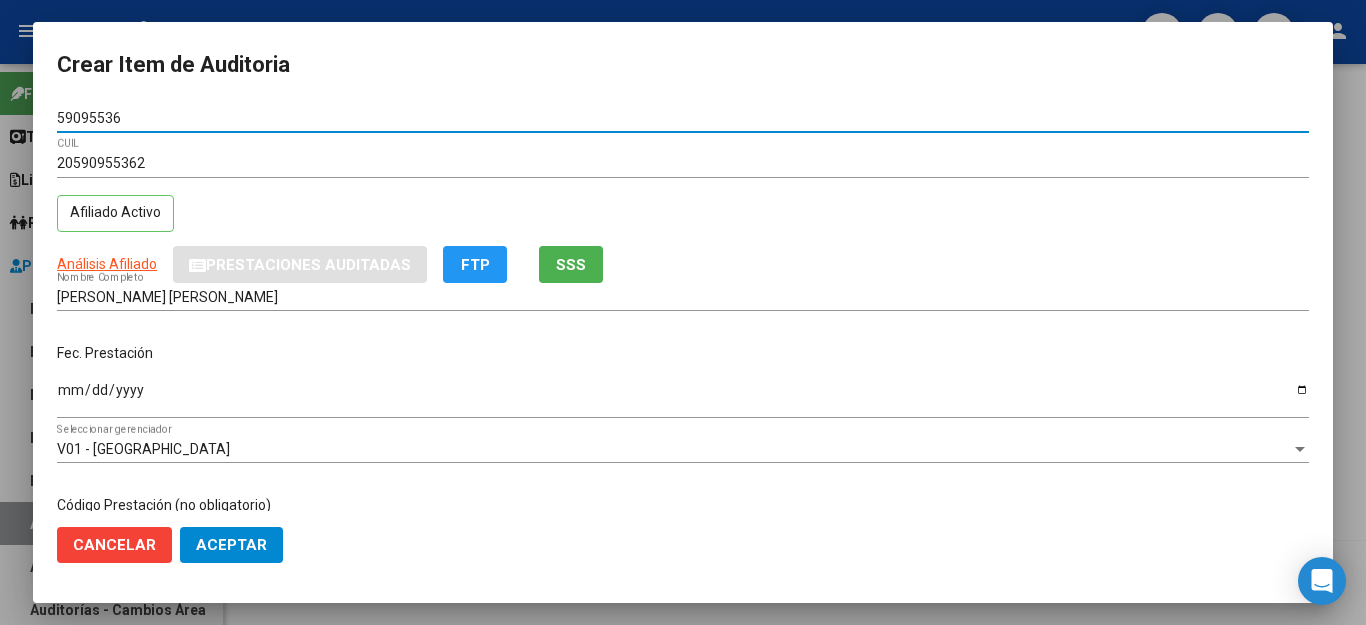 click on "Ingresar la fecha" at bounding box center (683, 397) 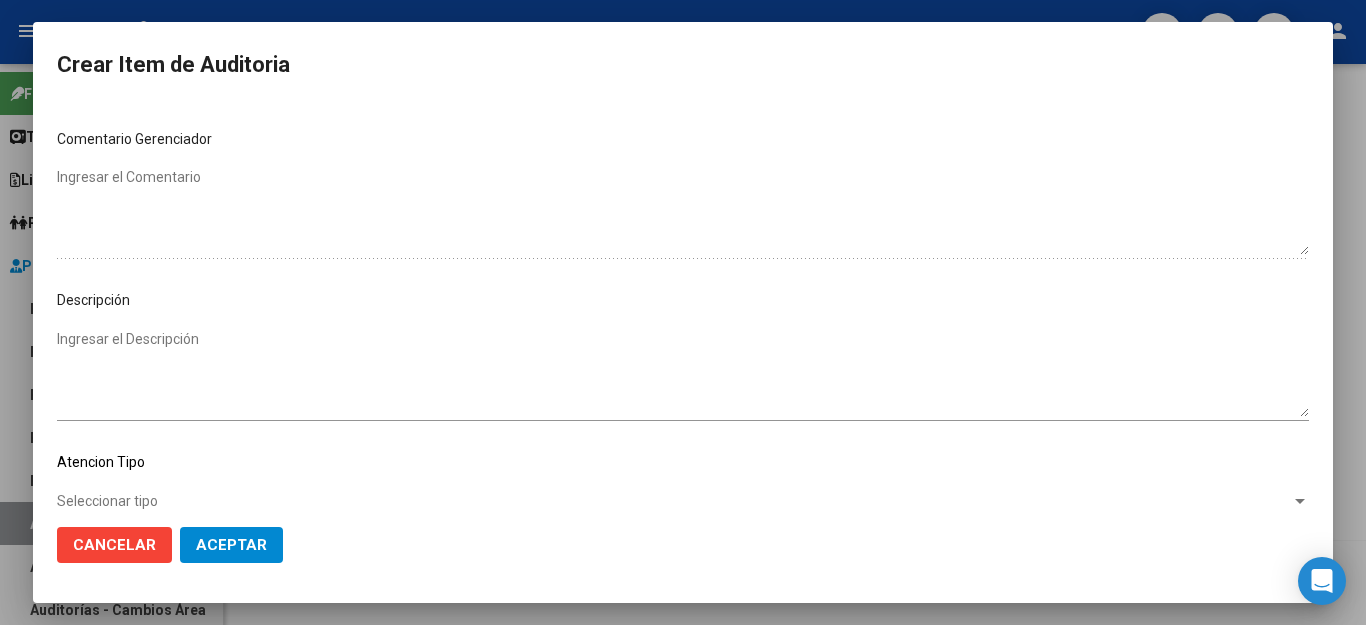 scroll, scrollTop: 1104, scrollLeft: 0, axis: vertical 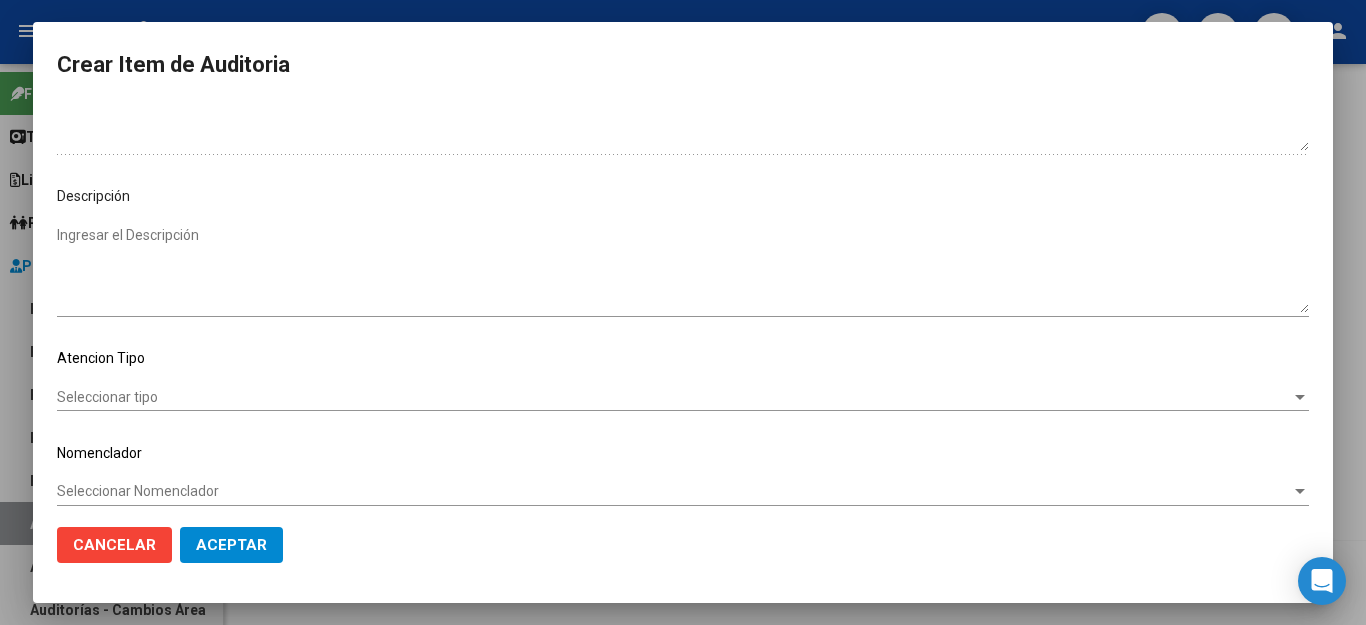 click on "Seleccionar tipo" at bounding box center (674, 397) 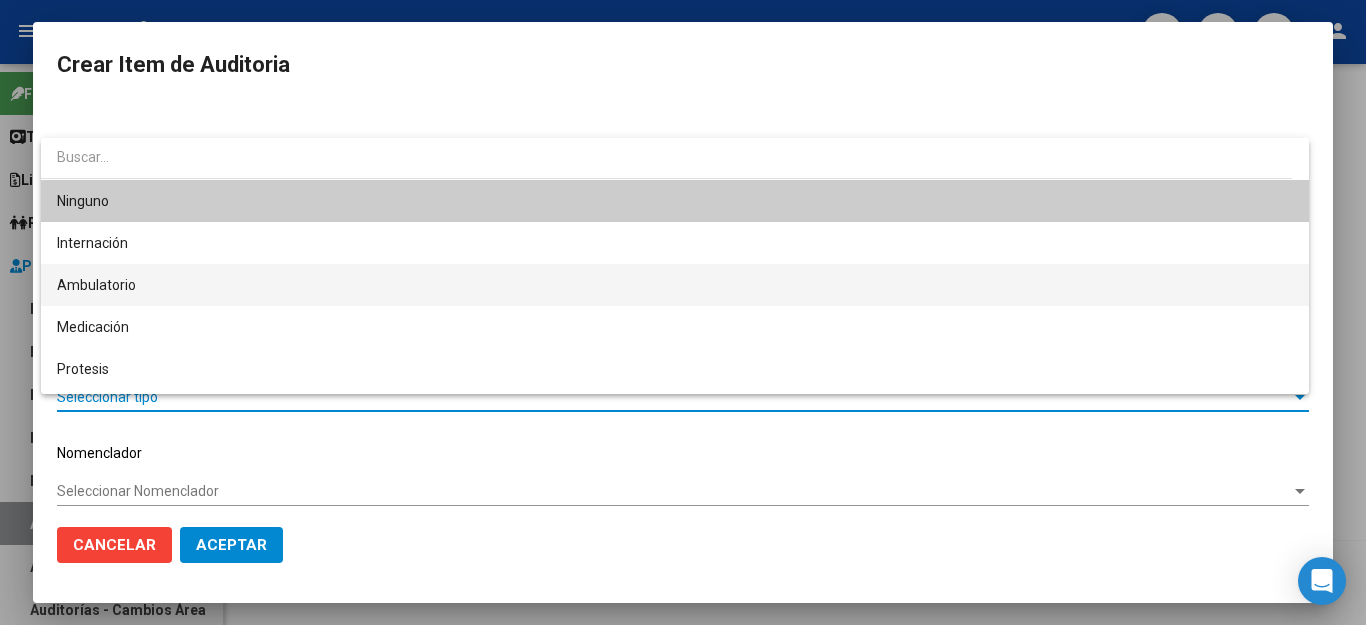 click on "Ambulatorio" at bounding box center [675, 285] 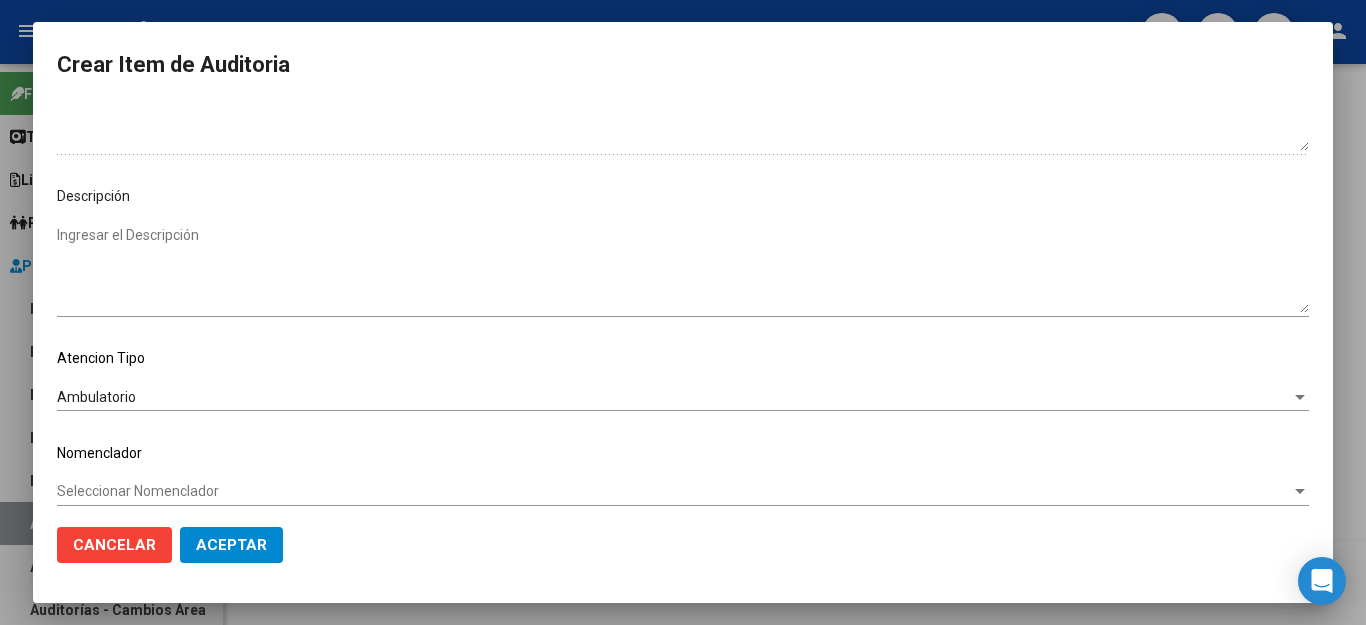 click on "Seleccionar Nomenclador Seleccionar Nomenclador" 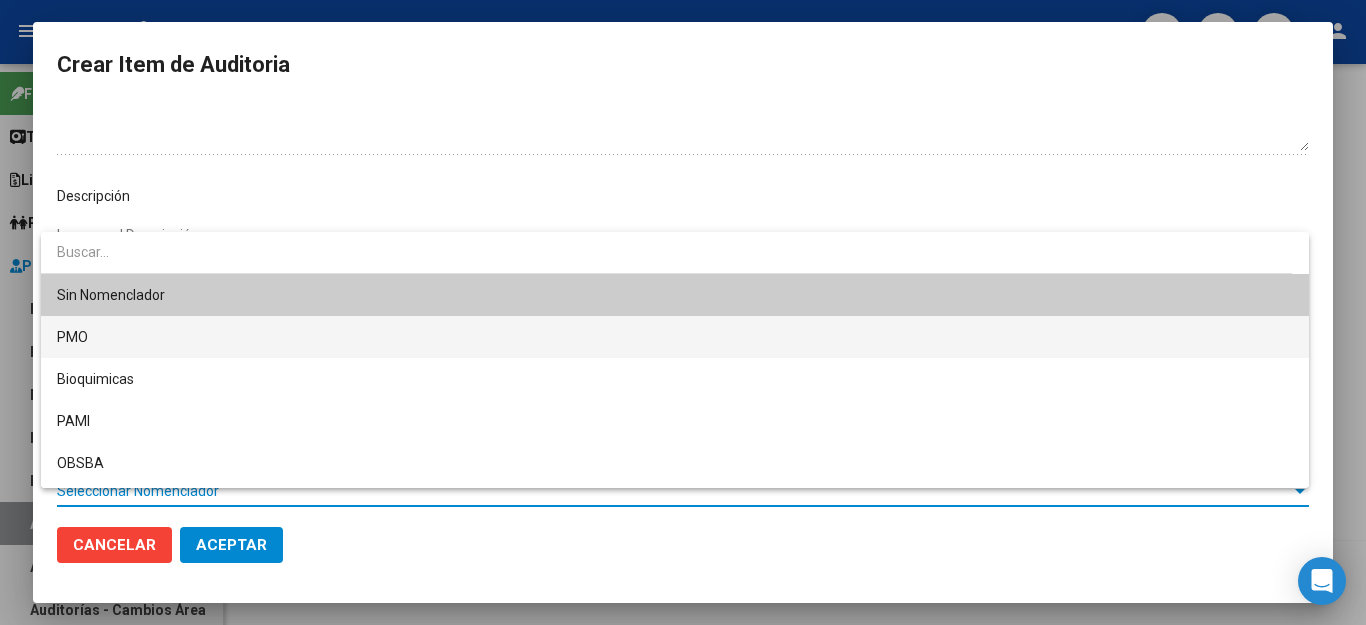 click on "PMO" at bounding box center (675, 337) 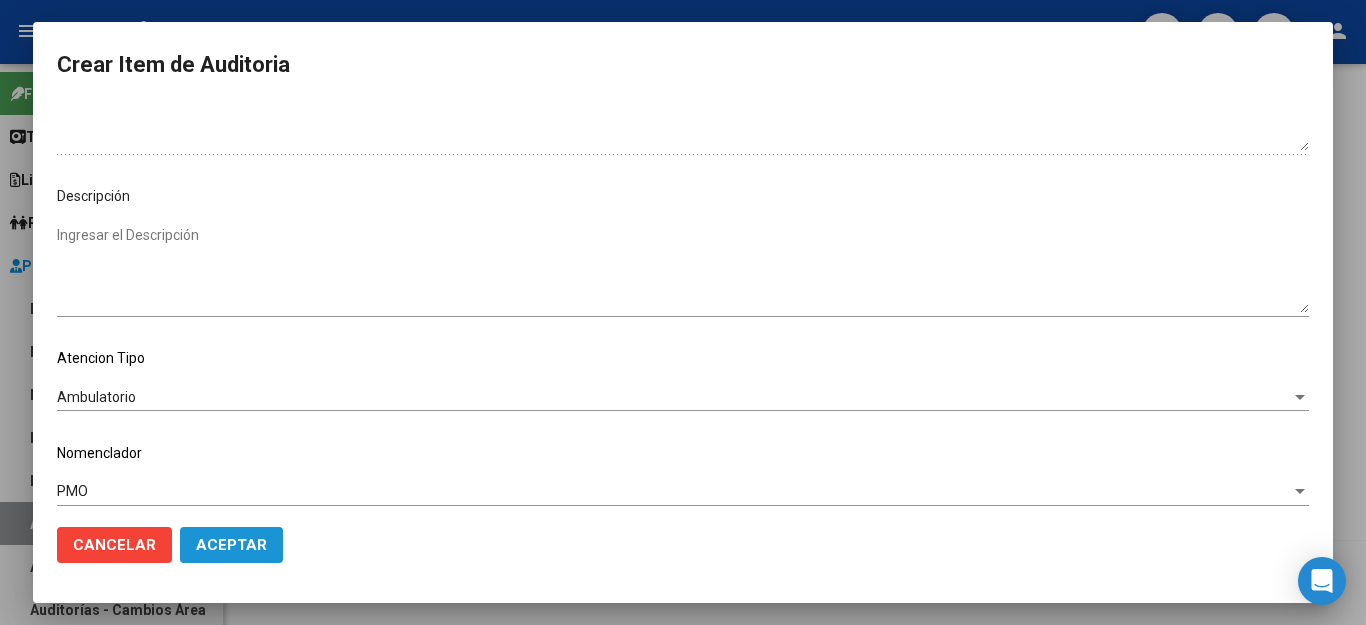 click on "Aceptar" 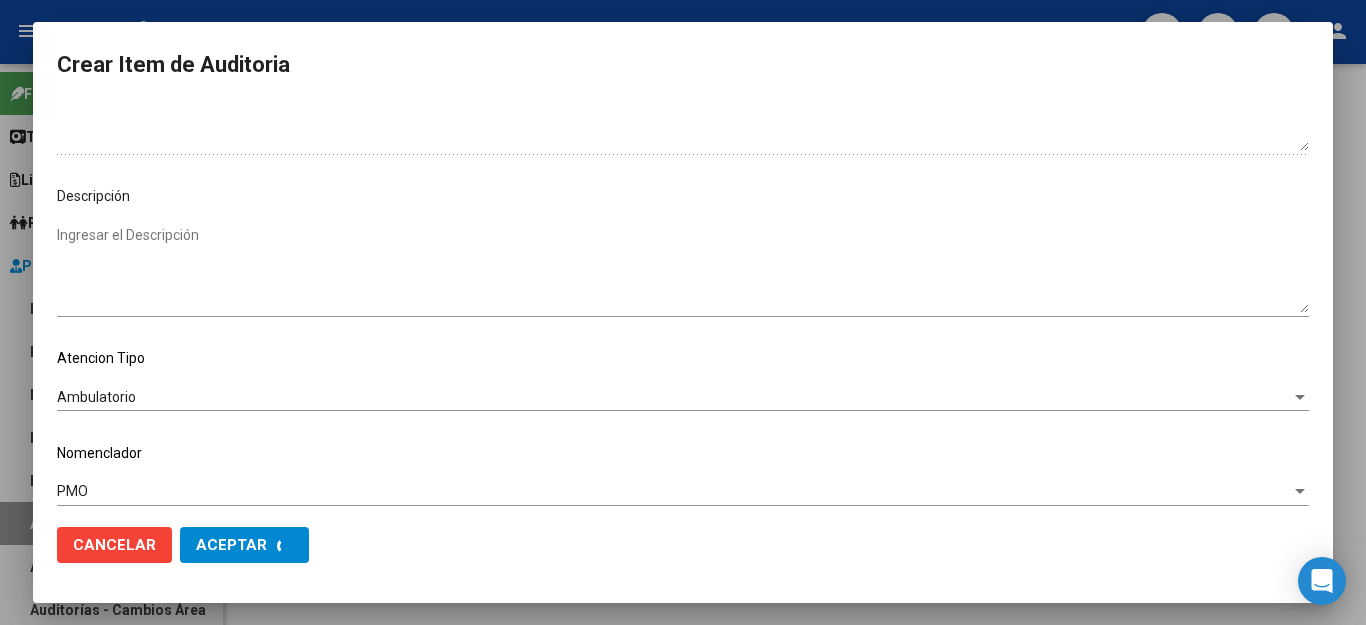 scroll, scrollTop: 1199, scrollLeft: 0, axis: vertical 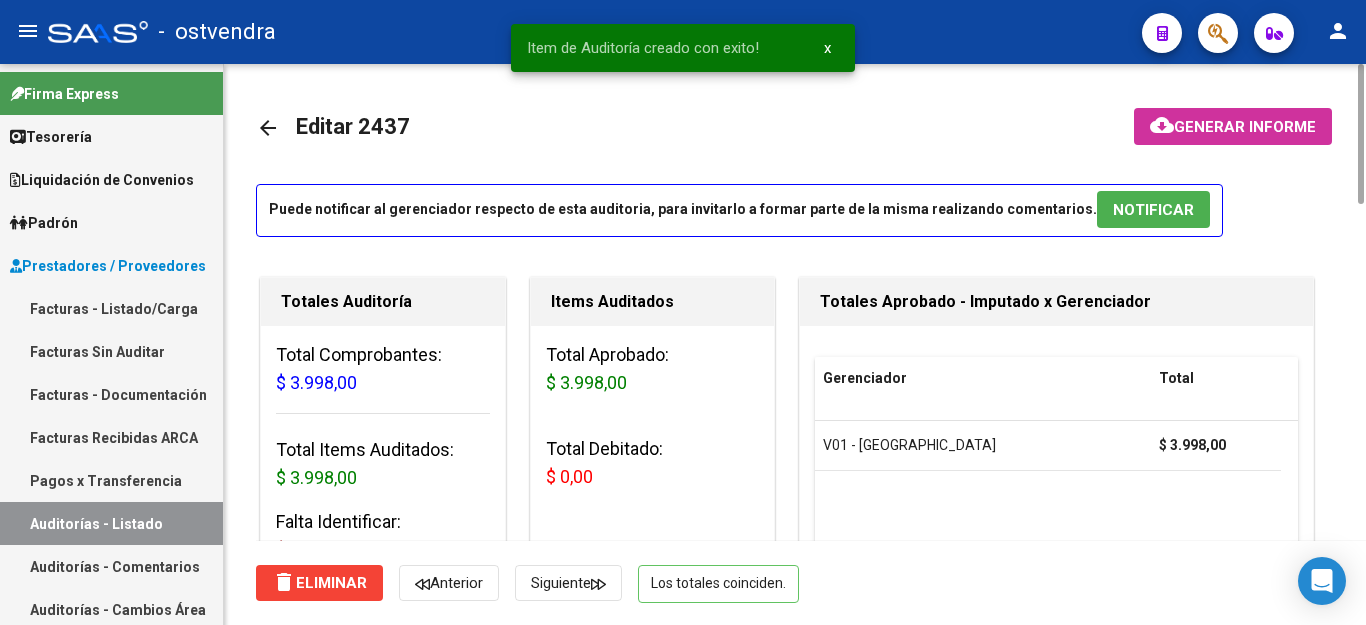 click on "NOTIFICAR" at bounding box center (1153, 210) 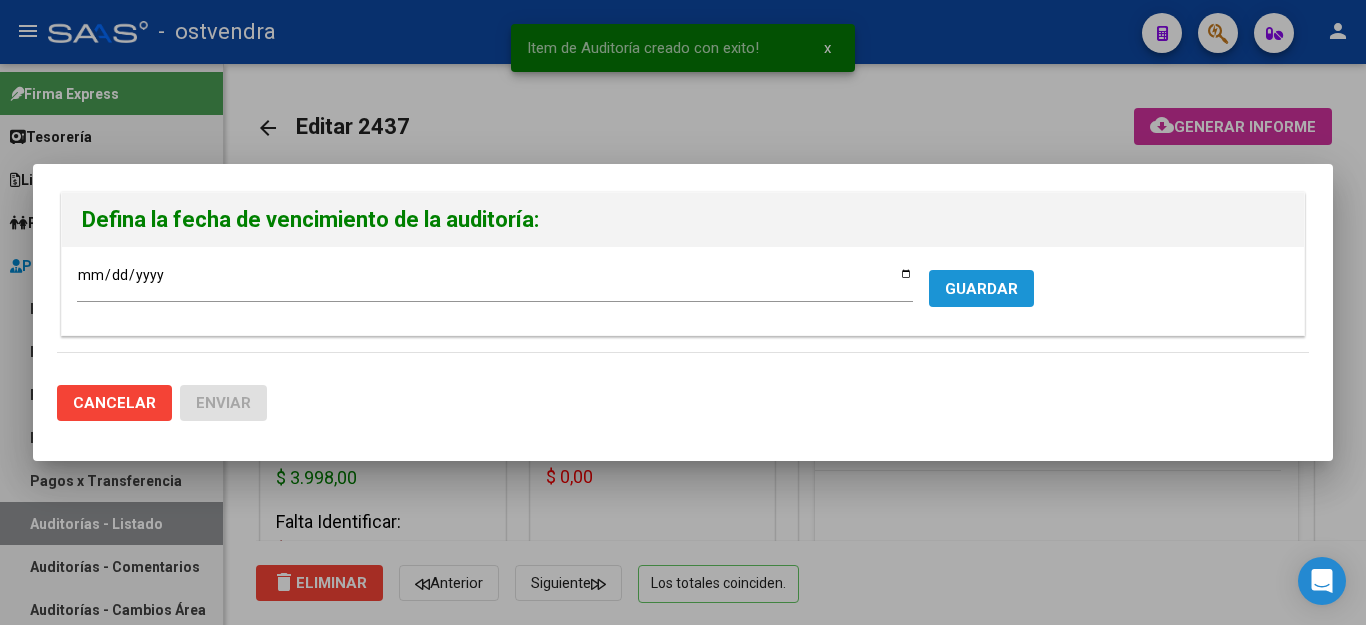 click on "GUARDAR" at bounding box center [981, 289] 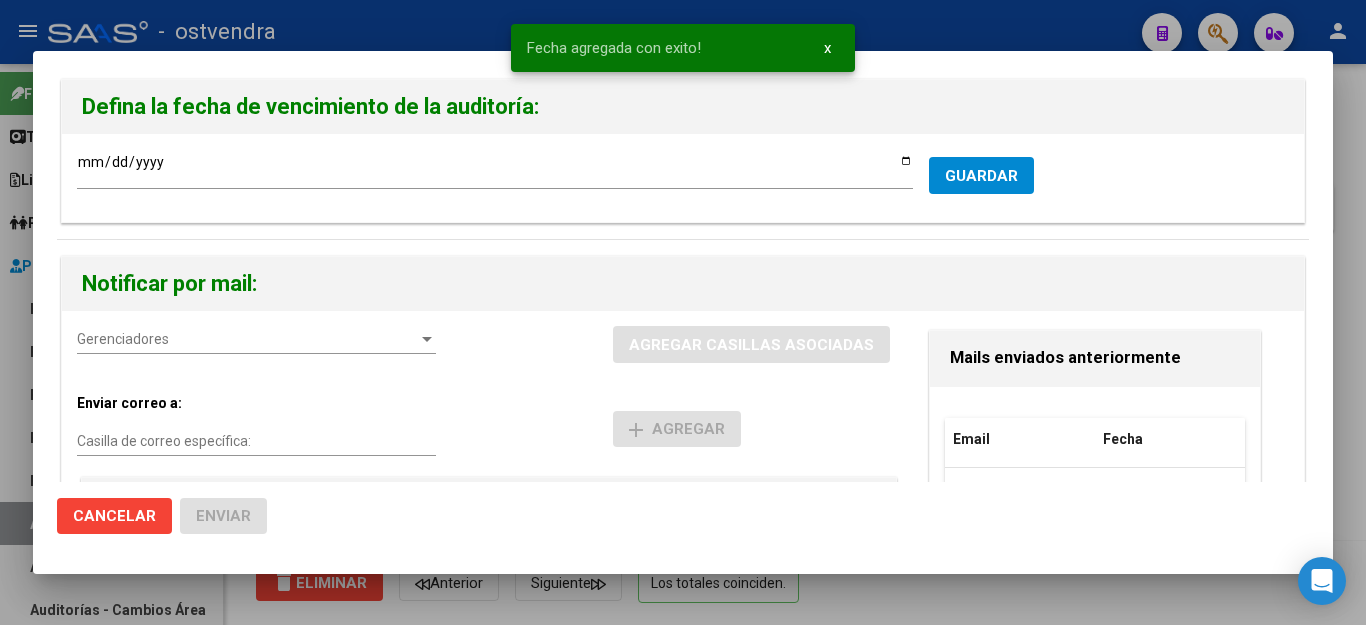 click on "Gerenciadores" at bounding box center [247, 339] 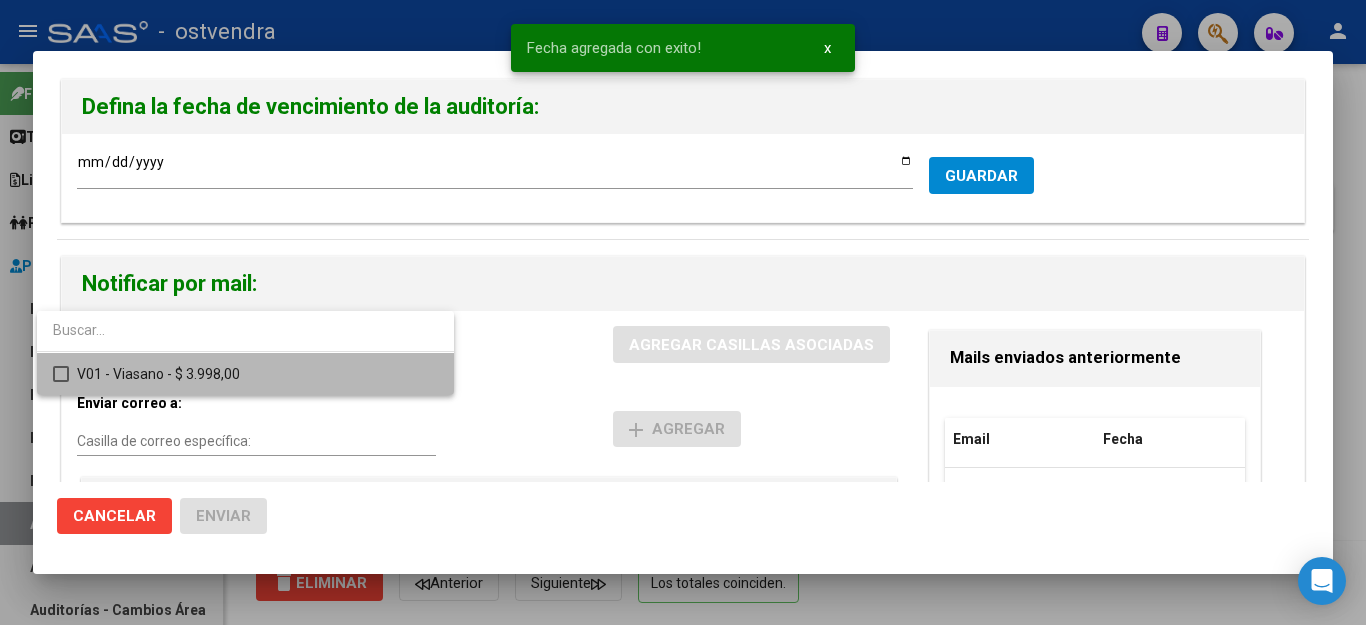 click at bounding box center [61, 374] 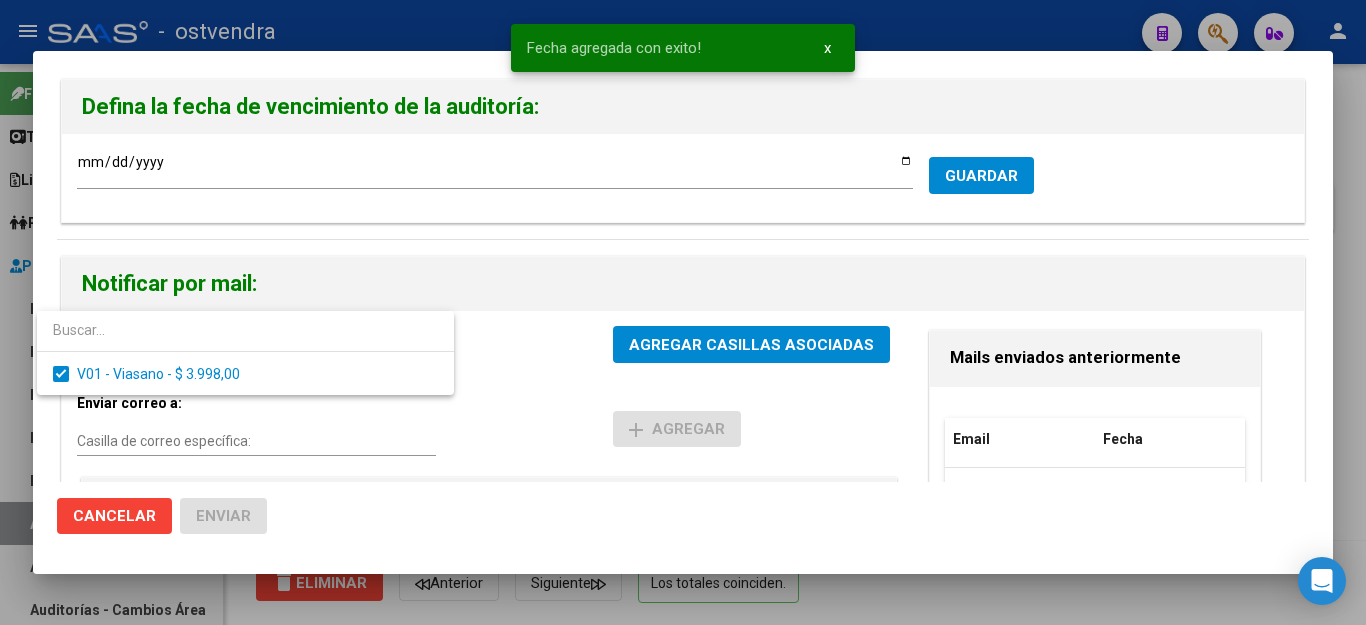 click at bounding box center [683, 312] 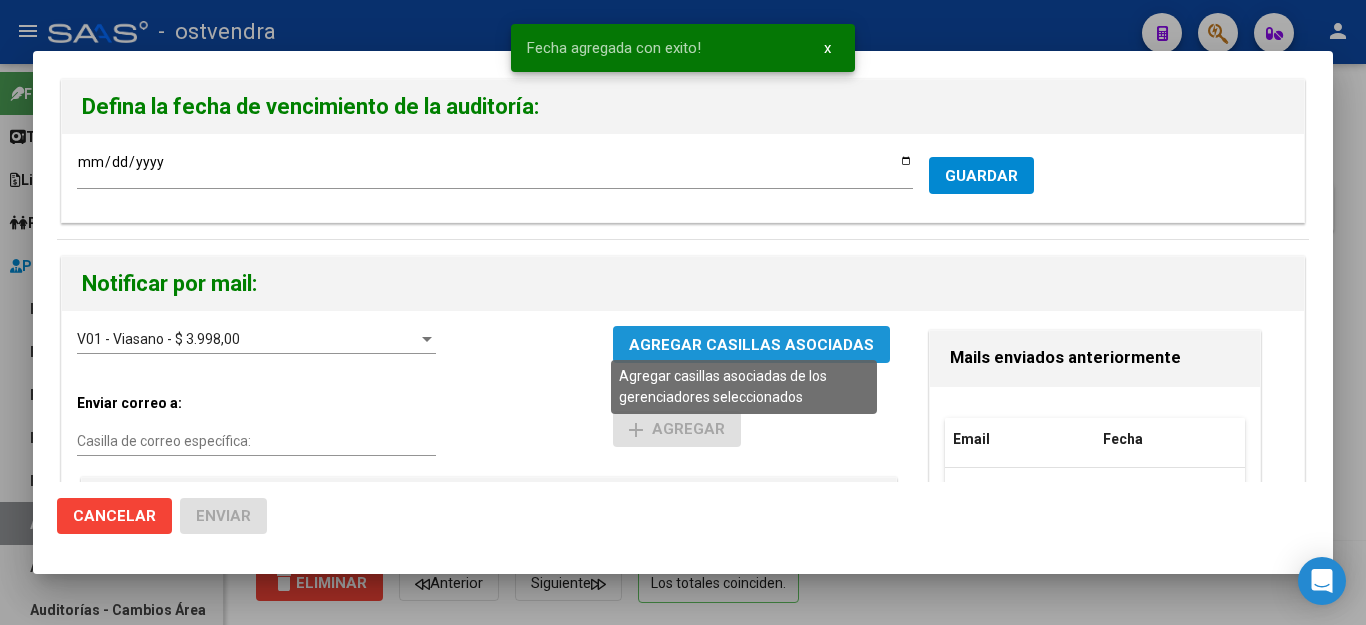 click on "AGREGAR CASILLAS ASOCIADAS" at bounding box center (751, 345) 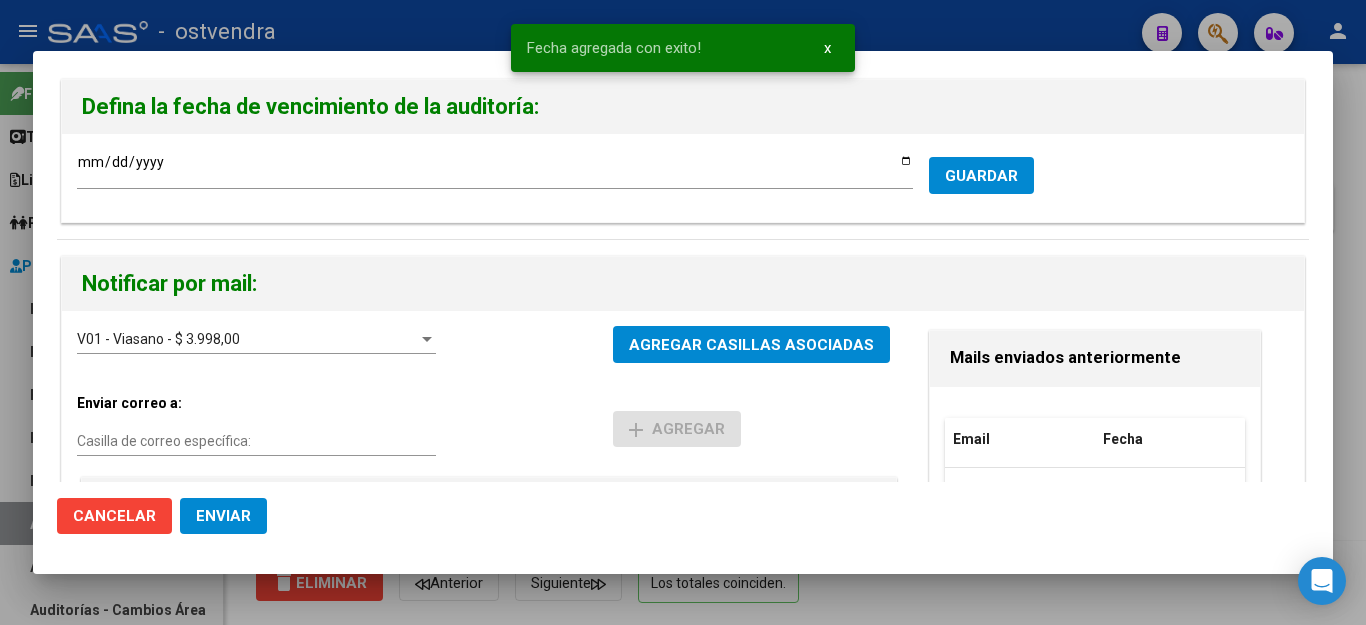 click on "Enviar" 